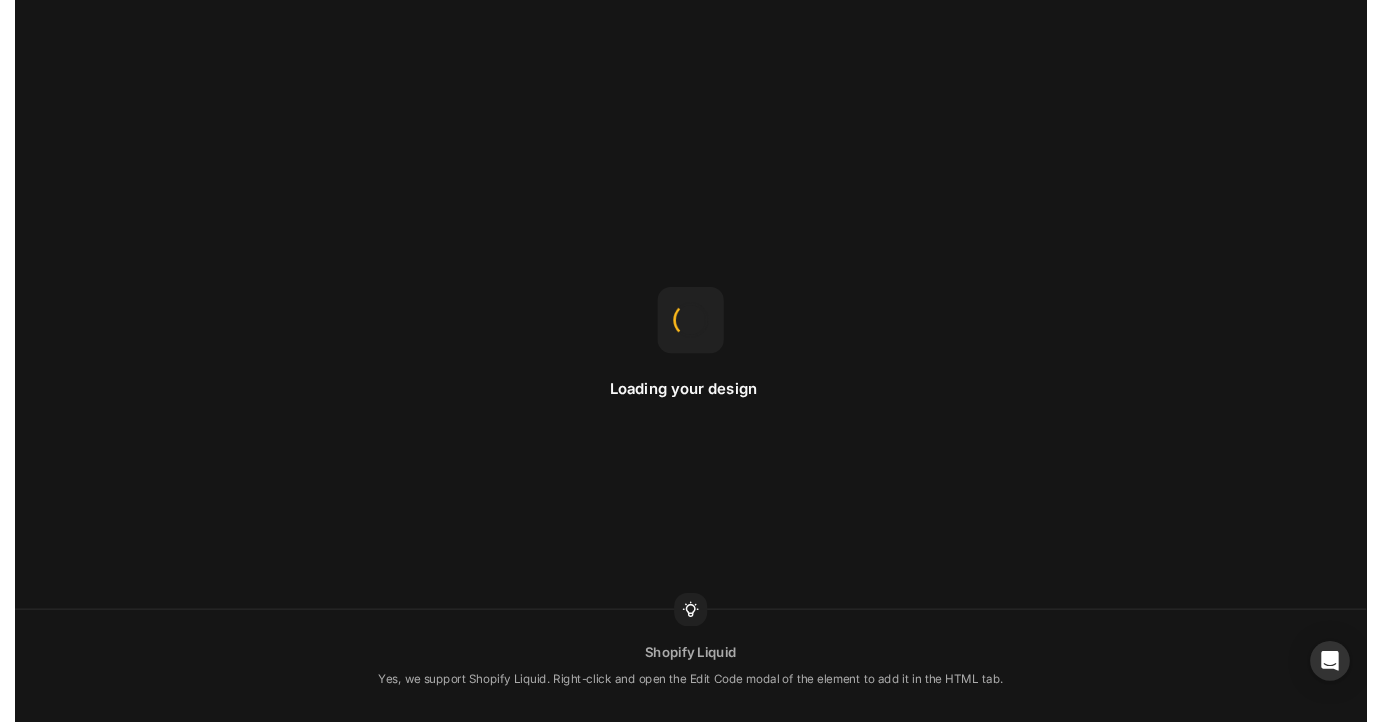 scroll, scrollTop: 0, scrollLeft: 0, axis: both 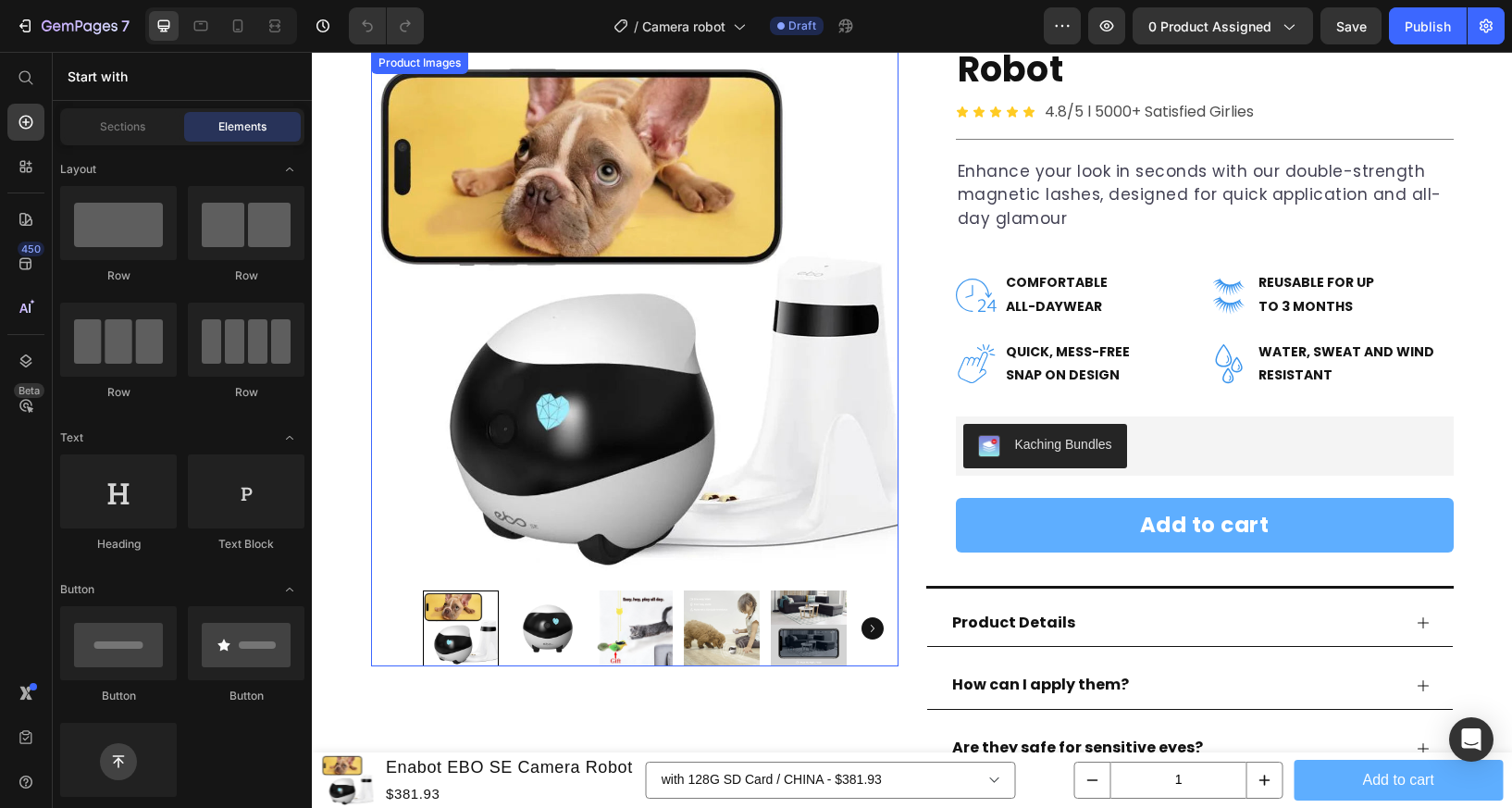 click at bounding box center (809, 628) 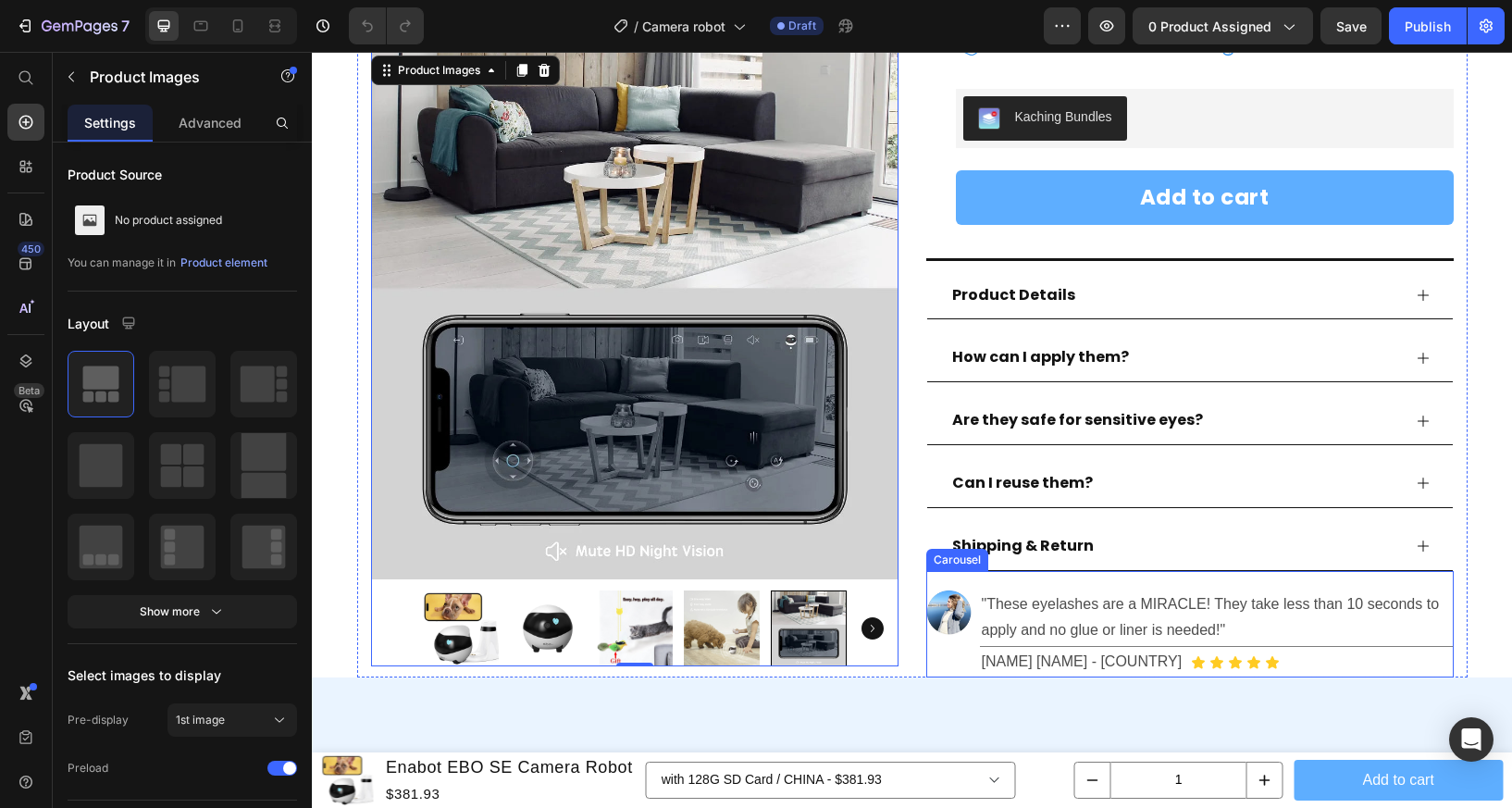 scroll, scrollTop: 653, scrollLeft: 0, axis: vertical 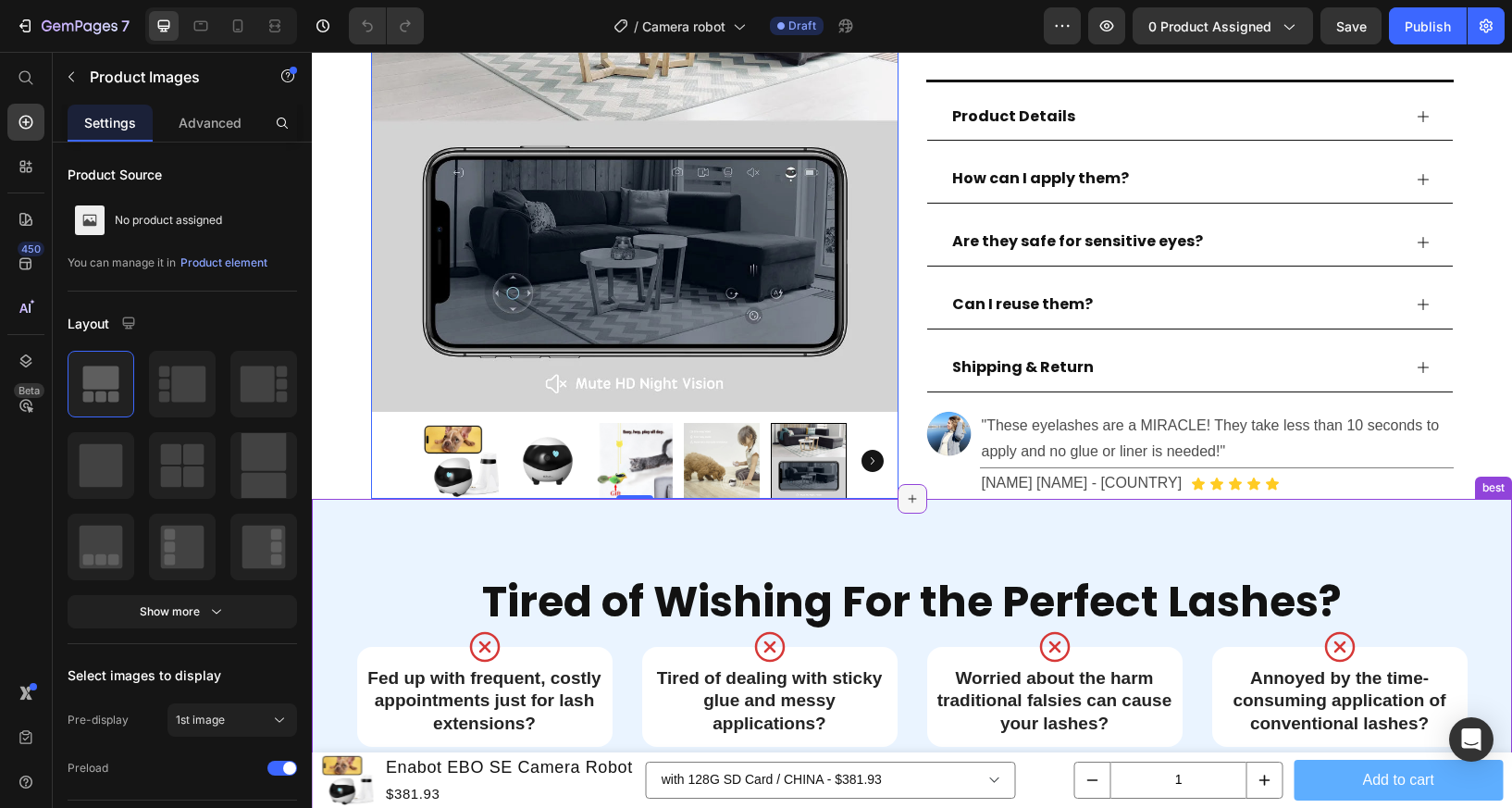 click at bounding box center (912, 499) 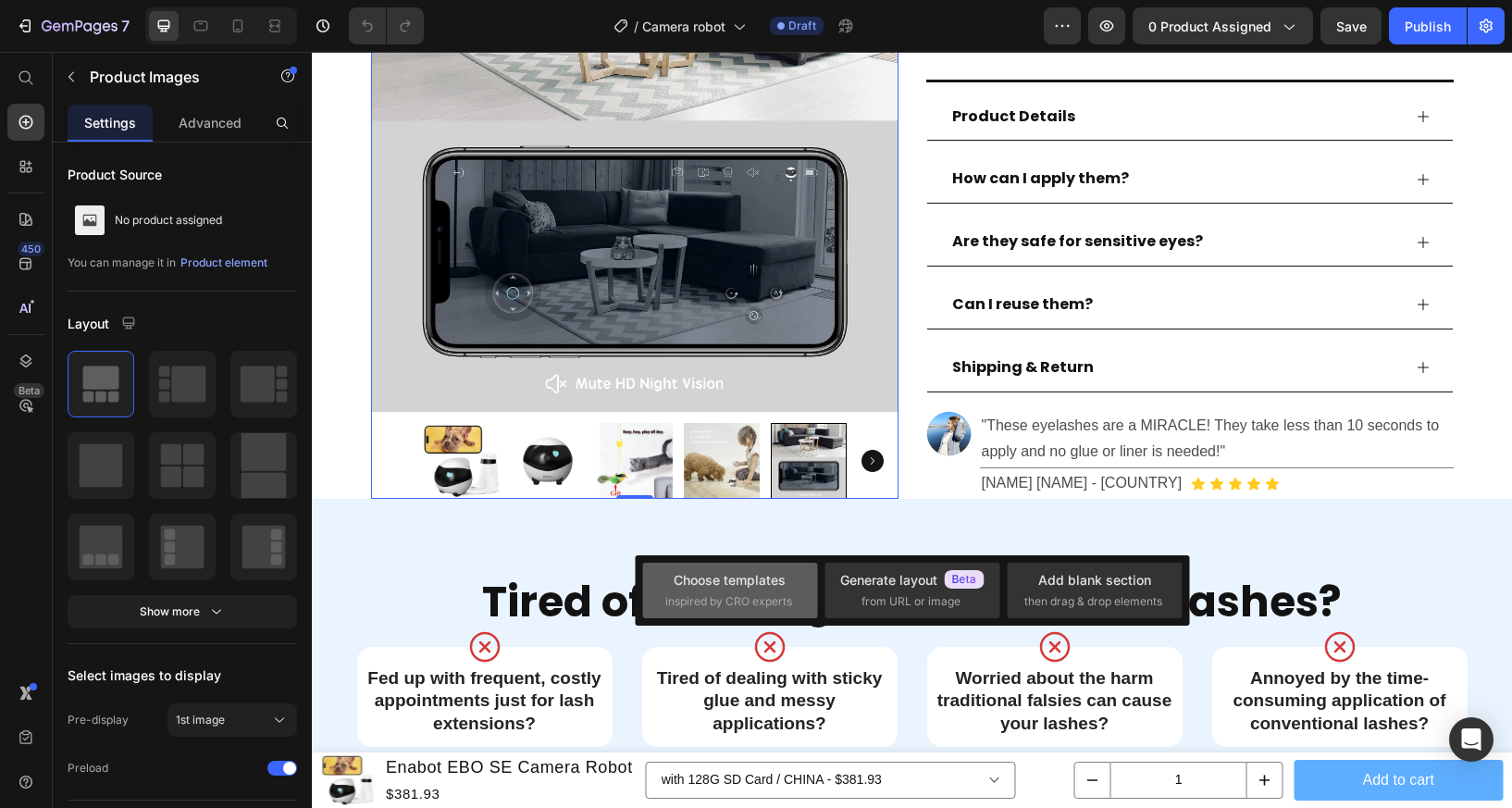click on "Choose templates" at bounding box center [729, 579] 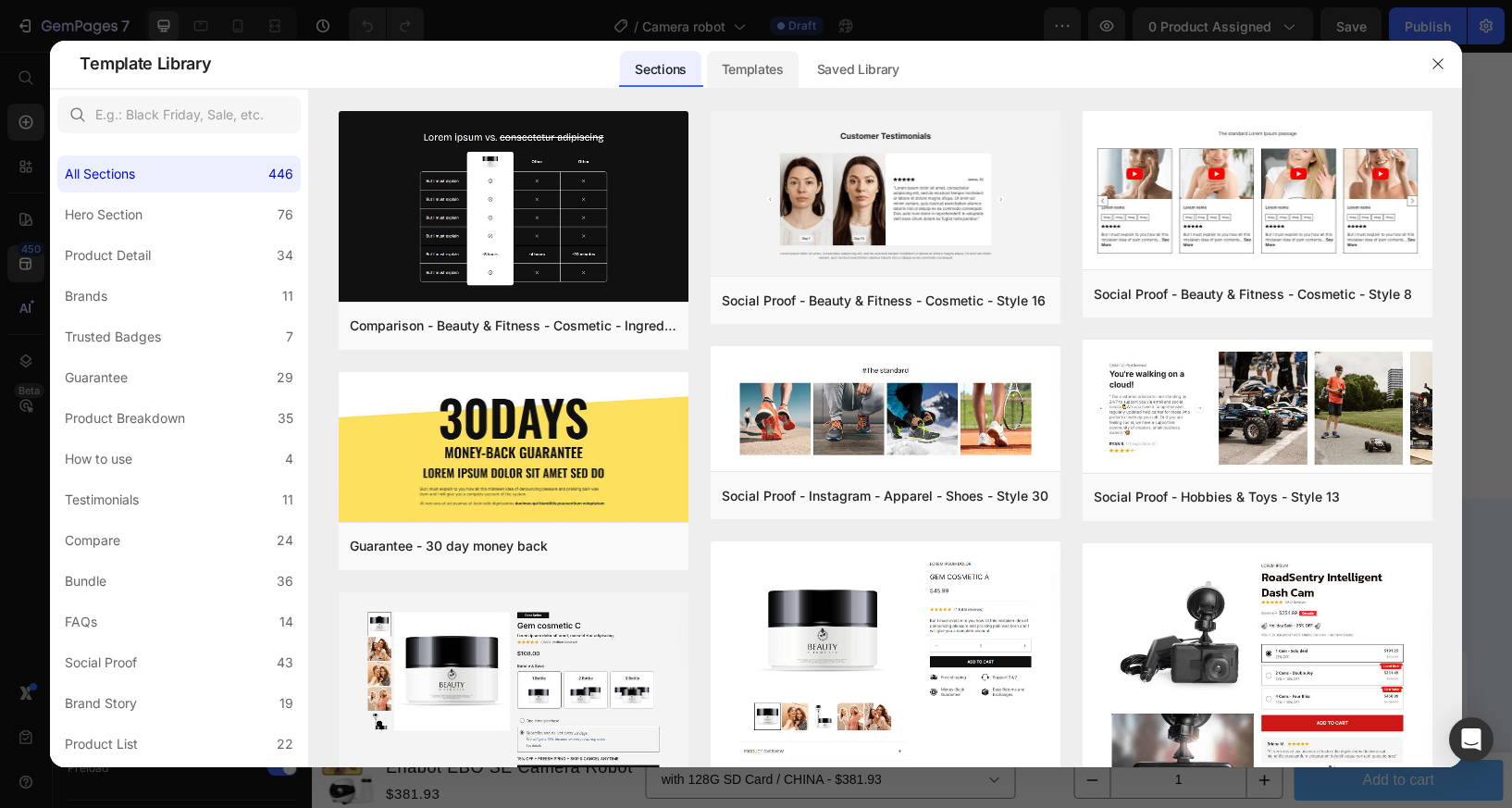 click on "Templates" 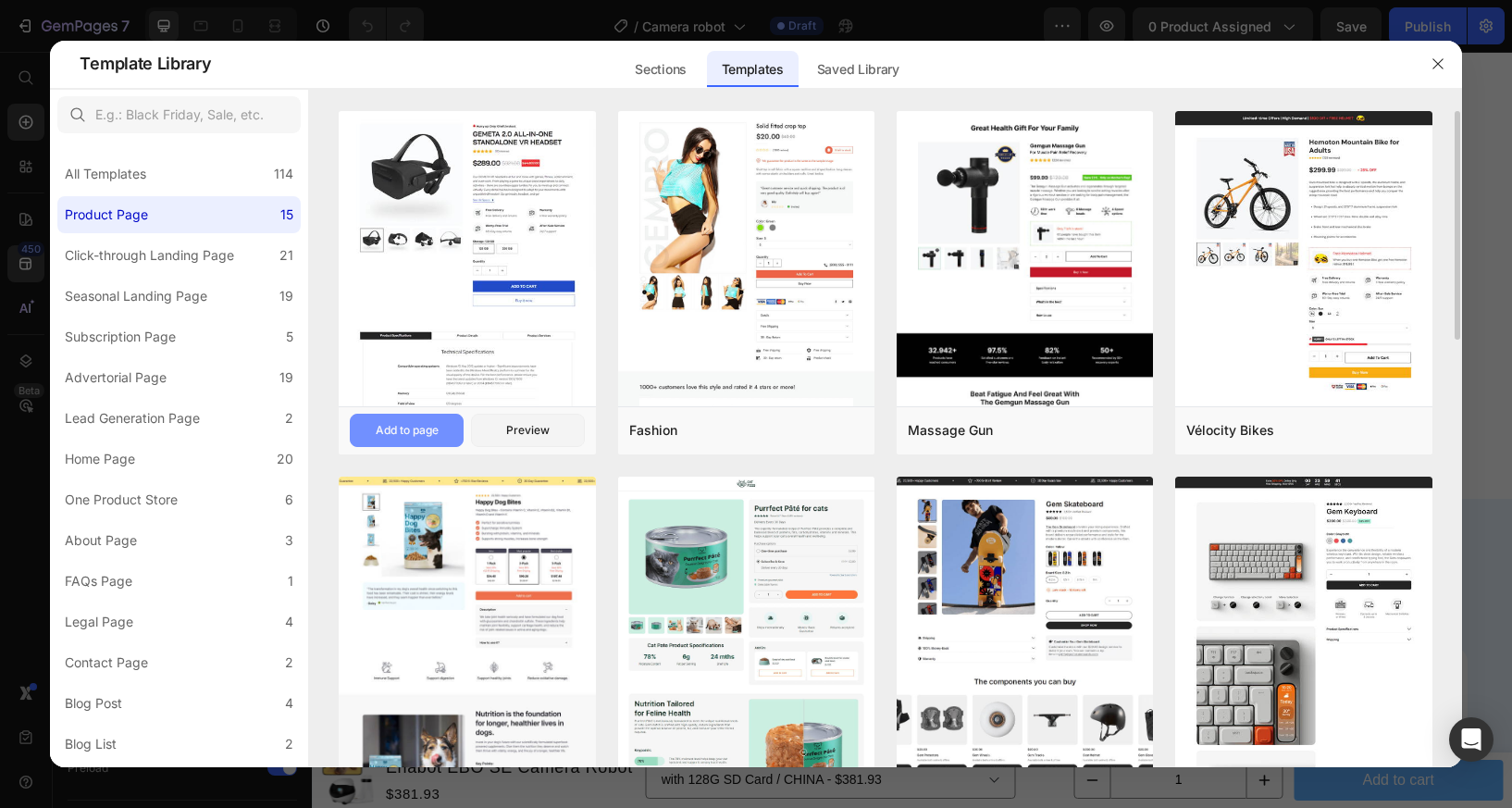 click on "Add to page" at bounding box center [407, 430] 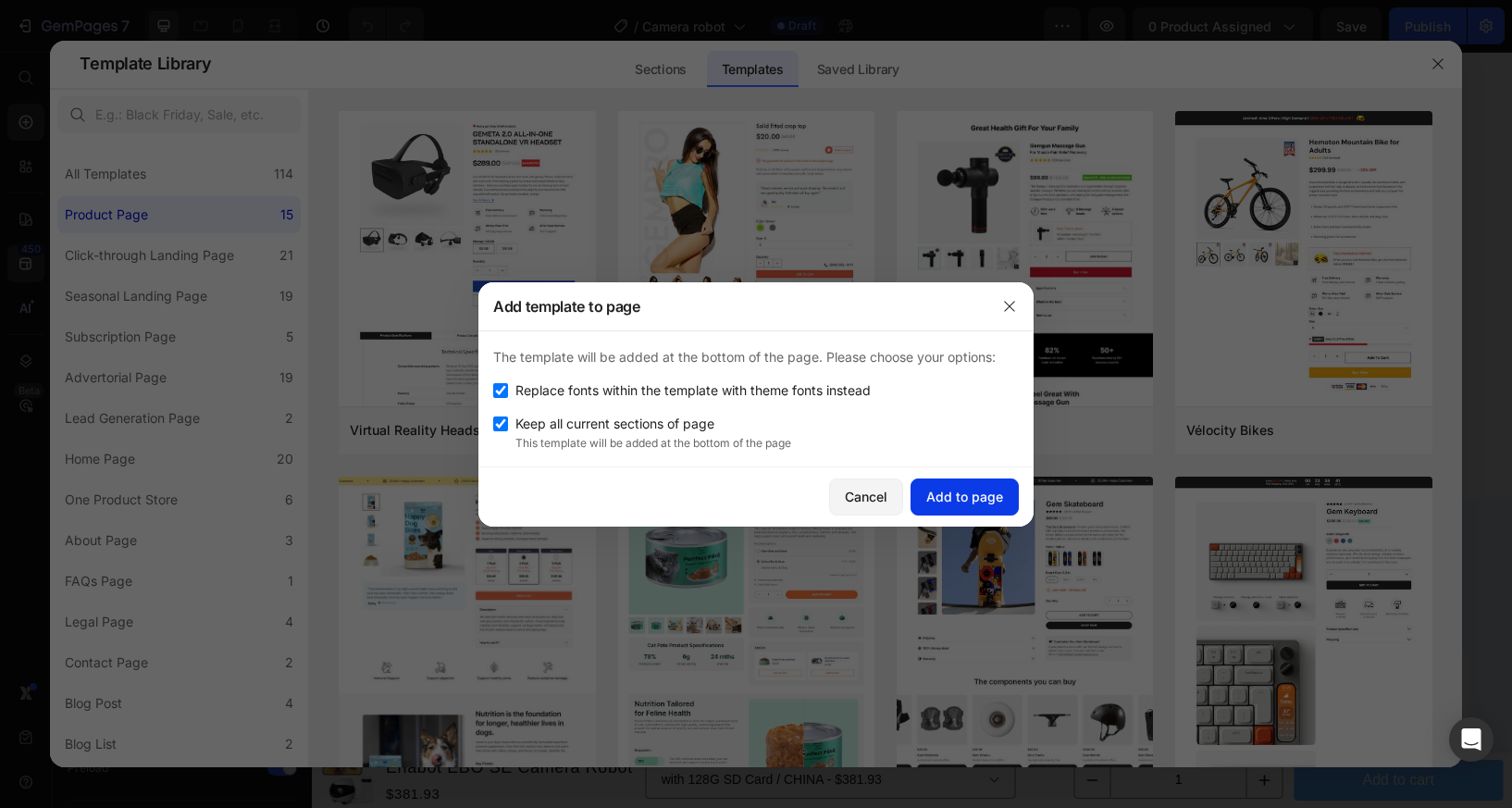 click on "Add to page" at bounding box center [964, 496] 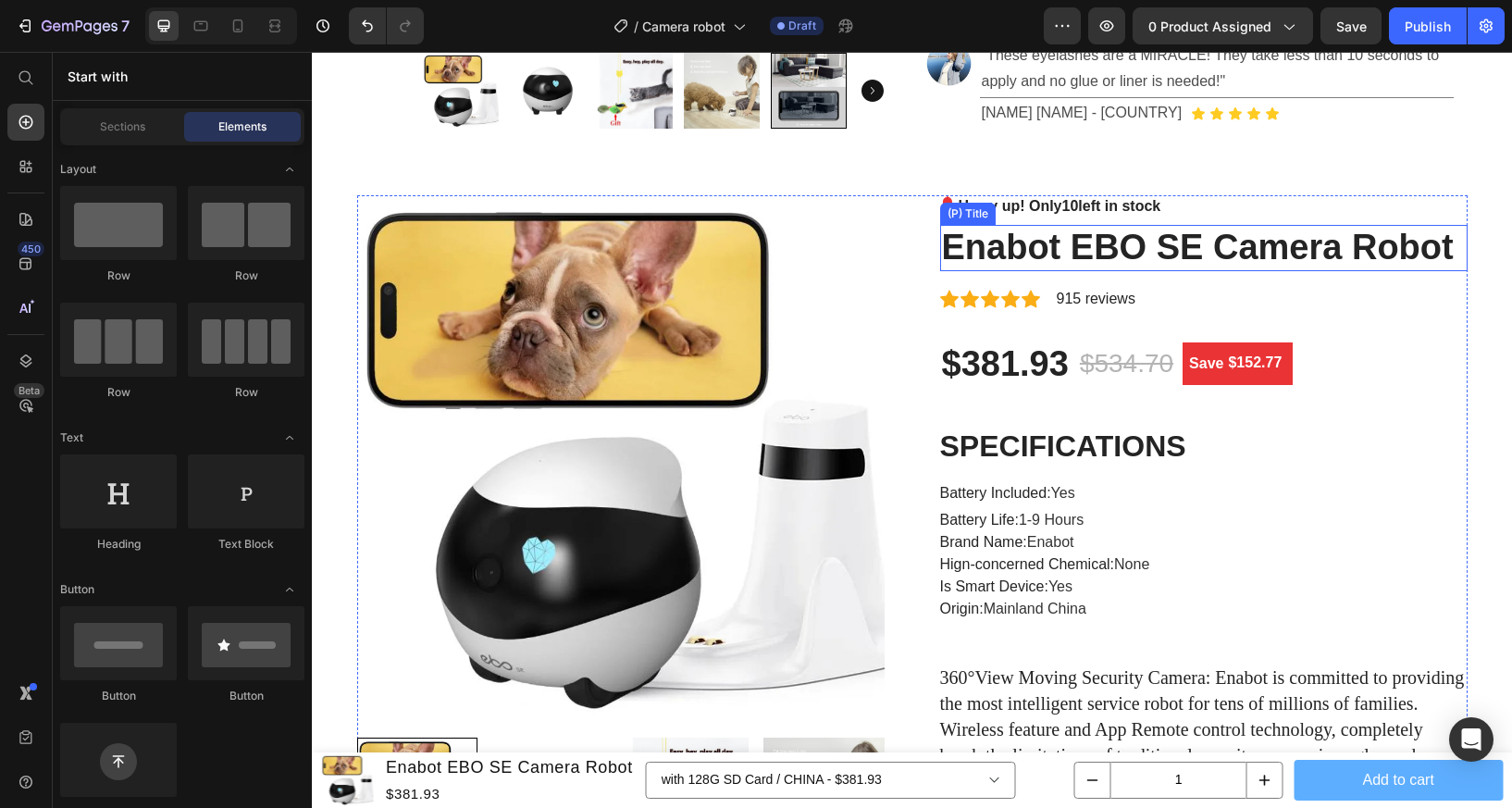 scroll, scrollTop: 992, scrollLeft: 0, axis: vertical 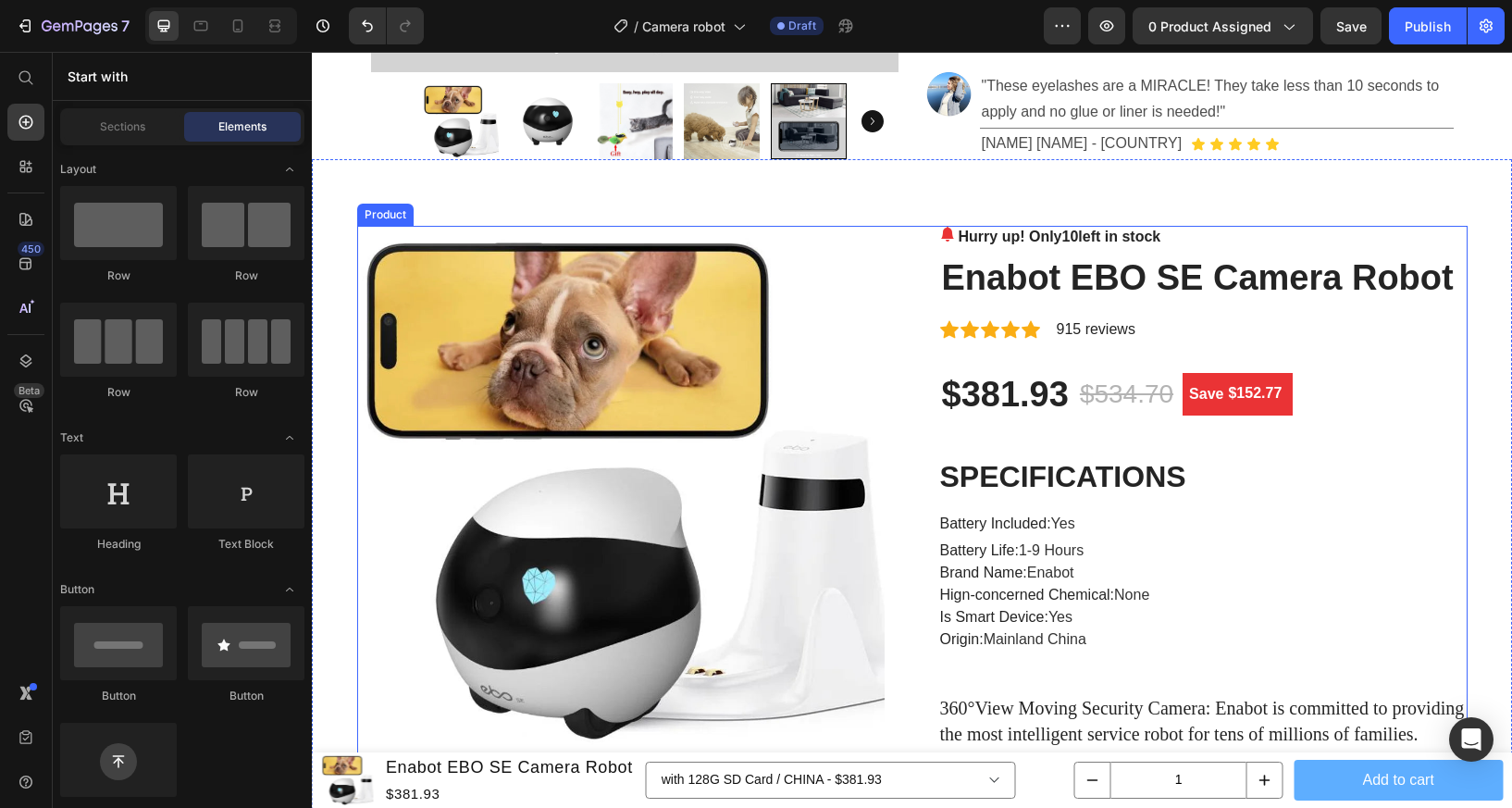 click on "Product Images
Hurry up! Only  10  left in stock (P) Stock Counter Enabot EBO SE Camera Robot (P) Title
Icon
Icon
Icon
Icon
Icon Icon List Hoz 915 reviews Text block Row $381.93 (P) Price $534.70 (P) Price Save $152.77 (P) Tag Row SPECIFICATIONS Battery Included :  Yes Battery Life :  1-9 Hours Brand Name :  Enabot Hign-concerned Chemical :  None Is Smart Device :  Yes Origin :  Mainland China 360°View Moving Security Camera: Enabot is committed to providing the most intelligent service robot for tens of millions of families. Wireless feature and App Remote control technology, completely break the limitations of traditional security camera in angles and space. You can remote control it to check any room, its compact size supports through the bed or other corner. Specifications Model:  EBO SE Dimensions :  W 95mm*H 89.2mm*L 95mm Weight :  280g±20g Battery Capacity:  2500mAh Charging Time:  2-3 H Battery Life: :" at bounding box center (912, 2922) 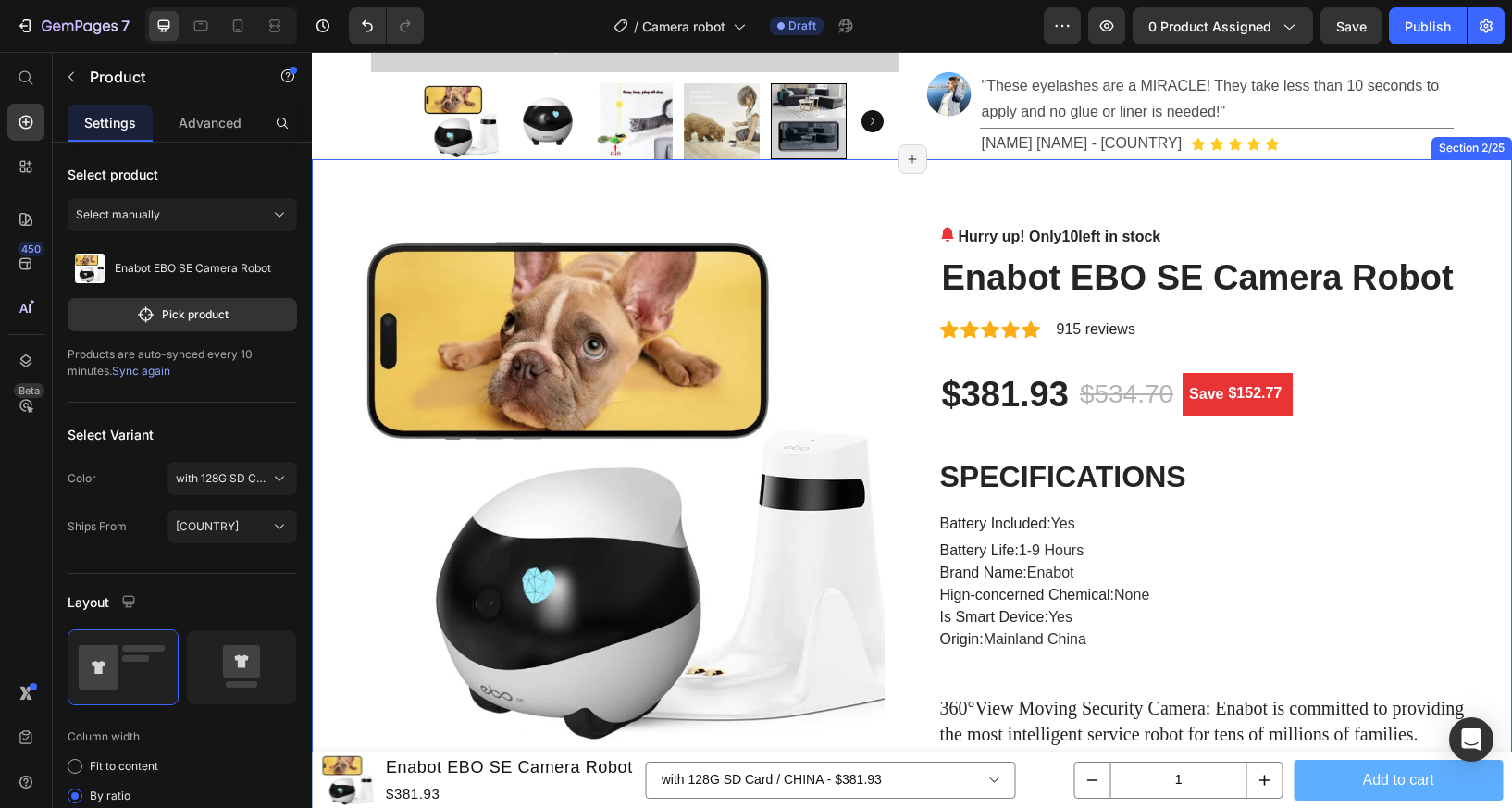 click on "Product Images
Hurry up! Only  10  left in stock (P) Stock Counter Enabot EBO SE Camera Robot (P) Title
Icon
Icon
Icon
Icon
Icon Icon List Hoz 915 reviews Text block Row $381.93 (P) Price $534.70 (P) Price Save $152.77 (P) Tag Row SPECIFICATIONS Battery Included :  Yes Battery Life :  1-9 Hours Brand Name :  Enabot Hign-concerned Chemical :  None Is Smart Device :  Yes Origin :  Mainland China 360°View Moving Security Camera: Enabot is committed to providing the most intelligent service robot for tens of millions of families. Wireless feature and App Remote control technology, completely break the limitations of traditional security camera in angles and space. You can remote control it to check any room, its compact size supports through the bed or other corner. Specifications Model:  EBO SE Dimensions :  W 95mm*H 89.2mm*L 95mm Weight :  280g±20g Battery Capacity:  2500mAh Charging Time:  2-3 H Battery Life: :" at bounding box center (911, 2922) 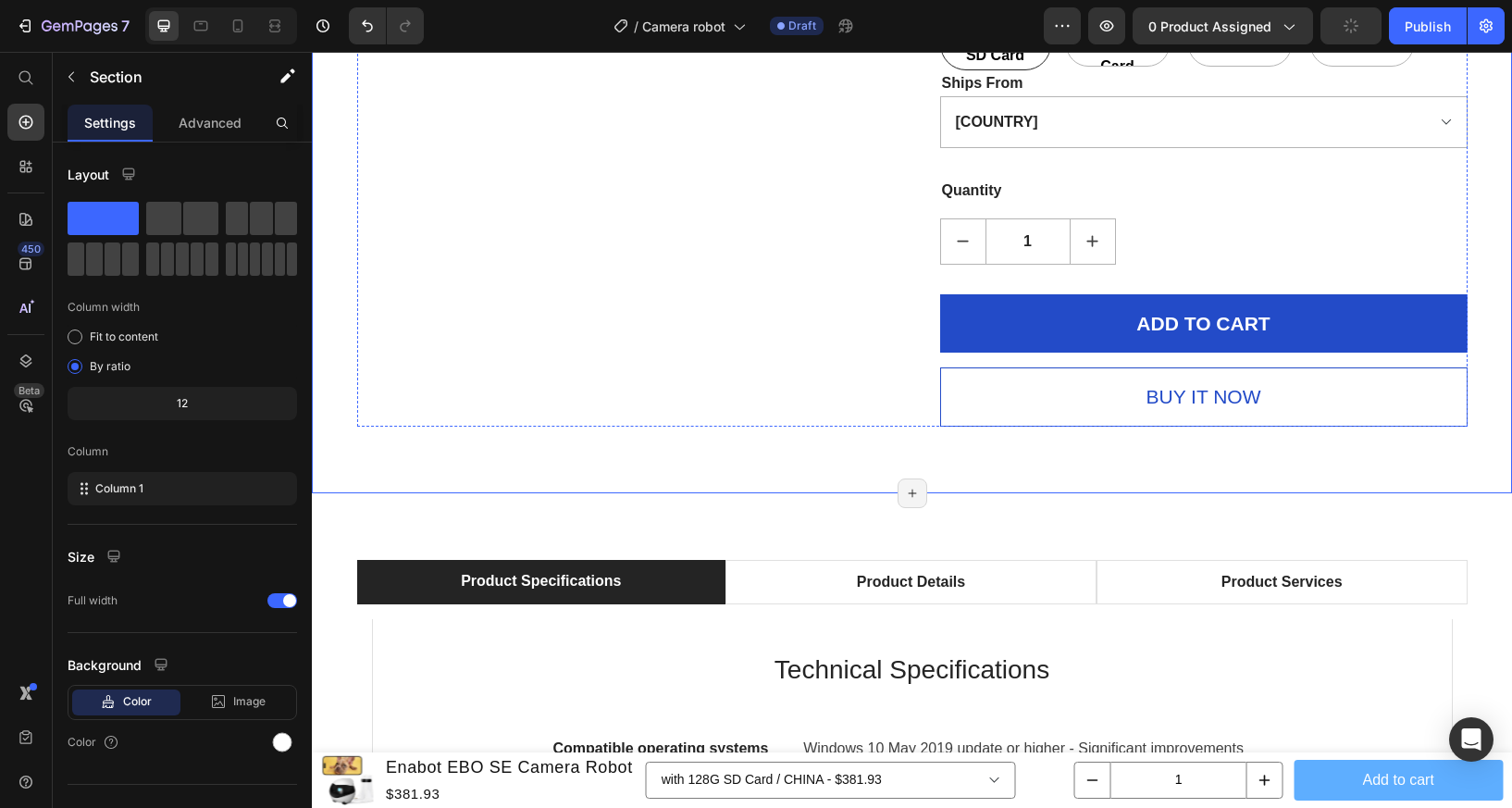 scroll, scrollTop: 6257, scrollLeft: 0, axis: vertical 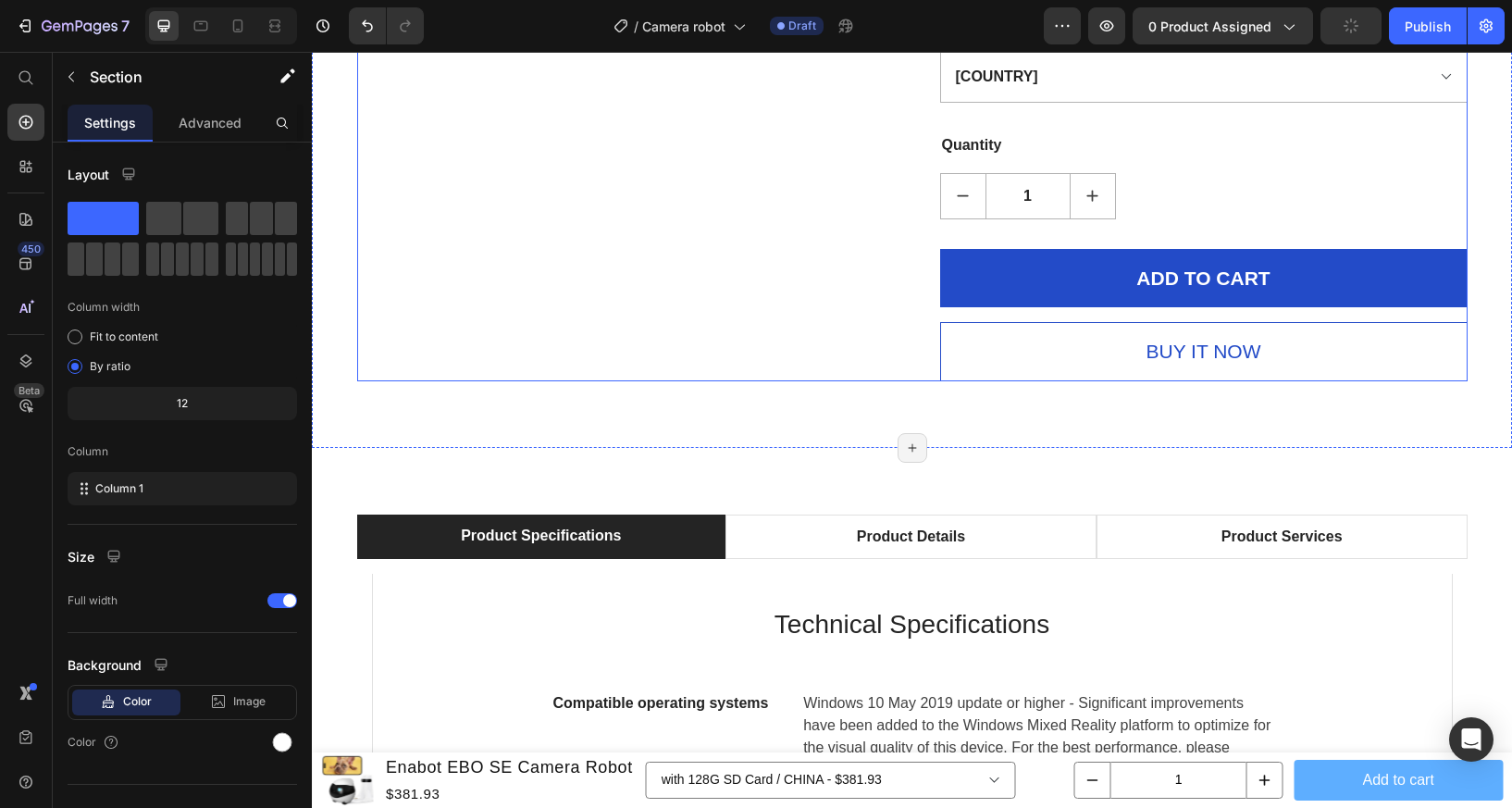 click on "Product Images" at bounding box center [621, -2316] 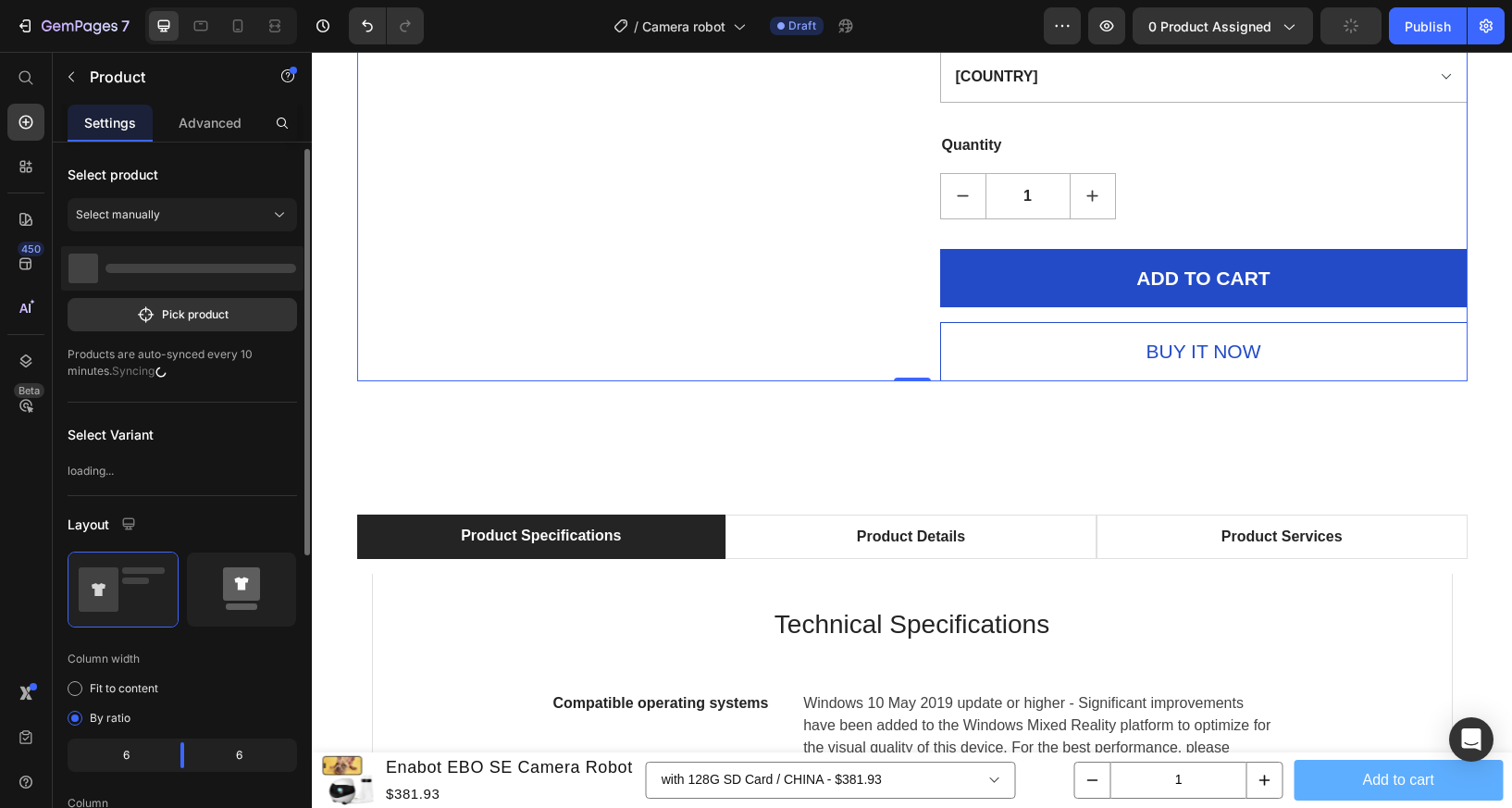 scroll, scrollTop: 551, scrollLeft: 0, axis: vertical 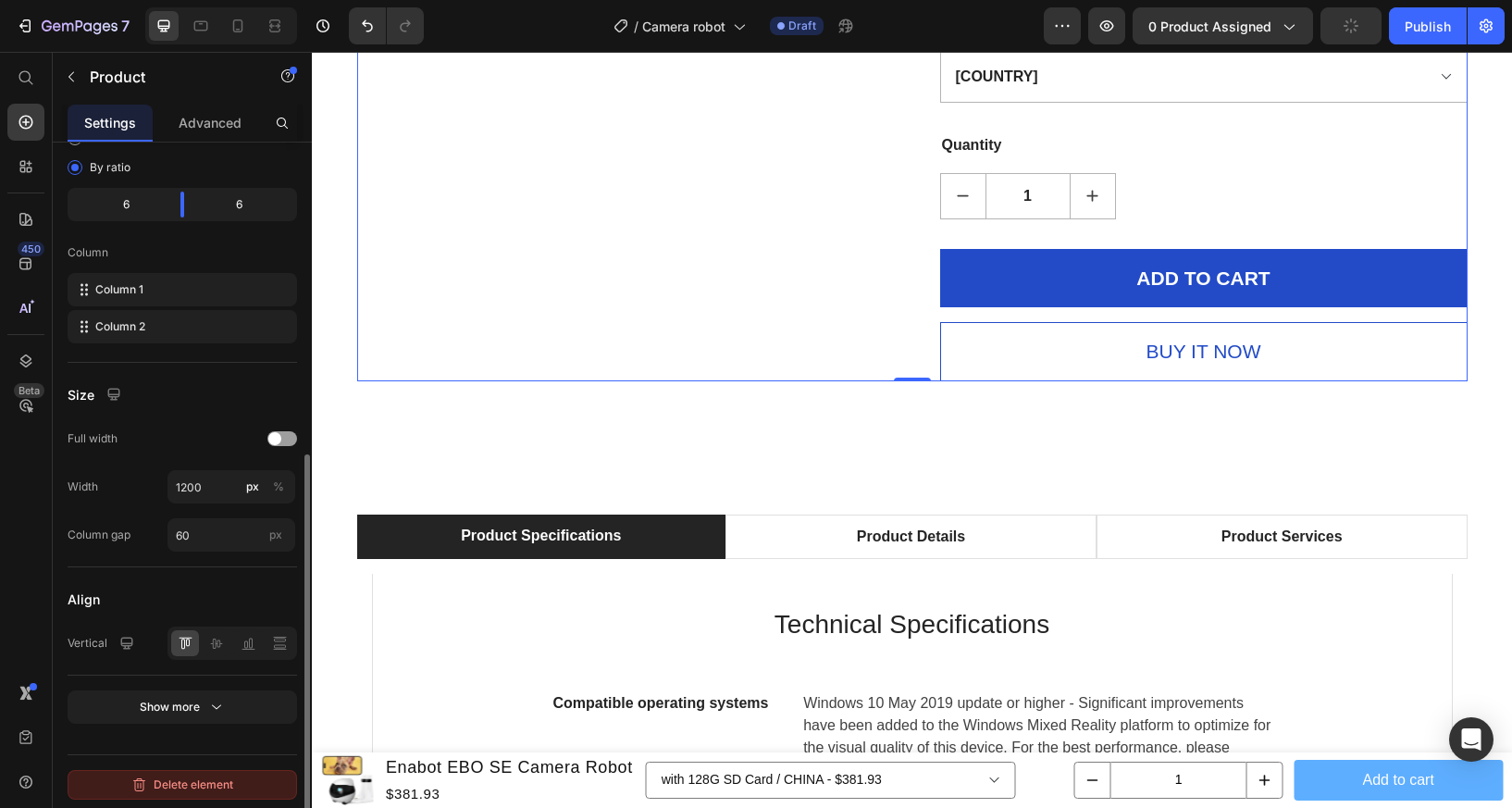 click on "Delete element" at bounding box center [182, 785] 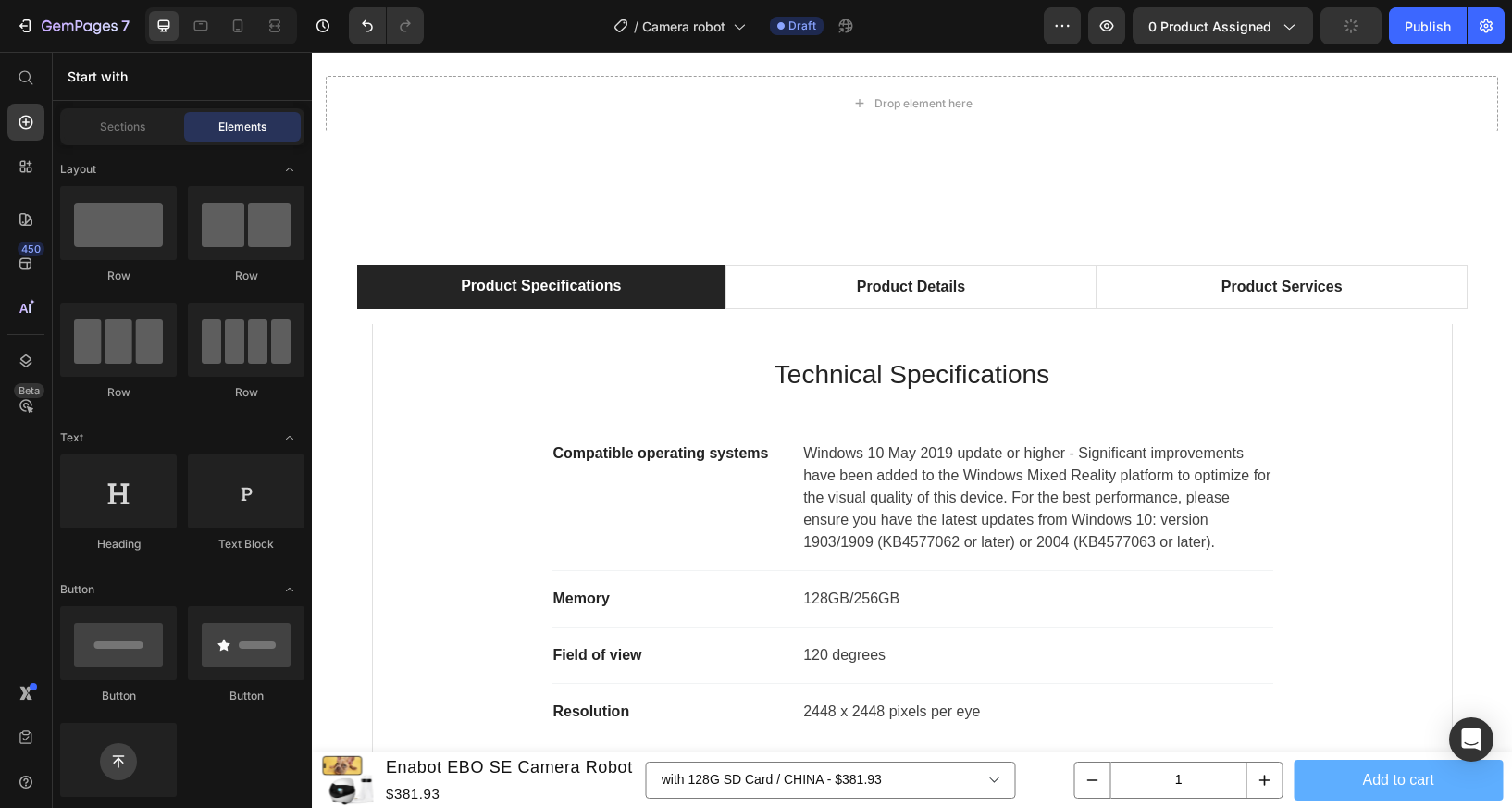 scroll, scrollTop: 1084, scrollLeft: 0, axis: vertical 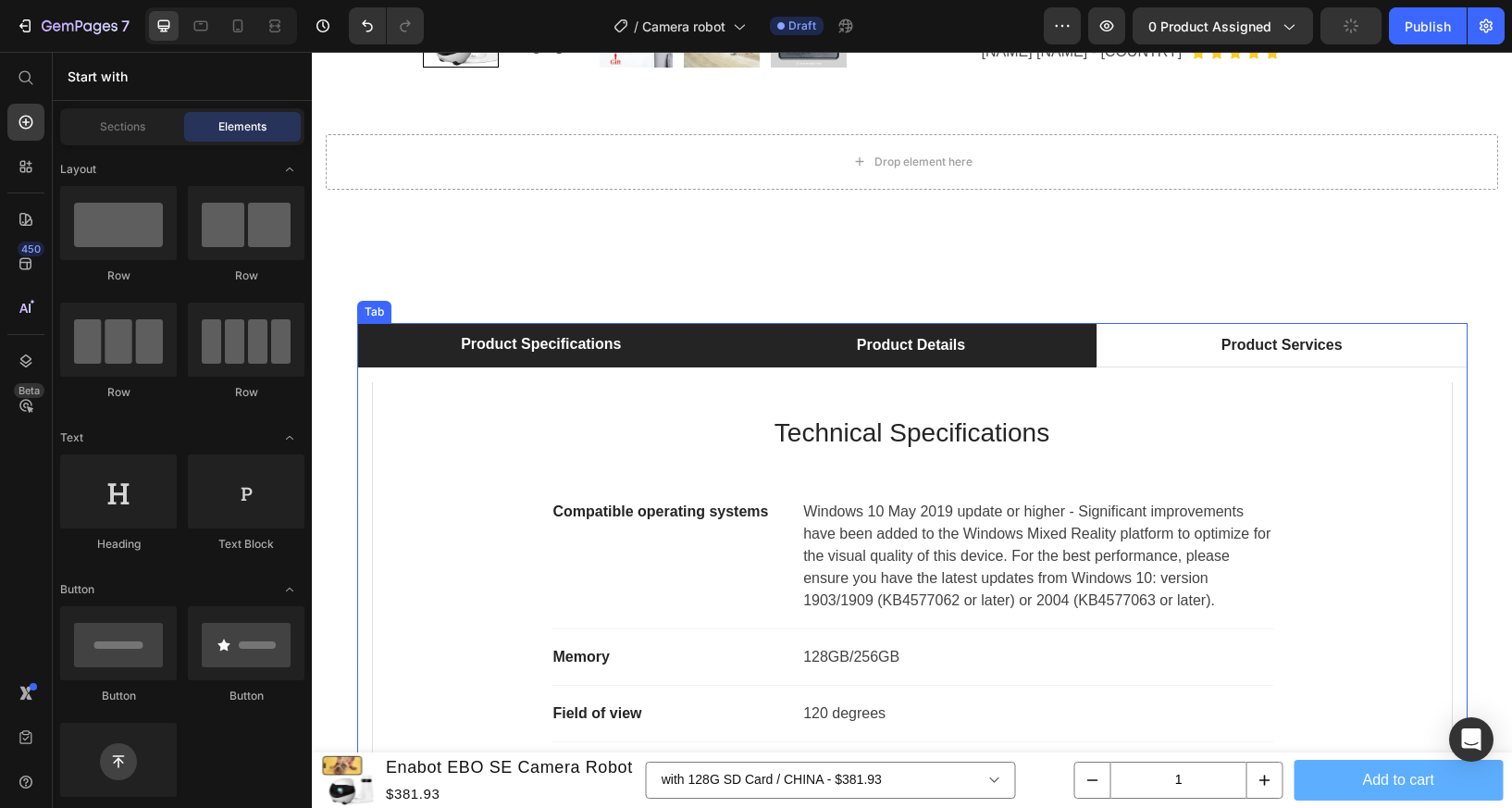 click on "Product Details" at bounding box center (911, 345) 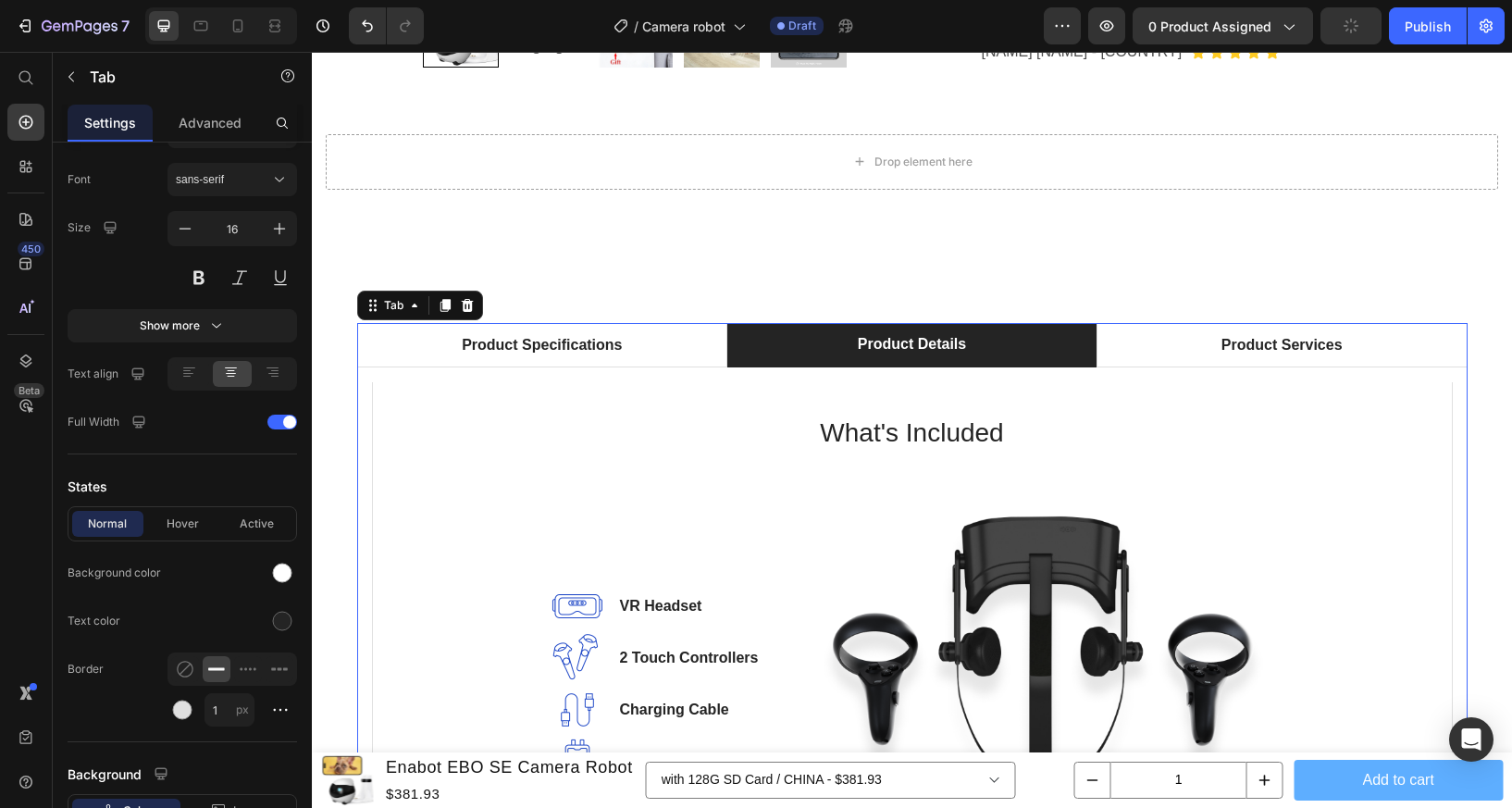 scroll, scrollTop: 0, scrollLeft: 0, axis: both 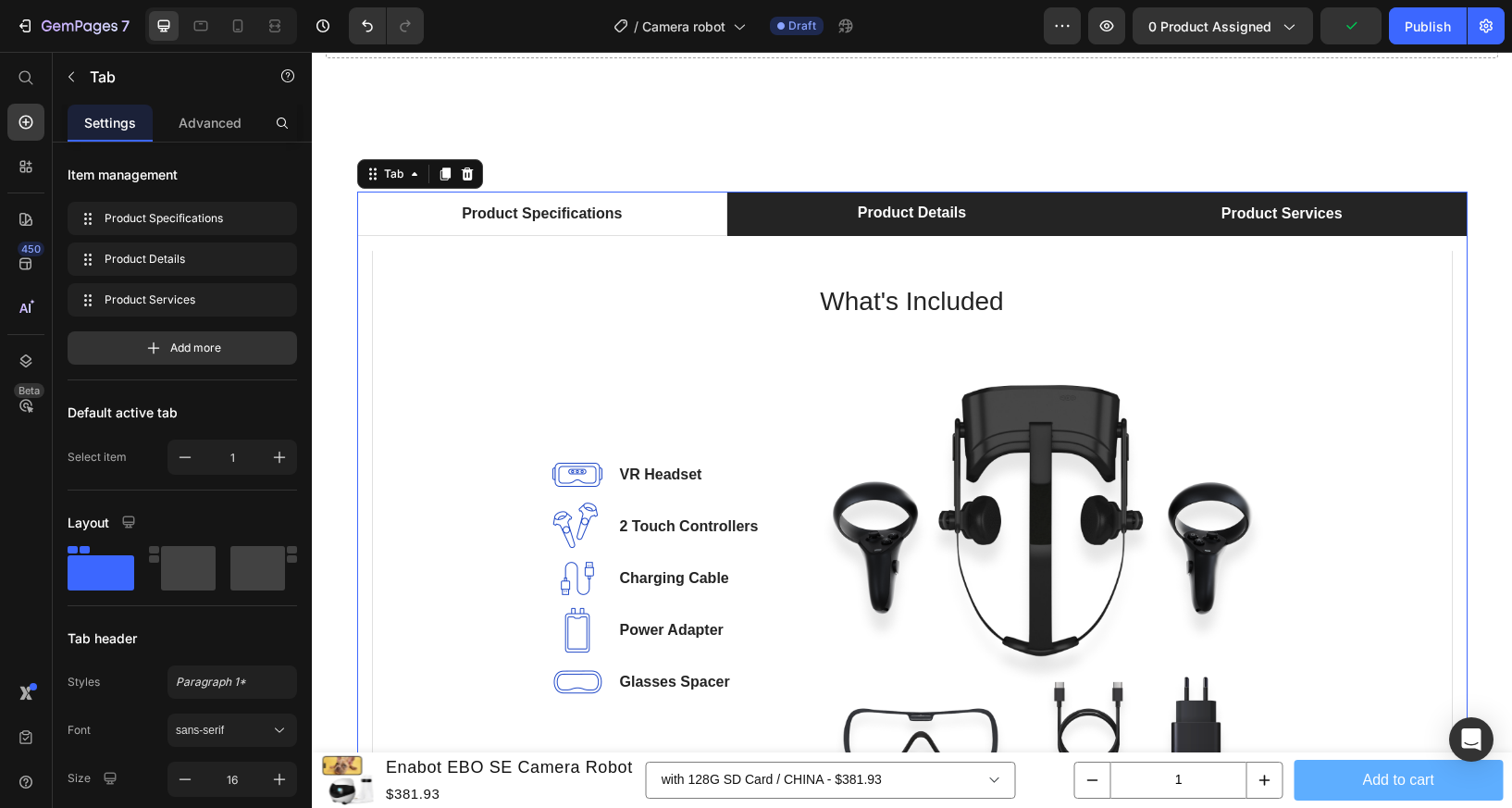 click on "Product Services" at bounding box center (1282, 214) 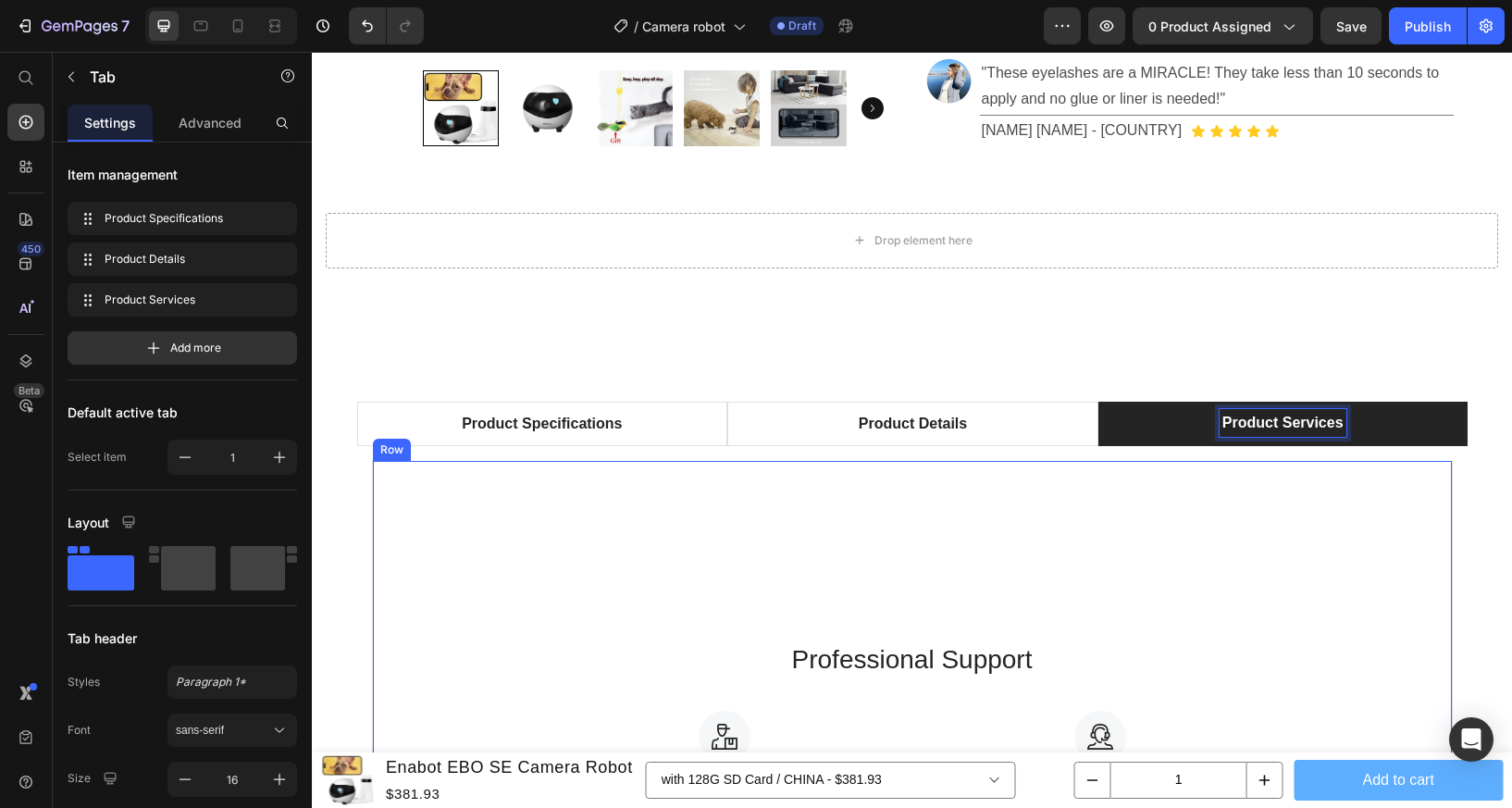 scroll, scrollTop: 967, scrollLeft: 0, axis: vertical 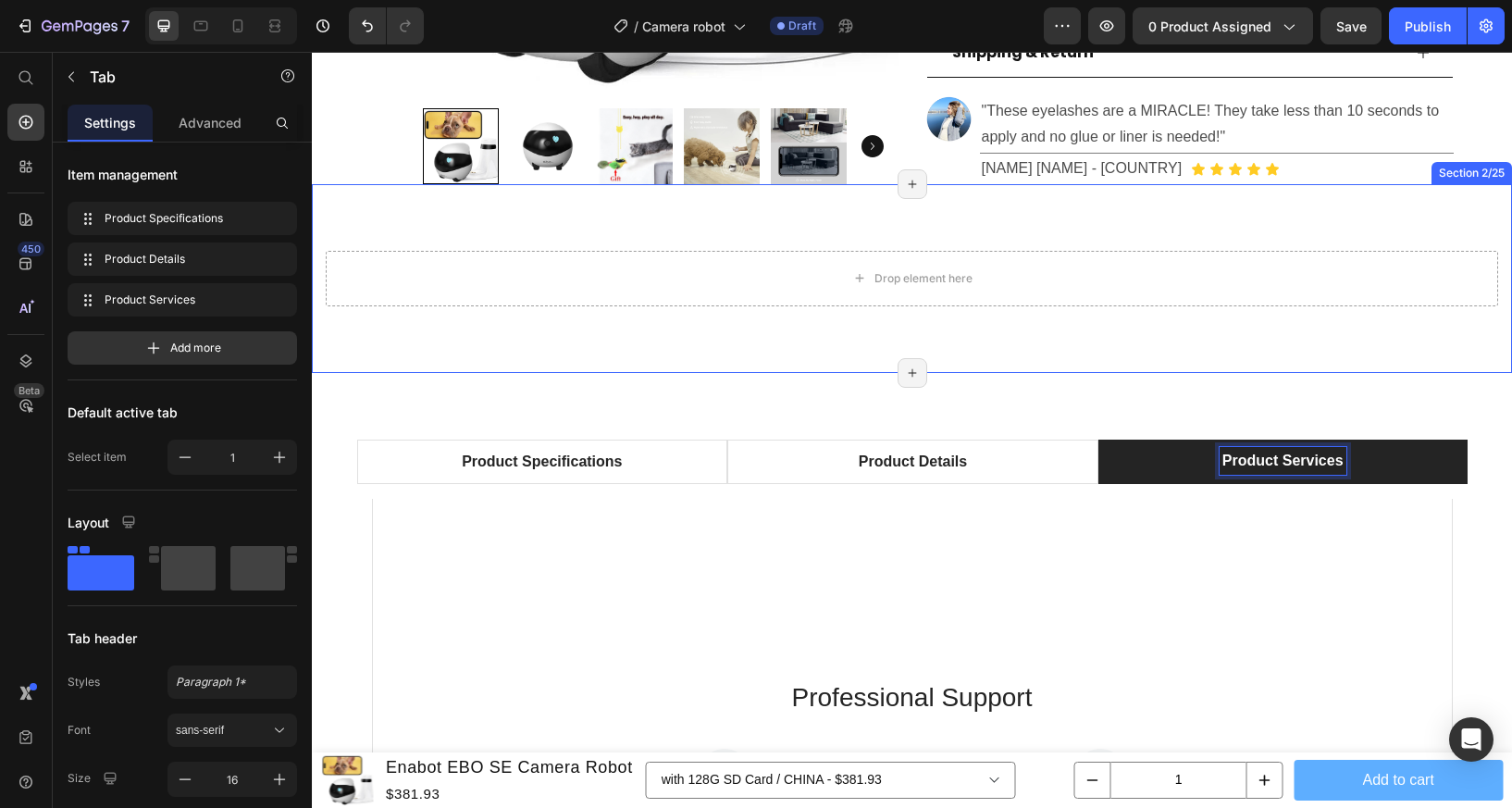 click on "Drop element here Section 2/25 Page has reached Shopify’s 25 section-limit Page has reached Shopify’s 25 section-limit" at bounding box center [911, 279] 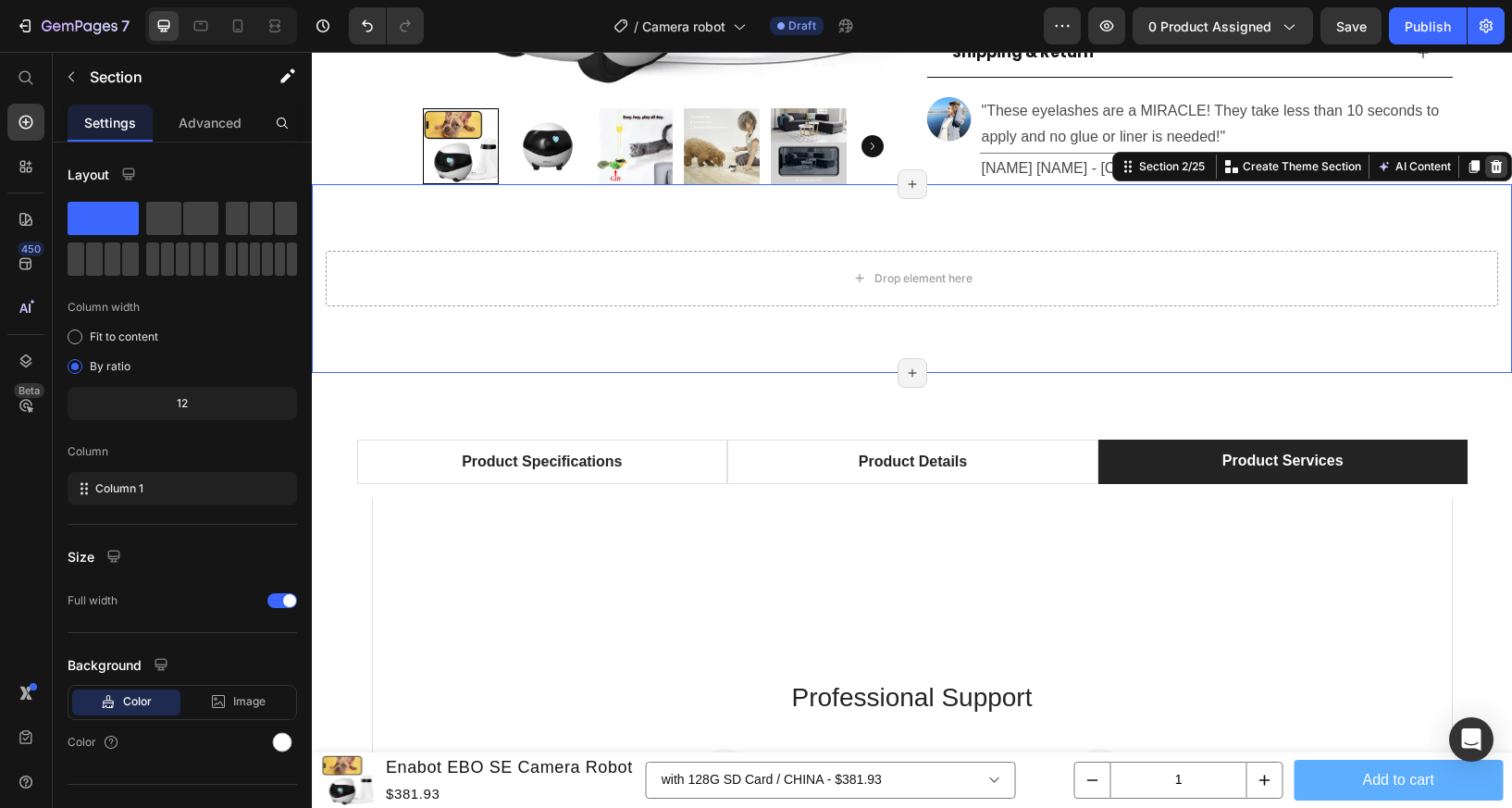 click 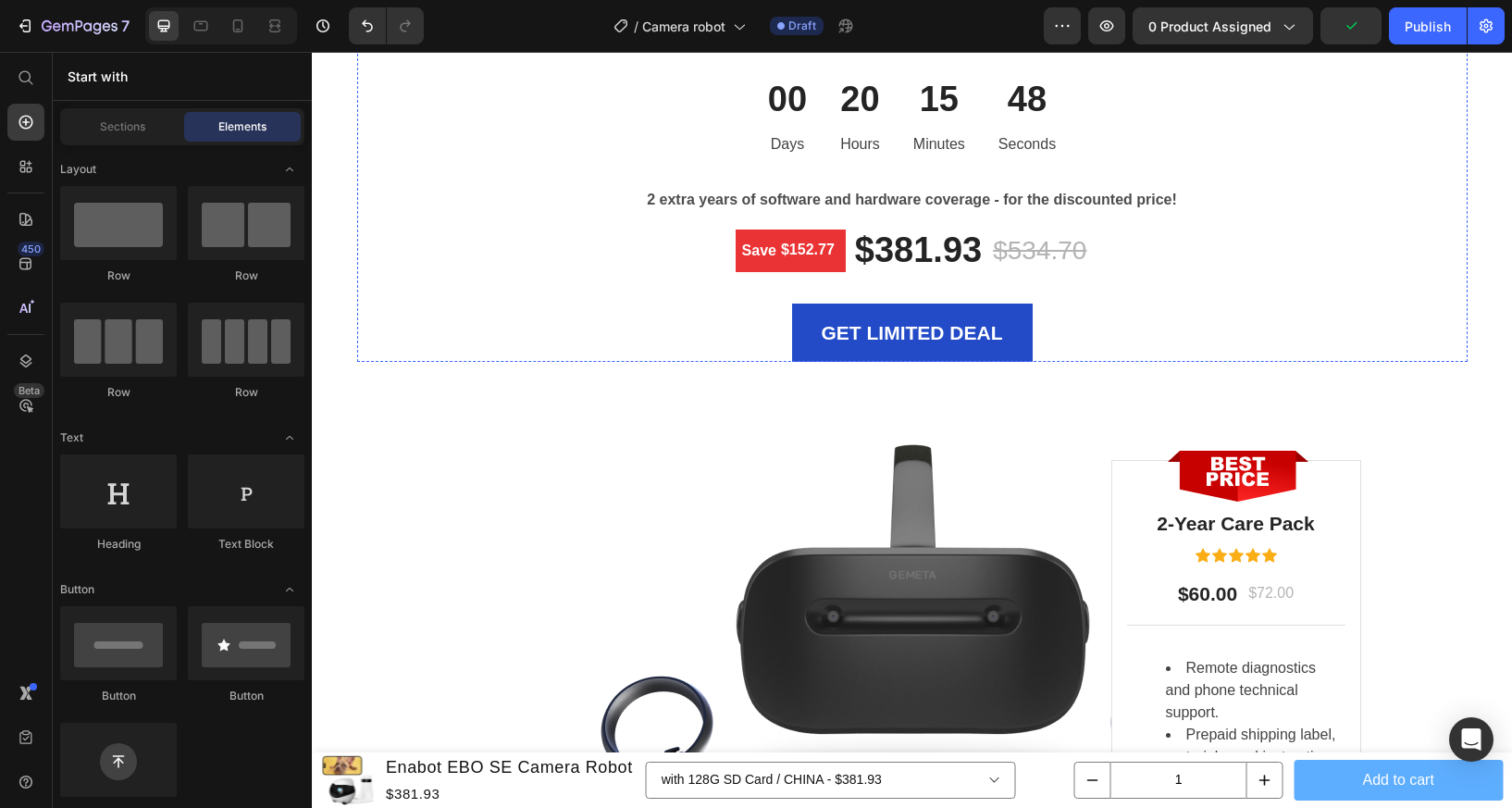 scroll, scrollTop: 5276, scrollLeft: 0, axis: vertical 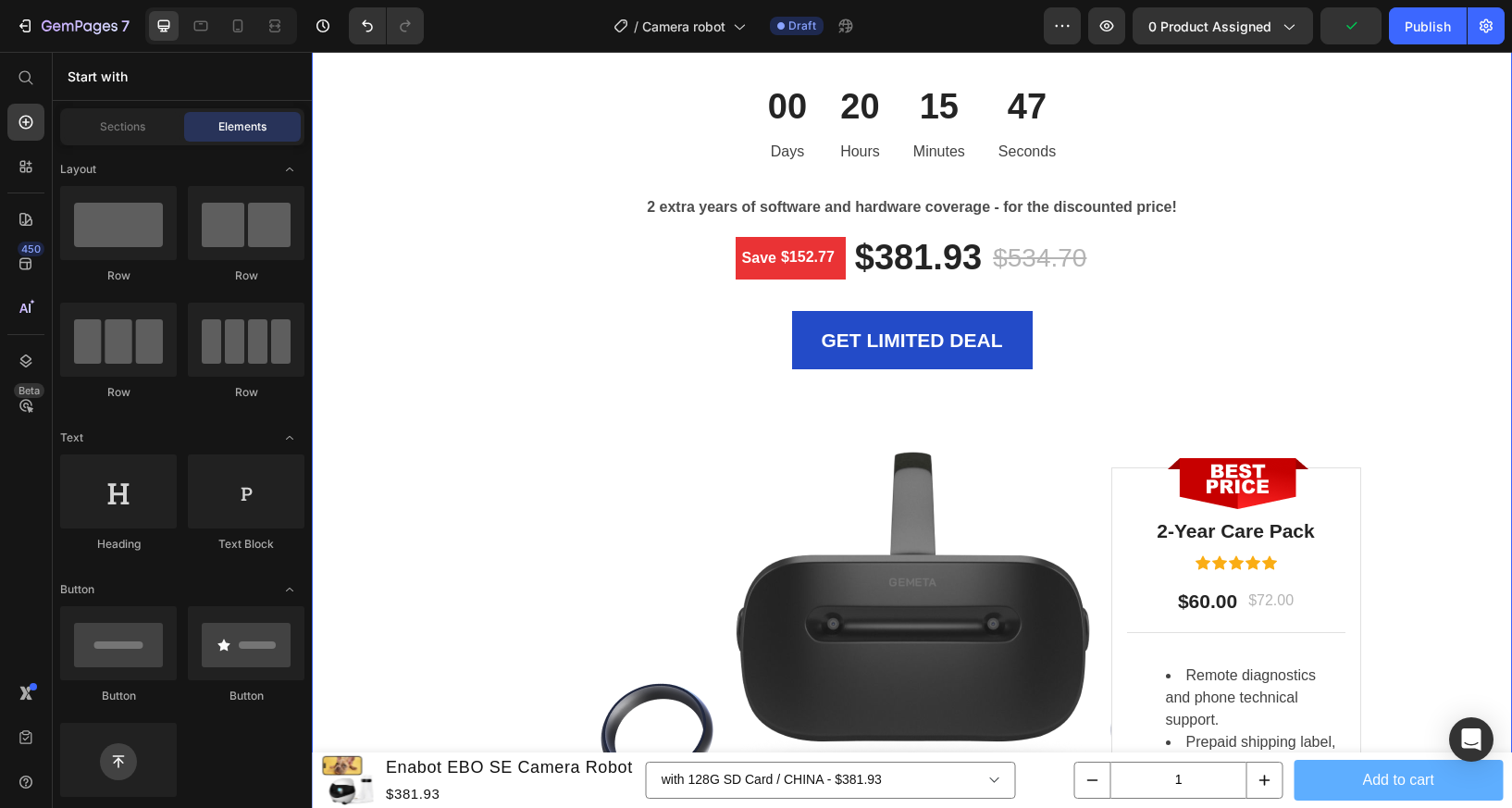click on "LIMITED TIME DEAL Text block PLAY WORRY-FREE  WITH OUR EXTENDED WARRANTY Heading 00 Days 20 Hours 15 Minutes 47 Seconds CountDown Timer 2 extra years of software and hardware coverage - for the discounted price! Text block Save $152.77 (P) Tag $381.93 (P) Price $534.70 (P) Price Row GET LIMITED DEAL (P) Cart Button Product Row Image Image 2-Year Care Pack Heading
Icon
Icon
Icon
Icon
Icon Icon List Hoz $60.00 Text block $72.00 Text block Row                Title Line Remote diagnostics and phone technical support. Prepaid shipping label, materials, and instructions. Convenient door-to-door service, protection against accidental damage. Next Business Day Exchange. Text block Row Row Section 6/25" at bounding box center (911, 403) 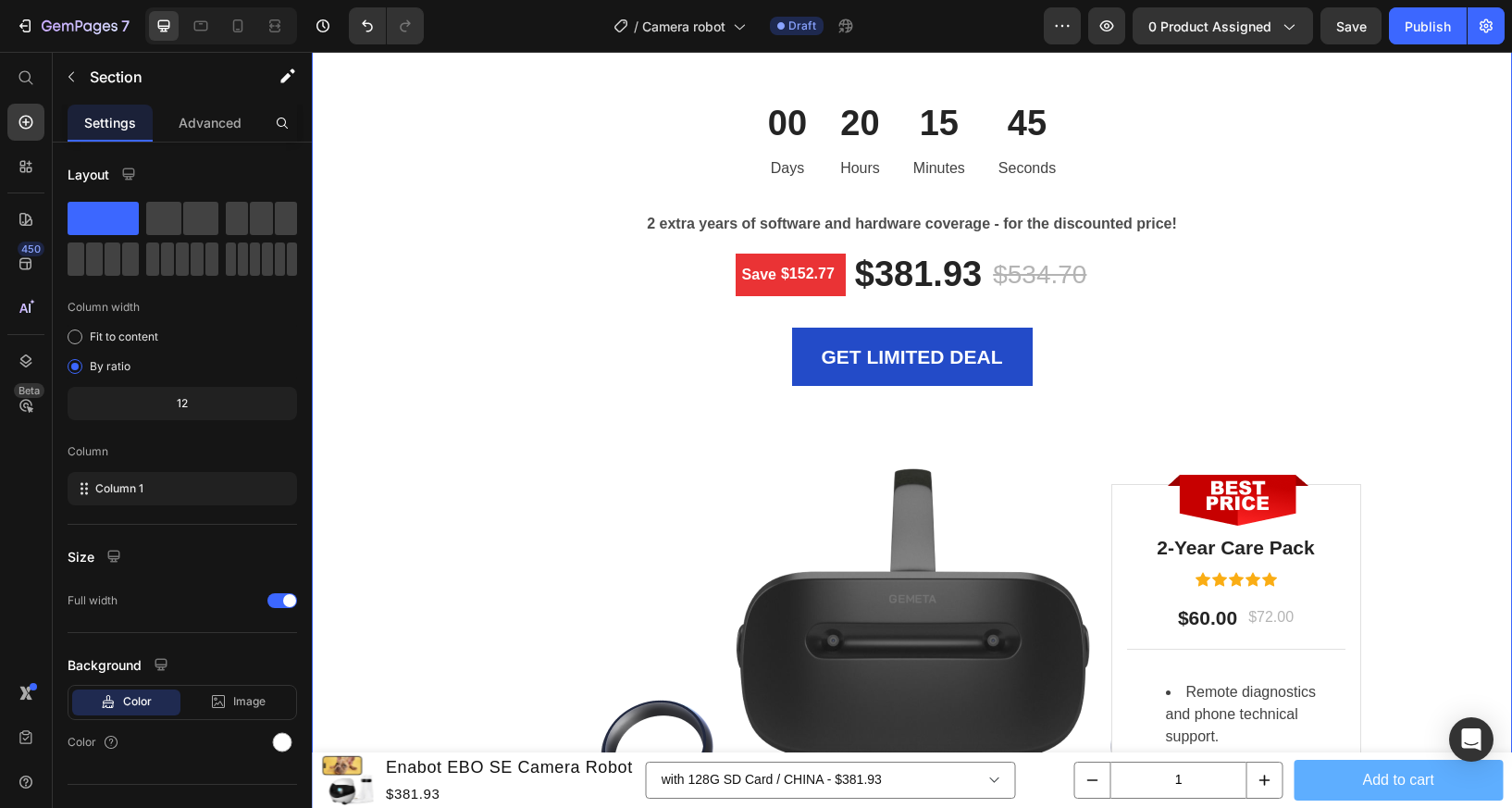 scroll, scrollTop: 5257, scrollLeft: 0, axis: vertical 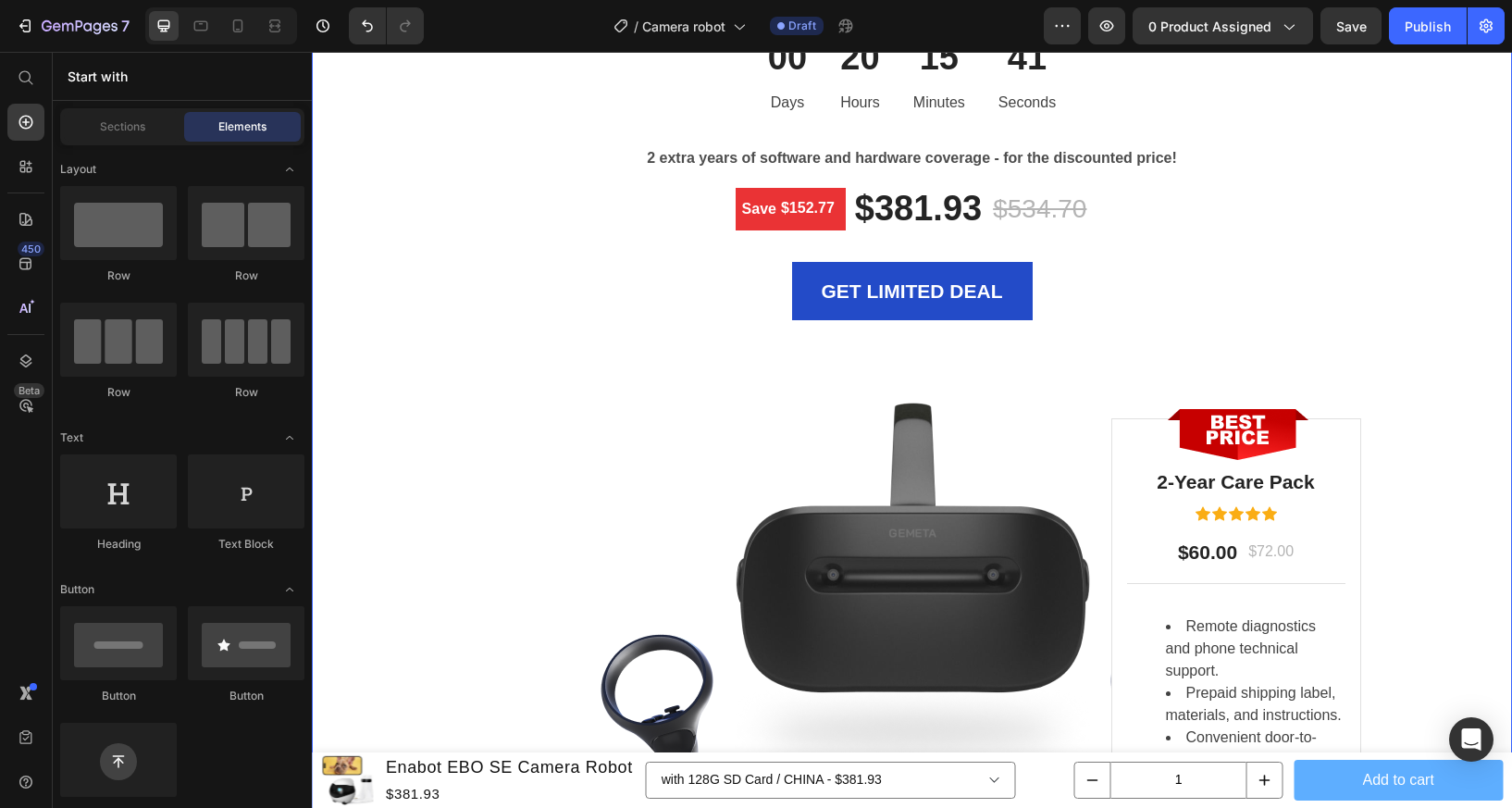 click on "LIMITED TIME DEAL Text block PLAY WORRY-FREE  WITH OUR EXTENDED WARRANTY Heading 00 Days 20 Hours 15 Minutes 41 Seconds CountDown Timer 2 extra years of software and hardware coverage - for the discounted price! Text block Save $152.77 (P) Tag $381.93 (P) Price $534.70 (P) Price Row GET LIMITED DEAL (P) Cart Button Product Row Image Image 2-Year Care Pack Heading
Icon
Icon
Icon
Icon
Icon Icon List Hoz $60.00 Text block $72.00 Text block Row                Title Line Remote diagnostics and phone technical support. Prepaid shipping label, materials, and instructions. Convenient door-to-door service, protection against accidental damage. Next Business Day Exchange. Text block Row Row Section 6/25" at bounding box center (911, 354) 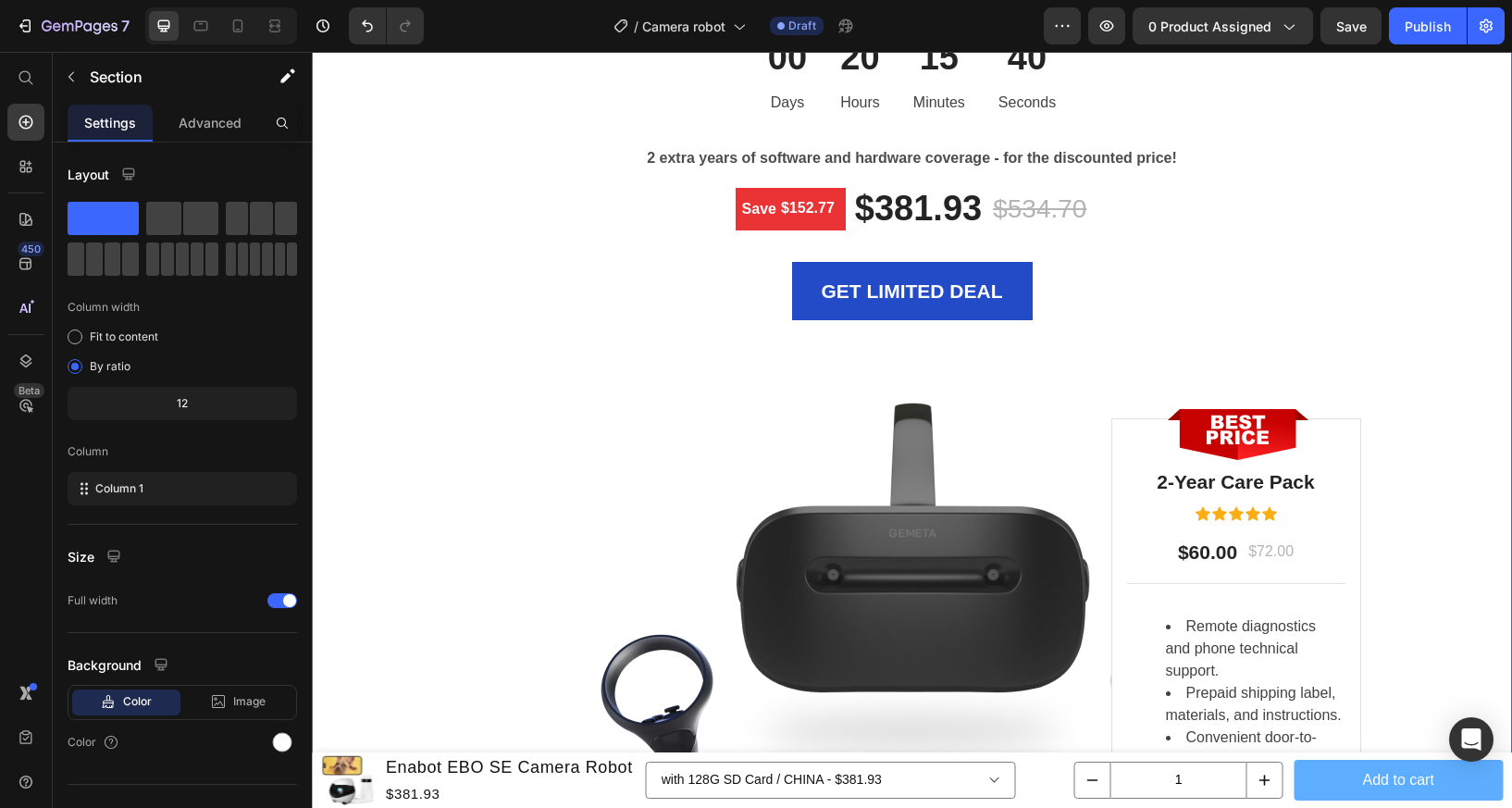 click 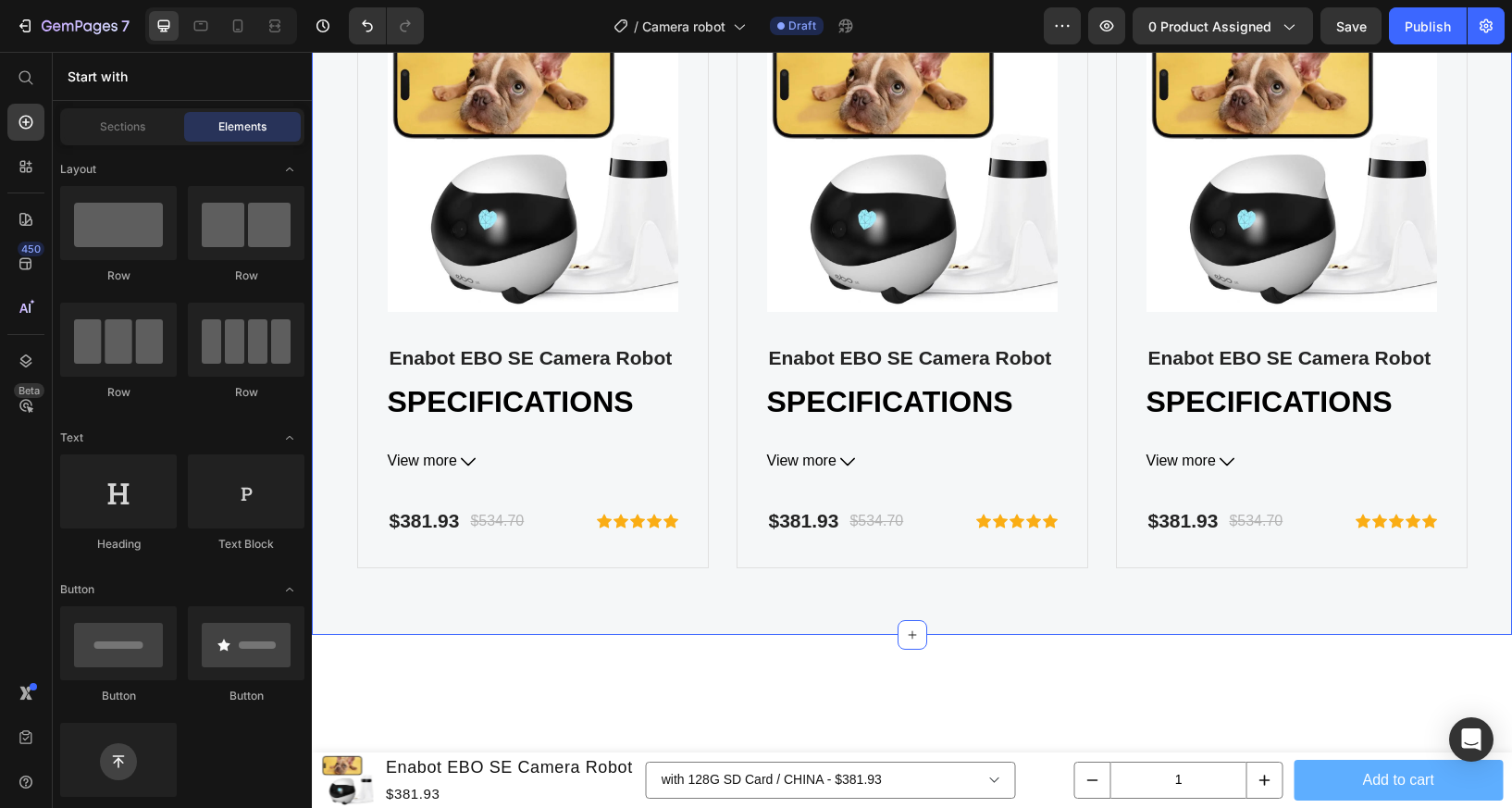 click on "FOR GEMETA 2.0 VR HEADSET Text block OUR FEATURED ACCESSORIES Heading Product Images Enabot EBO SE Camera Robot (P) Title SPECIFICATIONS Battery Included :  Yes Battery Life :  1-9 Hours Brand Name :  Enabot Hign-concerned Chemical :  None Is Smart Device :  Yes Origin :  Mainland China 360°View Moving Security Camera: Enabot is committed to providing the most intelligent service robot for tens of millions of families. Wireless feature and App Remote control technology, completely break the limitations of traditional security camera in angles and space. You can remote control it to check any room, its compact size supports through the bed or other corner. Compatibility & Customer Service: The EBO ROLA APP is compatible with iOS & Android version 10.0 and 5.0 and above, Windows and MAC systems are not supported at present, using in WiFi 2.4GHz & 5GHz. If you encounter any problems, please contact us, we will reply within 24 hours. Specifications Model:  EBO SE Dimensions :  W 95mm*H 89.2mm*L 95mm Weight : :" at bounding box center (911, 213) 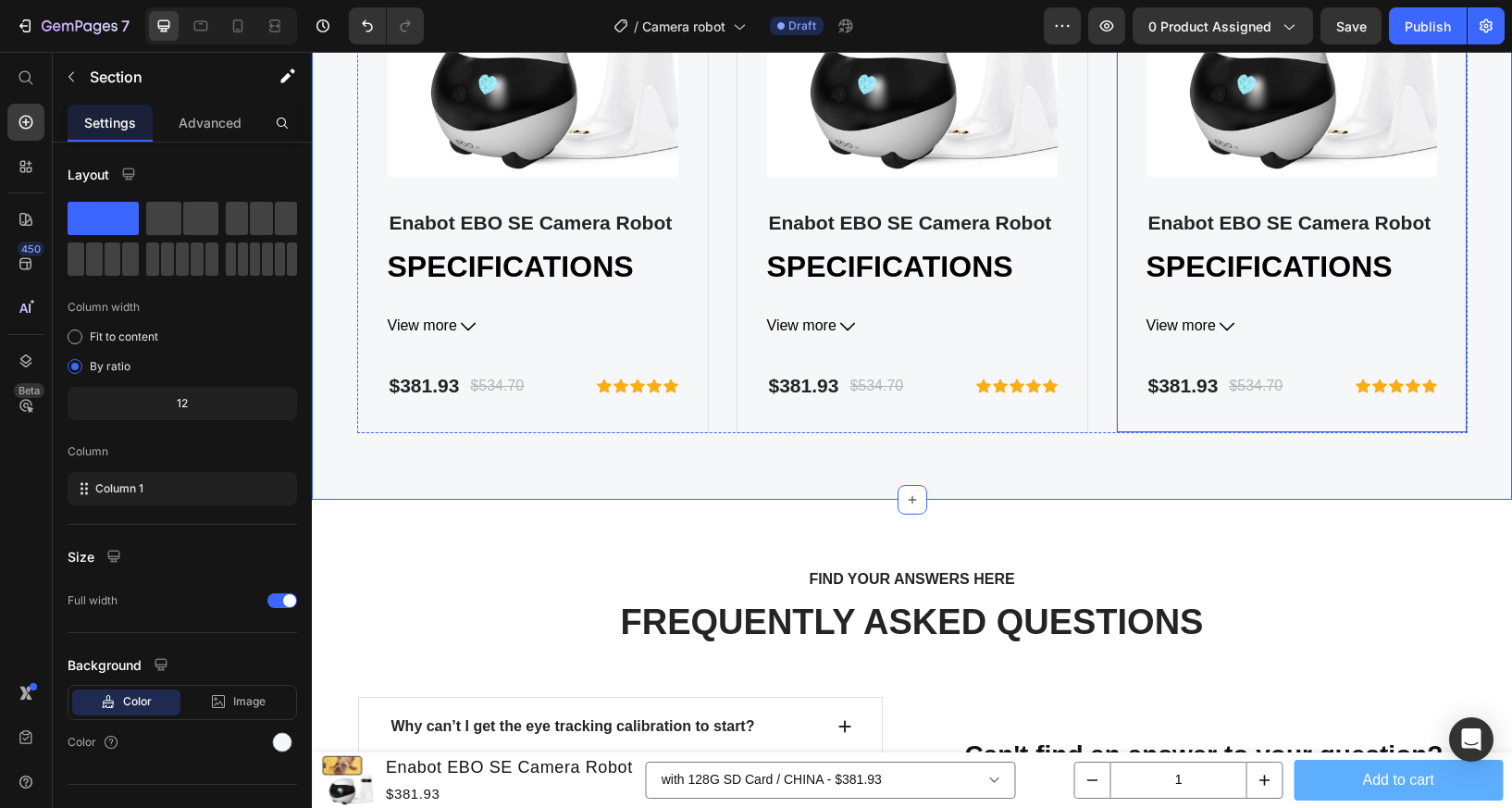 scroll, scrollTop: 5275, scrollLeft: 0, axis: vertical 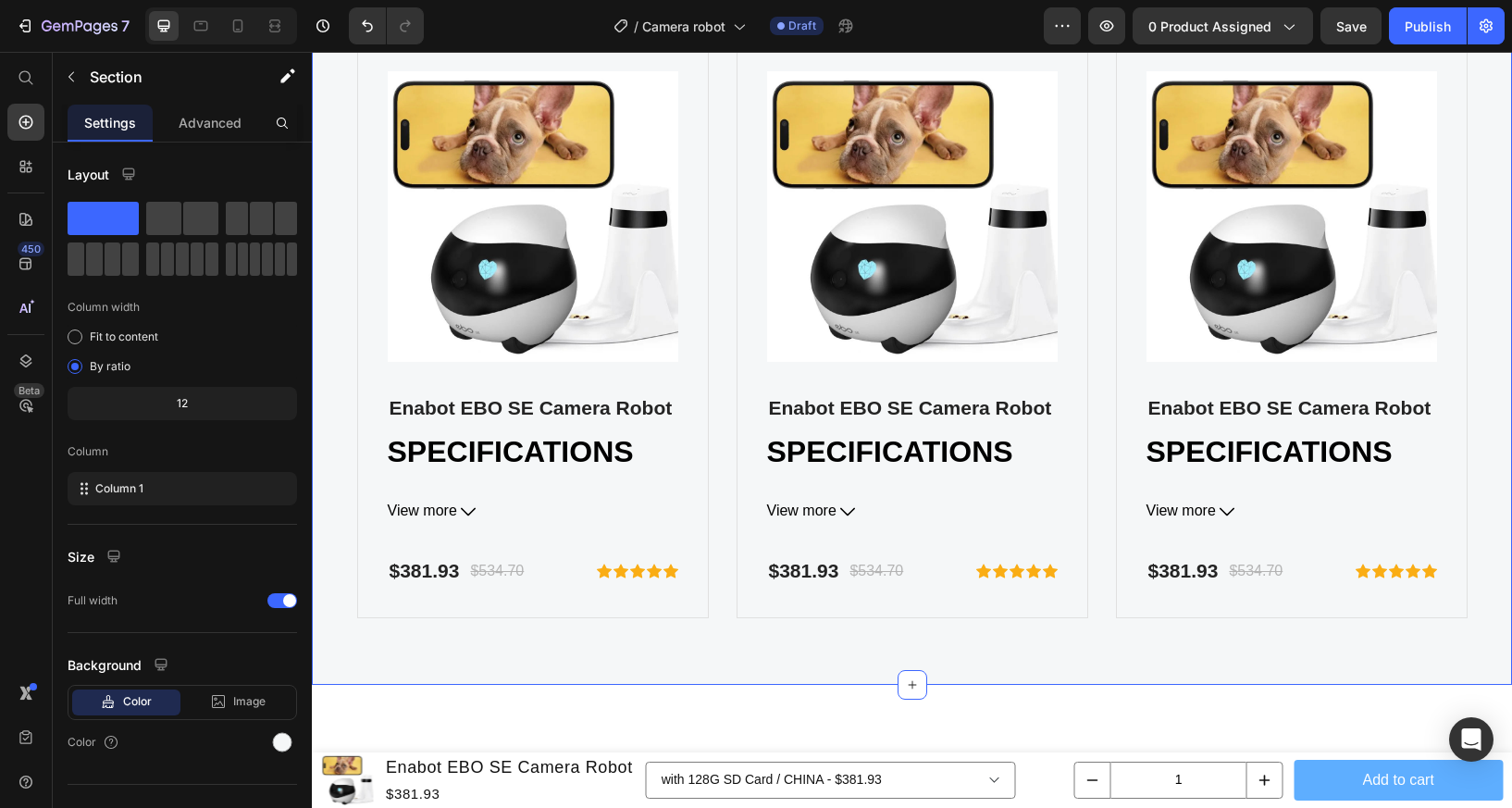 click 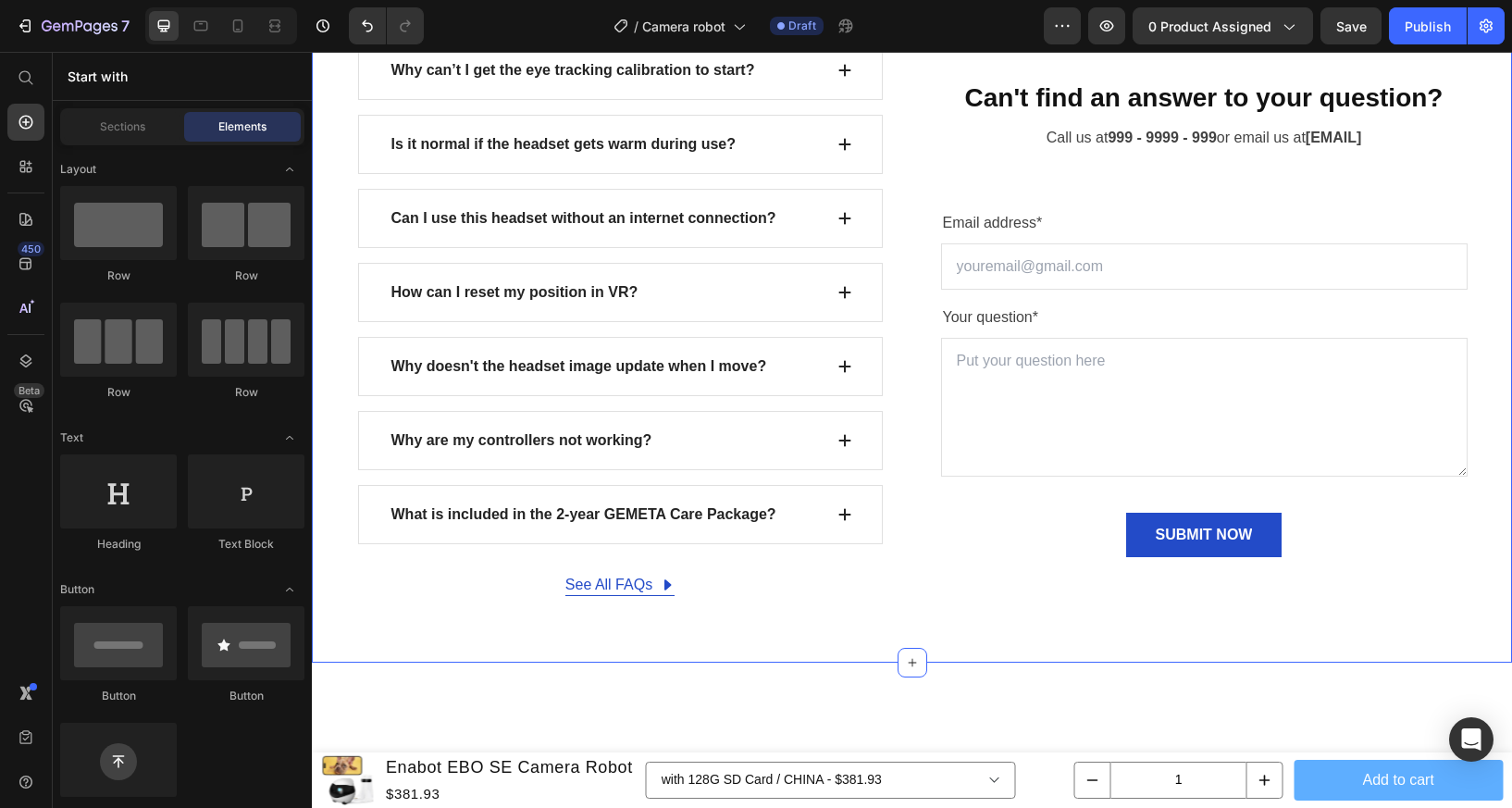 click on "FIND YOUR ANSWERS HERE Text block FREQUENTLY ASKED QUESTIONS Heading Row Why can’t I get the eye tracking calibration to start? Is it normal if the headset gets warm during use? Can I use this headset without an internet connection? How can I reset my position in VR? Why doesn't the headset image update when I move? Why are my controllers not working? What is included in the 2-year GEMETA Care Package? Accordion
See All FAQs Button Row Can't find an answer to your question? Heading Call us at  999 - 9999 - 999  or email us at  support@gempages.net Text block Email address* Text block Email Field Your question* Text block Text Area SUBMIT NOW Submit Button Contact Form Row Section 6/25" at bounding box center (911, 253) 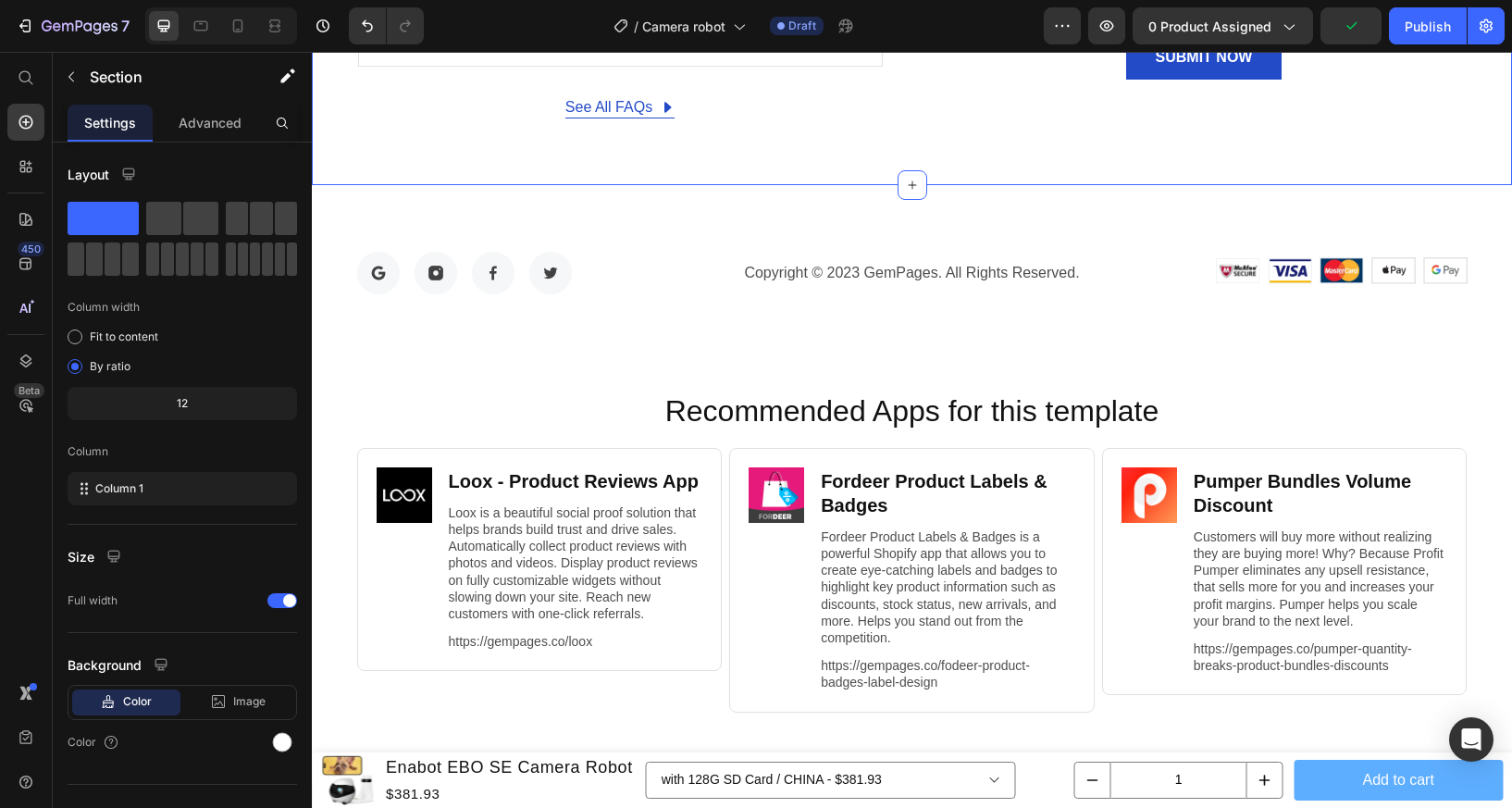 scroll, scrollTop: 6037, scrollLeft: 0, axis: vertical 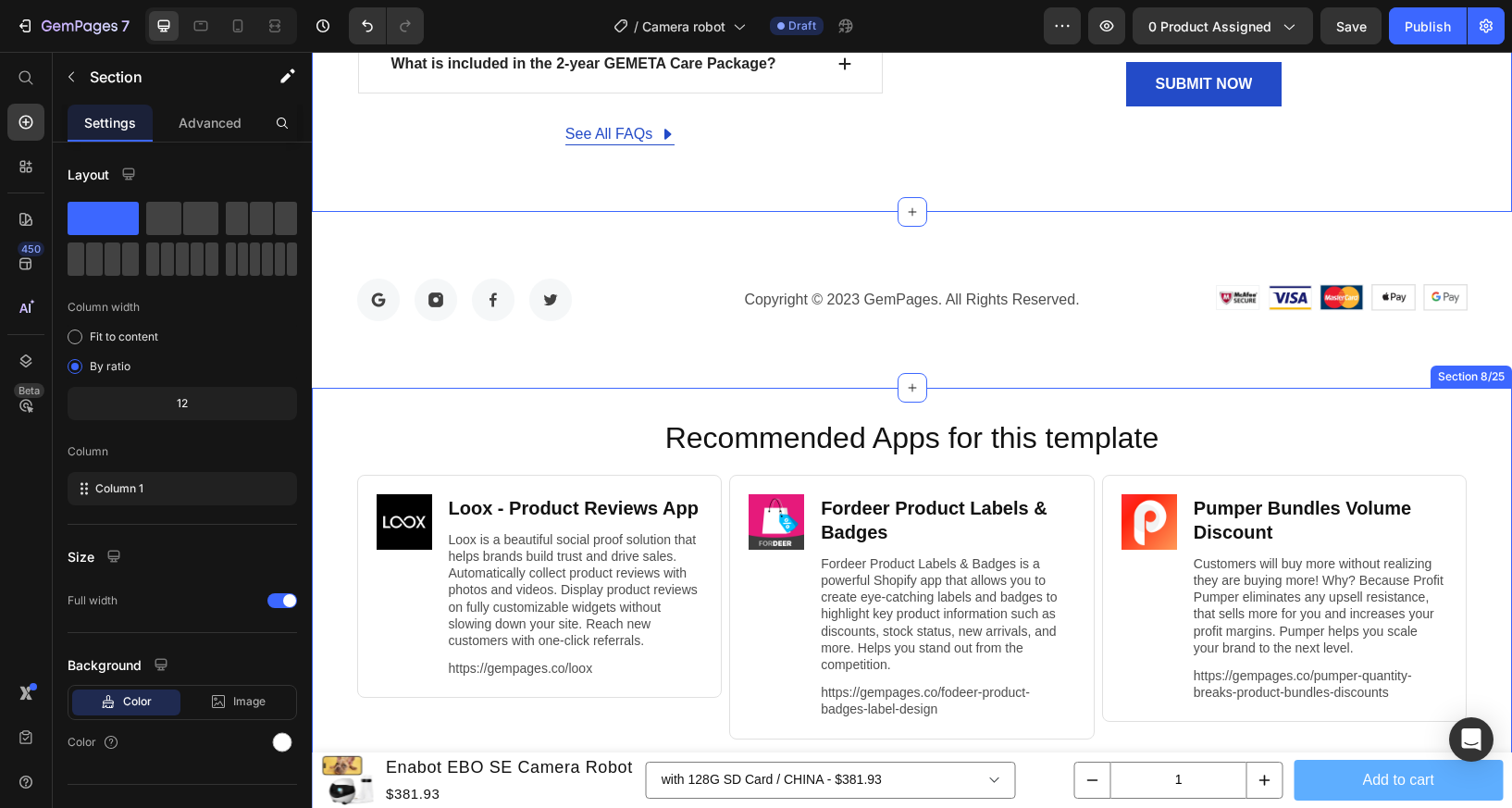 click on "Recommended Apps for this template Heading Image Loox ‑ Product Reviews App Heading Loox is a beautiful social proof solution that helps brands build trust and drive sales. Automatically collect product reviews with photos and videos. Display product reviews on fully customizable widgets without slowing down your site. Reach new customers with one-click referrals. Text Block https://gempages.co/loox Text Block Row Row Image Fordeer Product Labels & Badges Heading Fordeer Product Labels & Badges is a powerful Shopify app that allows you to create eye-catching labels and badges to highlight key product information such as discounts, stock status, new arrivals, and more. Helps you stand out from the competition. Text Block https://gempages.co/fodeer-product-badges-label-design Text Block Row Row Image Pumper Bundles Volume Discount Heading Text Block https://gempages.co/pumper-quantity-breaks-product-bundles-discounts Text Block Row Row Row Section 8/25" at bounding box center [911, 599] 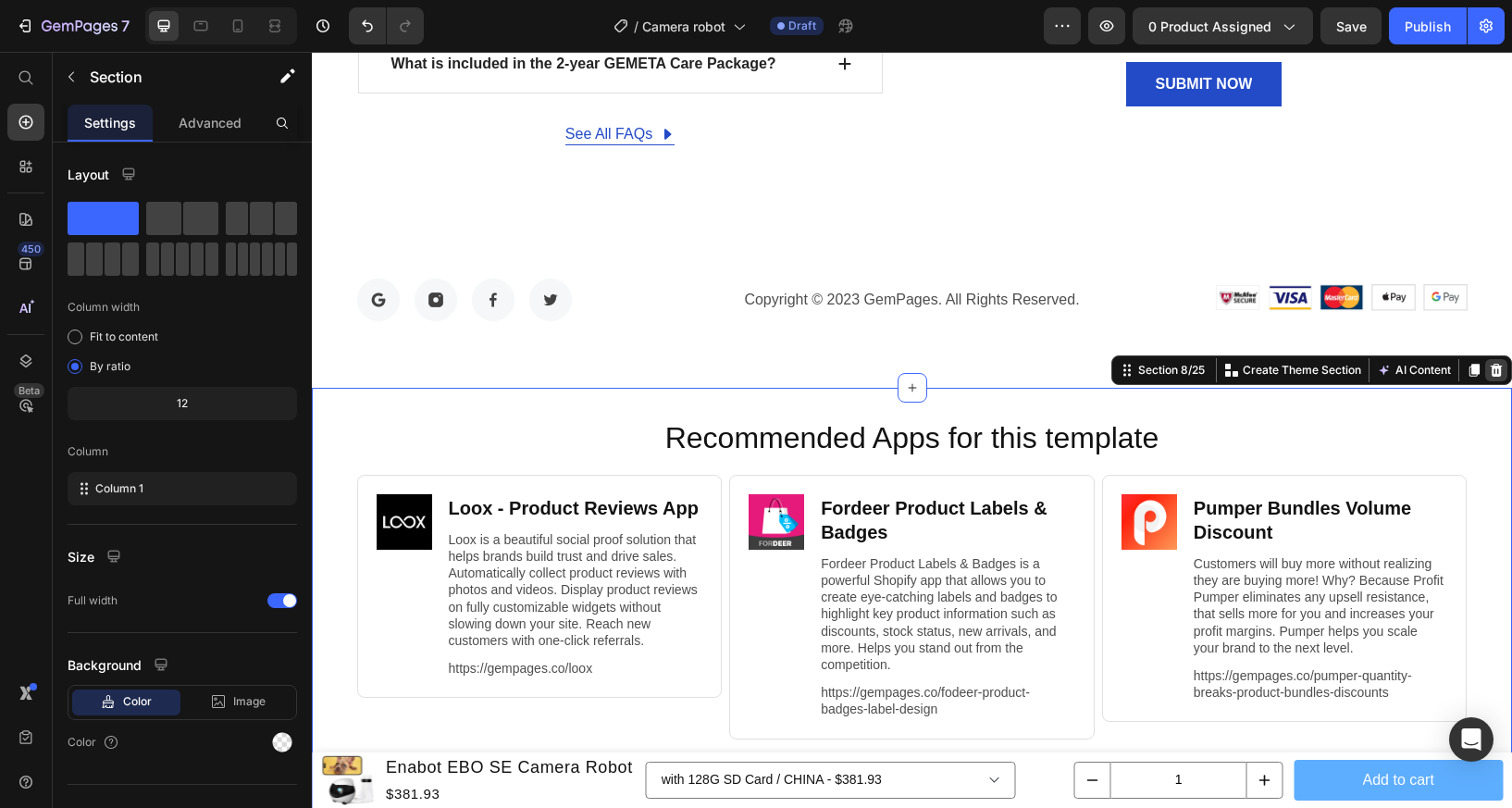 click 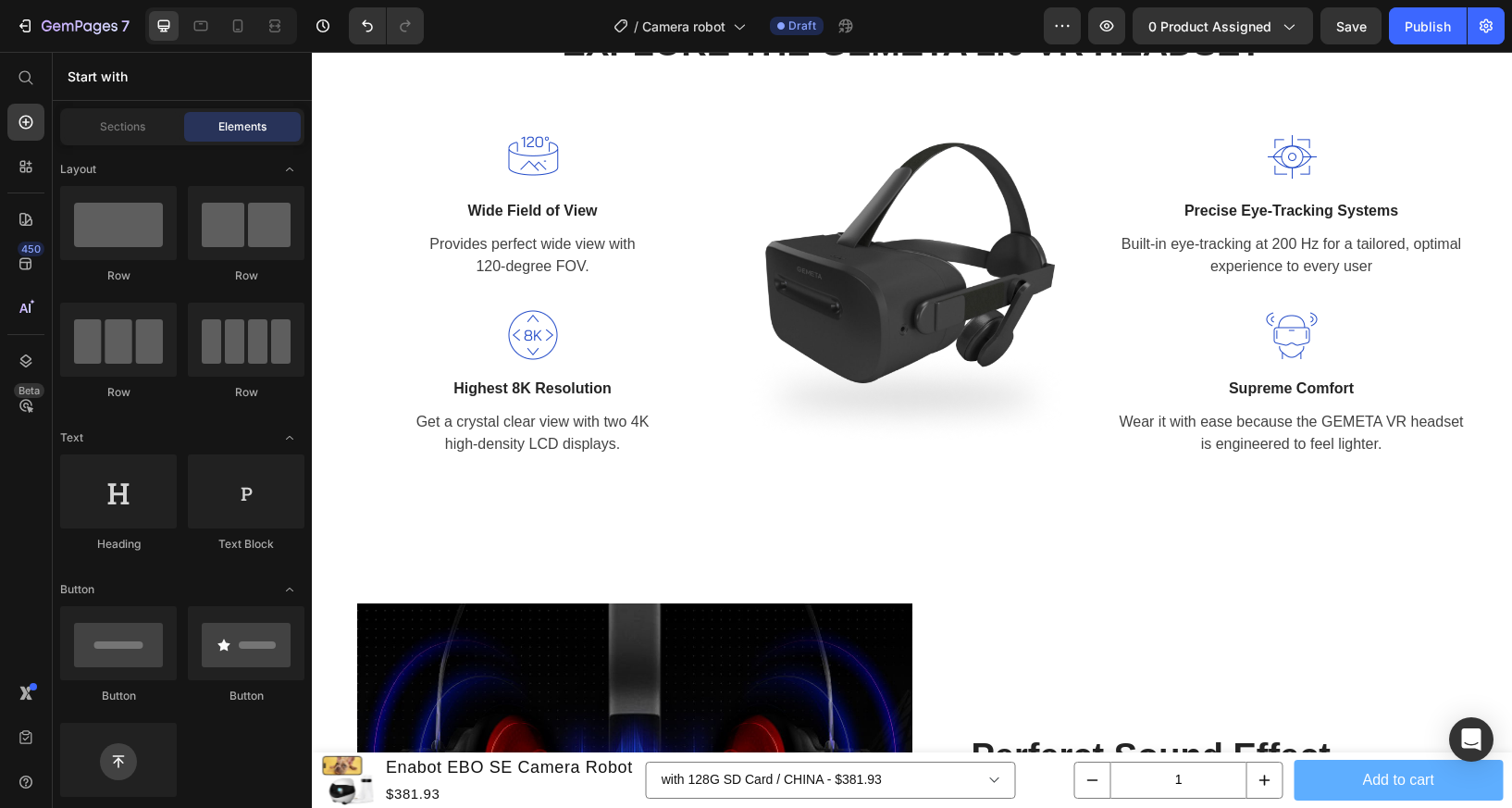 scroll, scrollTop: 2066, scrollLeft: 0, axis: vertical 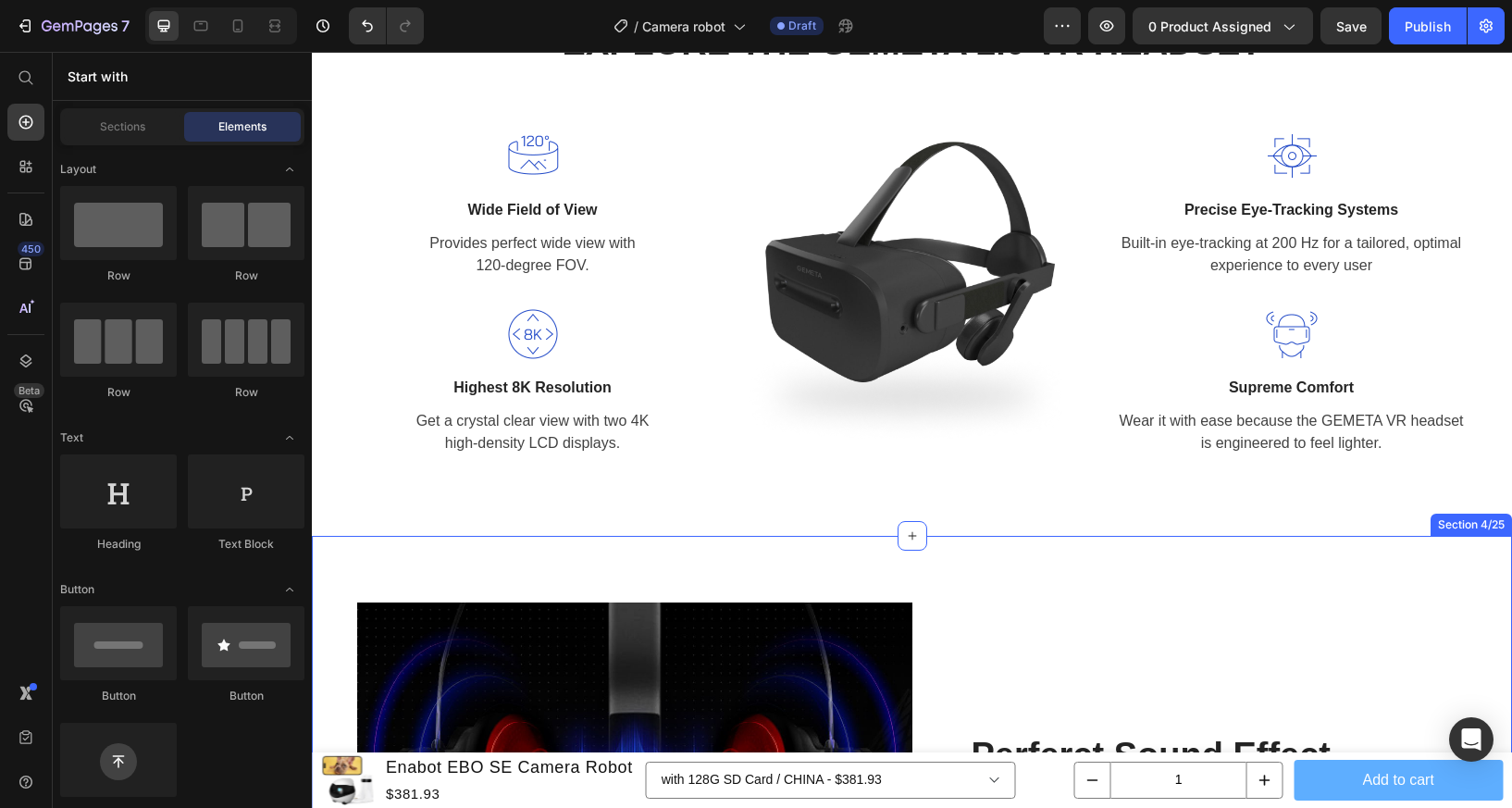 click on "Image Perferct Sound Effect Heading The maximum acoustic insulation and stereo sound make the VR listening experience more individual, lively, and tangible. Text block Row Row Stay Focused Heading Adjustable diopter lenses offer personalized focusing power - so you can find your viewing sweet spot. Text block Row Image Row Image A Fitting Design Heading Easy to put on and take off. The proprietary dual-hinge fit design ensures both comfort and stability for different head shapes and sizes. Text block Row Row Section 4/25" at bounding box center (911, 1078) 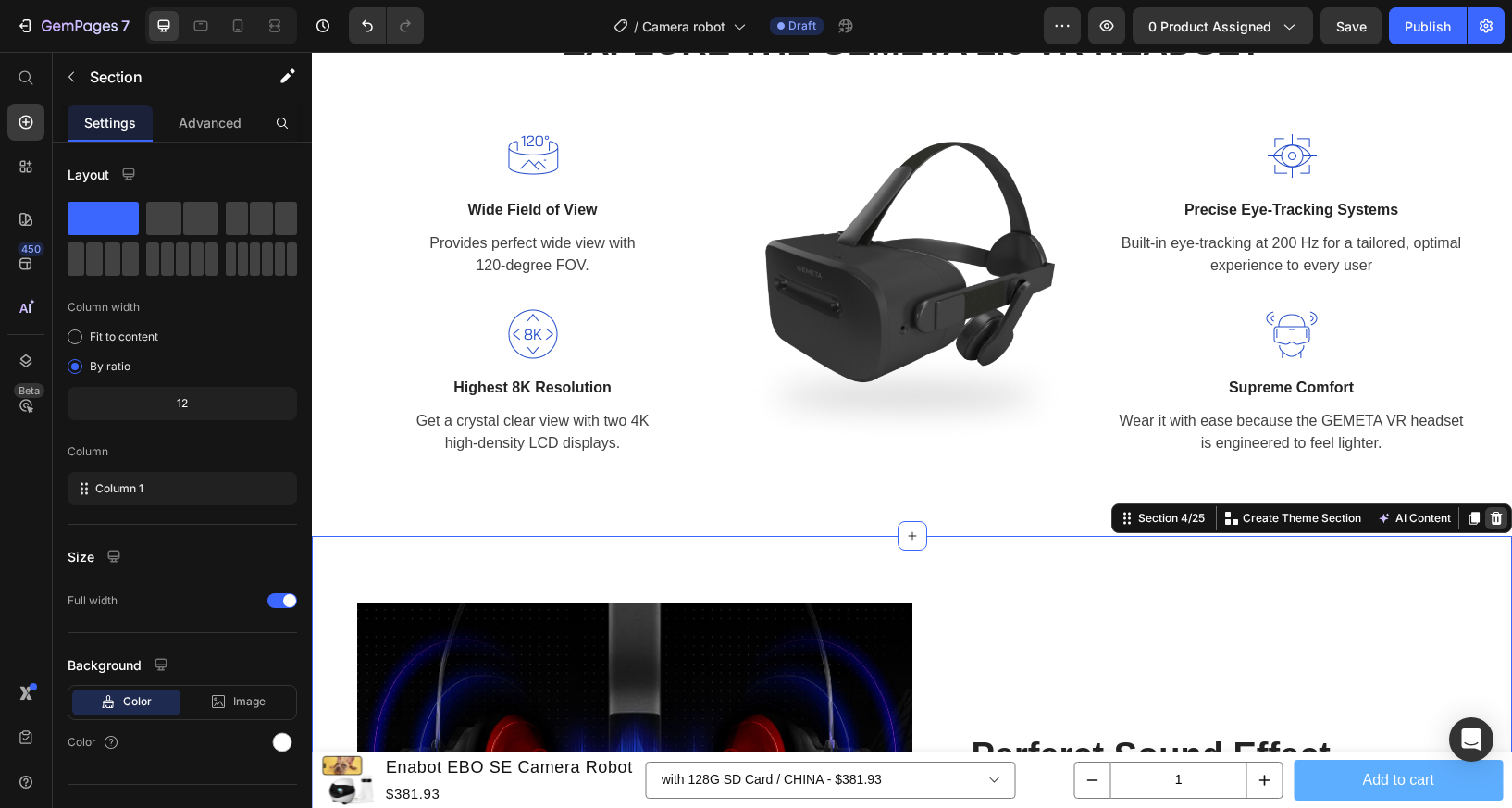 click 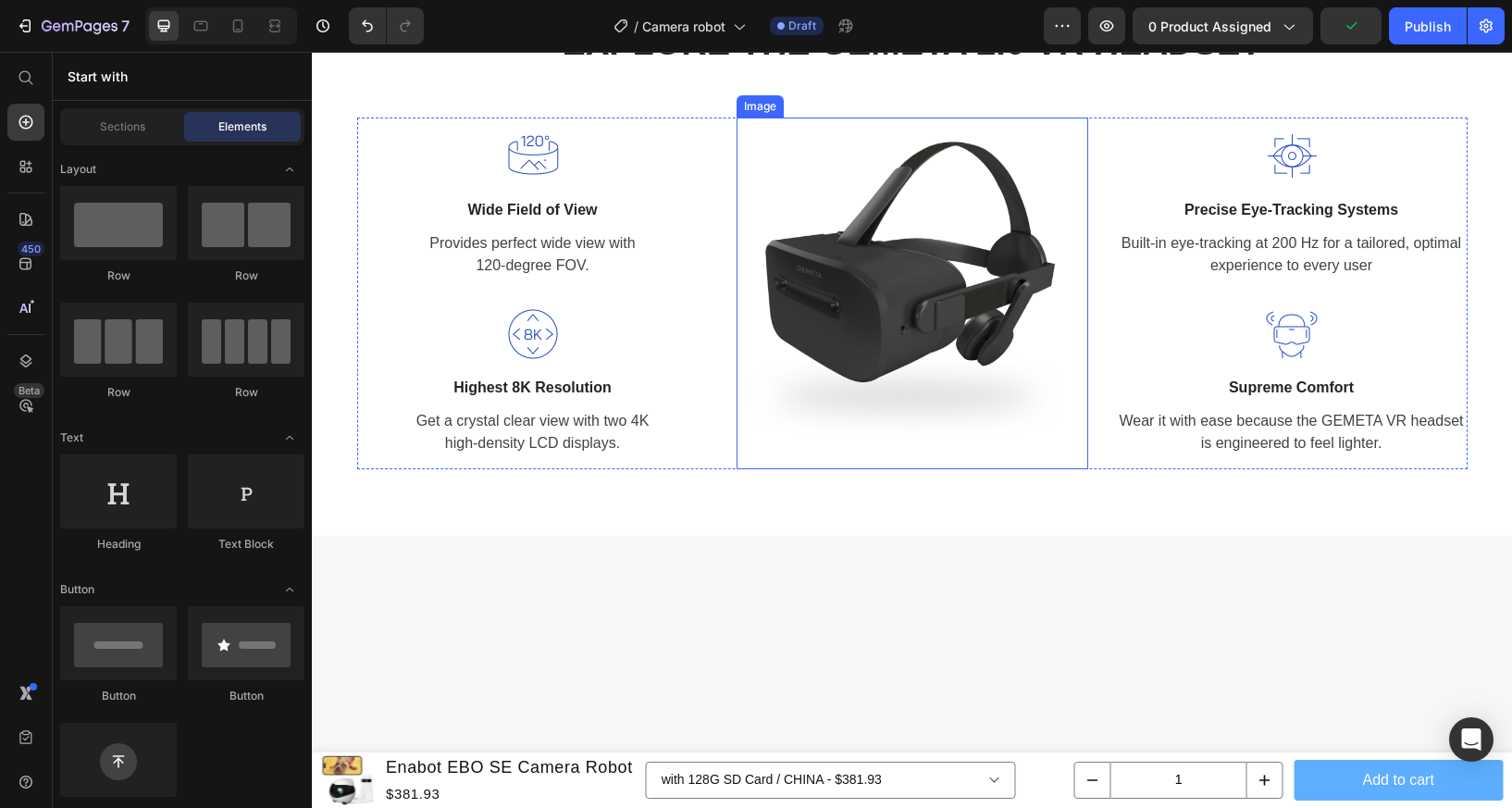 click at bounding box center [912, 293] 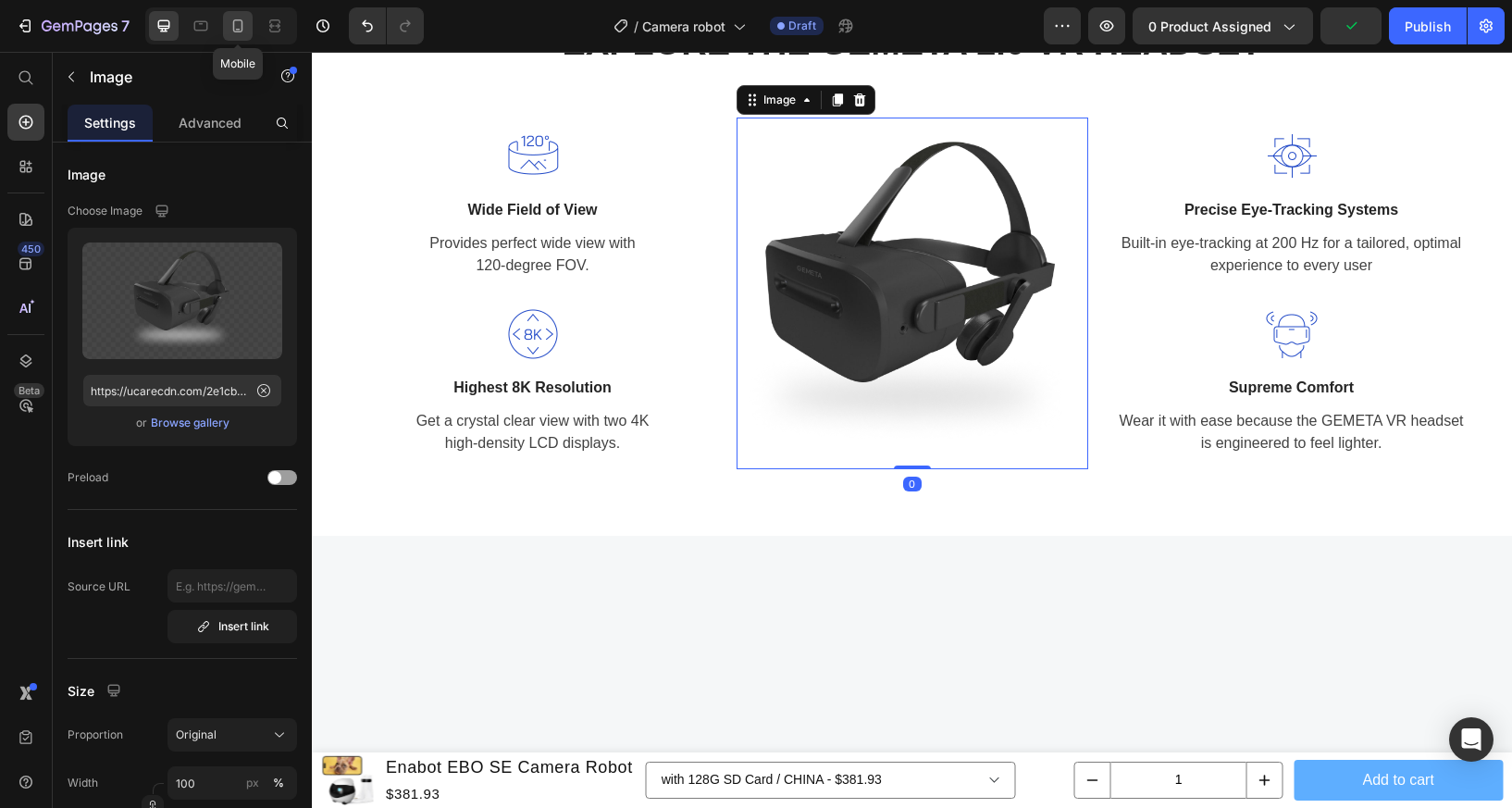 click 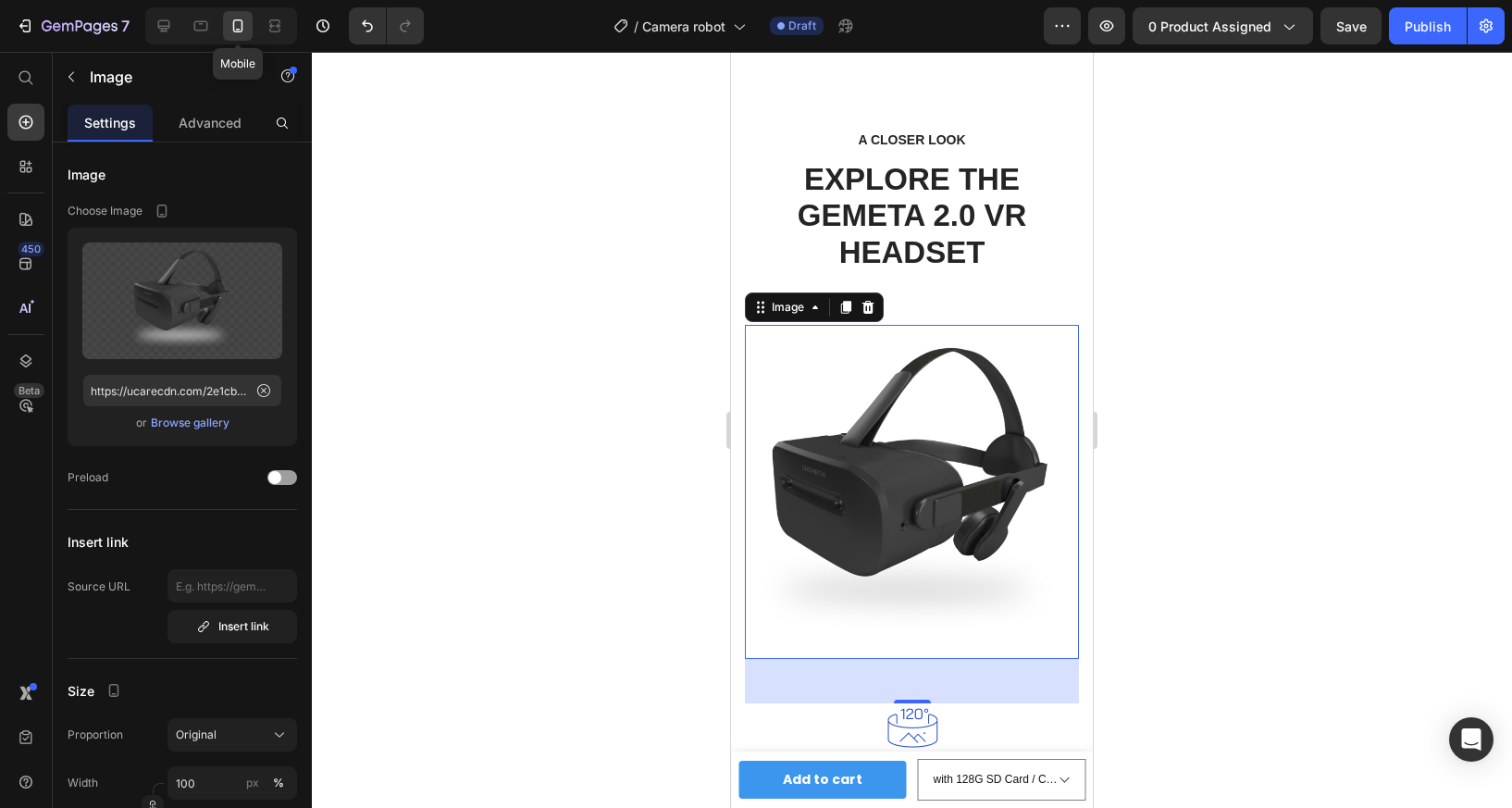 scroll, scrollTop: 2471, scrollLeft: 0, axis: vertical 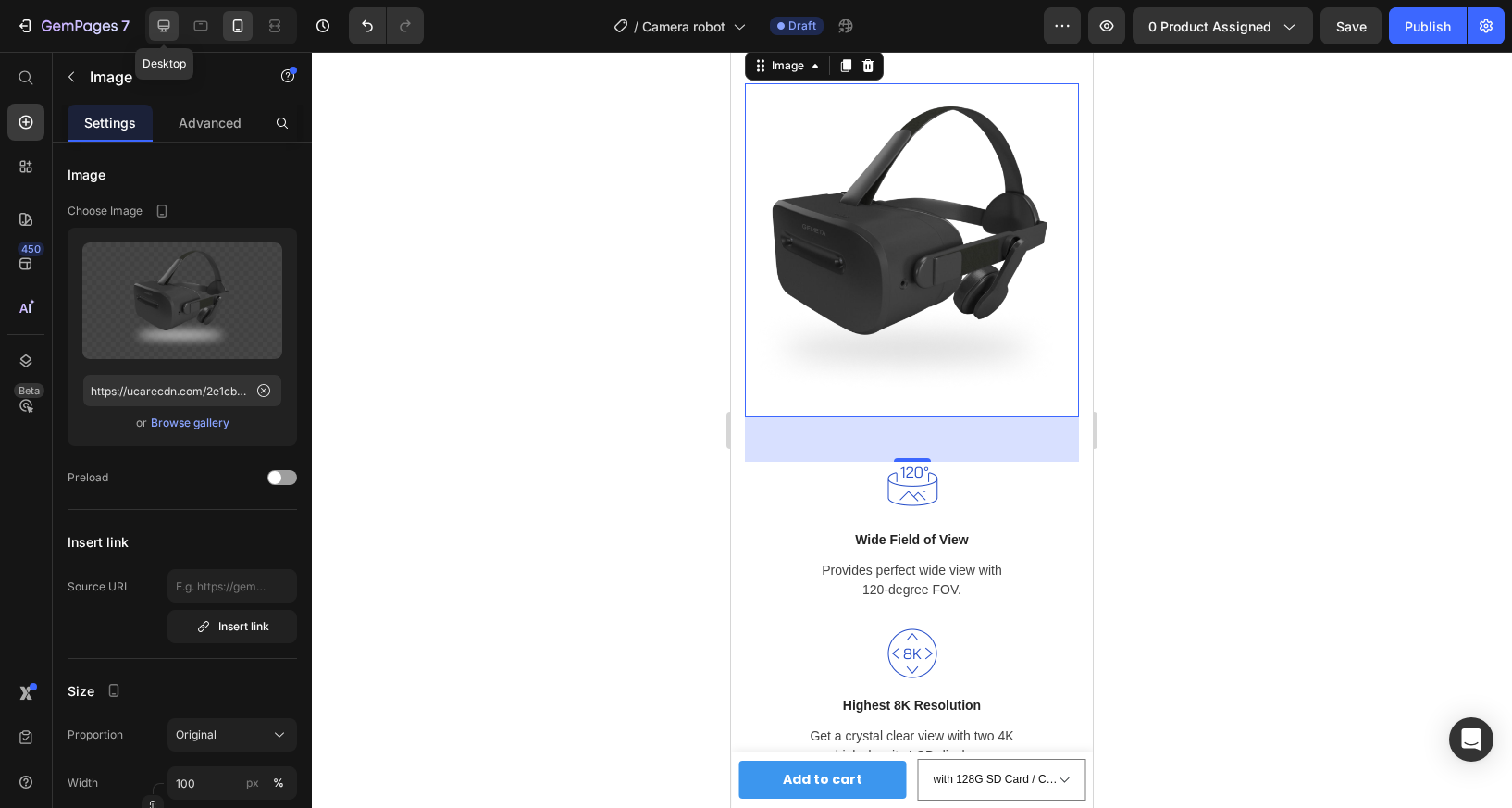click 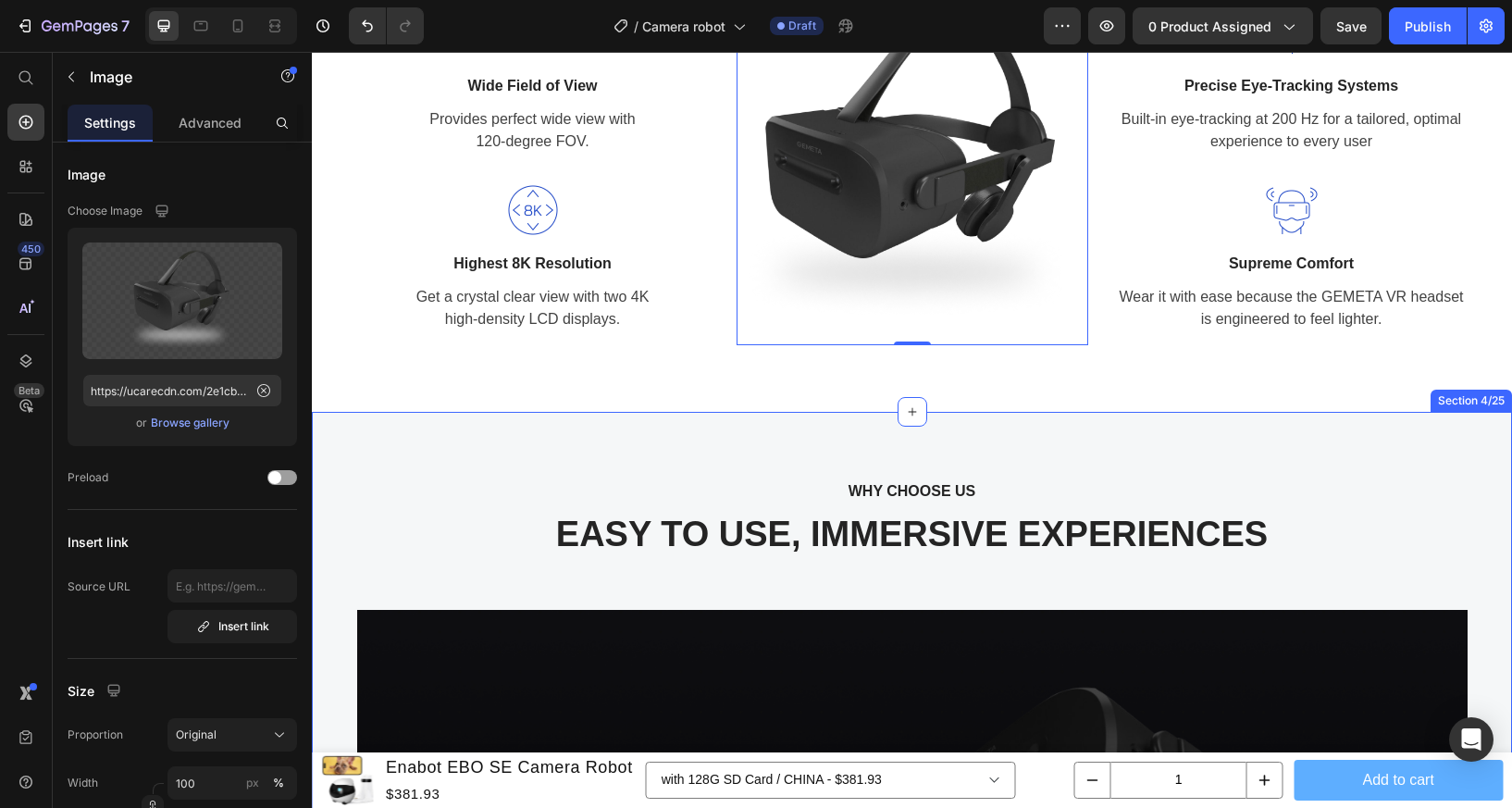 scroll, scrollTop: 2089, scrollLeft: 0, axis: vertical 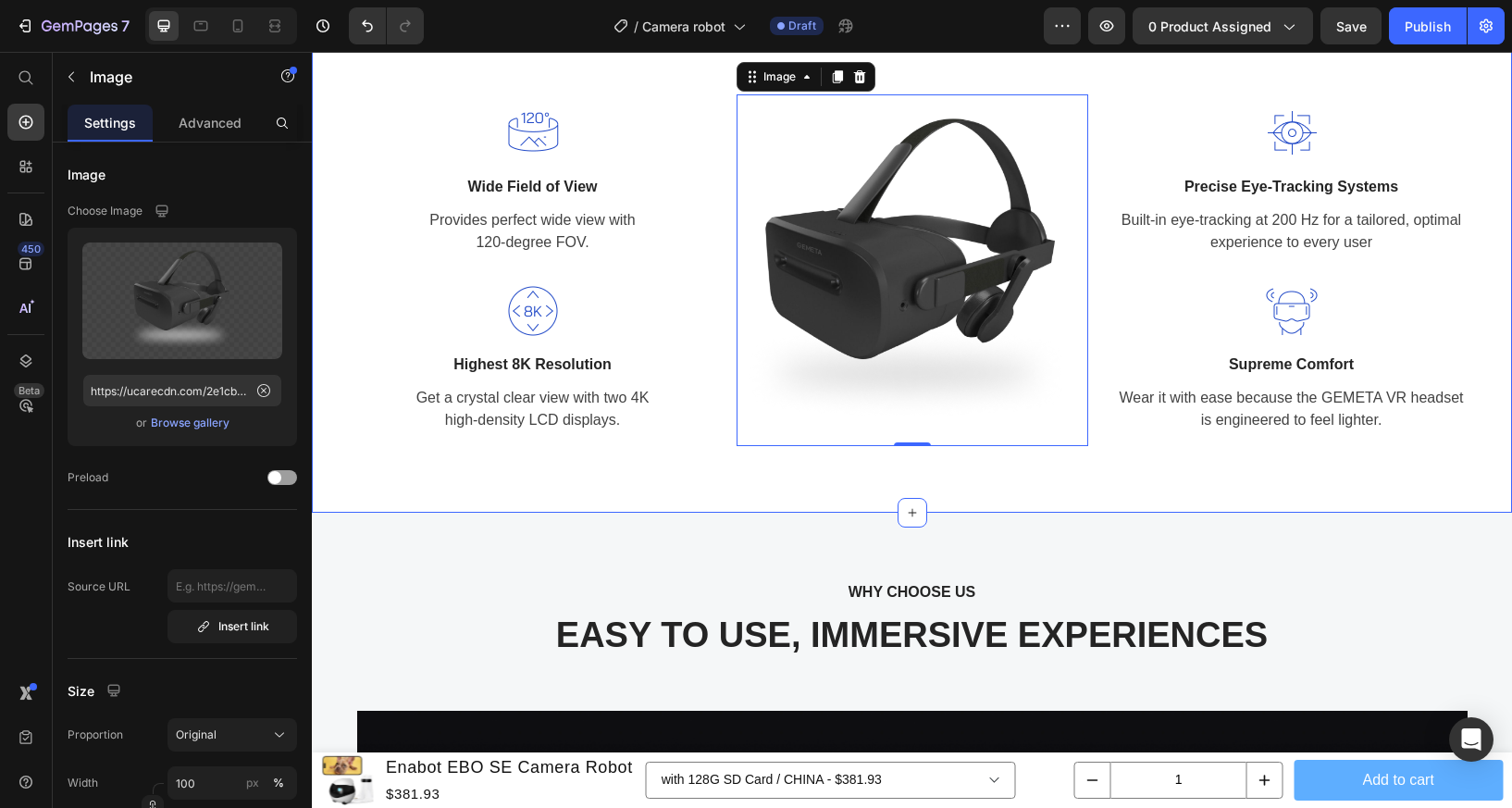 click on "A CLOSER LOOK Text block EXPLORE THE GEMETA 2.0 VR HEADSET Heading Row Image Wide Field of View Text block Provides perfect wide view with  120-degree FOV. Text block Row Image Highest 8K Resolution Text block Get a crystal clear view with two 4K  high-density LCD displays. Text block Row Image   0 Image Precise Eye-Tracking Systems Text block Built-in eye-tracking at 200 Hz for a tailored, optimal experience to every user Text block Row Image Supreme Comfort  Text block Wear it with ease because the GEMETA VR headset is engineered to feel lighter. Text block Row Row Section 3/25" at bounding box center [911, 205] 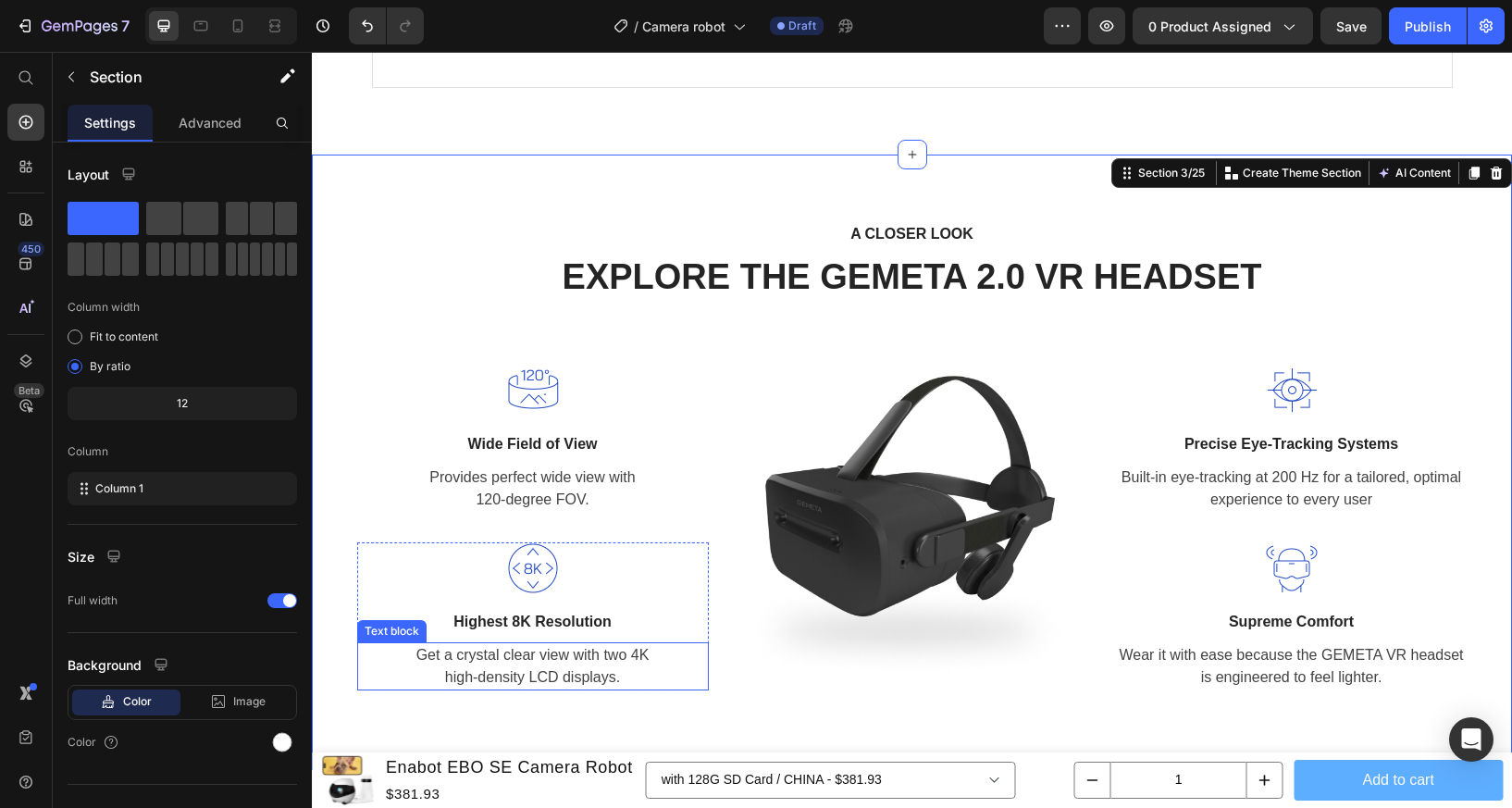 scroll, scrollTop: 1828, scrollLeft: 0, axis: vertical 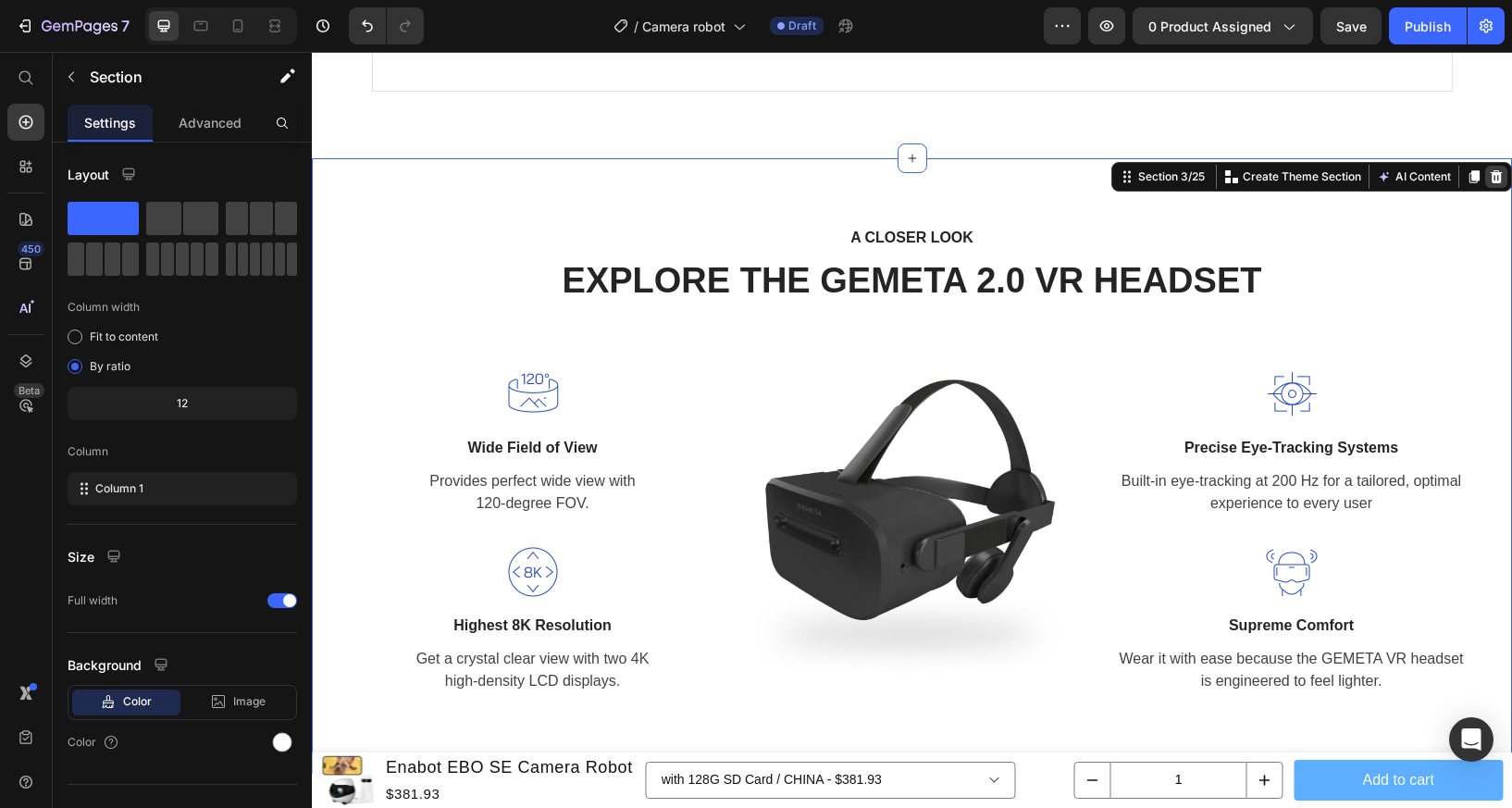 click 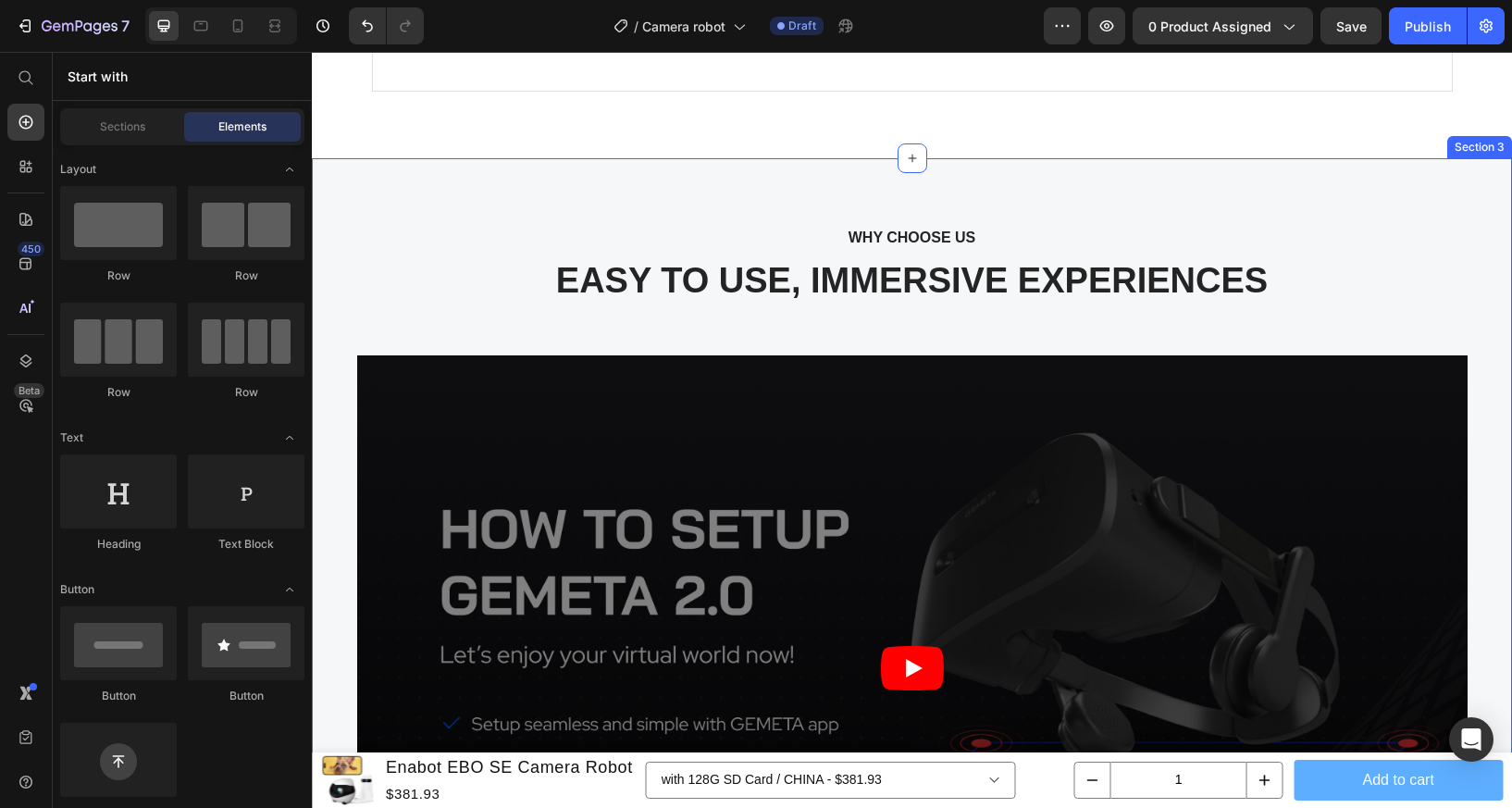 click on "WHY CHOOSE US Text block EASY TO USE, IMMERSIVE EXPERIENCES Heading Video
Image “Best thing I ever bought for myself! Great VR experiences for exercise, doing 3D art, amazing visual puzzle games. I wear glasses and it’s even more clear amazing visual puzzle games. I wear glasses and it’s even more clear for me in VR then without!” Text block Eric Raymond Heading 5.0 Text block
Icon
Icon
Icon
Icon
Icon Icon List Hoz Row Row Row Image “Super cool device! Really happy about this VR. It’s great for people who don’t have PC, because you don’t need a PC to run any games. Moreover, very fast shipping, it came in the mail earlier than I thought it would. Thanks.” Text block Gabriella Holland Heading 5.0 Text block
Icon
Icon
Icon
Icon
Icon Icon List Hoz Row Row Row Image Text block Eric Raymond Heading 5.0 Text block Icon Icon" at bounding box center [911, 752] 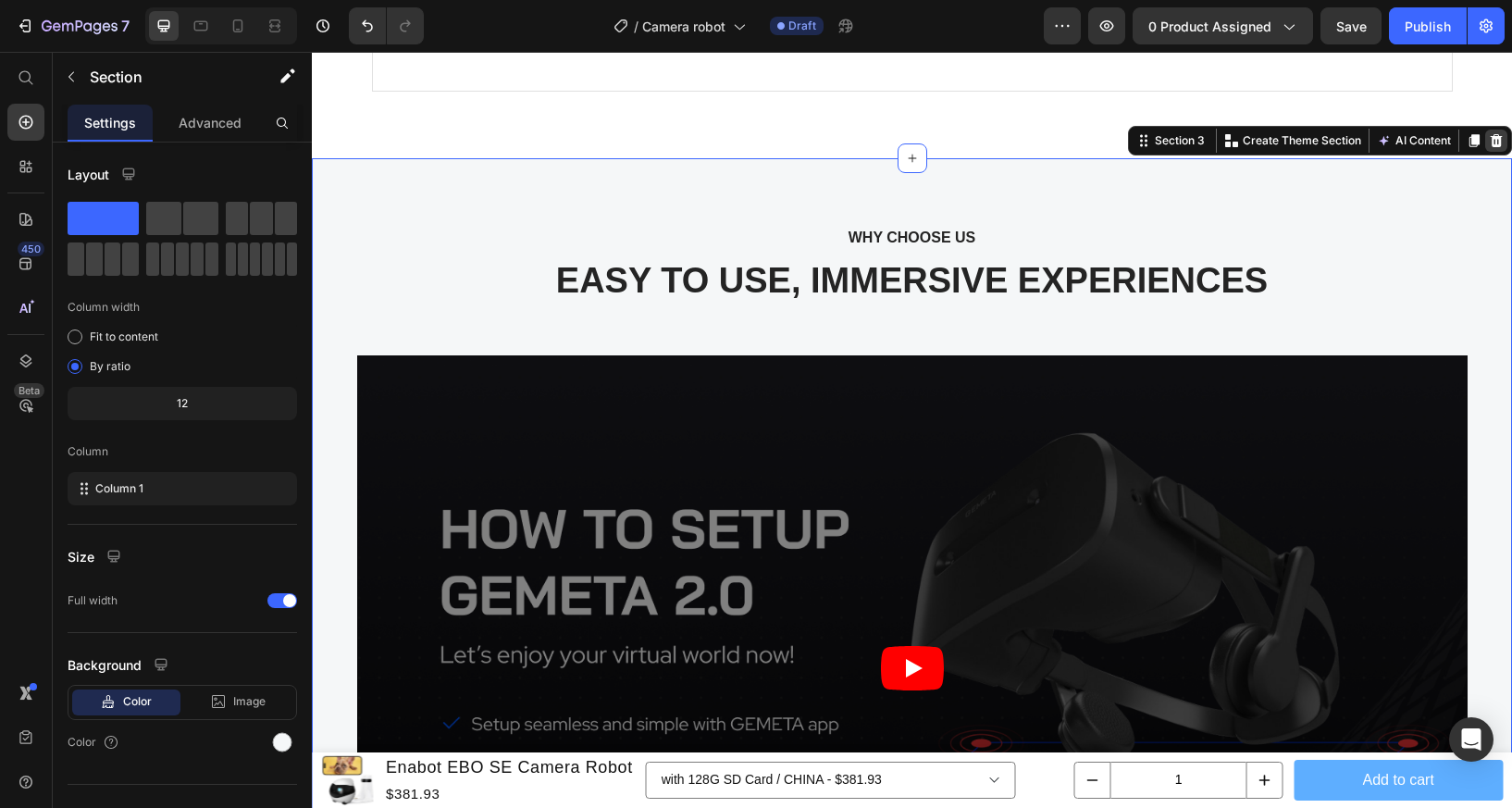 click 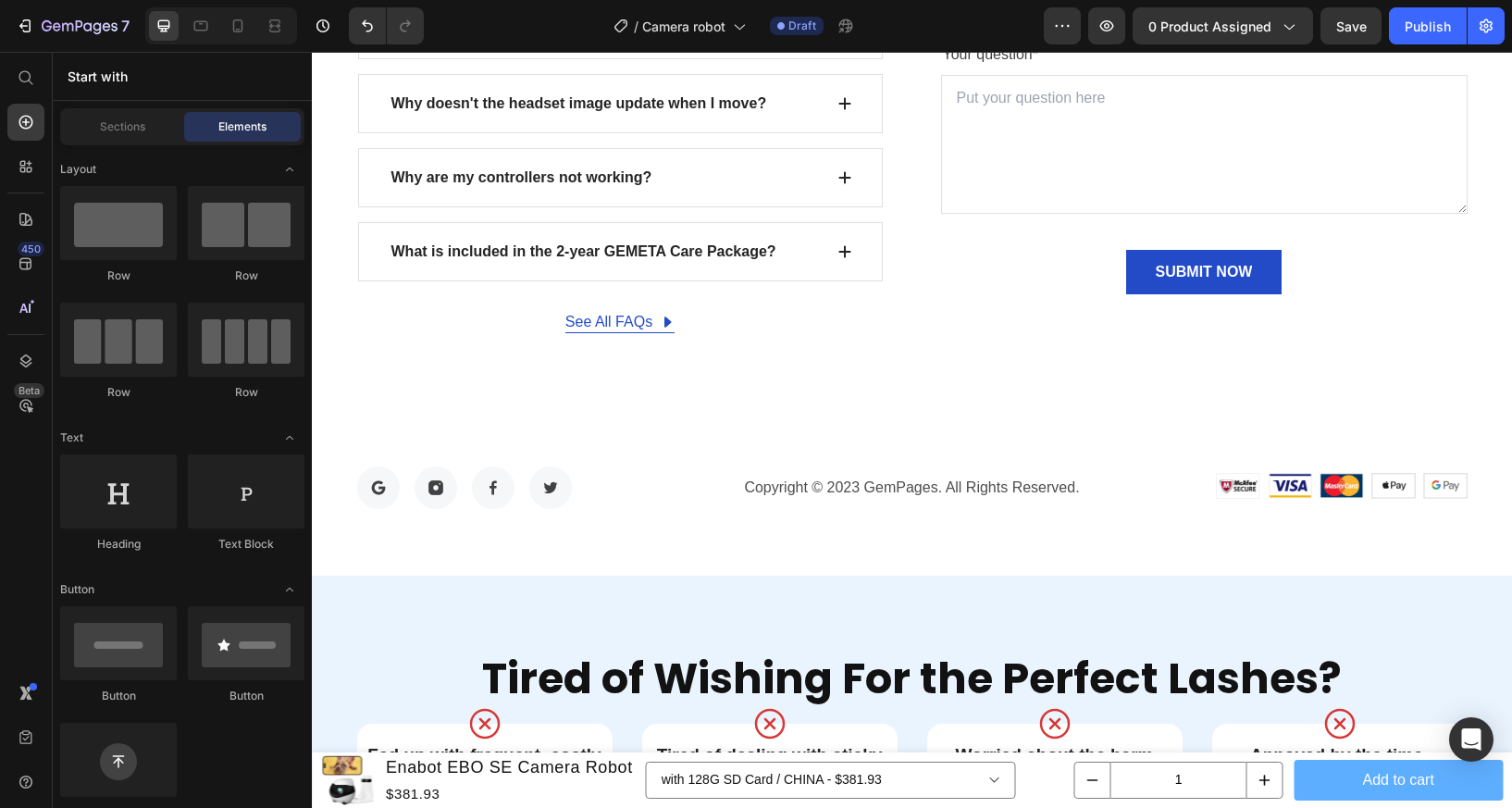 scroll, scrollTop: 2415, scrollLeft: 0, axis: vertical 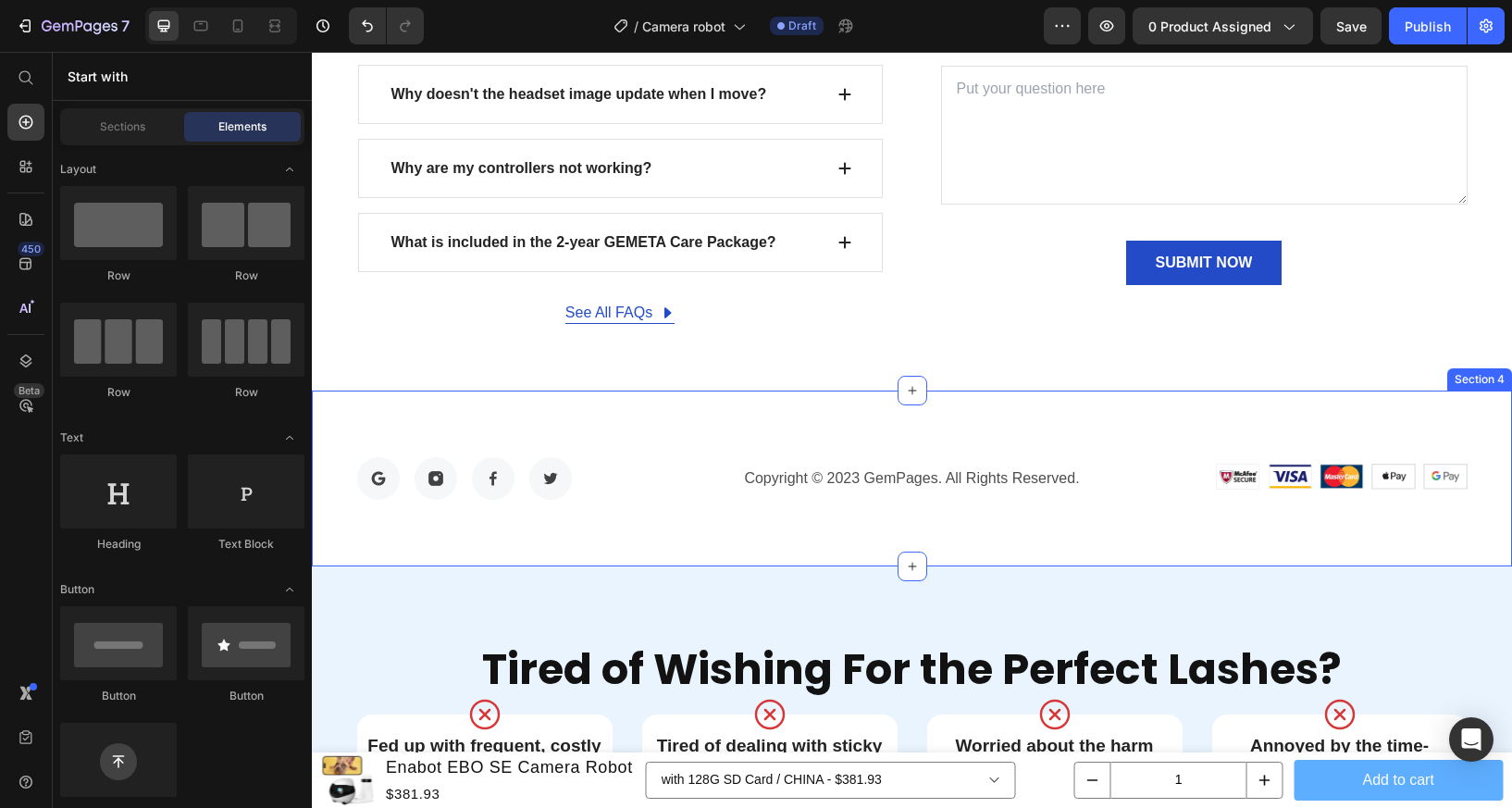 click on "Image Image Image Image Row Copyright © 2023 GemPages. All Rights Reserved. Text block Image Image Image Image Image Row Row Section 4" at bounding box center (911, 479) 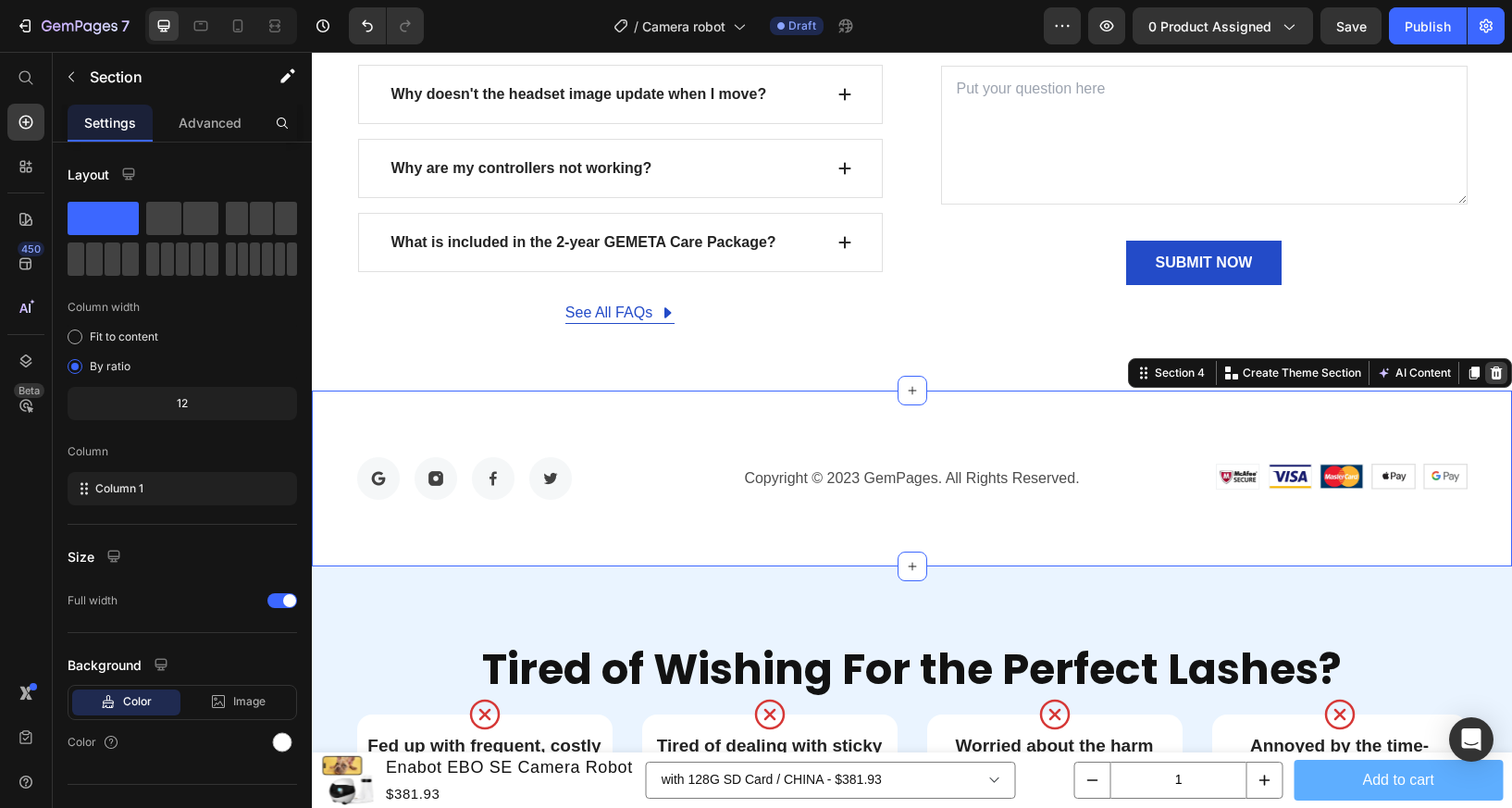 click 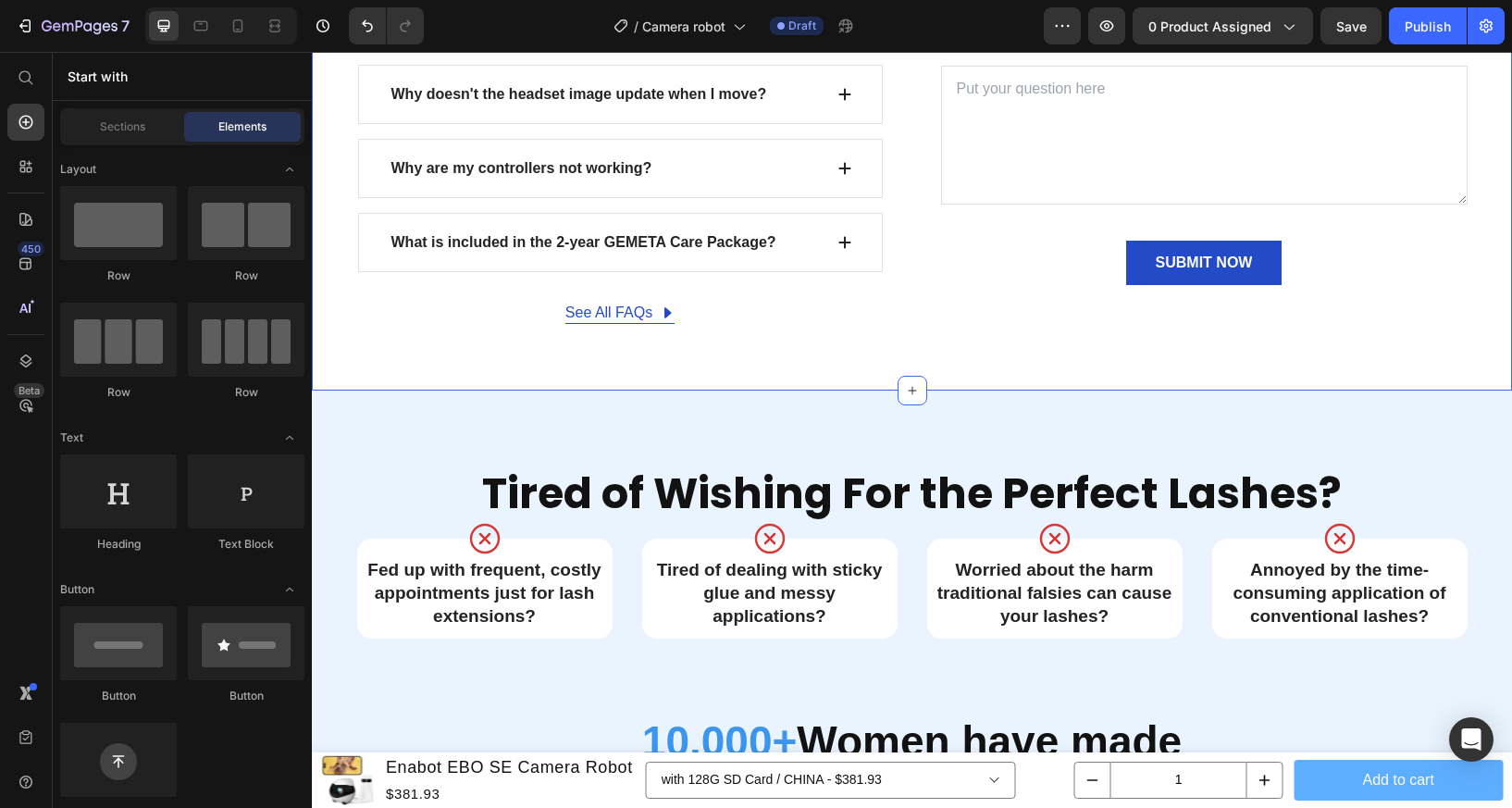 click on "FIND YOUR ANSWERS HERE Text block FREQUENTLY ASKED QUESTIONS Heading Row Why can’t I get the eye tracking calibration to start? Is it normal if the headset gets warm during use? Can I use this headset without an internet connection? How can I reset my position in VR? Why doesn't the headset image update when I move? Why are my controllers not working? What is included in the 2-year GEMETA Care Package? Accordion
See All FAQs Button Row Can't find an answer to your question? Heading Call us at  999 - 9999 - 999  or email us at  support@gempages.net Text block Email address* Text block Email Field Your question* Text block Text Area SUBMIT NOW Submit Button Contact Form Row Section 3" at bounding box center [911, -19] 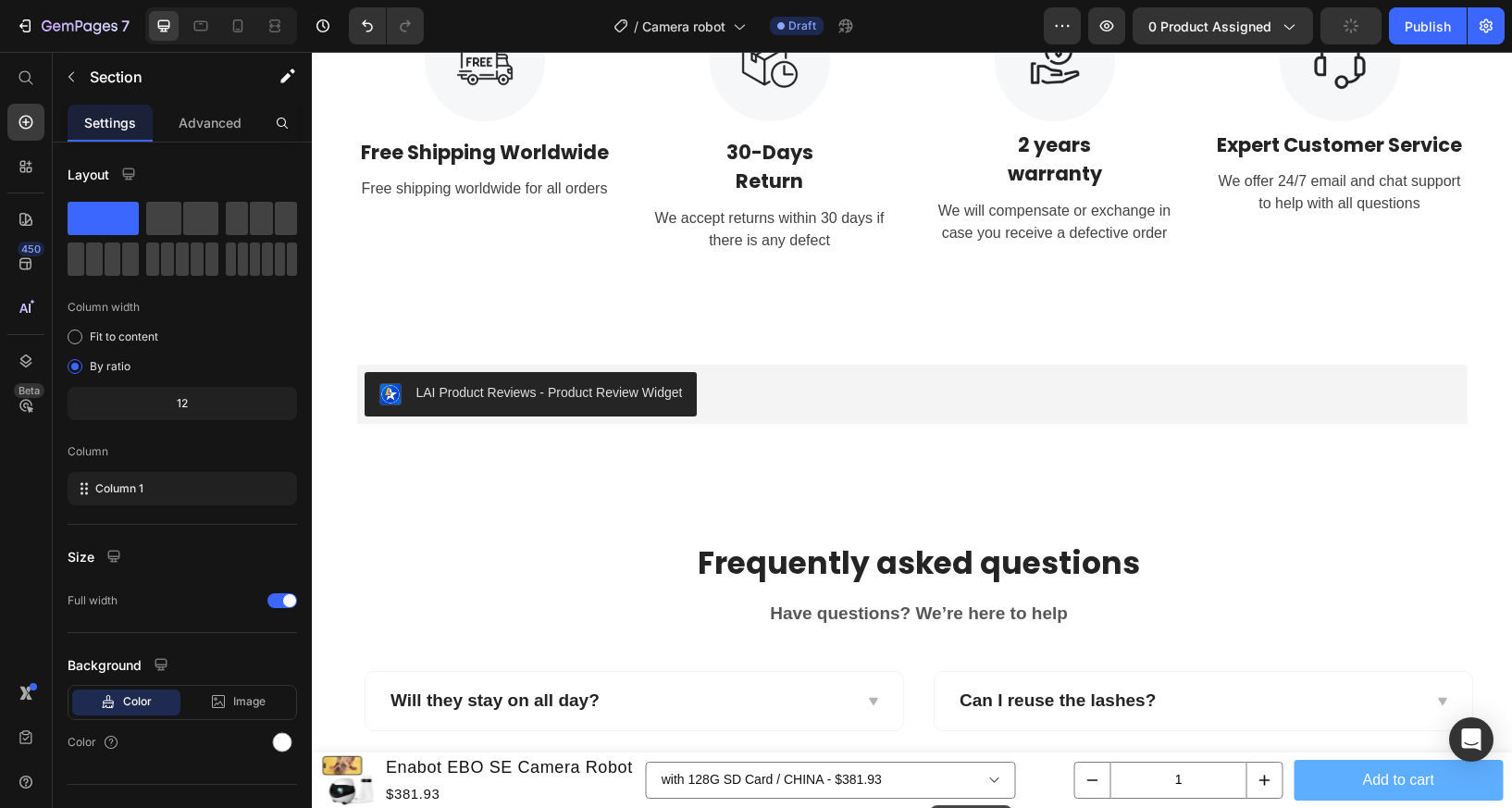scroll, scrollTop: 9591, scrollLeft: 0, axis: vertical 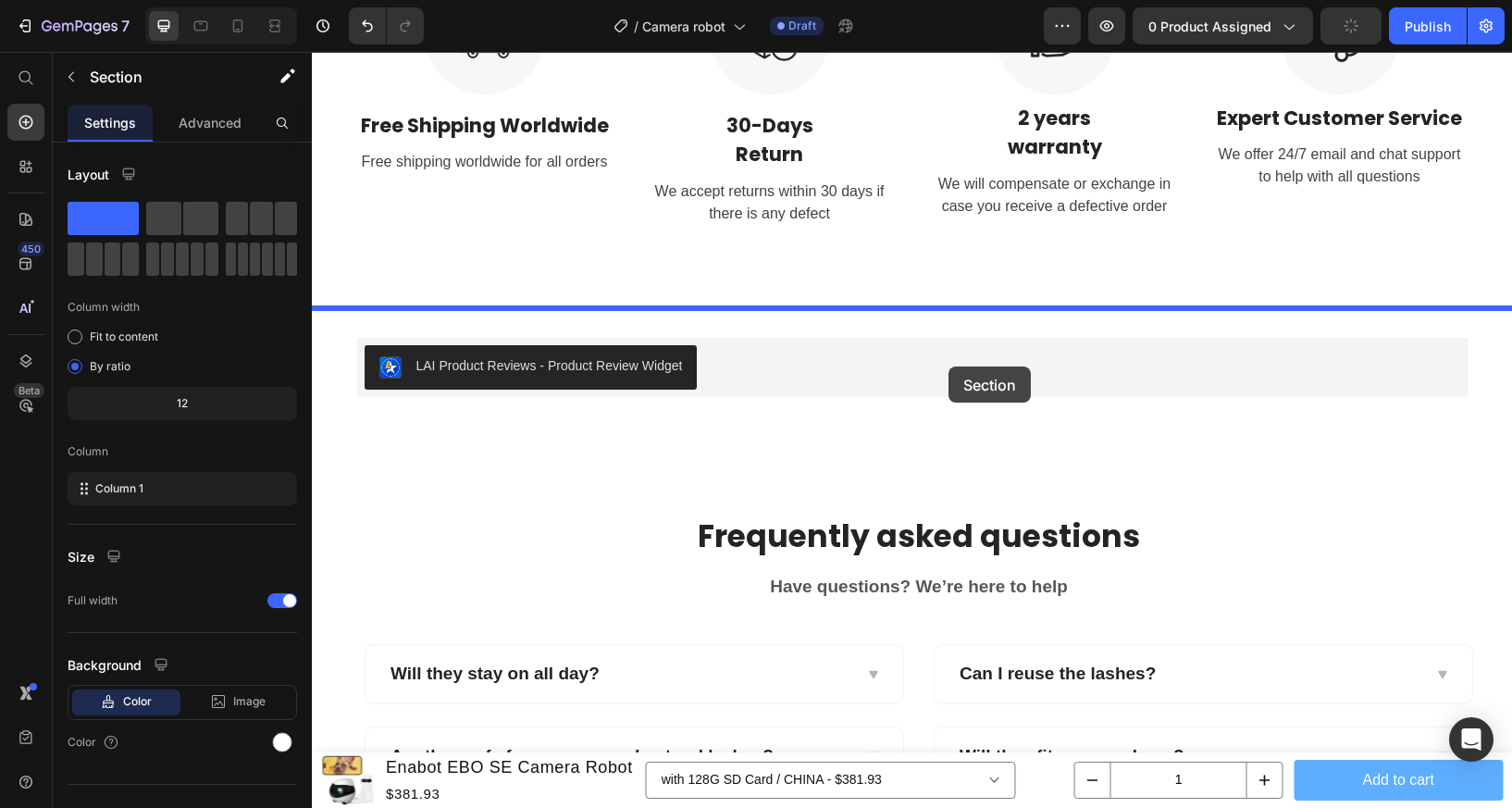 drag, startPoint x: 1167, startPoint y: 215, endPoint x: 938, endPoint y: 417, distance: 305.36044 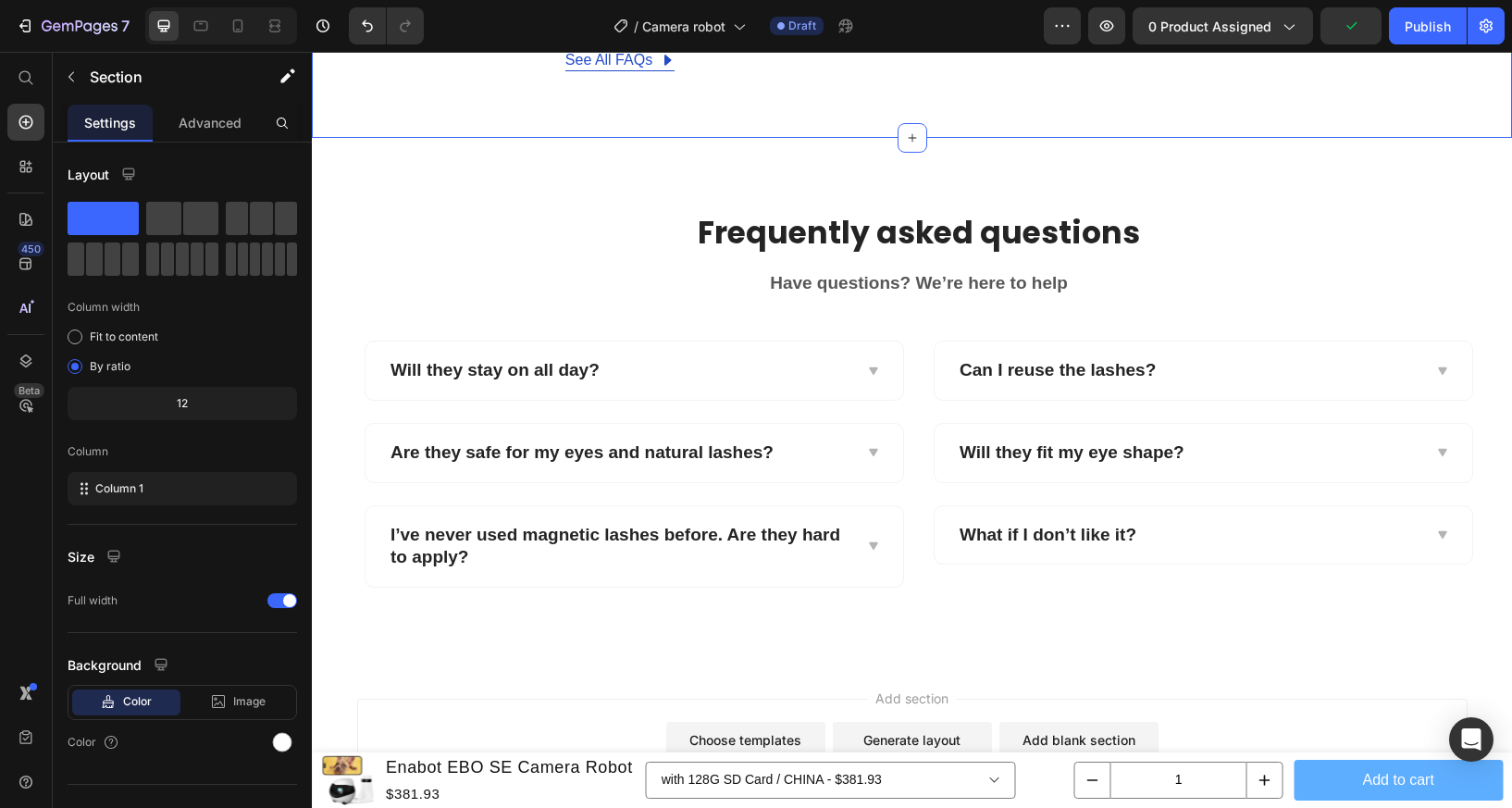 scroll, scrollTop: 9890, scrollLeft: 0, axis: vertical 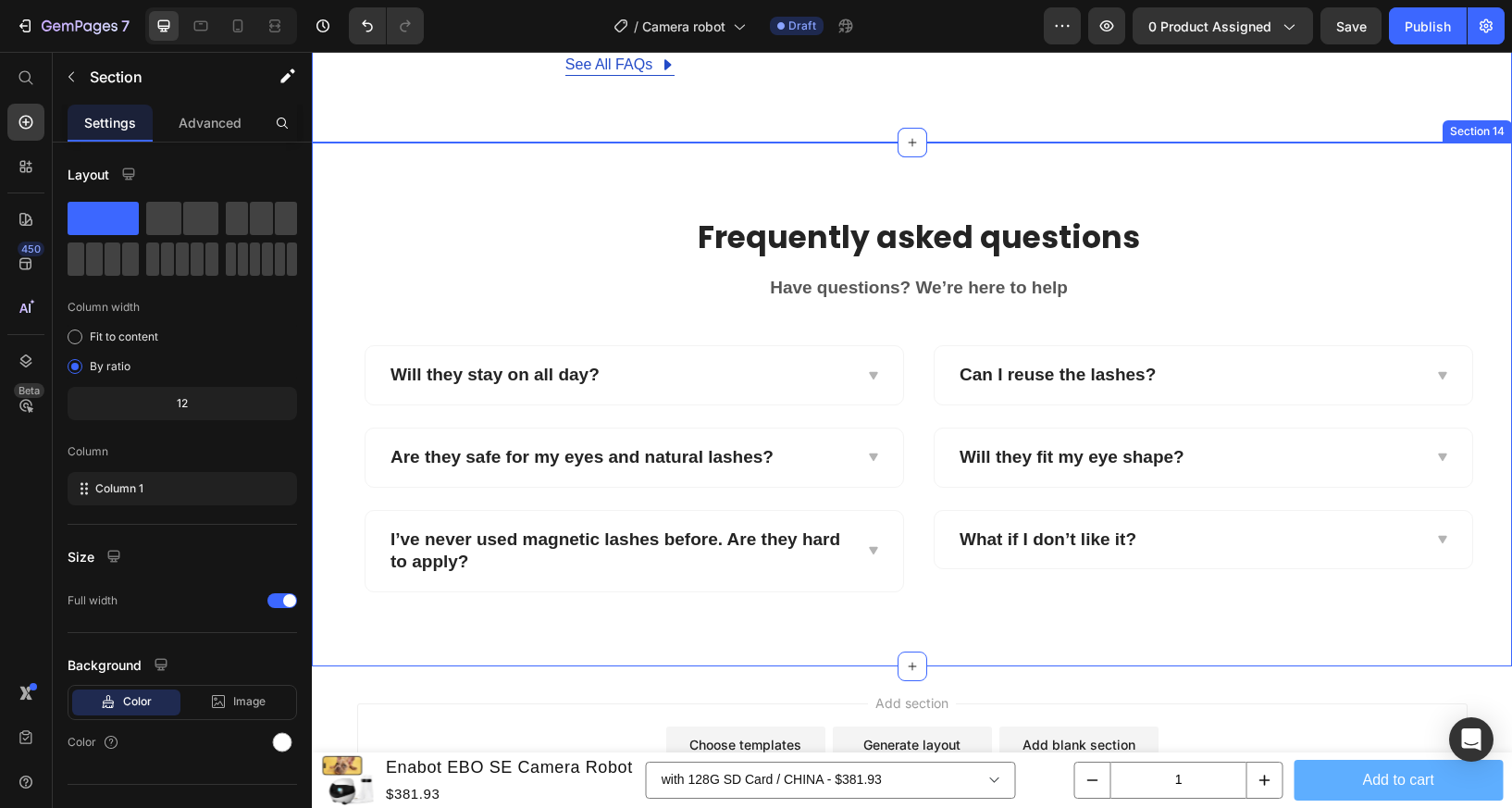 click on "Frequently asked questions Heading Have questions? We’re here to help Text block Row
Will they stay on all day?
Are they safe for my eyes and natural lashes?
I’ve never used magnetic lashes before. Are they hard to apply? Accordion
Can I reuse the lashes?
Will they fit my eye shape?
What if I don’t like it? Accordion Row Section 14" at bounding box center (911, 404) 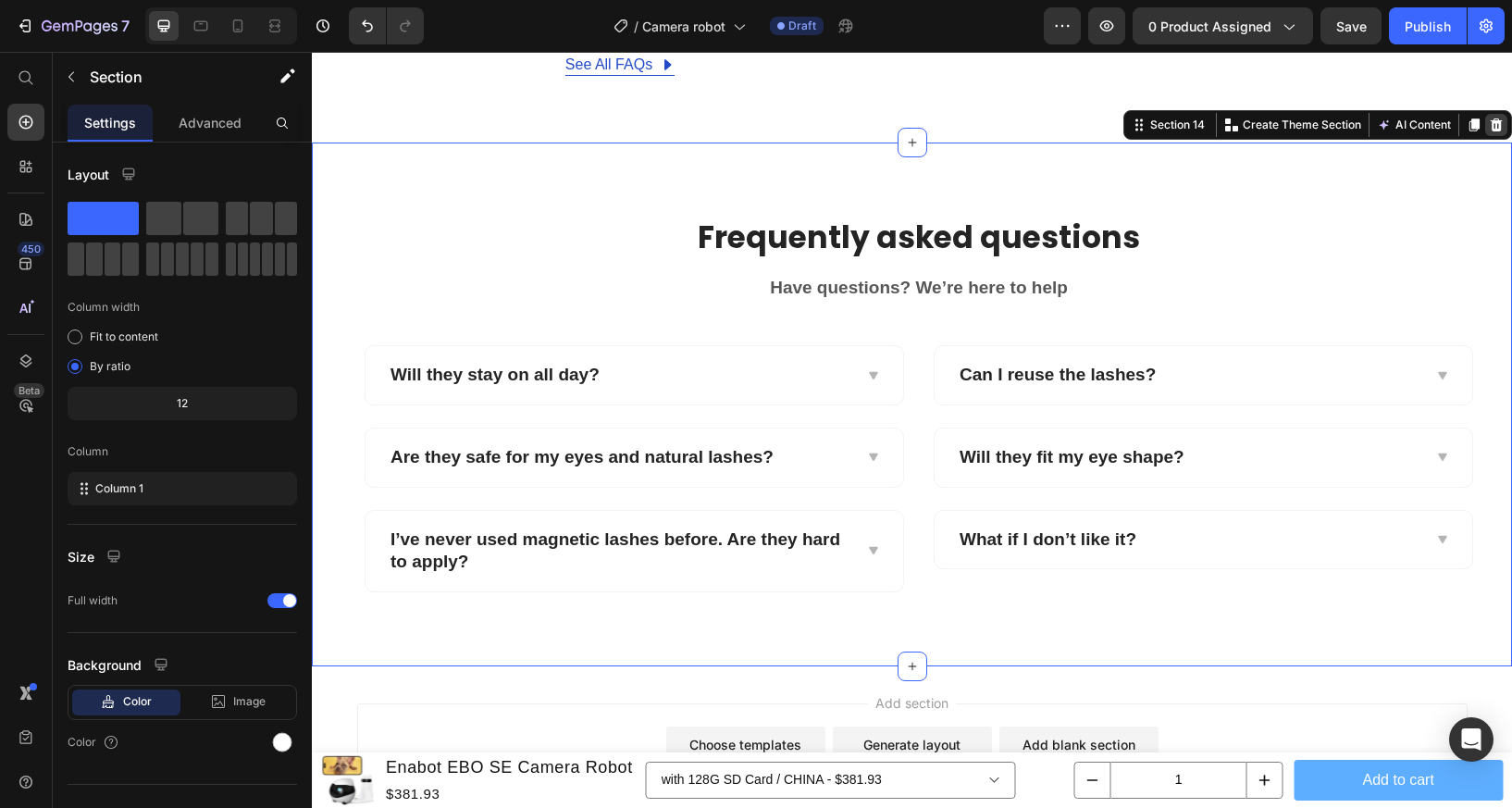 click 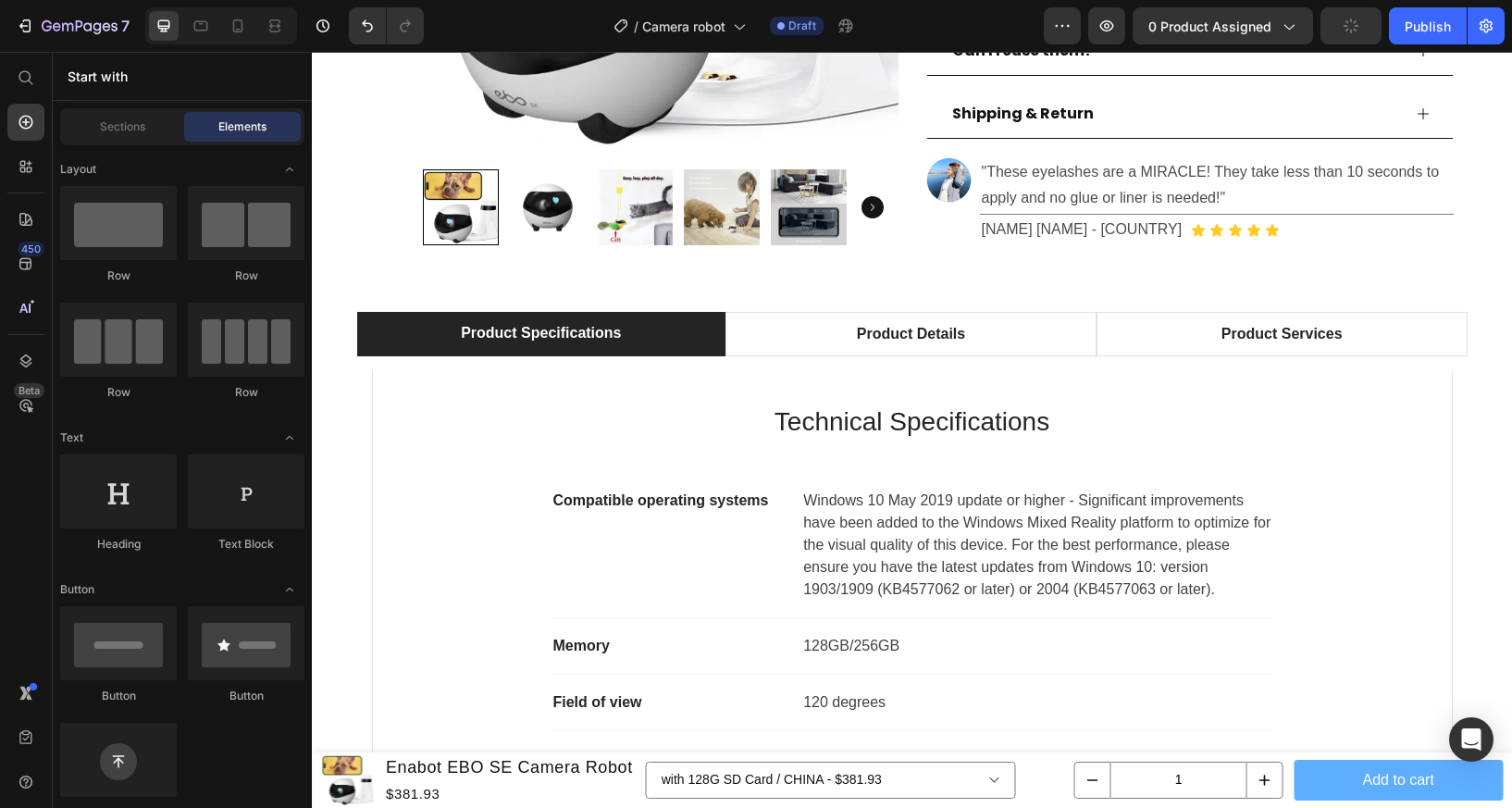 scroll, scrollTop: 899, scrollLeft: 0, axis: vertical 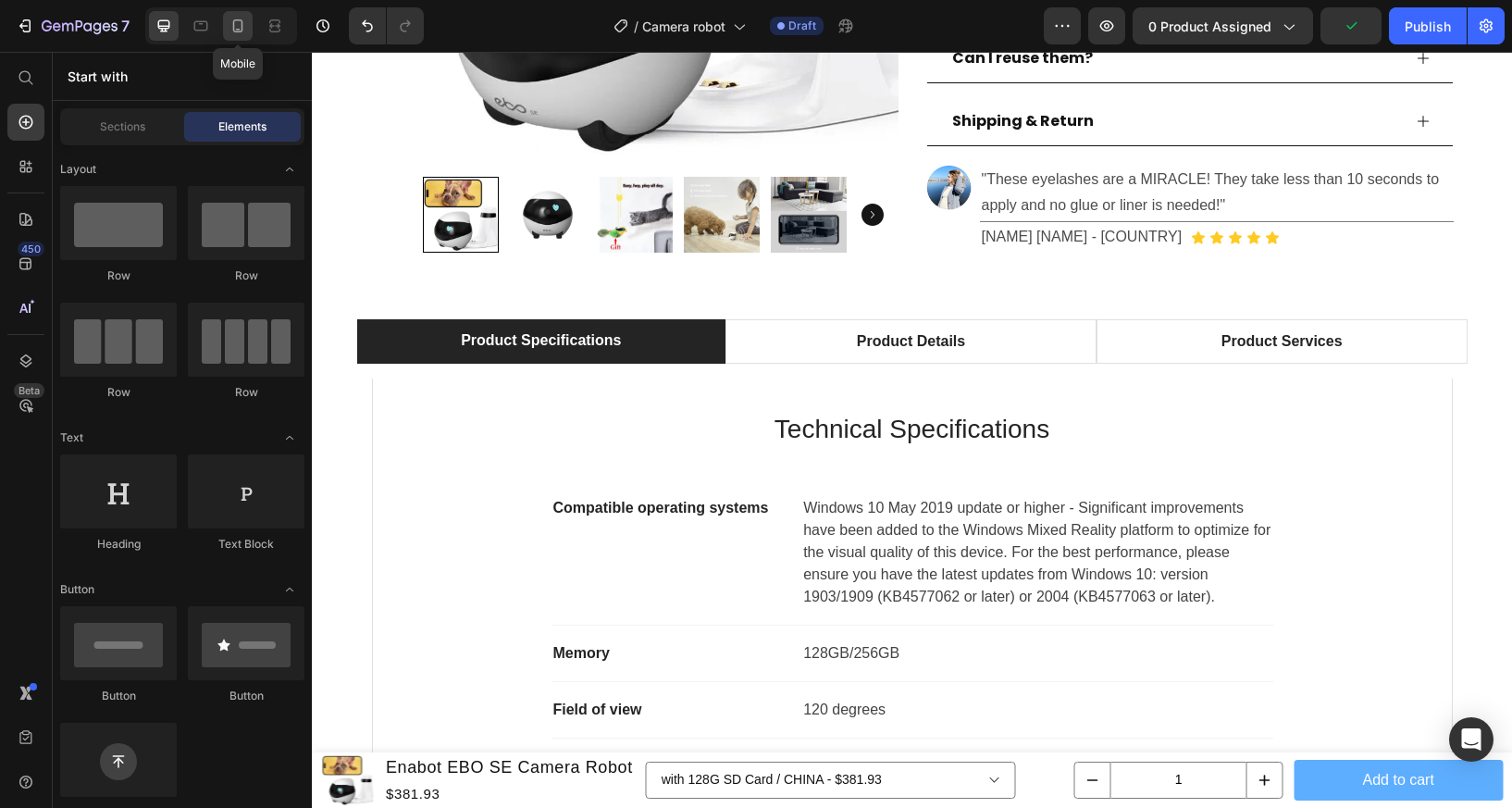 click 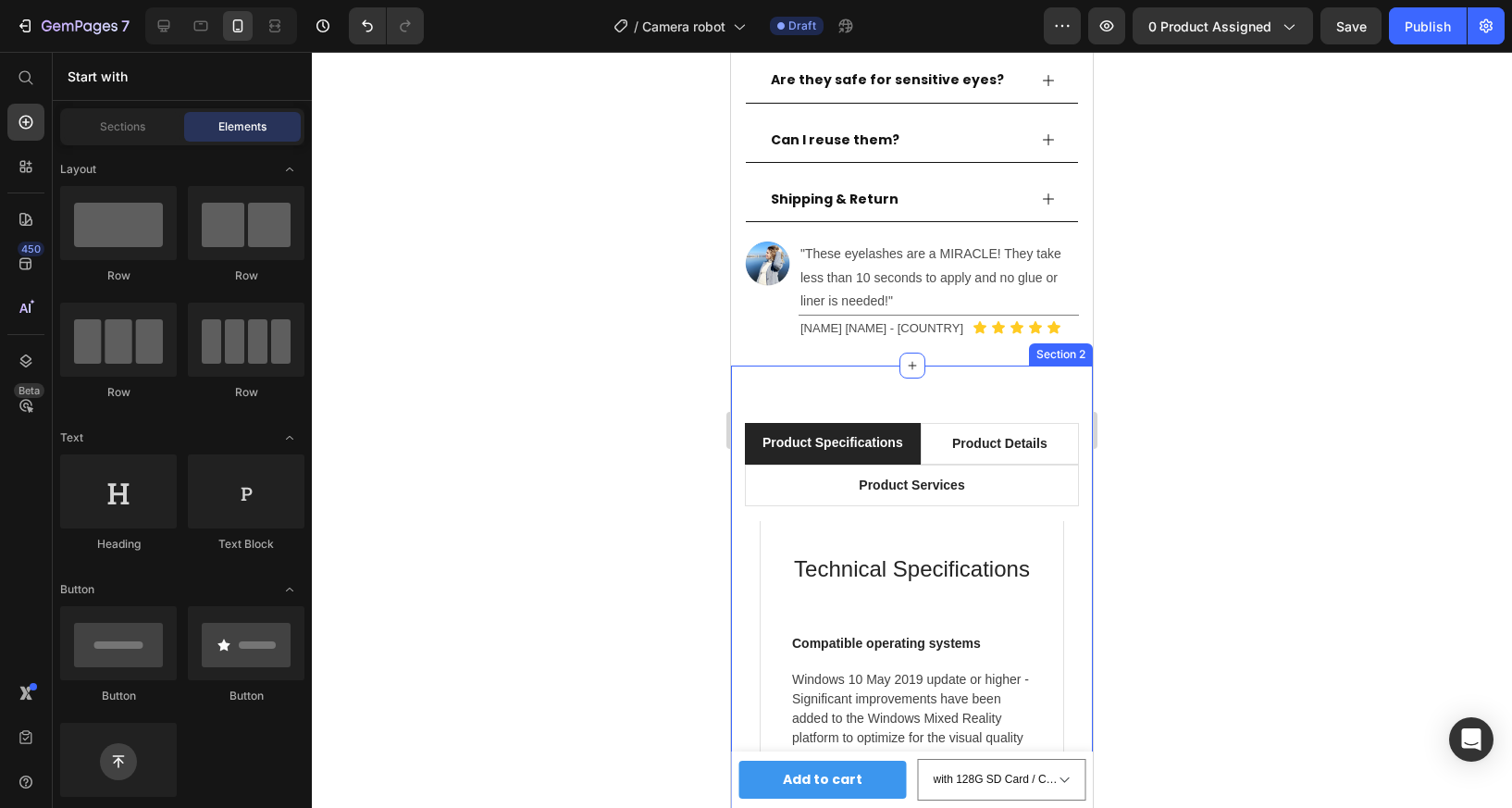 scroll, scrollTop: 1113, scrollLeft: 0, axis: vertical 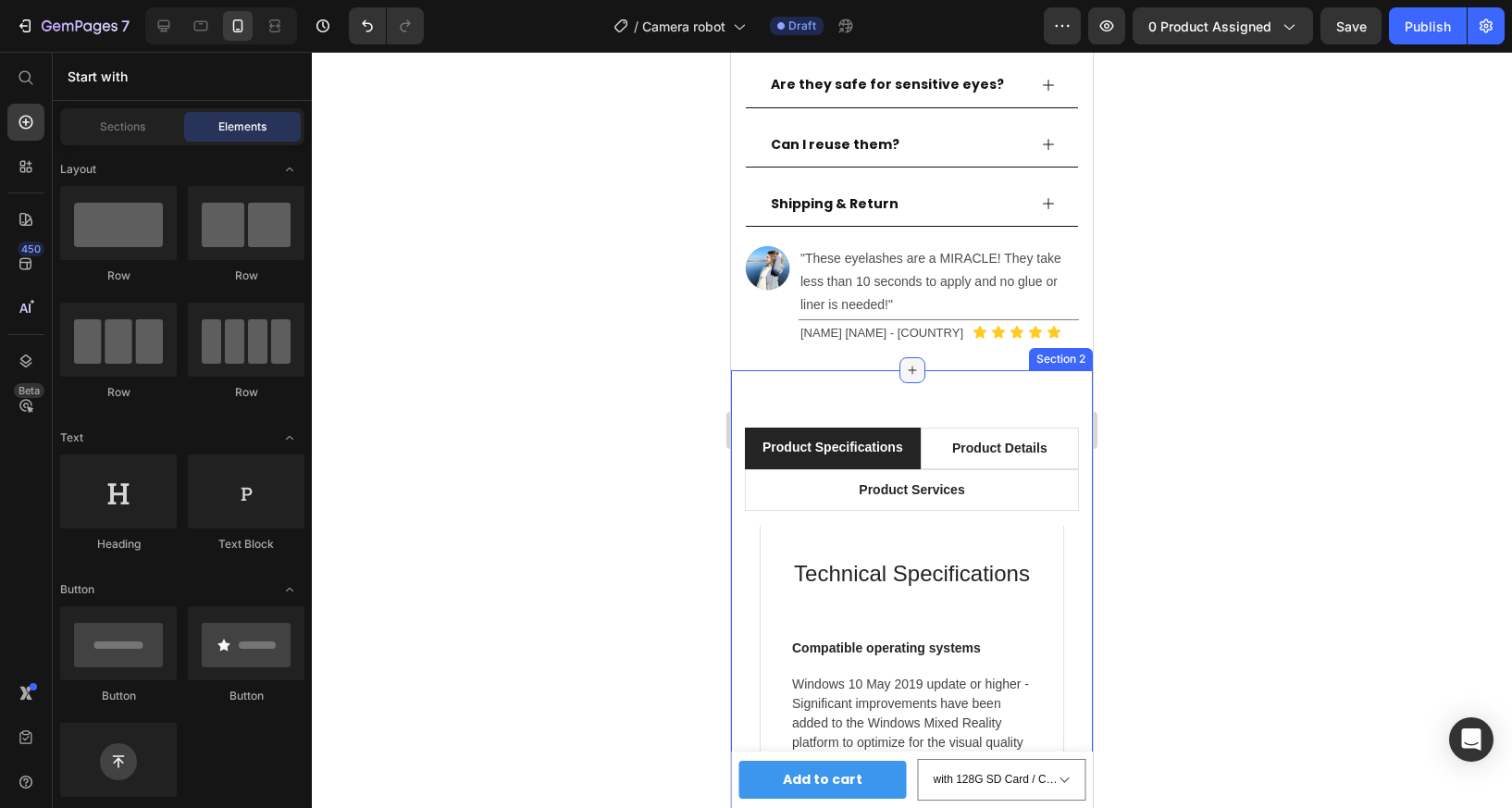 click at bounding box center (912, 370) 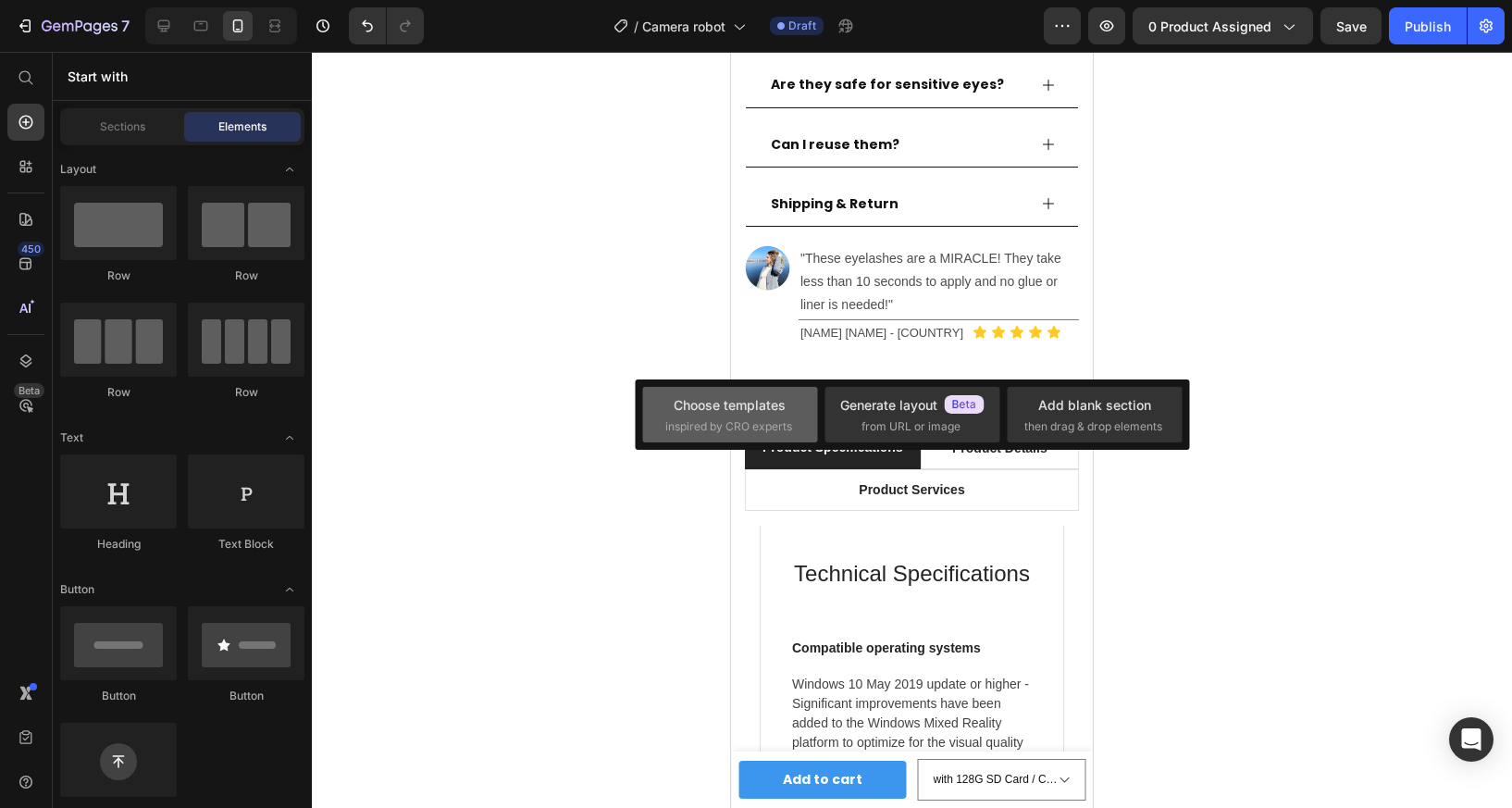 click on "inspired by CRO experts" at bounding box center (728, 427) 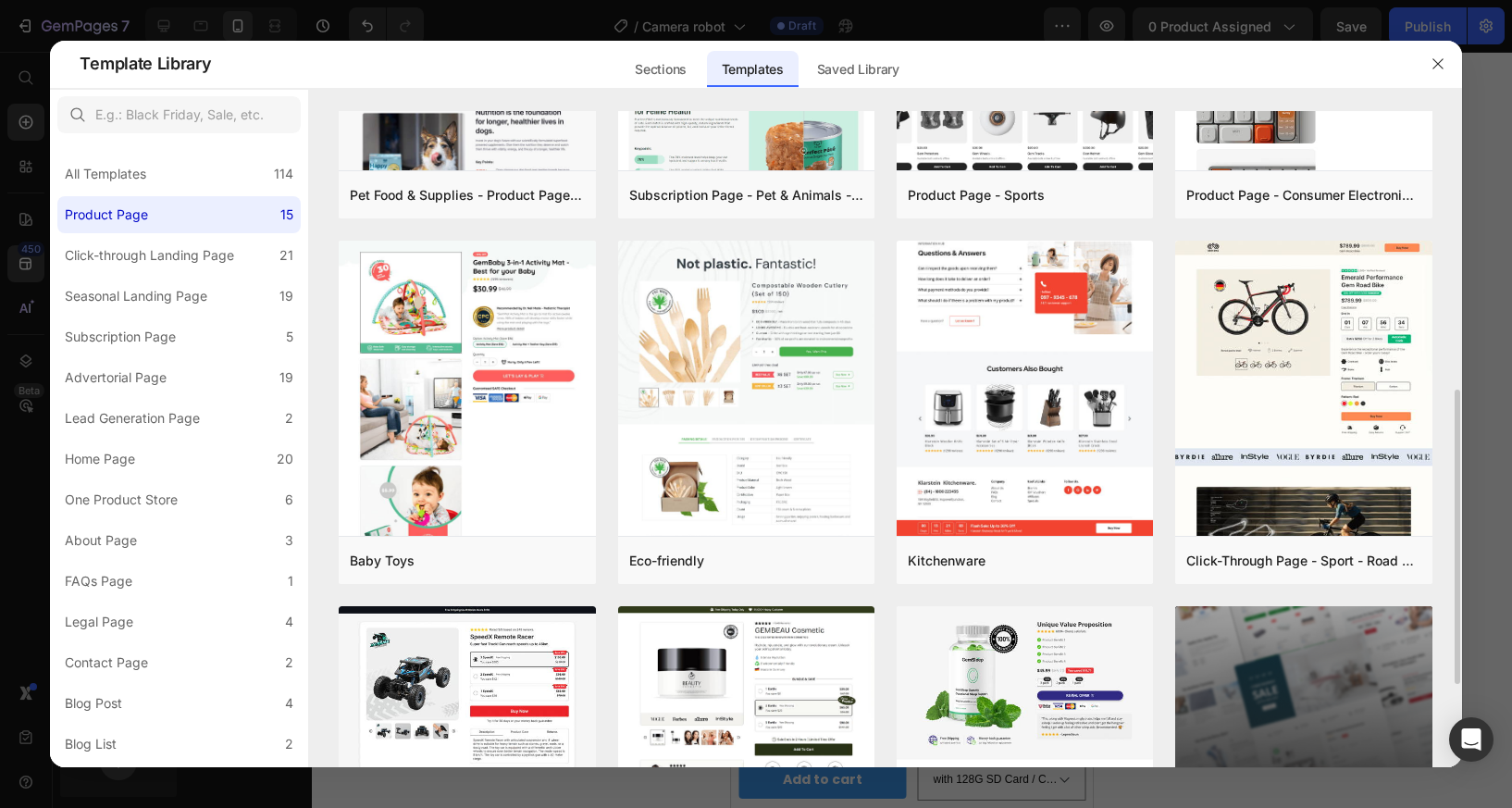 scroll, scrollTop: 617, scrollLeft: 0, axis: vertical 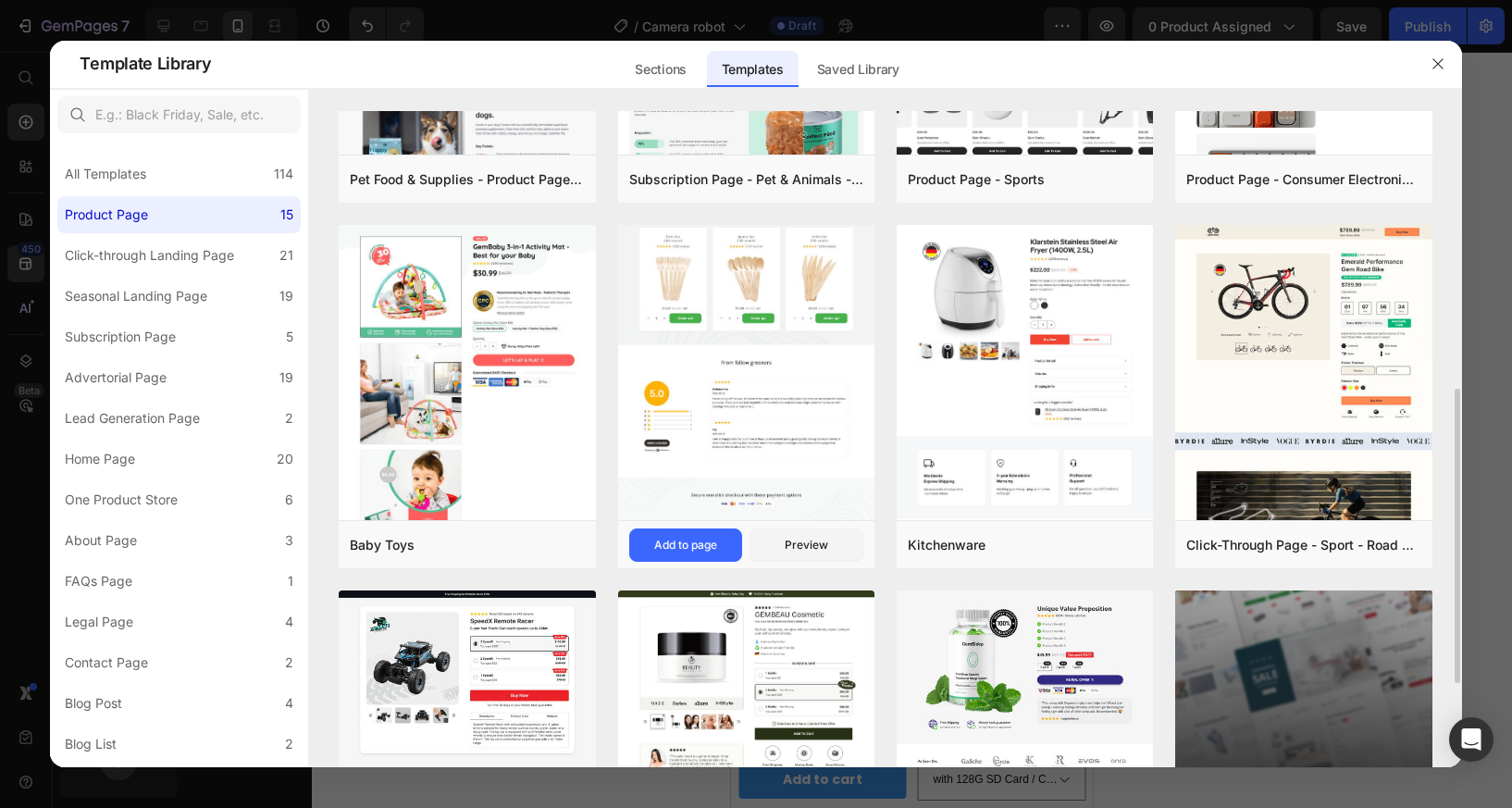 click at bounding box center [746, -106] 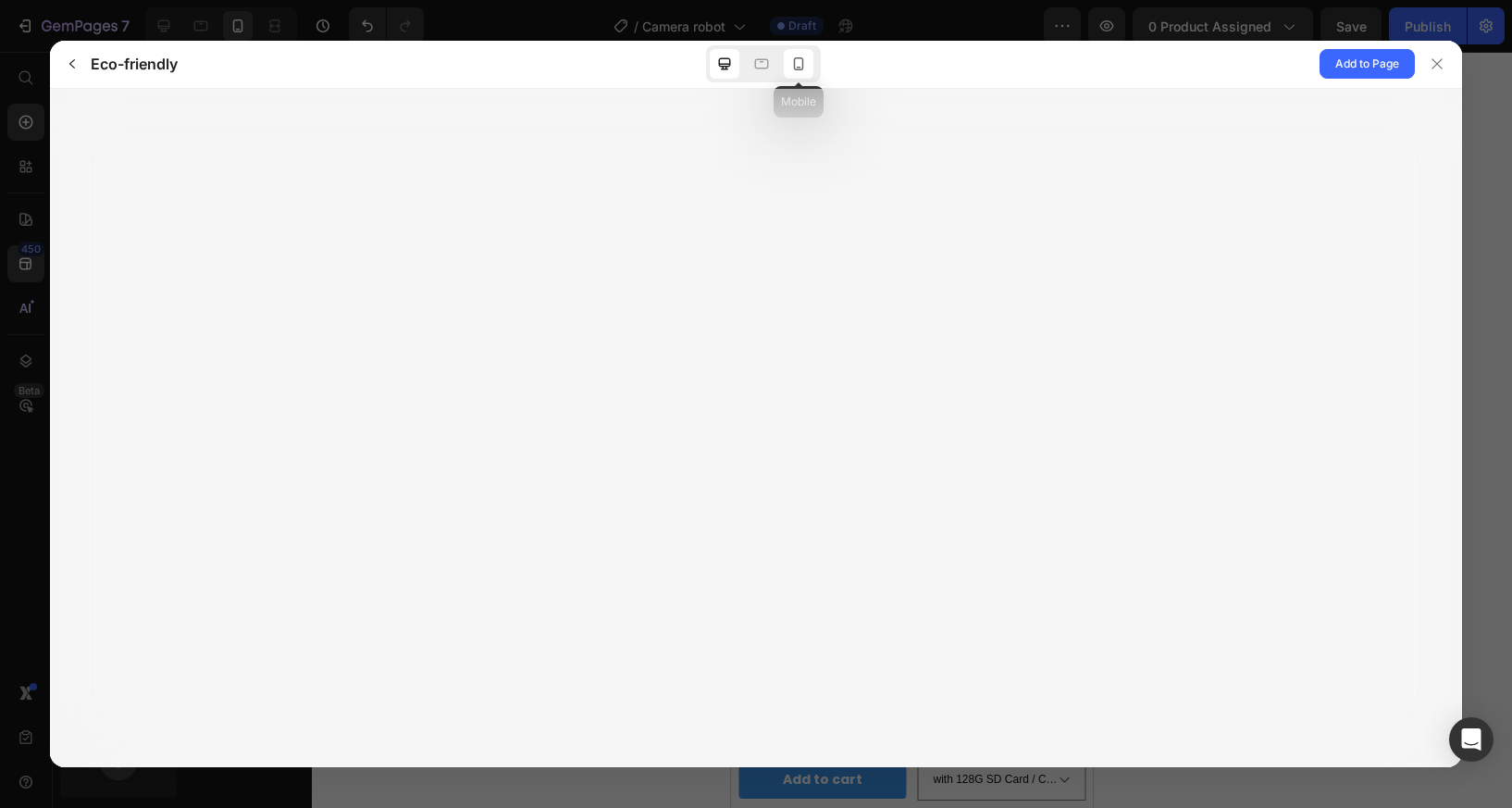 click 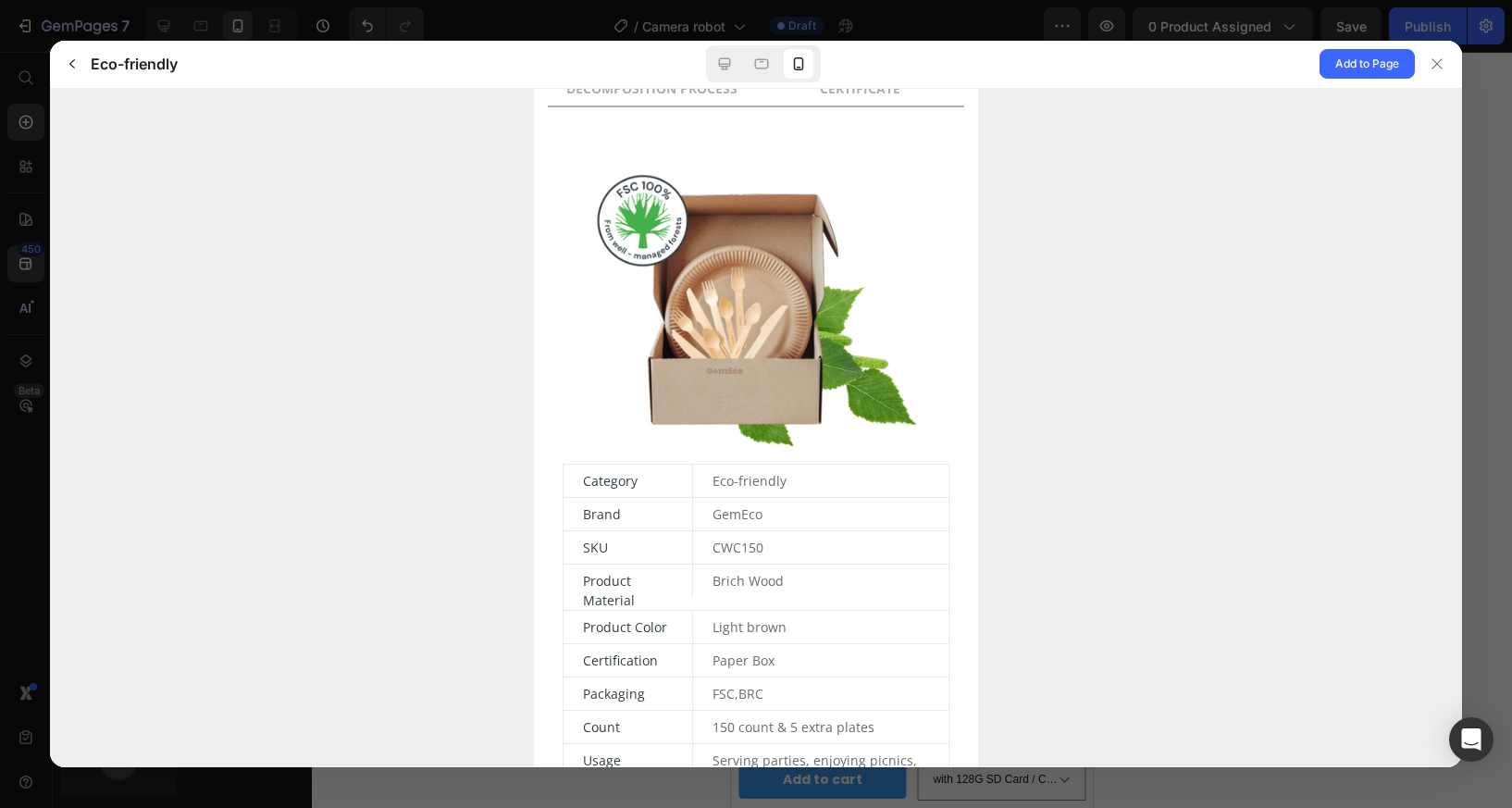 scroll, scrollTop: 1711, scrollLeft: 0, axis: vertical 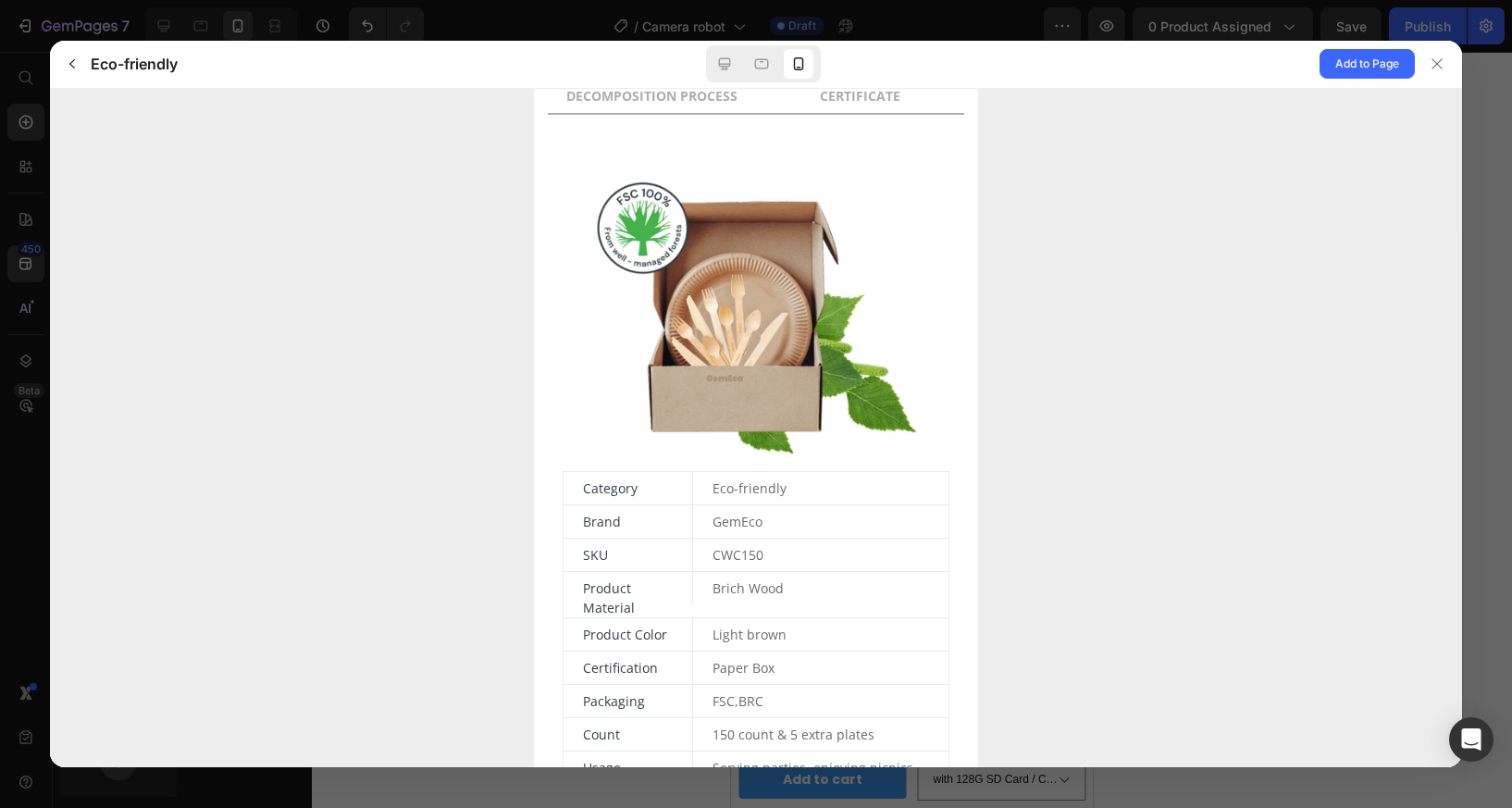 click on "GemEco" at bounding box center (830, 520) 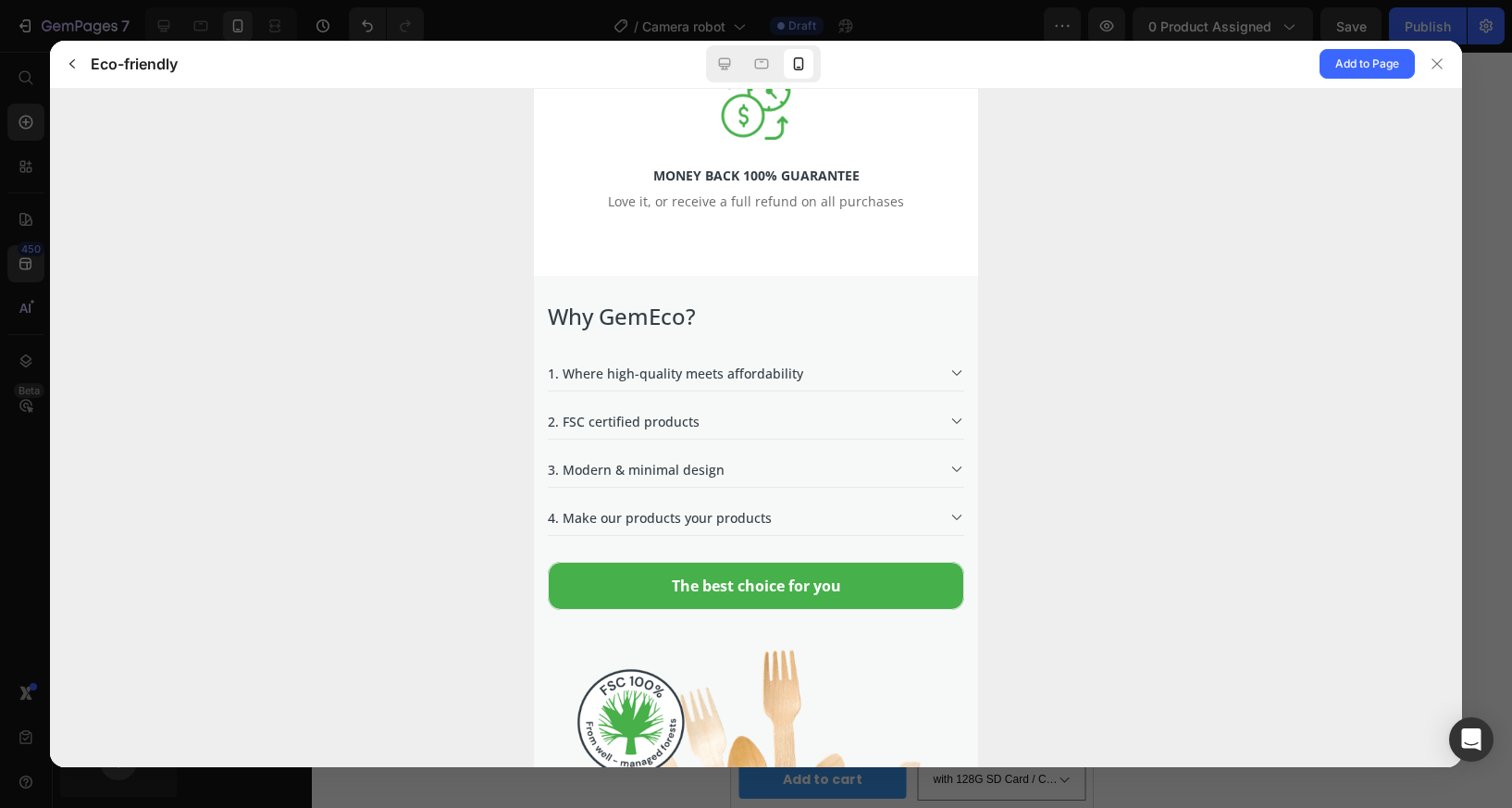 scroll, scrollTop: 3529, scrollLeft: 0, axis: vertical 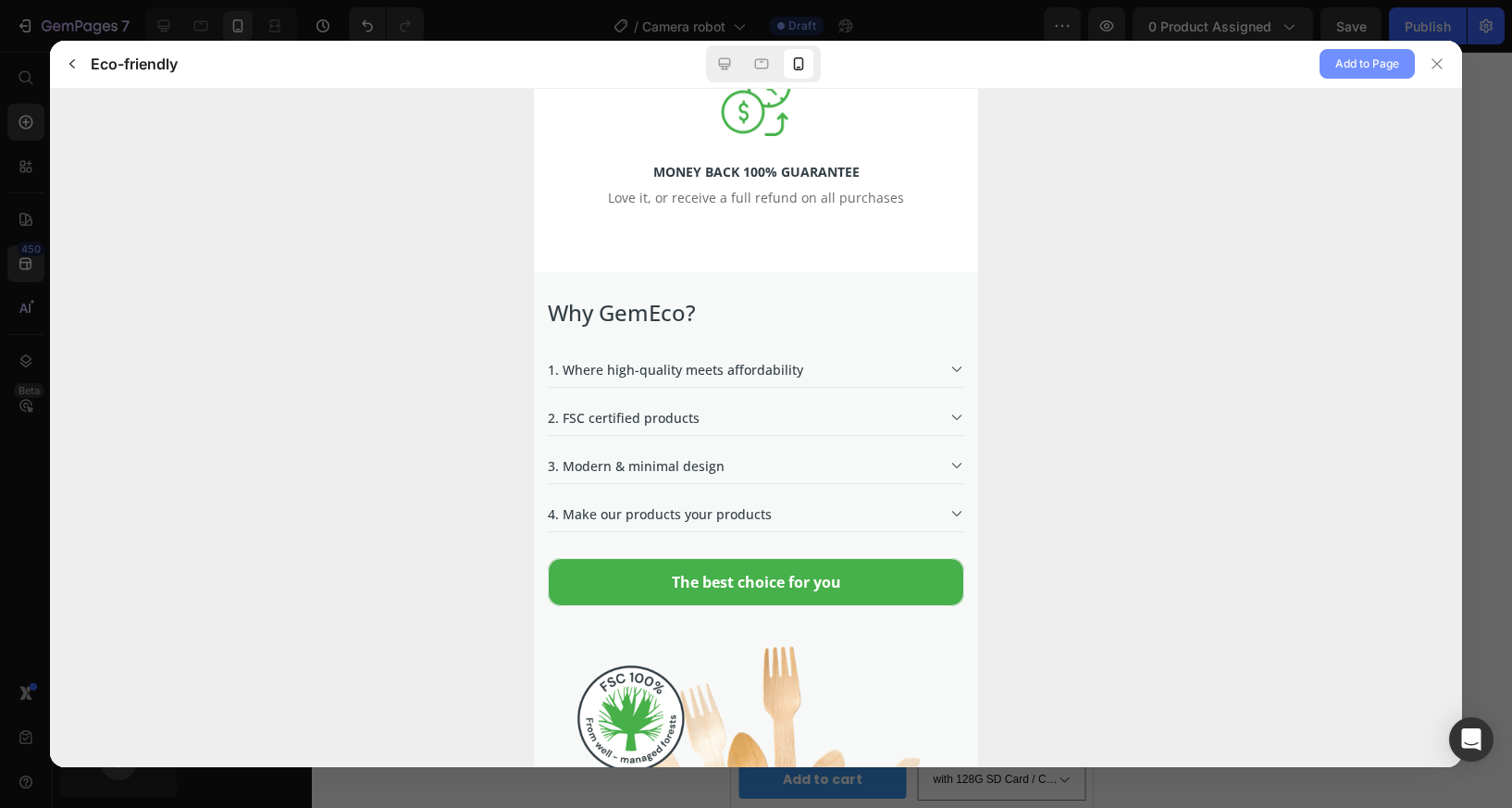 click on "Add to Page" 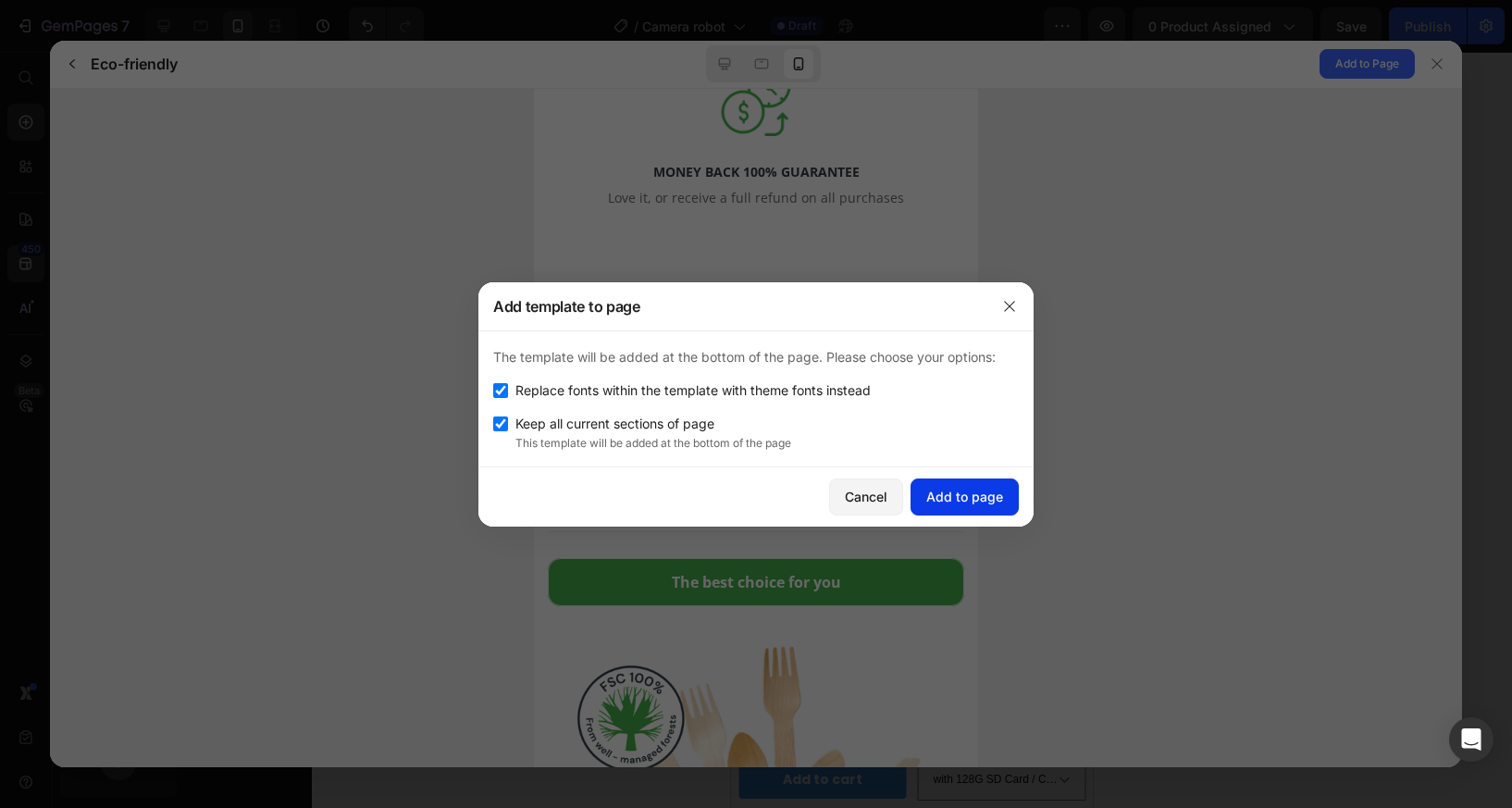 click on "Add to page" at bounding box center (964, 496) 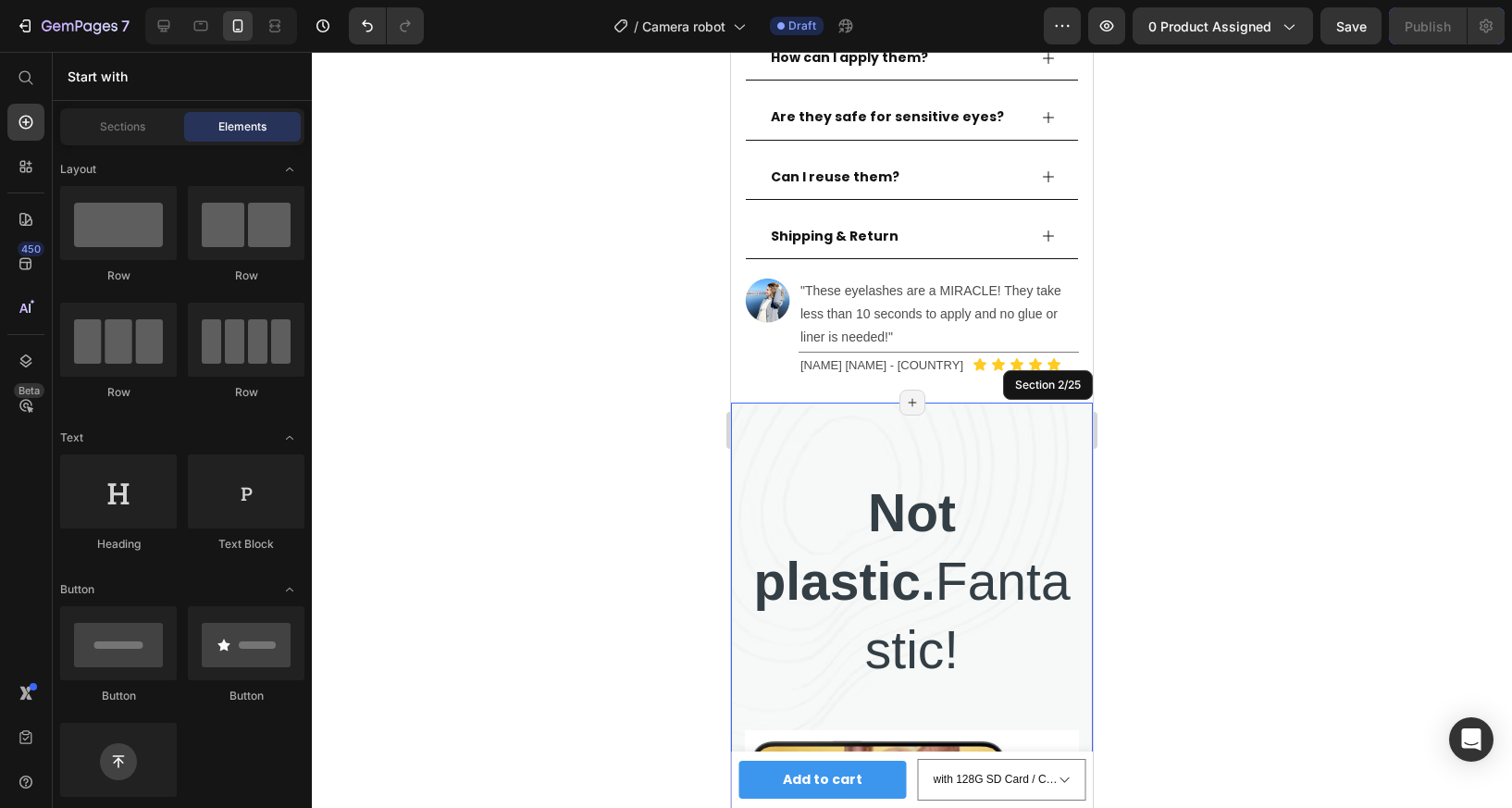 scroll, scrollTop: 1100, scrollLeft: 0, axis: vertical 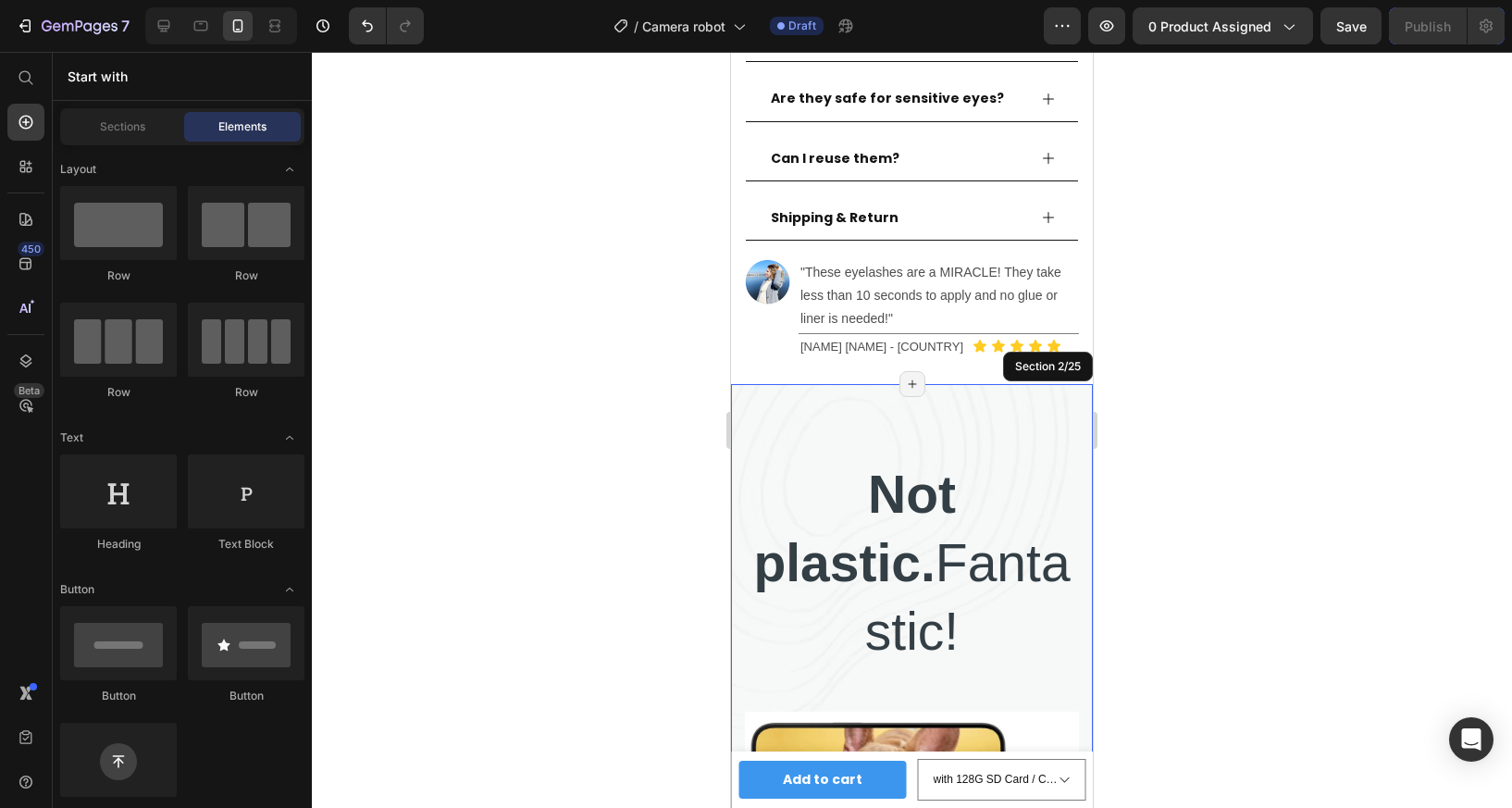 click on "Not plastic.  Fantastic! Heading Product Images Enabot EBO SE Camera Robot (P) Title                Icon                Icon                Icon                Icon                Icon Icon List Hoz 1234 reviews Text block Row $381.93 (P) Price $534.70 (P) Price Image set Text block Row Image ECO-FRIENDLY  - Made from birch wood that fully composts in 45 days Text block Image LOOKS AWESOME  -   Durable and heat-resistant utensils for all occasions Text block Image Custom  - Order with a printed logo or text starting from just $5 Text block Image For charity  - 30% of our profits are donated to environmental nonprofits Text block Icon List 1 (P) Quantity Yes, I Want This (P) Cart Button Row Limited time deal Text block Best value Text block Row X6 SET Text block Row Only $7.00  per set Save $90.00 Text block Row
Buy Now Button Row Best seller Text block Row X3 SET Text block Row Only $9.00  per set Save $39.00 Text block Row
Buy Now Button Row Product Section 2/25" at bounding box center [911, 1194] 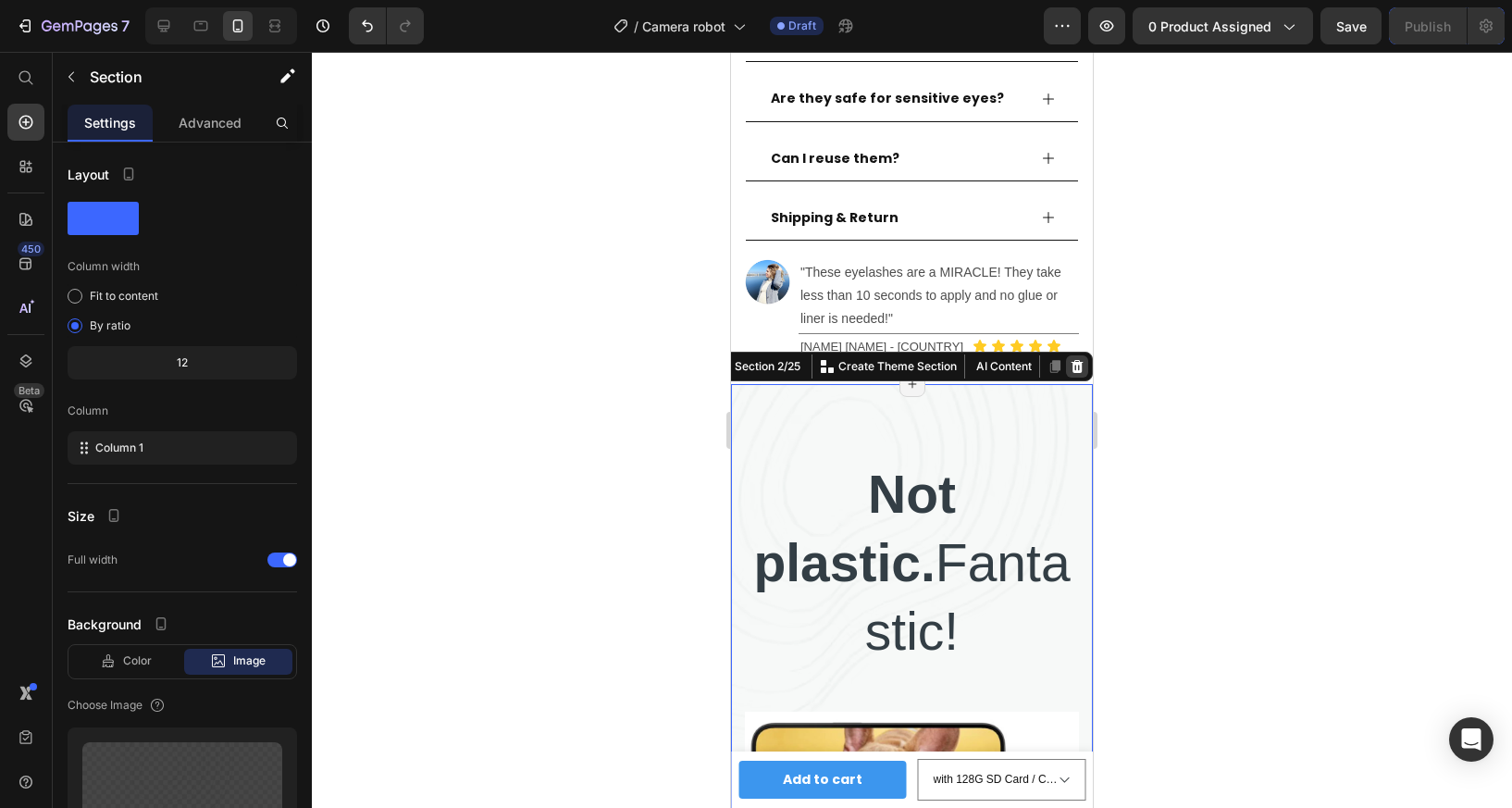 click 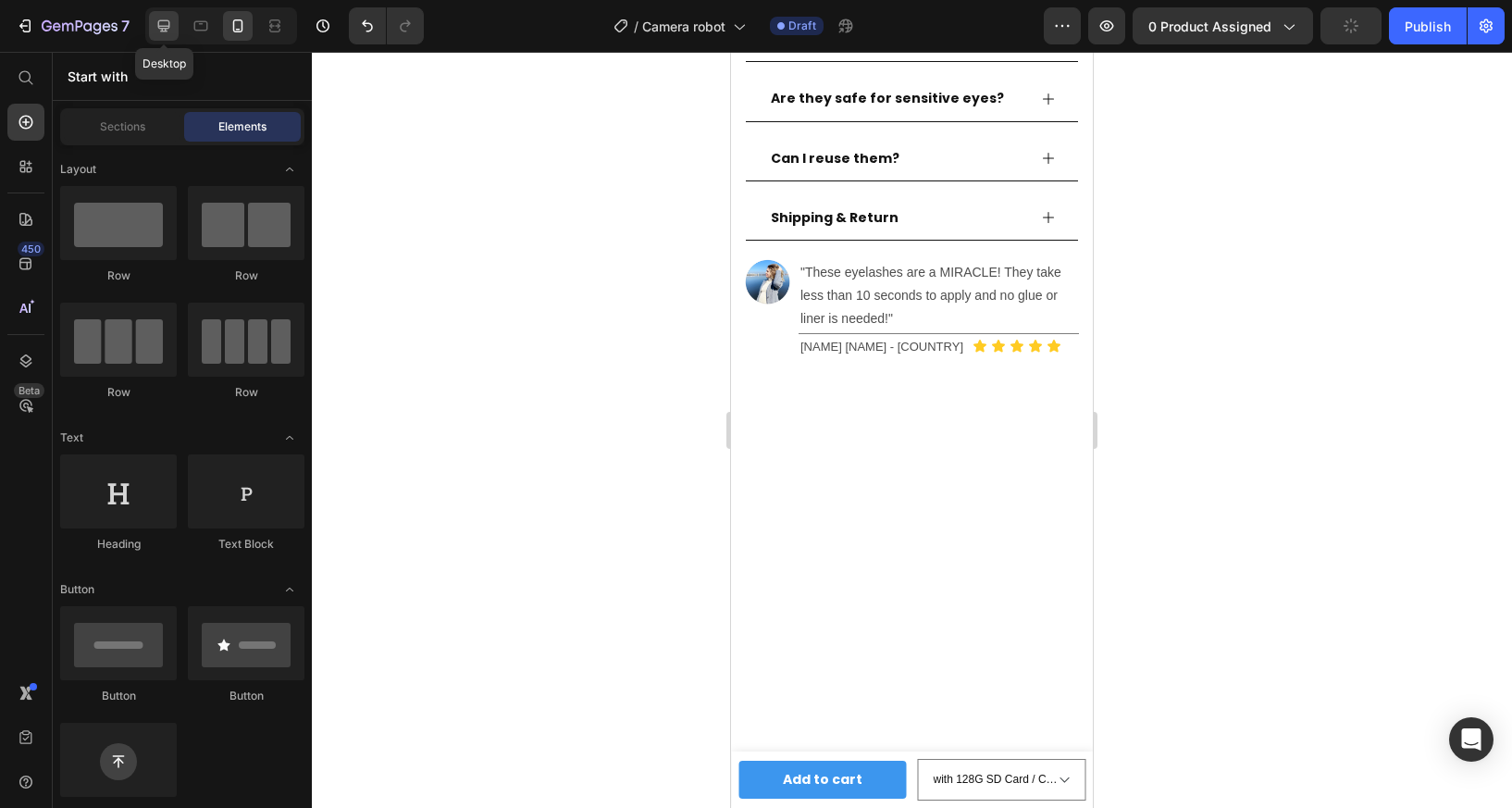 click 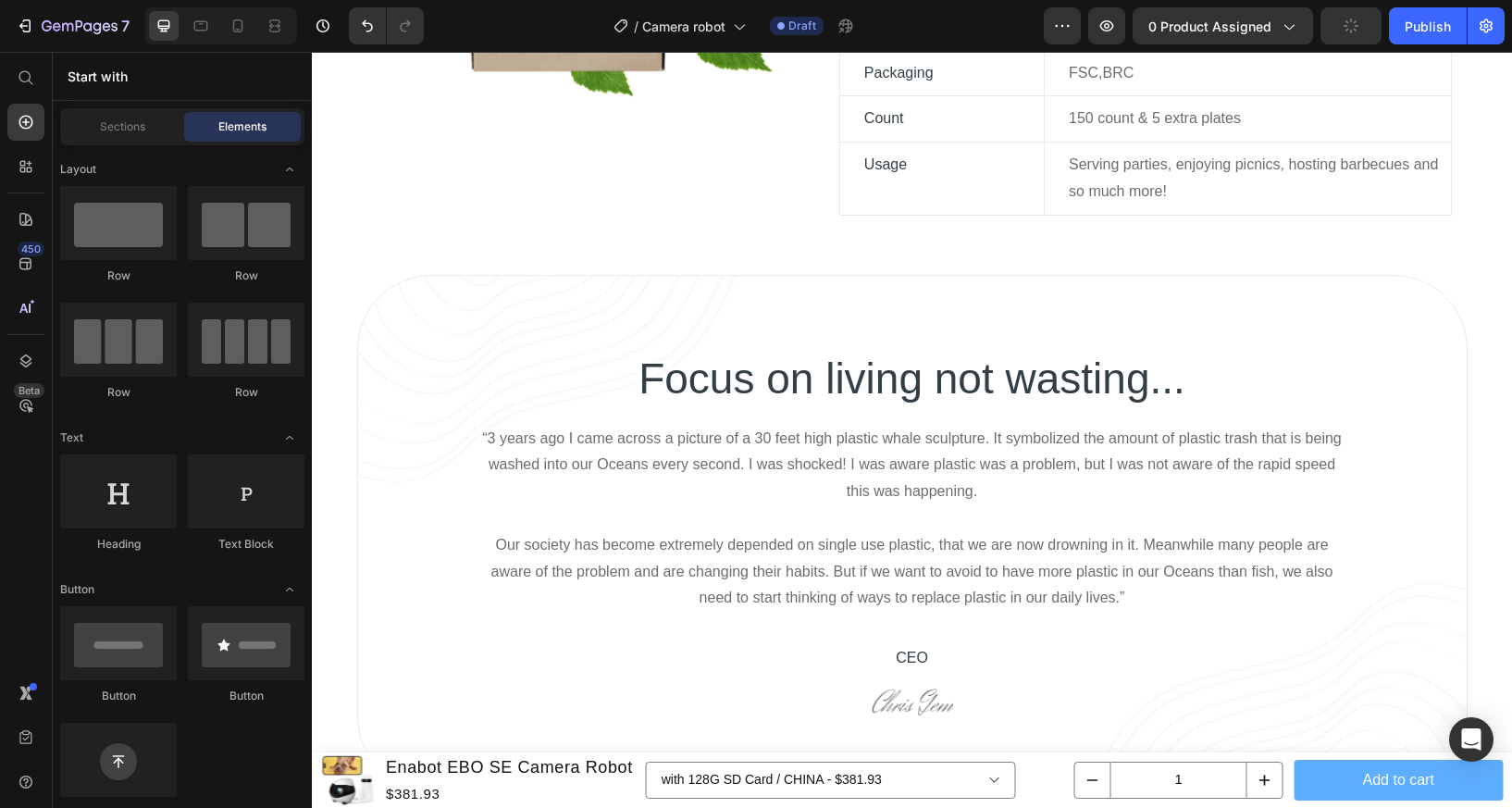 scroll, scrollTop: 1703, scrollLeft: 0, axis: vertical 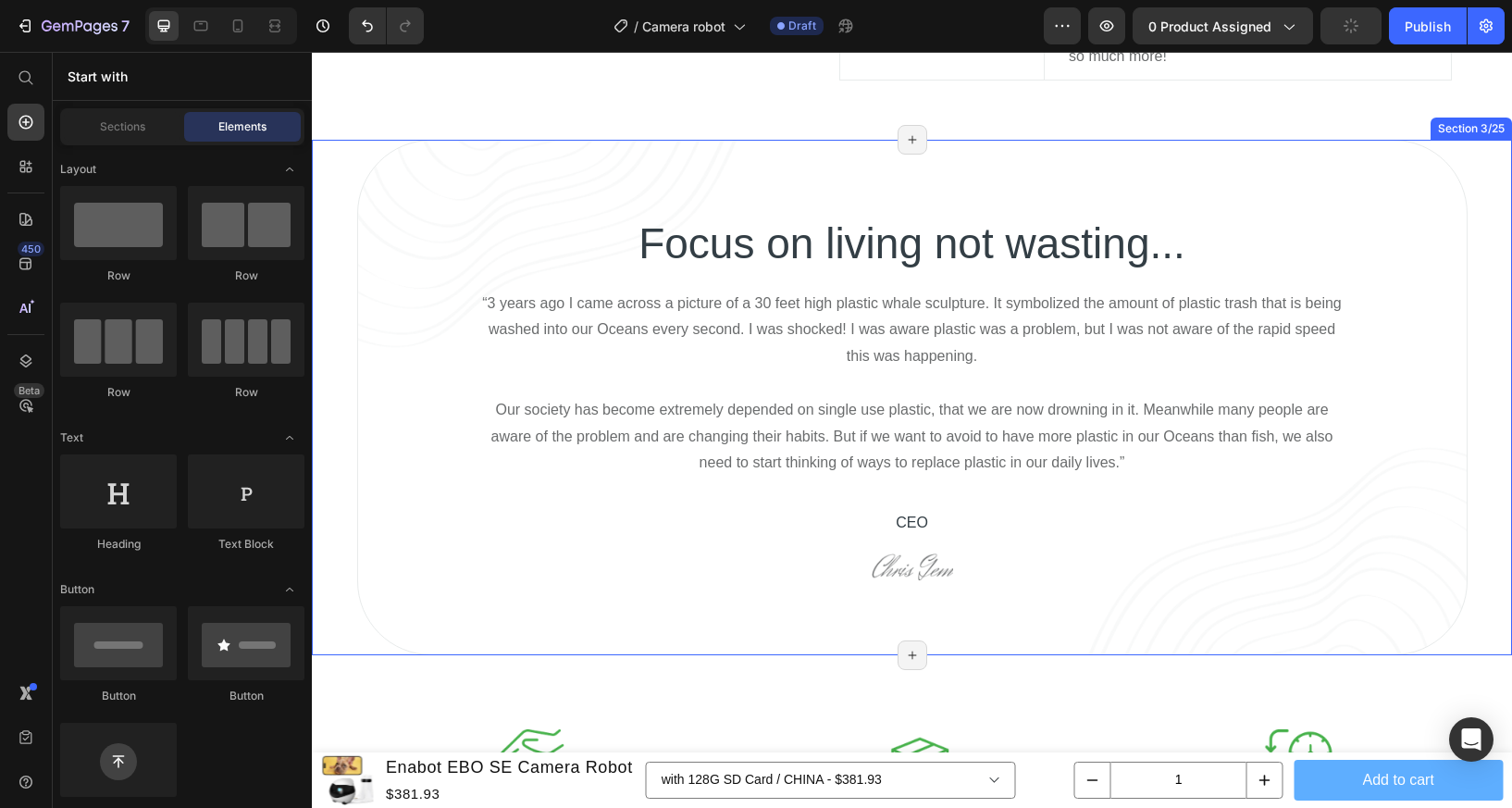 click on "Focus on living not wasting...  Heading “3 years ago I came across a picture of a 30 feet high plastic whale sculpture. It symbolized the amount of plastic trash that is being washed into our Oceans every second. I was shocked! I was aware plastic was a problem, but I was not aware of the rapid speed this was happening. Our society has become extremely depended on single use plastic, that we are now drowning in it. Meanwhile many people are aware of the problem and are changing their habits. But if we want to avoid to have more plastic in our Oceans than fish, we also need to start thinking of ways to replace plastic in our daily lives.” Text block CEO Text block Image Row" at bounding box center (911, 397) 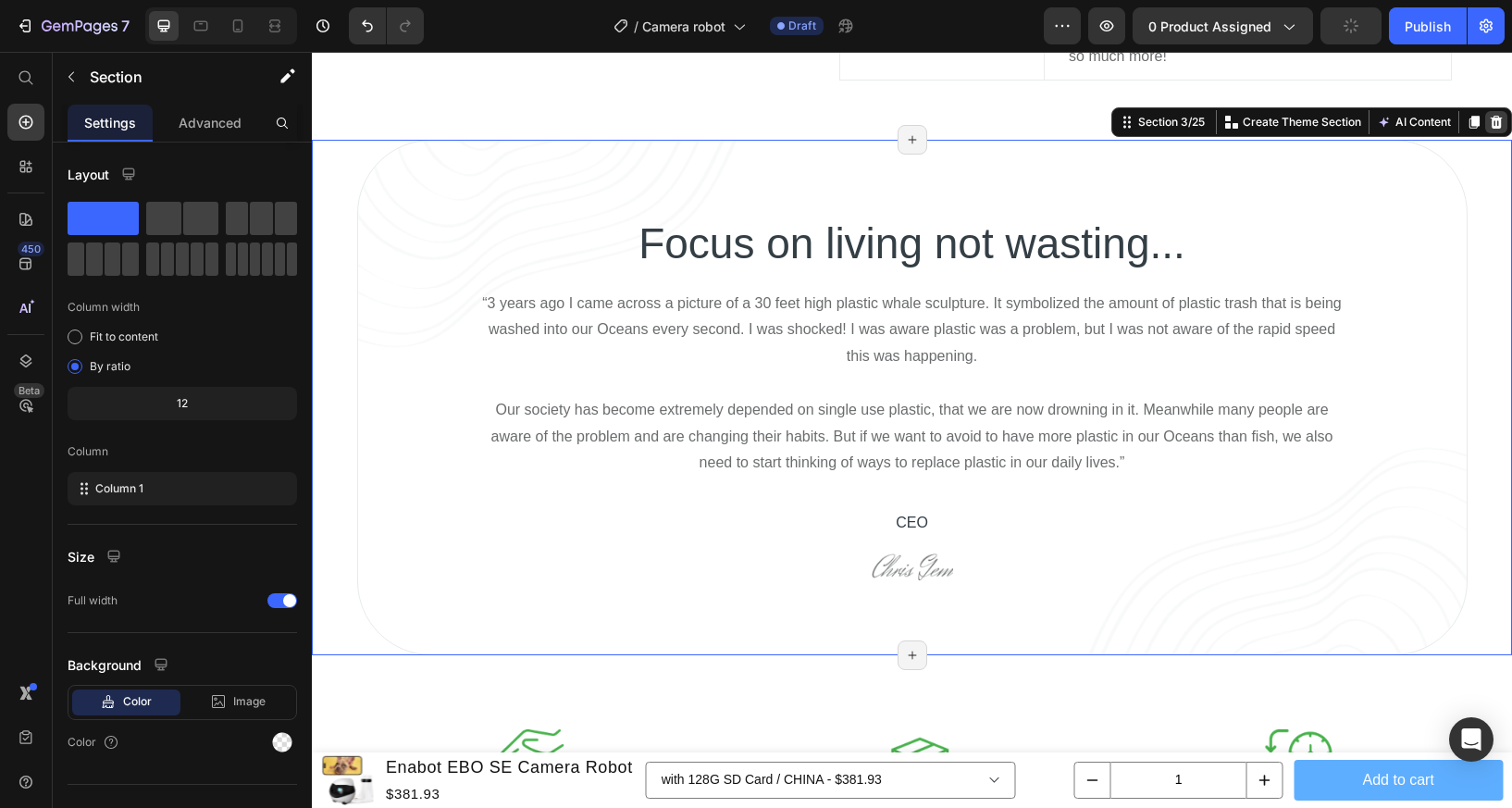click 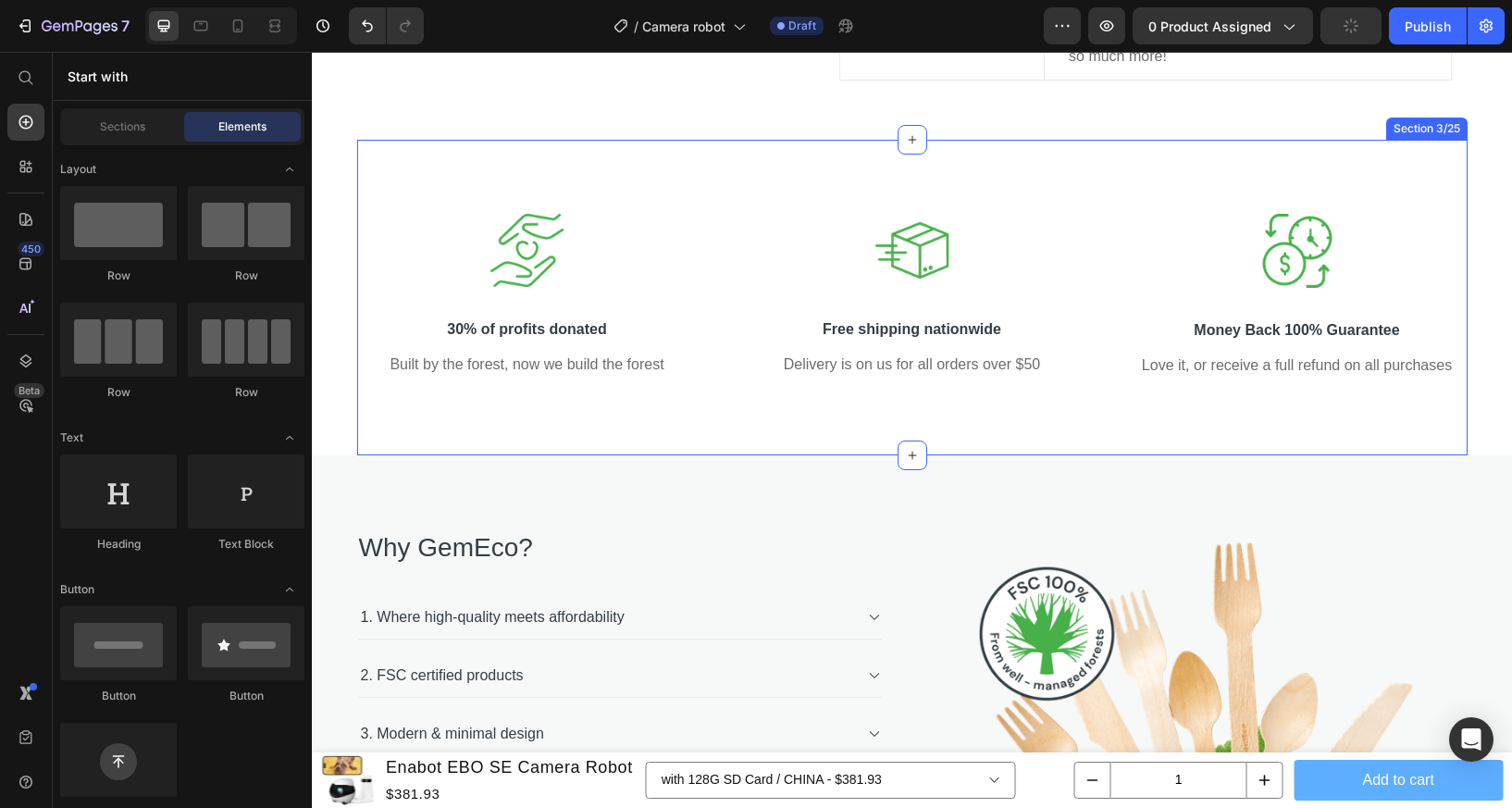click on "Image 30% of profits donated Text block Built by the forest, now we build the forest Text block Image Free shipping nationwide Text block Delivery is on us for all orders over $50 Text block Image Money Back 100% Guarantee Text block Love it, or receive a full refund on all purchases Text block Section 3/25" at bounding box center [912, 297] 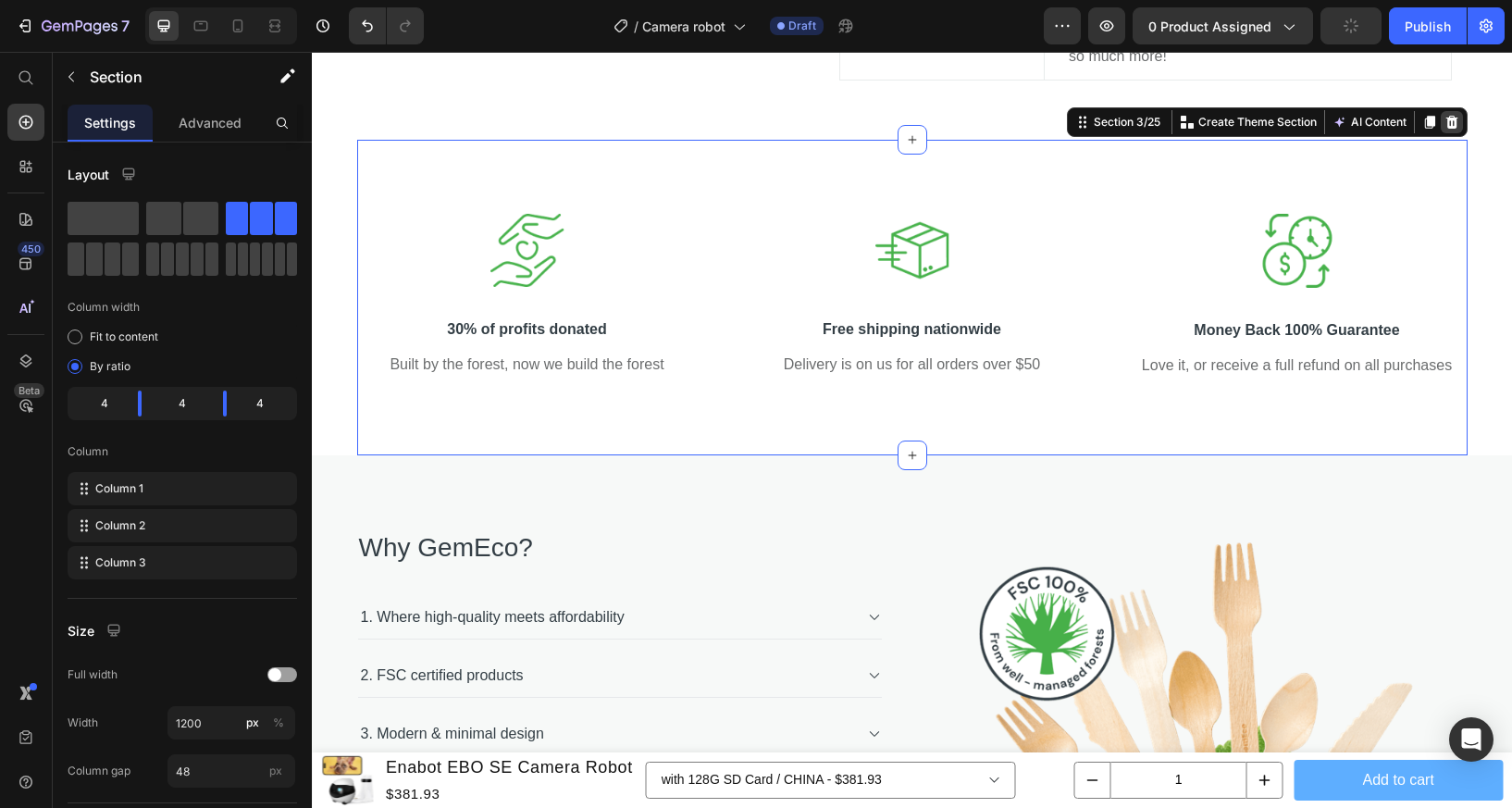 click 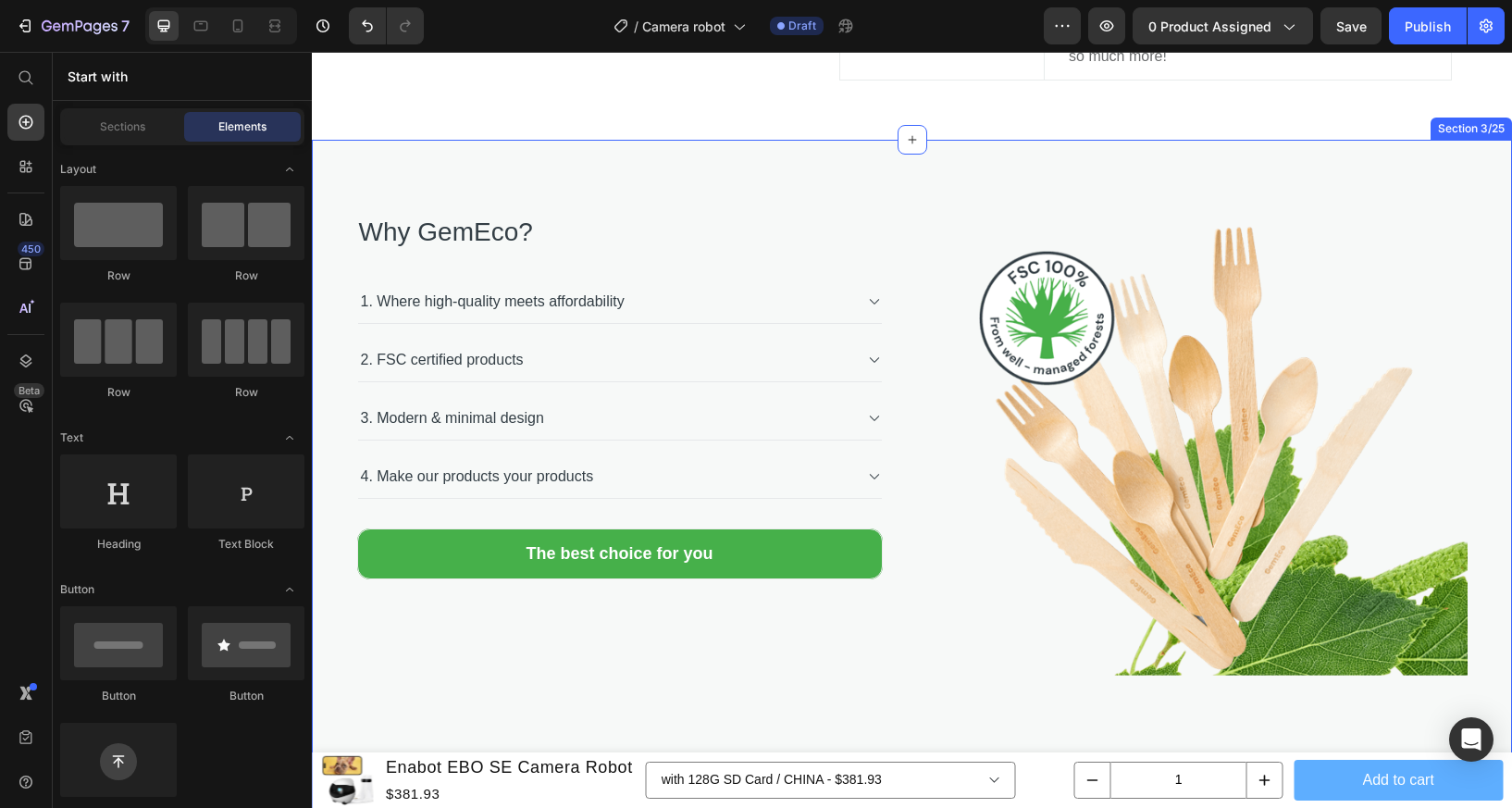 click on "Why GemEco? Heading
1. Where high-quality meets affordability
2. FSC certified products
3. Modern & minimal design
4. Make our products your products Accordion The best choice for you Button Image Row Image For a Waste-free Future Heading At GemEco, it all starts with a vision: to create a more sustainable place for its inhabitants. Do you know that 10 MILLIONS TONS of plastics are dumped into our oceans every year? Immediate action needs to be taken before it’s all too late. That’s why the GemEco brand is created, to promote the use of compostable wood as a substitute for plastic. We believe that the best way to make environmental change happen is through the goods that people buy and use every day. 30% of our profits goes straight to environmental profits to help ensure a waste-free future.  Text block More in limiting plastic use Button Row" at bounding box center (911, 744) 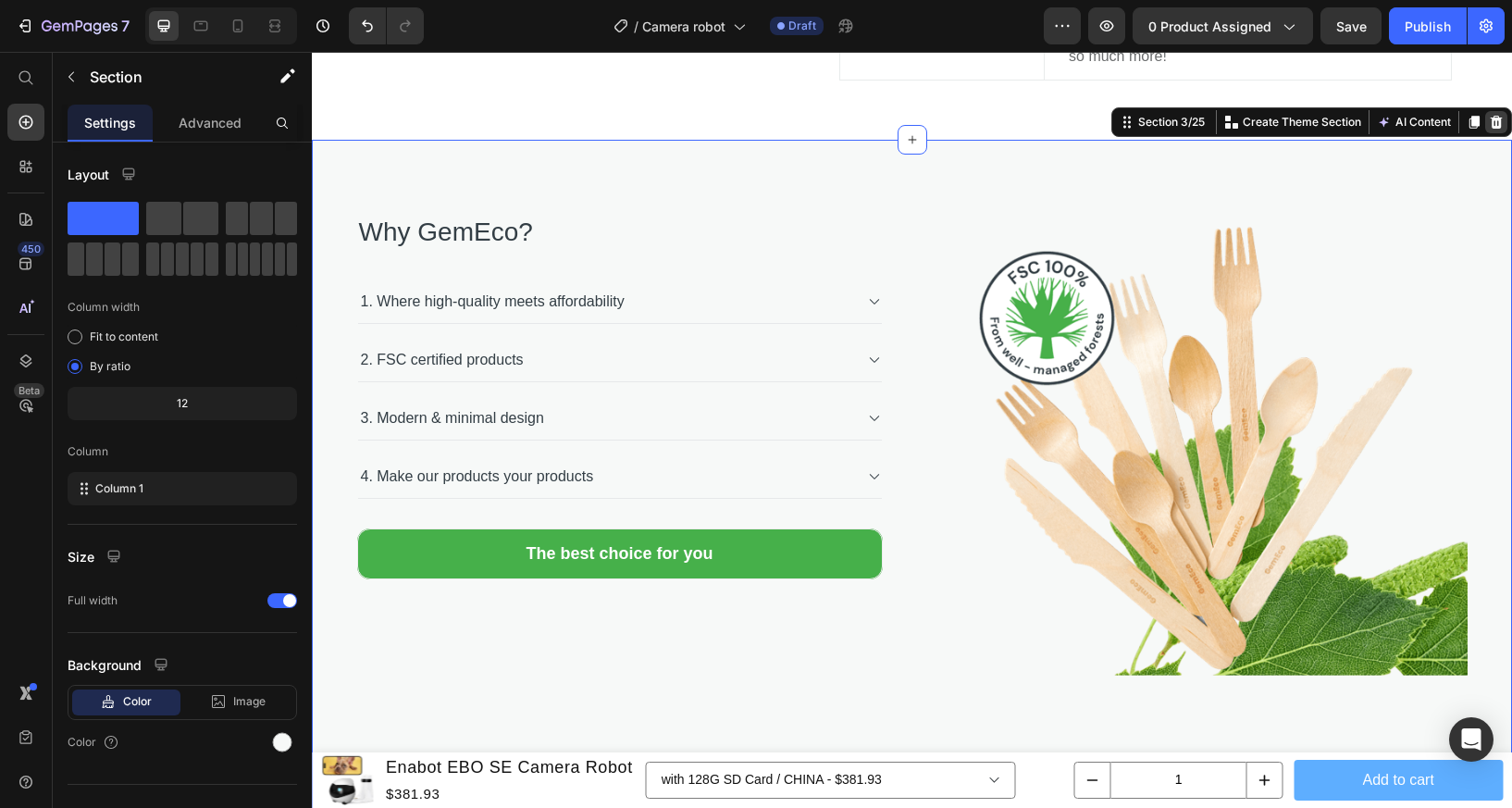 click 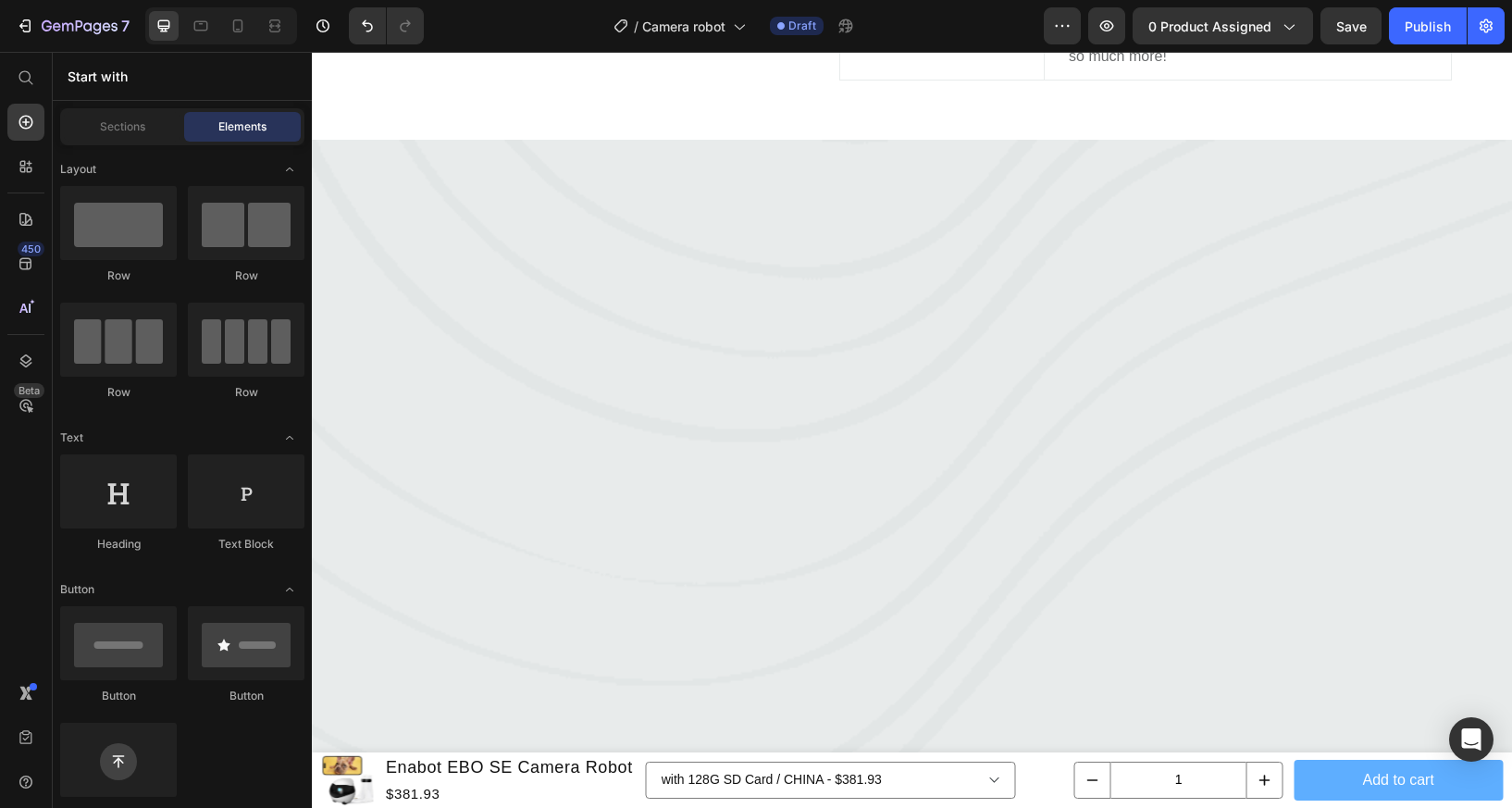 click at bounding box center (911, 997) 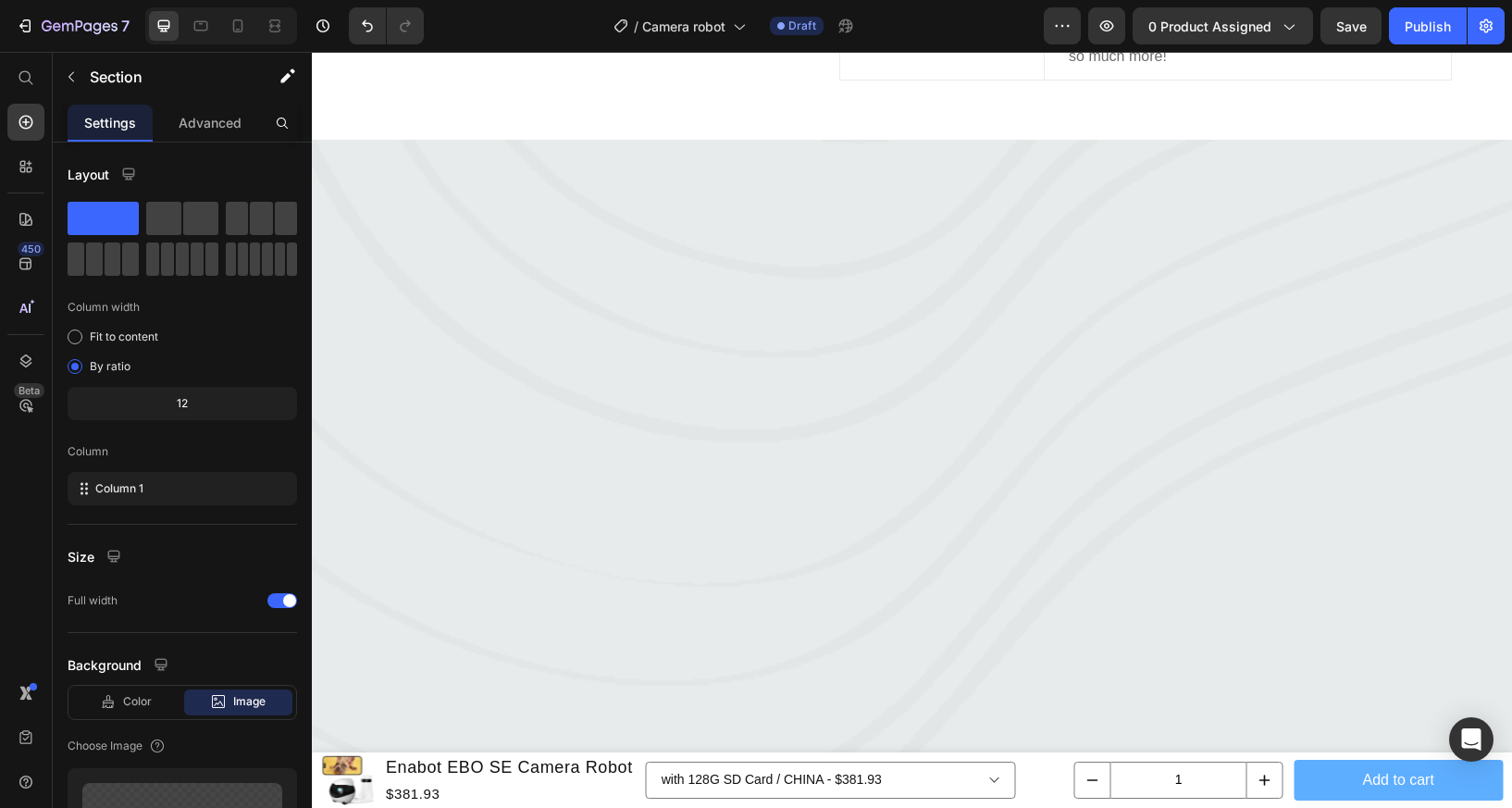 click at bounding box center (911, 997) 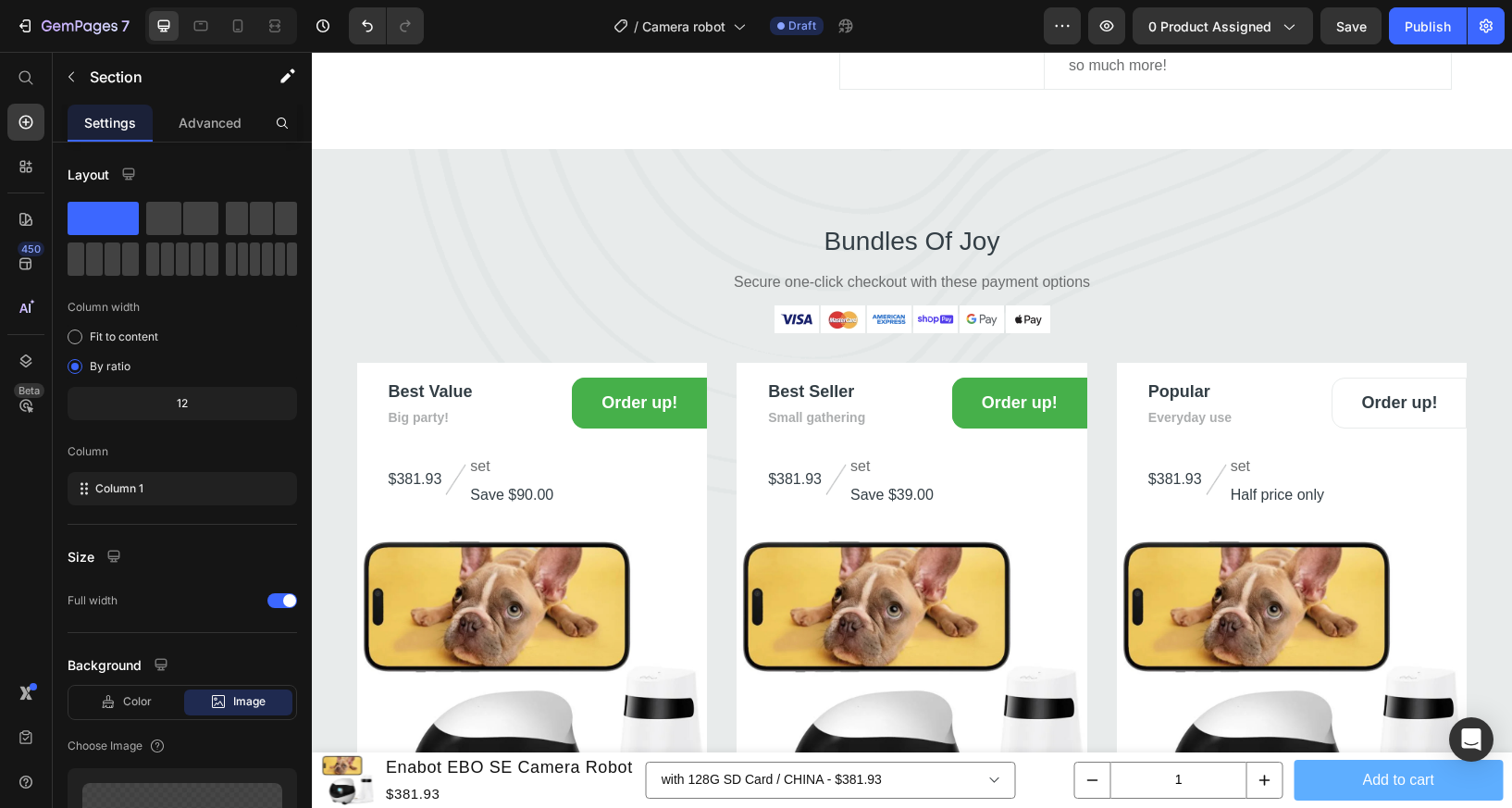 scroll, scrollTop: 1693, scrollLeft: 0, axis: vertical 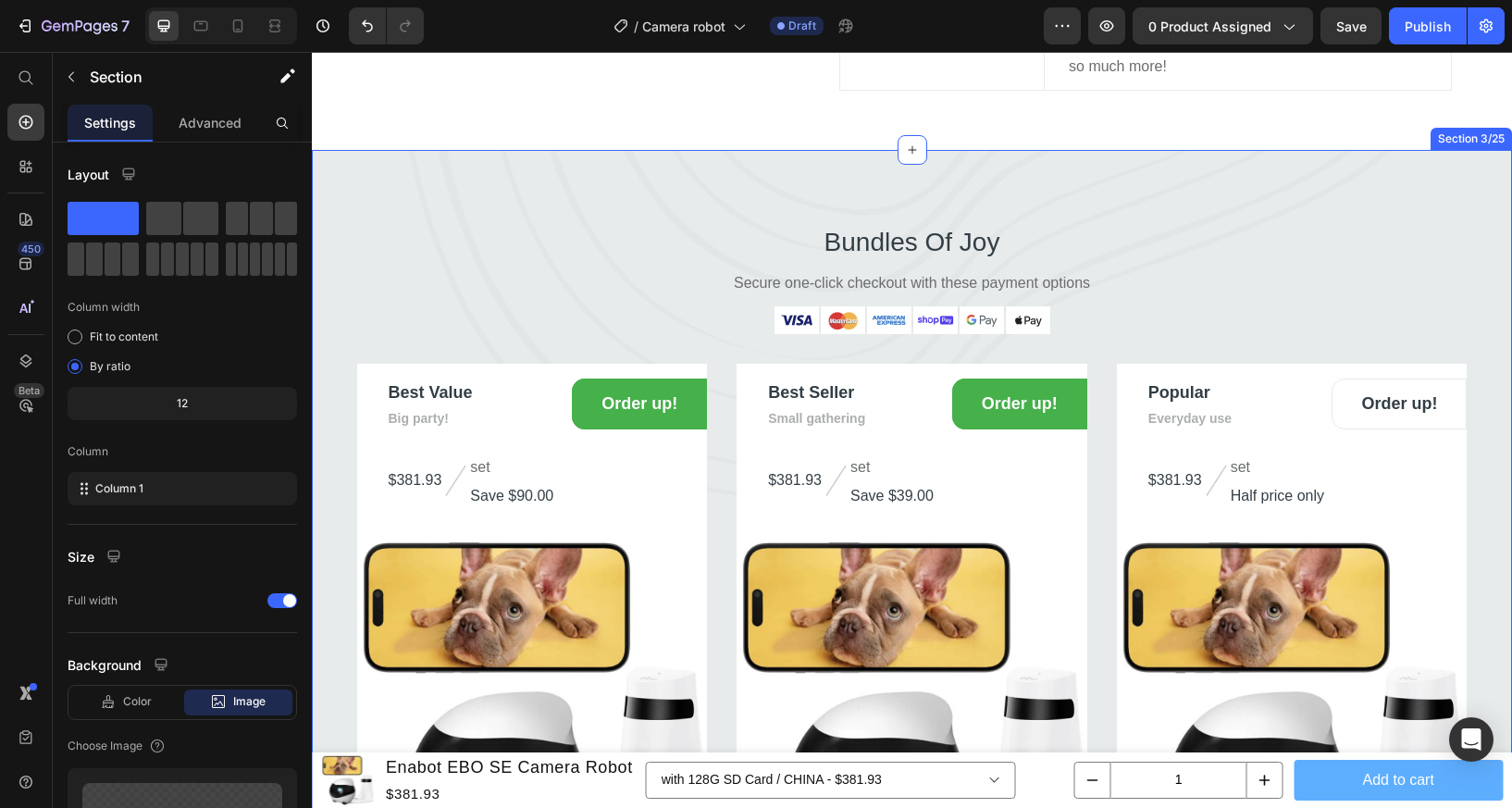click on "Bundles Of Joy Heading Secure one-click checkout with these payment options Text block Image Image Image Image Image Image Row Best Value Text block Big party! Text block Order up! (P) Cart Button Row $381.93 (P) Price Image set Text block Save $90.00 Text block Row Product Images Row Product Best Seller Text block Small gathering Text block Order up! (P) Cart Button Row $381.93 (P) Price Image set Text block Save $39.00 Text block Row Product Images Row Product Popular Text block Everyday use Text block Order up! (P) Cart Button Row $381.93 (P) Price Image set Text block Half price only Text block Row Product Images Row Product Row Section 3/25" at bounding box center [911, 553] 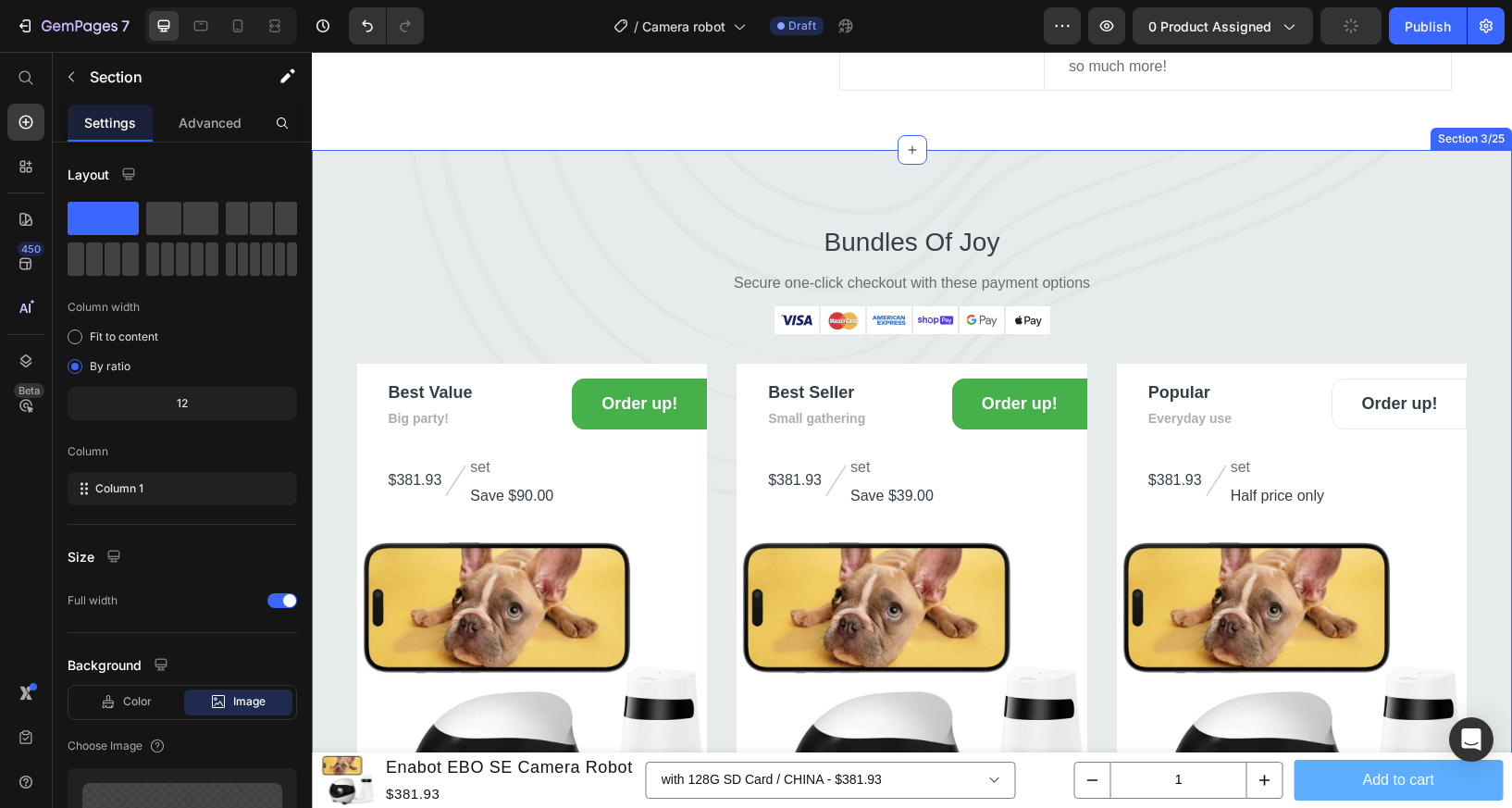 click on "Bundles Of Joy Heading Secure one-click checkout with these payment options Text block Image Image Image Image Image Image Row Best Value Text block Big party! Text block Order up! (P) Cart Button Row $381.93 (P) Price Image set Text block Save $90.00 Text block Row Product Images Row Product Best Seller Text block Small gathering Text block Order up! (P) Cart Button Row $381.93 (P) Price Image set Text block Save $39.00 Text block Row Product Images Row Product Popular Text block Everyday use Text block Order up! (P) Cart Button Row $381.93 (P) Price Image set Text block Half price only Text block Row Product Images Row Product Row Section 3/25" at bounding box center [911, 553] 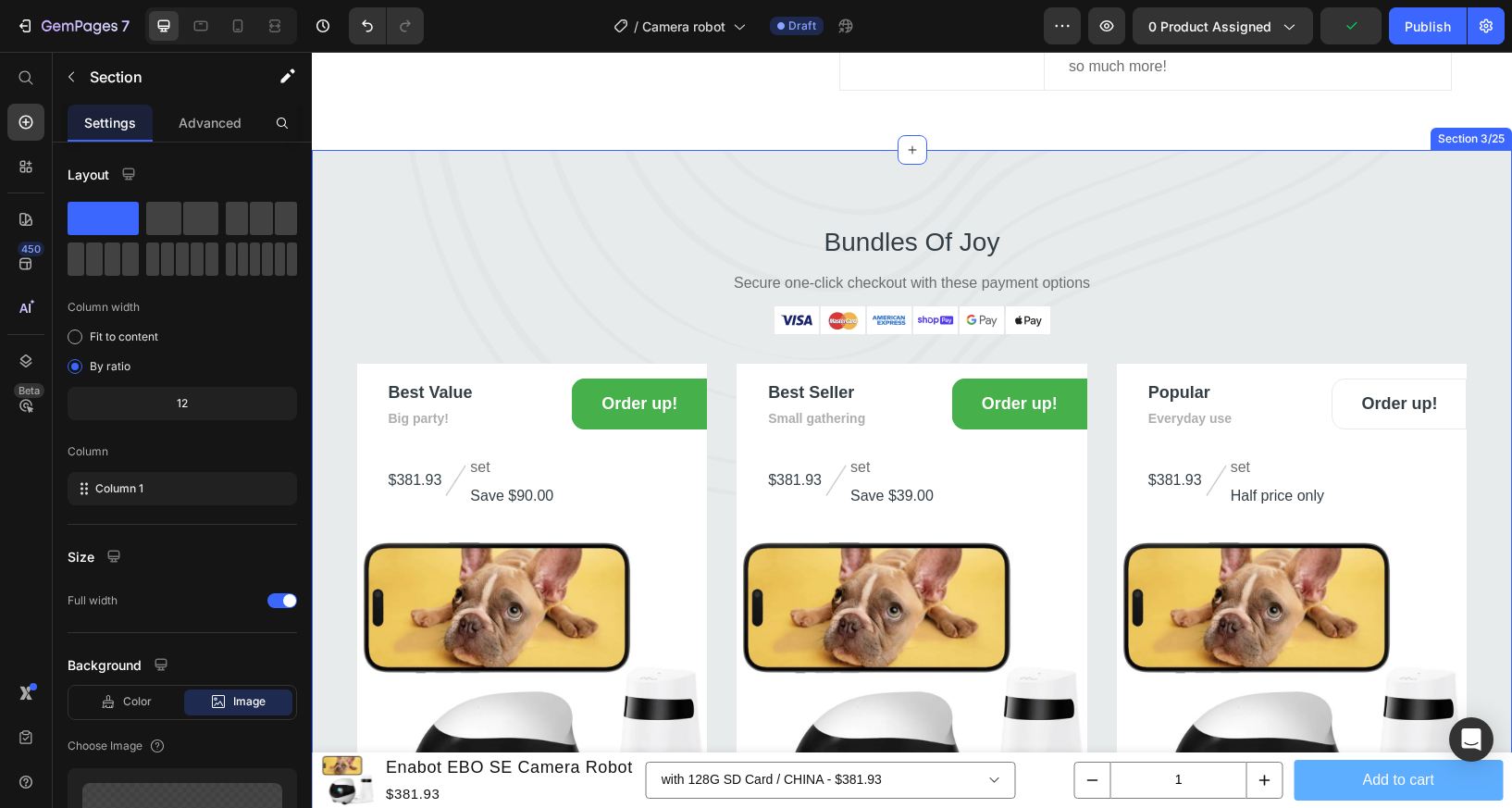 click on "Bundles Of Joy Heading Secure one-click checkout with these payment options Text block Image Image Image Image Image Image Row Best Value Text block Big party! Text block Order up! (P) Cart Button Row $381.93 (P) Price Image set Text block Save $90.00 Text block Row Product Images Row Product Best Seller Text block Small gathering Text block Order up! (P) Cart Button Row $381.93 (P) Price Image set Text block Save $39.00 Text block Row Product Images Row Product Popular Text block Everyday use Text block Order up! (P) Cart Button Row $381.93 (P) Price Image set Text block Half price only Text block Row Product Images Row Product Row" at bounding box center [911, 553] 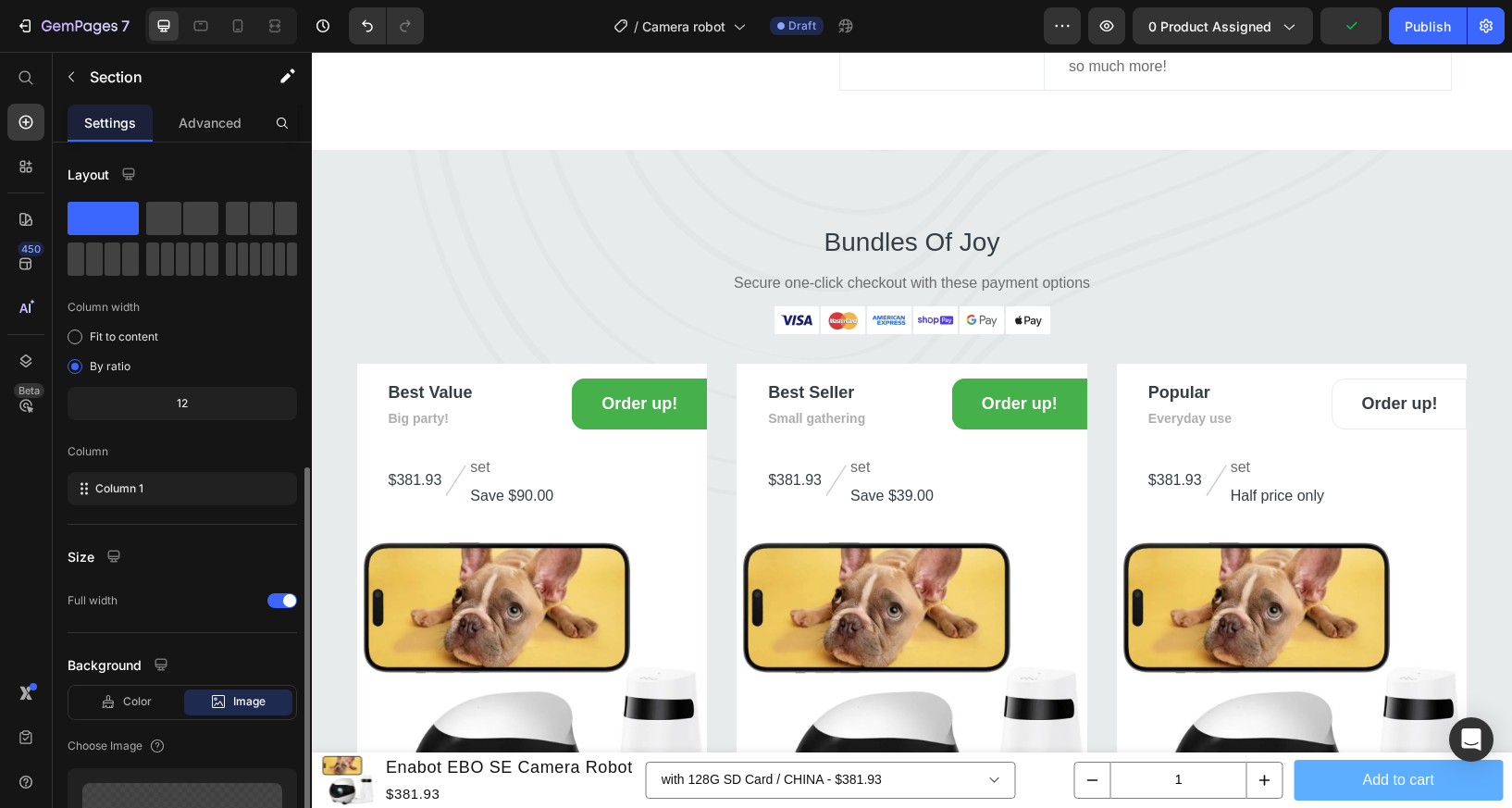 scroll, scrollTop: 359, scrollLeft: 0, axis: vertical 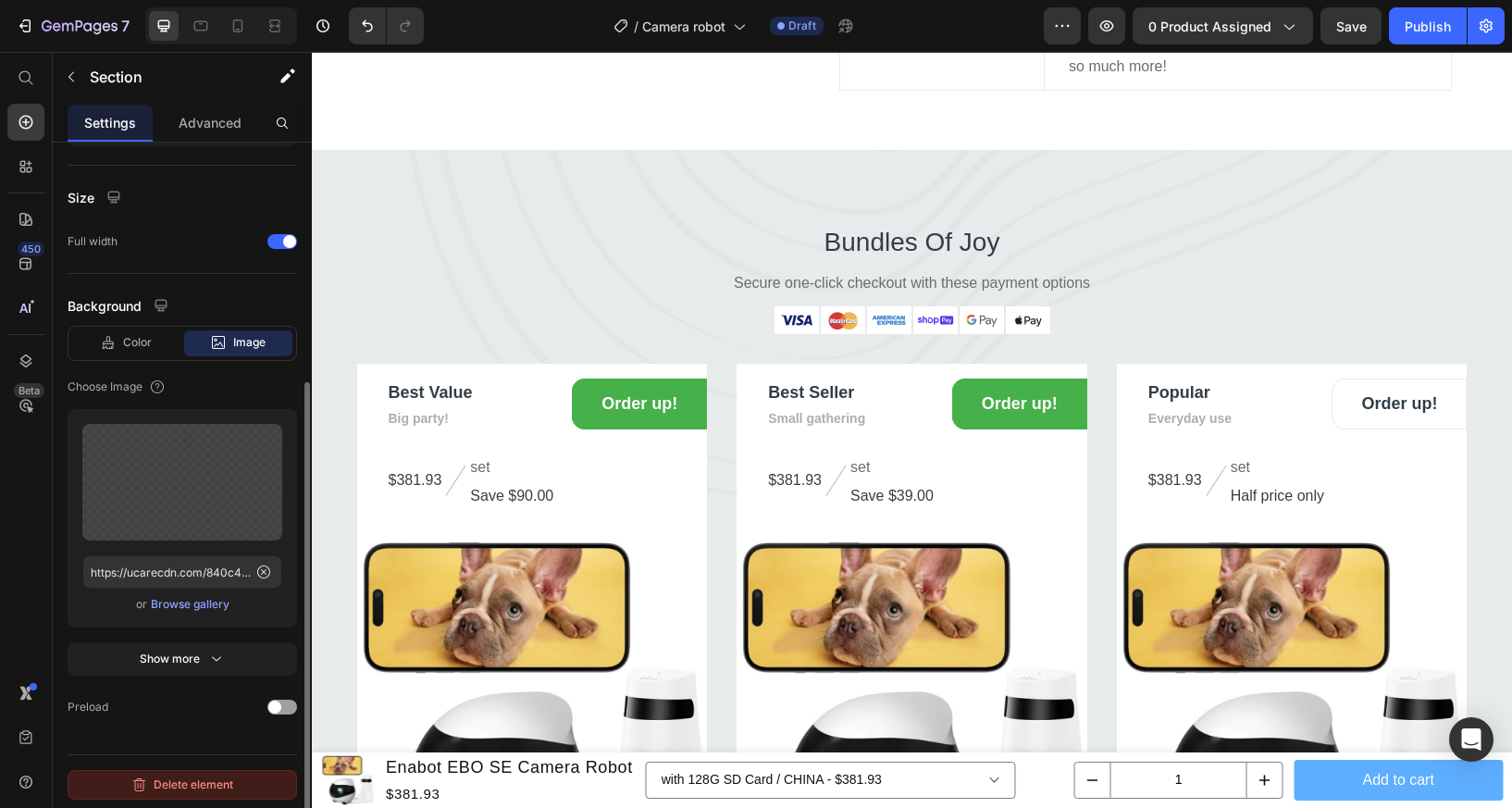 click on "Delete element" at bounding box center [182, 785] 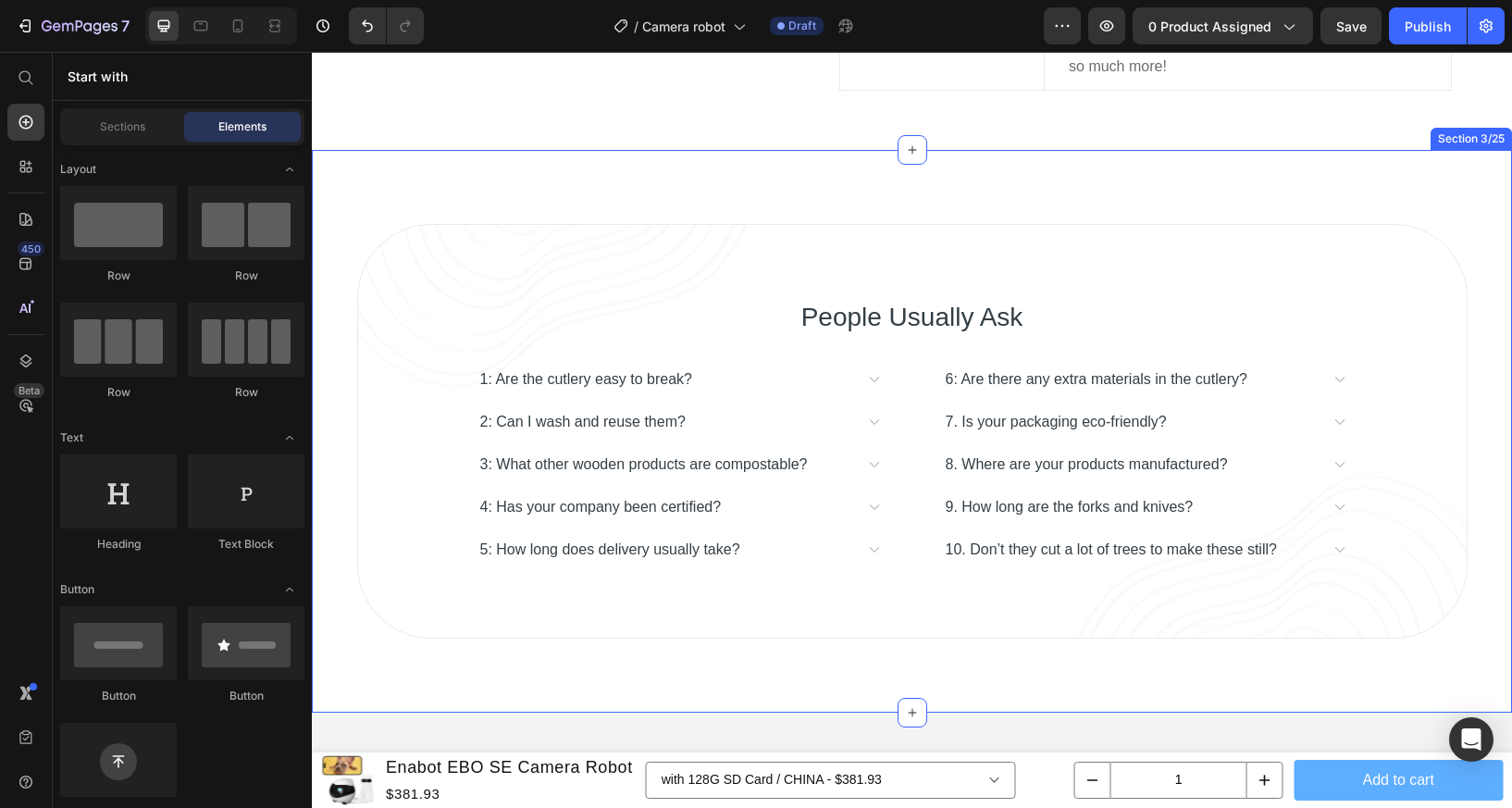 click on "People Usually Ask Heading
1: Are the cutlery easy to break?
2: Can I wash and reuse them?
3: What other wooden products are compostable?
4: Has your company been certified?
5: How long does delivery usually take? Accordion
6: Are there any extra materials in the cutlery?
7. Is your packaging eco-friendly?
8. Where are your products manufactured?
9. How long are the forks and knives?
10. Don’t they cut a lot of trees to make these still? Accordion Row Row Section 3/25" at bounding box center [911, 431] 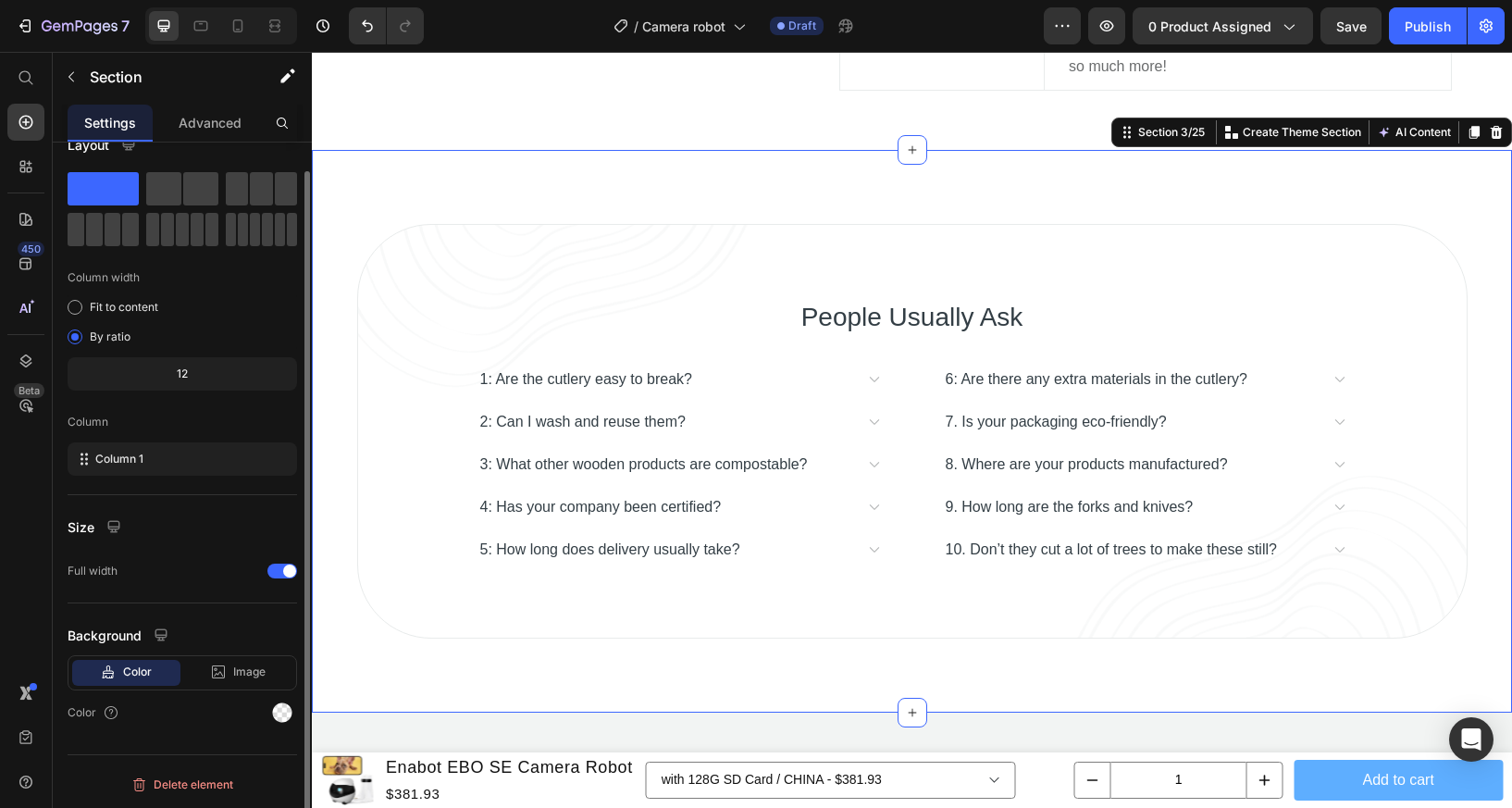scroll, scrollTop: 30, scrollLeft: 0, axis: vertical 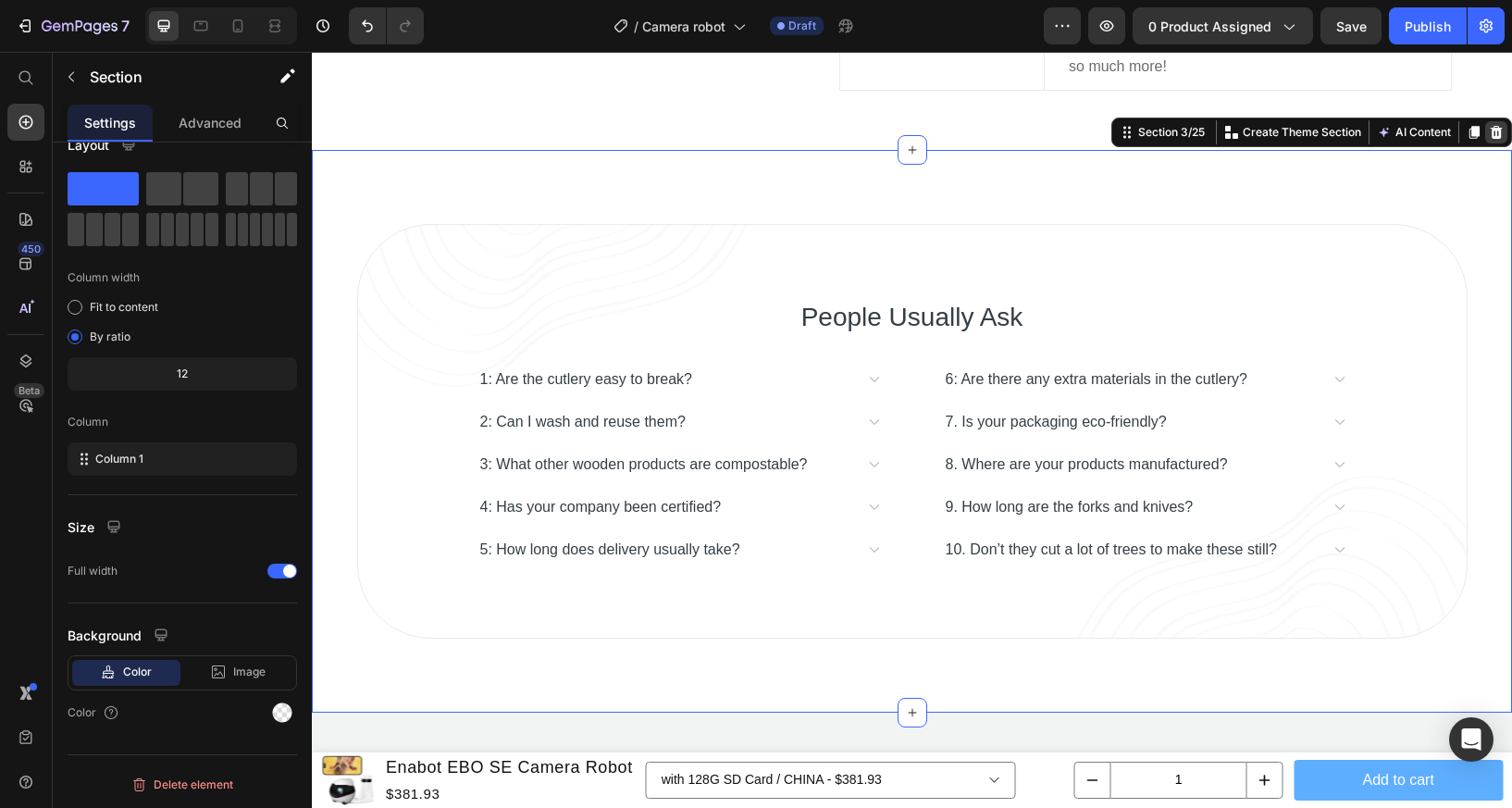 click 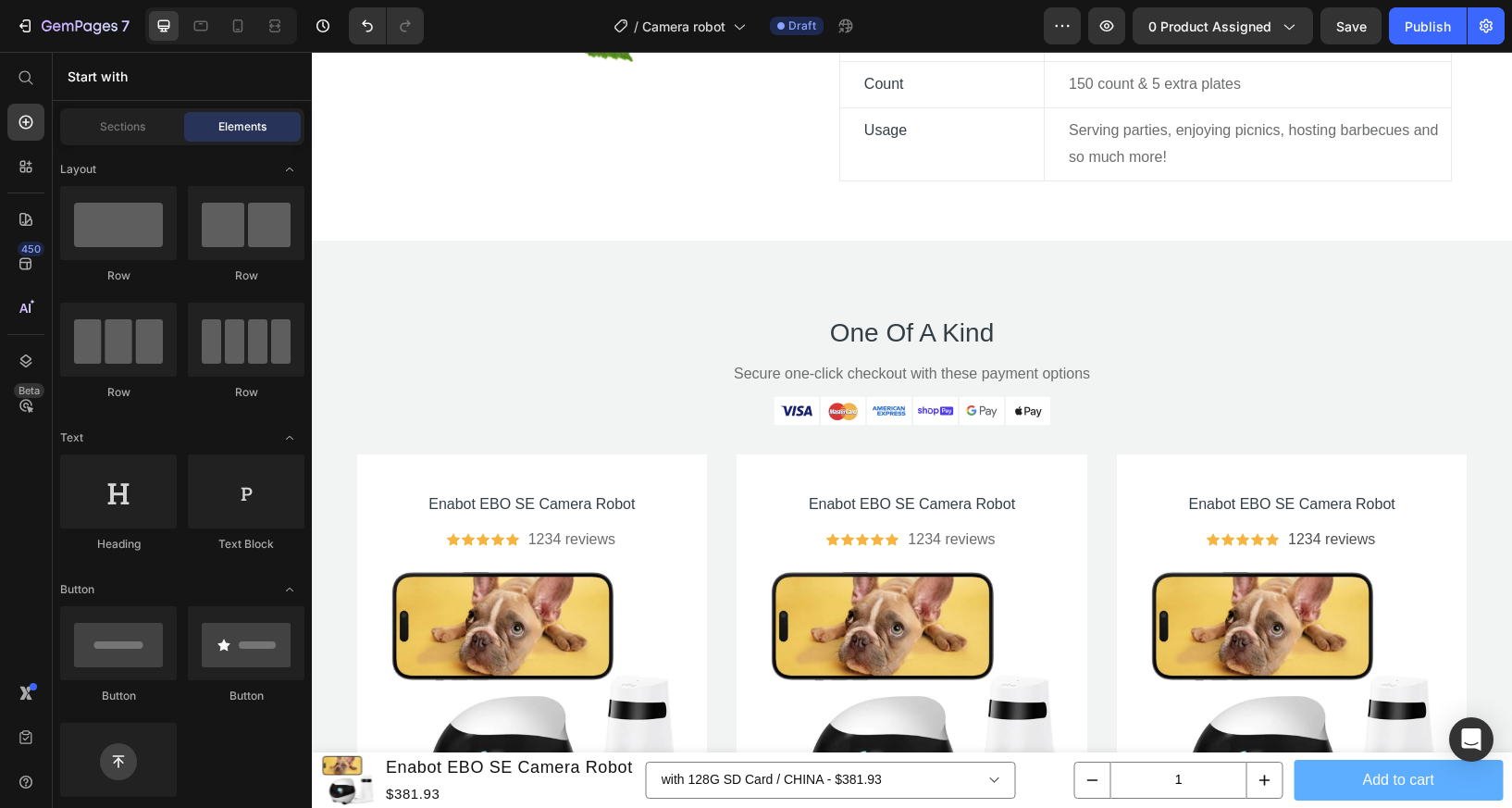 scroll, scrollTop: 1624, scrollLeft: 0, axis: vertical 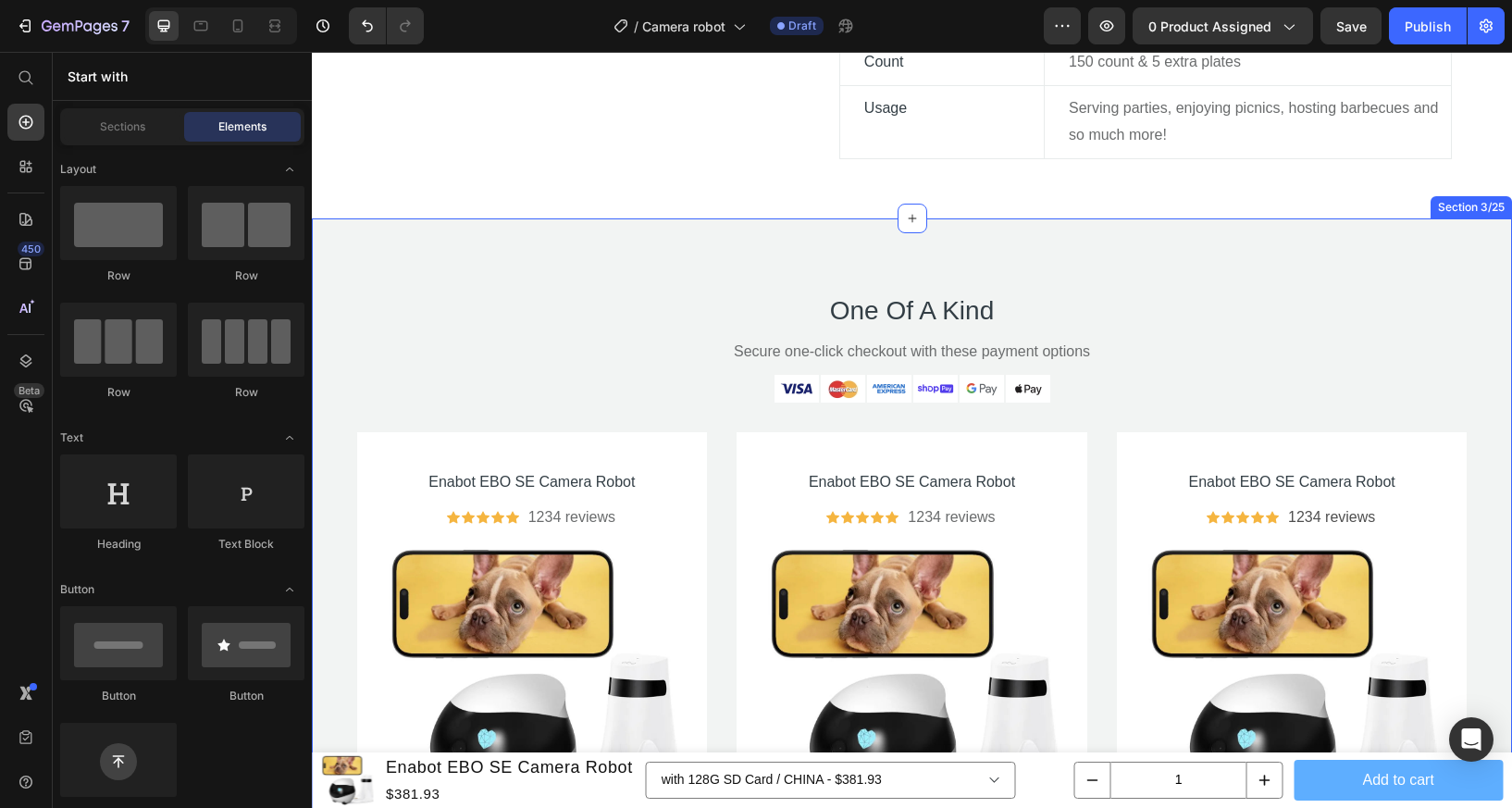 click on "One Of A Kind Heading Secure one-click checkout with these payment options Text block Image Image Image Image Image Image Row Enabot EBO SE Camera Robot (P) Title                Icon                Icon                Icon                Icon                Icon Icon List Hoz 1234 reviews Text block Row Product Images $381.93 (P) Price $534.70 (P) Price Image set Text block Row 1 (P) Quantity Order up! (P) Cart Button Row Row Product Enabot EBO SE Camera Robot (P) Title                Icon                Icon                Icon                Icon                Icon Icon List Hoz 1234 reviews Text block Row Product Images $381.93 (P) Price $534.70 (P) Price Image set Text block Row 1 (P) Quantity Order up! (P) Cart Button Row Row Product Enabot EBO SE Camera Robot (P) Title                Icon                Icon                Icon                Icon                Icon Icon List Hoz 1234 reviews Text block Row Product Images $381.93 (P) Price $534.70 (P) Price Image set Text block Row 1 (P) Quantity Row" at bounding box center [911, 629] 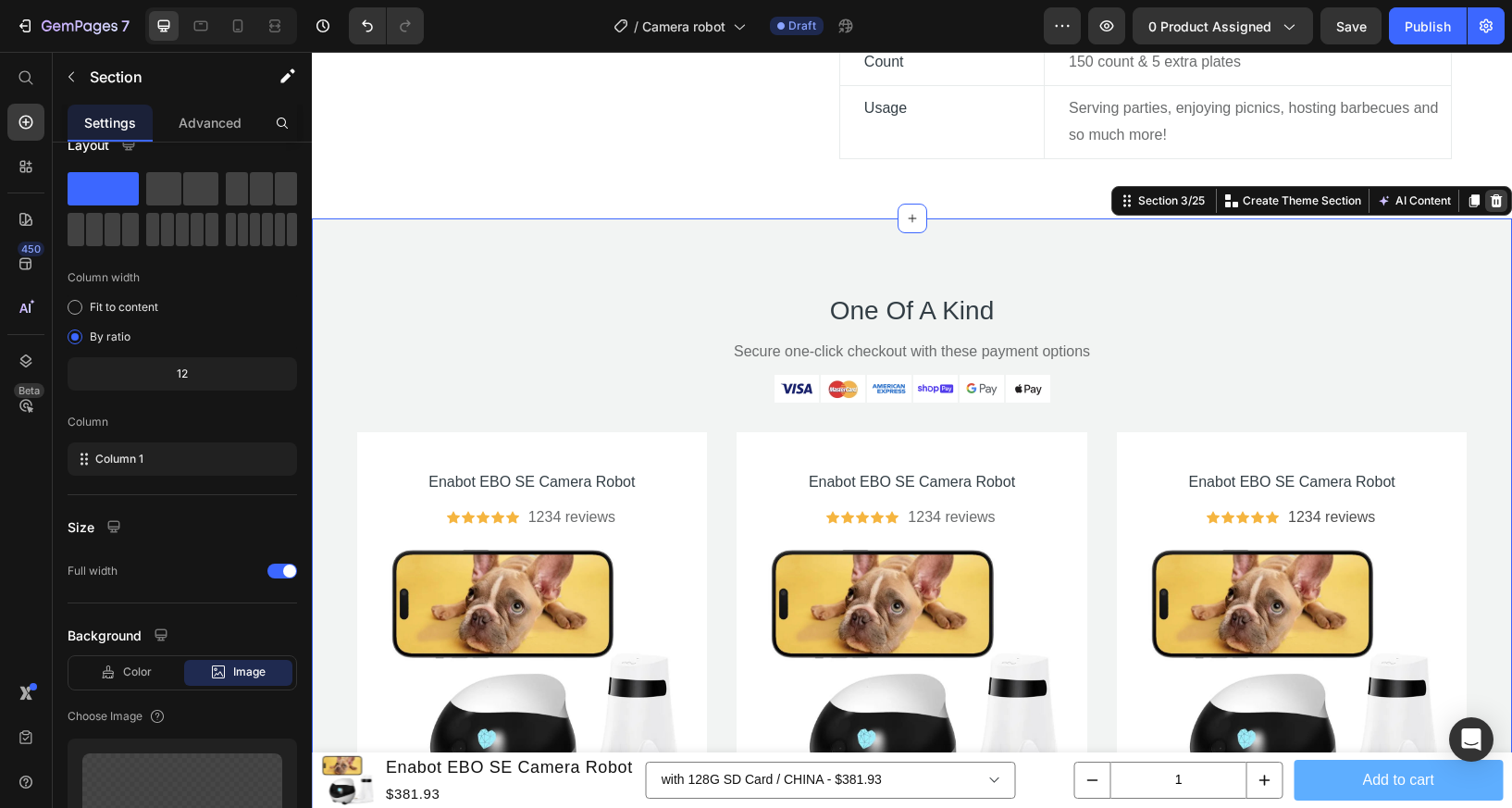 click 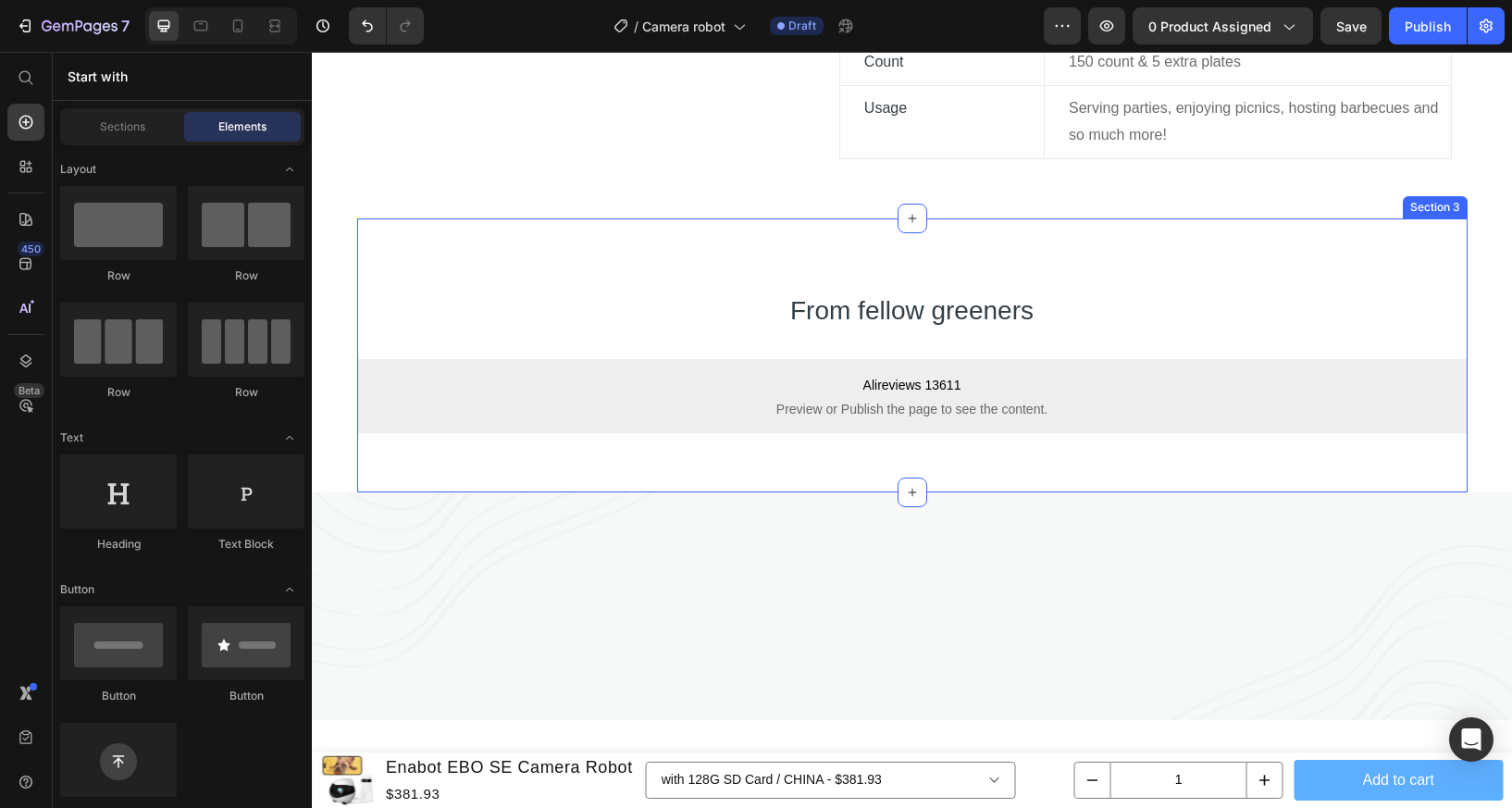 click on "From fellow greeners Heading
Alireviews 13611
Preview or Publish the page to see the content. Alireviews 13611 Section 3" at bounding box center (912, 355) 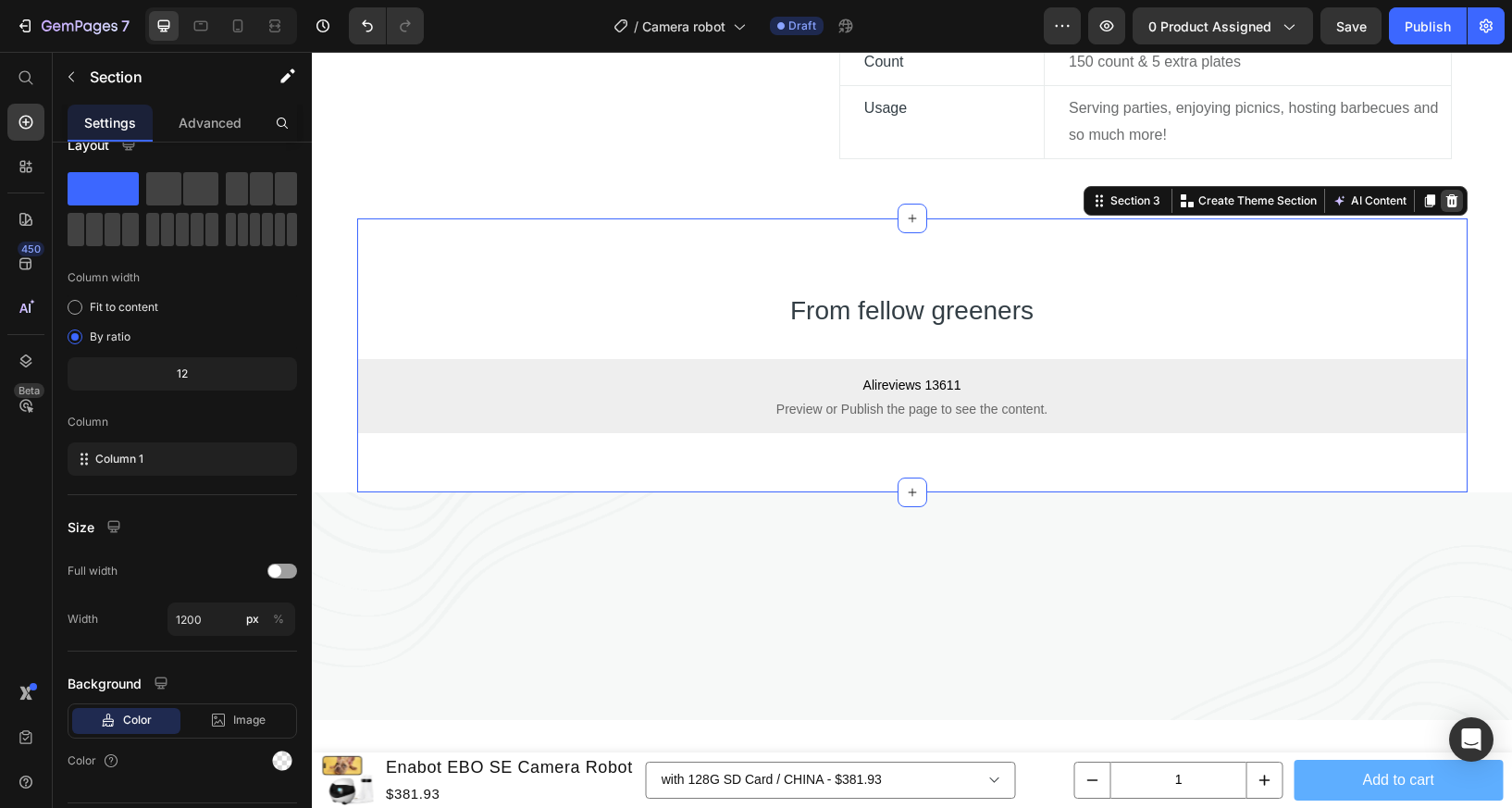 click 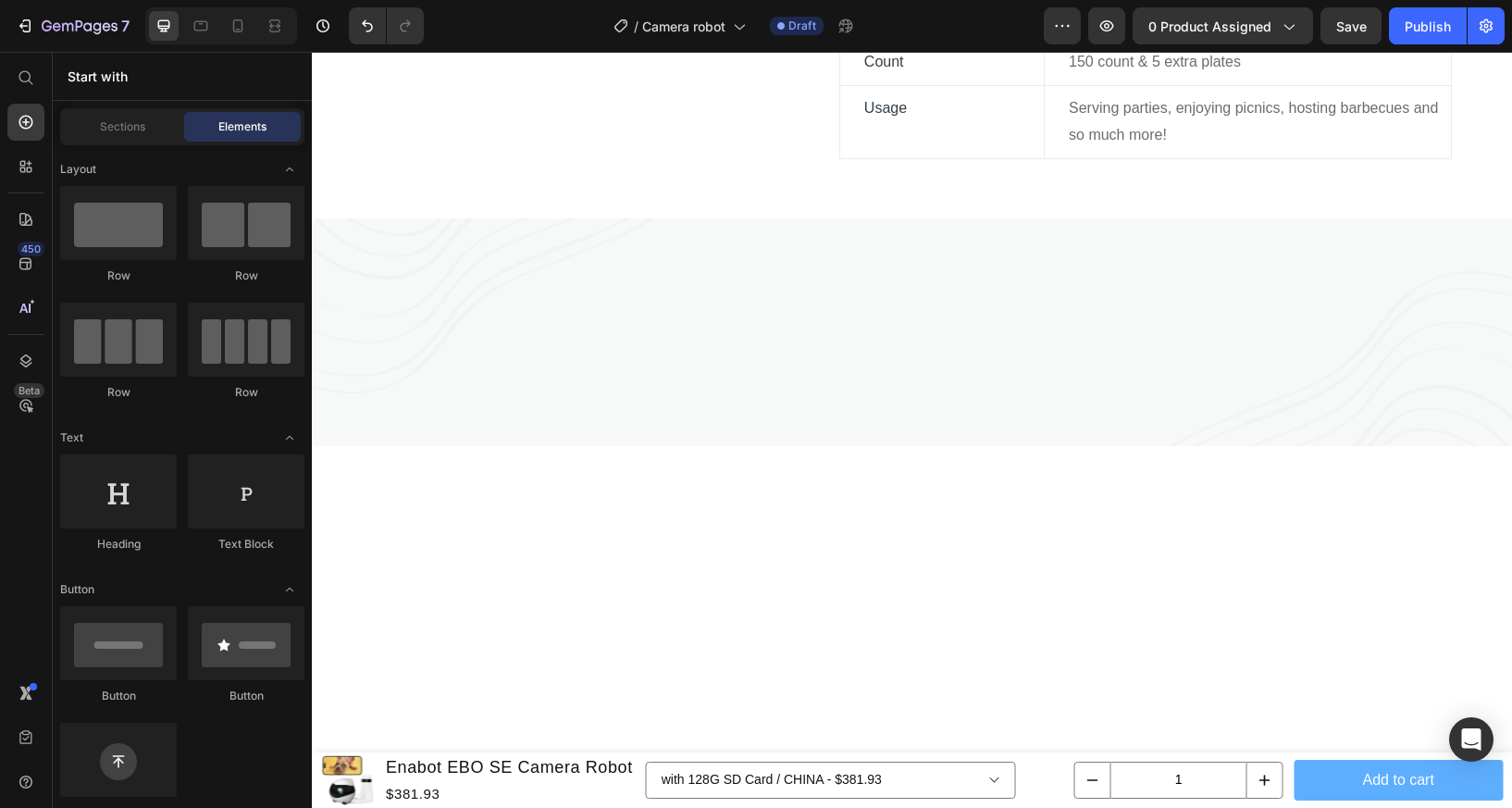 click at bounding box center [911, 332] 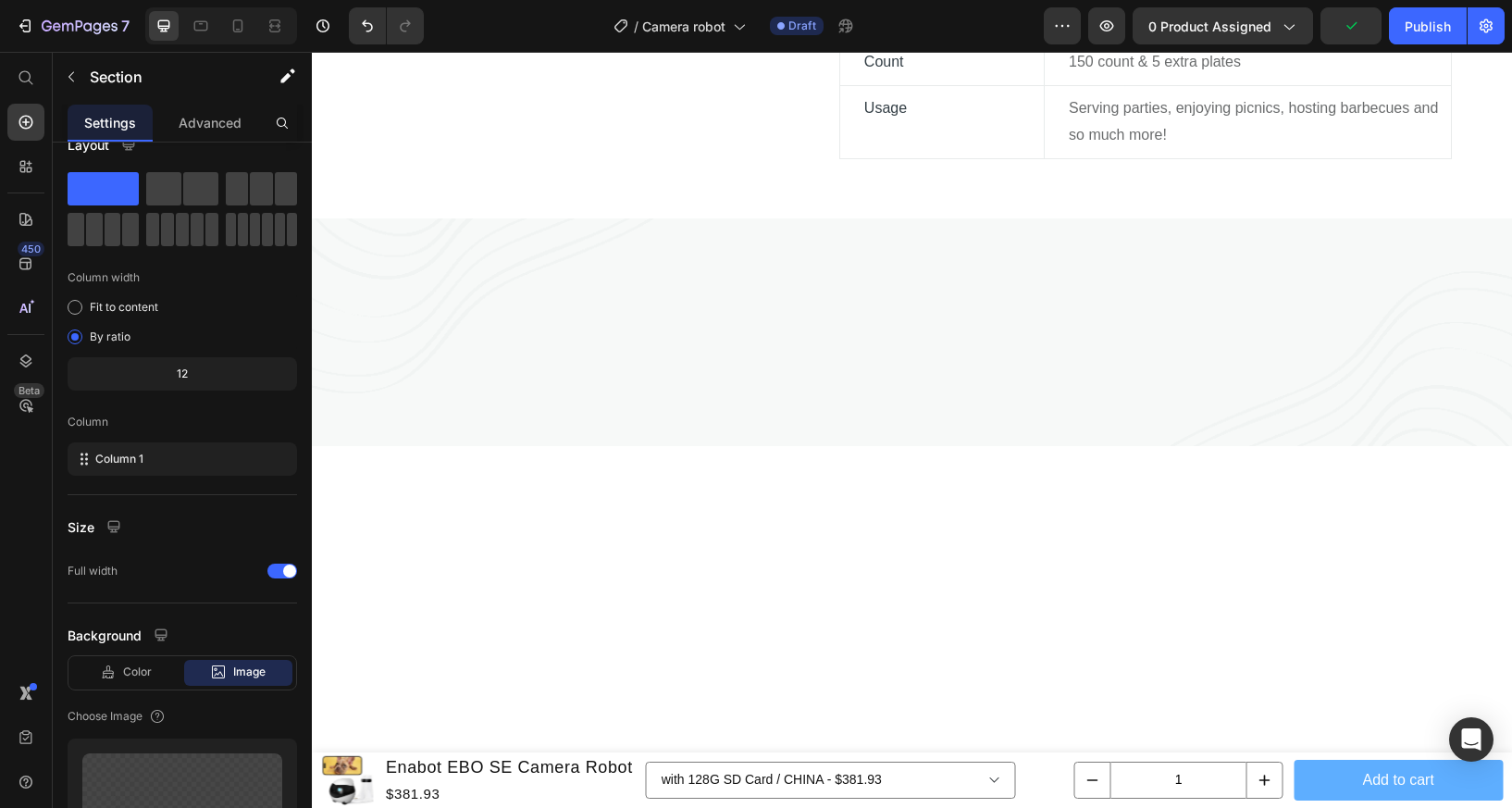 click at bounding box center [911, 332] 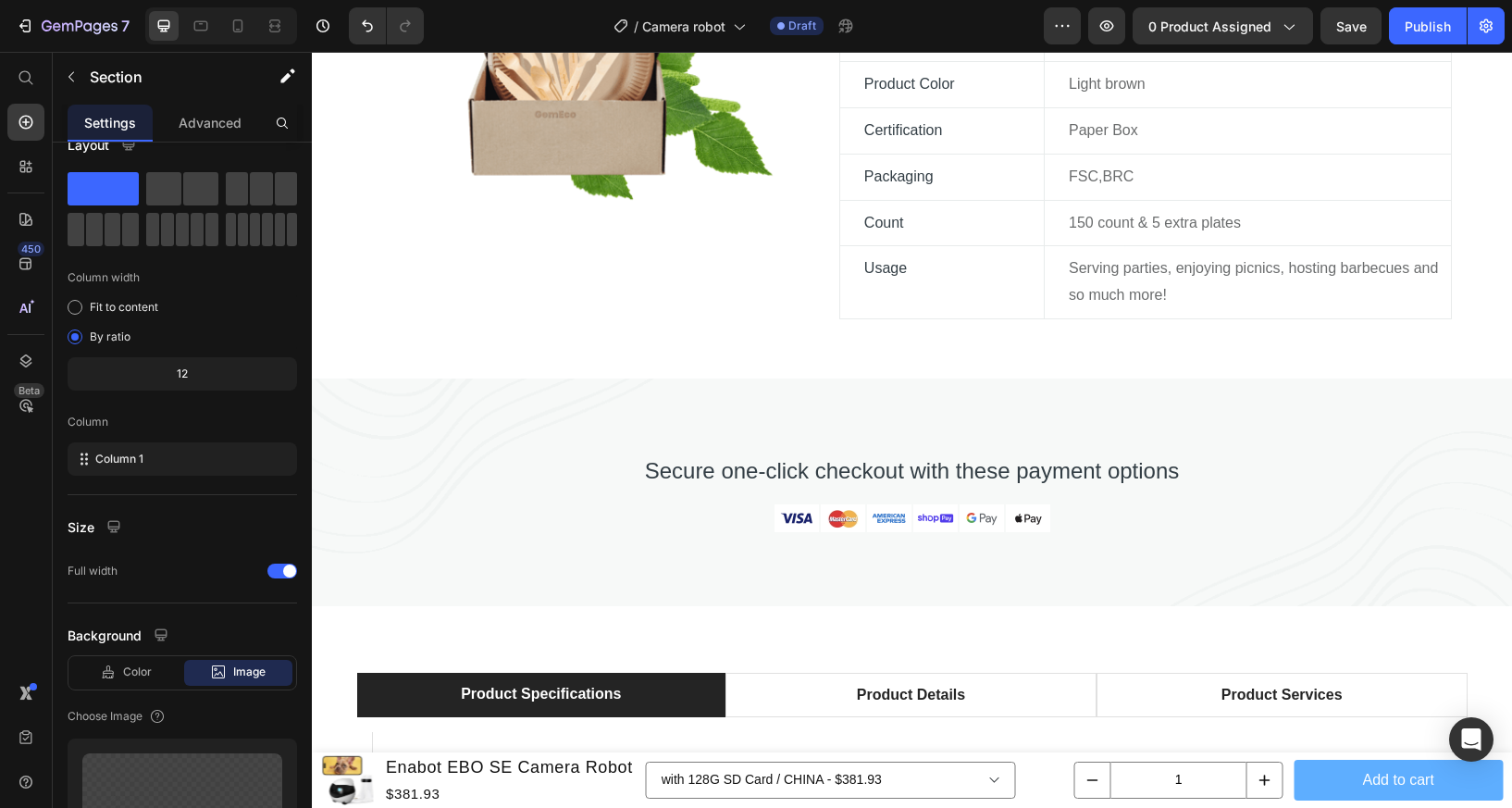scroll, scrollTop: 1483, scrollLeft: 0, axis: vertical 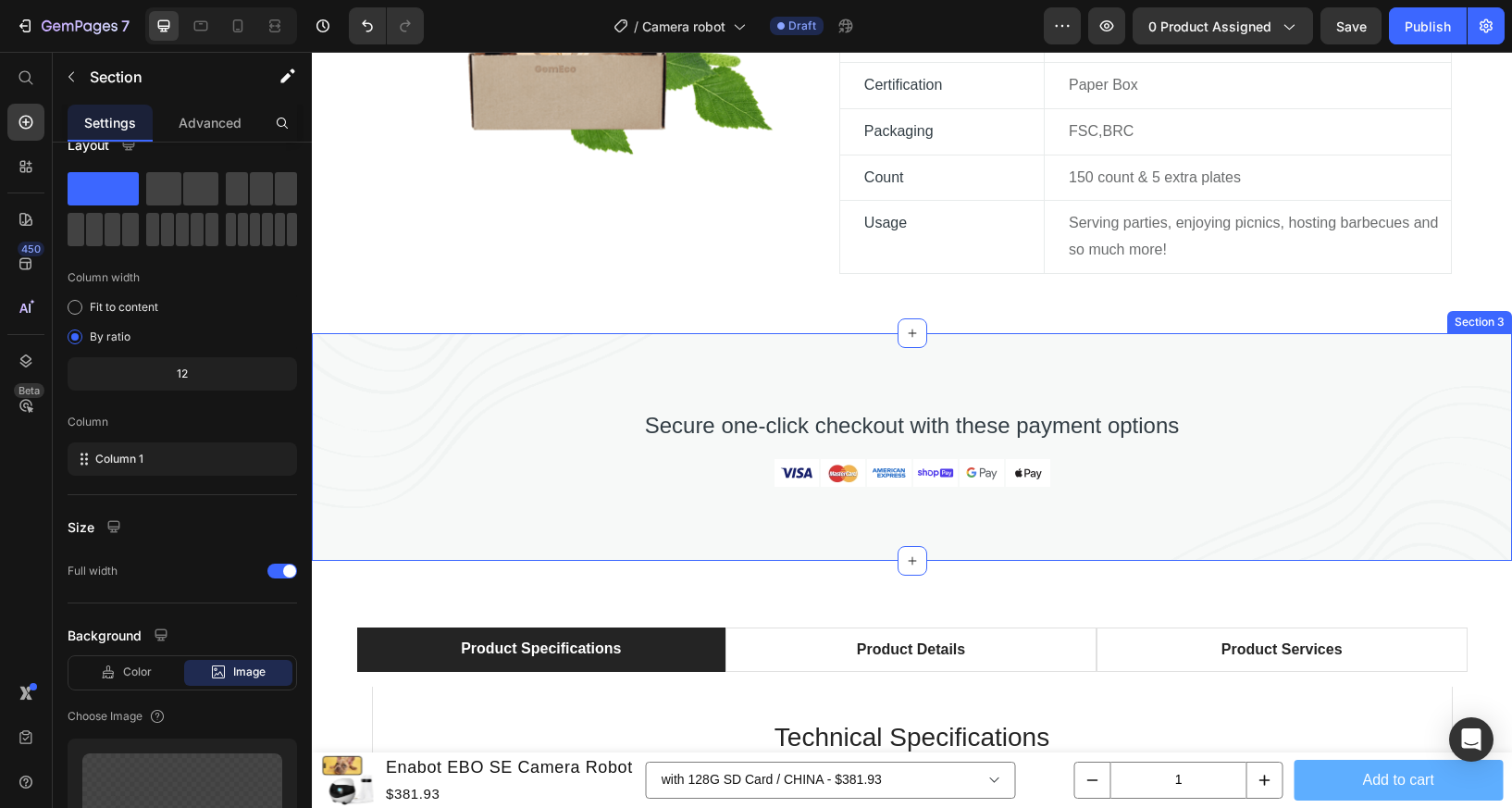 click on "Secure one-click checkout with these payment options Text block Image Image Image Image Image Image Row Section 3" at bounding box center (911, 447) 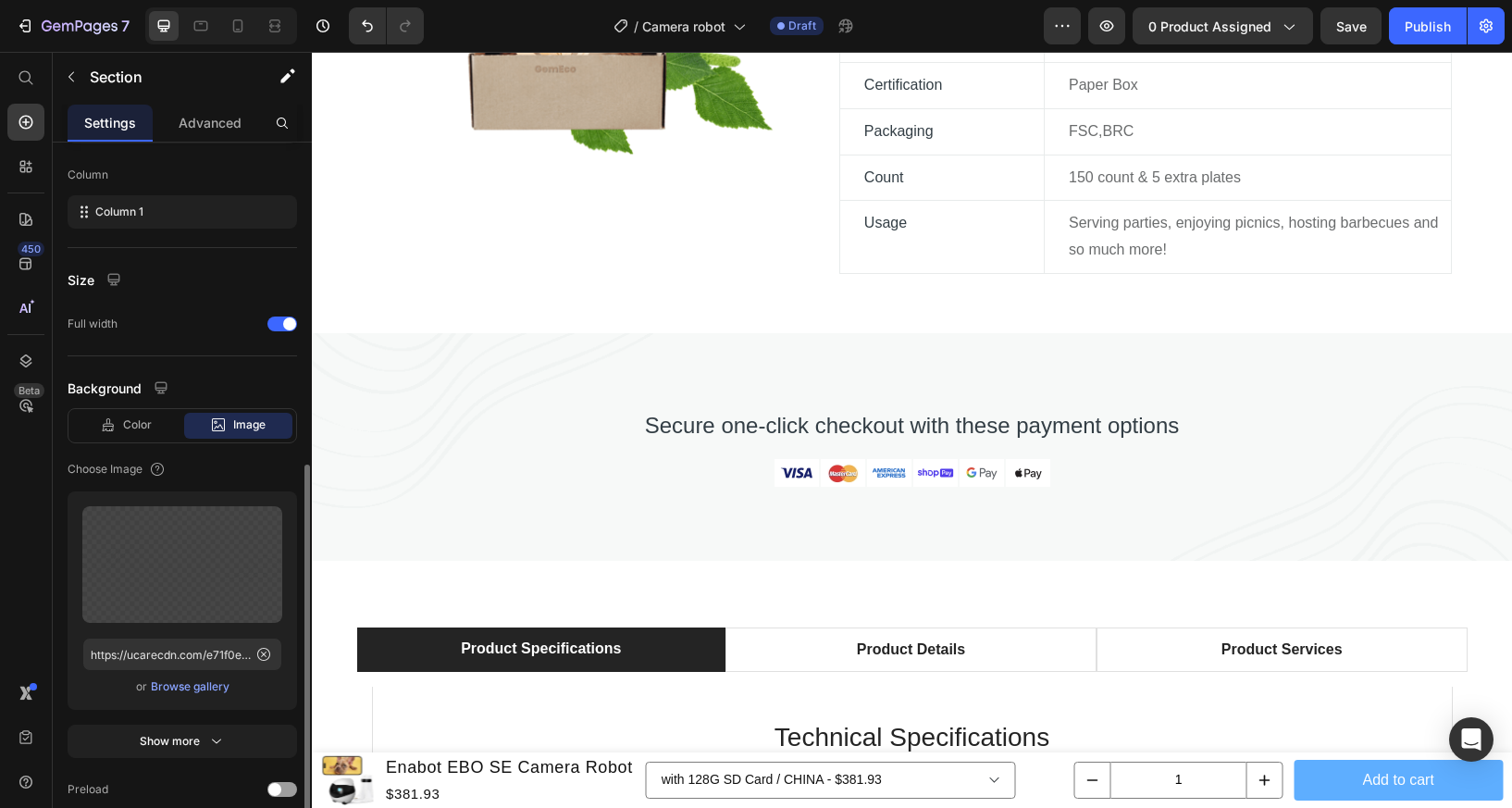 scroll, scrollTop: 359, scrollLeft: 0, axis: vertical 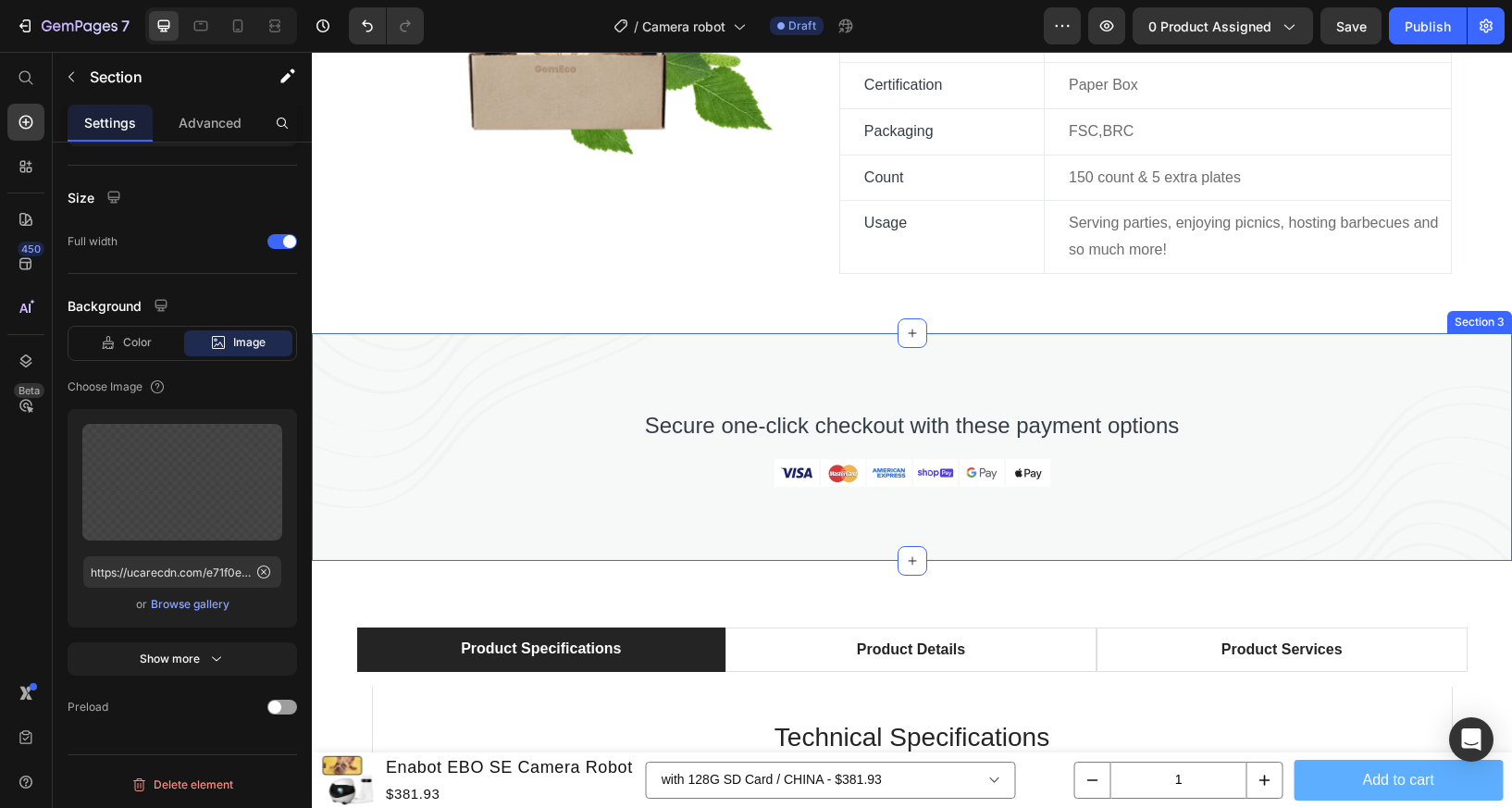 click on "Secure one-click checkout with these payment options Text block Image Image Image Image Image Image Row Section 3" at bounding box center [911, 447] 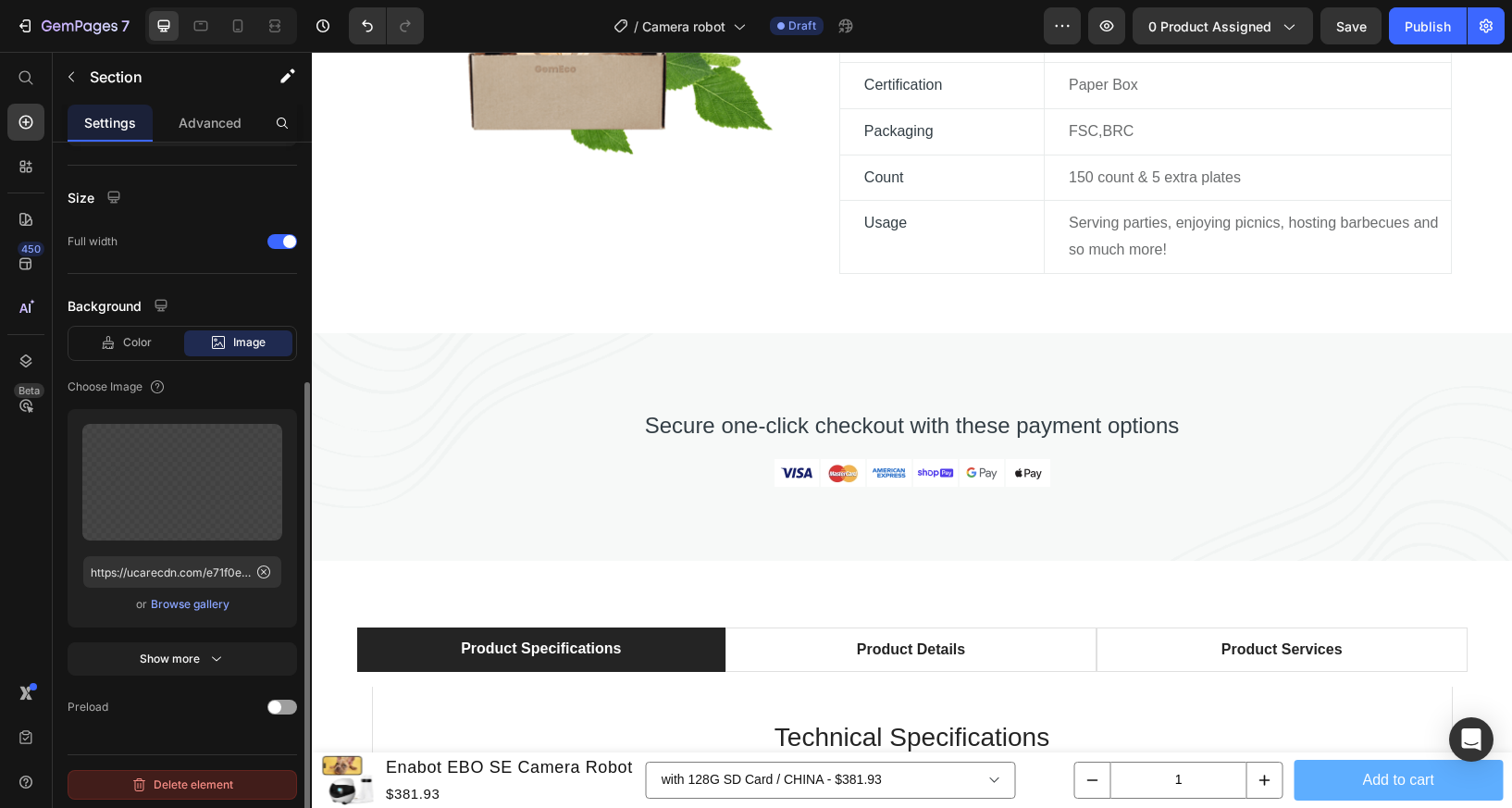 click on "Delete element" at bounding box center (182, 785) 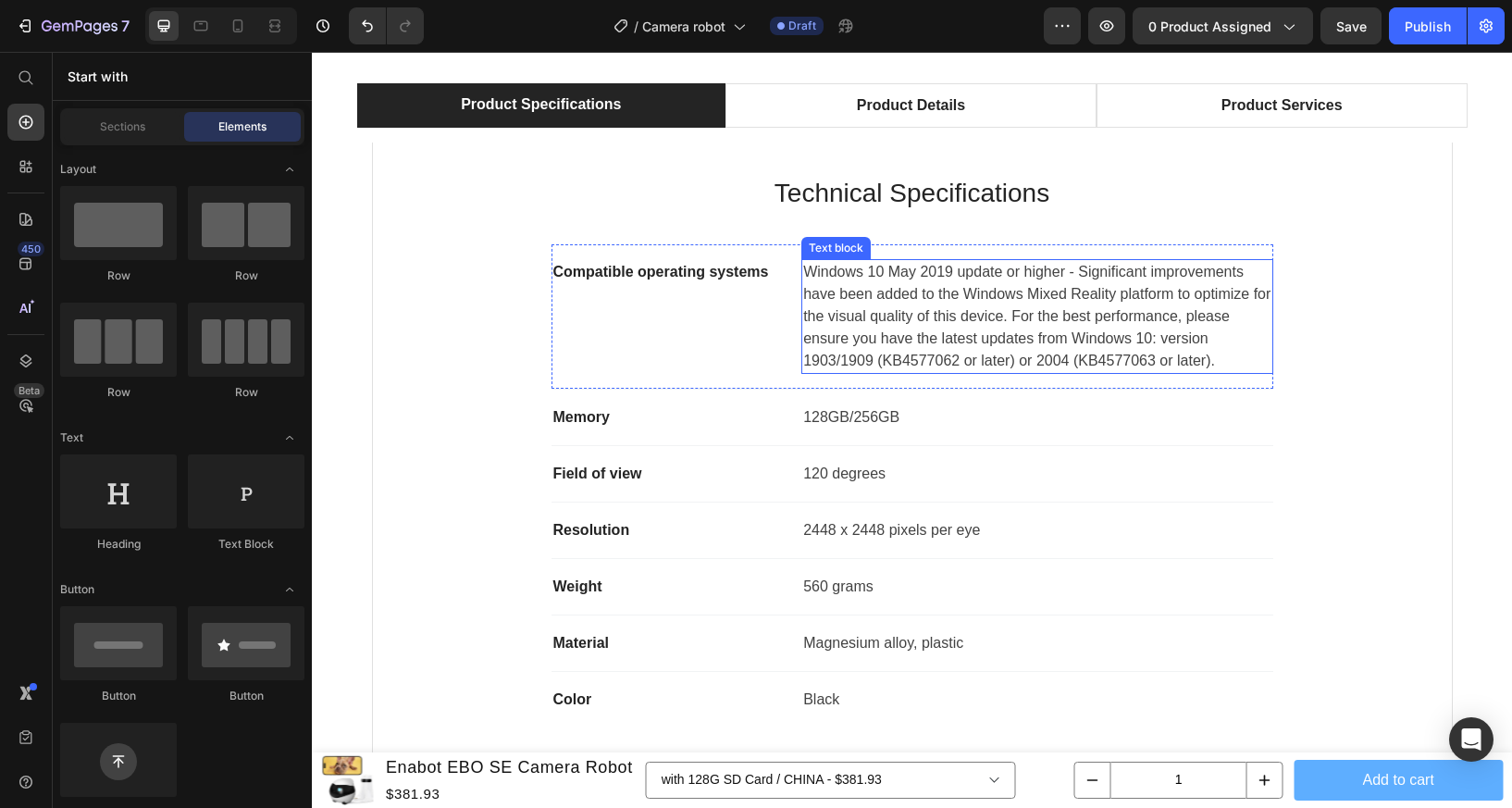 scroll, scrollTop: 1847, scrollLeft: 0, axis: vertical 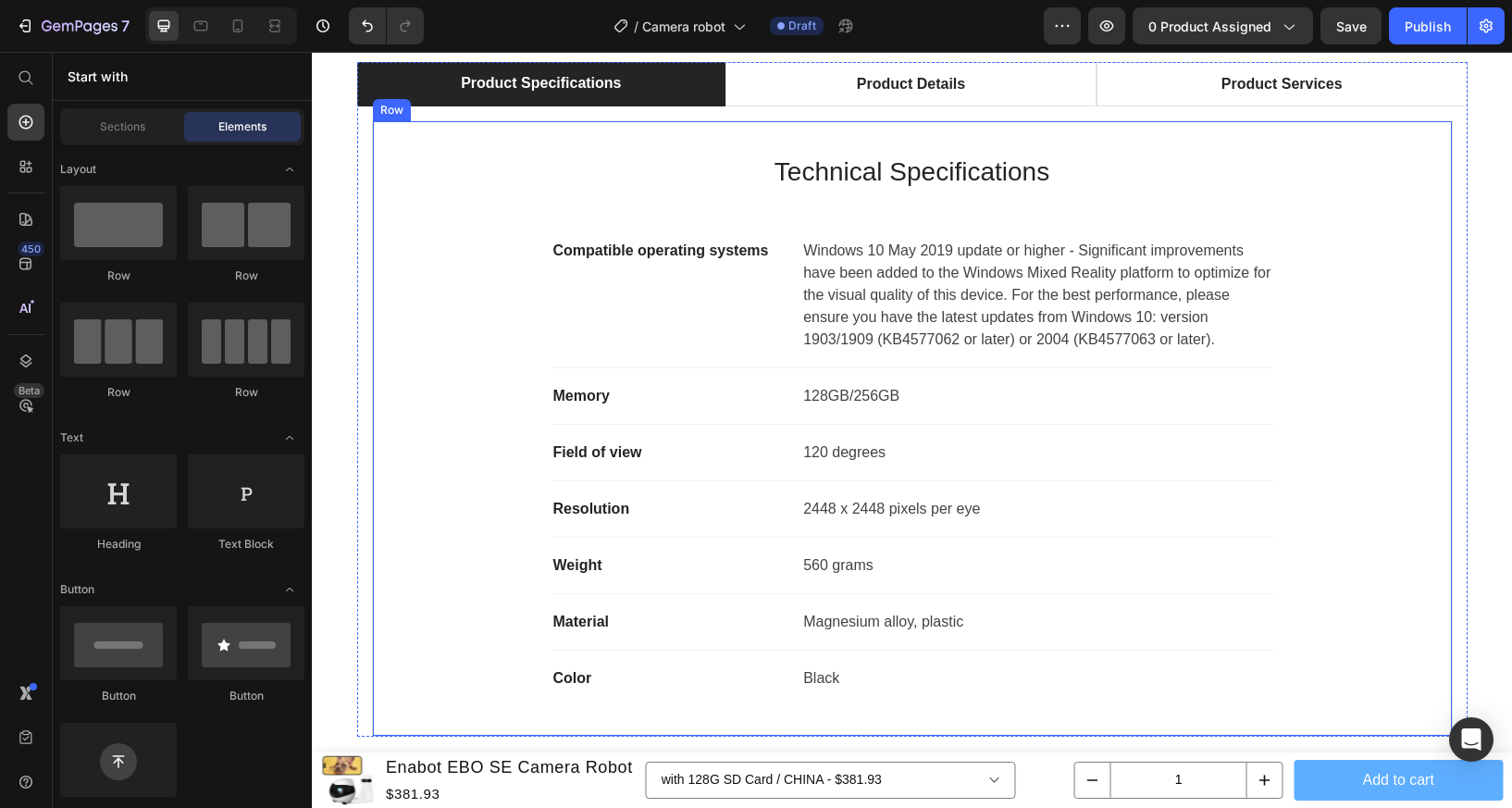 click on "Technical Specifications Heading Compatible operating systems Text block Windows 10 May 2019 update or higher - Significant improvements have been added to the Windows Mixed Reality platform to optimize for the visual quality of this device. For the best performance, please ensure you have the latest updates from Windows 10: version 1903/1909 (KB4577062 or later) or 2004 (KB4577063 or later). Text block Row Memory Text block 128GB/256GB Text block Row Field of view Text block 120 degrees Text block Row Resolution Text block 2448 x 2448 pixels per eye Text block Row Weight Text block 560 grams Text block Row Material Text block Magnesium alloy, plastic Text block Row Color Text block Black Text block Row" at bounding box center [912, 429] 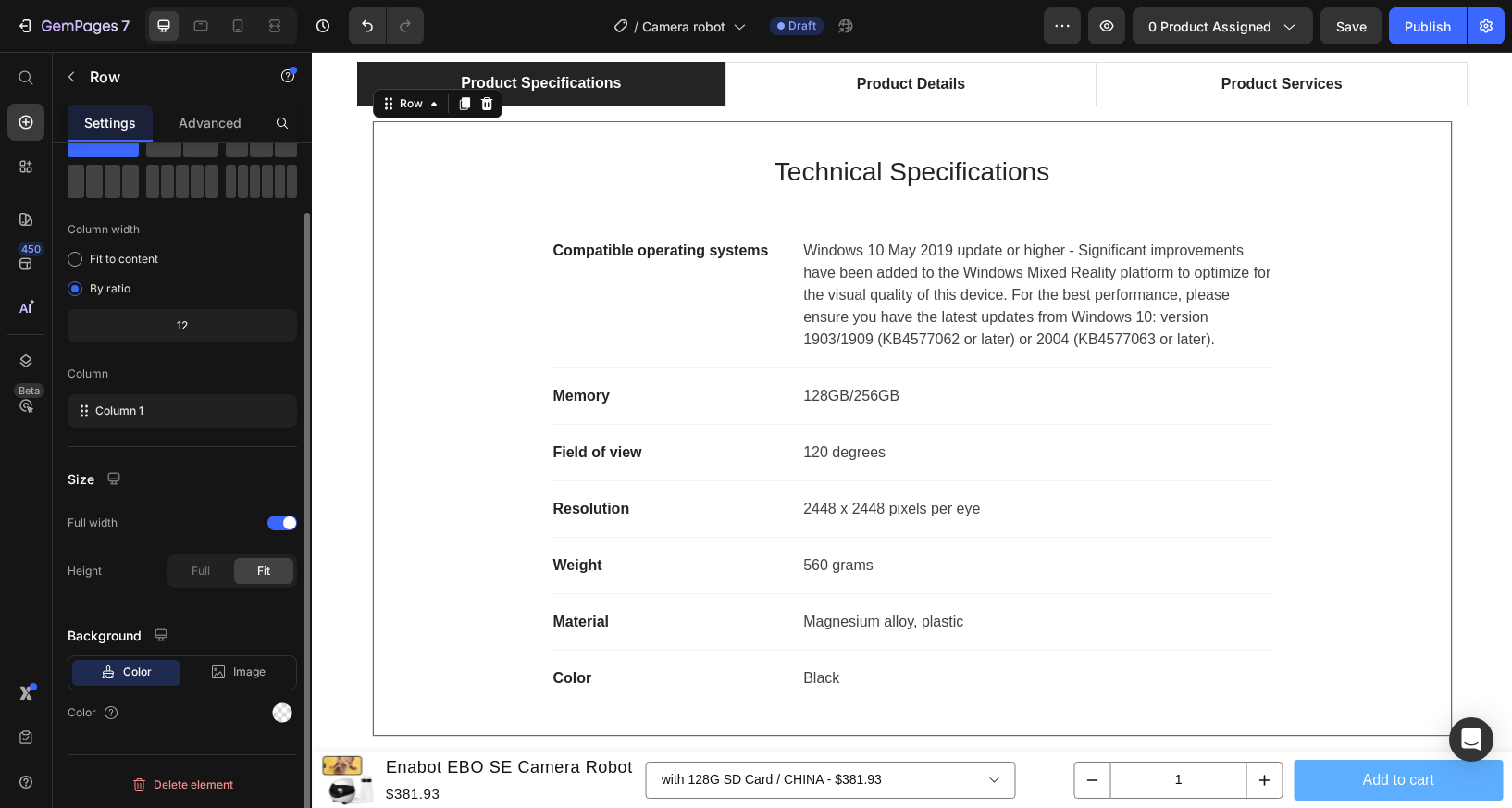 scroll, scrollTop: 0, scrollLeft: 0, axis: both 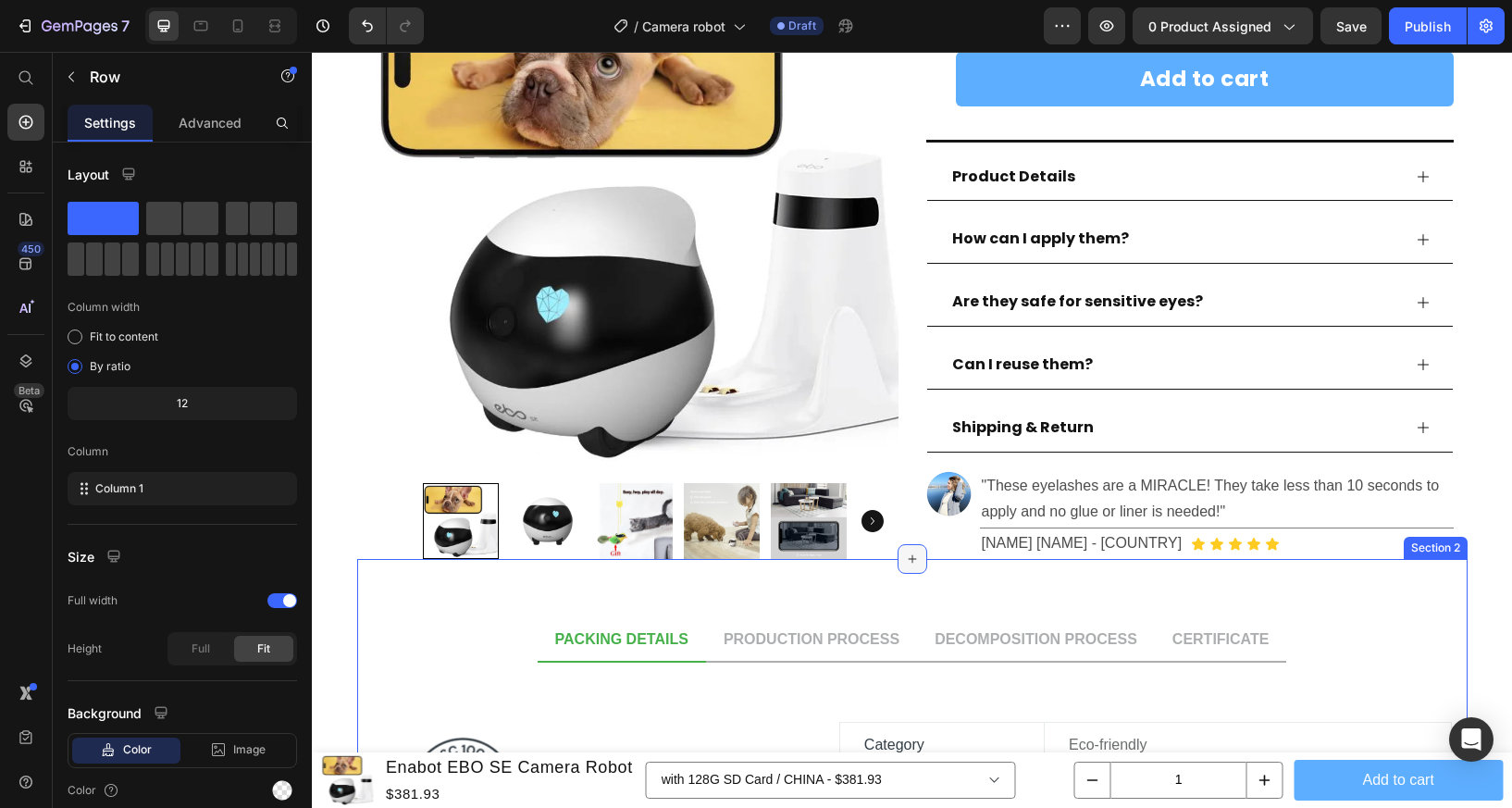 click 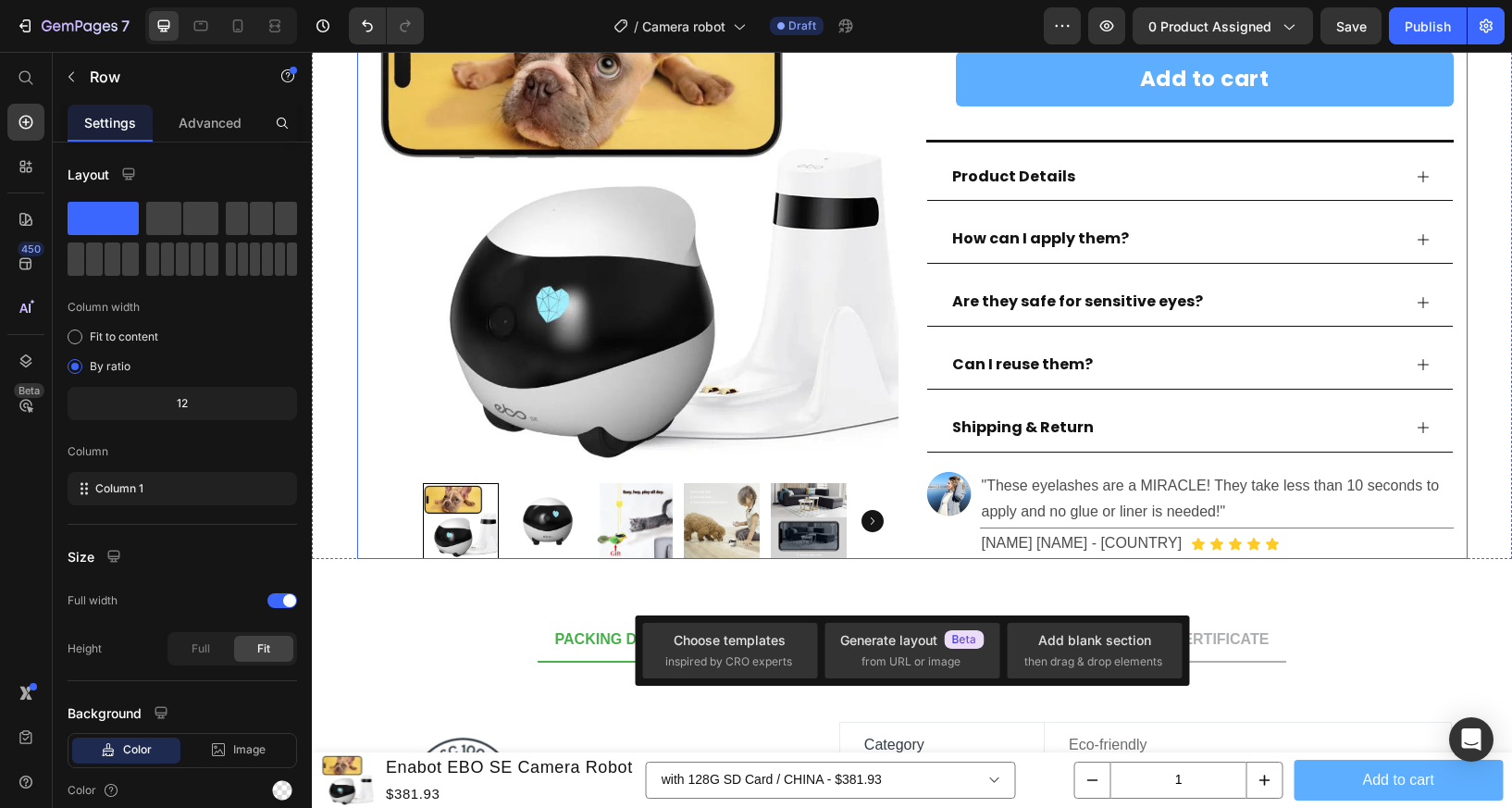 click on "Product Images Row Row Enabot EBO SE Camera Robot Product Title Icon Icon Icon Icon Icon Icon List 4.8/5 l 5000+ Satisfied Girlies Text Block Row                Title Line Enhance your look in seconds with our double-strength magnetic lashes, designed for quick application and all-day glamour Text Block Enhance your look in seconds with our double-strength magnetic lashes, designed for quick application and all-day glamour Text block Icon COMFORTABLE  ALL-DAYWEAR Text Block Row Icon REUSABLE FOR UP  TO 3 MONTHS Text Block Row Row Icon QUICK, MESS-FREE SNAP ON DESIGN Text Block Row Icon WATER, SWEAT AND WIND RESISTANT Text Block Row Row Kaching Bundles Kaching Bundles Add to cart Product Cart Button Row                Title Line
Product Details
How can I apply them?
Are they safe for sensitive eyes?
Accordion" at bounding box center (912, 50) 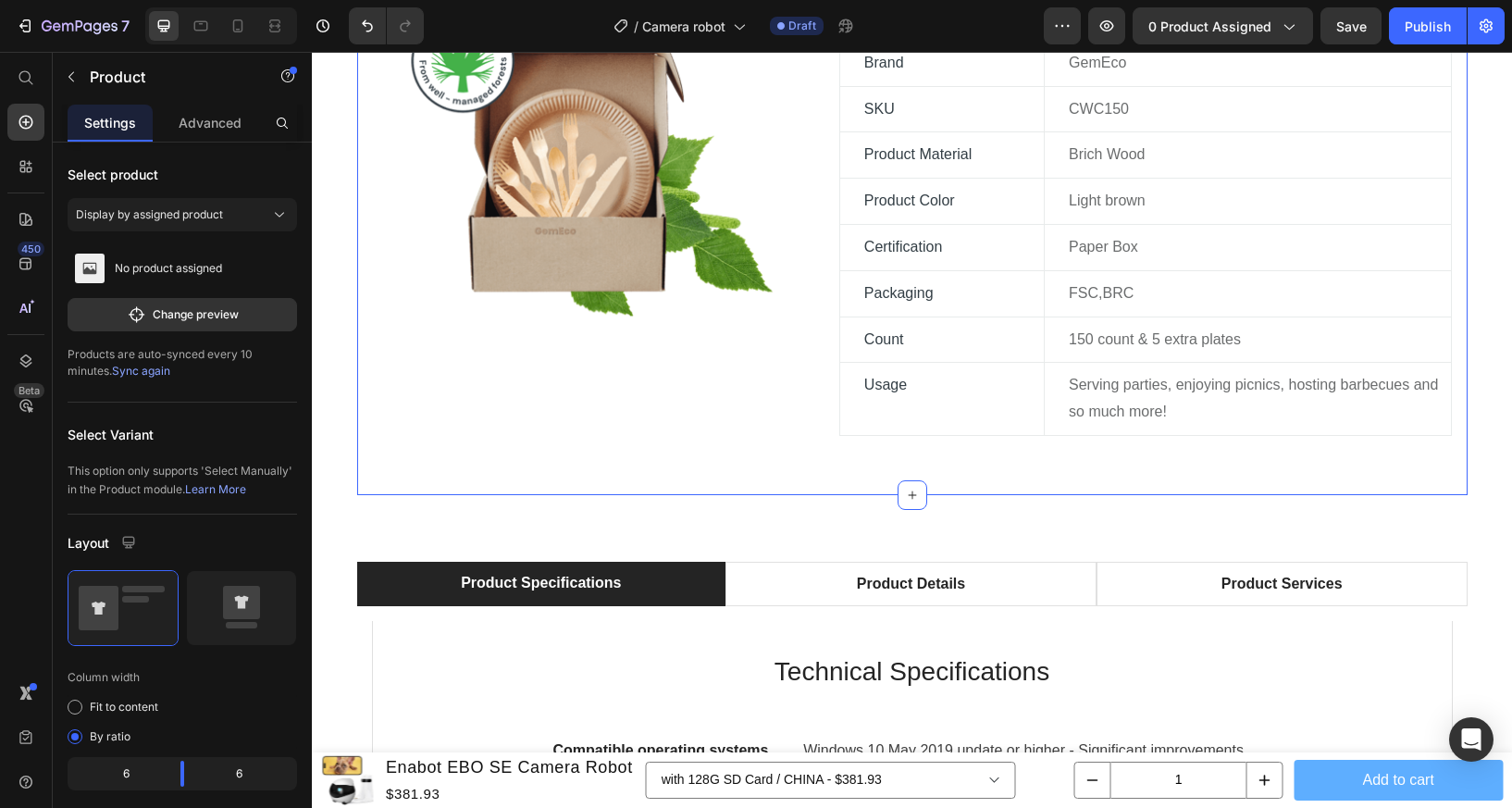 scroll, scrollTop: 1346, scrollLeft: 0, axis: vertical 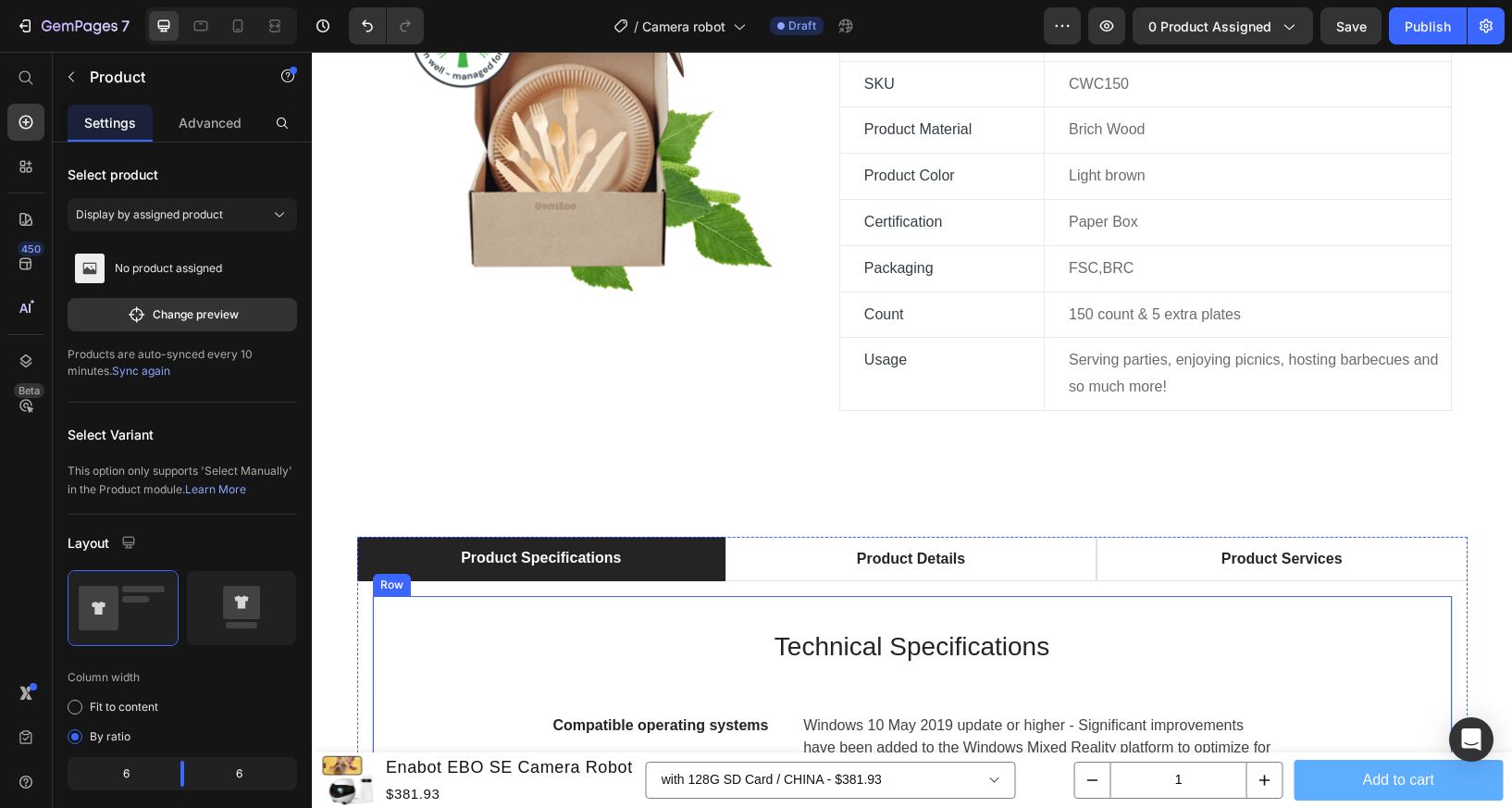 click on "Technical Specifications Heading Compatible operating systems Text block Windows 10 May 2019 update or higher - Significant improvements have been added to the Windows Mixed Reality platform to optimize for the visual quality of this device. For the best performance, please ensure you have the latest updates from Windows 10: version 1903/1909 (KB4577062 or later) or 2004 (KB4577063 or later). Text block Row Memory Text block 128GB/256GB Text block Row Field of view Text block 120 degrees Text block Row Resolution Text block 2448 x 2448 pixels per eye Text block Row Weight Text block 560 grams Text block Row Material Text block Magnesium alloy, plastic Text block Row Color Text block Black Text block Row Row" at bounding box center (912, 903) 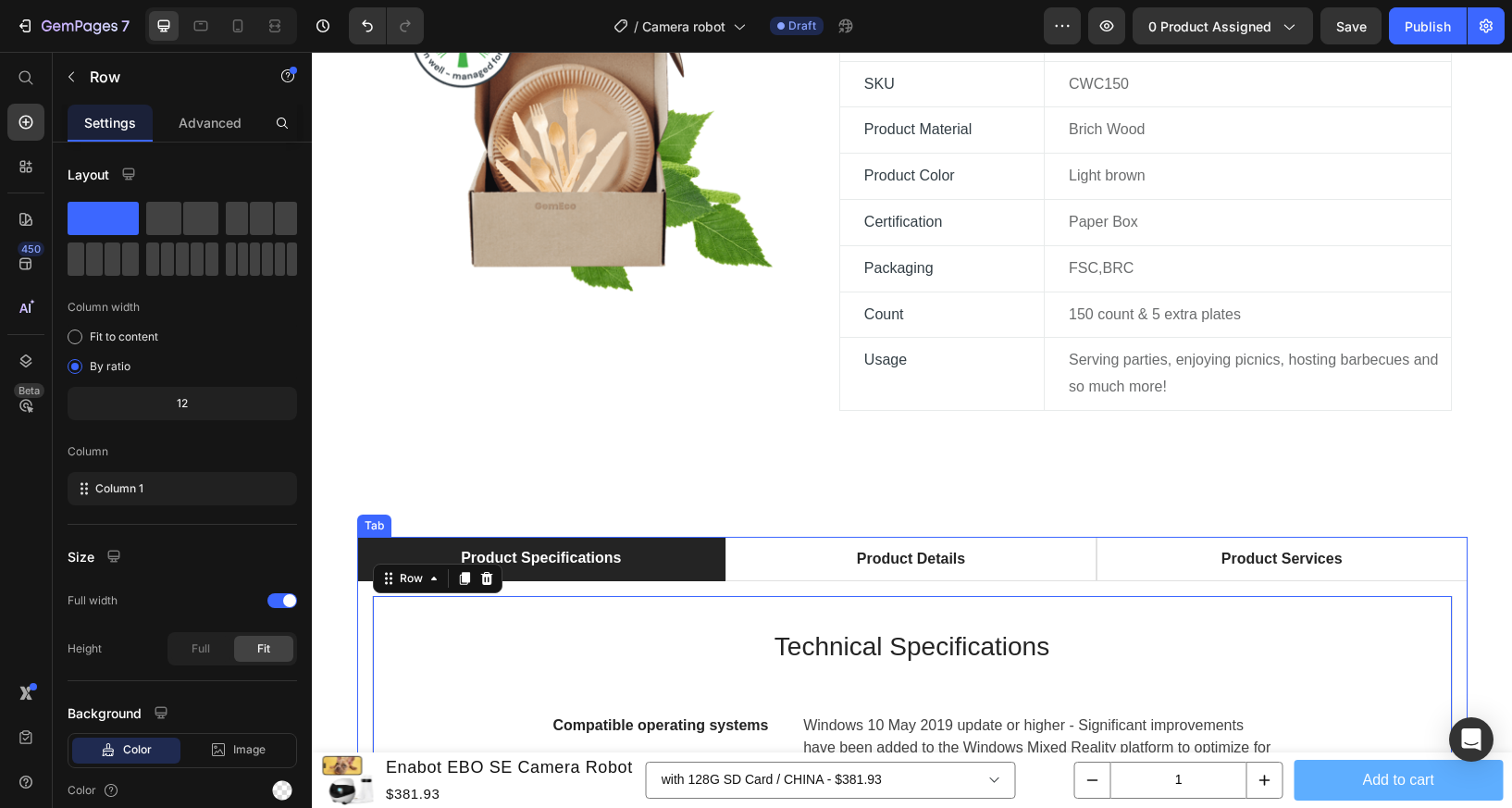 click on "Tab" at bounding box center [374, 526] 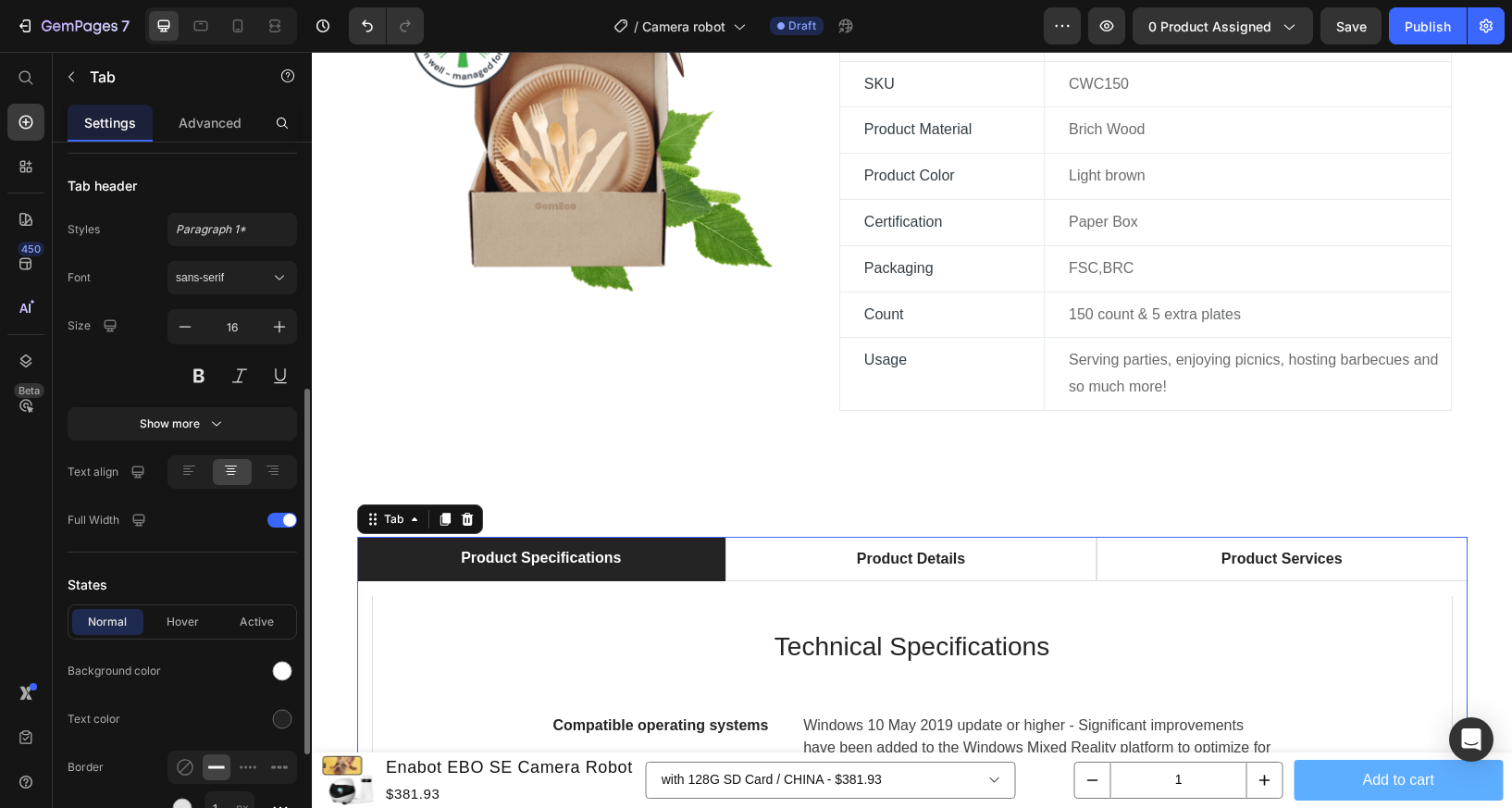 scroll, scrollTop: 464, scrollLeft: 0, axis: vertical 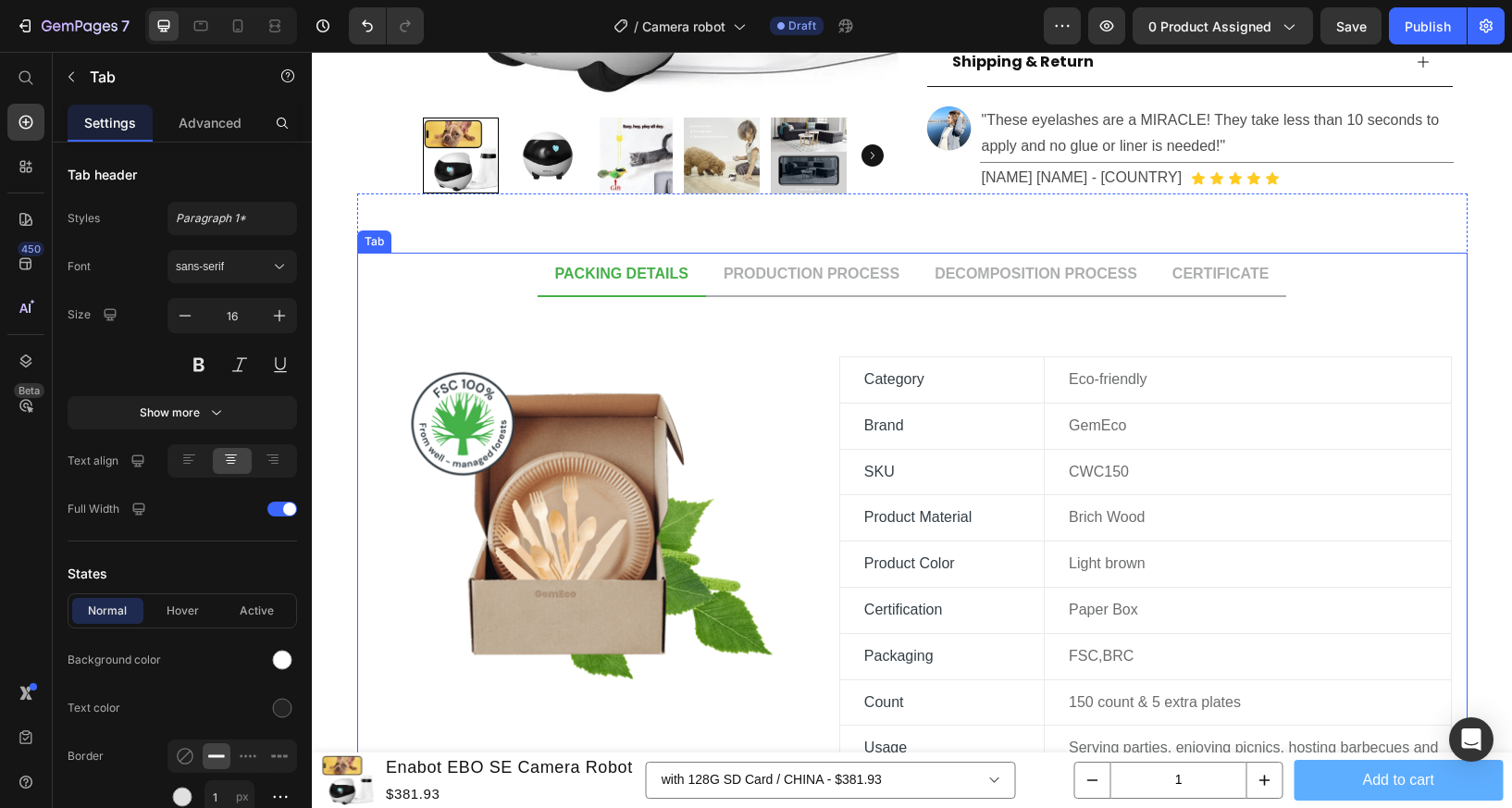 click on "PACKING DETAILS PRODUCTION PROCESS DECOMPOSITION PROCESS CERTIFICATE" at bounding box center [912, 275] 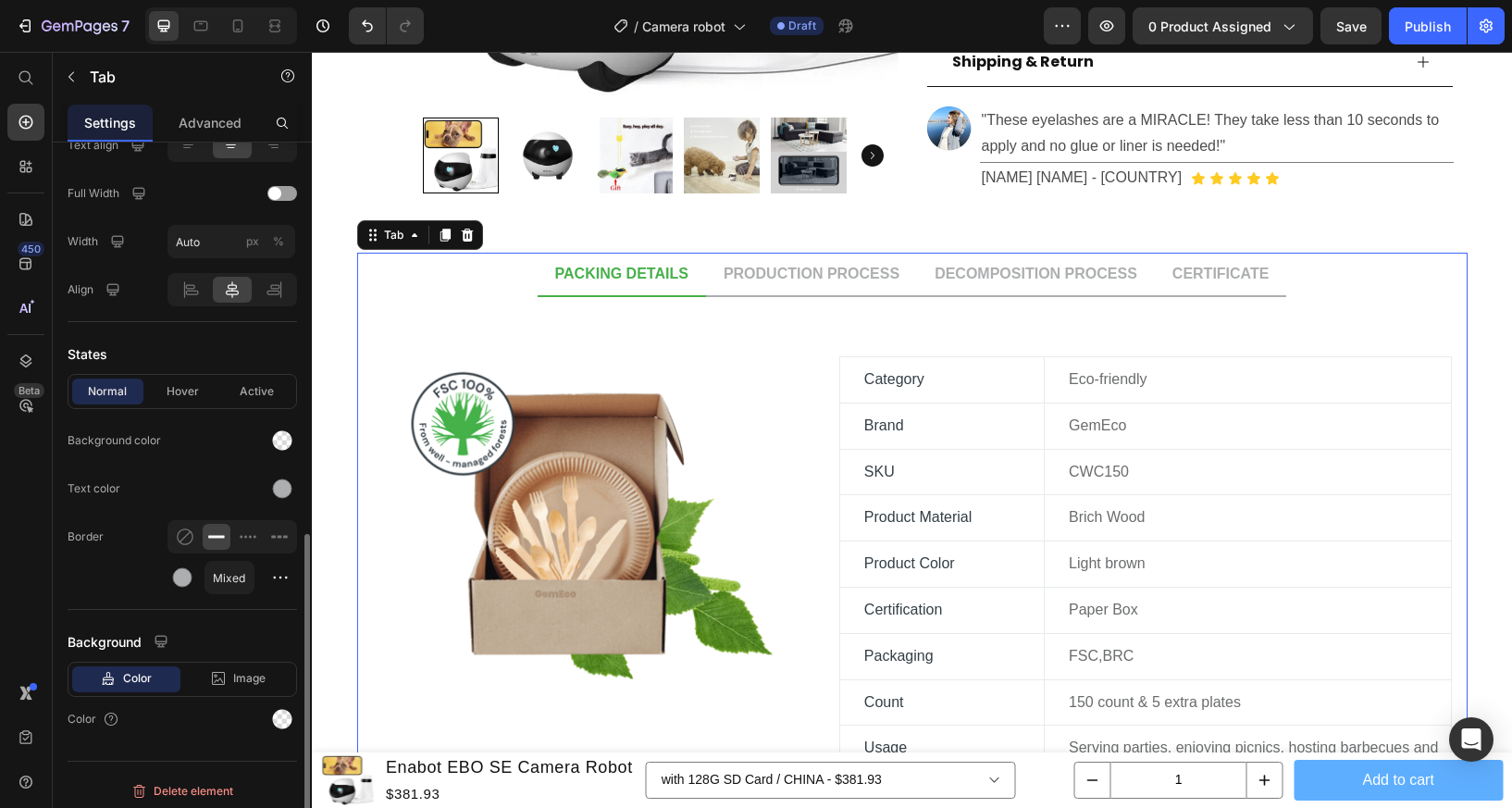 scroll, scrollTop: 827, scrollLeft: 0, axis: vertical 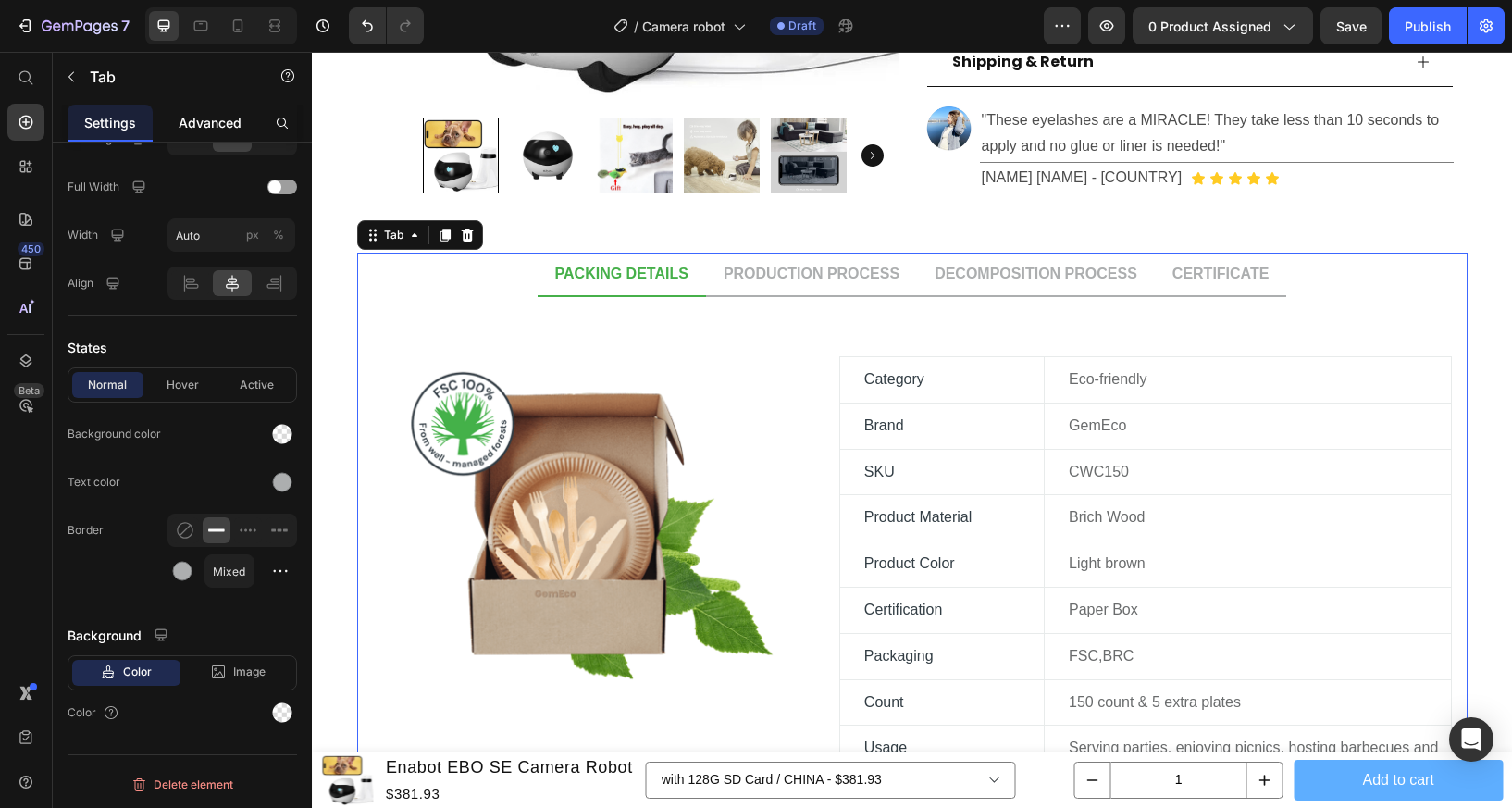 click on "Advanced" at bounding box center (210, 122) 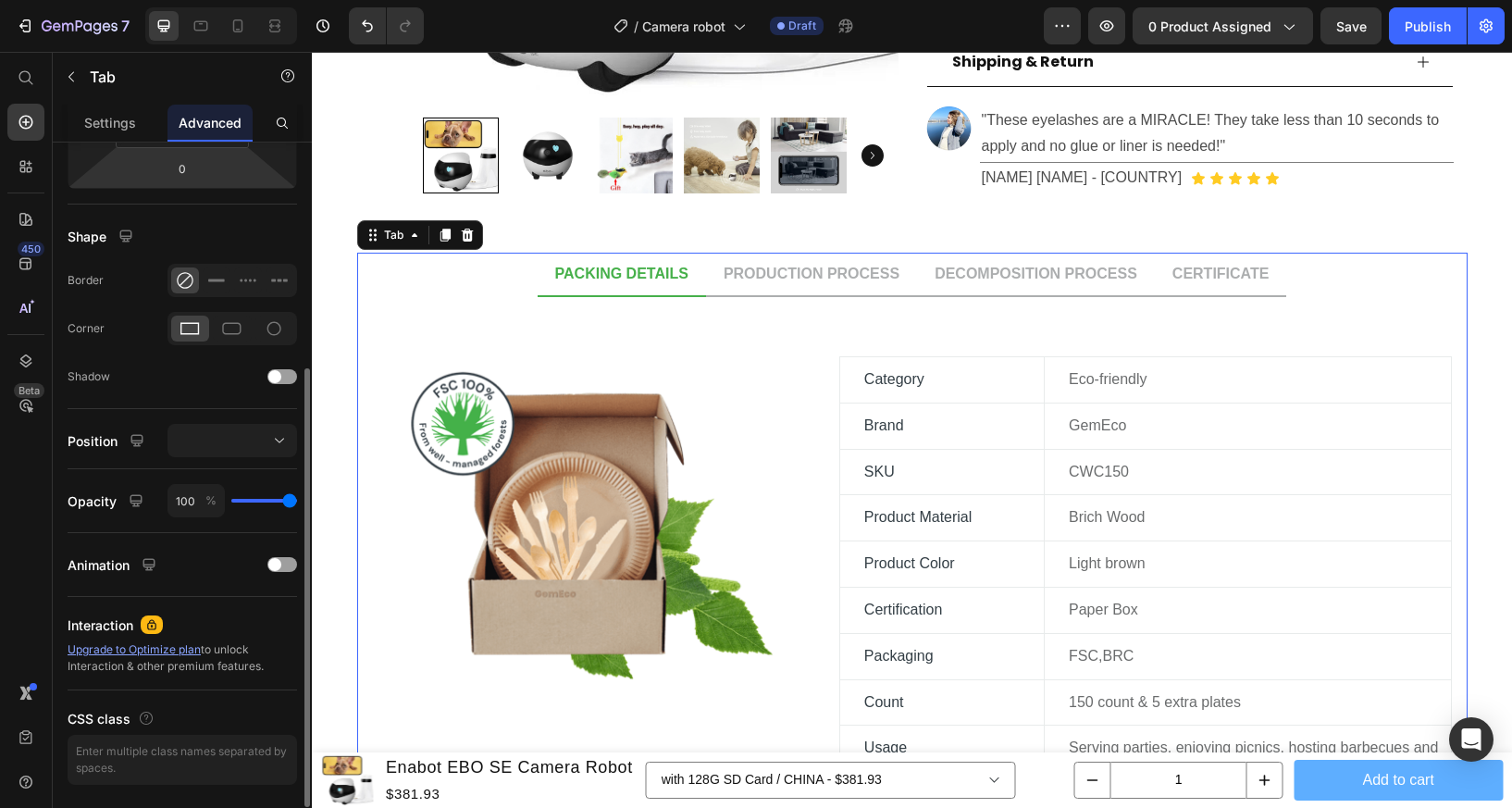 scroll, scrollTop: 403, scrollLeft: 0, axis: vertical 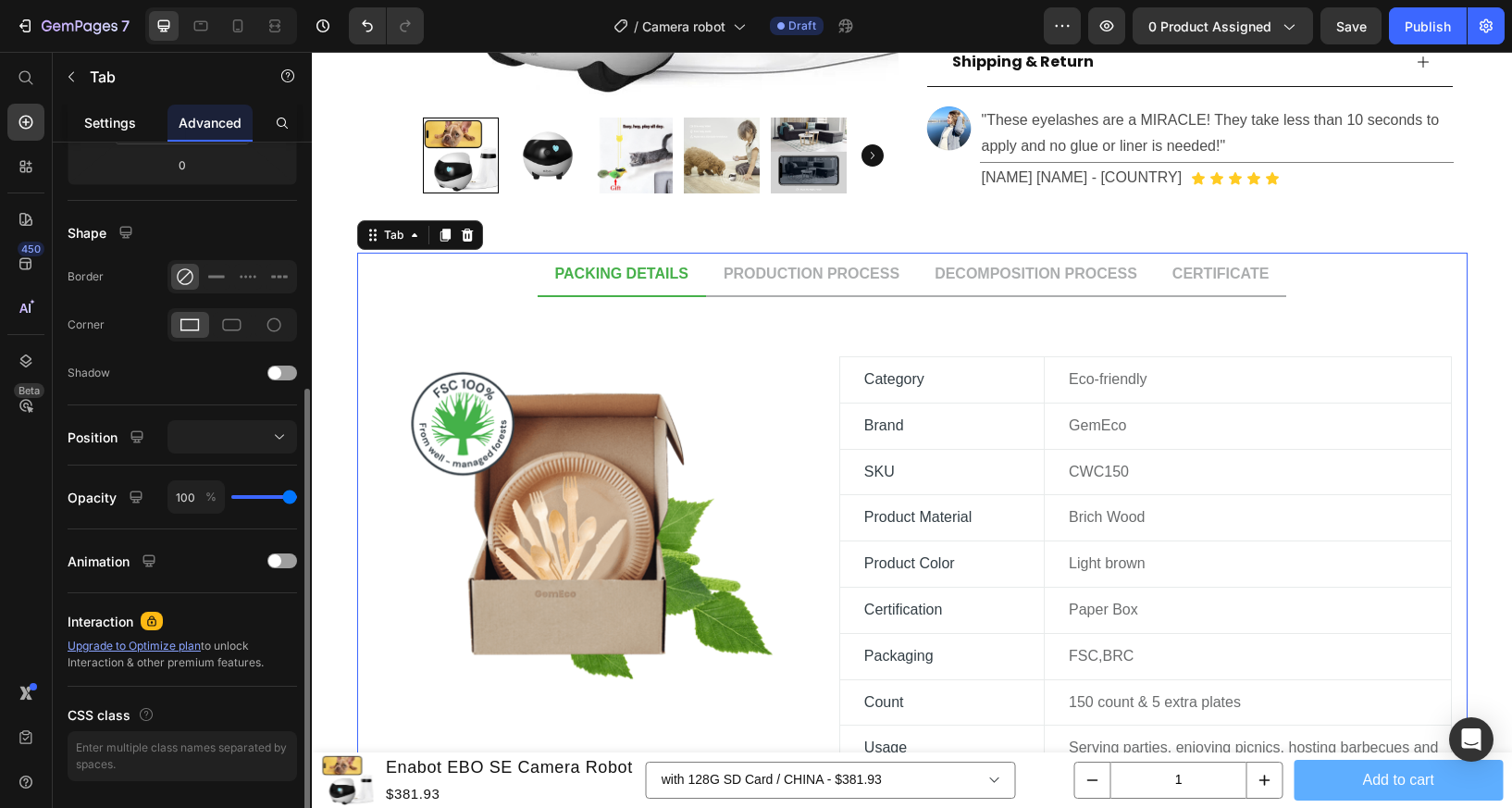click on "Settings" at bounding box center [110, 122] 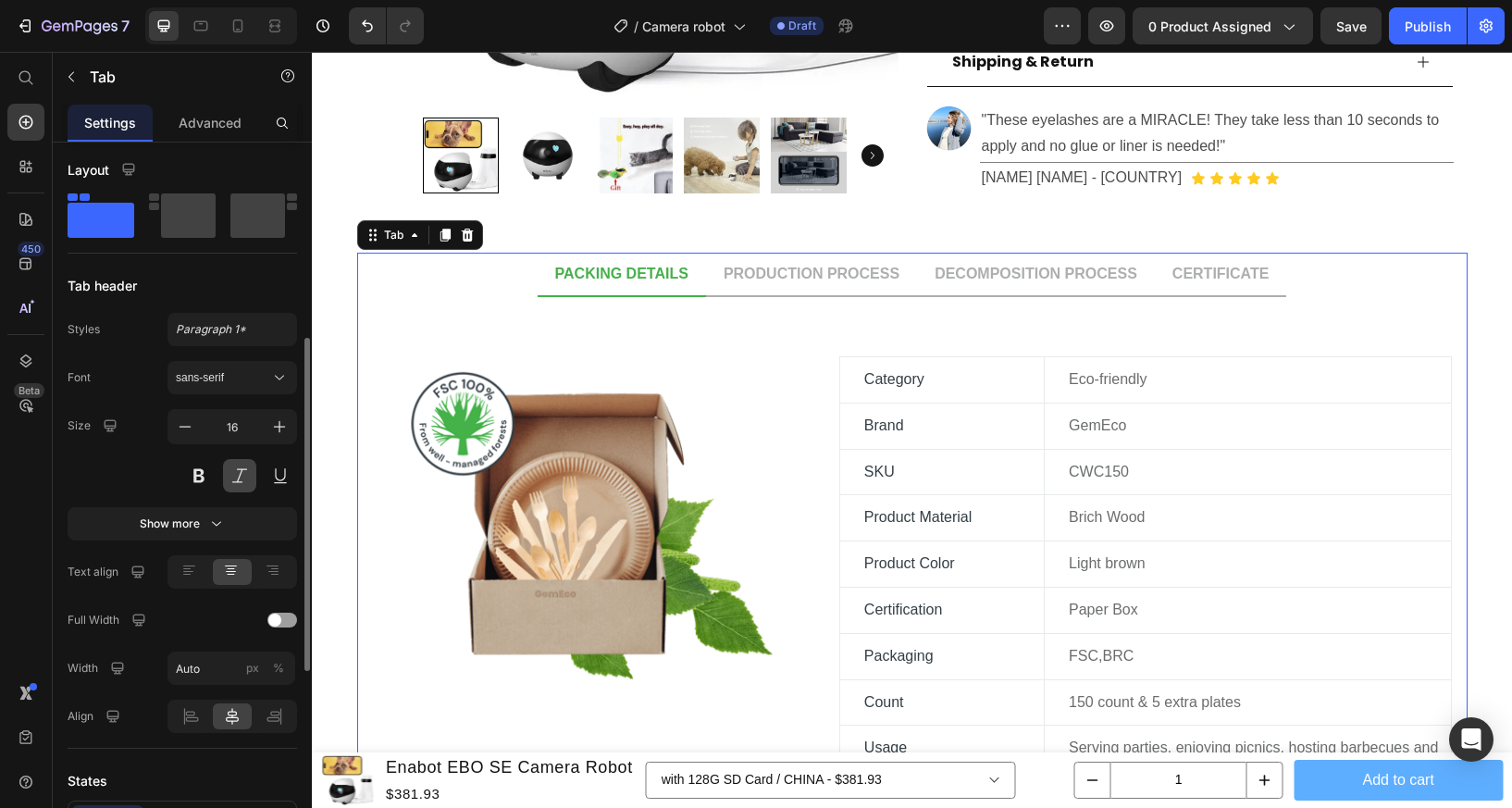 scroll, scrollTop: 402, scrollLeft: 0, axis: vertical 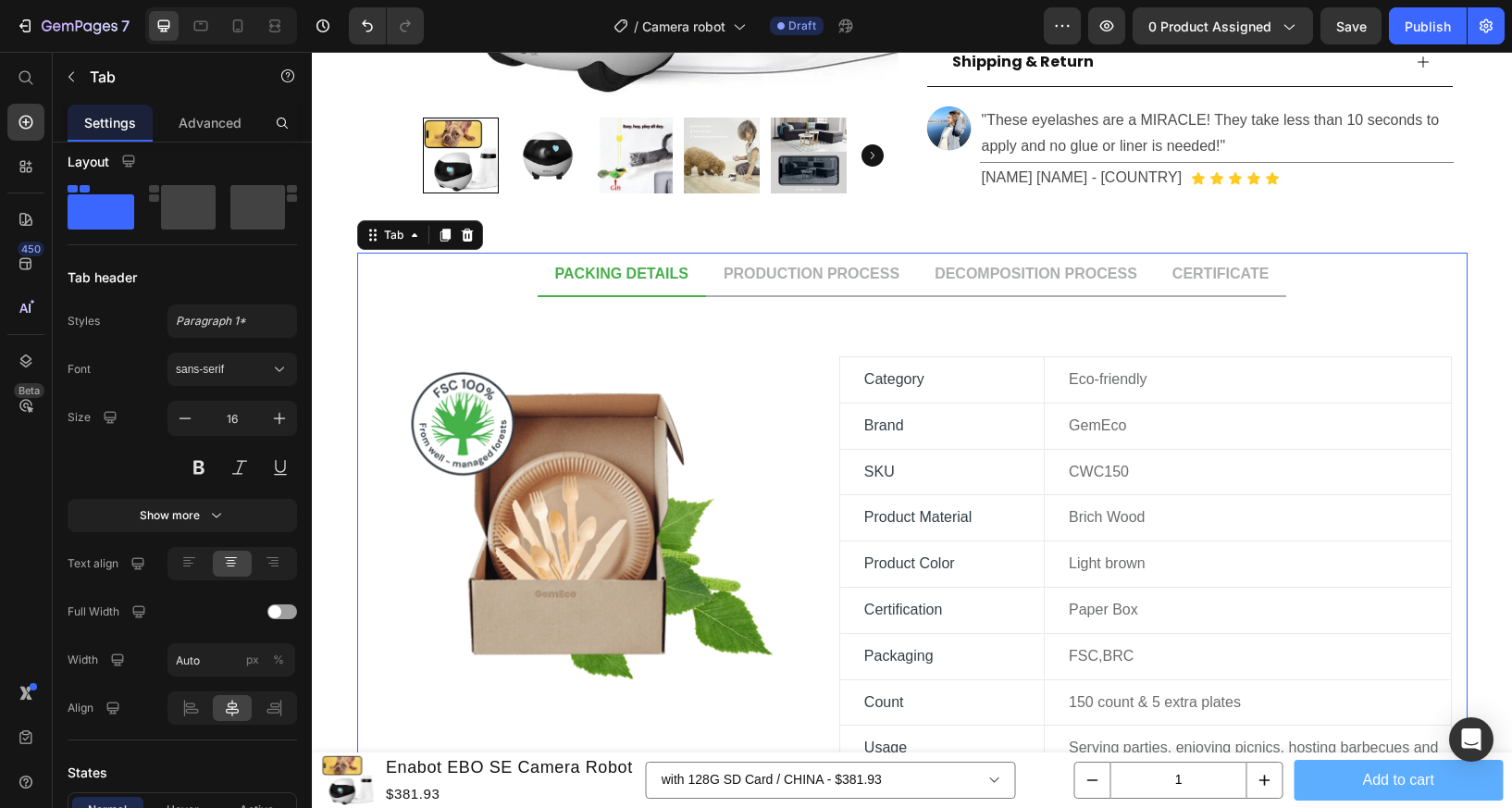 click on "Product Images Row Row Enabot EBO SE Camera Robot Product Title Icon Icon Icon Icon Icon Icon List 4.8/5 l 5000+ Satisfied Girlies Text Block Row                Title Line Enhance your look in seconds with our double-strength magnetic lashes, designed for quick application and all-day glamour Text Block Enhance your look in seconds with our double-strength magnetic lashes, designed for quick application and all-day glamour Text block Icon COMFORTABLE  ALL-DAYWEAR Text Block Row Icon REUSABLE FOR UP  TO 3 MONTHS Text Block Row Row Icon QUICK, MESS-FREE SNAP ON DESIGN Text Block Row Icon WATER, SWEAT AND WIND RESISTANT Text Block Row Row Kaching Bundles Kaching Bundles Add to cart Product Cart Button Row                Title Line
Product Details
How can I apply them?
Are they safe for sensitive eyes?
Accordion" at bounding box center [911, 4411] 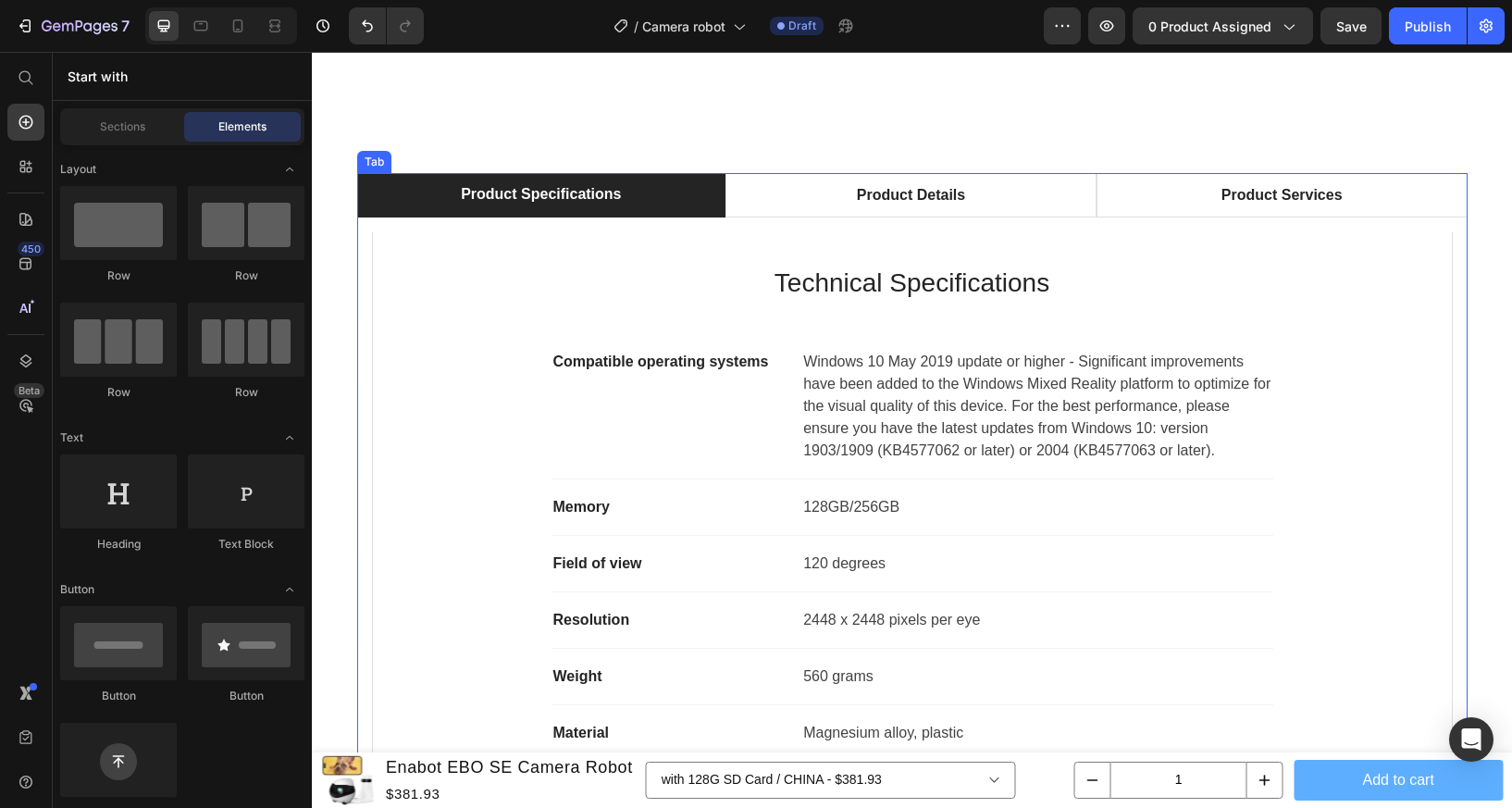 scroll, scrollTop: 1148, scrollLeft: 0, axis: vertical 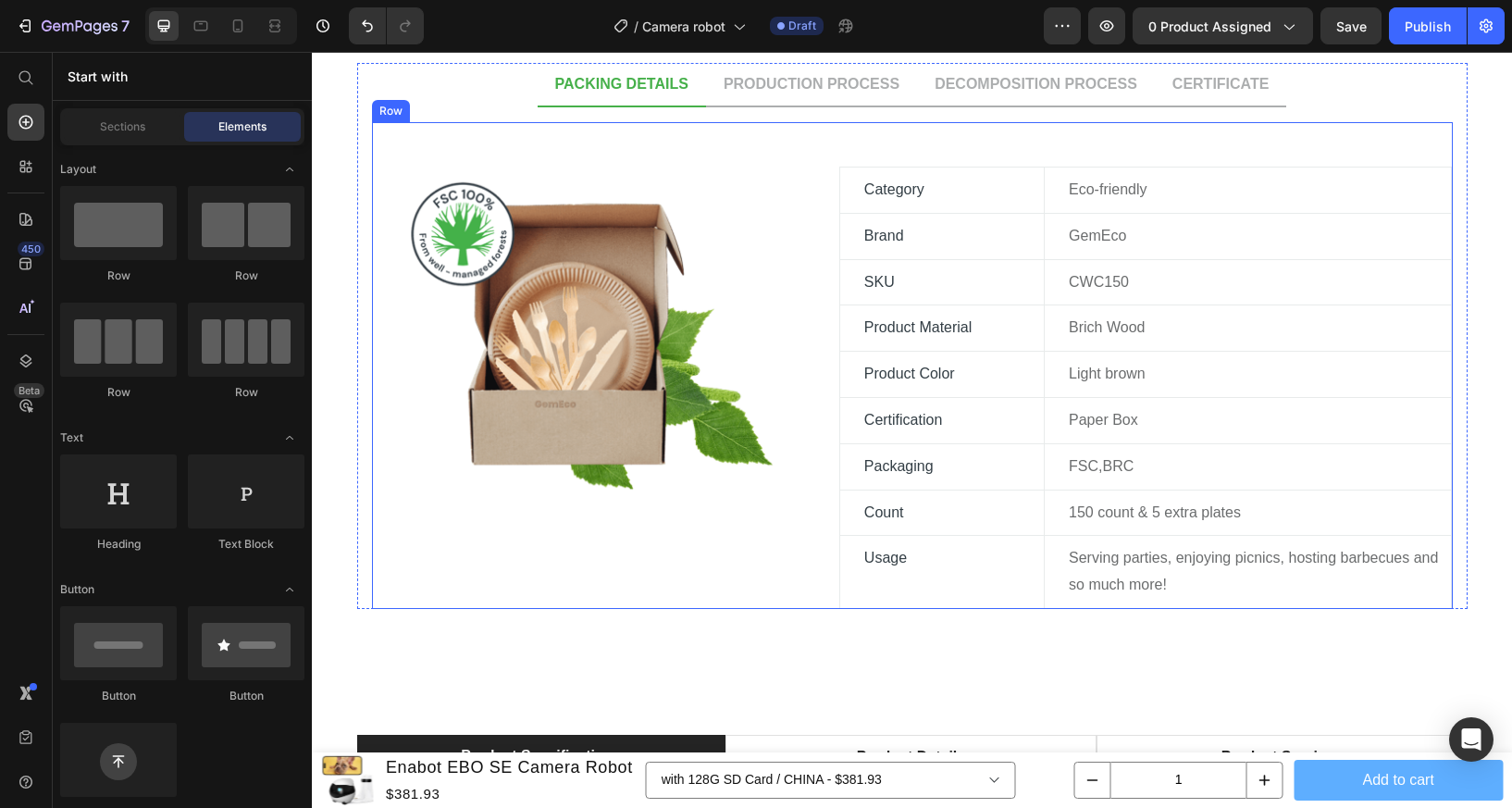click on "Image Category Text block Eco-friendly Text block Row Brand Text block GemEco Text block Row SKU Text block CWC150 Text block Row Product Material Text block Brich Wood Text block Row Product Color Text block Light brown Text block Row Certification Text block Paper Box Text block Row Packaging Text block FSC,BRC Text block Row Count Text block 150 count & 5 extra plates Text block Row Usage Text block Serving parties, enjoying picnics, hosting barbecues and so much more! Text block Row Row" at bounding box center [912, 366] 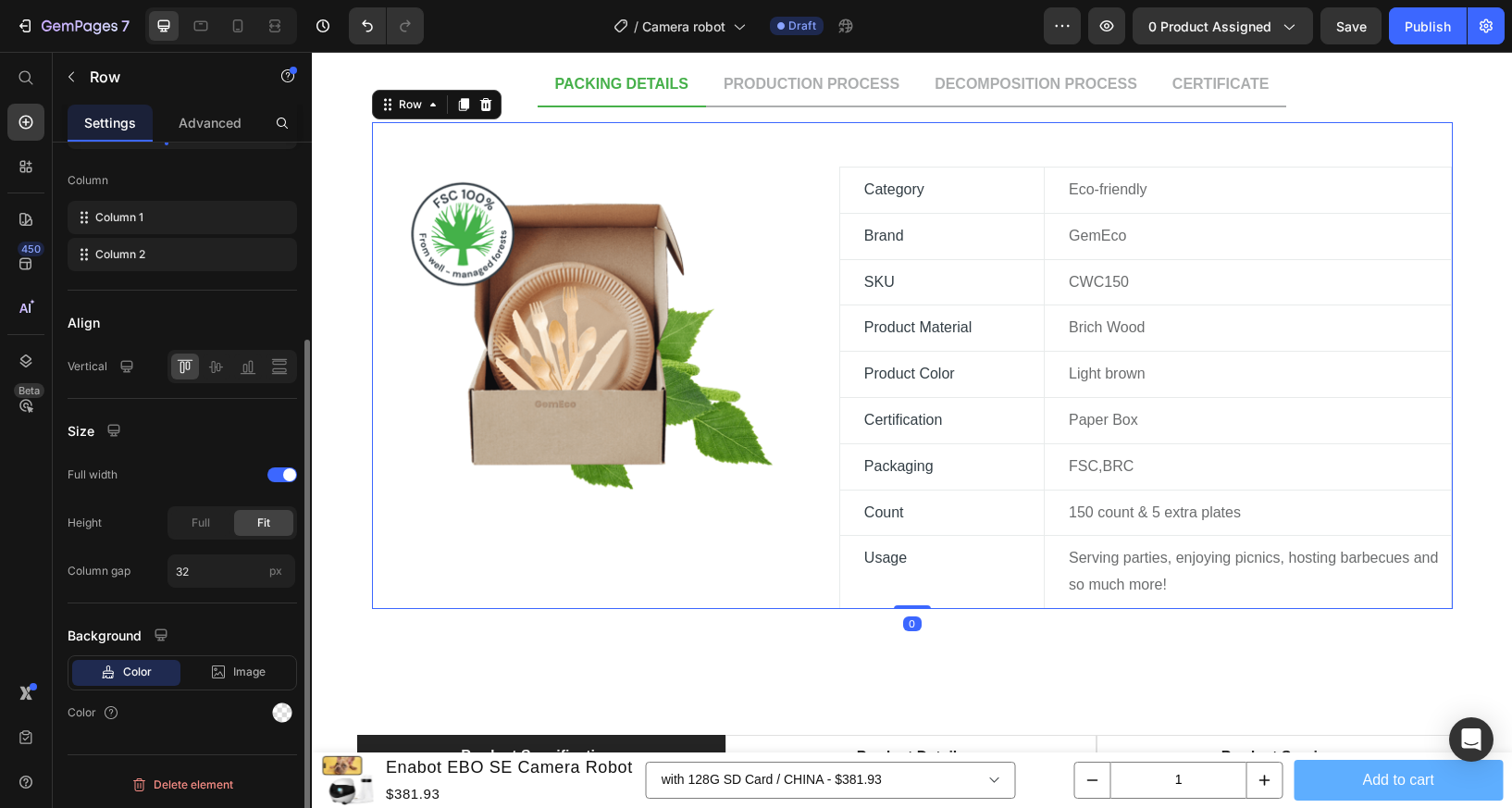 scroll, scrollTop: 0, scrollLeft: 0, axis: both 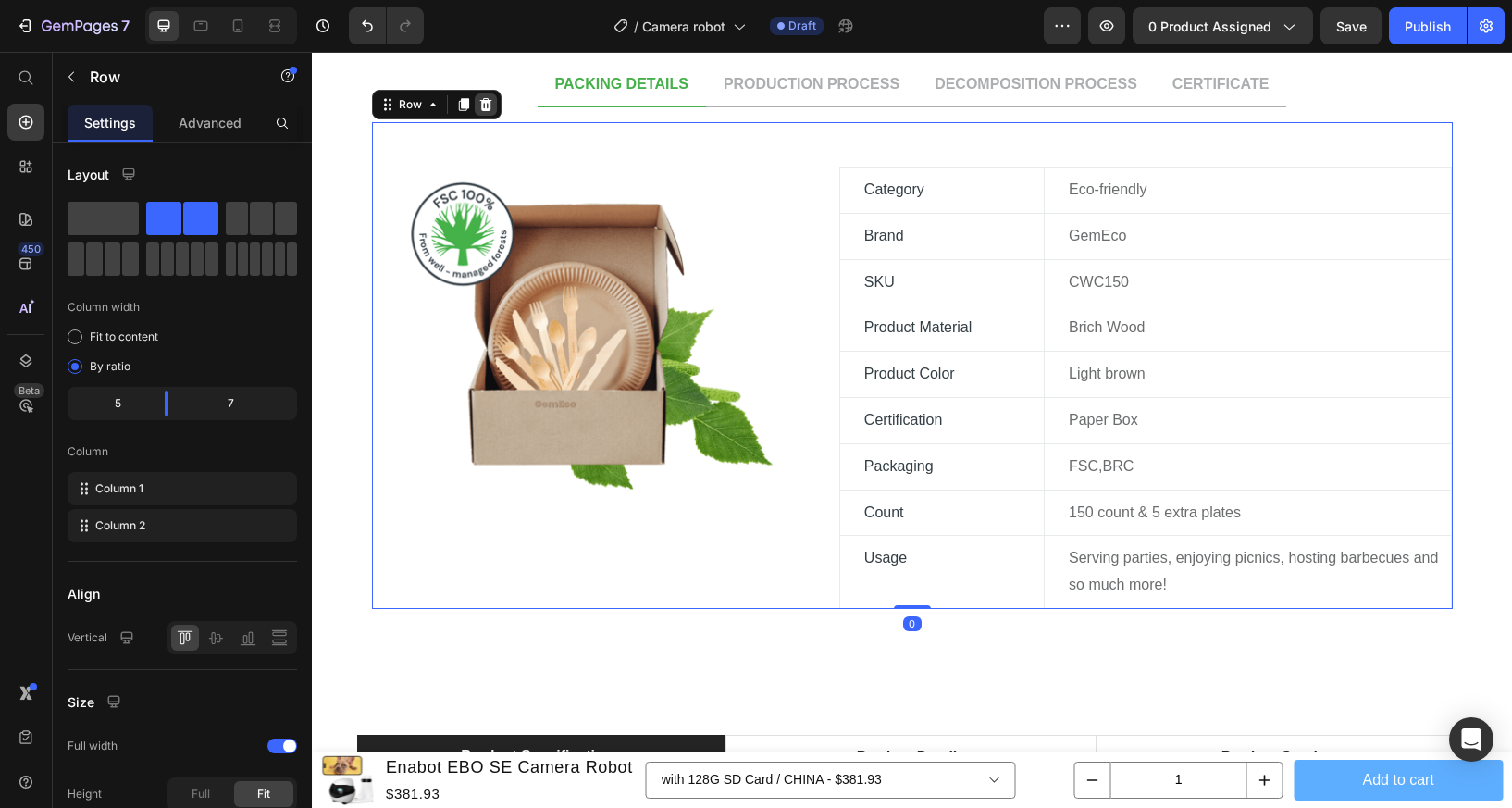 click 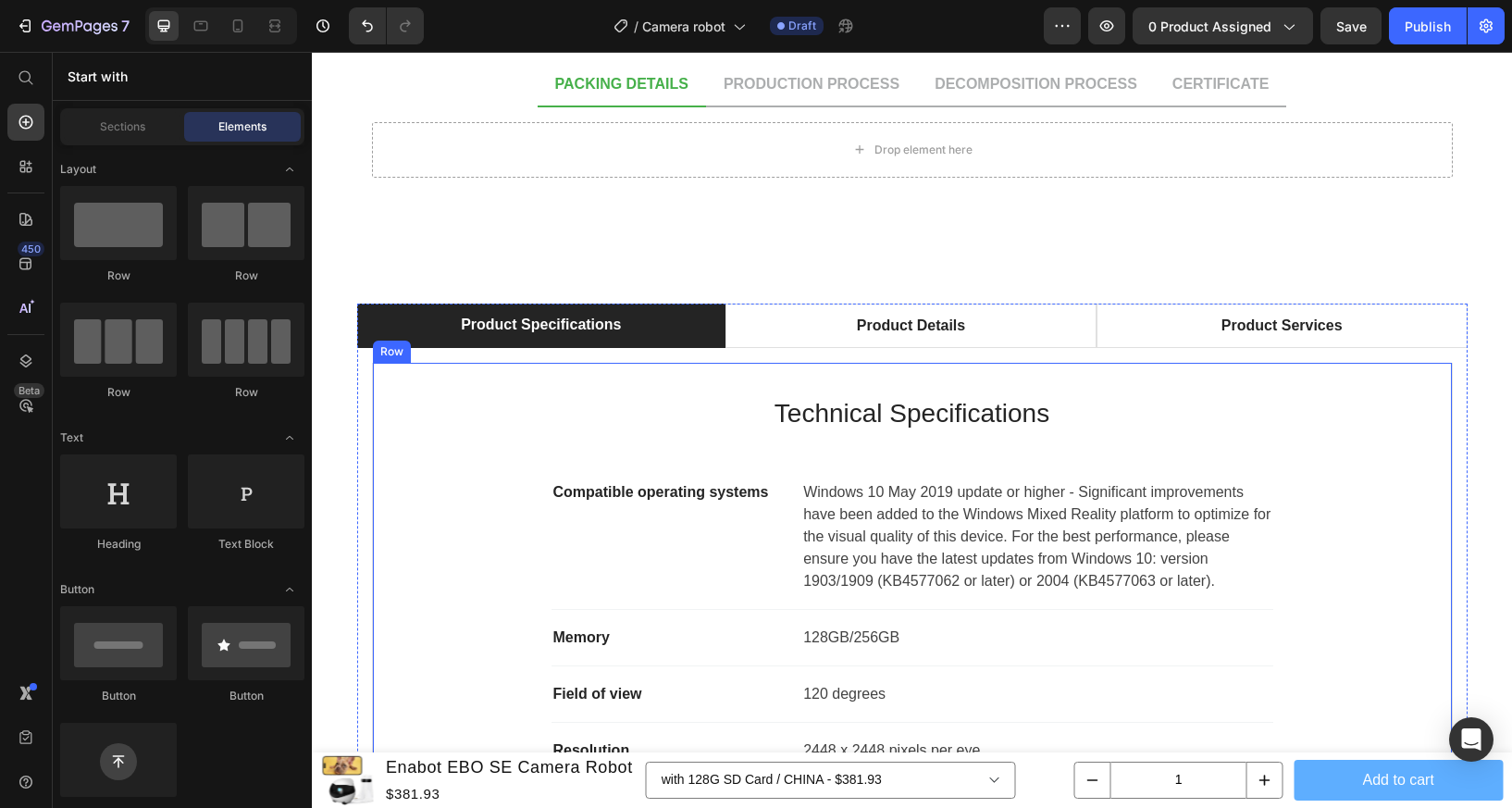 click on "Technical Specifications Heading Compatible operating systems Text block Windows 10 May 2019 update or higher - Significant improvements have been added to the Windows Mixed Reality platform to optimize for the visual quality of this device. For the best performance, please ensure you have the latest updates from Windows 10: version 1903/1909 (KB4577062 or later) or 2004 (KB4577063 or later). Text block Row Memory Text block 128GB/256GB Text block Row Field of view Text block 120 degrees Text block Row Resolution Text block 2448 x 2448 pixels per eye Text block Row Weight Text block 560 grams Text block Row Material Text block Magnesium alloy, plastic Text block Row Color Text block Black Text block Row Row" at bounding box center [912, 670] 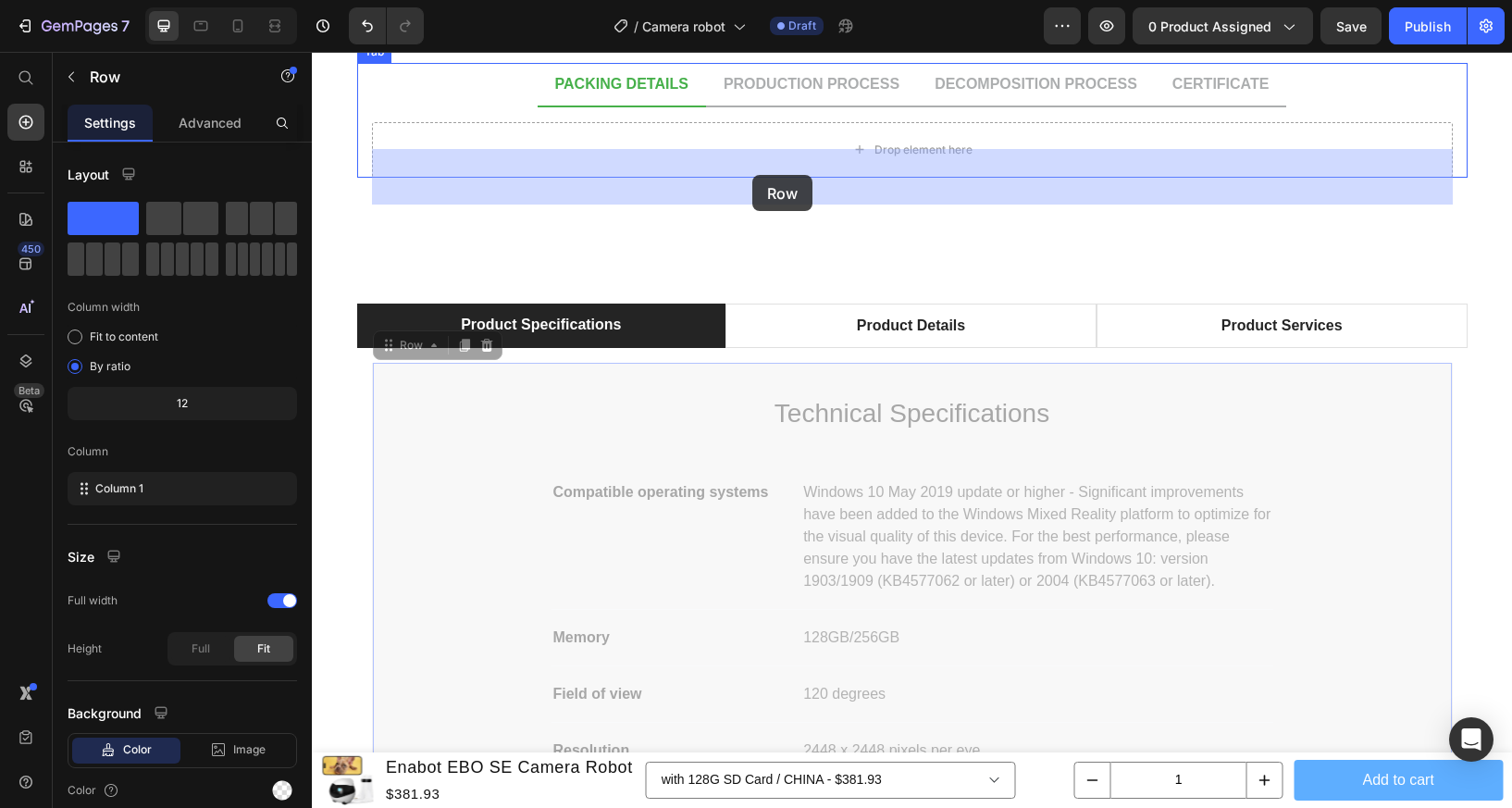 drag, startPoint x: 405, startPoint y: 378, endPoint x: 752, endPoint y: 175, distance: 402.0174 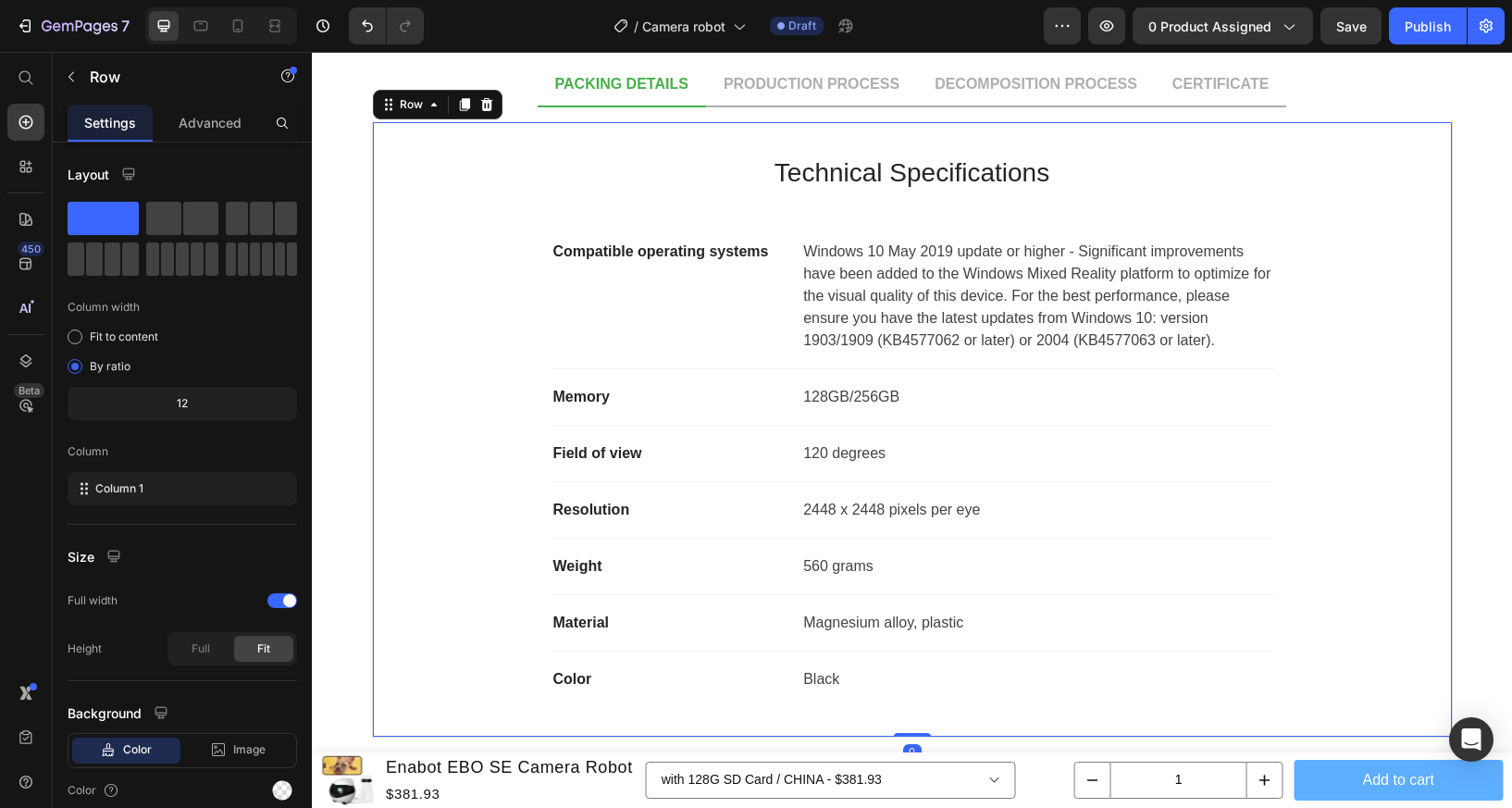 click on "Technical Specifications Heading Compatible operating systems Text block Windows 10 May 2019 update or higher - Significant improvements have been added to the Windows Mixed Reality platform to optimize for the visual quality of this device. For the best performance, please ensure you have the latest updates from Windows 10: version 1903/1909 (KB4577062 or later) or 2004 (KB4577063 or later). Text block Row Memory Text block 128GB/256GB Text block Row Field of view Text block 120 degrees Text block Row Resolution Text block 2448 x 2448 pixels per eye Text block Row Weight Text block 560 grams Text block Row Material Text block Magnesium alloy, plastic Text block Row Color Text block Black Text block Row" at bounding box center (912, 429) 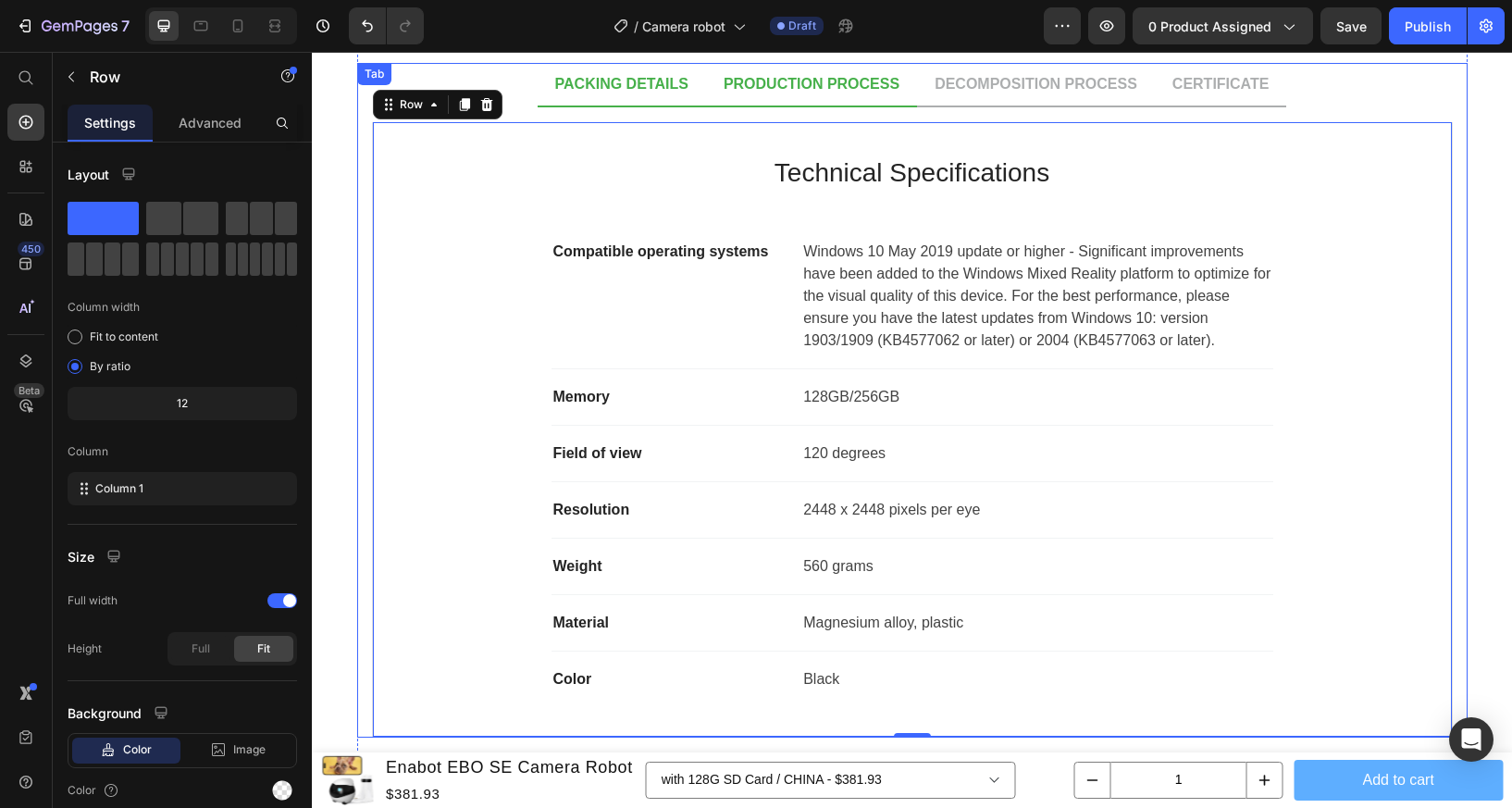 click on "PRODUCTION PROCESS" at bounding box center (812, 84) 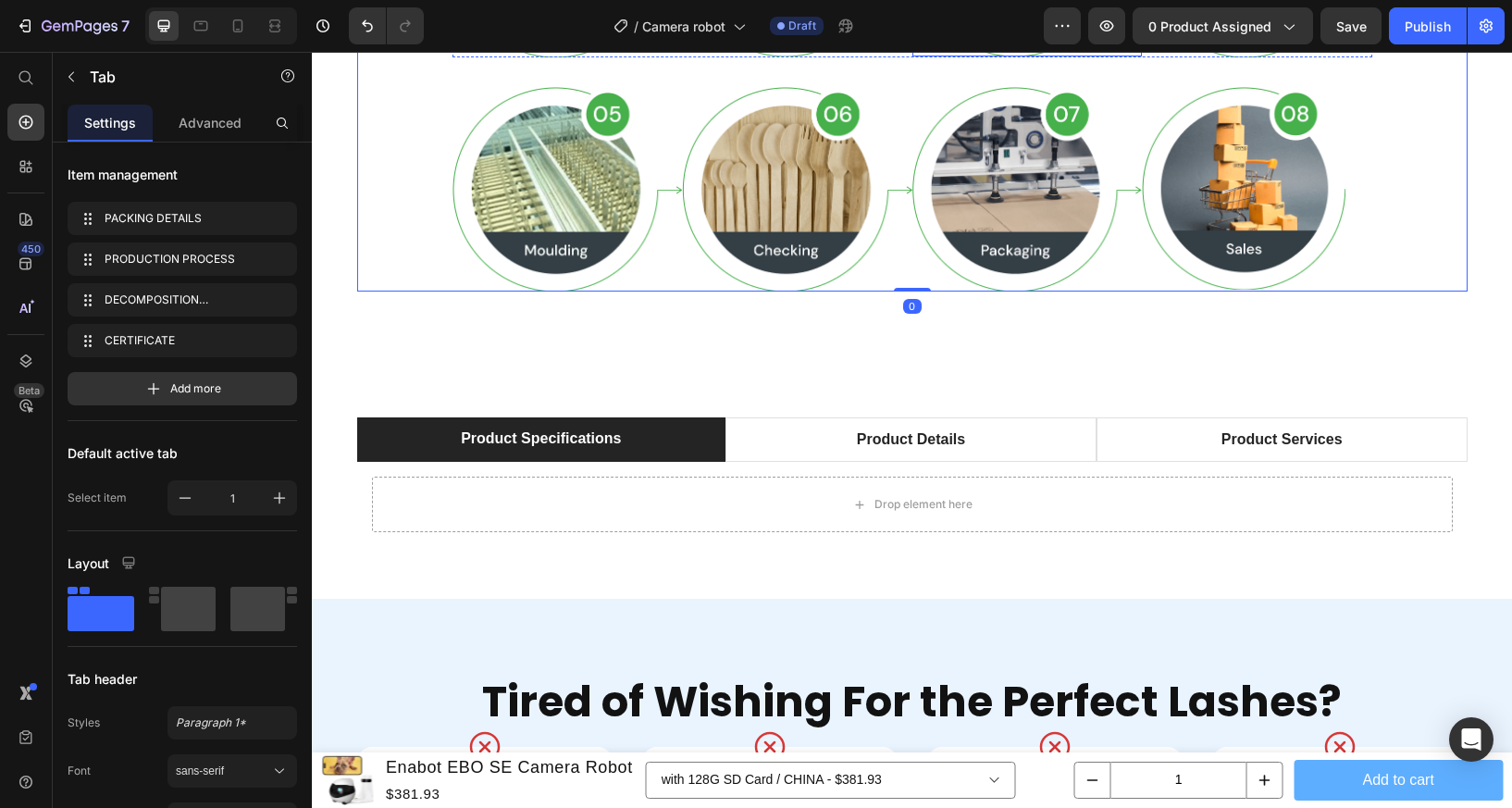 scroll, scrollTop: 1468, scrollLeft: 0, axis: vertical 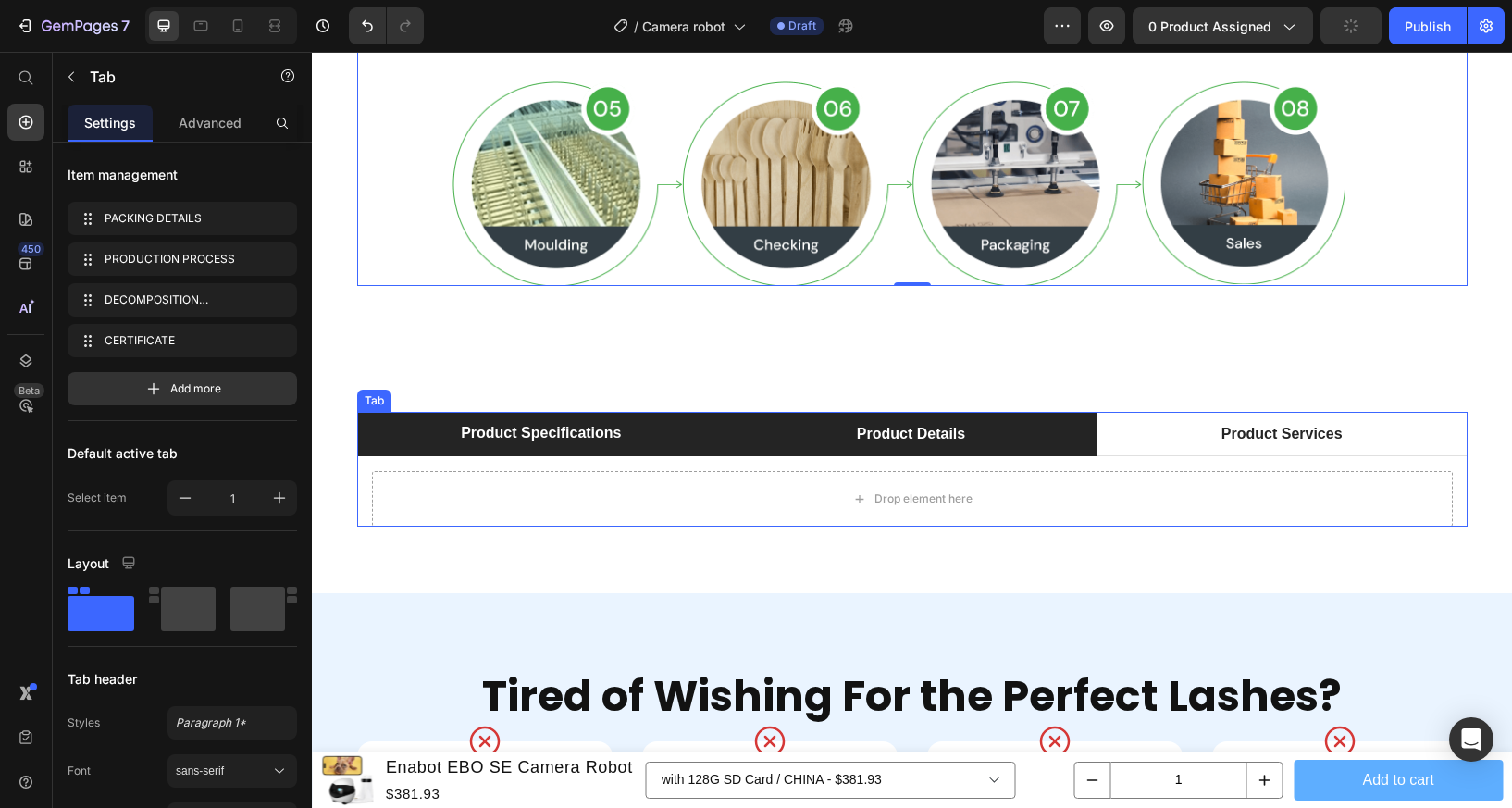 click on "Product Details" at bounding box center [911, 434] 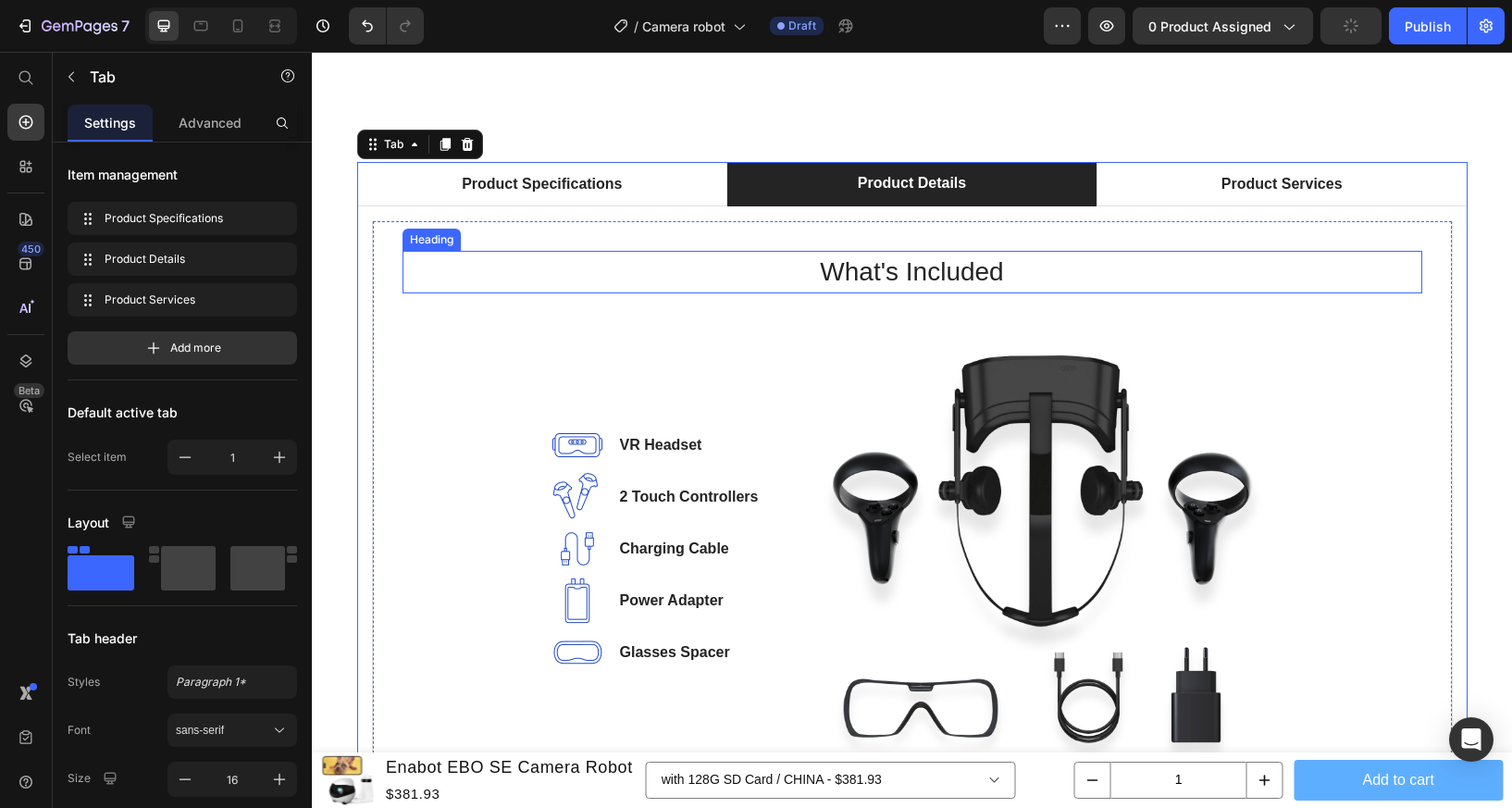 scroll, scrollTop: 1805, scrollLeft: 0, axis: vertical 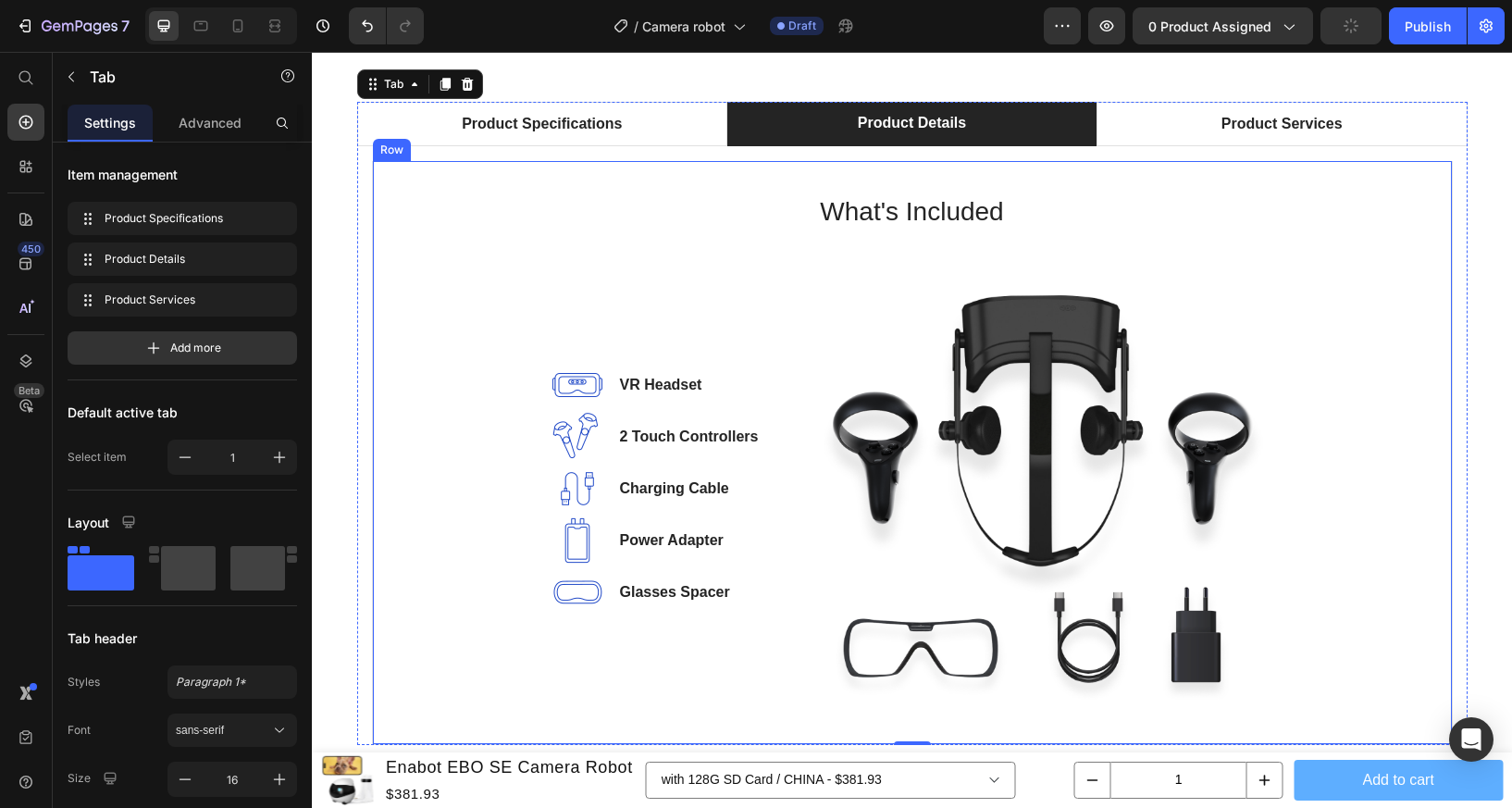 click on "What's Included Heading Image VR Headset Text block Image 2 Touch Controllers Text block Image Charging Cable Text block Image Power Adapter Text block Image Glasses Spacer Text block Icon List Image Row" at bounding box center (912, 453) 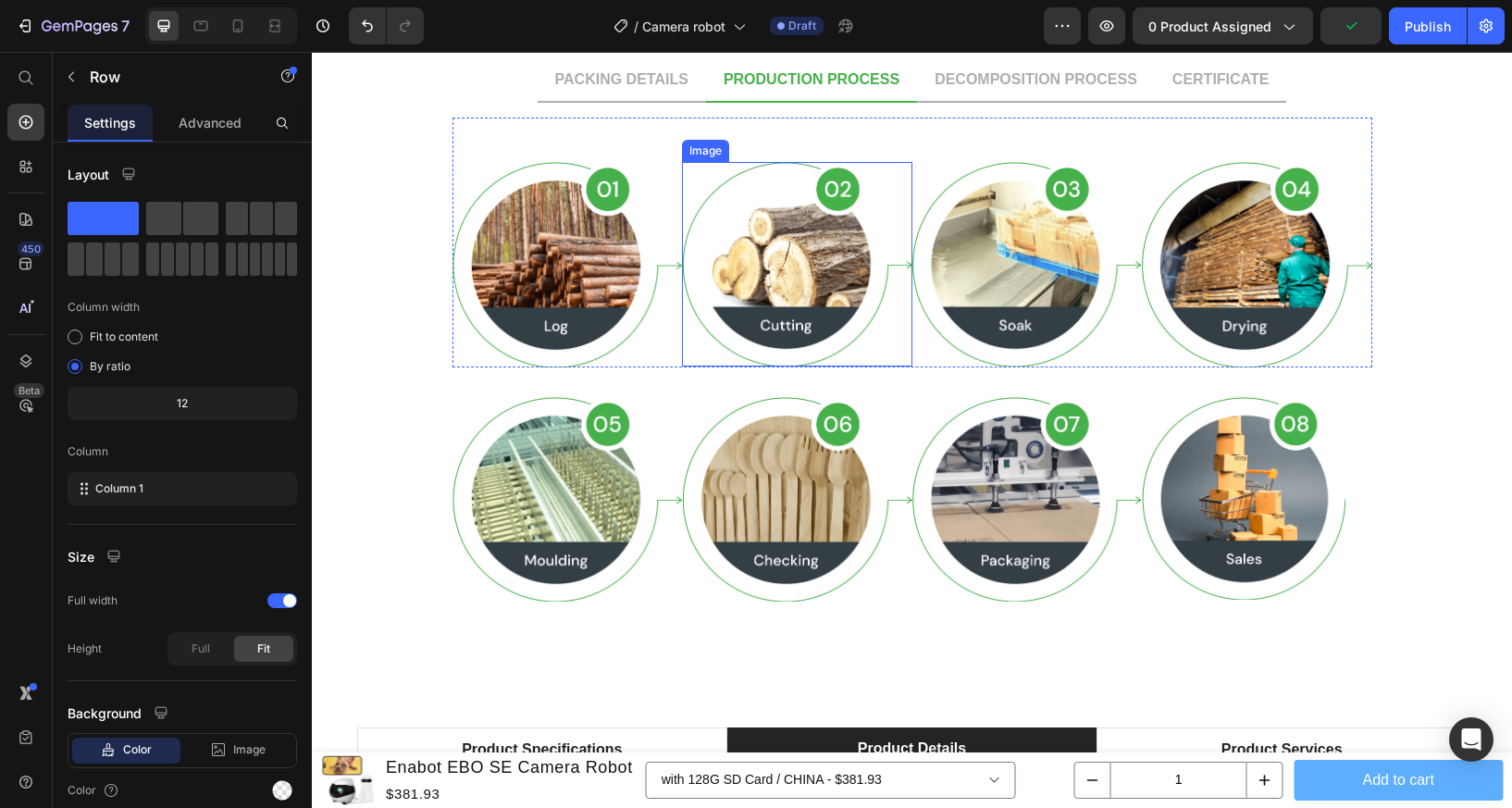 scroll, scrollTop: 1042, scrollLeft: 0, axis: vertical 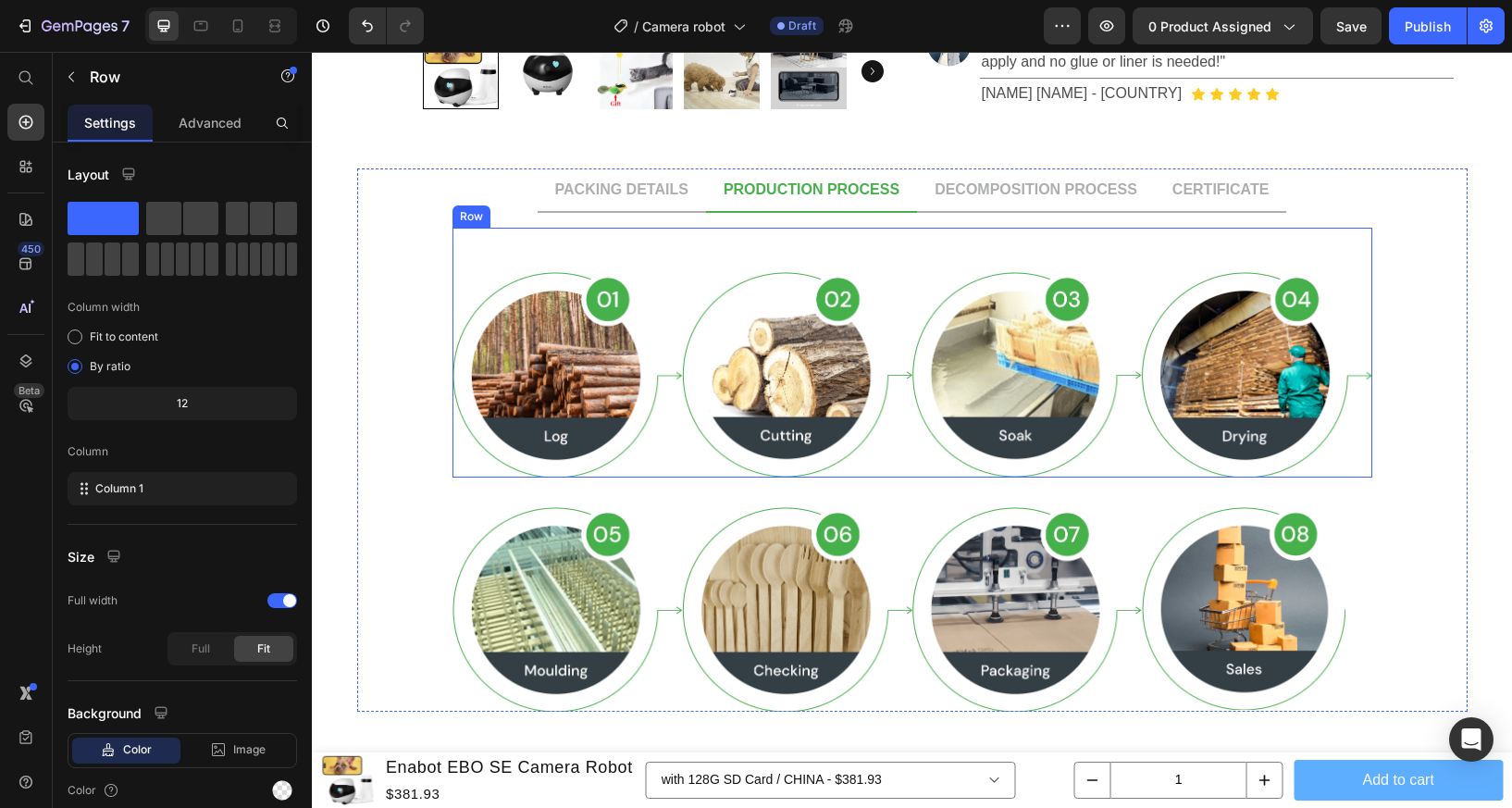 click on "Image Image Image Image Row" at bounding box center (912, 353) 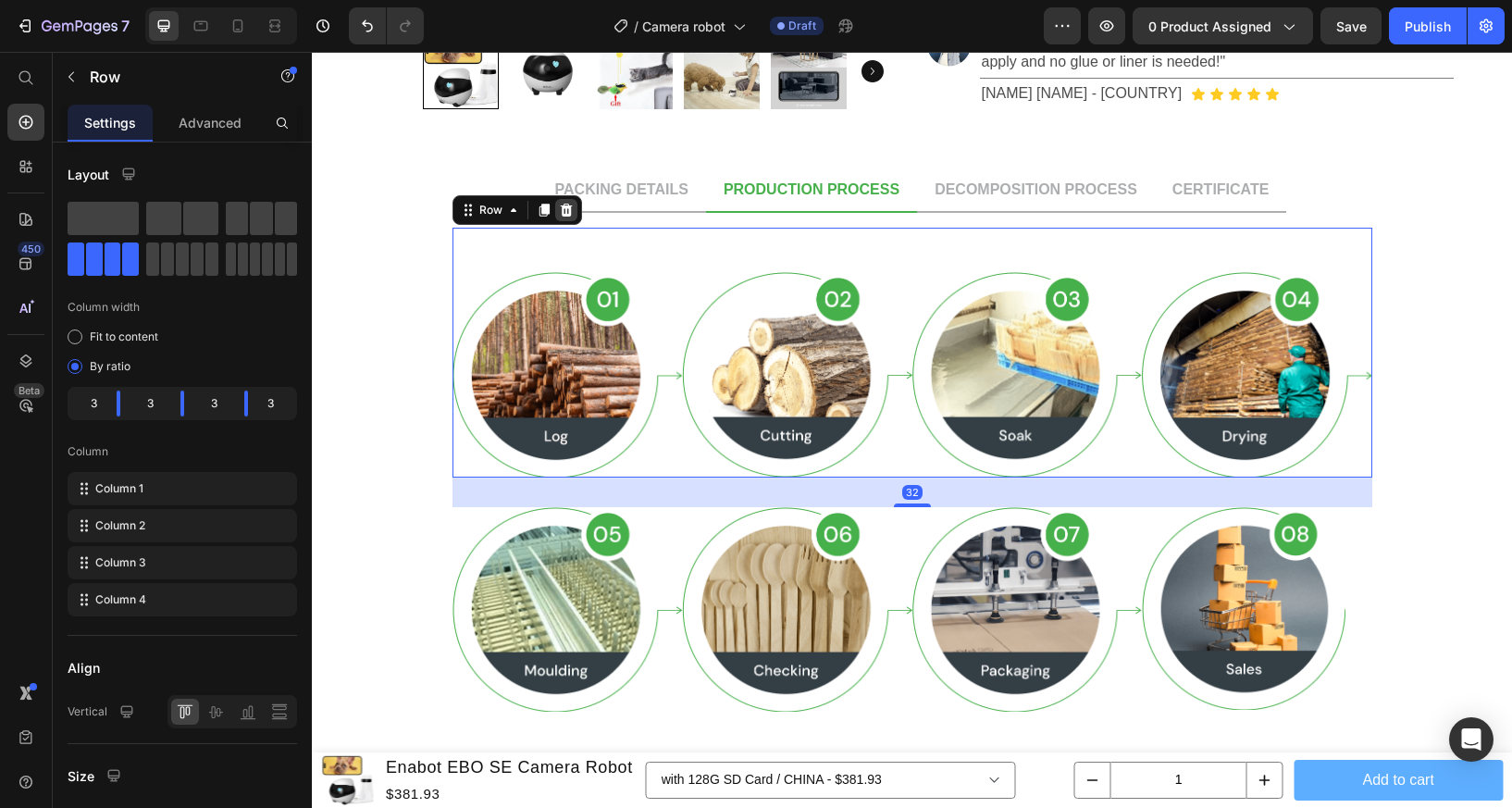 click 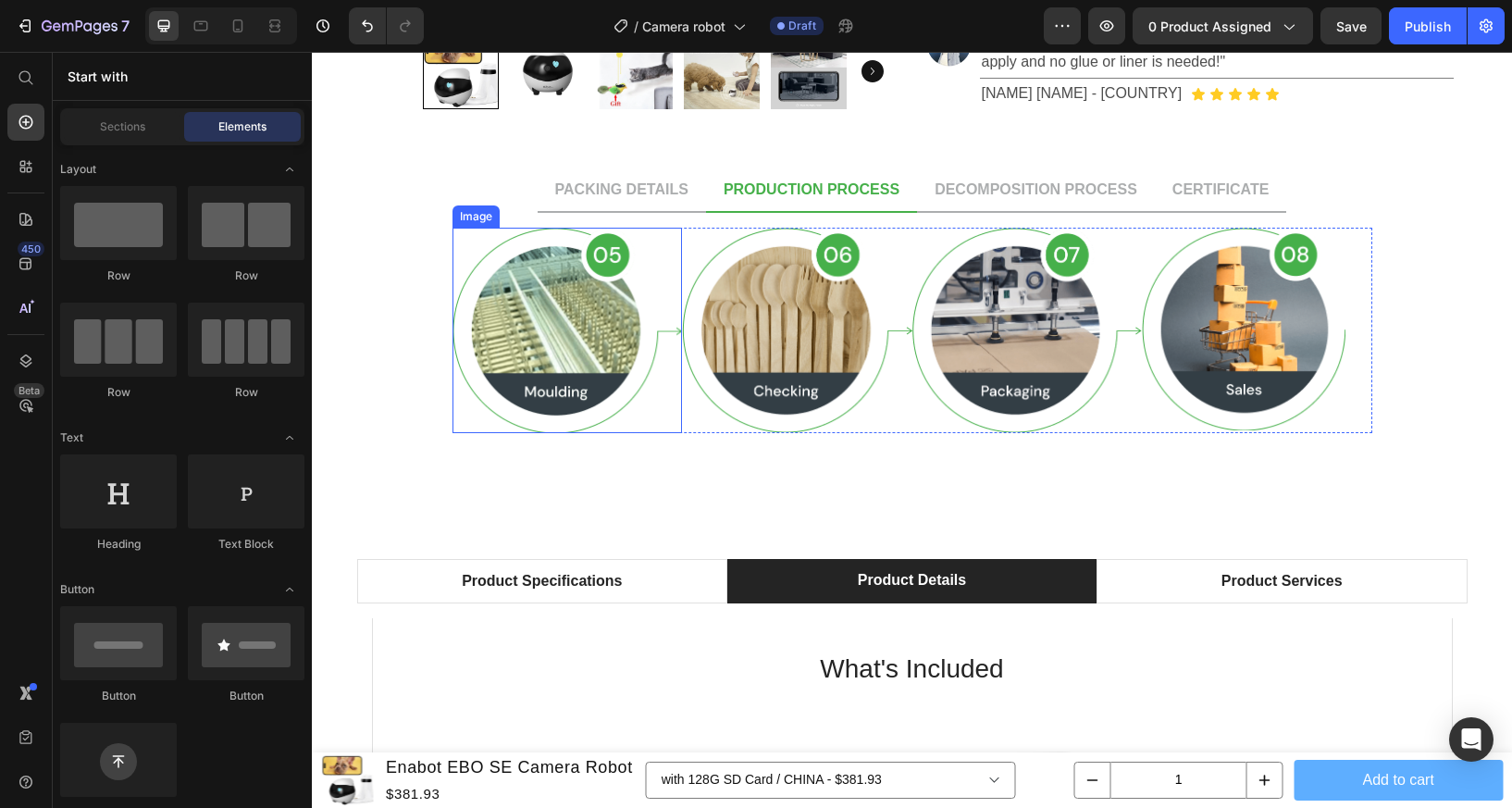 click at bounding box center [567, 330] 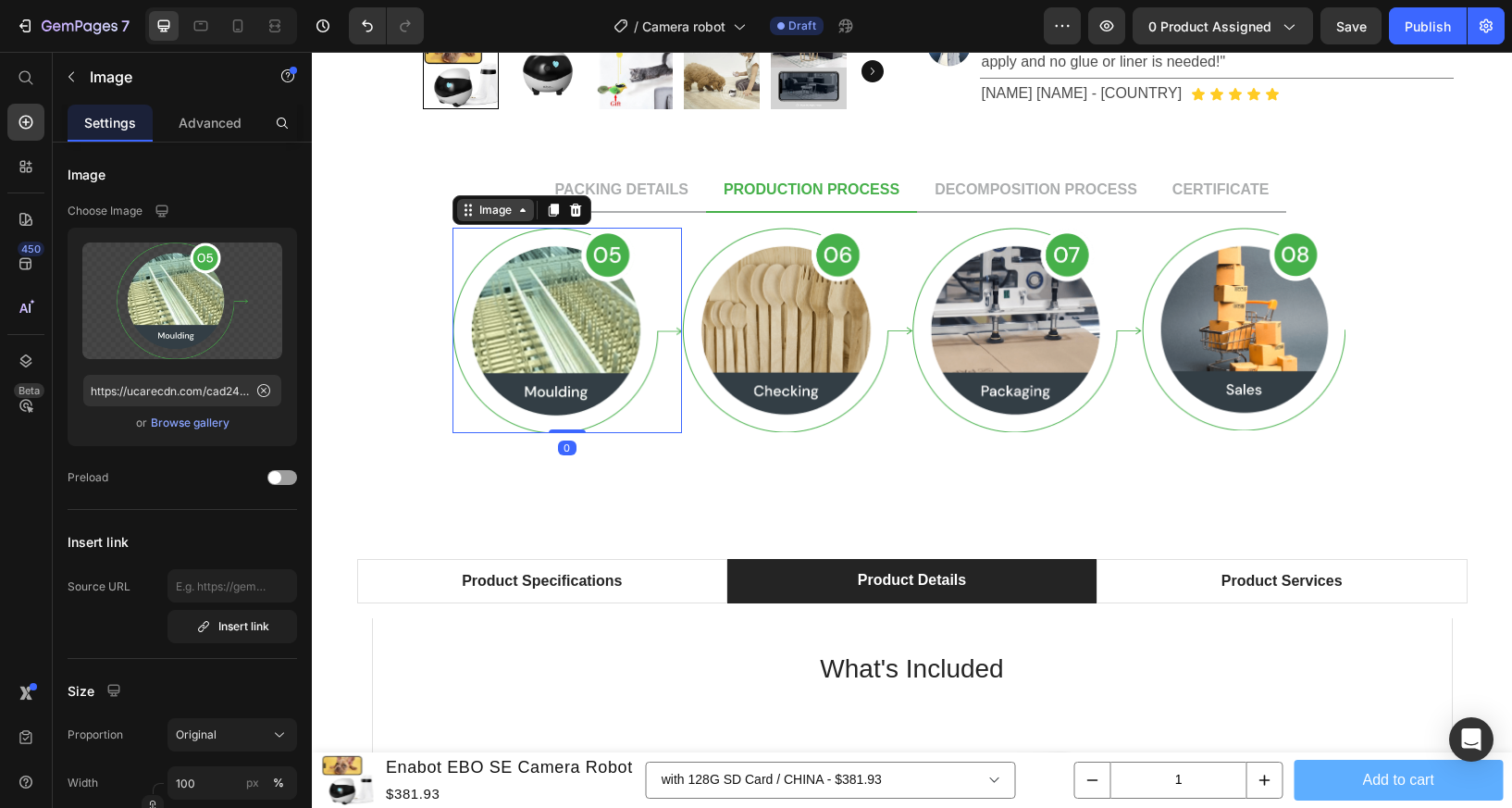 click on "Image" at bounding box center [495, 210] 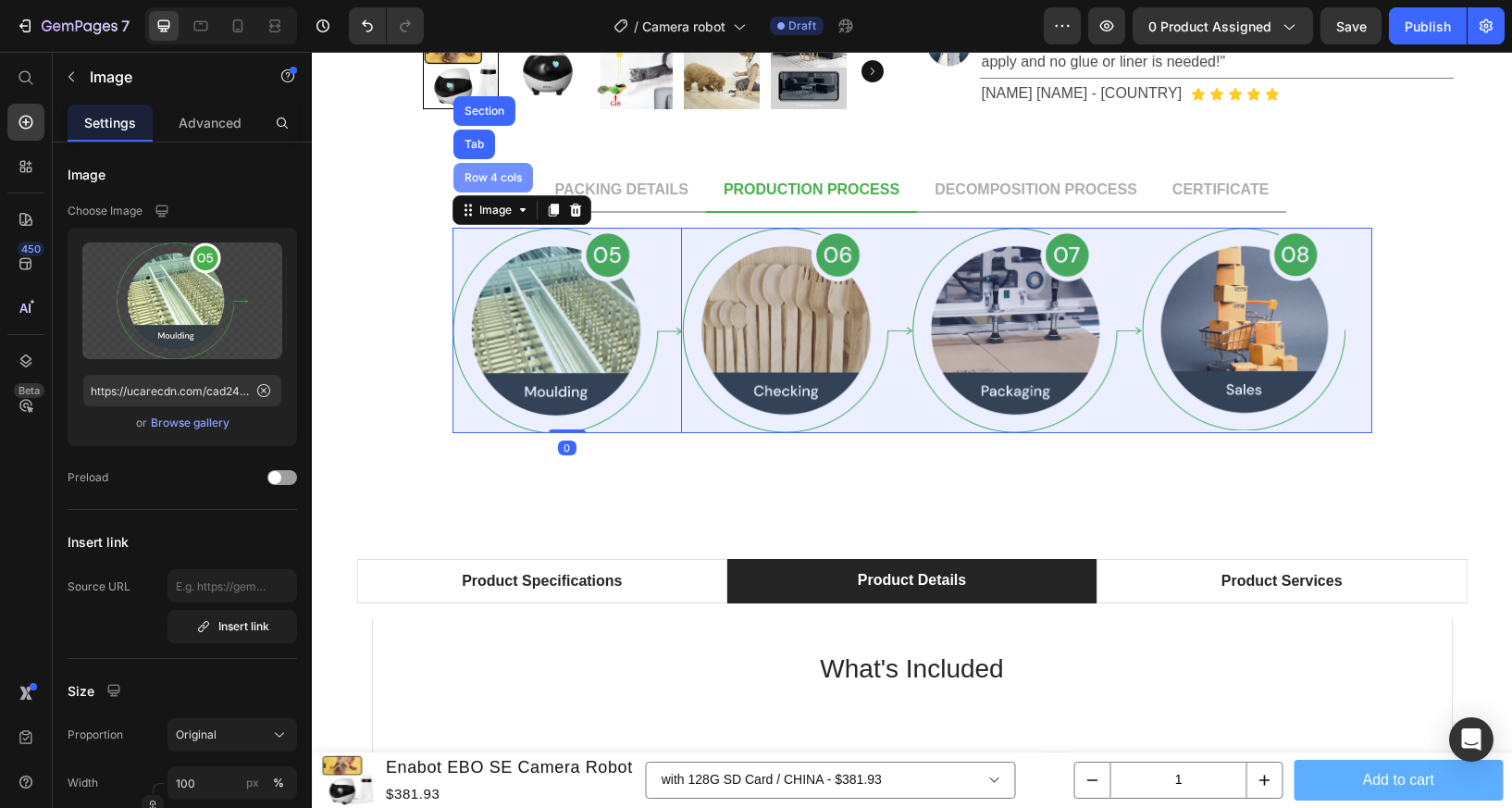 click on "Row 4 cols" at bounding box center (493, 178) 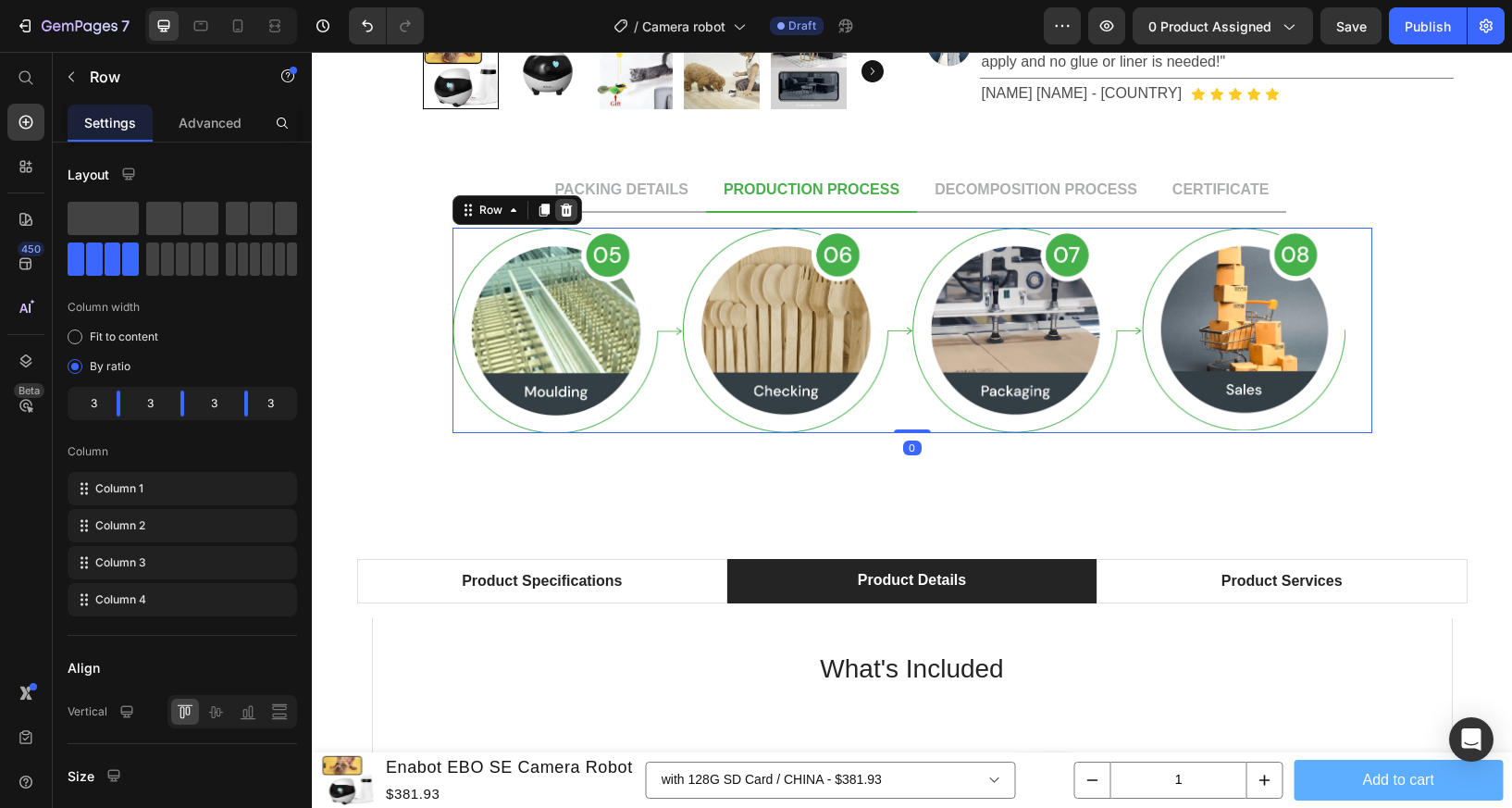 click 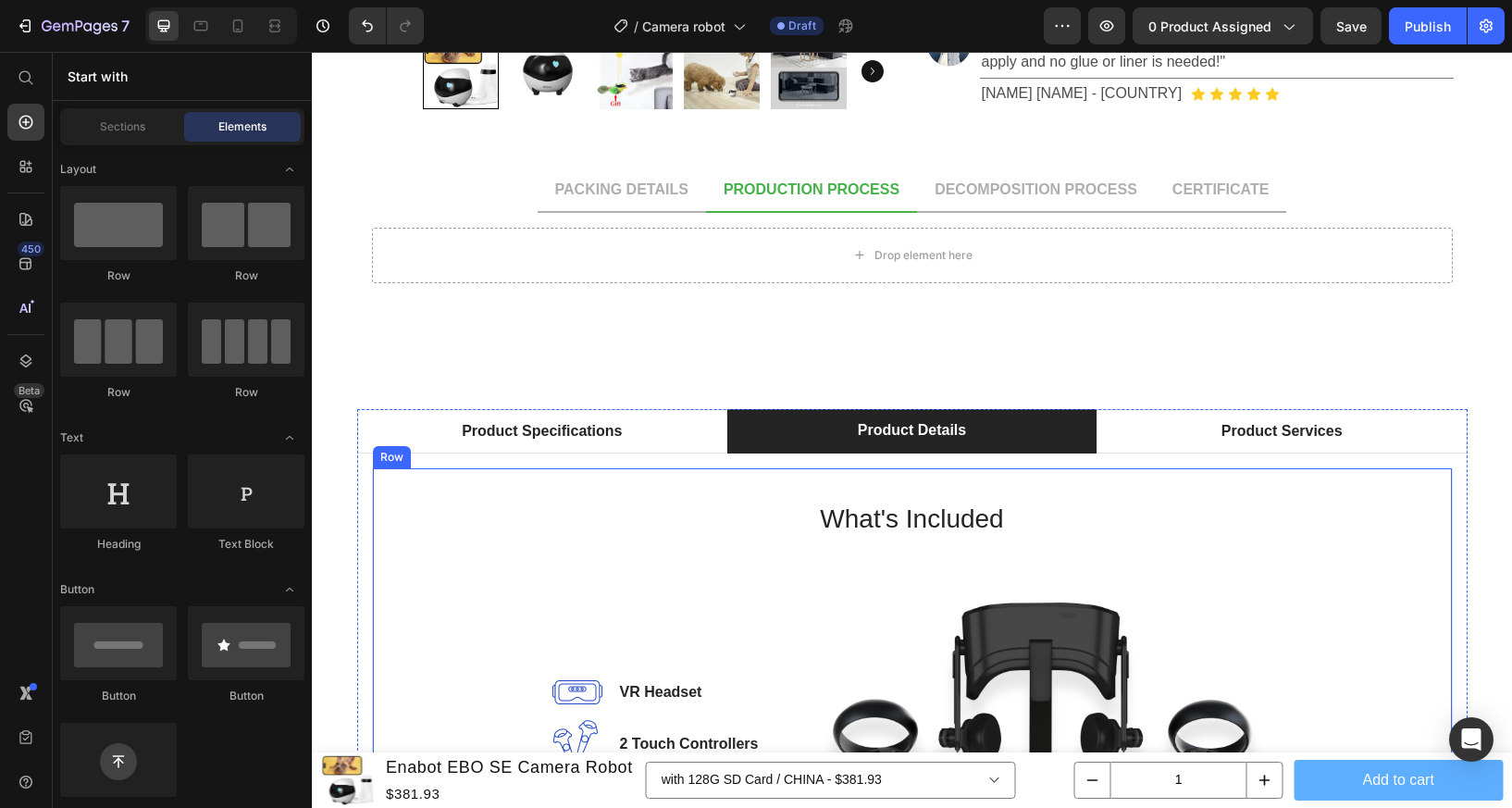 click on "What's Included Heading Image VR Headset Text block Image 2 Touch Controllers Text block Image Charging Cable Text block Image Power Adapter Text block Image Glasses Spacer Text block Icon List Image Row Row" at bounding box center (912, 760) 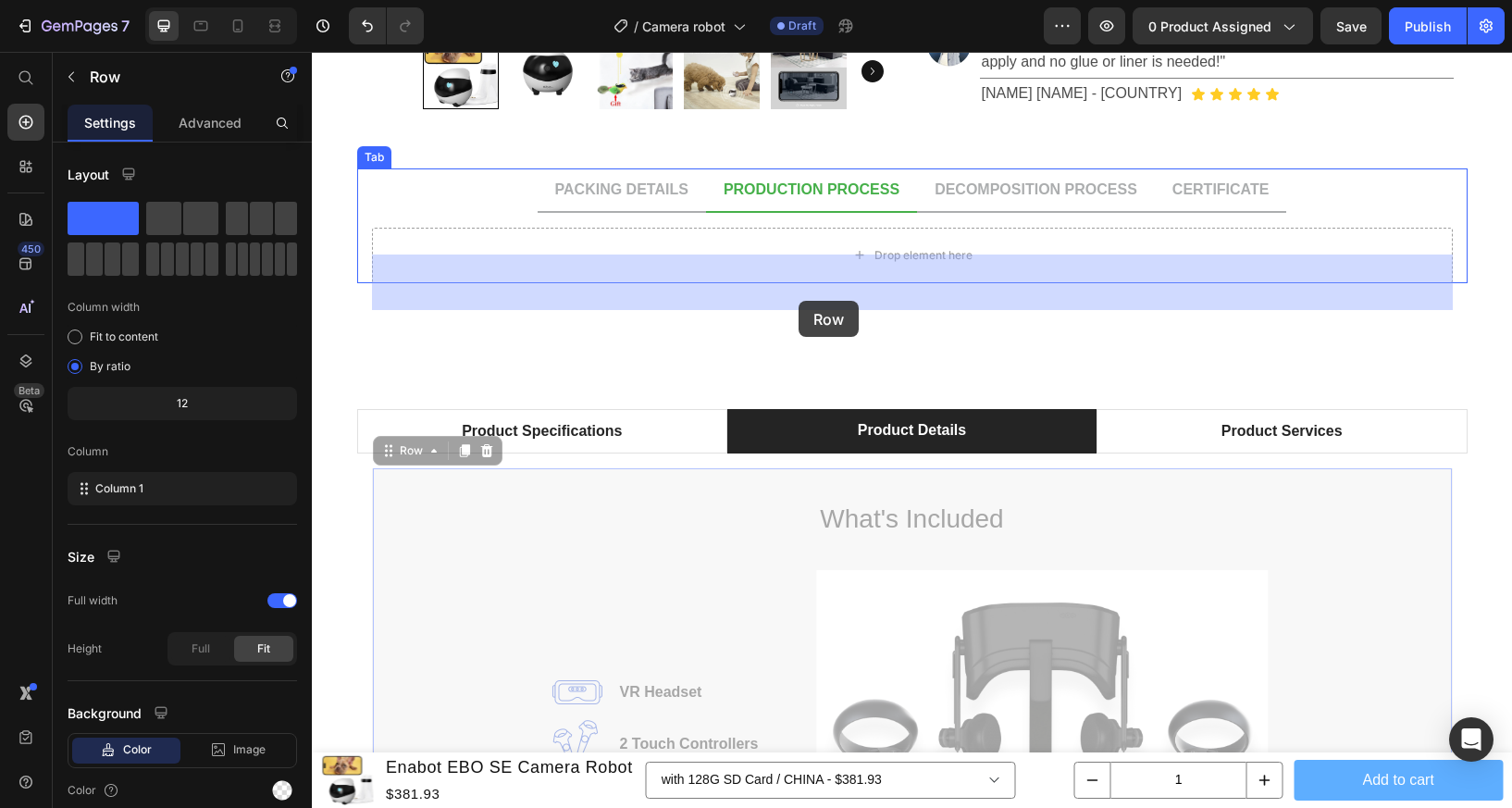 drag, startPoint x: 395, startPoint y: 474, endPoint x: 812, endPoint y: 291, distance: 455.388 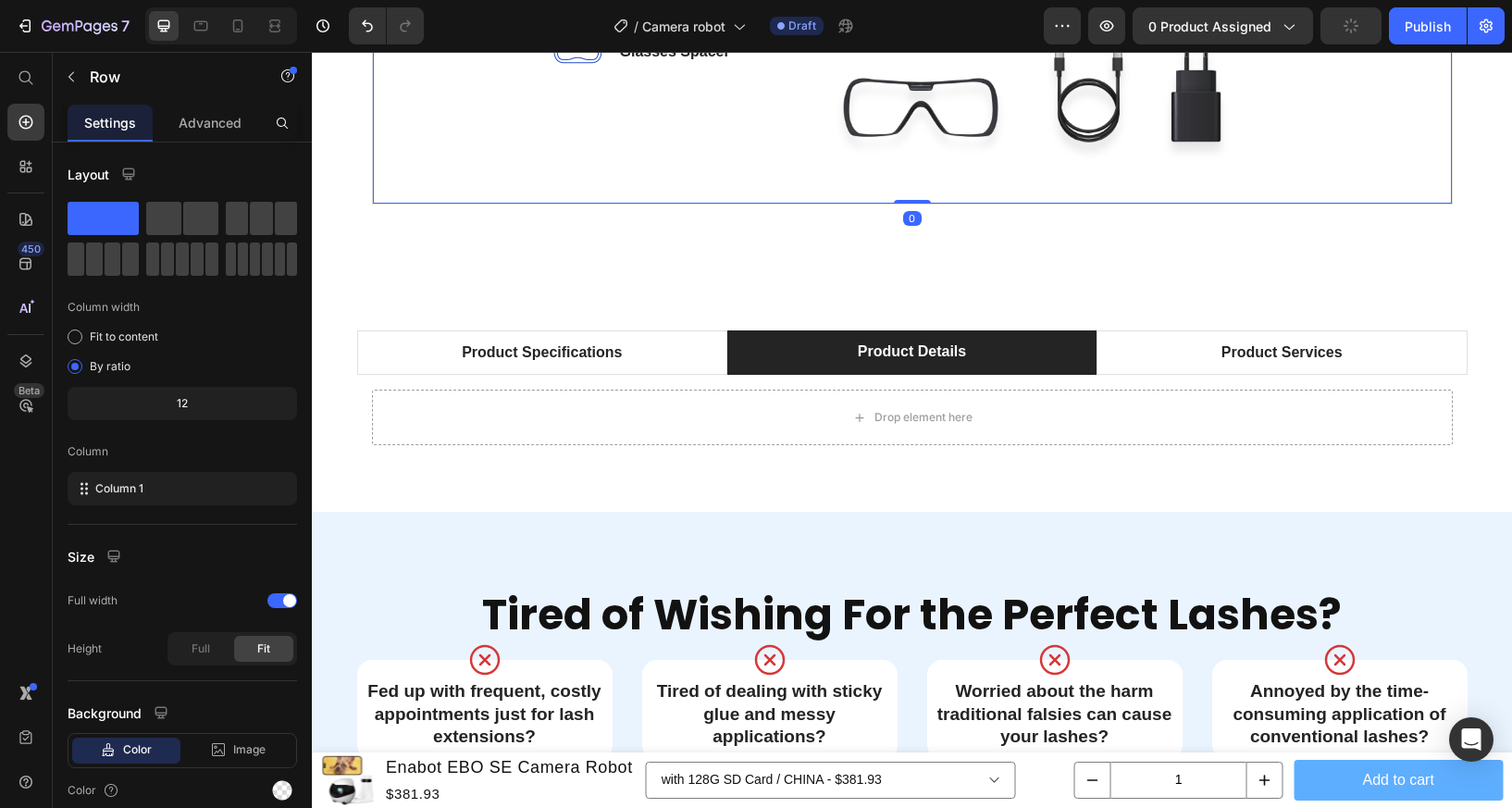 scroll, scrollTop: 1680, scrollLeft: 0, axis: vertical 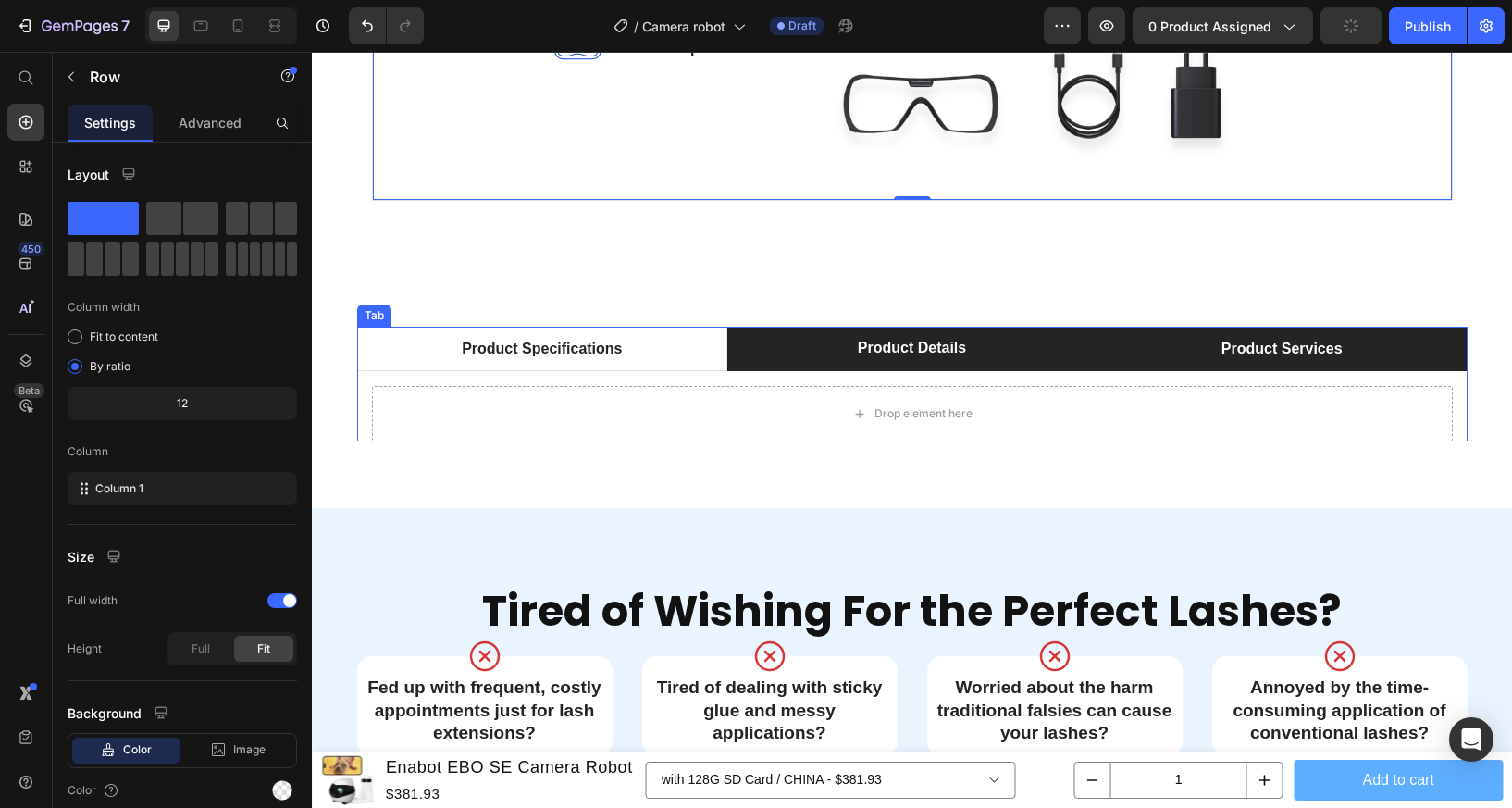 click on "Product Services" at bounding box center (1282, 349) 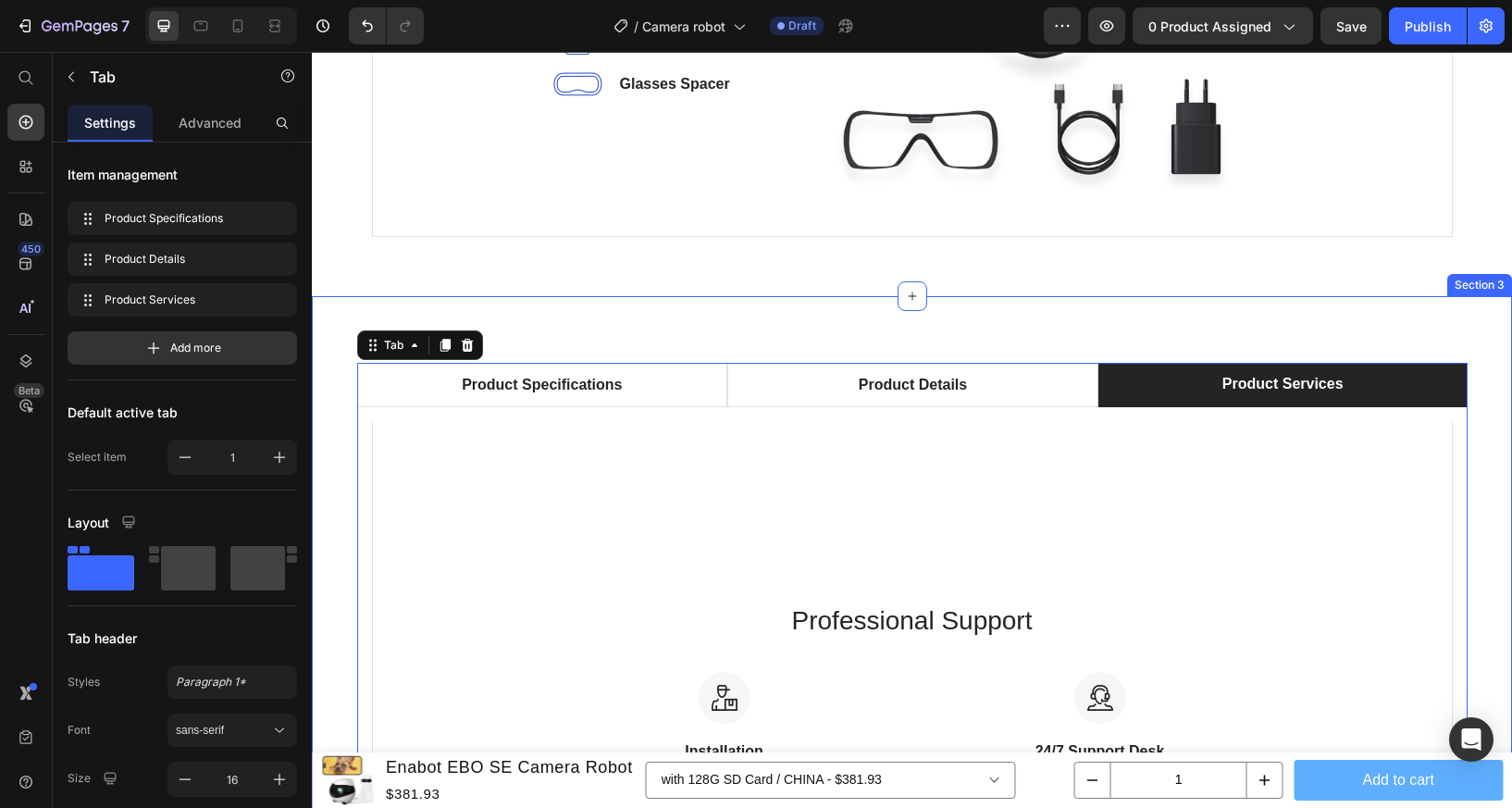 scroll, scrollTop: 1420, scrollLeft: 0, axis: vertical 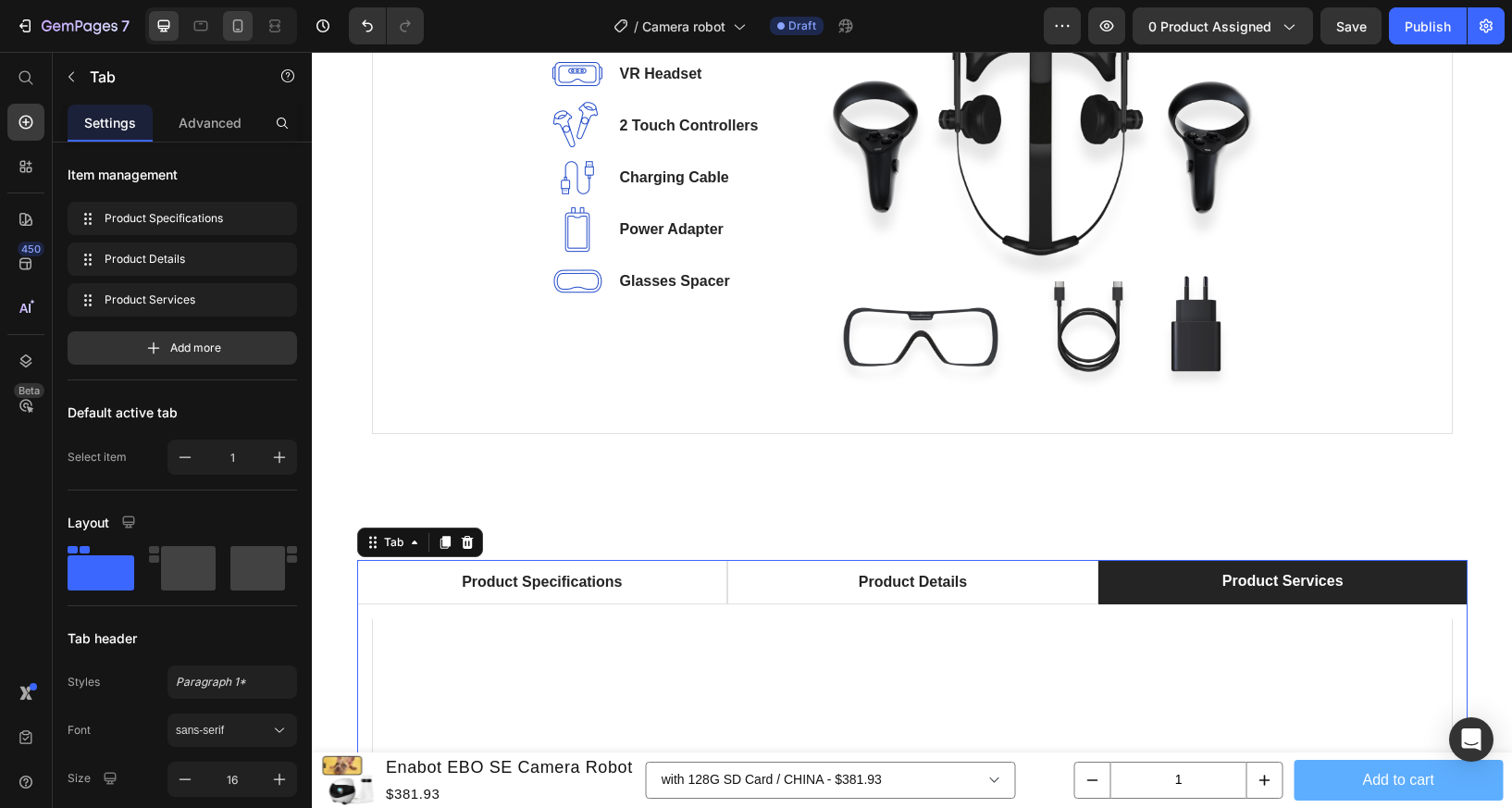 click 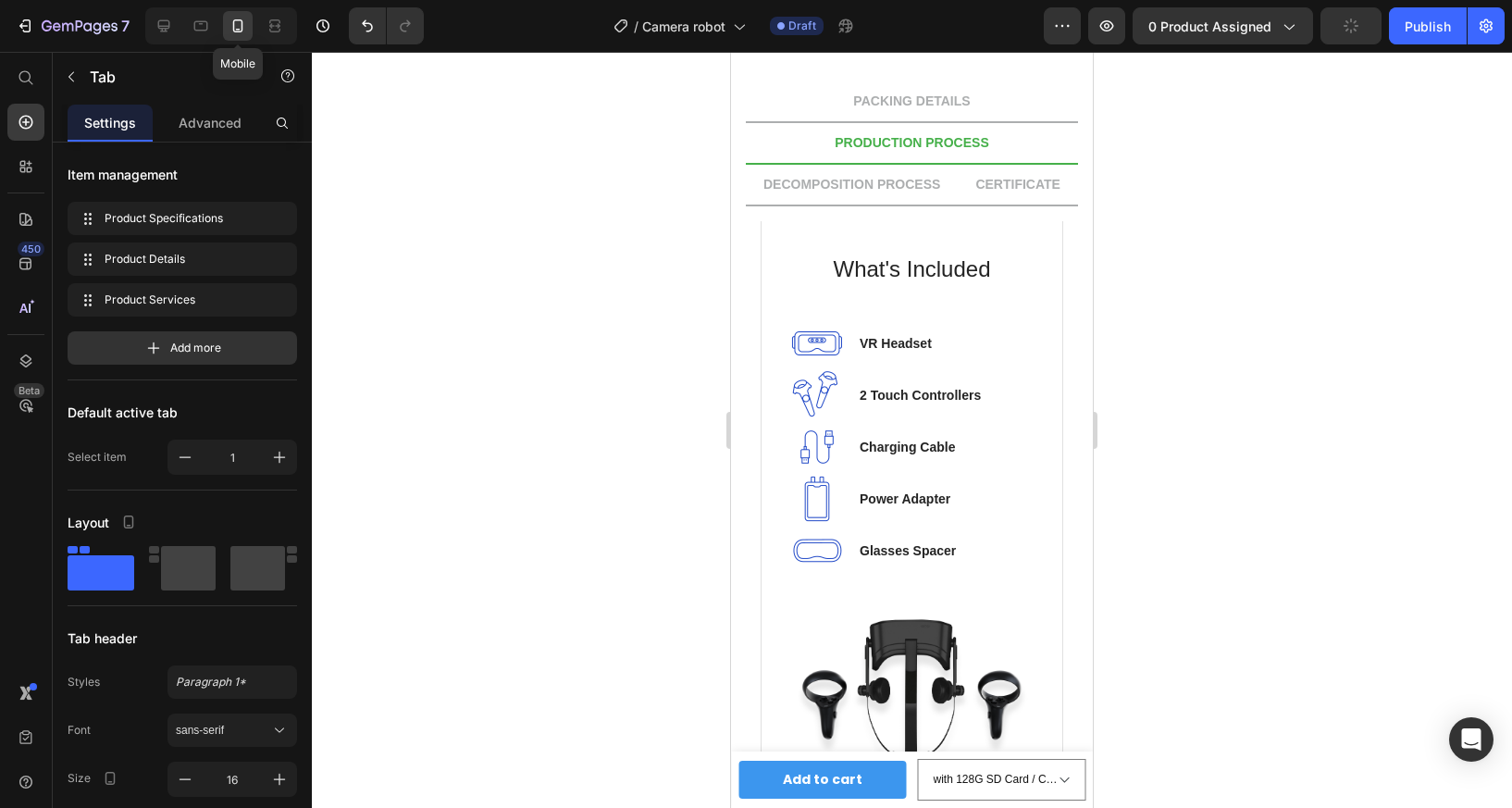 type on "14" 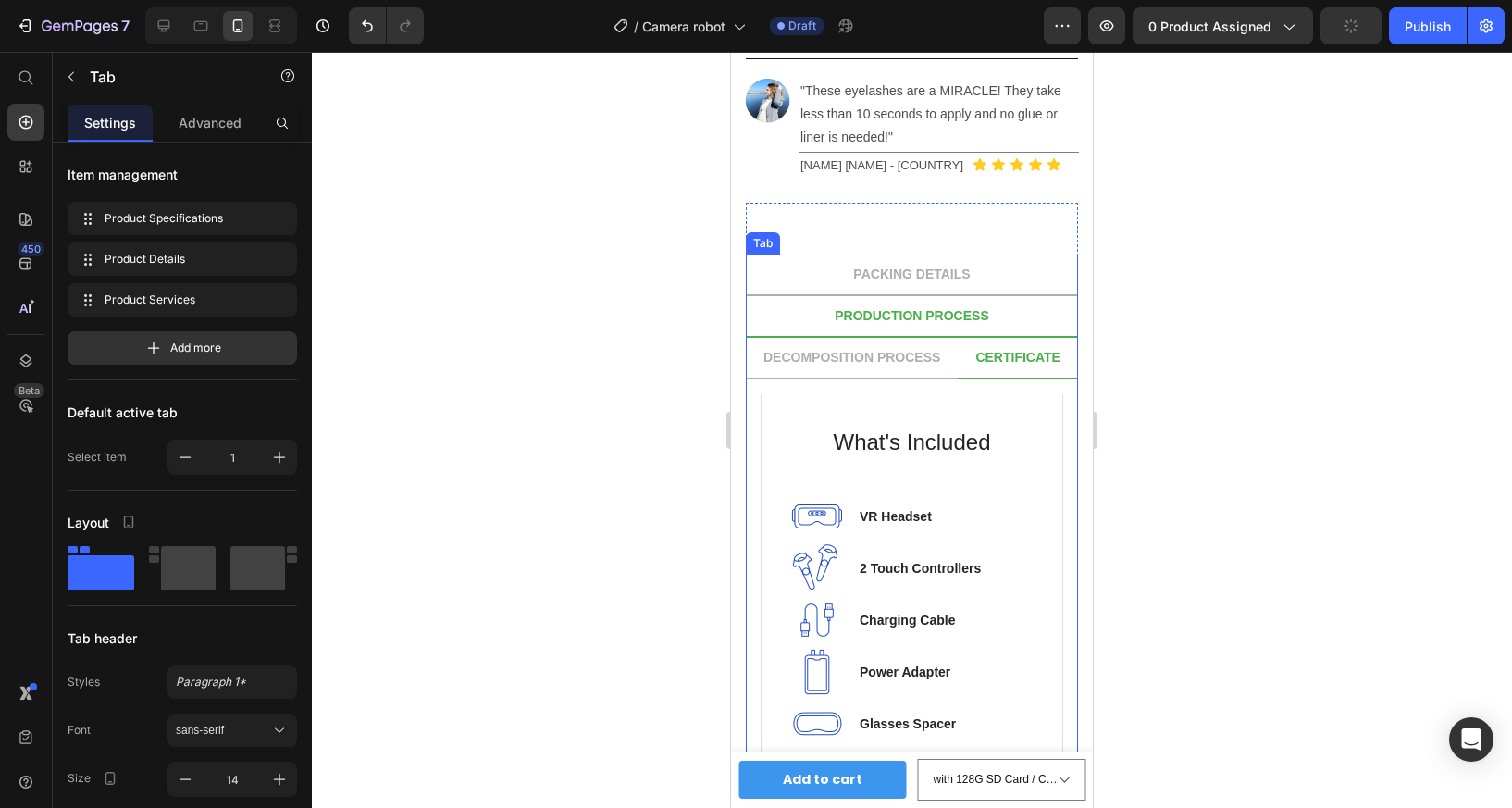 scroll, scrollTop: 1230, scrollLeft: 0, axis: vertical 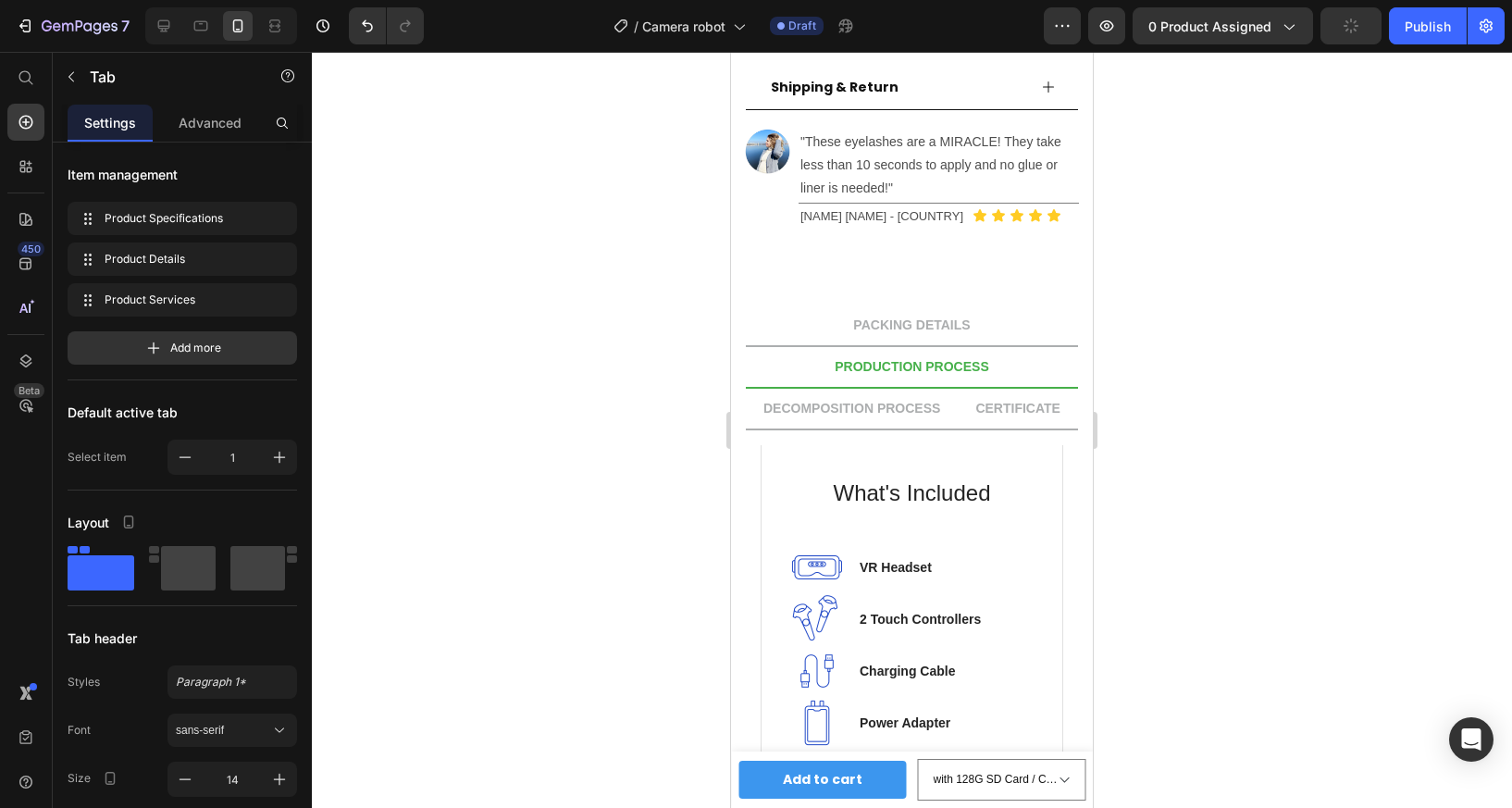 click 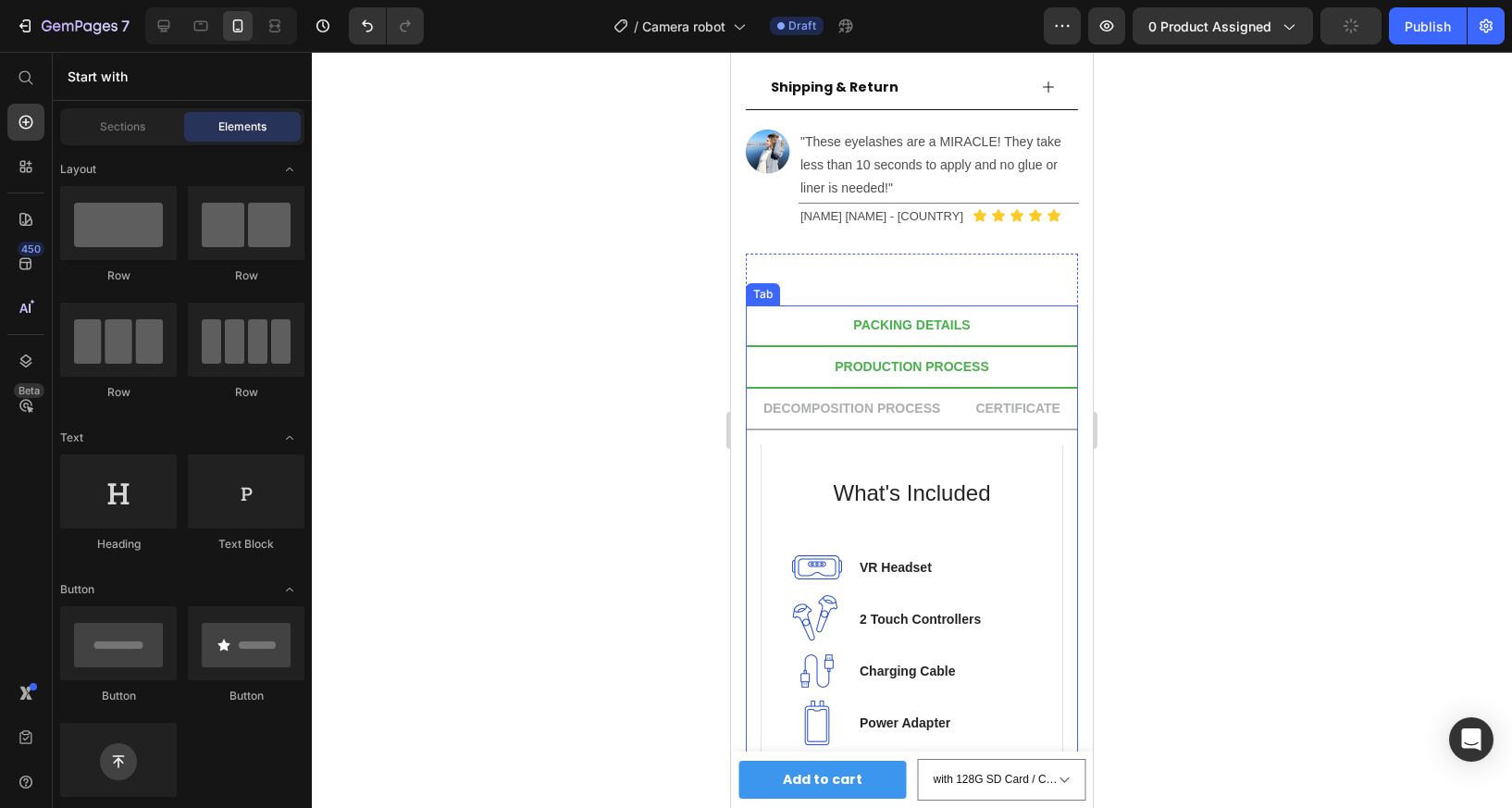 click on "PACKING DETAILS" at bounding box center [911, 326] 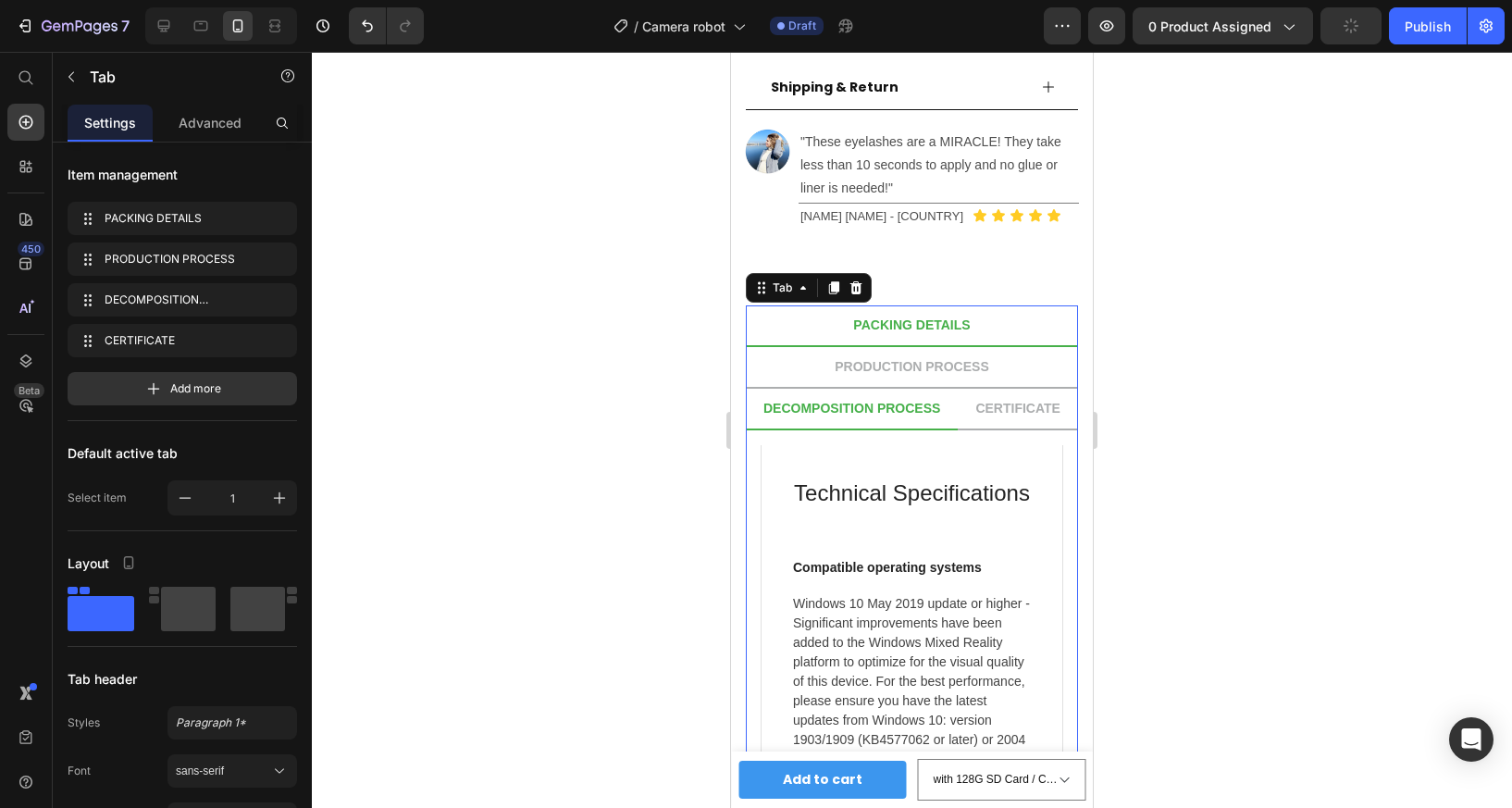click on "DECOMPOSITION PROCESS" at bounding box center [851, 408] 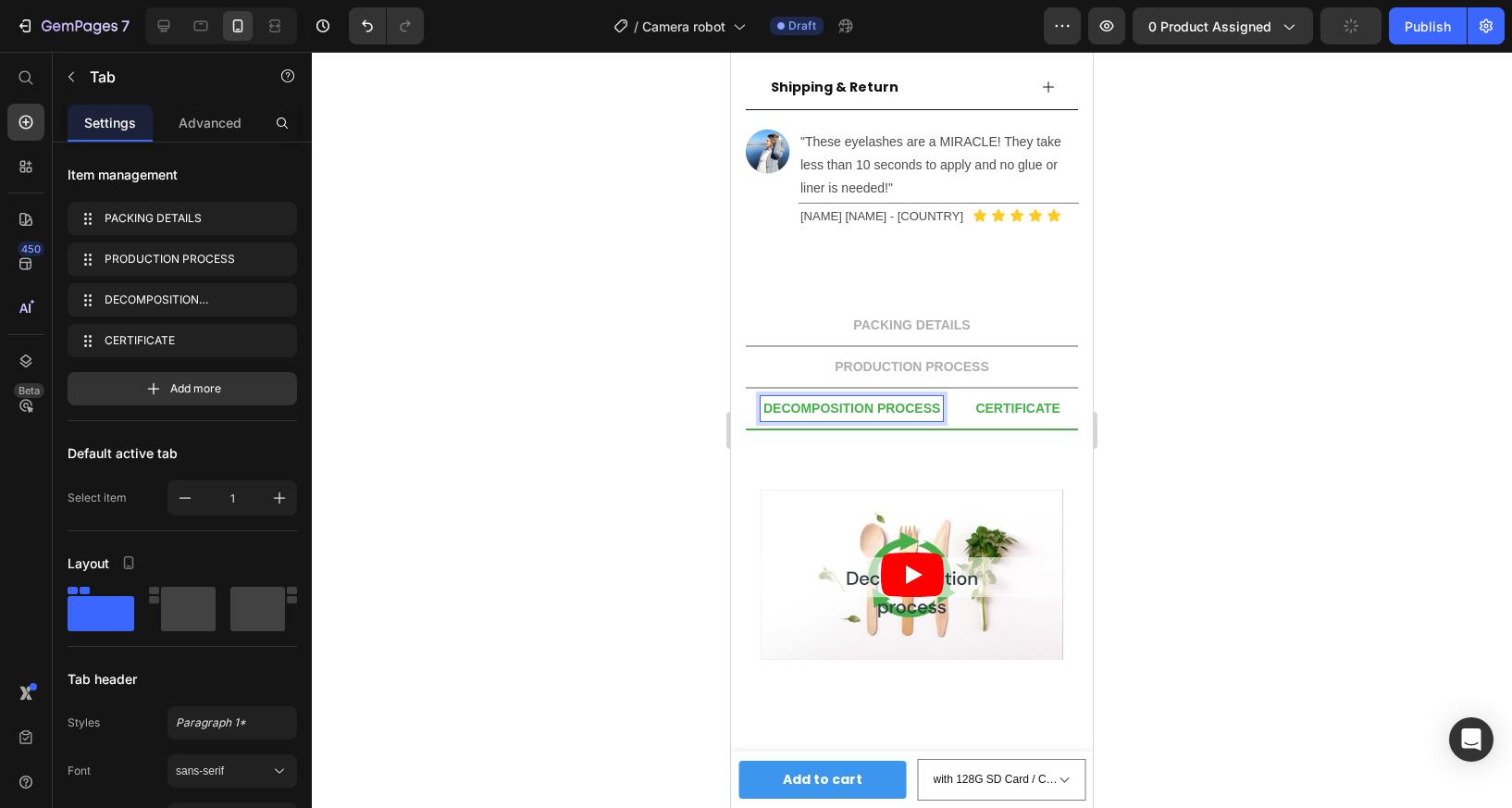 click on "CERTIFICATE" at bounding box center (1018, 408) 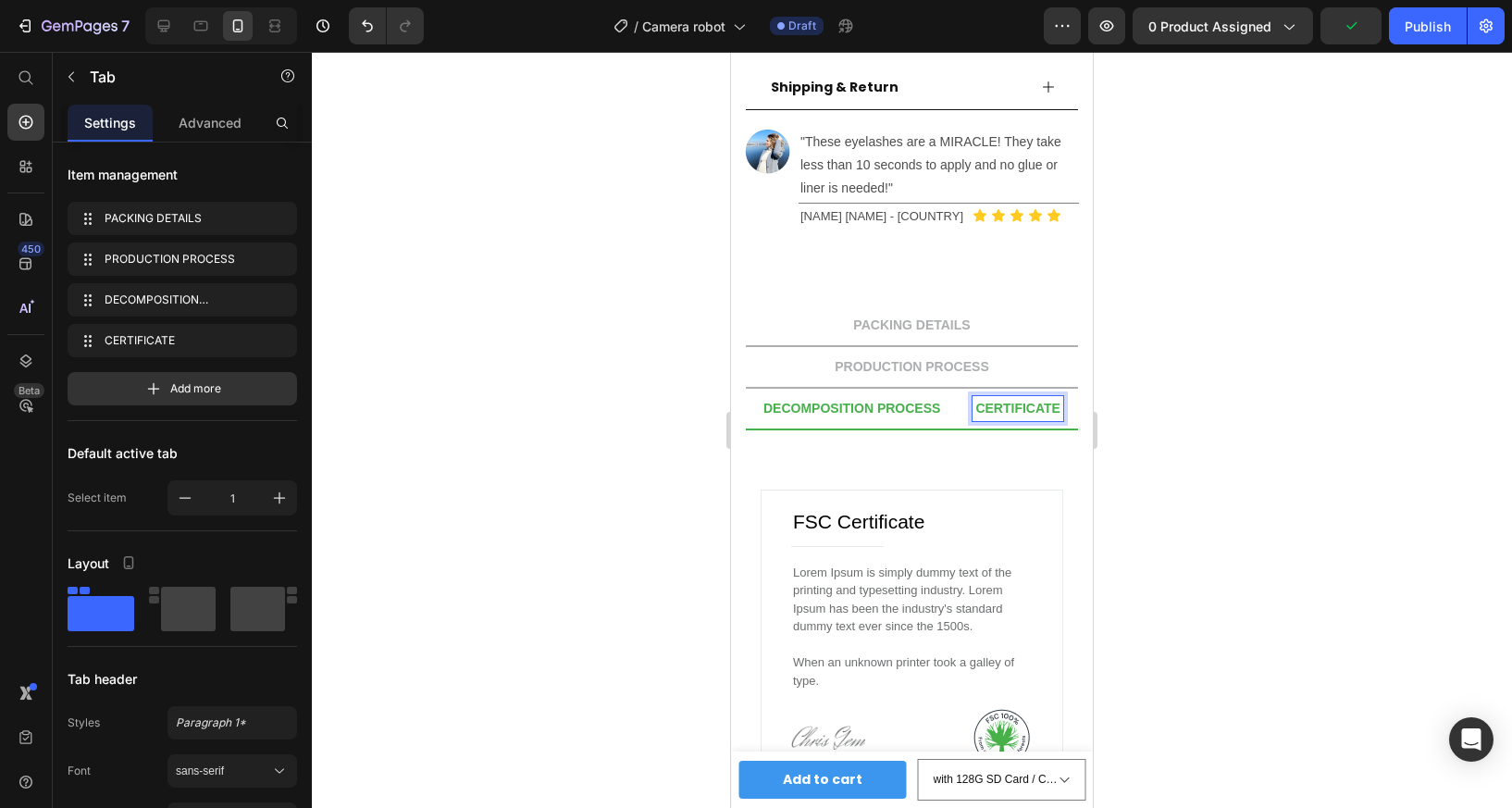 click on "DECOMPOSITION PROCESS" at bounding box center [851, 408] 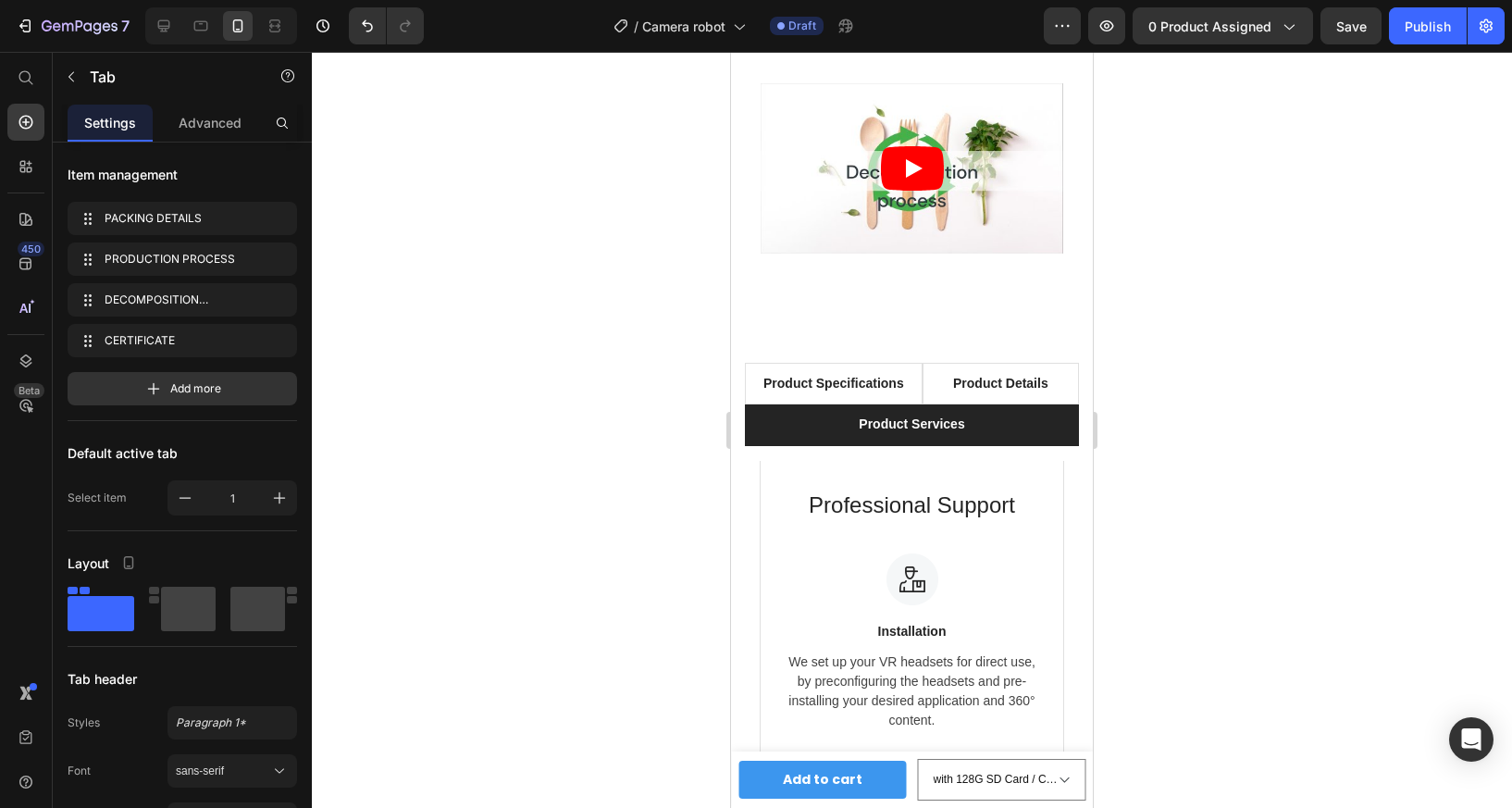 scroll, scrollTop: 1816, scrollLeft: 0, axis: vertical 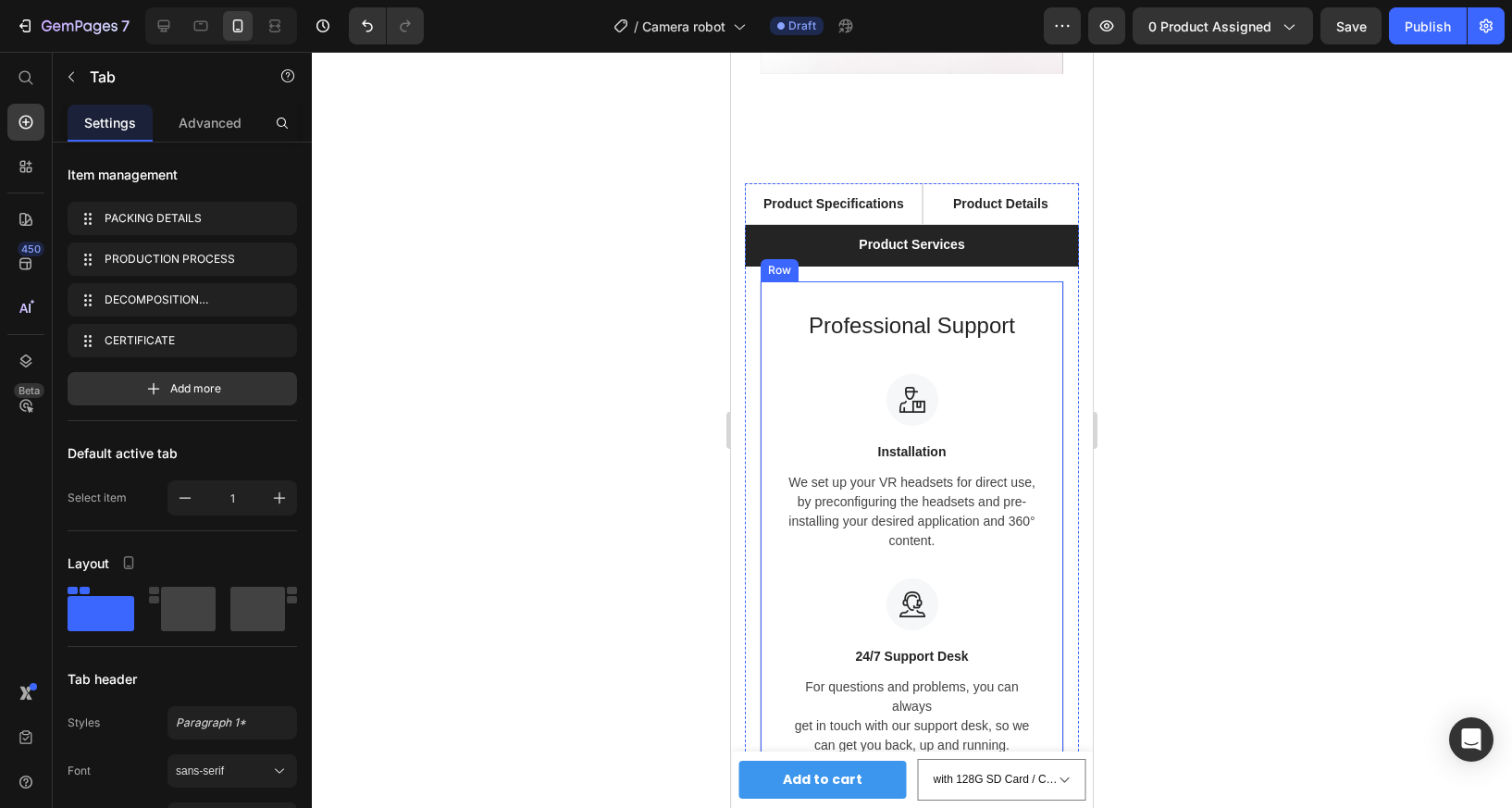 click on "Professional Support Heading Image Installation Text block We set up your VR headsets for direct use, by preconfiguring the headsets and pre-installing your desired application and 360° content. Text block Image 24/7 Support Desk Text block For questions and problems, you can always  get in touch with our support desk, so we can get you back, up and running. Text block Row Row" at bounding box center [911, 532] 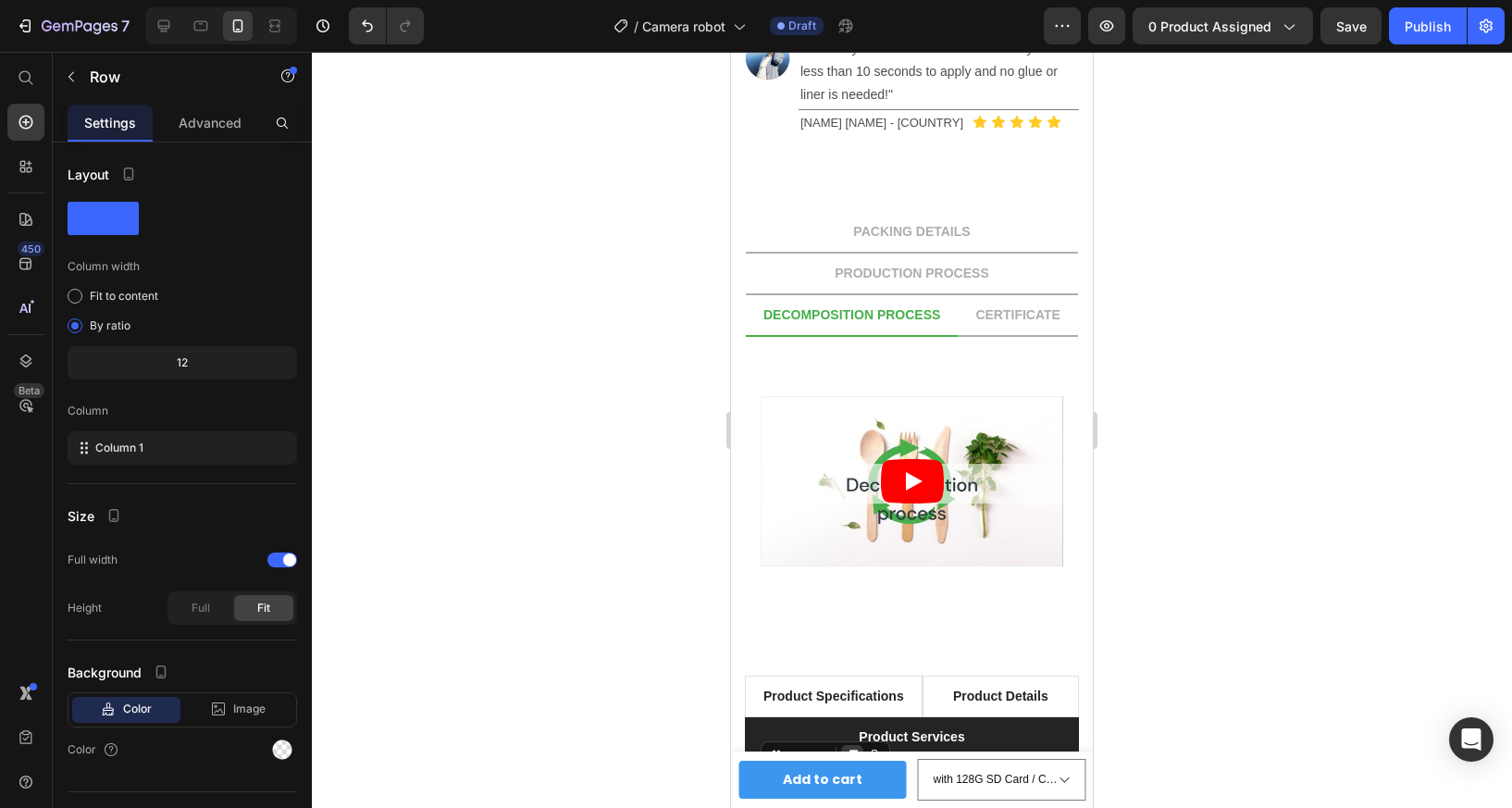 scroll, scrollTop: 1332, scrollLeft: 0, axis: vertical 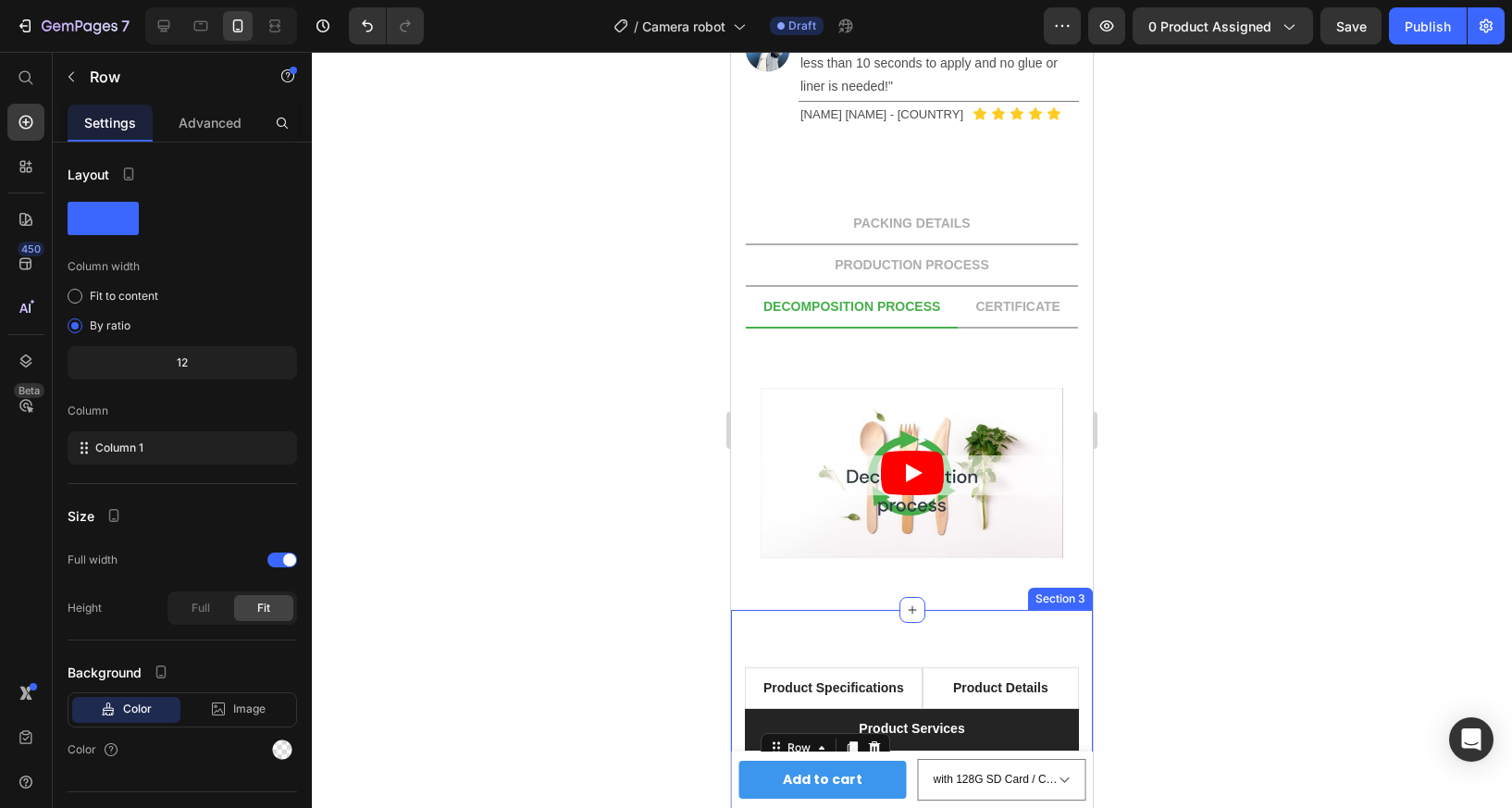 click on "Product Specifications Product Details Product Services
Professional Support Heading Image Installation Text block We set up your VR headsets for direct use, by preconfiguring the headsets and pre-installing your desired application and 360° content. Text block Image 24/7 Support Desk Text block For questions and problems, you can always  get in touch with our support desk, so we can get you back, up and running. Text block Row Row   0 Tab Row Section 3" at bounding box center (911, 967) 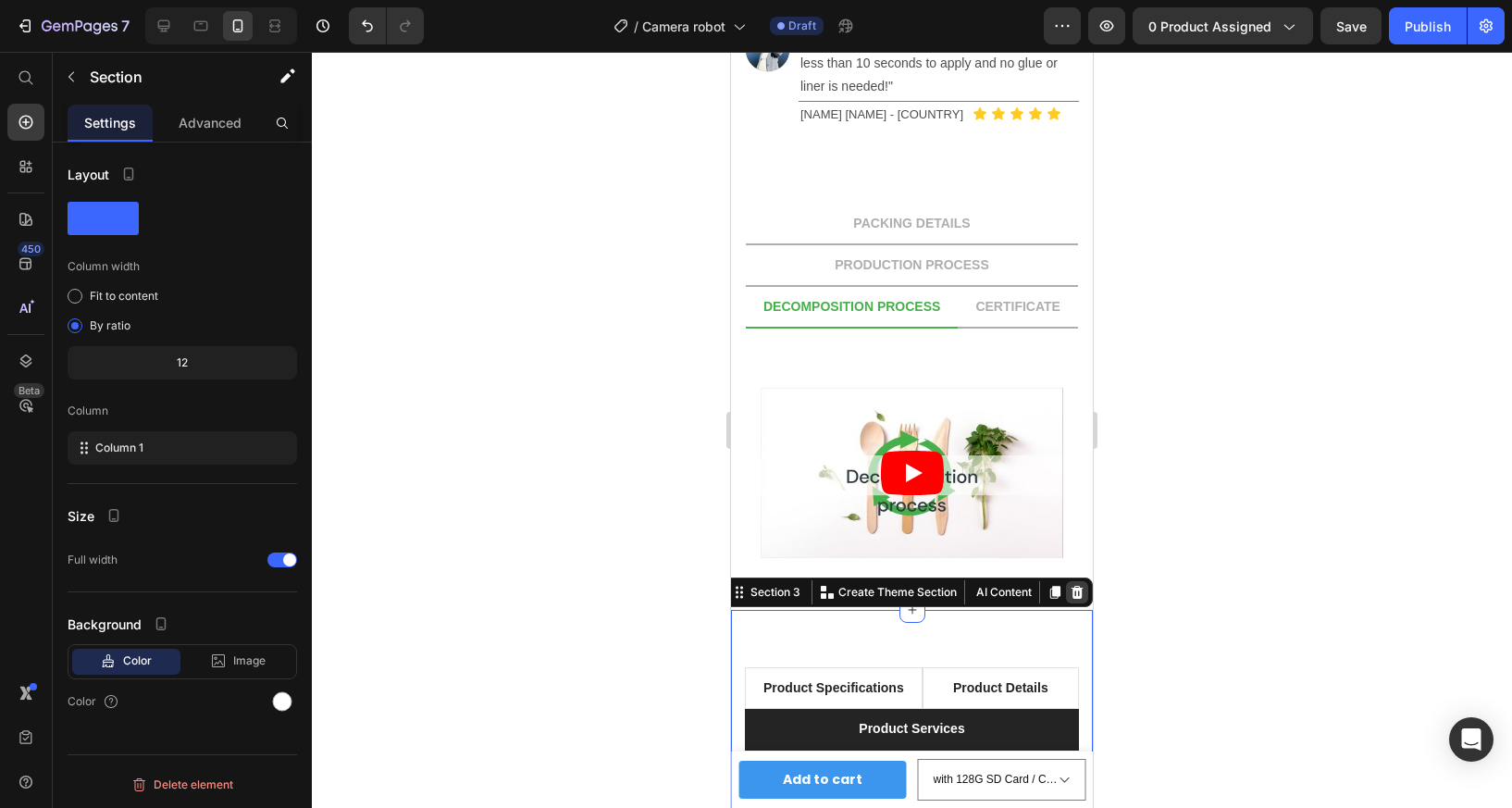 click at bounding box center (1077, 592) 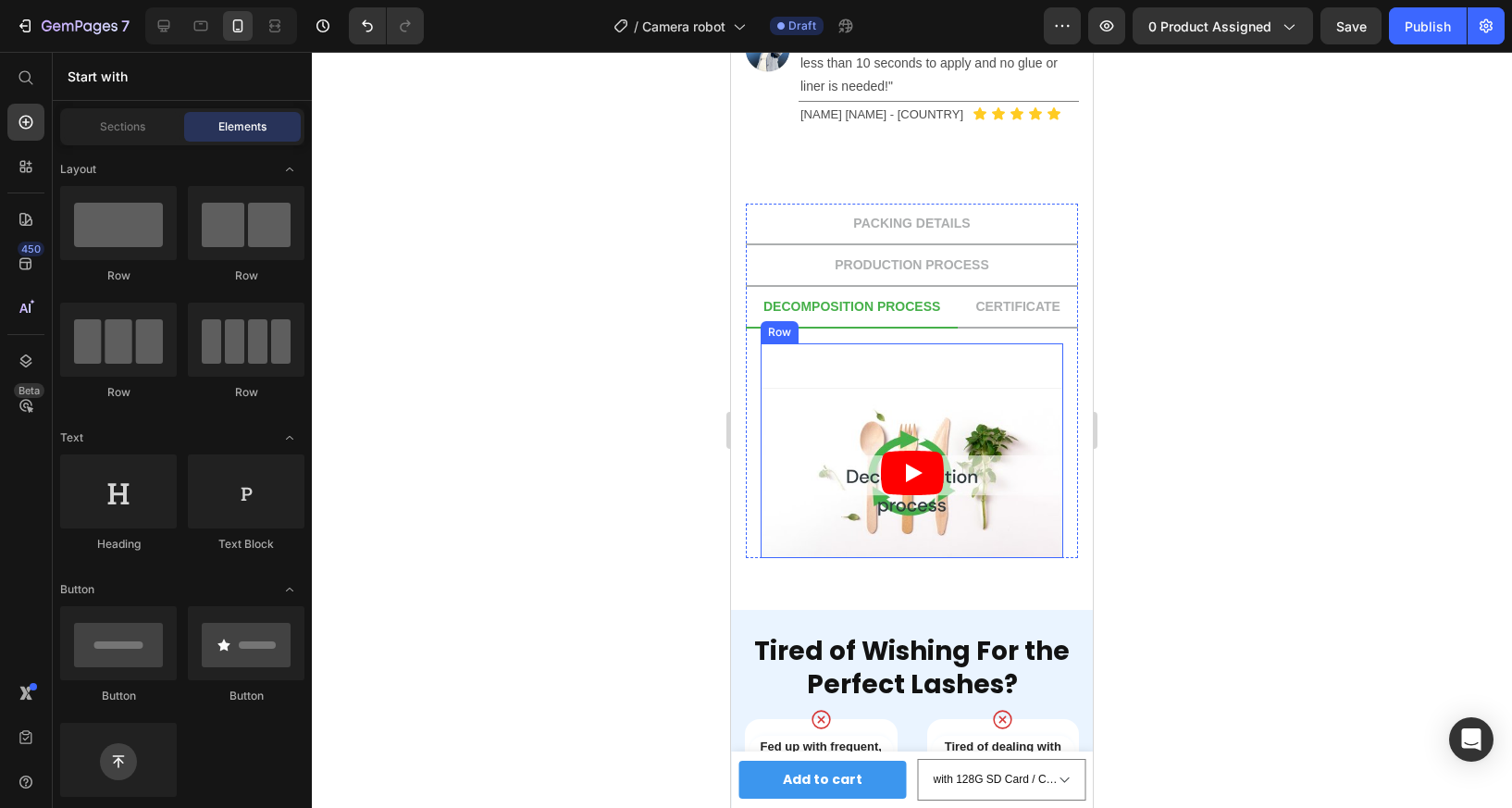 scroll, scrollTop: 1153, scrollLeft: 0, axis: vertical 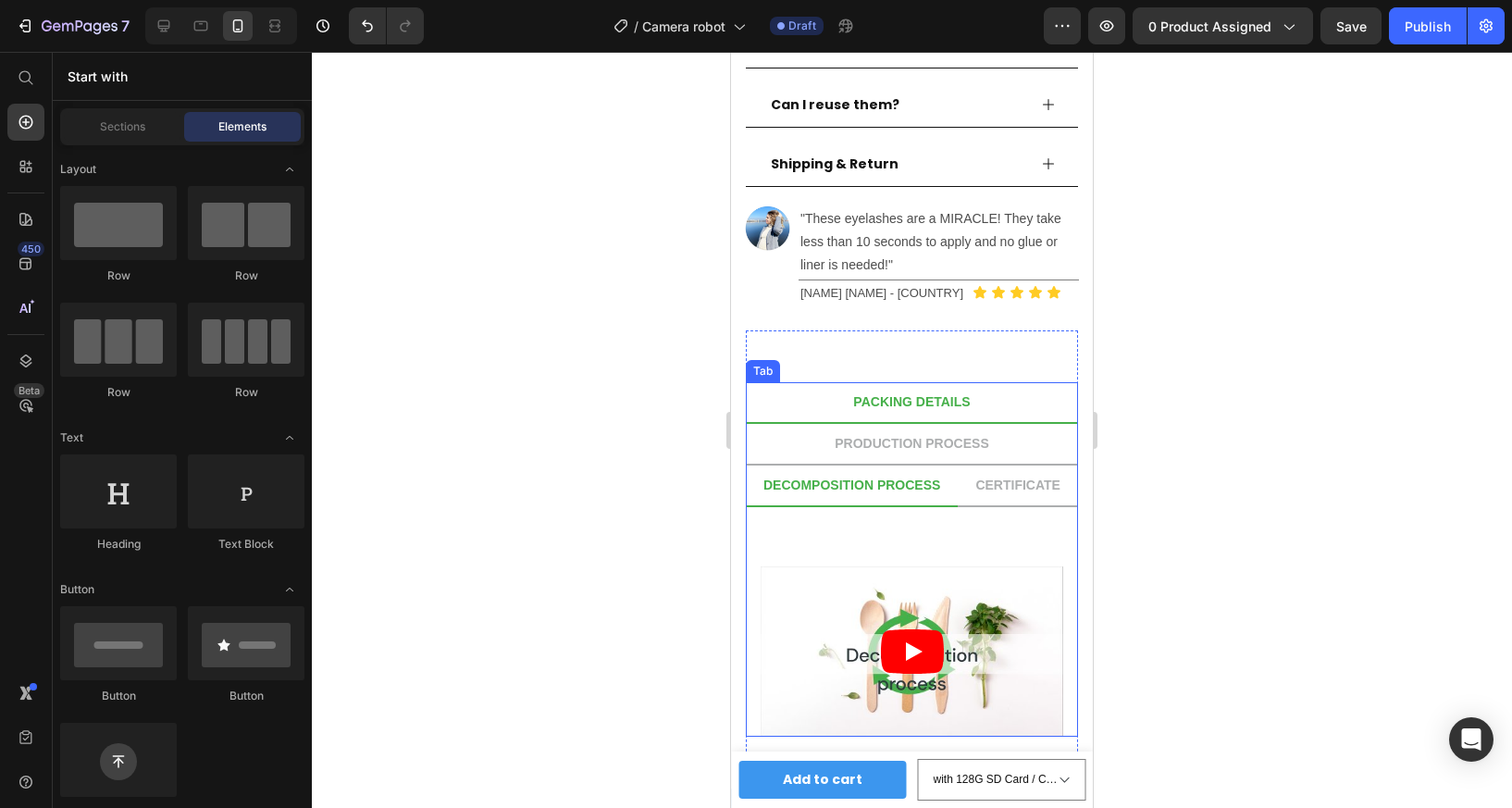 click on "PACKING DETAILS" at bounding box center (911, 402) 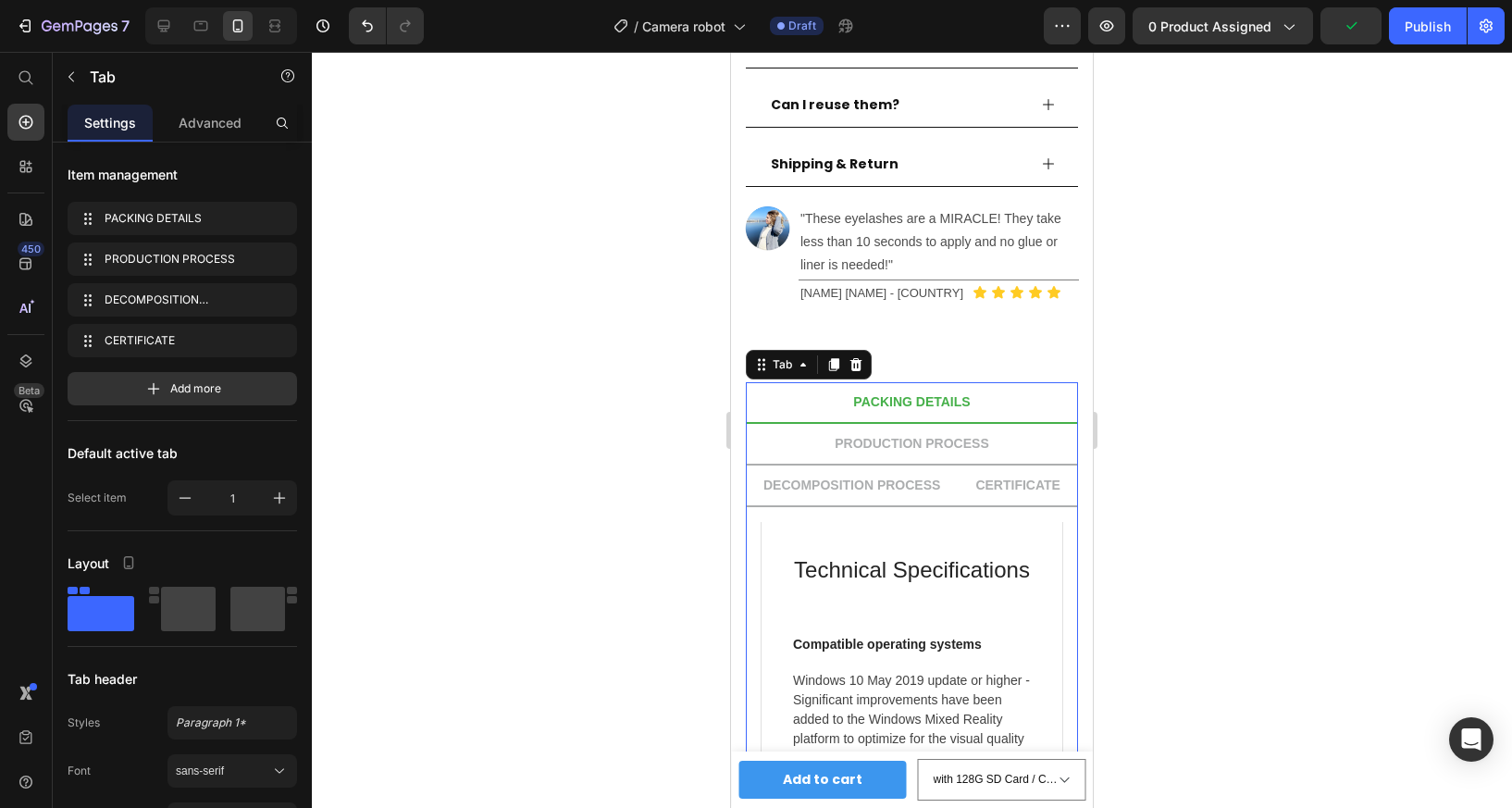 click on "PACKING DETAILS" at bounding box center [911, 402] 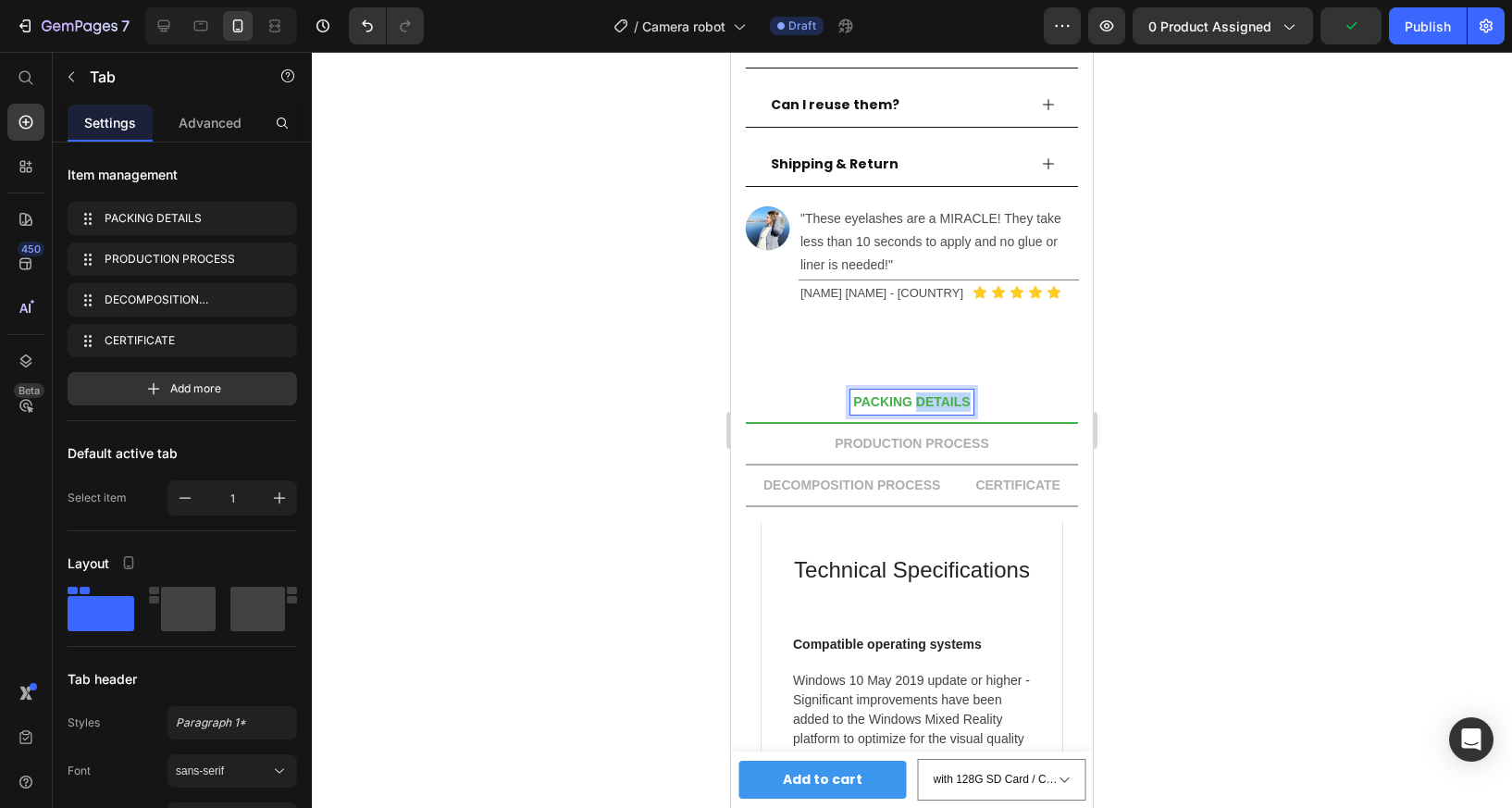 click on "PACKING DETAILS" at bounding box center [911, 402] 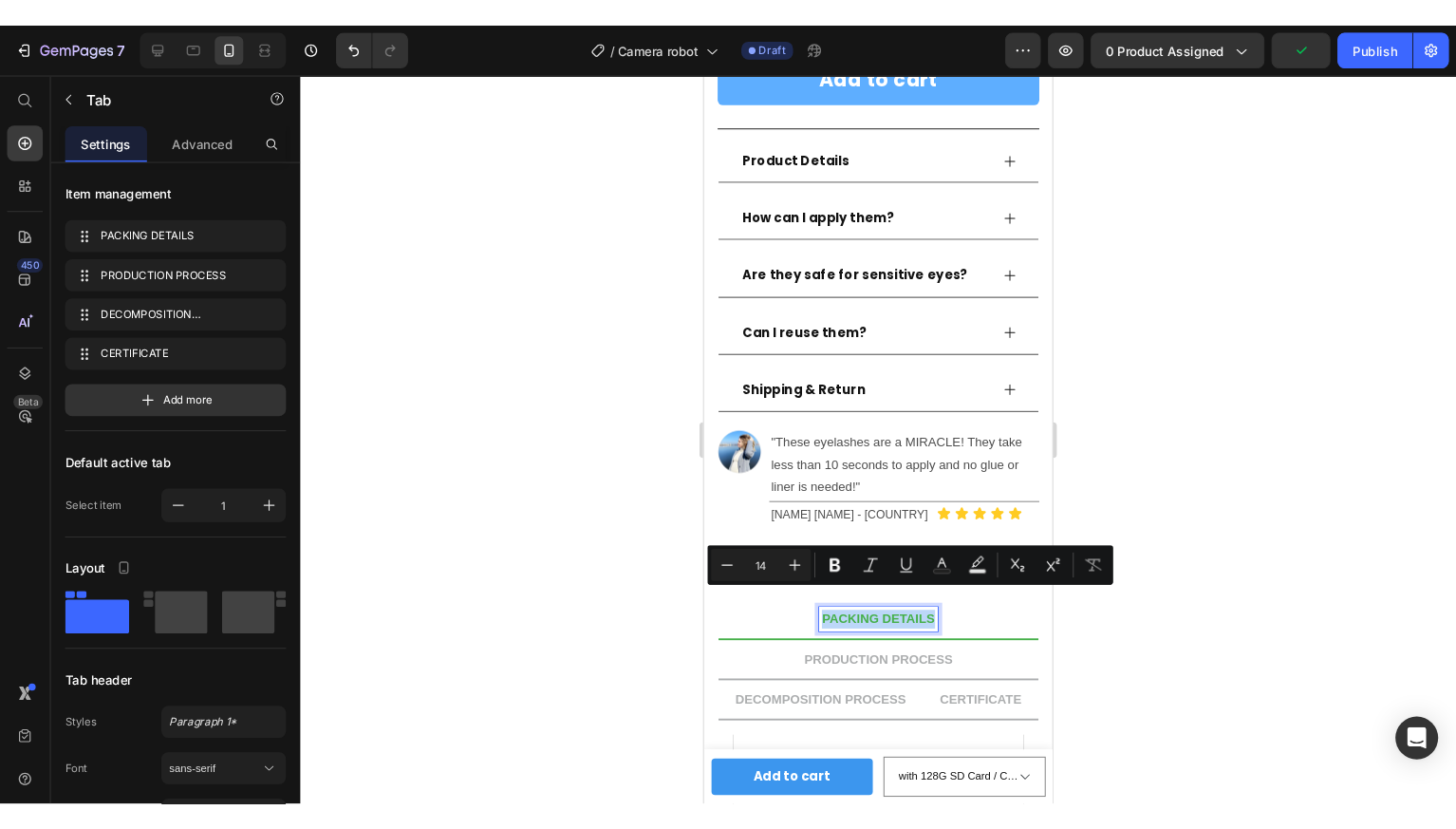 scroll, scrollTop: 968, scrollLeft: 0, axis: vertical 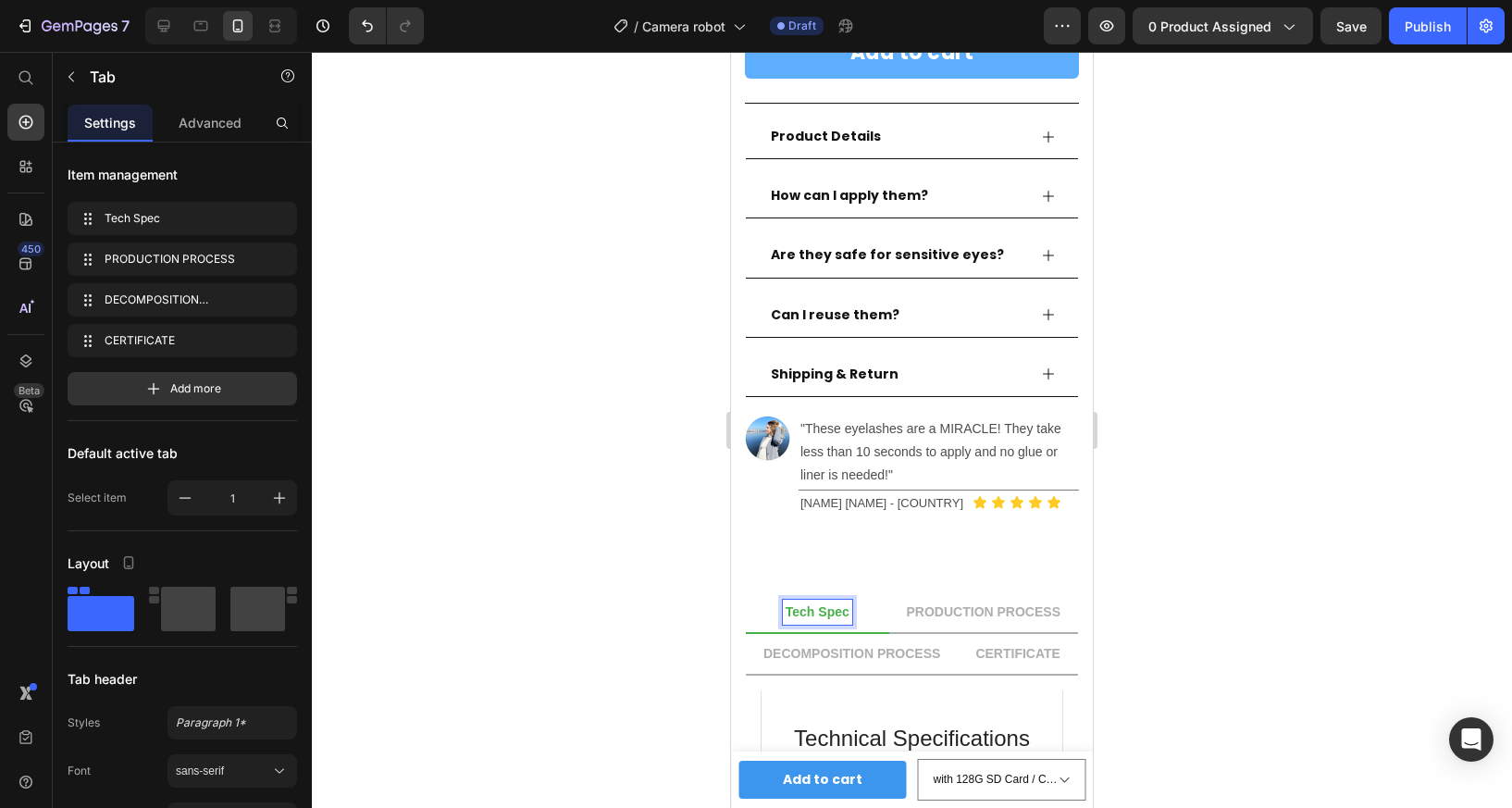 click 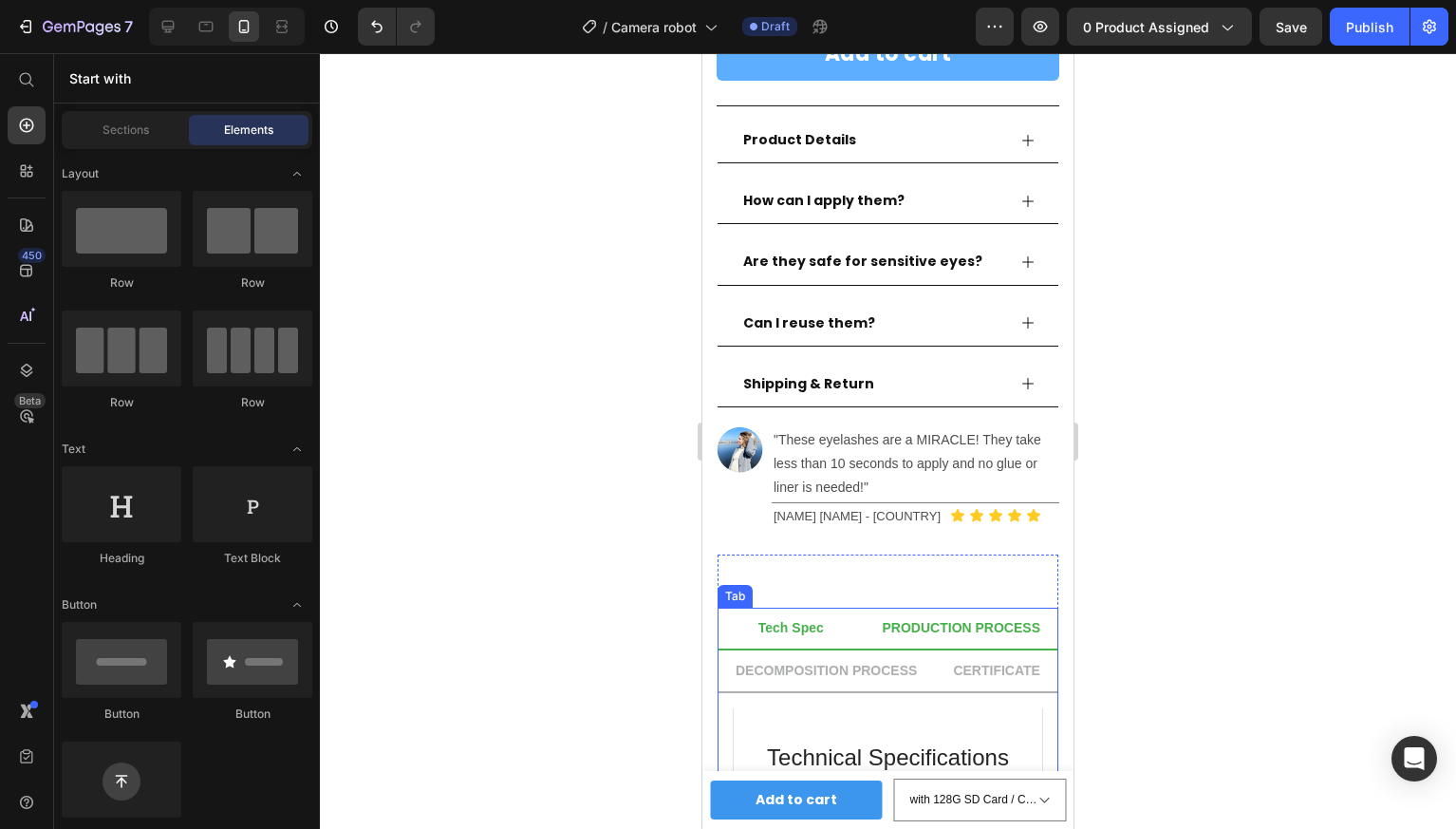 click on "PRODUCTION PROCESS" at bounding box center [961, 628] 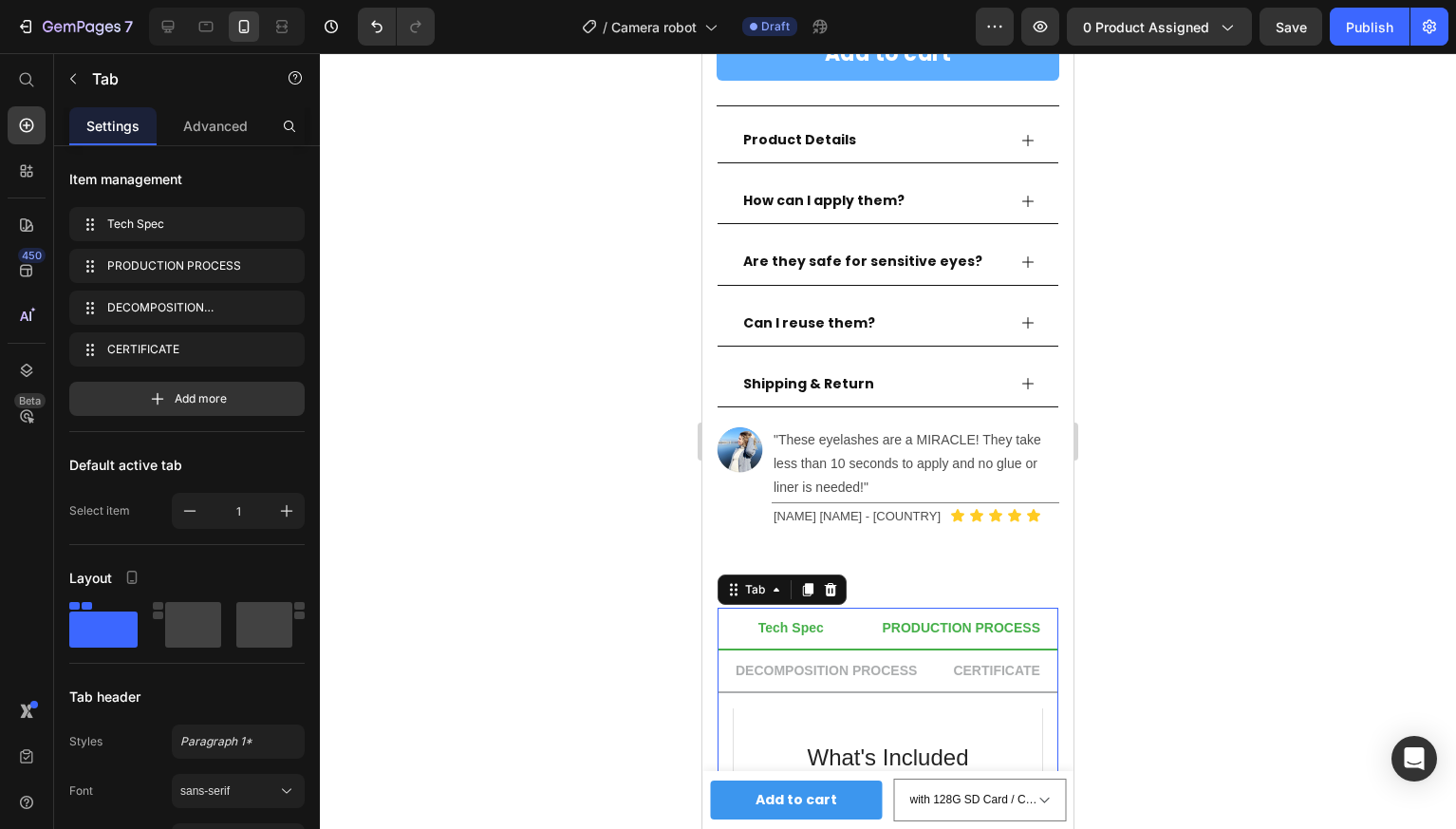 click on "PRODUCTION PROCESS" at bounding box center (961, 628) 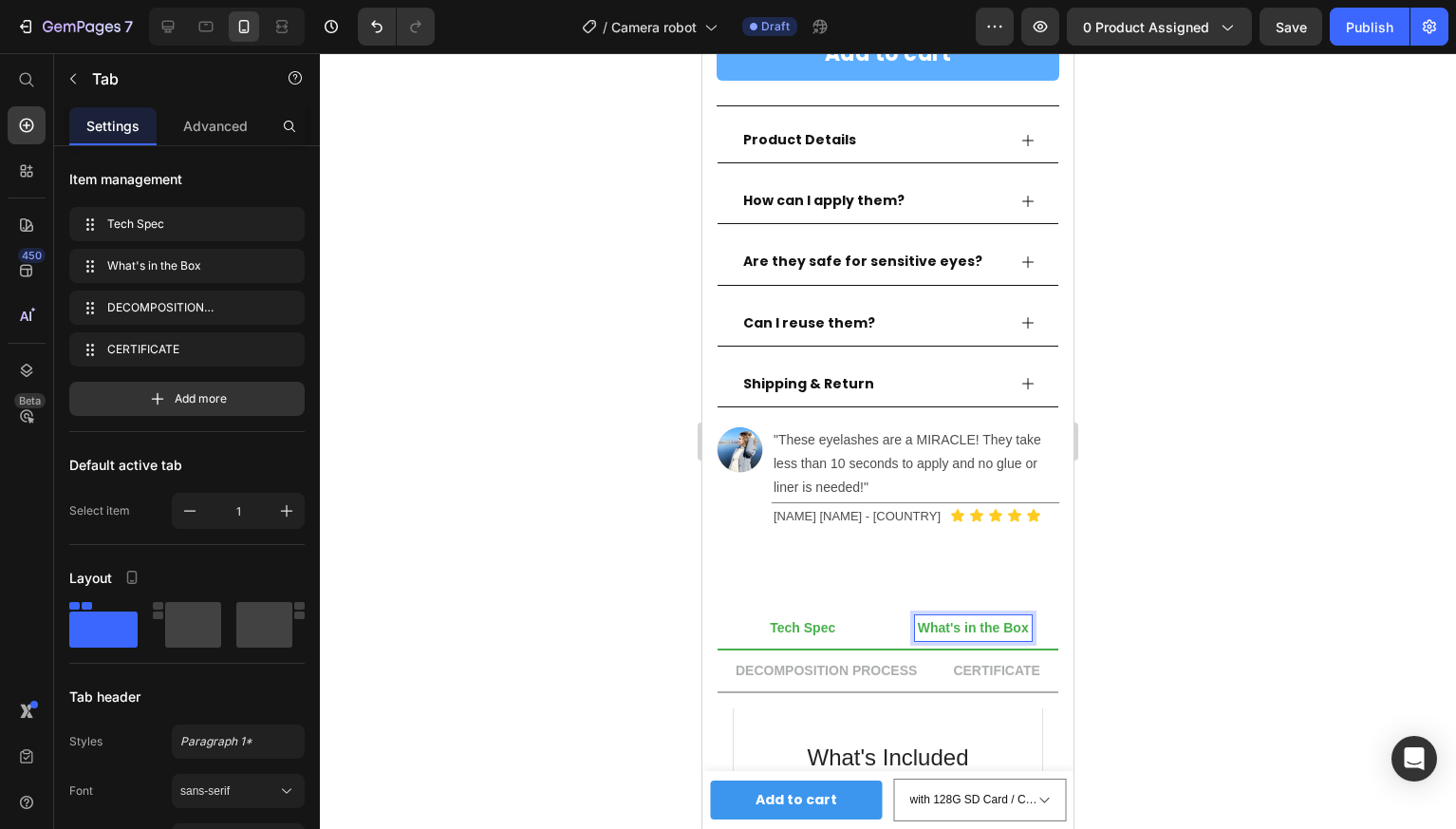 click 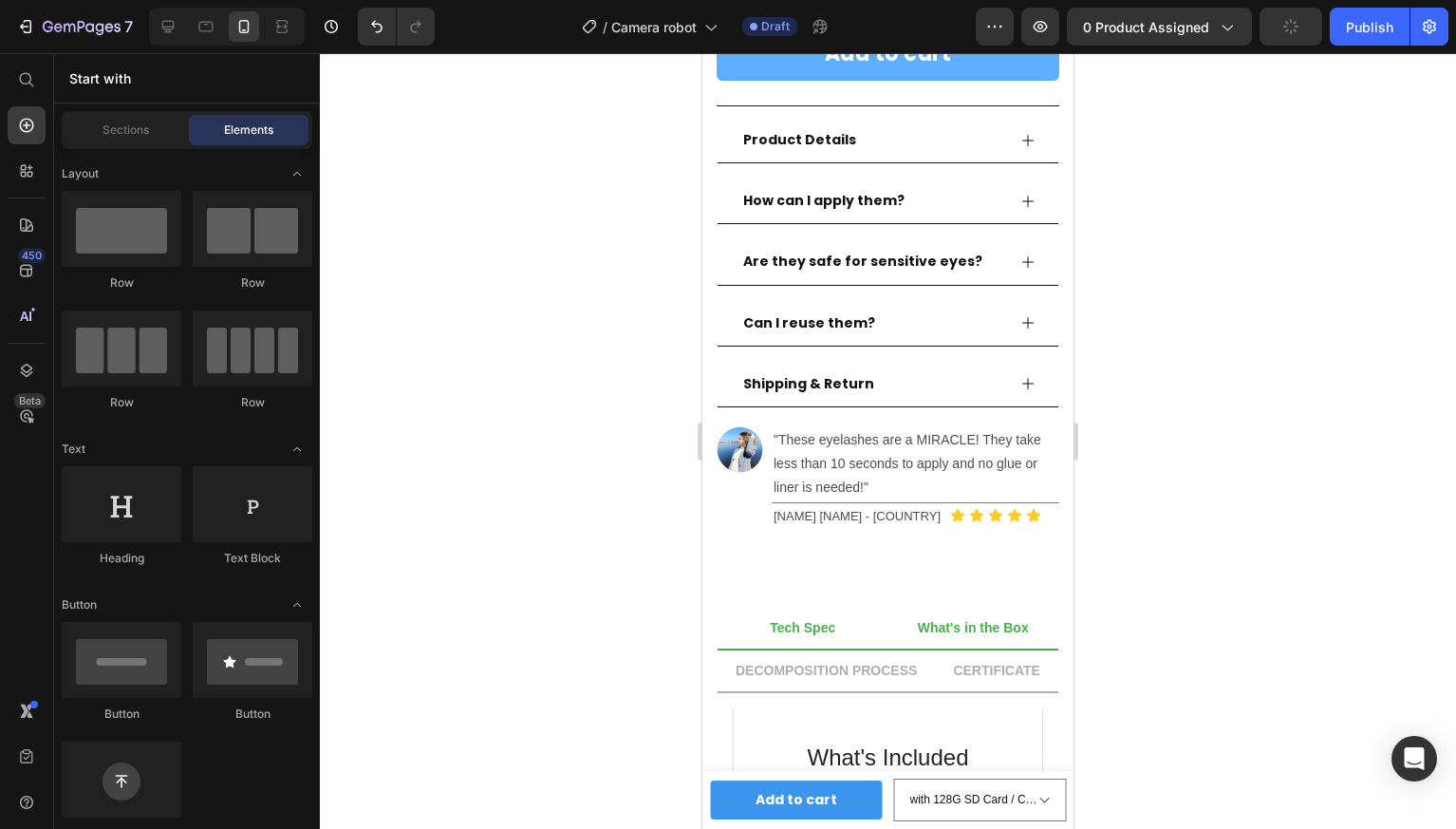 click 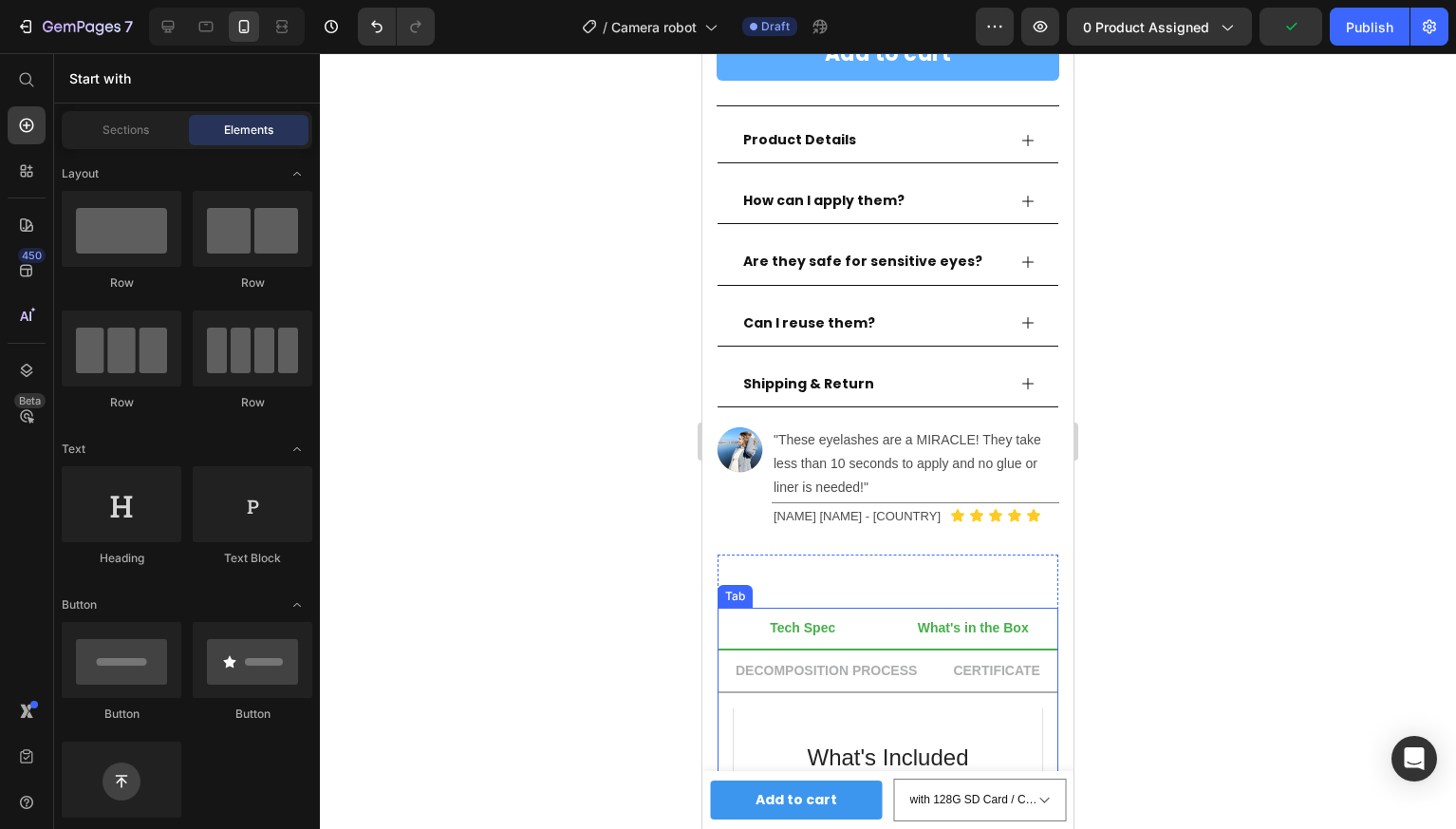 click on "Tech Spec" at bounding box center (802, 628) 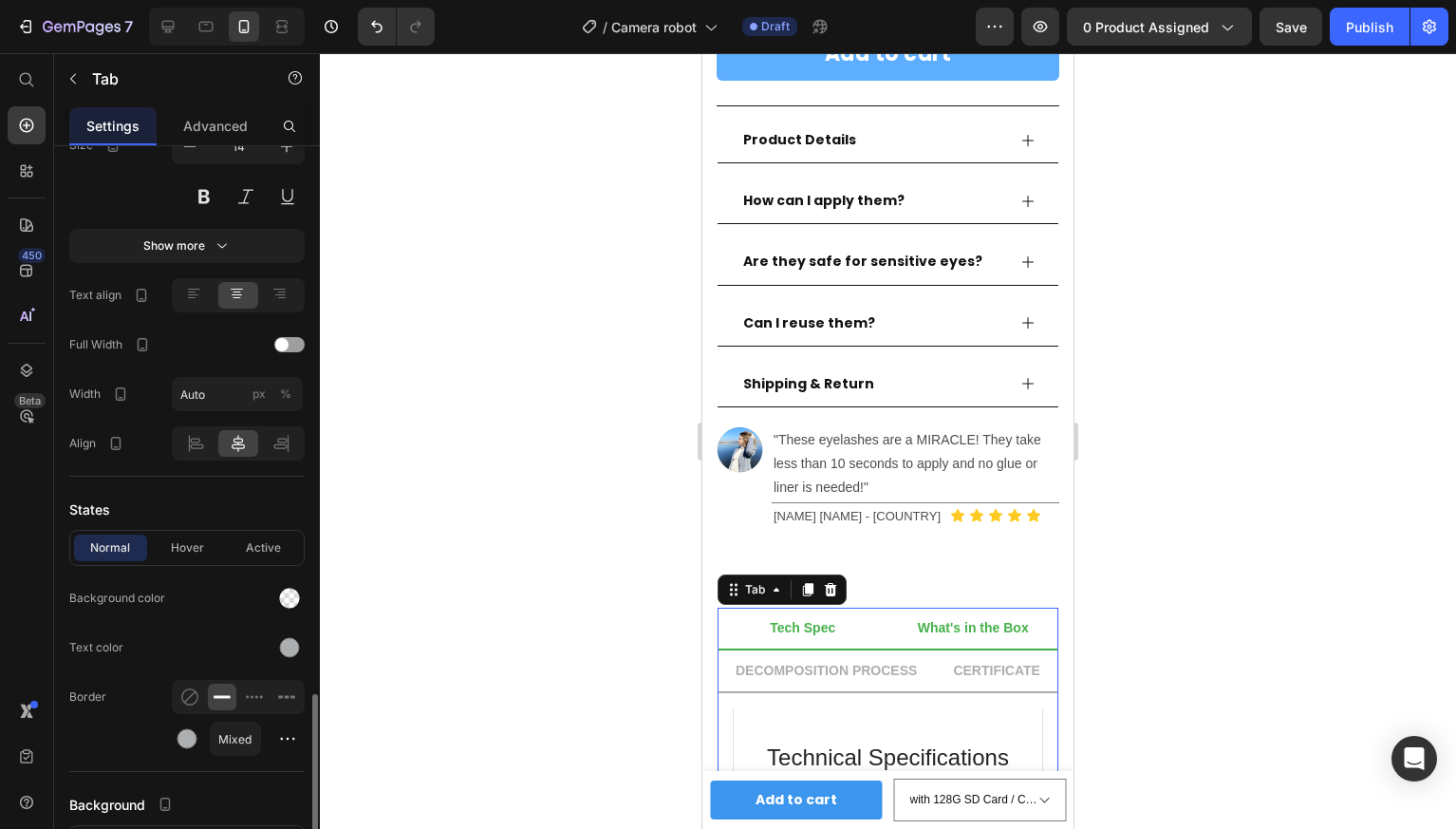 scroll, scrollTop: 848, scrollLeft: 0, axis: vertical 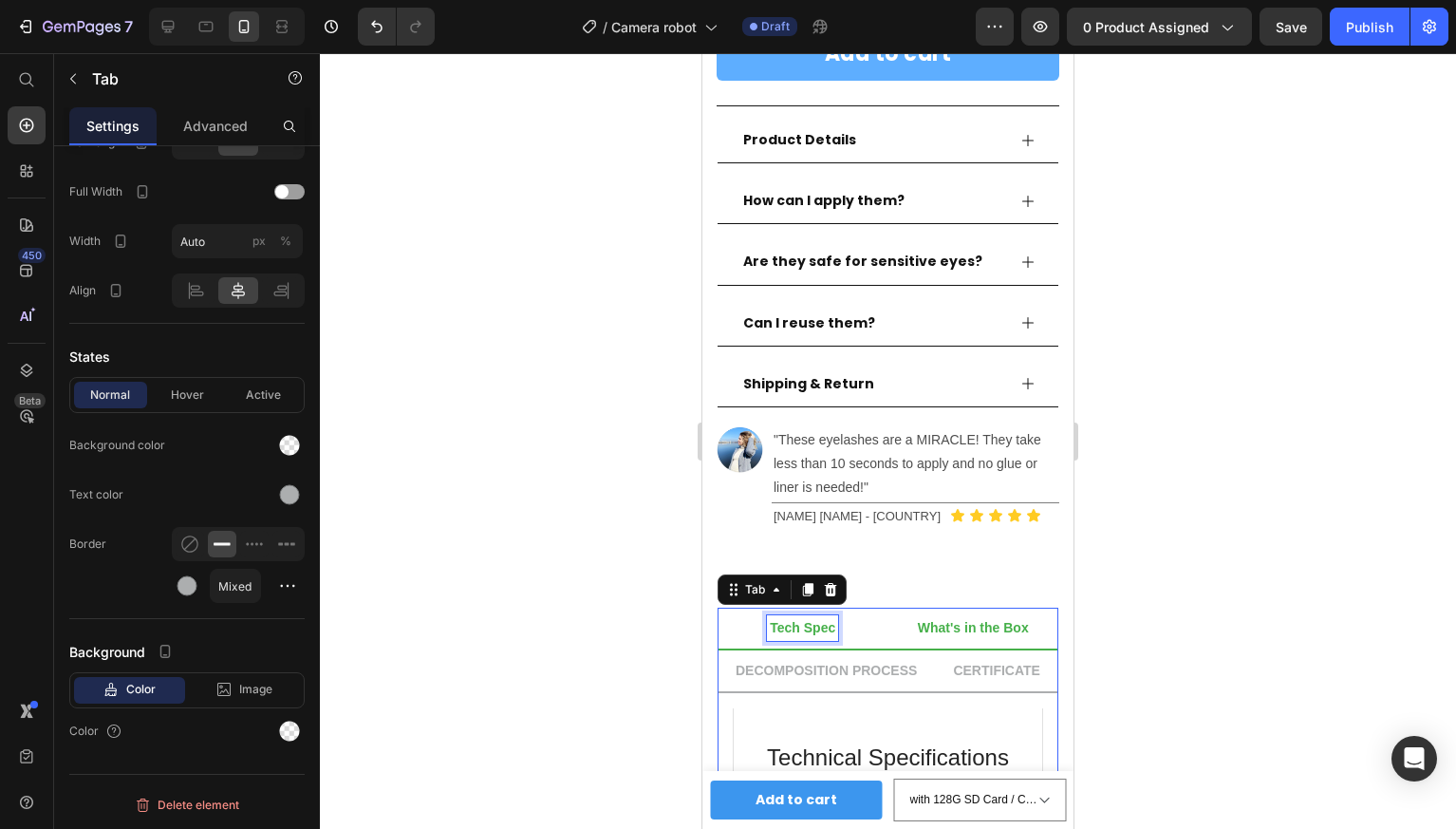 click on "Tech Spec" at bounding box center [802, 628] 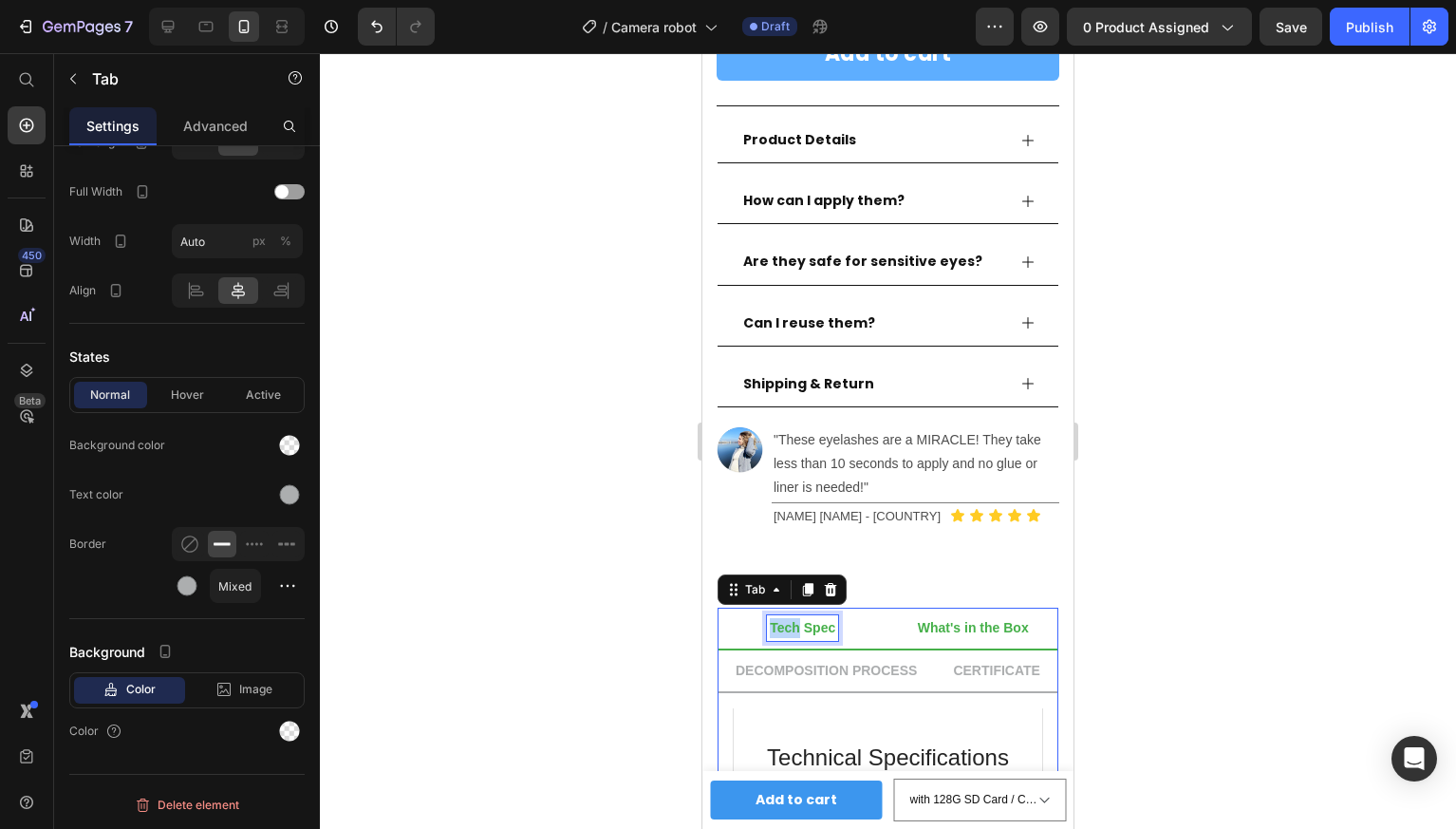 click on "Tech Spec" at bounding box center (802, 628) 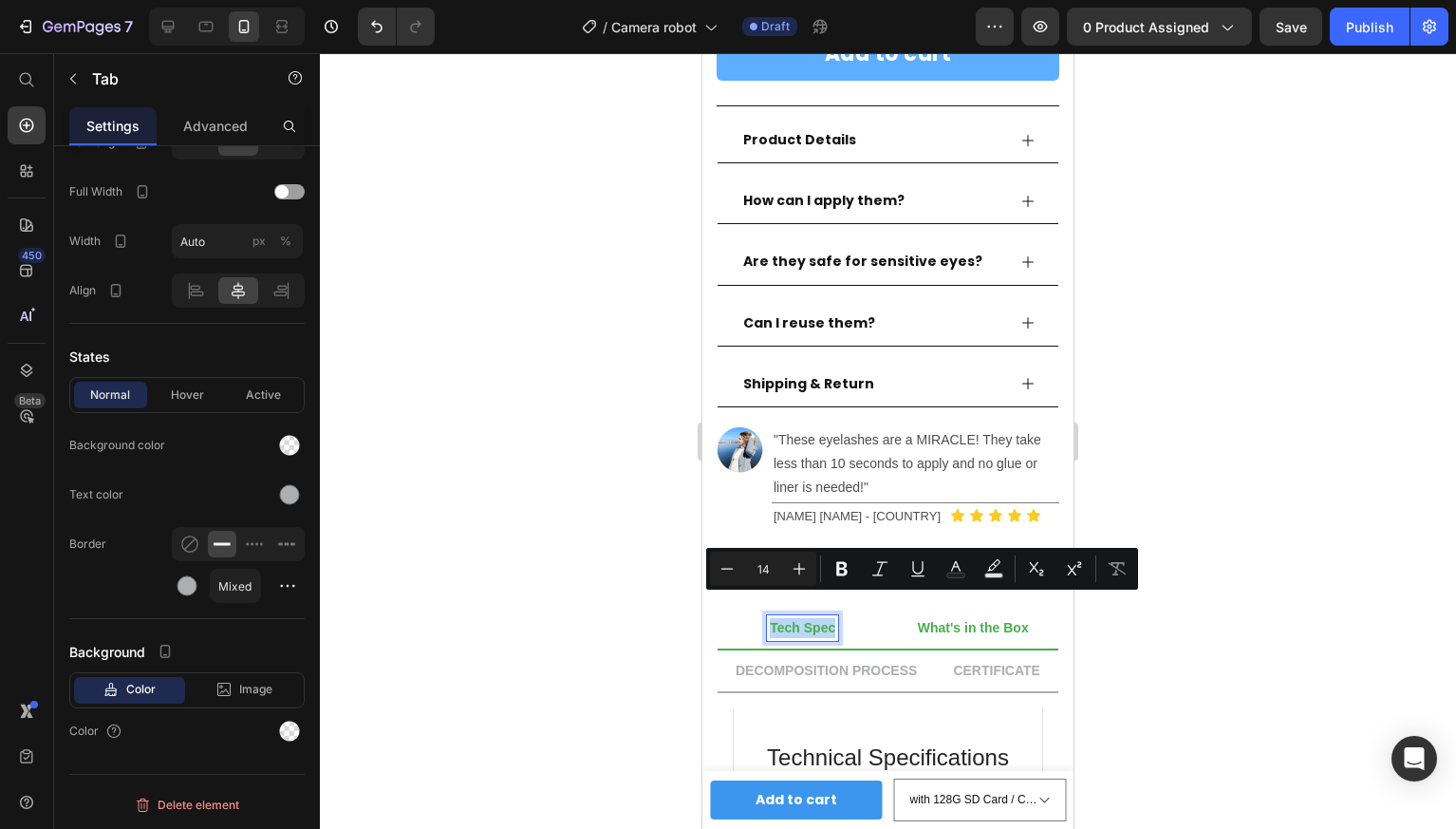 click on "Tech Spec" at bounding box center (803, 629) 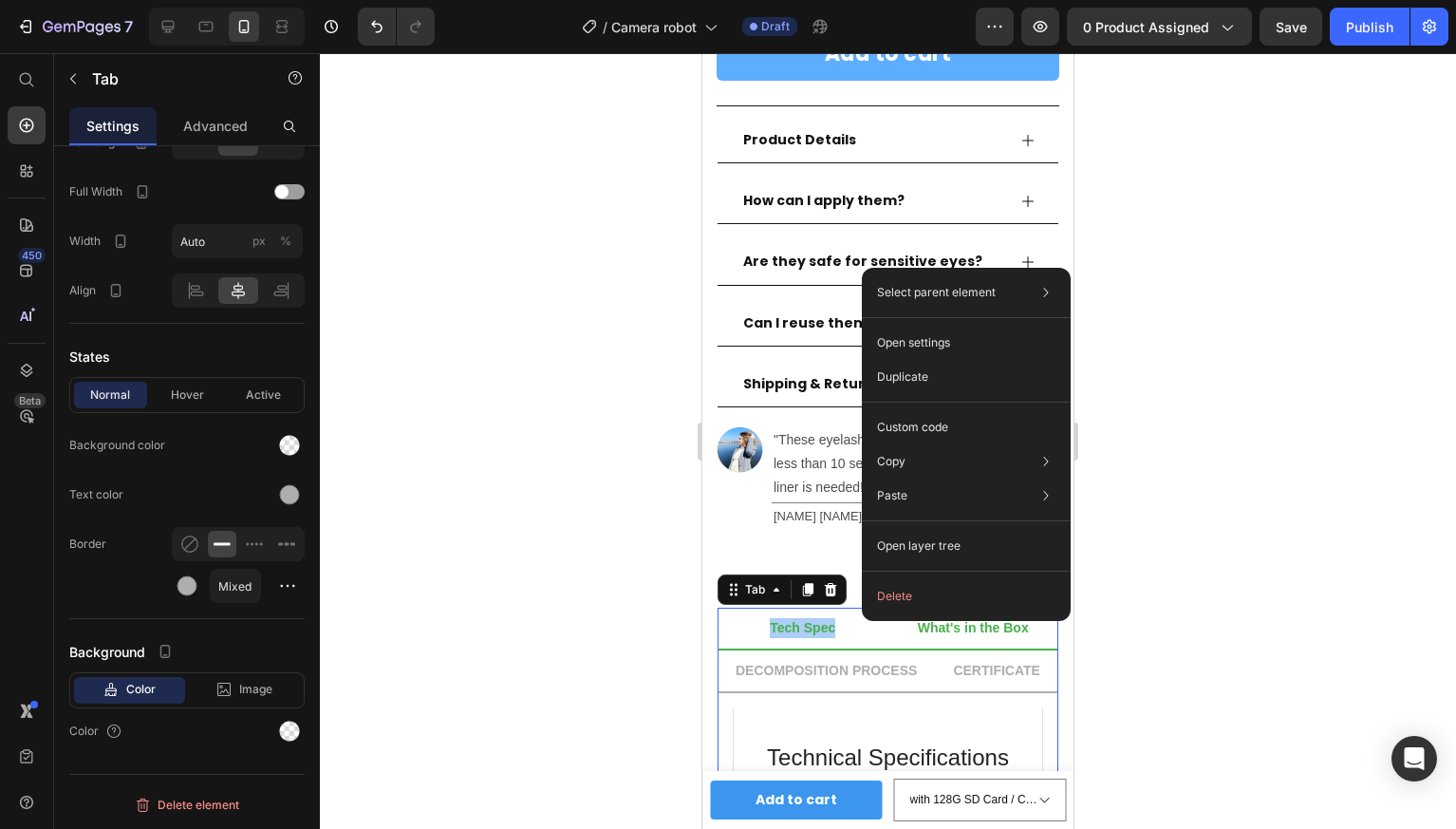click 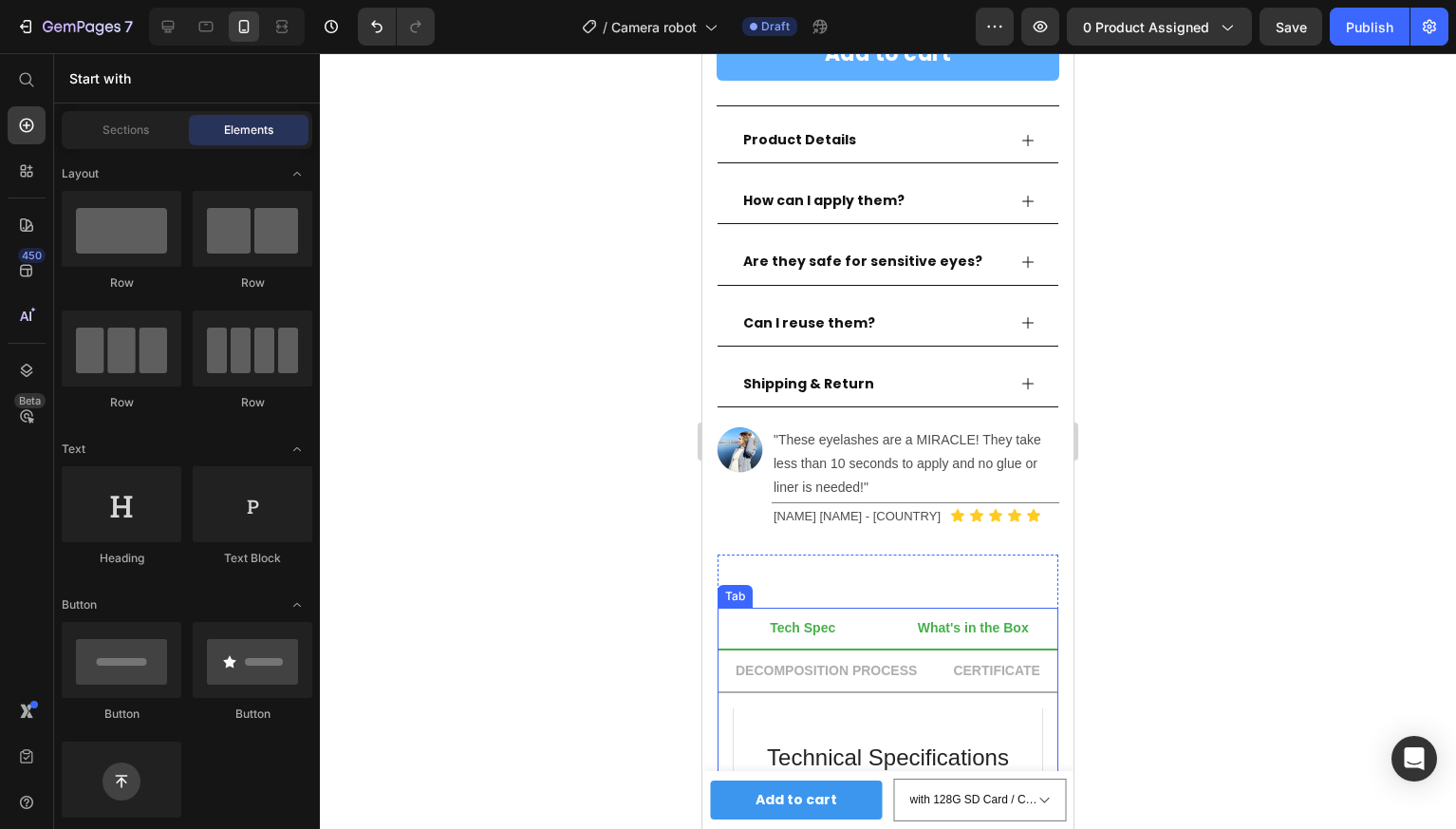 click on "Tech Spec" at bounding box center (803, 629) 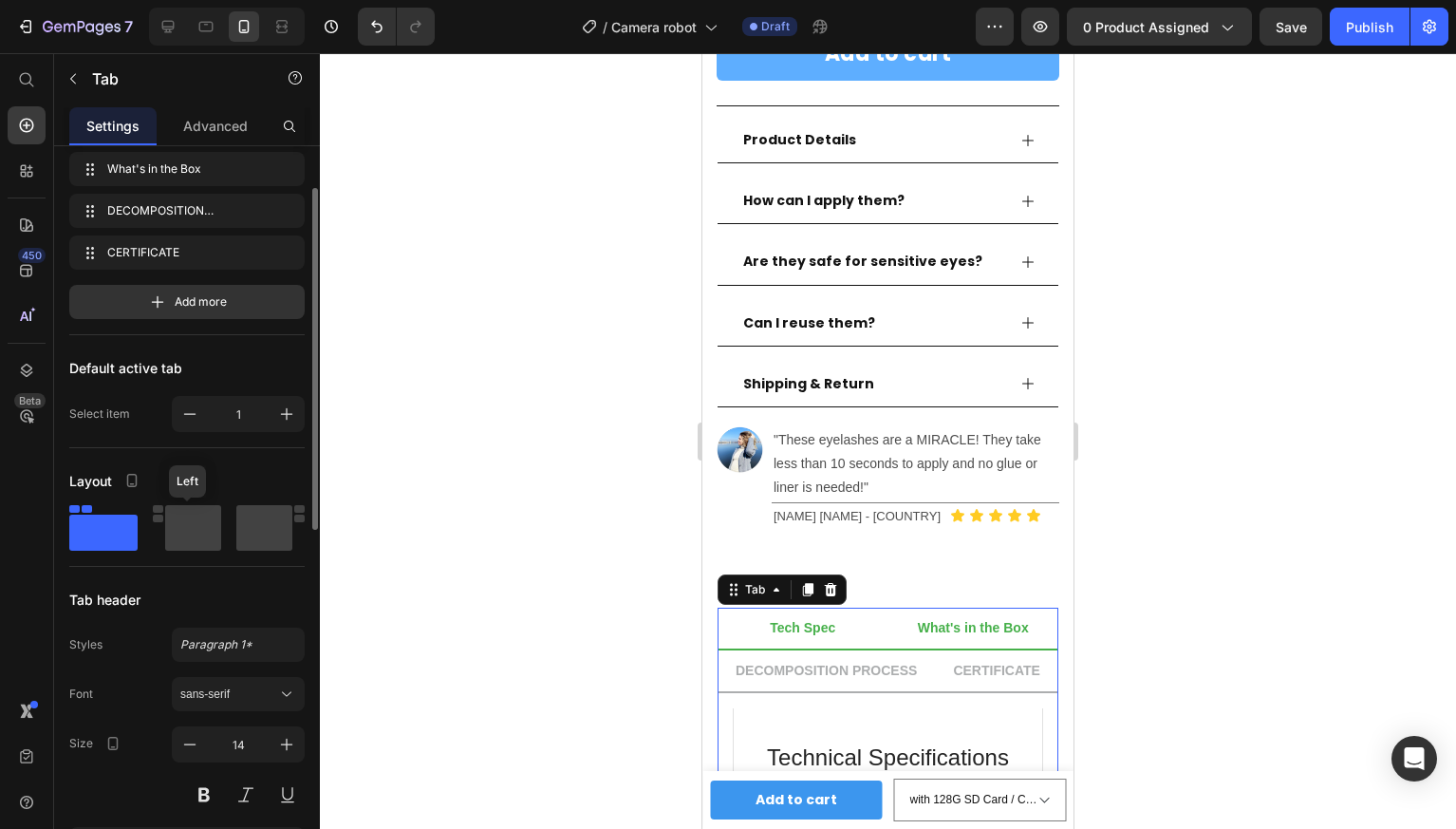 scroll, scrollTop: 0, scrollLeft: 0, axis: both 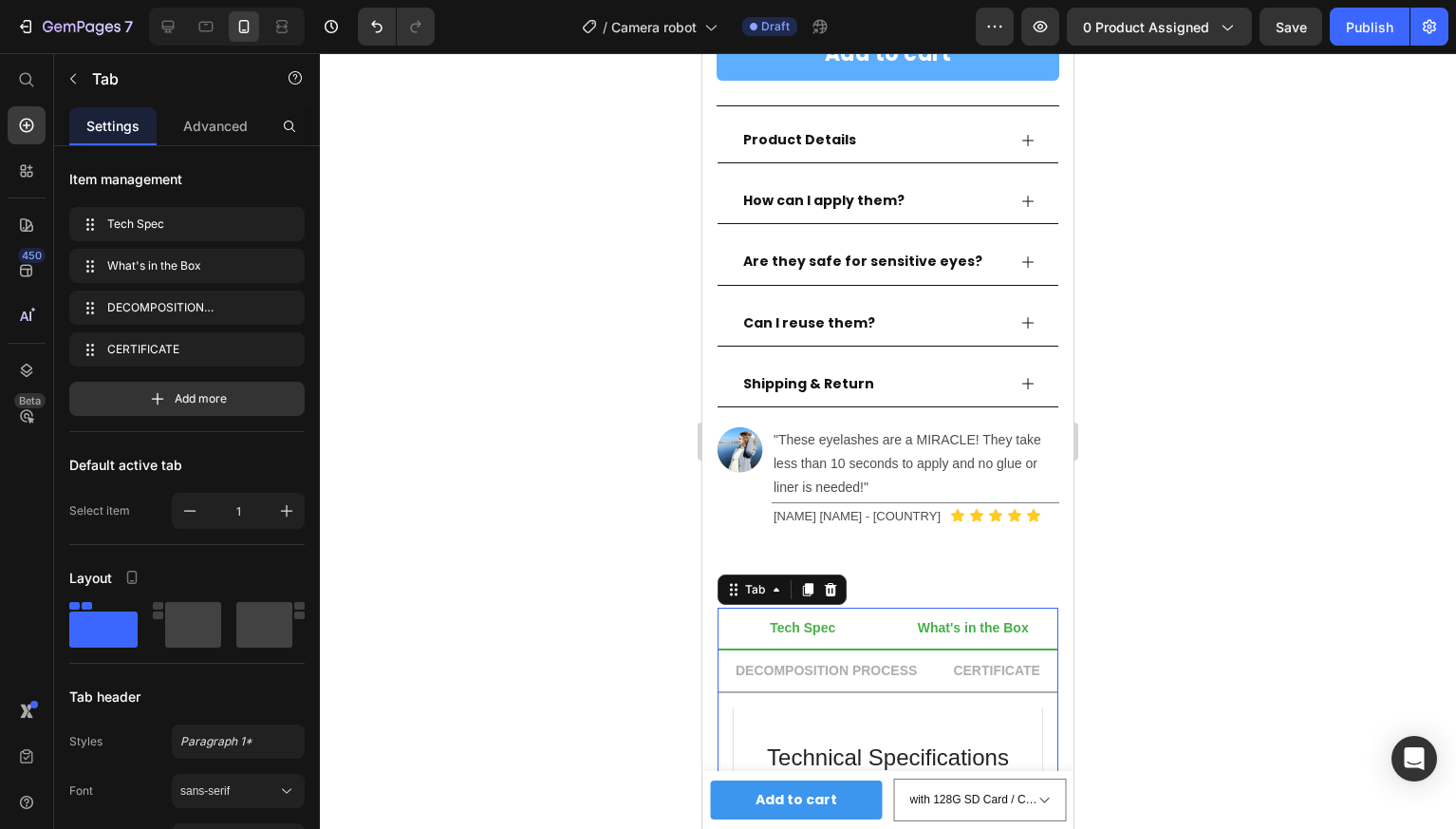 click 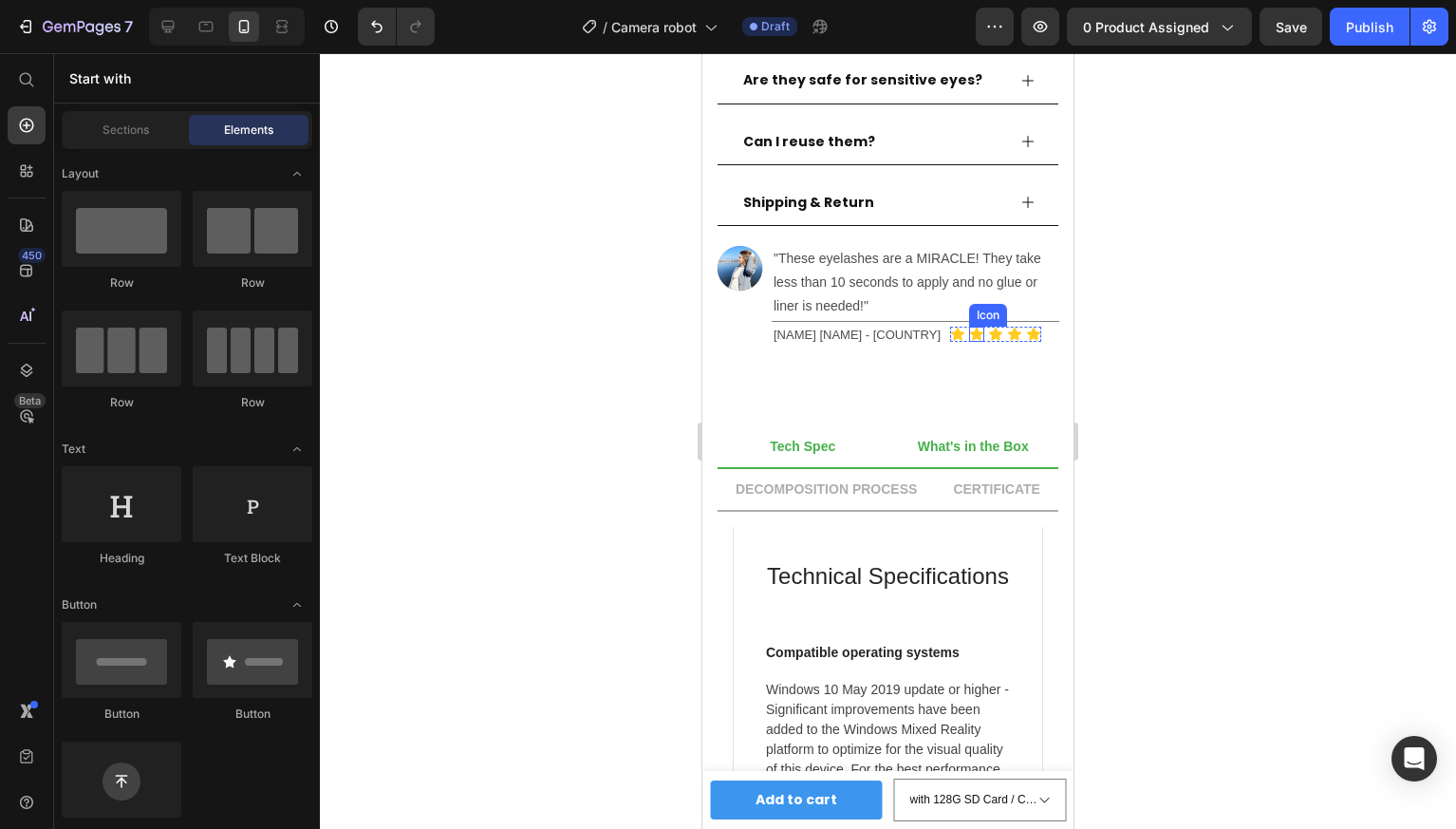 scroll, scrollTop: 1079, scrollLeft: 0, axis: vertical 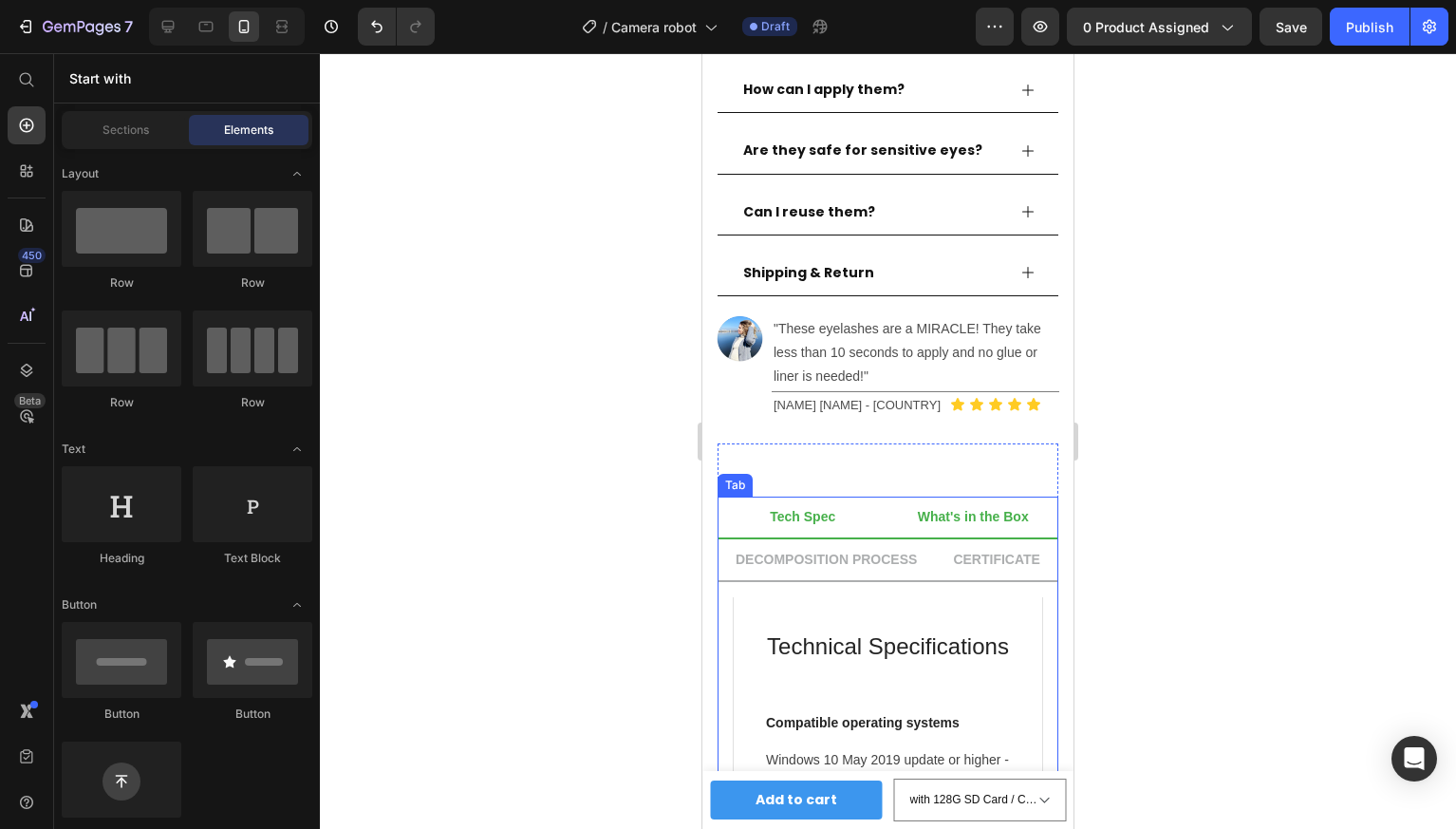 click on "Tech Spec" at bounding box center (803, 518) 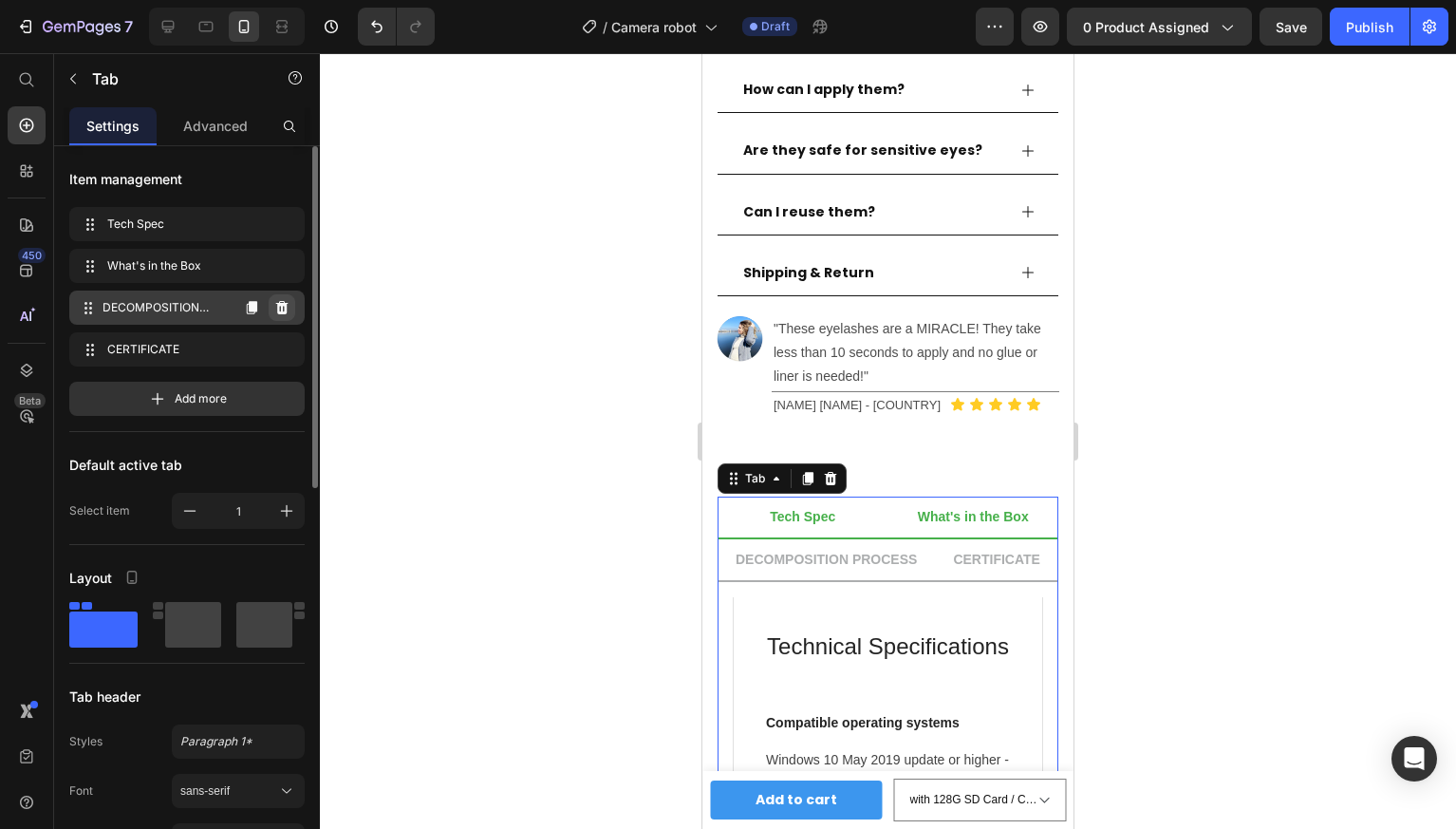 click 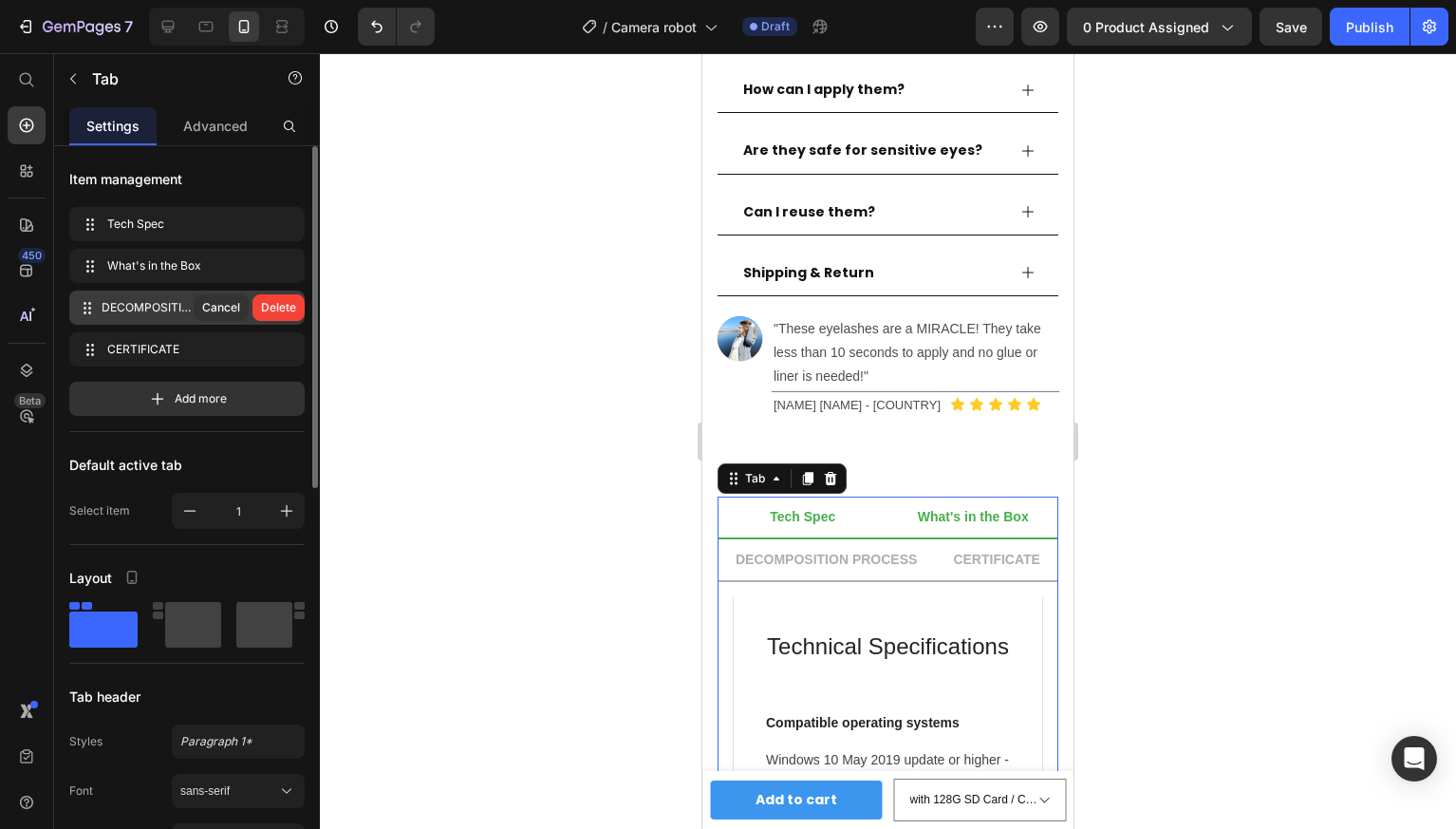 click on "Delete" at bounding box center (278, 308) 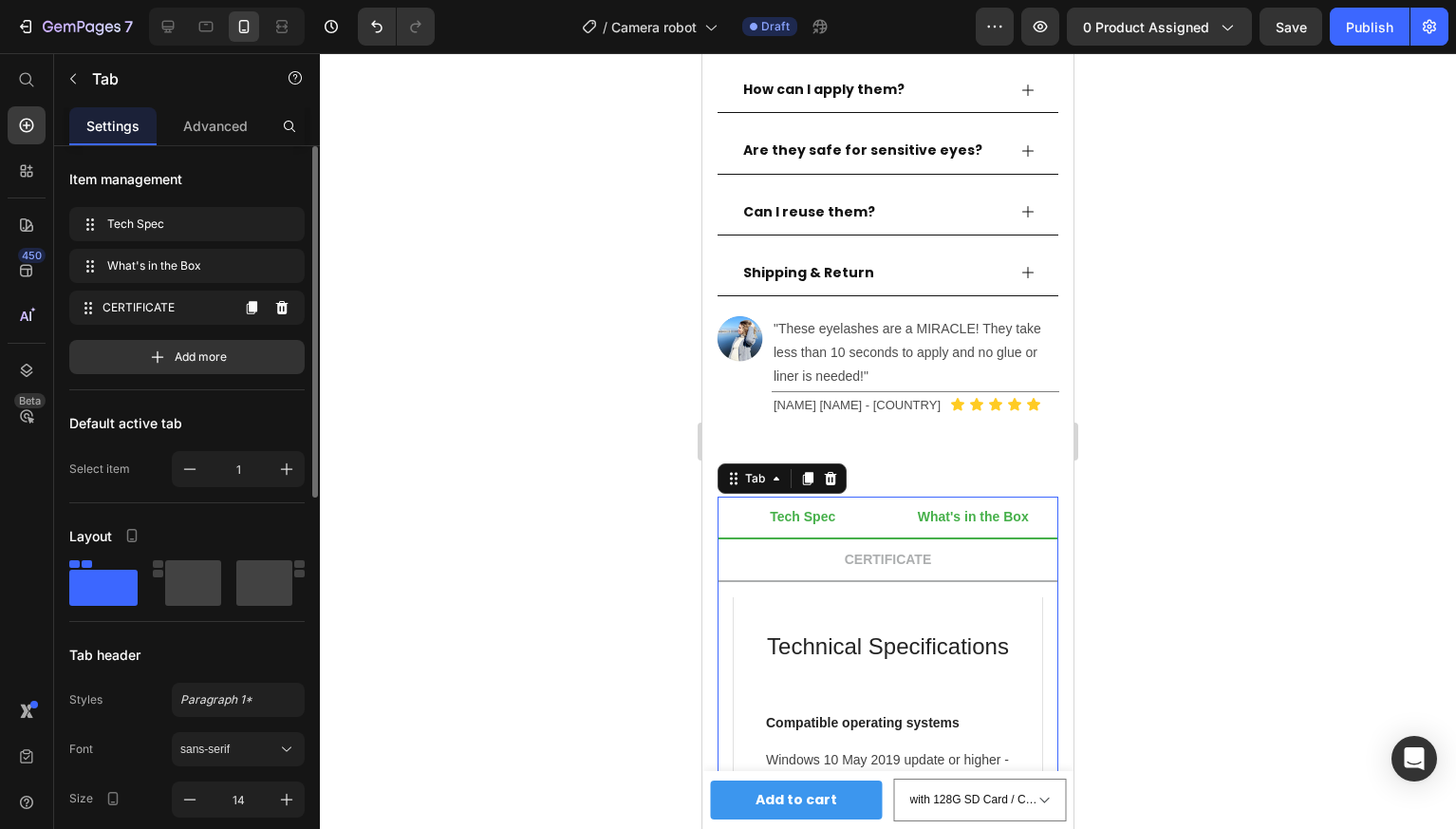 click 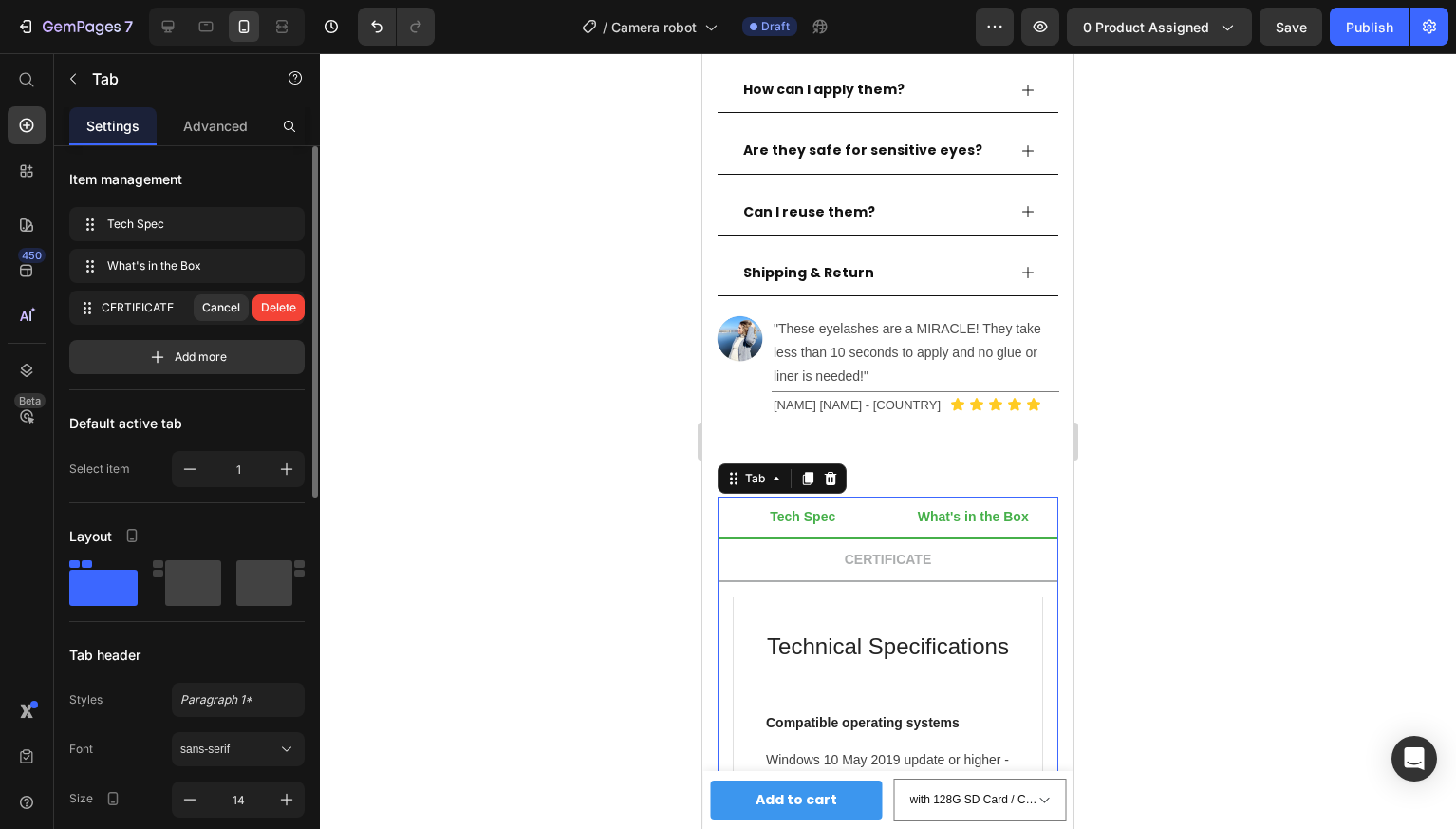 click on "Delete" at bounding box center (278, 308) 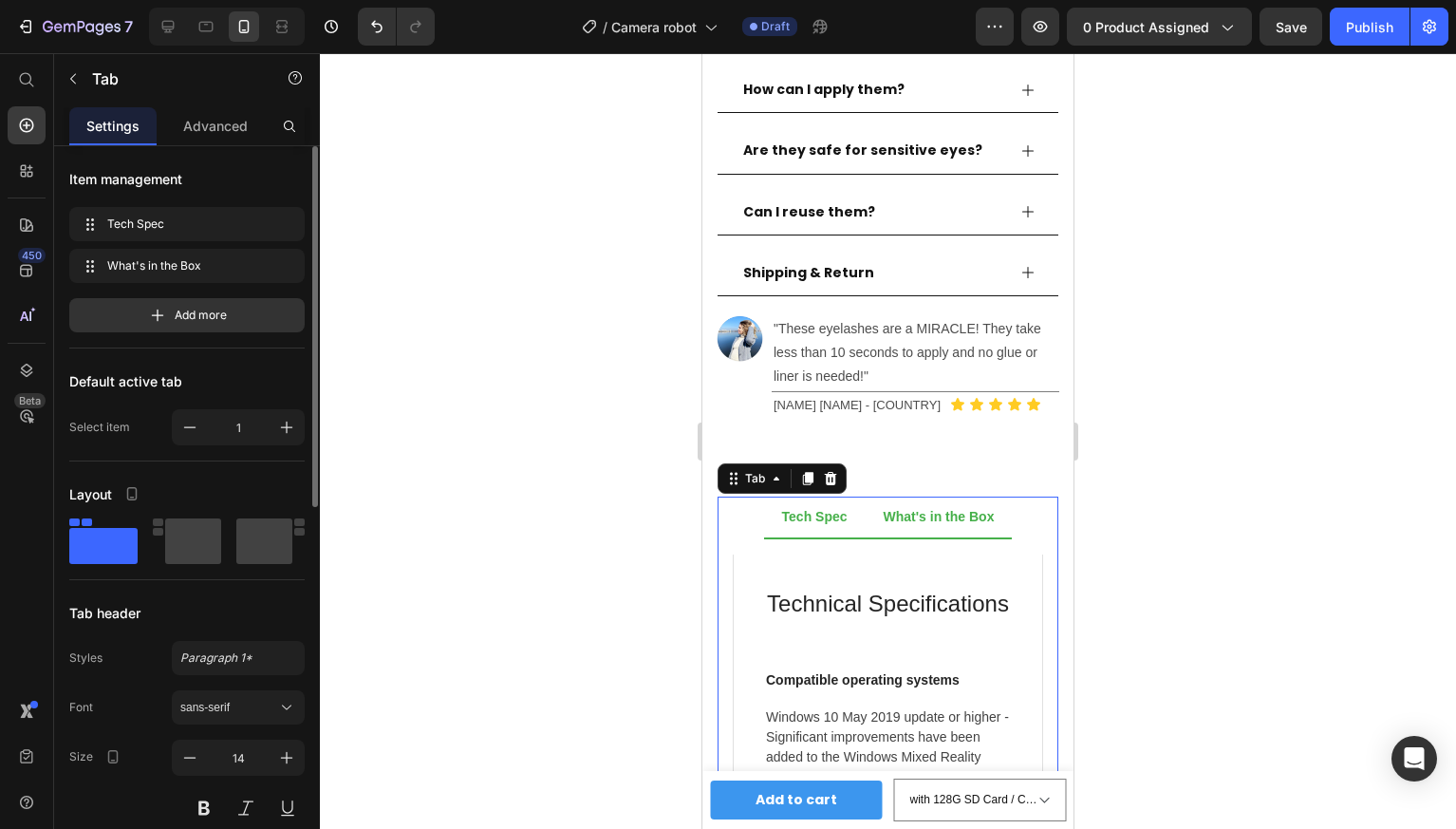 click 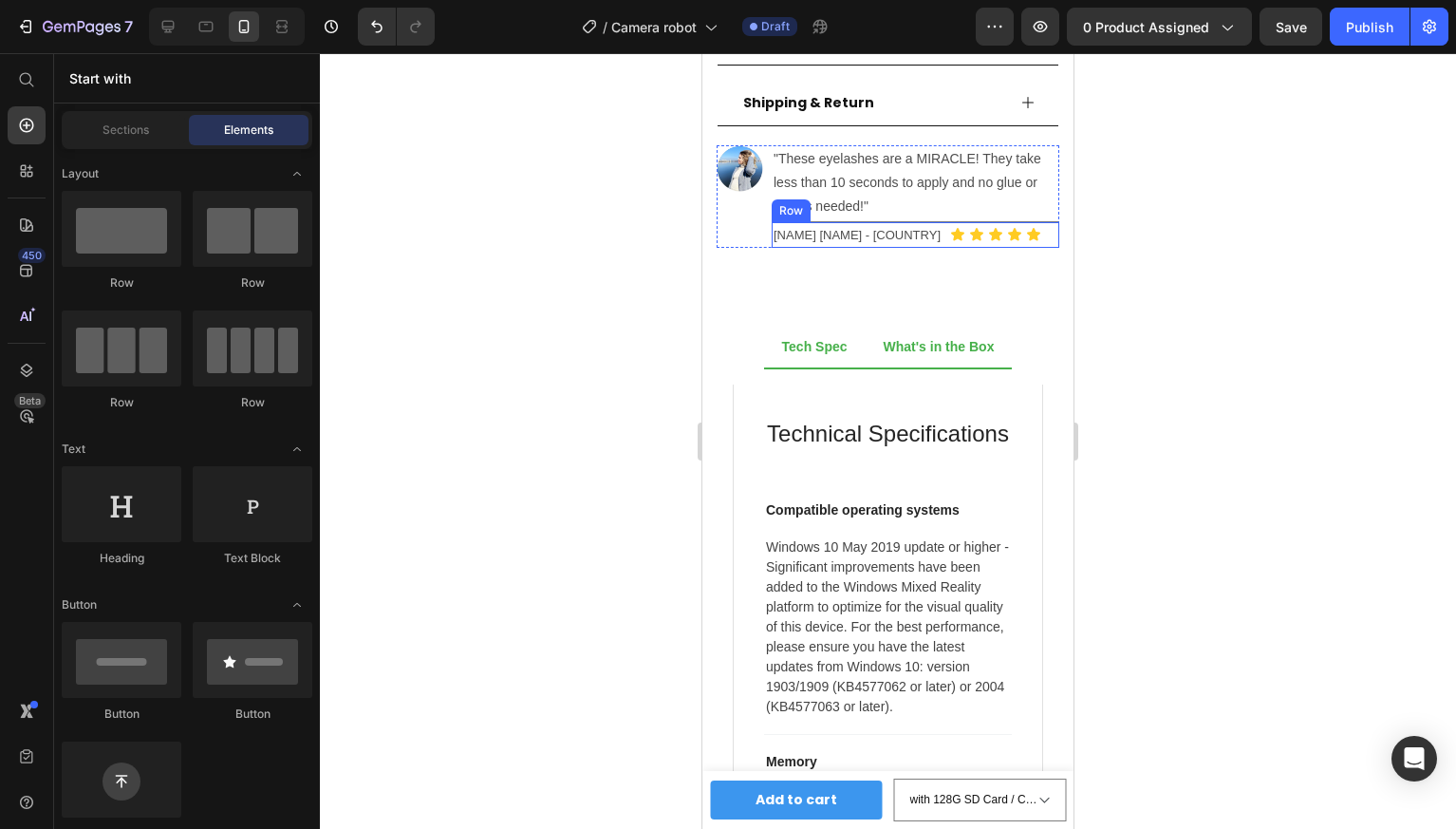 scroll, scrollTop: 1369, scrollLeft: 0, axis: vertical 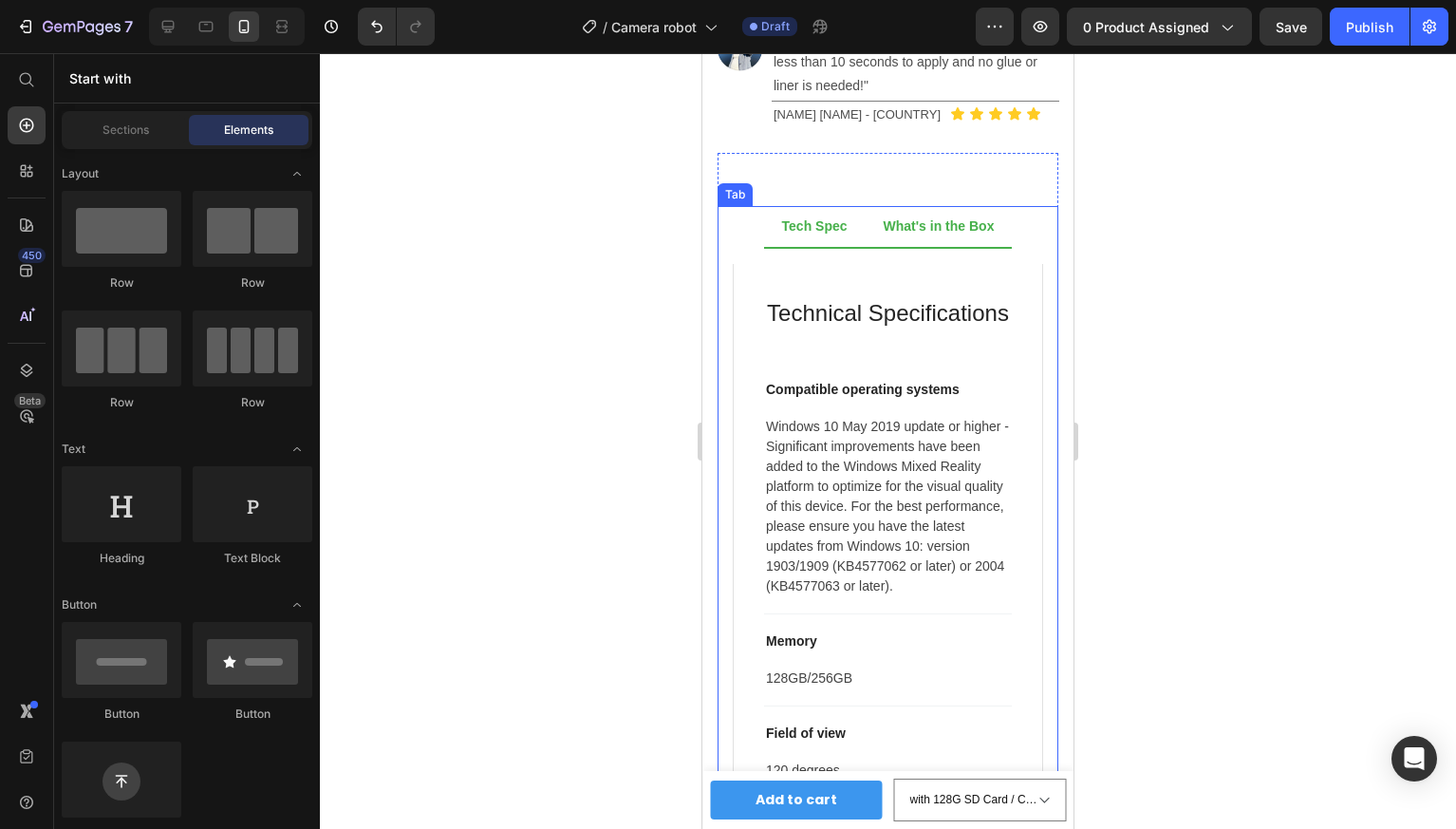 click on "Technical Specifications Heading Compatible operating systems Text block Windows 10 May 2019 update or higher - Significant improvements have been added to the Windows Mixed Reality platform to optimize for the visual quality of this device. For the best performance, please ensure you have the latest updates from Windows 10: version 1903/1909 (KB4577062 or later) or 2004 (KB4577063 or later). Text block Row Memory Text block 128GB/256GB Text block Row Field of view Text block 120 degrees Text block Row Resolution Text block 2448 x 2448 pixels per eye Text block Row Weight Text block 560 grams Text block Row Material Text block Magnesium alloy, plastic Text block Row Color Text block Black Text block Row Row What's Included Heading Image VR Headset Text block Image 2 Touch Controllers Text block Image Charging Cable Text block Image Power Adapter Text block Image Glasses Spacer Text block Icon List Image Row Row" at bounding box center [887, 723] 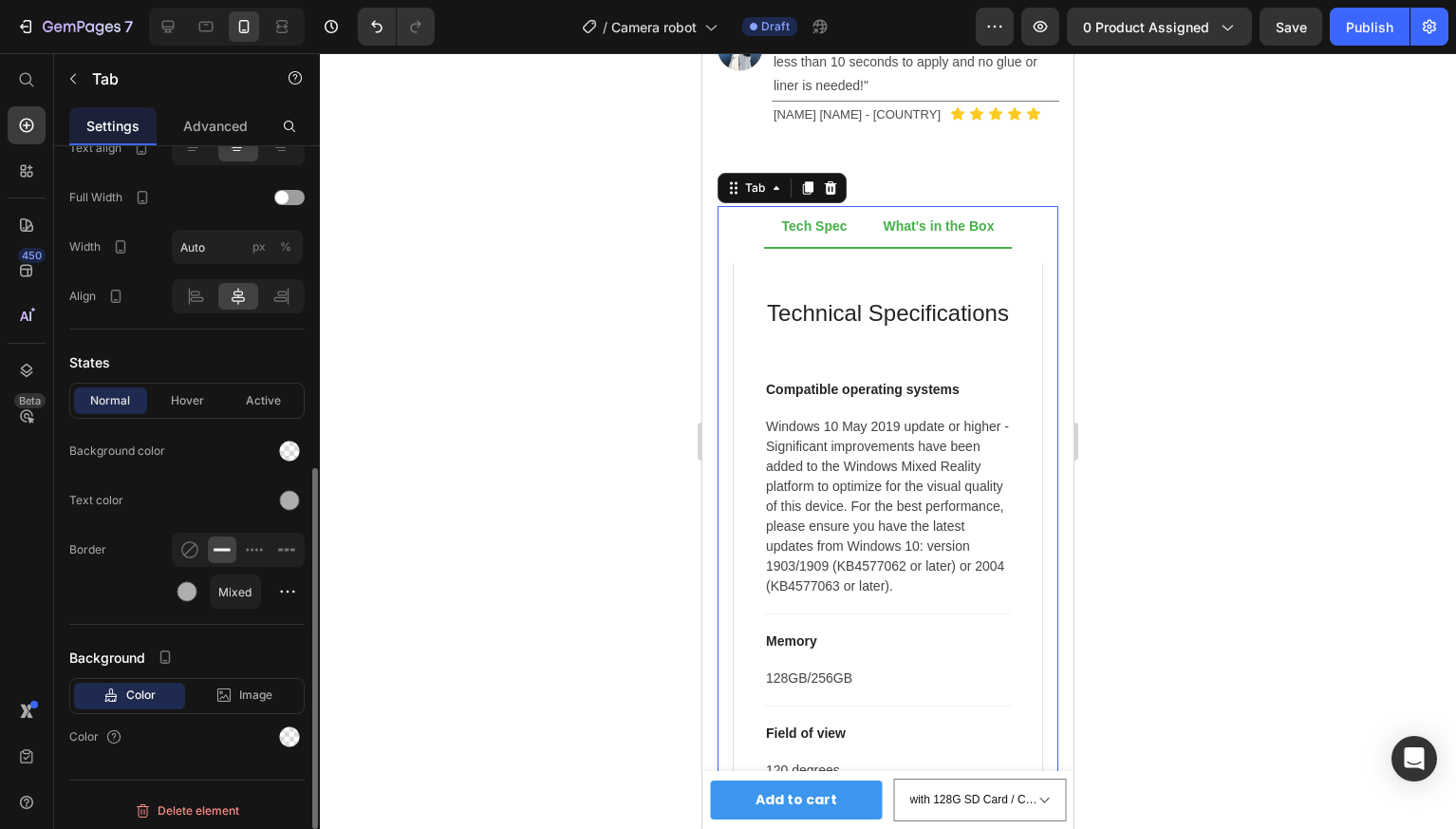 scroll, scrollTop: 764, scrollLeft: 0, axis: vertical 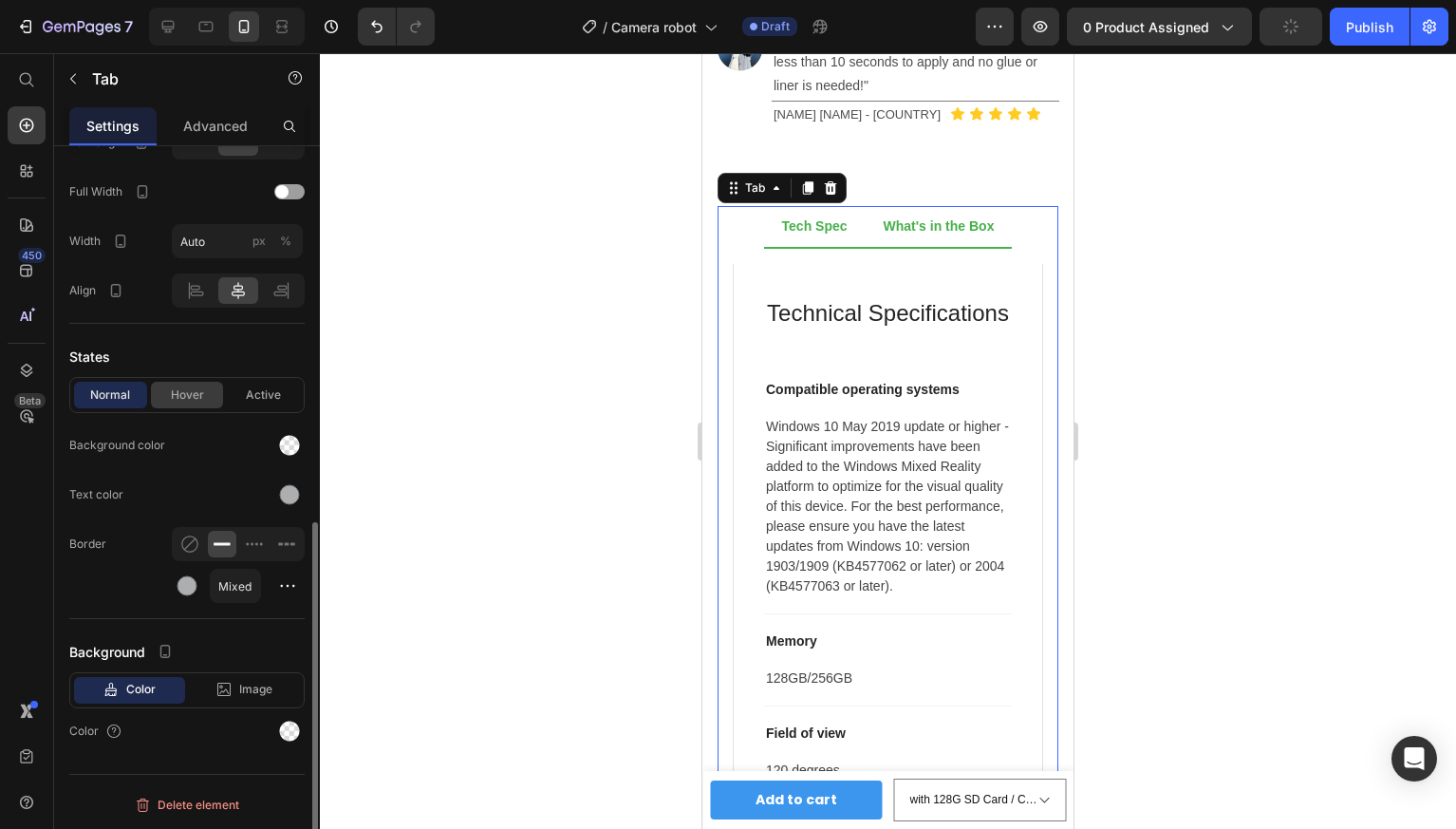 click on "Hover" at bounding box center [187, 395] 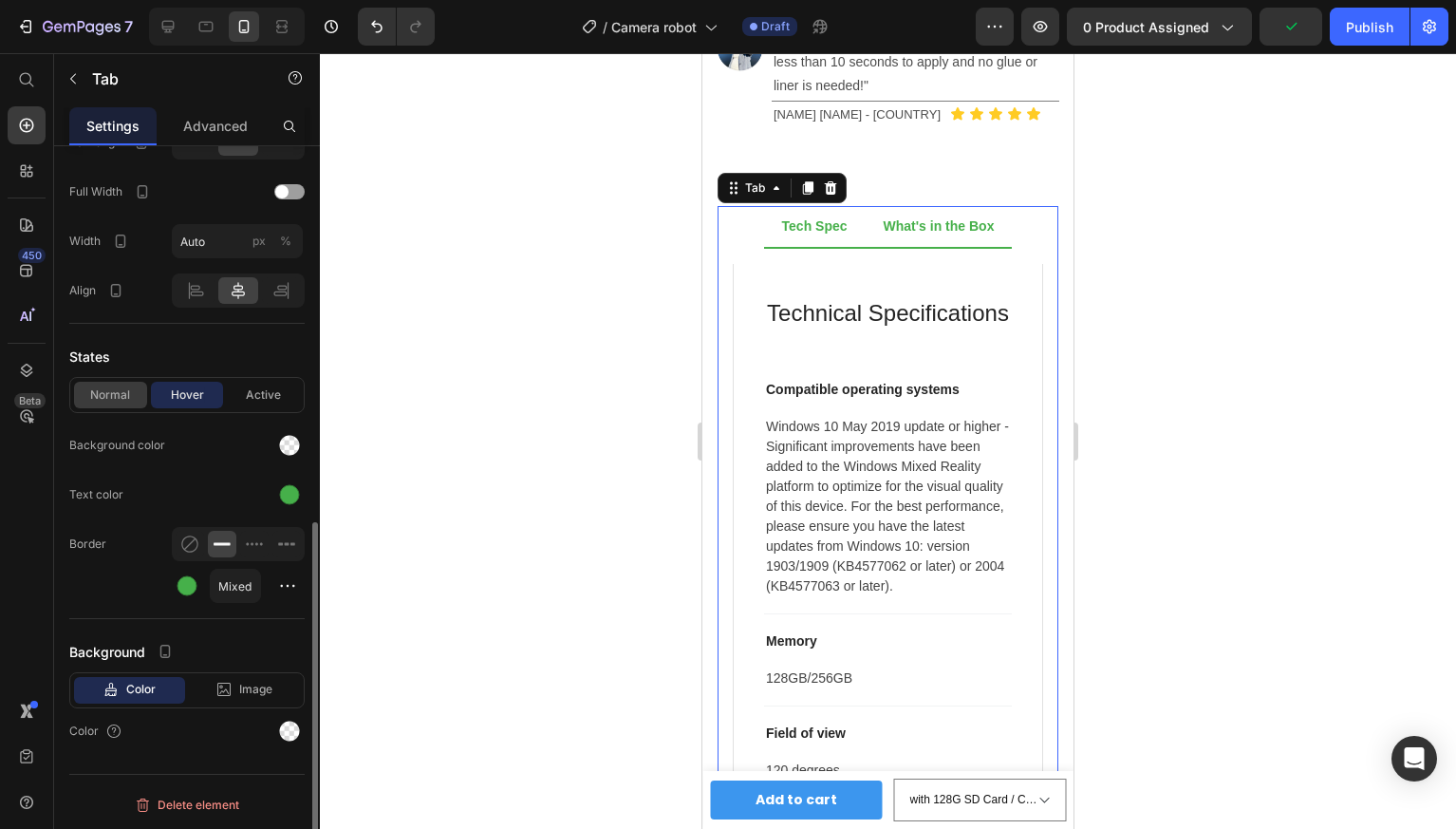 click on "Normal" at bounding box center [110, 395] 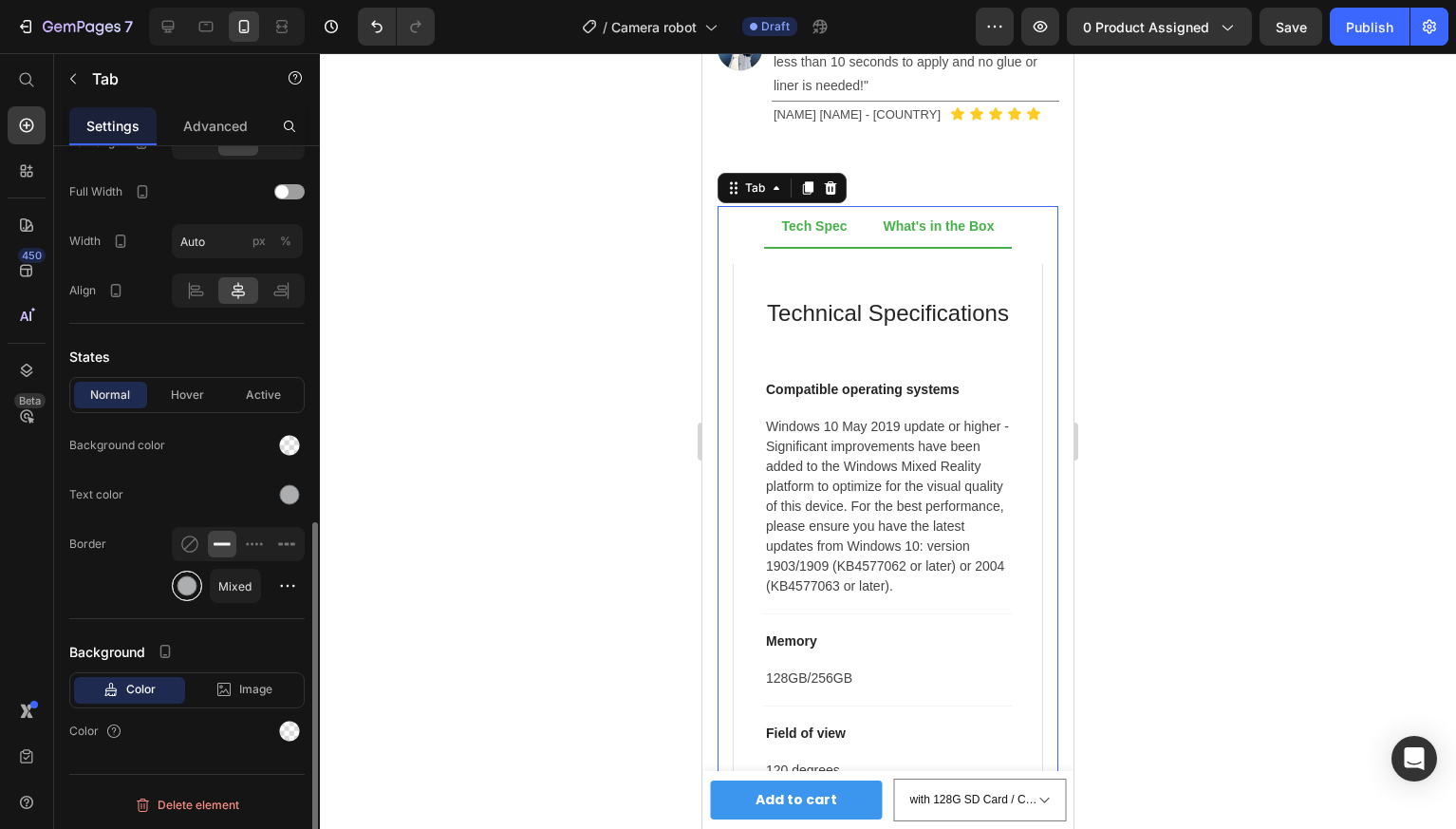 click at bounding box center (187, 586) 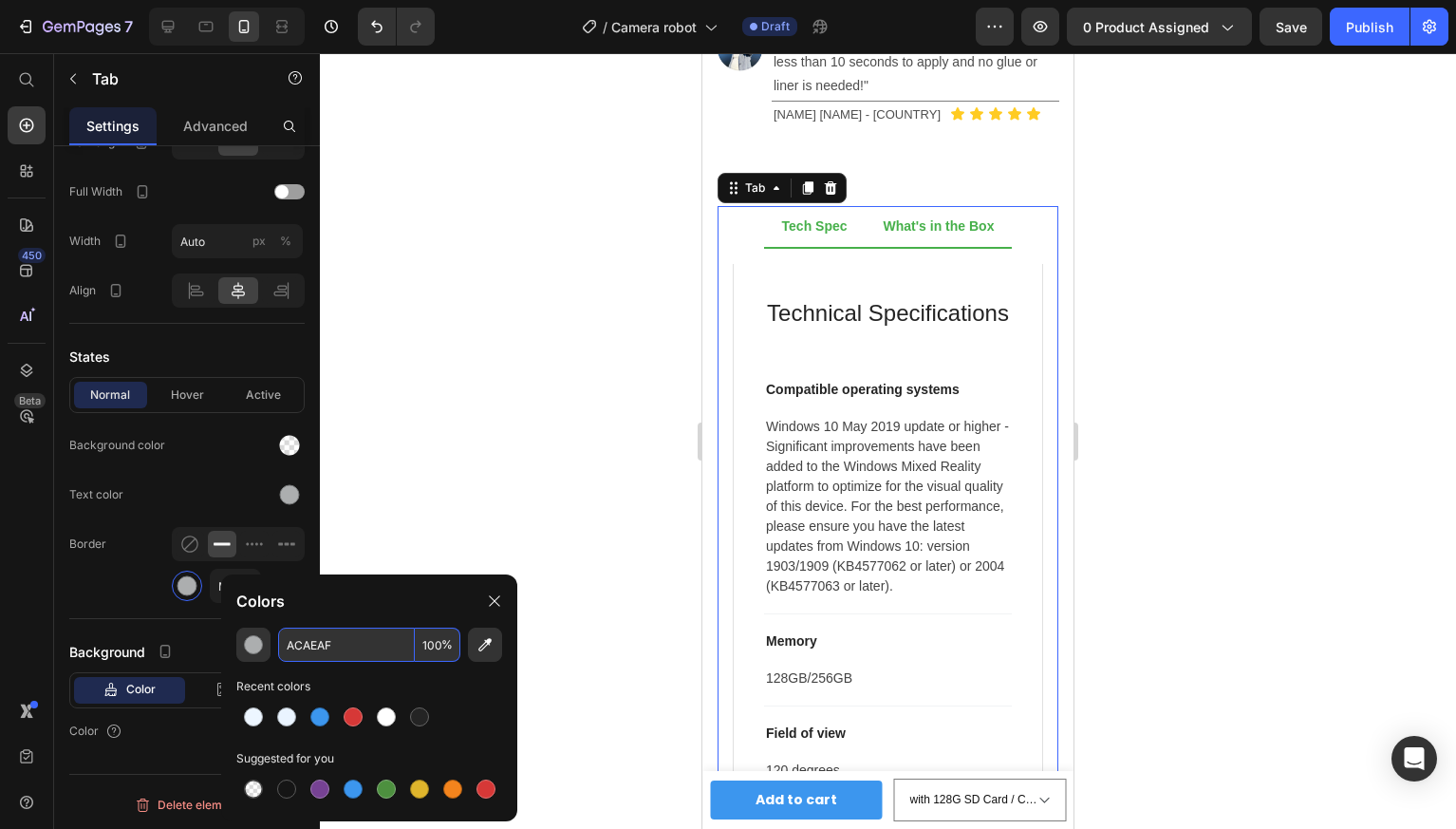 click on "ACAEAF" at bounding box center [346, 645] 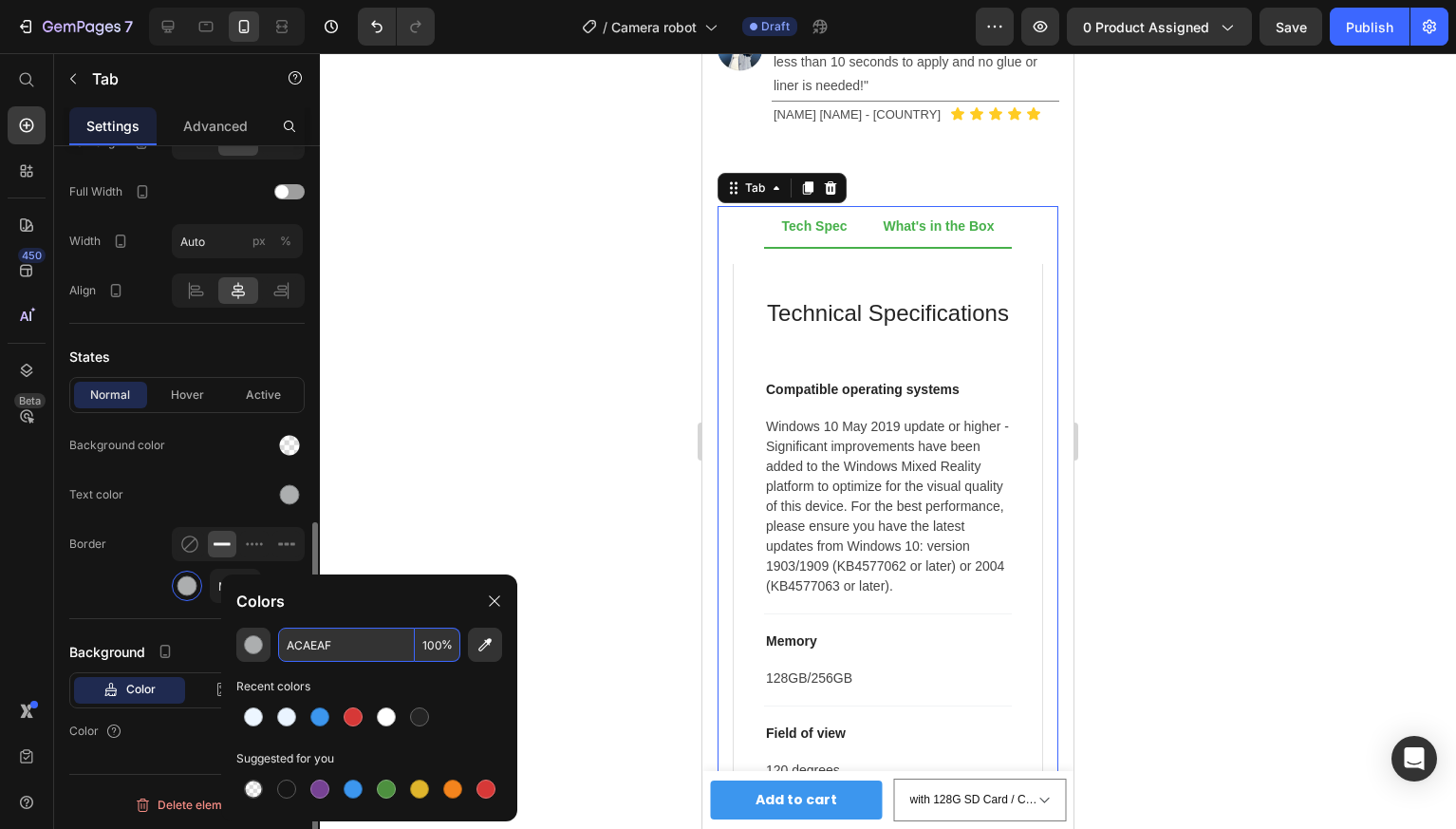 click on "Border Mixed" 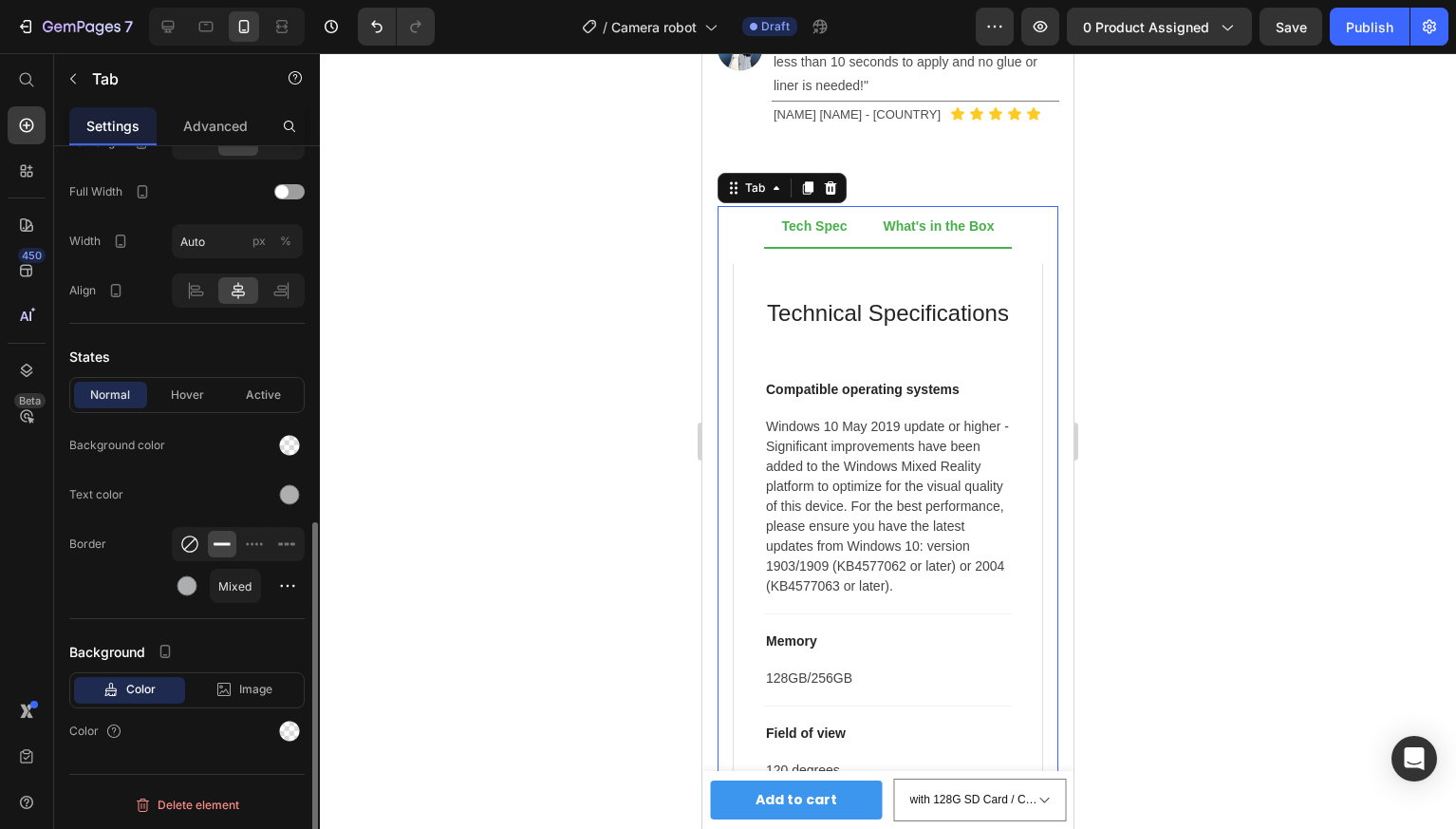 click 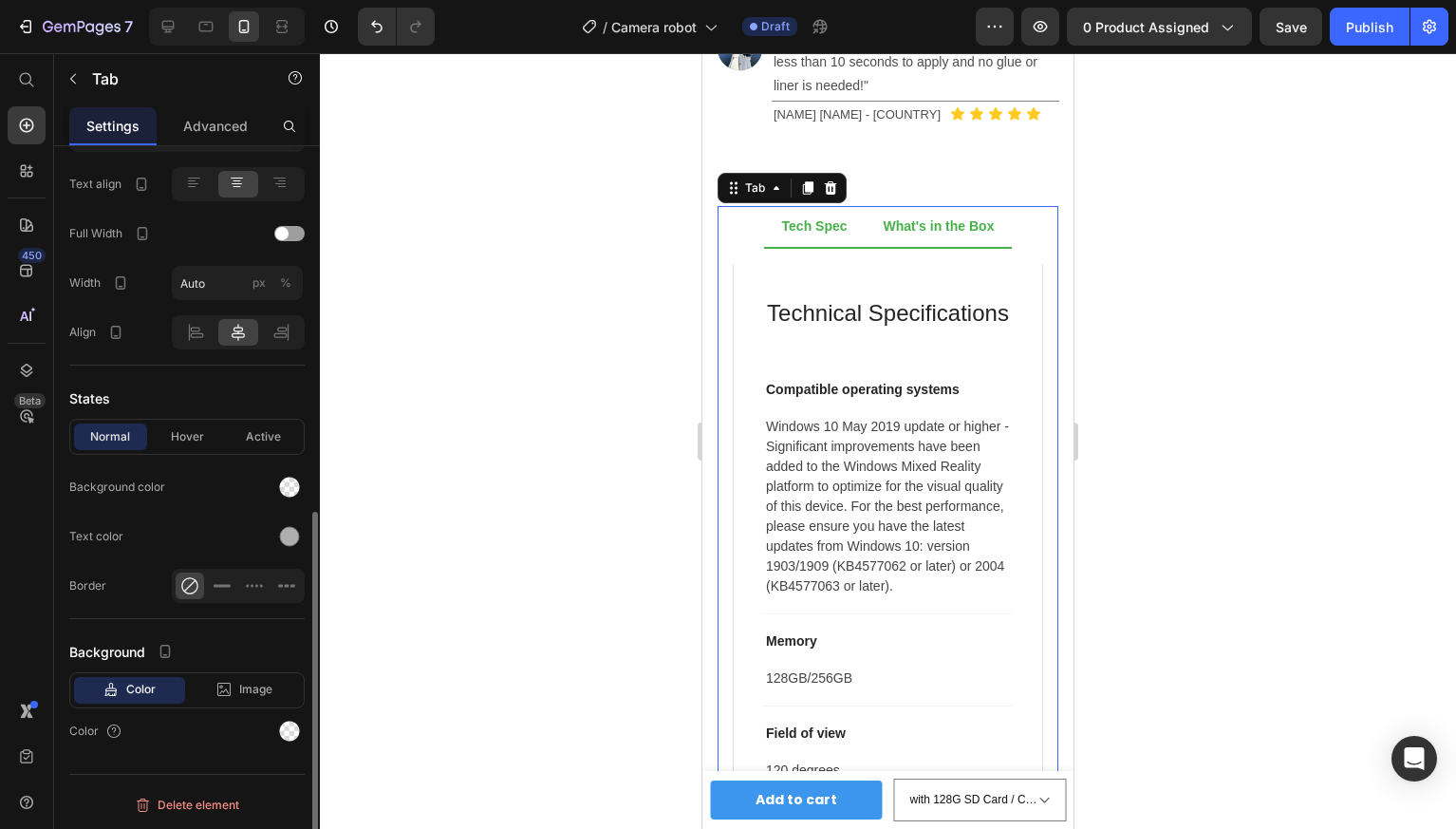 scroll, scrollTop: 723, scrollLeft: 0, axis: vertical 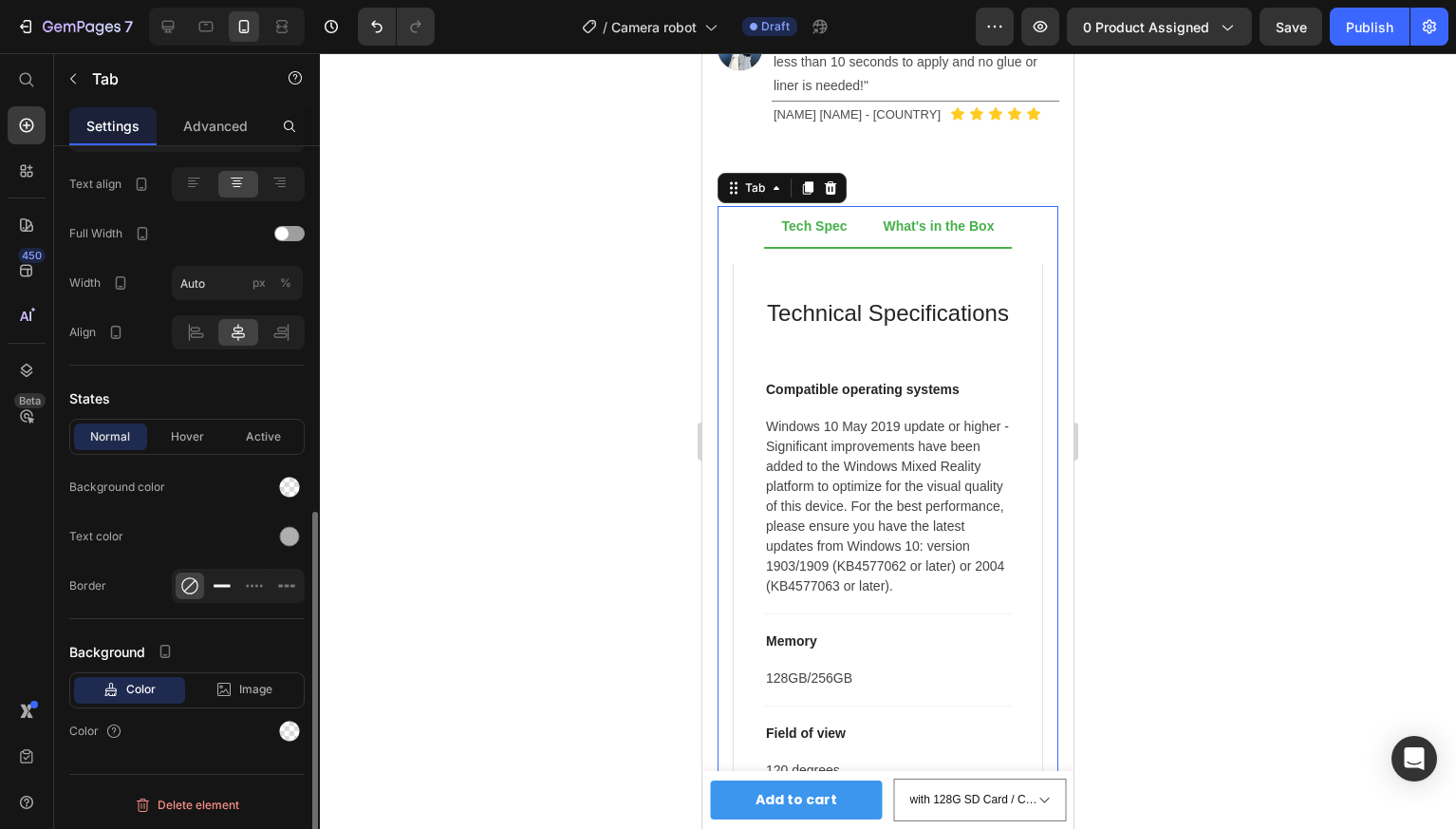 click 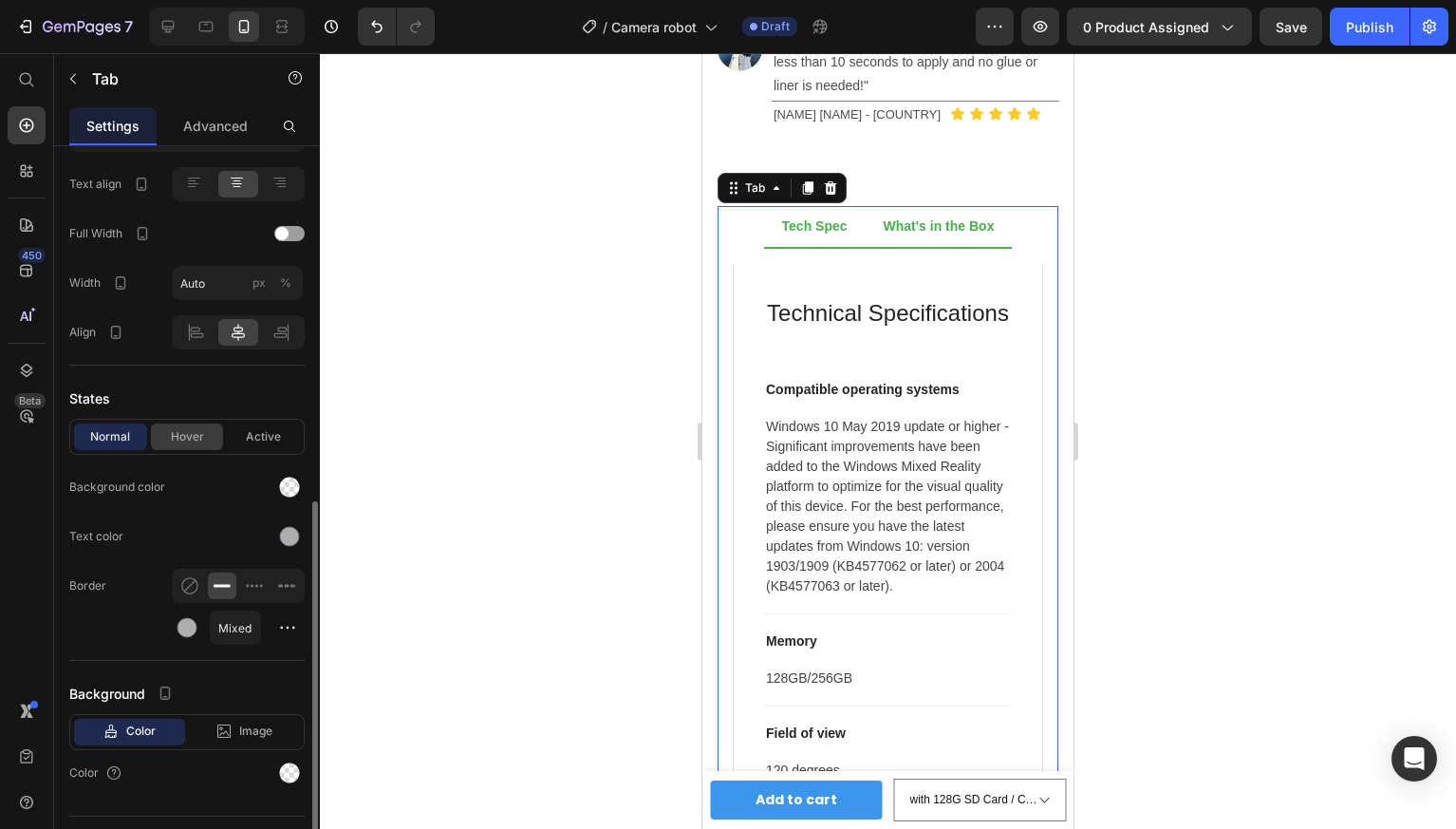 click on "Hover" at bounding box center [187, 437] 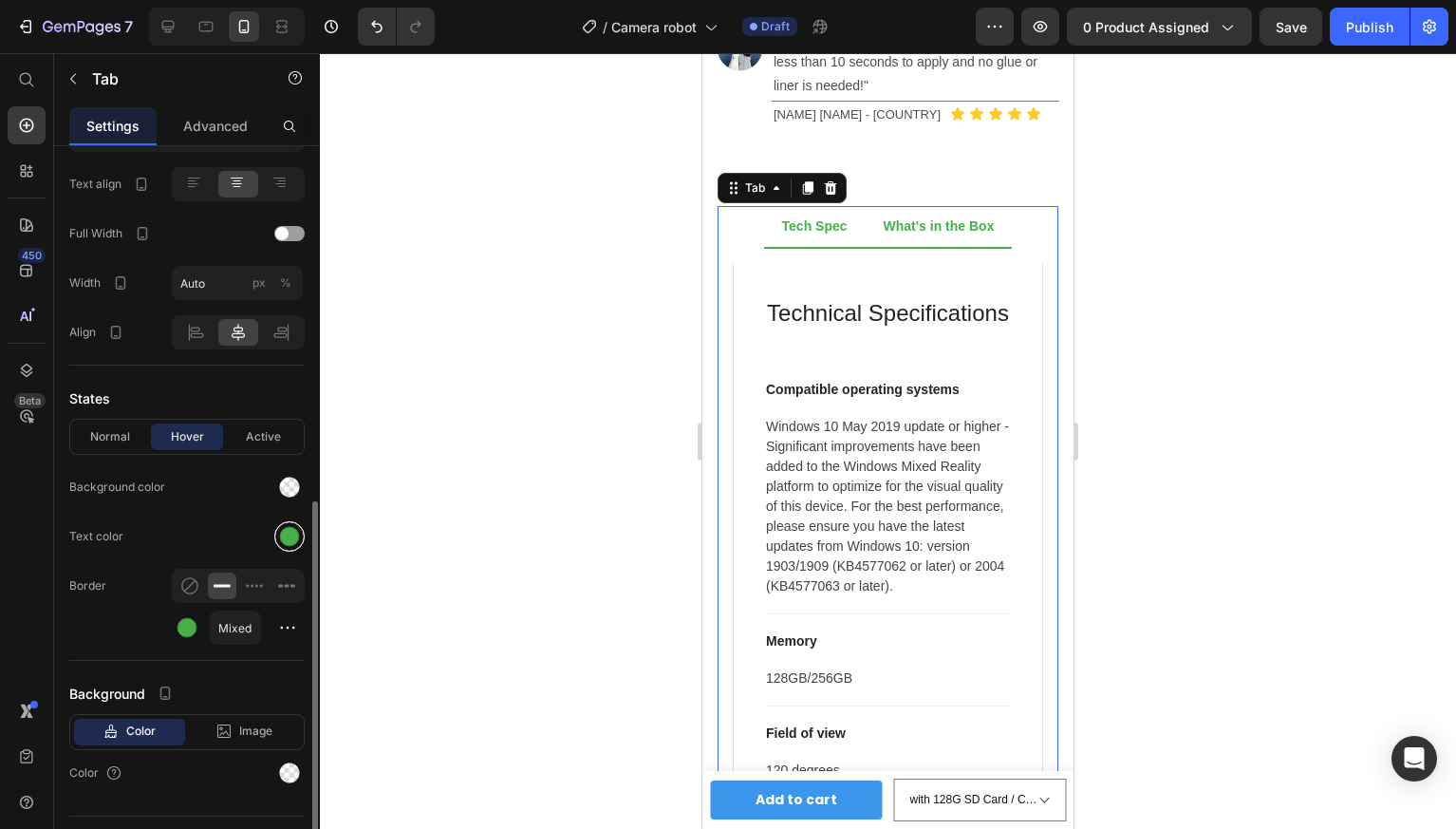 click at bounding box center (289, 537) 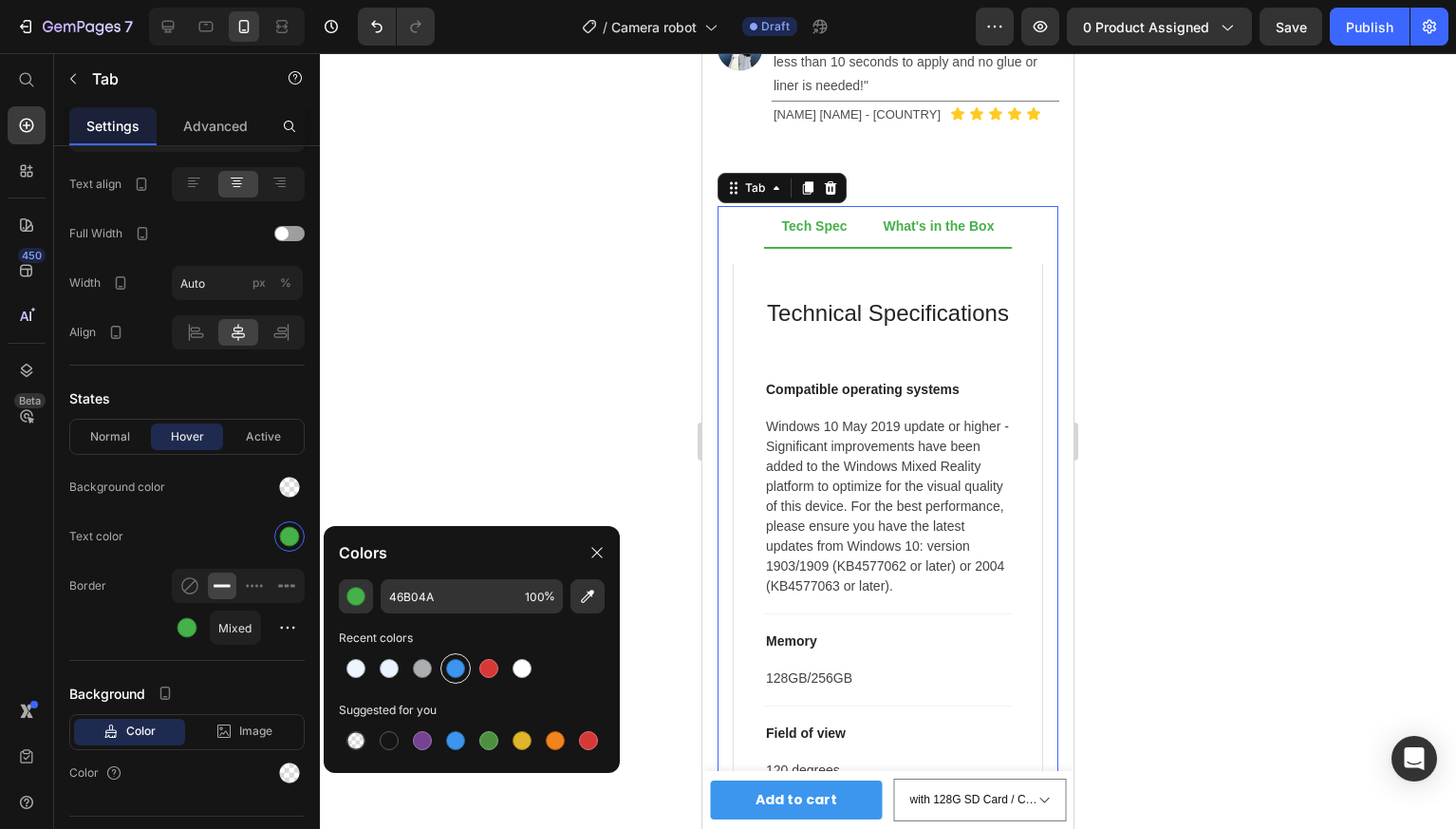 click at bounding box center (456, 669) 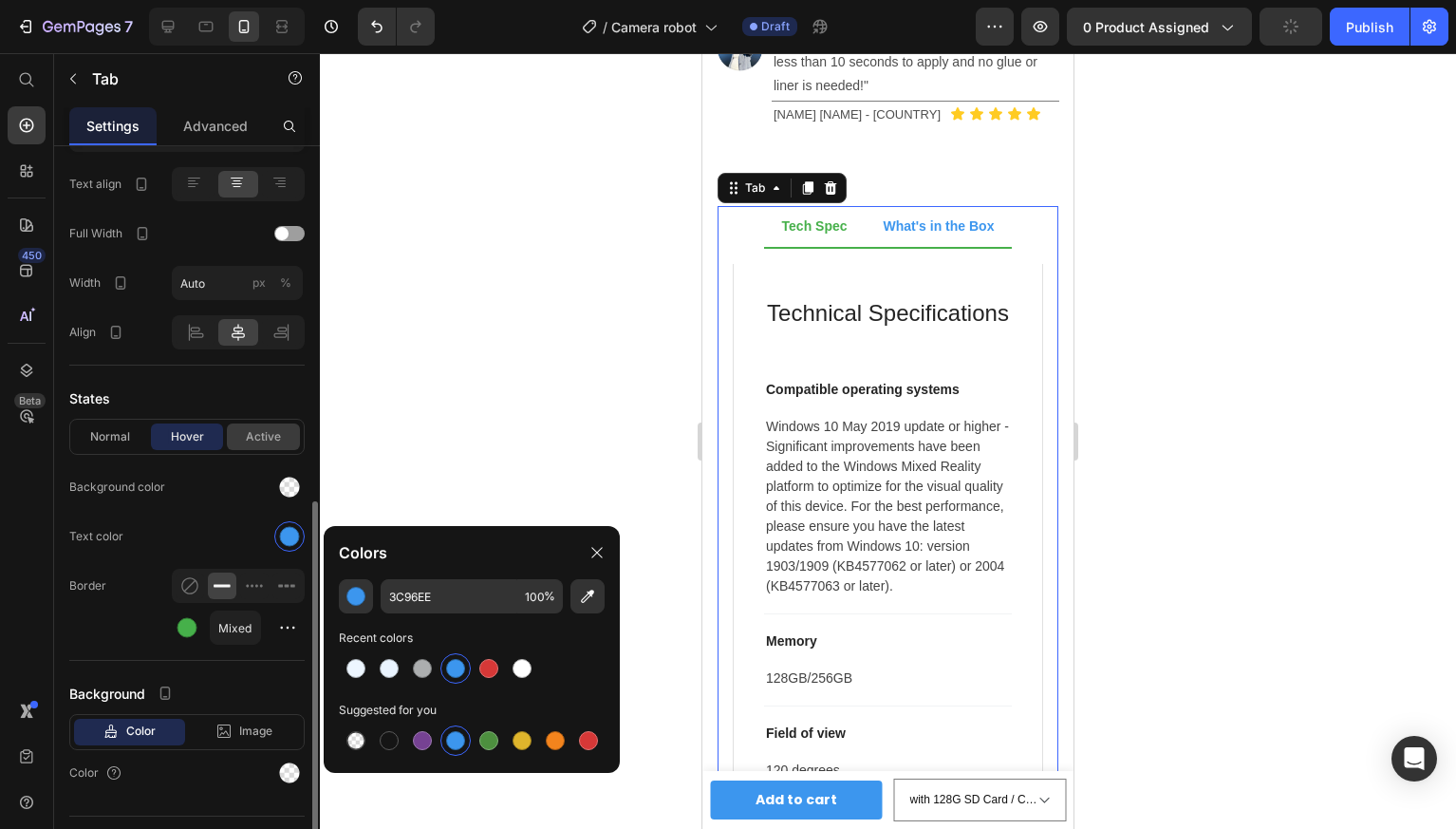 click on "Active" at bounding box center [263, 437] 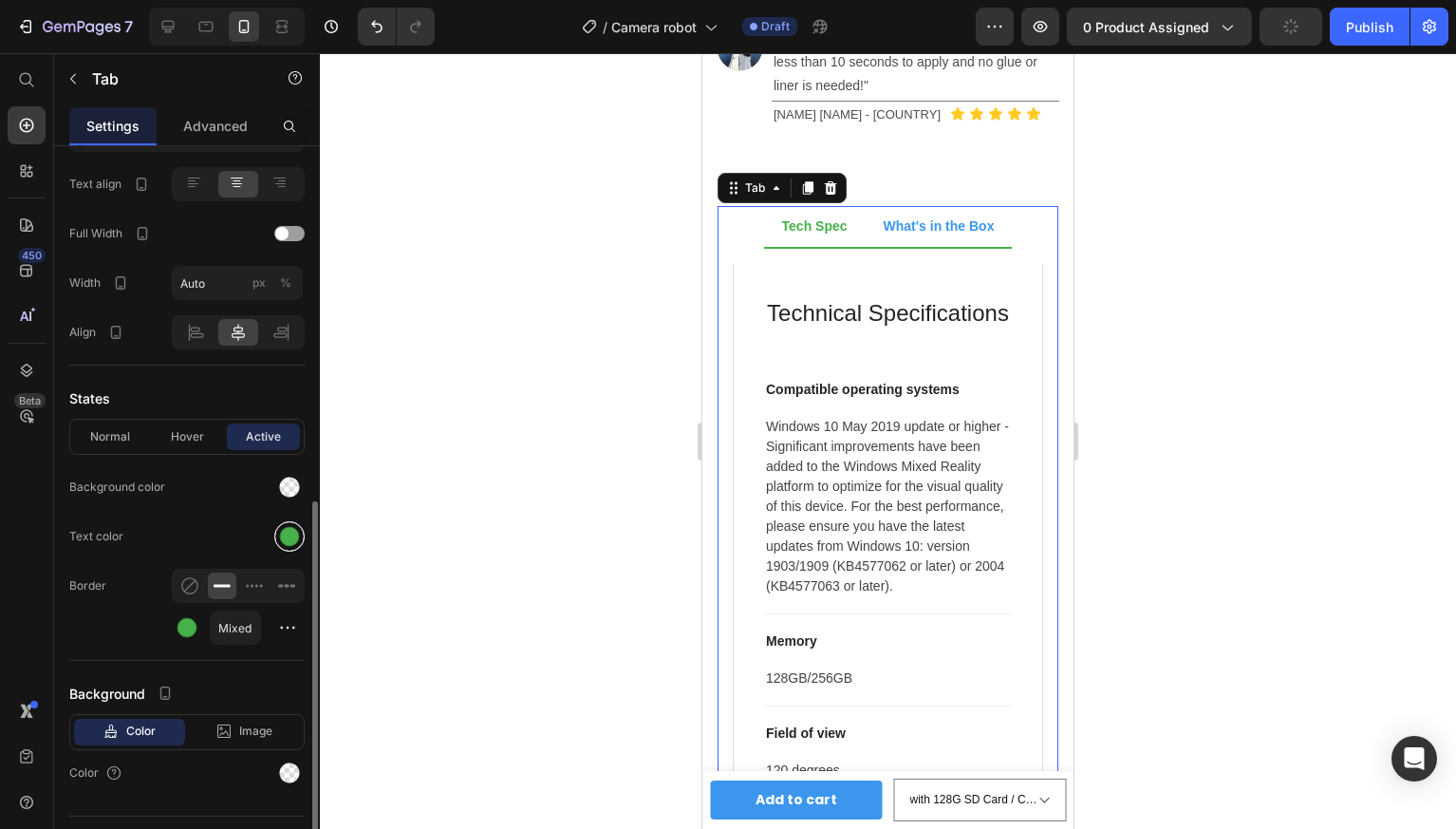 click at bounding box center (289, 537) 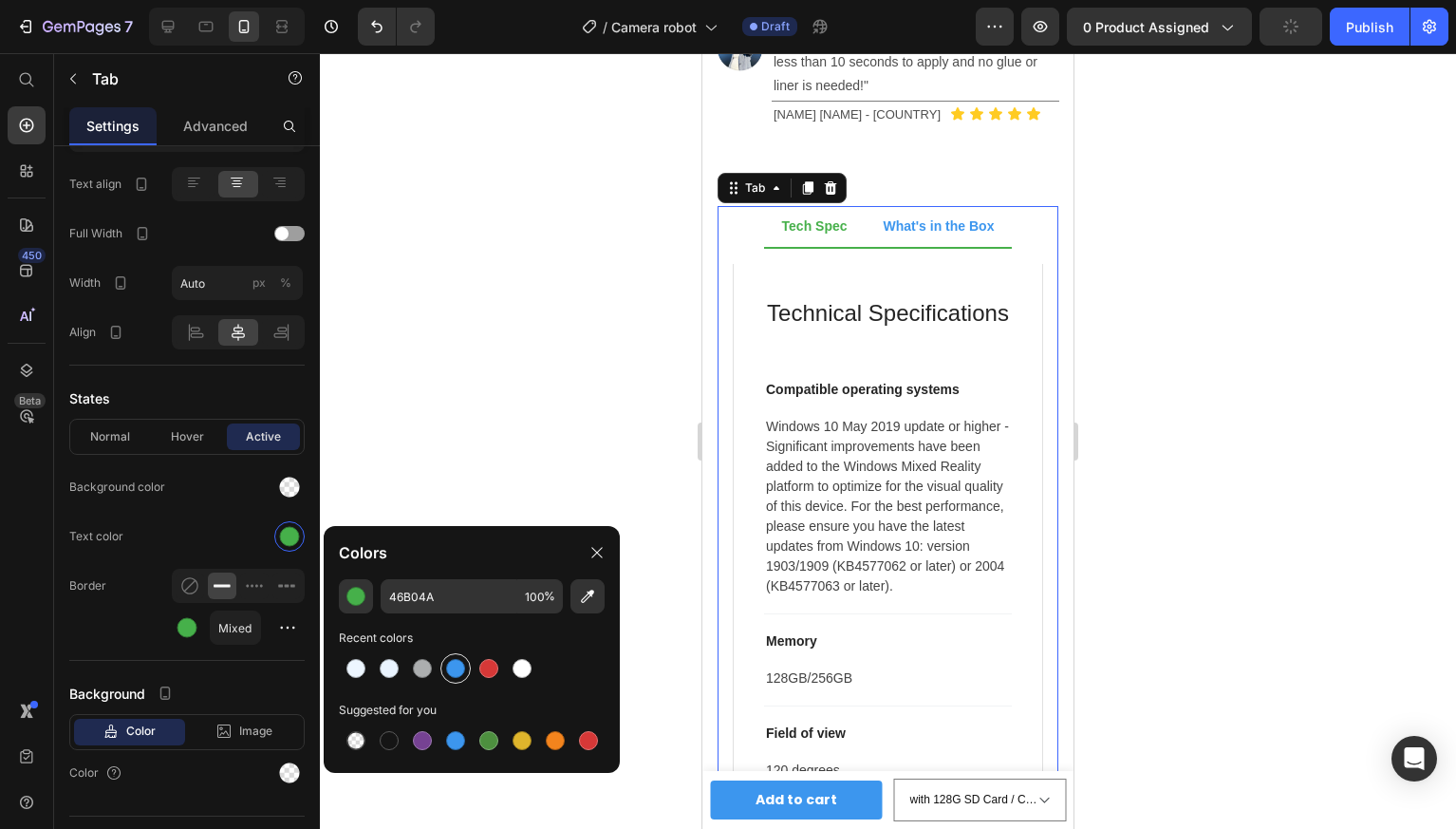 click at bounding box center (456, 669) 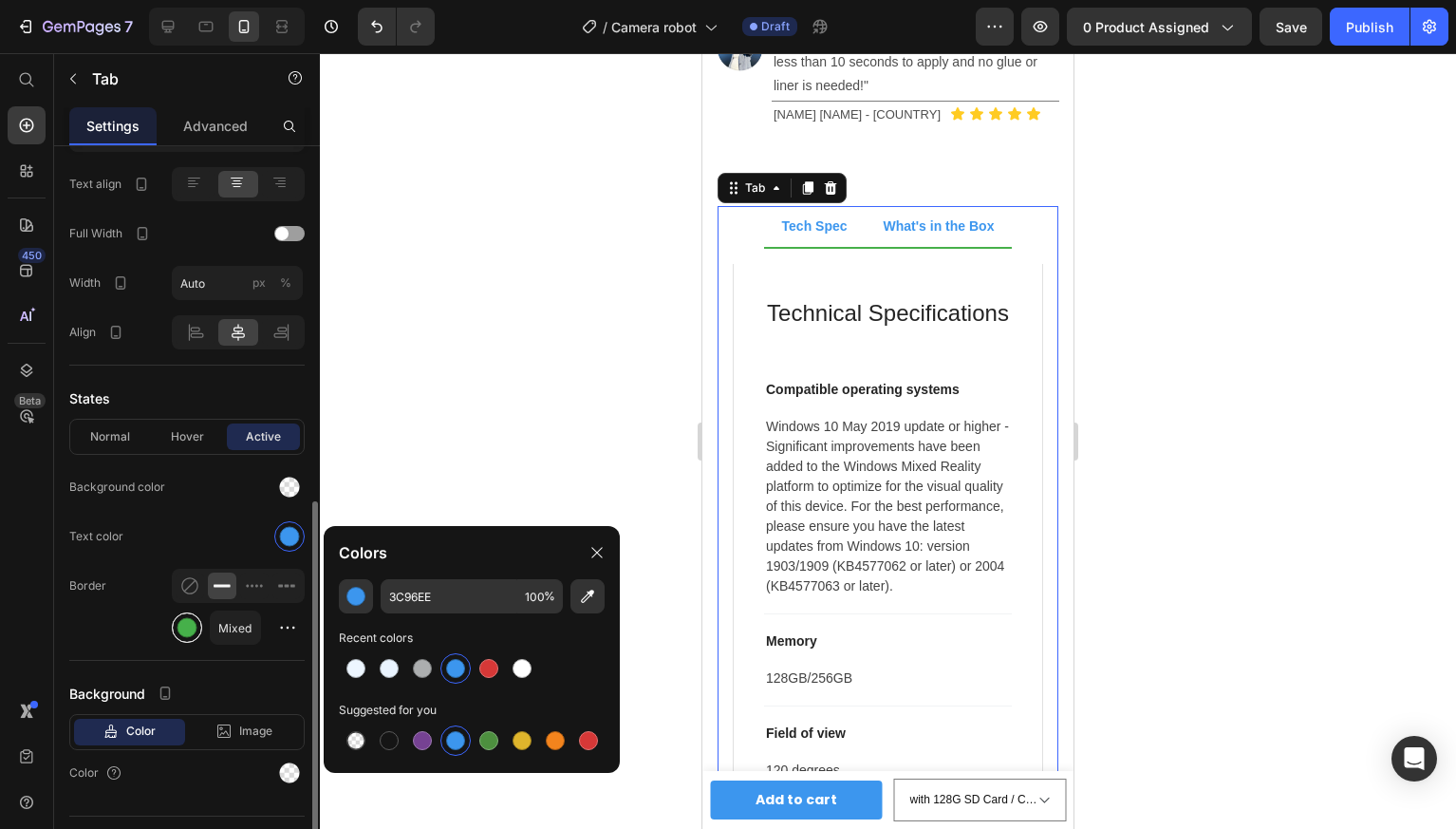 click at bounding box center (187, 628) 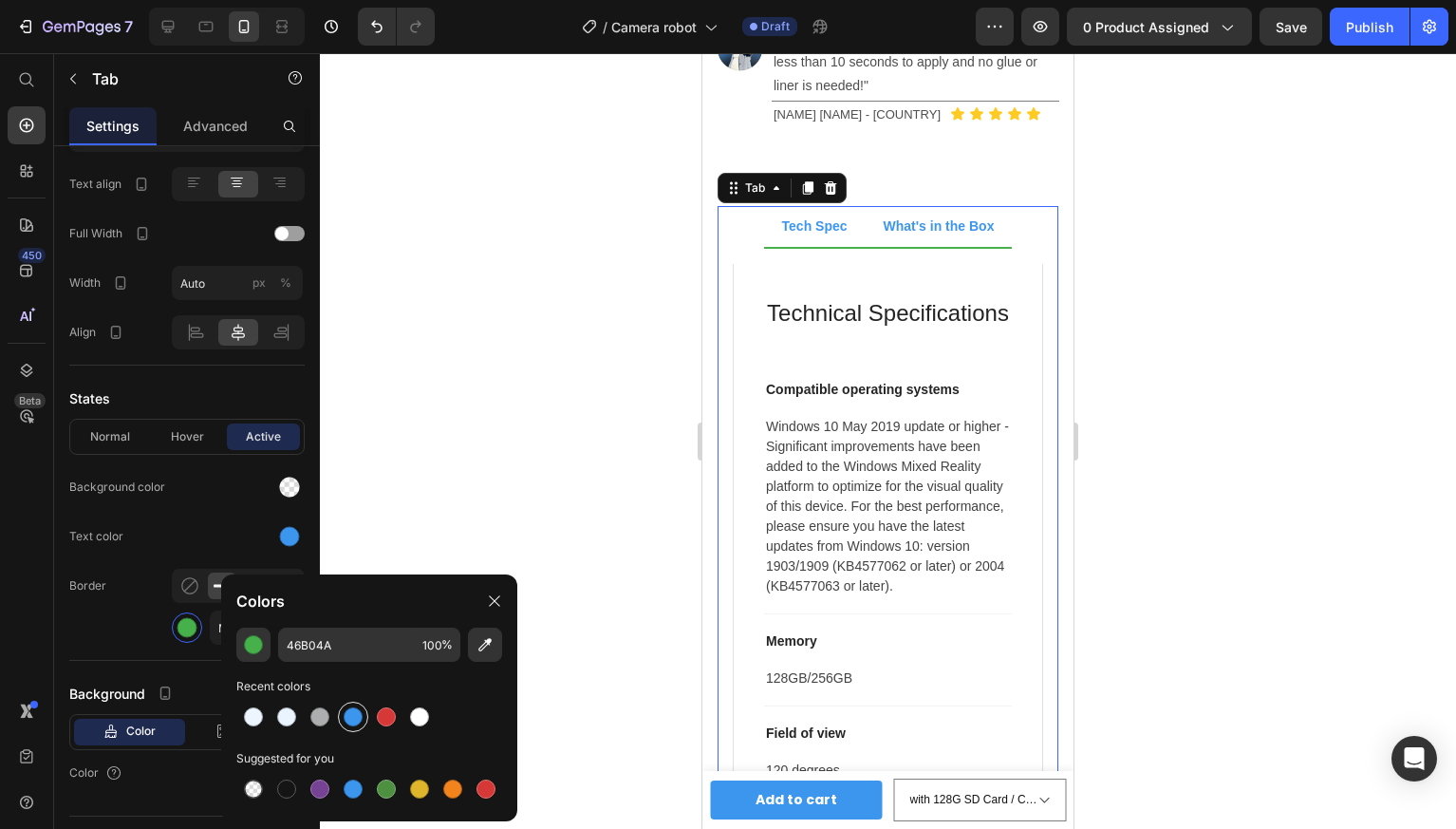 click at bounding box center [353, 717] 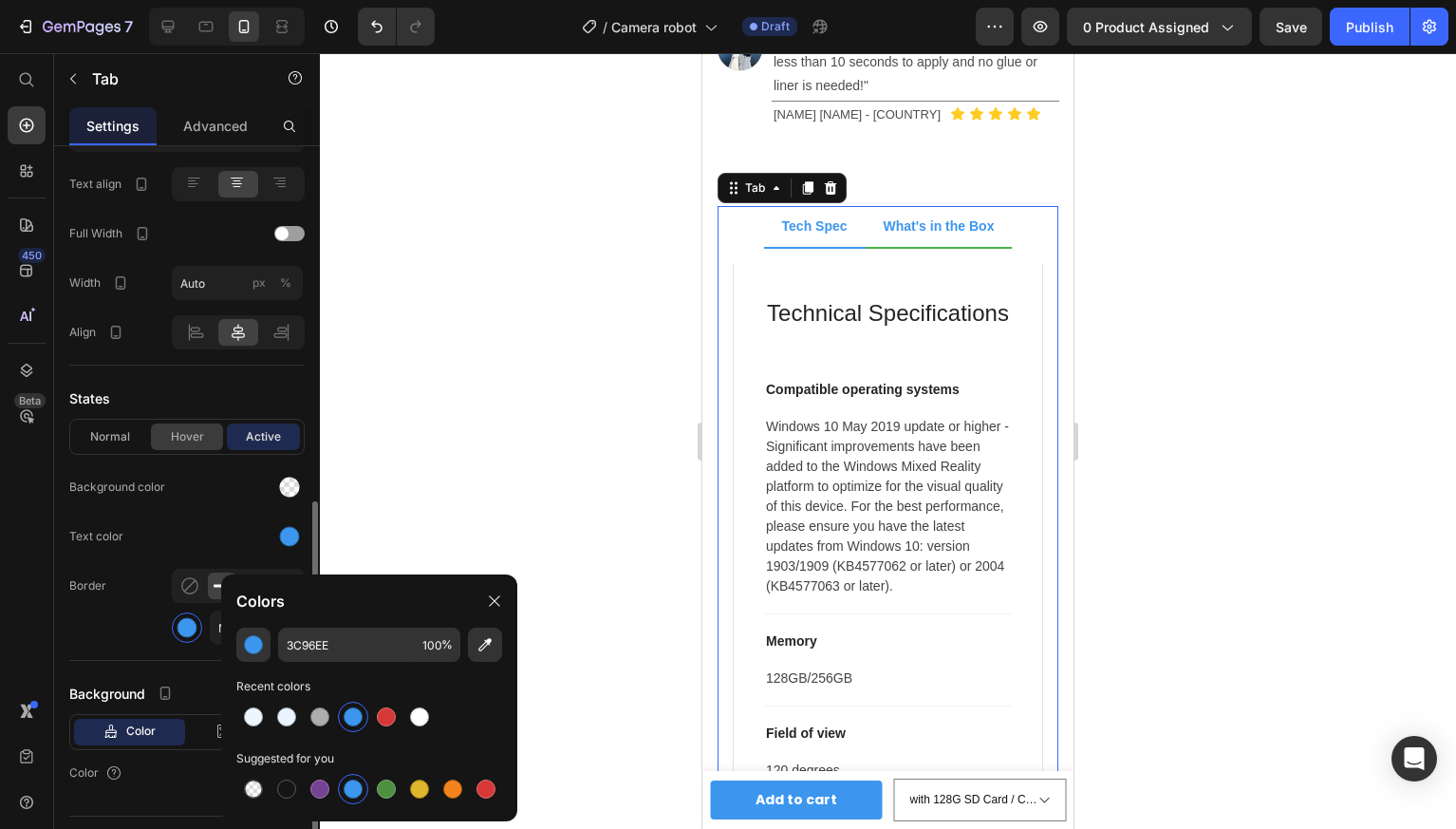 click on "Hover" at bounding box center [187, 437] 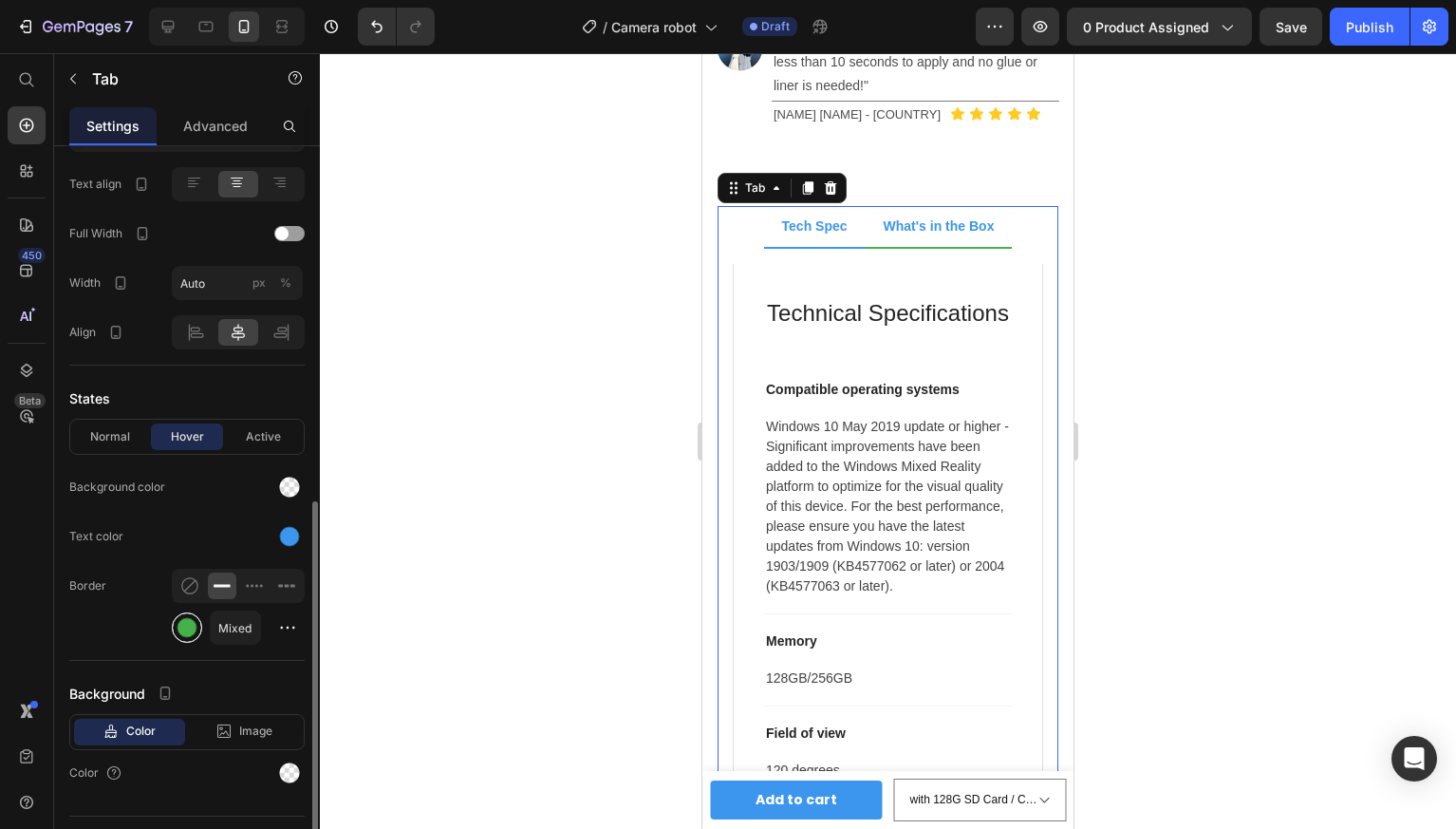 click at bounding box center (187, 628) 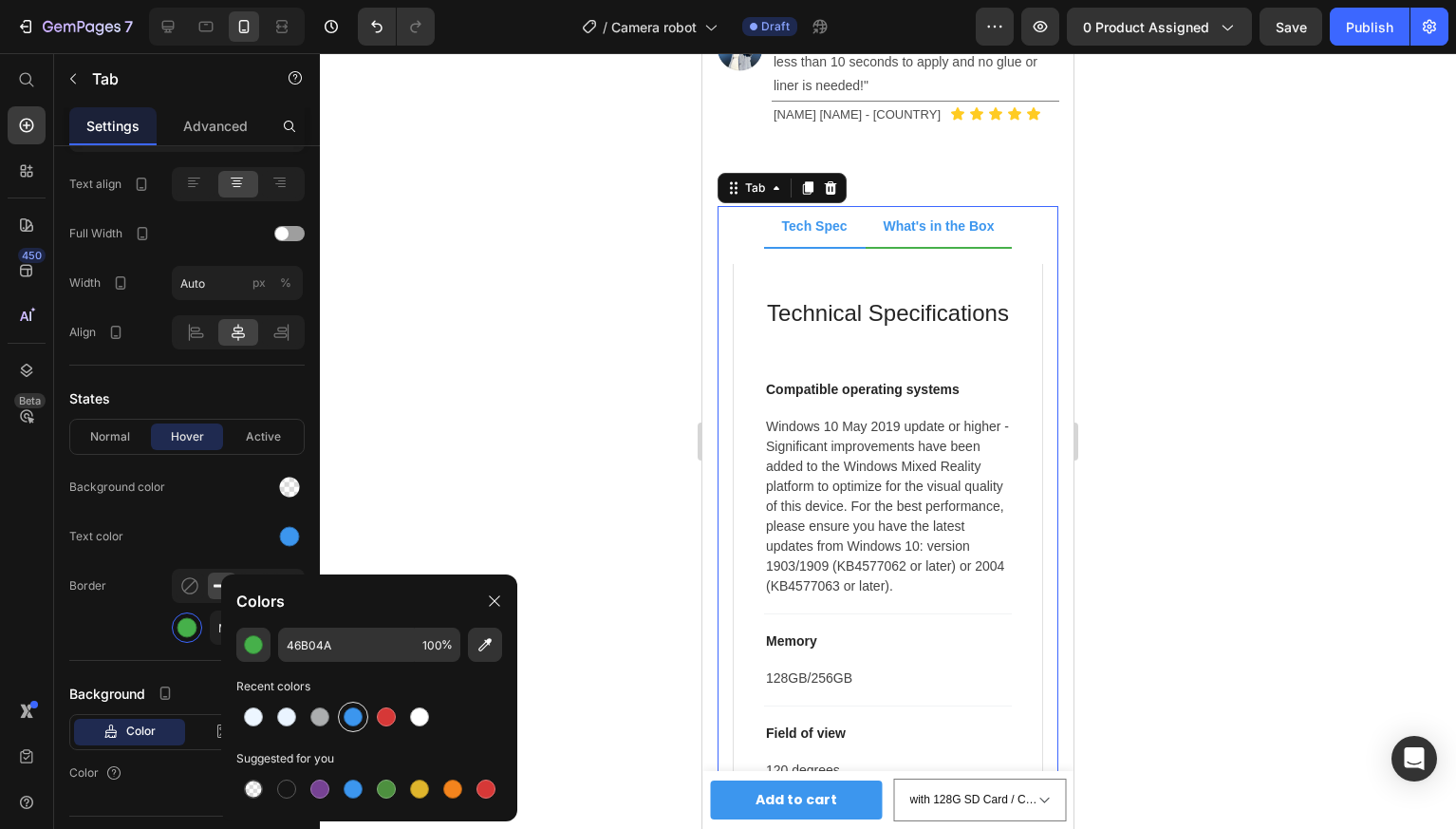 click at bounding box center [353, 717] 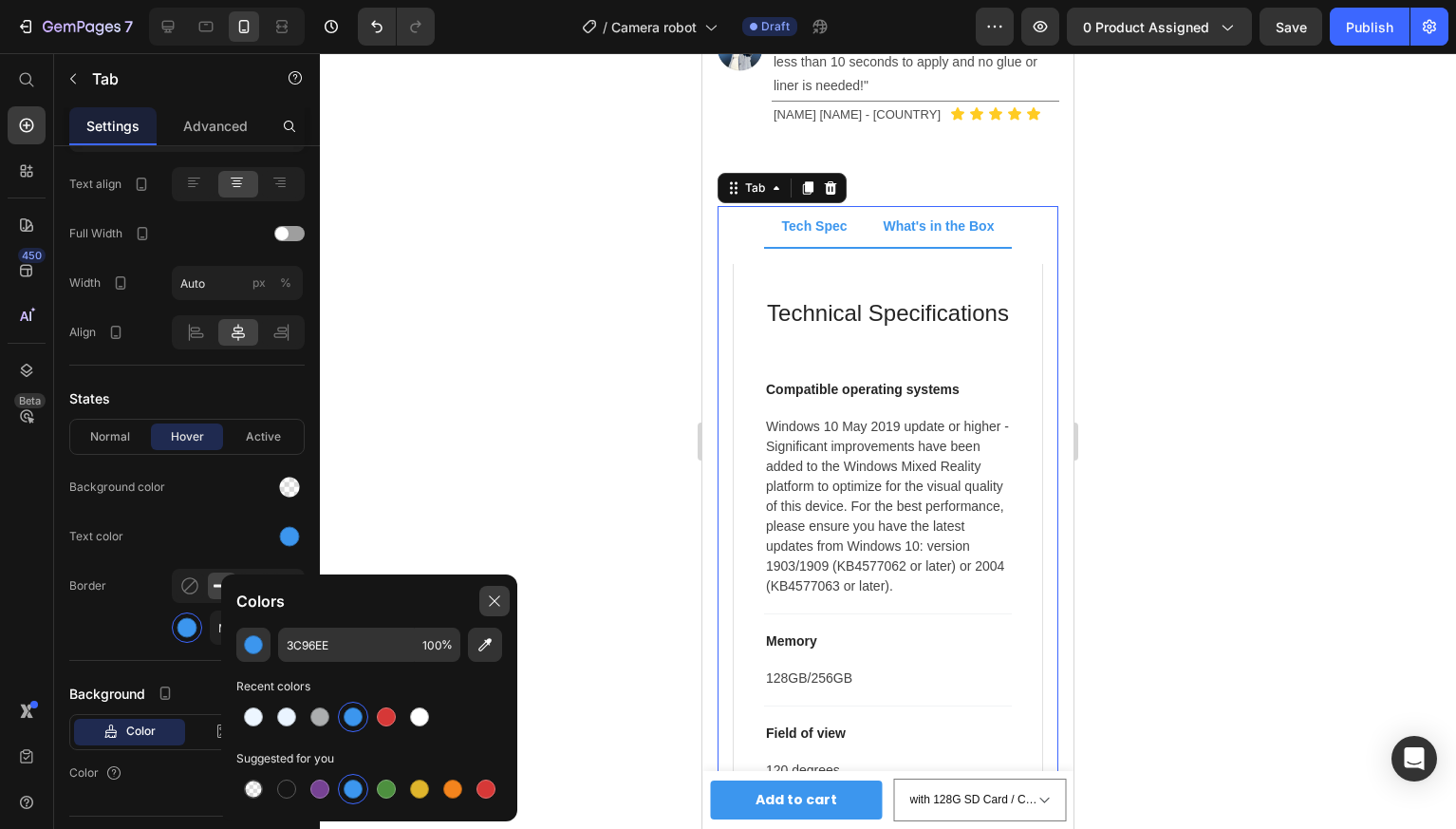 click 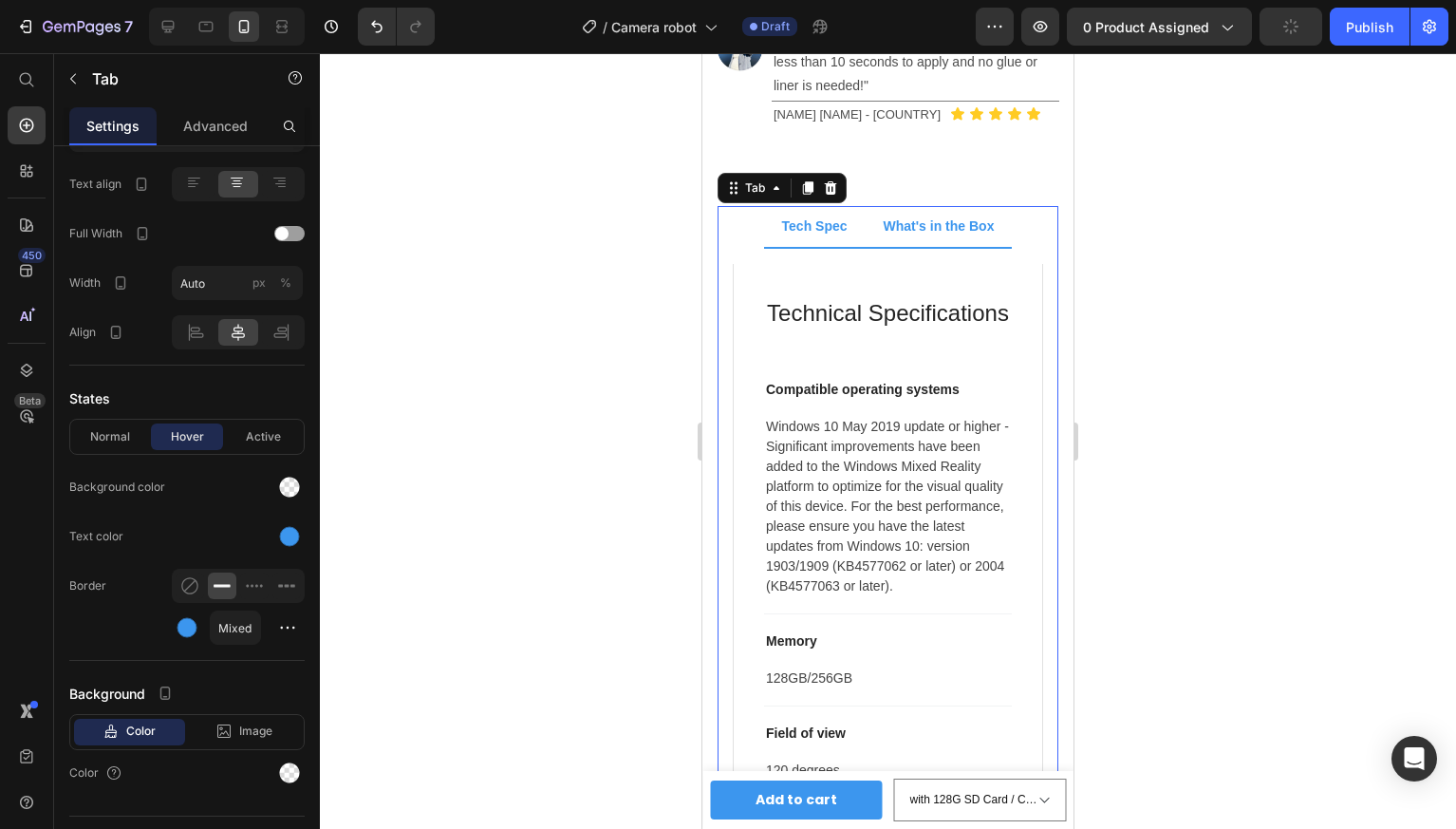 click 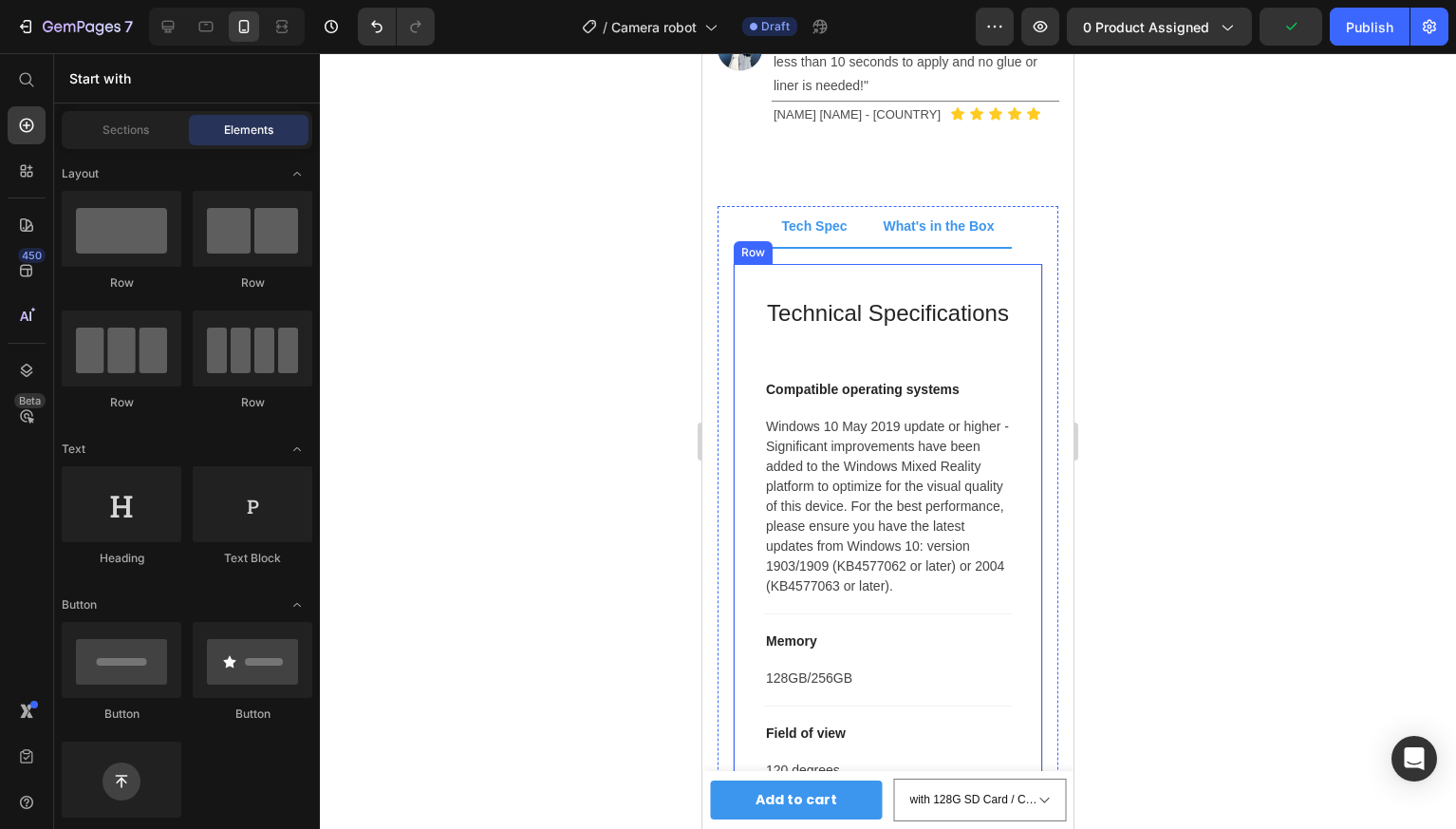 click on "Technical Specifications Heading Compatible operating systems Text block Windows 10 May 2019 update or higher - Significant improvements have been added to the Windows Mixed Reality platform to optimize for the visual quality of this device. For the best performance, please ensure you have the latest updates from Windows 10: version 1903/1909 (KB4577062 or later) or 2004 (KB4577063 or later). Text block Row Memory Text block 128GB/256GB Text block Row Field of view Text block 120 degrees Text block Row Resolution Text block 2448 x 2448 pixels per eye Text block Row Weight Text block 560 grams Text block Row Material Text block Magnesium alloy, plastic Text block Row Color Text block Black Text block Row Row" at bounding box center [887, 730] 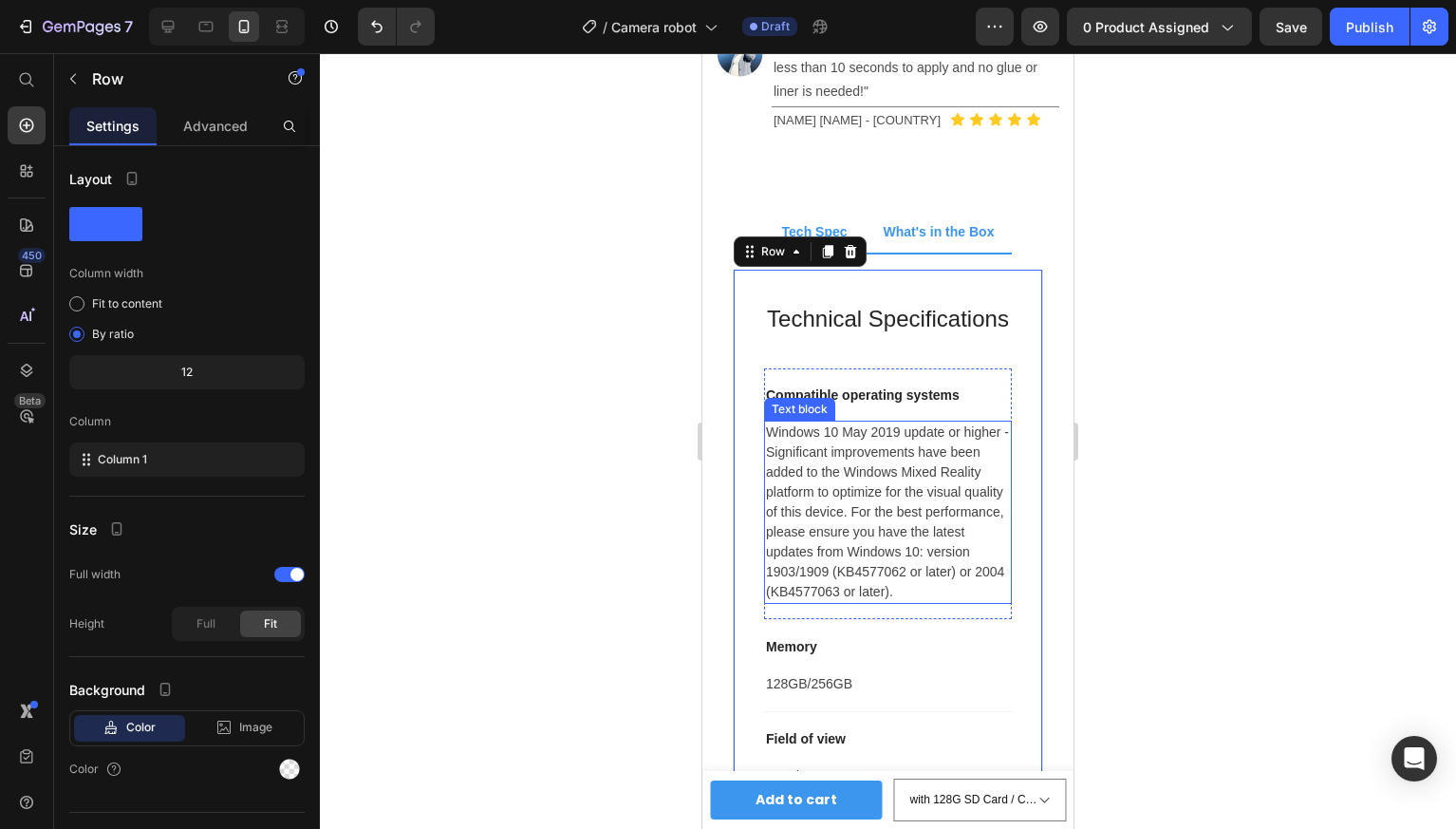 scroll, scrollTop: 1363, scrollLeft: 0, axis: vertical 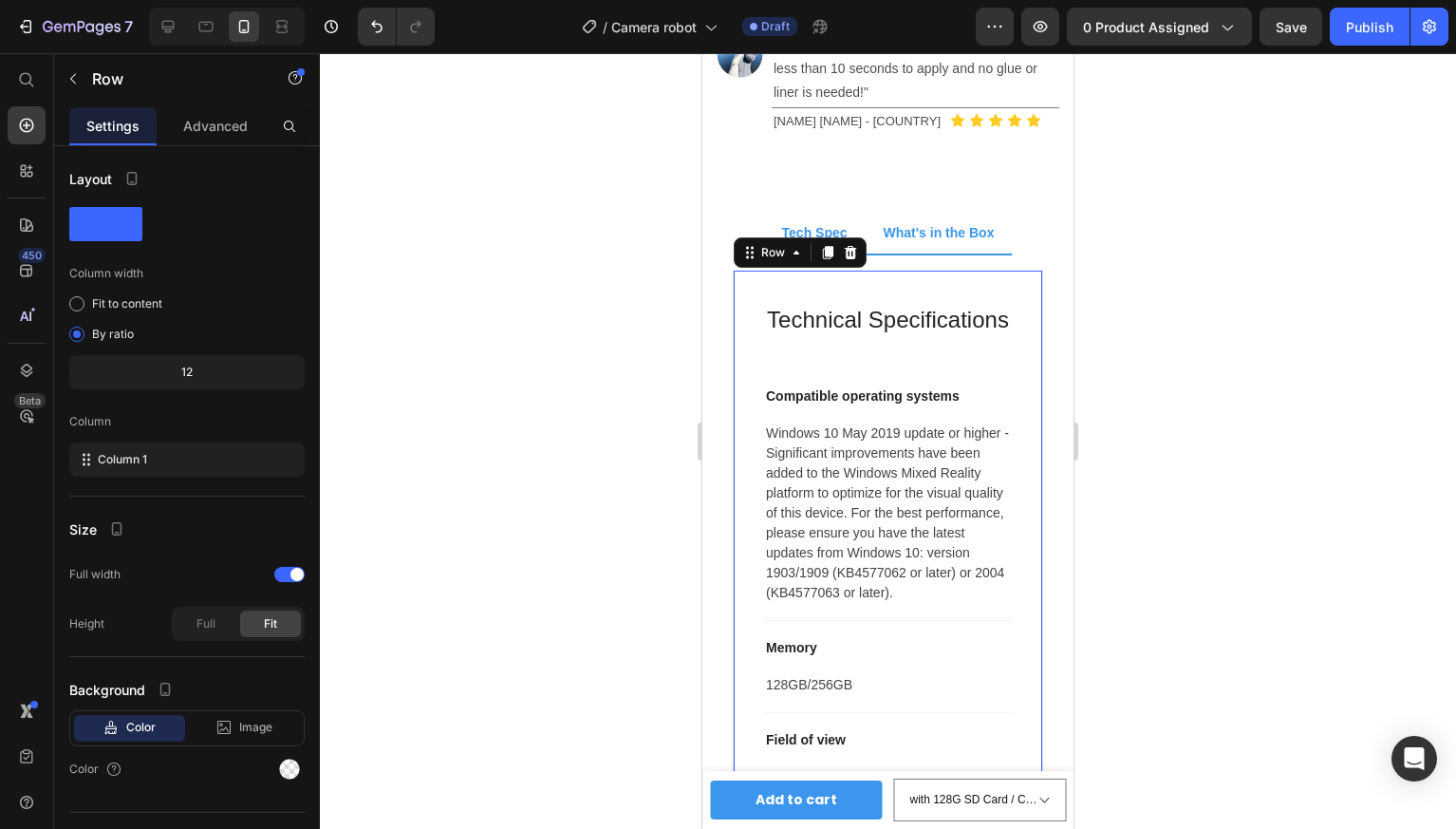 click 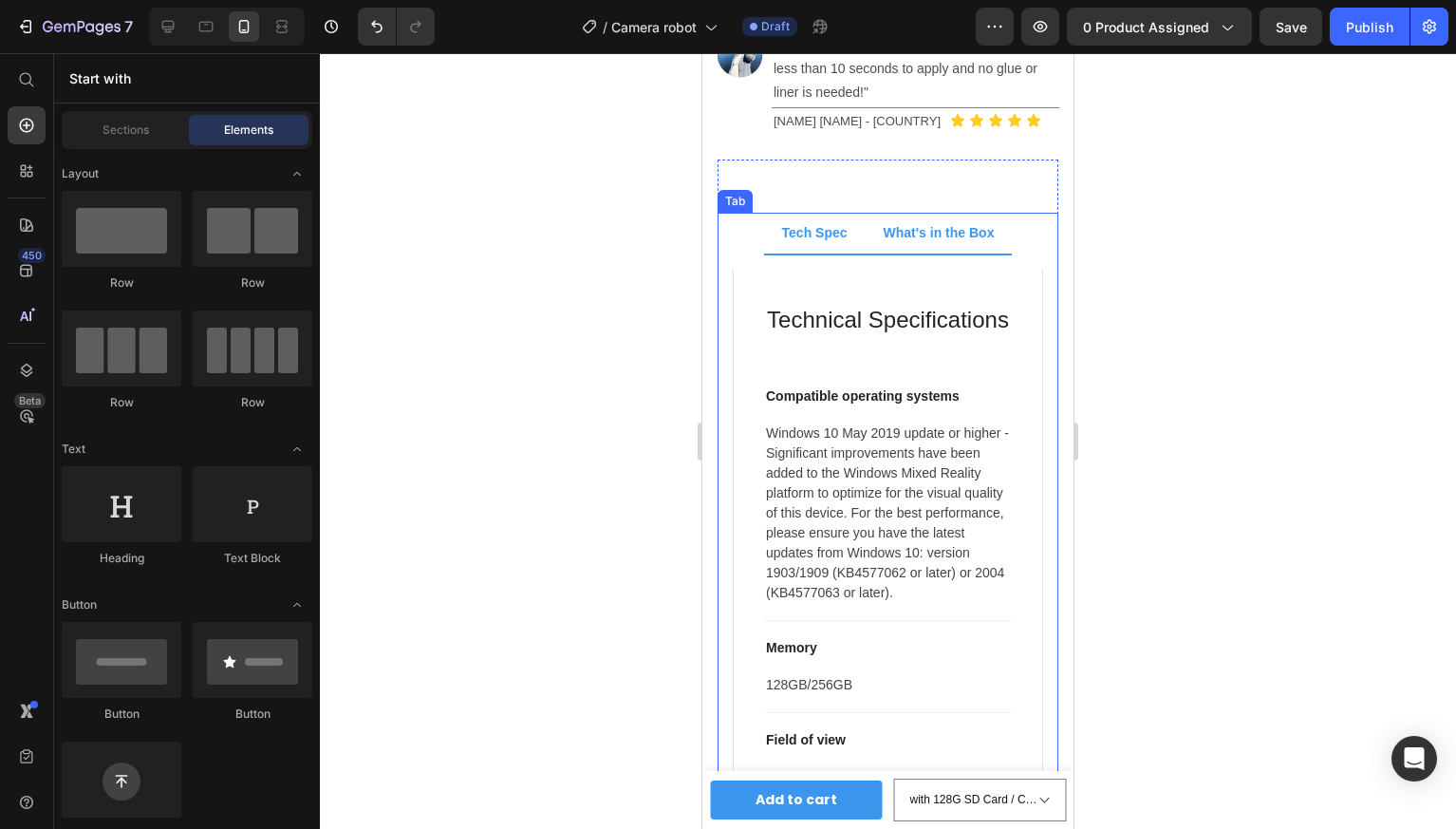 click on "What's in the Box" at bounding box center [939, 234] 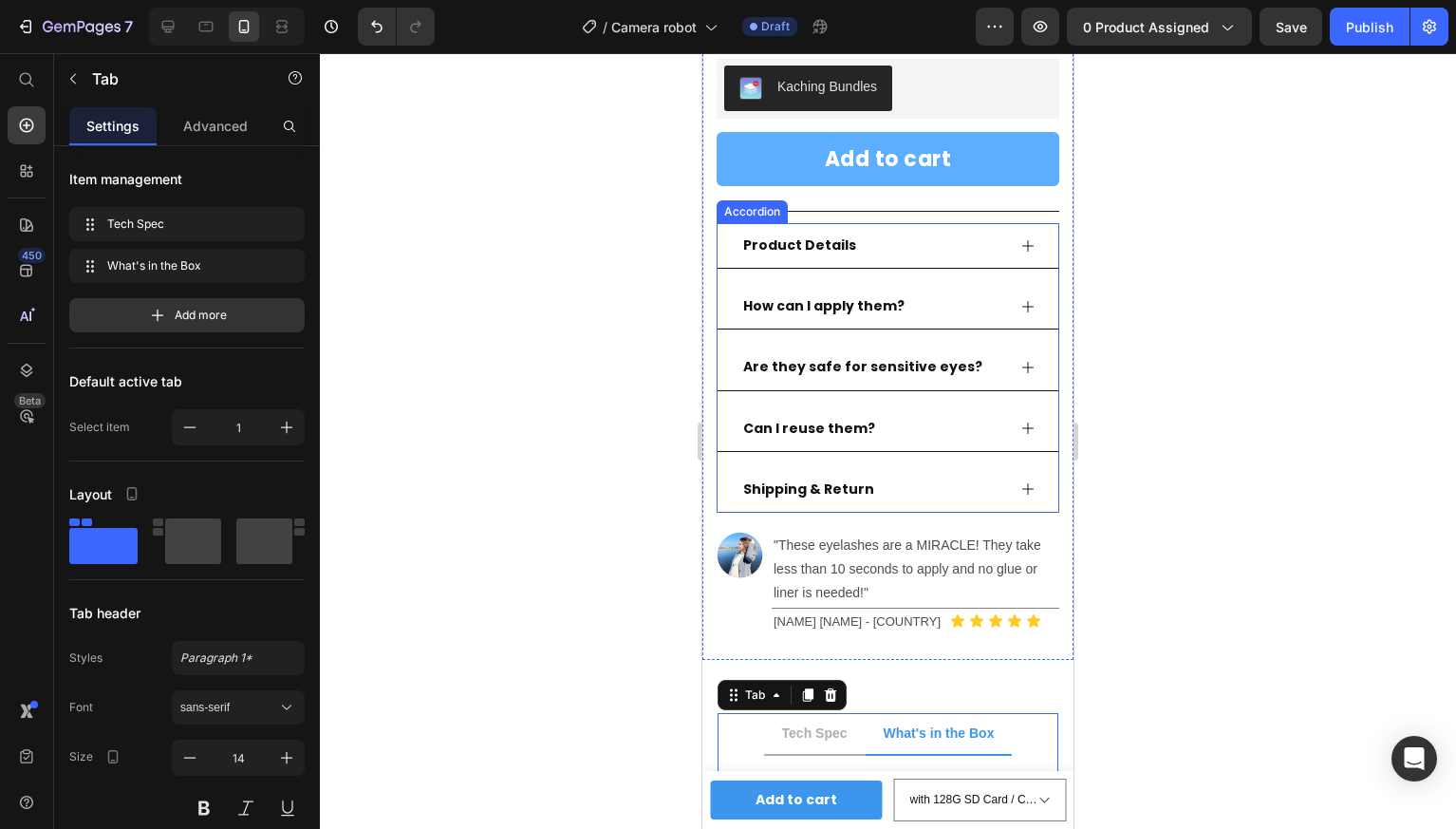 scroll, scrollTop: 820, scrollLeft: 0, axis: vertical 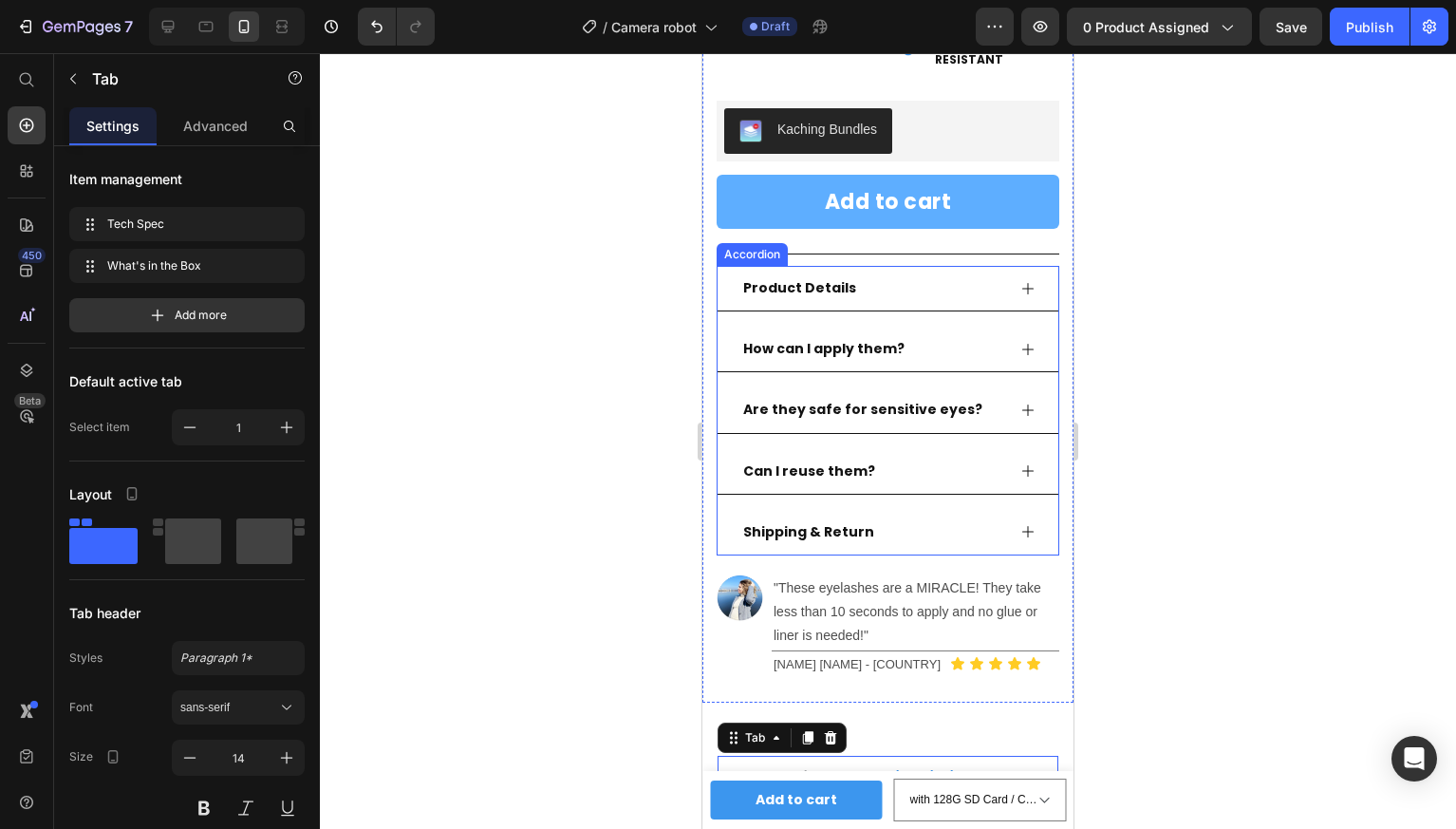 click 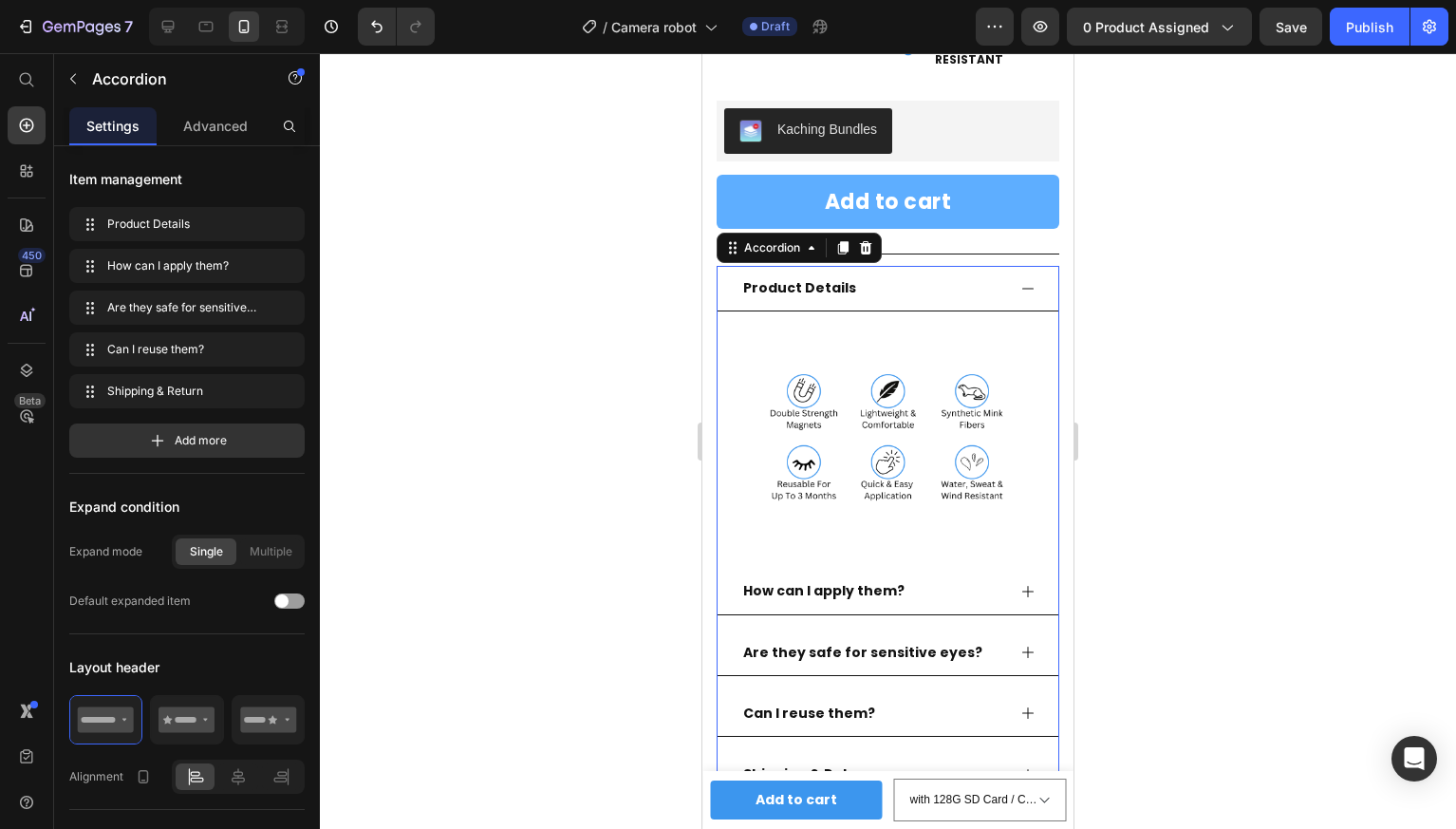 click 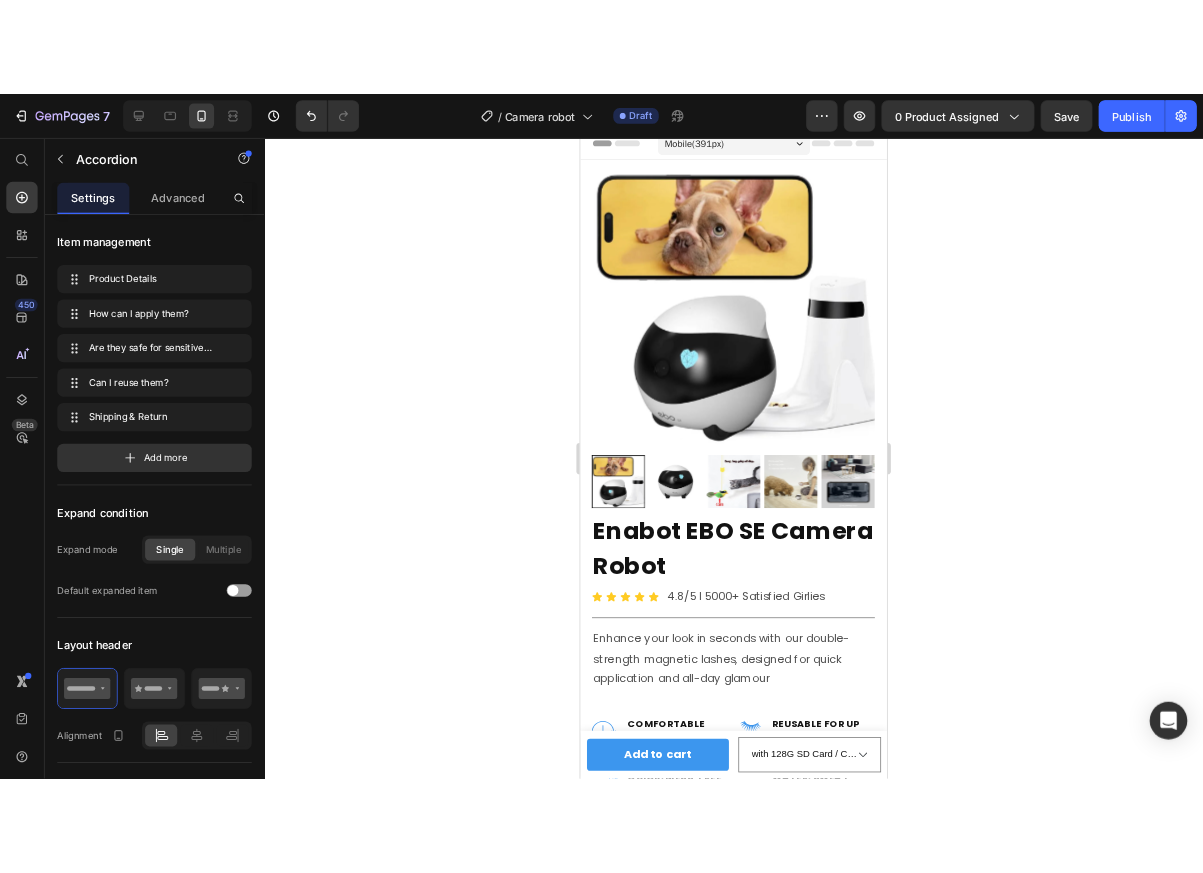 scroll, scrollTop: 0, scrollLeft: 0, axis: both 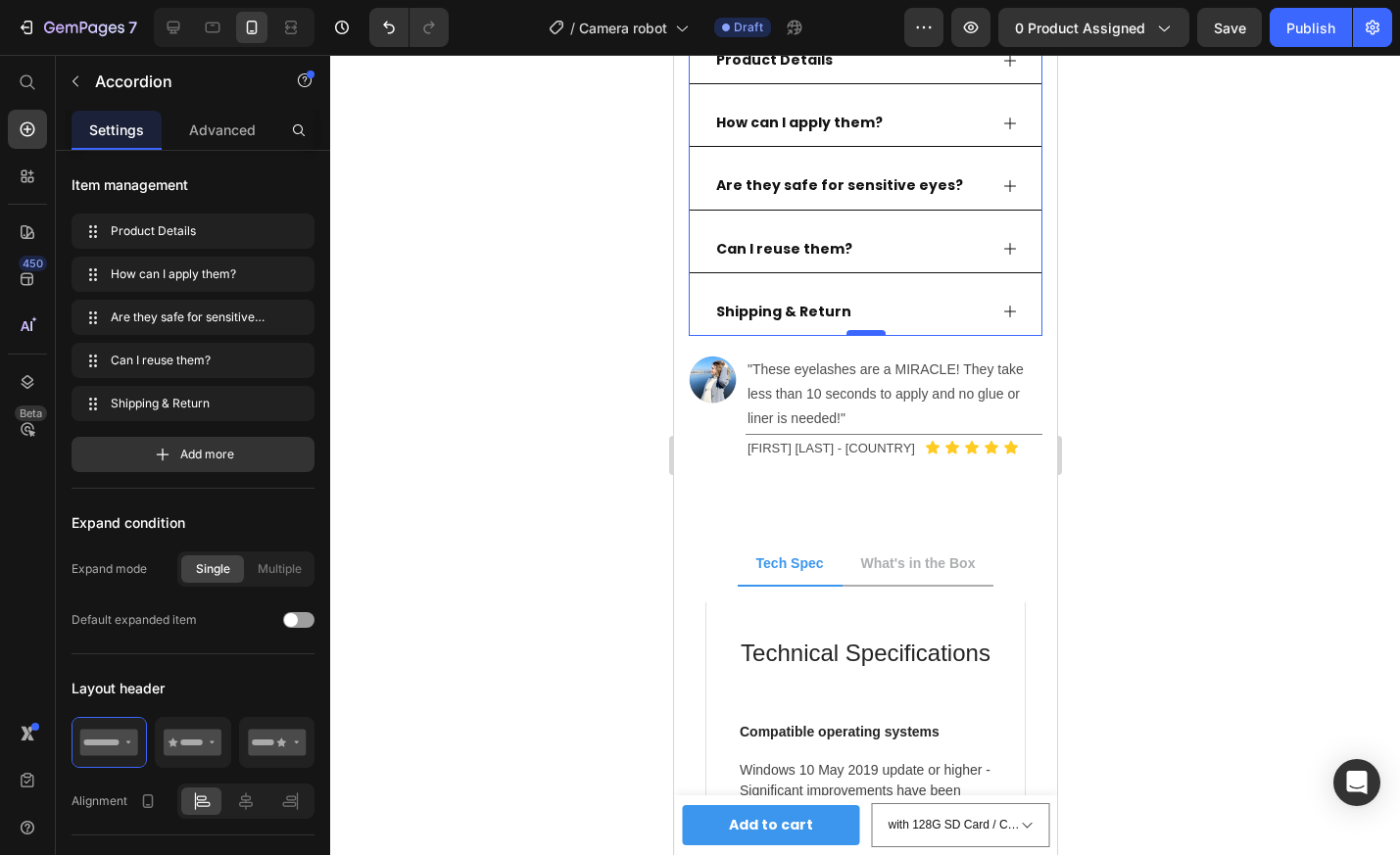 click at bounding box center [865, 333] 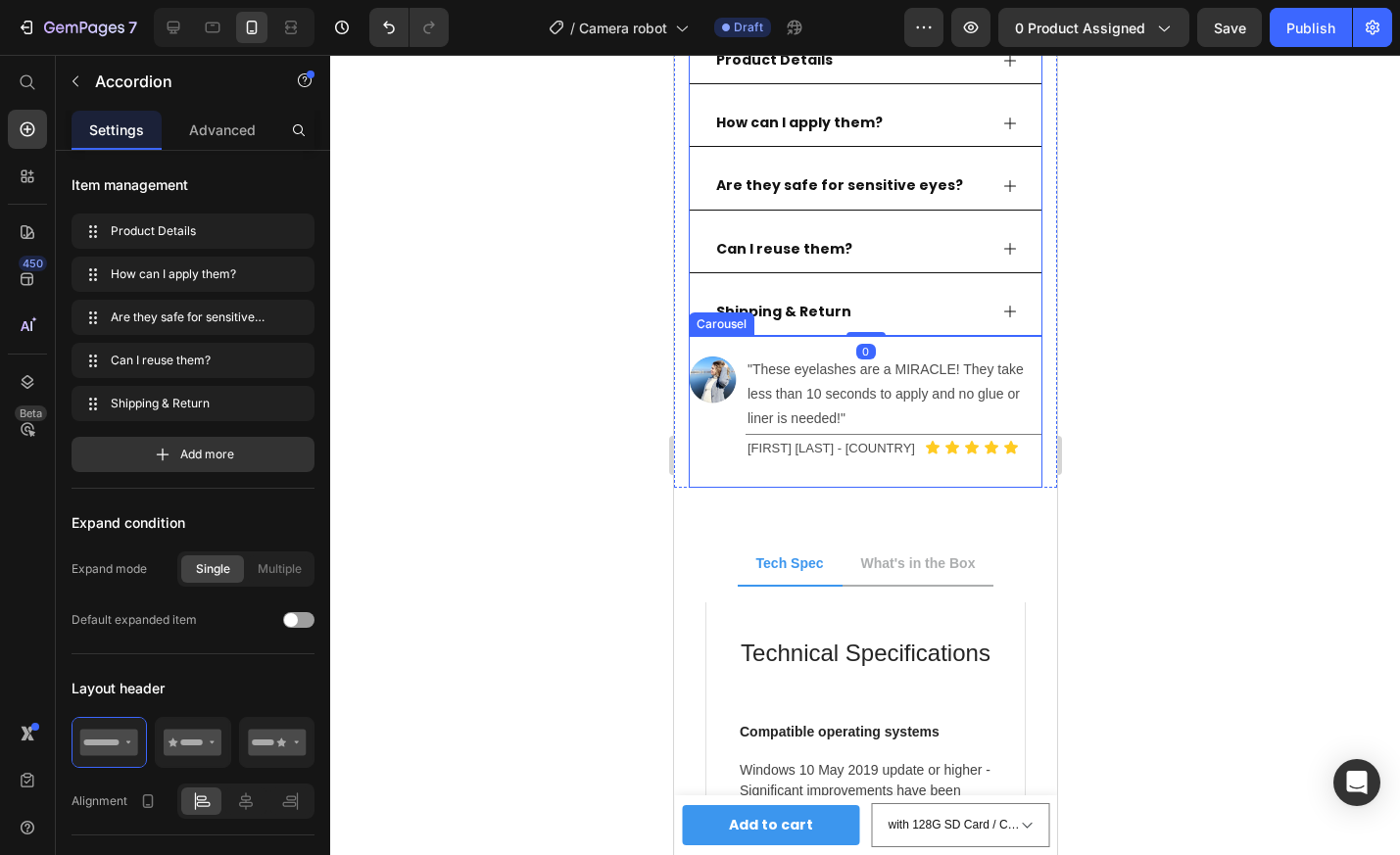click on "Image "These eyelashes are a MIRACLE! They take less than 10 seconds to apply and no glue or liner is needed!" Text Block Title Line [FIRST] [LAST] - [COUNTRY] Text Block Icon Icon Icon Icon Icon Icon List Row Row" at bounding box center (864, 431) 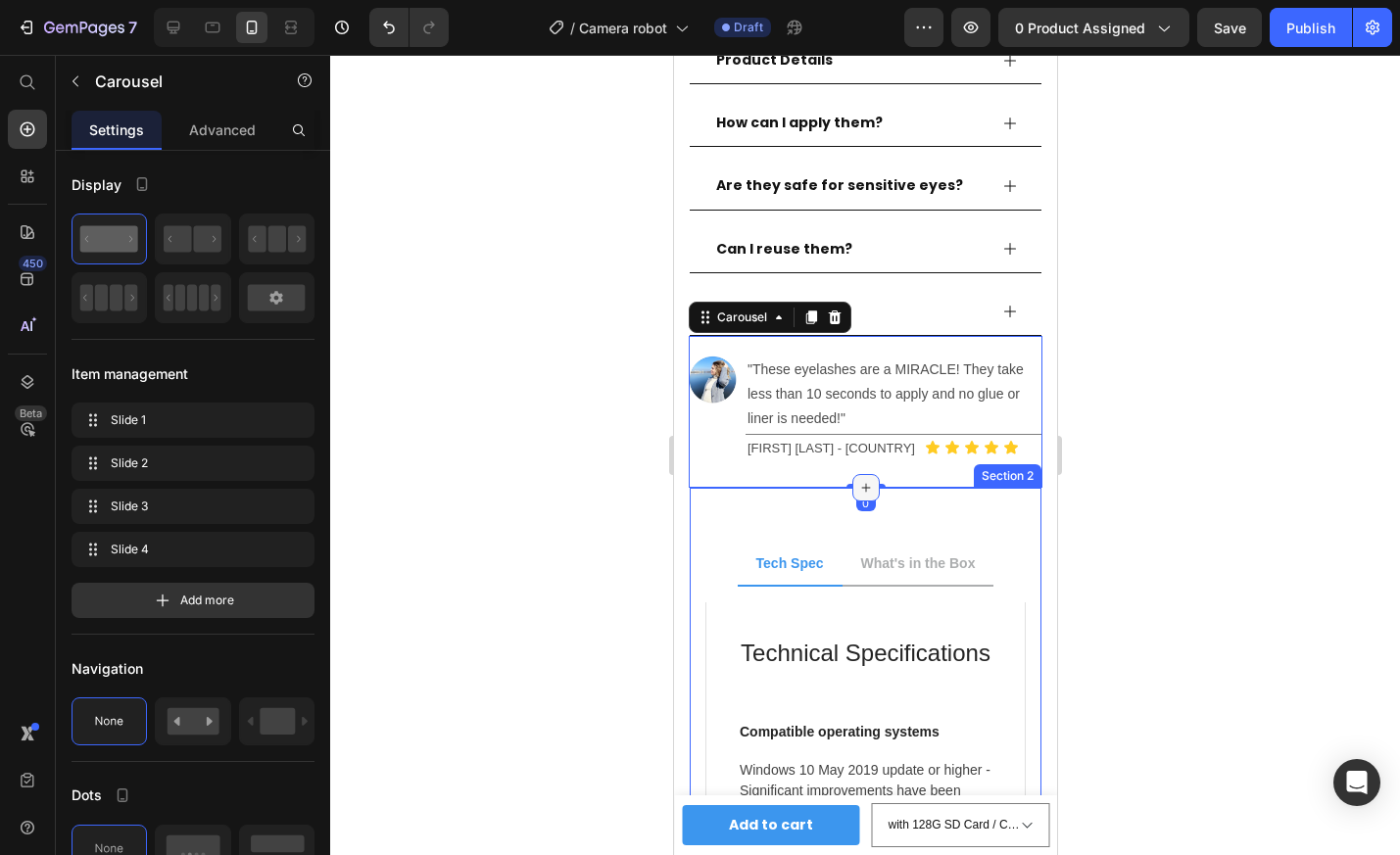 click 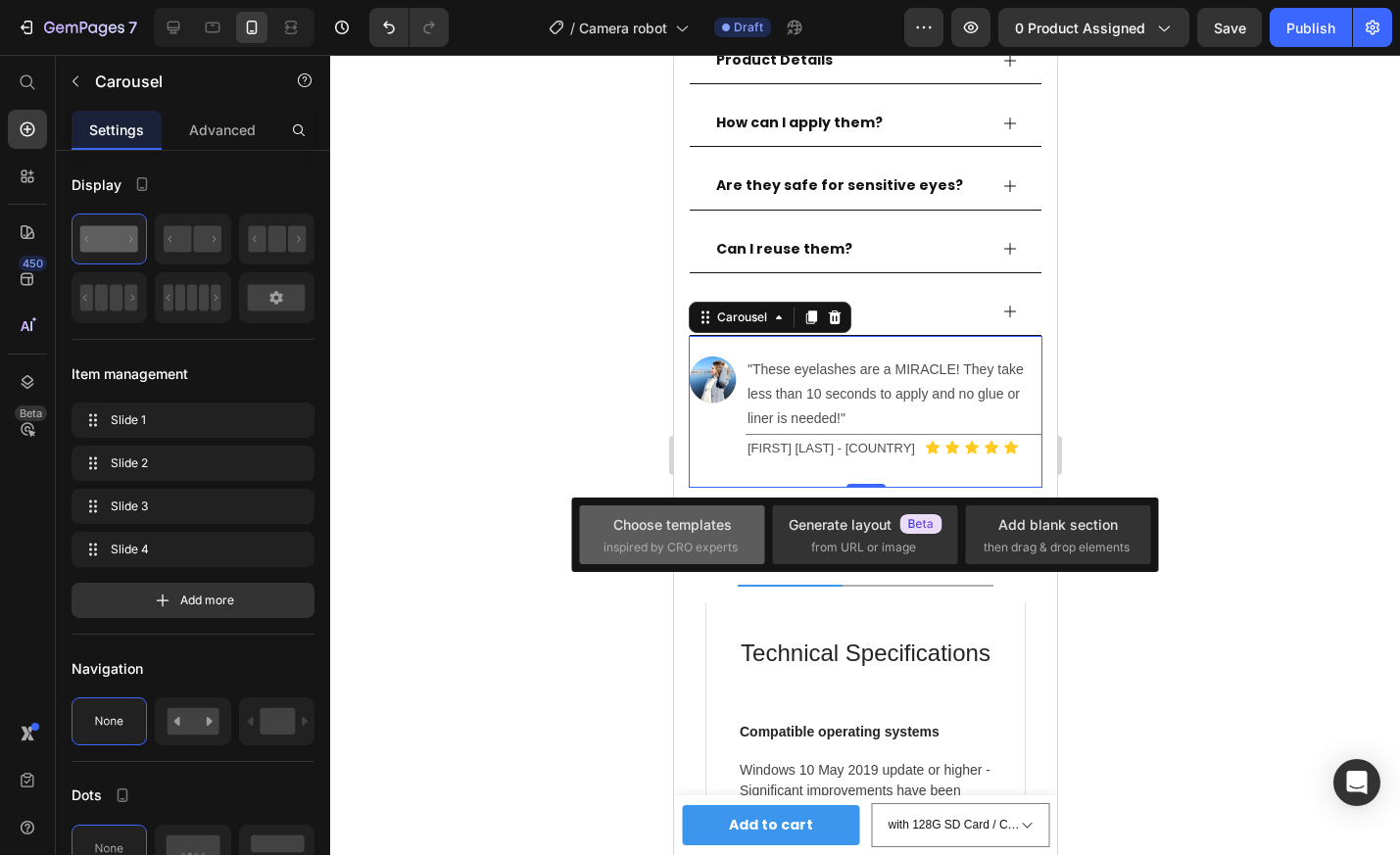 click on "inspired by CRO experts" at bounding box center [670, 547] 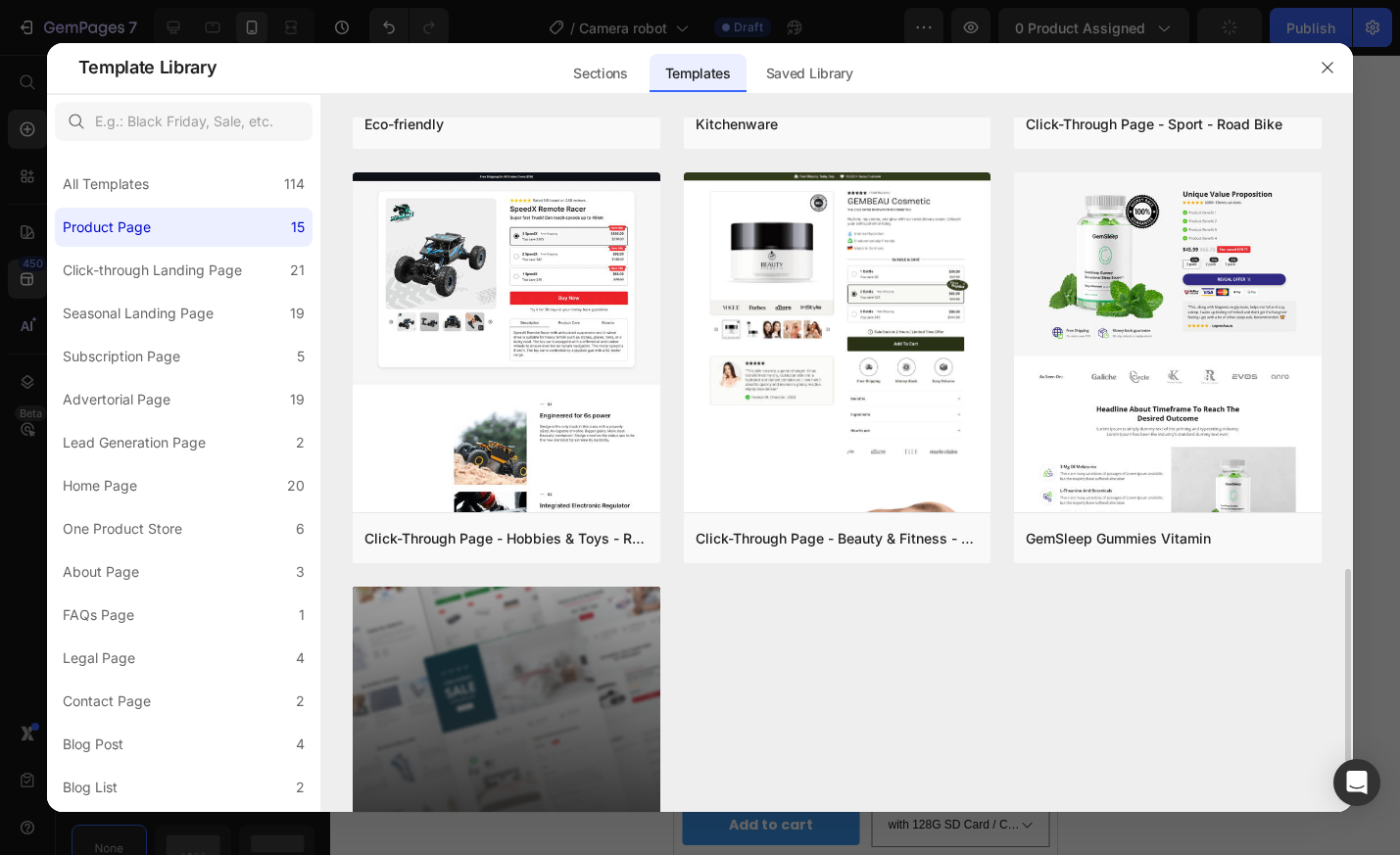 scroll, scrollTop: 1603, scrollLeft: 0, axis: vertical 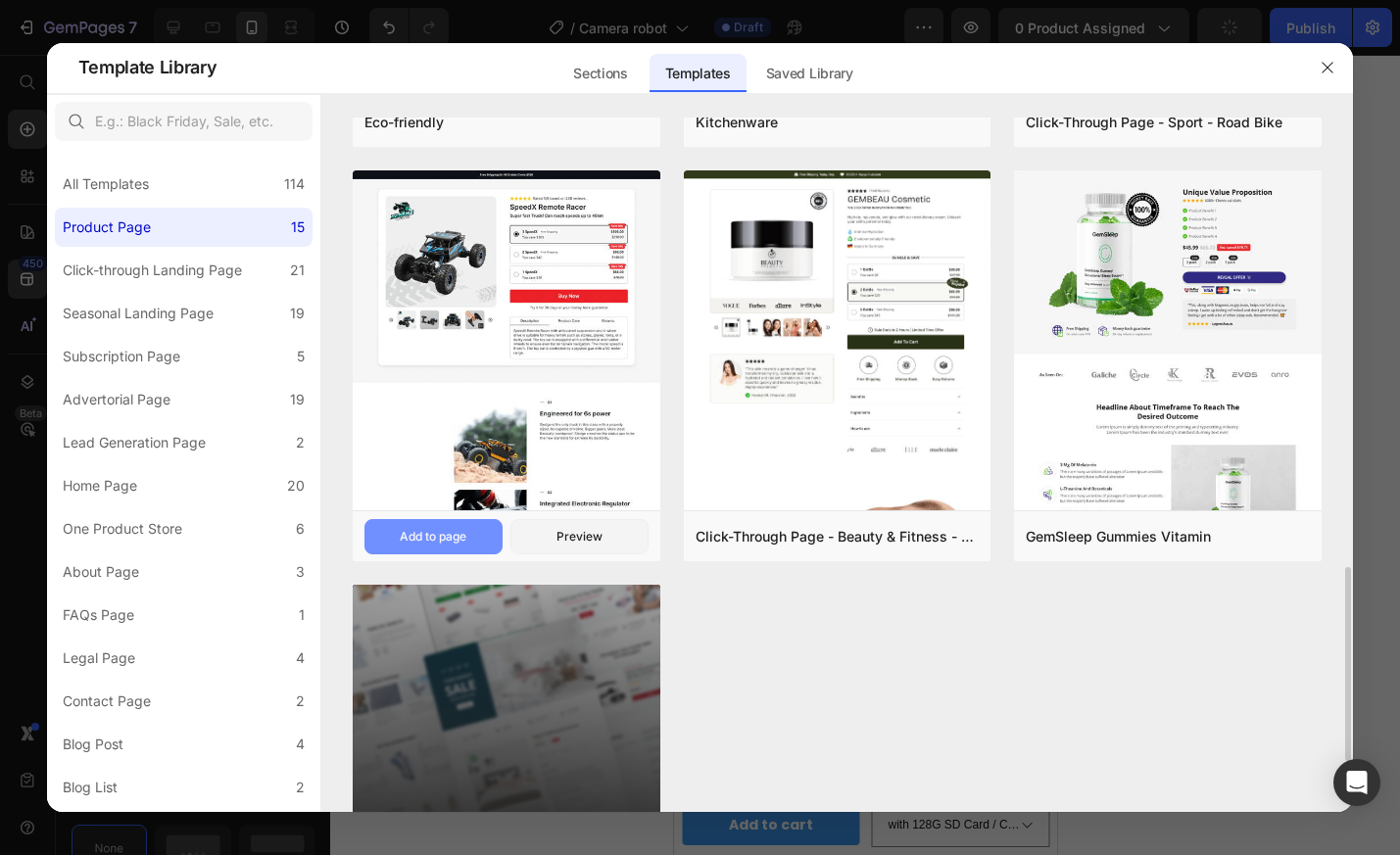 click on "Add to page" at bounding box center [433, 537] 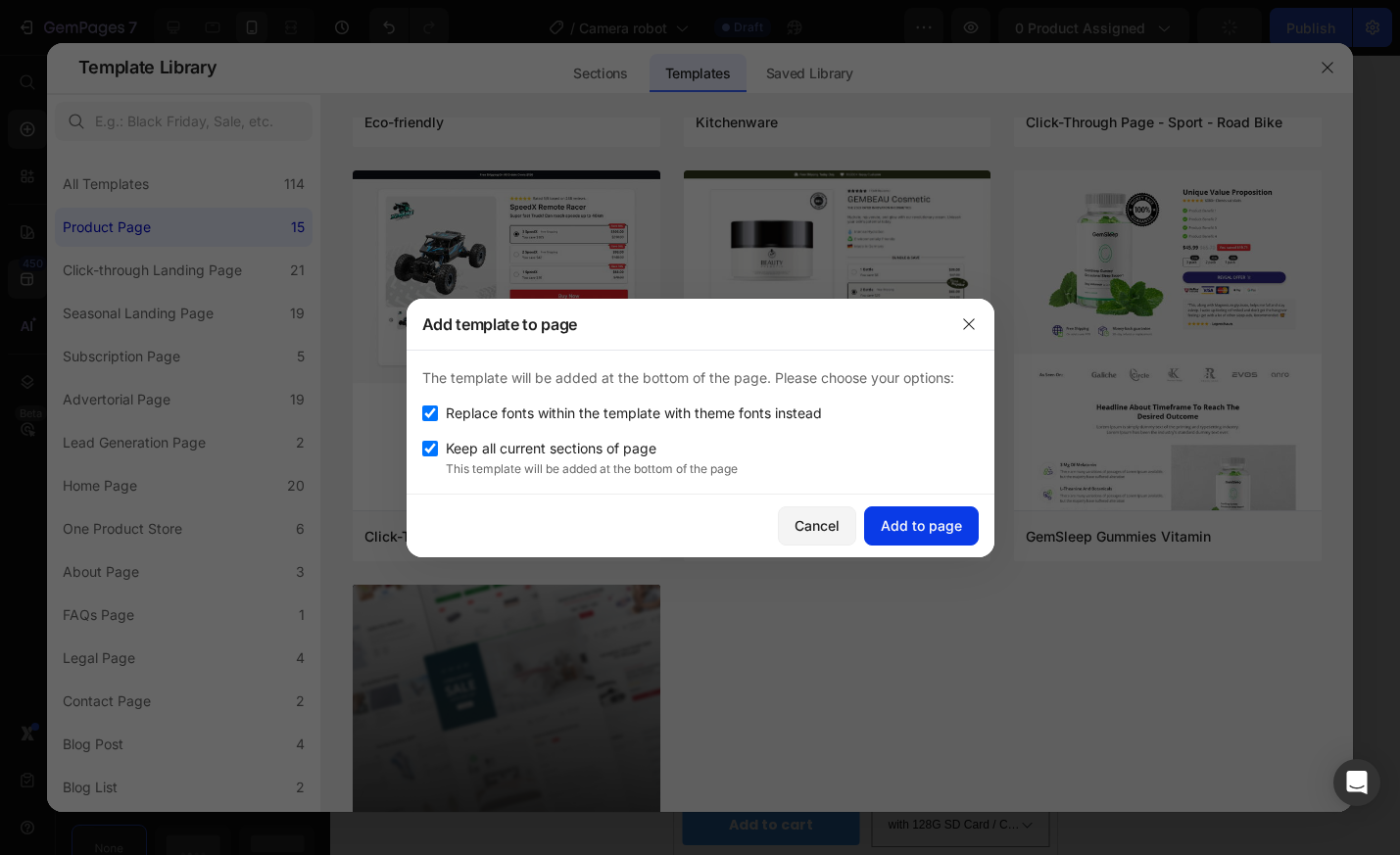 click on "Add to page" at bounding box center [921, 525] 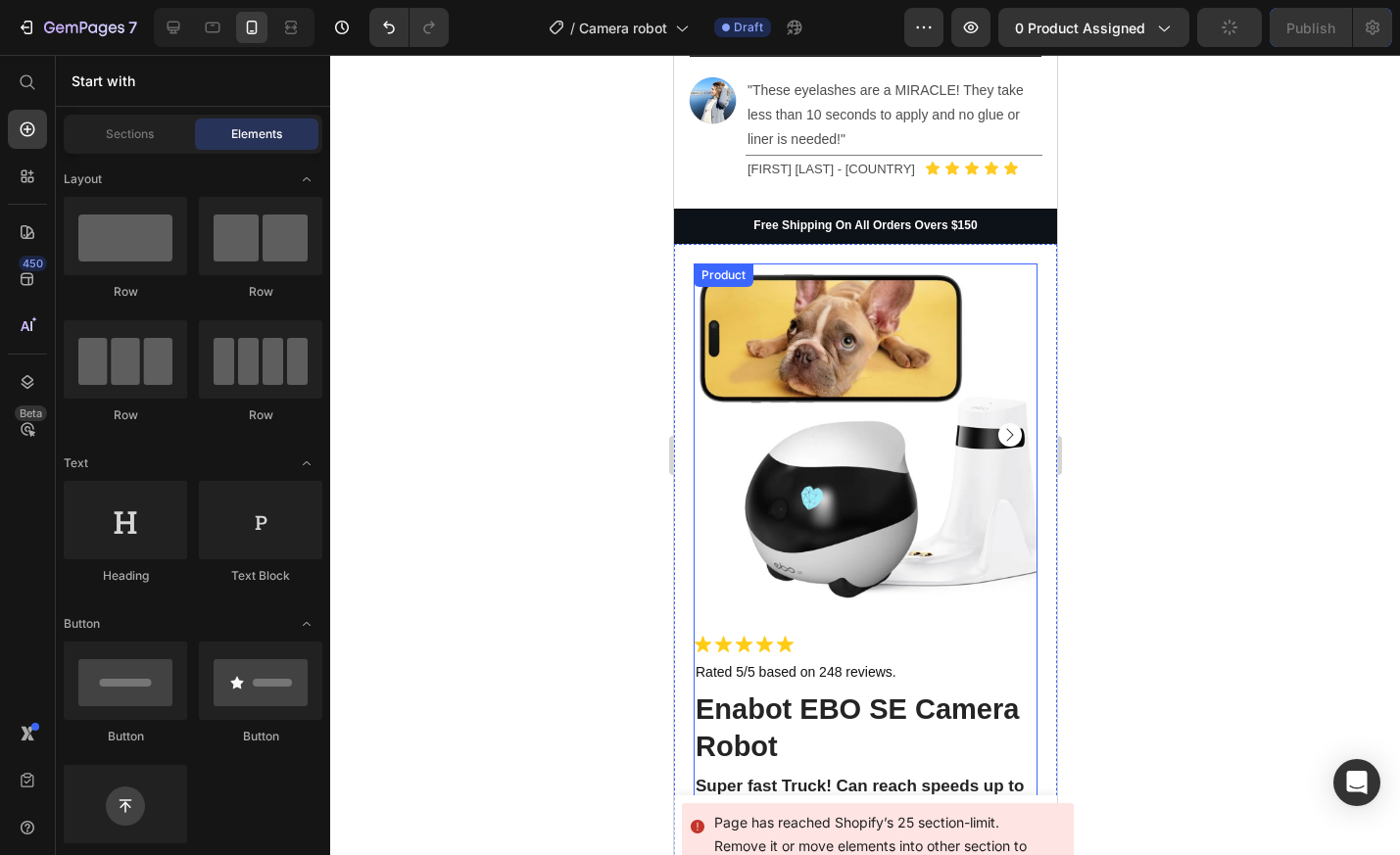 scroll, scrollTop: 1363, scrollLeft: 0, axis: vertical 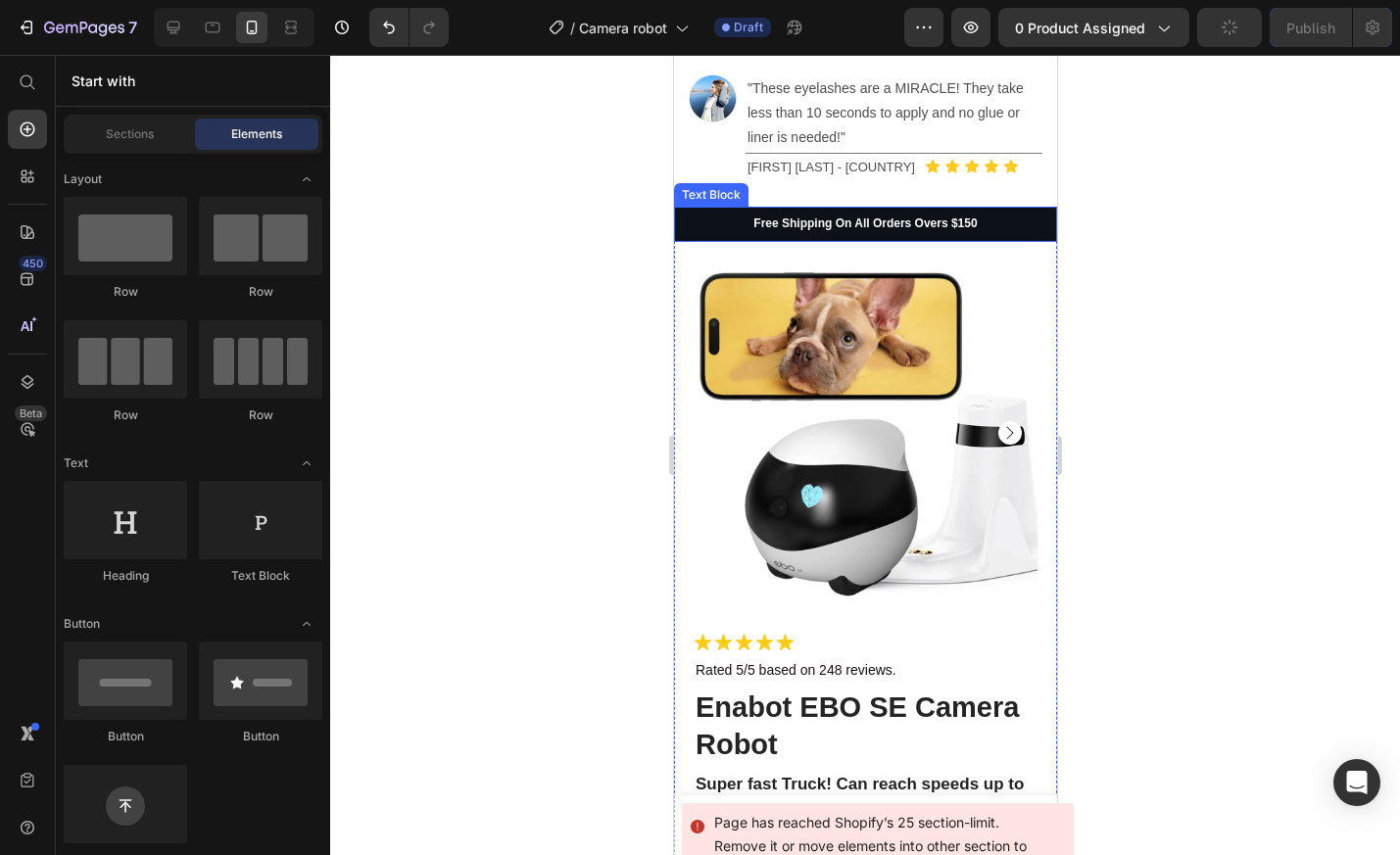 click on "Free Shipping On All Orders Overs $150" at bounding box center (864, 224) 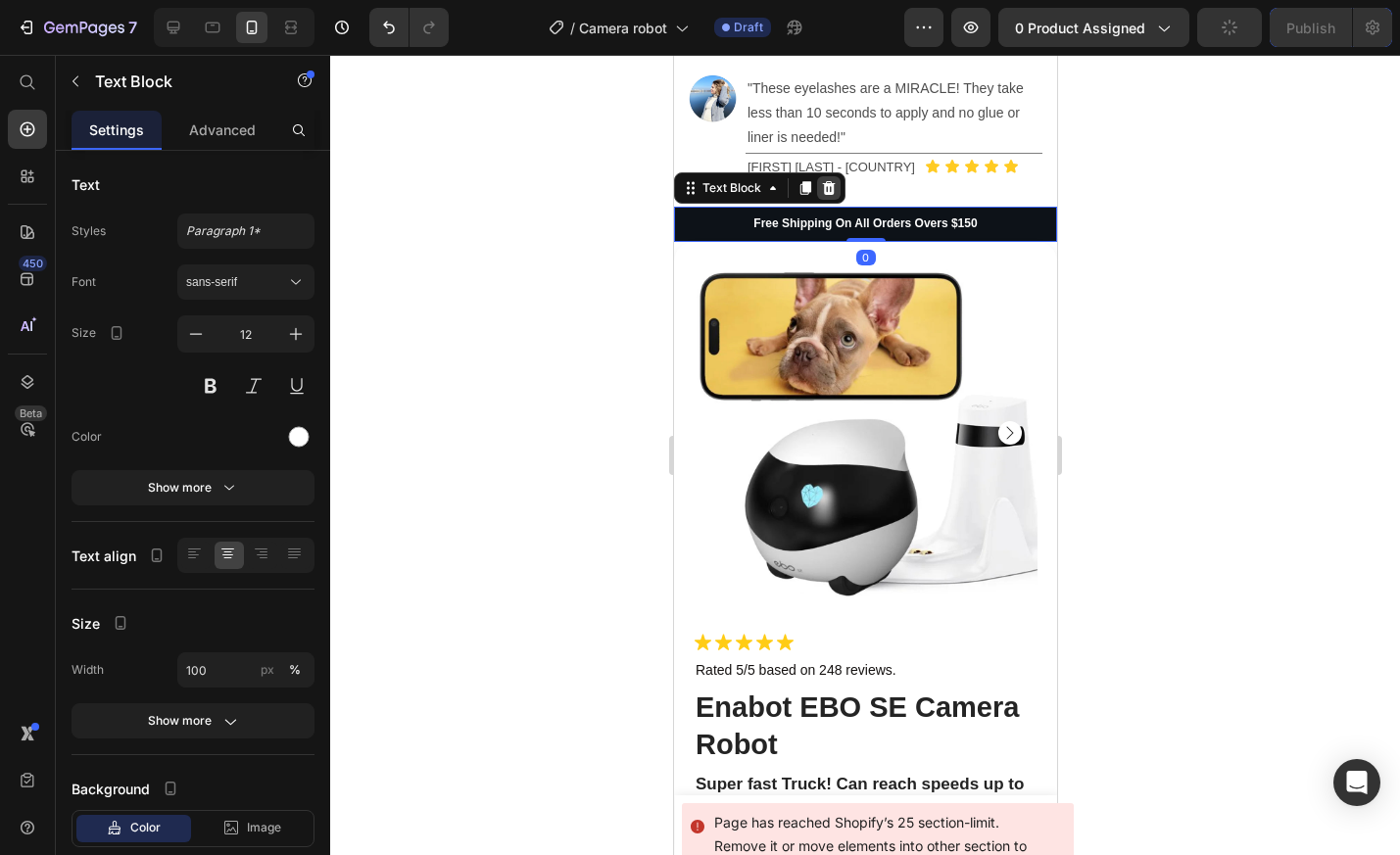 click 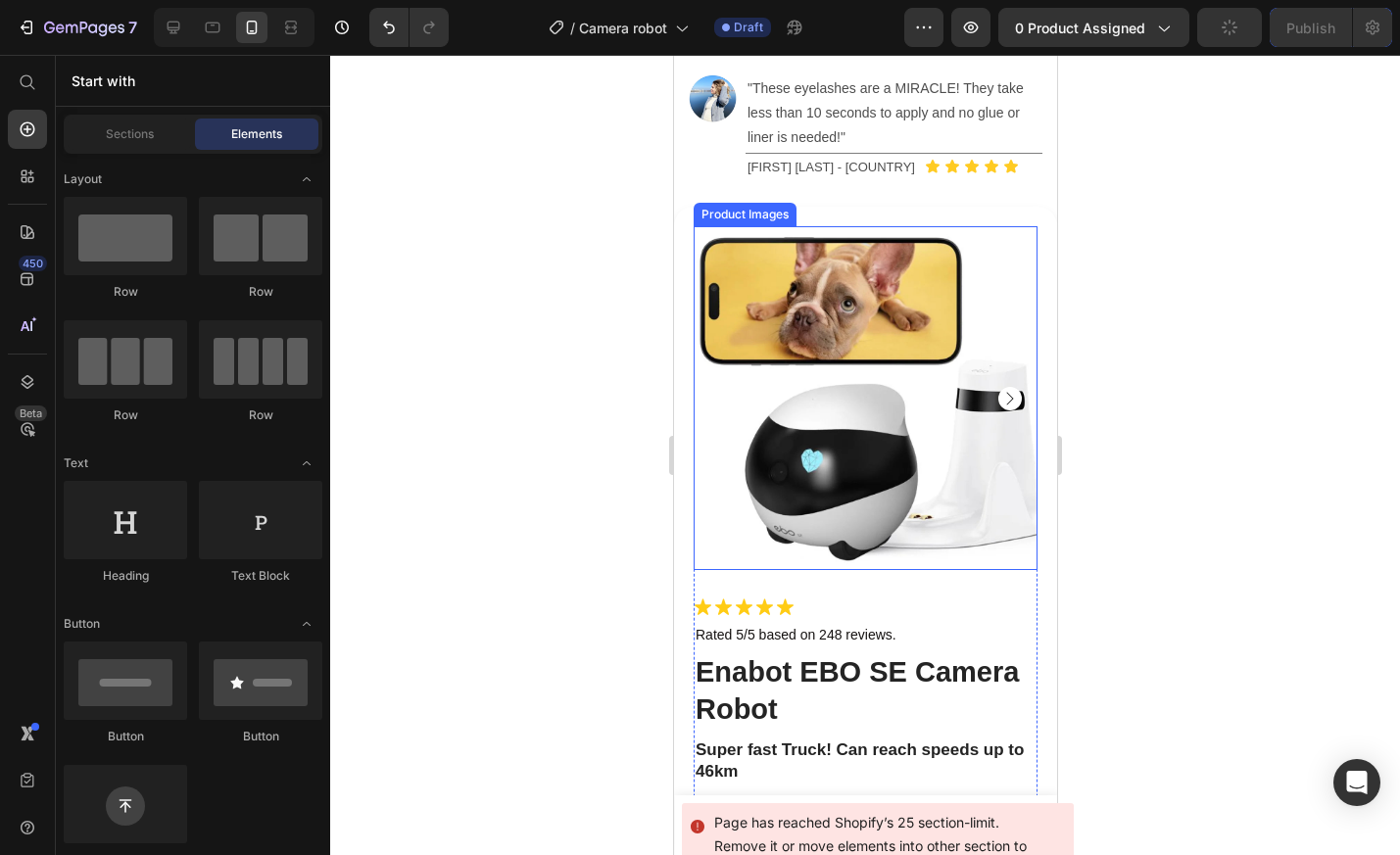 click at bounding box center [864, 398] 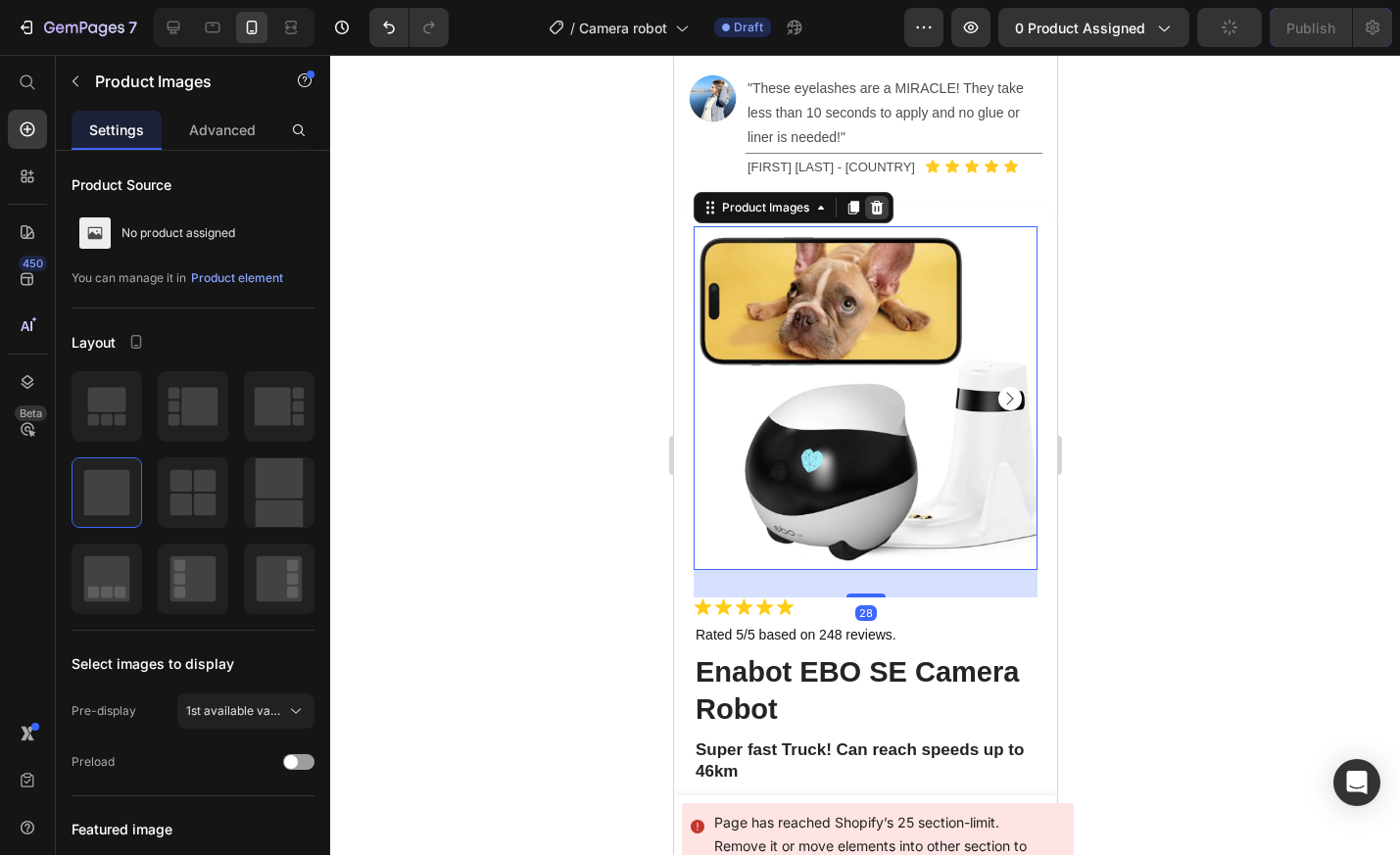 click 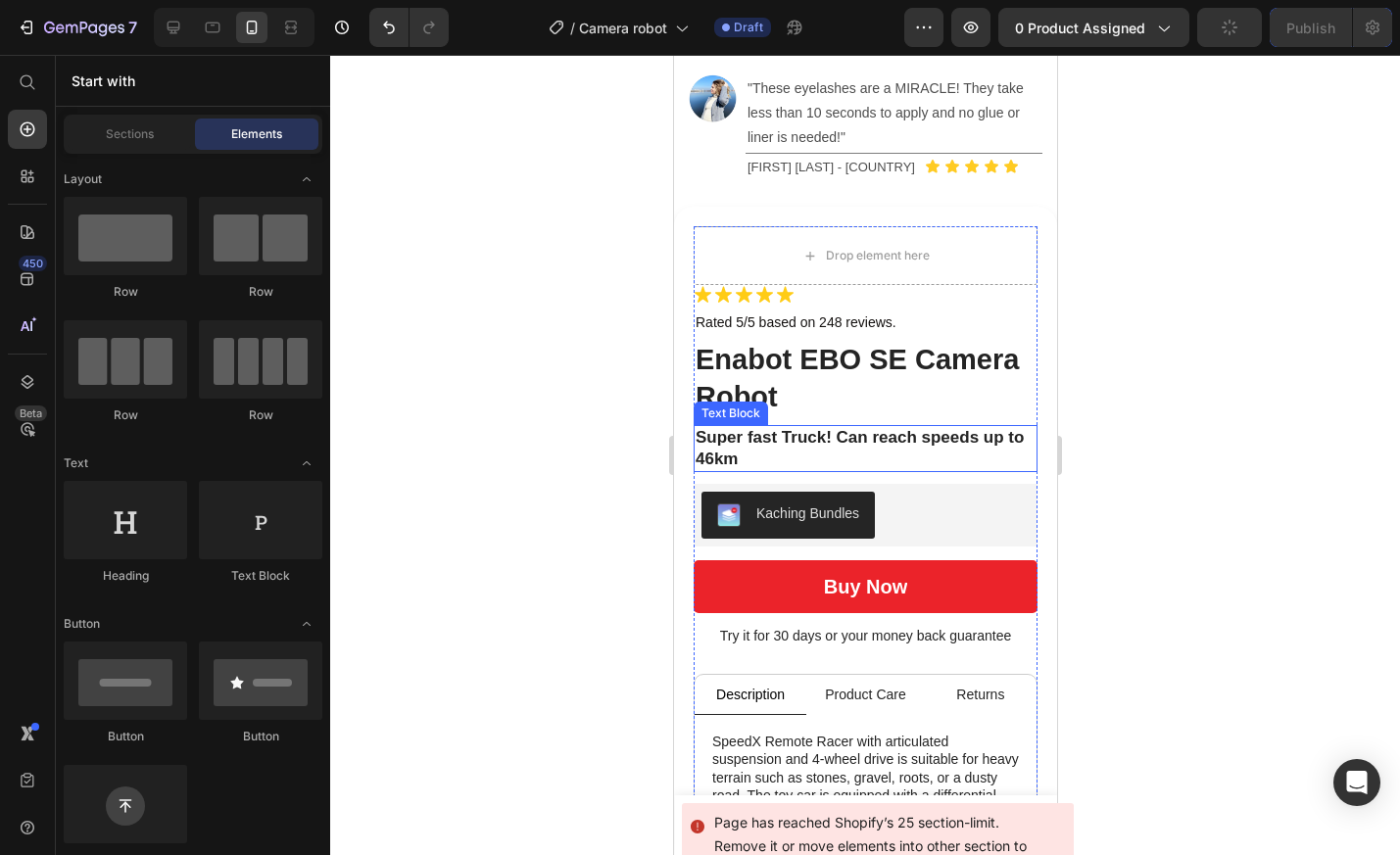 scroll, scrollTop: 1565, scrollLeft: 0, axis: vertical 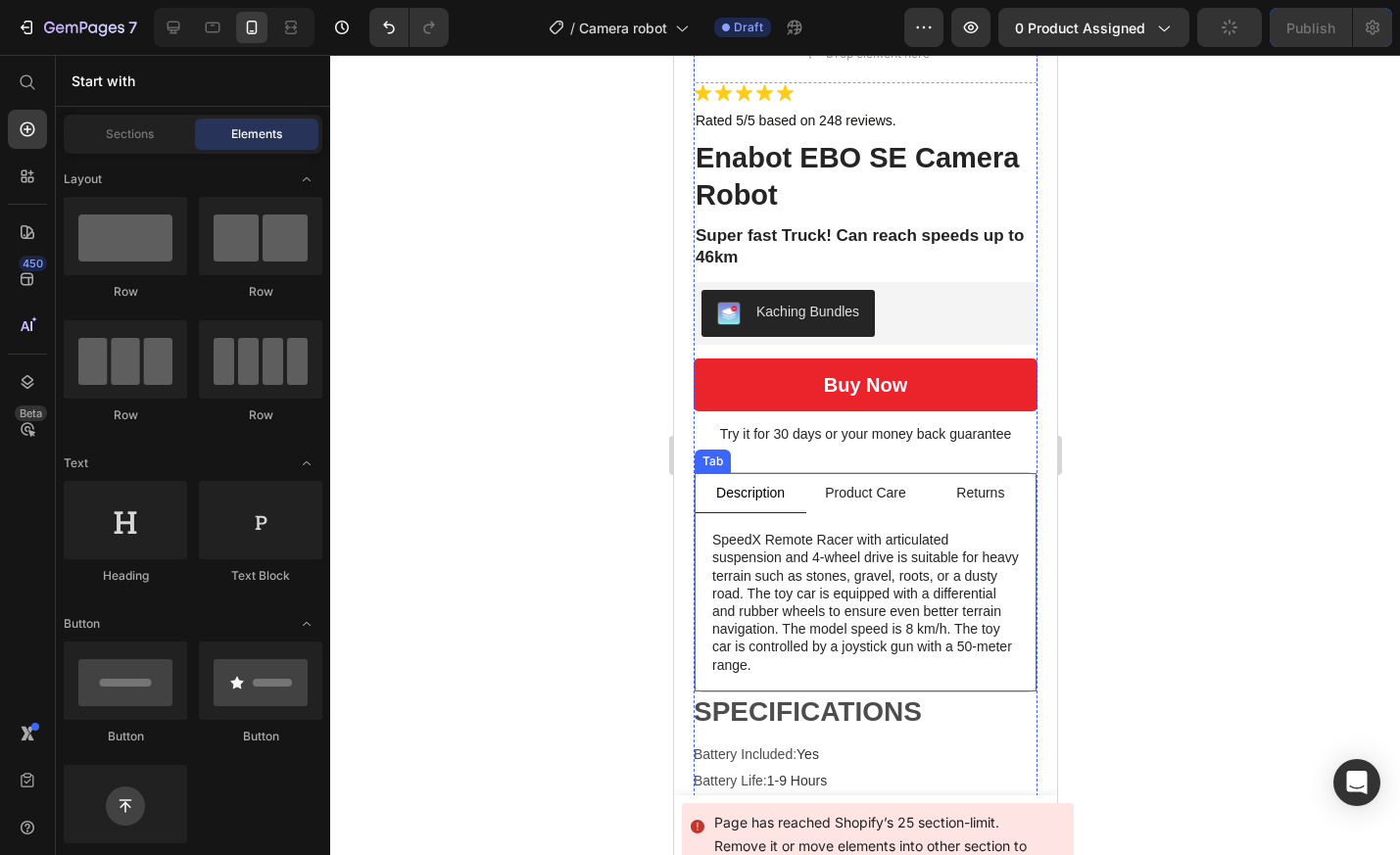 click on "SpeedX Remote Racer with articulated suspension and 4-wheel drive is suitable for heavy terrain such as stones, gravel, roots, or a dusty road. The toy car is equipped with a differential and rubber wheels to ensure even better terrain navigation. The model speed is 8 km/h. The toy car is controlled by a joystick gun with a 50-meter range. Text Block Features top speed of 30 hm/h, 4ghz radio system, Fully proportional throttle and steering, Splashproof ESC/Receiver unit, Splashproof 1kg rated servo, RC390 Brushed Motor w/Heatsink, Front & Rear Geared. Text Block Double Wishbone Suspension, Front CVA Driveshafts, Low Friction Ball Bearings, Micro 7.4 700mAh 2S Li-Ion Battery, USB Charger, Detailed 4x4 Off Road Truck Bodyshell, Plug-in Front LED lights included, Oversized Wheels & Block Pattern. Text Block   For more information please visit the Help Centre. Text Block" at bounding box center [864, 594] 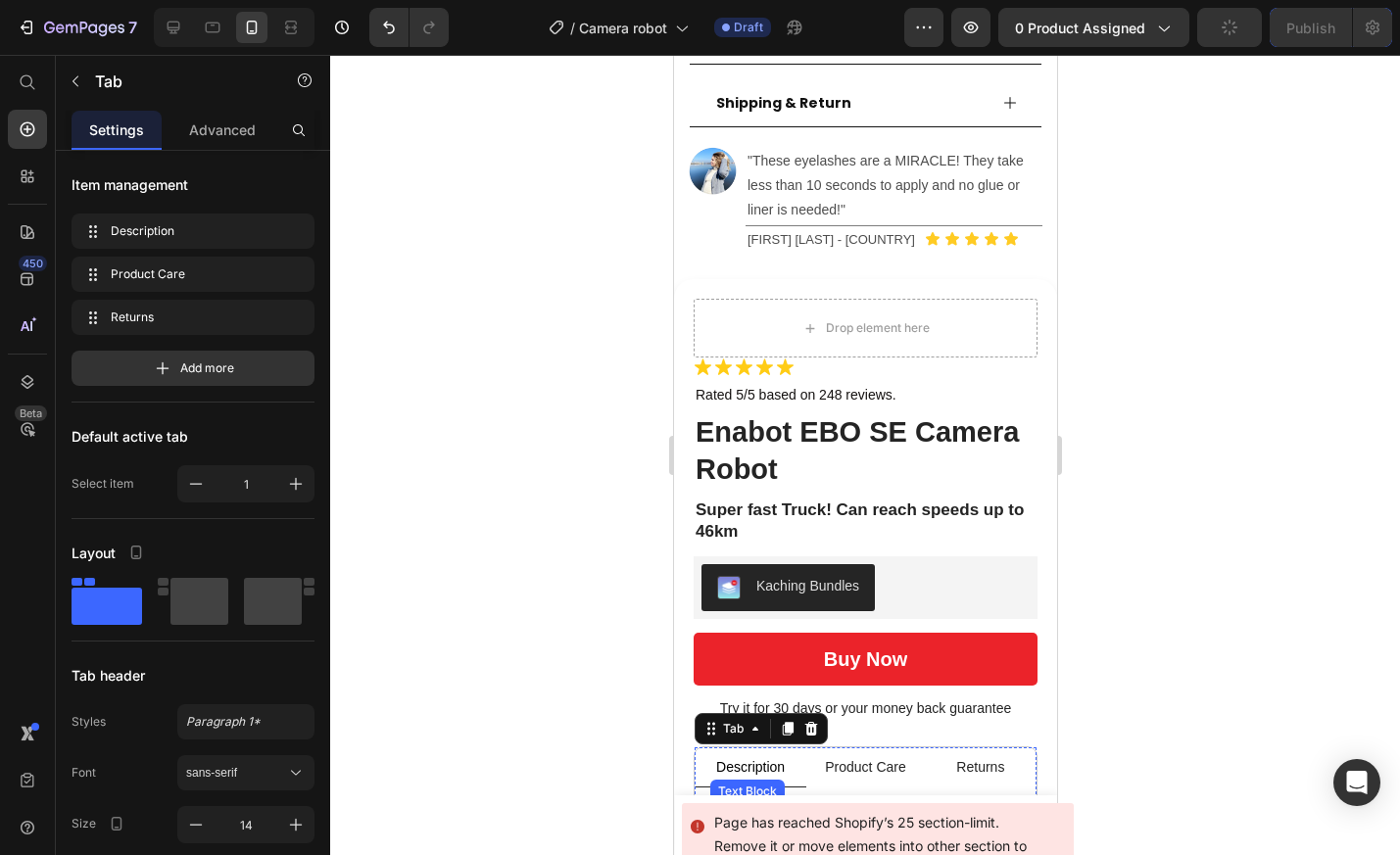 scroll, scrollTop: 1293, scrollLeft: 0, axis: vertical 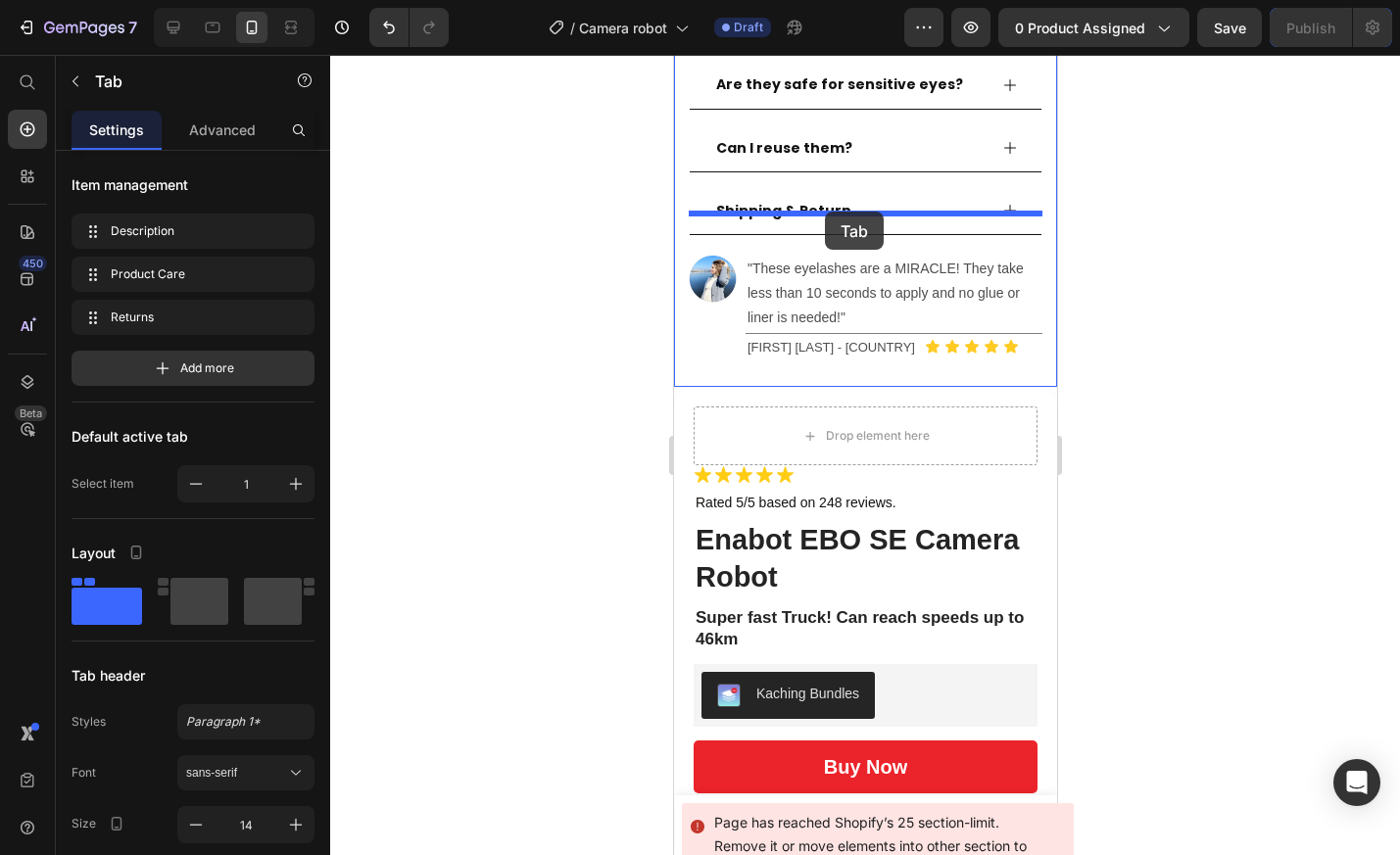 drag, startPoint x: 714, startPoint y: 711, endPoint x: 824, endPoint y: 212, distance: 510.98043 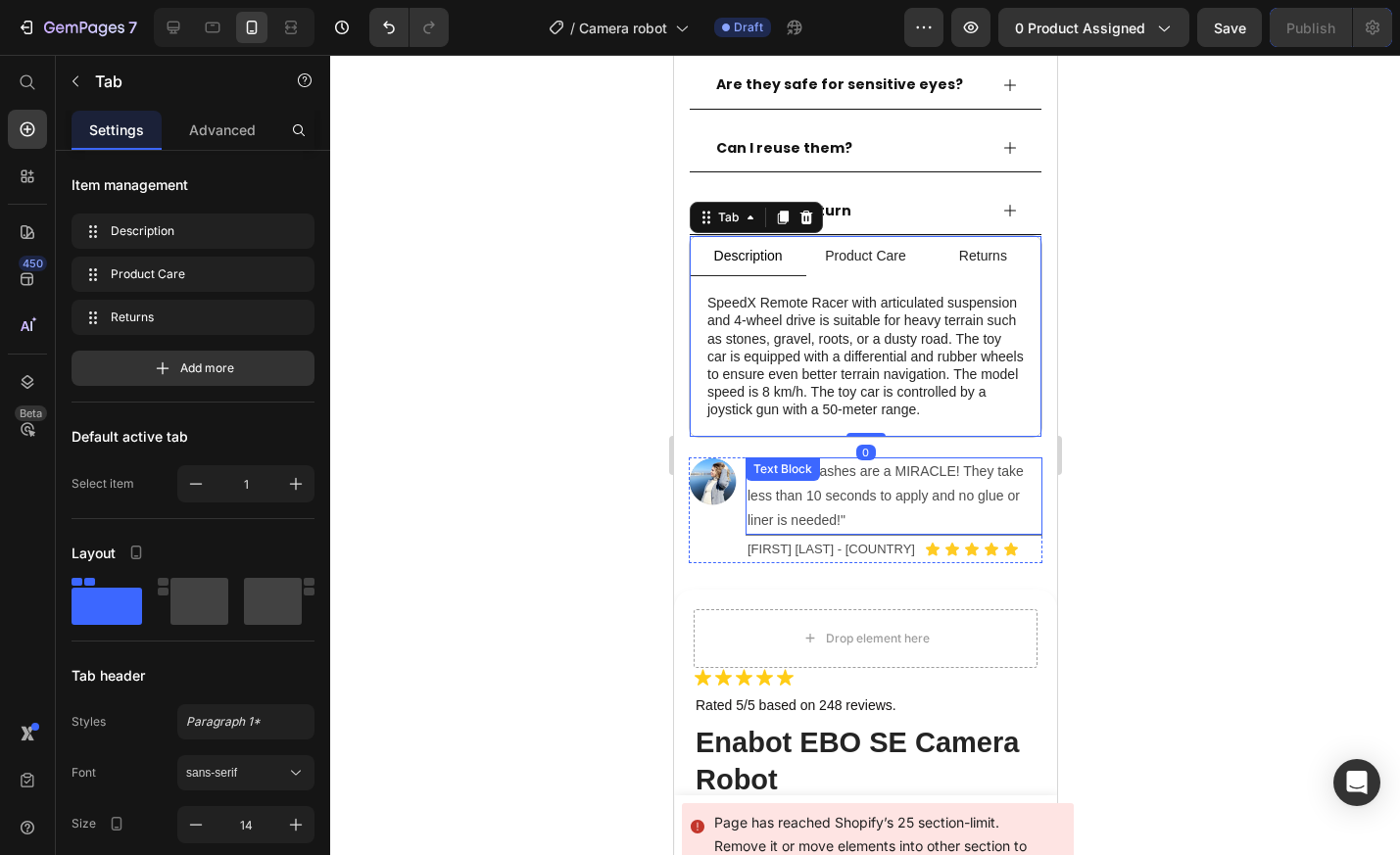 scroll, scrollTop: 1478, scrollLeft: 0, axis: vertical 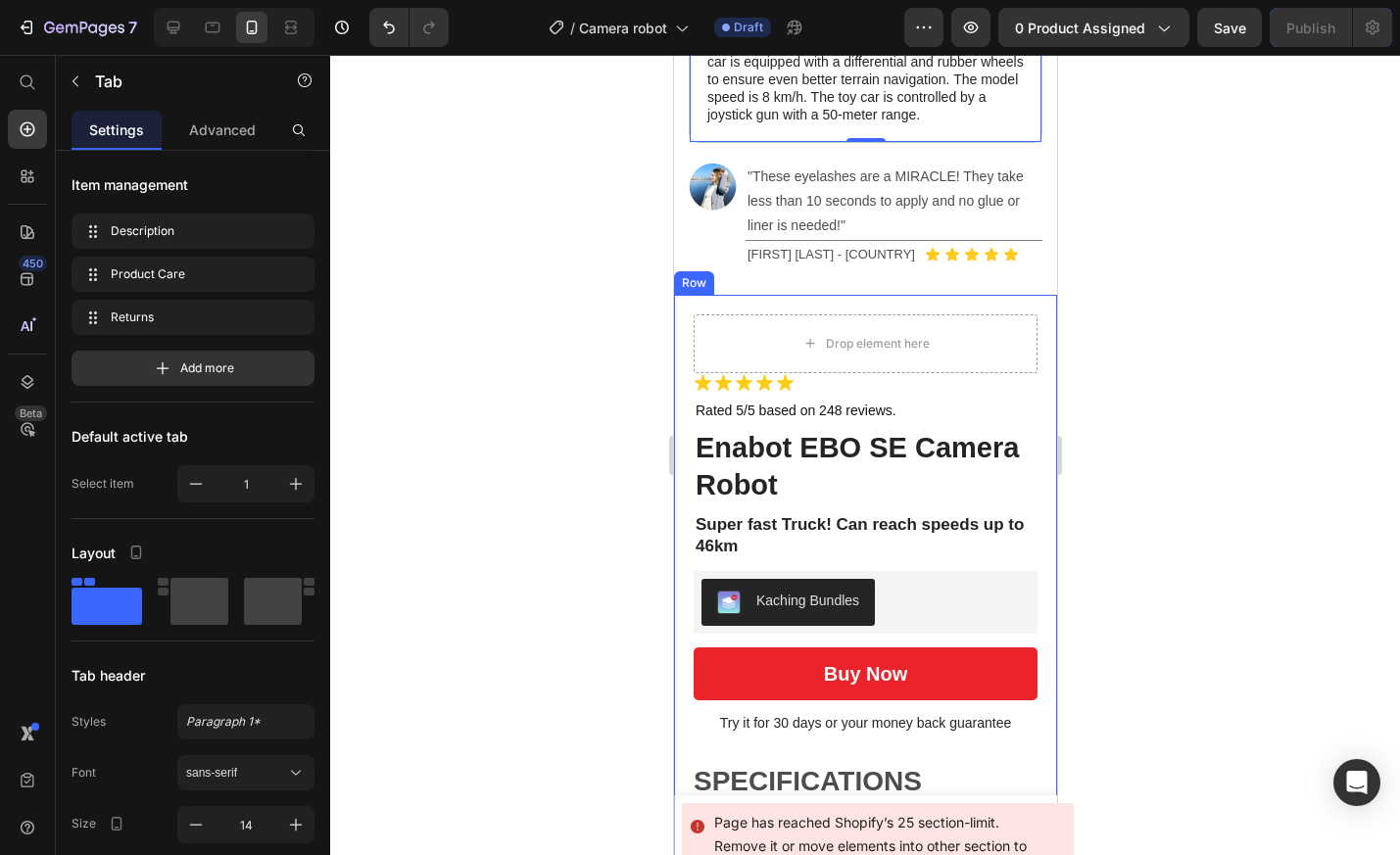 click on "Drop element here
Icon
Icon
Icon
Icon
Icon Icon List Rated 5/5 based on 248 reviews. Text Block Row Enabot EBO SE Camera Robot Product Title Super fast Truck! Can reach speeds up to 46km Text Block Kaching Bundles Kaching Bundles buy now Add to Cart Try it for 30 days or your money back guarantee Text Block SPECIFICATIONS Battery Included :  Yes Battery Life :  1-9 Hours Brand Name :  Enabot Hign-concerned Chemical :  None Is Smart Device :  Yes Origin :  Mainland China 360°View Moving Security Camera: Enabot is committed to providing the most intelligent service robot for tens of millions of families. Wireless feature and App Remote control technology, completely break the limitations of traditional security camera in angles and space. You can remote control it to check any room, its compact size supports through the bed or other corner. Specifications Model:  EBO SE Dimensions :  W 95mm*H 89.2mm*L 95mm Weight :  280g±20g Battery Capacity:  2500mAh Charging Time: :" at bounding box center [864, 716] 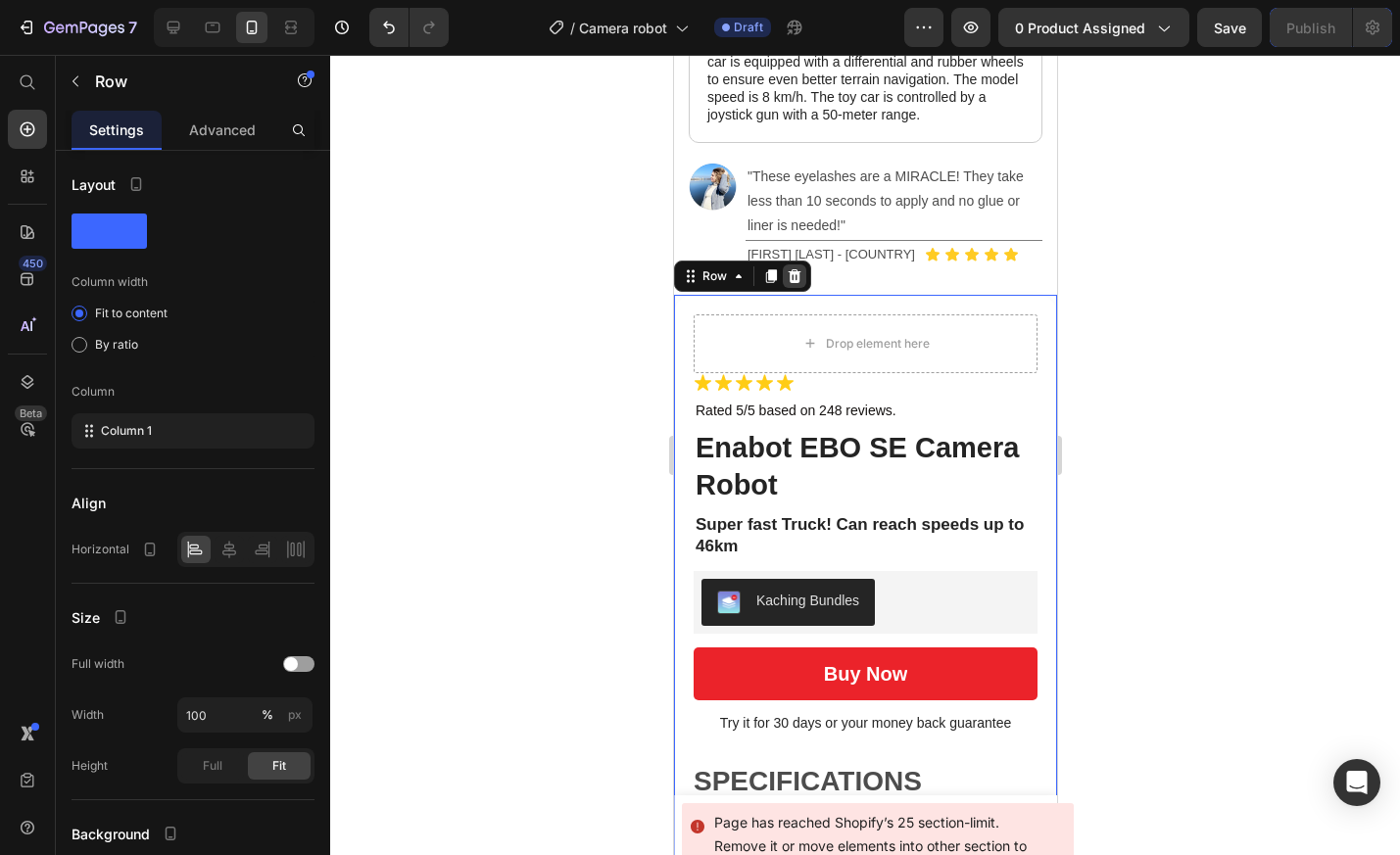 click 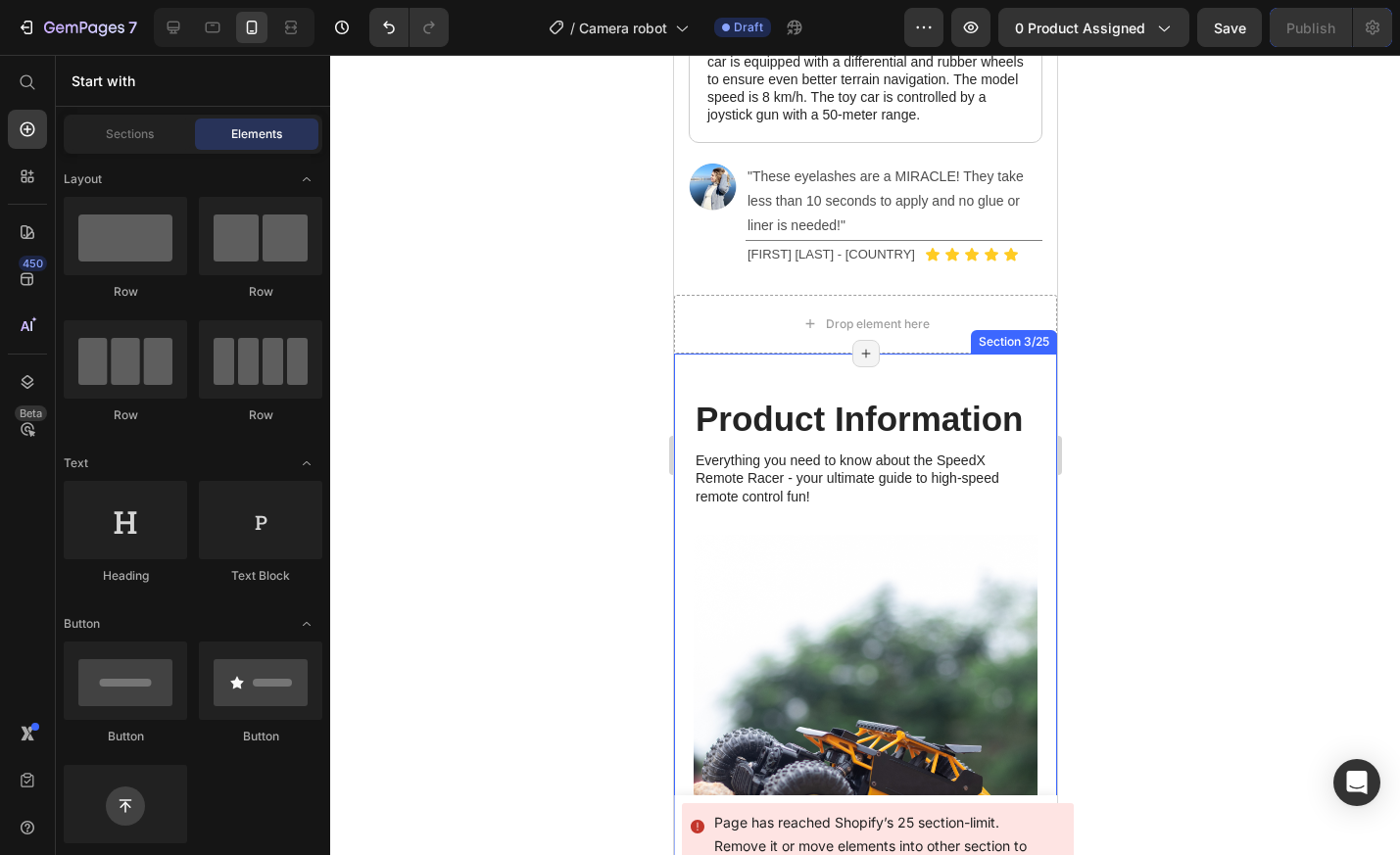 click on "Product Information Heading Everything you need to know about the SpeedX Remote Racer - your ultimate guide to high-speed remote control fun! Text Block Shop Now Button Row Image                Title Line 01 Text Block Row Engineered for 6s power Heading Sledge is the only truck in this class with a properly sized, 6s-capable driveline. Bigger gears. More steel. Basically bombproof. Sledge smashes the status quo to be the new standard for extreme 6s durability. Text Block Row Row Image                Title Line 02 Text Block Row Integrated Electronic Regulator Heading Unlock your RC's True Power! Text Block Buckle up as you push the limits of speed with seamless acceleration, thanks to the 30A regulator's intelligent power management system. Feel the rush as you conquer sharp turns with effortless agility, courtesy of its ultra-responsive control mechanism. Text Block Row Row Image                Title Line 03 Text Block Row Carbon Brush Motor Heading Turbocharged RC Racing Text Block Text Block Row Row 04" at bounding box center (864, 1402) 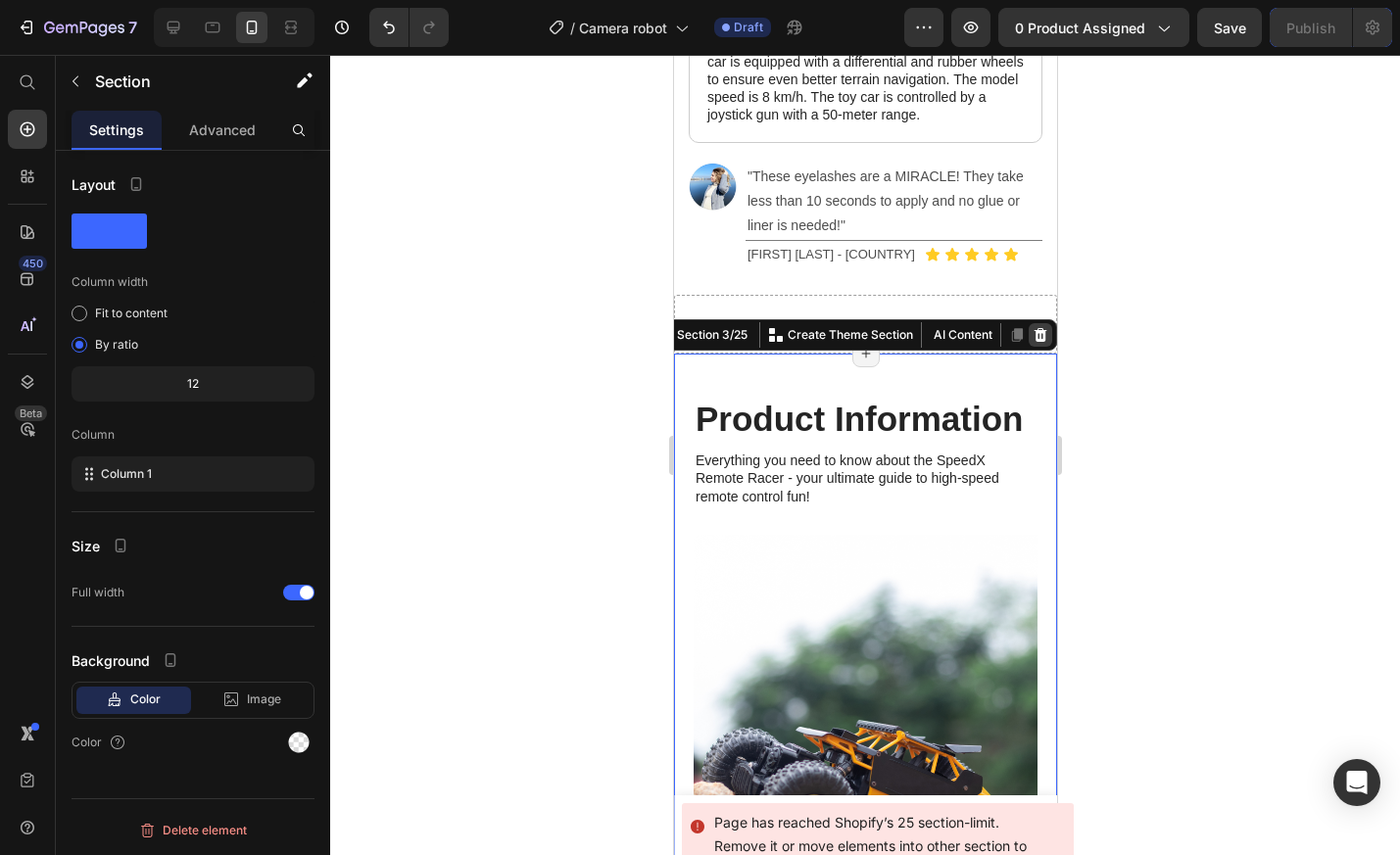 click 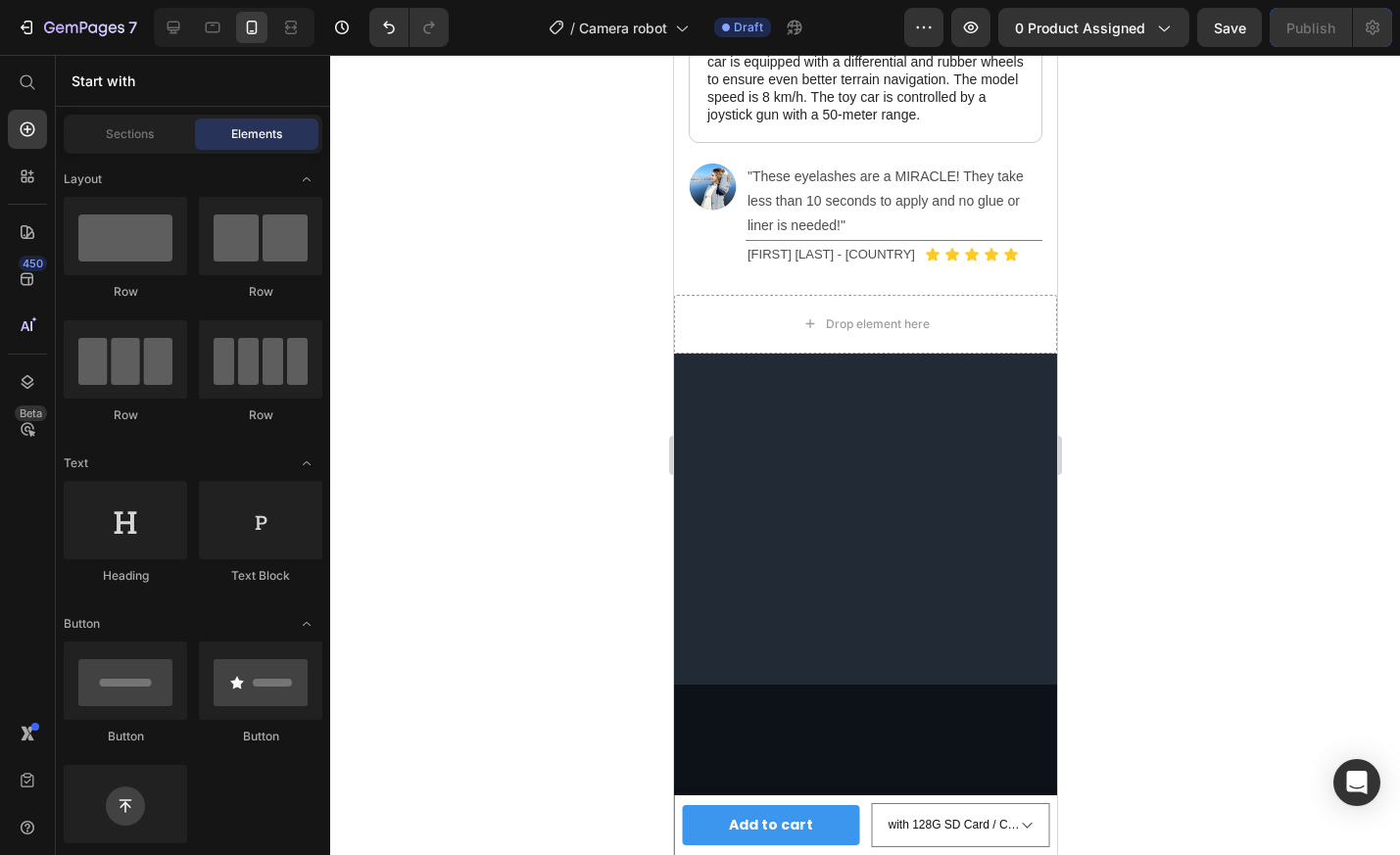 click at bounding box center [864, 519] 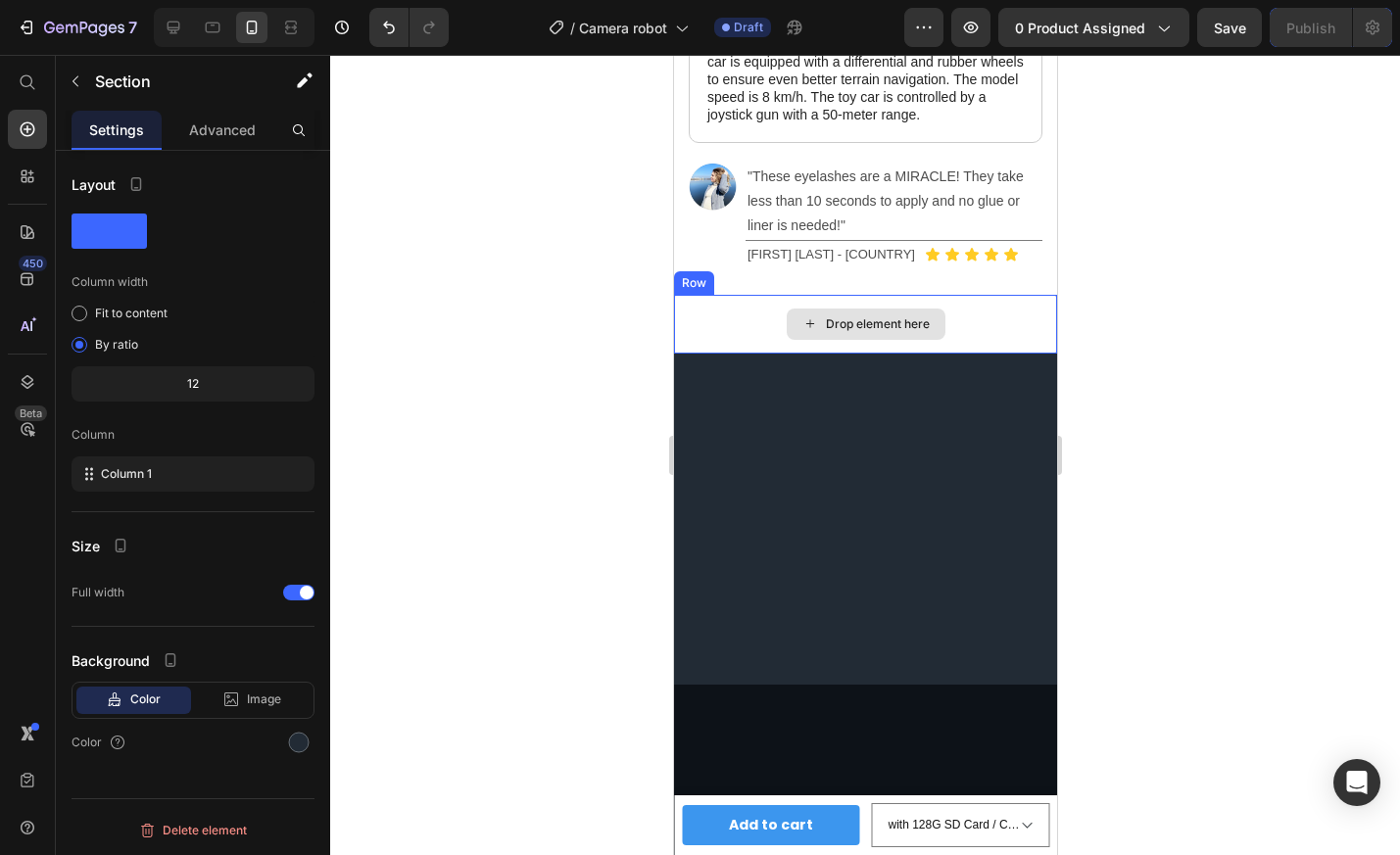 click on "Drop element here" at bounding box center (864, 324) 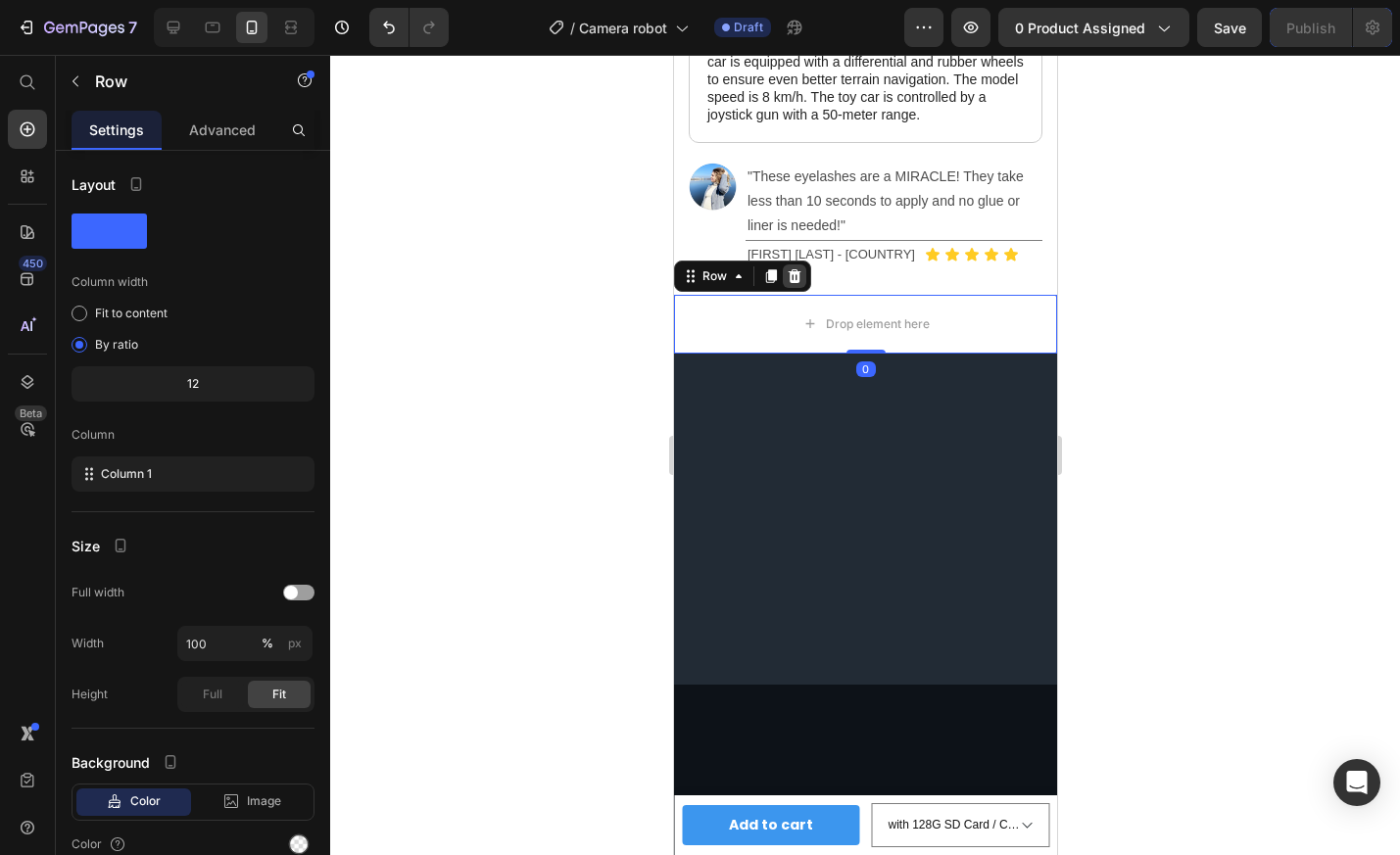 click at bounding box center [794, 276] 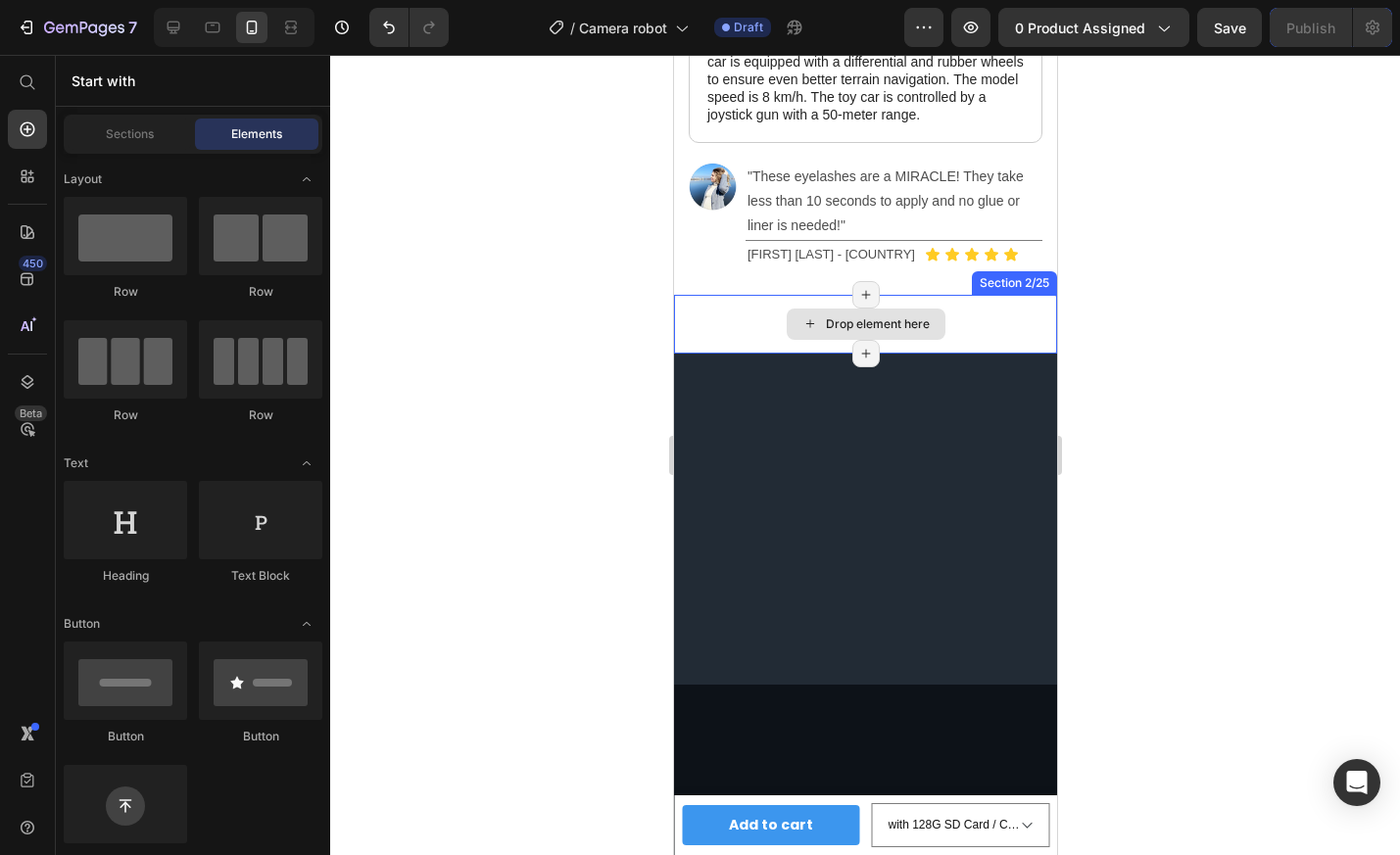 click on "Drop element here" at bounding box center (864, 324) 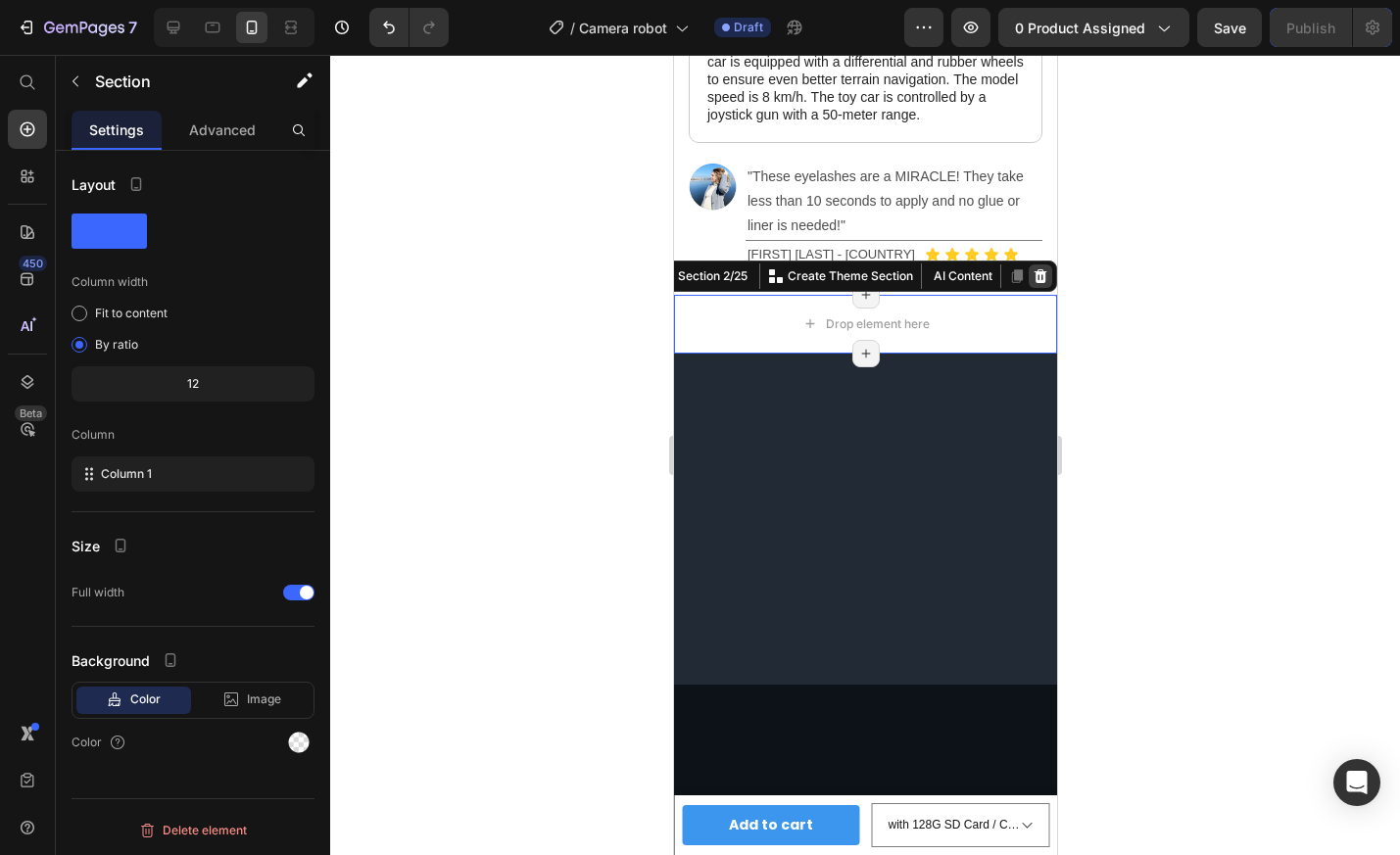 click 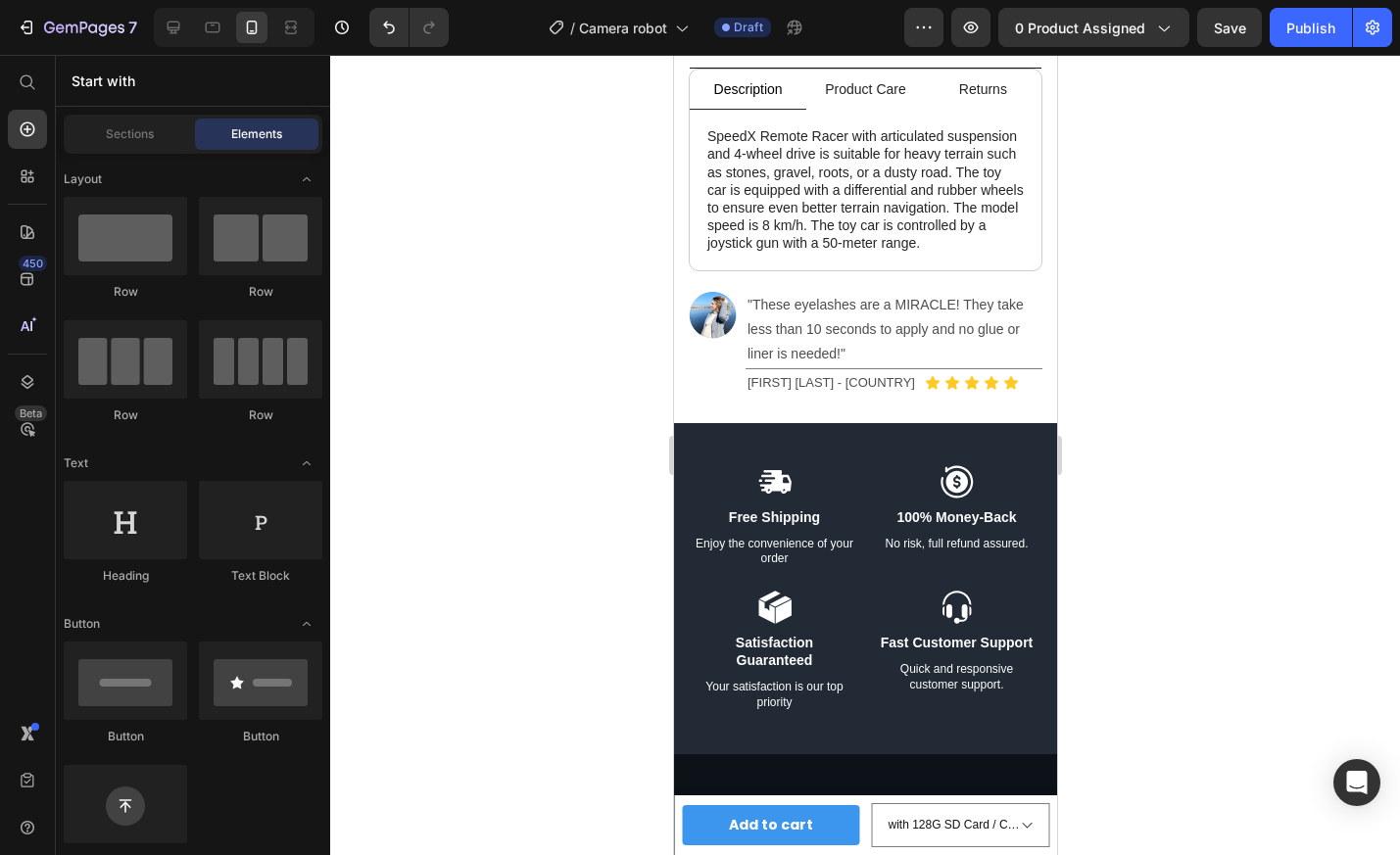 scroll, scrollTop: 1342, scrollLeft: 0, axis: vertical 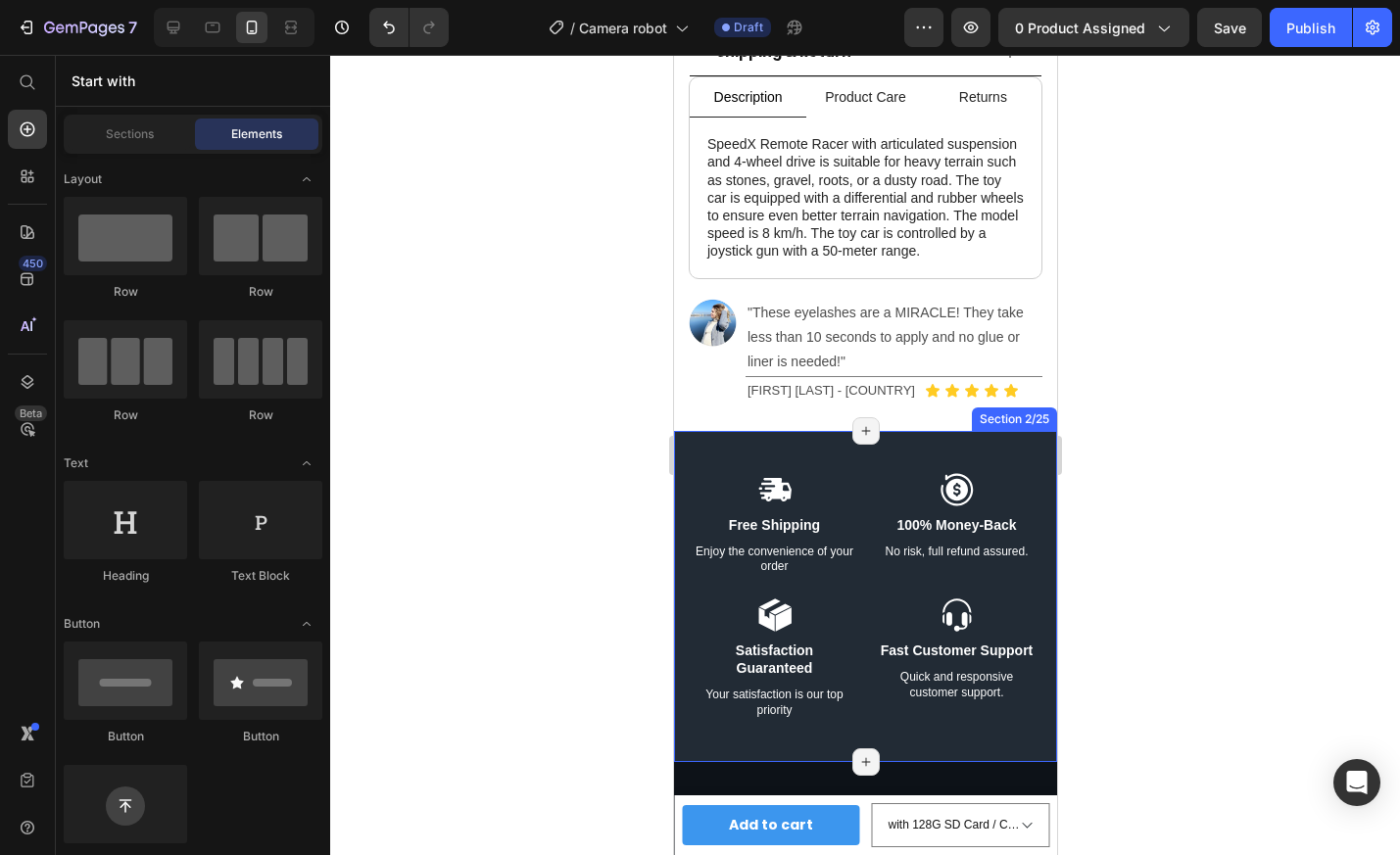 click on "Icon Free Shipping Text Block Enjoy the convenience of your order Text Block
Icon 100% Money-Back Text Block No risk, full refund assured. Text Block Row
Icon Satisfaction Guaranteed Text Block Your satisfaction is our top priority Text Block
Icon Fast Customer Support Text Block Quick and responsive customer support. Text Block Row Row Section 2/25 Page has reached Shopify’s 25 section-limit Page has reached Shopify’s 25 section-limit" at bounding box center (864, 596) 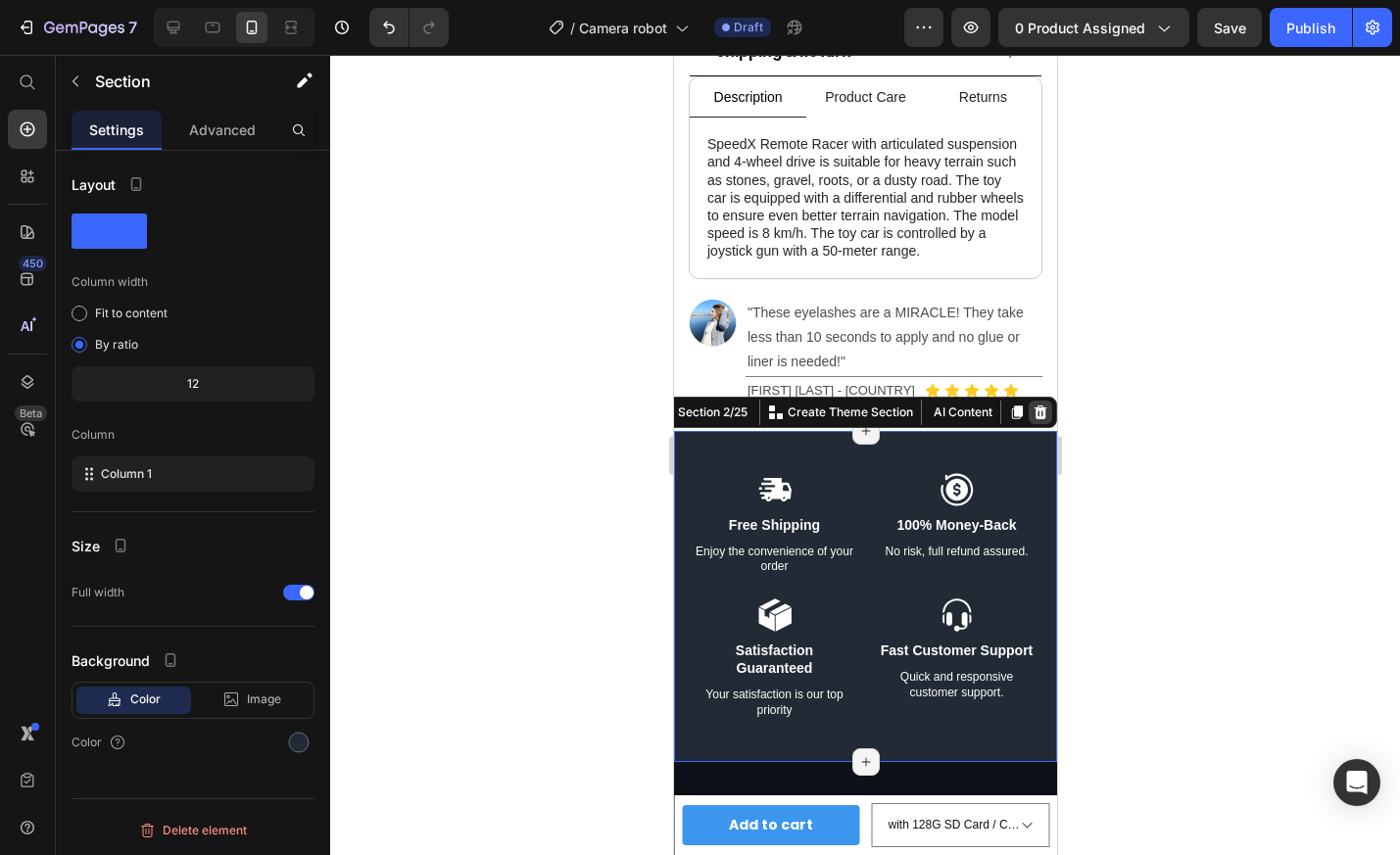 click 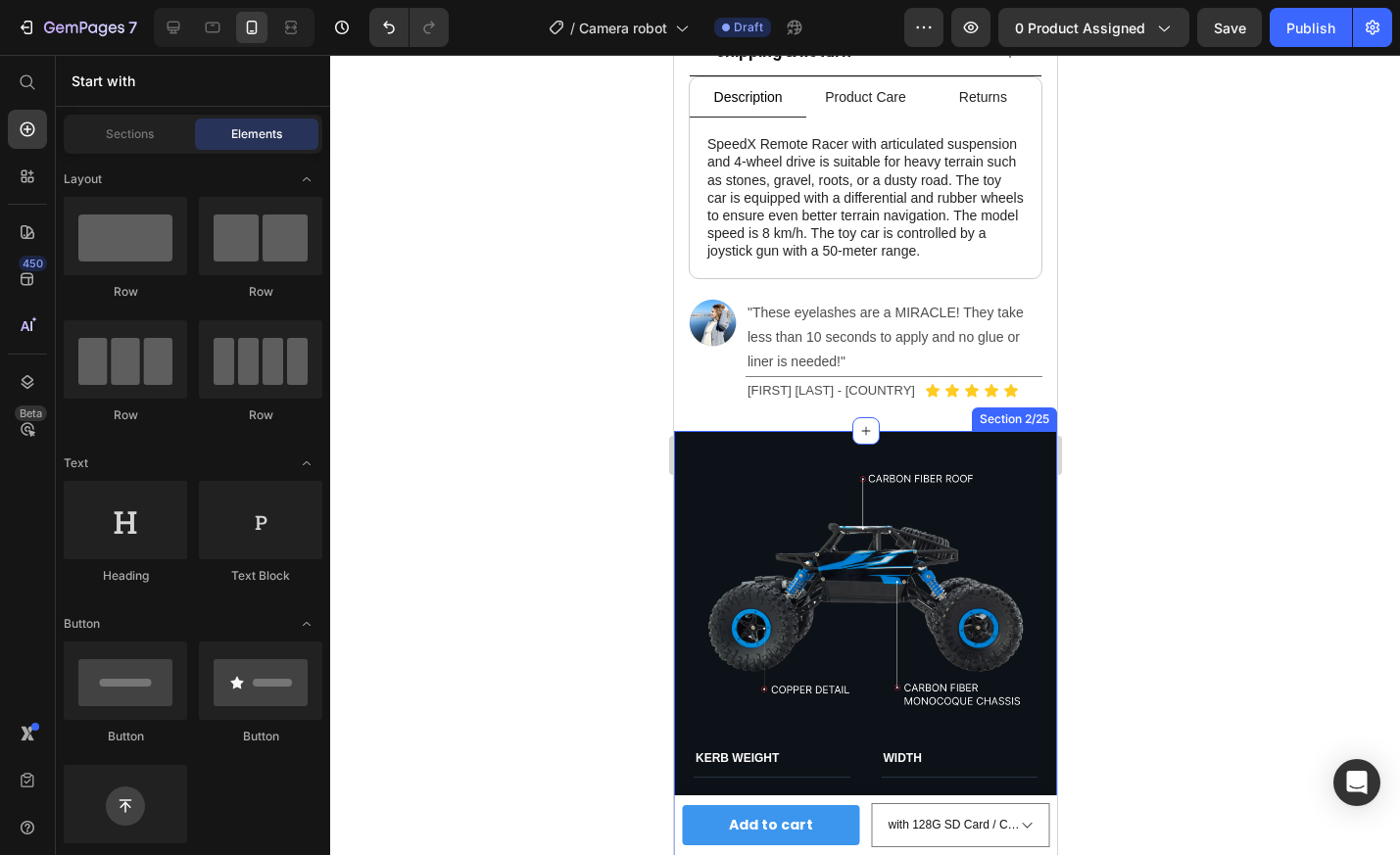 click on "Image KERB WEIGHT Text Block 02 Text Block KG Text Block Row LENGTH Text Block 604 Text Block MM Text Block Row WIDTH Text Block 459 Text Block MM Text Block Row HEIGHT Text Block 214 Text Block MM Text Block Row Row KERB WEIGHT Text Block 02 Text Block KG Text Block Row WIDTH Text Block 459 Text Block MM Text Block Row Row LENGTH Text Block 604 Text Block MM Text Block Row HEIGHT Text Block 214 Text Block MM Text Block Row Row Row Section 2/25" at bounding box center (864, 737) 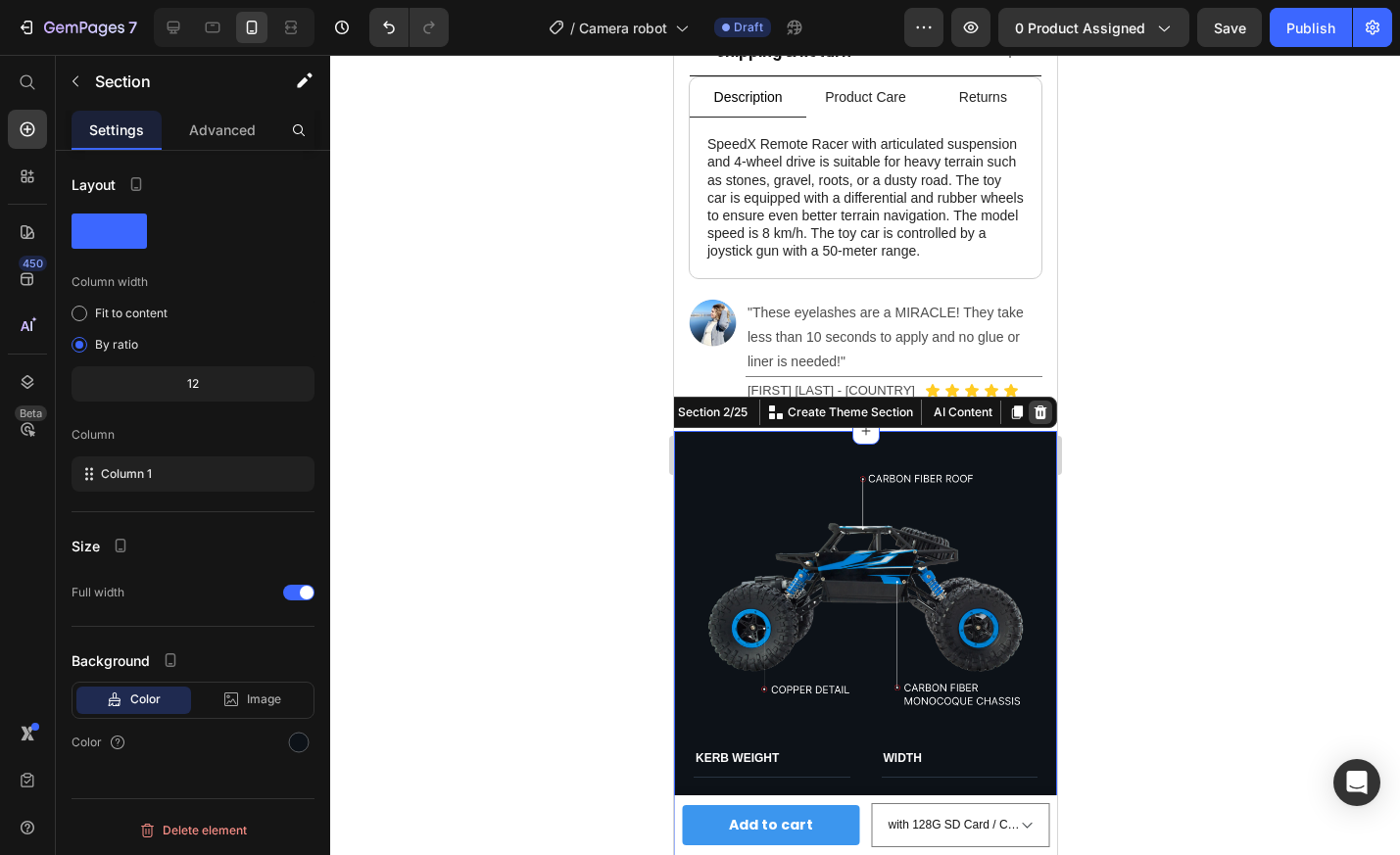 click 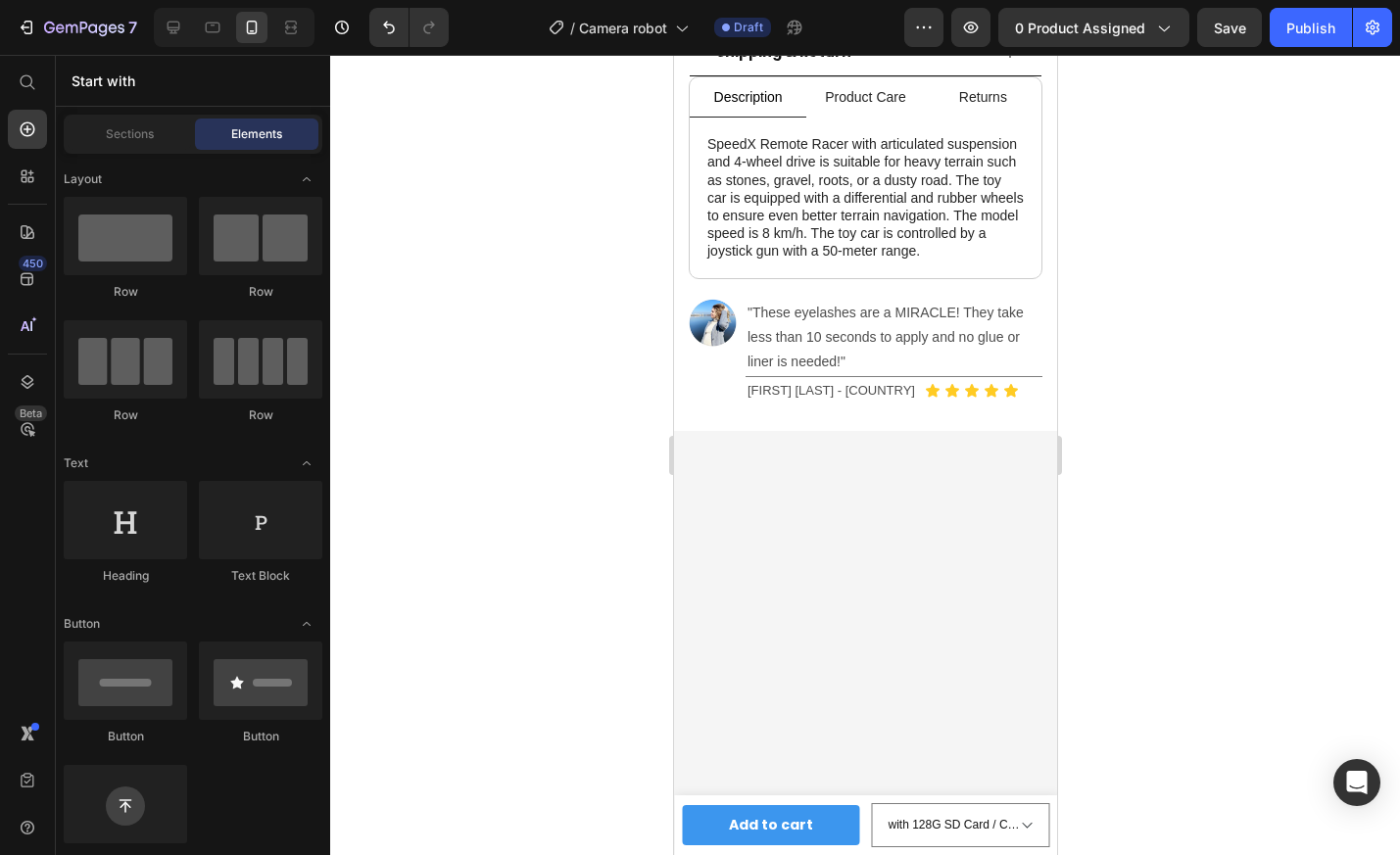 click at bounding box center [864, 778] 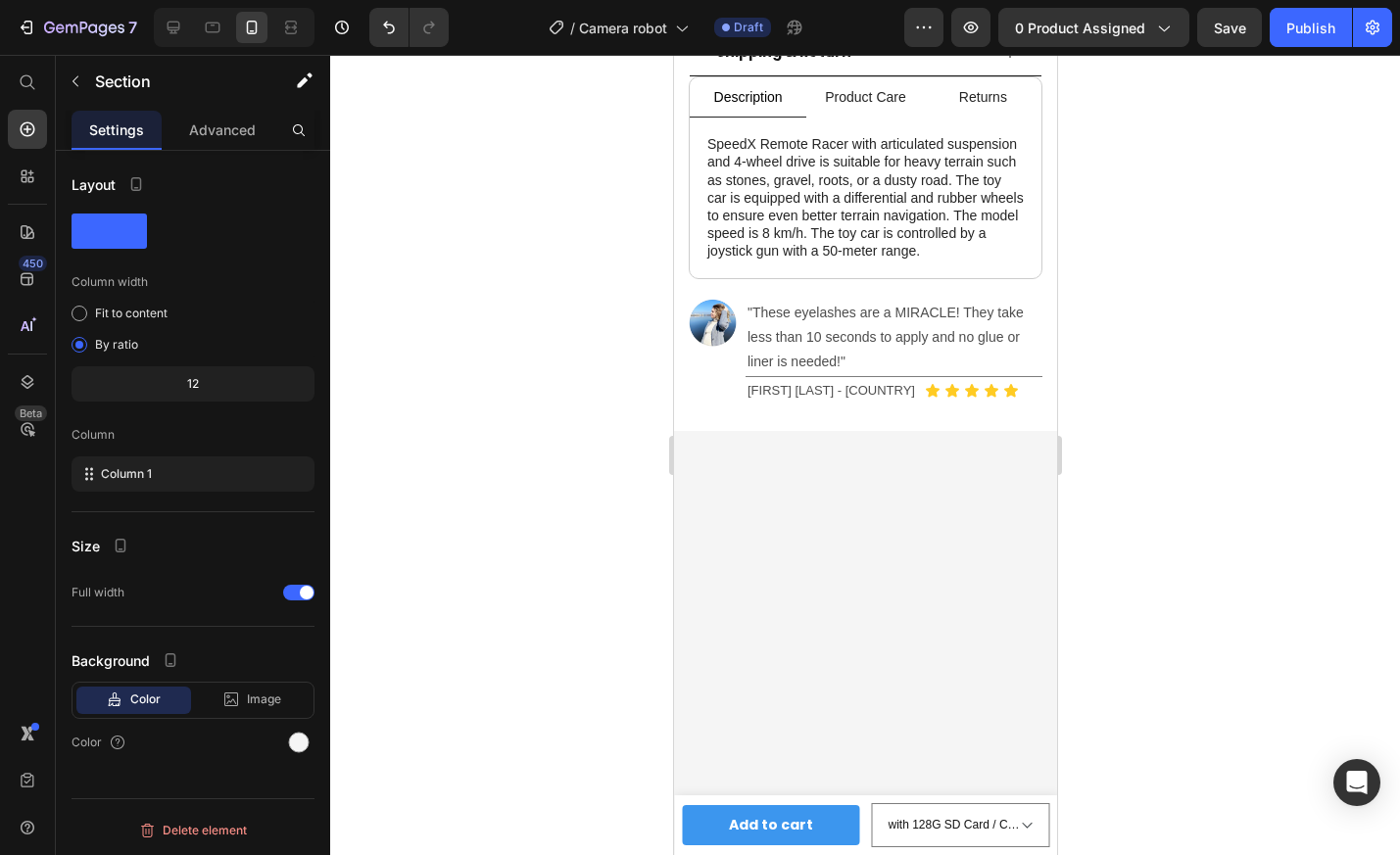 click at bounding box center [864, 778] 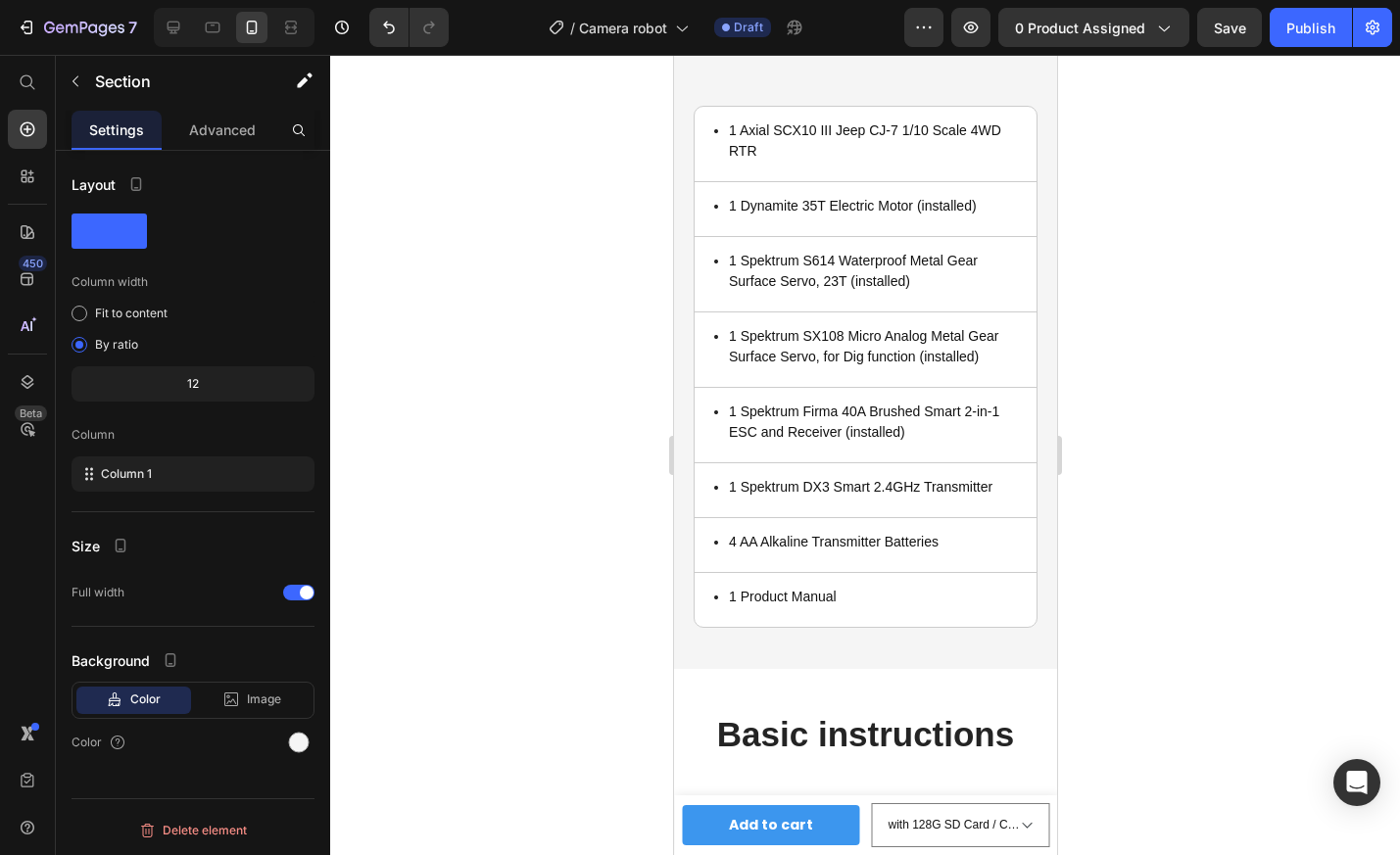 scroll, scrollTop: 1551, scrollLeft: 0, axis: vertical 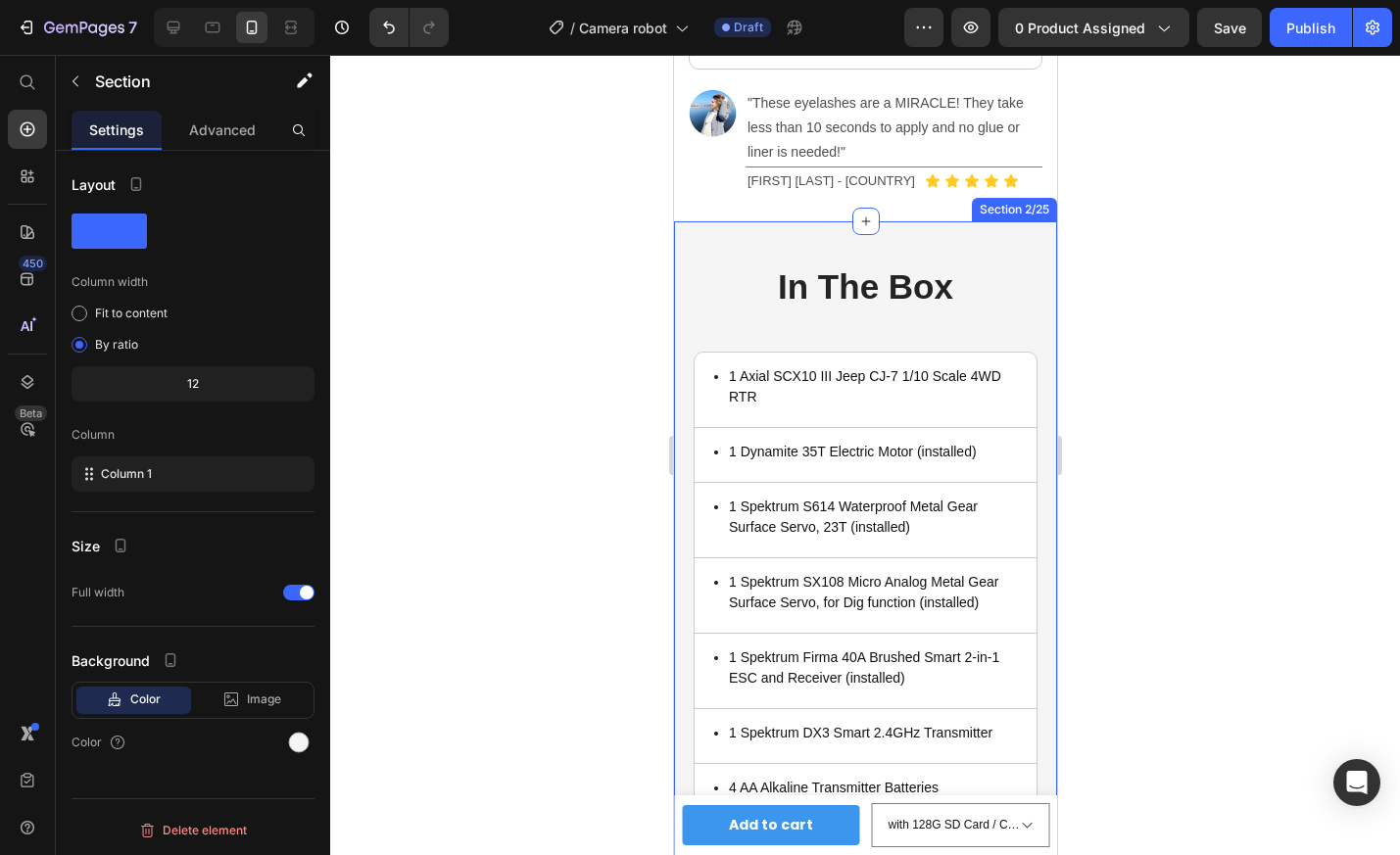click on "In The Box Heading
1 Axial SCX10 III Jeep CJ-7 1/10 Scale 4WD RTR Item List                Title Line
1 Dynamite 35T Electric Motor (installed) Item List Row
1 Spektrum S614 Waterproof Metal Gear Surface Servo, 23T (installed) Item List                Title Line
1 Spektrum SX108 Micro Analog Metal Gear Surface Servo, for Dig function (installed) Item List Row
1 Spektrum Firma 40A Brushed Smart 2-in-1 ESC and Receiver (installed) Item List                Title Line
1 Spektrum DX3 Smart 2.4GHz Transmitter Item List Row
4 AA Alkaline Transmitter Batteries Item List                Title Line
1 Product Manual Item List Row Row Section 2/25" at bounding box center [864, 568] 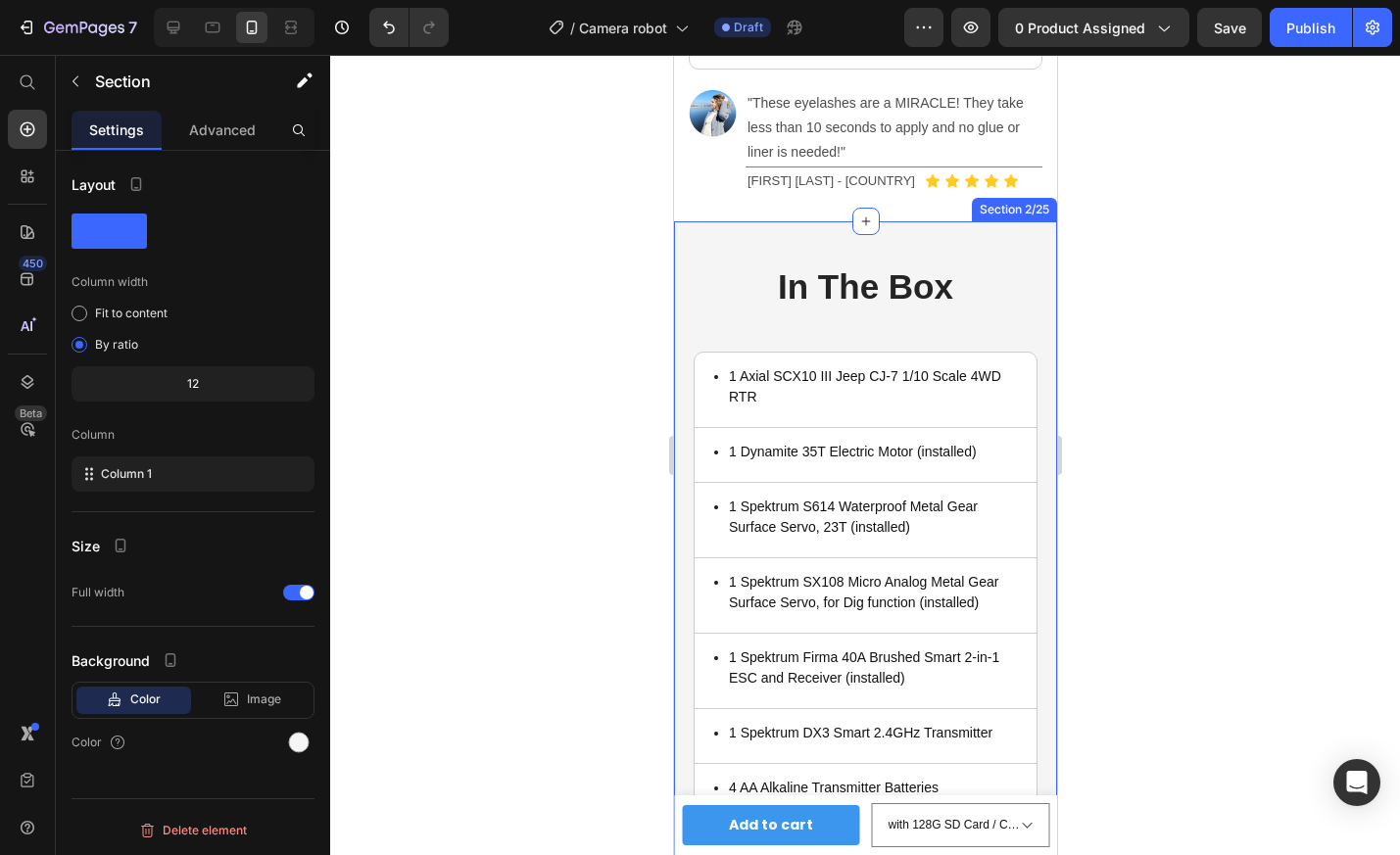 click on "In The Box Heading
1 Axial SCX10 III Jeep CJ-7 1/10 Scale 4WD RTR Item List                Title Line
1 Dynamite 35T Electric Motor (installed) Item List Row
1 Spektrum S614 Waterproof Metal Gear Surface Servo, 23T (installed) Item List                Title Line
1 Spektrum SX108 Micro Analog Metal Gear Surface Servo, for Dig function (installed) Item List Row
1 Spektrum Firma 40A Brushed Smart 2-in-1 ESC and Receiver (installed) Item List                Title Line
1 Spektrum DX3 Smart 2.4GHz Transmitter Item List Row
4 AA Alkaline Transmitter Batteries Item List                Title Line
1 Product Manual Item List Row Row Section 2/25" at bounding box center [864, 568] 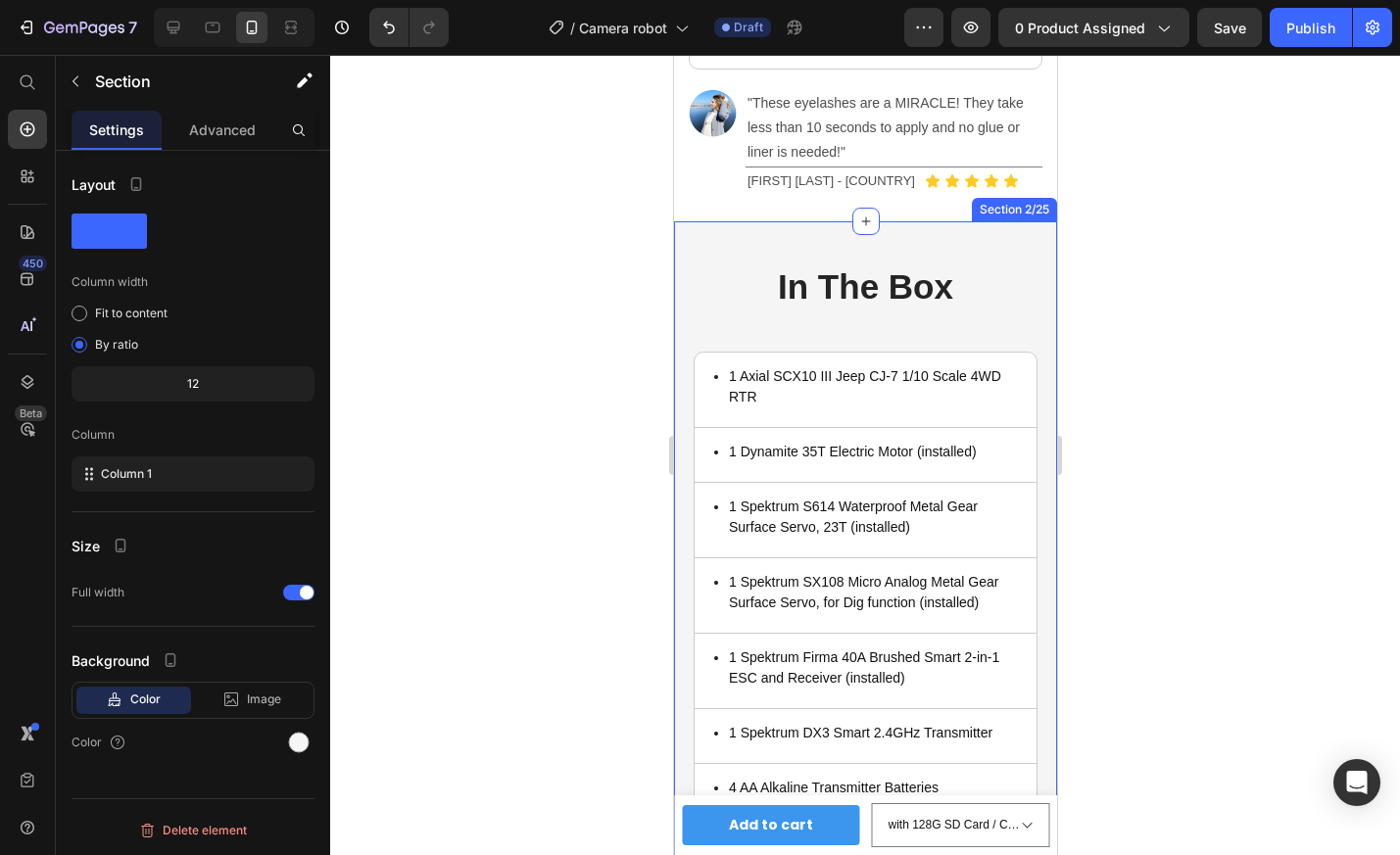 click on "In The Box Heading
1 Axial SCX10 III Jeep CJ-7 1/10 Scale 4WD RTR Item List                Title Line
1 Dynamite 35T Electric Motor (installed) Item List Row
1 Spektrum S614 Waterproof Metal Gear Surface Servo, 23T (installed) Item List                Title Line
1 Spektrum SX108 Micro Analog Metal Gear Surface Servo, for Dig function (installed) Item List Row
1 Spektrum Firma 40A Brushed Smart 2-in-1 ESC and Receiver (installed) Item List                Title Line
1 Spektrum DX3 Smart 2.4GHz Transmitter Item List Row
4 AA Alkaline Transmitter Batteries Item List                Title Line
1 Product Manual Item List Row Row Section 2/25" at bounding box center [864, 568] 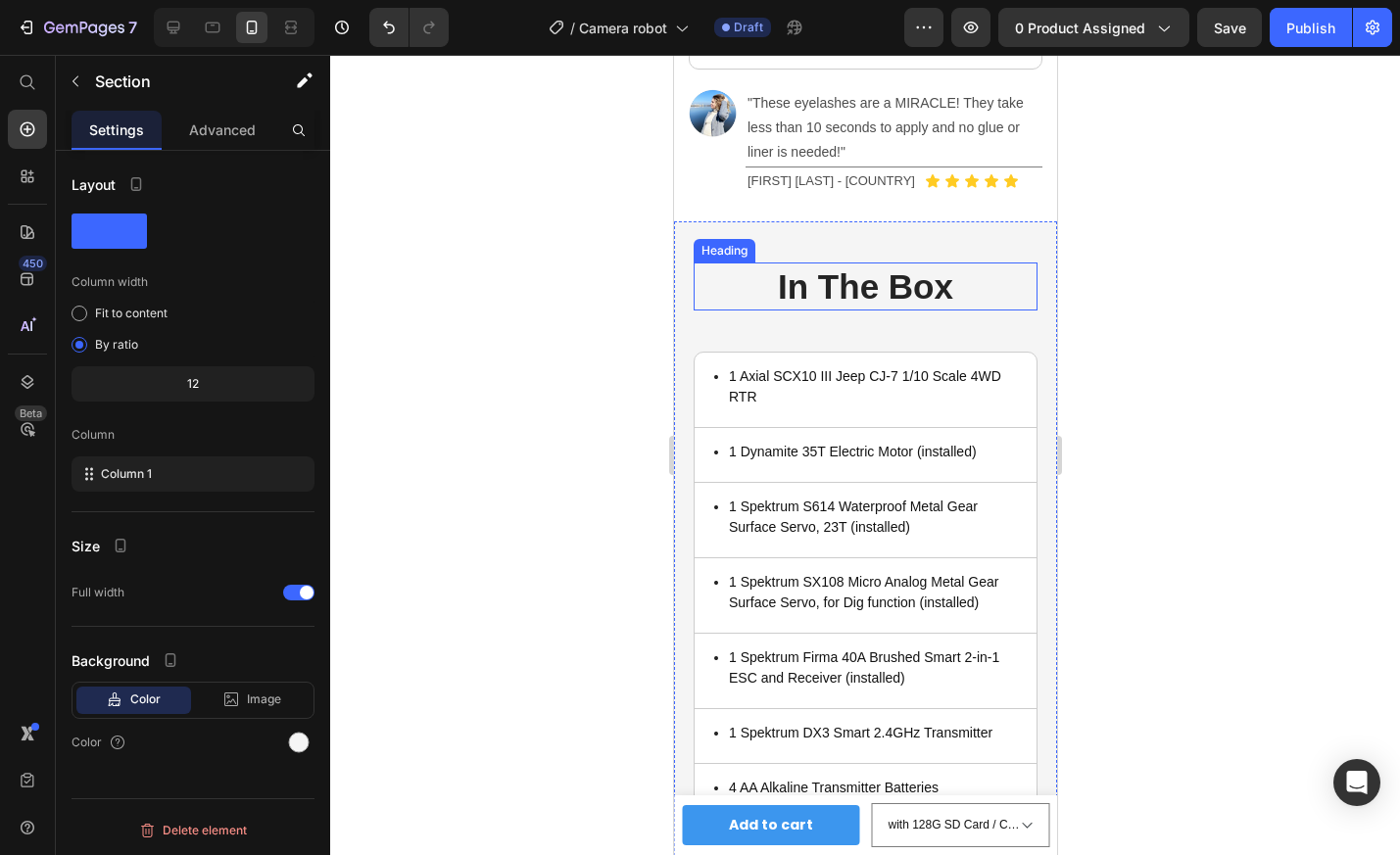 click on "In The Box" at bounding box center (864, 287) 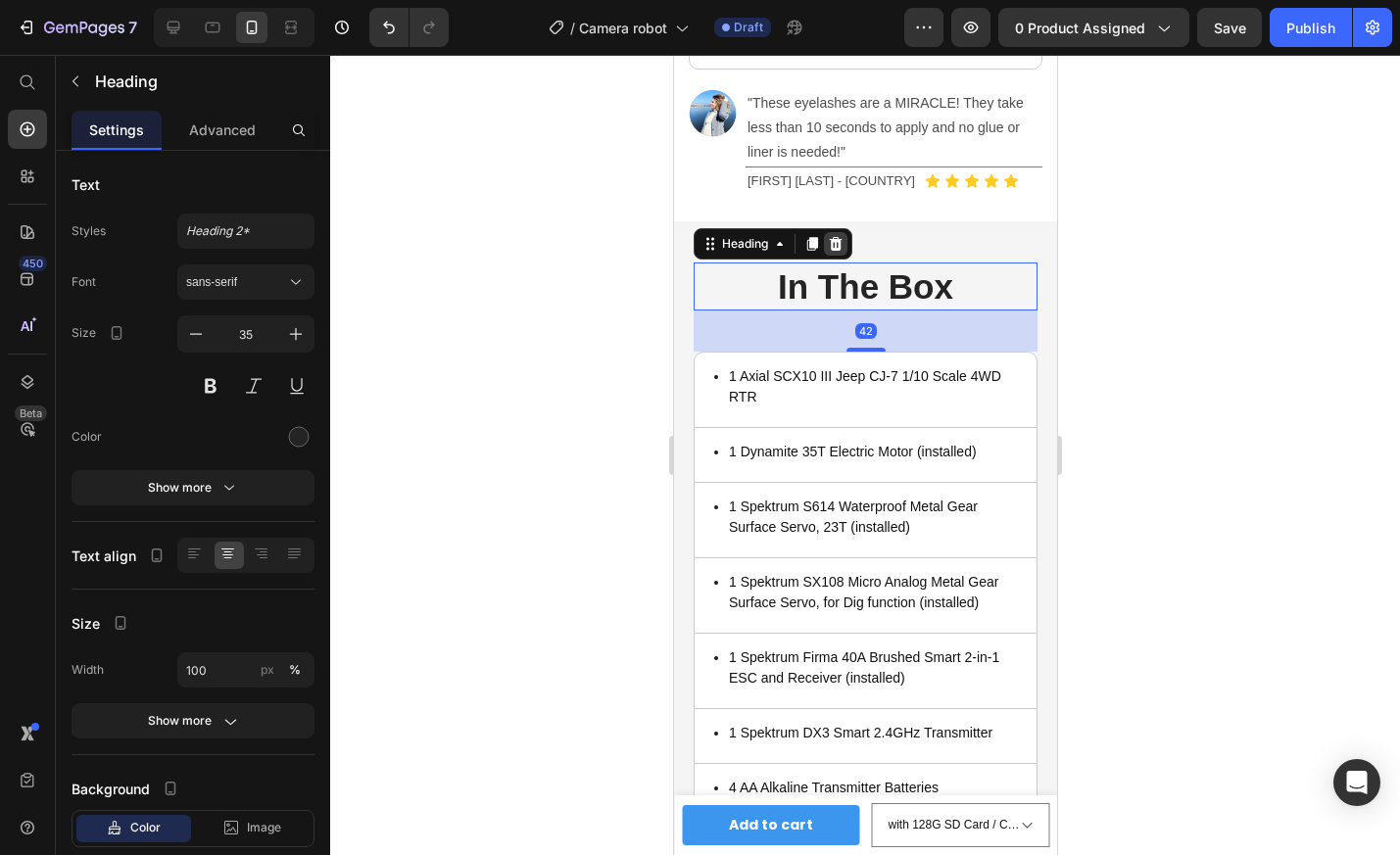 click at bounding box center [835, 244] 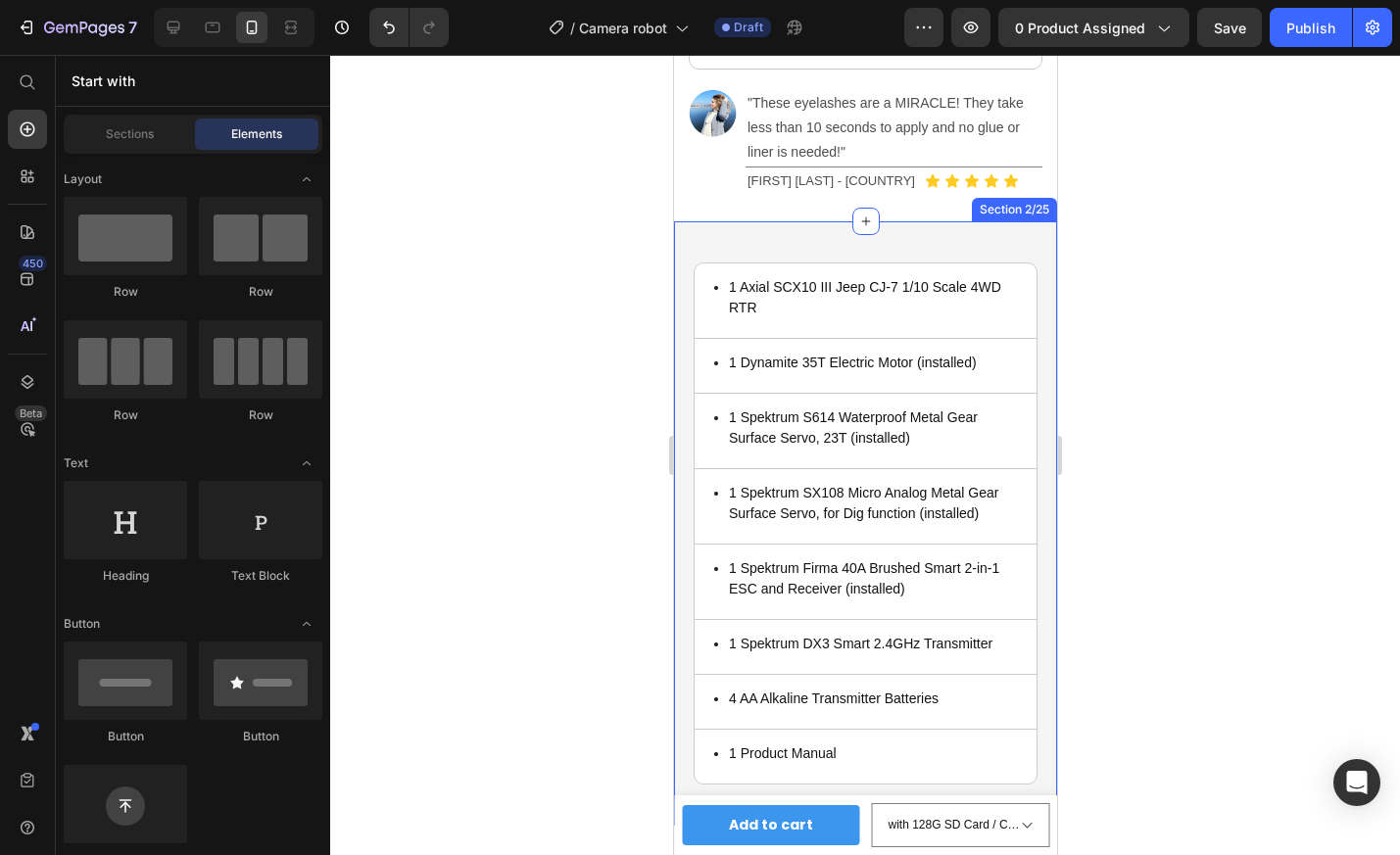click on "1 Axial SCX10 III Jeep CJ-7 1/10 Scale 4WD RTR Item List                Title Line
1 Dynamite 35T Electric Motor (installed) Item List Row
1 Spektrum S614 Waterproof Metal Gear Surface Servo, 23T (installed) Item List                Title Line
1 Spektrum SX108 Micro Analog Metal Gear Surface Servo, for Dig function (installed) Item List Row
1 Spektrum Firma 40A Brushed Smart 2-in-1 ESC and Receiver (installed) Item List                Title Line
1 Spektrum DX3 Smart 2.4GHz Transmitter Item List Row
4 AA Alkaline Transmitter Batteries Item List                Title Line
1 Product Manual Item List Row Row Section 2/25" at bounding box center [864, 523] 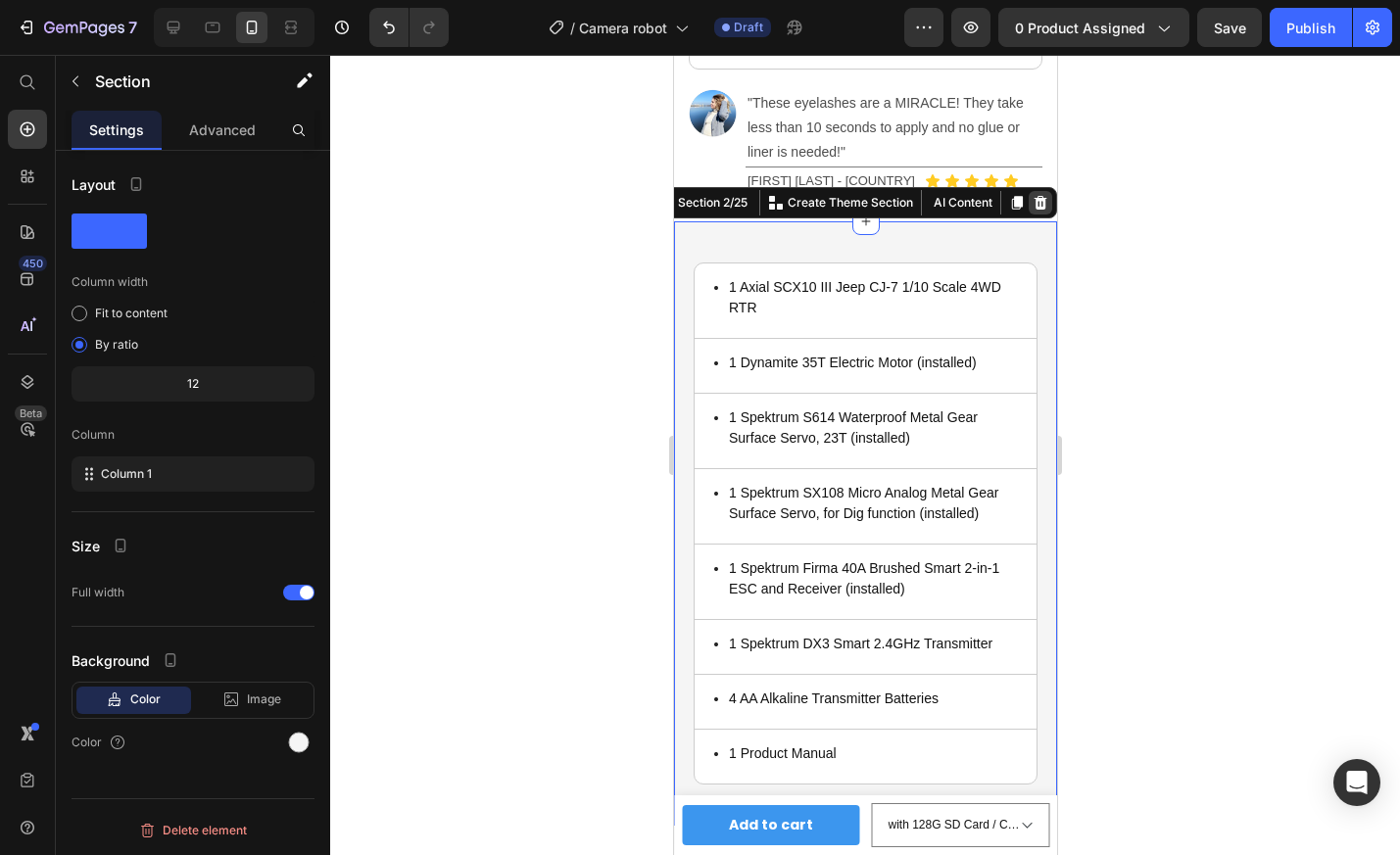 click 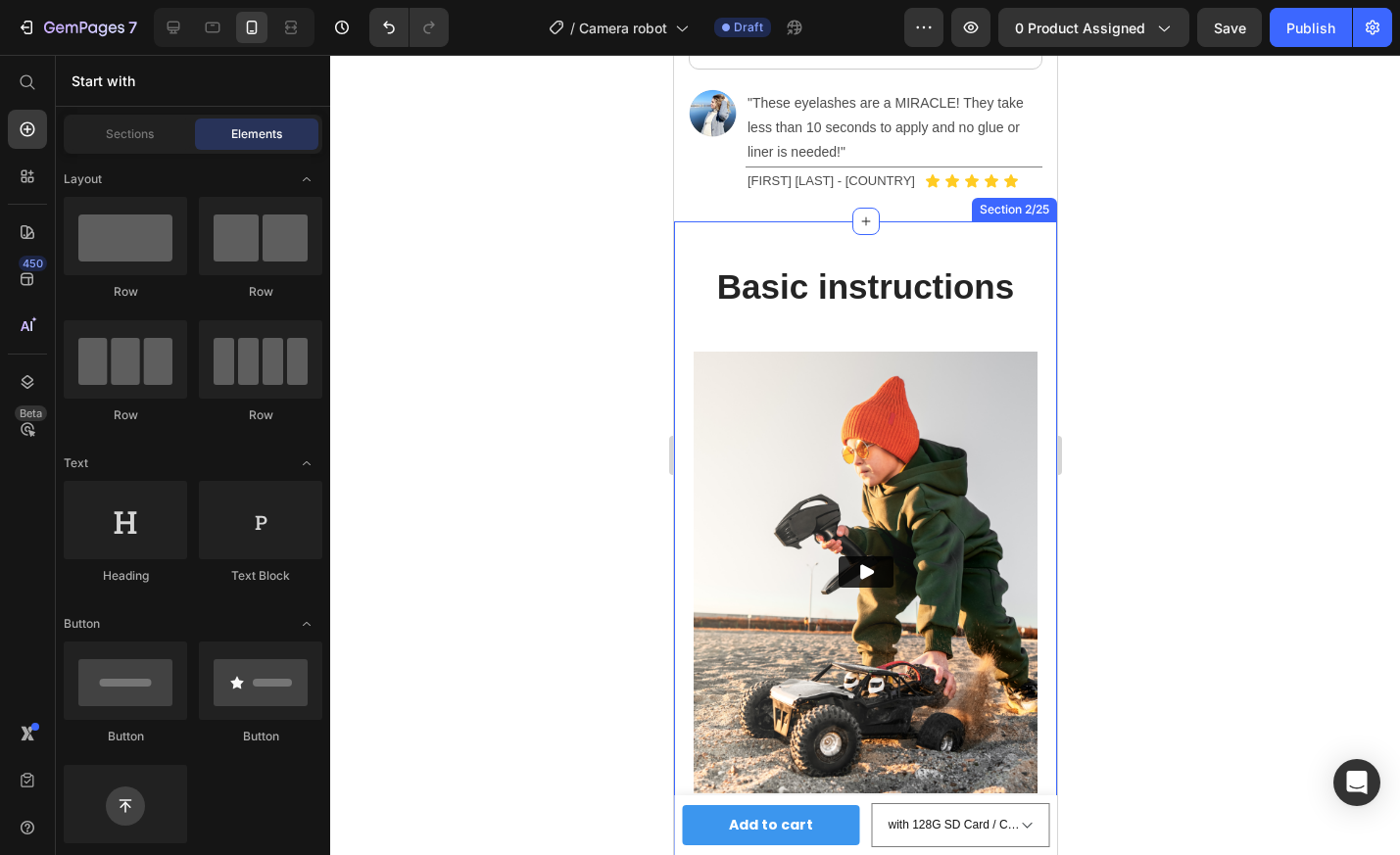 click on "Basic instructions Heading Video Basic instructions Heading 01. Power on/off Text Block Locate the power switch and turn it on to activate the vehicle. To turn it off, simply switch it to the "Off" position. Text Block 02. Steering control Text Block Use the remote control's steering control or corresponding buttons to steer the vehicle. Move it left to turn left and right to turn right. Text Block 03. Acceleration and deceleration Text Block Use the acceleration control on the remote to make the vehicle move forward. To slow down or move in reverse, use the deceleration control. Text Block Shop Now Button Row Row Section 2/25" at bounding box center [864, 756] 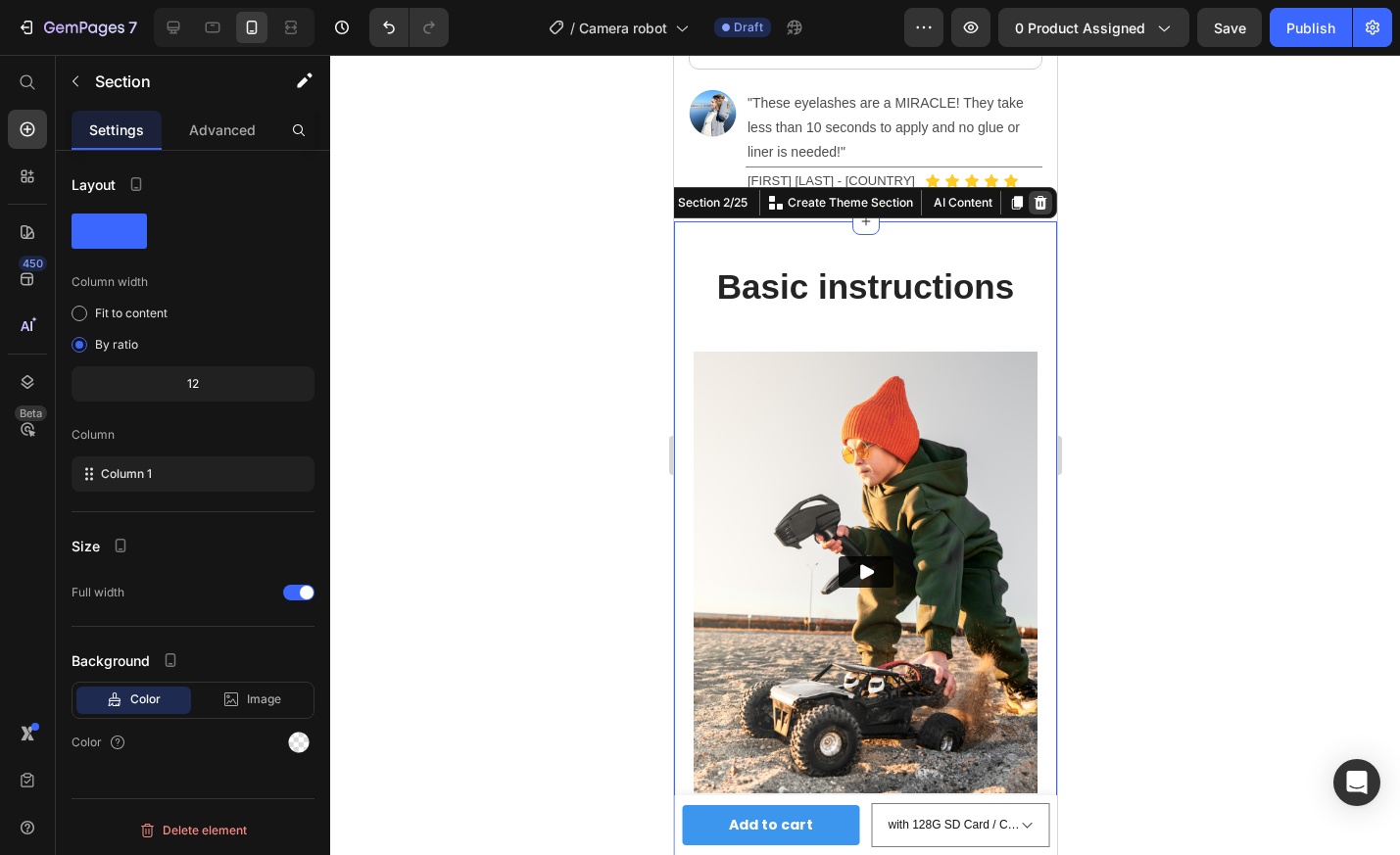 click 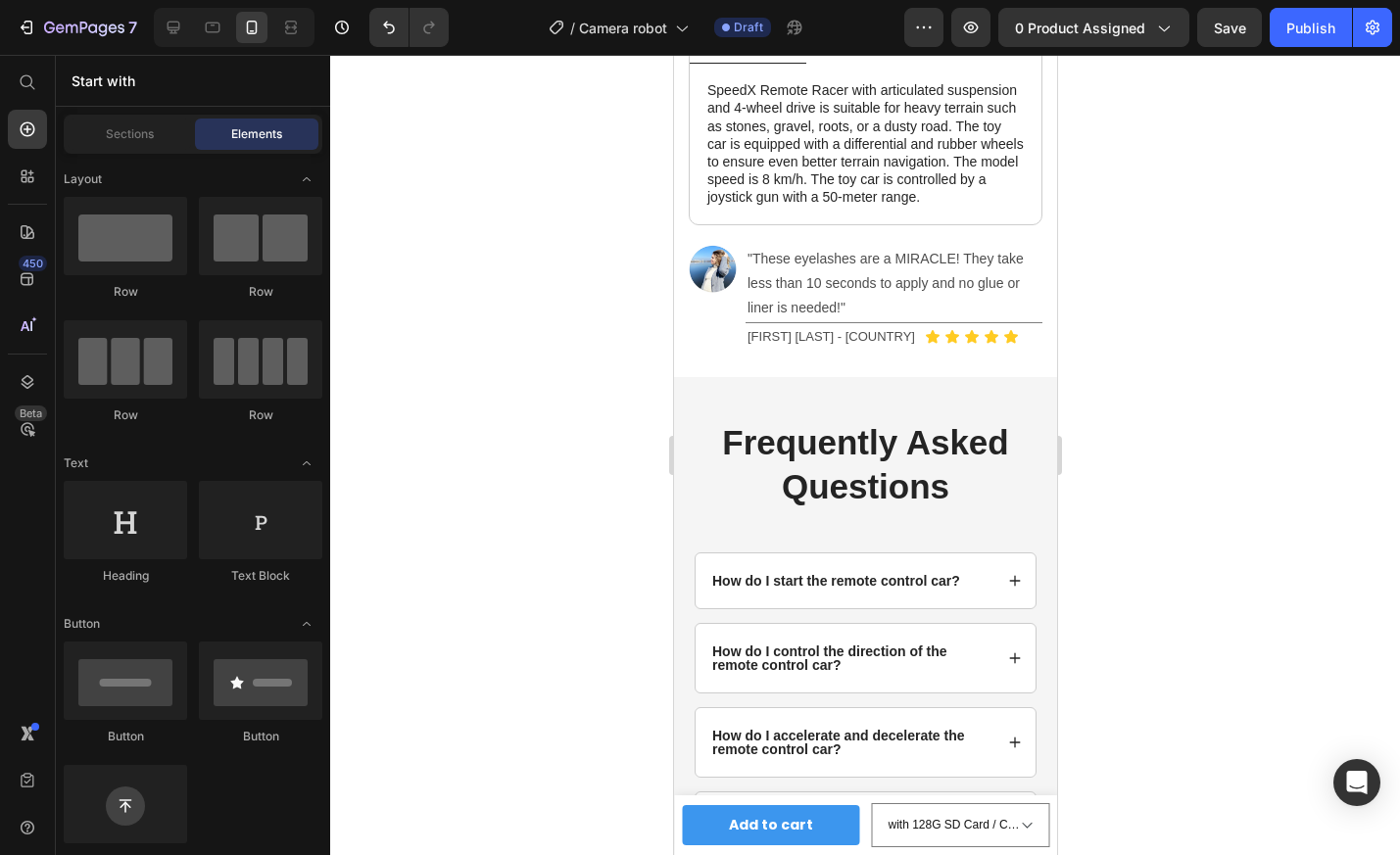 scroll, scrollTop: 1404, scrollLeft: 0, axis: vertical 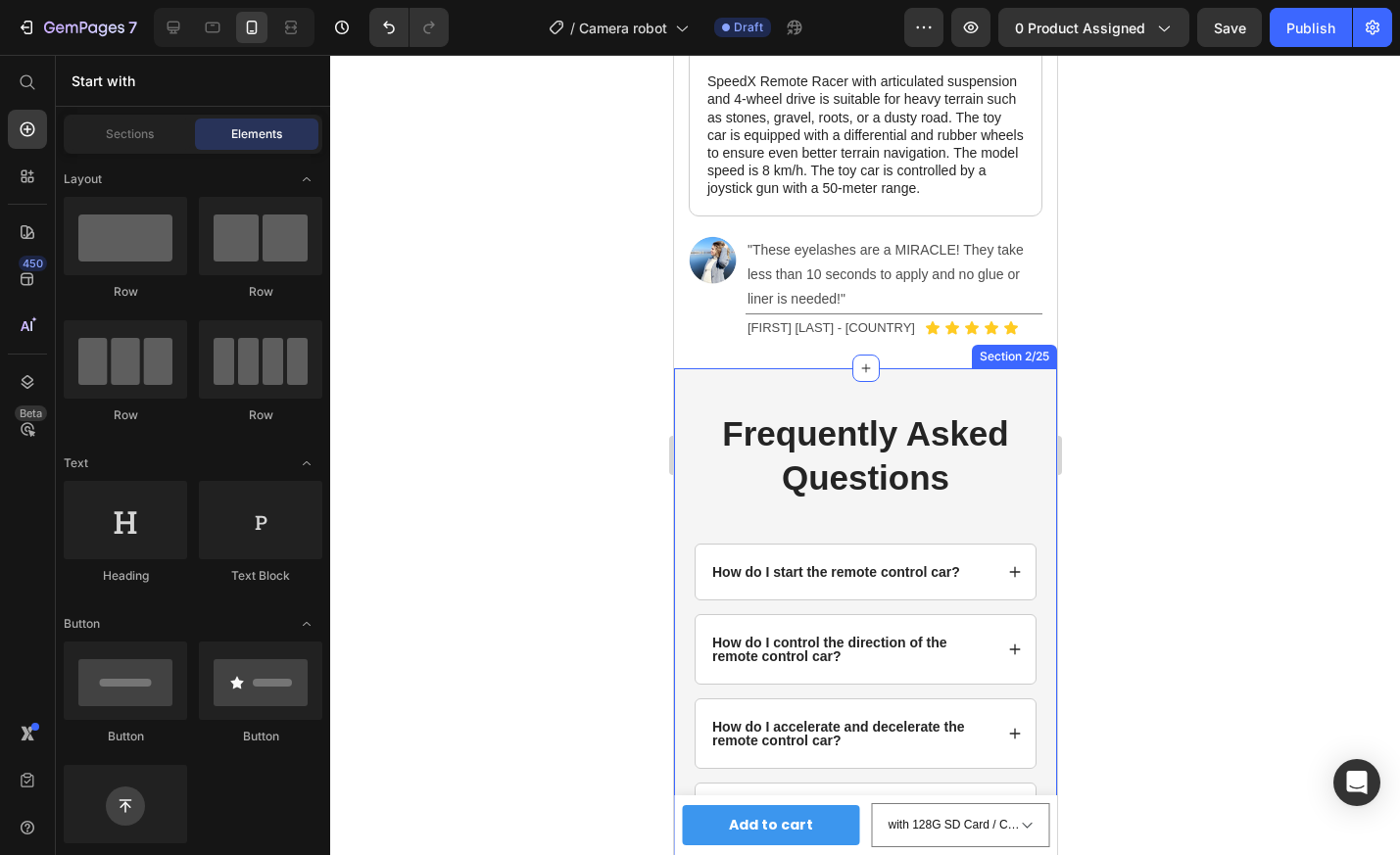 click on "Frequently Asked Questions Heading
How do I start the remote control car?
How do I control the direction of the remote control car?
How do I accelerate and decelerate the remote control car?
How do I charge the battery of the remote control car?
What should I do if the remote control car is not functioning properly? Accordion Row Section 2/25" at bounding box center [864, 673] 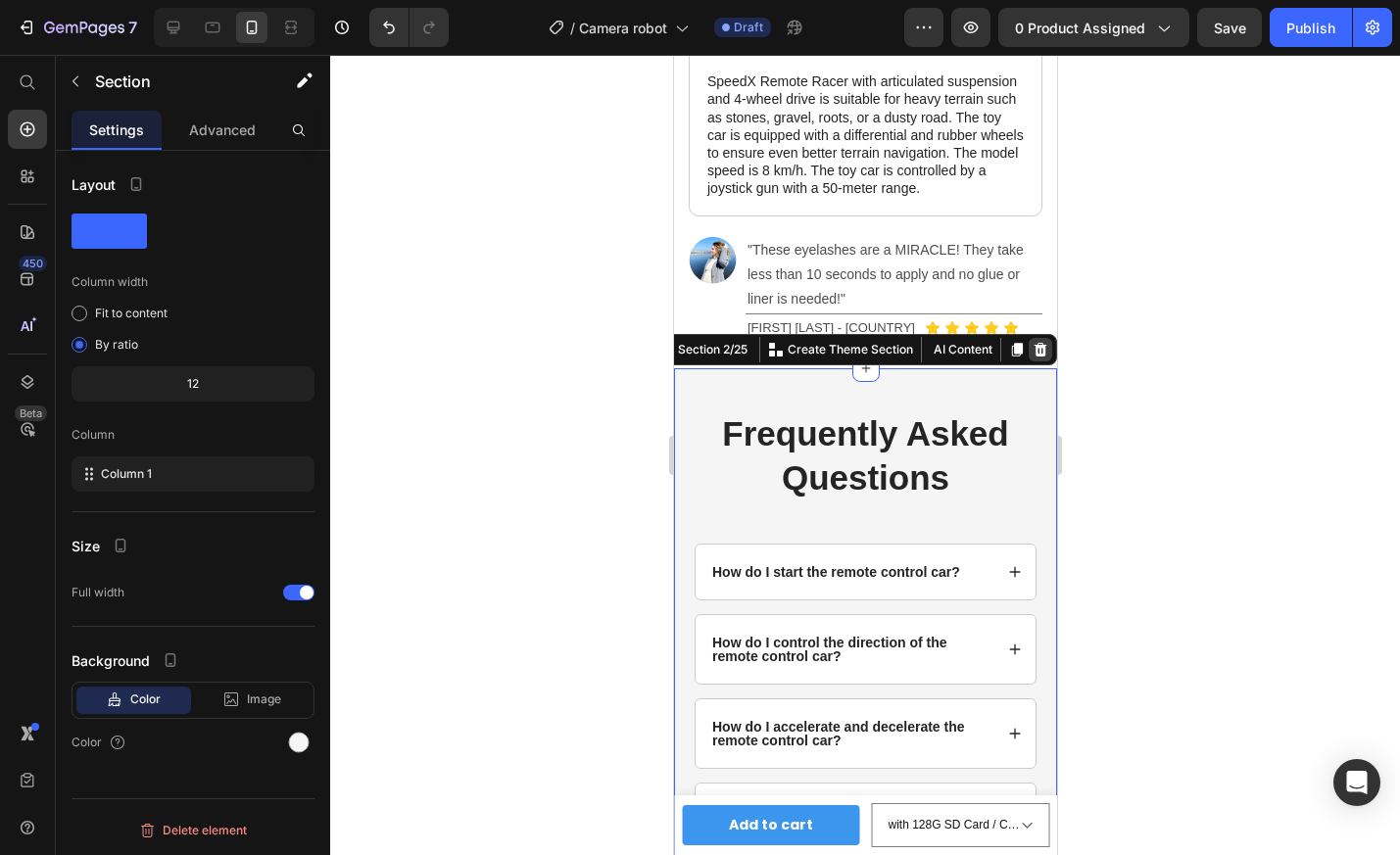 click 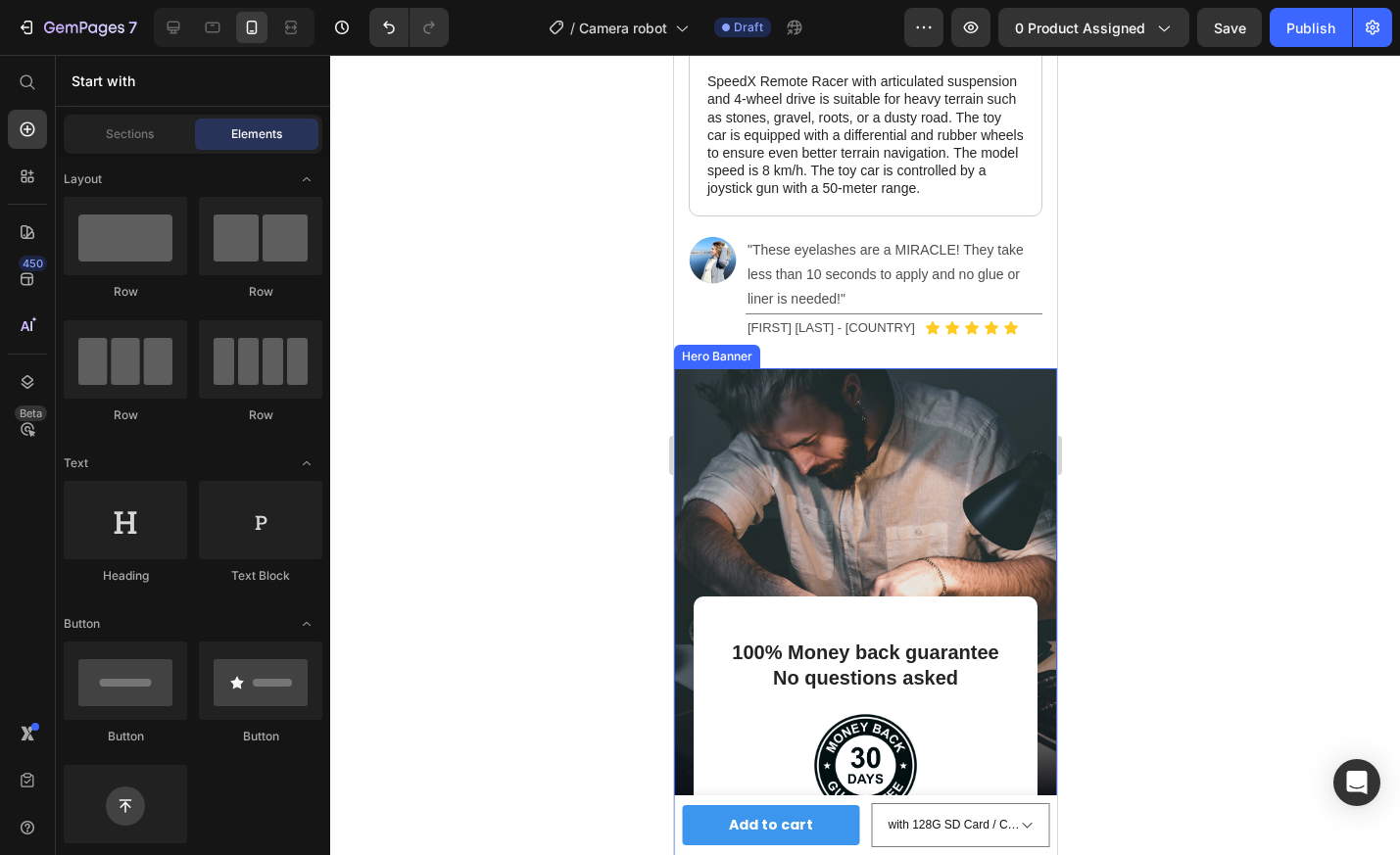 click at bounding box center [864, 766] 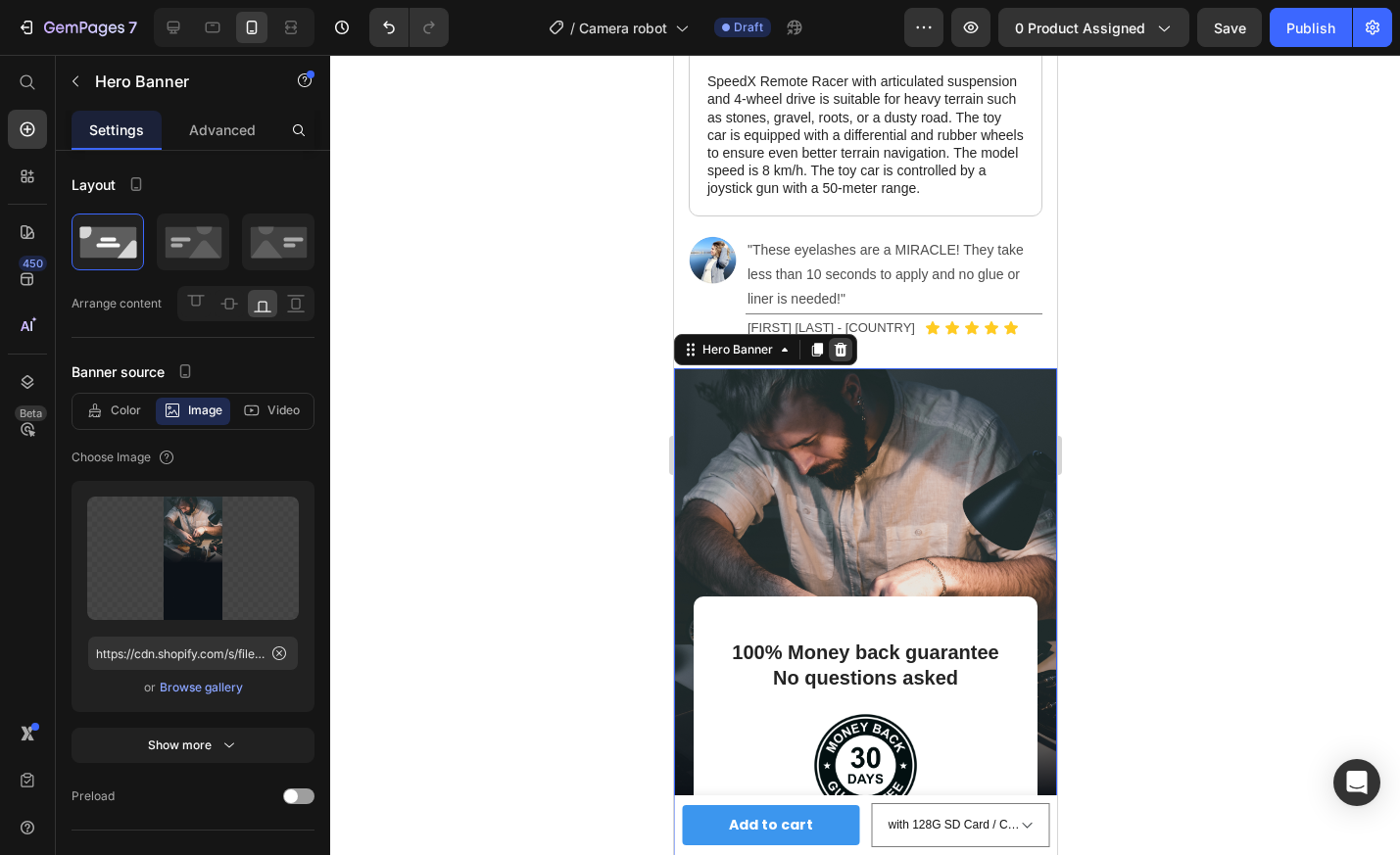 click 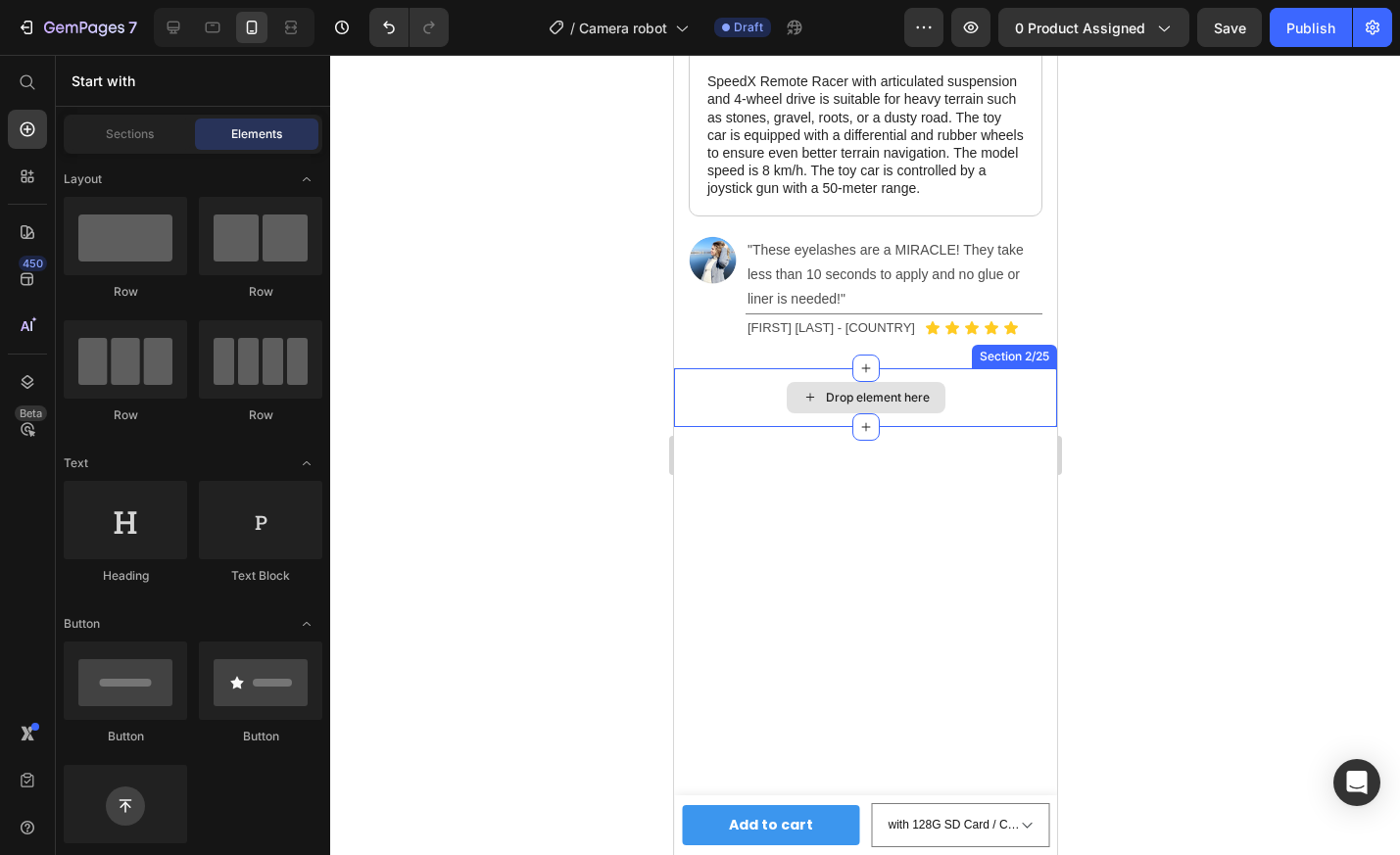 click on "Drop element here" at bounding box center [865, 398] 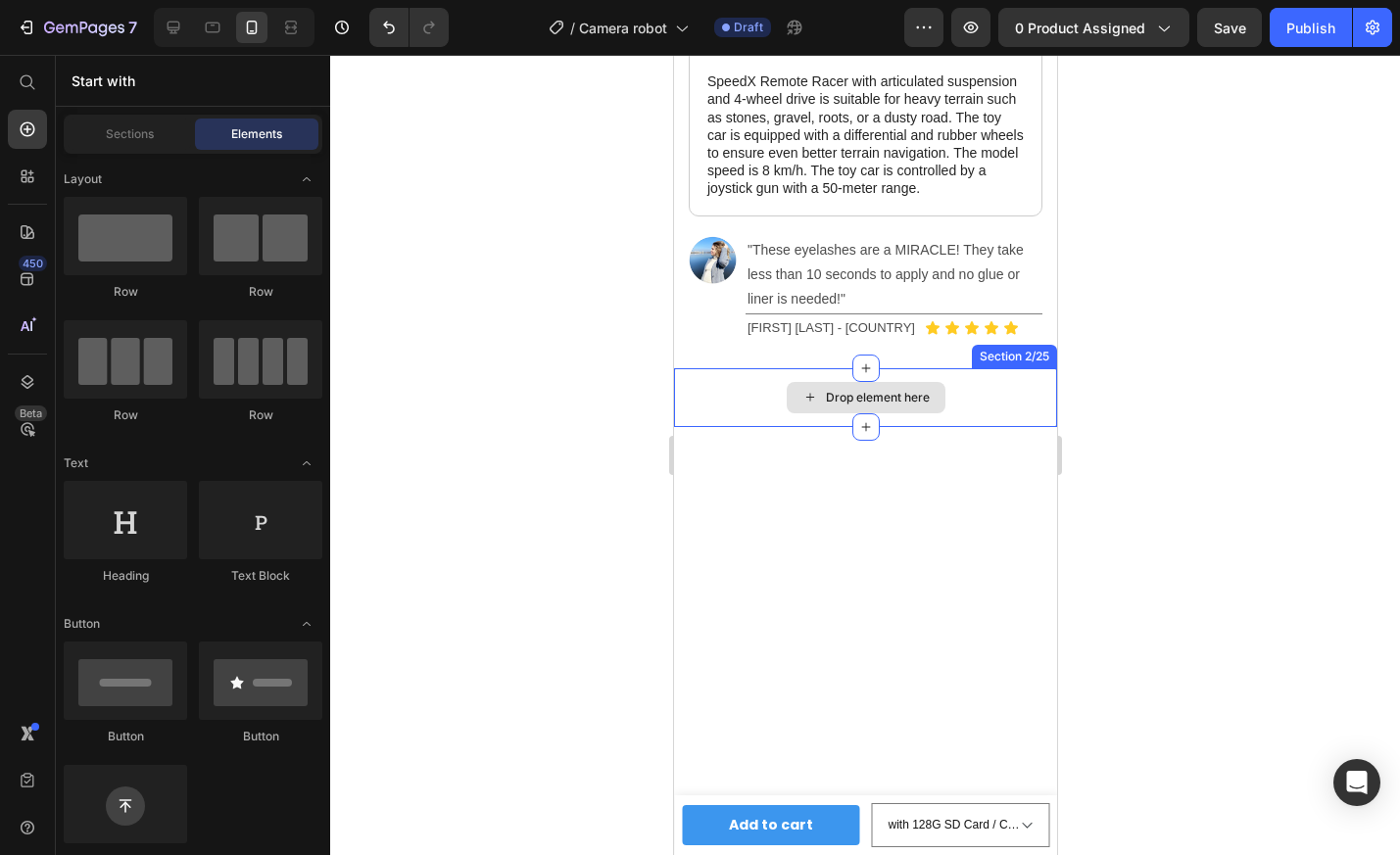 click on "Drop element here" at bounding box center (864, 398) 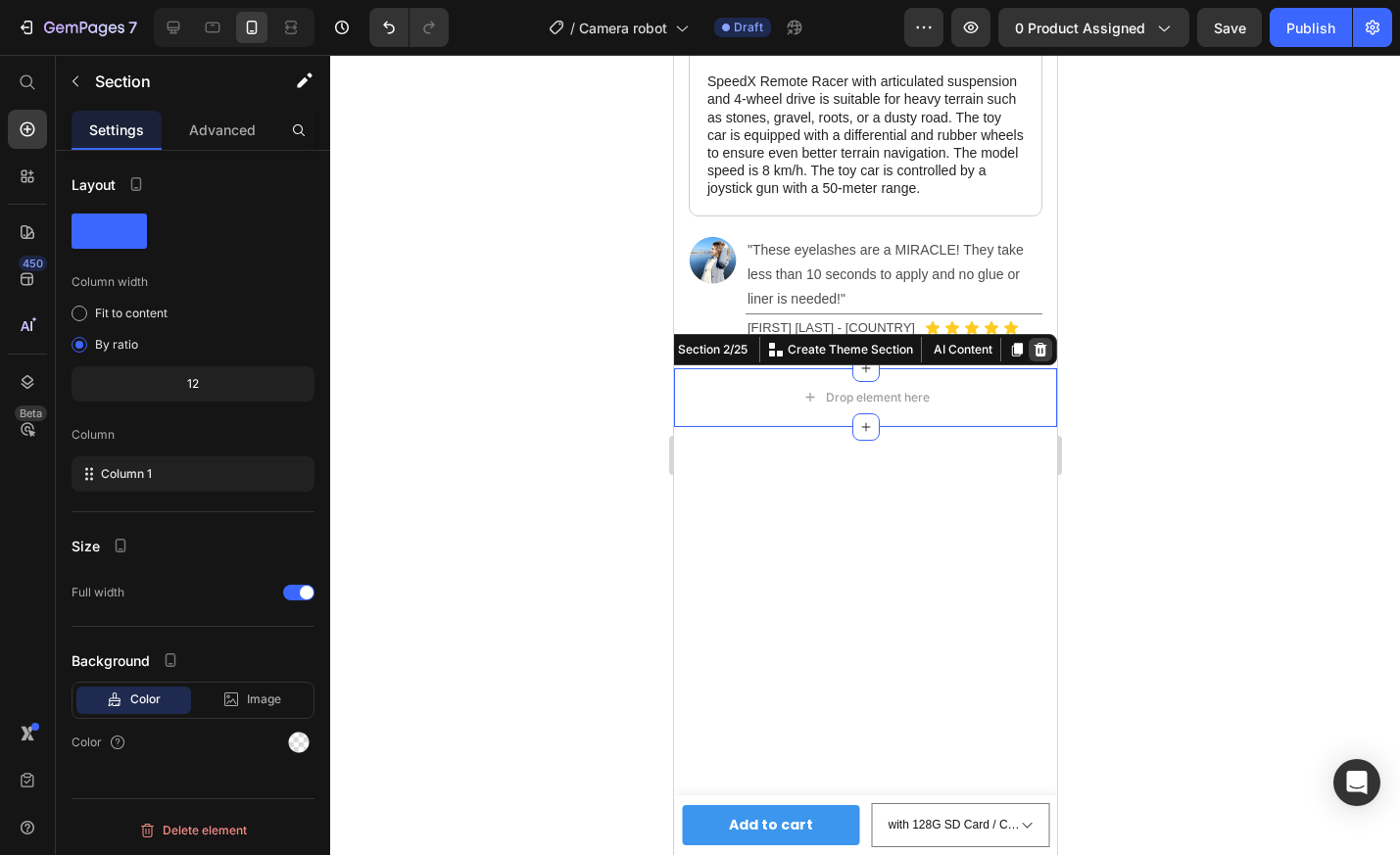 click 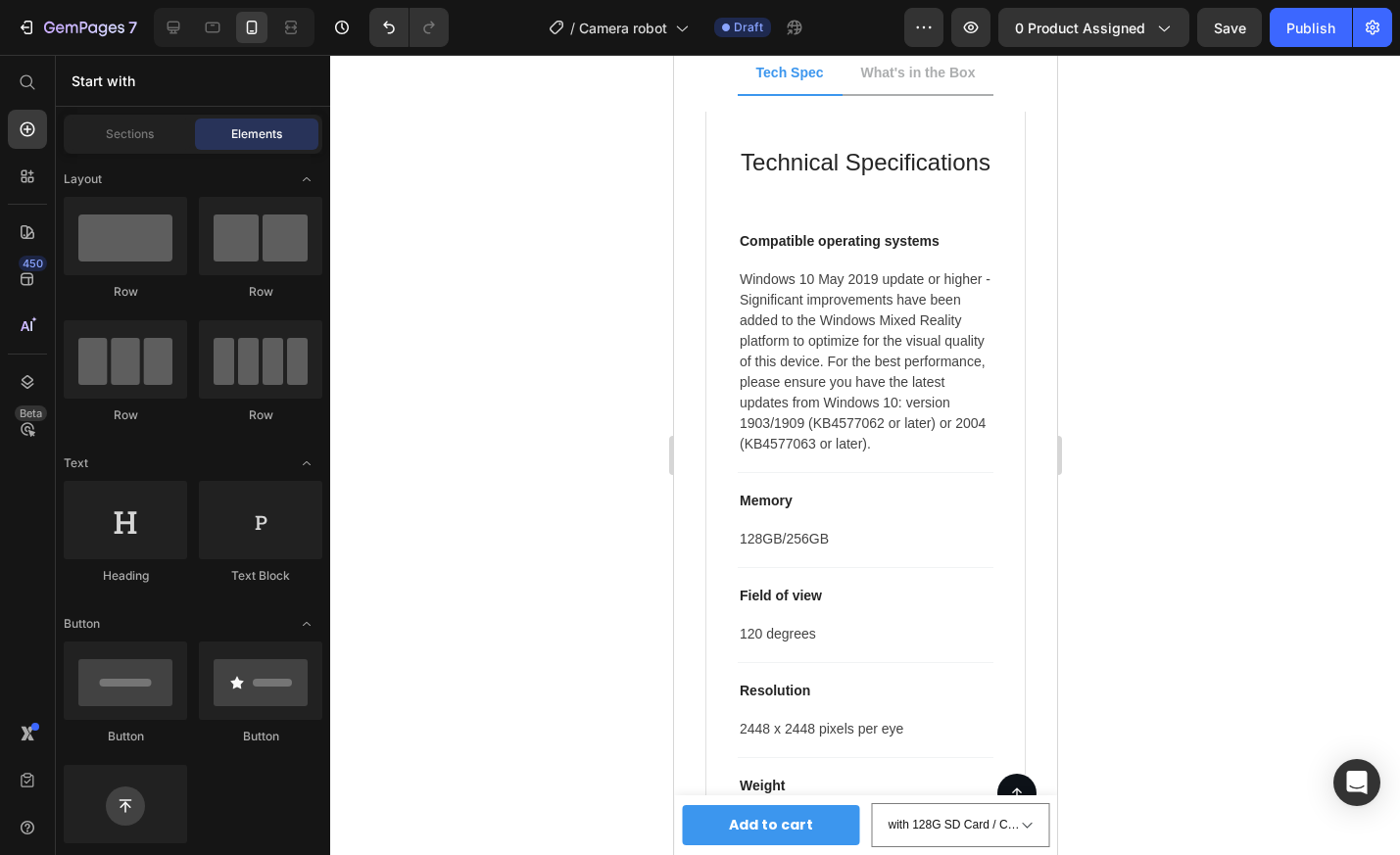 scroll, scrollTop: 2604, scrollLeft: 0, axis: vertical 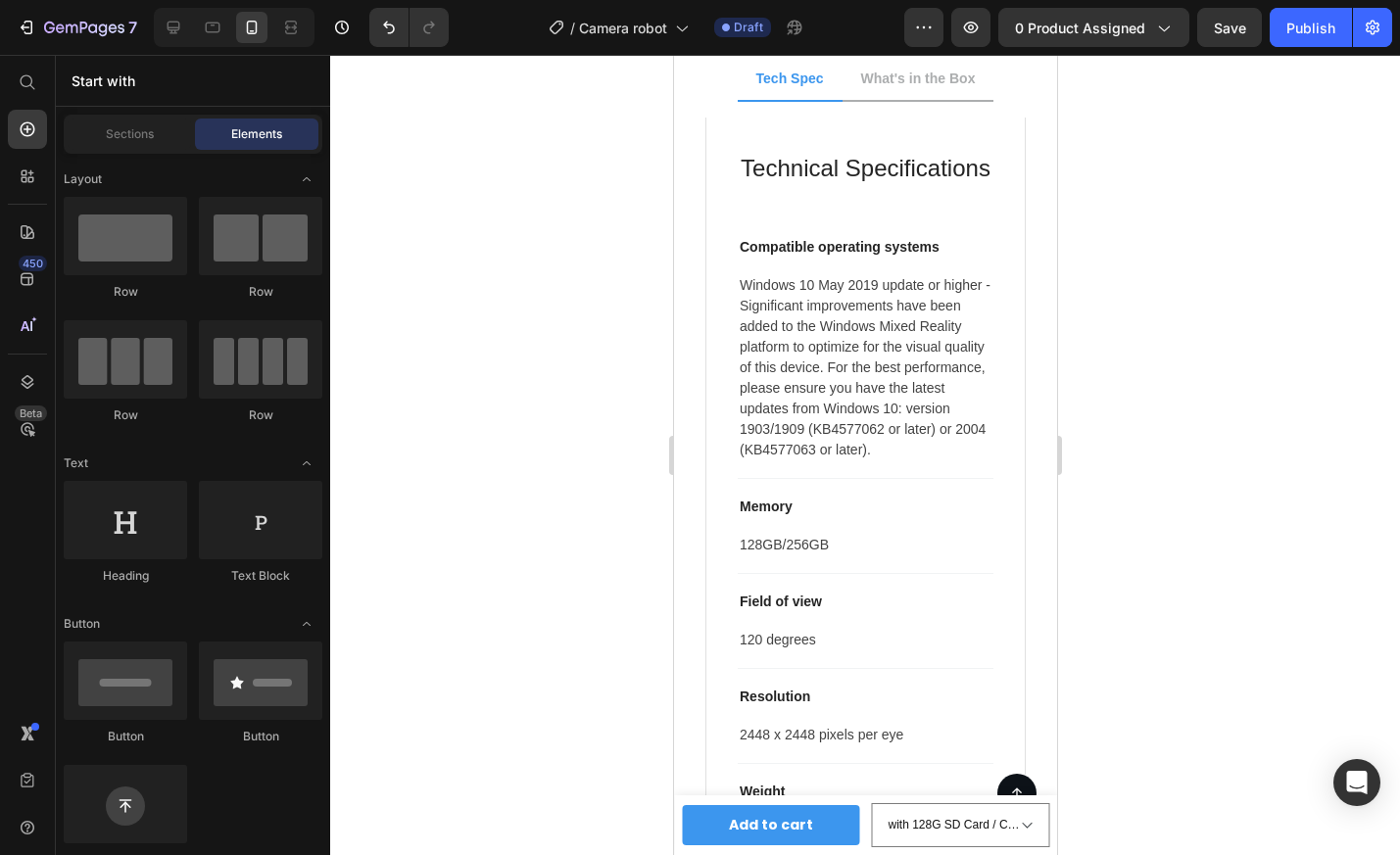 click on "2118 Thornridge Cir, Connecticut 35624 Item List
hello.gempages@gmail.com Item List
0917-778-899 Item List Row Image Image Image Image Image Row © 2024 GemPages Text block
Button Row Row Section 4" at bounding box center (864, -134) 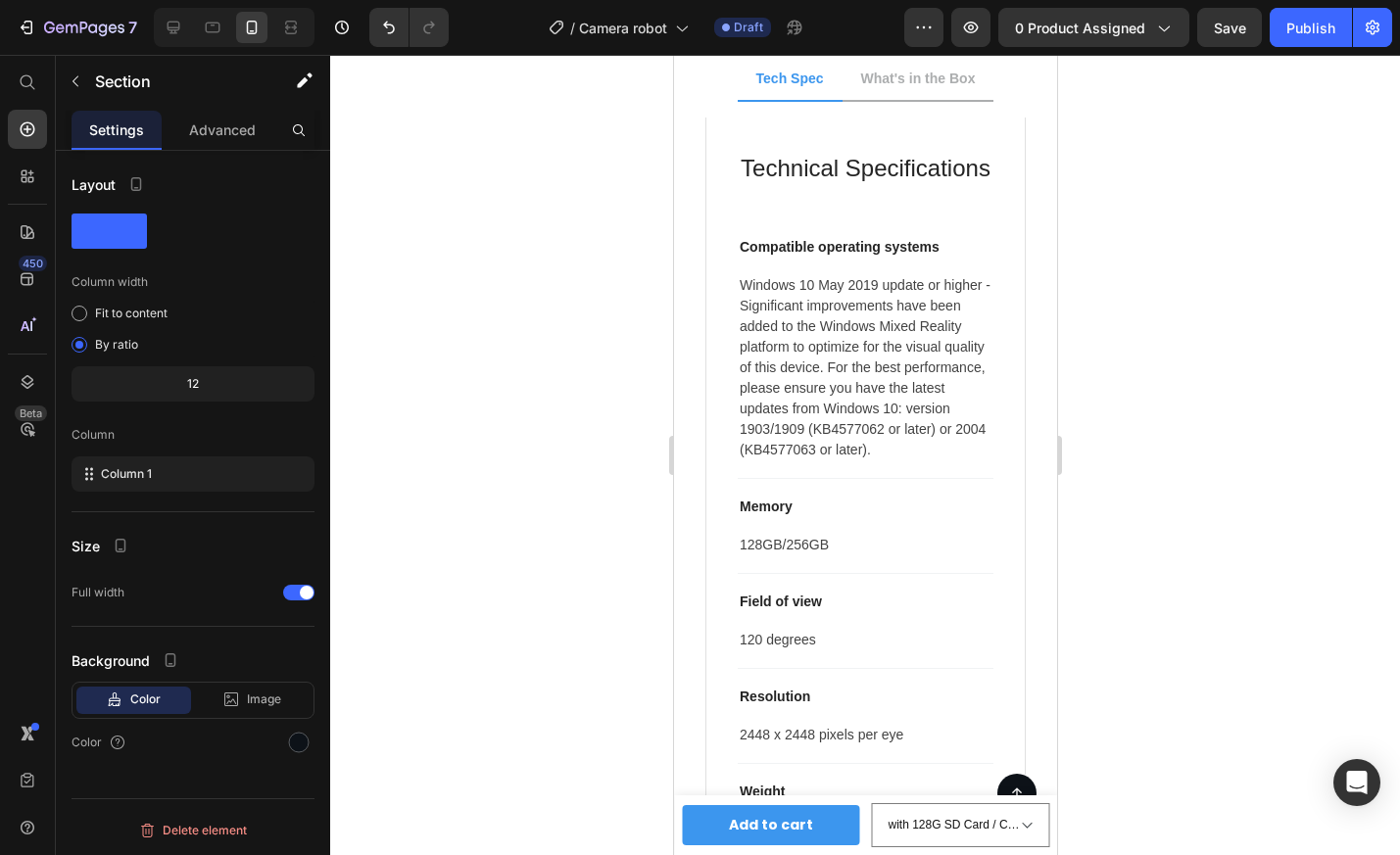 click at bounding box center [1039, -291] 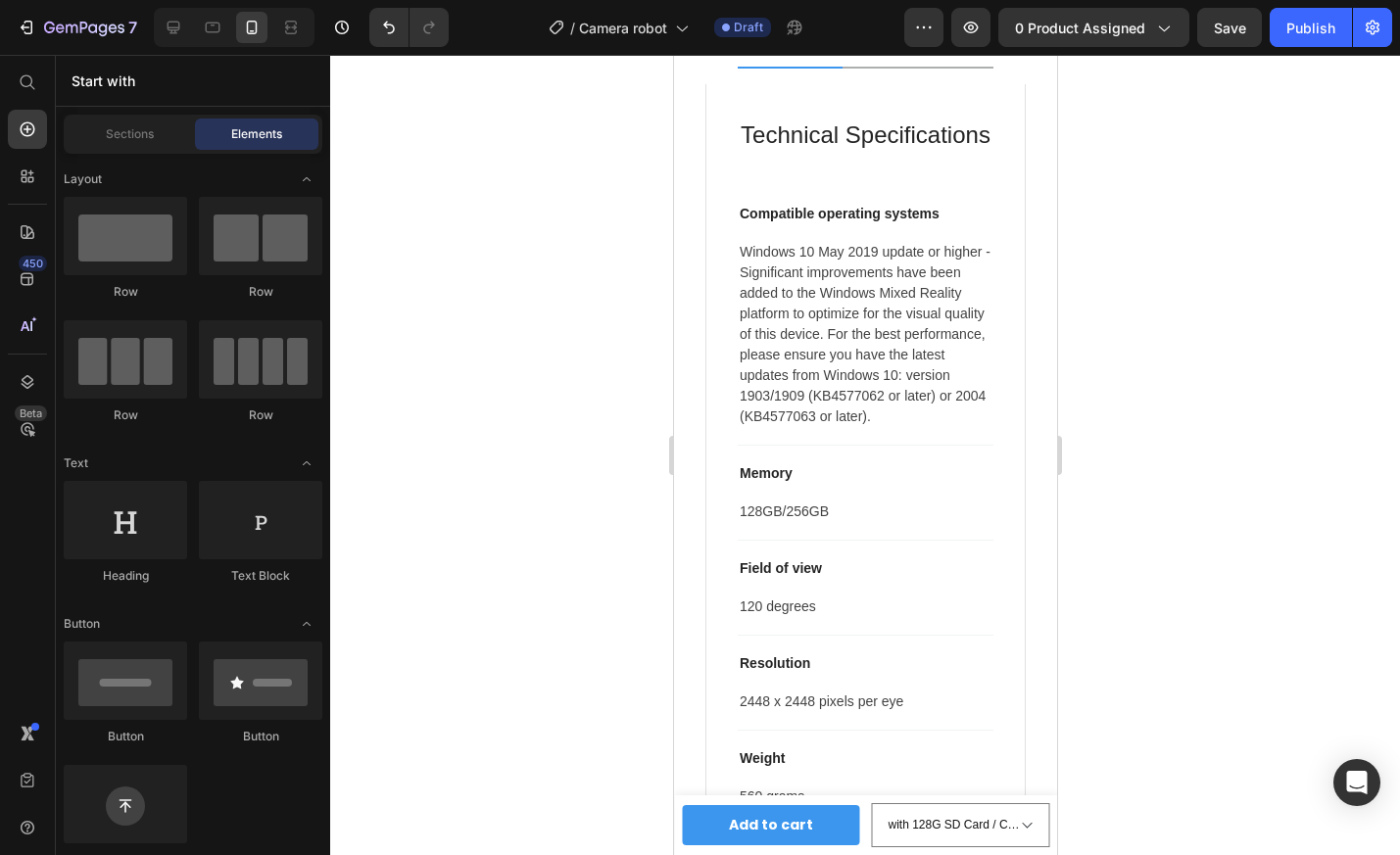 scroll, scrollTop: 2350, scrollLeft: 0, axis: vertical 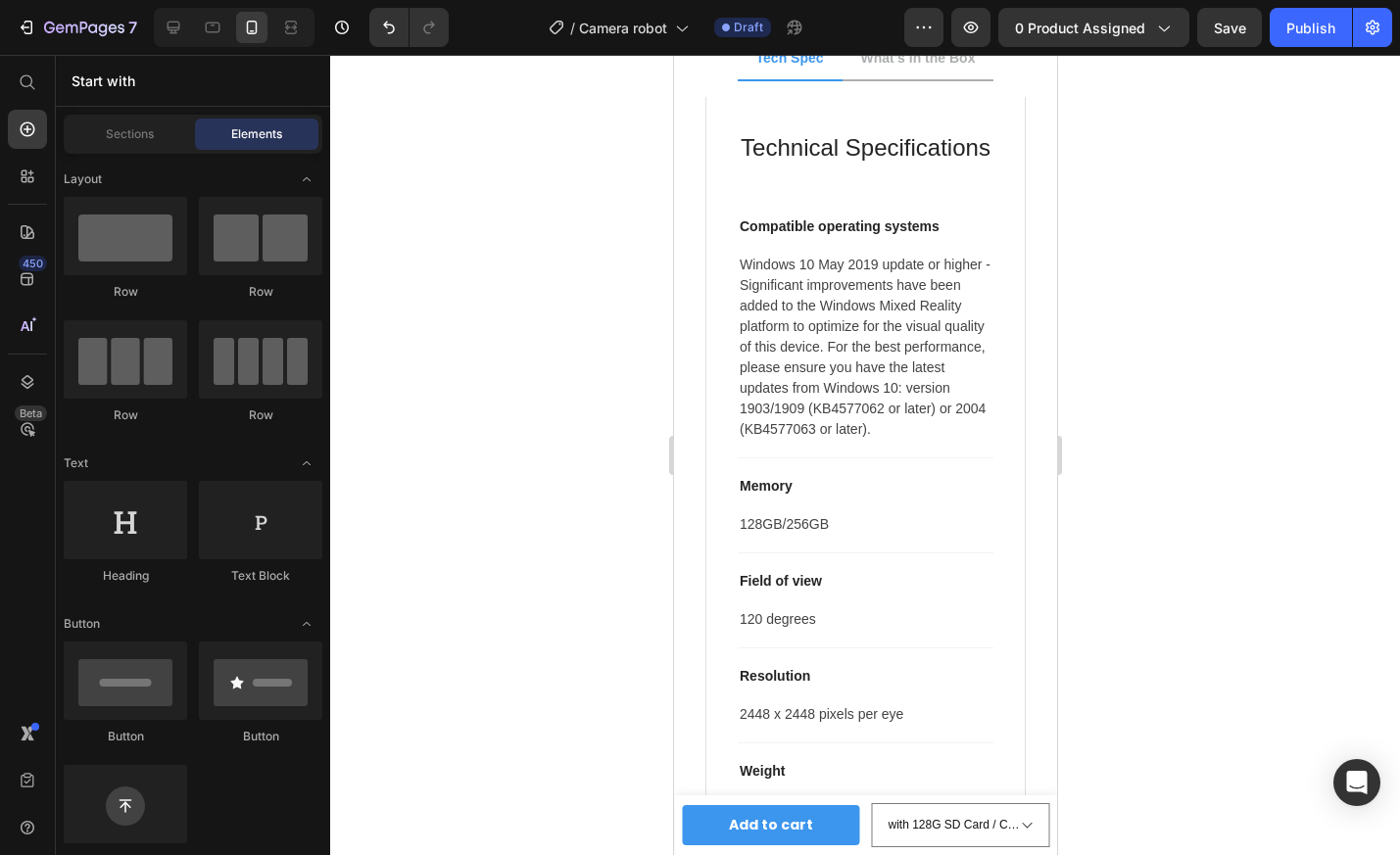 click on "Icon Icon Icon Icon
Icon Icon List Outstanding Performance Text Block Row "This car has outstanding performance! I love how smoothly and quickly it moves on all types of terrain." Text Block - John D Text Block
Verified Buyer Item List Row Row
Icon Icon Icon Icon
Icon Icon List Impressive Precision Text Block Row "The precision in control of this car is truly impressive. I can easily maneuver it through obstacles and perform challenging stunts." Text Block - Sarah M Text Block
Verified Buyer Item List Row Row
Icon Icon Icon Icon
Icon Icon List Attractive Design Text Block Row "The design of the car is very attractive, and the build quality is excellent. I feel like I own a real racing car." Text Block - Emma R  Text Block
Verified Buyer Item List Row Row
Icon Icon Icon Icon
Icon Icon List User-Friendly Text Block" at bounding box center [864, -194] 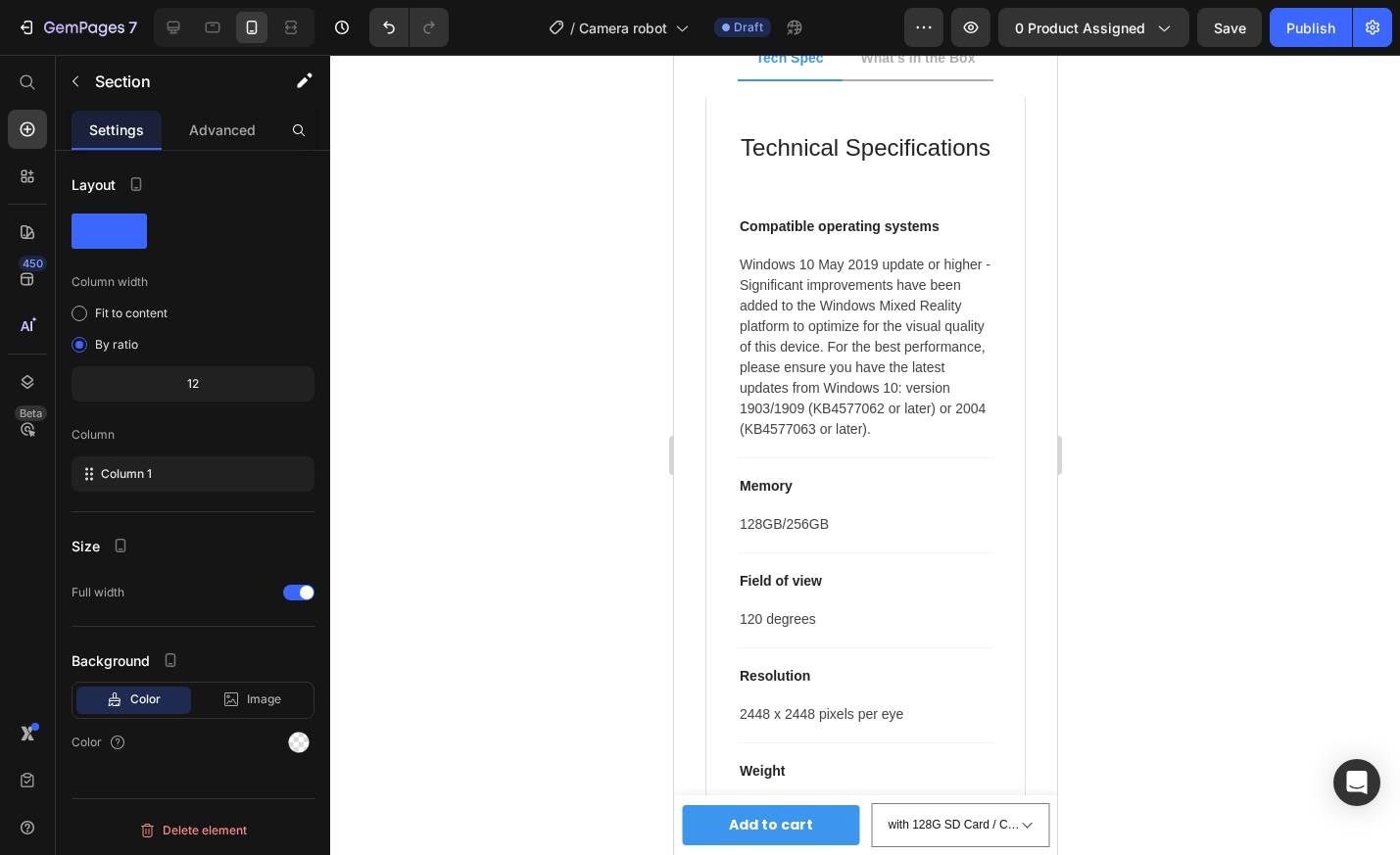 click 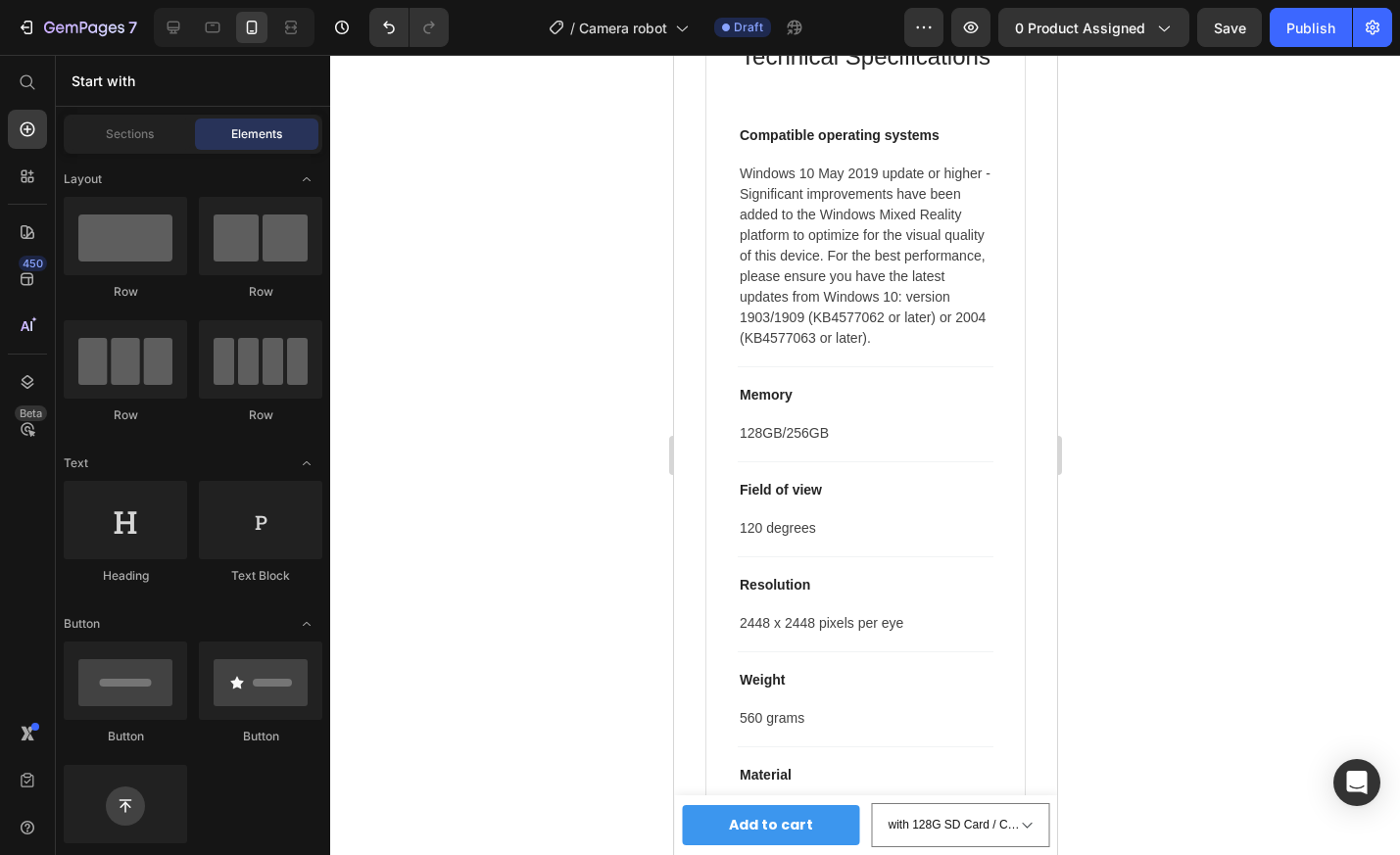 scroll, scrollTop: 1995, scrollLeft: 0, axis: vertical 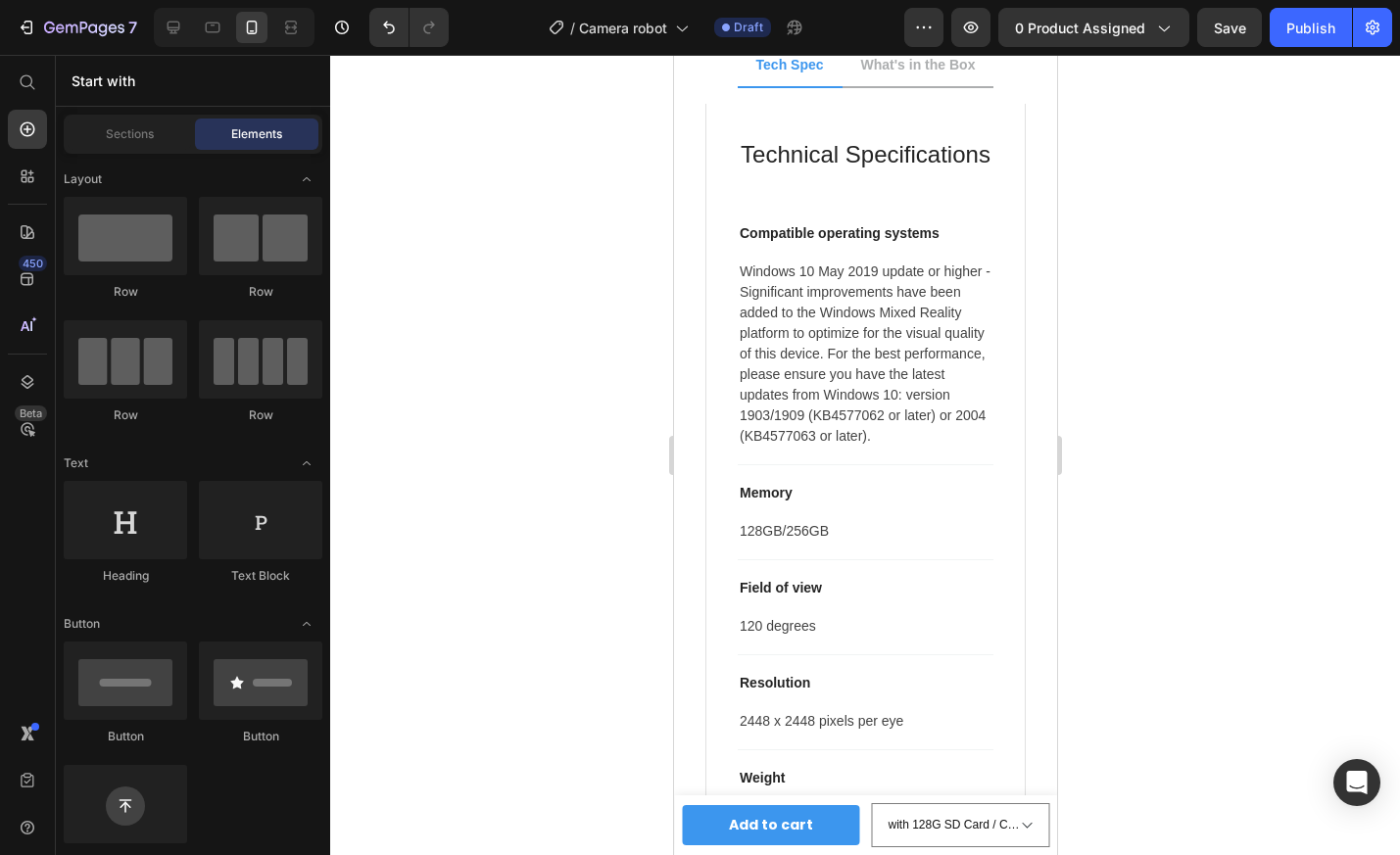 click on "Client's Reviews Heading Genuine feedback that speaks volumes about our exceptional products and service. Text Block Row Image Image Row Image Image Row Image Image Row
Icon Icon Icon Icon
Icon Icon List Outstanding Performance Text Block Row "This car has outstanding performance! I love how smoothly and quickly it moves on all types of terrain." Text Block Row - John D Text Block
Verified Buyer Item List Row Hero Banner
Icon Icon Icon Icon
Icon Icon List Impressive Precision Text Block Row "The precision in control of this car is truly impressive. I can easily maneuver it through obstacles and perform challenging stunts." Text Block Row - Sarah M Text Block
Verified Buyer Item List Row Hero Banner Row
Icon Icon Icon Icon
Icon Icon List Attractive Design Text Block Row Text Block Row - Emma R  Text Block
Verified Buyer Item List Row Hero Banner" at bounding box center [864, -117] 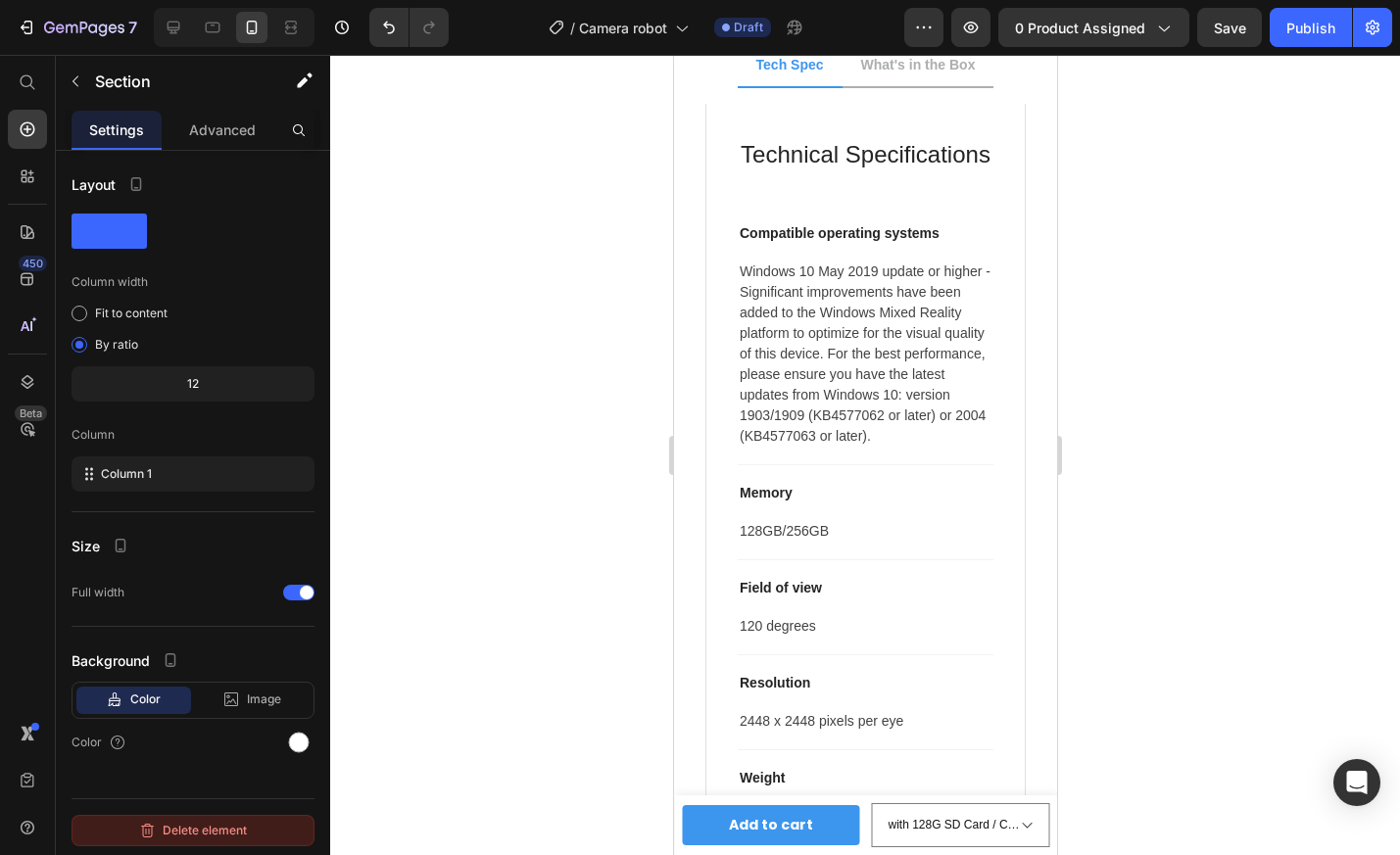 click on "Delete element" at bounding box center (193, 831) 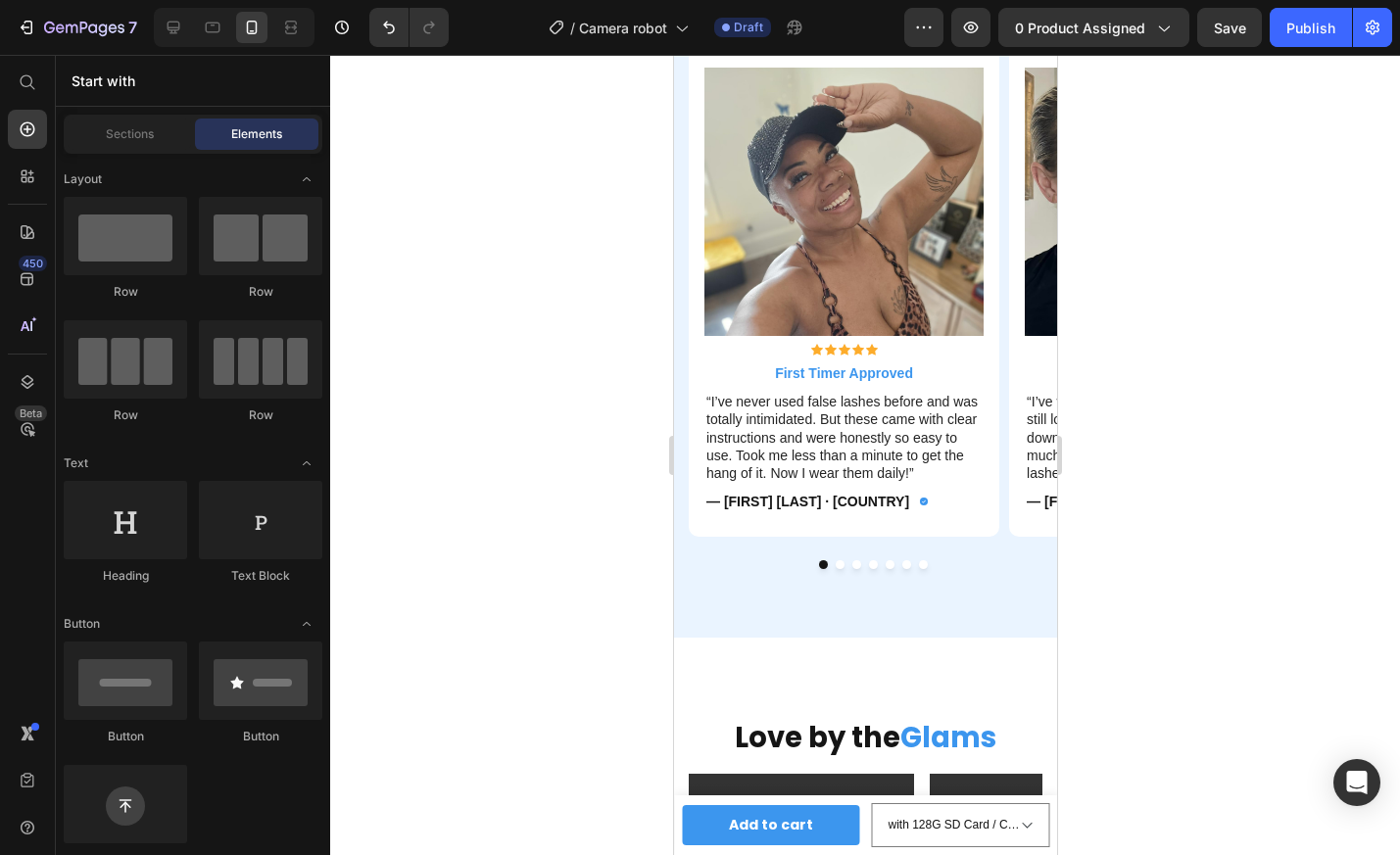scroll, scrollTop: 3687, scrollLeft: 0, axis: vertical 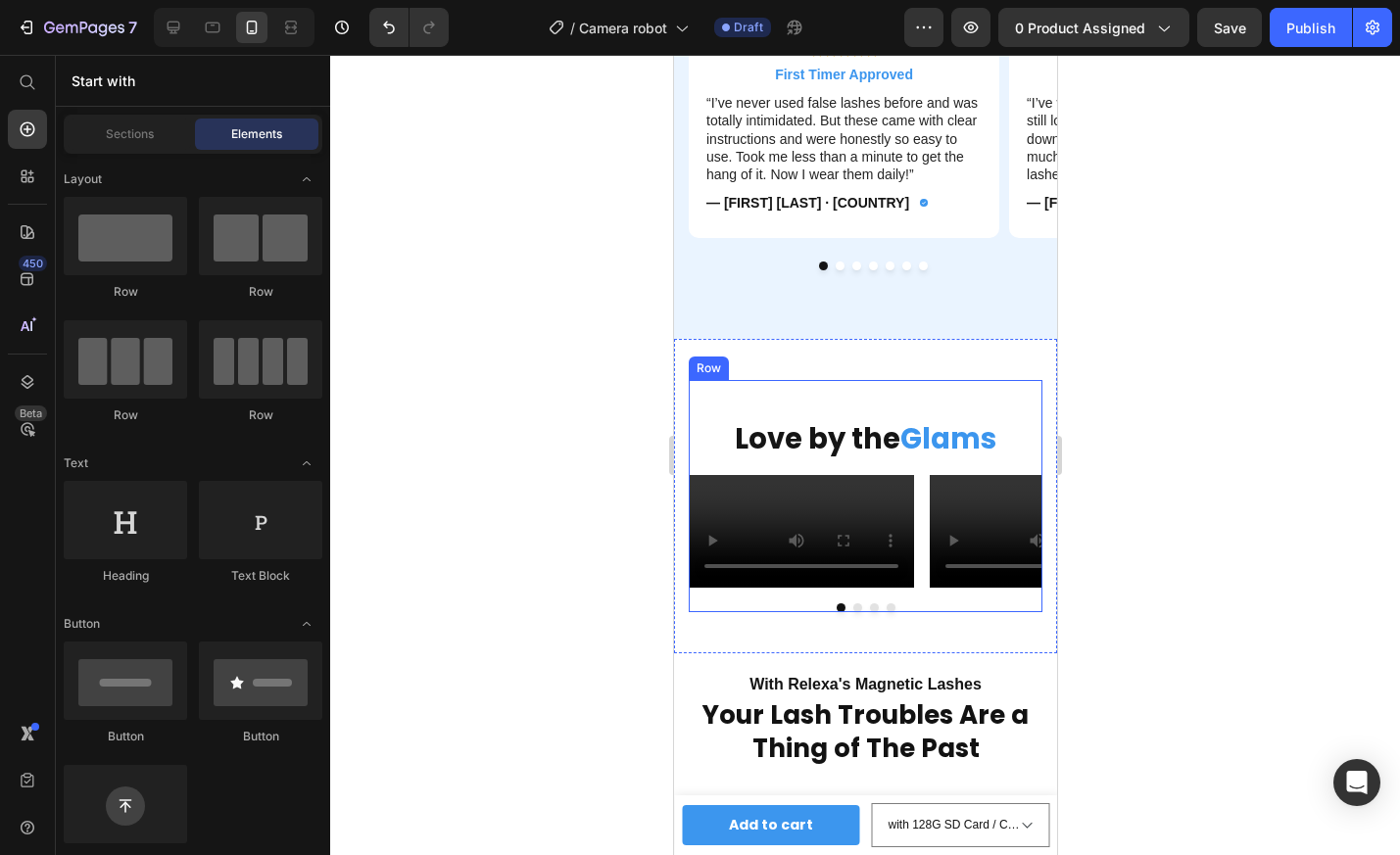 click on "Love by the  Glams Text Block Video Video Video Video Carousel" at bounding box center (864, 497) 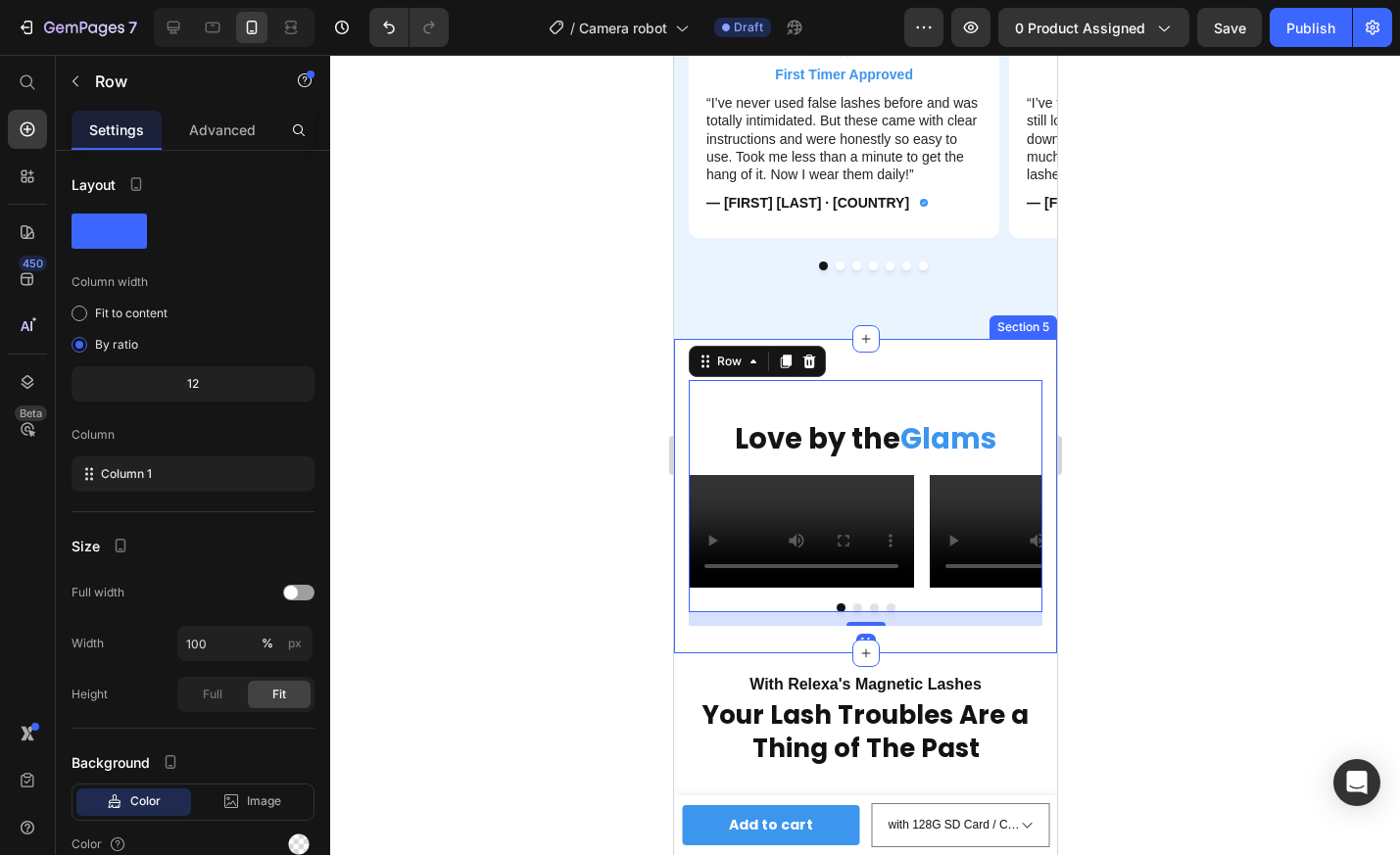 click on "Love by the  Glams Text Block Video Video Video Video Carousel Row   14 Section 5" at bounding box center [864, 497] 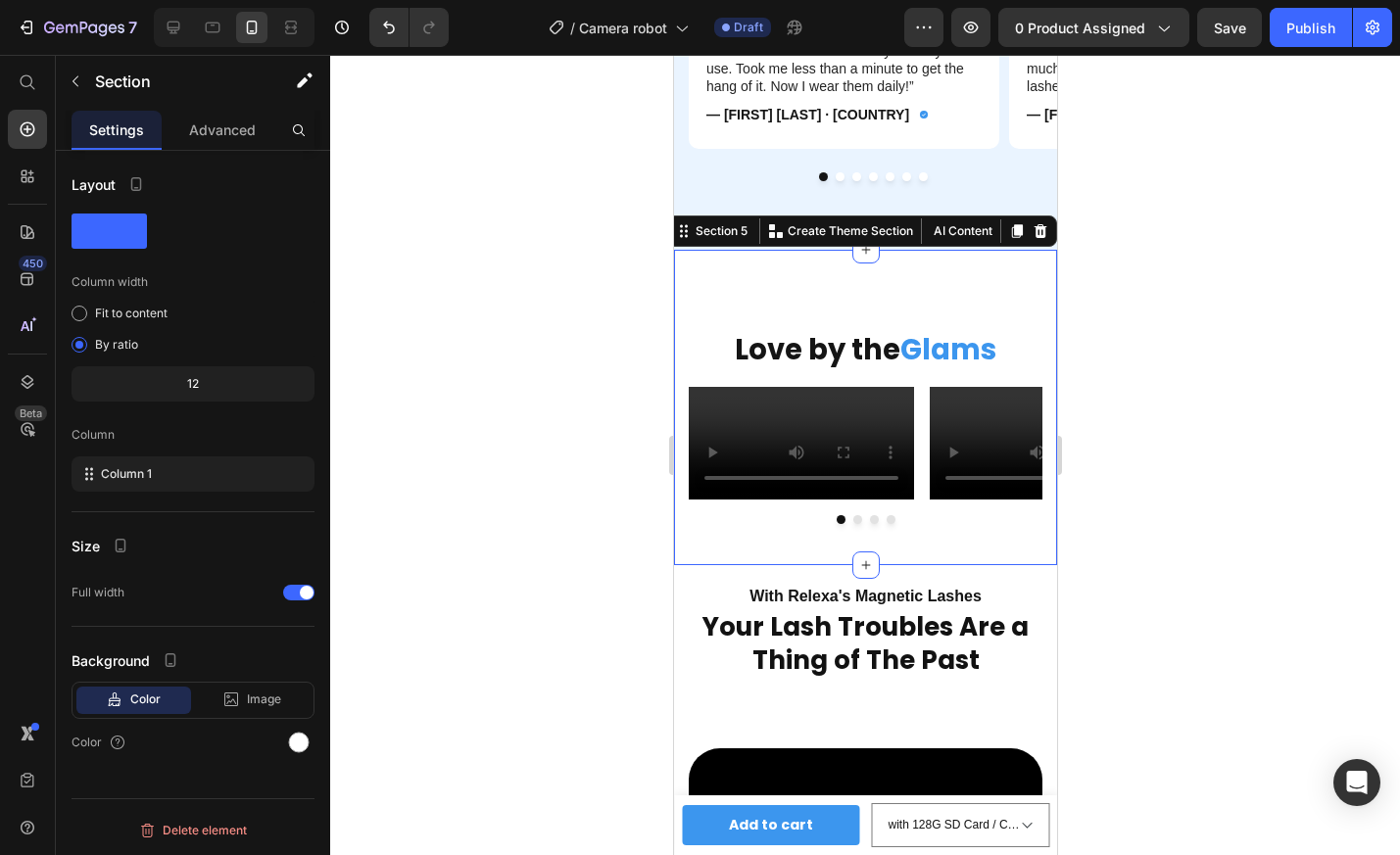 scroll, scrollTop: 3774, scrollLeft: 0, axis: vertical 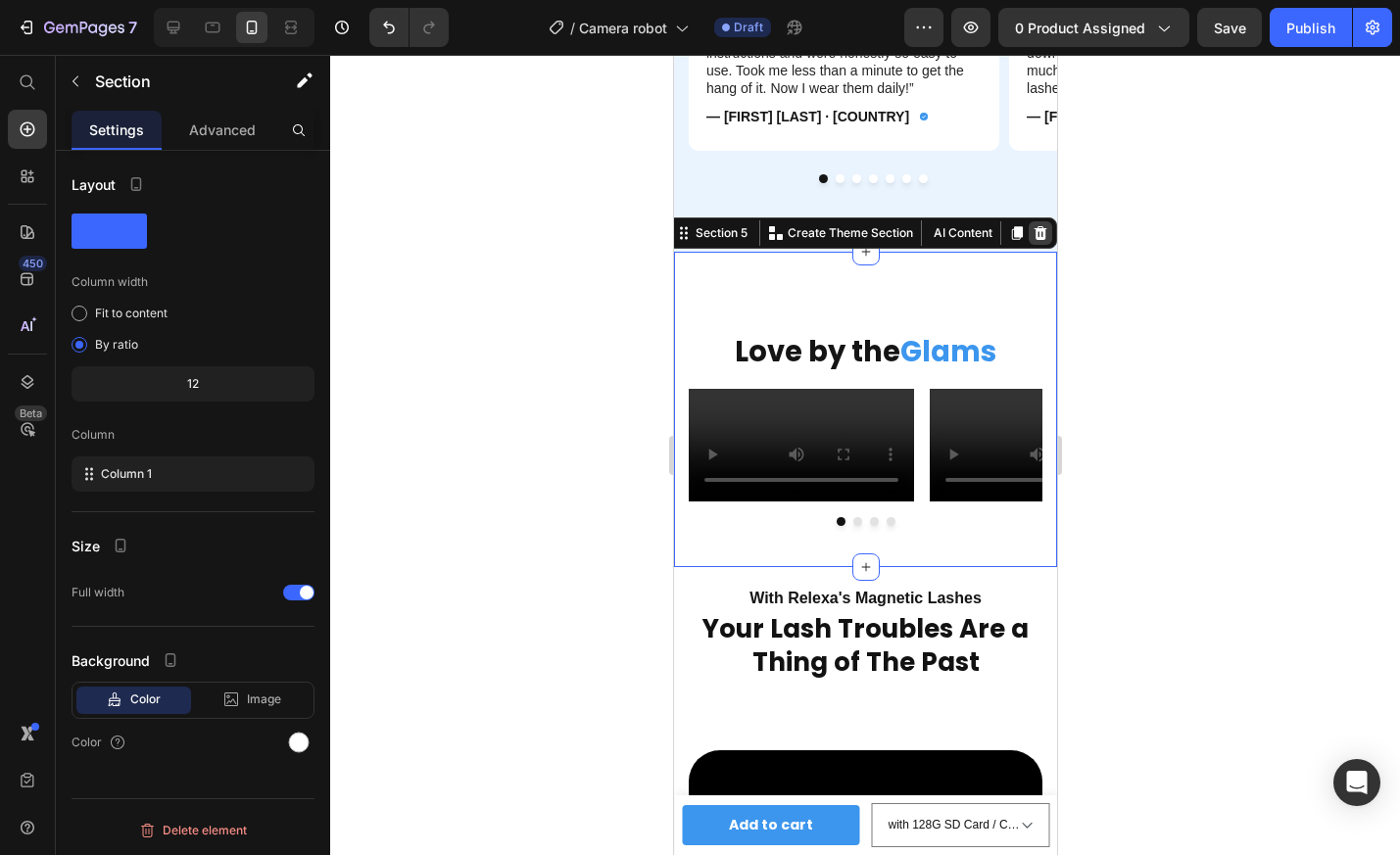 click 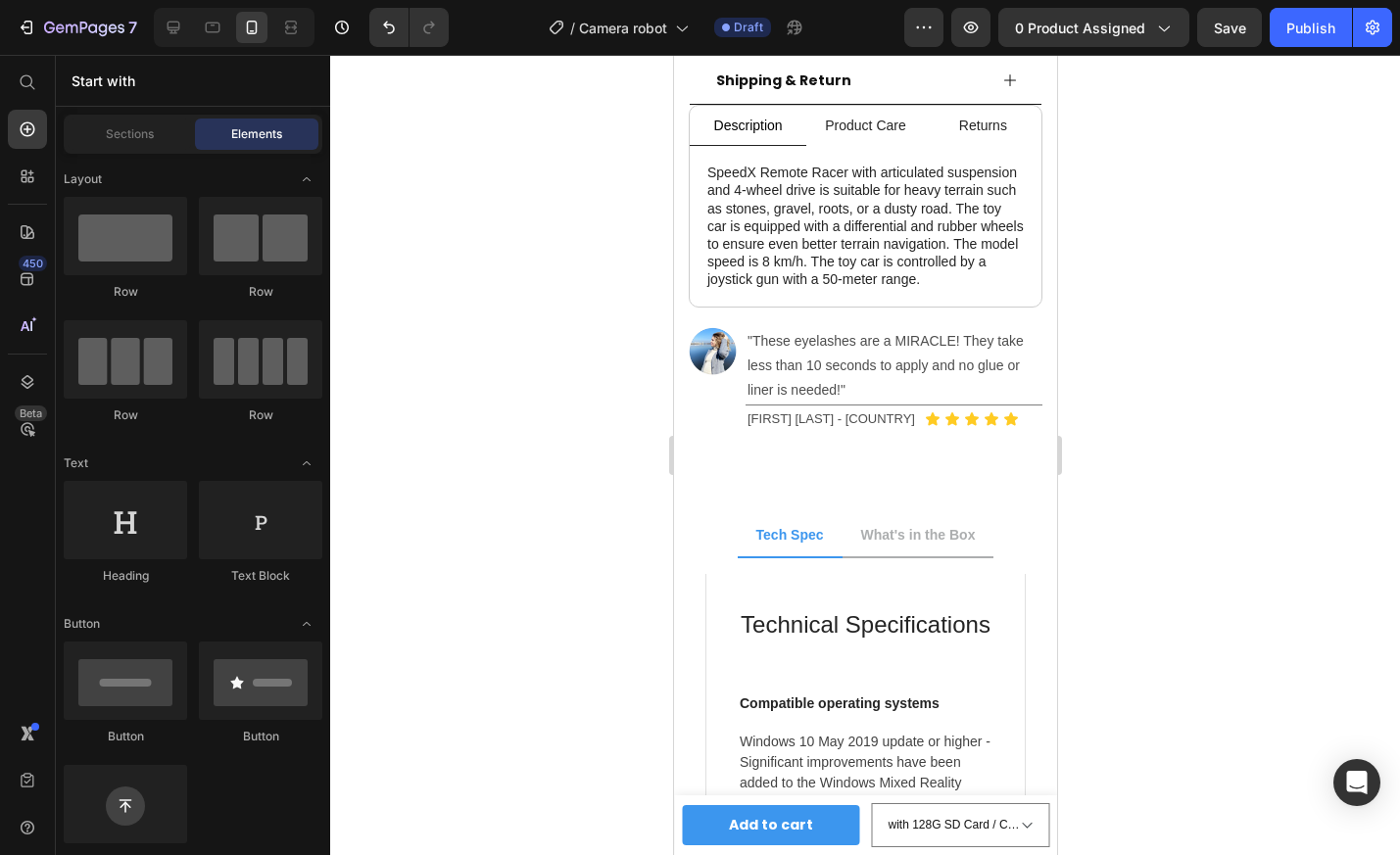 scroll, scrollTop: 1309, scrollLeft: 0, axis: vertical 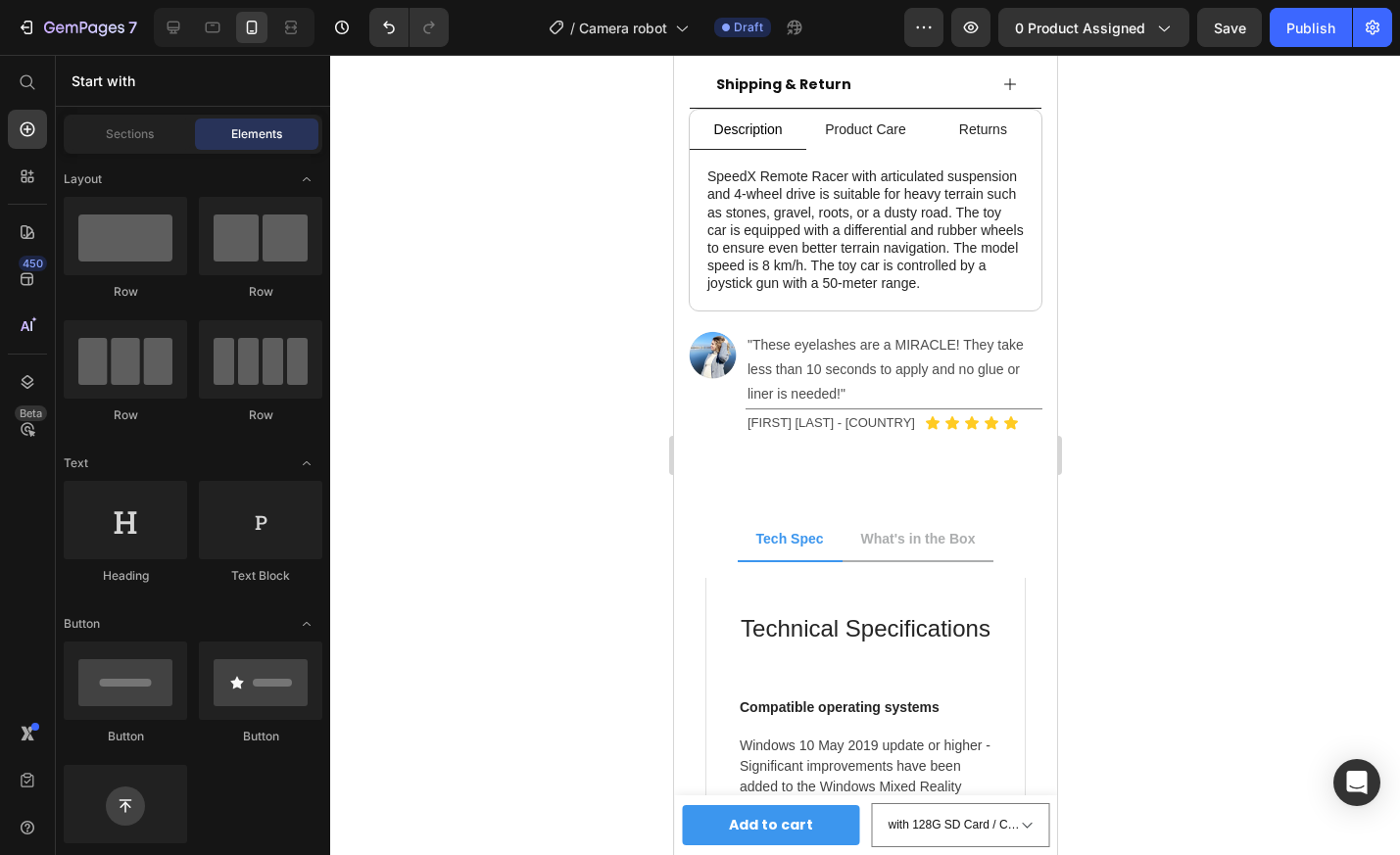 click 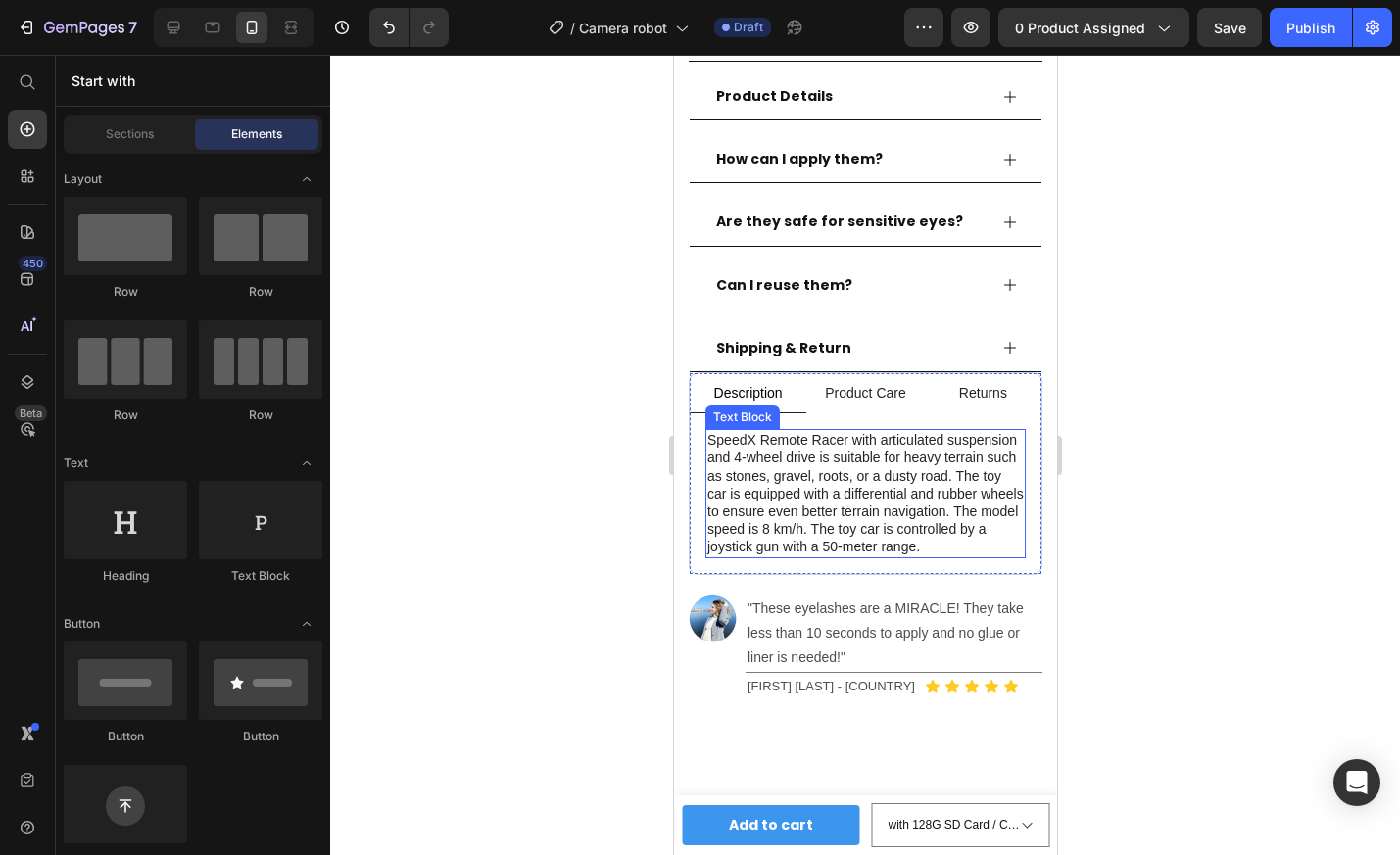 scroll, scrollTop: 1043, scrollLeft: 0, axis: vertical 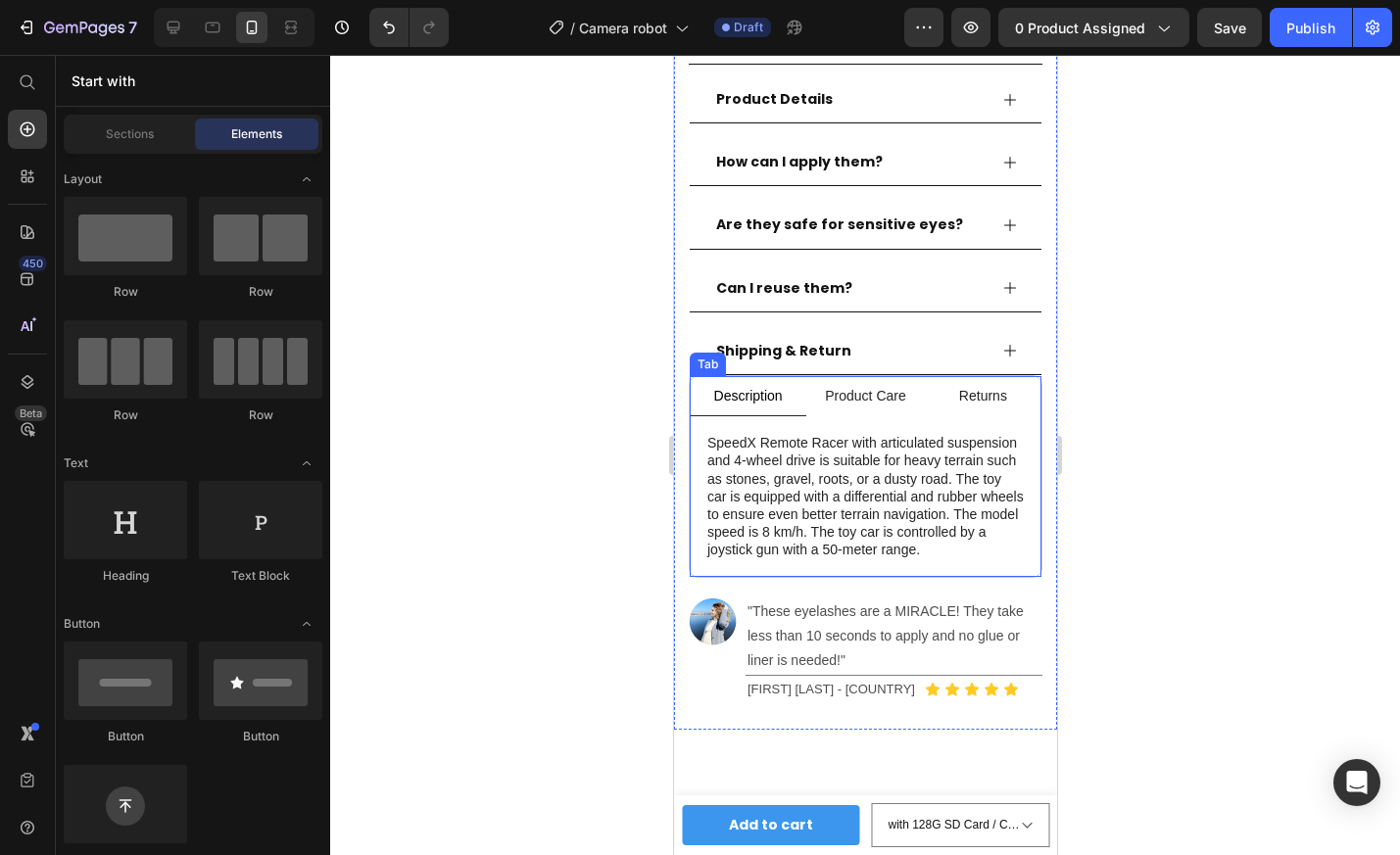 click on "Product Care" at bounding box center (864, 396) 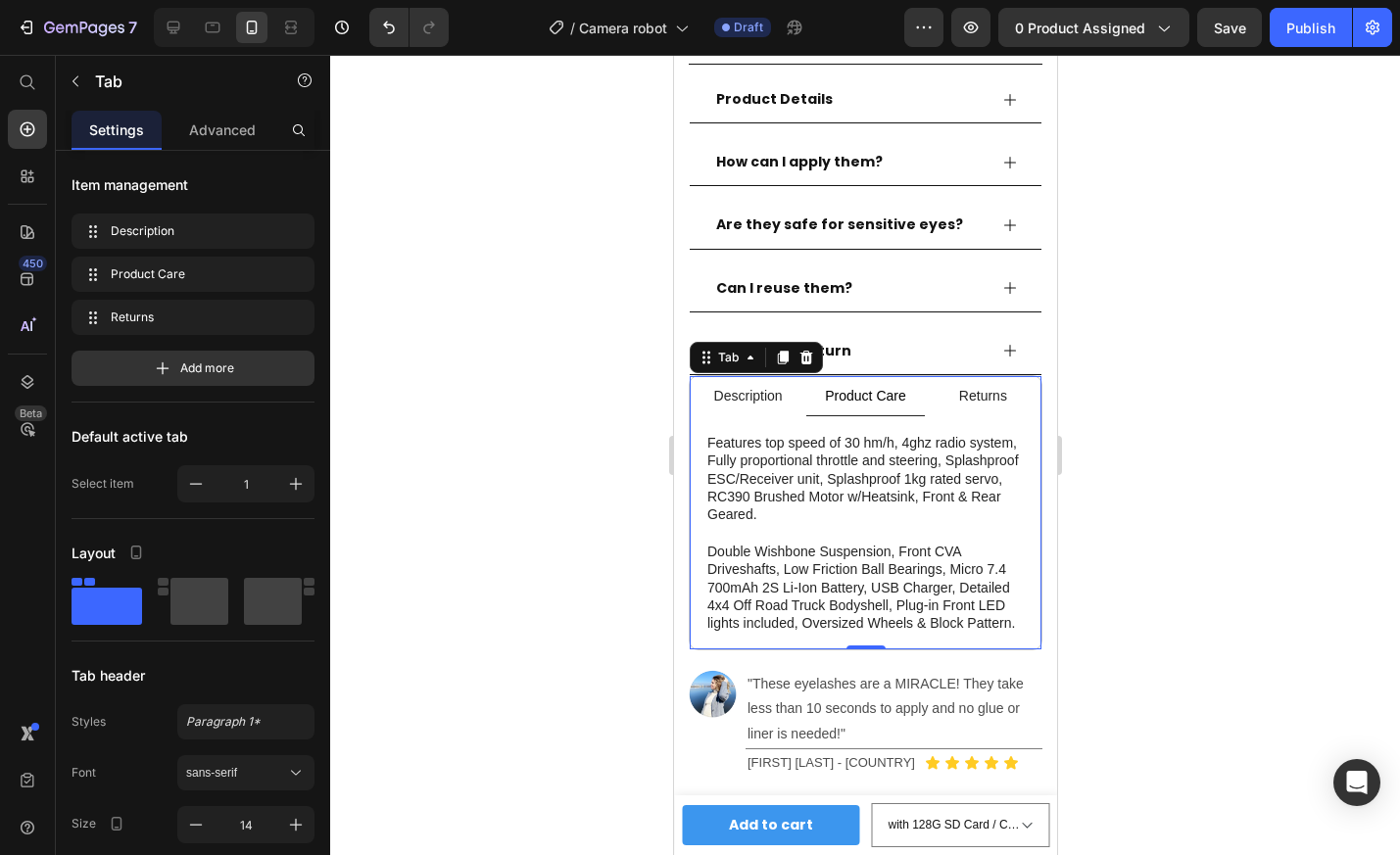 click on "Description" at bounding box center [747, 396] 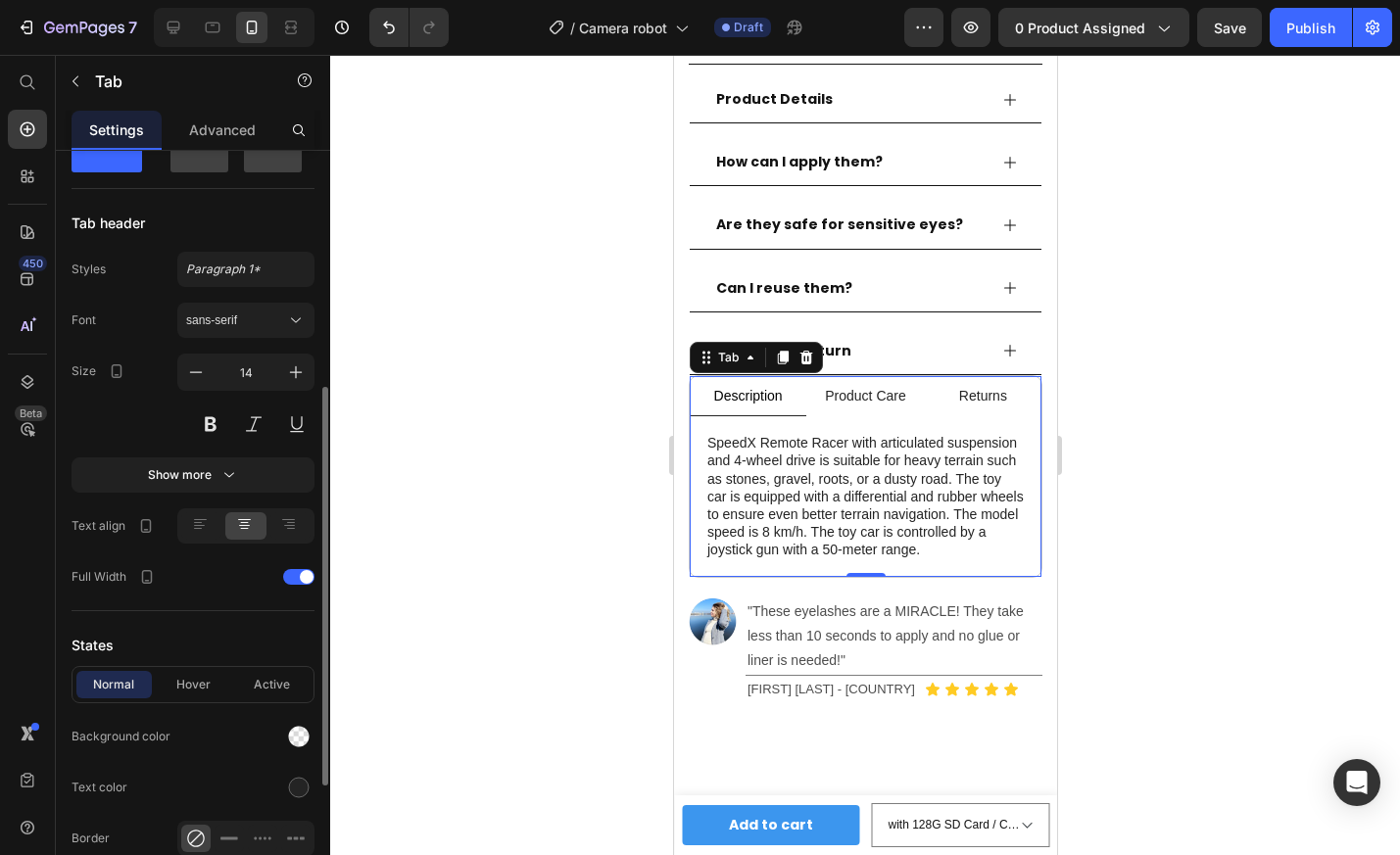 scroll, scrollTop: 687, scrollLeft: 0, axis: vertical 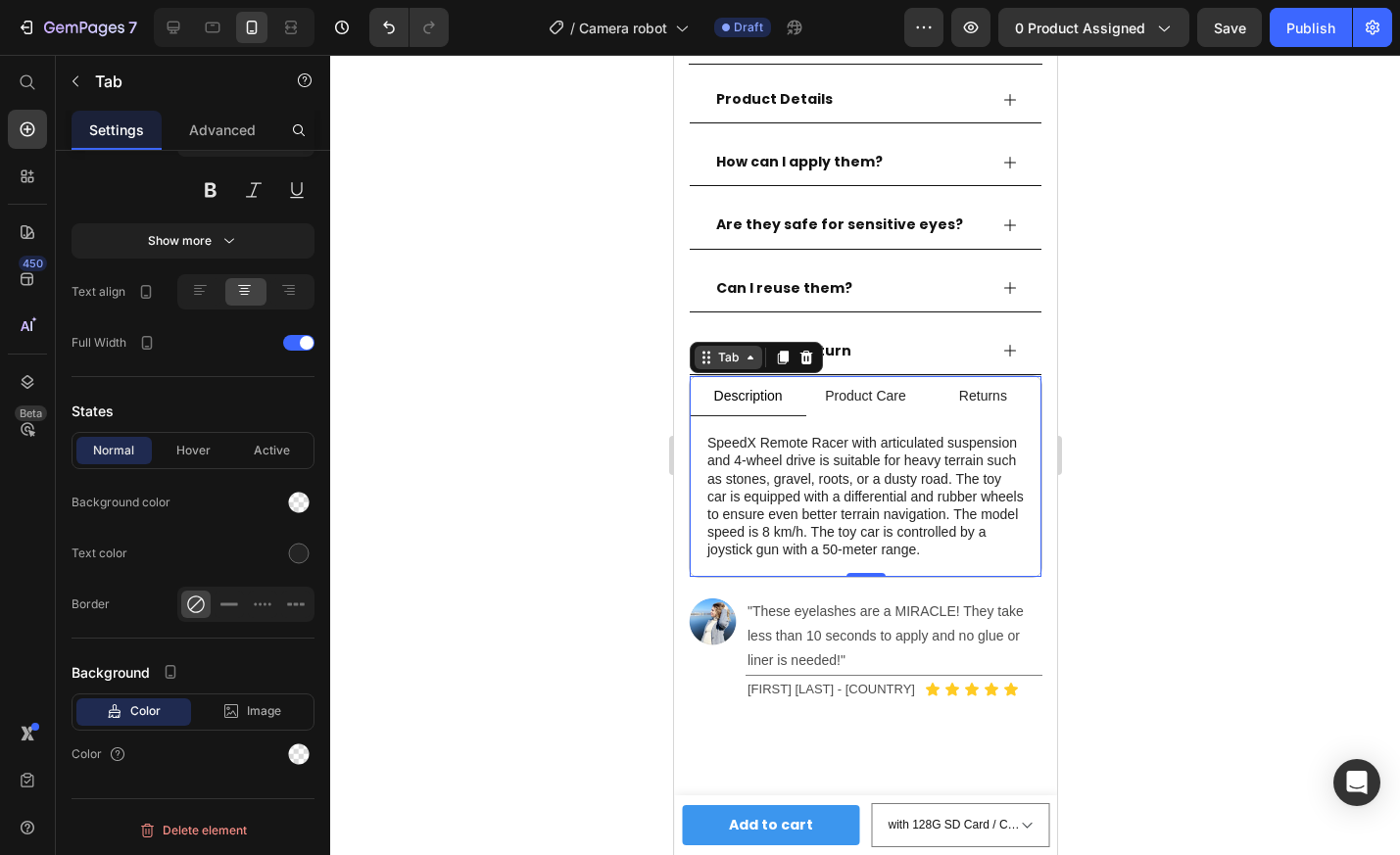 click on "Tab" at bounding box center [727, 357] 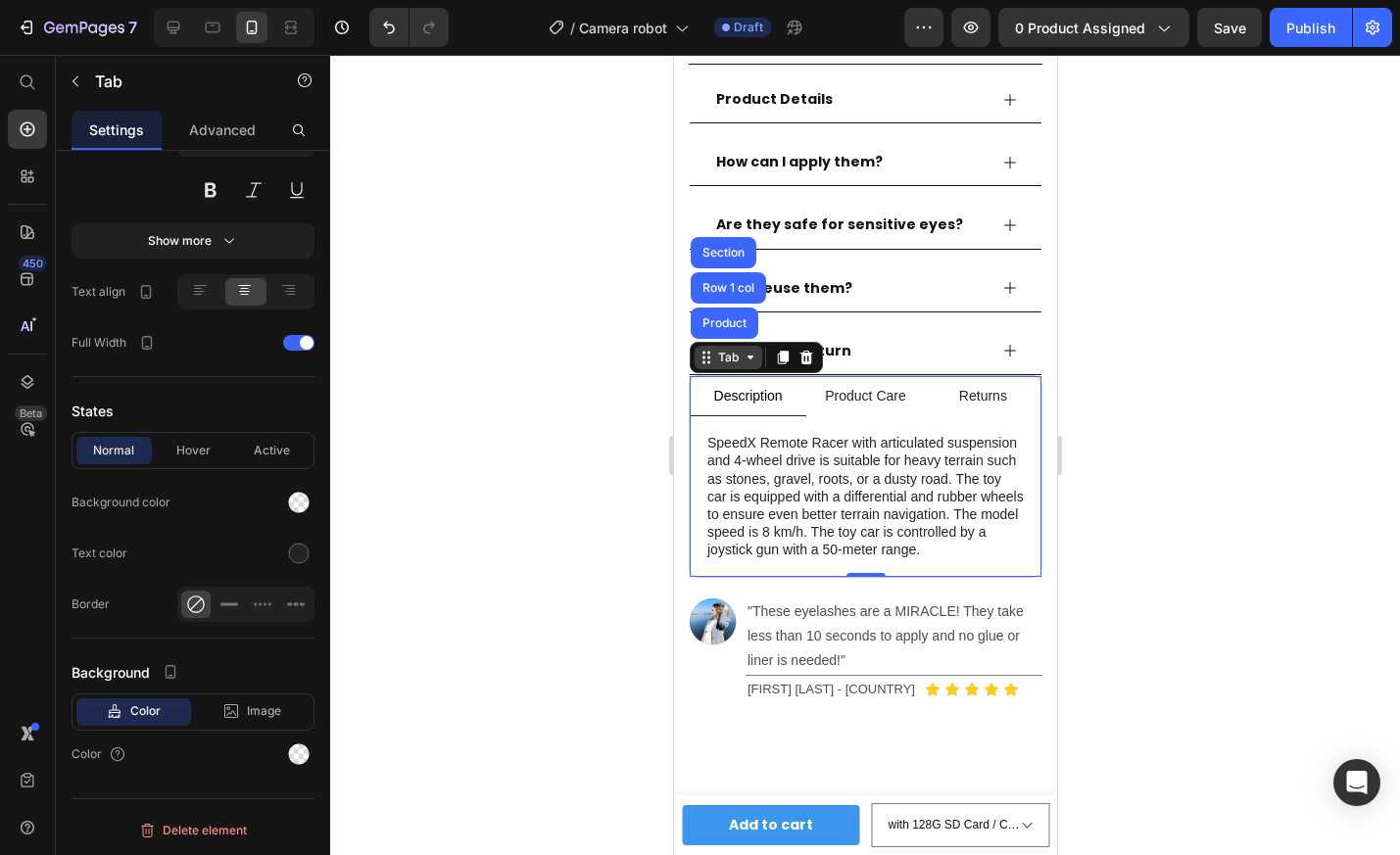 click on "Tab" at bounding box center [727, 357] 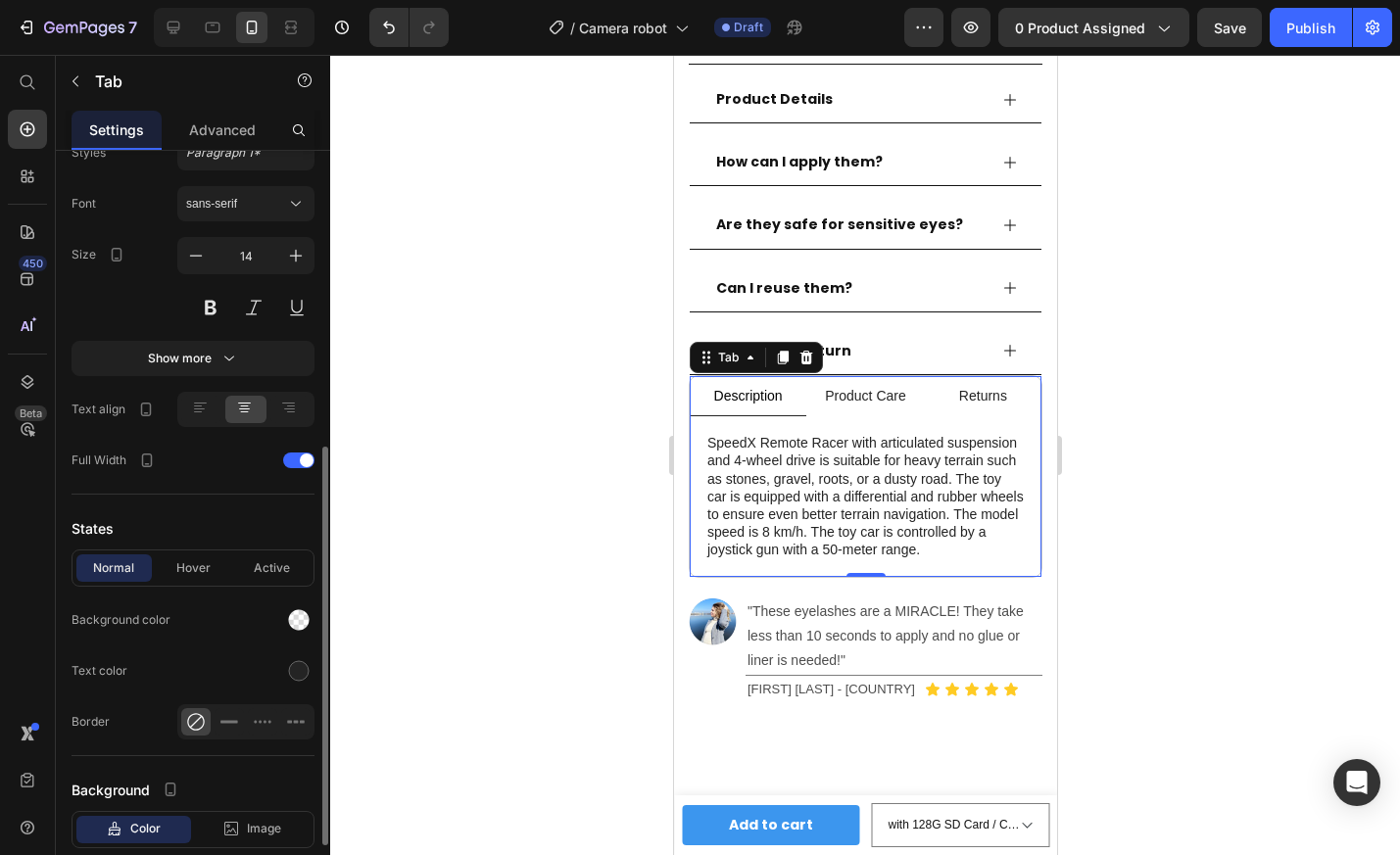 scroll, scrollTop: 687, scrollLeft: 0, axis: vertical 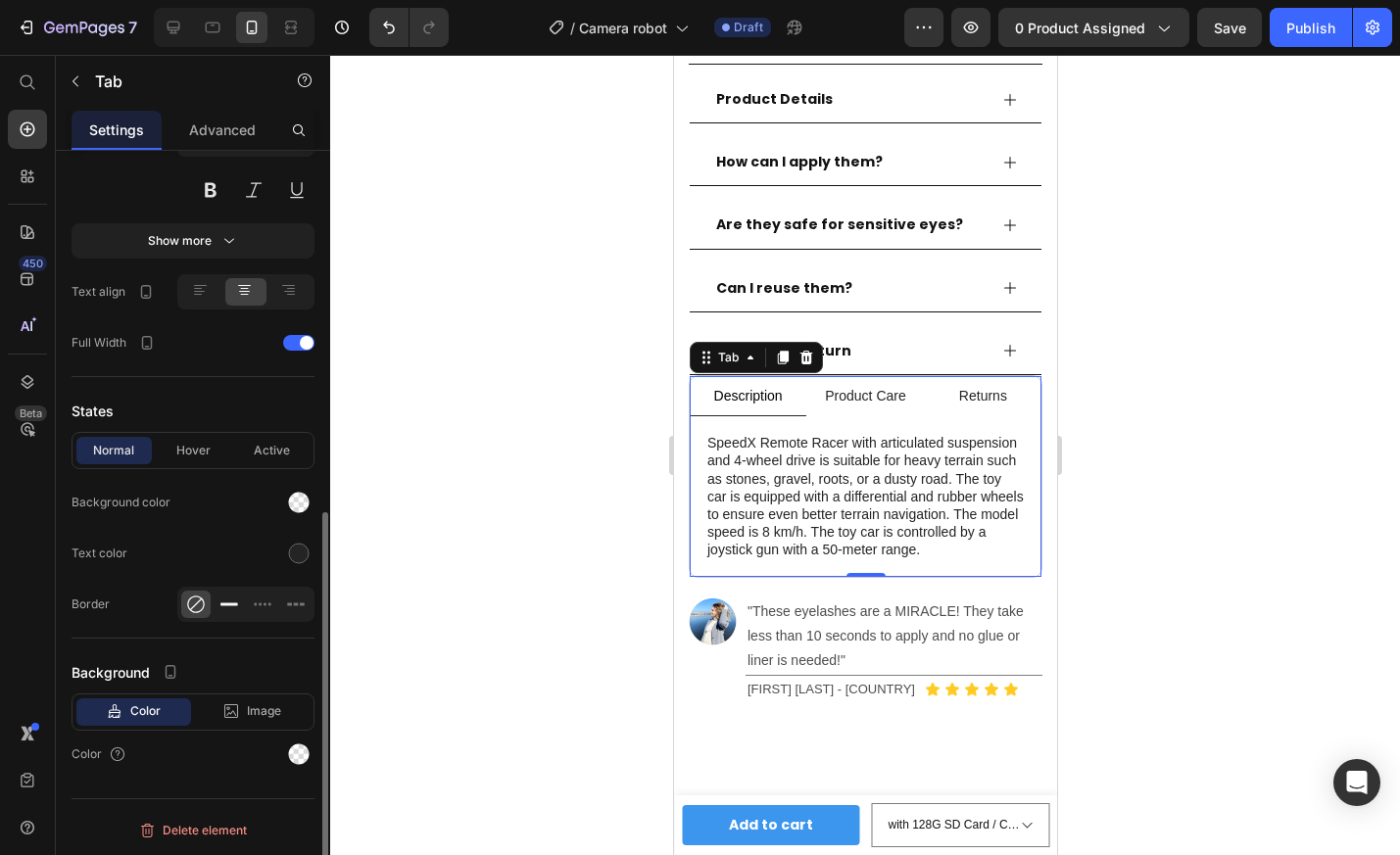 click 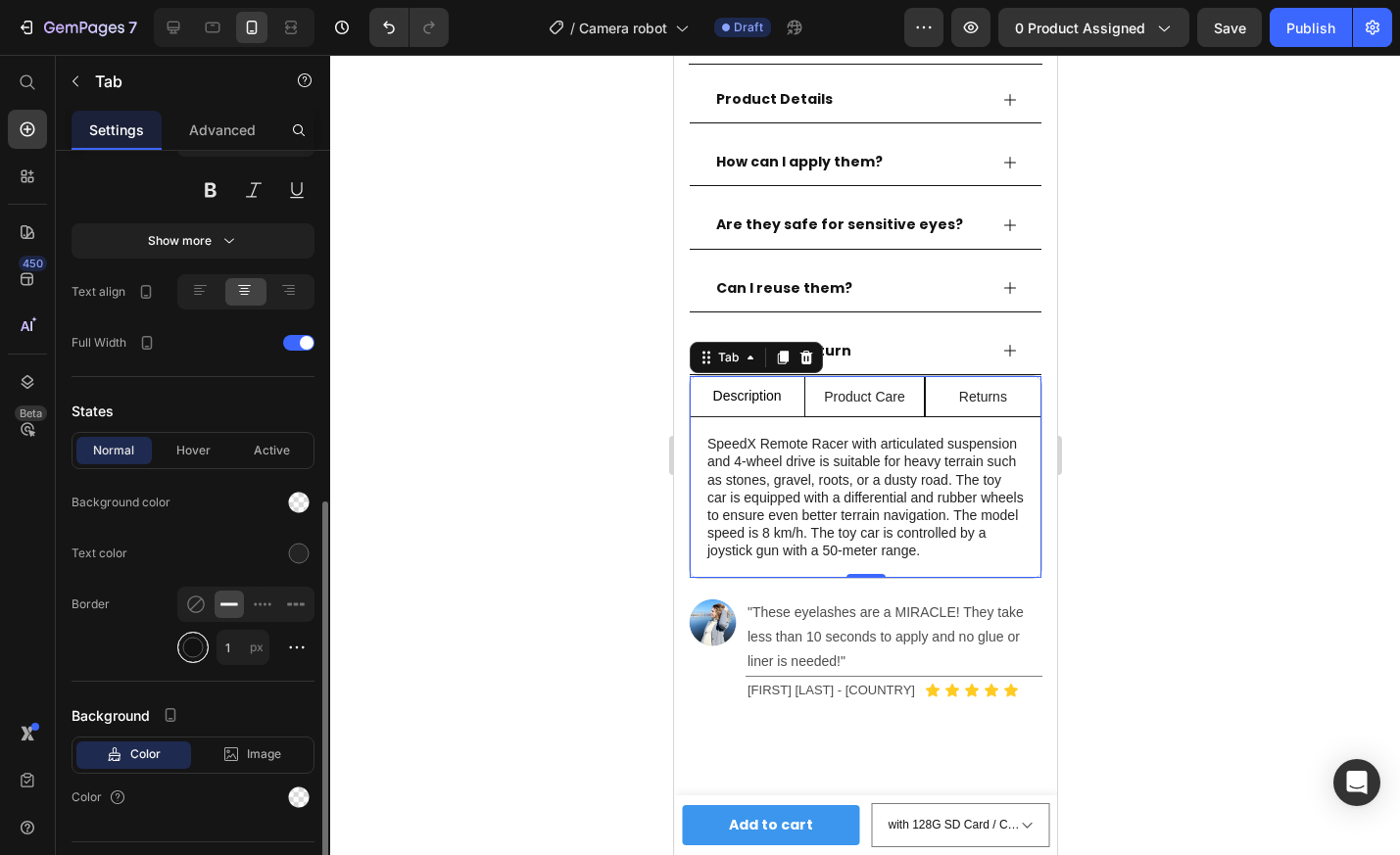 click at bounding box center [193, 647] 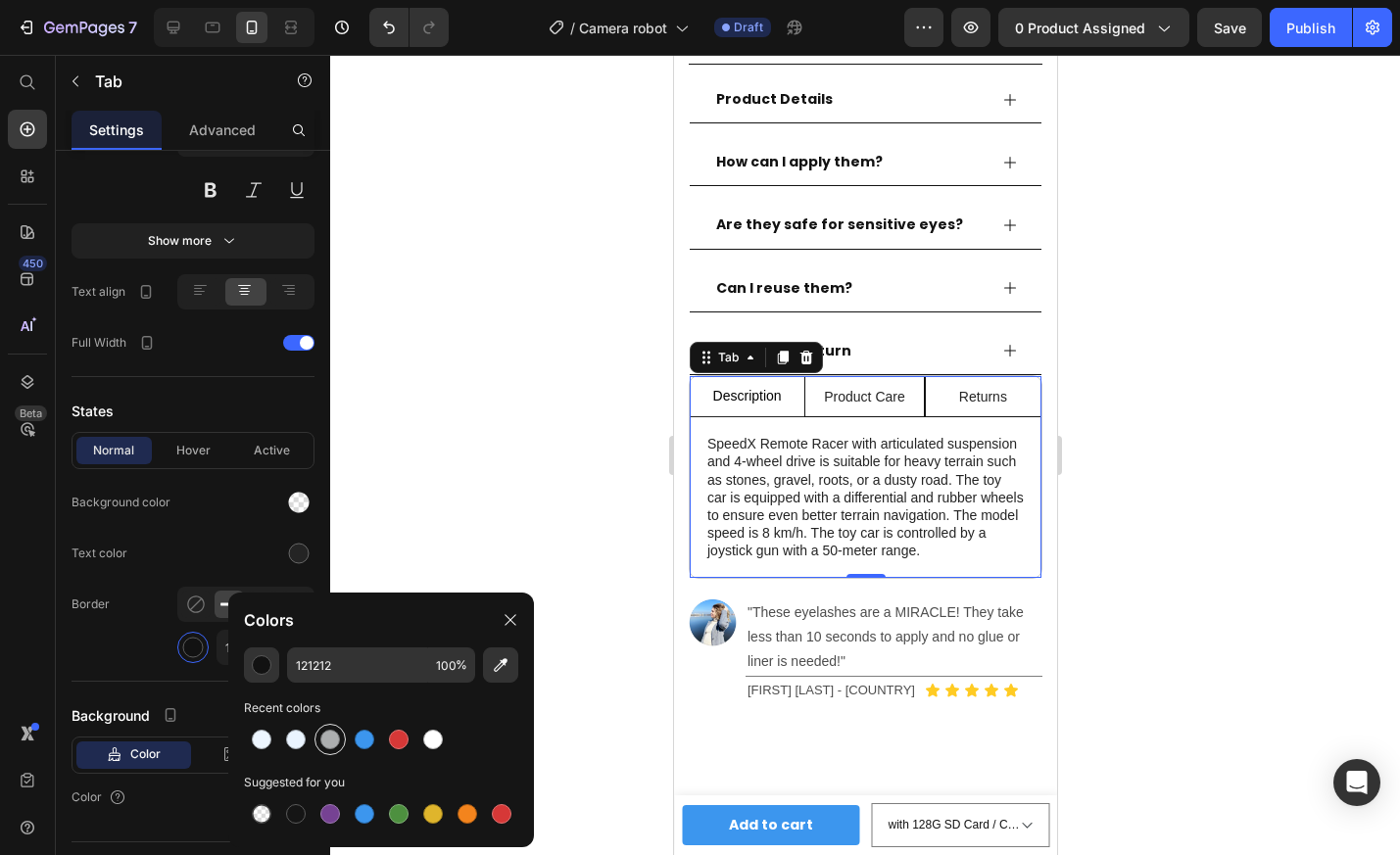 click at bounding box center (330, 739) 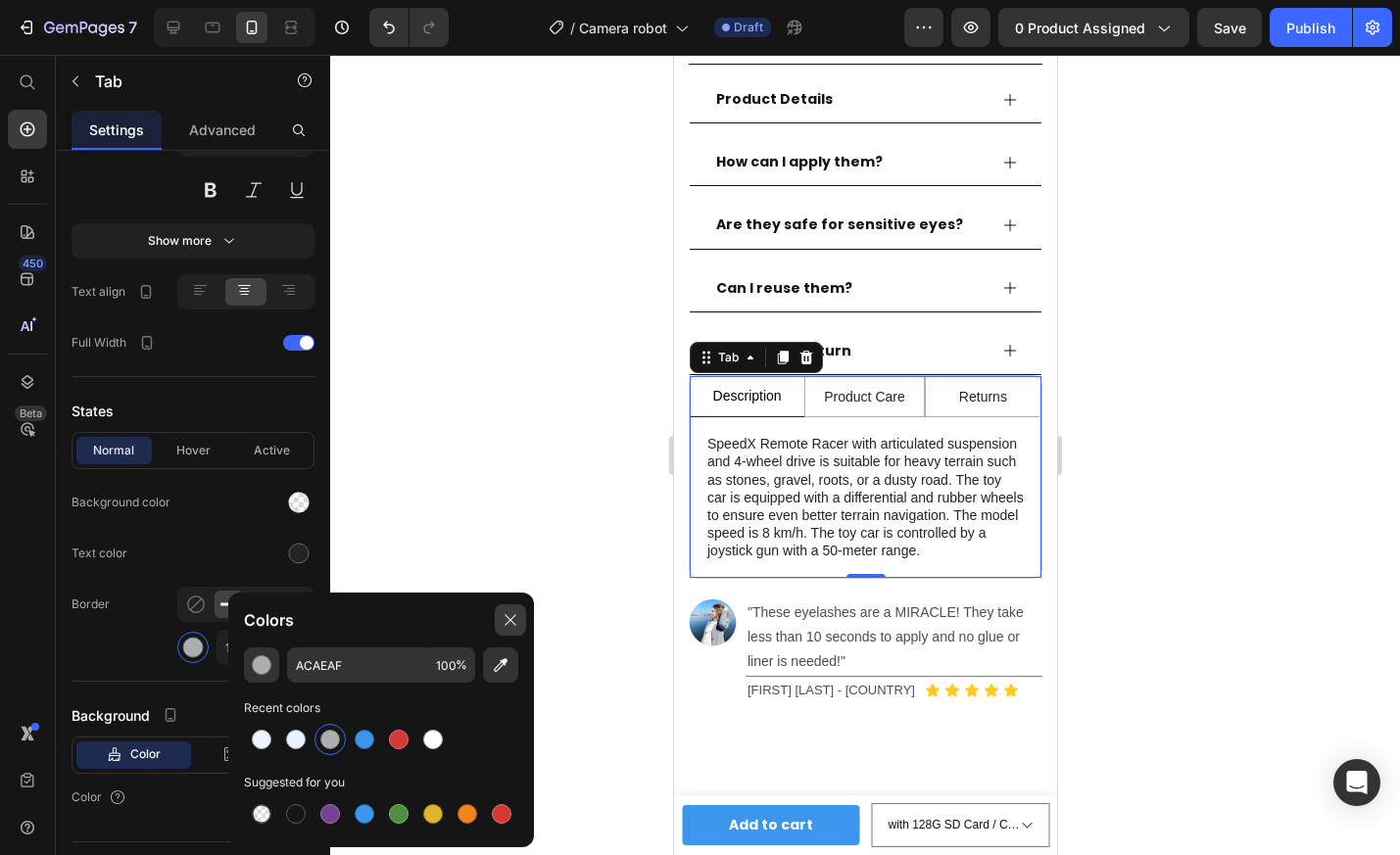 click 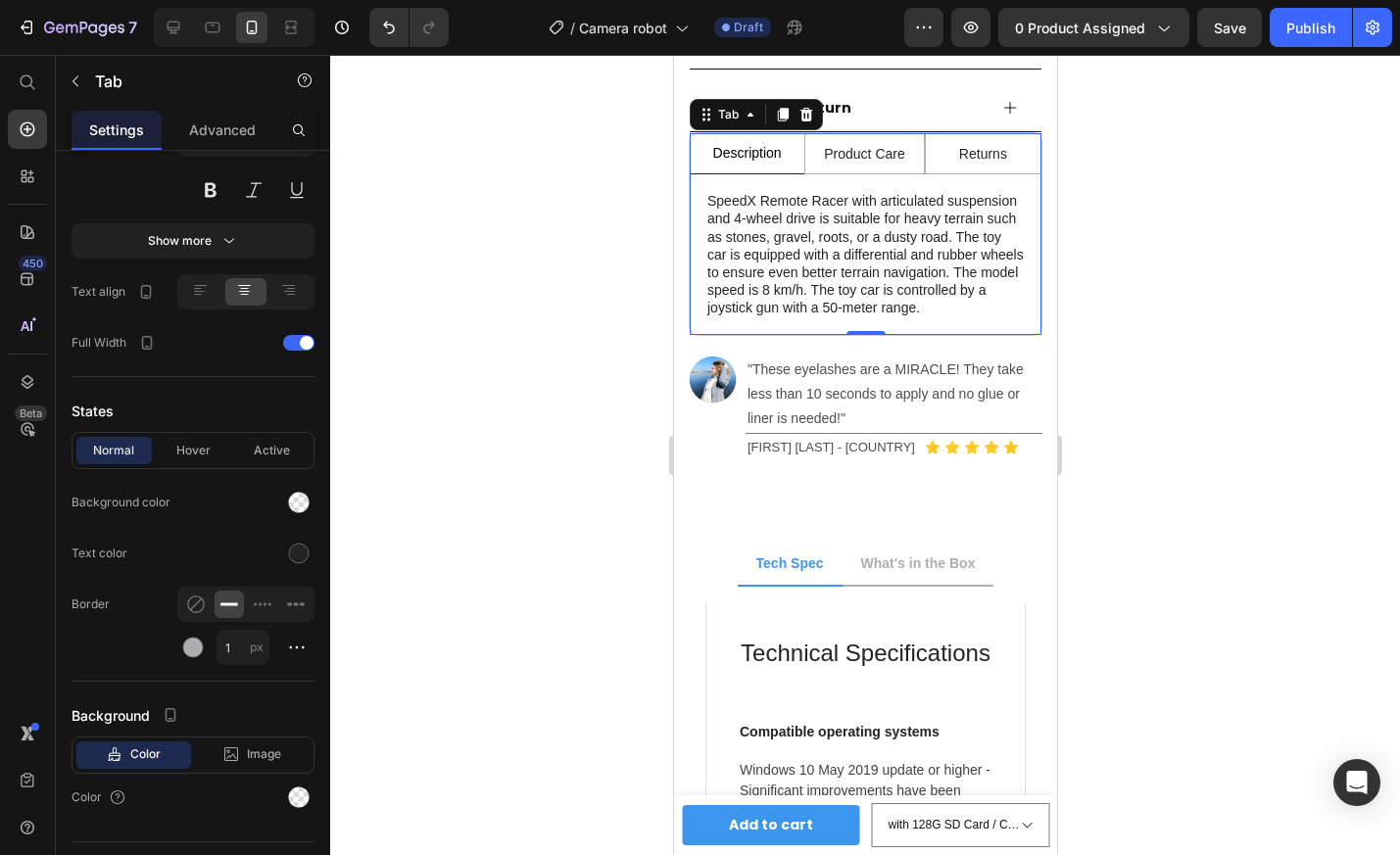 scroll, scrollTop: 1316, scrollLeft: 0, axis: vertical 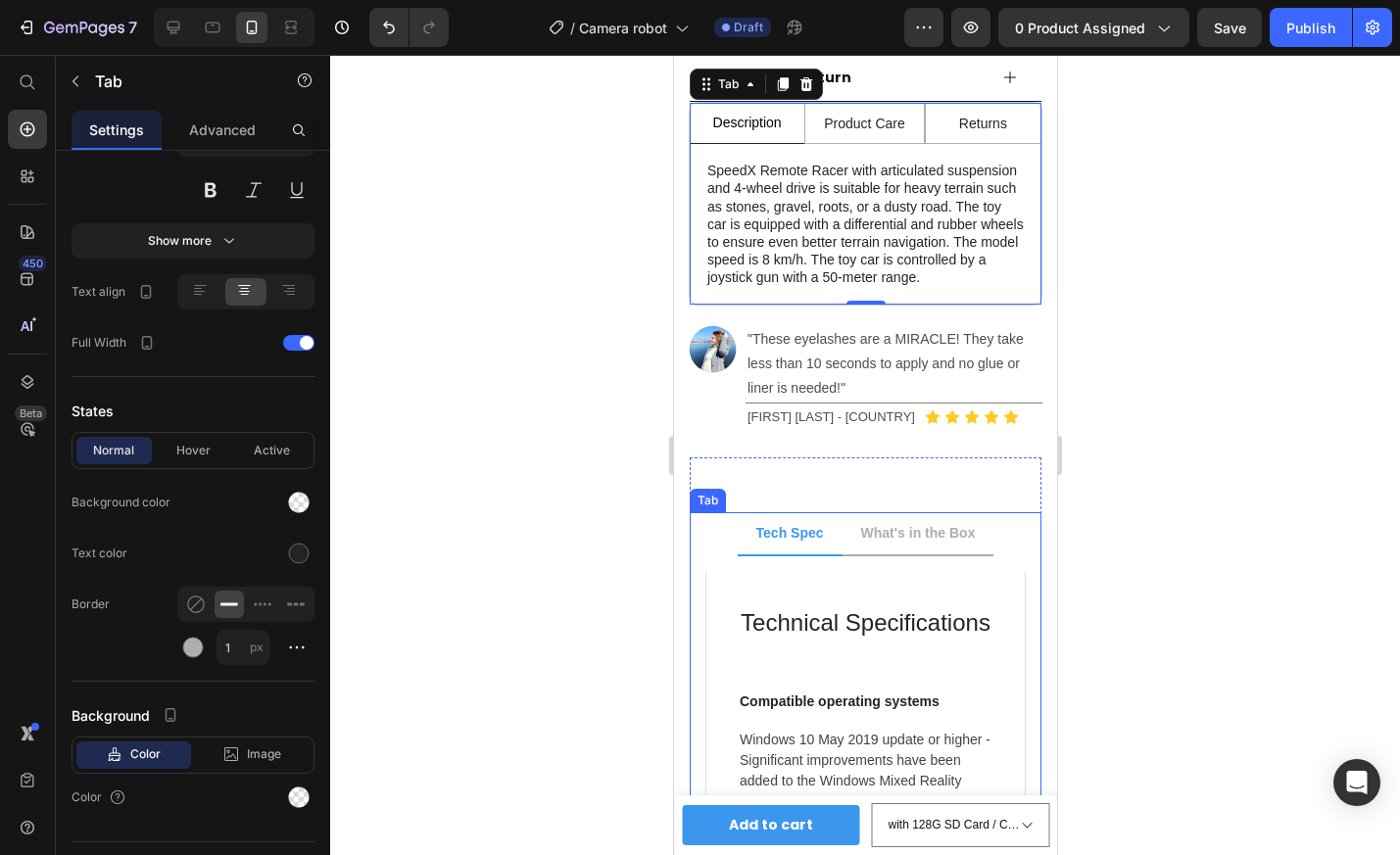 click on "Tech Spec What's in the Box" at bounding box center [864, 534] 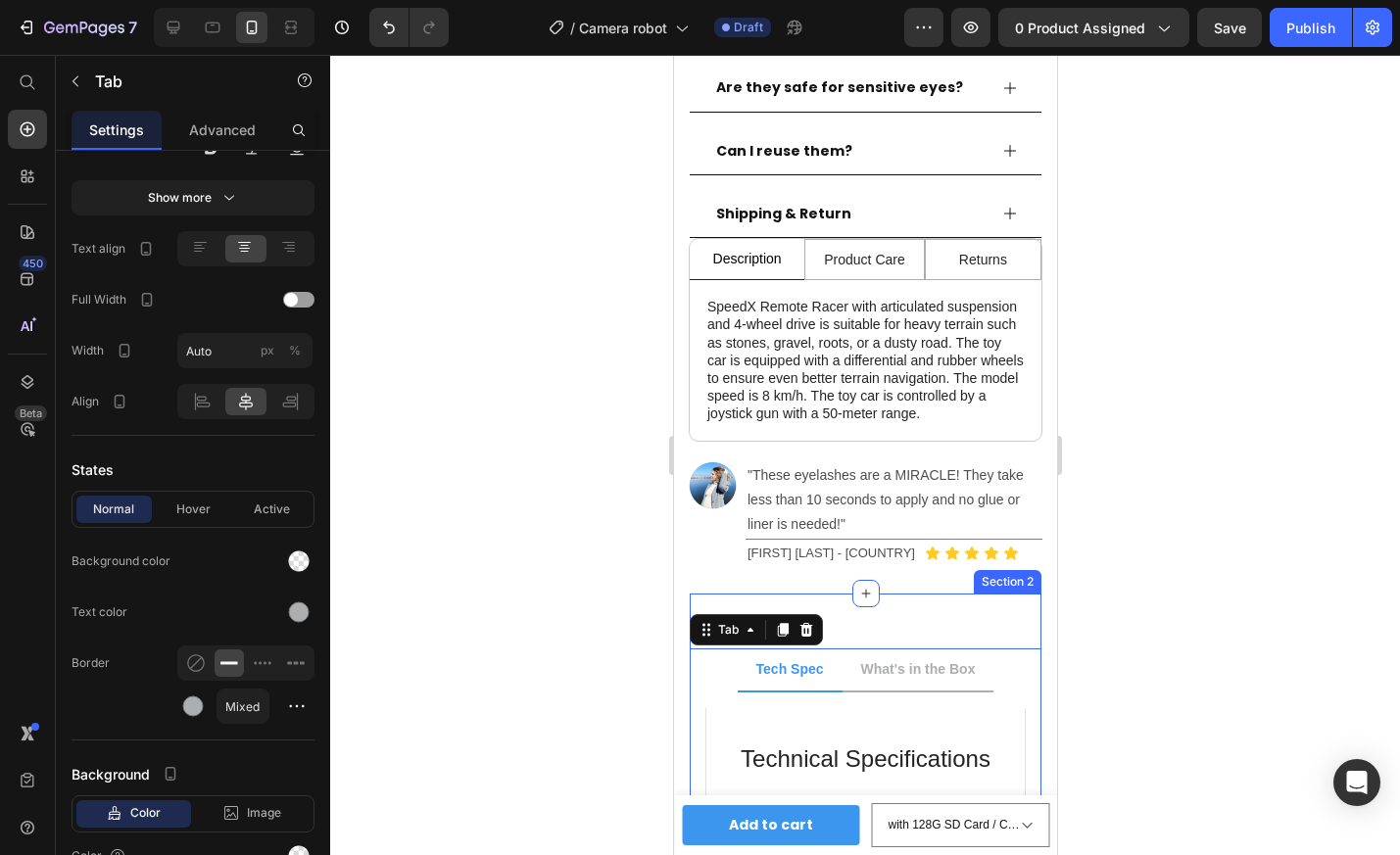 scroll, scrollTop: 1210, scrollLeft: 0, axis: vertical 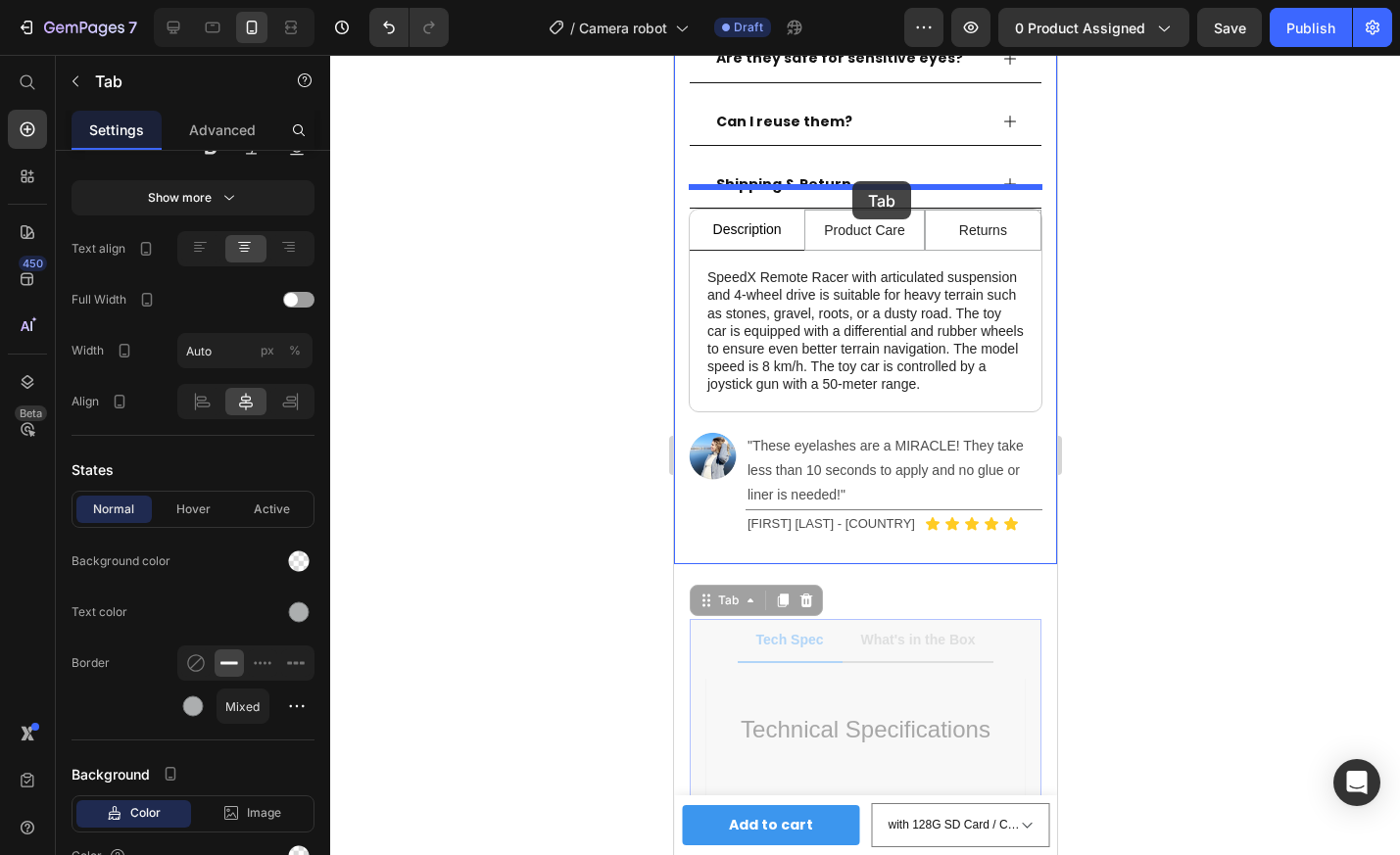 drag, startPoint x: 722, startPoint y: 604, endPoint x: 852, endPoint y: 182, distance: 441.56993 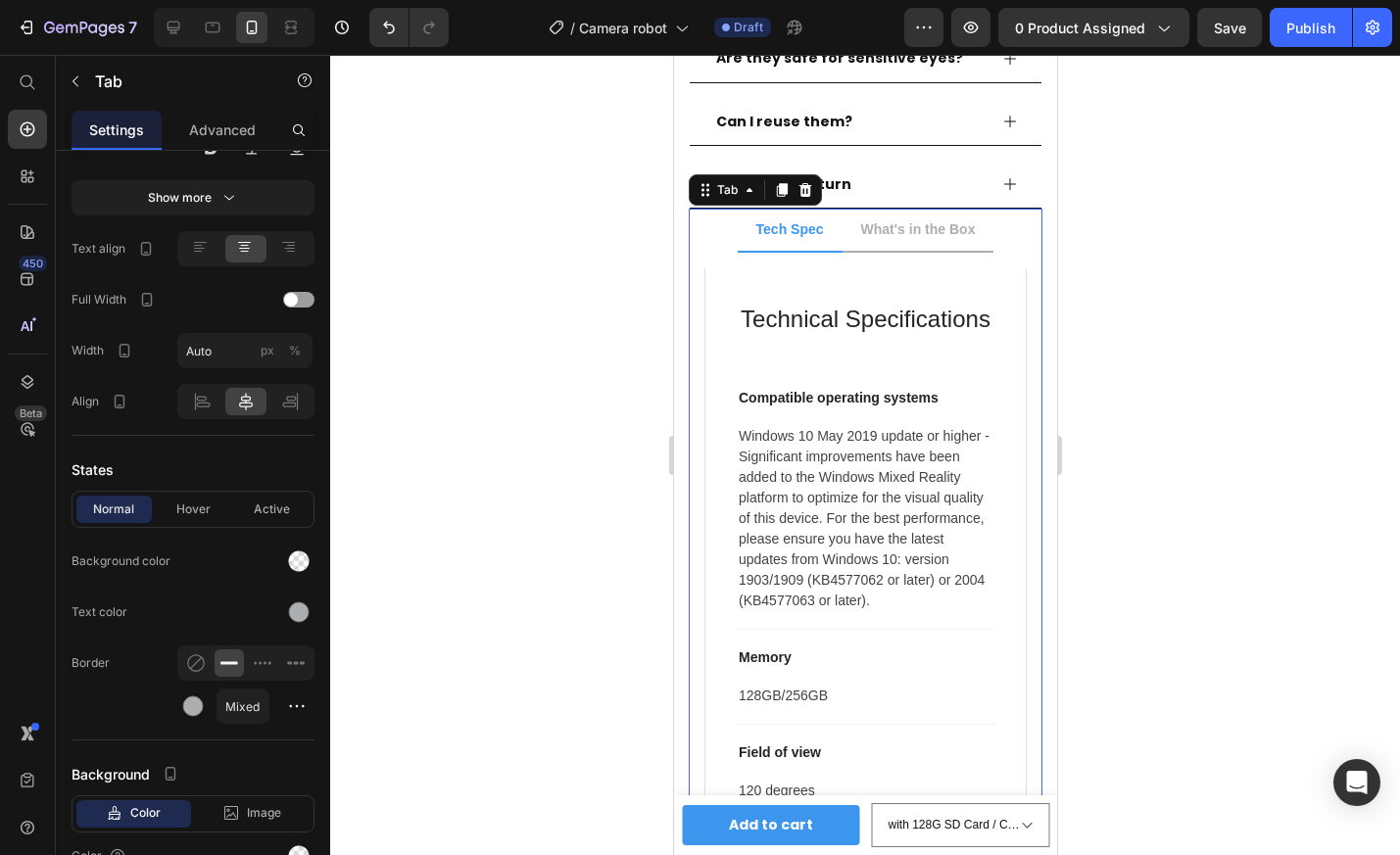click 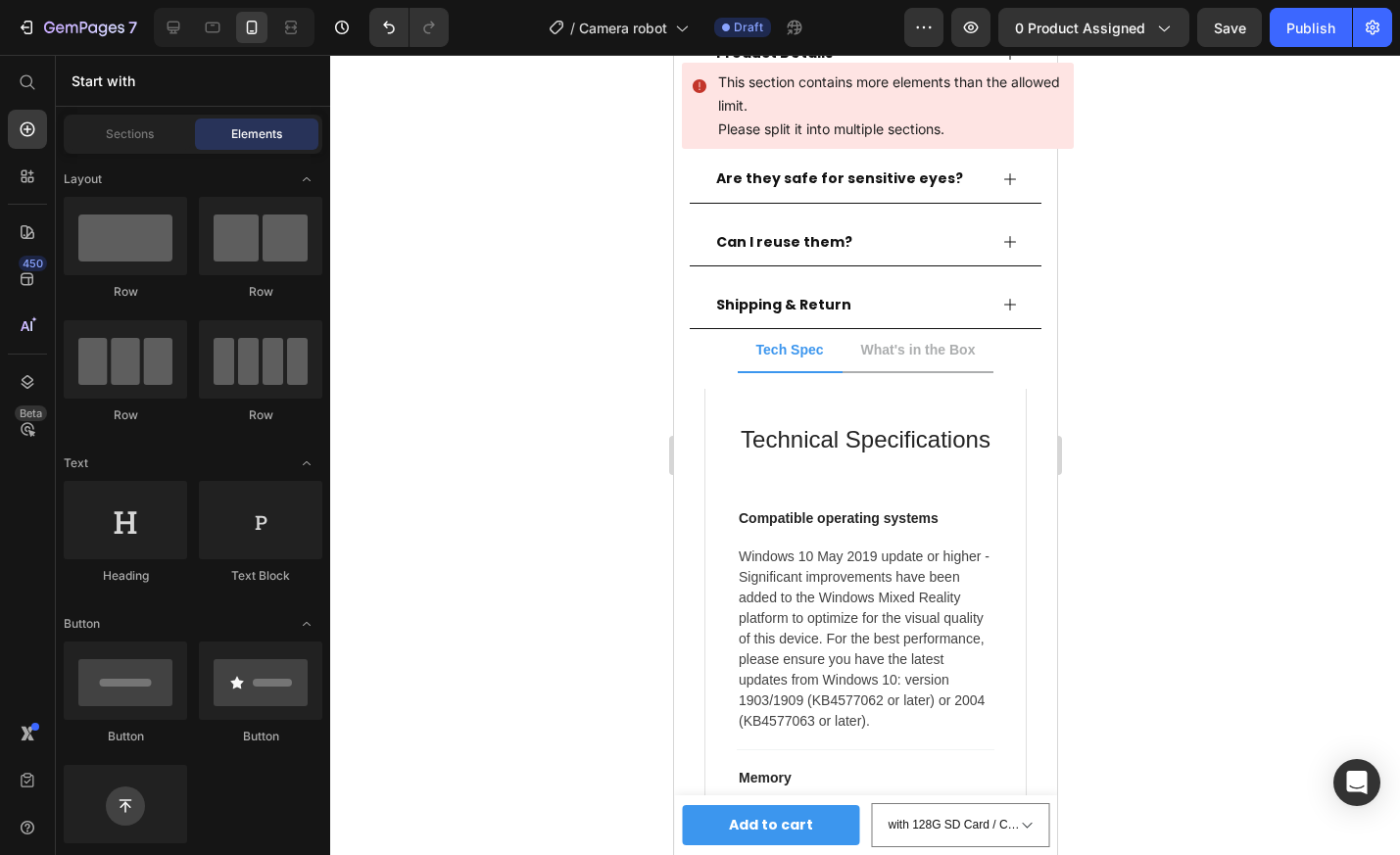 scroll, scrollTop: 1025, scrollLeft: 0, axis: vertical 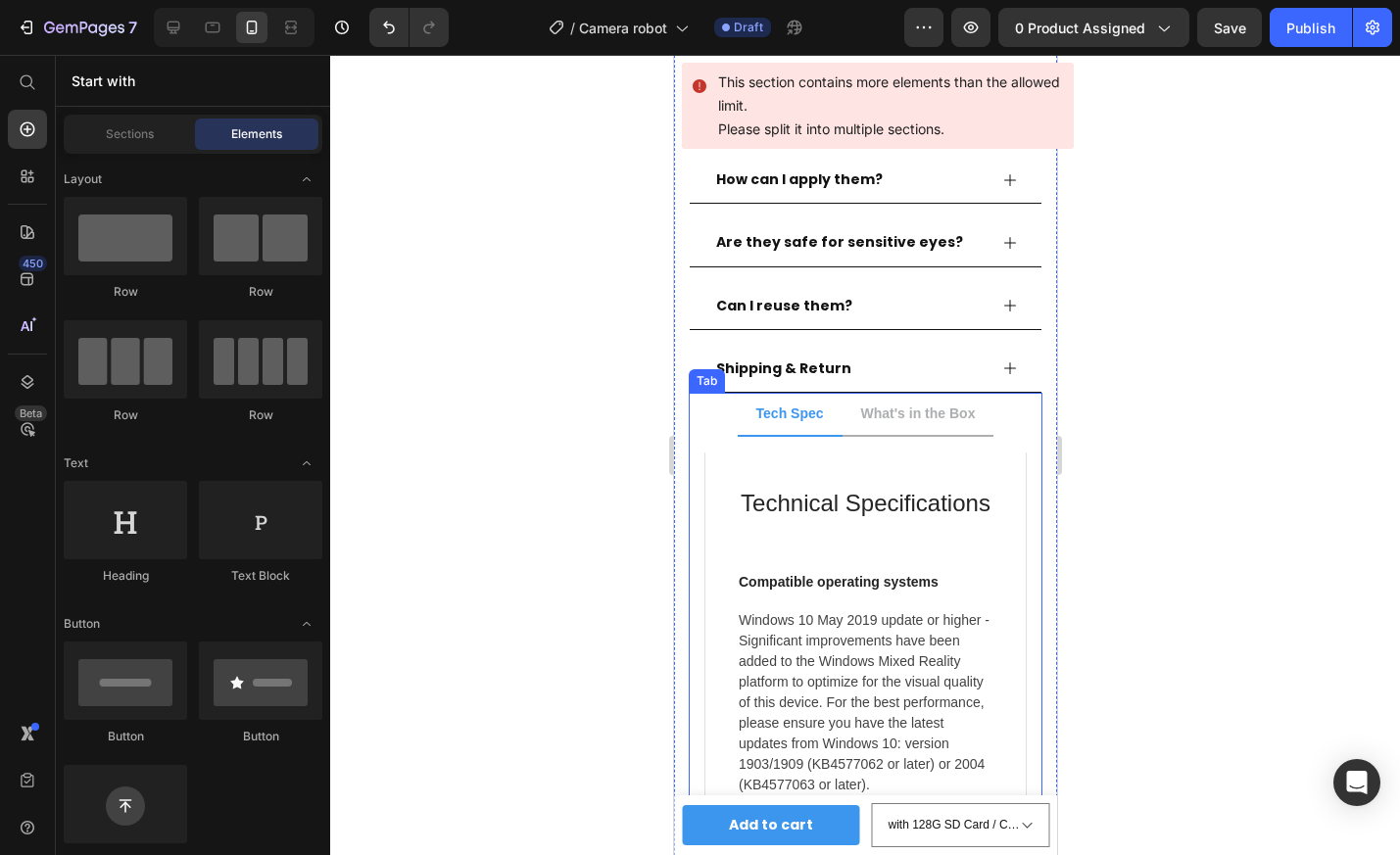click on "Tech Spec What's in the Box" at bounding box center [864, 414] 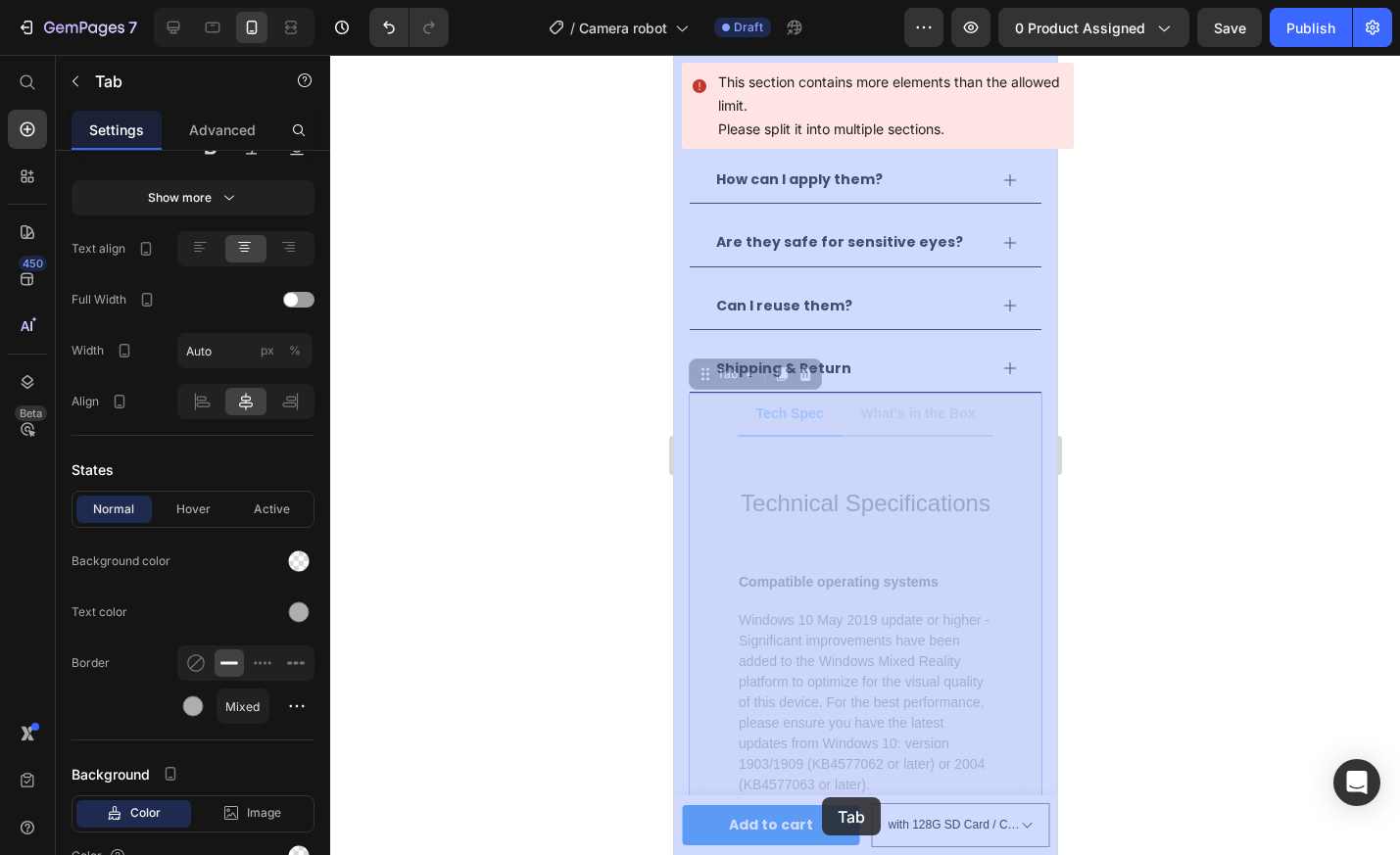 scroll, scrollTop: 1032, scrollLeft: 0, axis: vertical 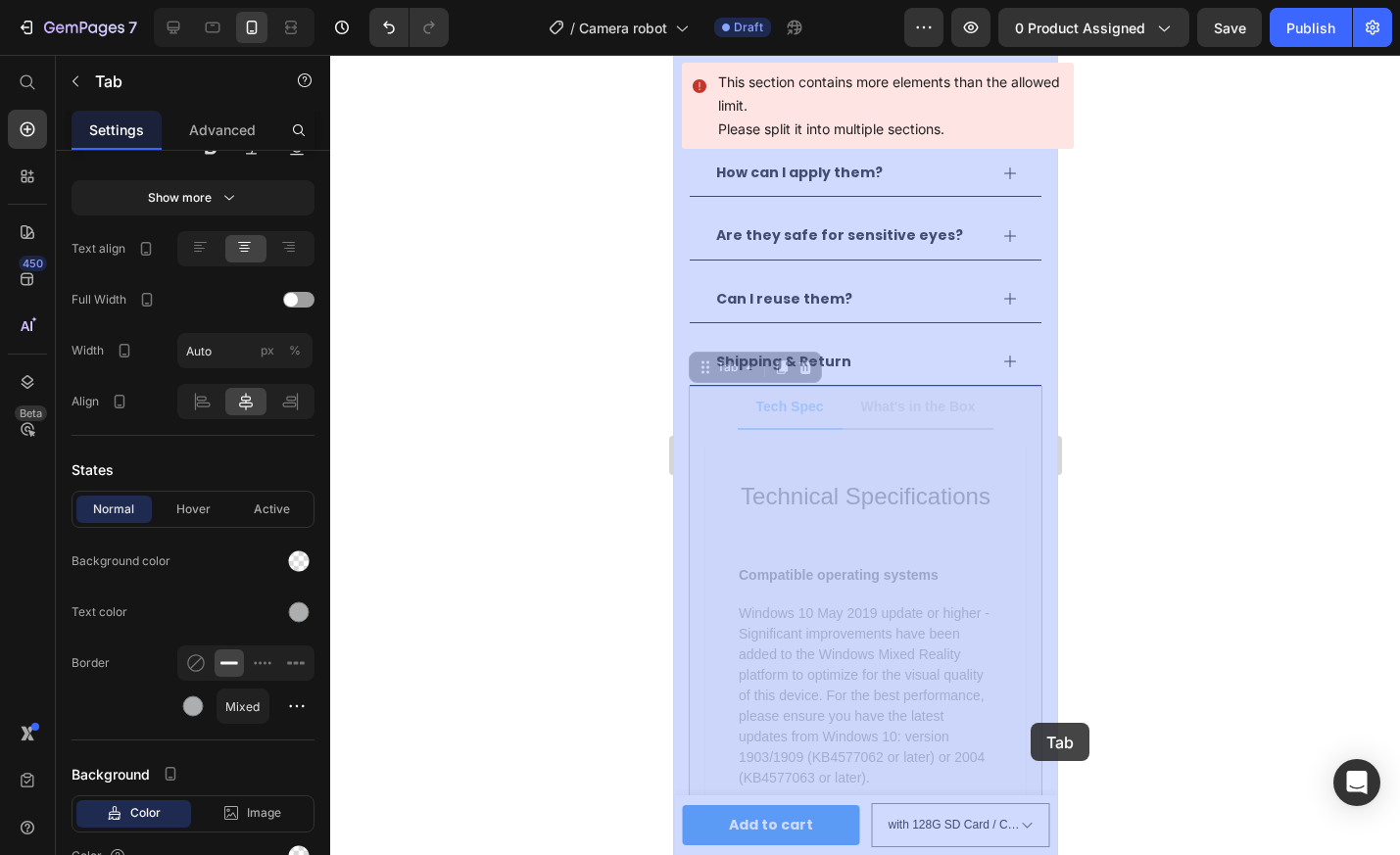 drag, startPoint x: 723, startPoint y: 360, endPoint x: 1030, endPoint y: 723, distance: 475.4135 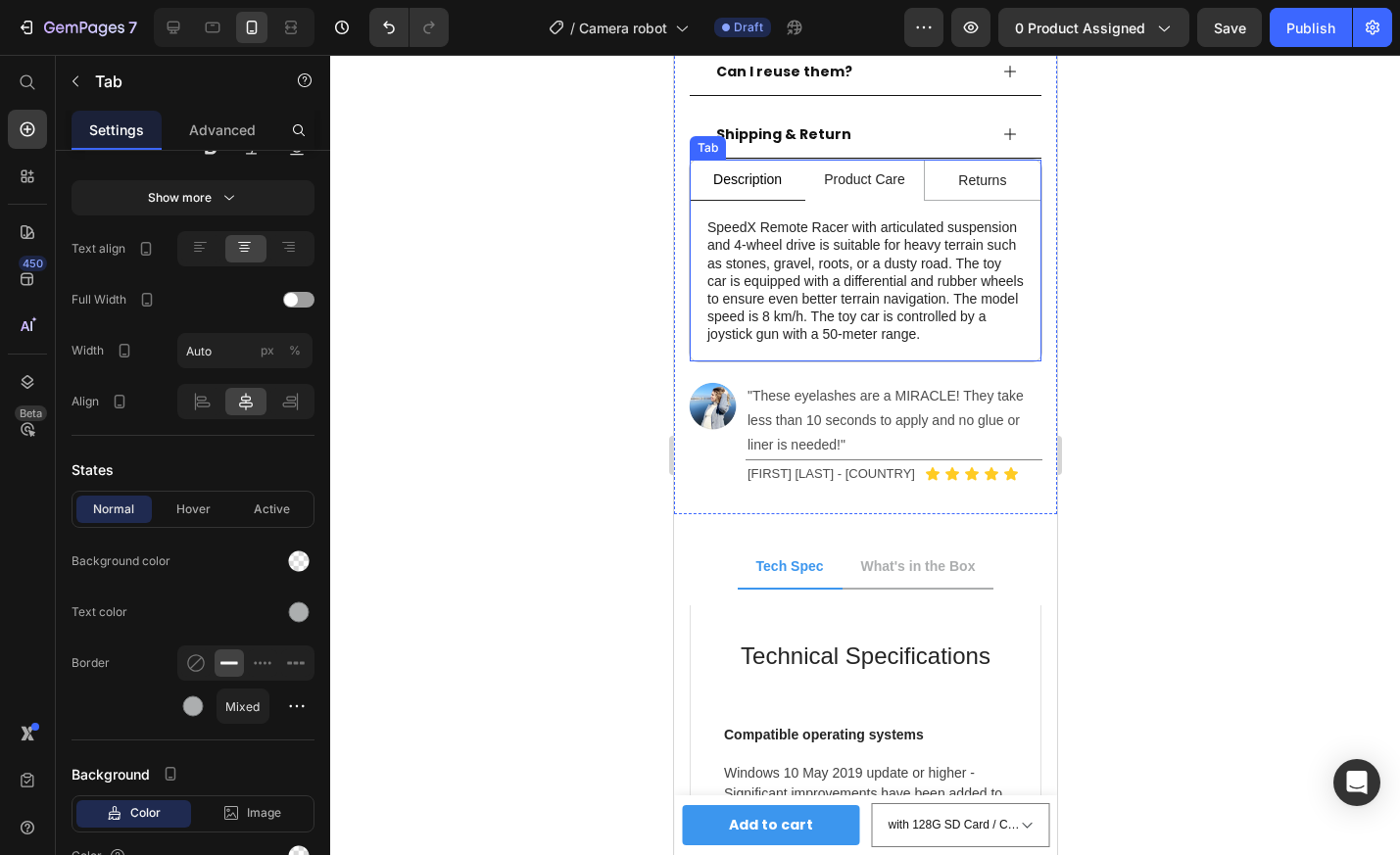 scroll, scrollTop: 1255, scrollLeft: 0, axis: vertical 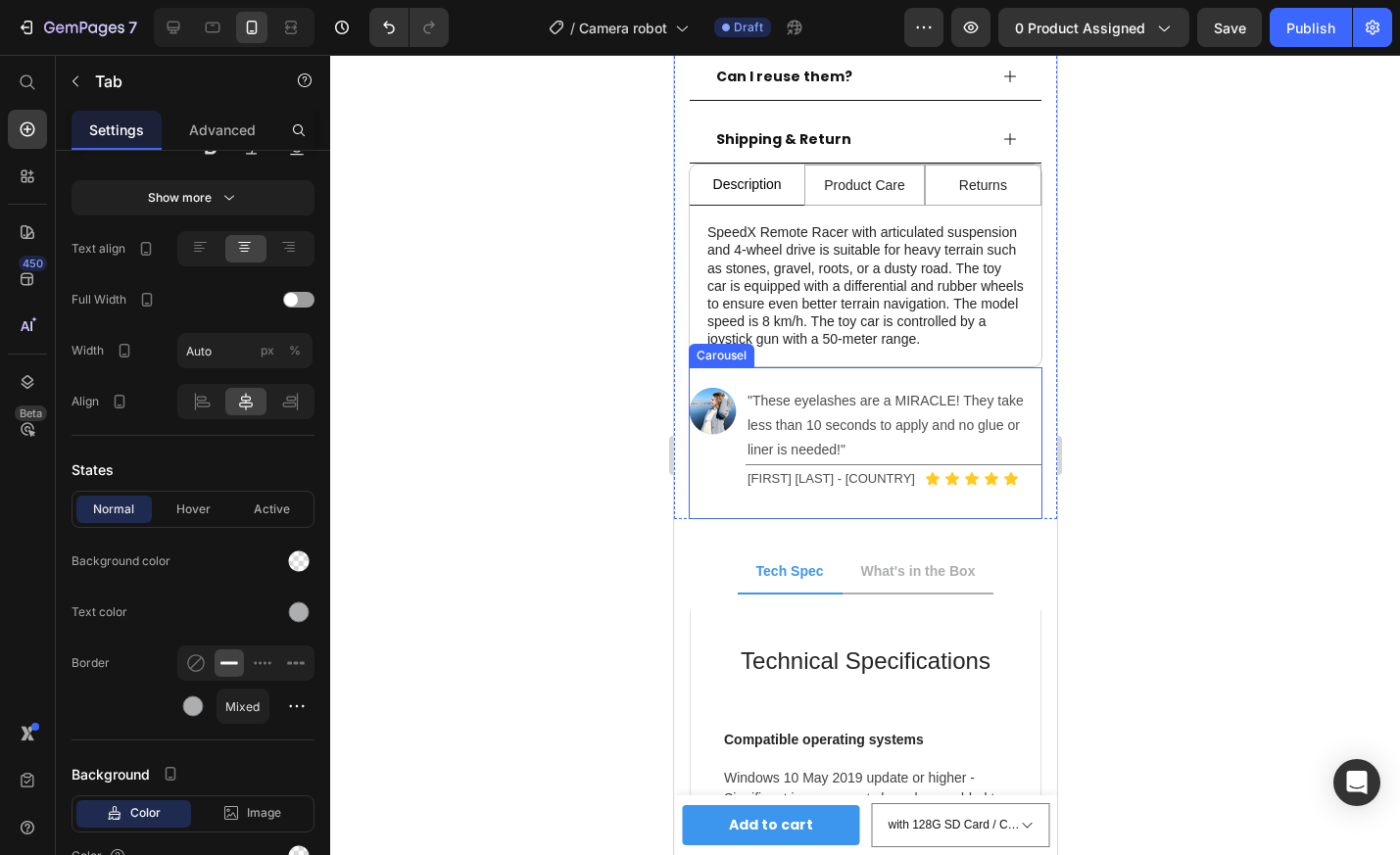 click on "Image "These eyelashes are a MIRACLE! They take less than 10 seconds to apply and no glue or liner is needed!" Text Block                Title Line Stefanie J. - United States Text Block Icon Icon Icon Icon Icon Icon List Row Row" at bounding box center [864, 462] 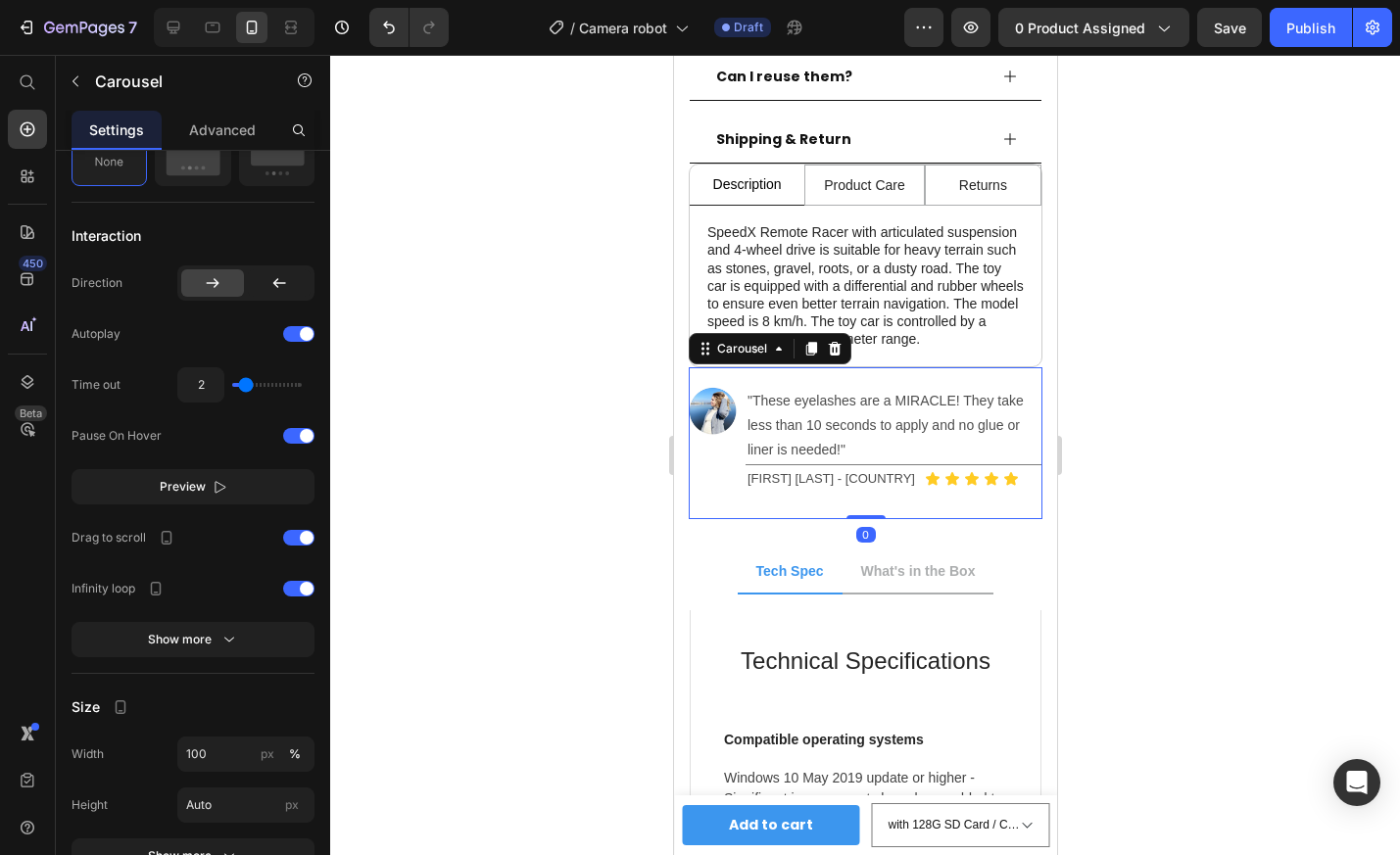 scroll, scrollTop: 0, scrollLeft: 0, axis: both 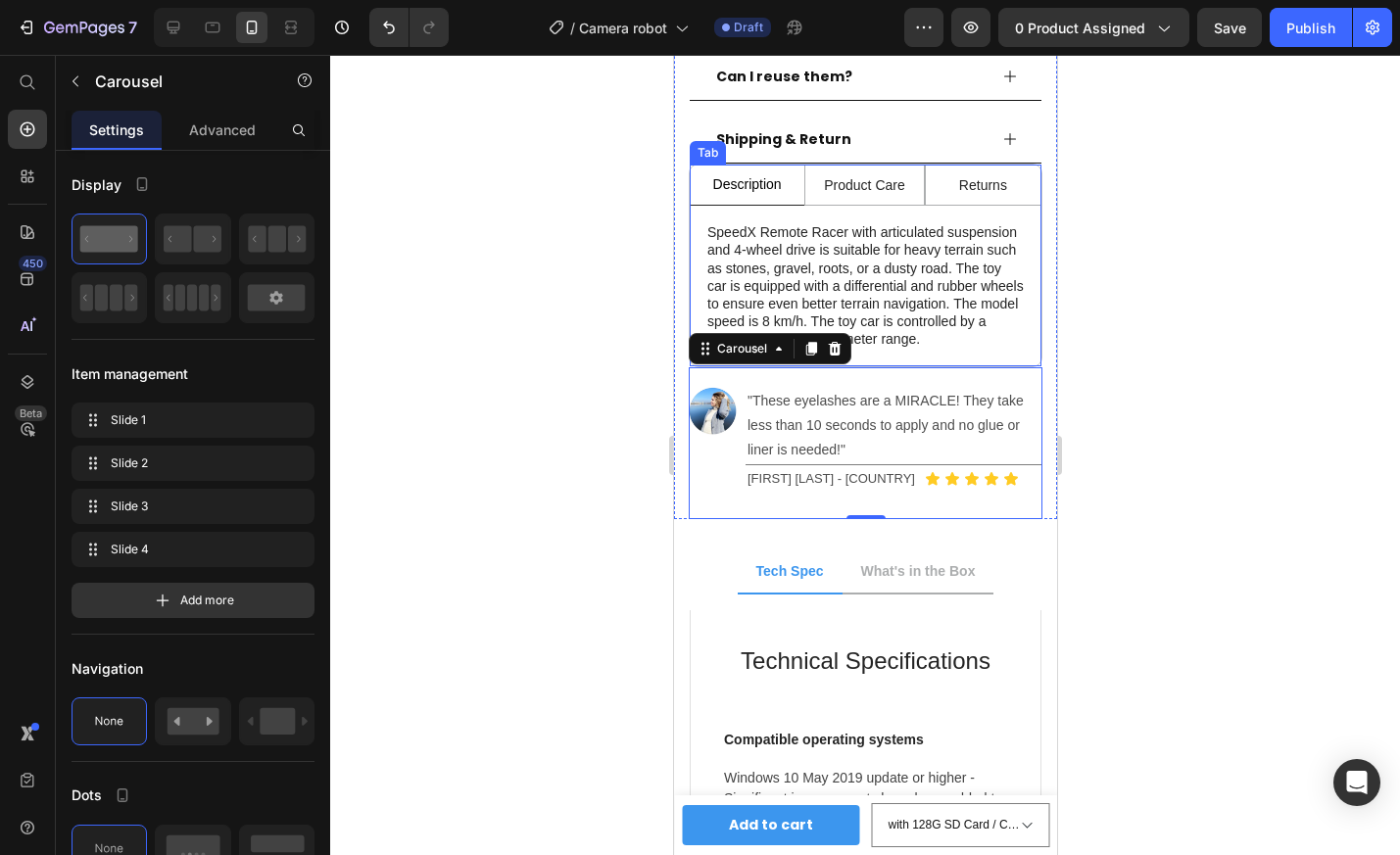 click on "Description" at bounding box center [747, 184] 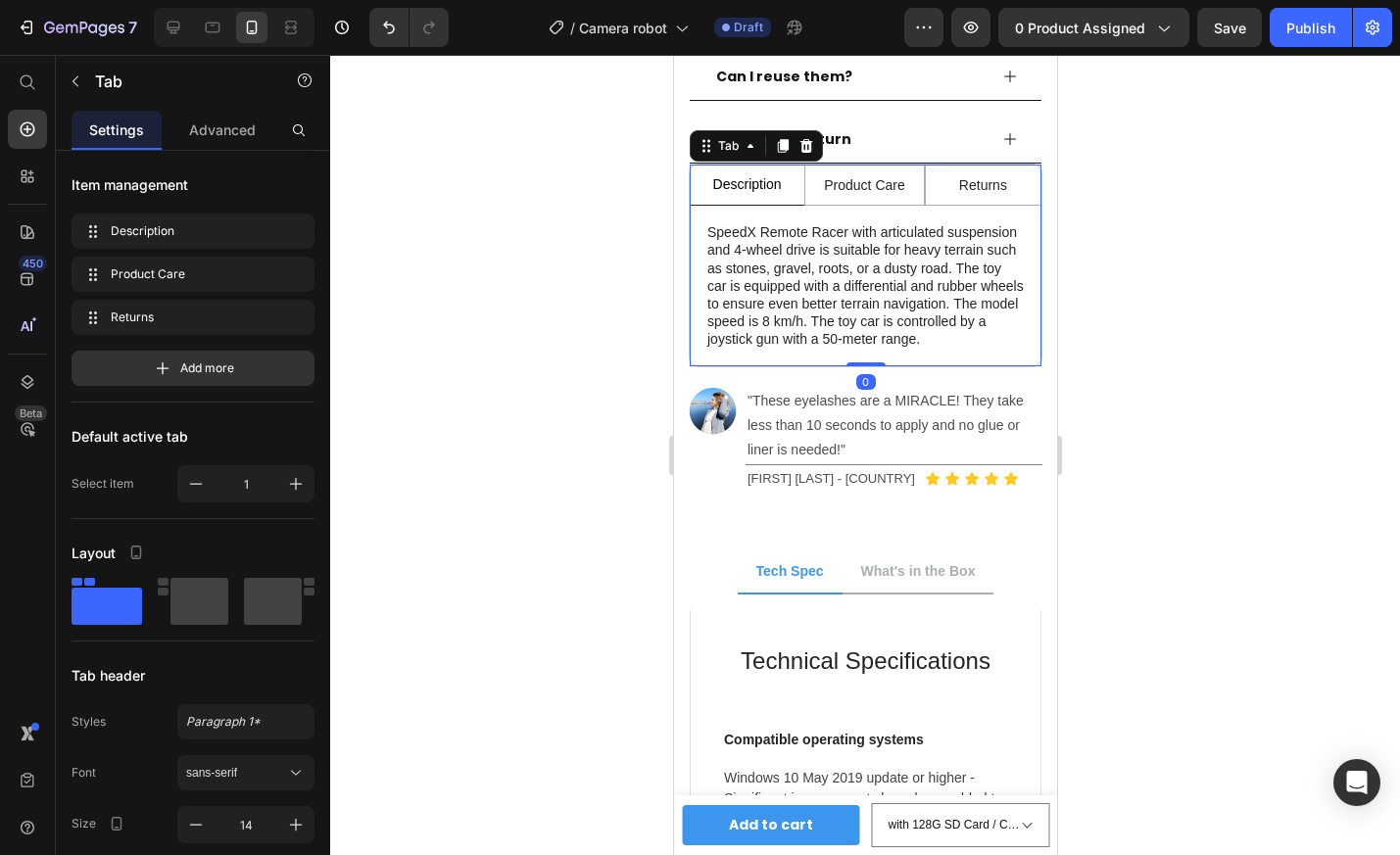click on "Description" at bounding box center (746, 185) 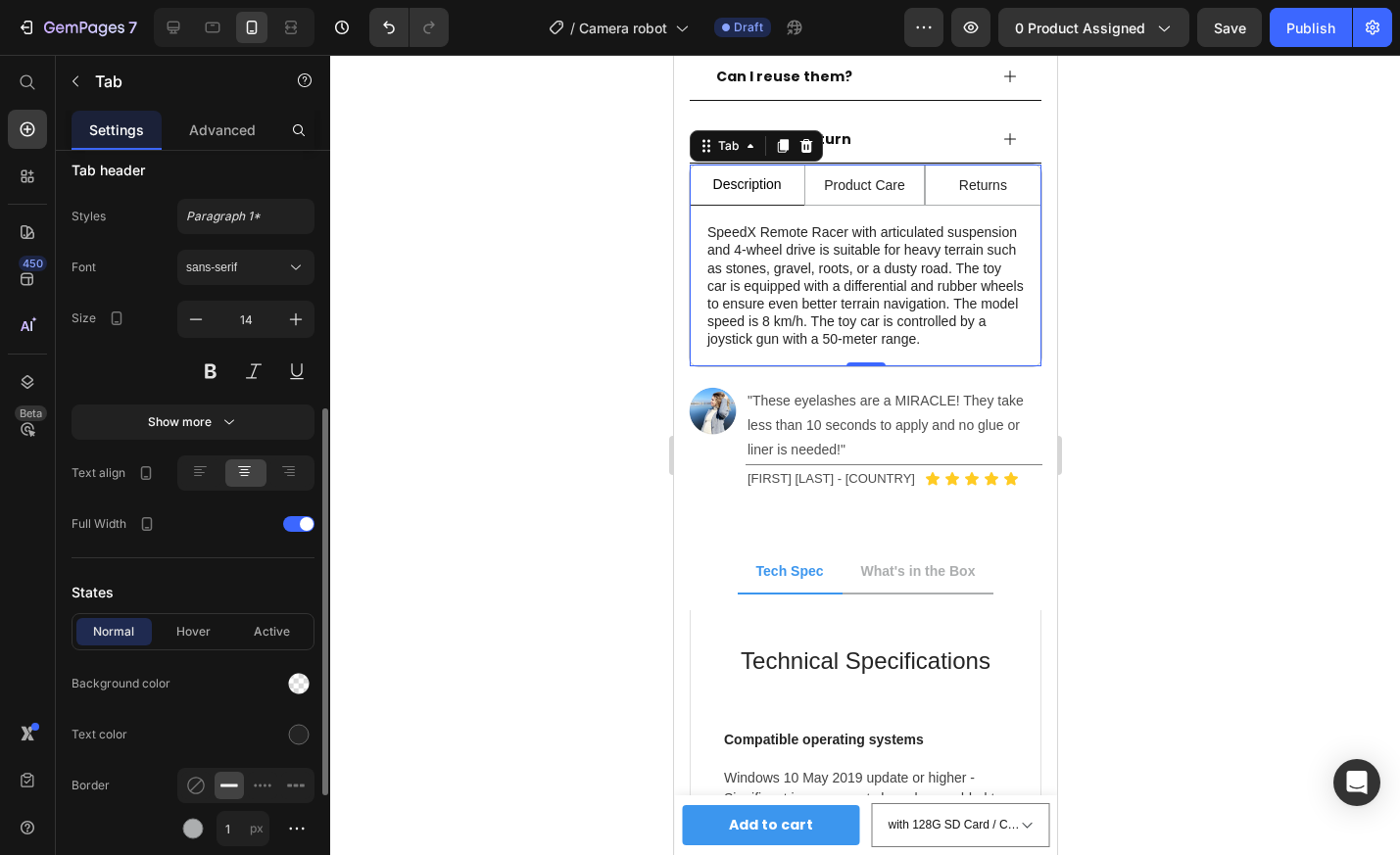 scroll, scrollTop: 574, scrollLeft: 0, axis: vertical 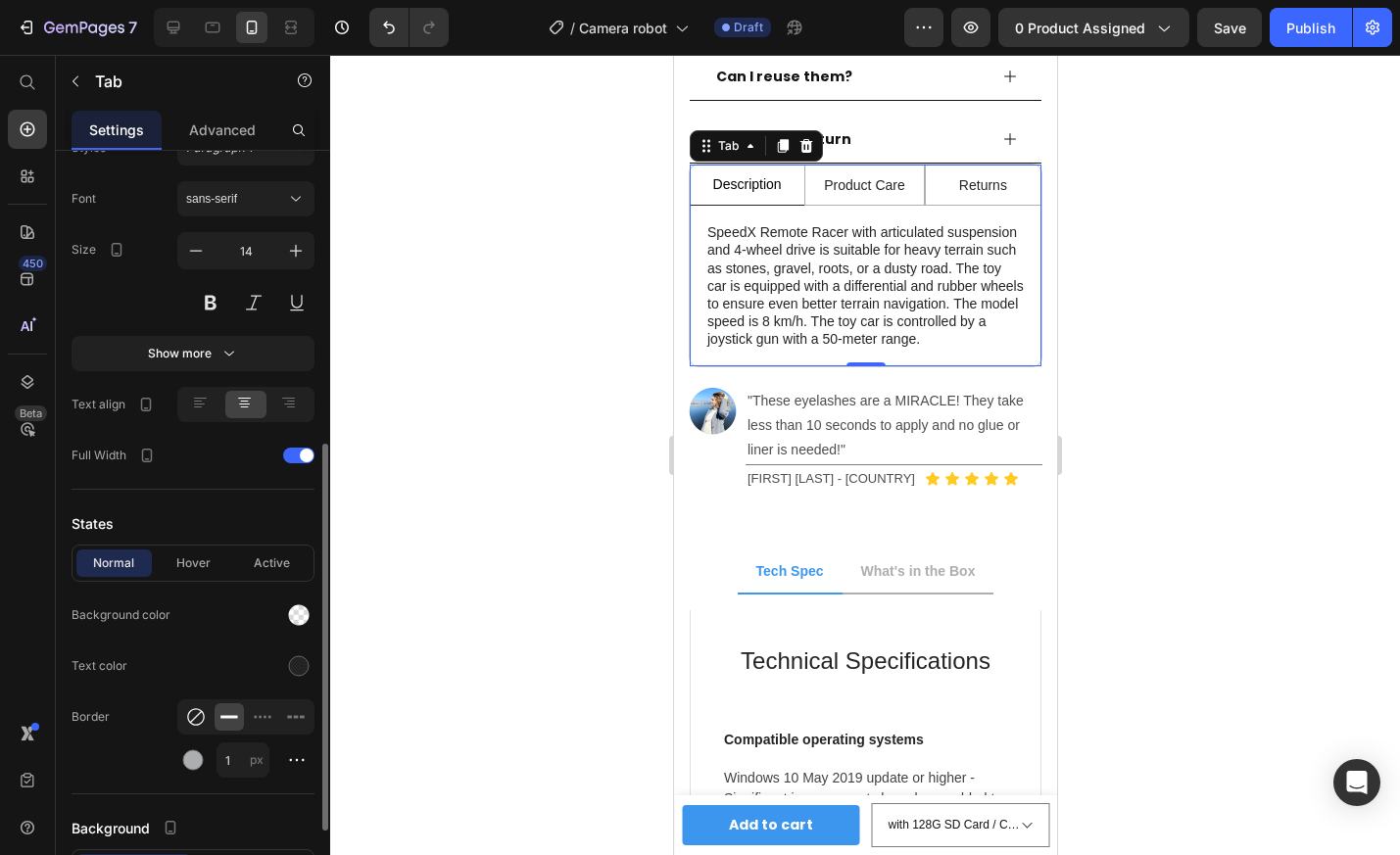click 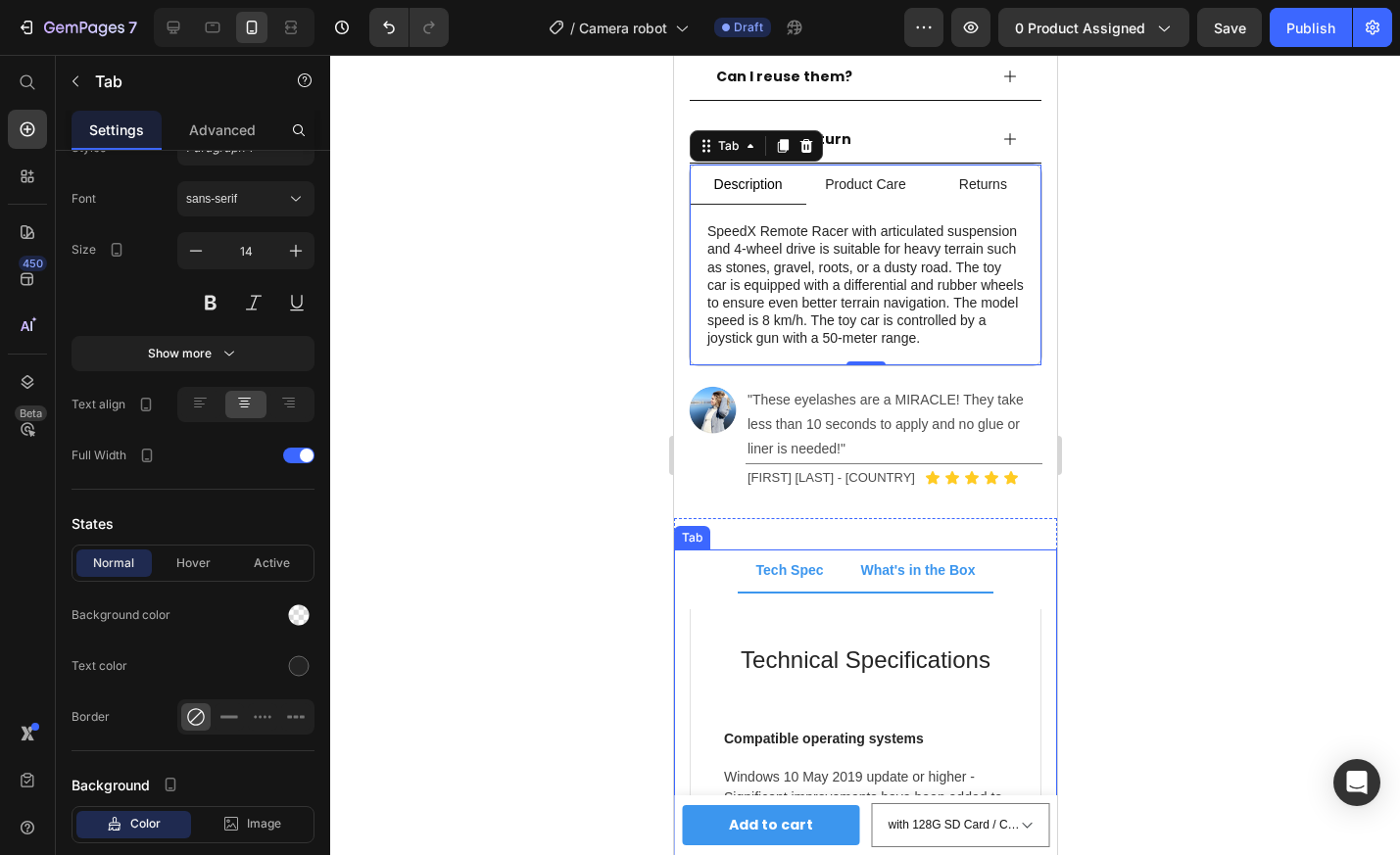 click on "What's in the Box" at bounding box center [917, 571] 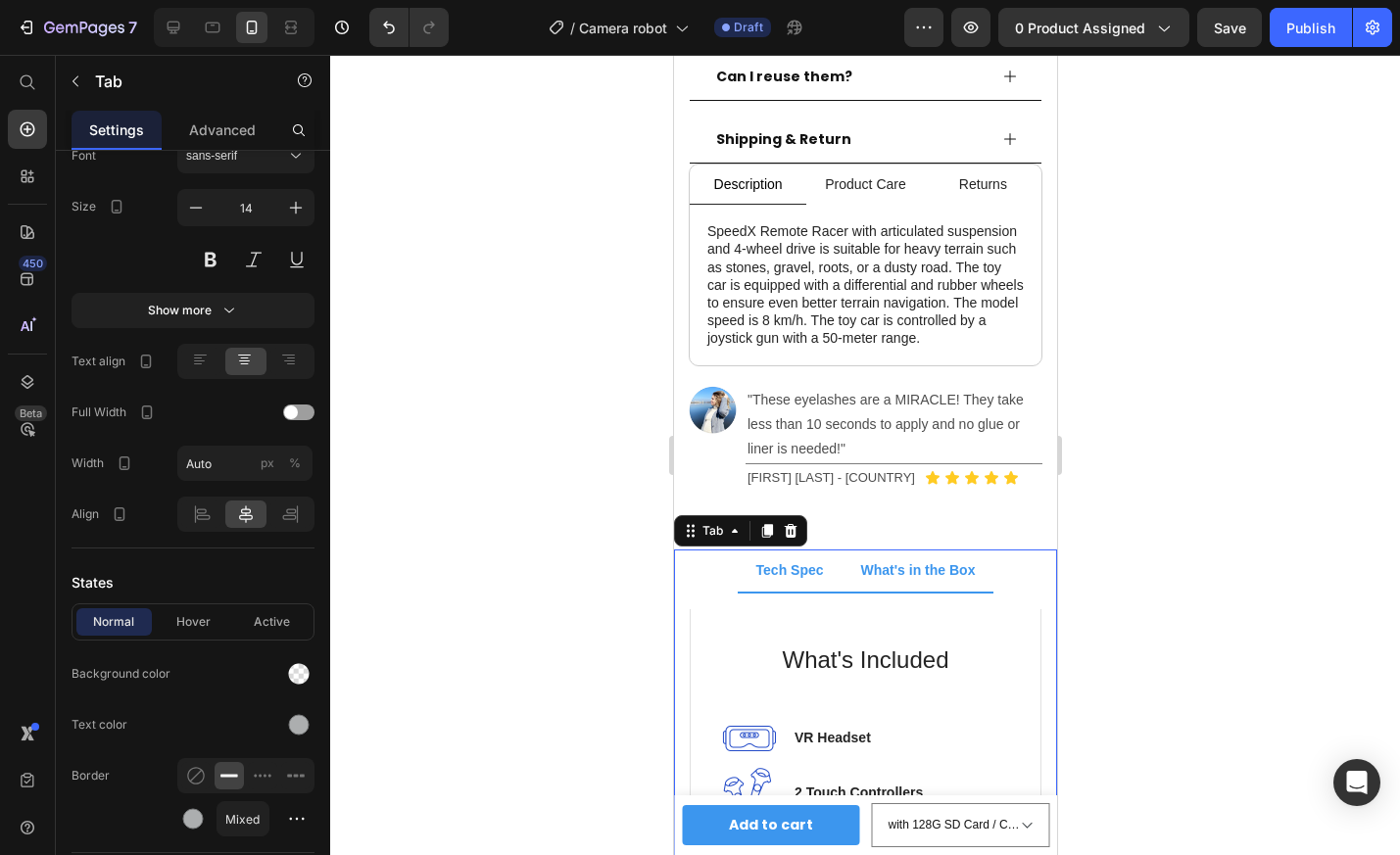 click on "Tech Spec" at bounding box center (789, 571) 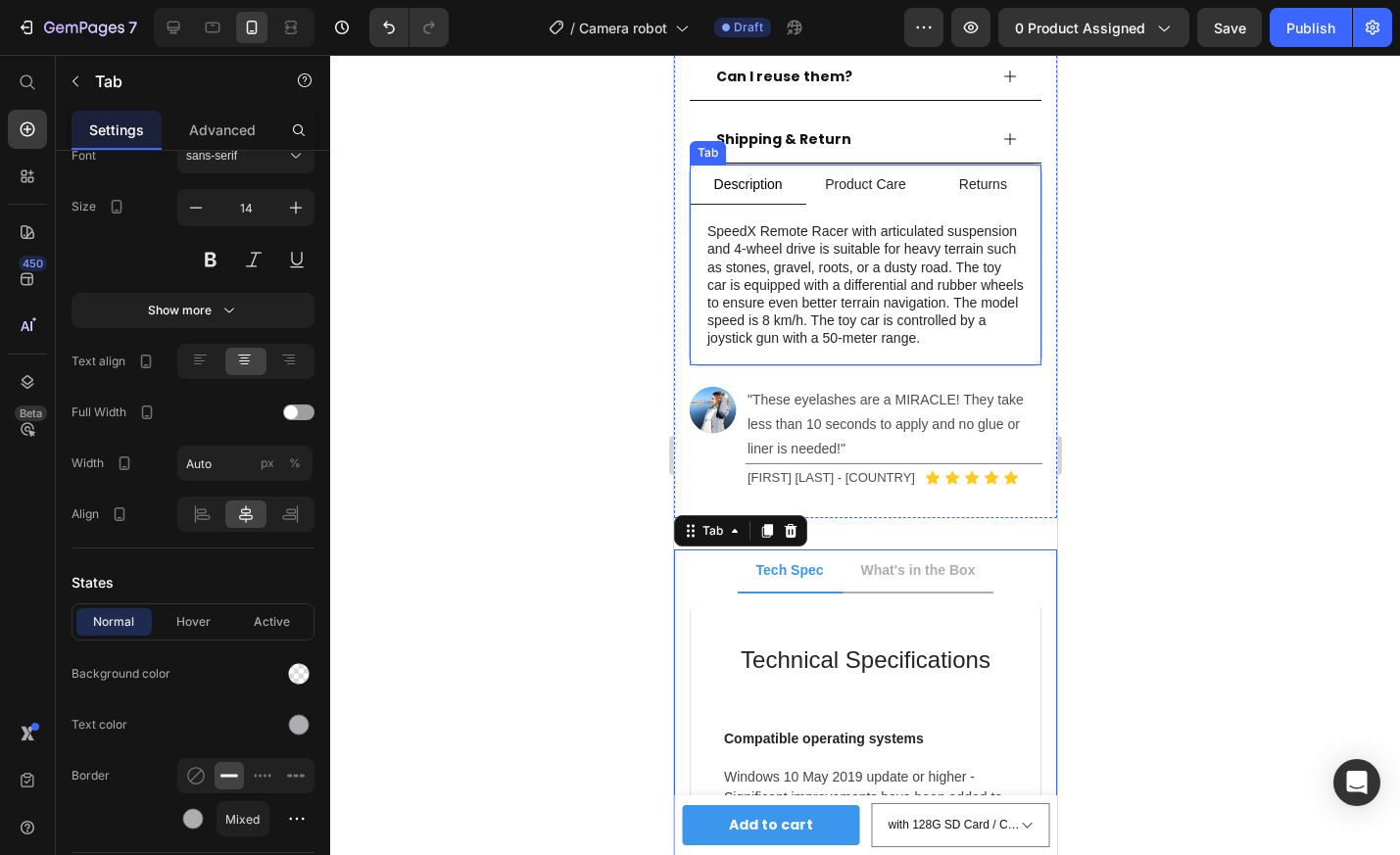 click on "Product Care" at bounding box center (864, 184) 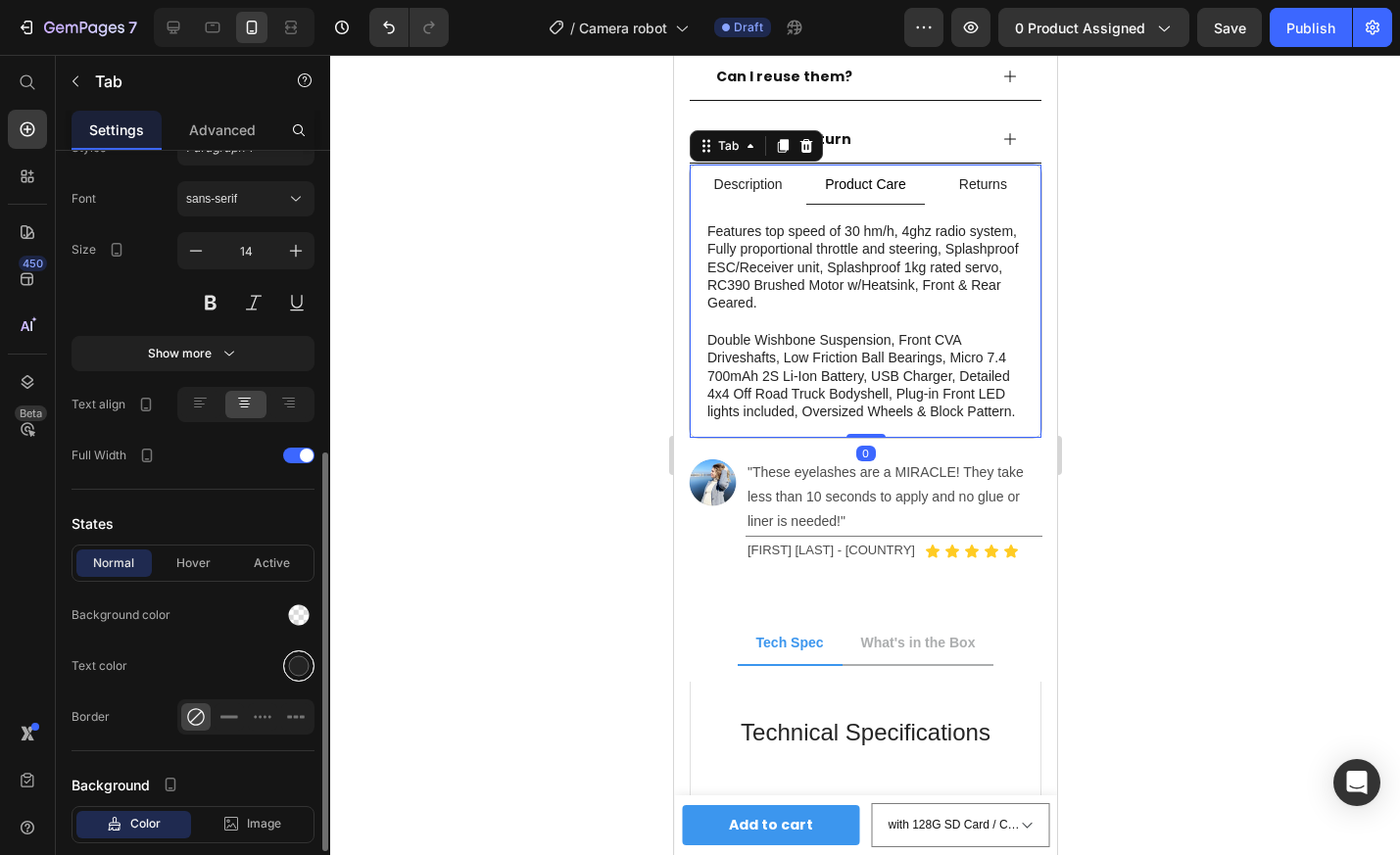 click at bounding box center [299, 666] 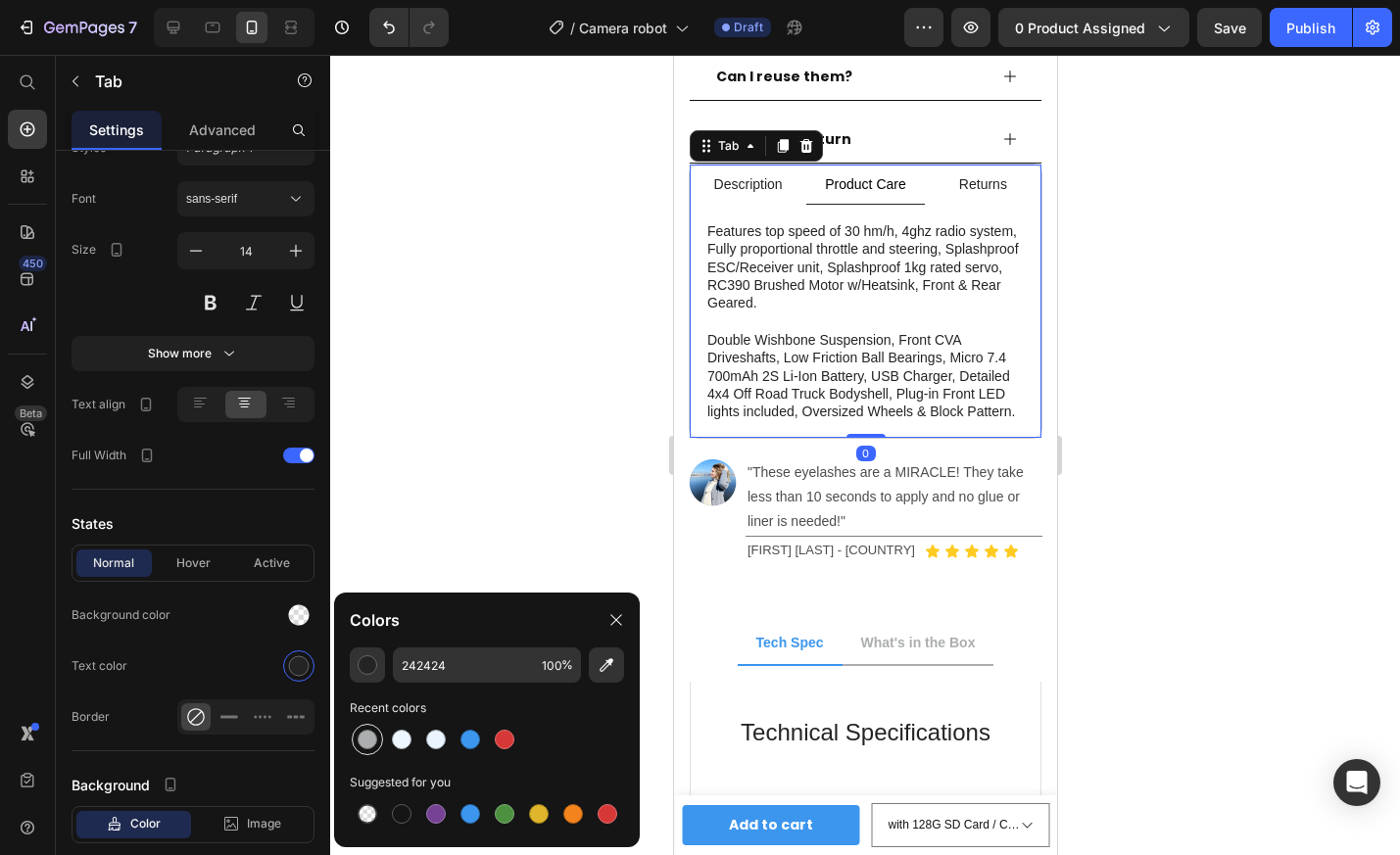 click at bounding box center (367, 739) 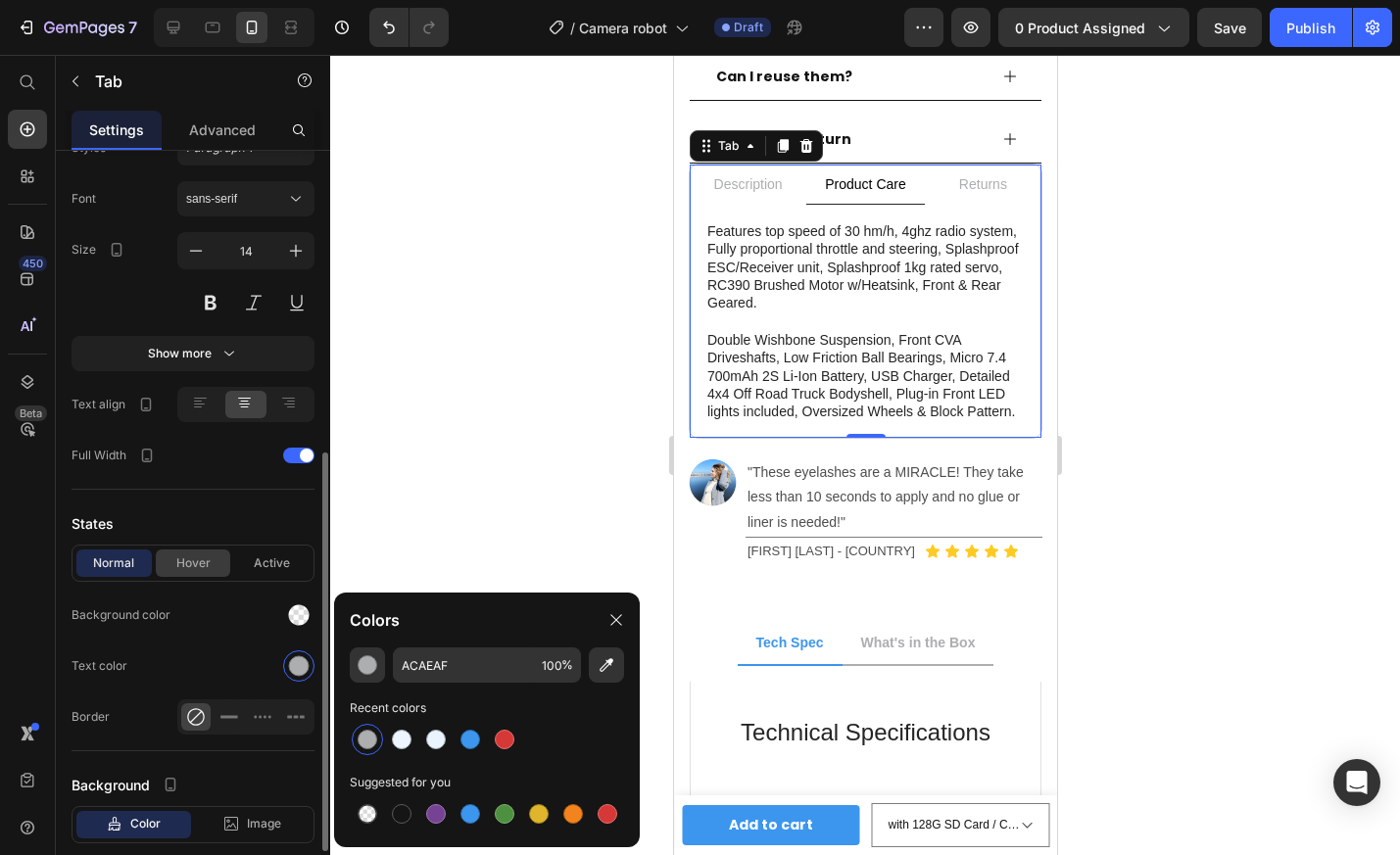 click on "Hover" at bounding box center [193, 563] 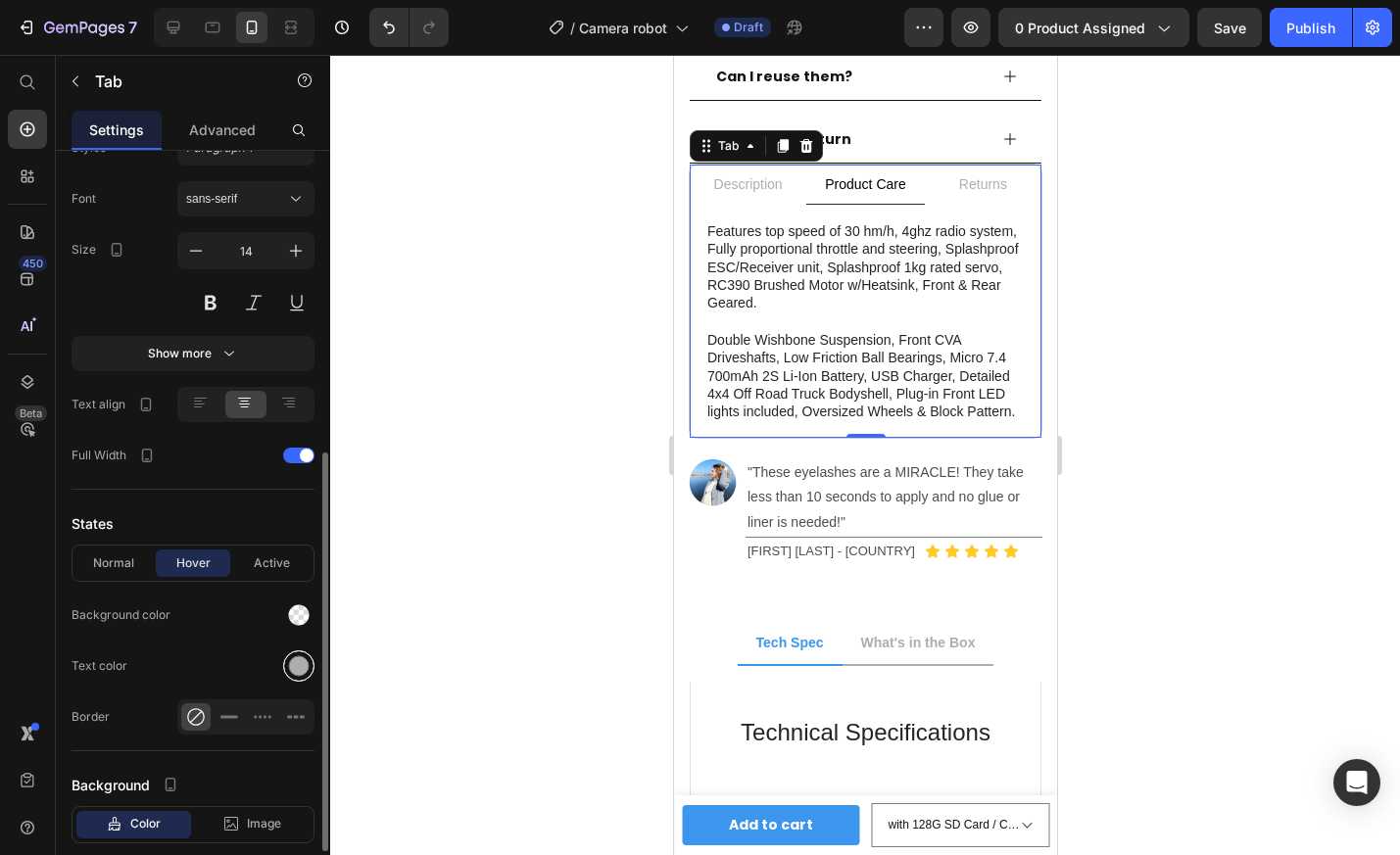 click at bounding box center [299, 666] 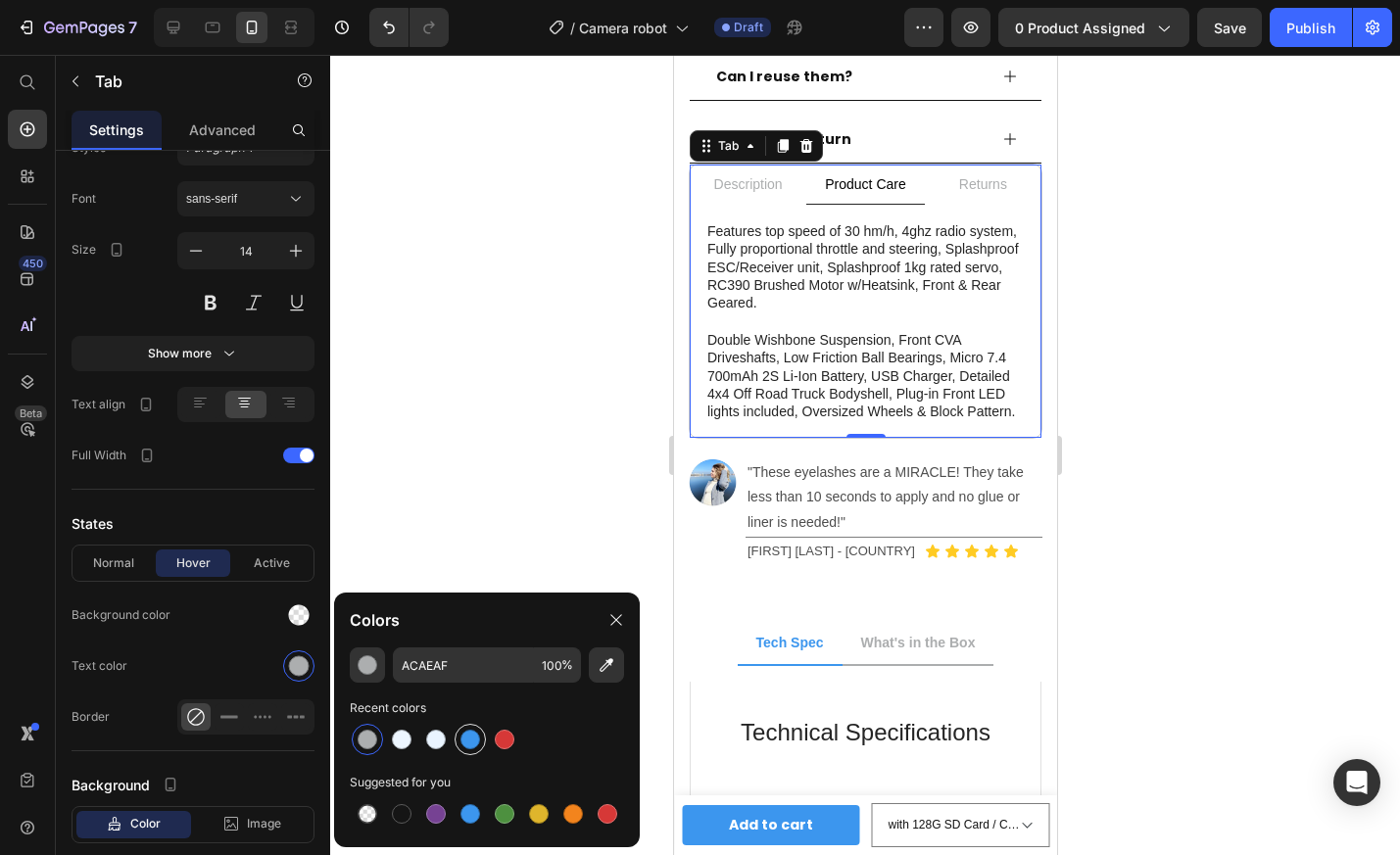 click at bounding box center (470, 739) 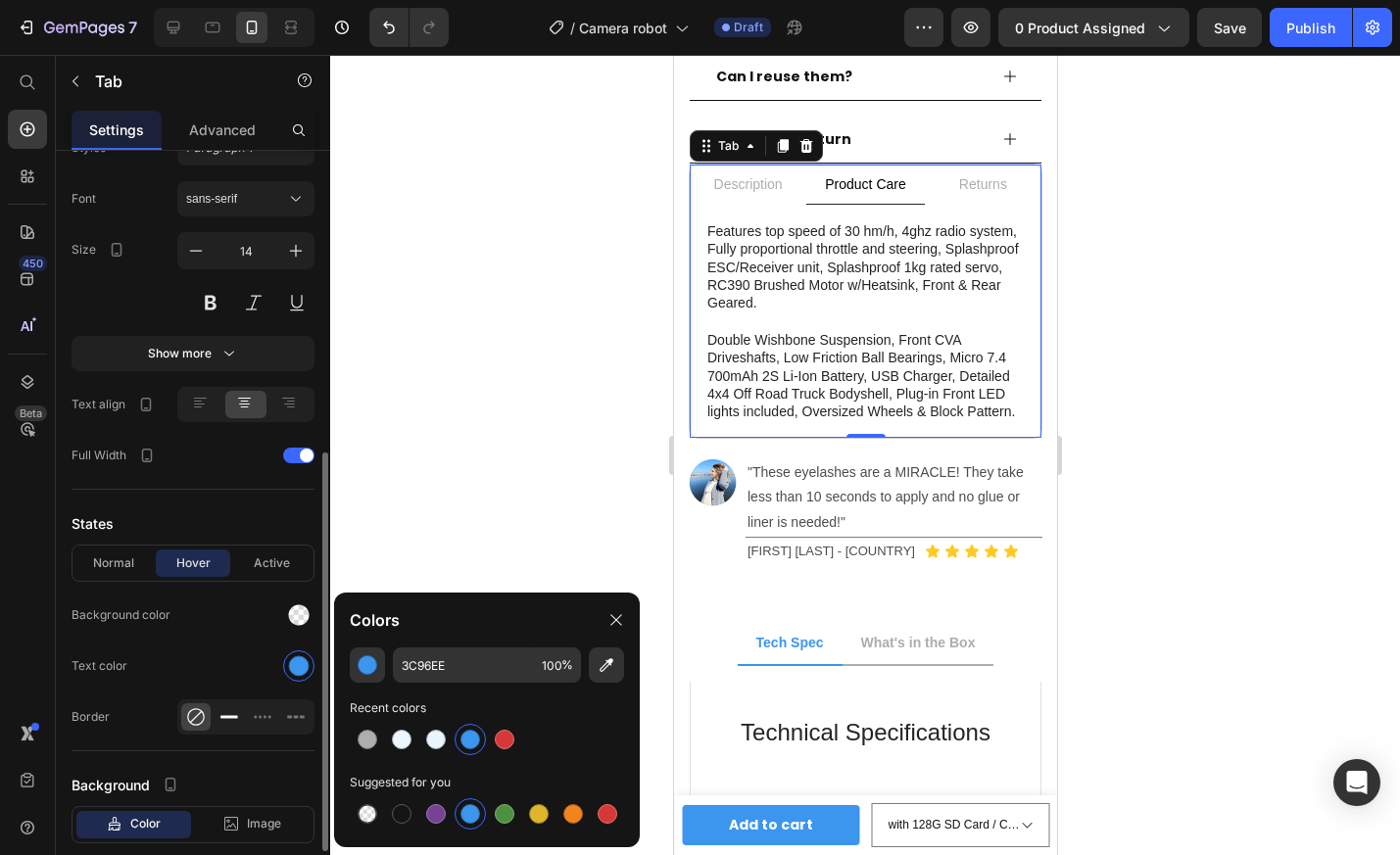 click 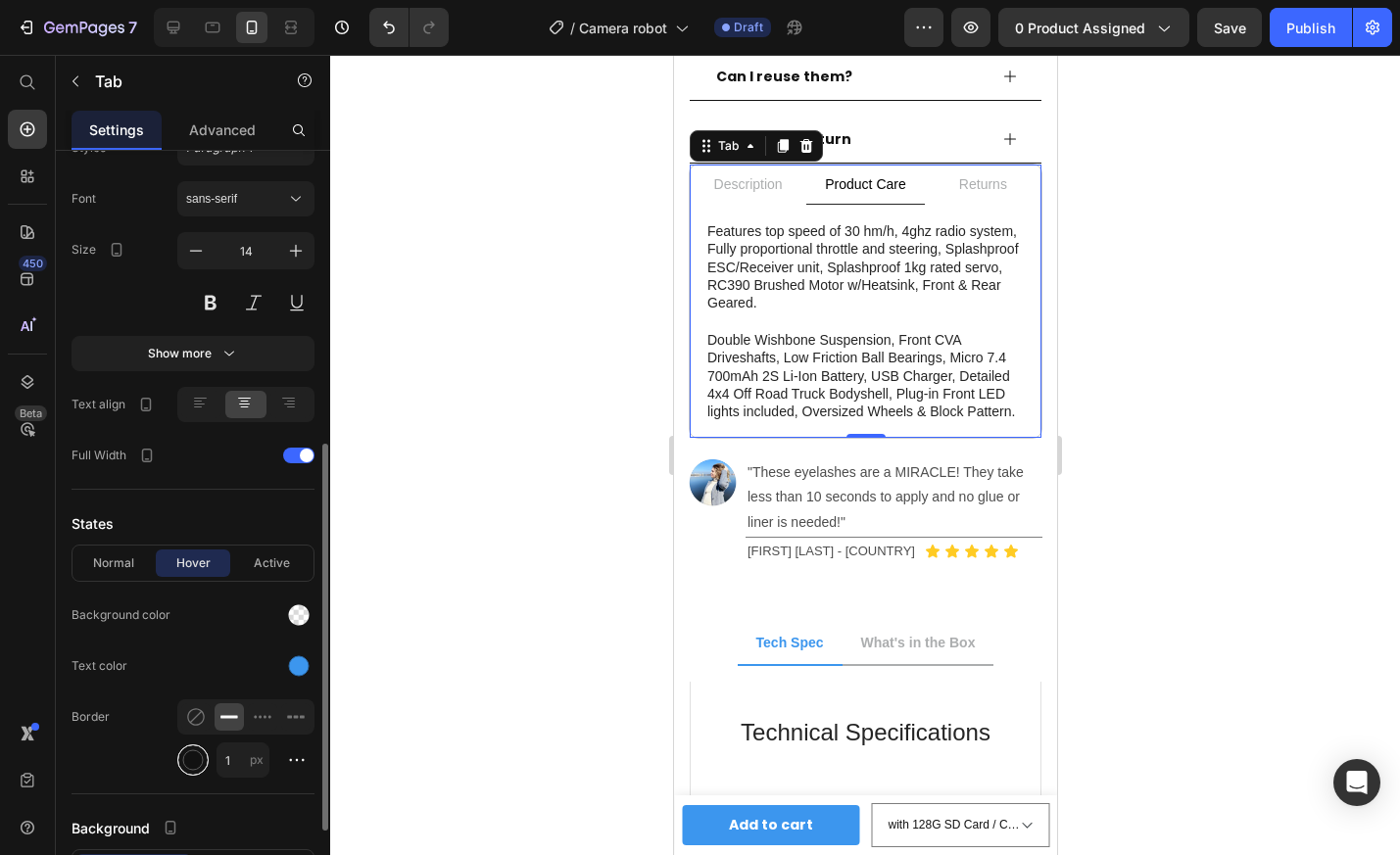 click at bounding box center (193, 760) 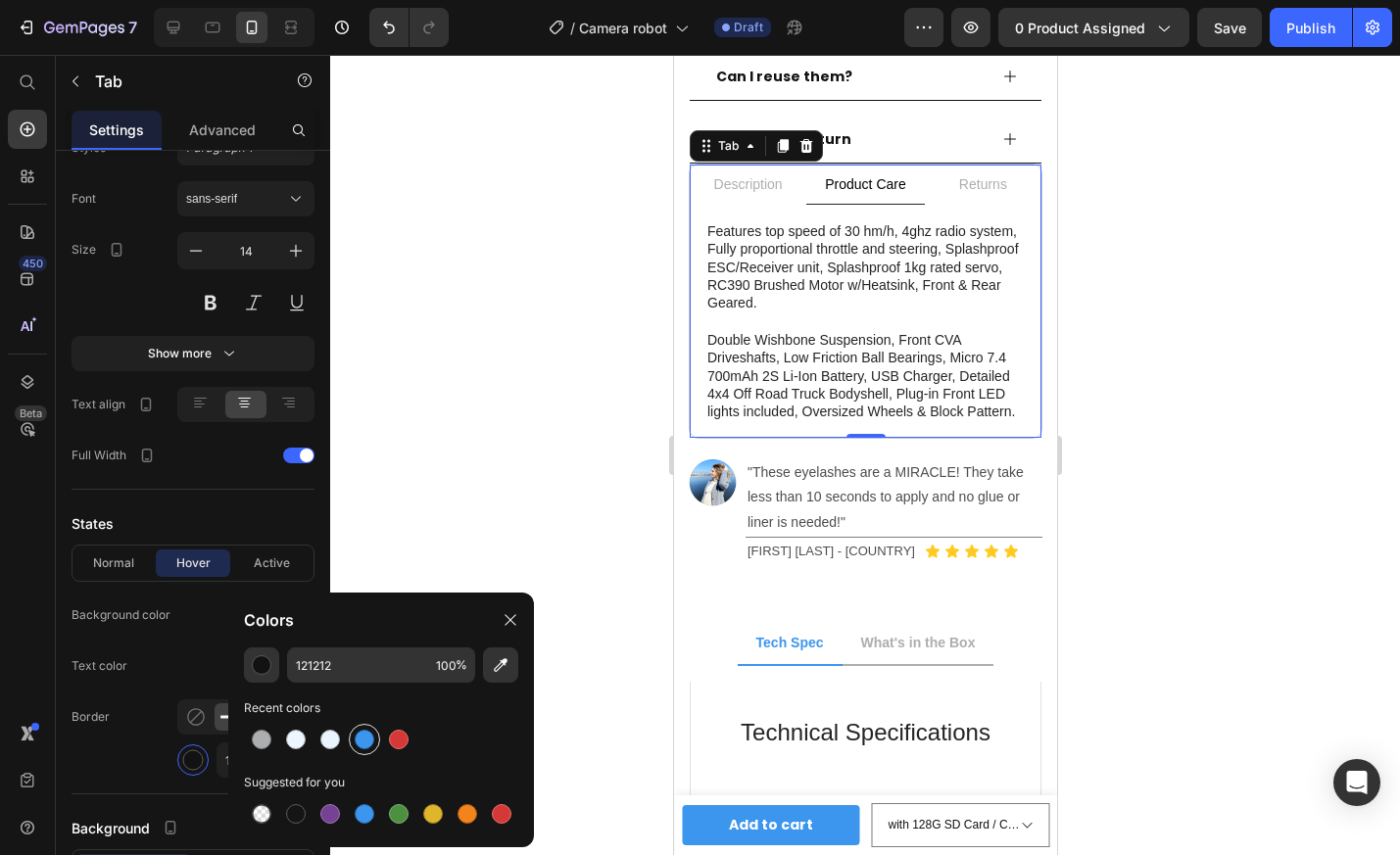 click at bounding box center (364, 739) 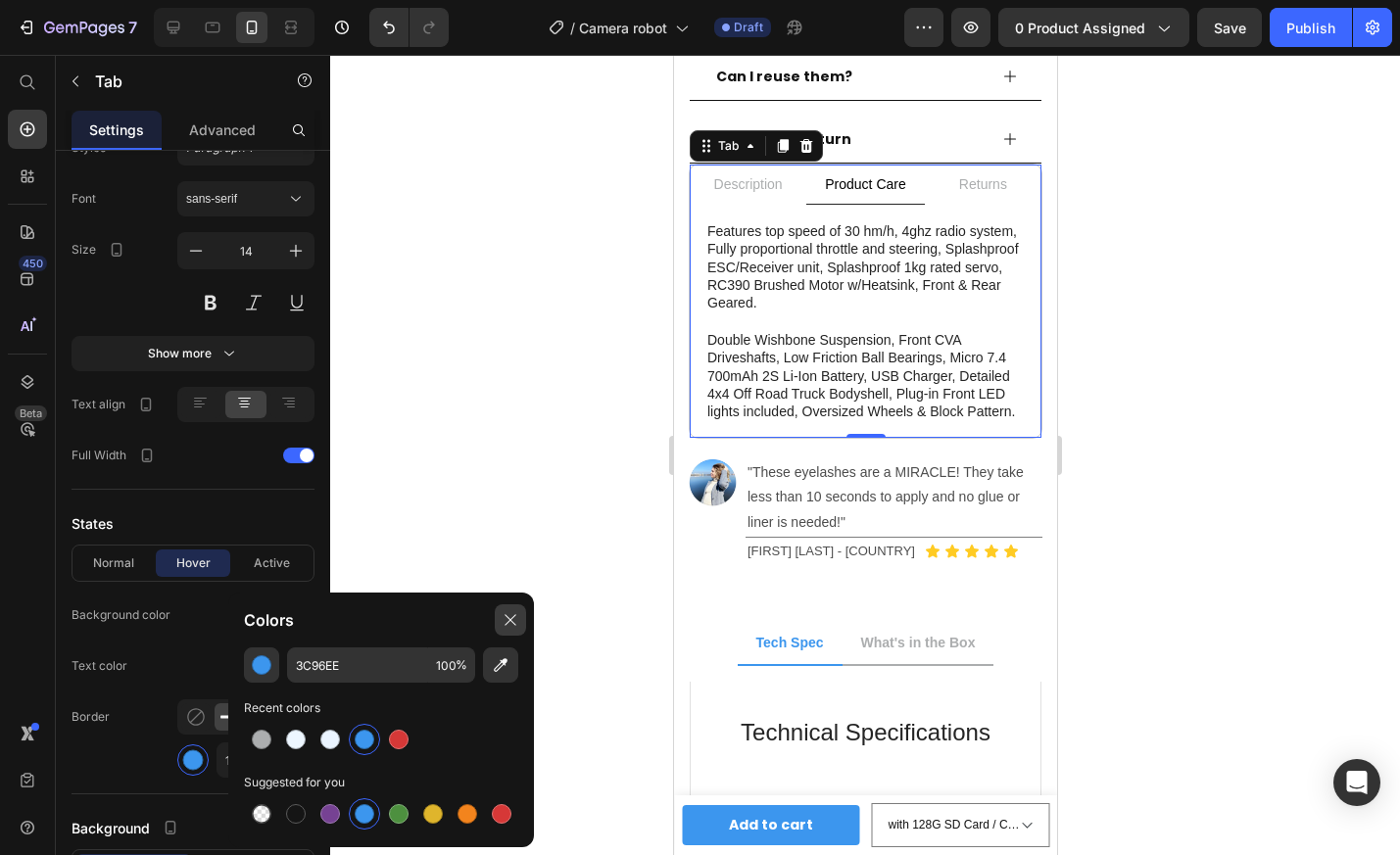 click 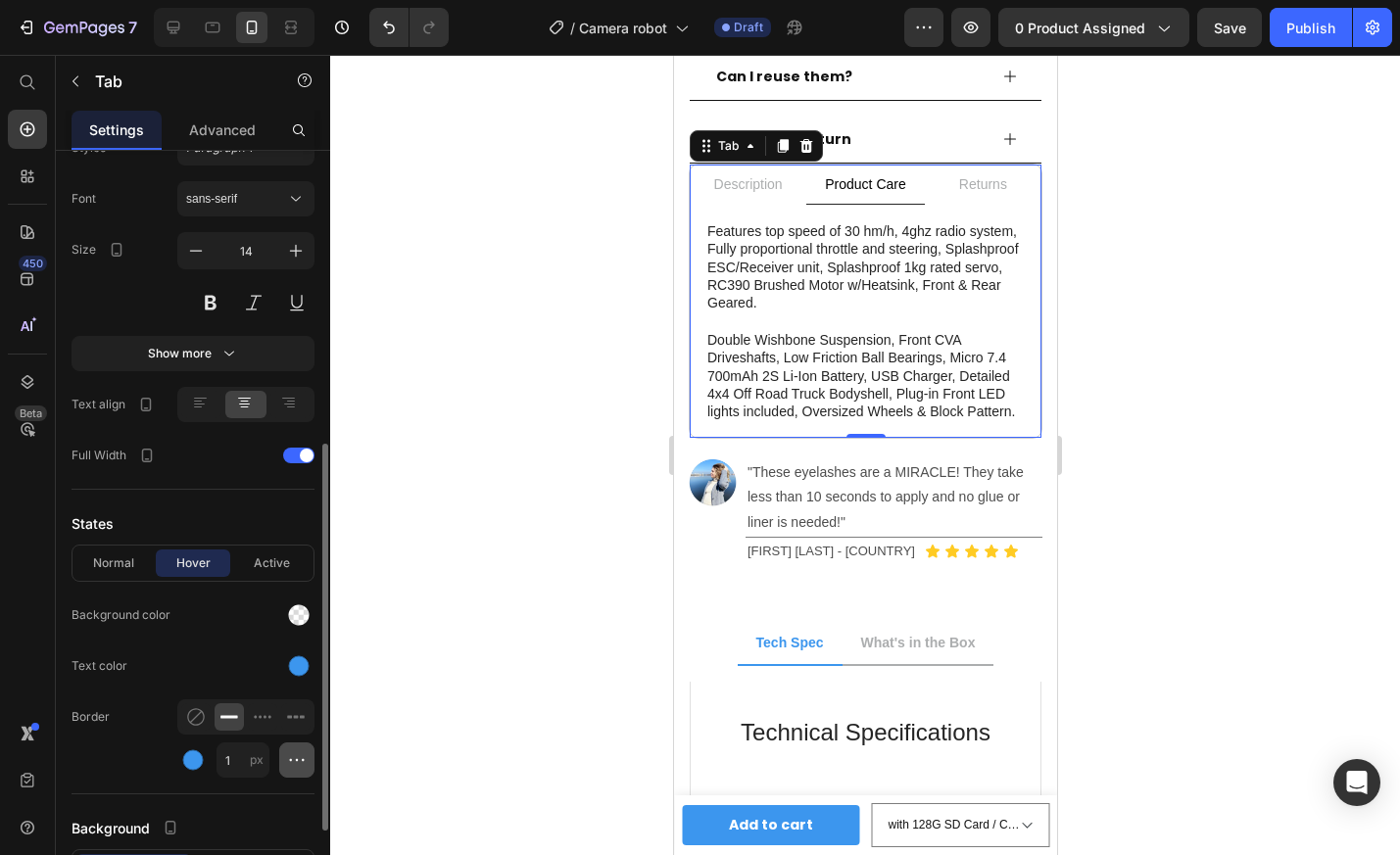 click 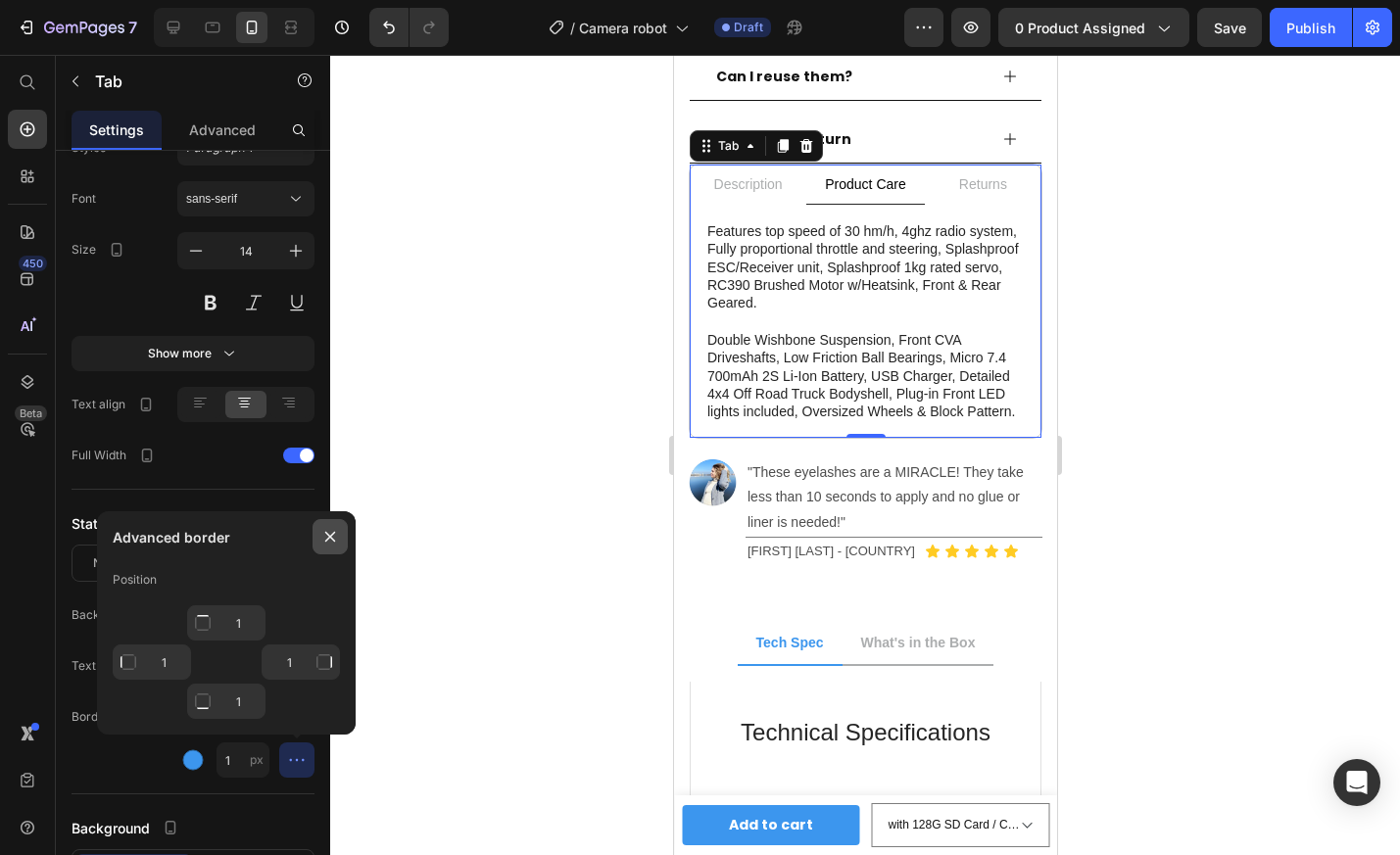 click 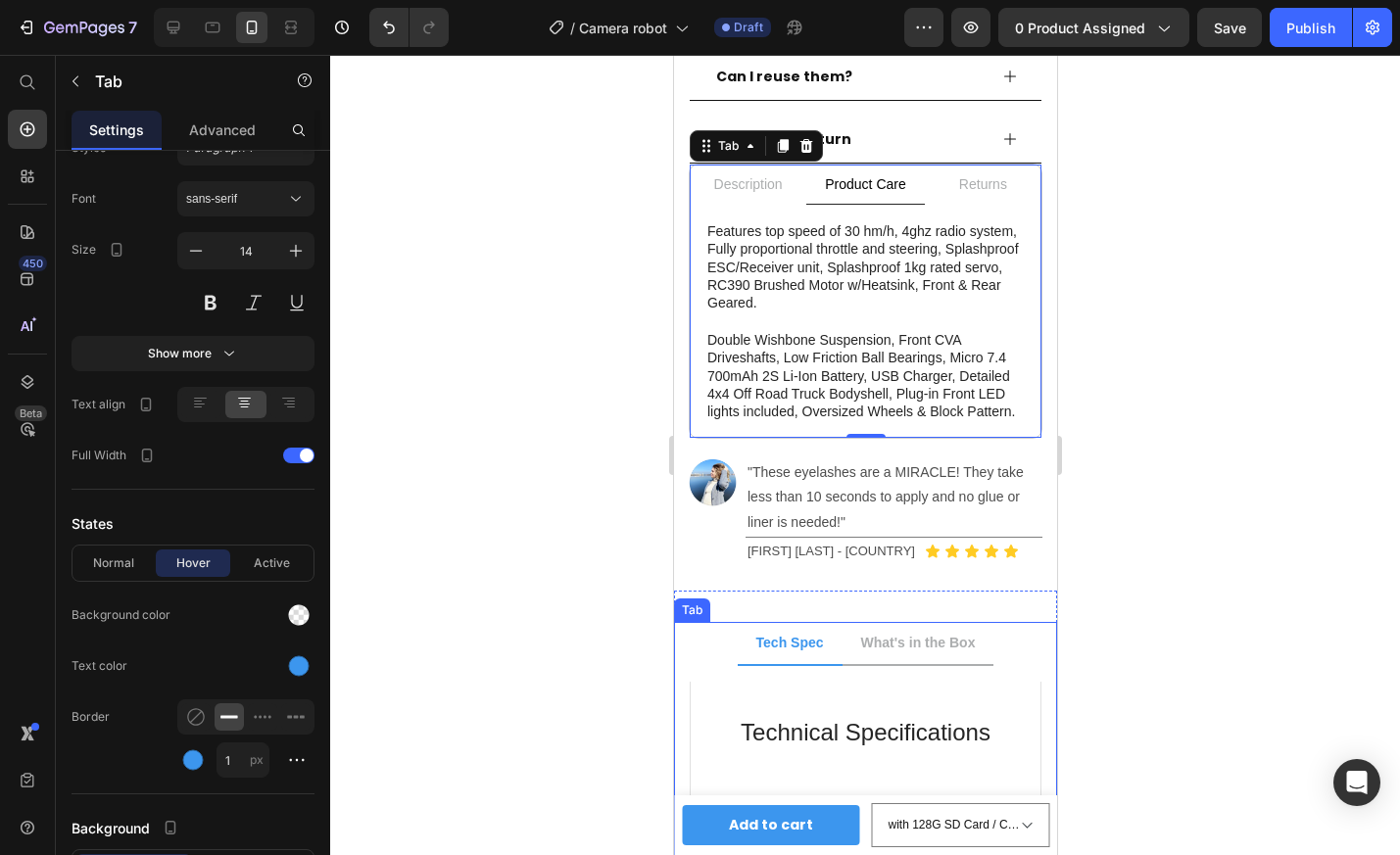 click on "Tech Spec" at bounding box center [789, 643] 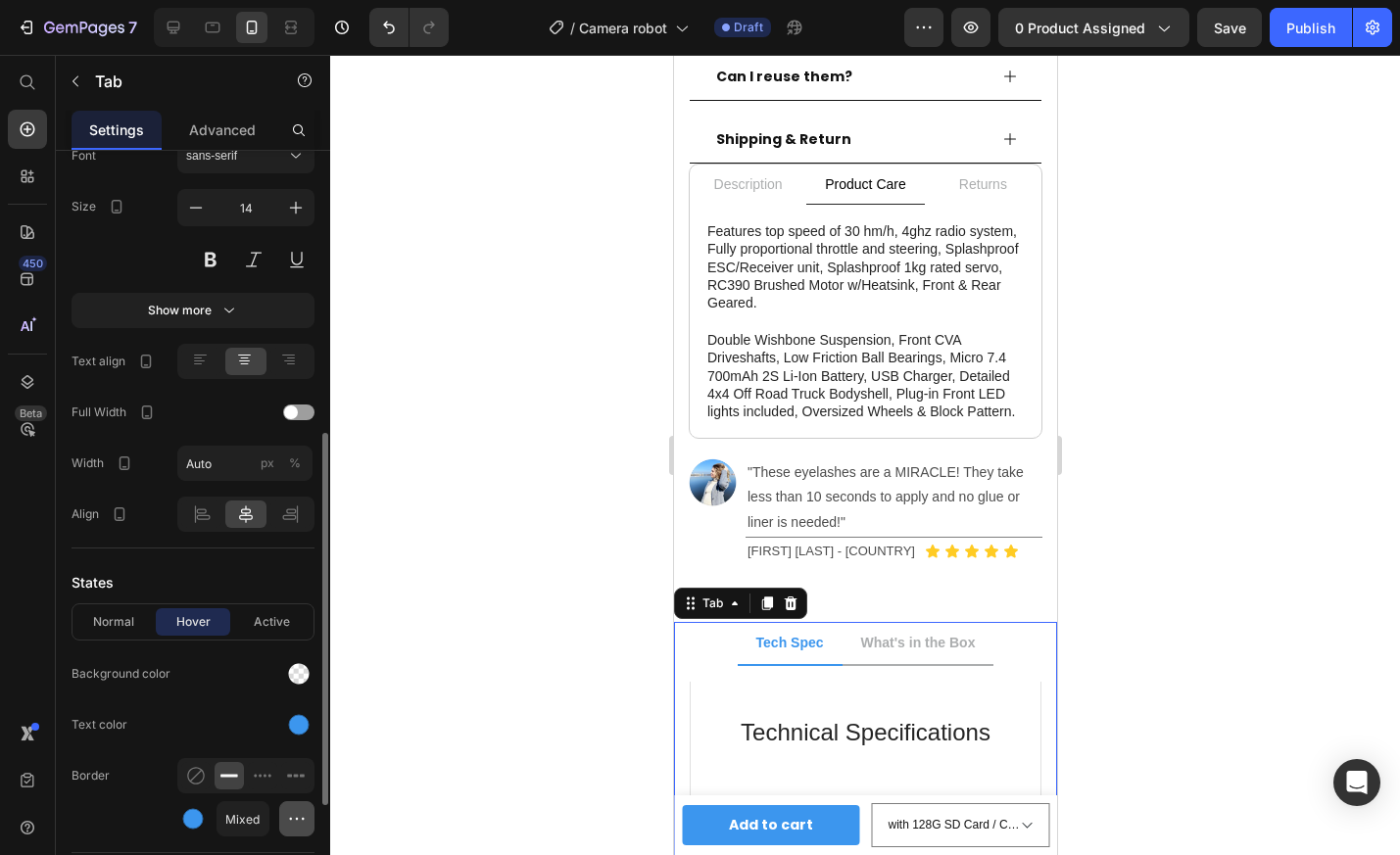 click 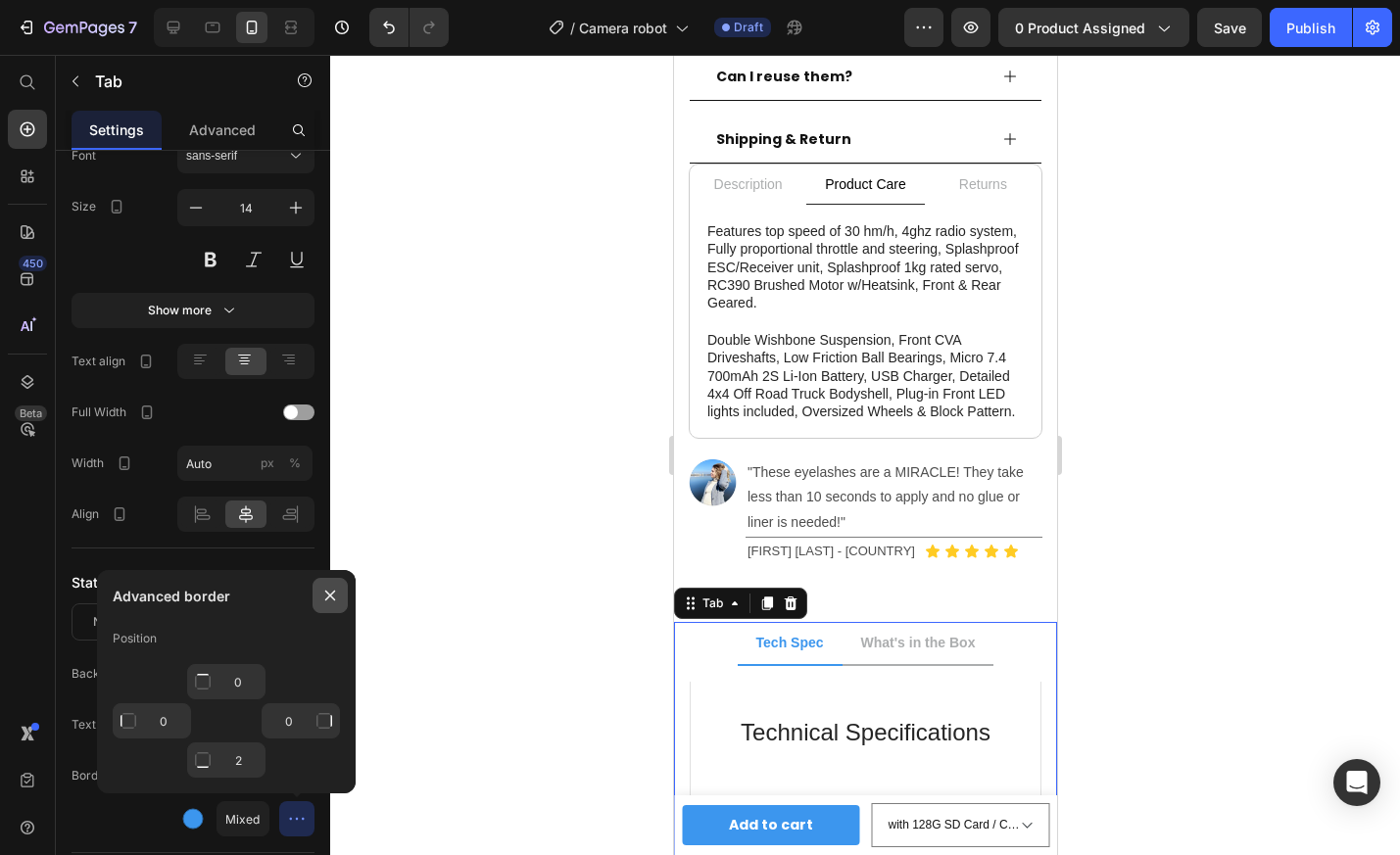 click at bounding box center [330, 595] 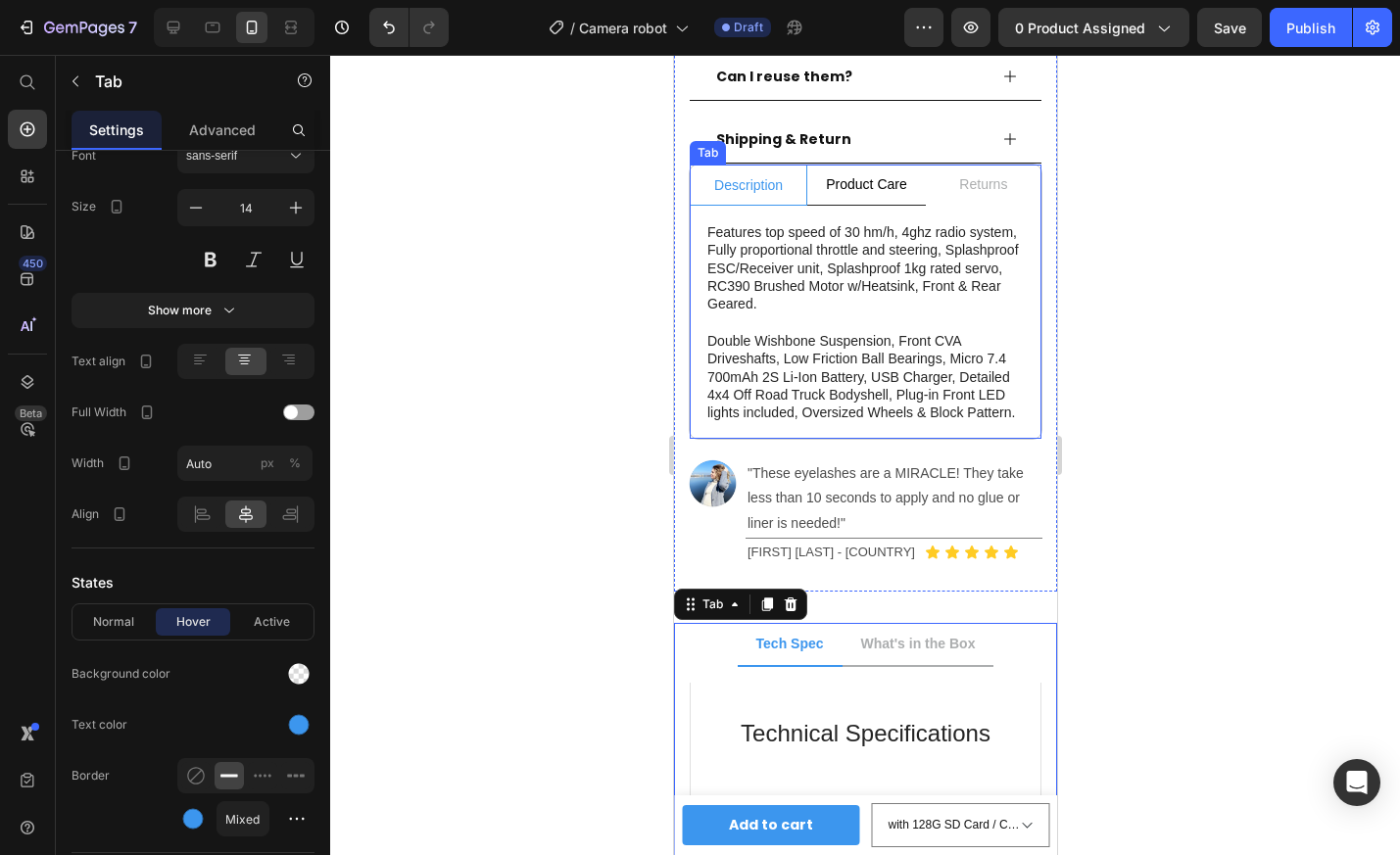 click on "Description" at bounding box center [748, 185] 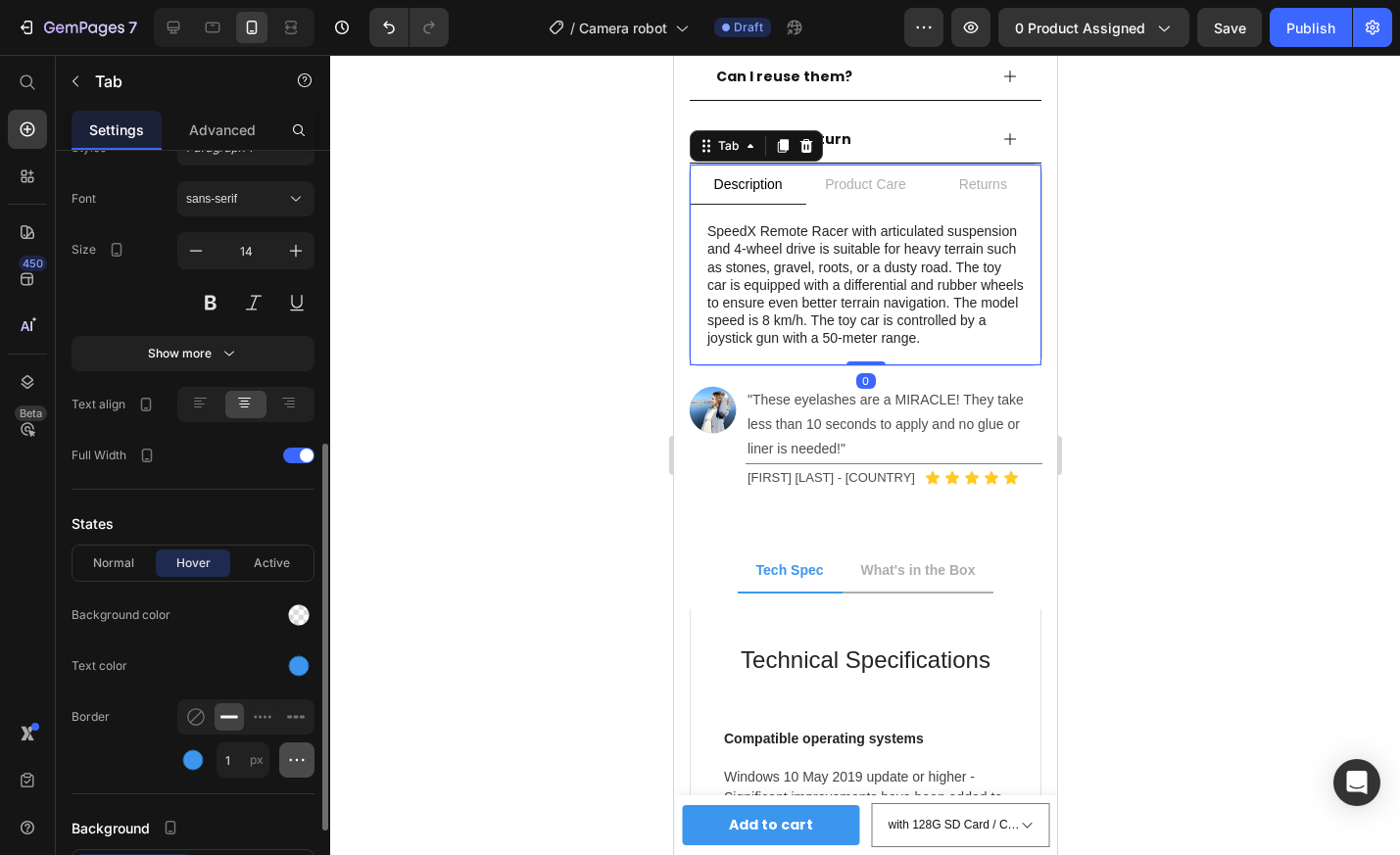 click 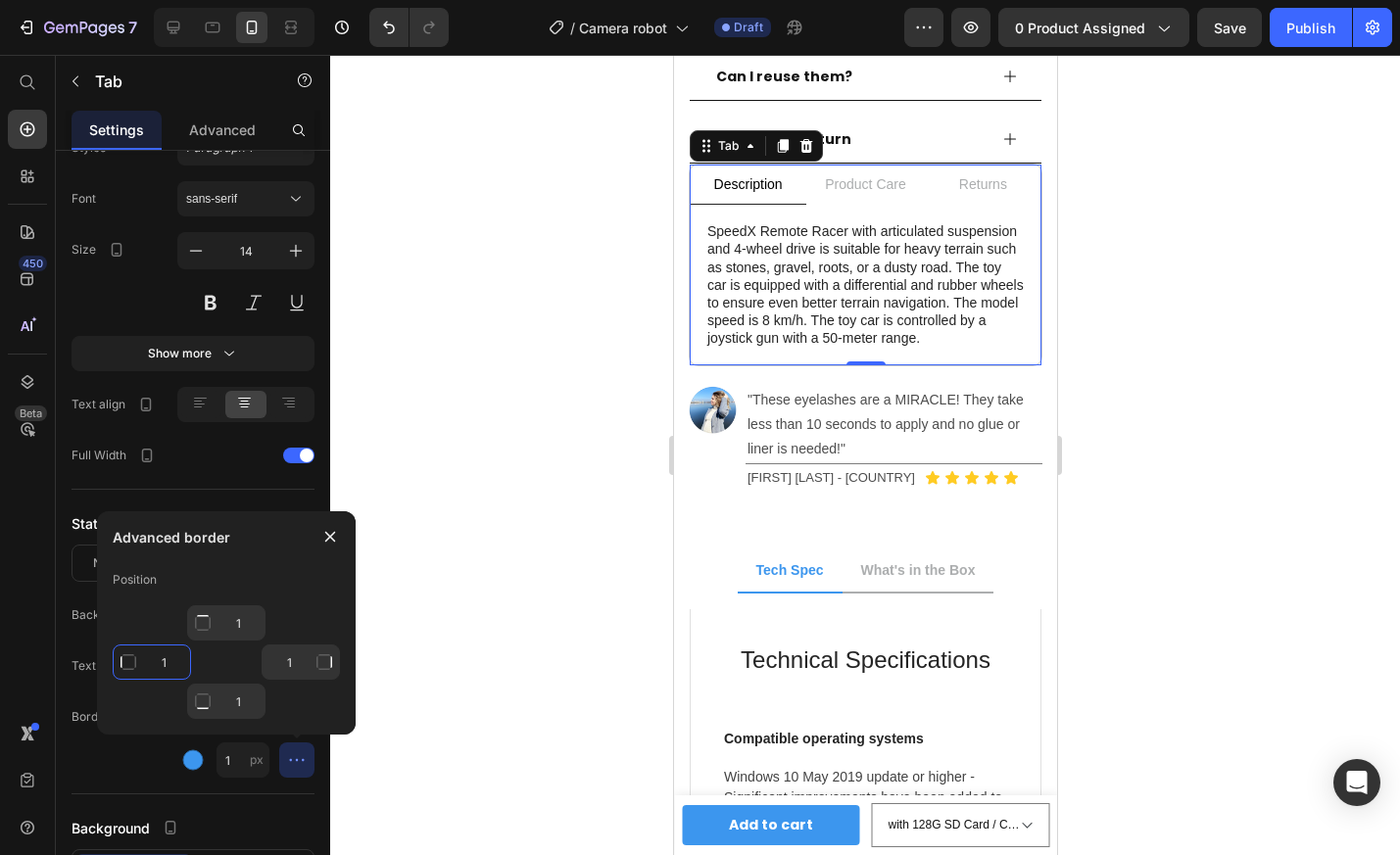 click on "1" 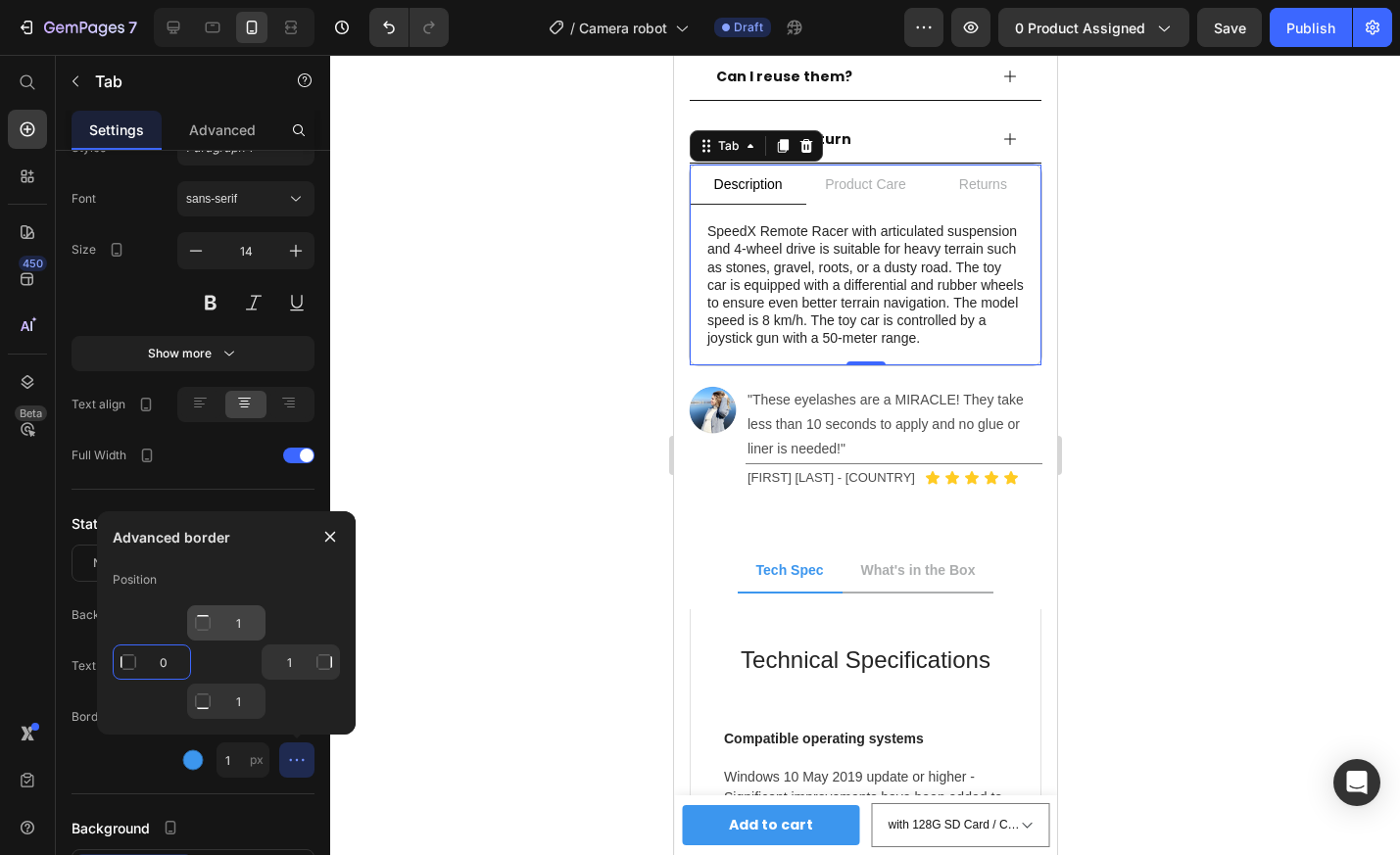 type on "0" 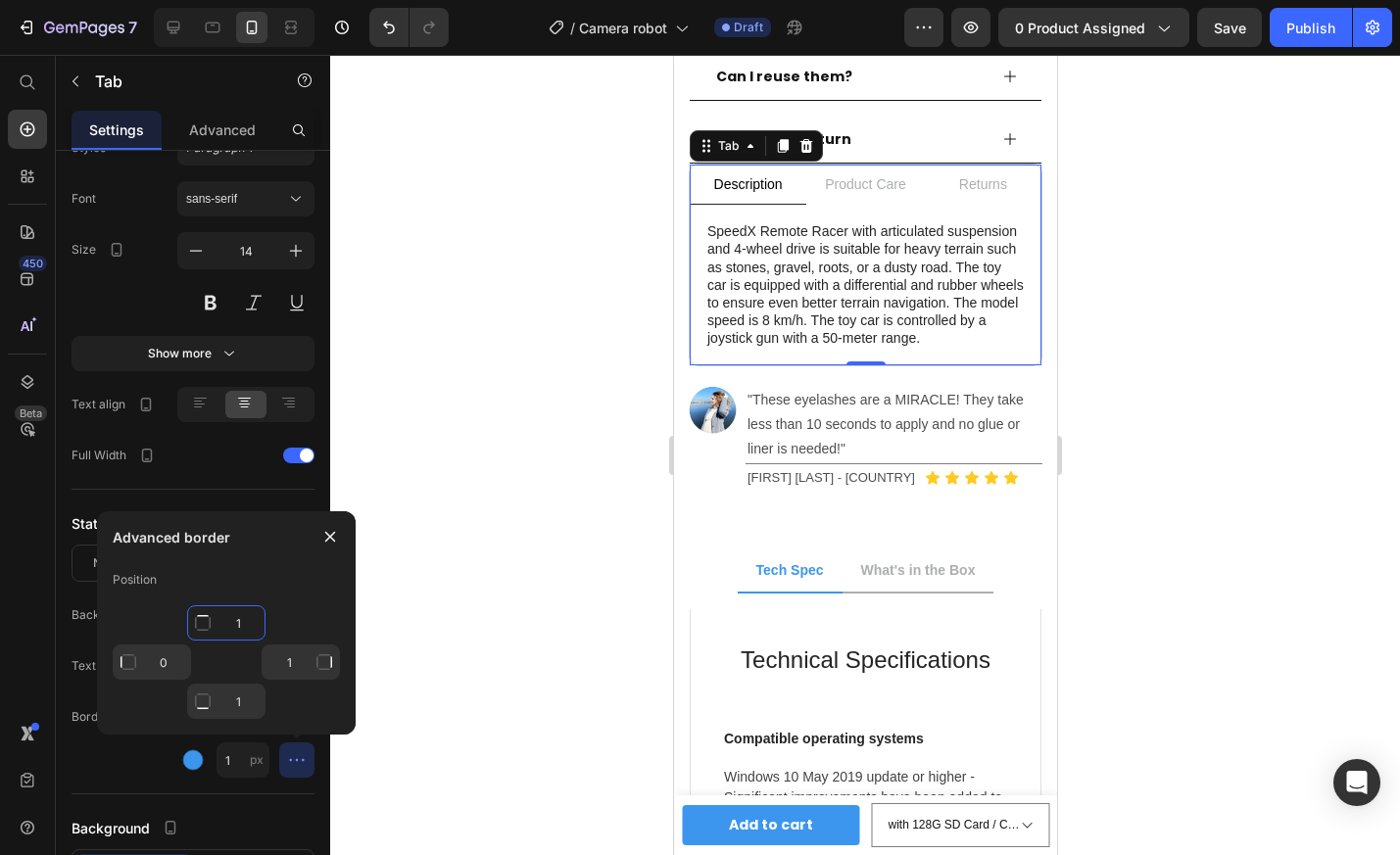 click on "1" 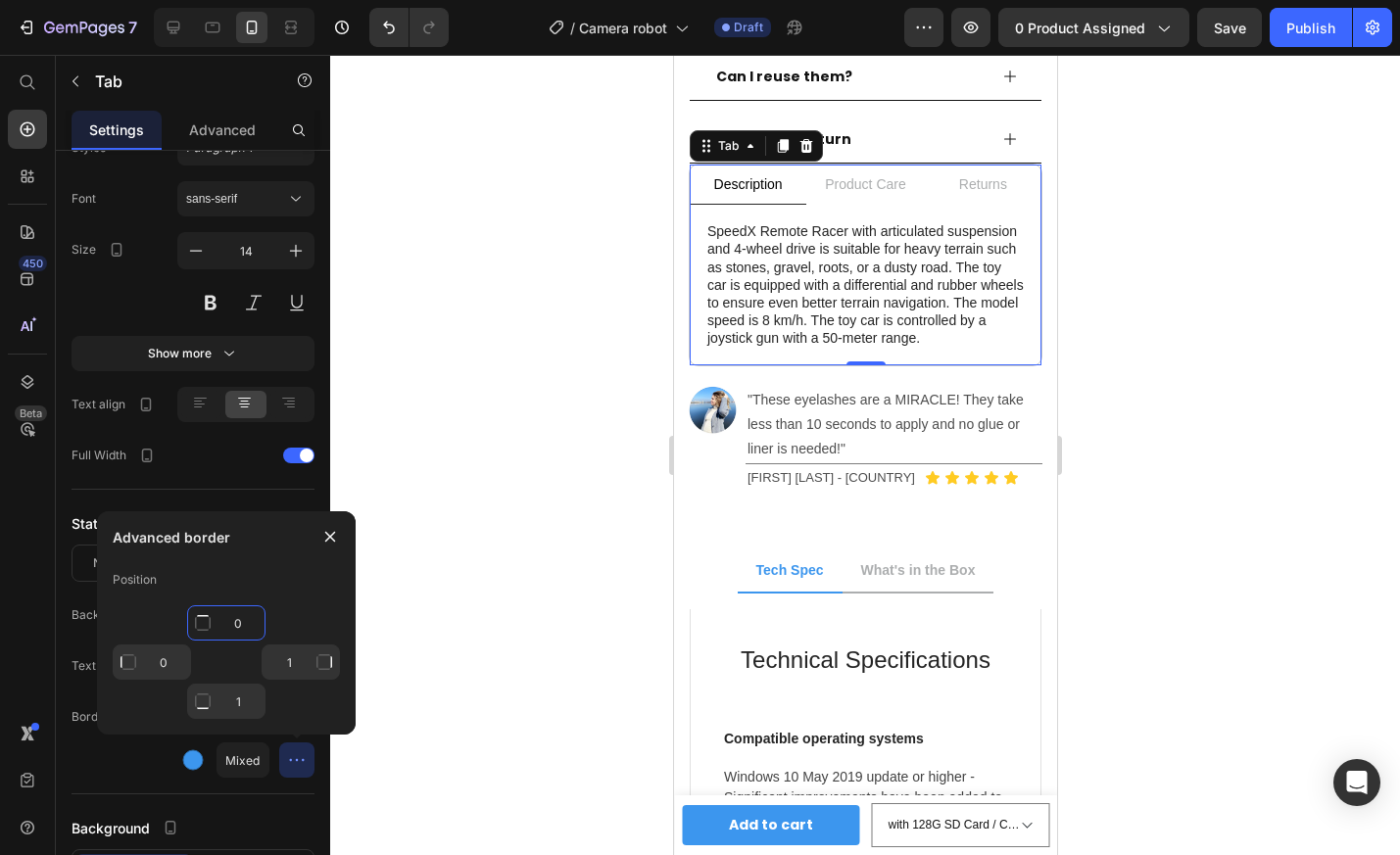 type on "0" 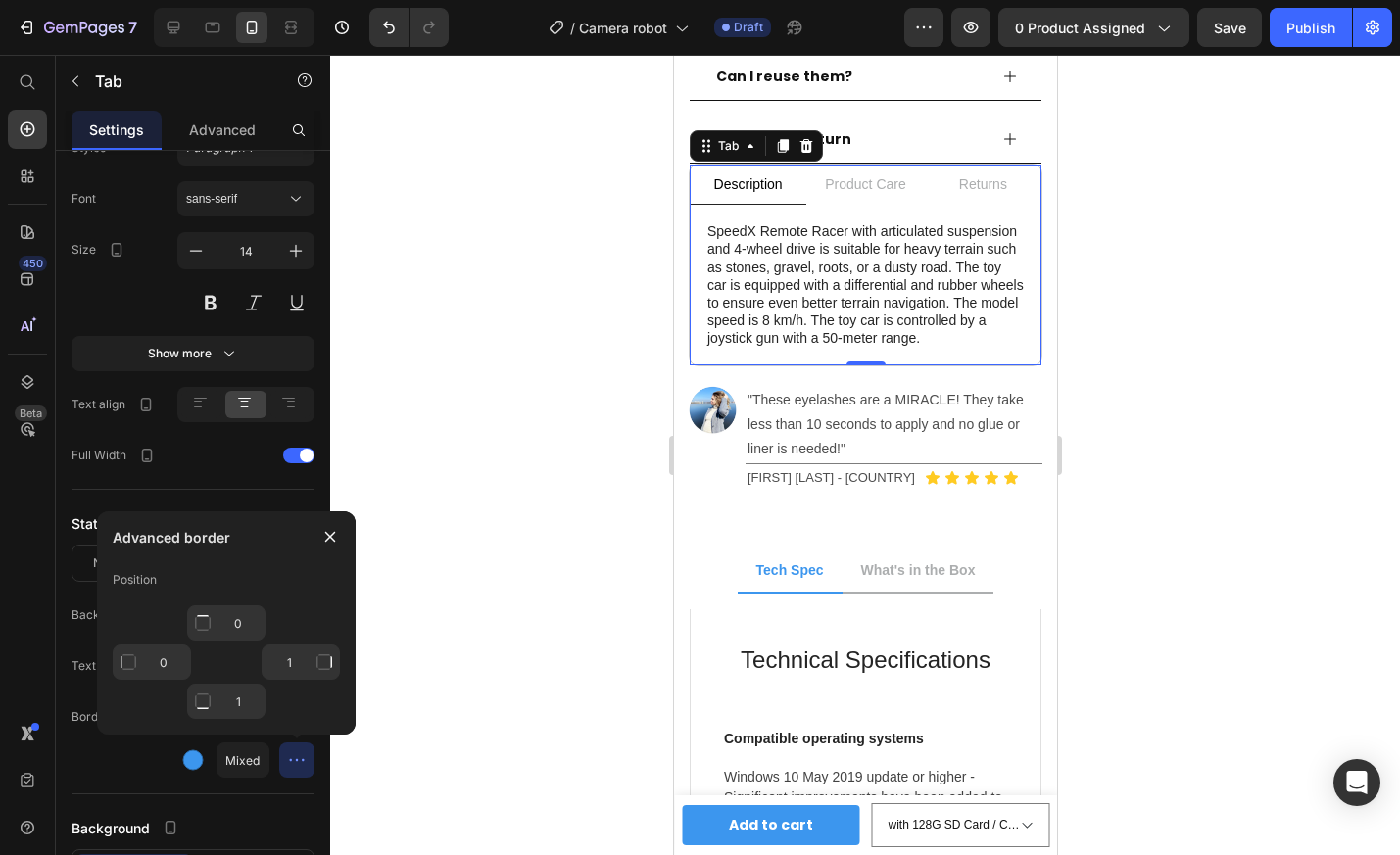 click 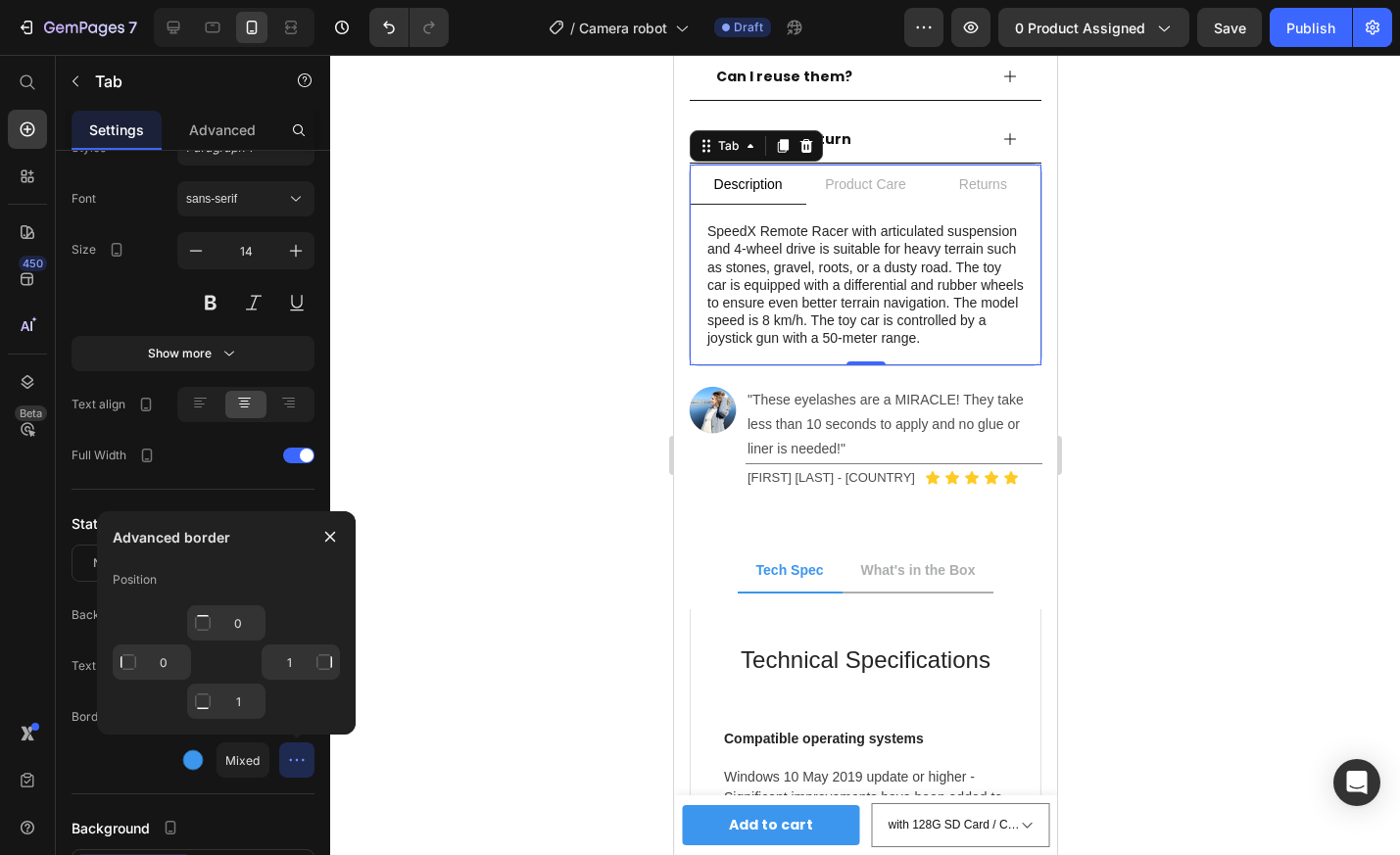 click 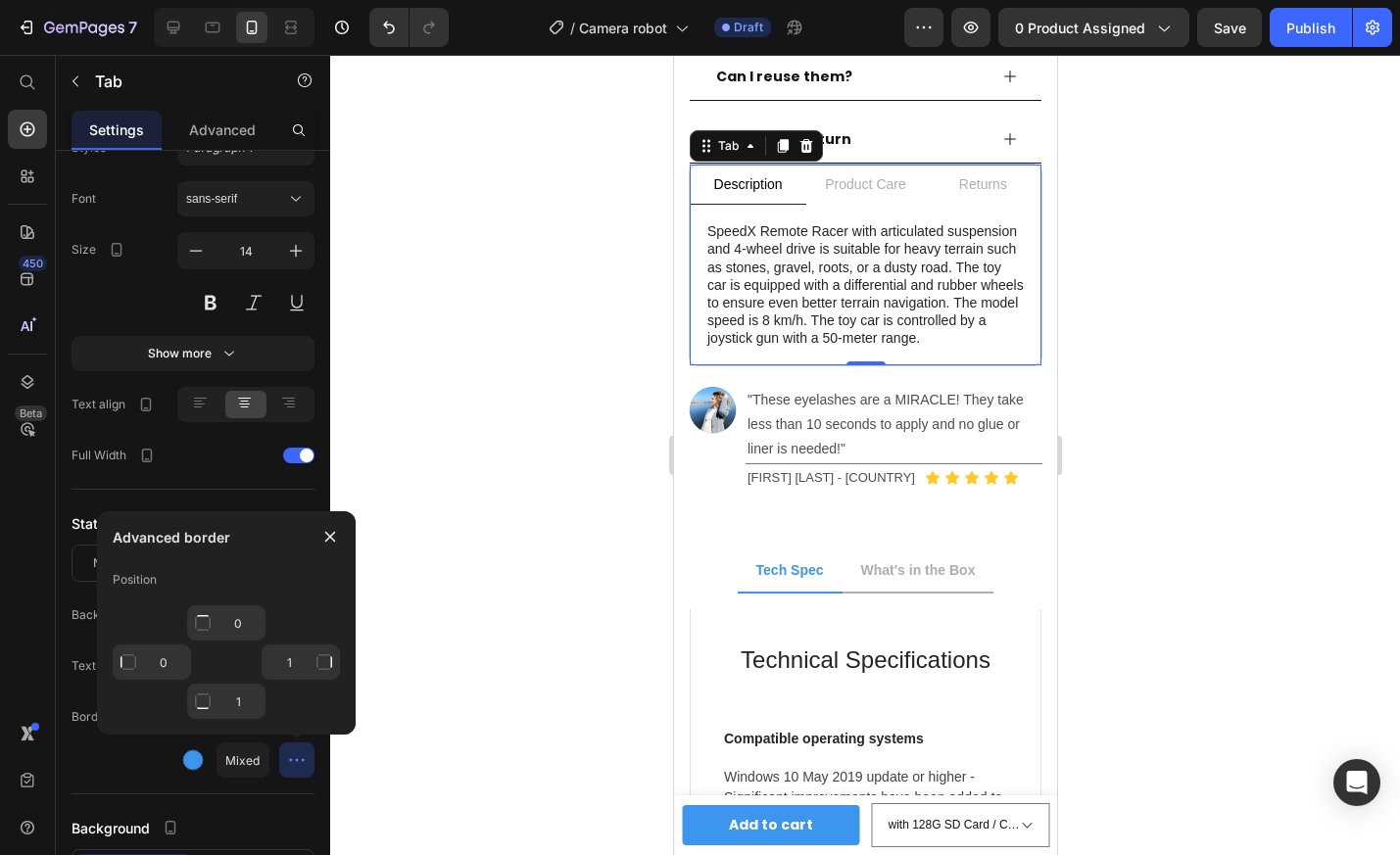 click 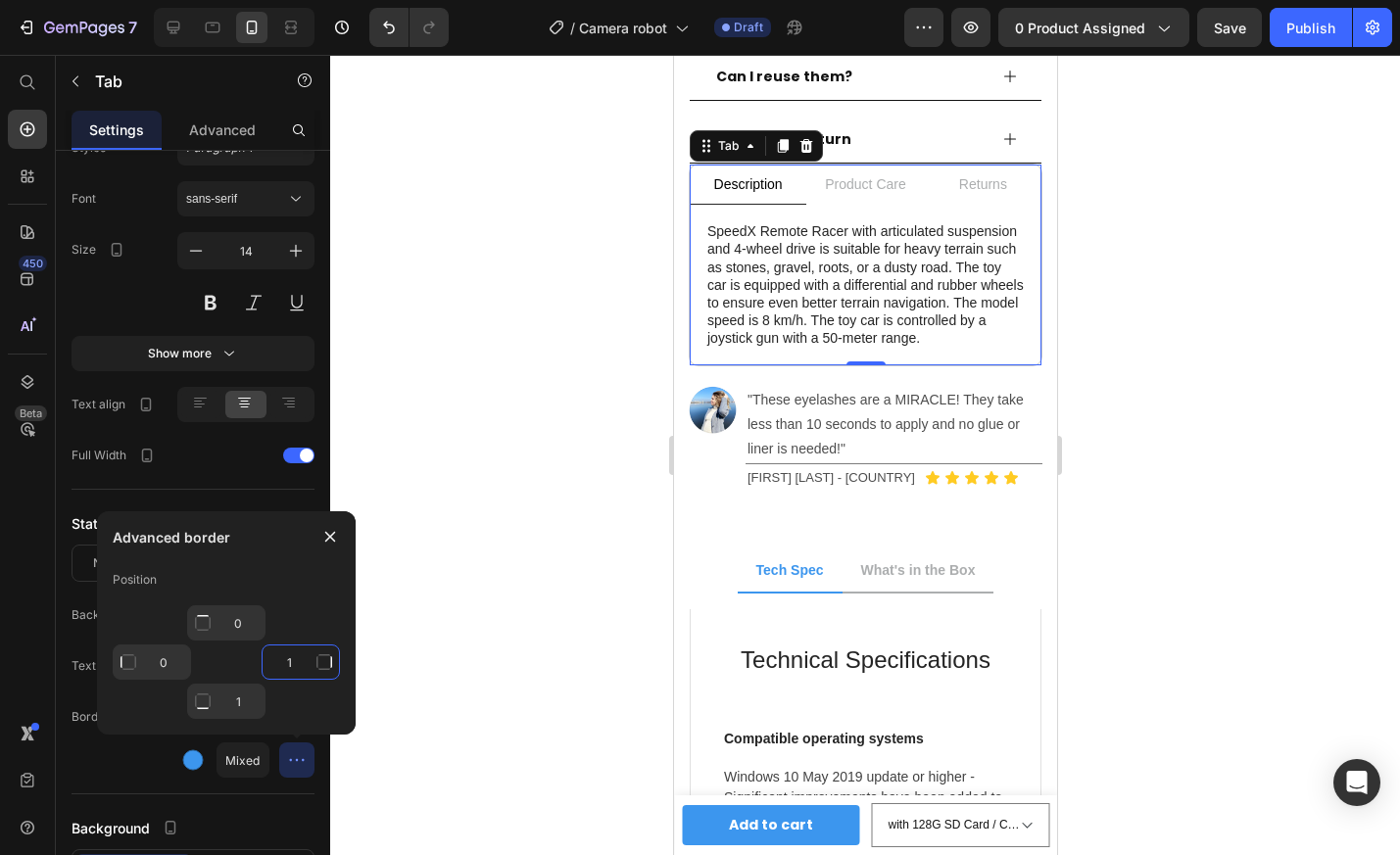 click on "1" 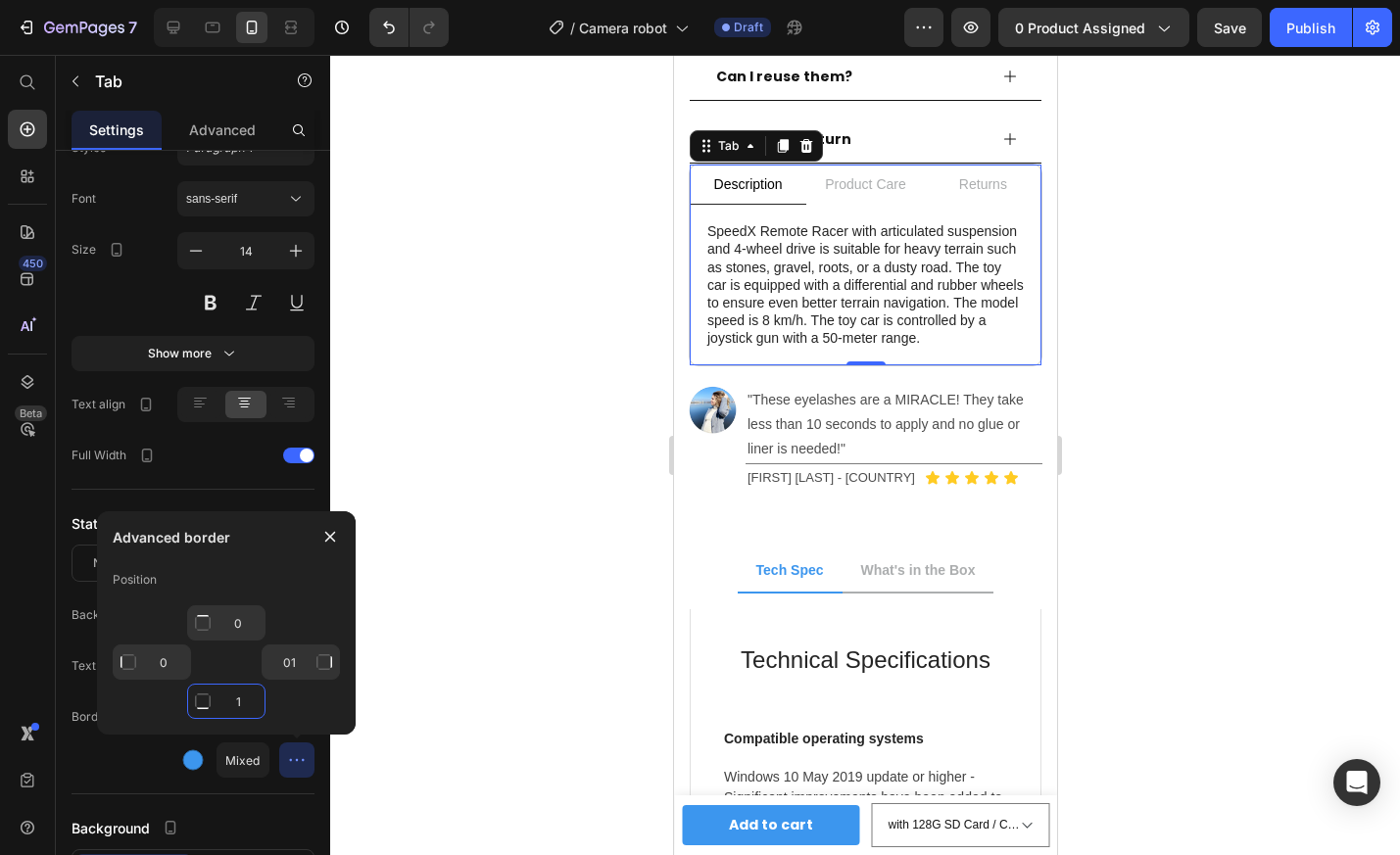 click on "1" 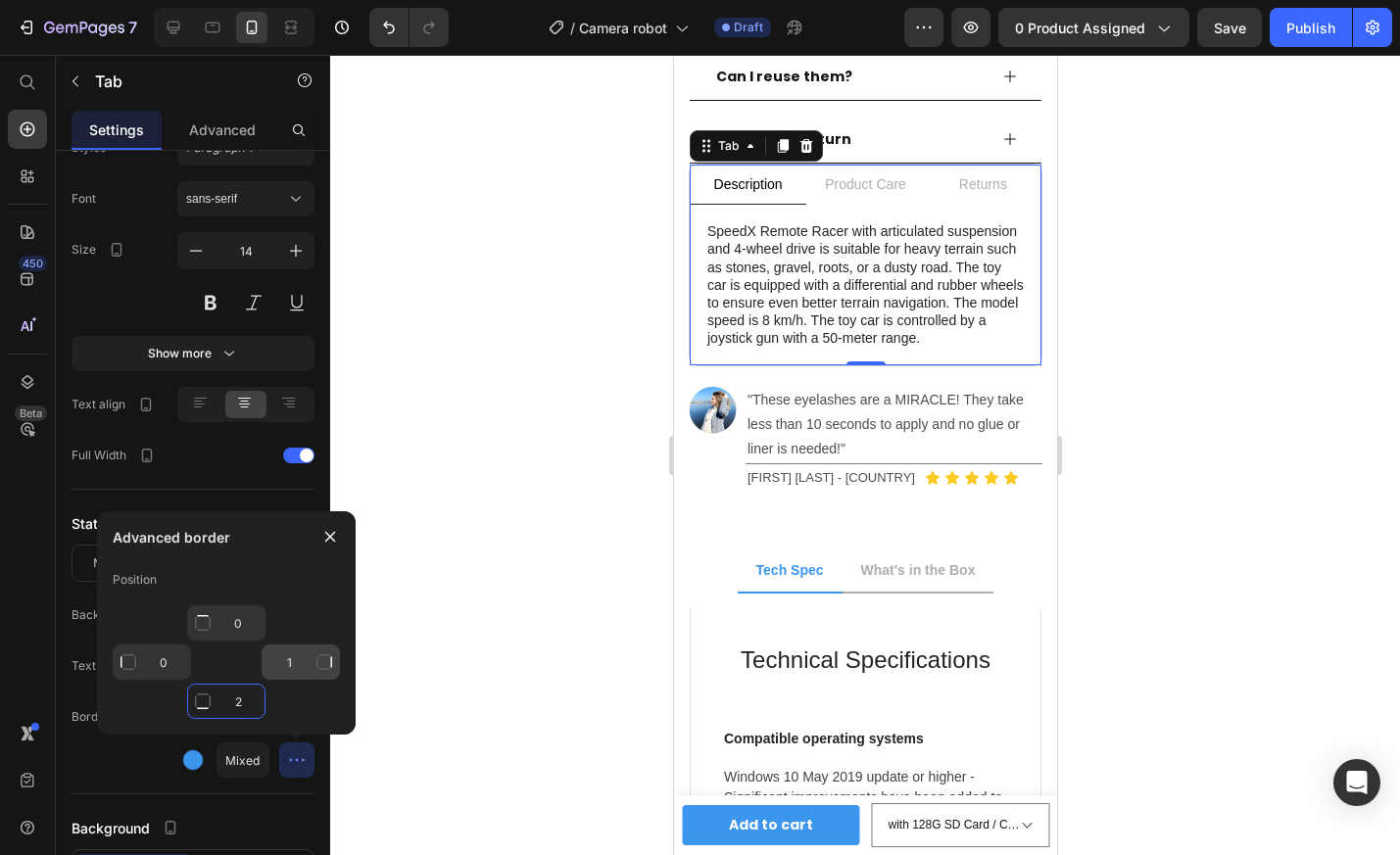 type on "2" 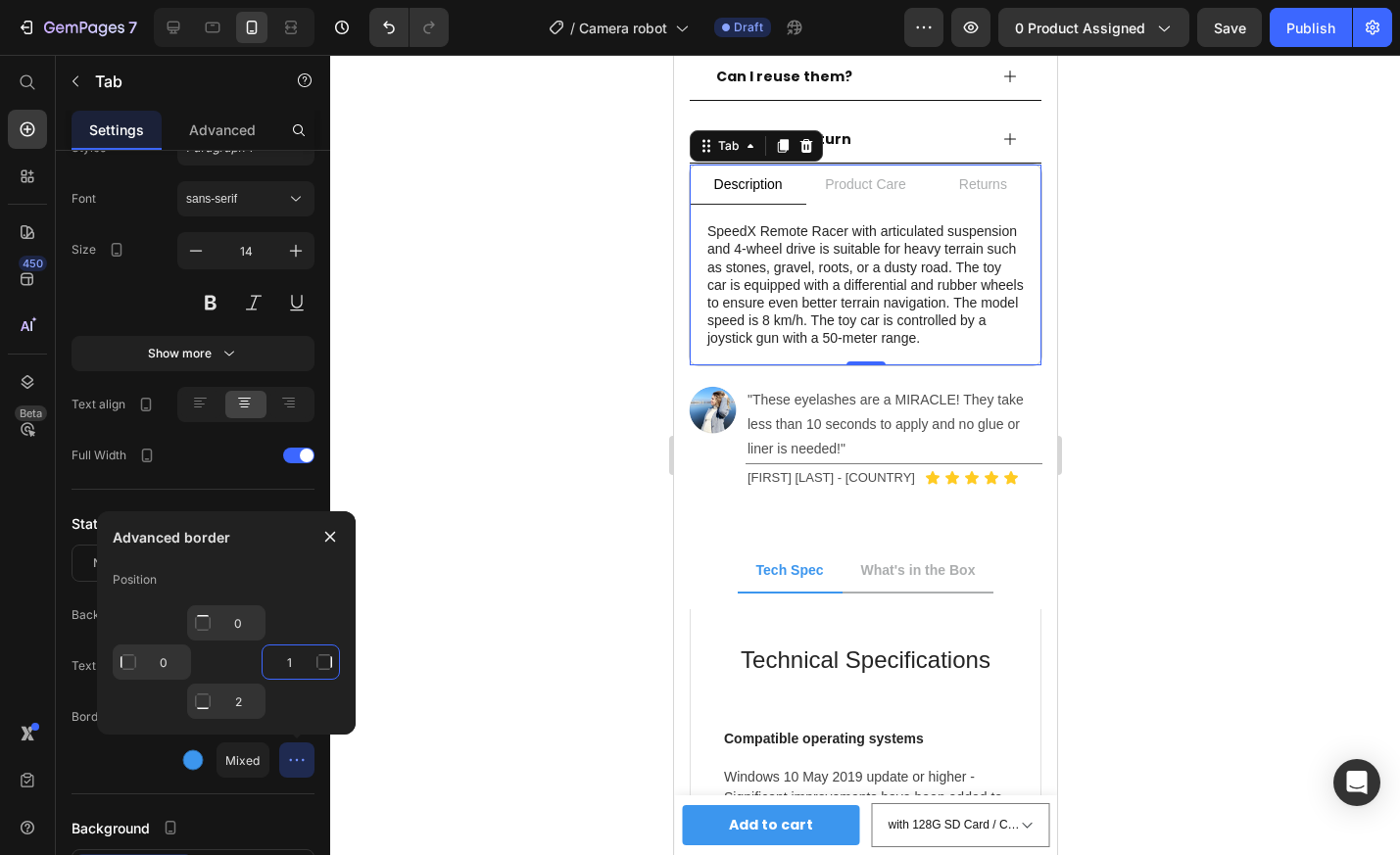 click on "1" 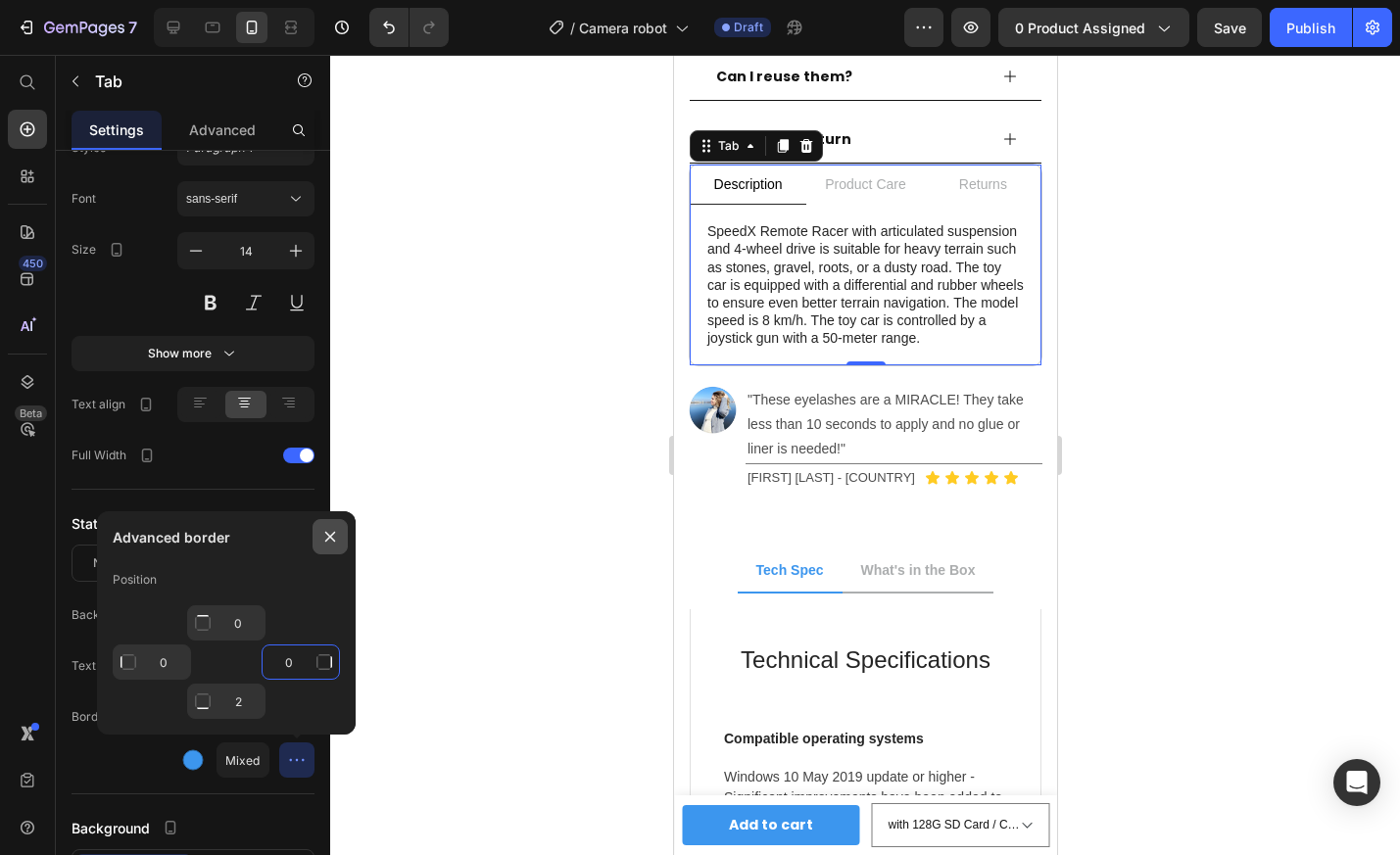 type on "0" 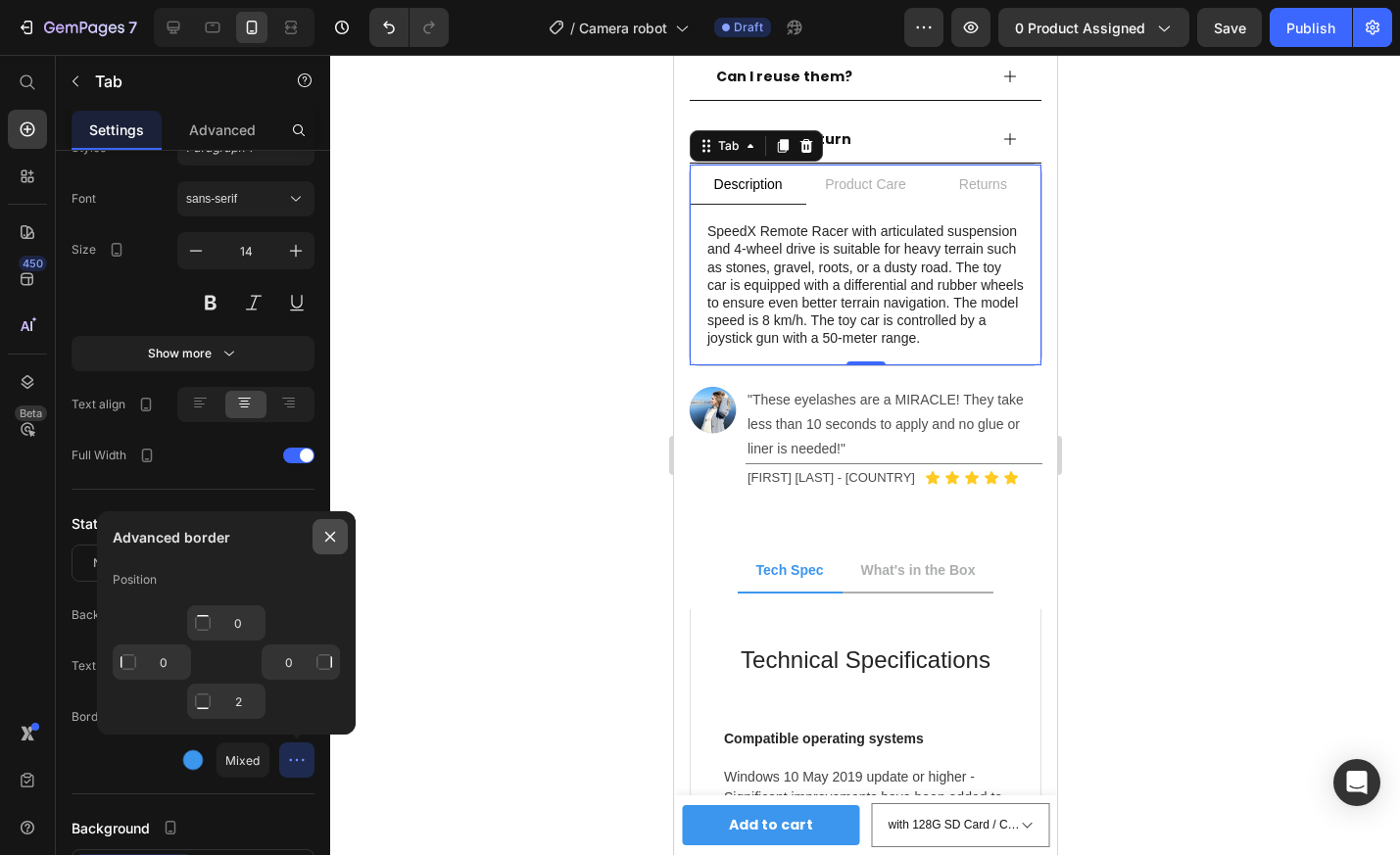 click 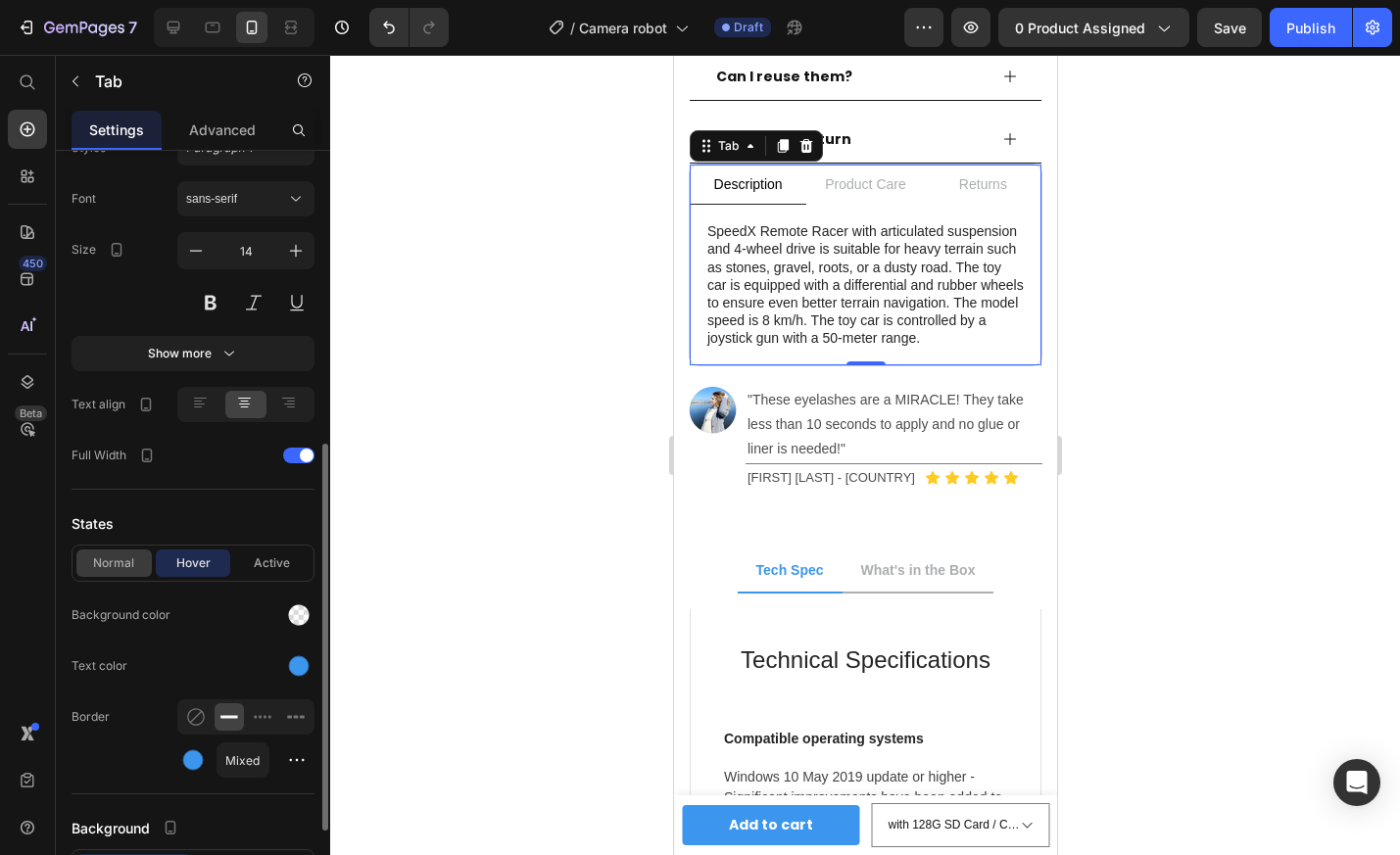 click on "Normal" at bounding box center (114, 563) 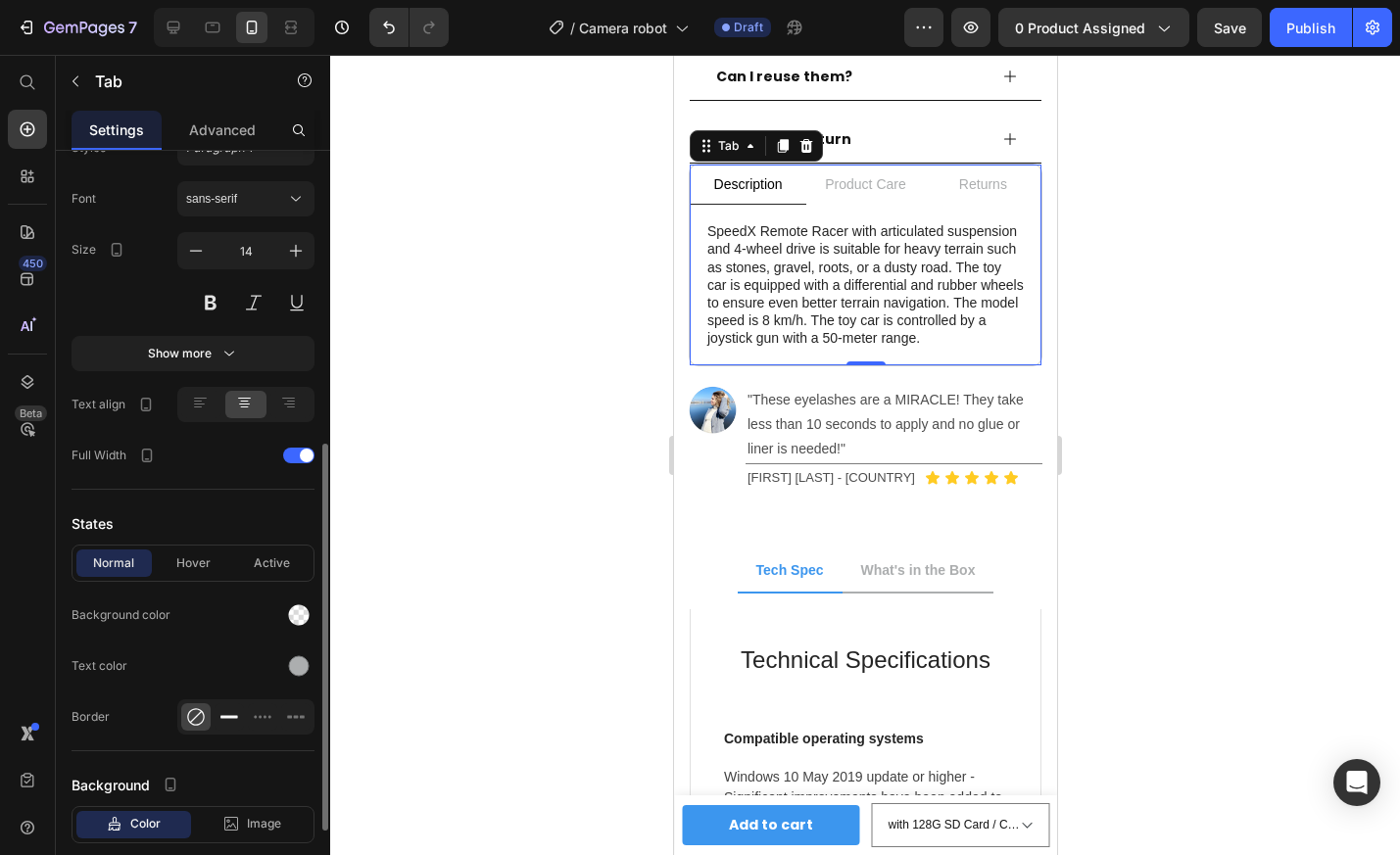 click 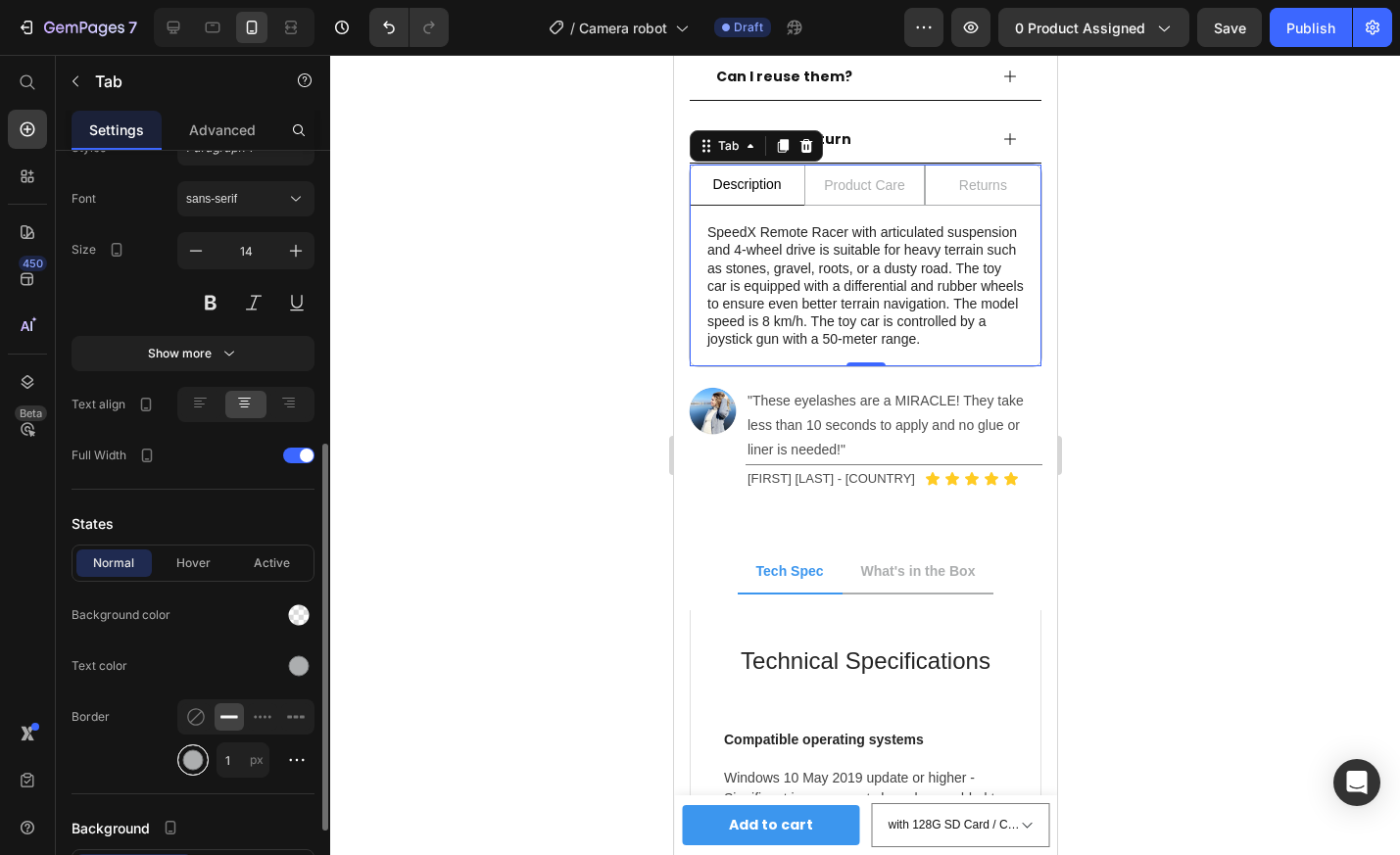 click at bounding box center (193, 760) 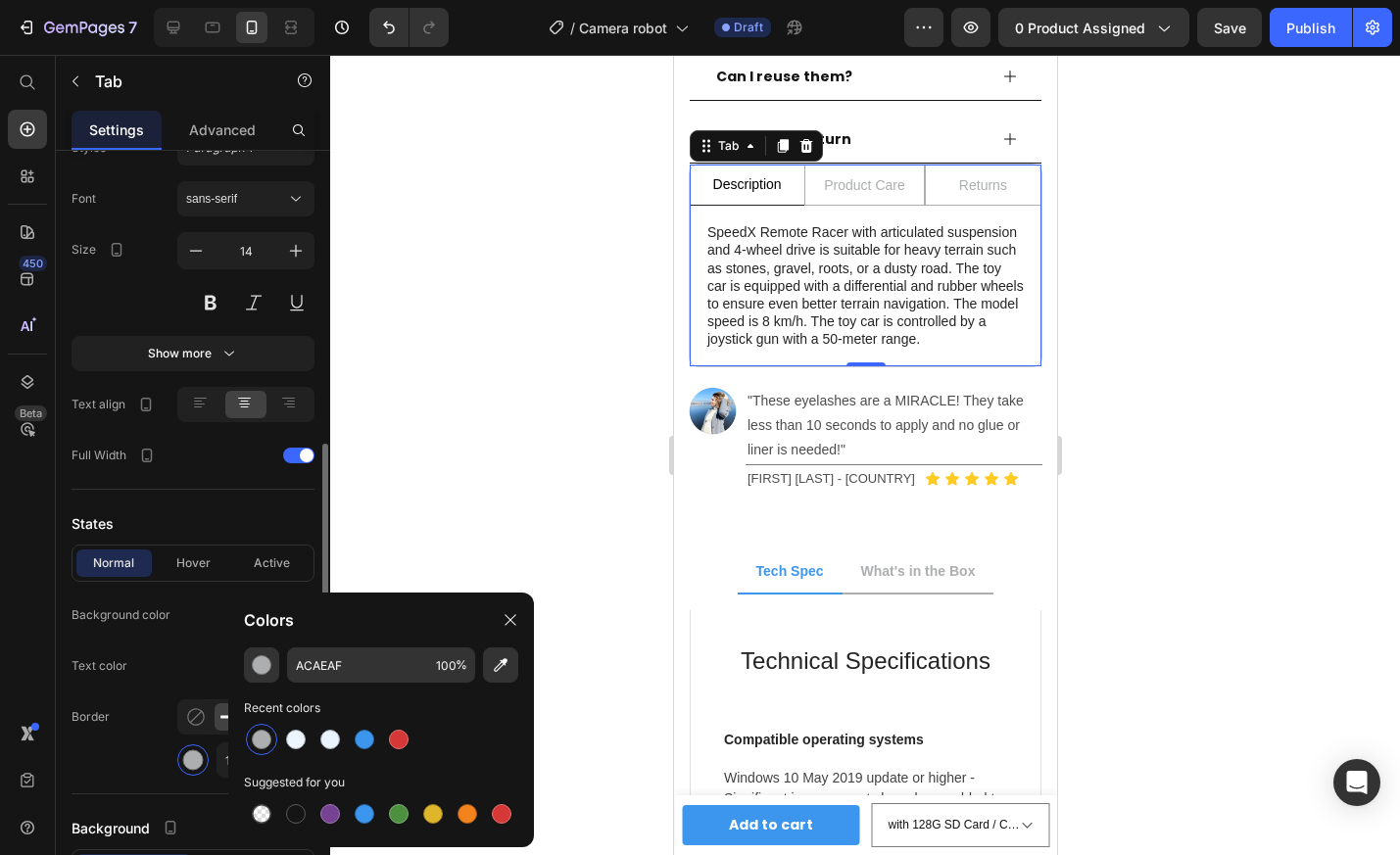 click on "Border 1 px" 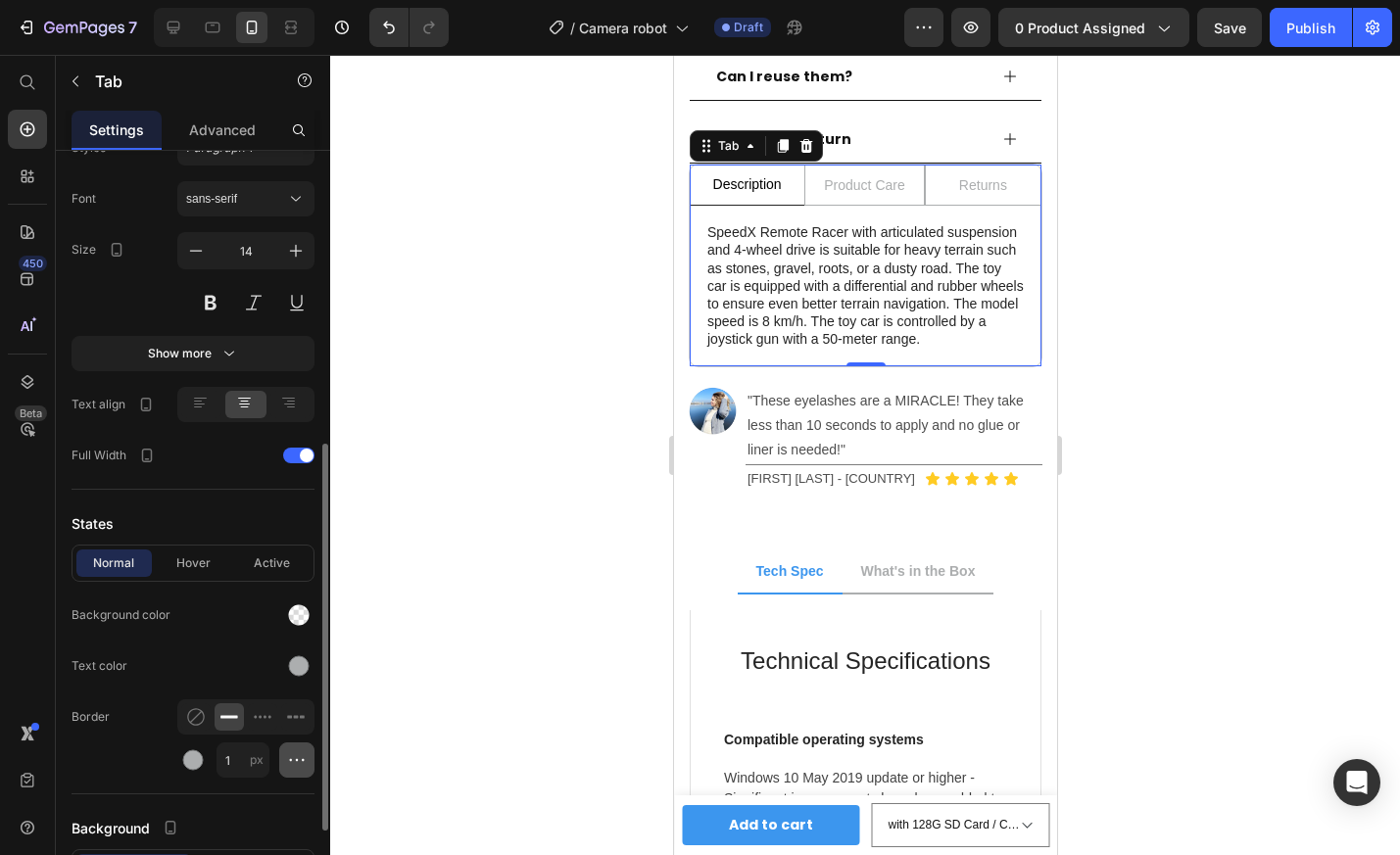 click 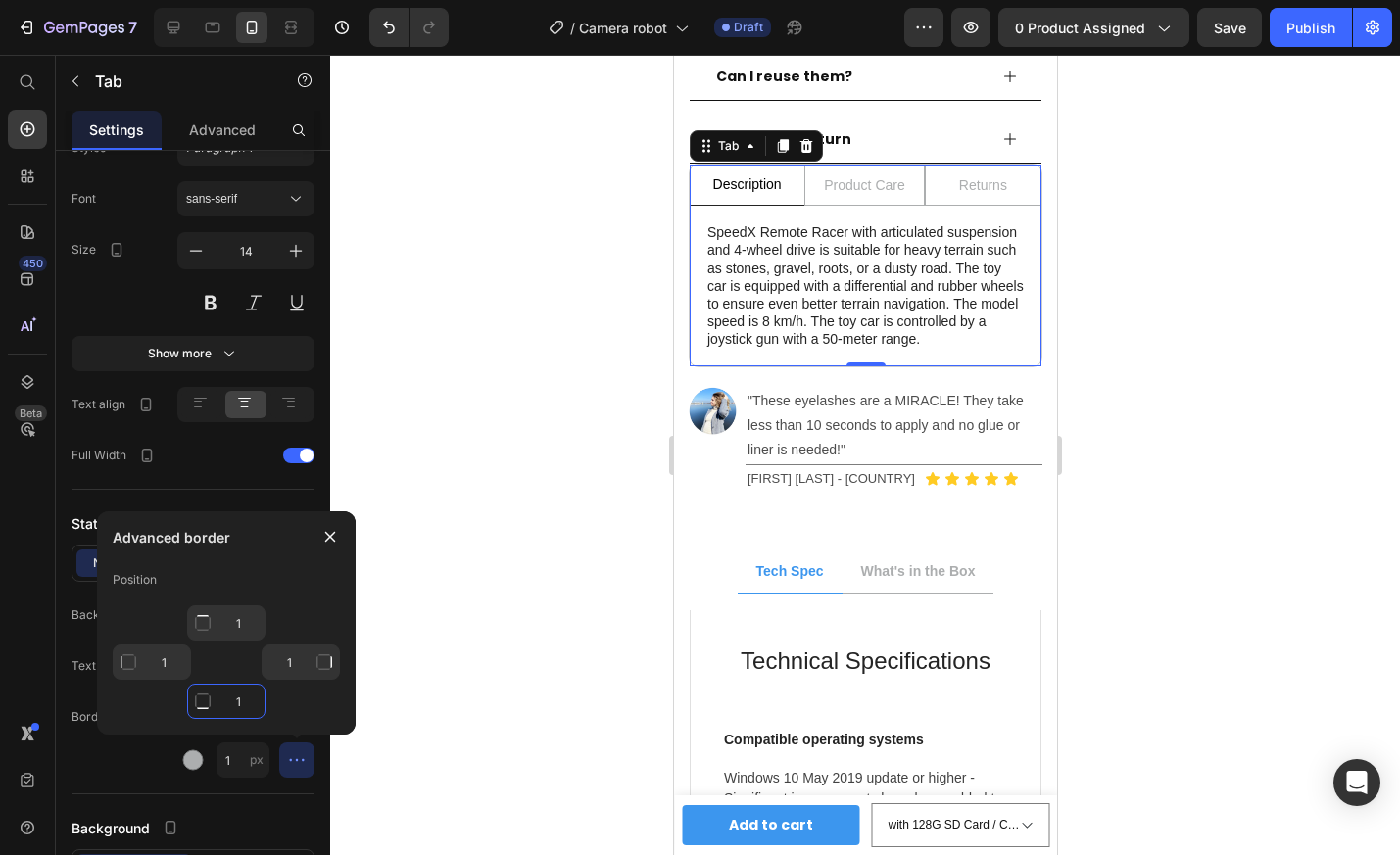 click on "1" 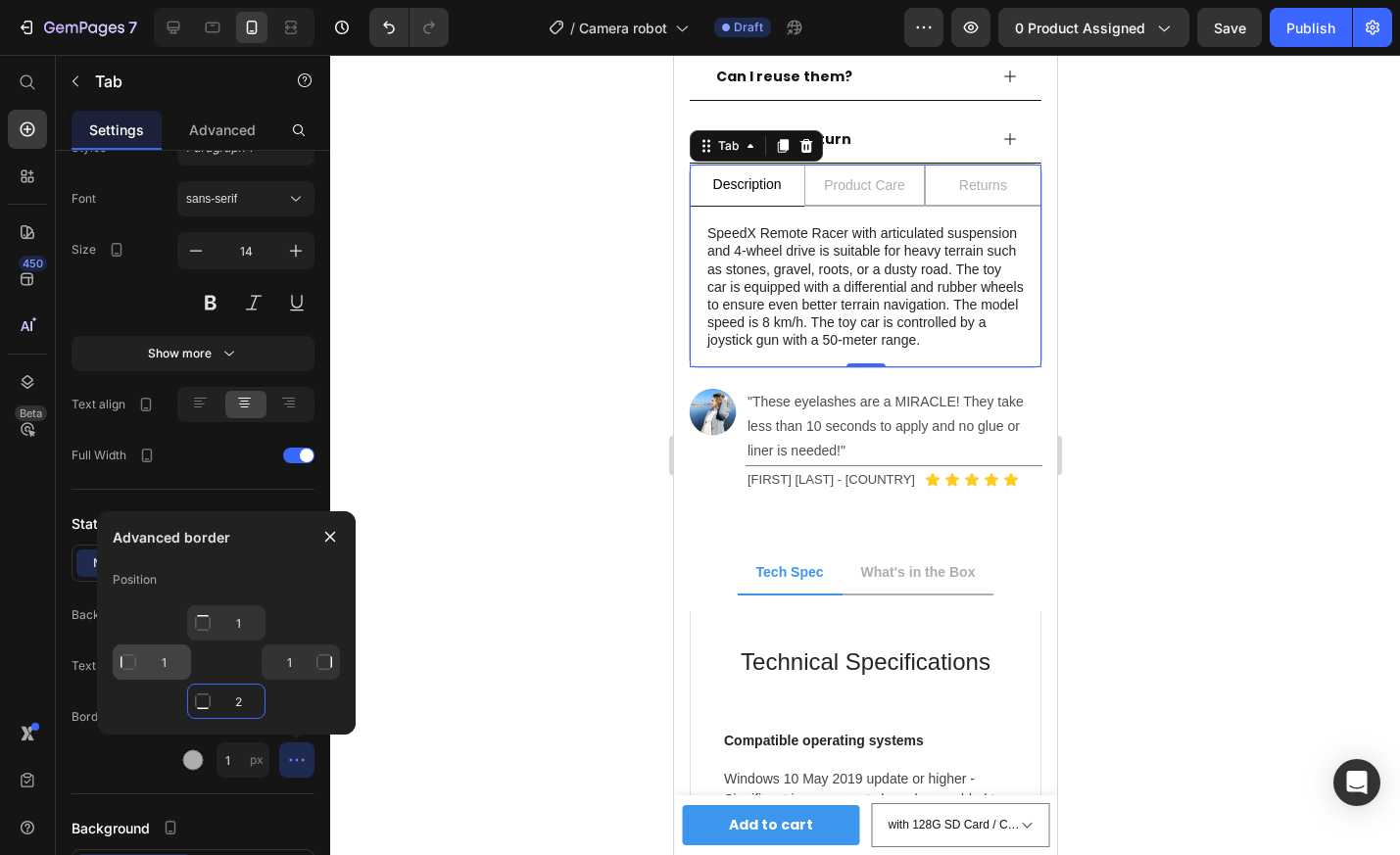 type on "2" 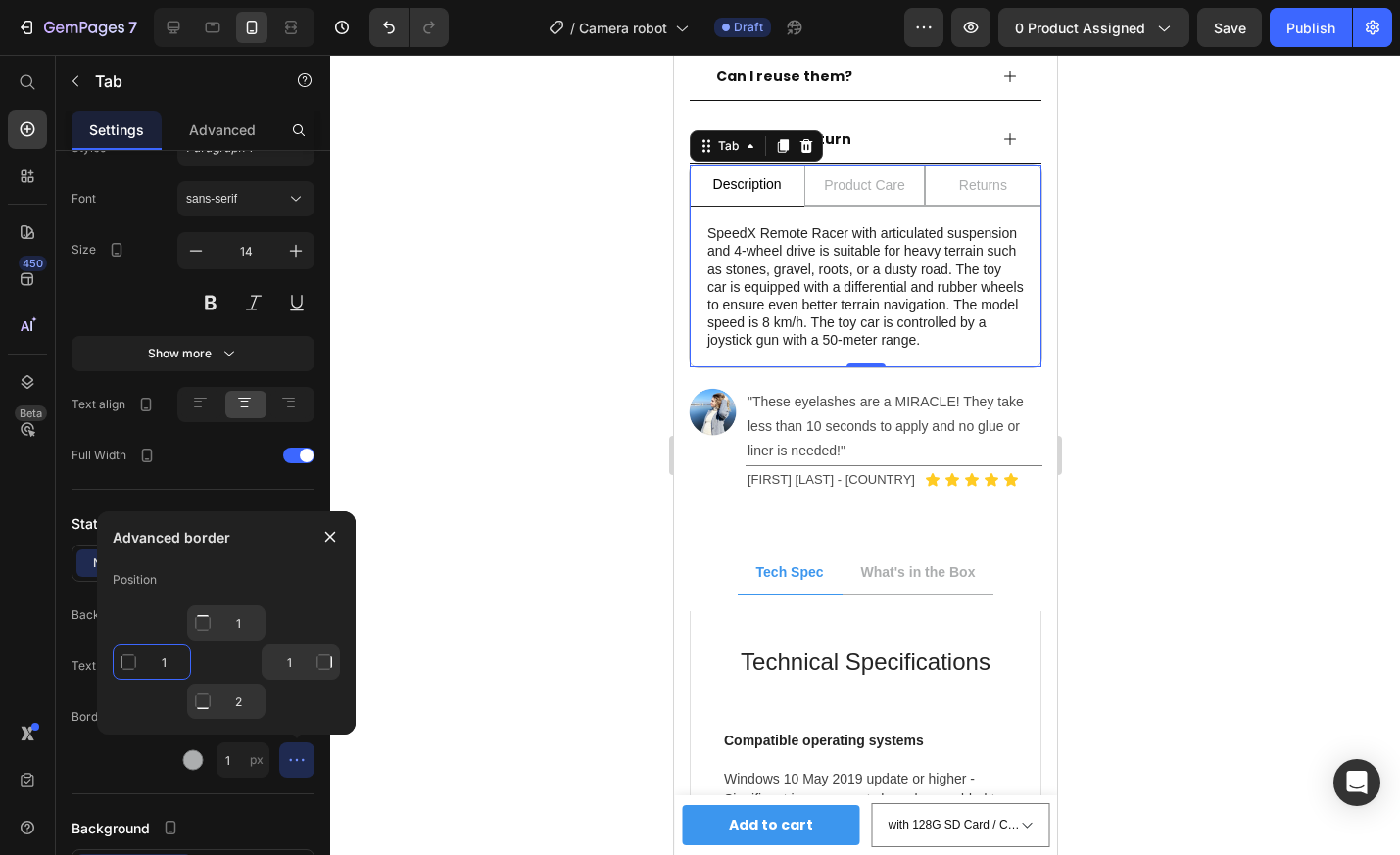 click on "1" 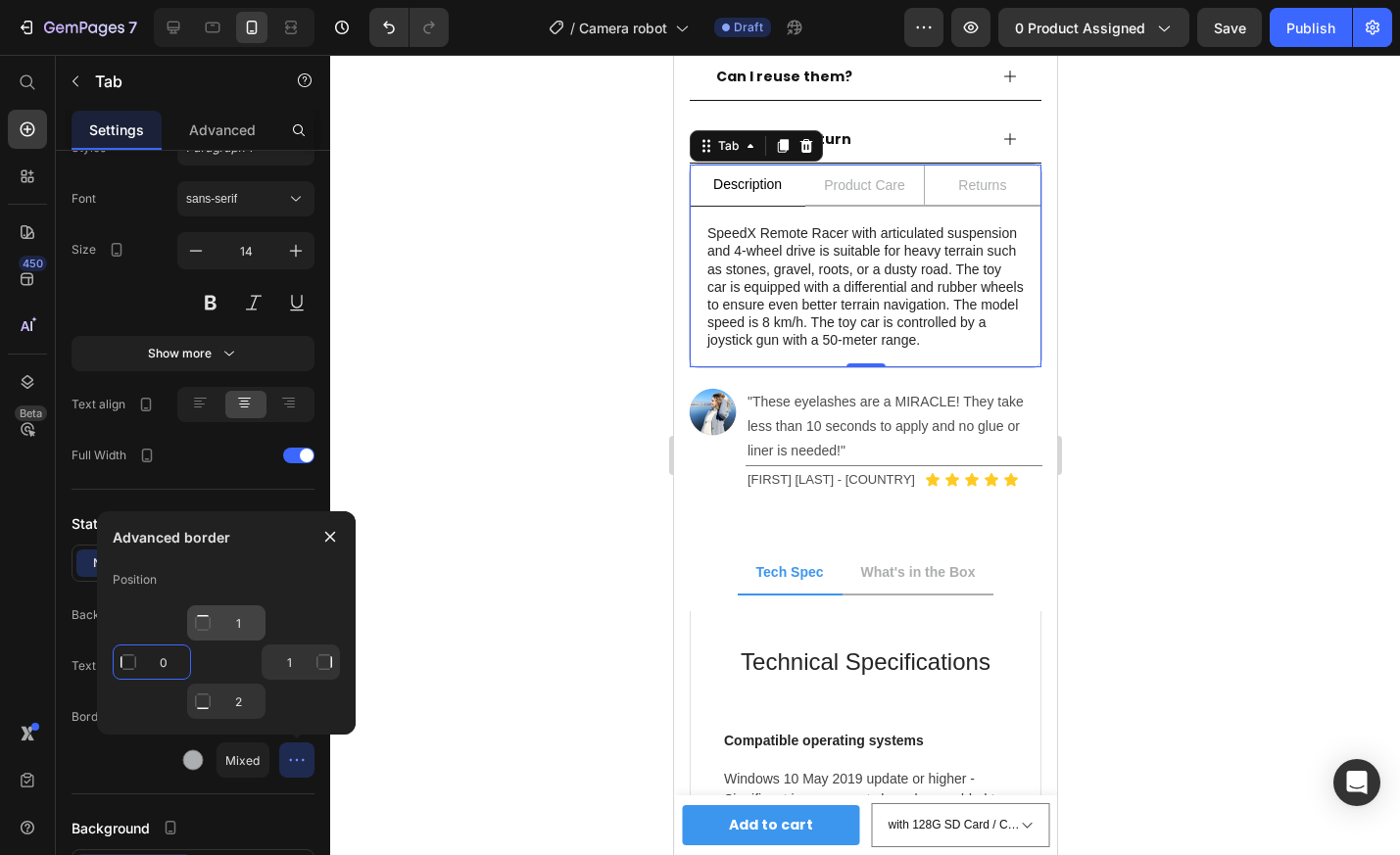 type on "0" 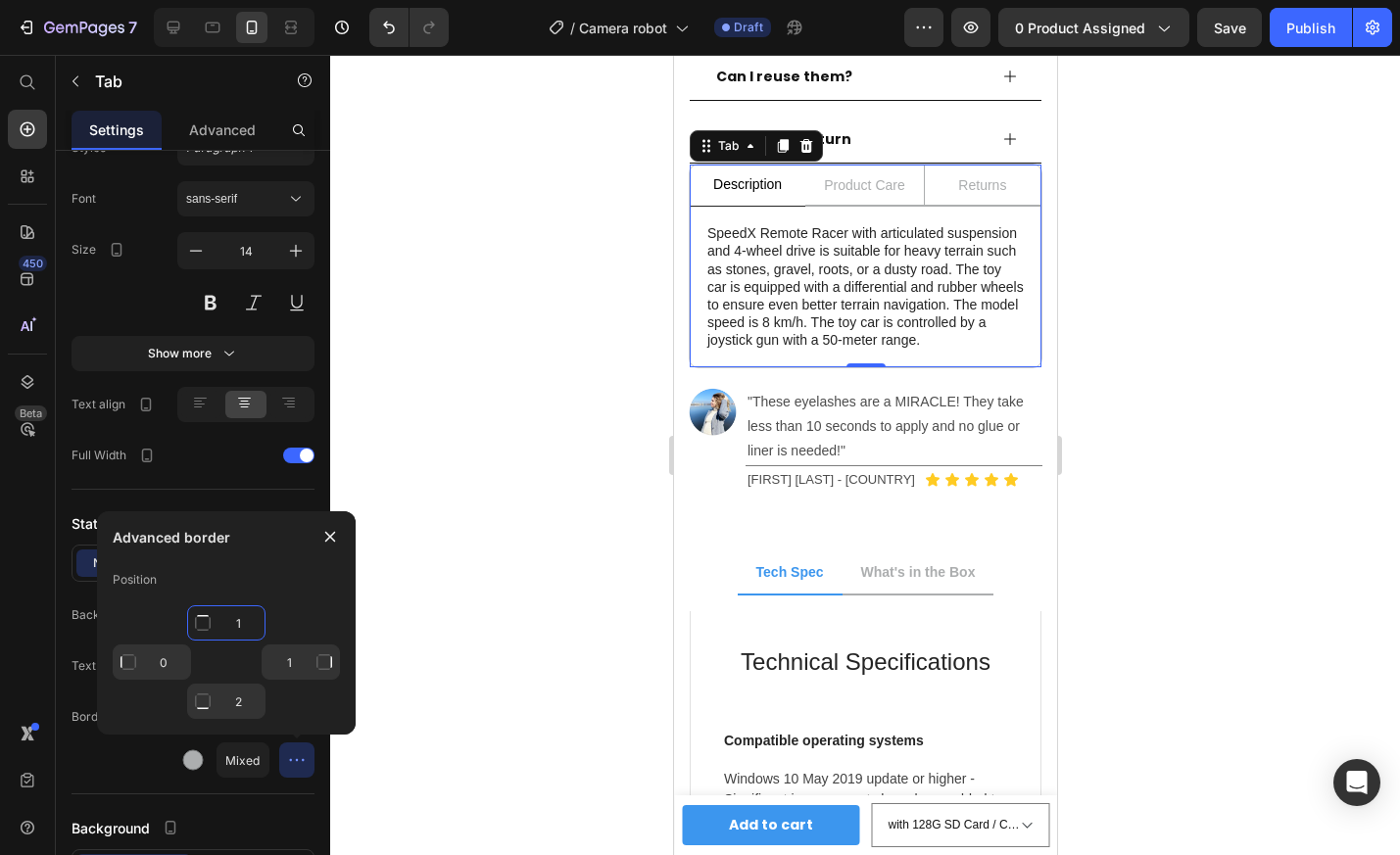 click on "1" 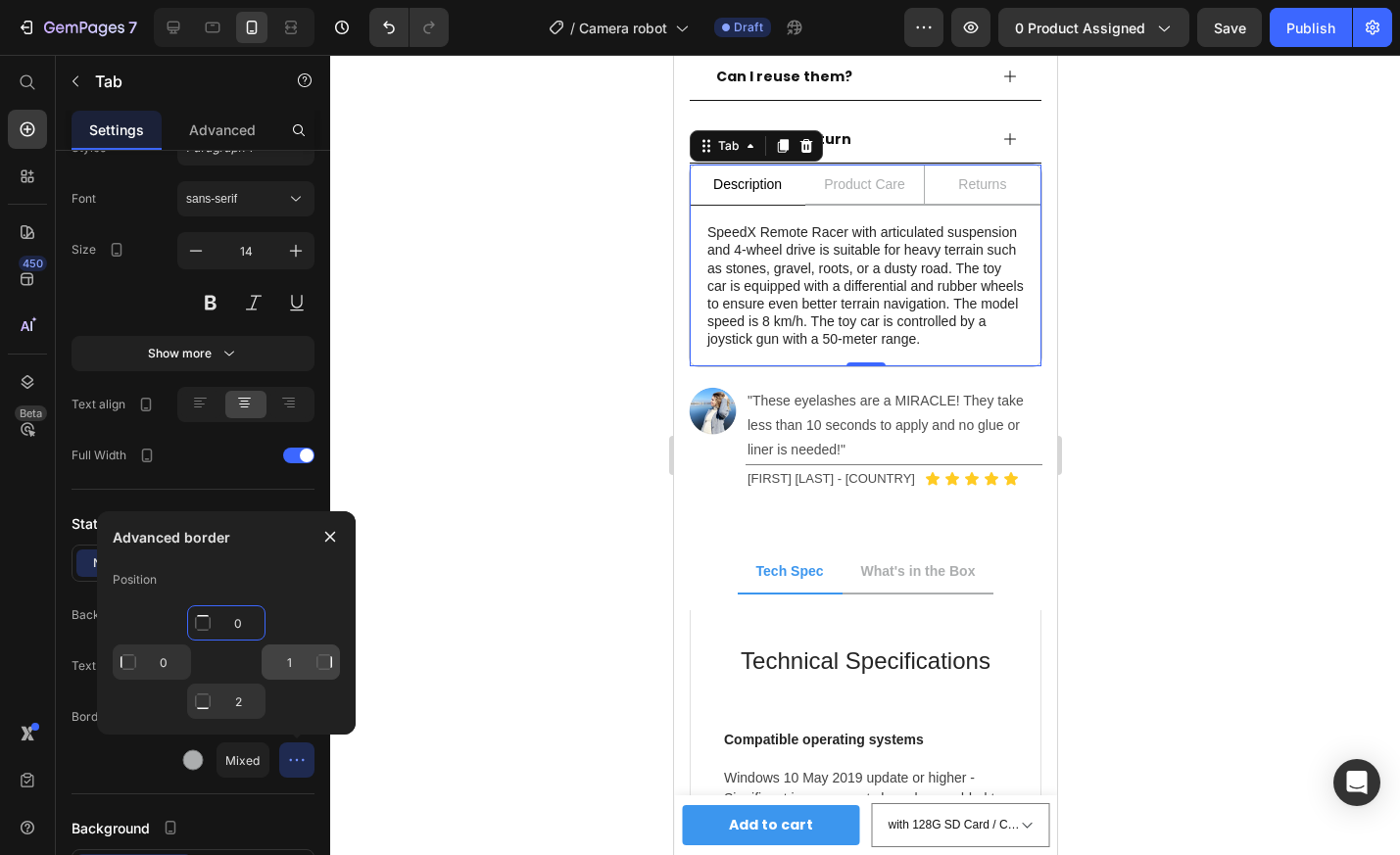 type on "0" 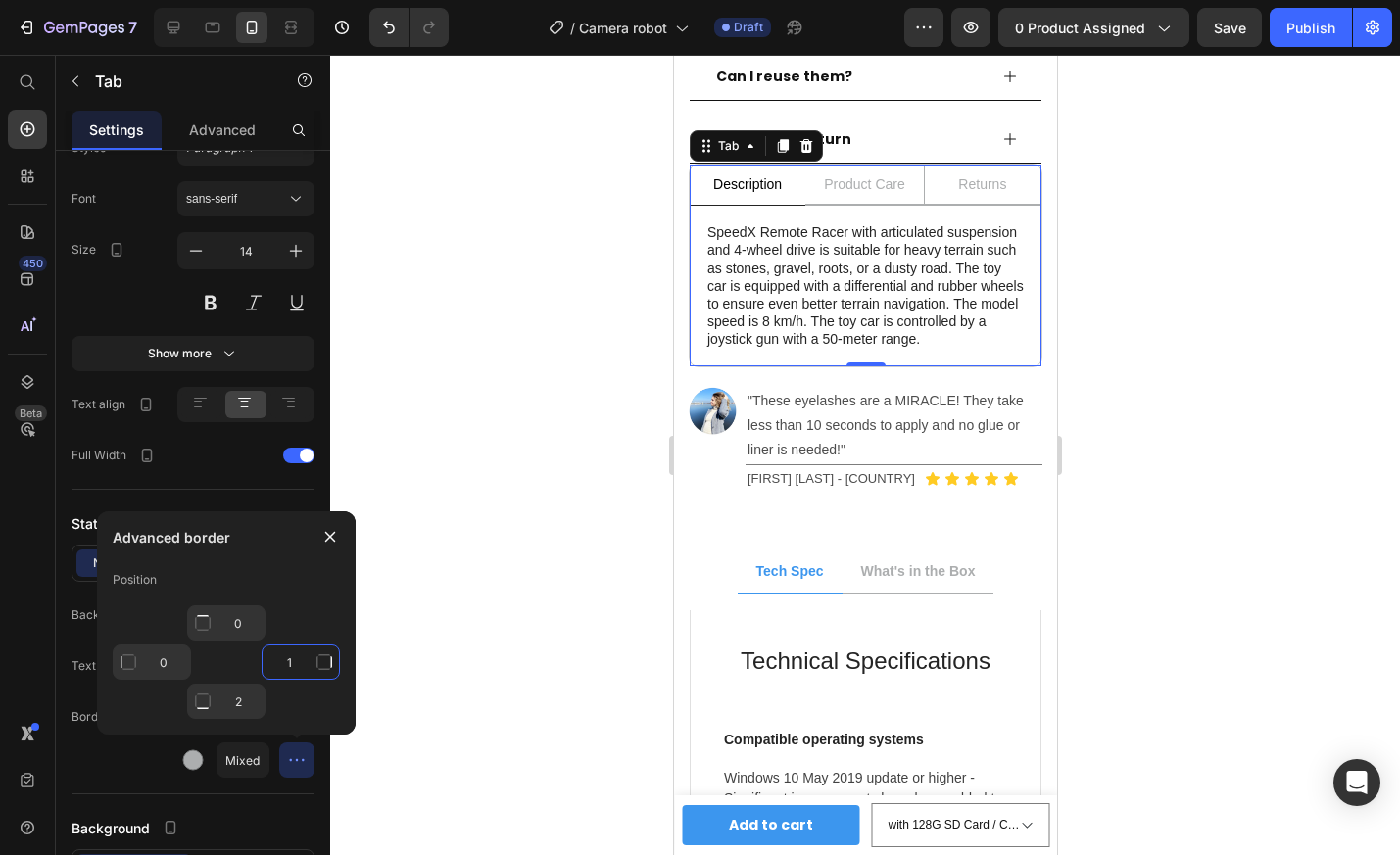 click on "1" 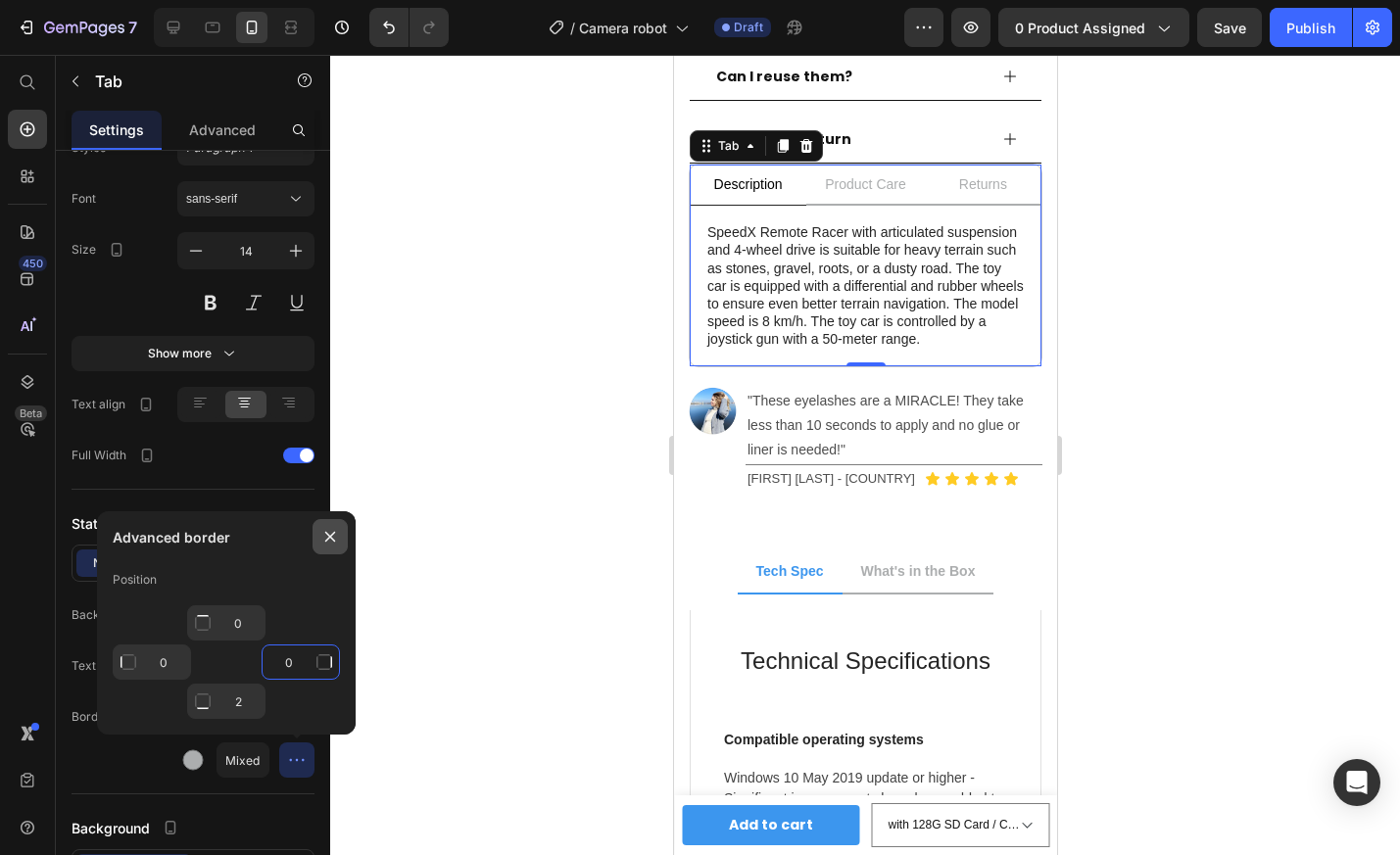 type on "0" 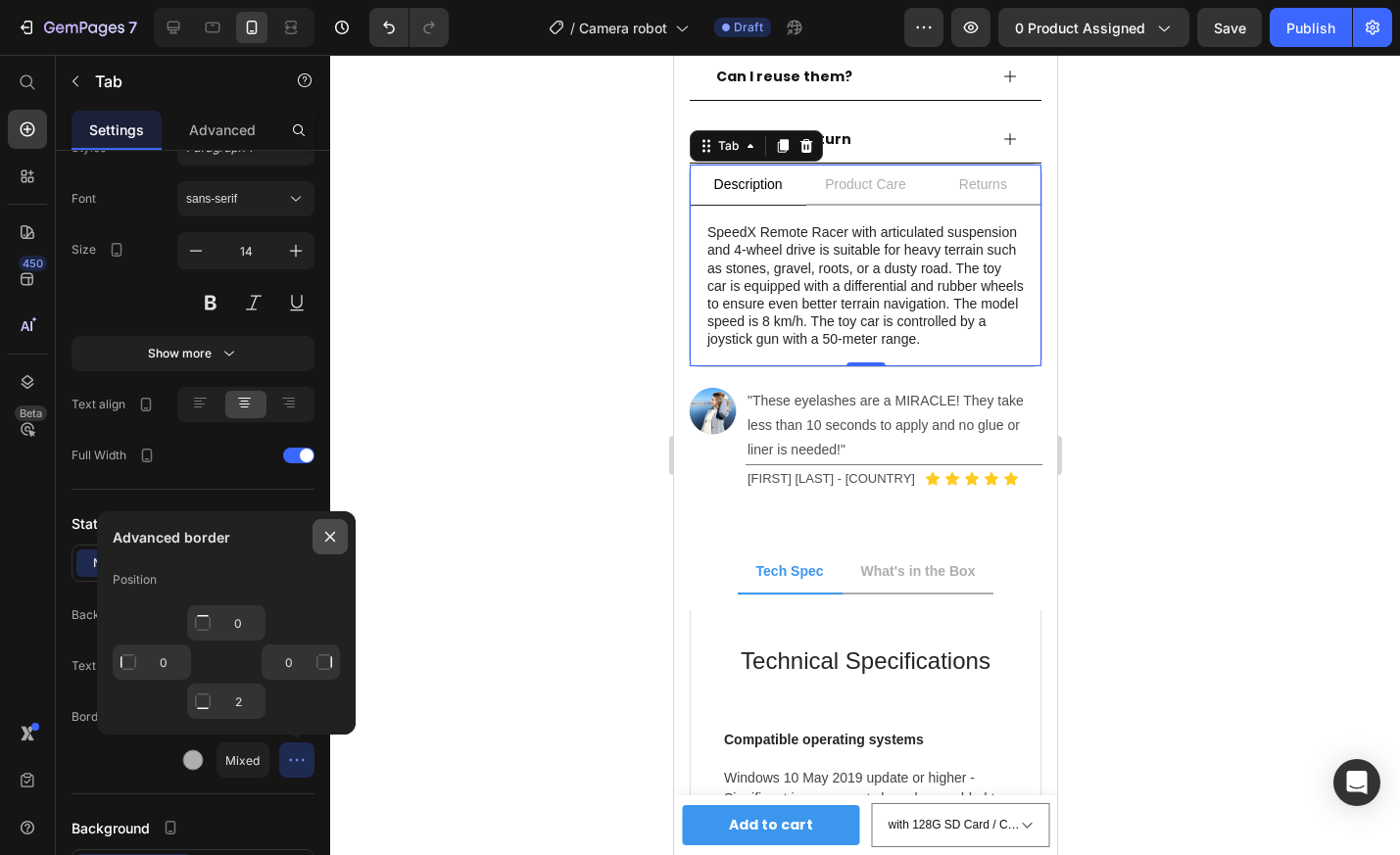 click 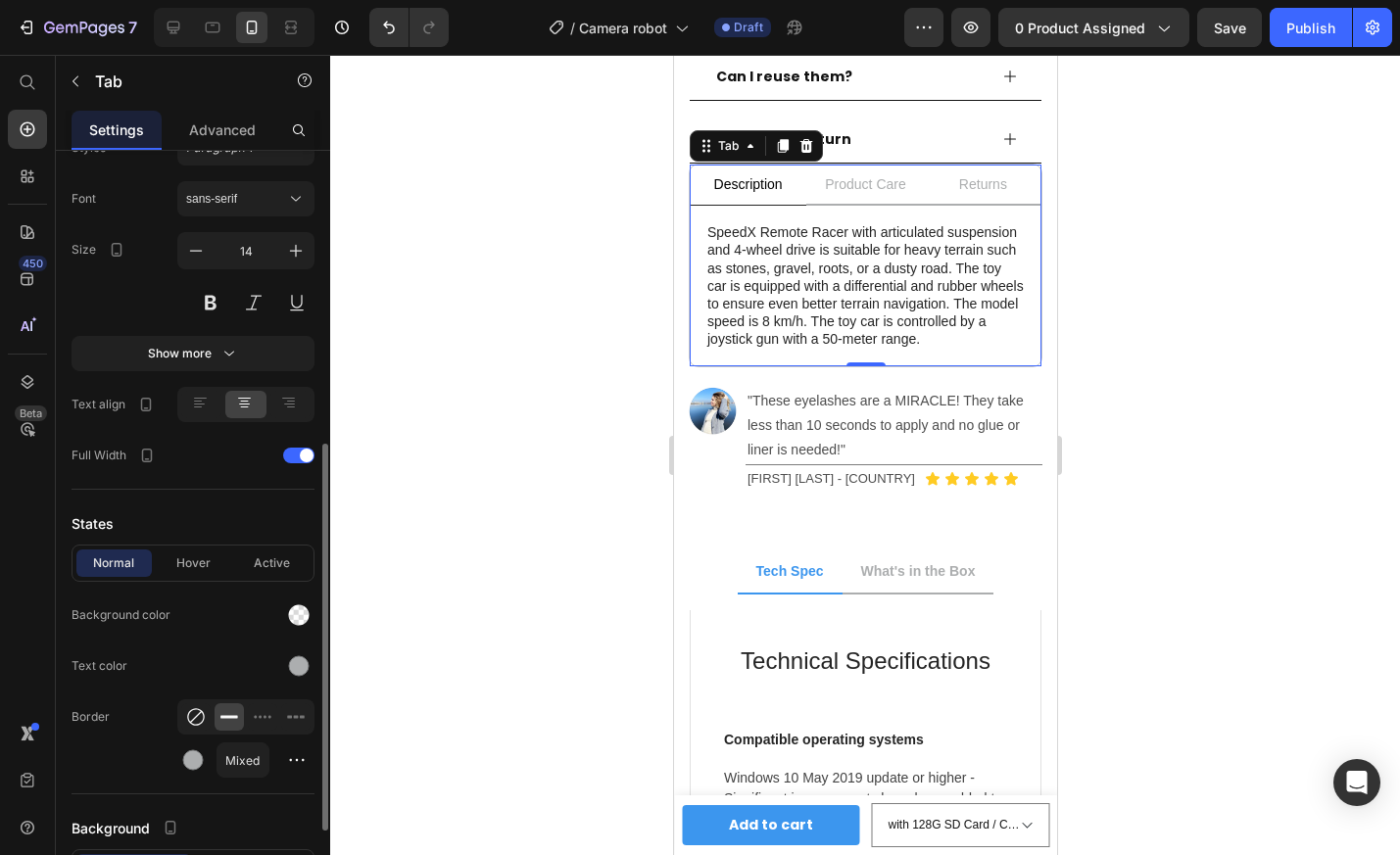 click 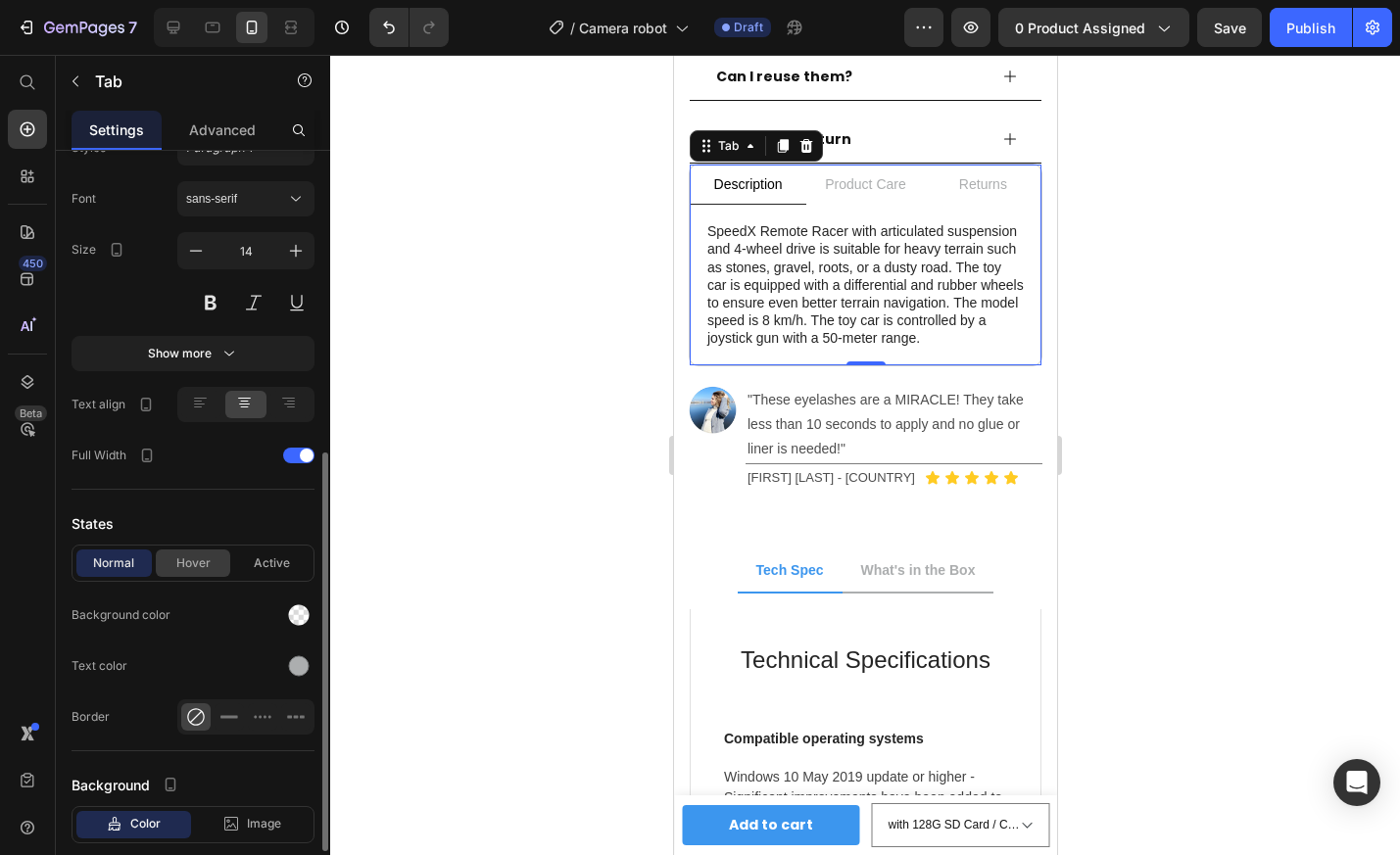 click on "Hover" at bounding box center (193, 563) 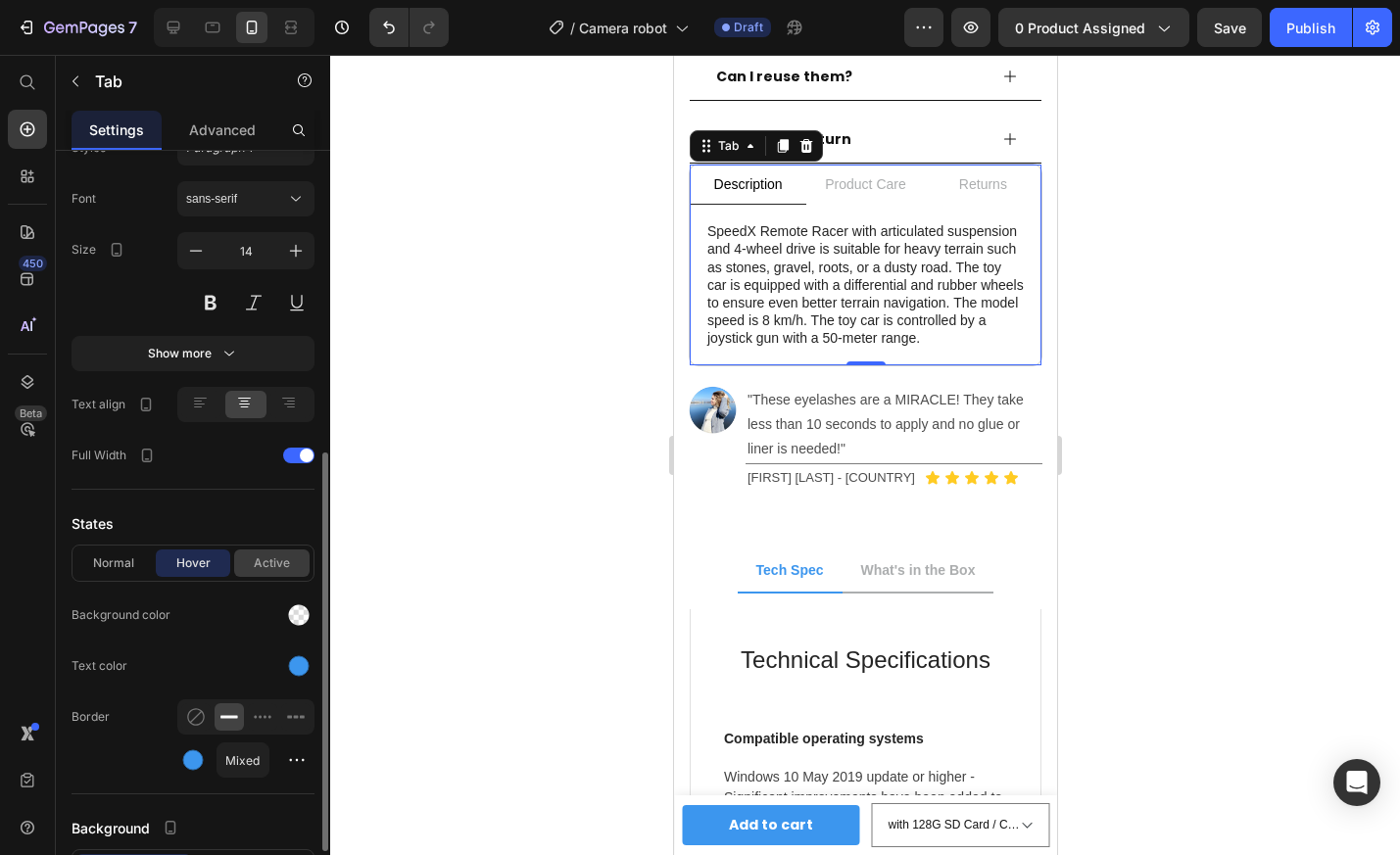 click on "Active" at bounding box center [271, 563] 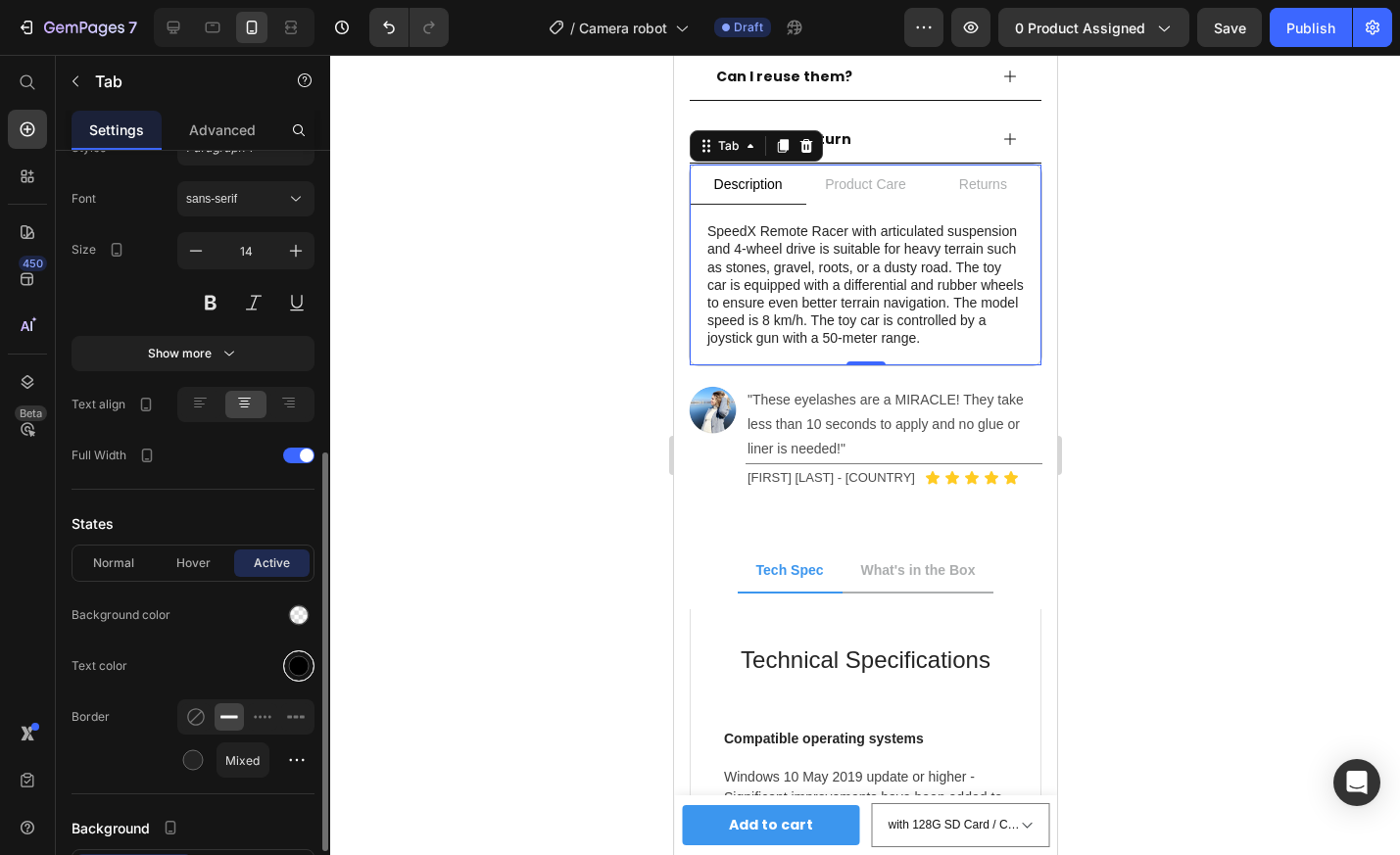 click at bounding box center [299, 666] 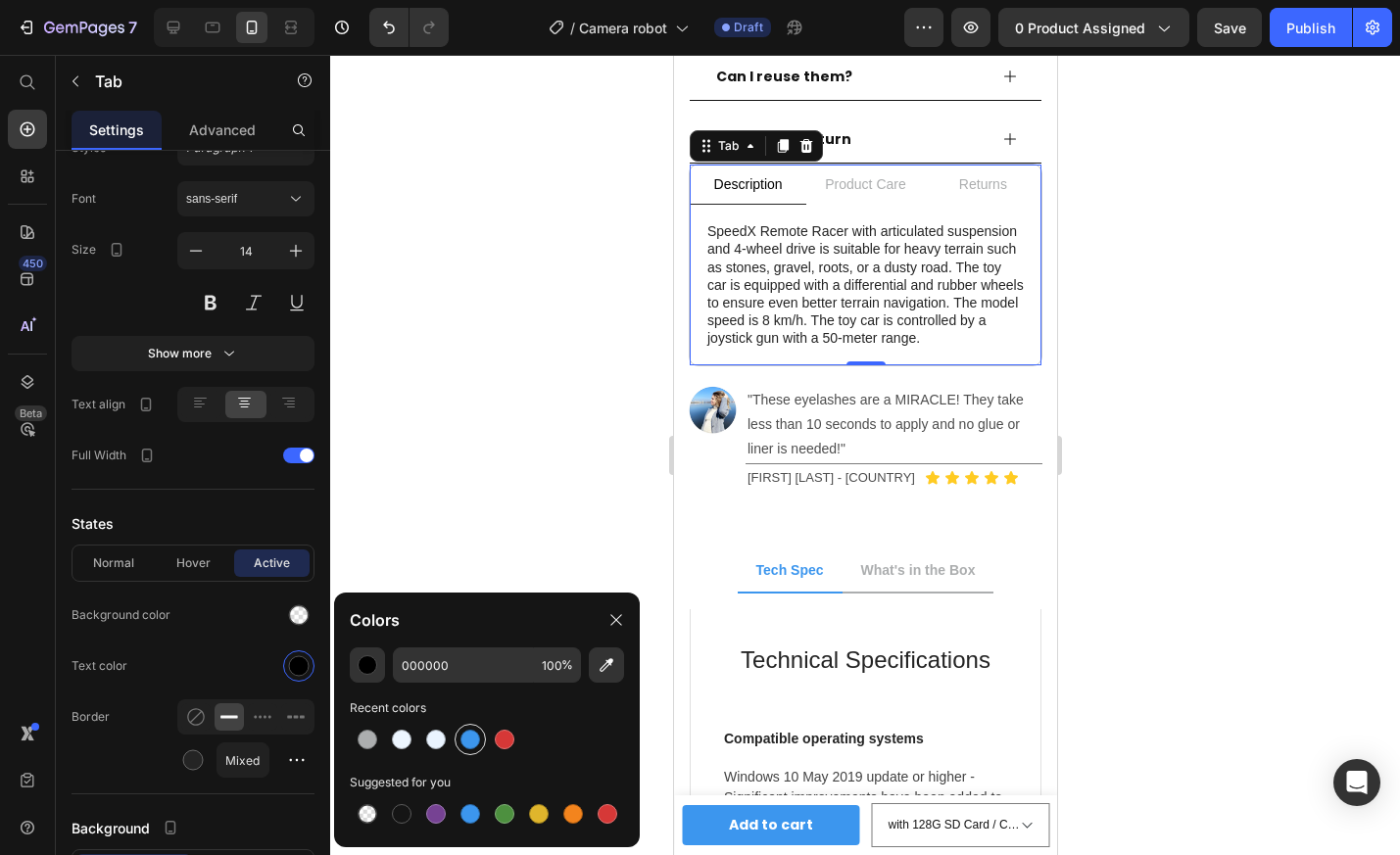 click at bounding box center (470, 739) 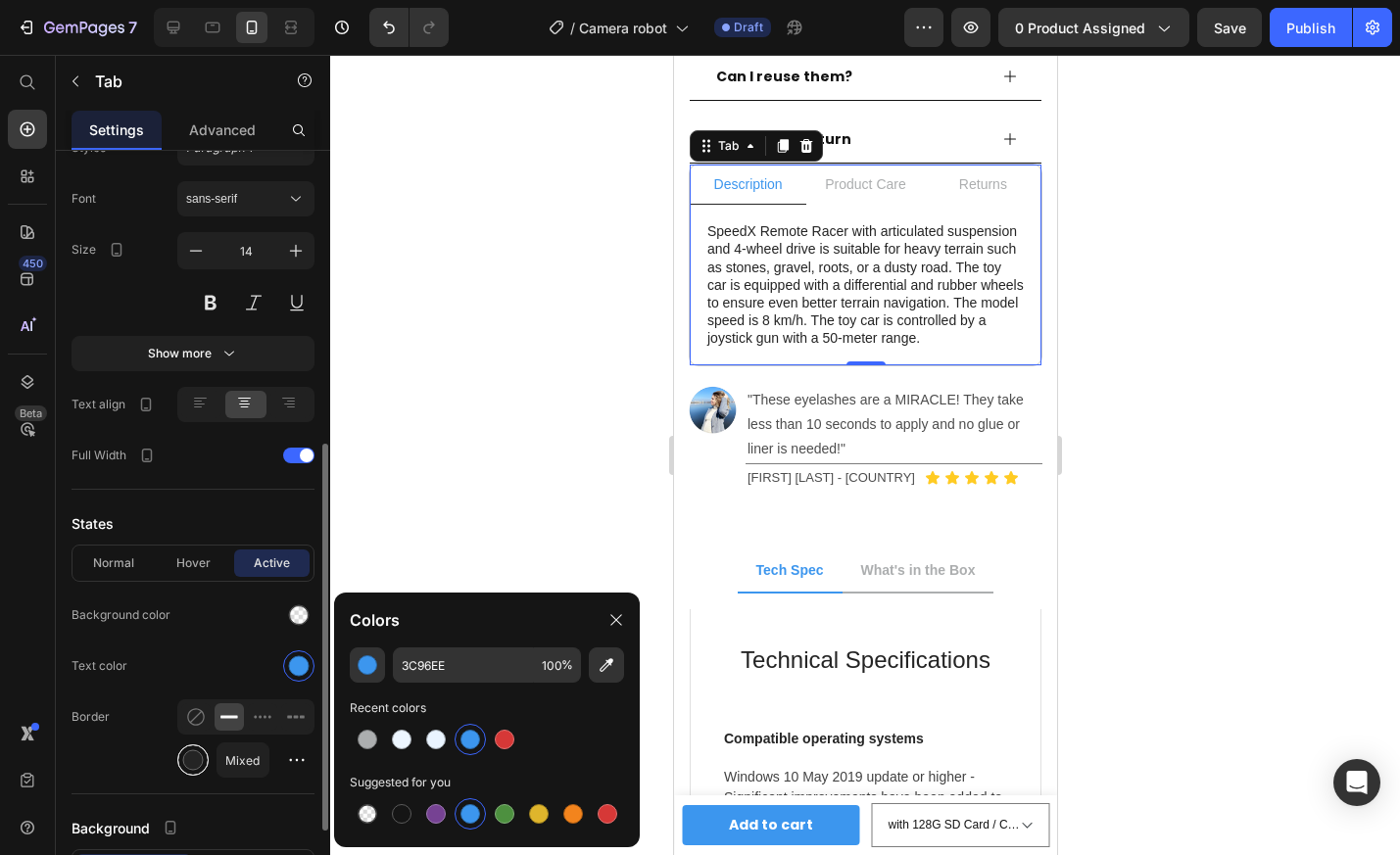 click at bounding box center (193, 760) 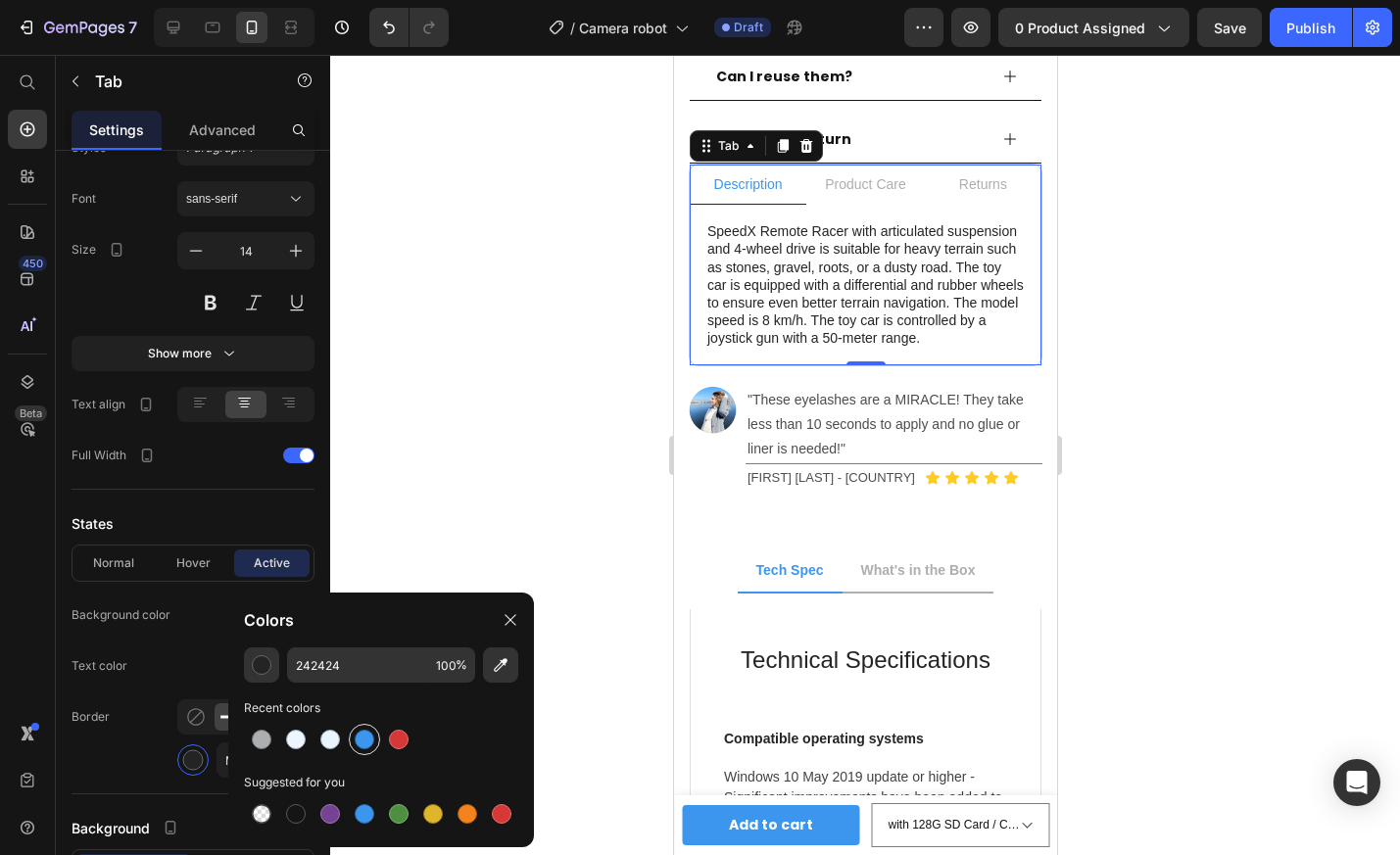 click at bounding box center [364, 739] 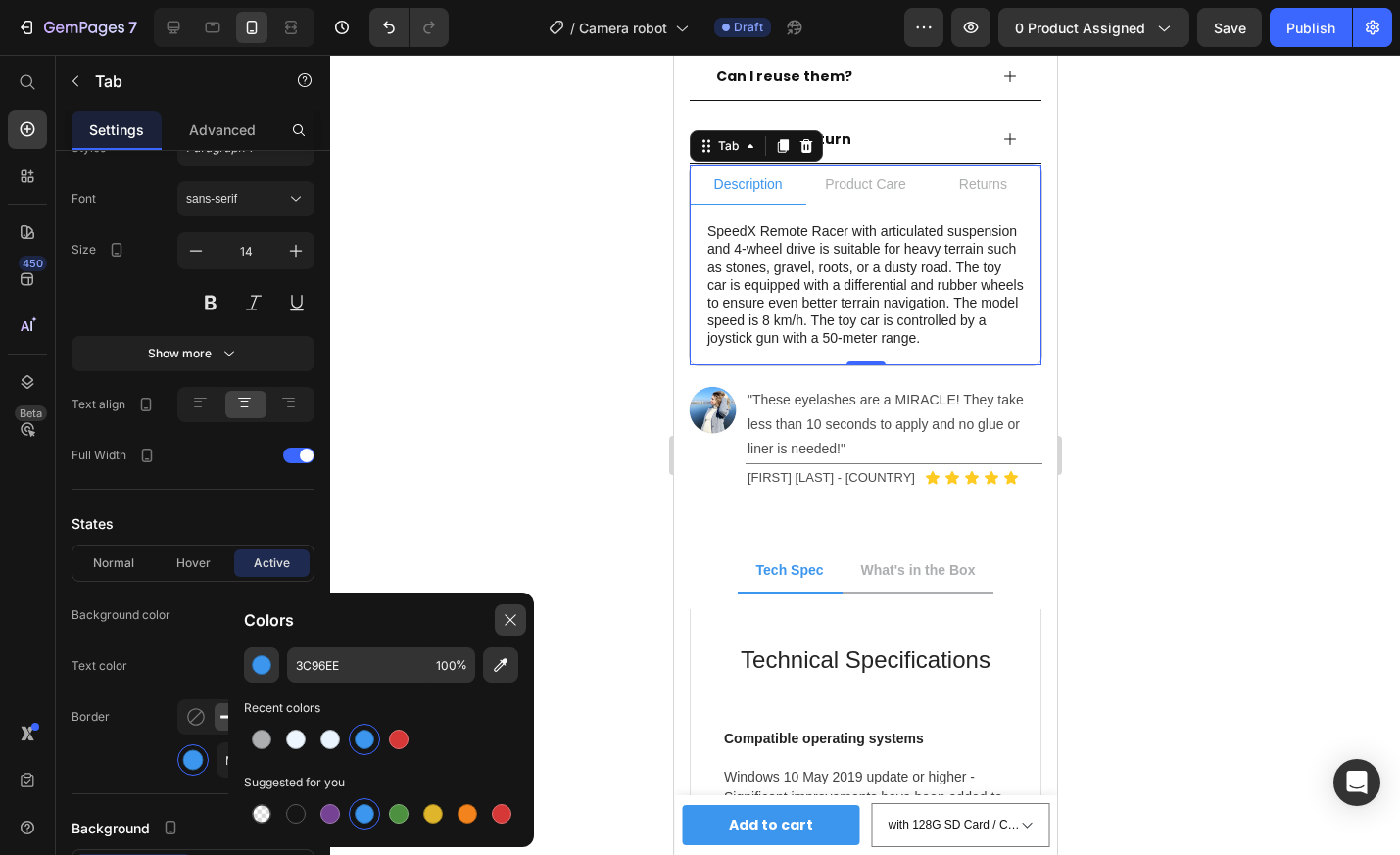 click 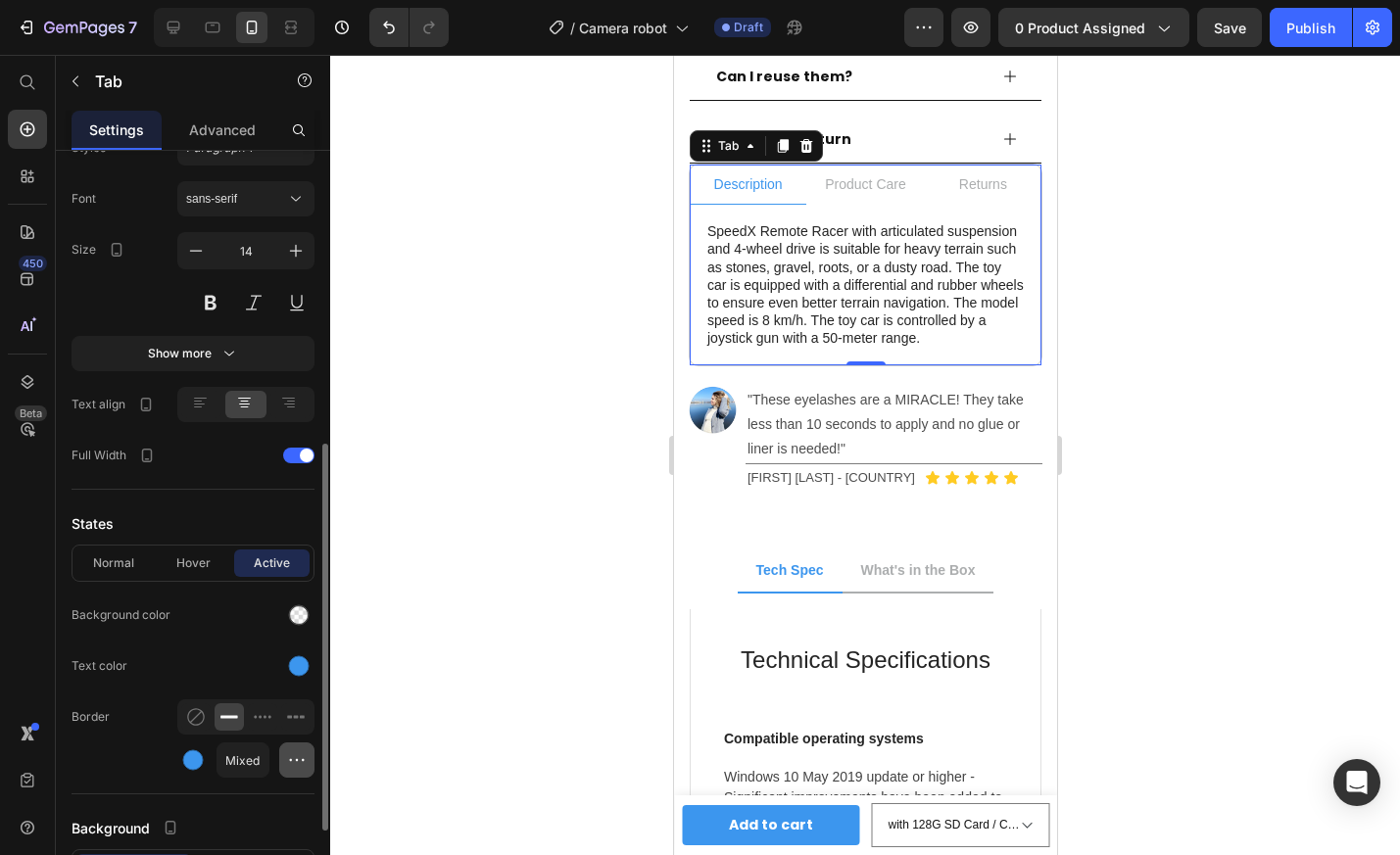 click 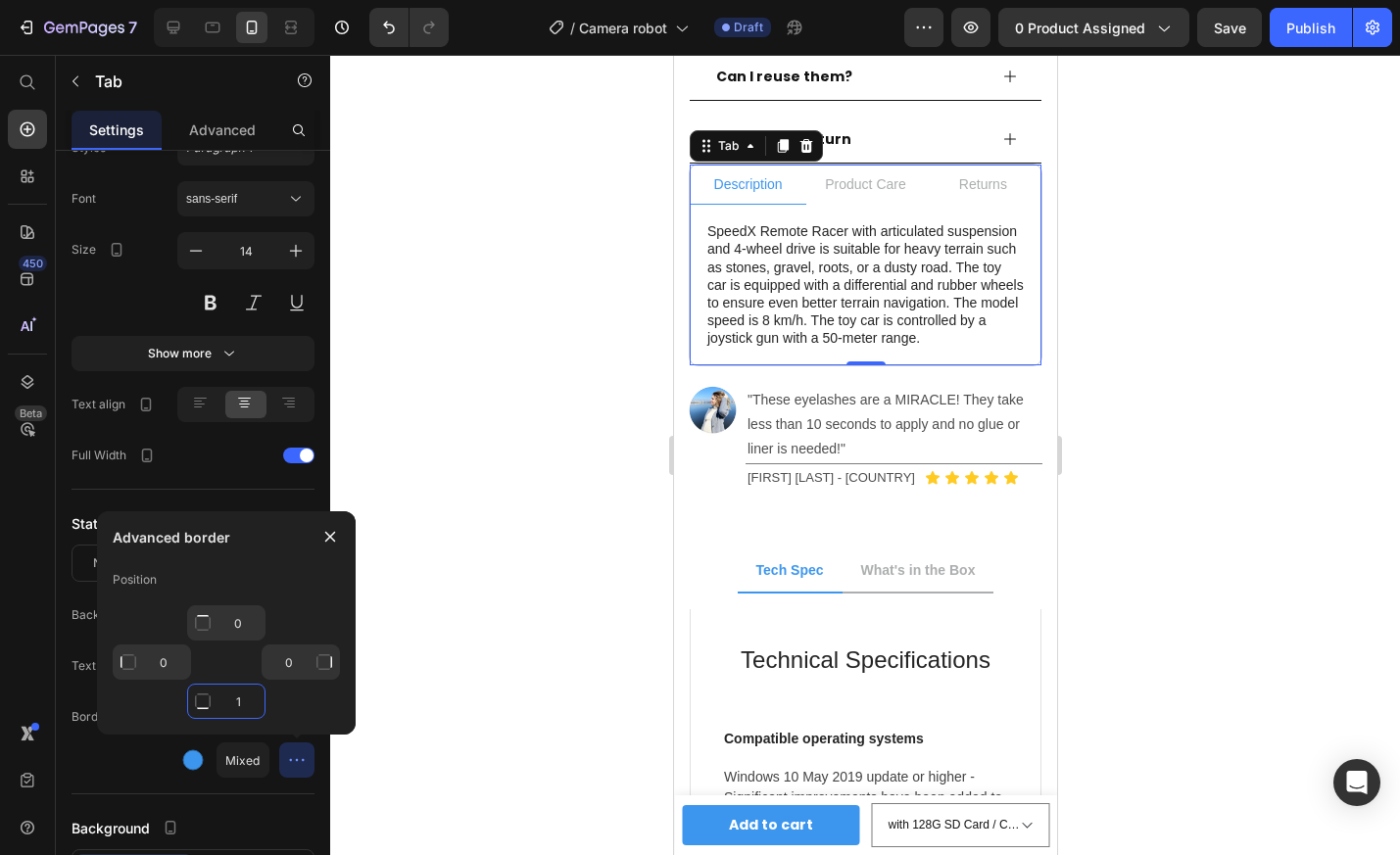 click on "1" 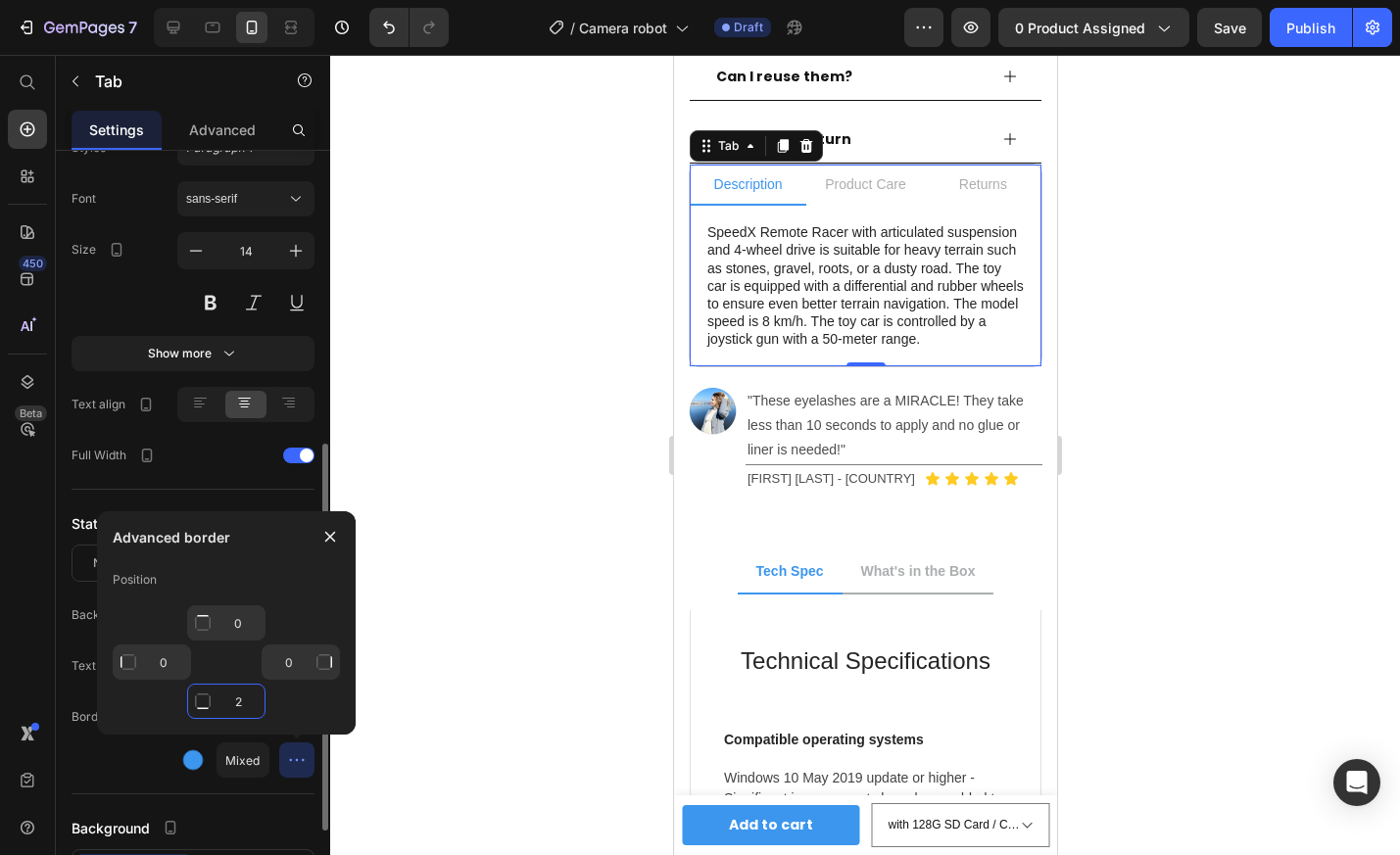 type on "2" 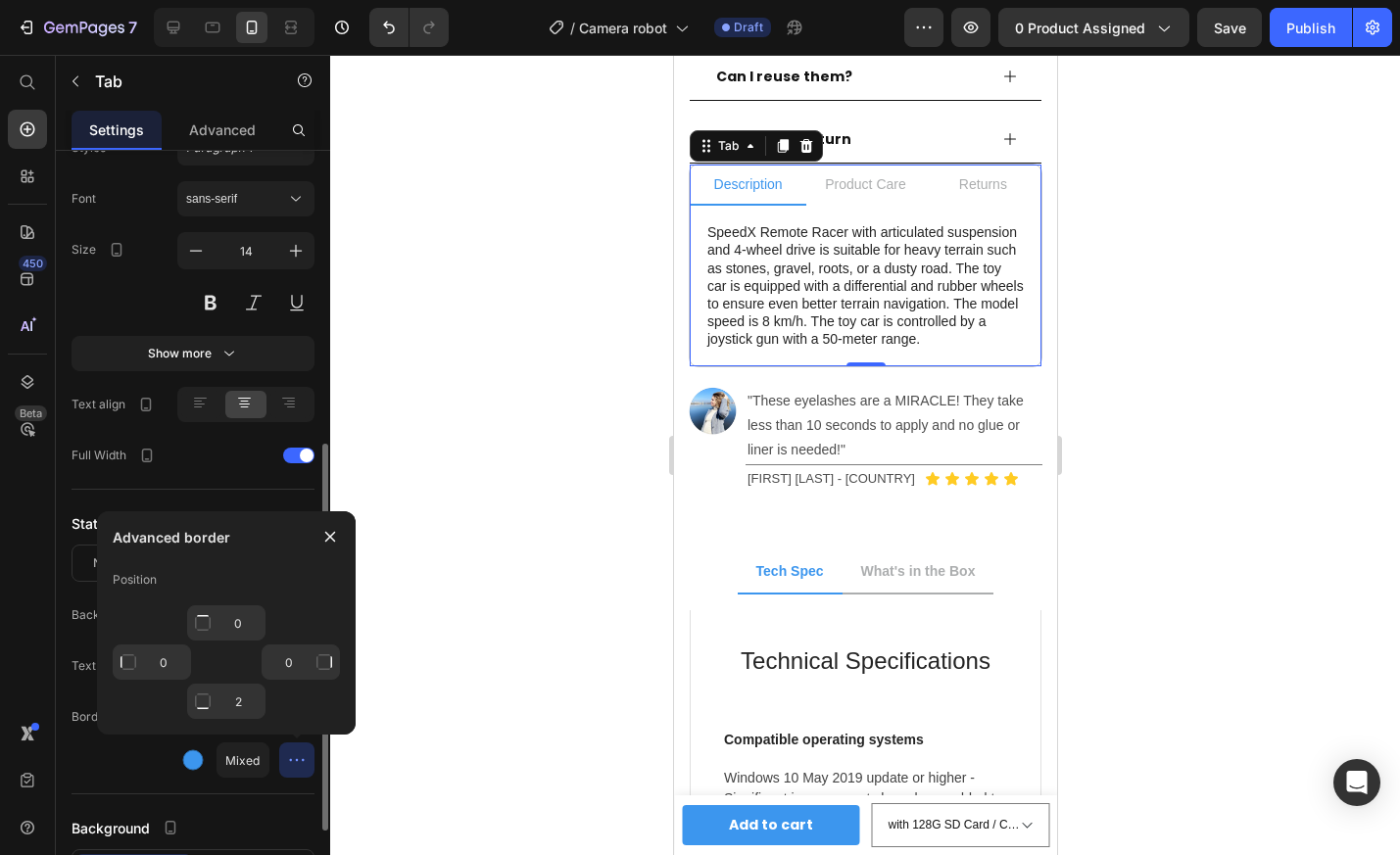 click on "Border Mixed" 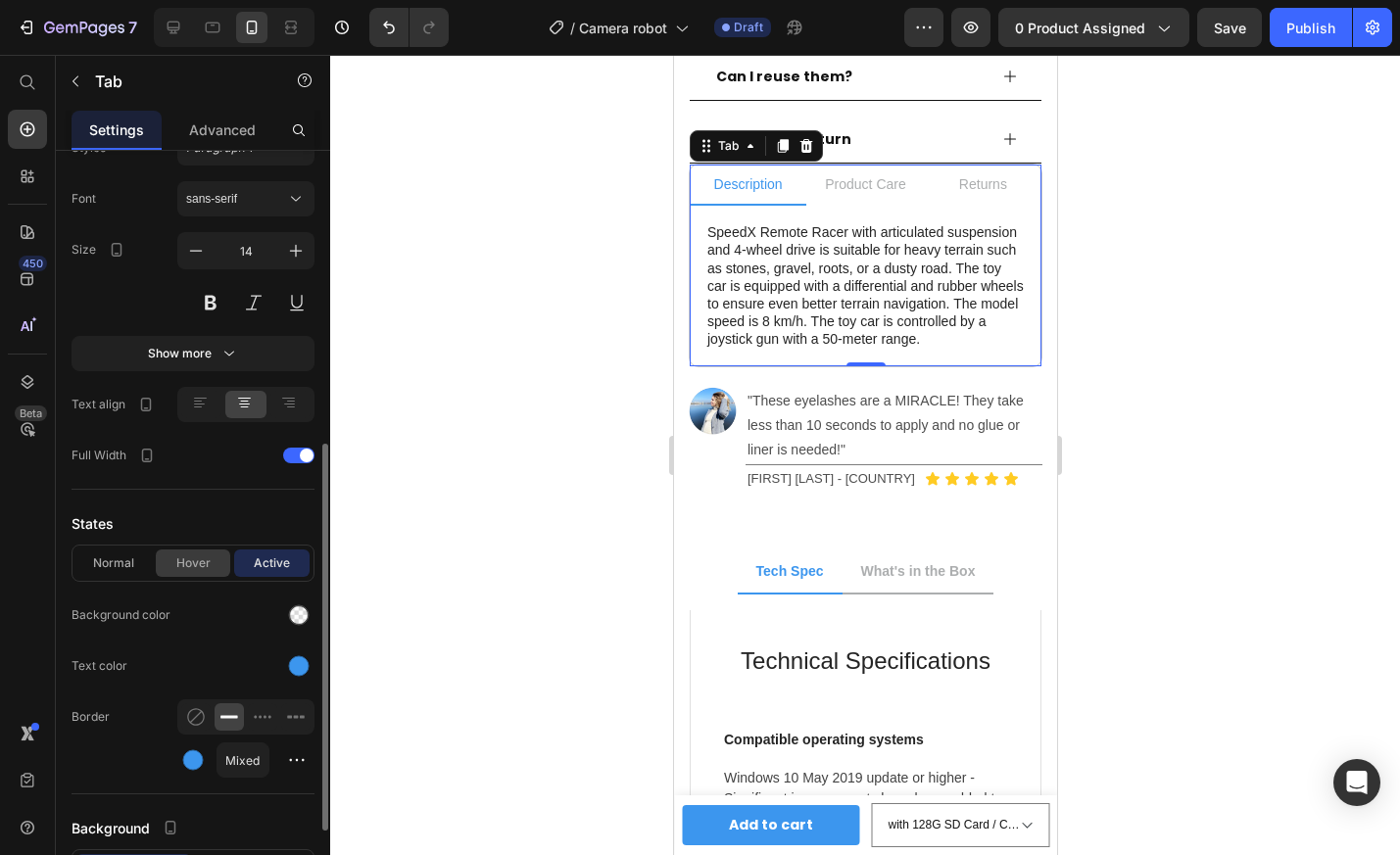 click on "Hover" at bounding box center (193, 563) 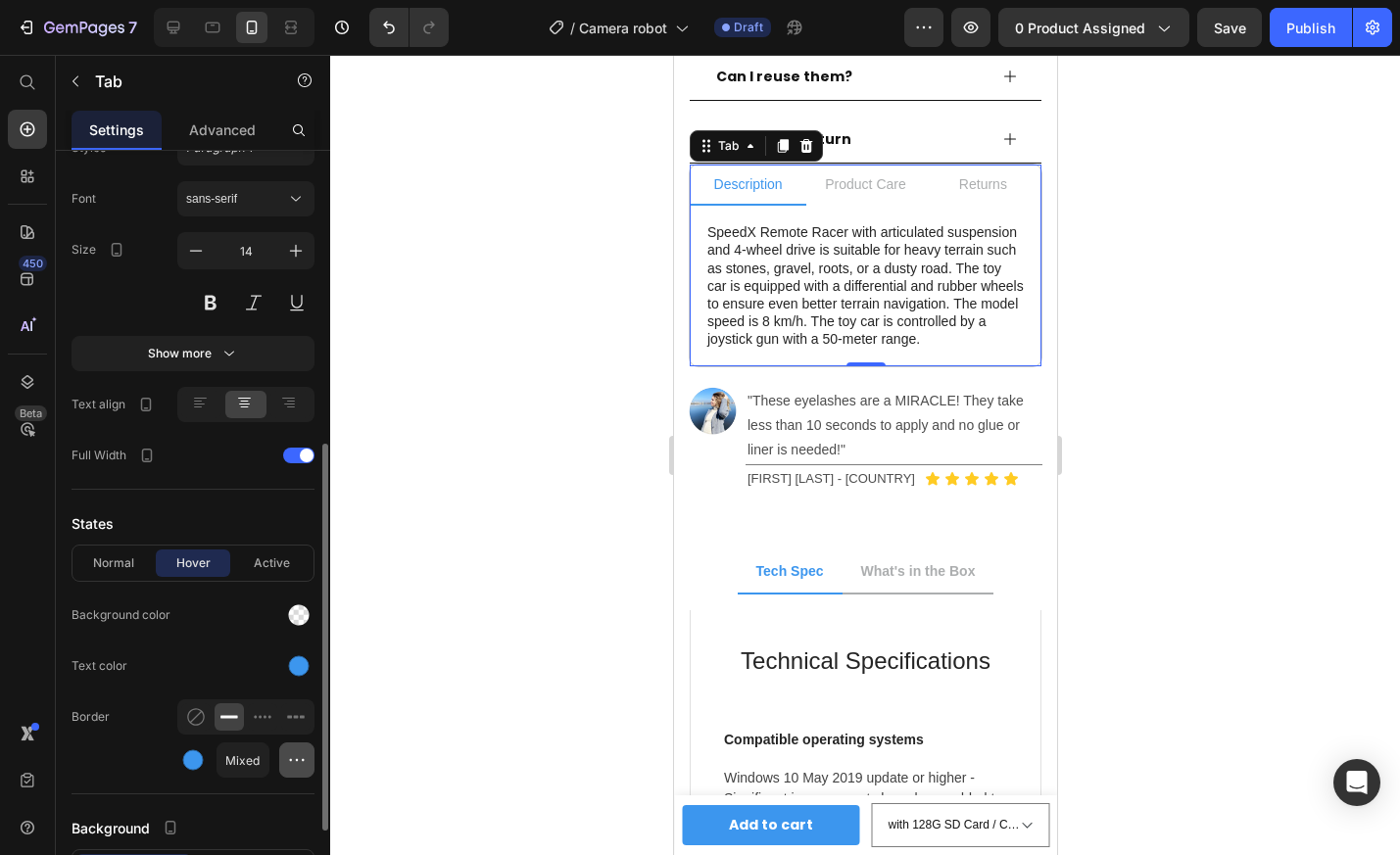 click 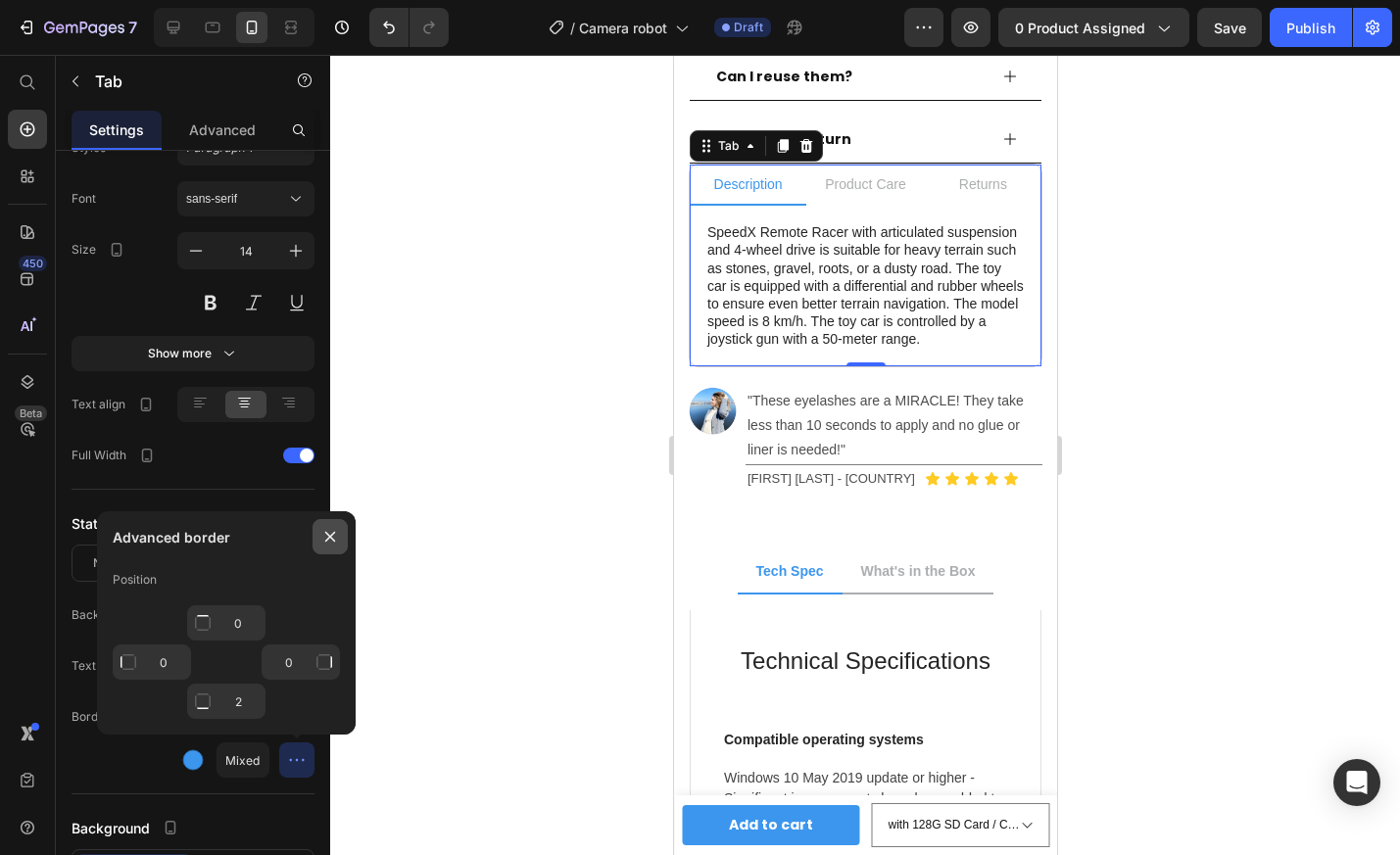 click 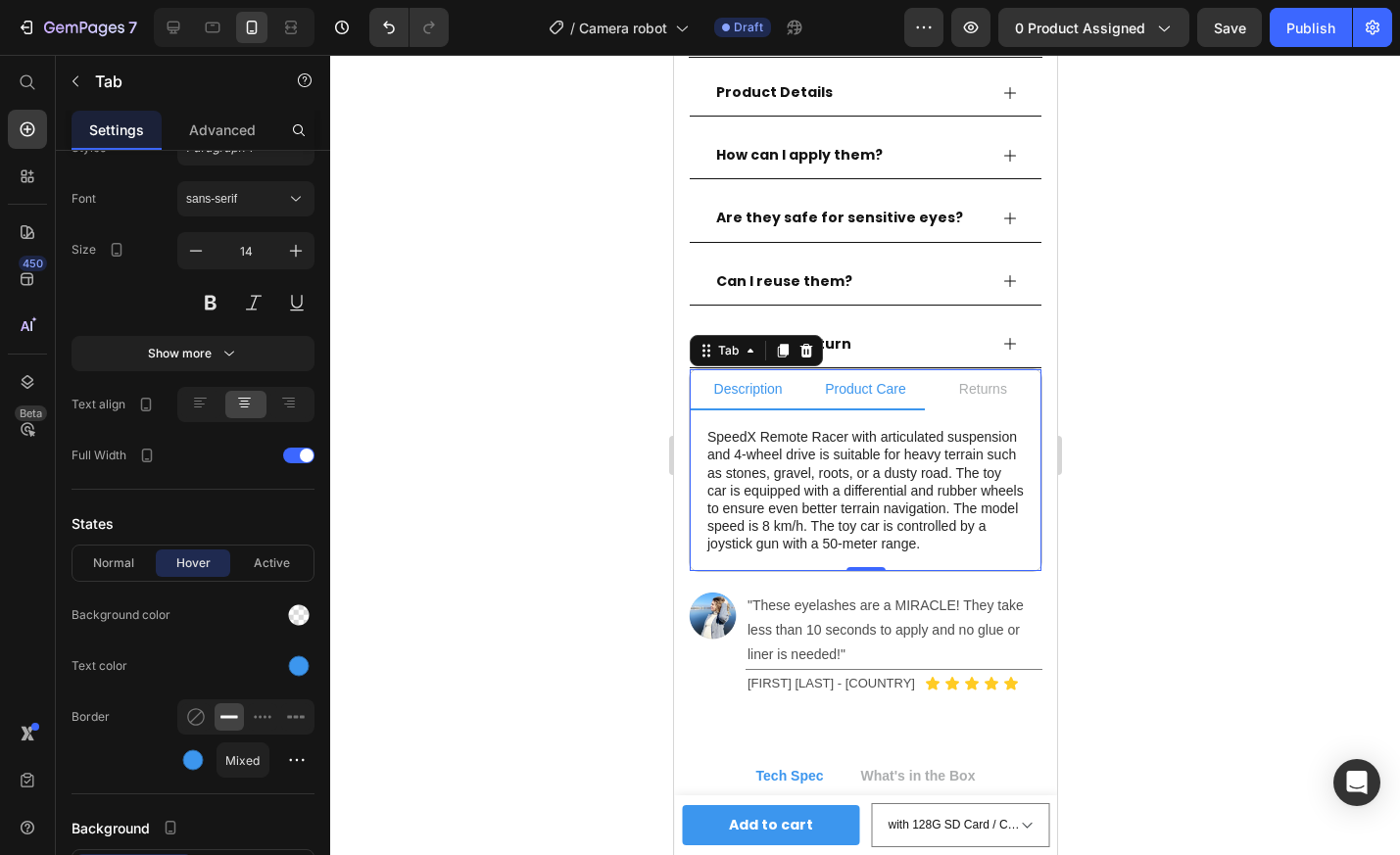 scroll, scrollTop: 937, scrollLeft: 0, axis: vertical 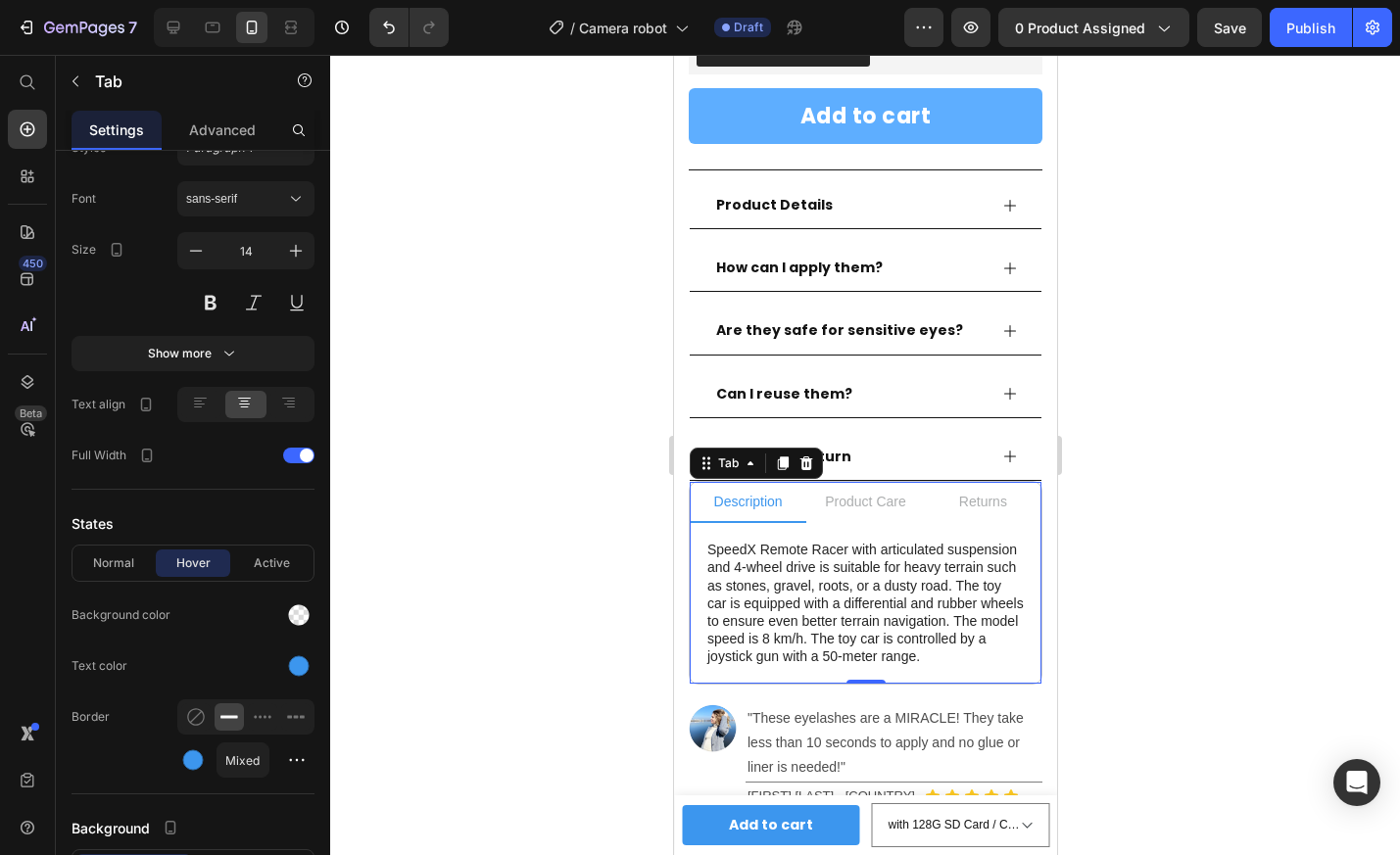 click on "Description" at bounding box center (748, 501) 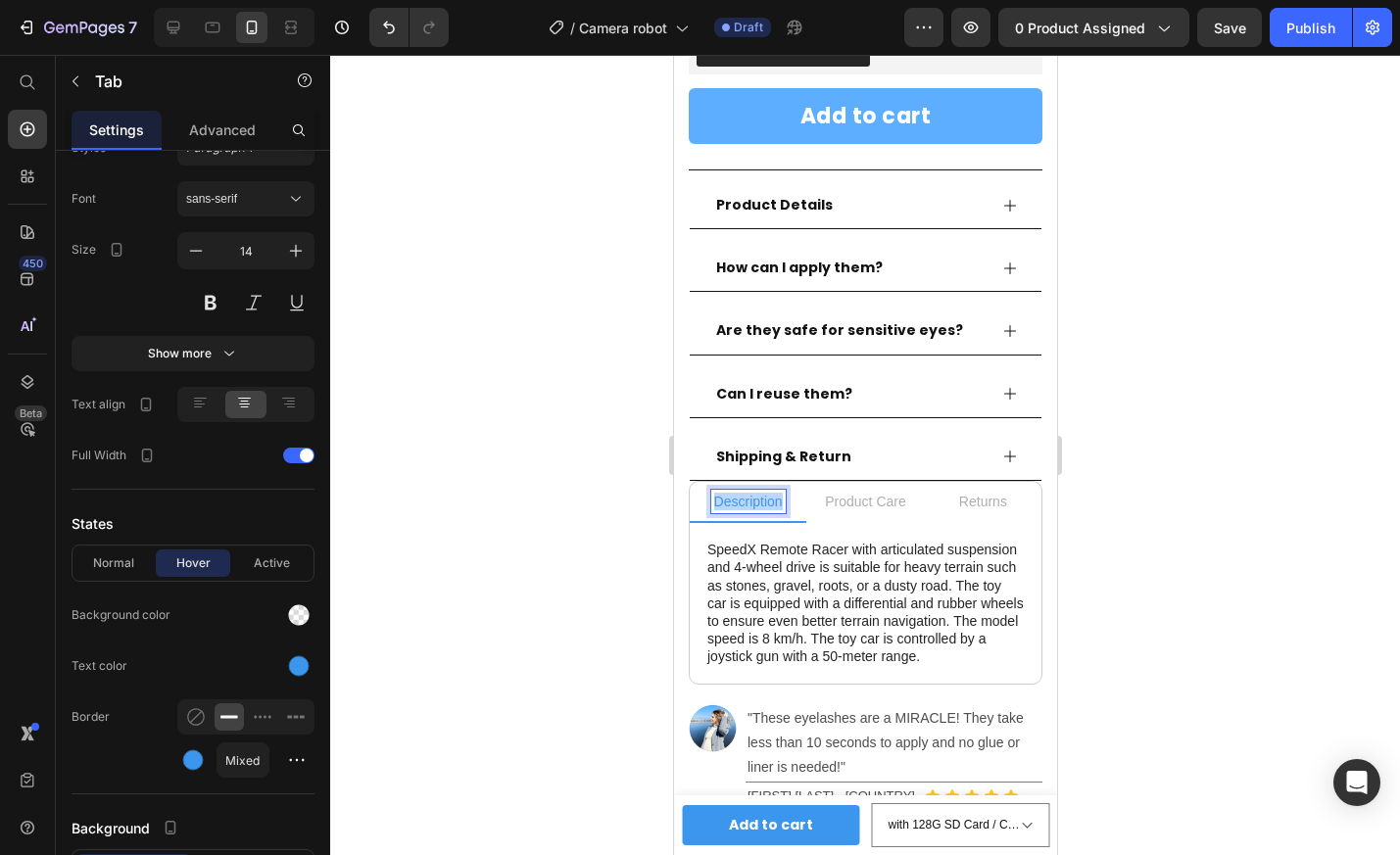 click on "Description" at bounding box center (748, 501) 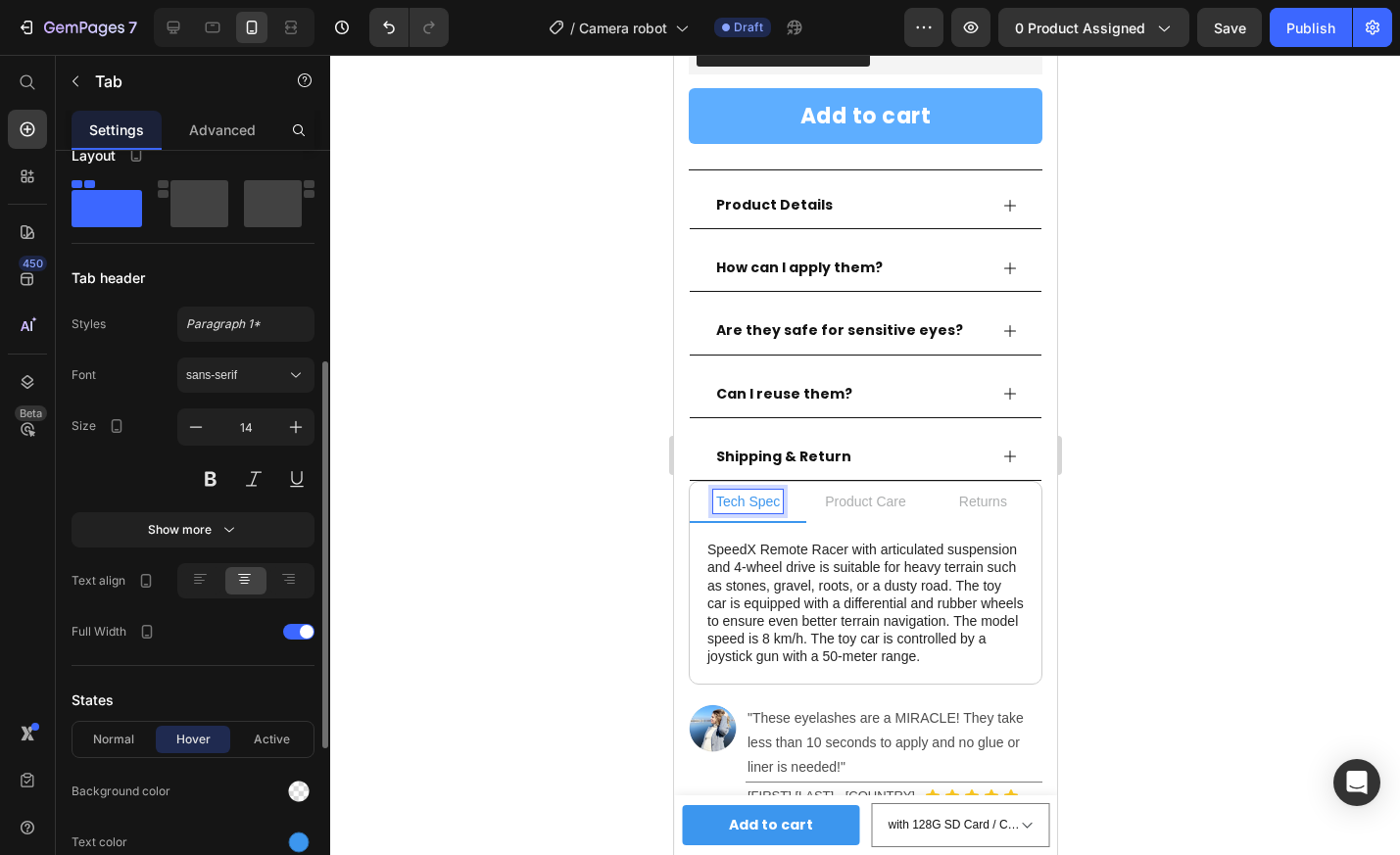 scroll, scrollTop: 394, scrollLeft: 0, axis: vertical 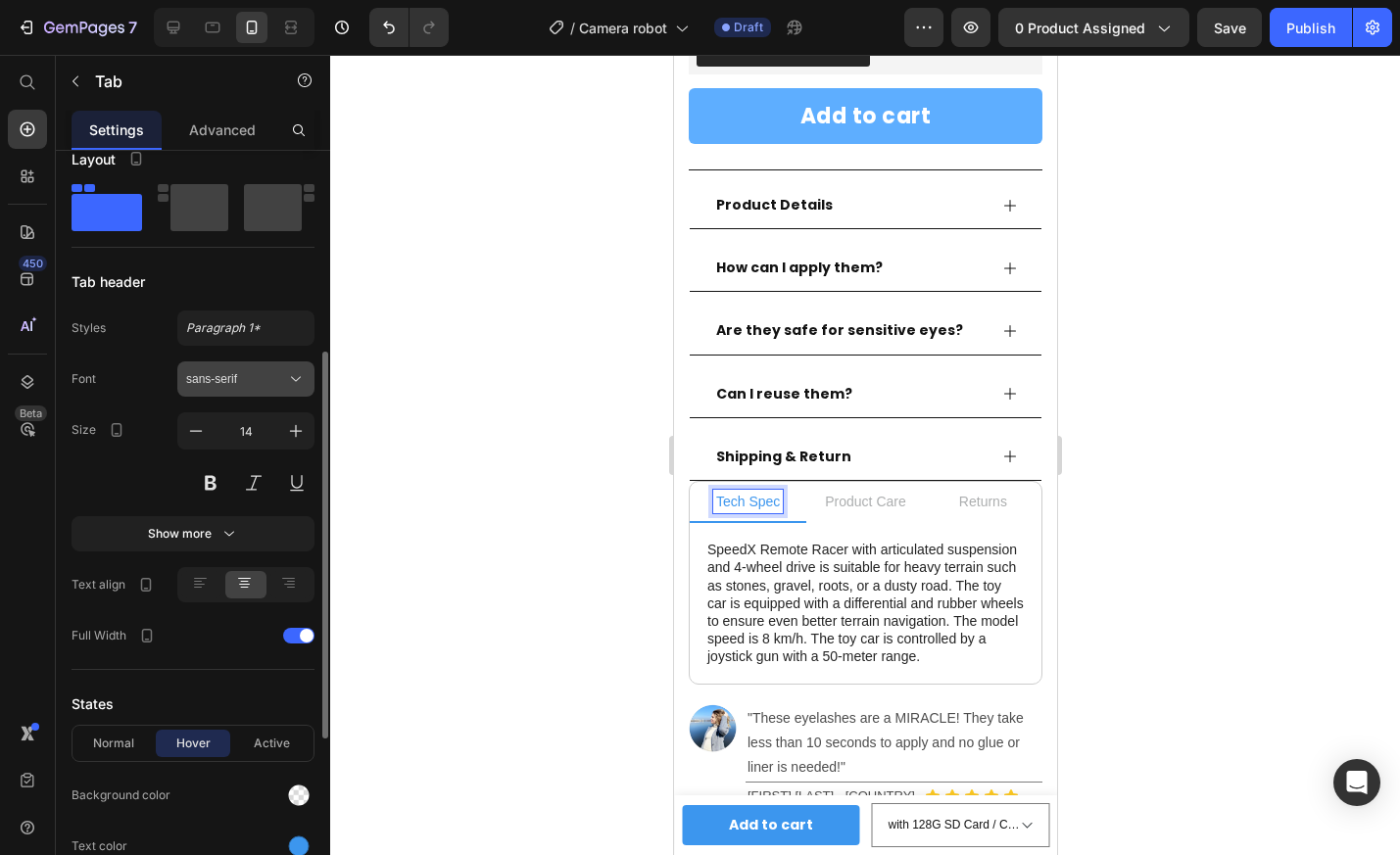 click on "sans-serif" at bounding box center [246, 379] 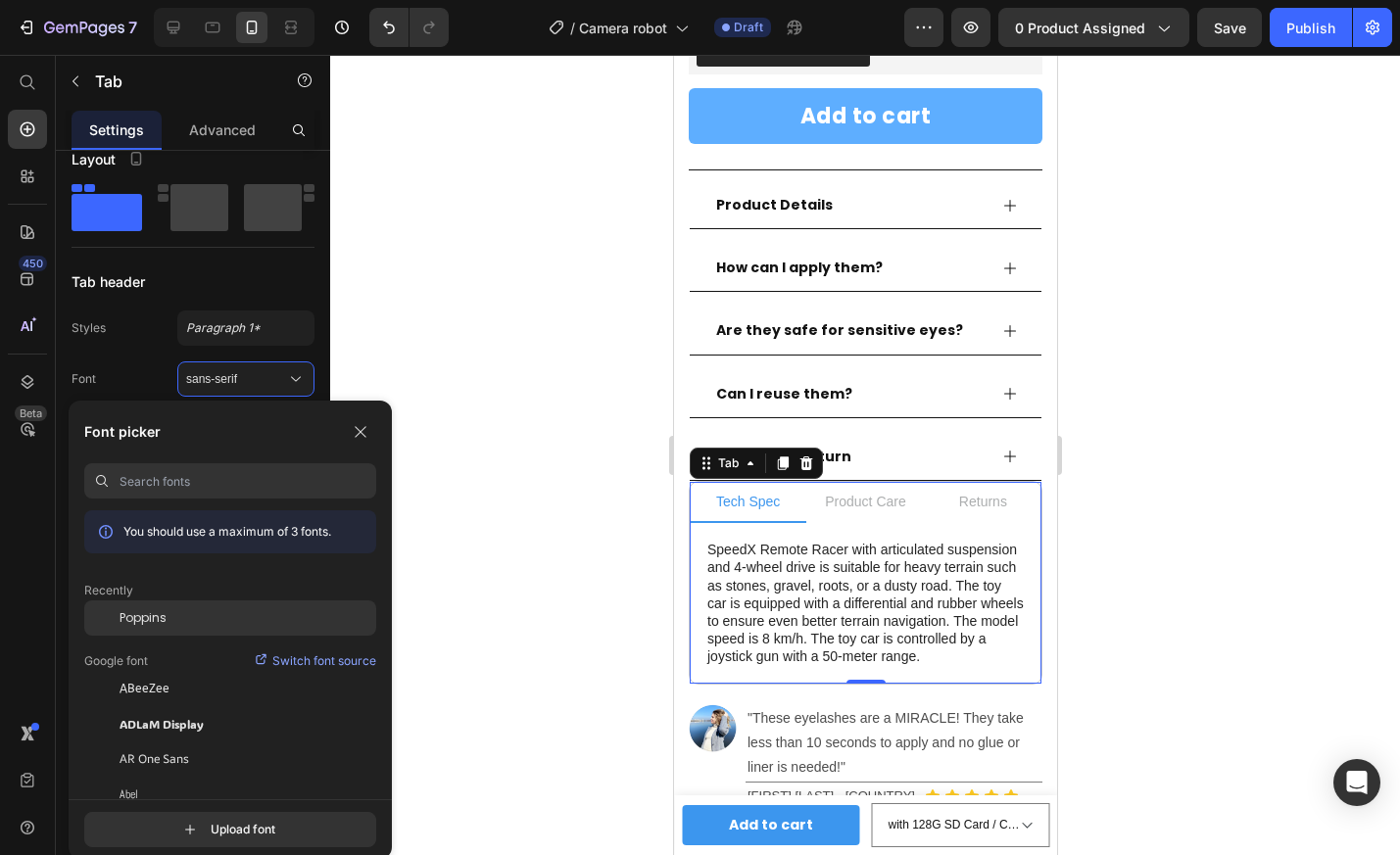click on "Poppins" 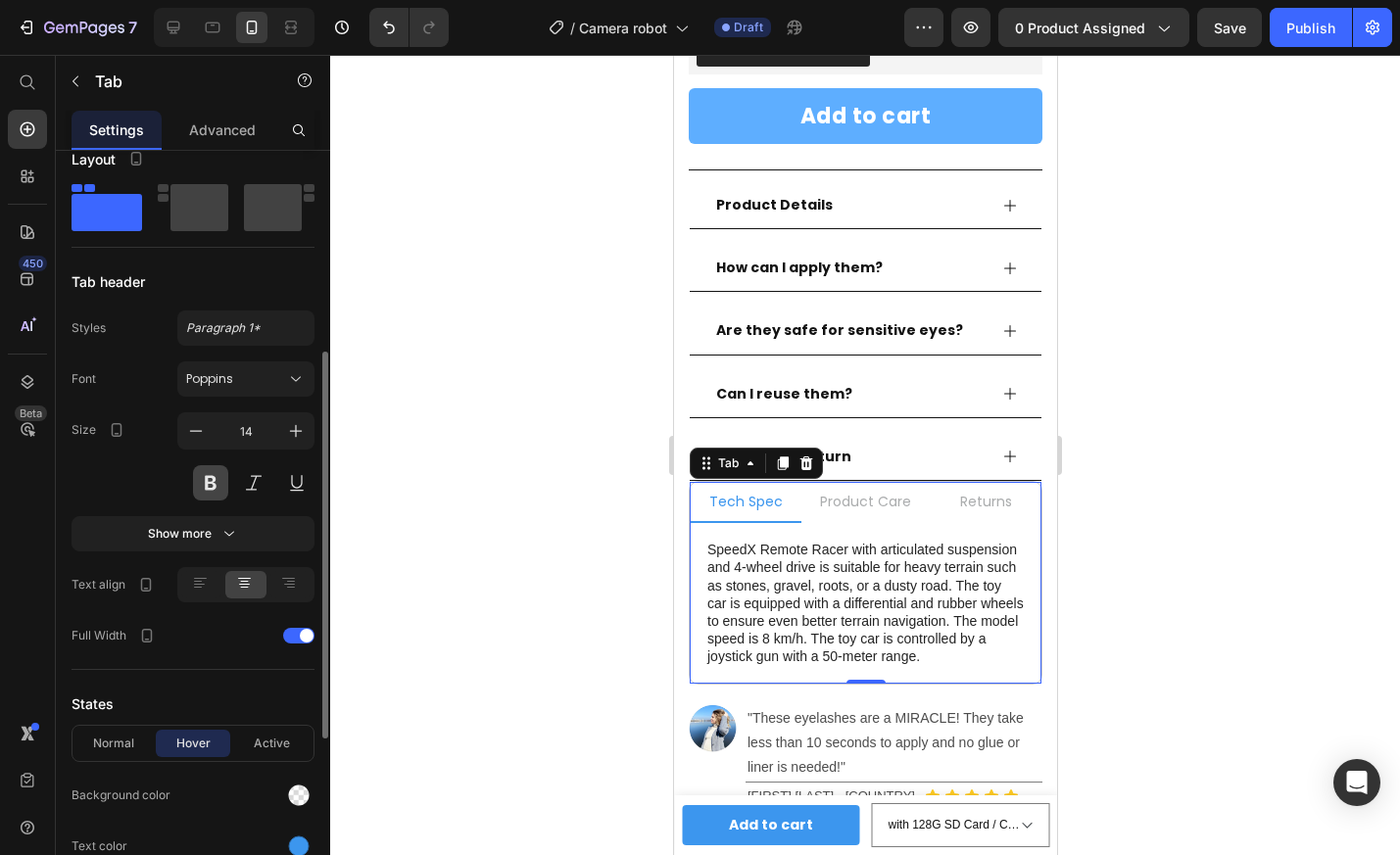 click at bounding box center [211, 483] 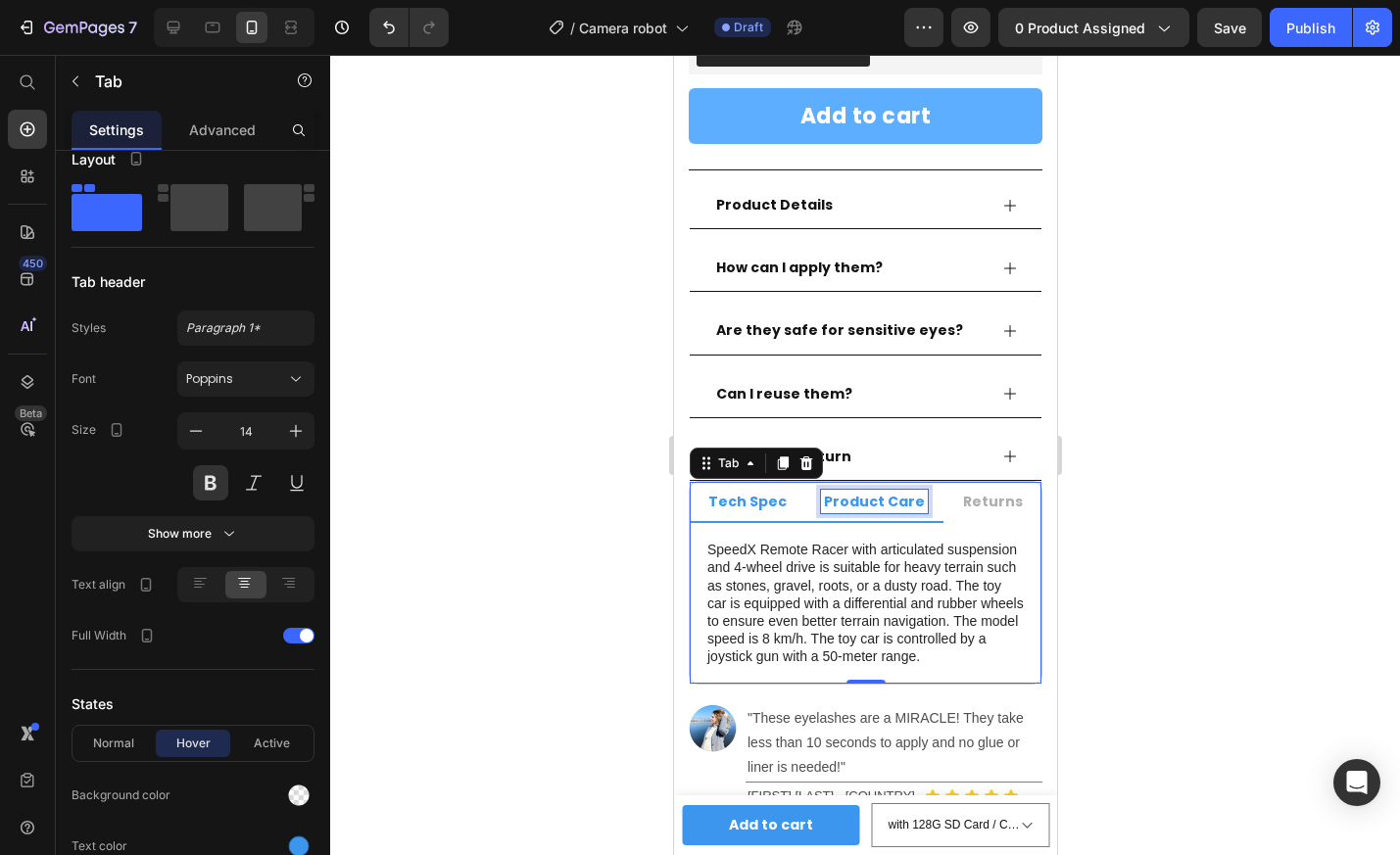 click on "Product Care" at bounding box center [873, 501] 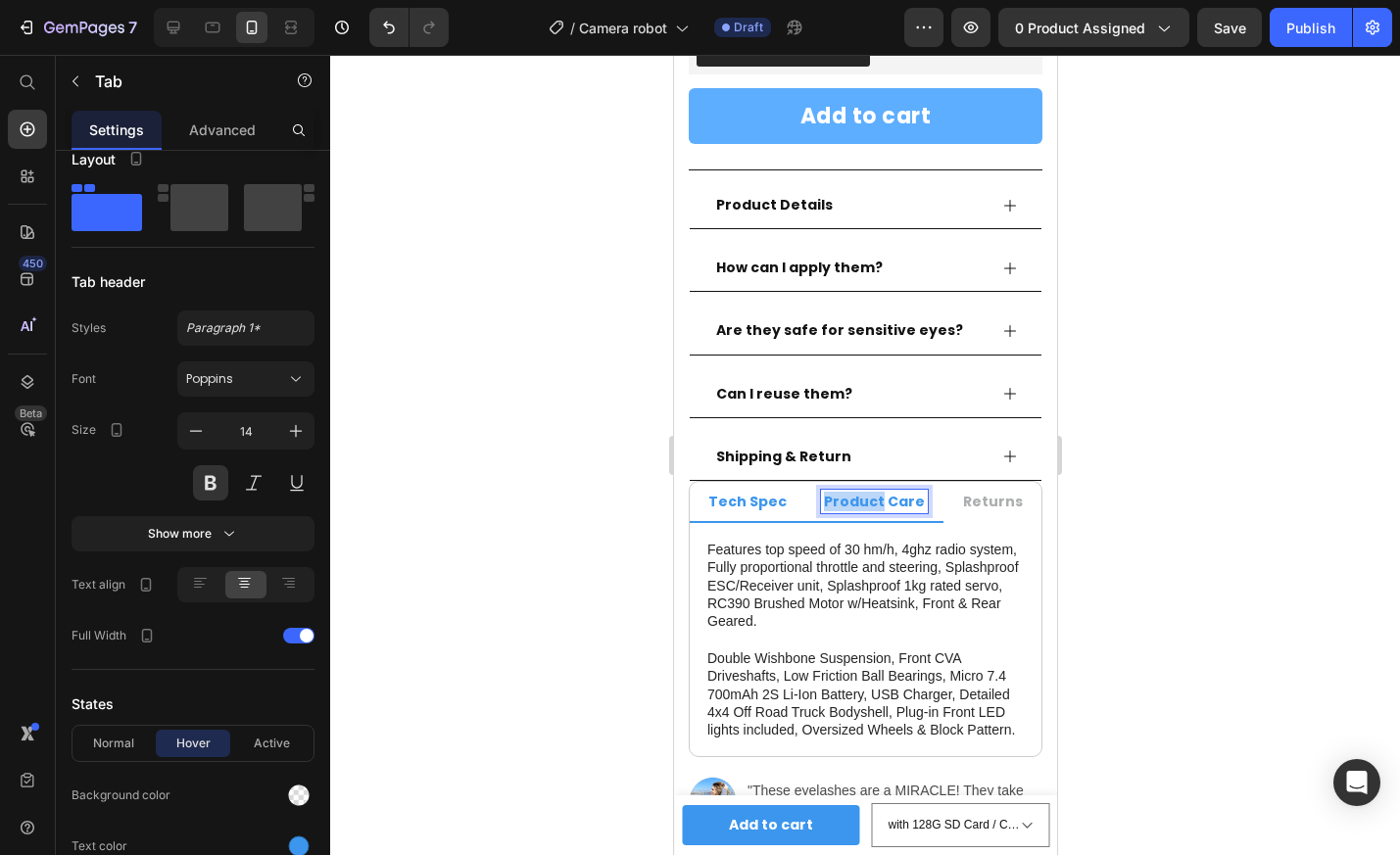 click on "Product Care" at bounding box center (873, 501) 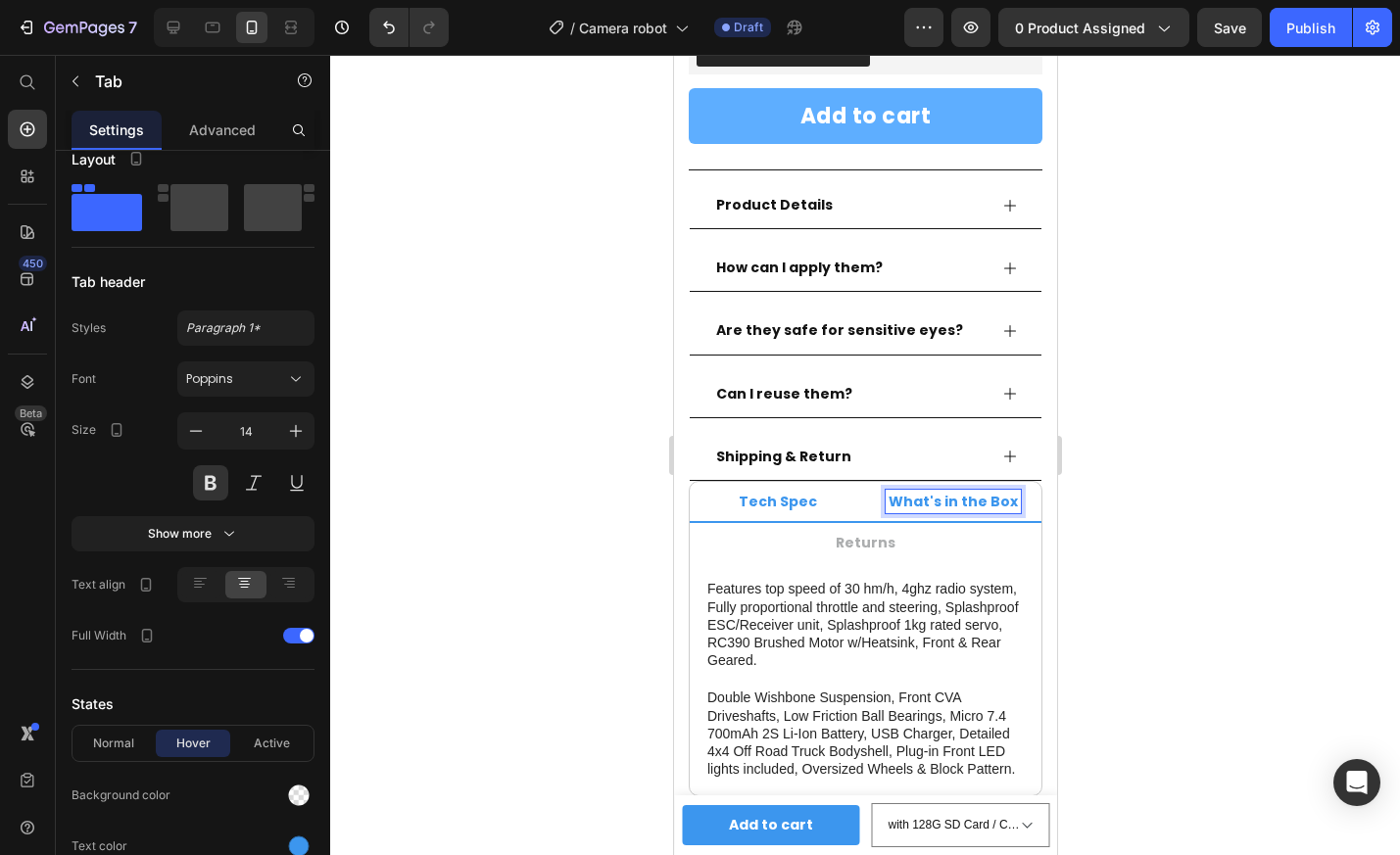 click 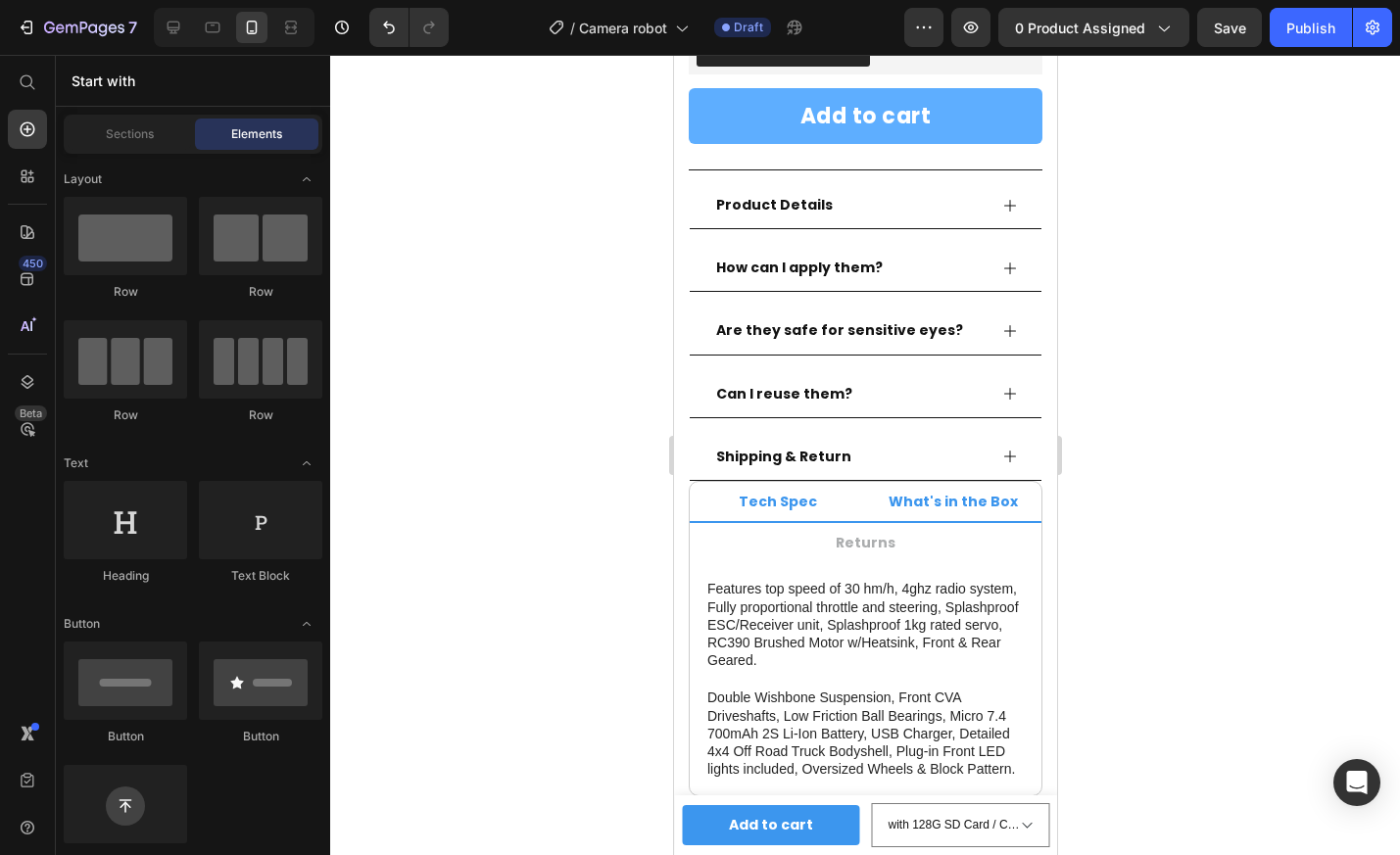 click 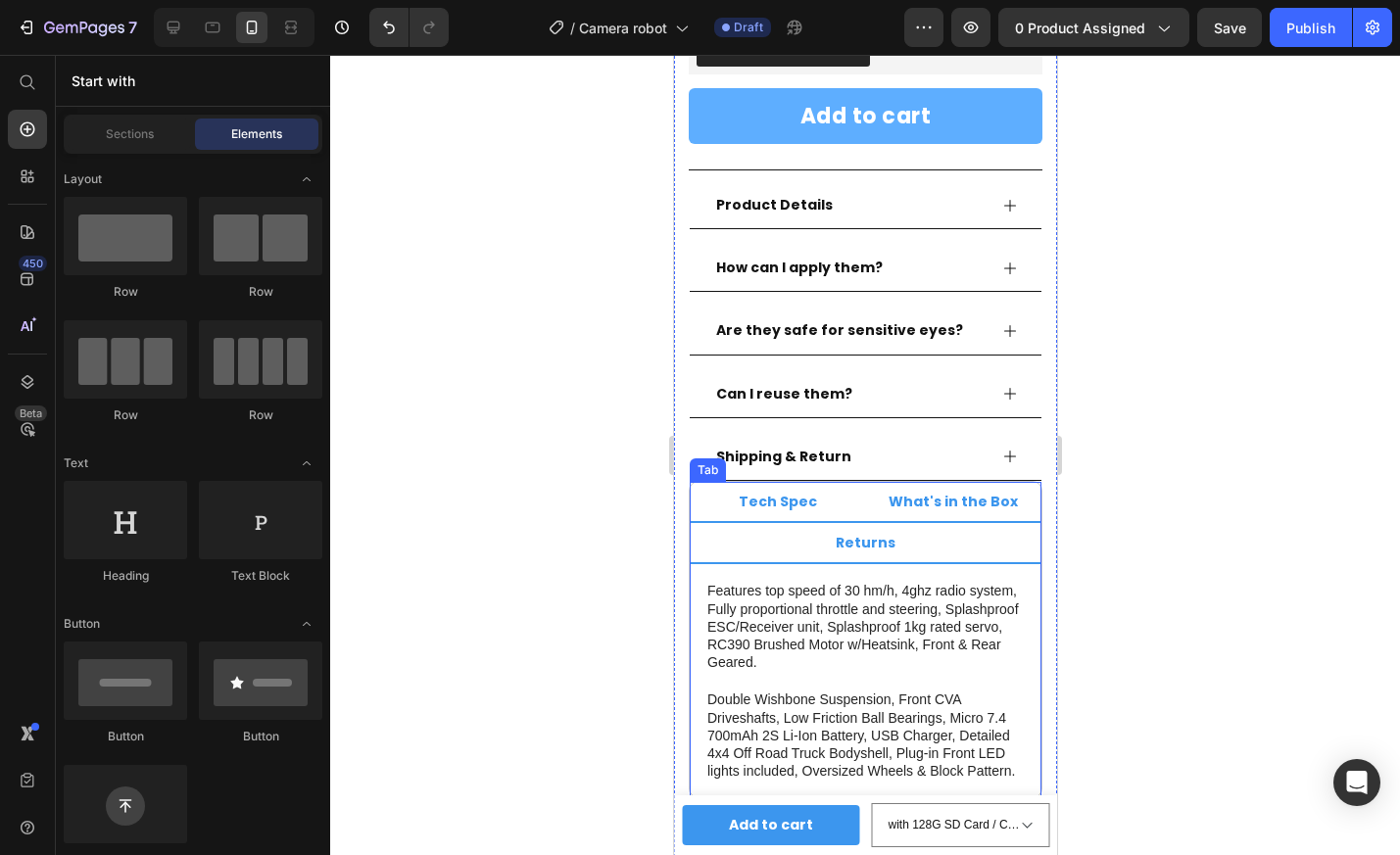 click on "Returns" at bounding box center [864, 544] 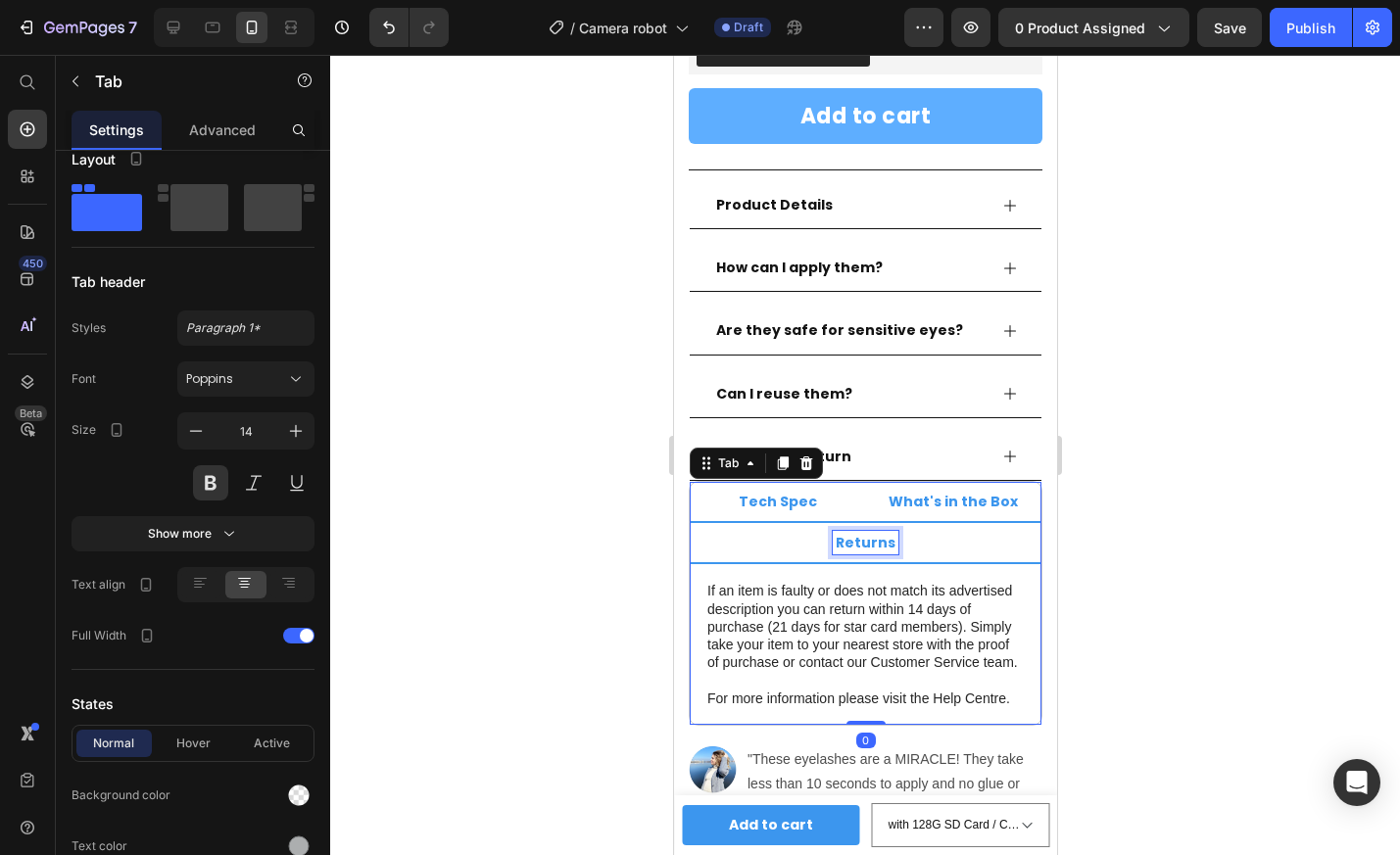 click on "Returns" at bounding box center [864, 543] 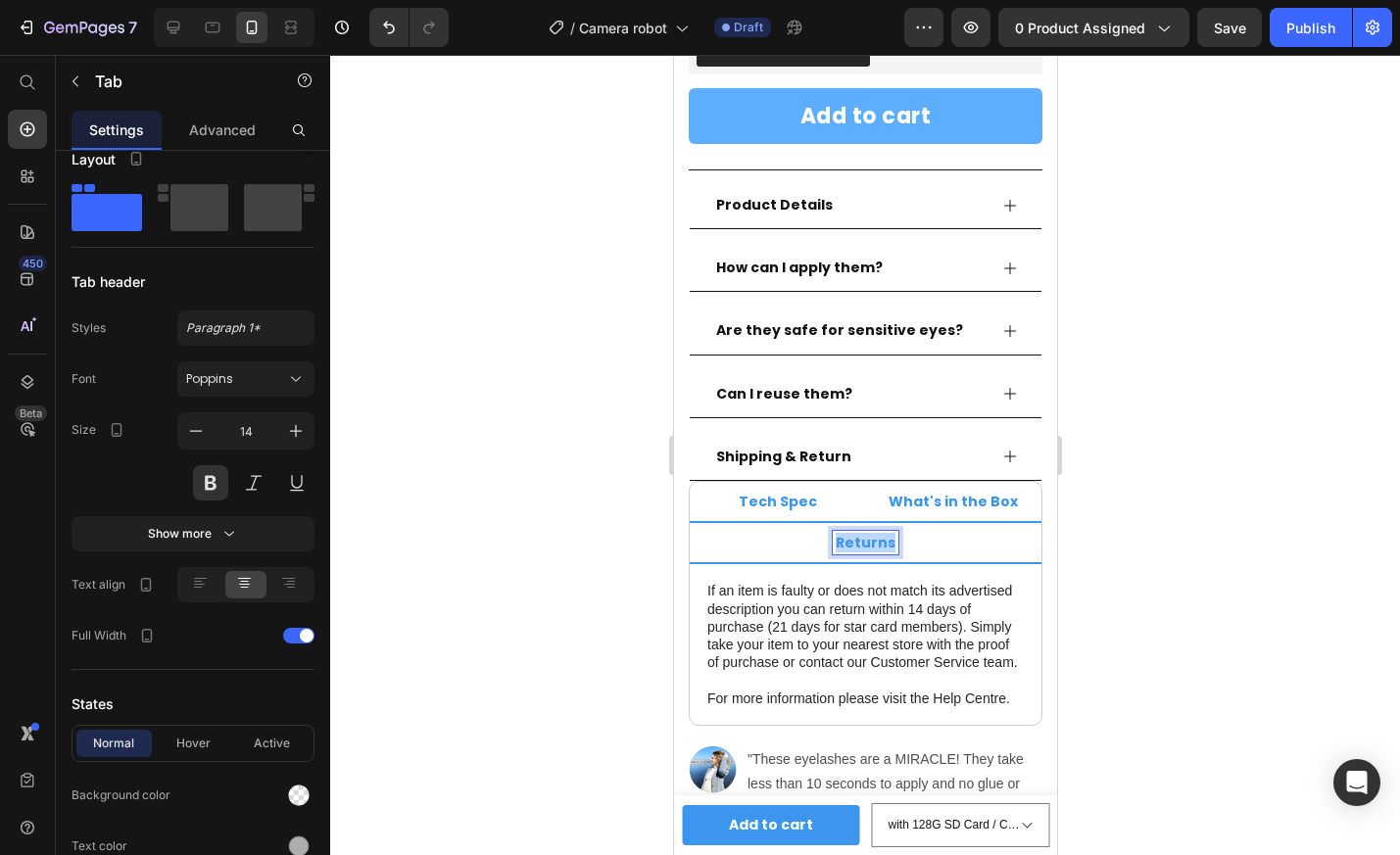 click on "Returns" at bounding box center [864, 543] 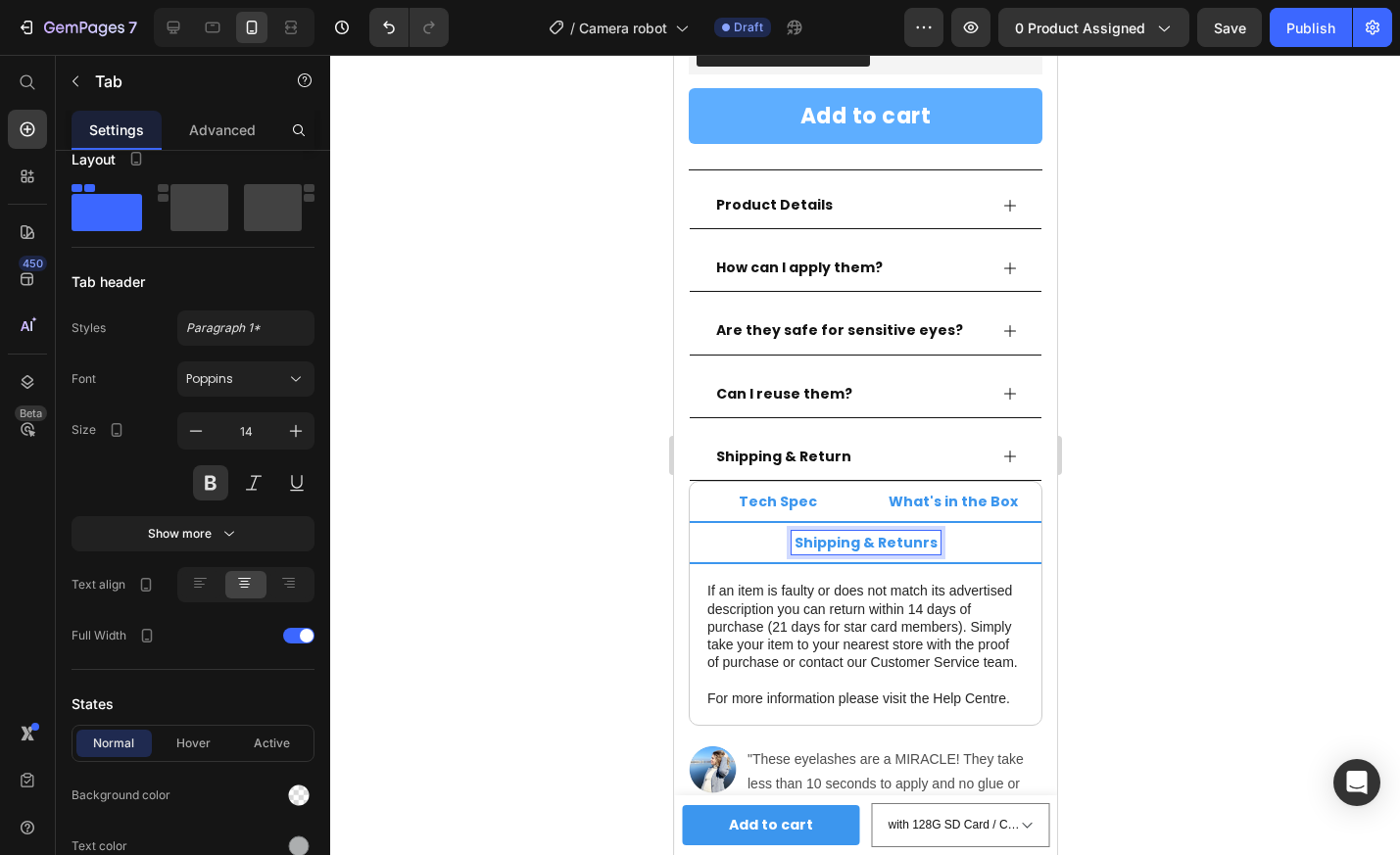 click 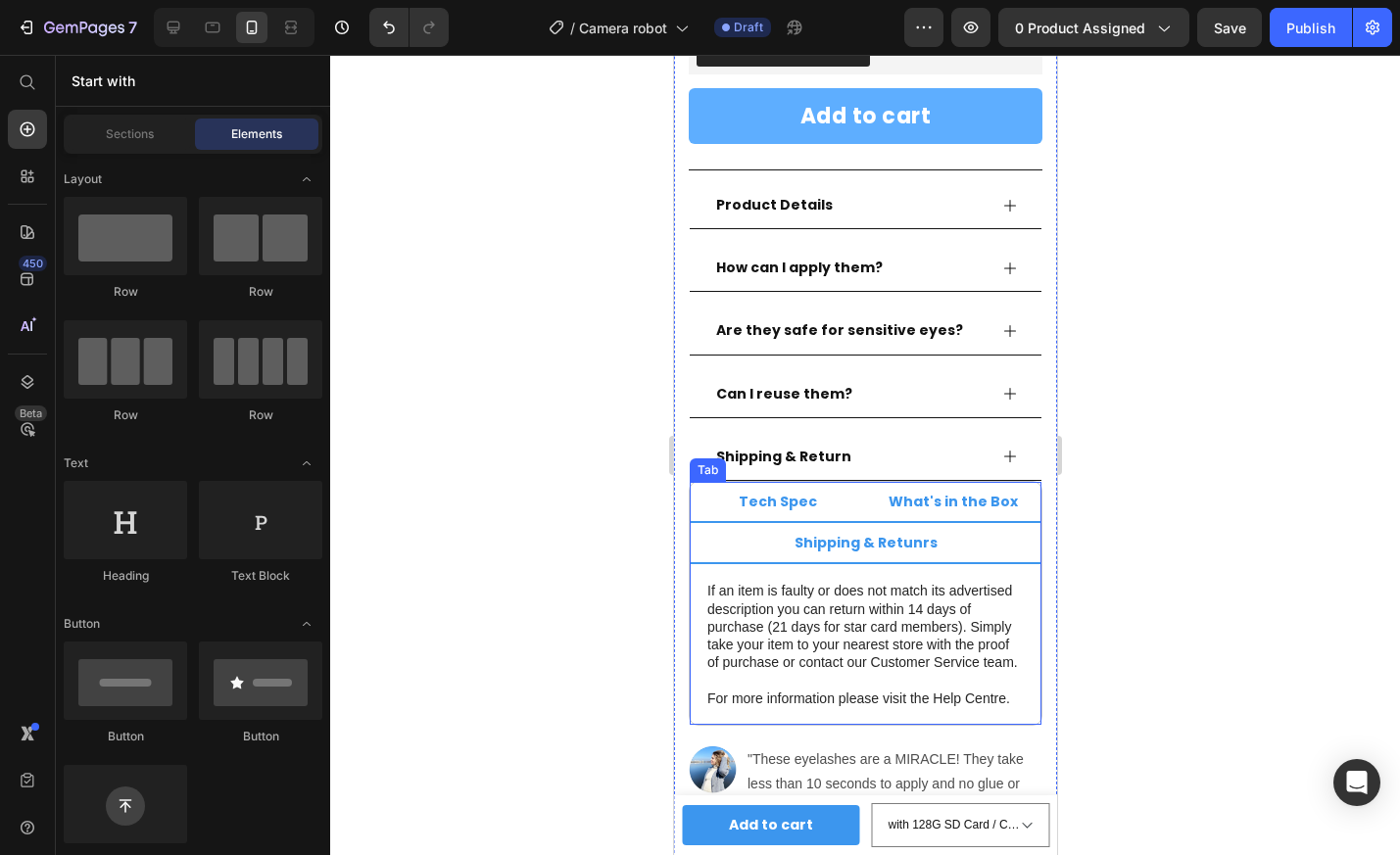 click on "Tech Spec" at bounding box center (777, 501) 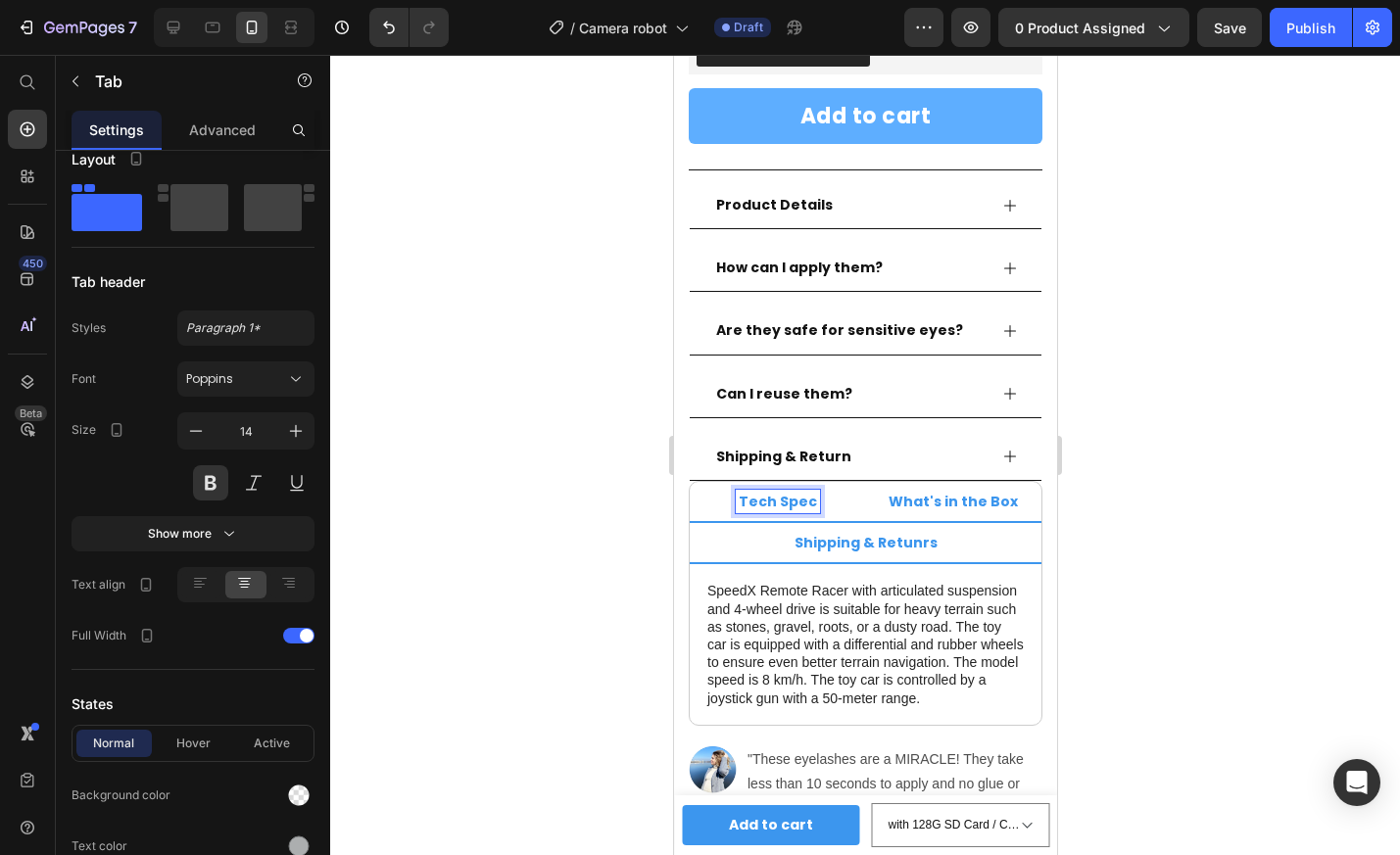 click on "Tech Spec" at bounding box center (777, 501) 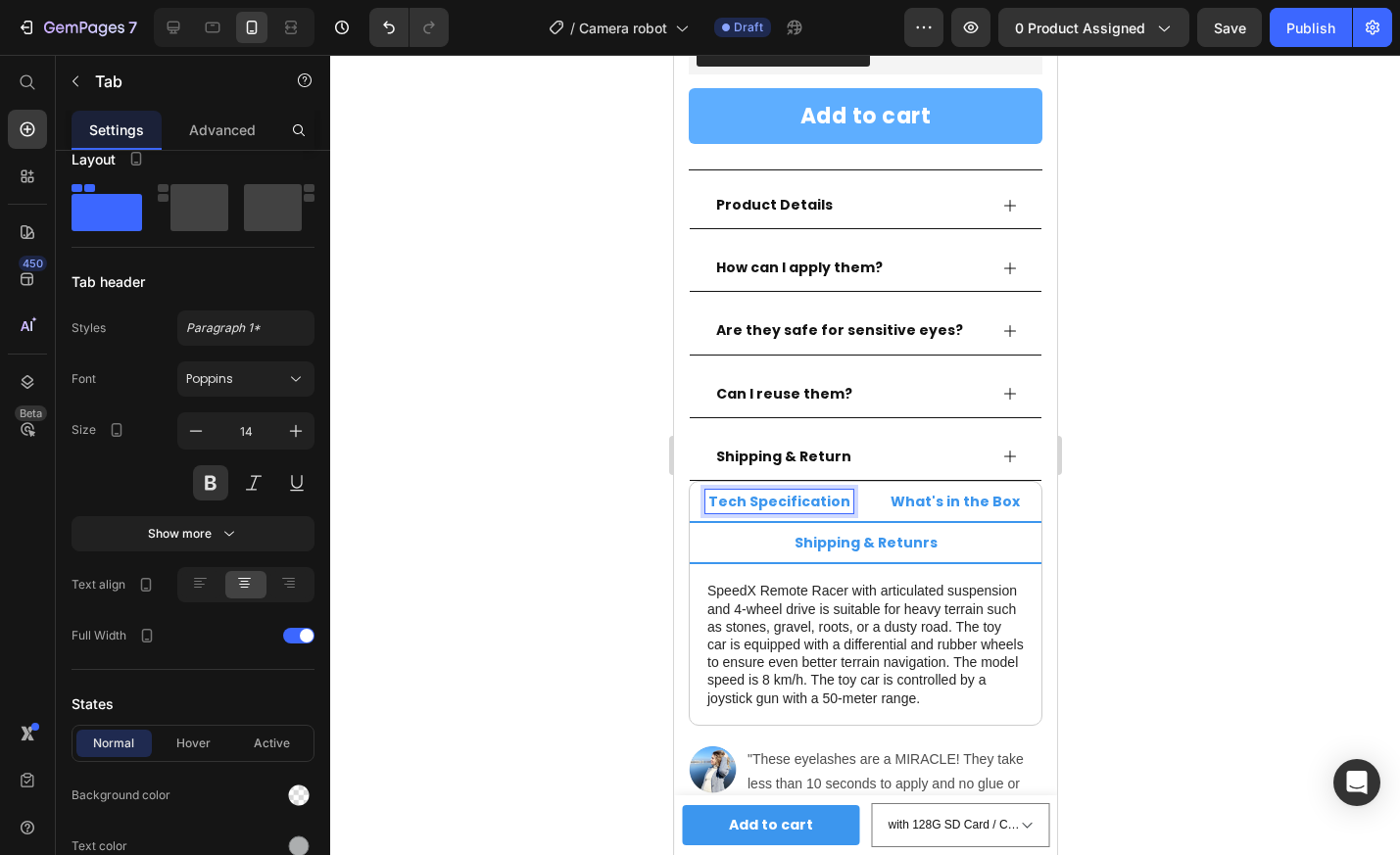 click 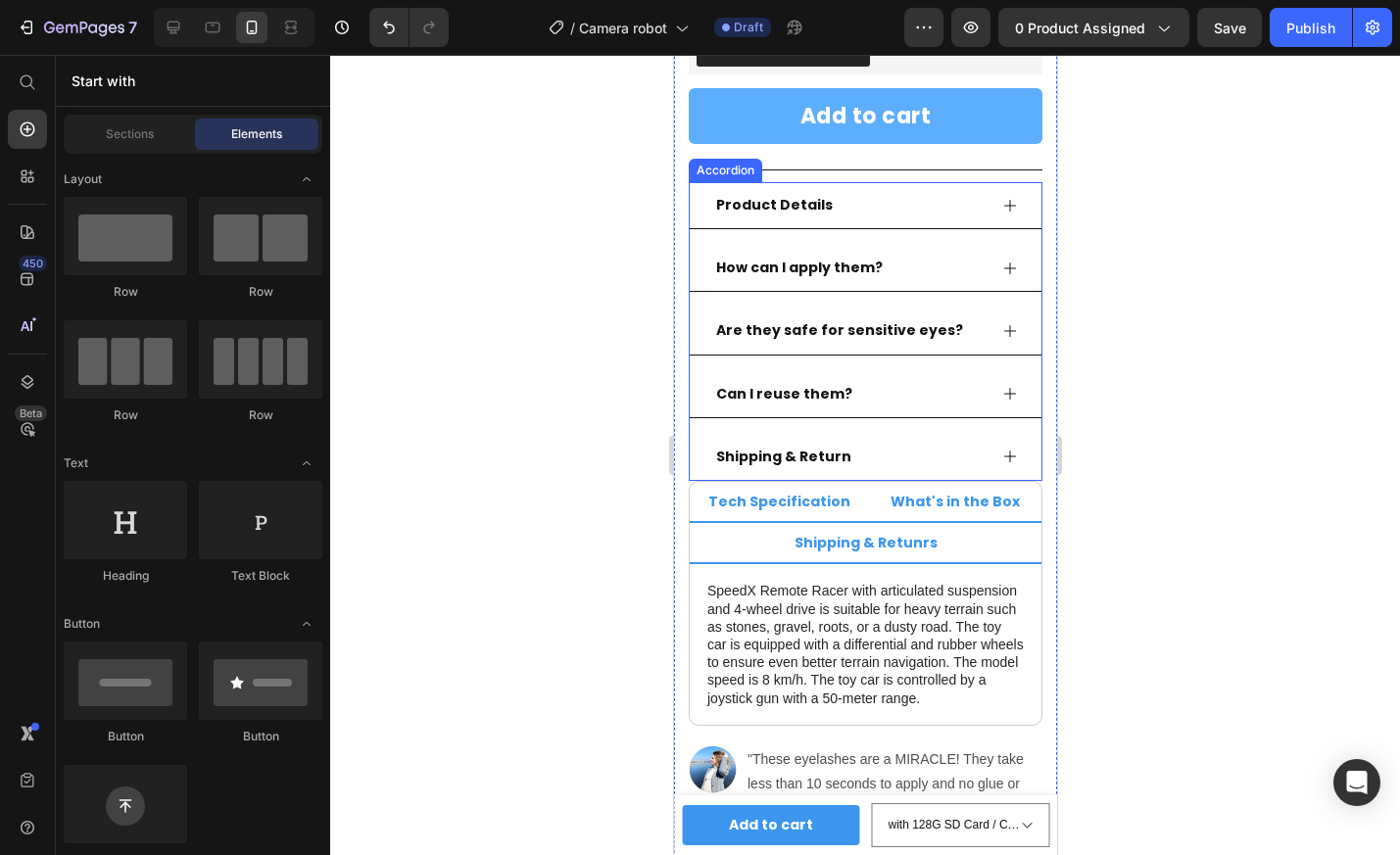 click on "Shipping & Return" at bounding box center [864, 457] 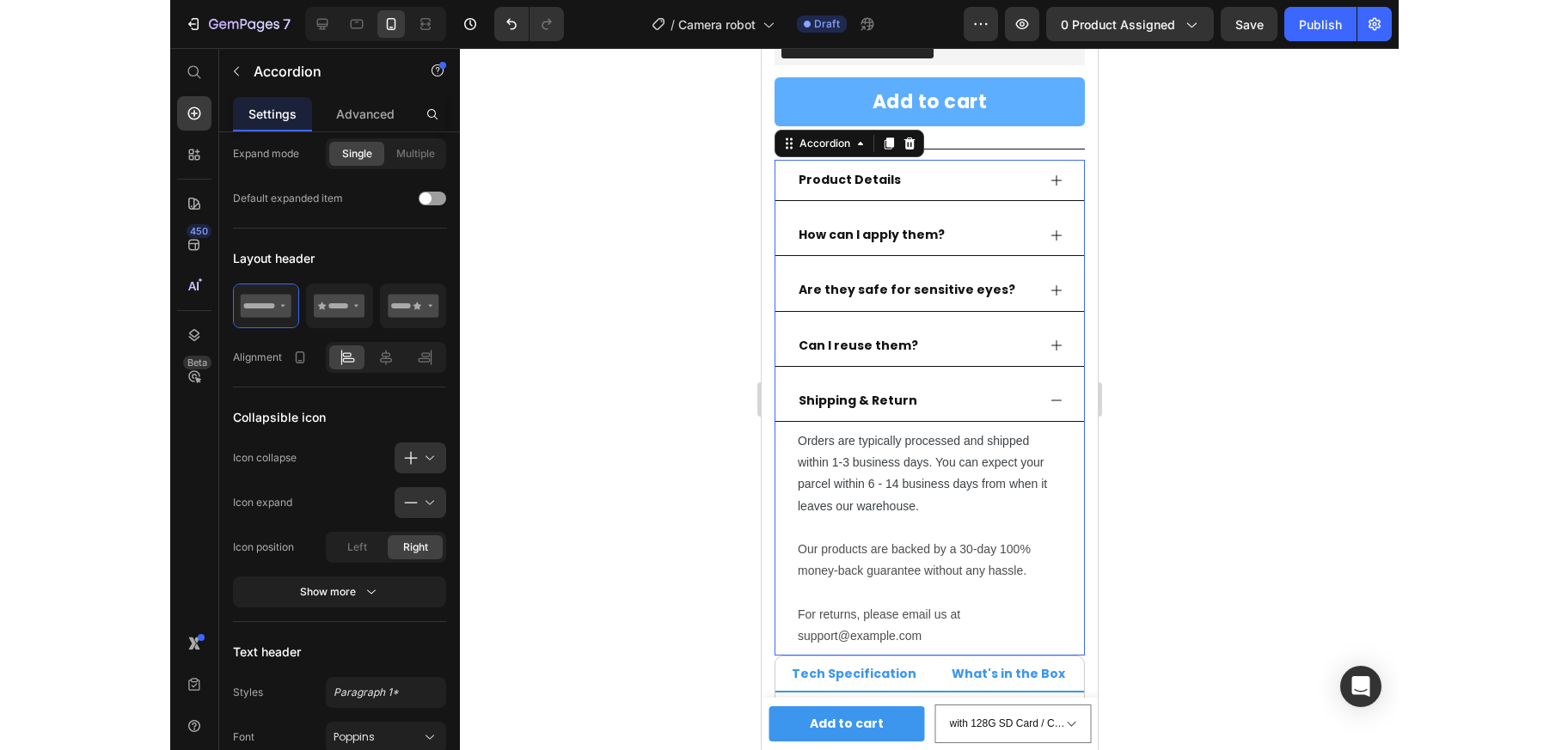 scroll, scrollTop: 0, scrollLeft: 0, axis: both 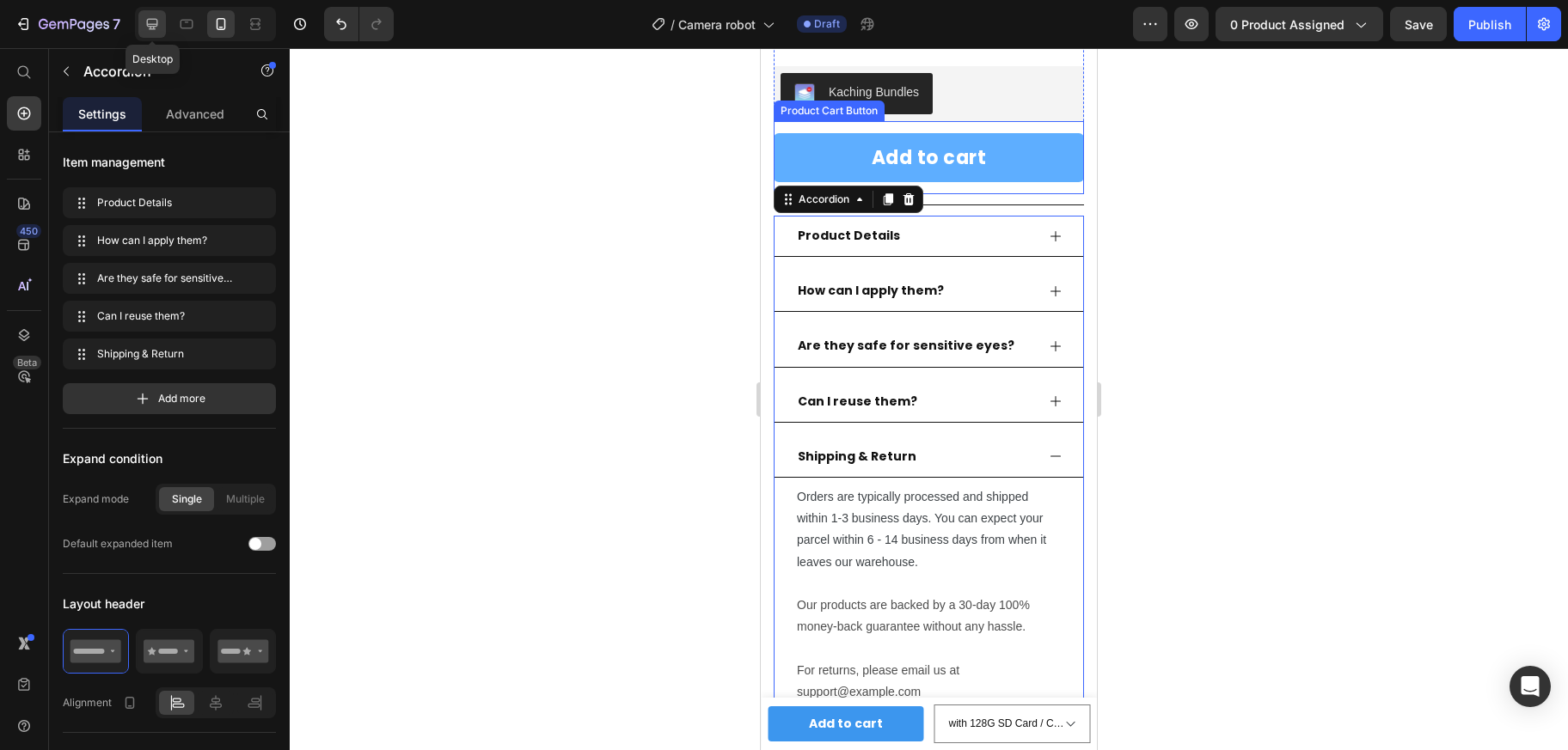 click 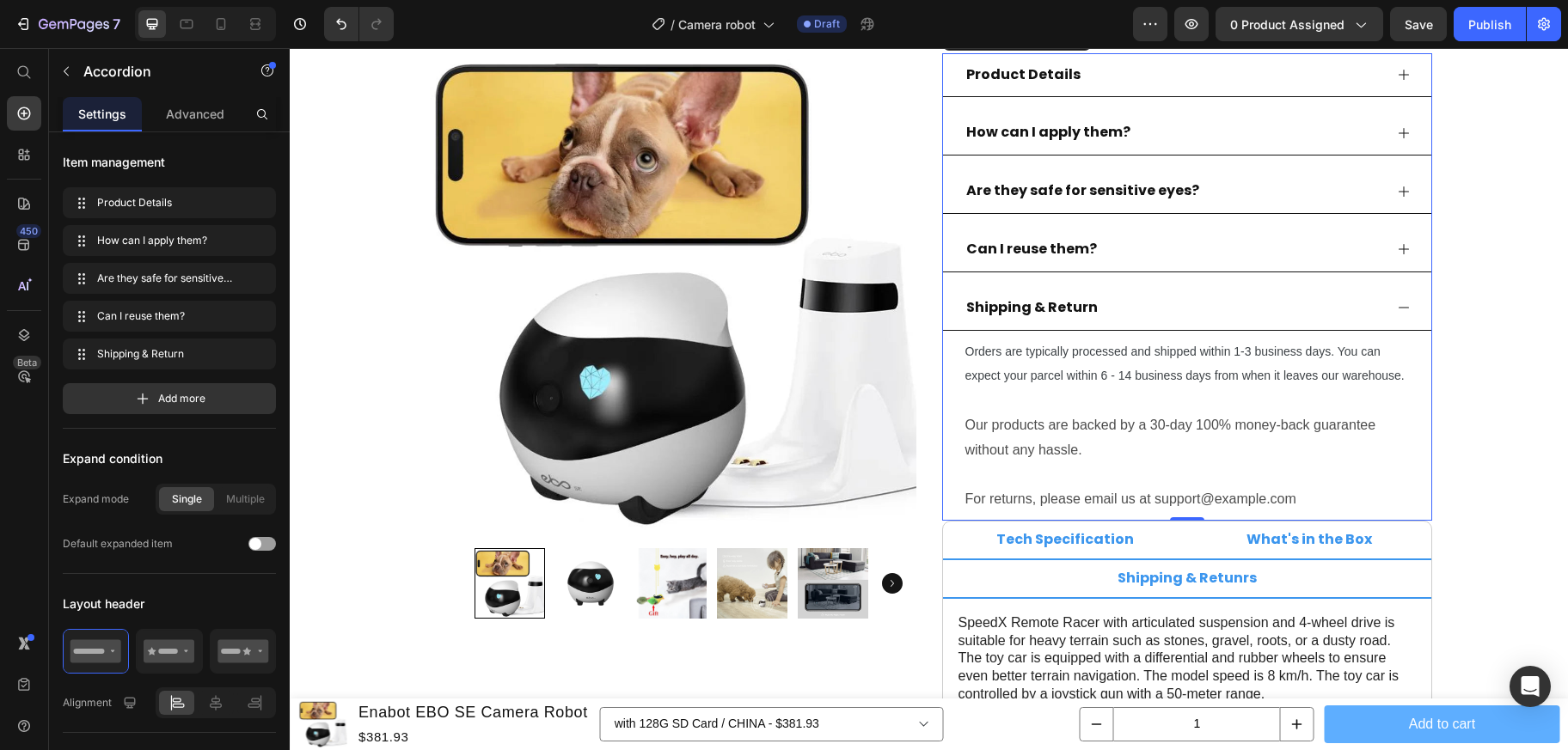 scroll, scrollTop: 584, scrollLeft: 0, axis: vertical 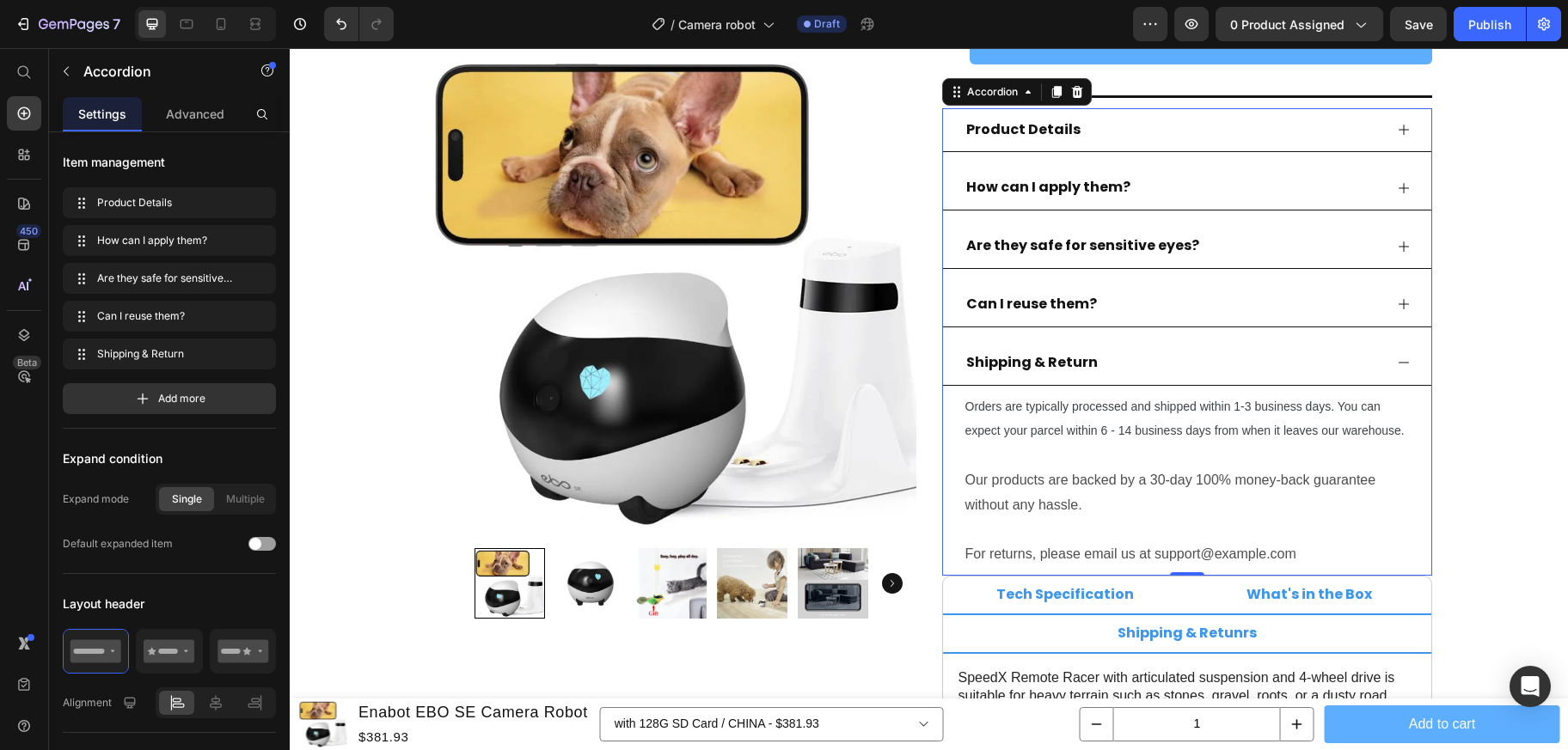 click 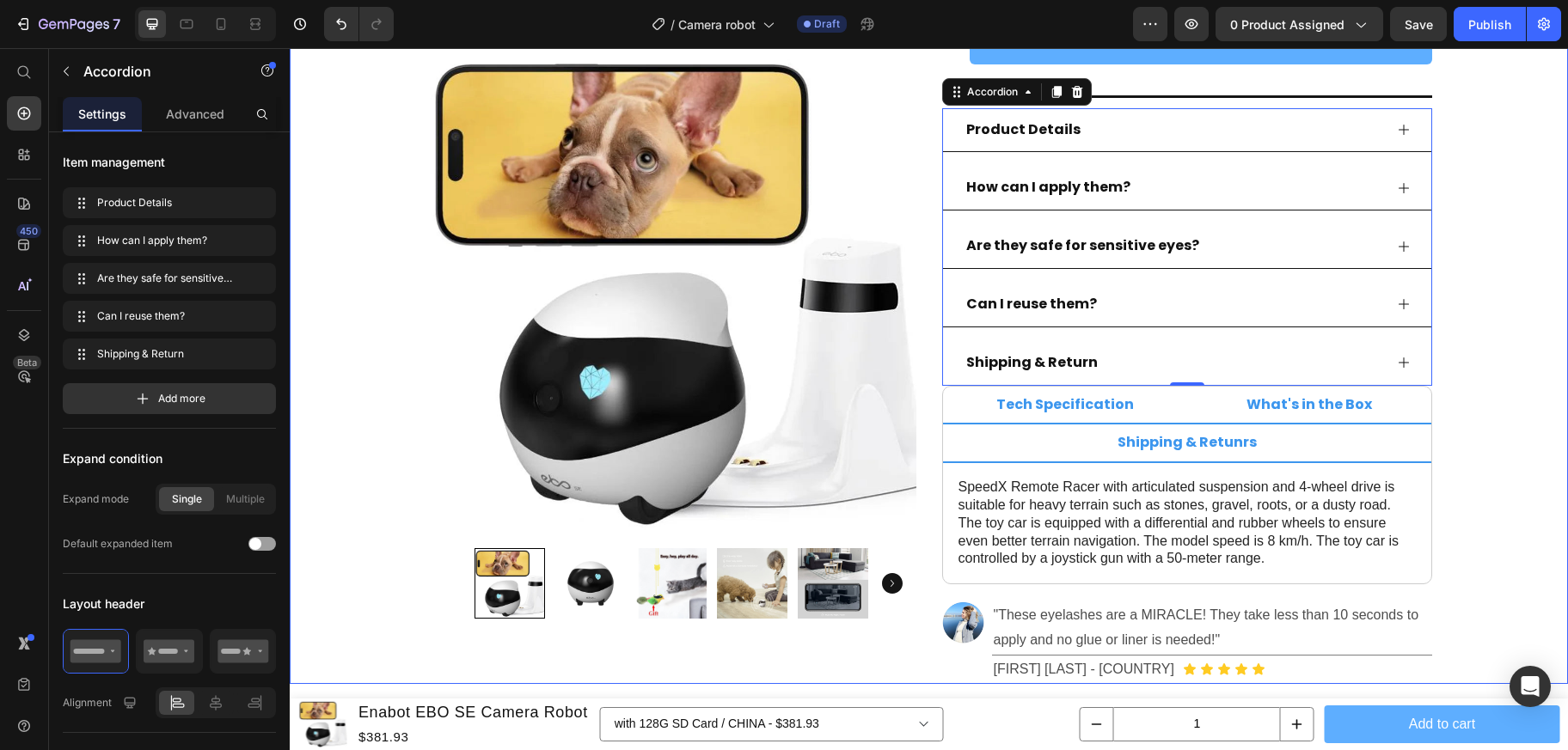 click on "Product Images Row Row Enabot EBO SE Camera Robot Product Title Icon Icon Icon Icon Icon Icon List 4.8/5 l 5000+ Satisfied Girlies Text Block Row                Title Line Enhance your look in seconds with our double-strength magnetic lashes, designed for quick application and all-day glamour Text Block Enhance your look in seconds with our double-strength magnetic lashes, designed for quick application and all-day glamour Text block Icon COMFORTABLE  ALL-DAYWEAR Text Block Row Icon REUSABLE FOR UP  TO 3 MONTHS Text Block Row Row Icon QUICK, MESS-FREE SNAP ON DESIGN Text Block Row Icon WATER, SWEAT AND WIND RESISTANT Text Block Row Row Kaching Bundles Kaching Bundles Add to cart Product Cart Button Row                Title Line
Product Details
How can I apply them?
Are they safe for sensitive eyes?
Accordion" at bounding box center (928, 112) 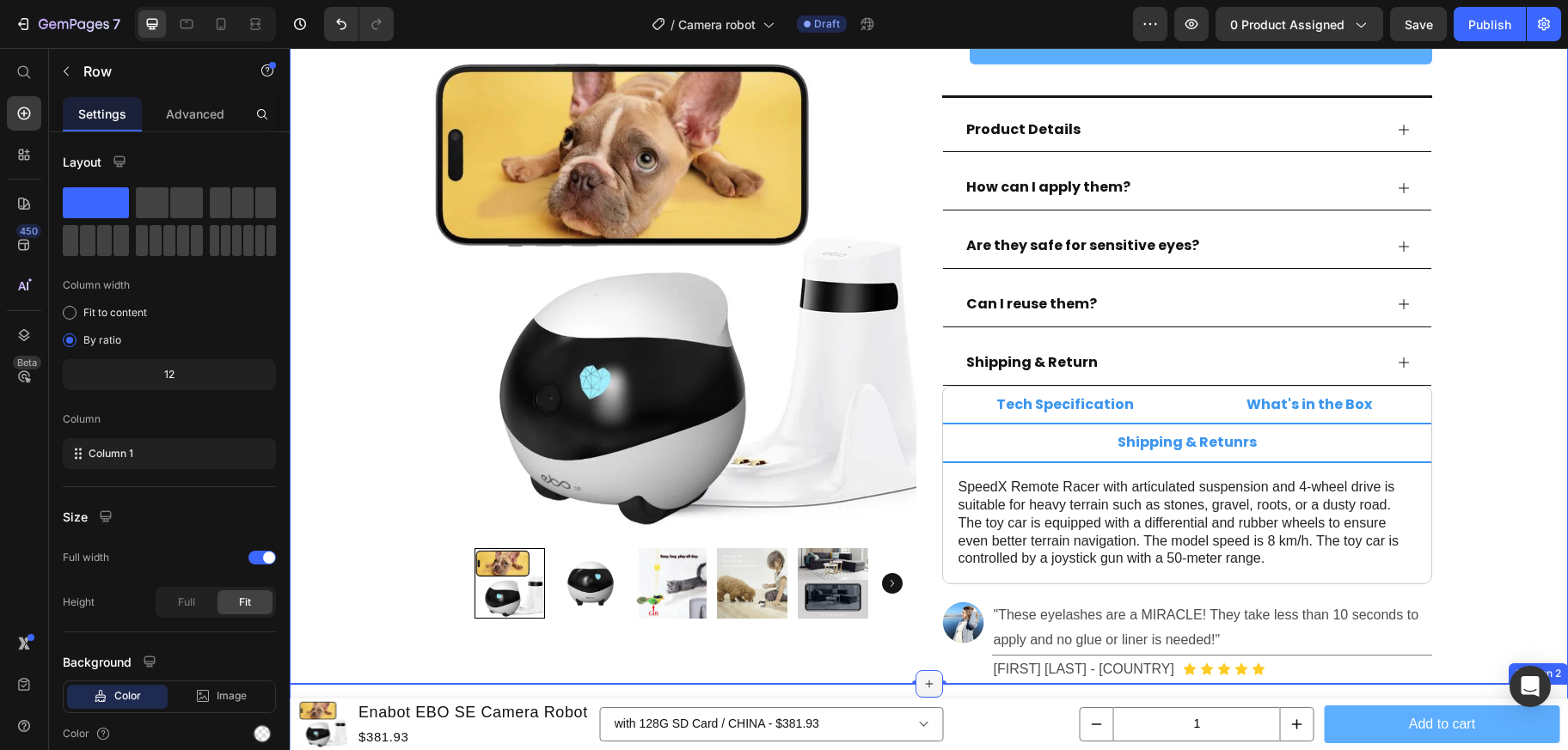 click at bounding box center [929, 684] 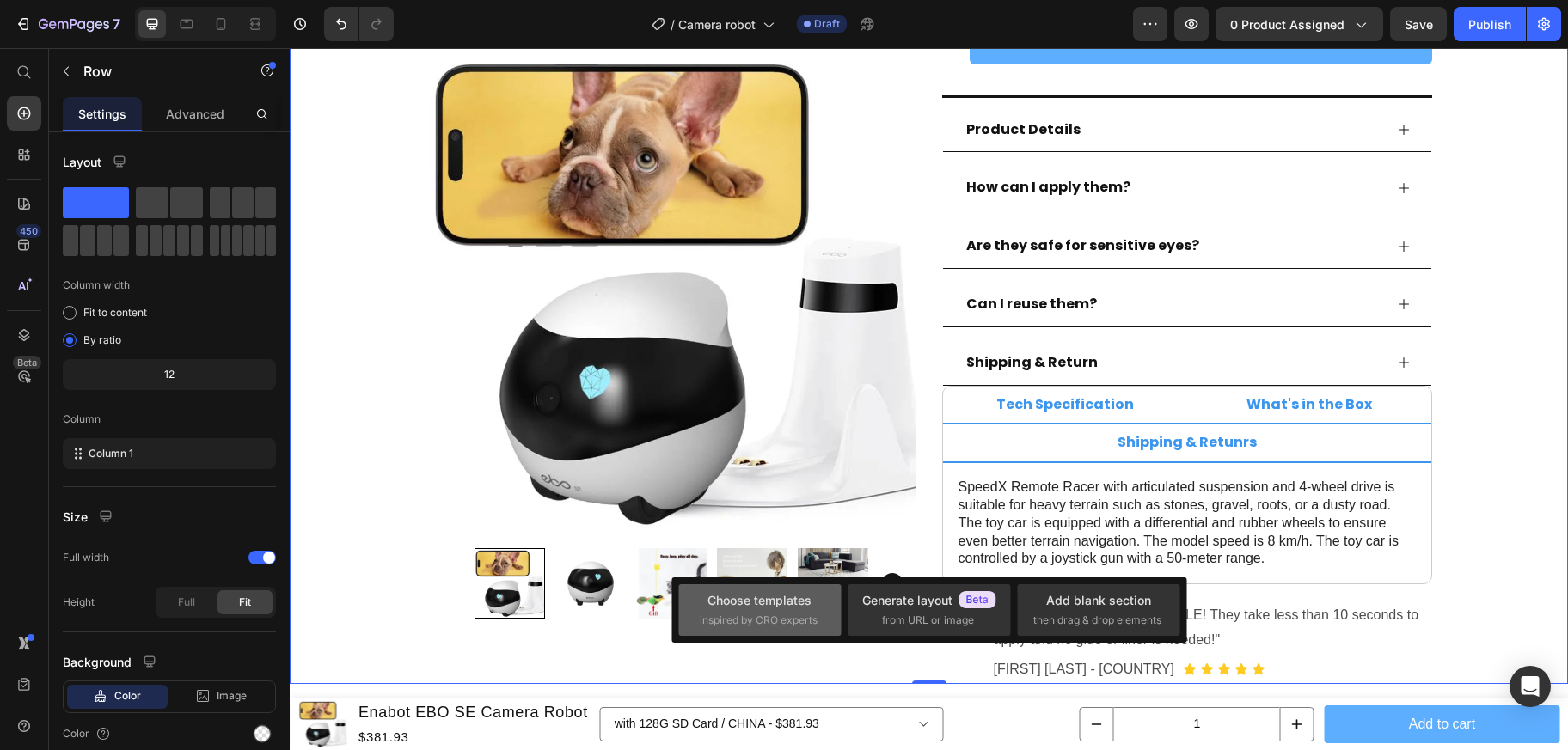 click on "inspired by CRO experts" at bounding box center [758, 620] 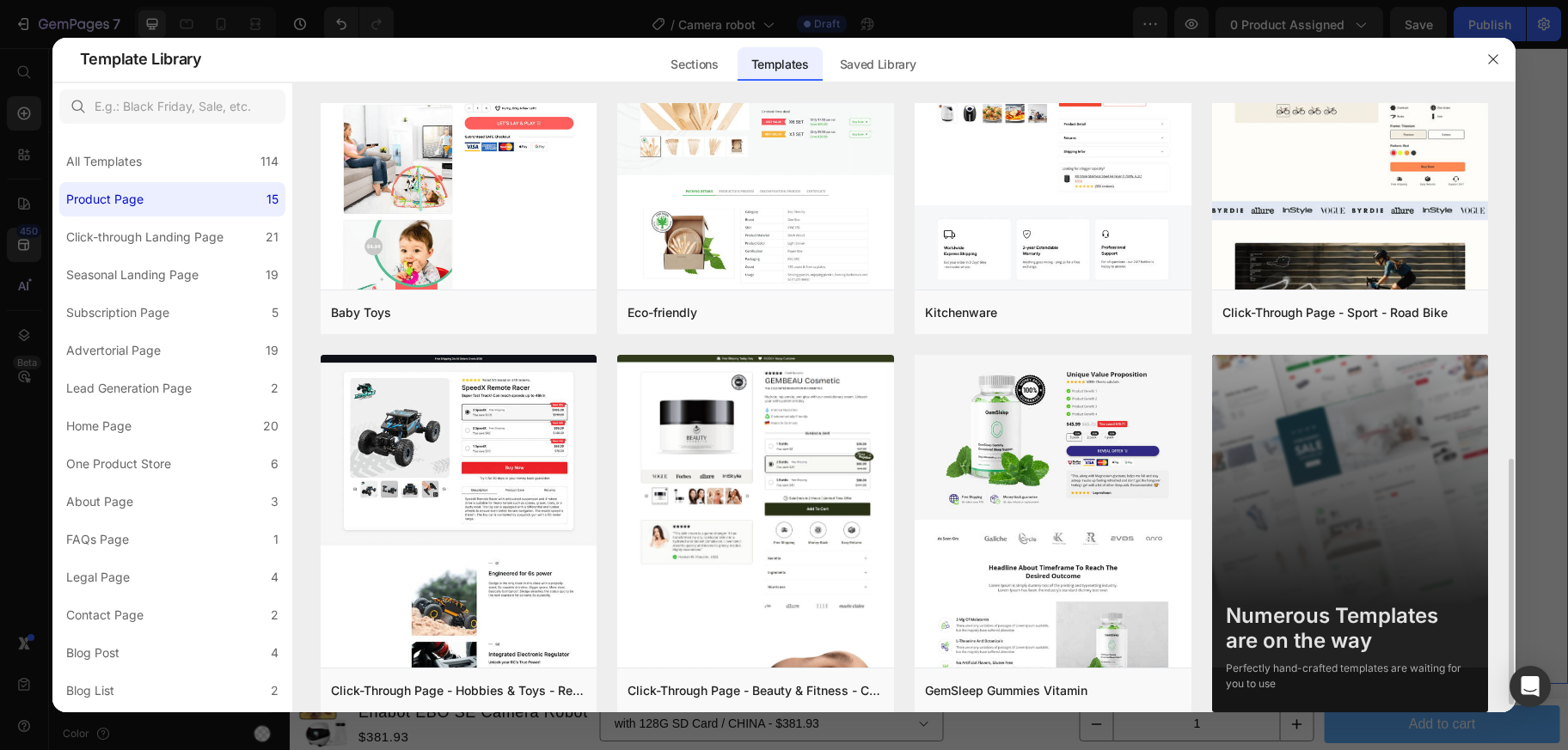 scroll, scrollTop: 900, scrollLeft: 0, axis: vertical 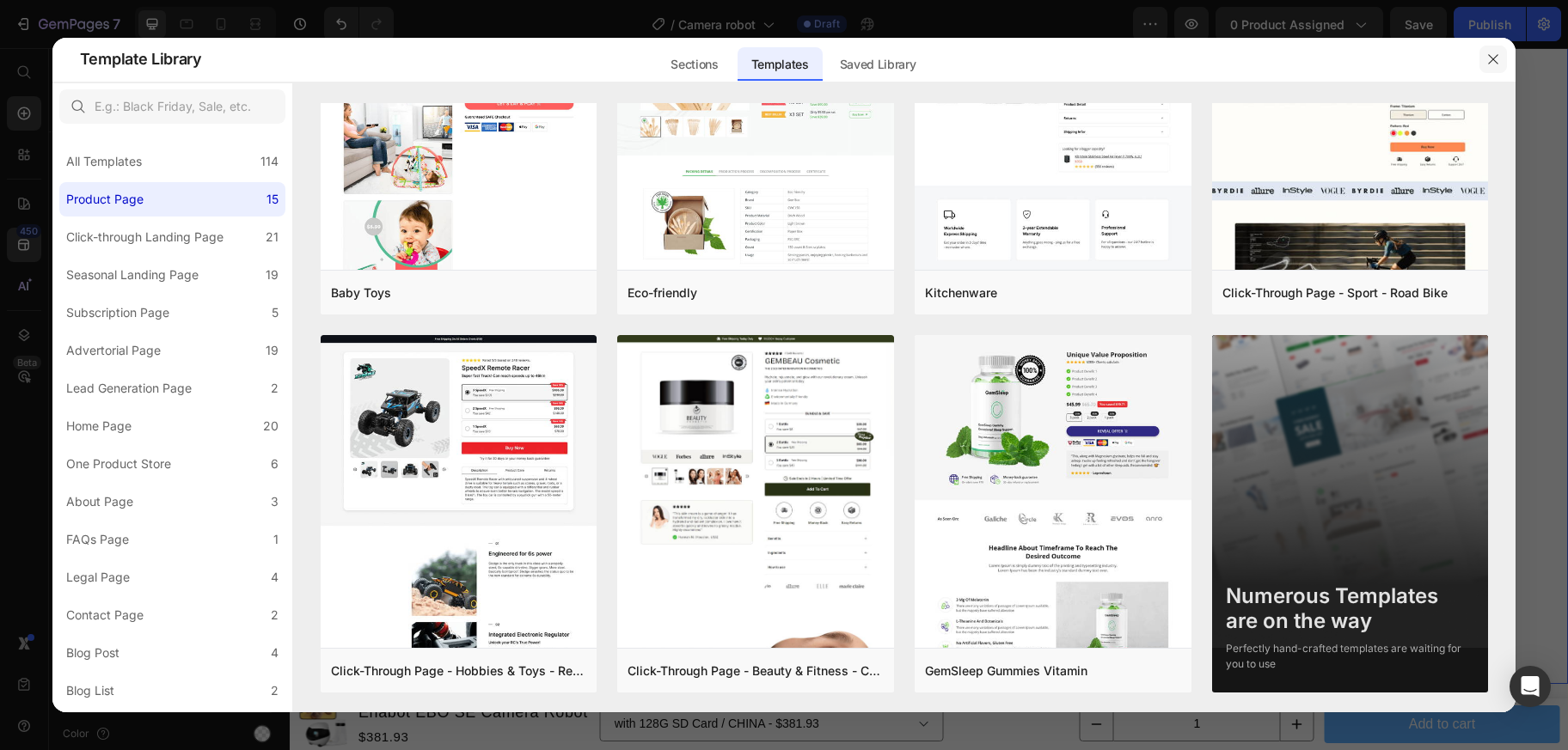 click 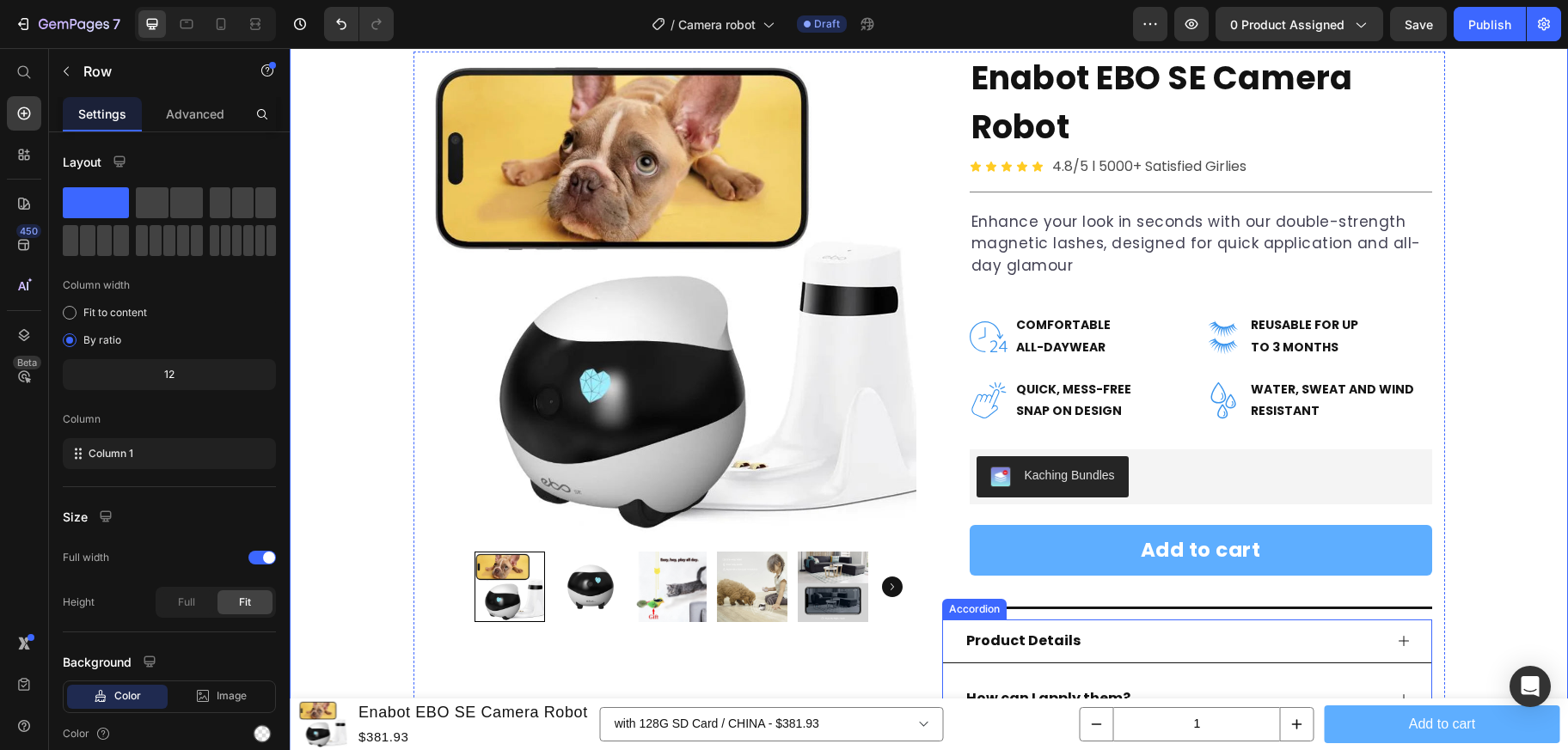 scroll, scrollTop: 0, scrollLeft: 0, axis: both 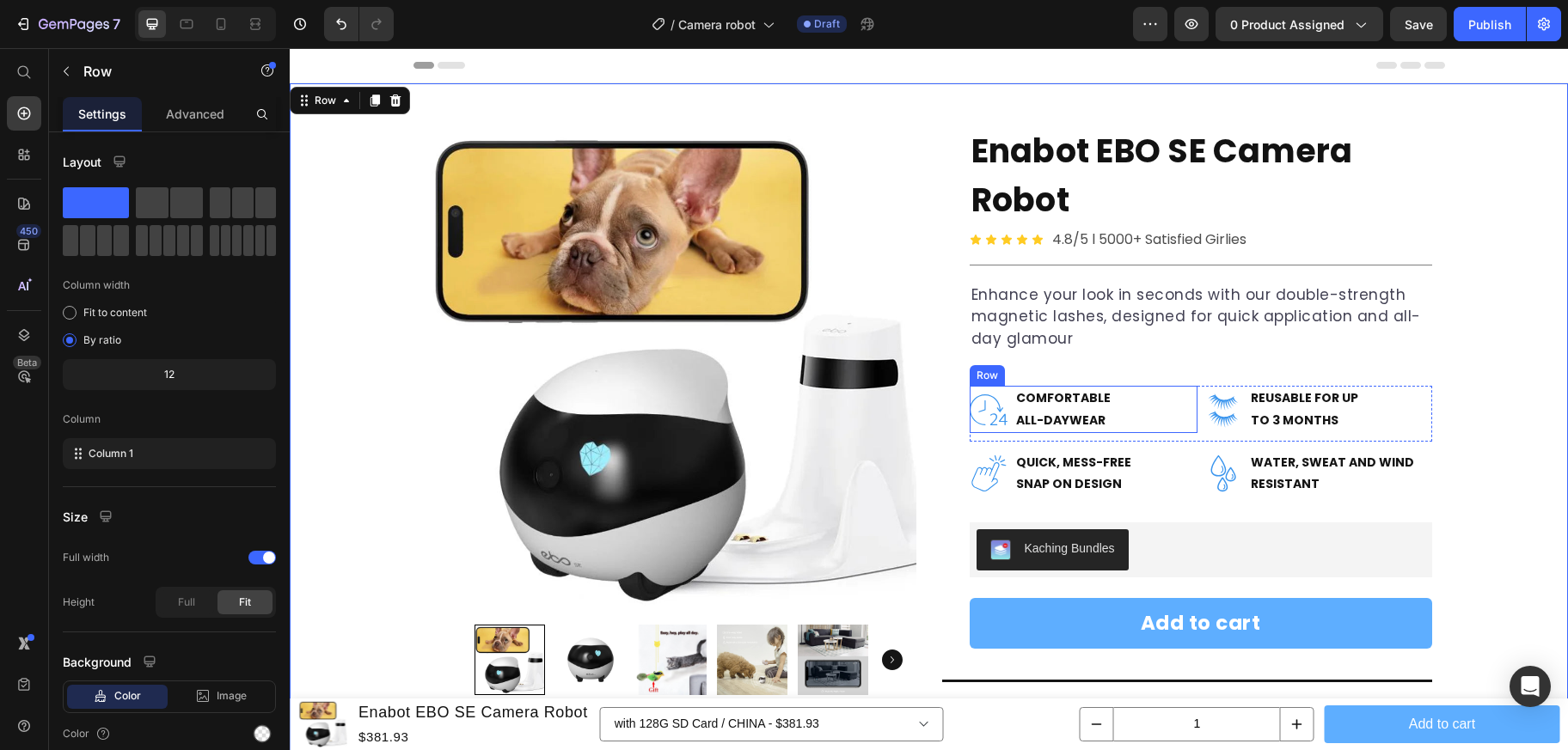 click on "Icon COMFORTABLE  ALL-DAYWEAR Text Block Row" at bounding box center [1083, 409] 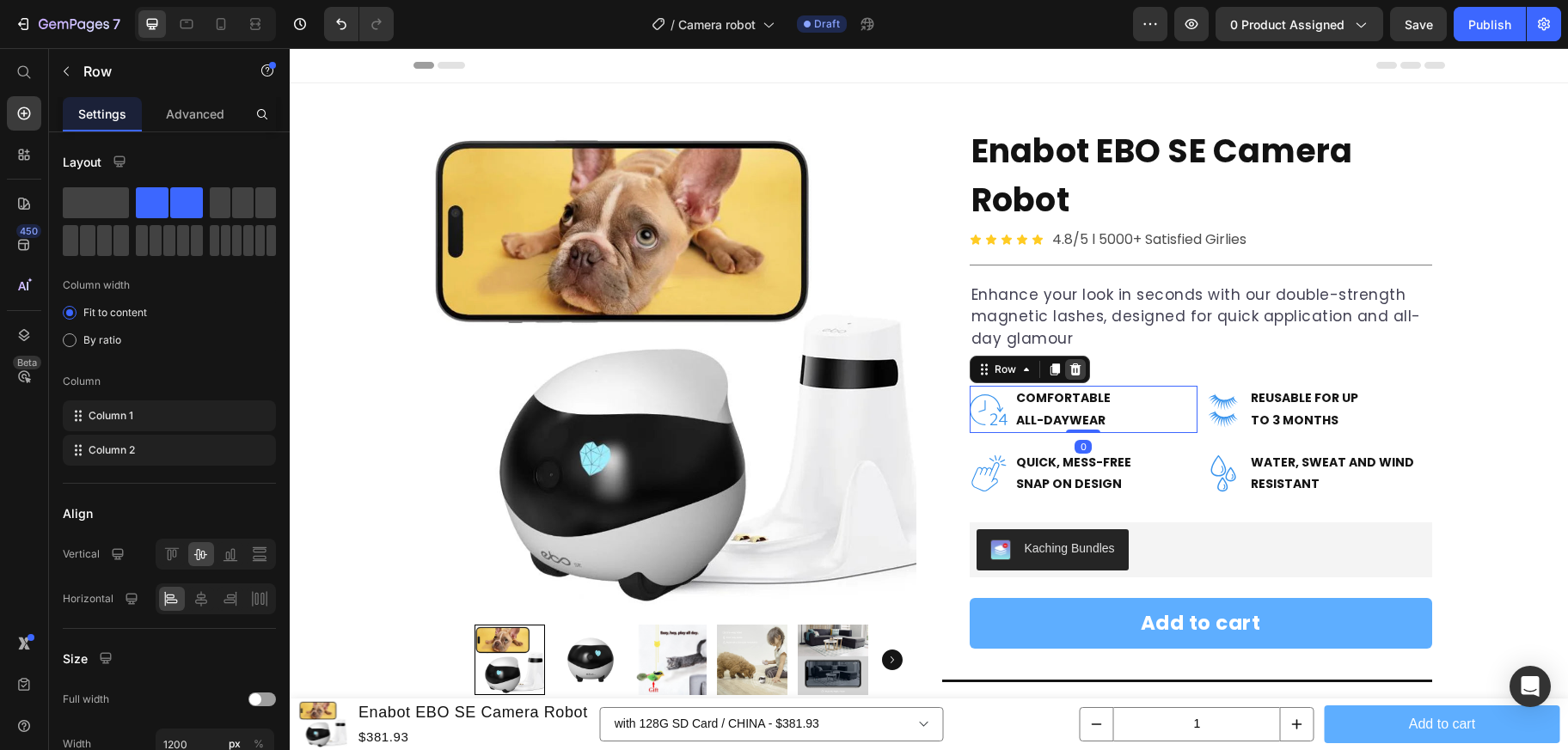 click 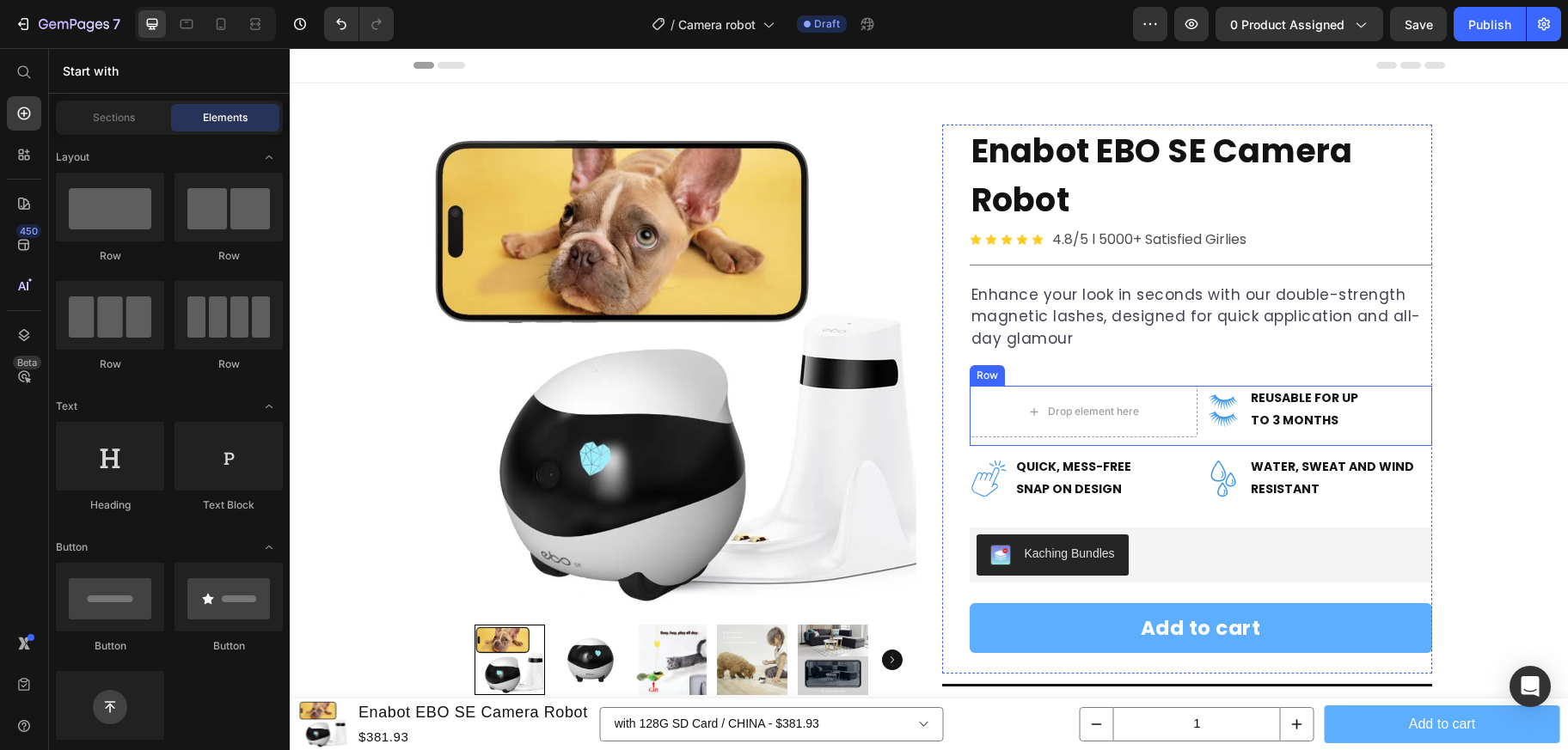 click on "Drop element here Icon REUSABLE FOR UP  TO 3 MONTHS Text Block Row Row" at bounding box center [1201, 416] 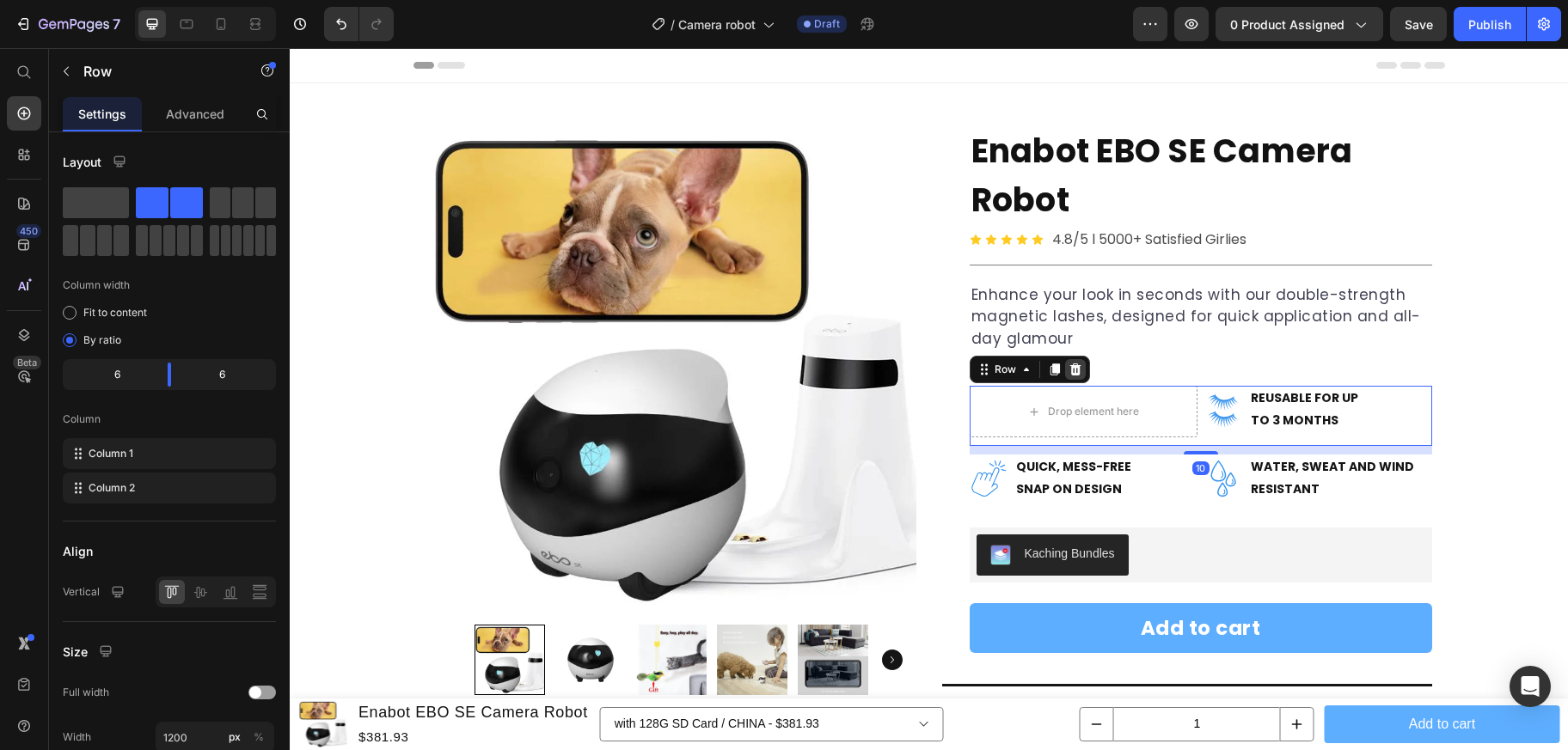click 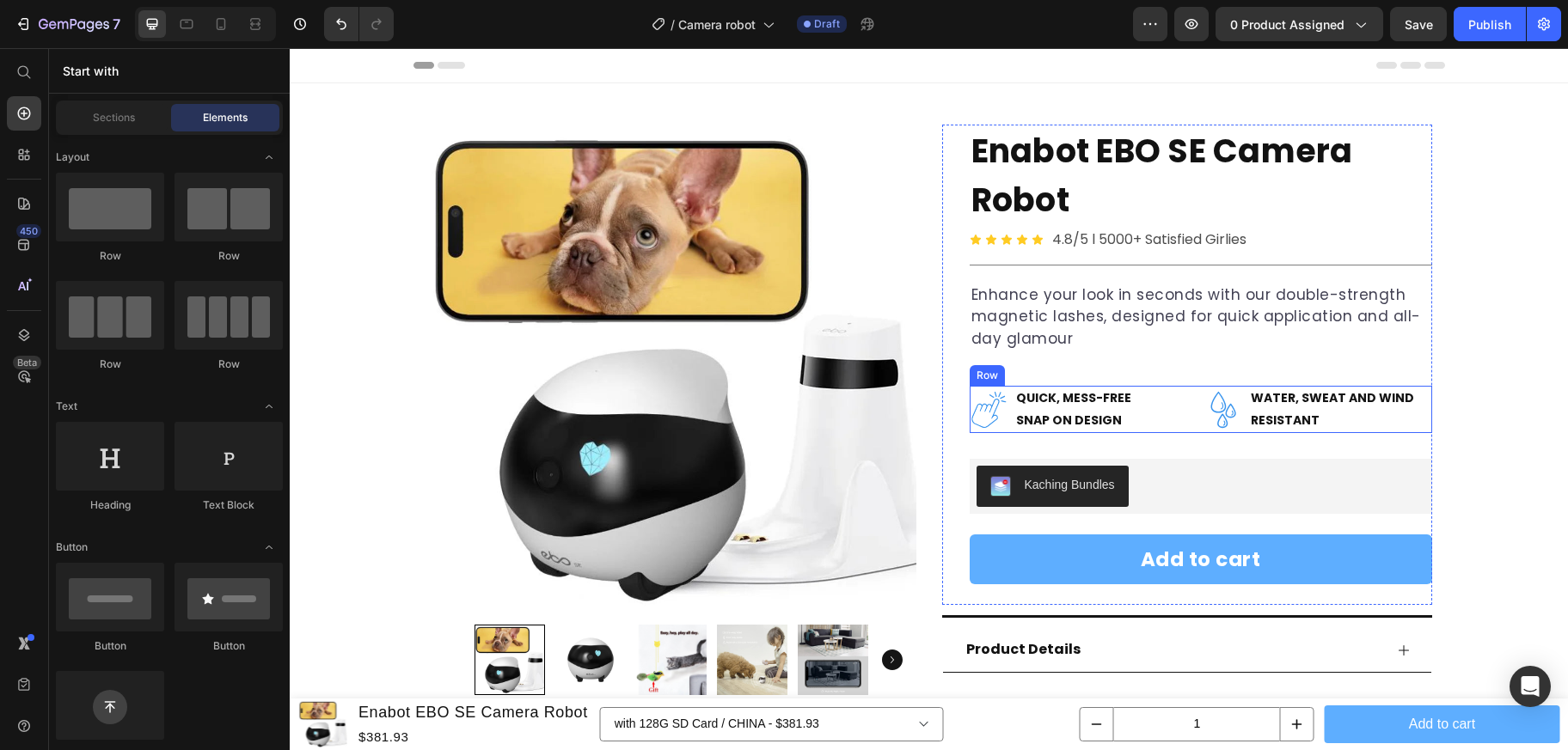 click on "Icon QUICK, MESS-FREE SNAP ON DESIGN Text Block Row Icon WATER, SWEAT AND WIND RESISTANT Text Block Row Row" at bounding box center (1201, 409) 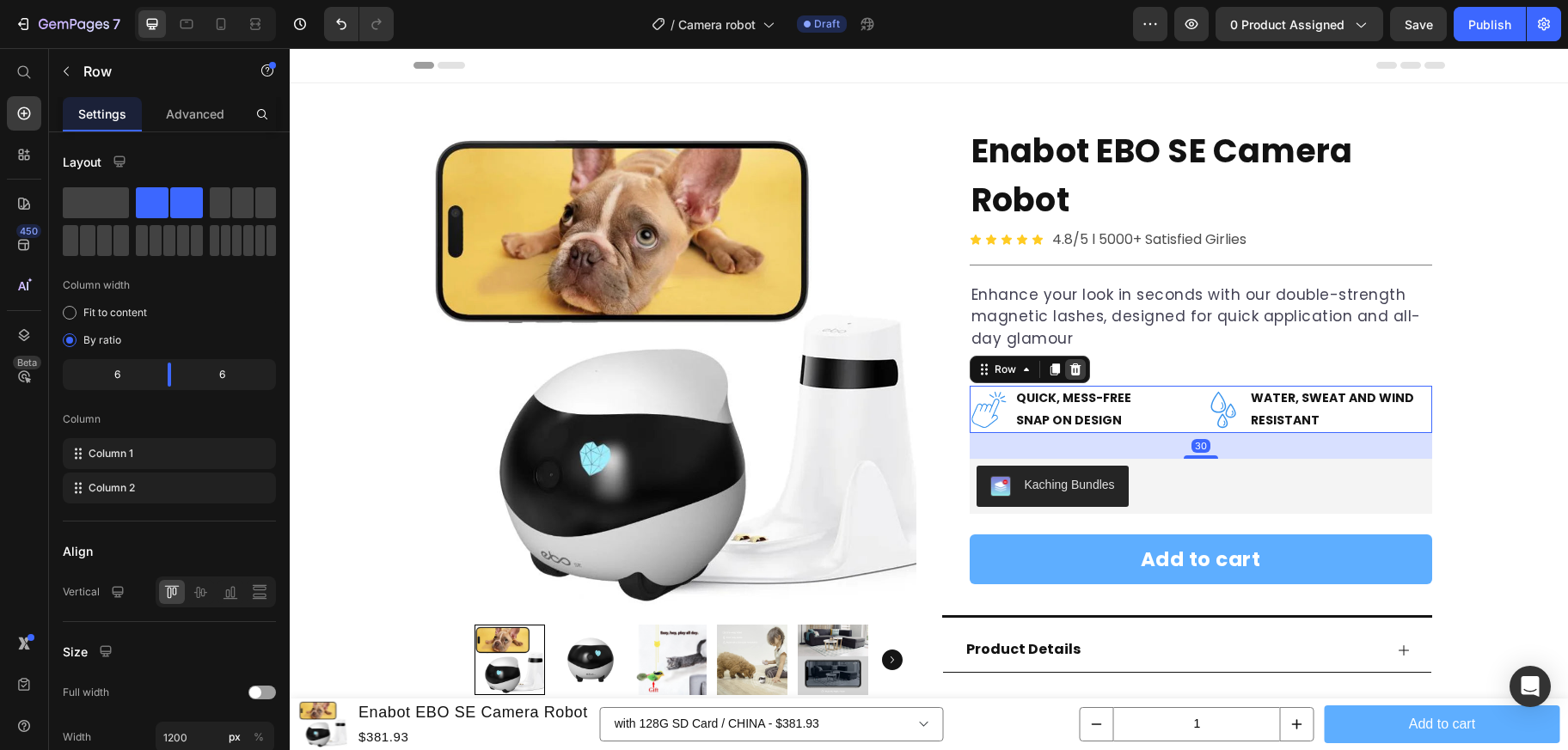 click 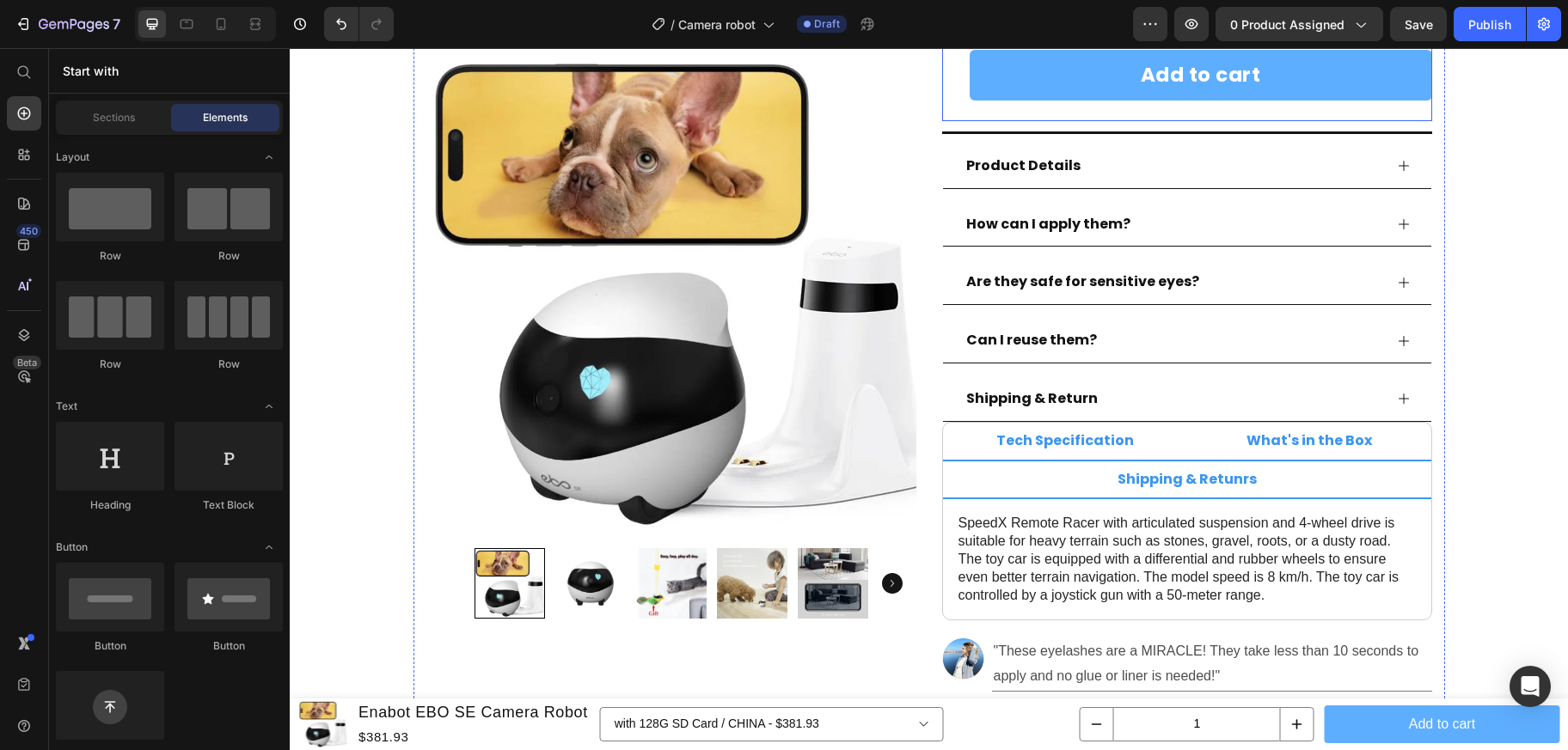 scroll, scrollTop: 413, scrollLeft: 0, axis: vertical 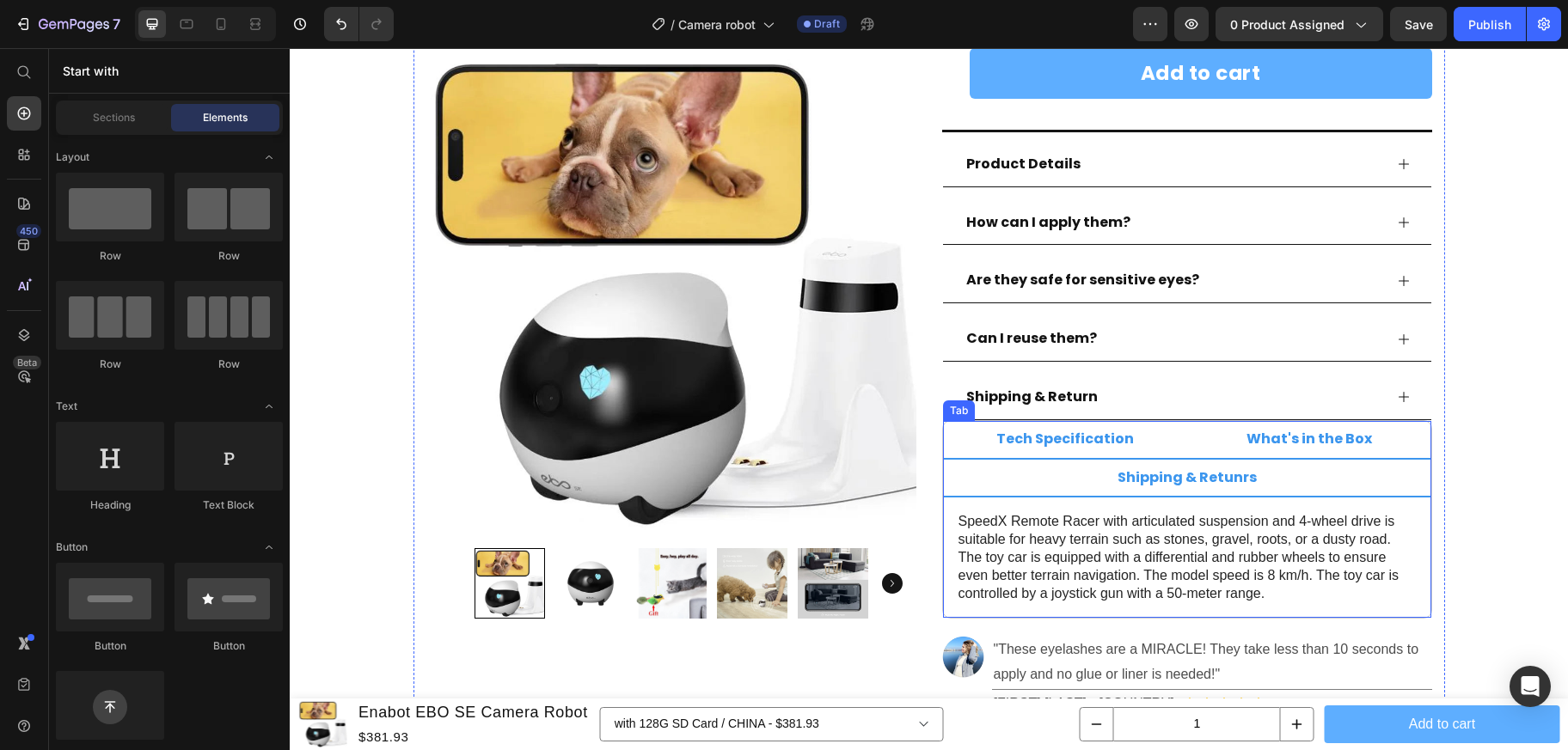 click on "Tech Specification" at bounding box center (1065, 440) 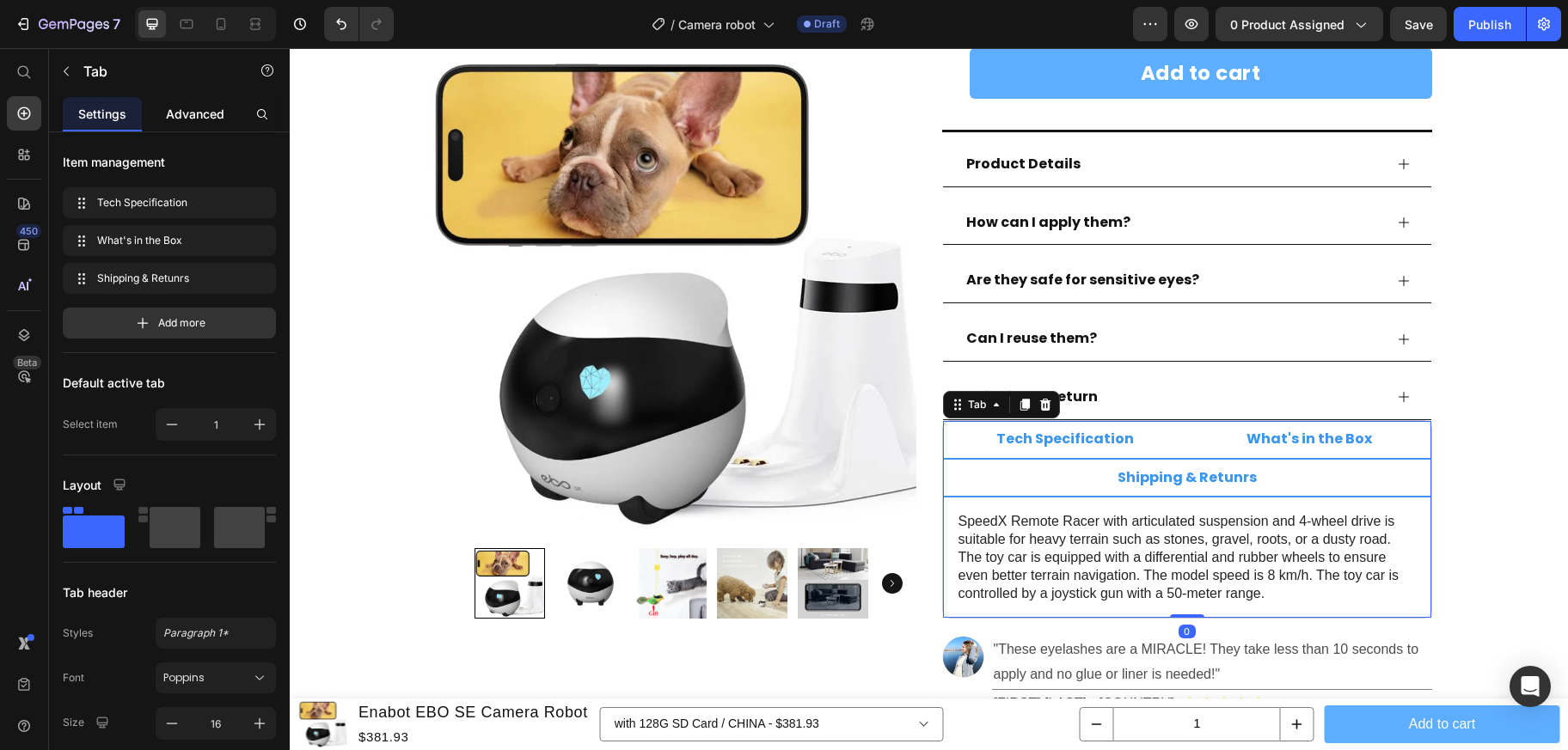 click on "Advanced" at bounding box center [195, 113] 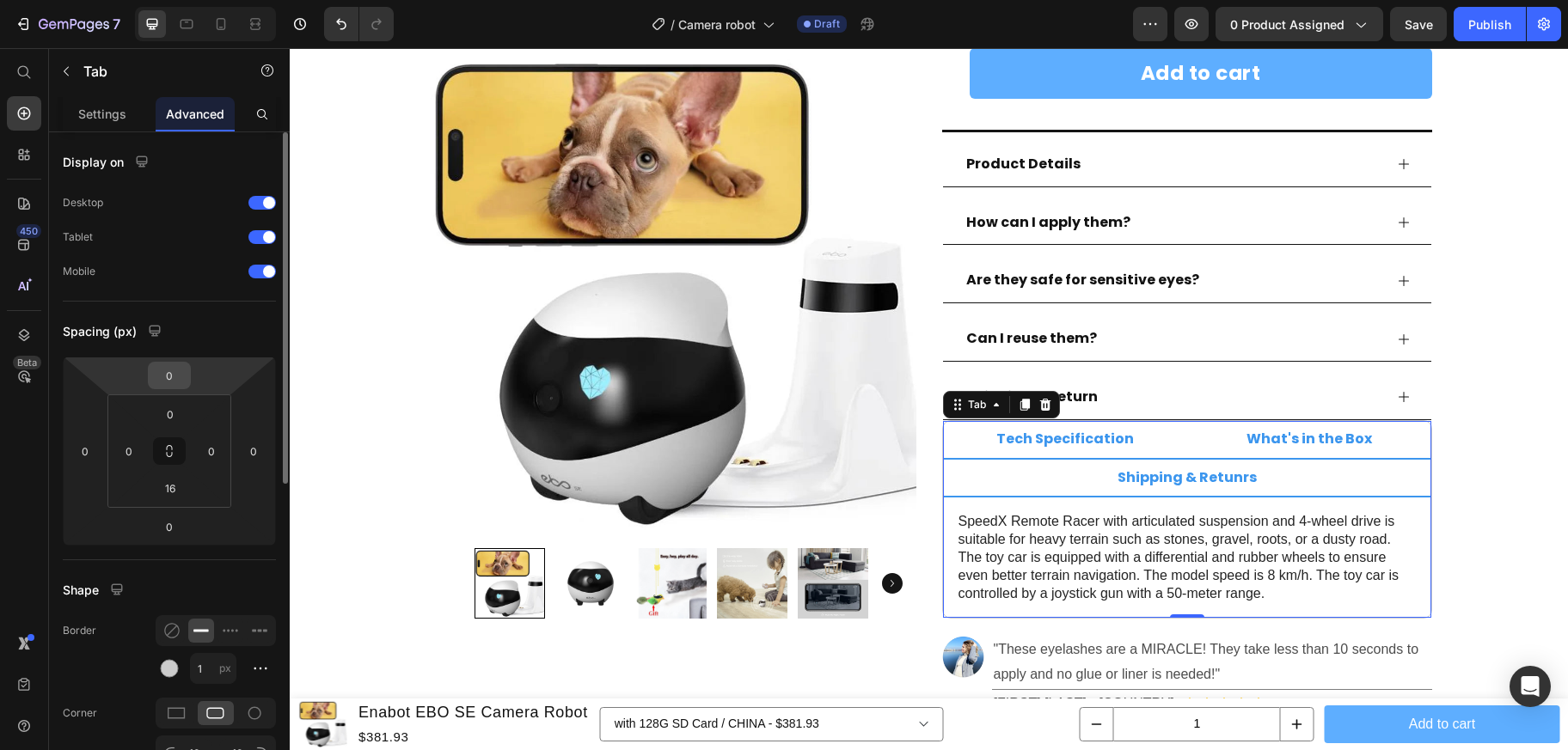 click on "0" at bounding box center [169, 375] 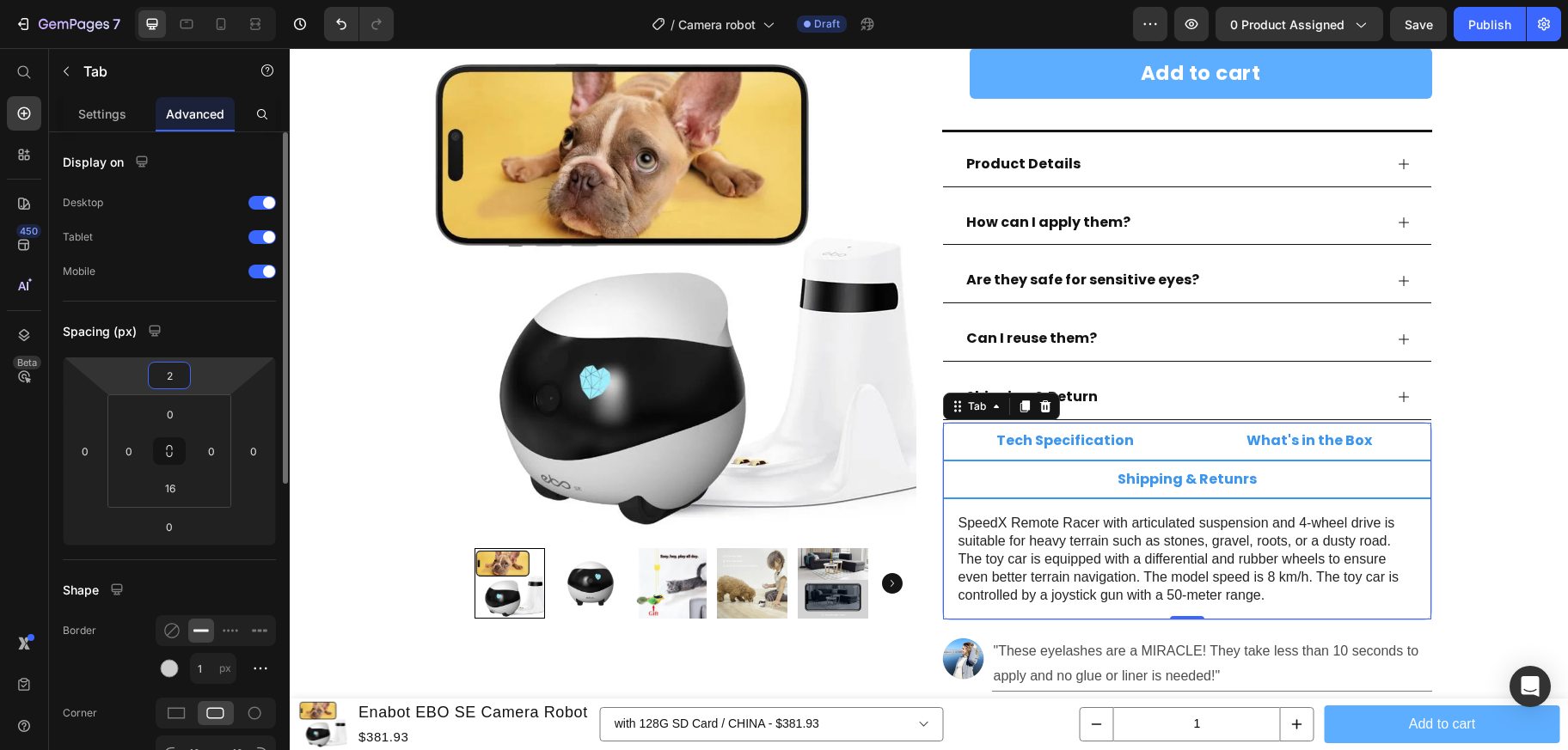 type on "20" 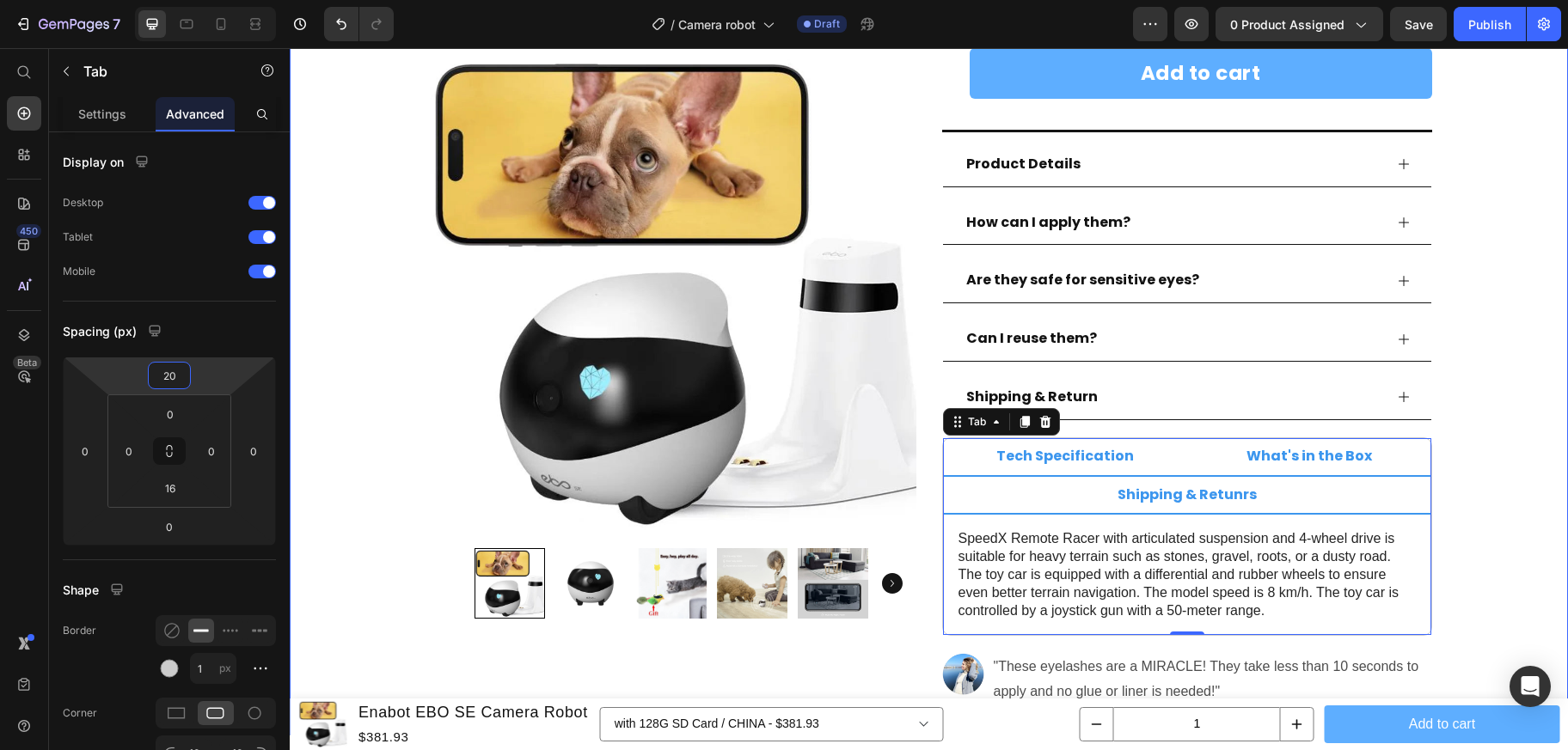 click on "Product Images Row Row Enabot EBO SE Camera Robot Product Title Icon Icon Icon Icon Icon Icon List 4.8/5 l 5000+ Satisfied Girlies Text Block Row                Title Line Enhance your look in seconds with our double-strength magnetic lashes, designed for quick application and all-day glamour Text Block Enhance your look in seconds with our double-strength magnetic lashes, designed for quick application and all-day glamour Text block Kaching Bundles Kaching Bundles Add to cart Product Cart Button Row                Title Line
Product Details
How can I apply them?
Are they safe for sensitive eyes?
Can I reuse them?
Shipping & Return Accordion Tech Specification What's in the Box Shipping & Retunrs Text Block Text Block Text Block   Text Block Tab   0 Image Text Block" at bounding box center [928, 223] 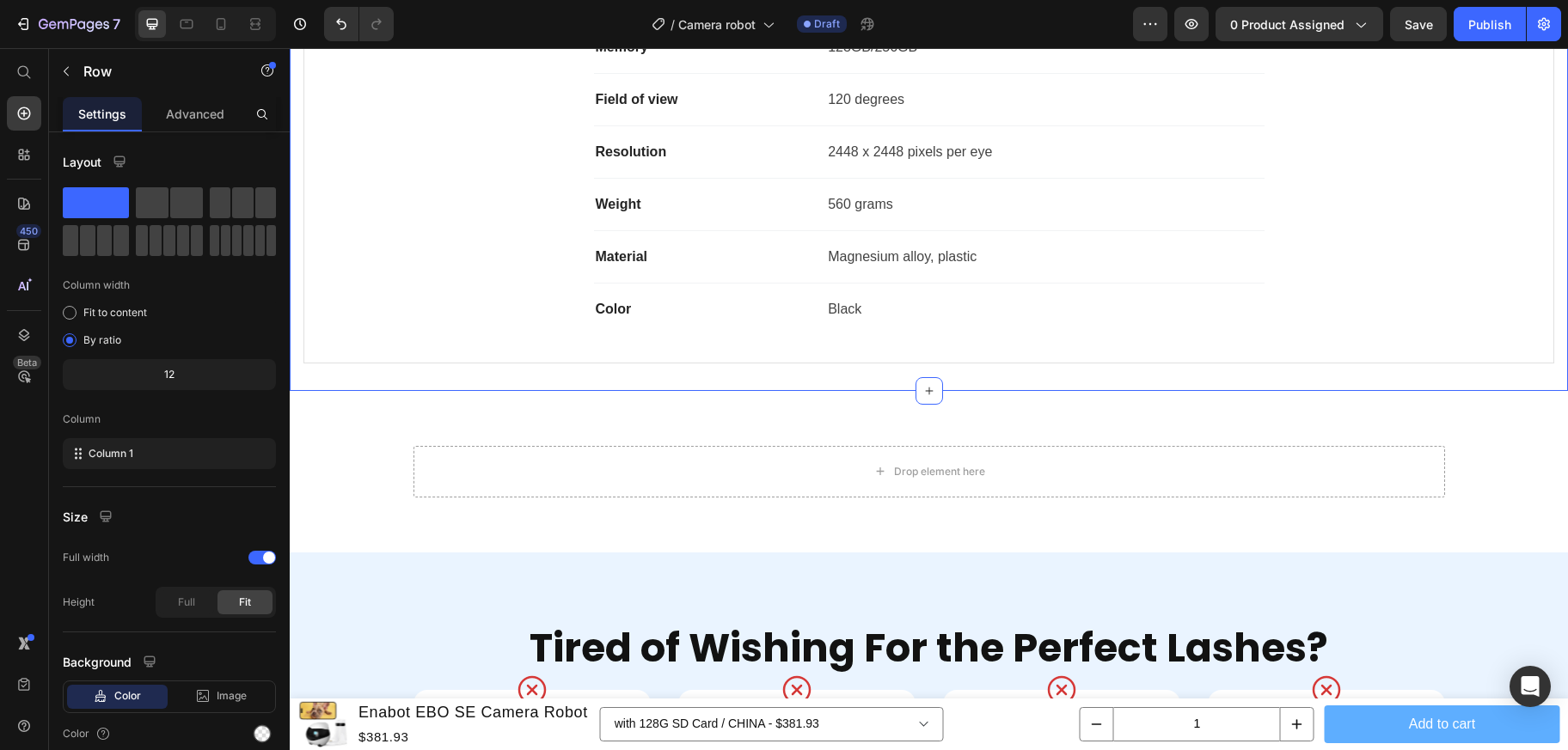 scroll, scrollTop: 1648, scrollLeft: 0, axis: vertical 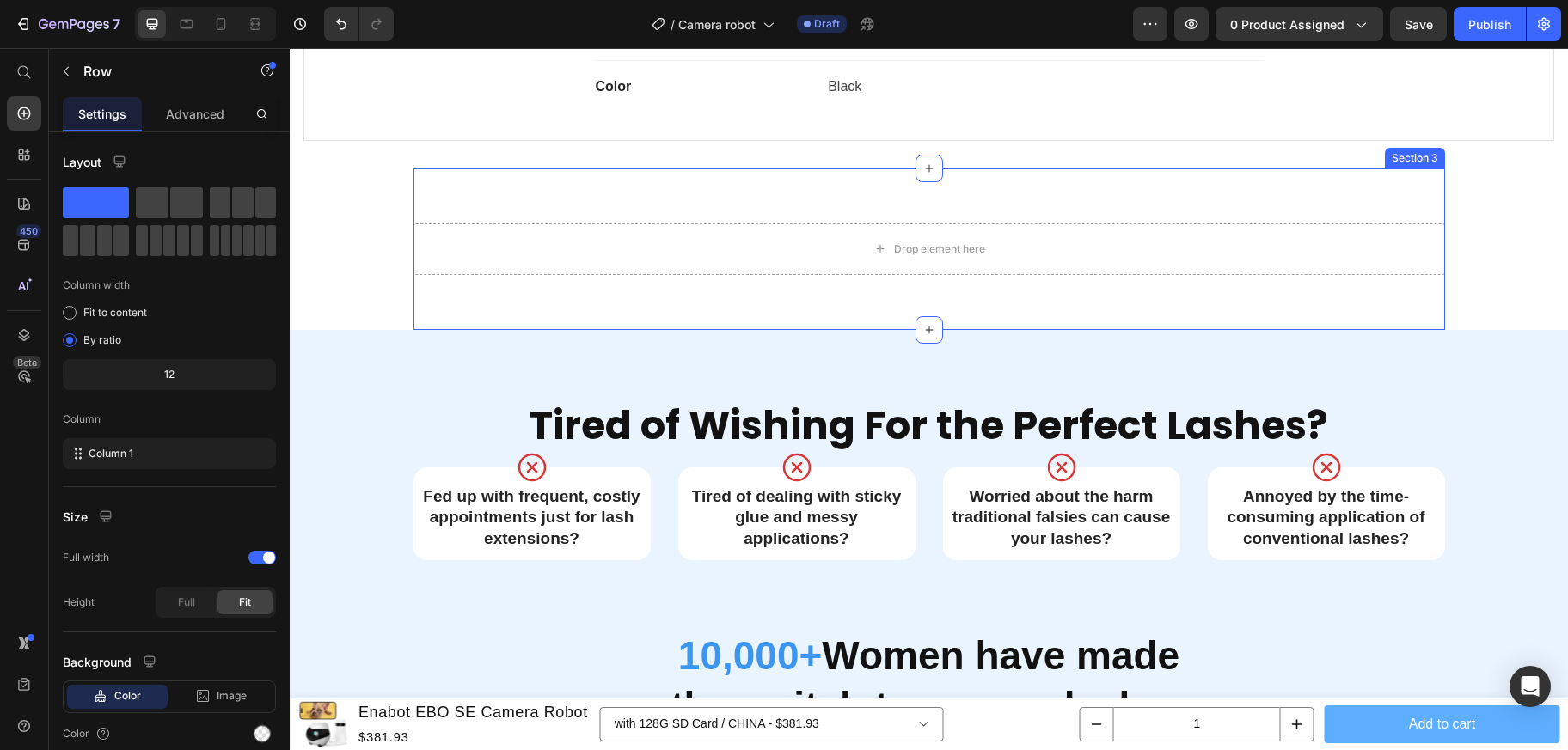 click on "Drop element here Section 3" at bounding box center [929, 249] 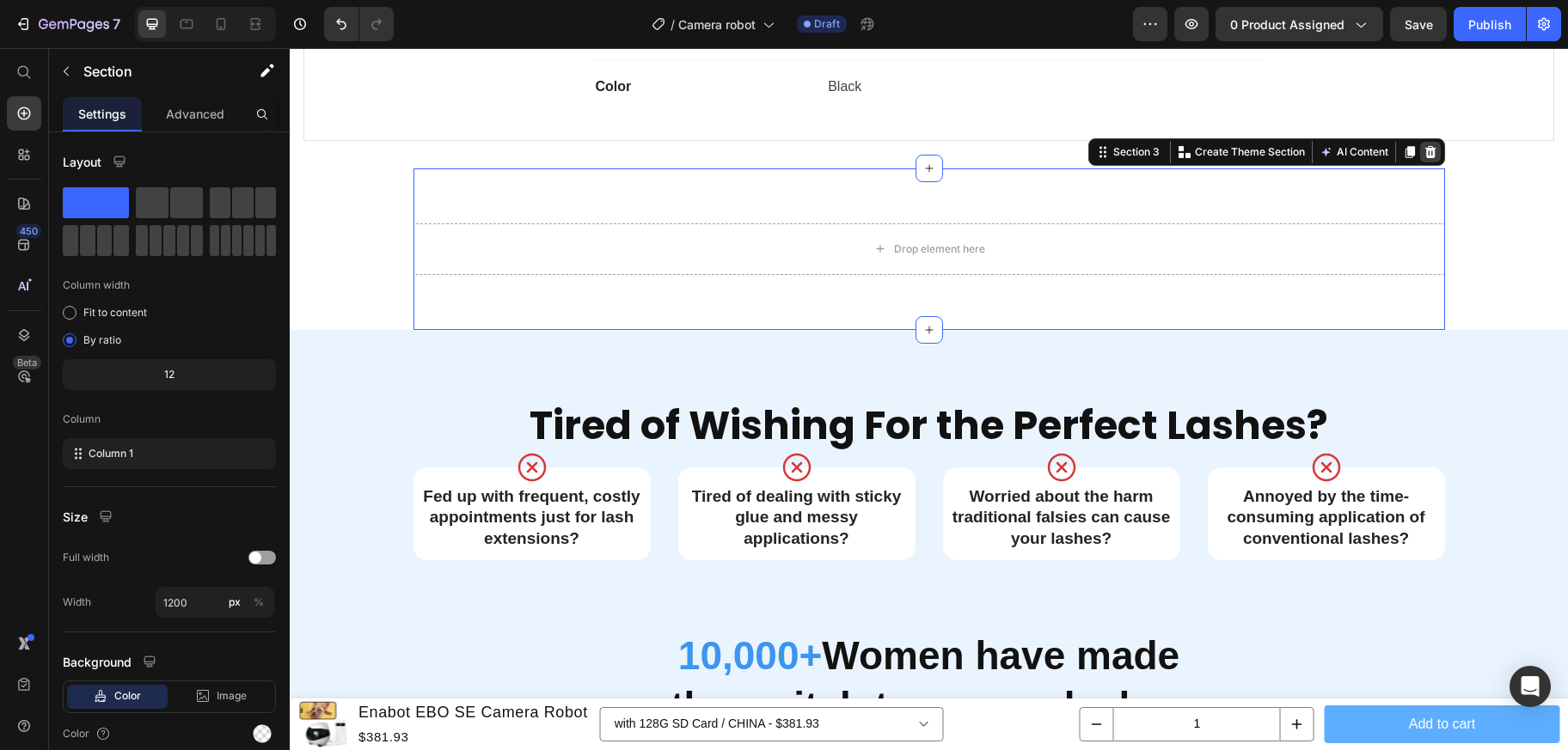 click 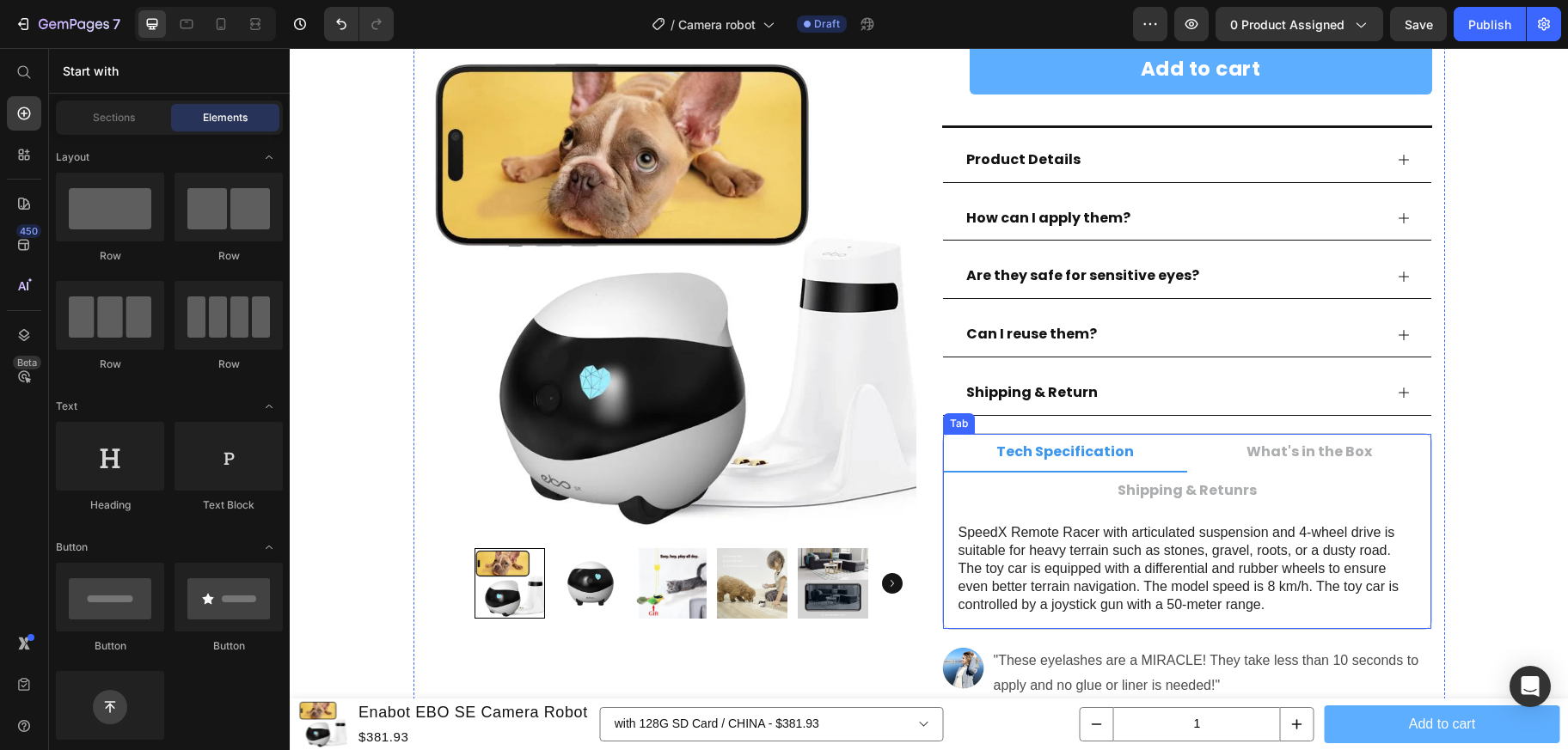 scroll, scrollTop: 416, scrollLeft: 0, axis: vertical 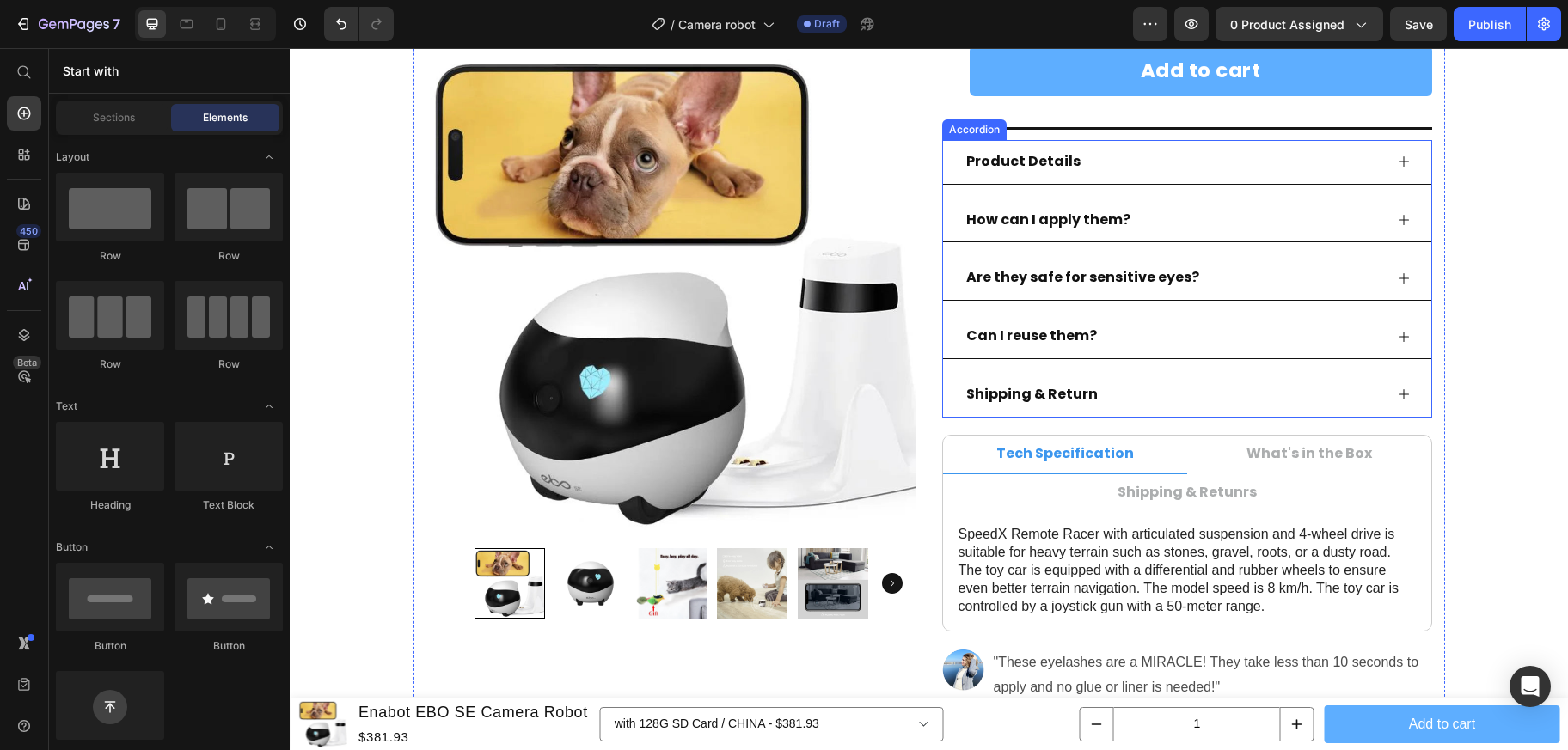 click on "Can I reuse them?" at bounding box center [1173, 336] 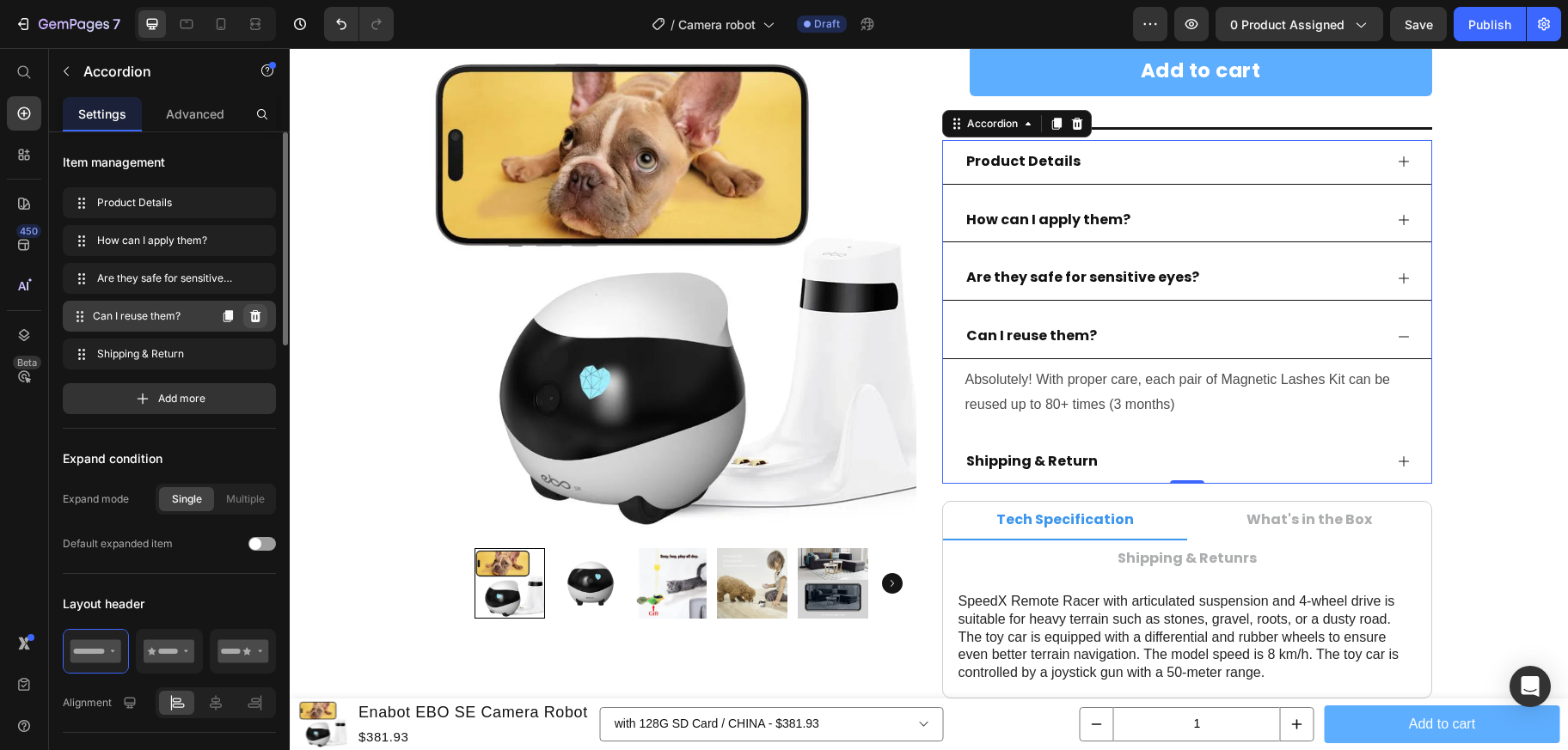 click 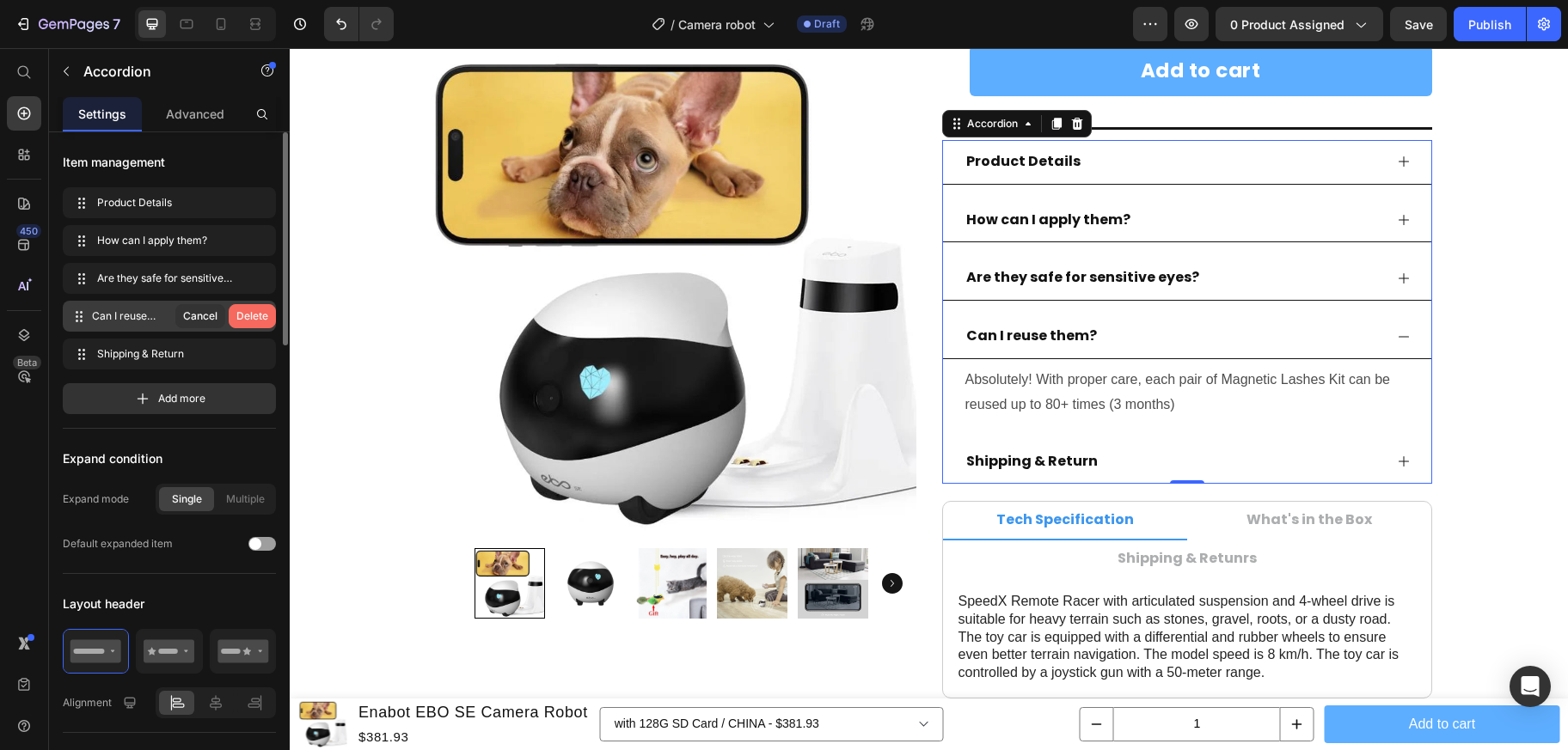 click on "Delete" at bounding box center [252, 316] 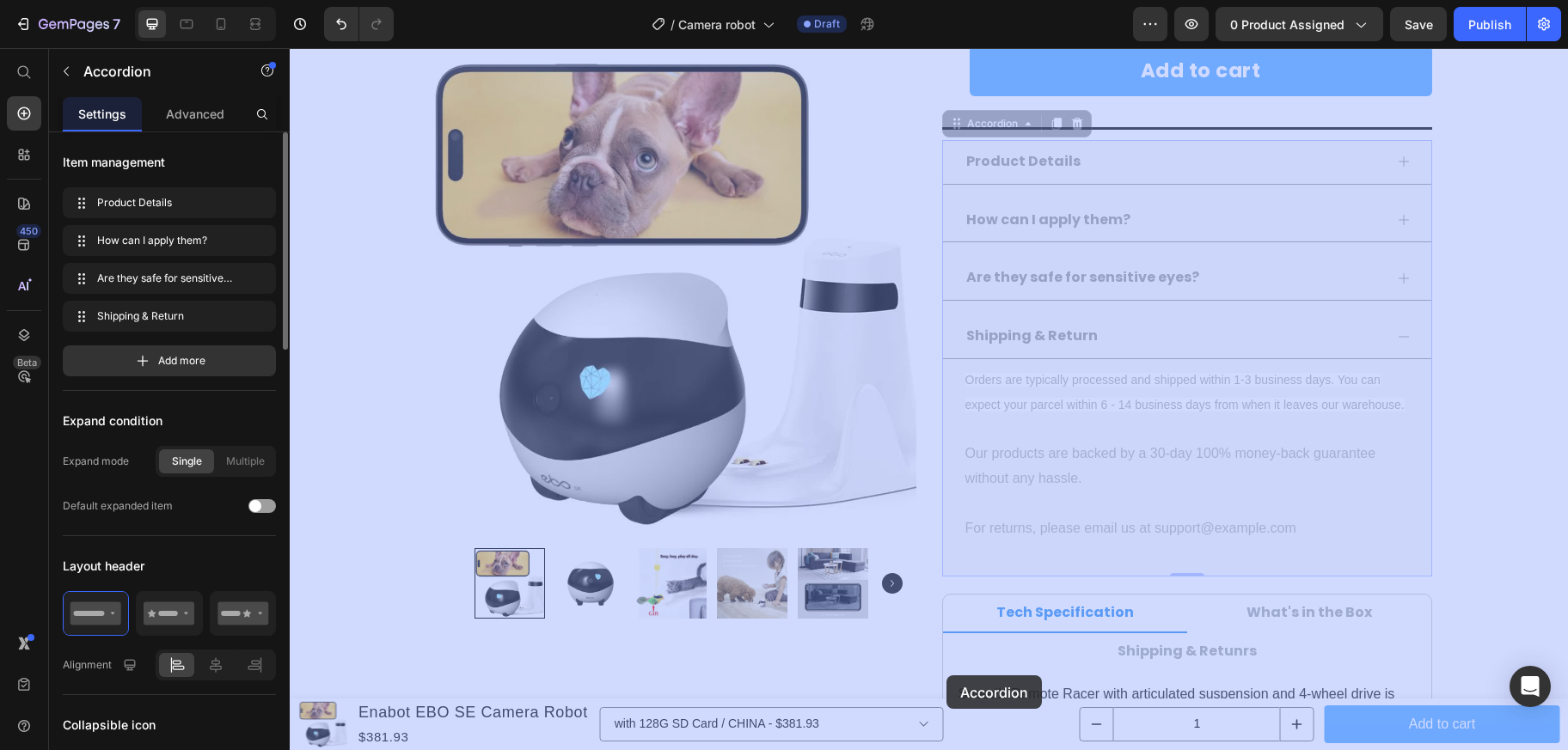 scroll, scrollTop: 437, scrollLeft: 0, axis: vertical 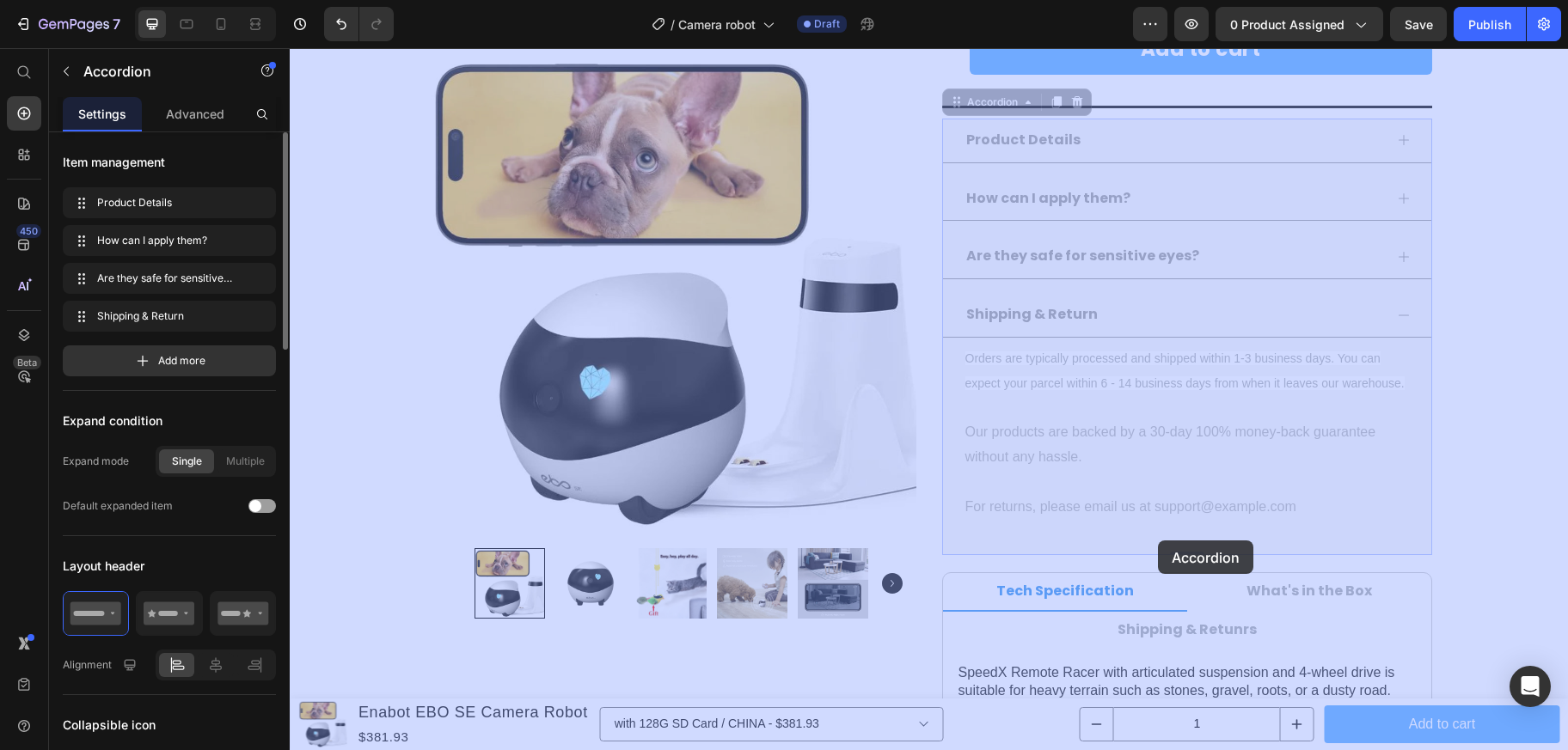 drag, startPoint x: 994, startPoint y: 125, endPoint x: 1158, endPoint y: 542, distance: 448.0904 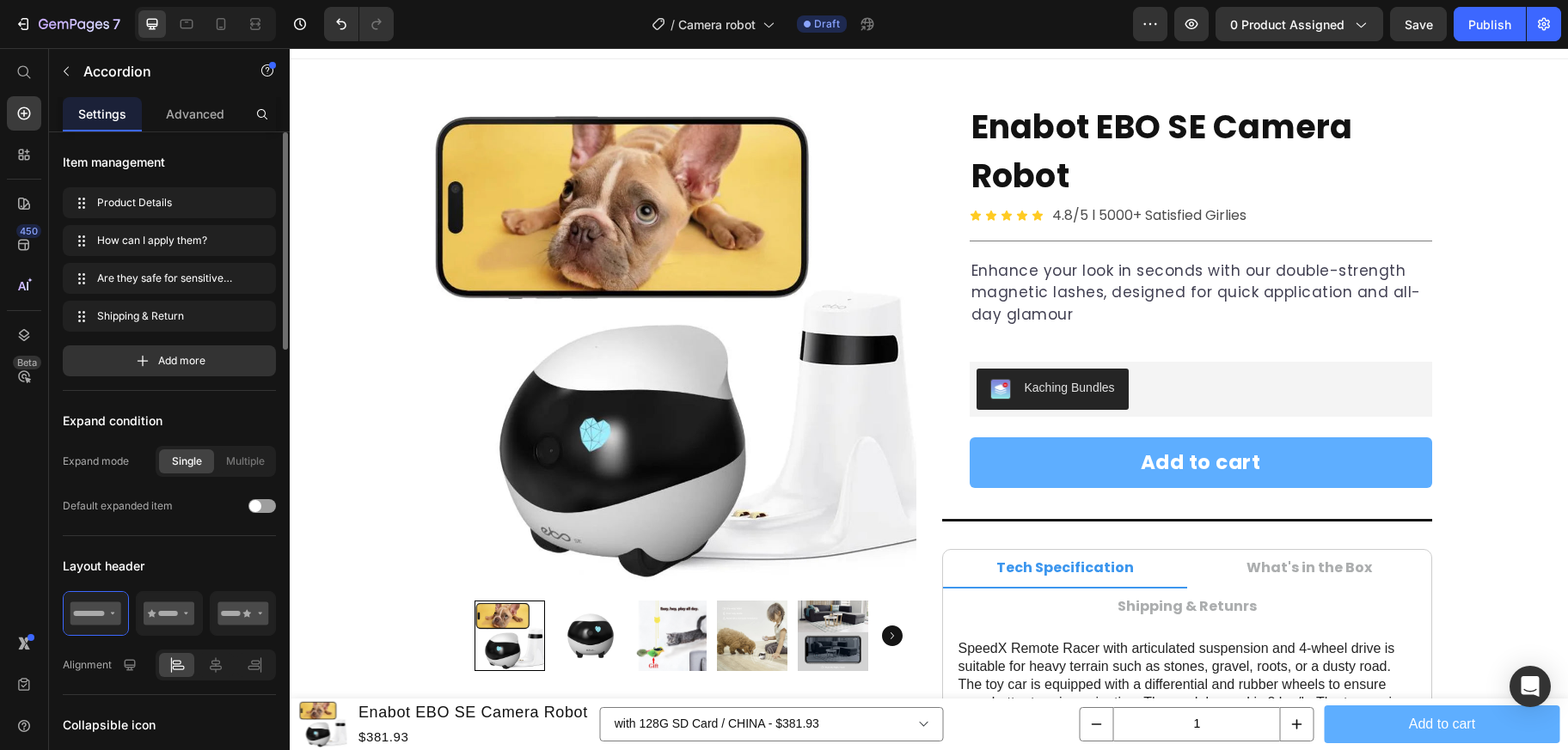 scroll, scrollTop: 21, scrollLeft: 0, axis: vertical 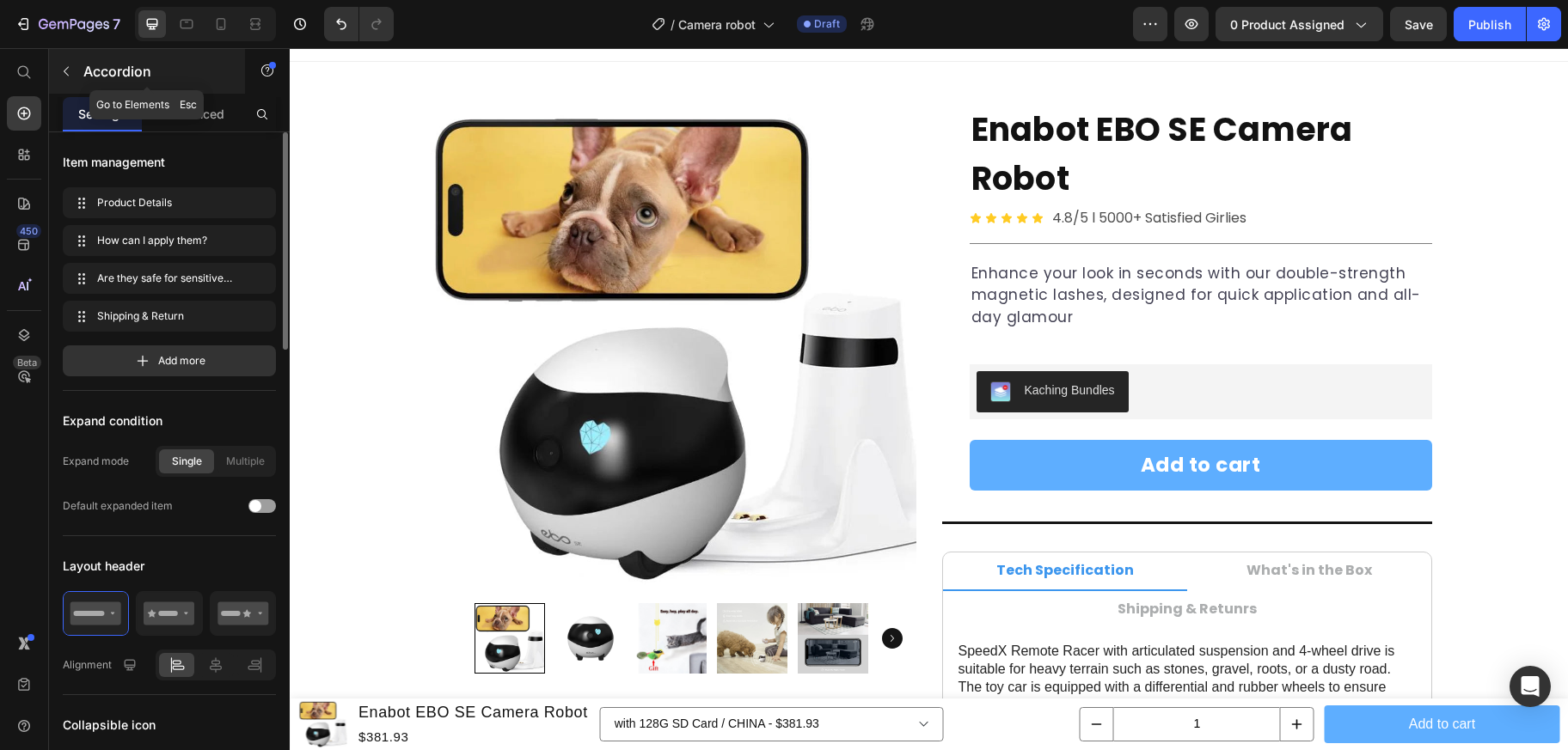 click 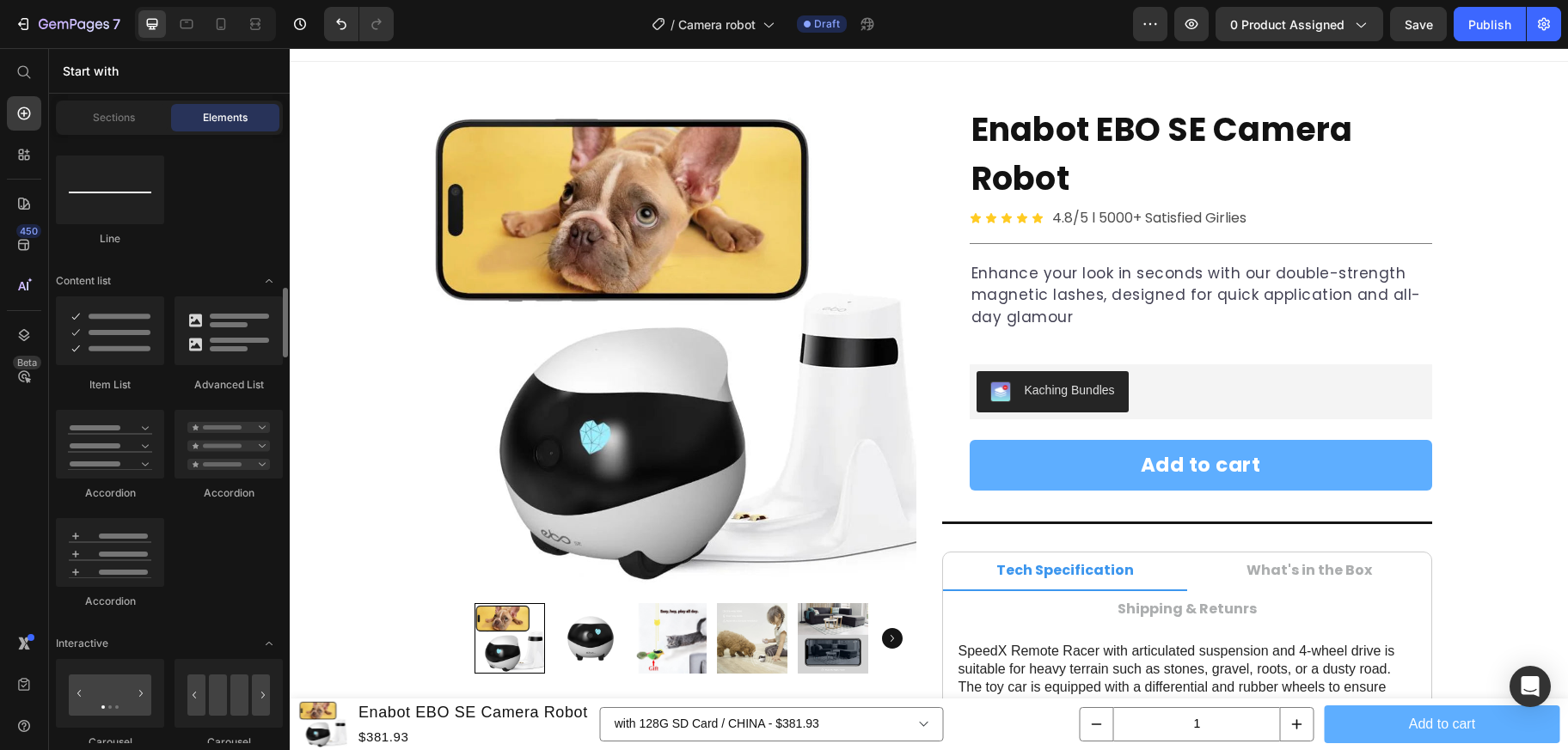 scroll, scrollTop: 1339, scrollLeft: 0, axis: vertical 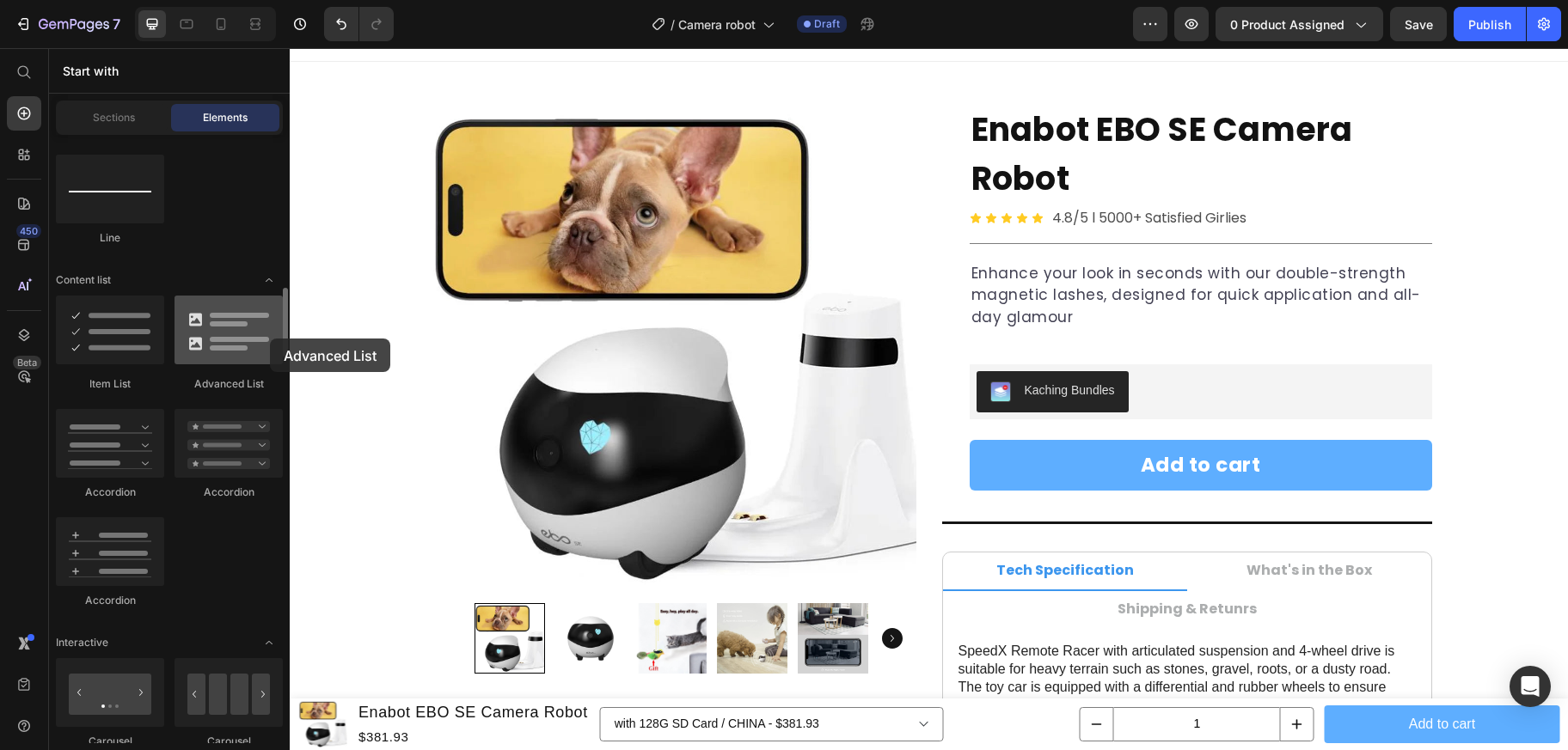 drag, startPoint x: 224, startPoint y: 351, endPoint x: 259, endPoint y: 333, distance: 39.35734 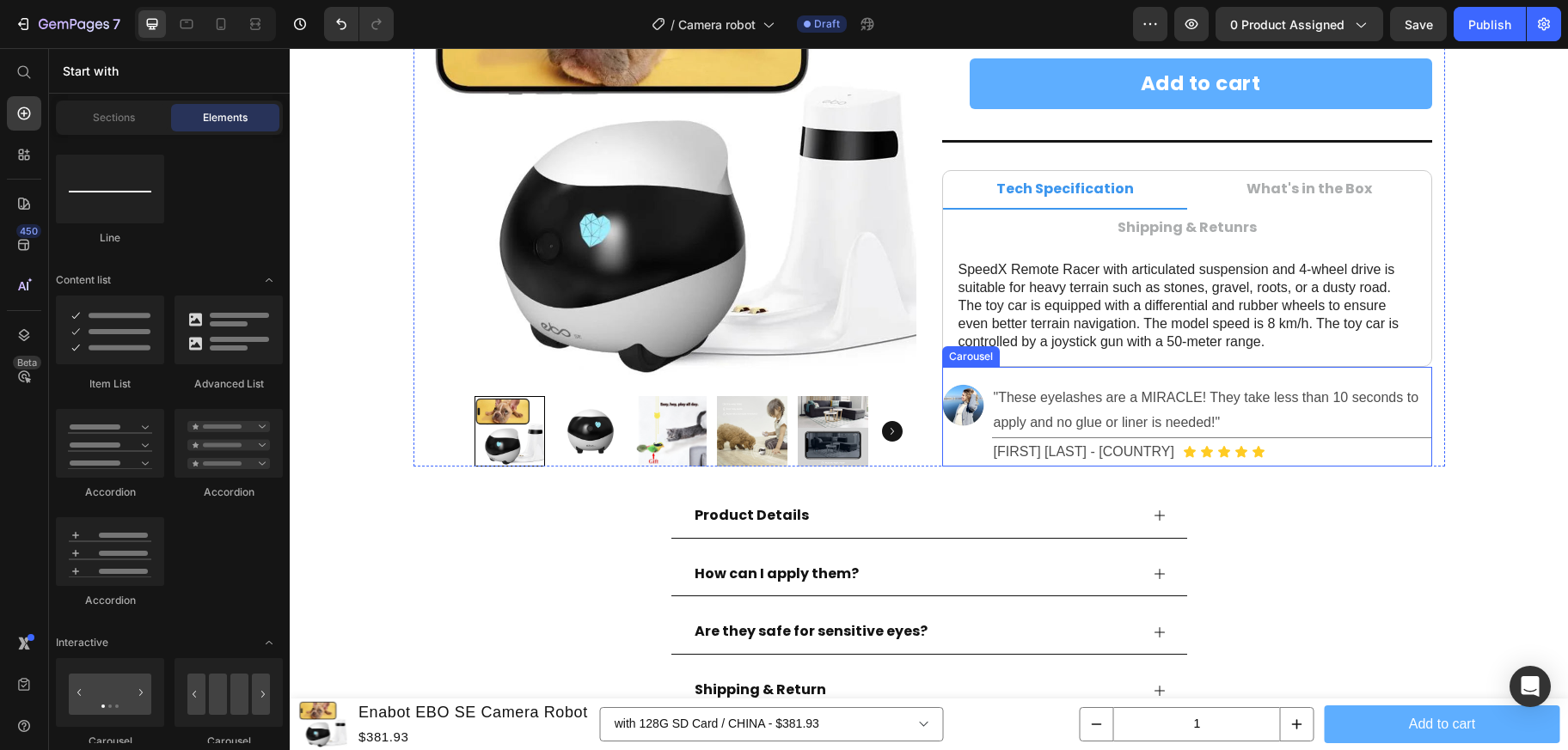 scroll, scrollTop: 411, scrollLeft: 0, axis: vertical 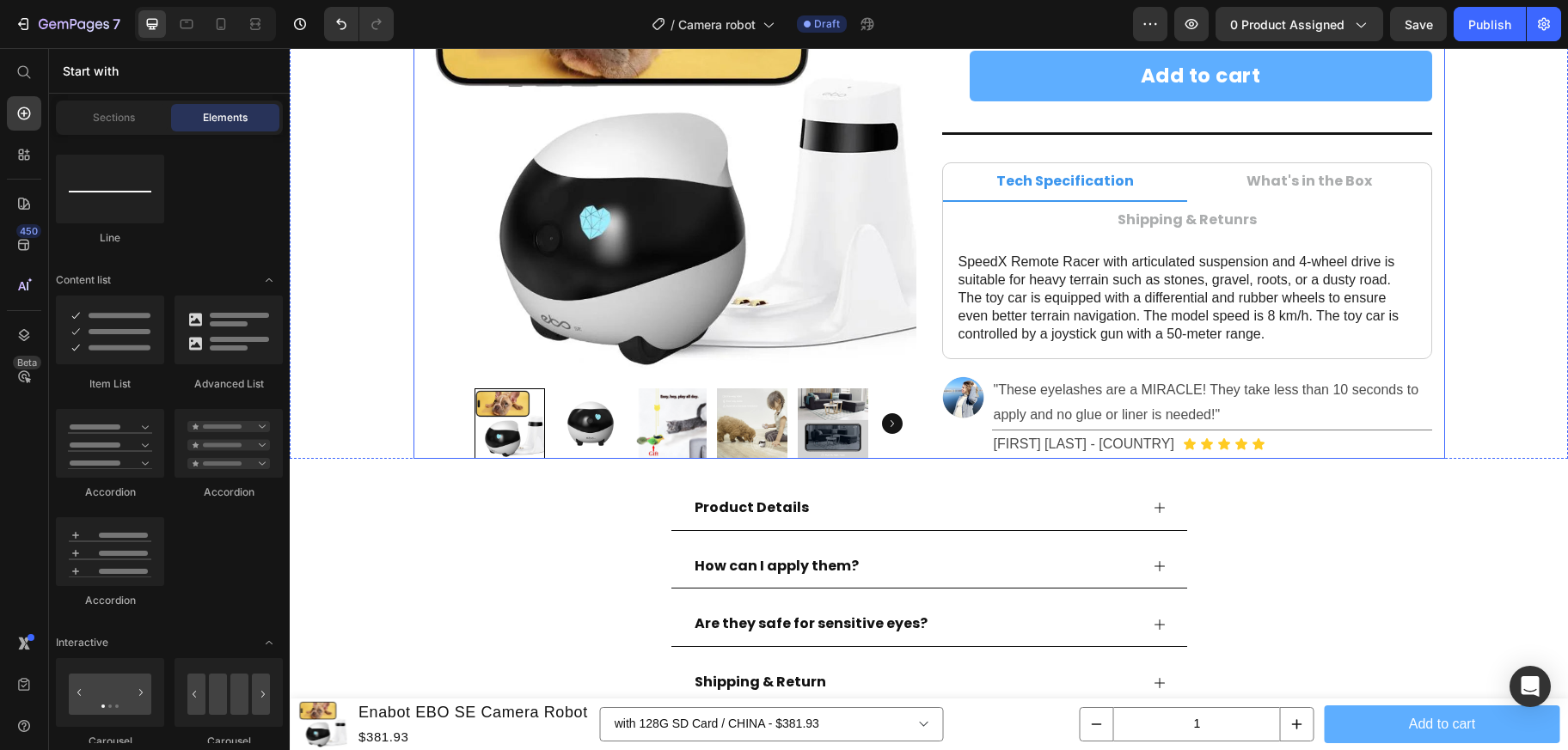 click on "Product Images Row Row Enabot EBO SE Camera Robot Product Title Icon Icon Icon Icon Icon Icon List 4.8/5 l 5000+ Satisfied Girlies Text Block Row                Title Line Enhance your look in seconds with our double-strength magnetic lashes, designed for quick application and all-day glamour Text Block Enhance your look in seconds with our double-strength magnetic lashes, designed for quick application and all-day glamour Text block Kaching Bundles Kaching Bundles Add to cart Product Cart Button Row                Title Line Tech Specification What's in the Box Shipping & Retunrs SpeedX Remote Racer with articulated suspension and 4-wheel drive is suitable for heavy terrain such as stones, gravel, roots, or a dusty road. The toy car is equipped with a differential and rubber wheels to ensure even better terrain navigation. The model speed is 8 km/h. The toy car is controlled by a joystick gun with a 50-meter range. Text Block Text Block Text Block   Text Block Tab Image Text Block" at bounding box center [929, 86] 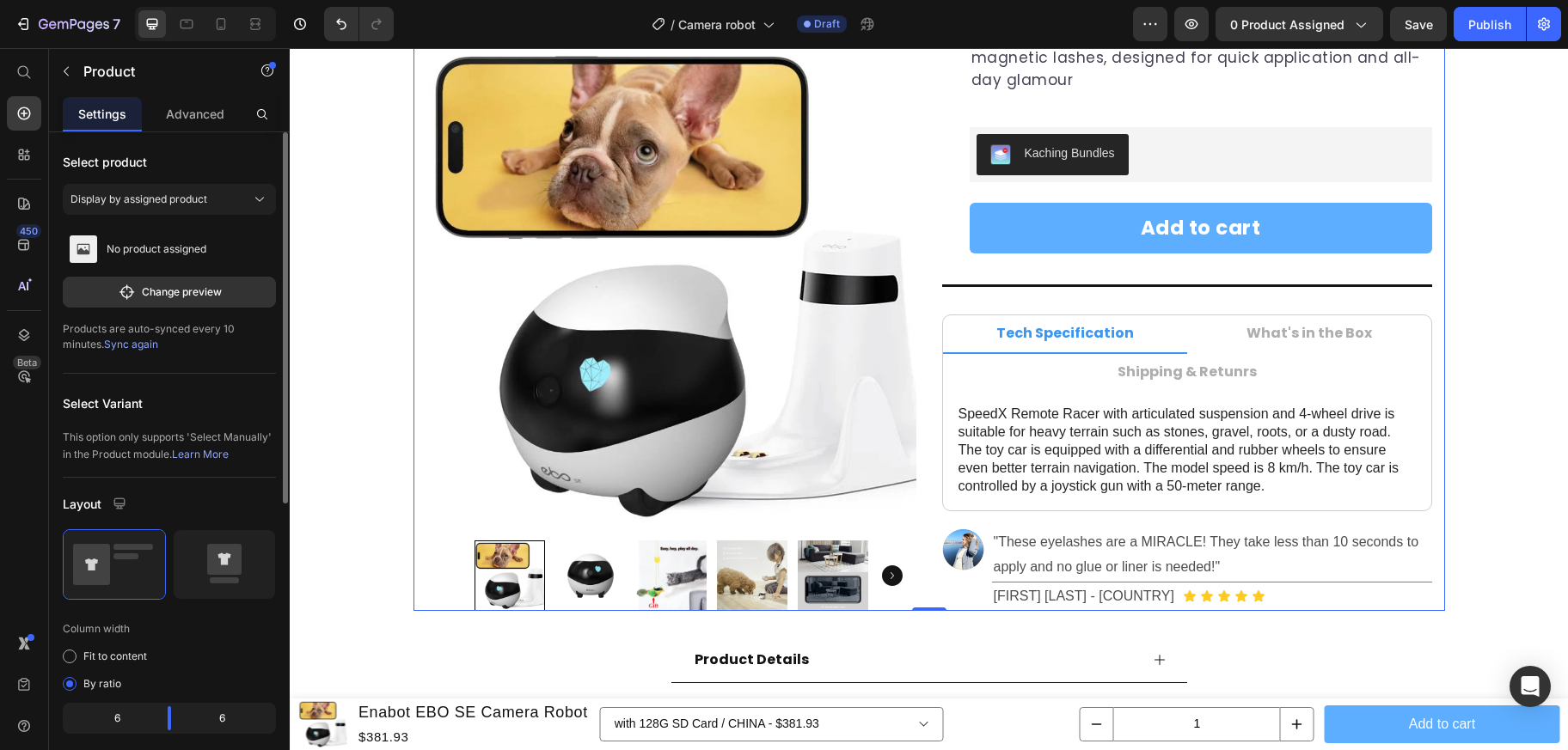 scroll, scrollTop: 0, scrollLeft: 0, axis: both 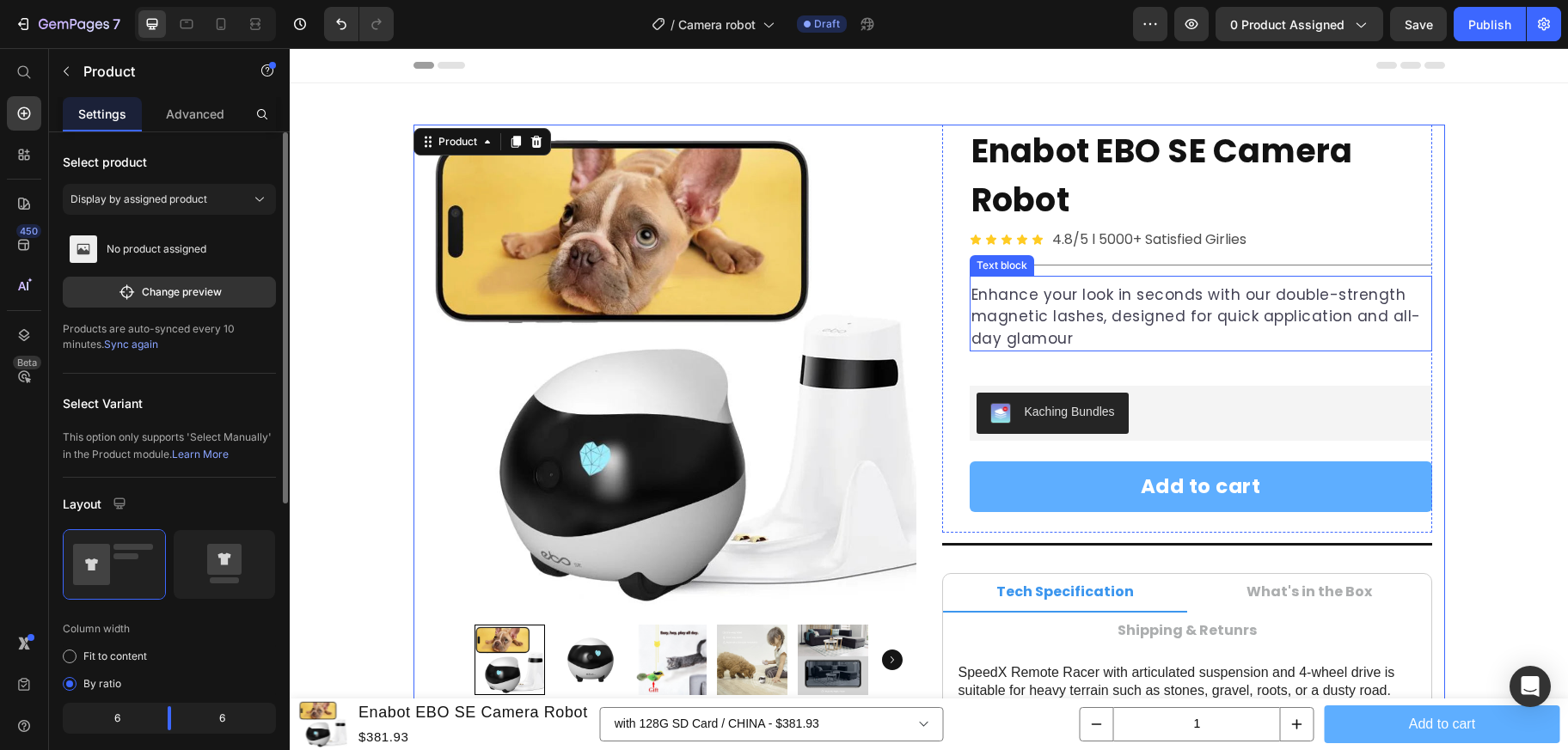 click on "Enhance your look in seconds with our double-strength magnetic lashes, designed for quick application and all-day glamour" at bounding box center (1201, 317) 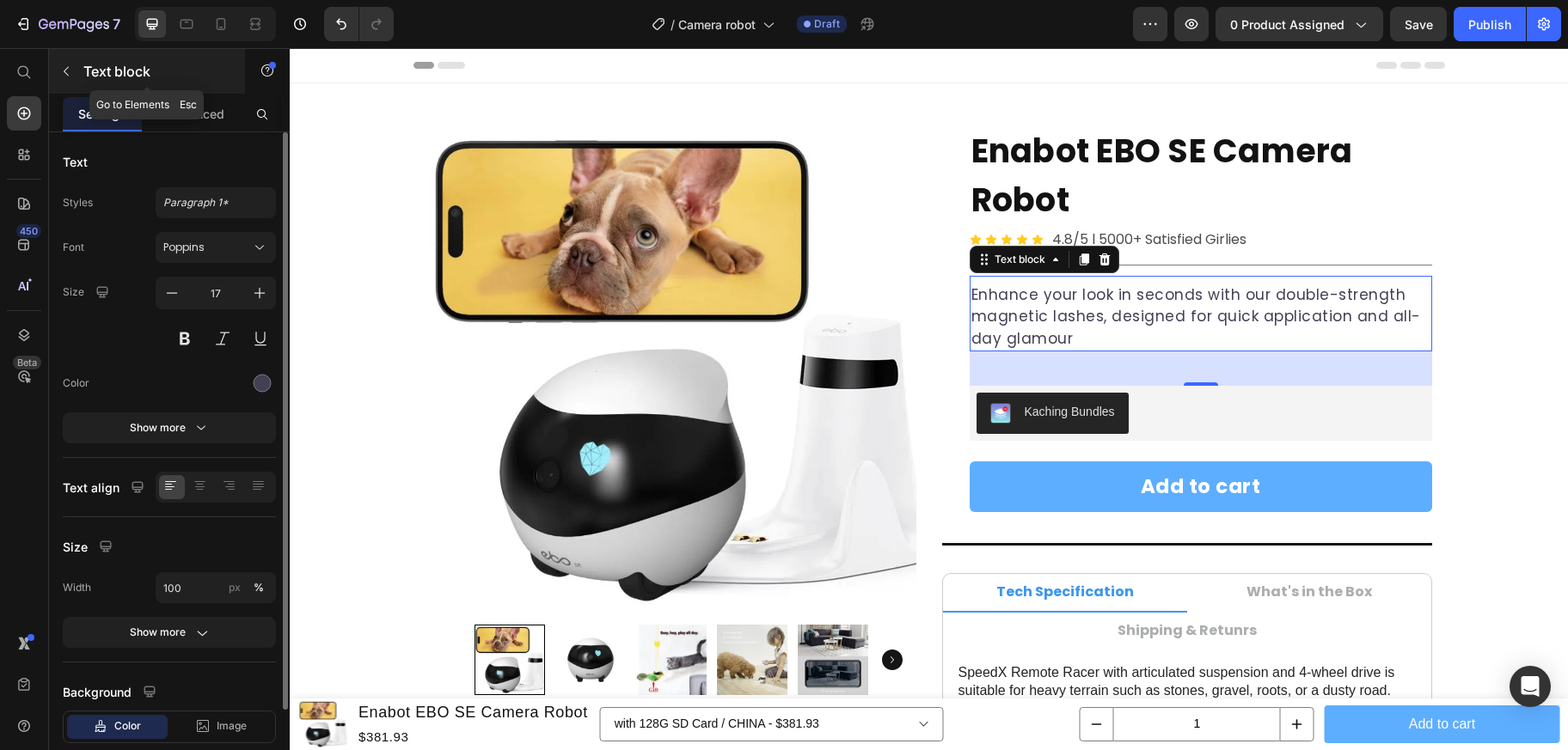 click at bounding box center (66, 71) 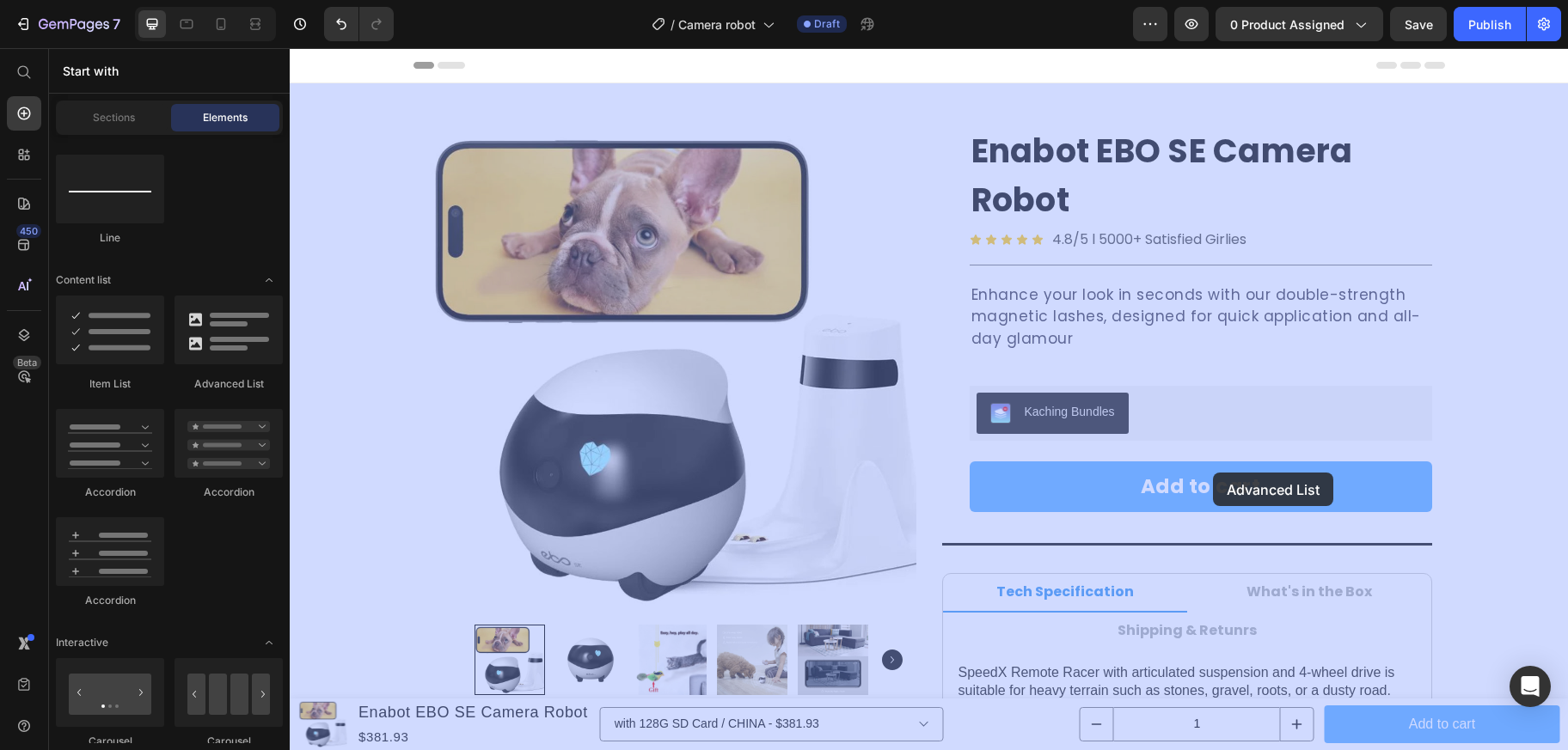 drag, startPoint x: 507, startPoint y: 409, endPoint x: 1213, endPoint y: 473, distance: 708.8949 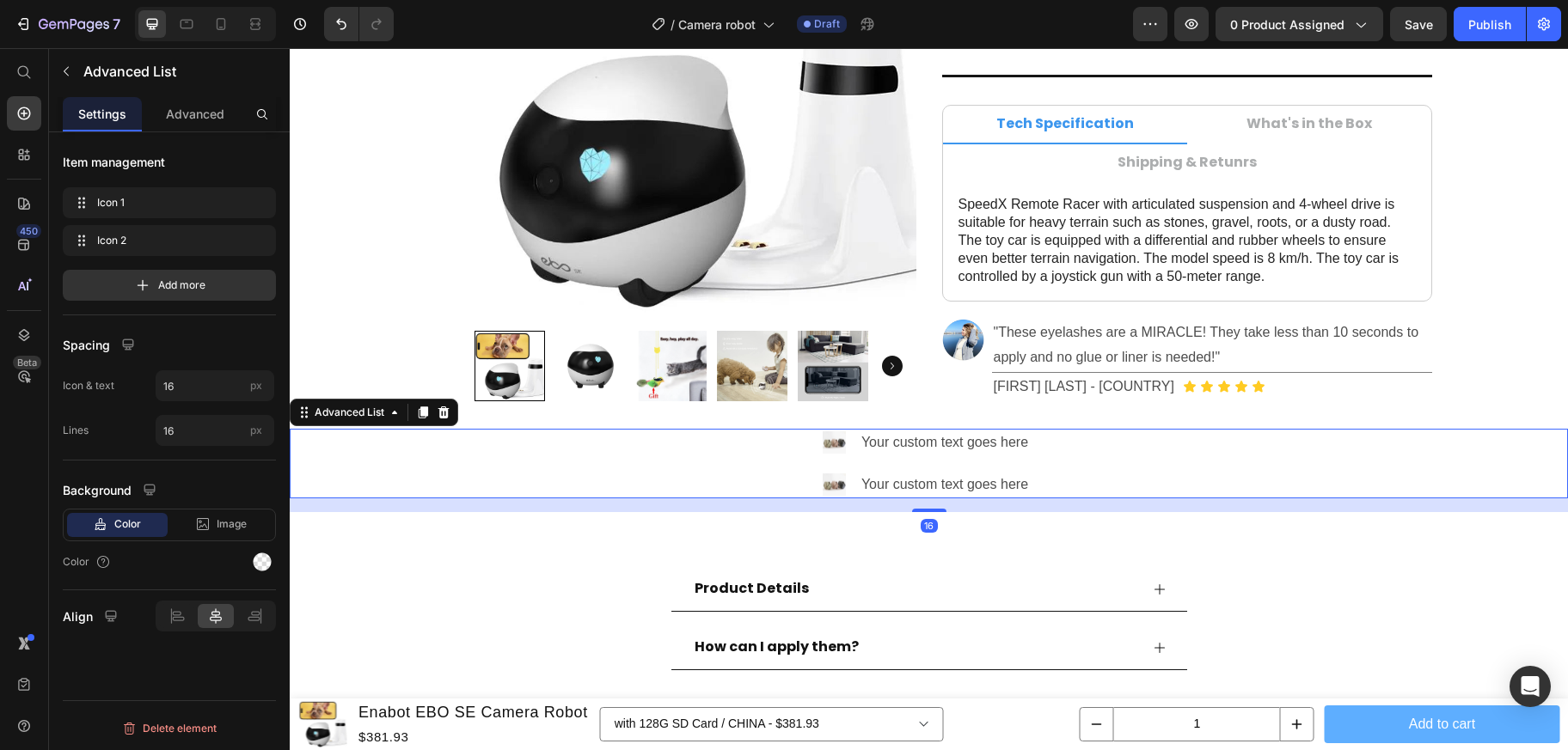 scroll, scrollTop: 456, scrollLeft: 0, axis: vertical 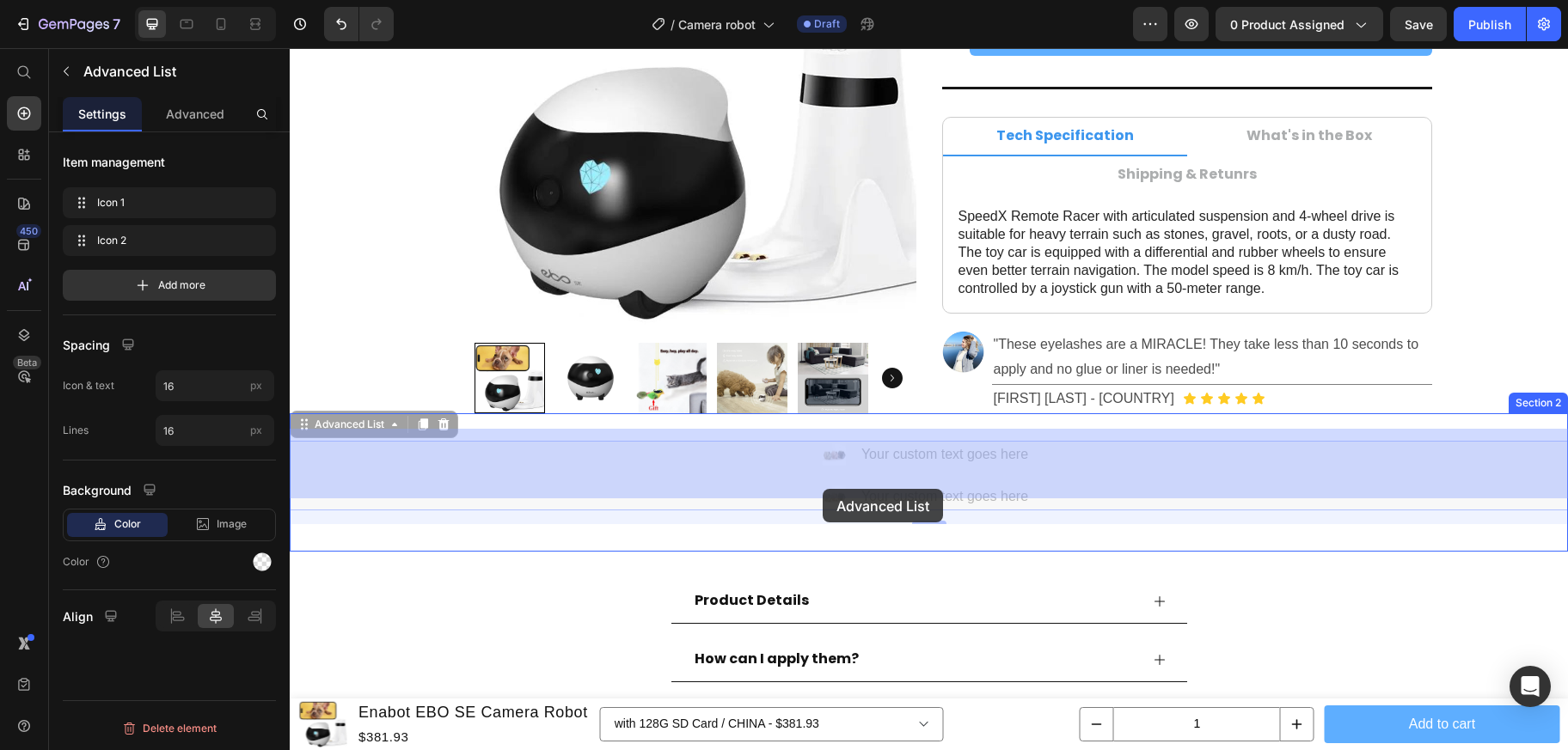 drag, startPoint x: 379, startPoint y: 413, endPoint x: 823, endPoint y: 489, distance: 450.4575 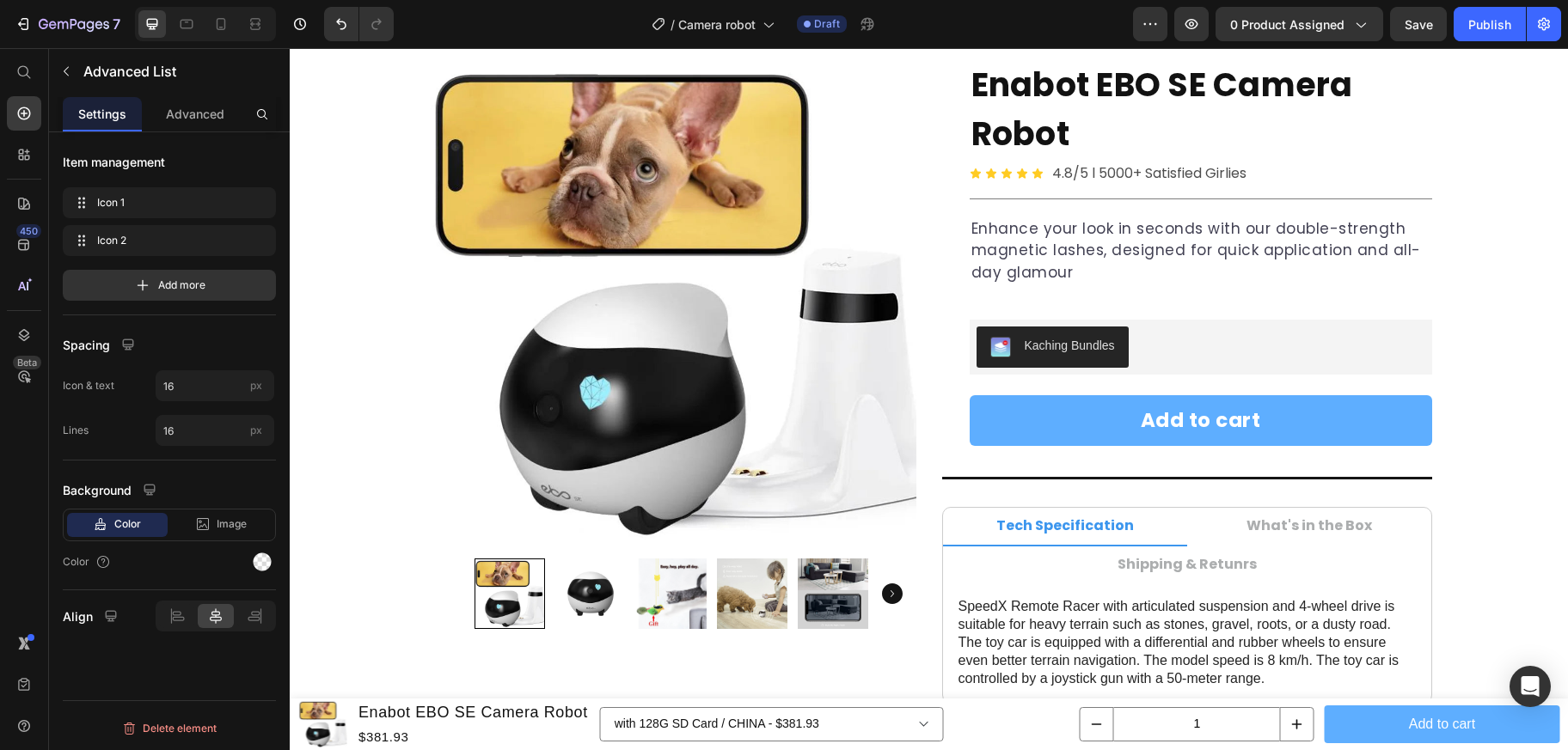 scroll, scrollTop: 70, scrollLeft: 0, axis: vertical 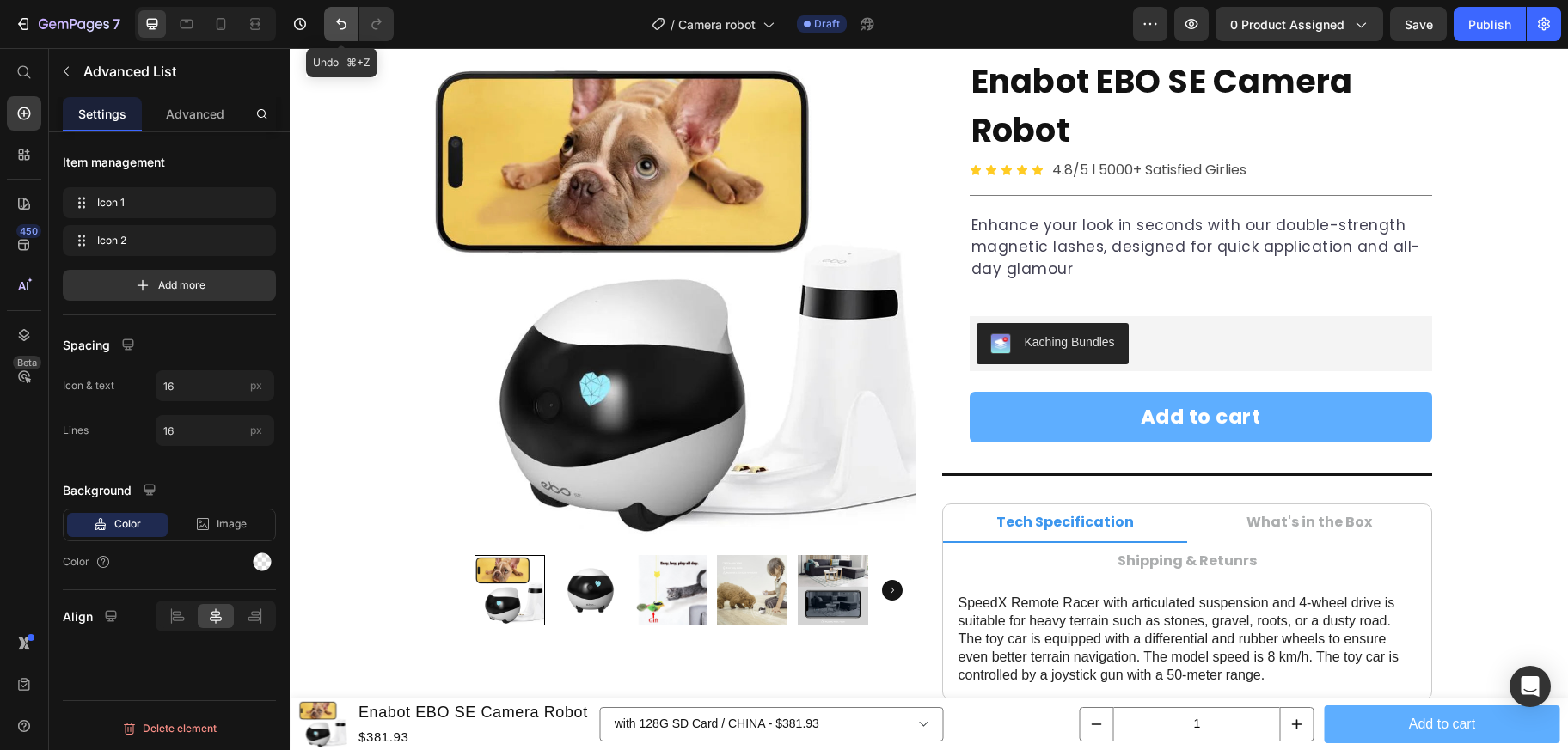 click 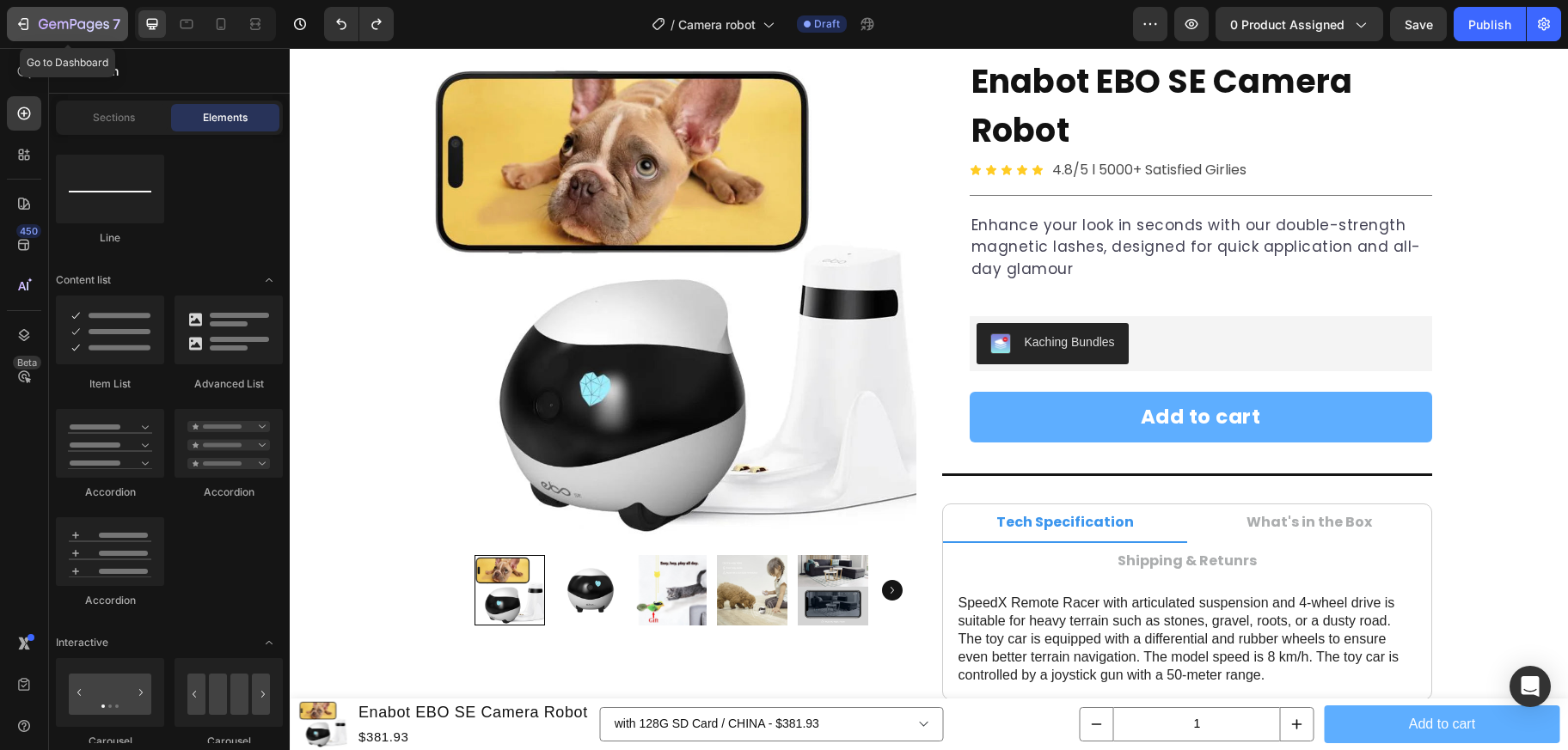 click 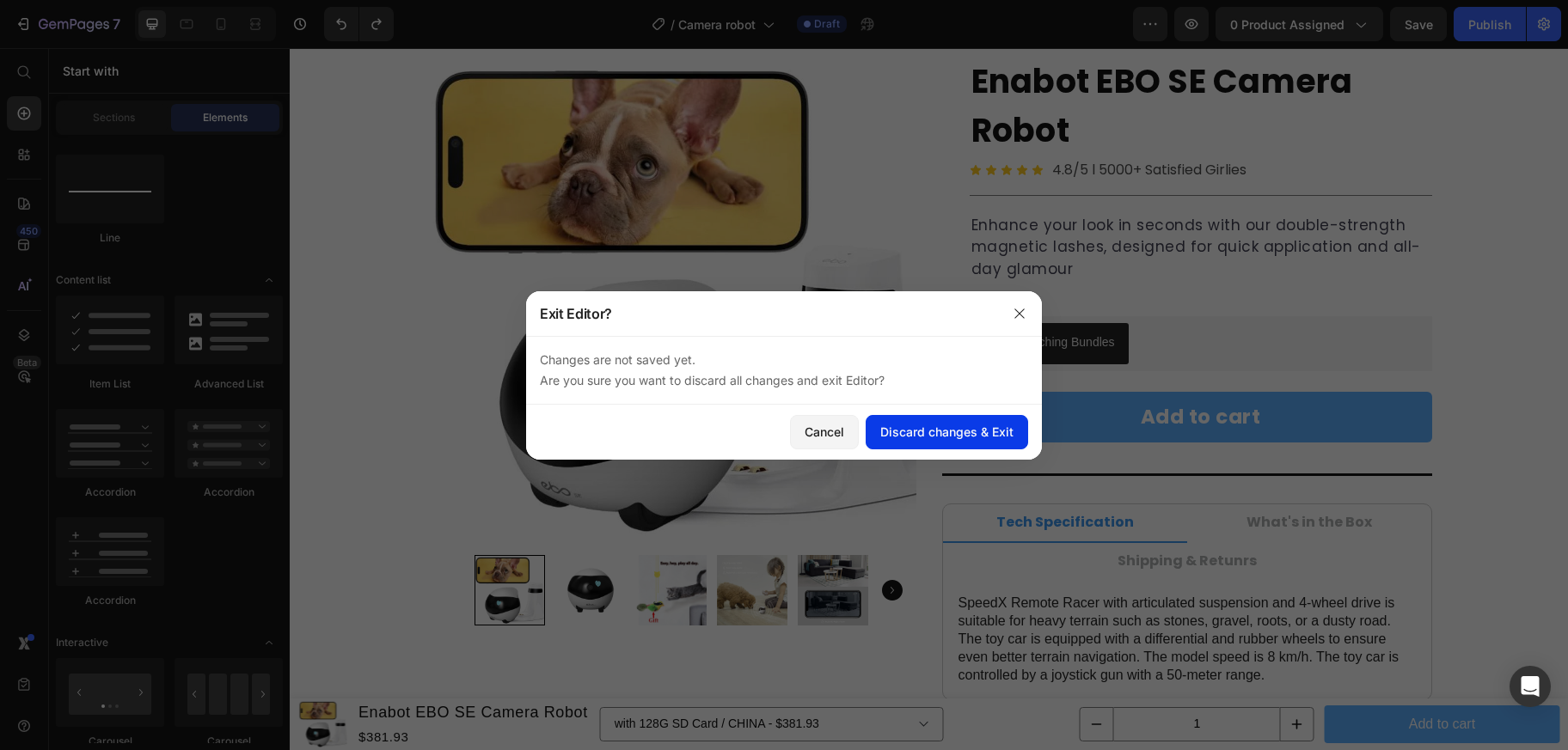 click on "Discard changes & Exit" 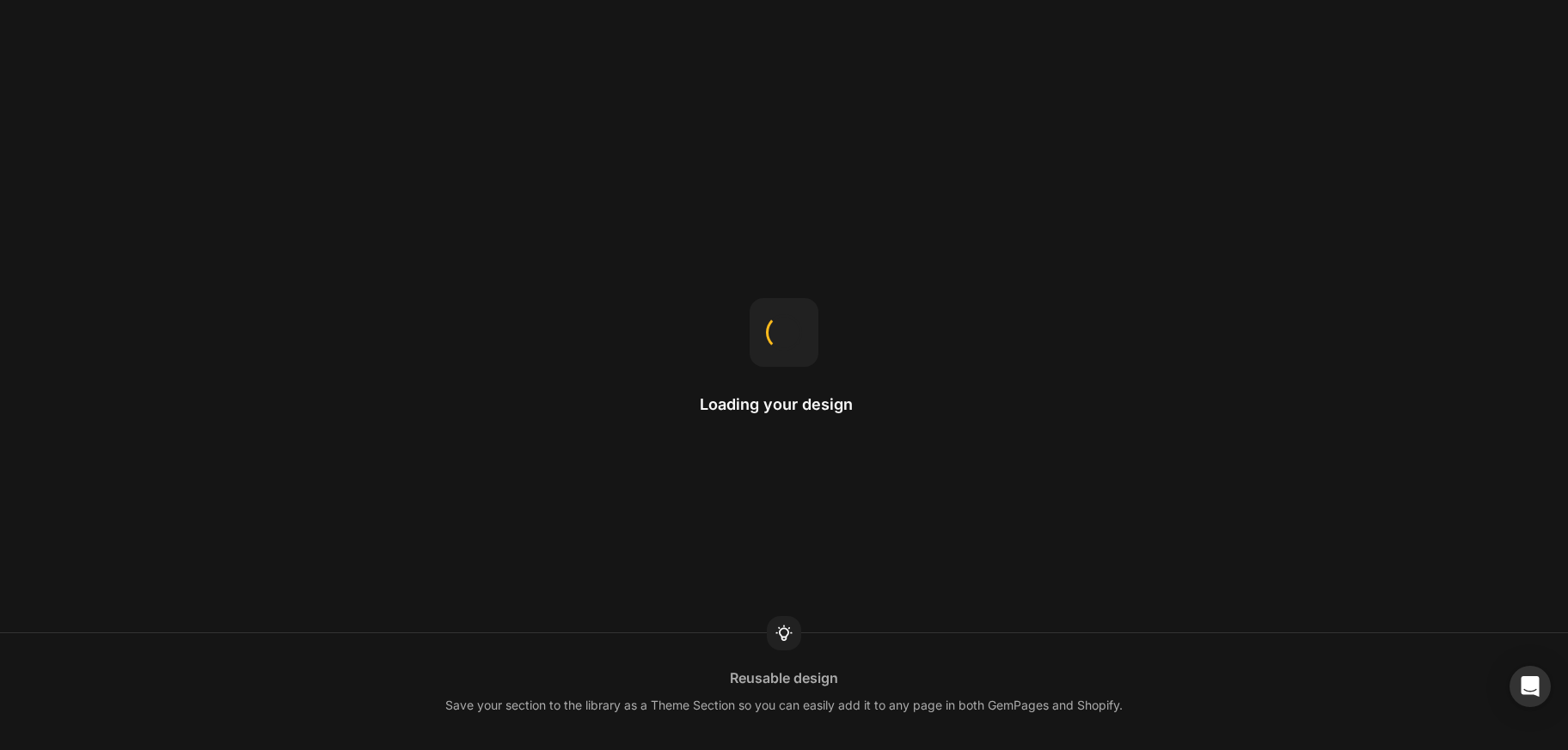 scroll, scrollTop: 0, scrollLeft: 0, axis: both 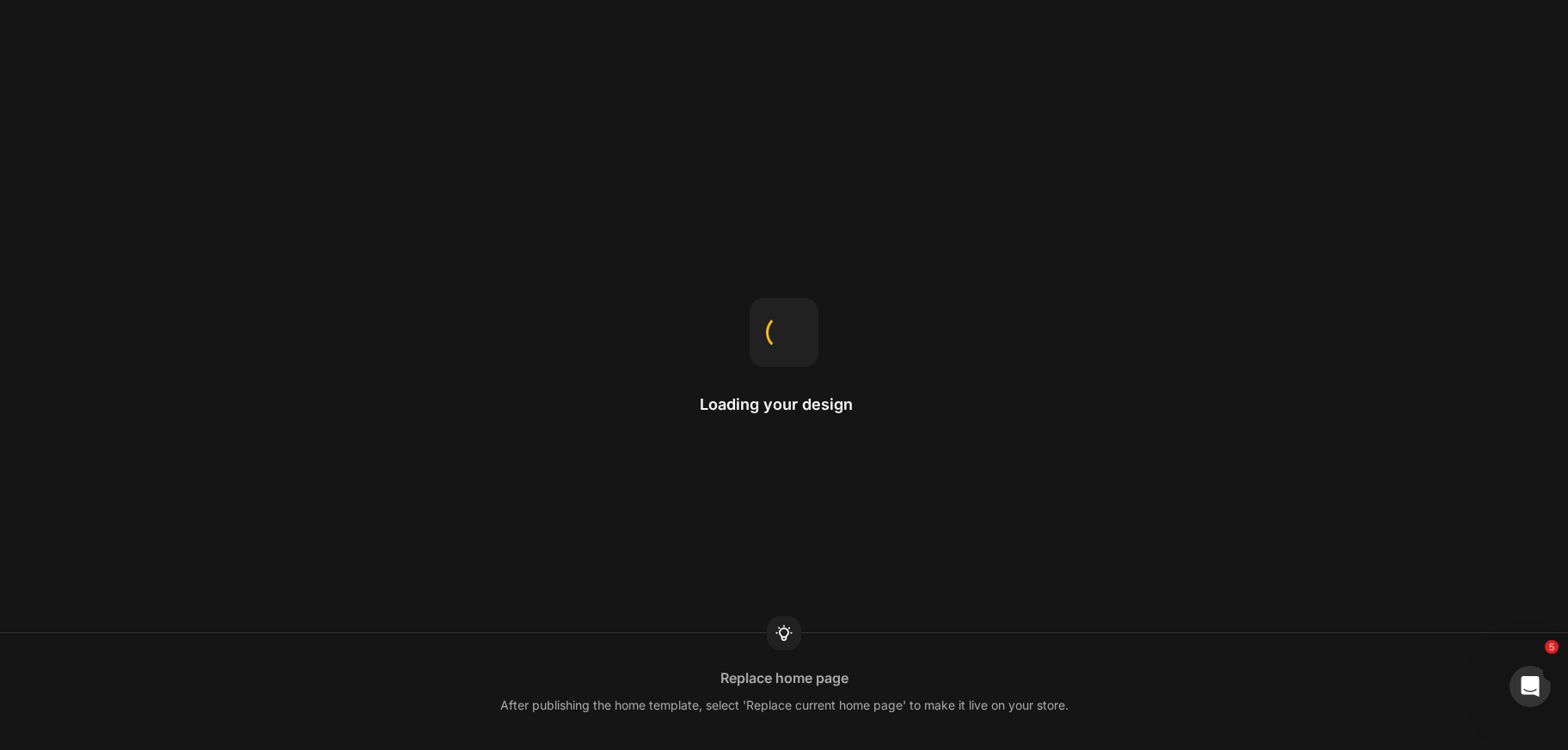click on "Loading your design" at bounding box center [784, 375] 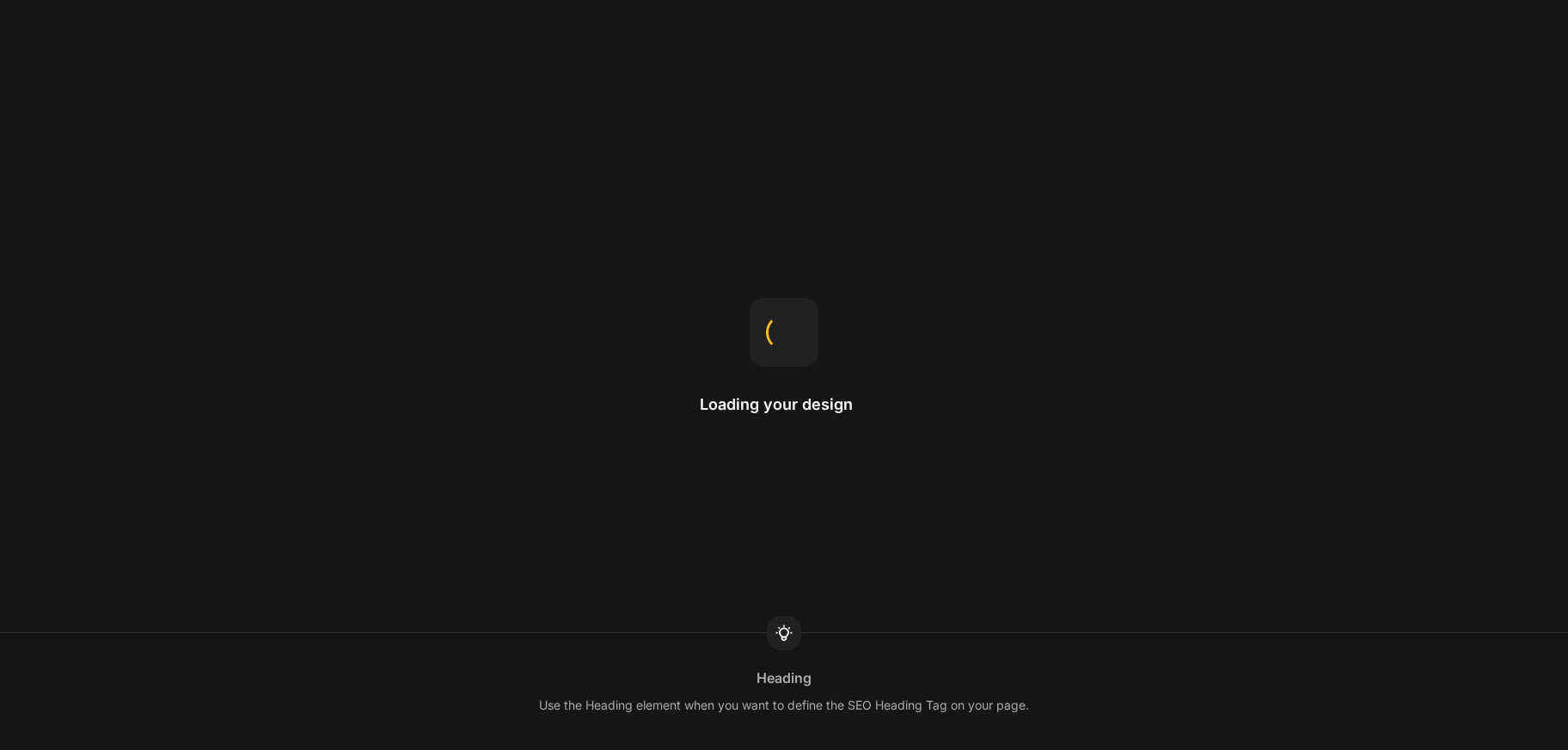scroll, scrollTop: 0, scrollLeft: 0, axis: both 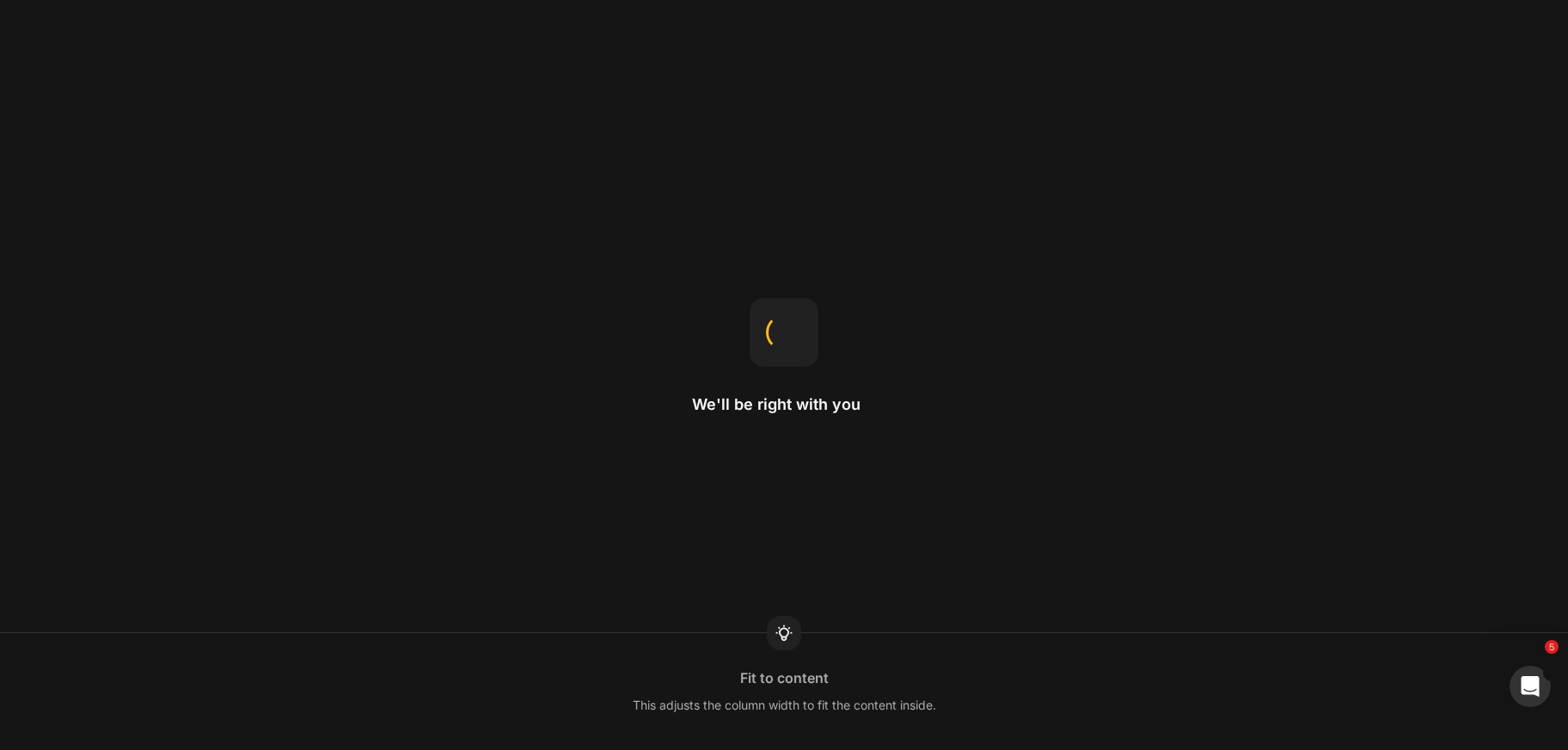 click on "We'll be right with you Fit to content This adjusts the column width to fit the content inside." at bounding box center (784, 375) 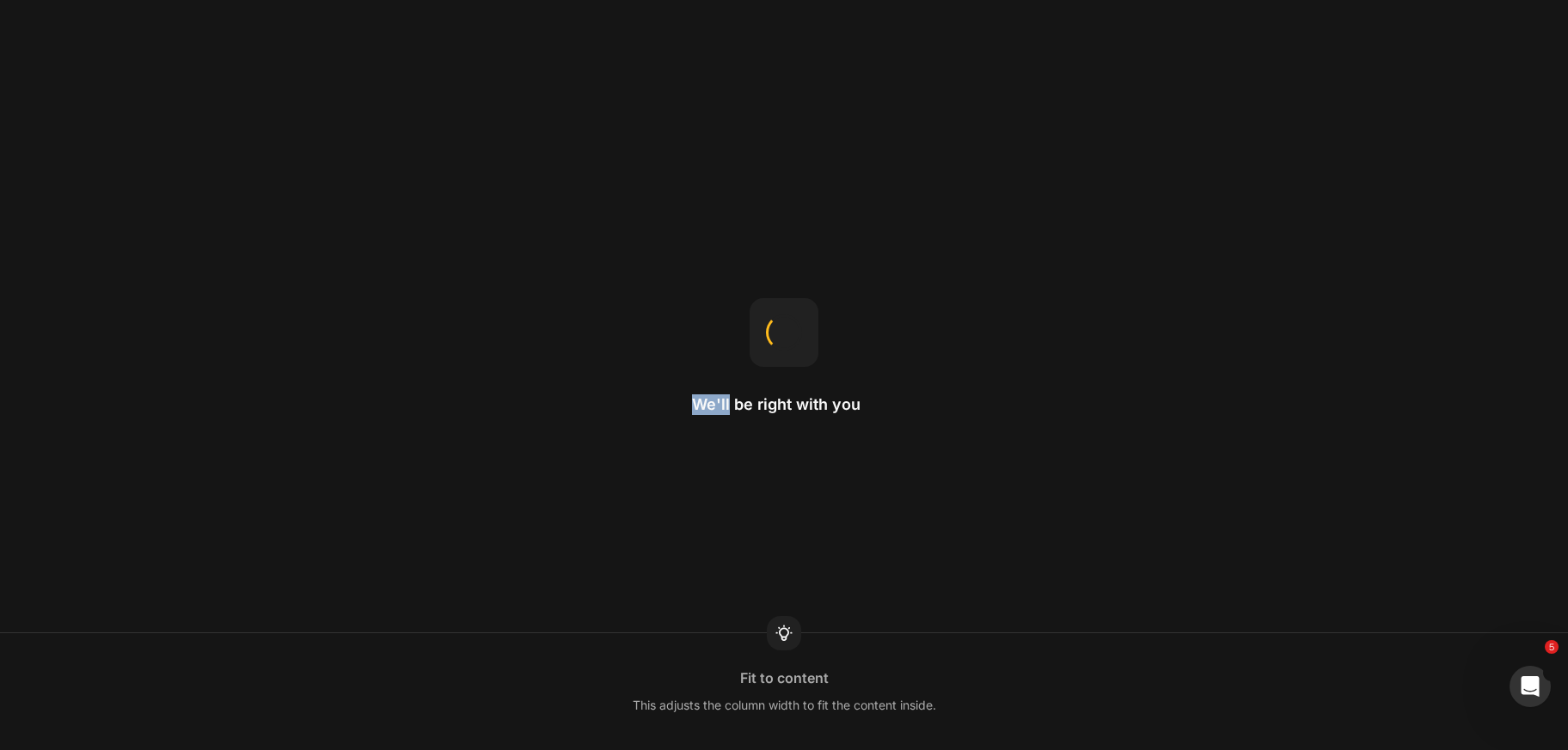 click on "We'll be right with you Fit to content This adjusts the column width to fit the content inside." at bounding box center (784, 375) 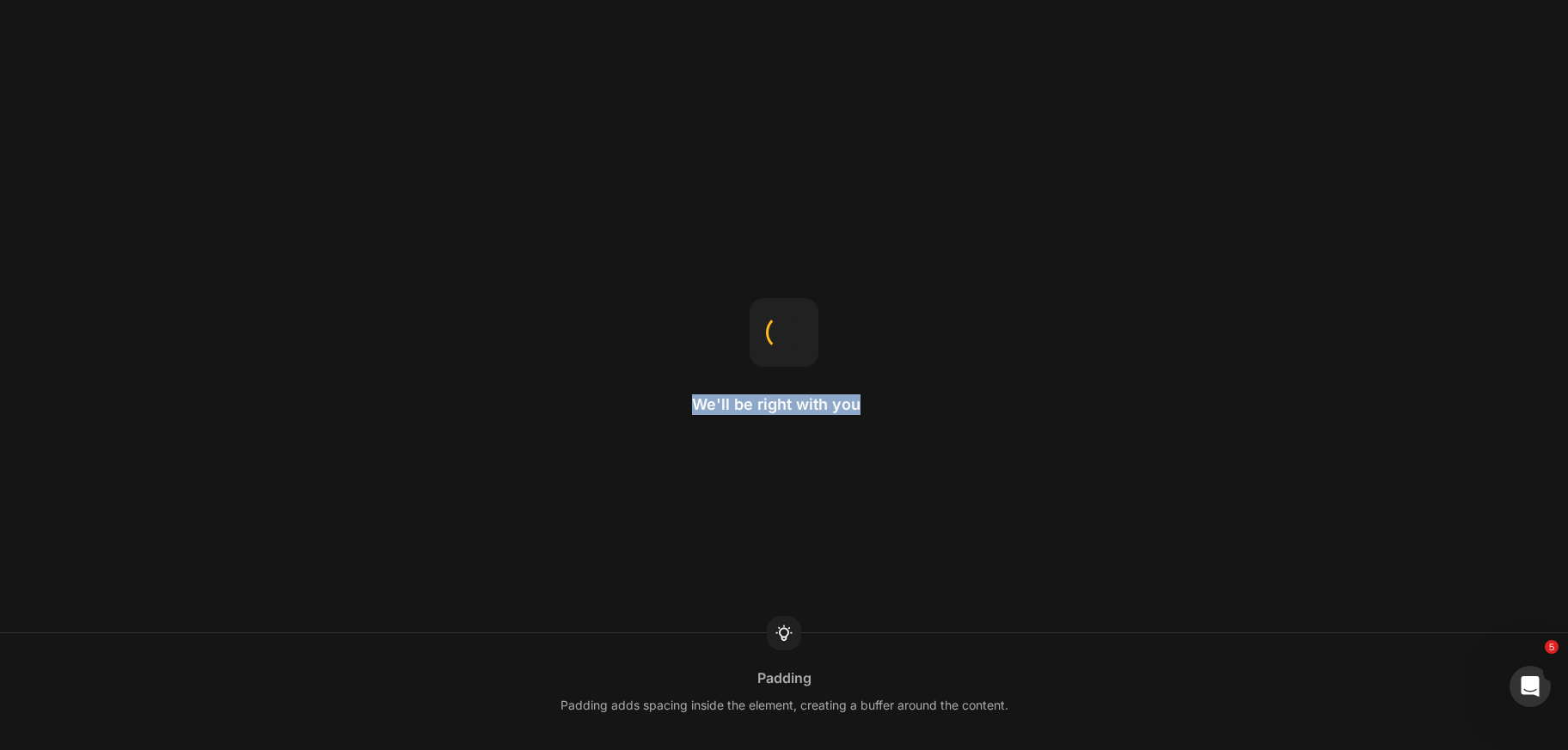 click on "We'll be right with you Padding Padding adds spacing inside the element, creating a buffer around the content." at bounding box center [784, 375] 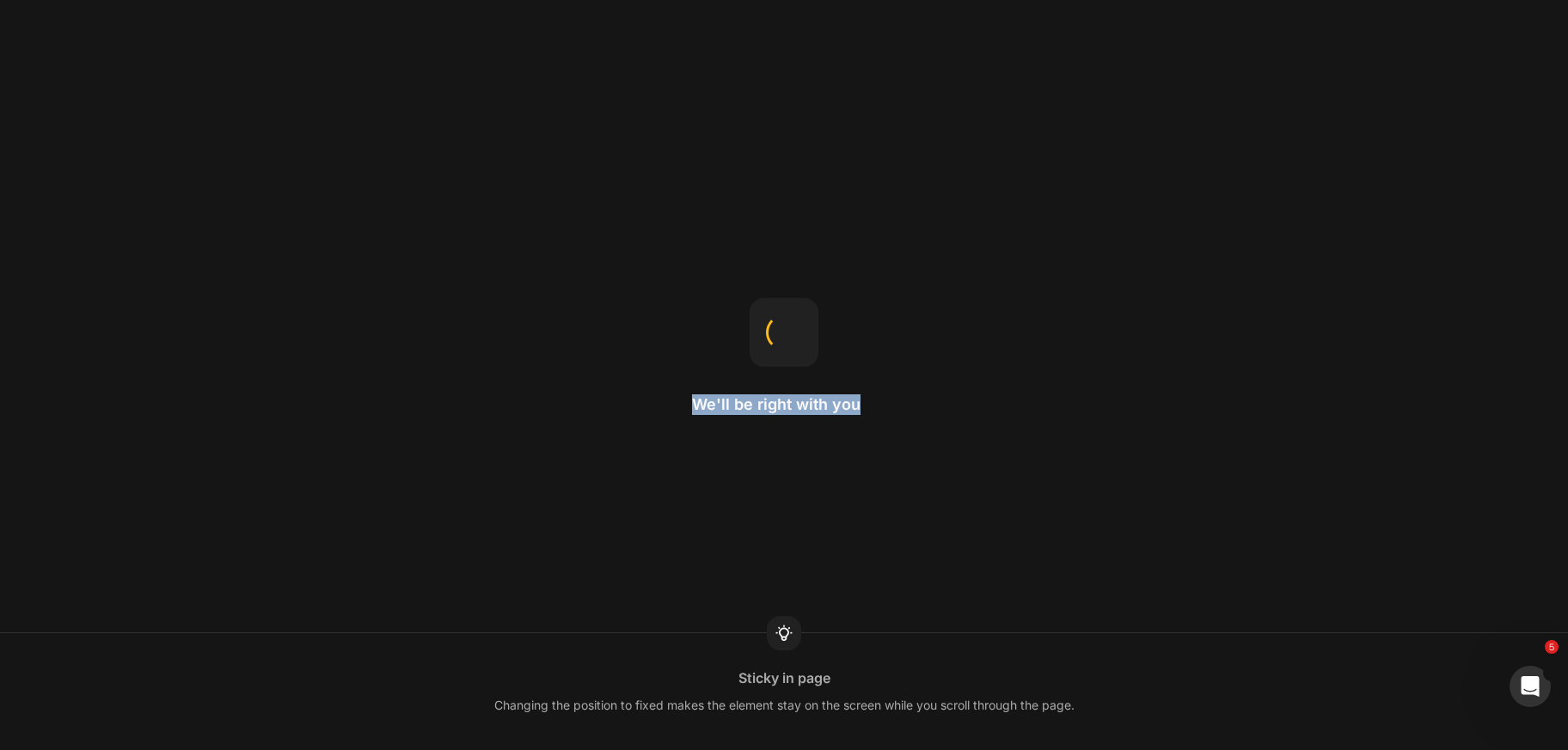 click on "We'll be right with you Sticky in page Changing the position to fixed makes the element stay on the screen while you scroll through the page." at bounding box center (784, 375) 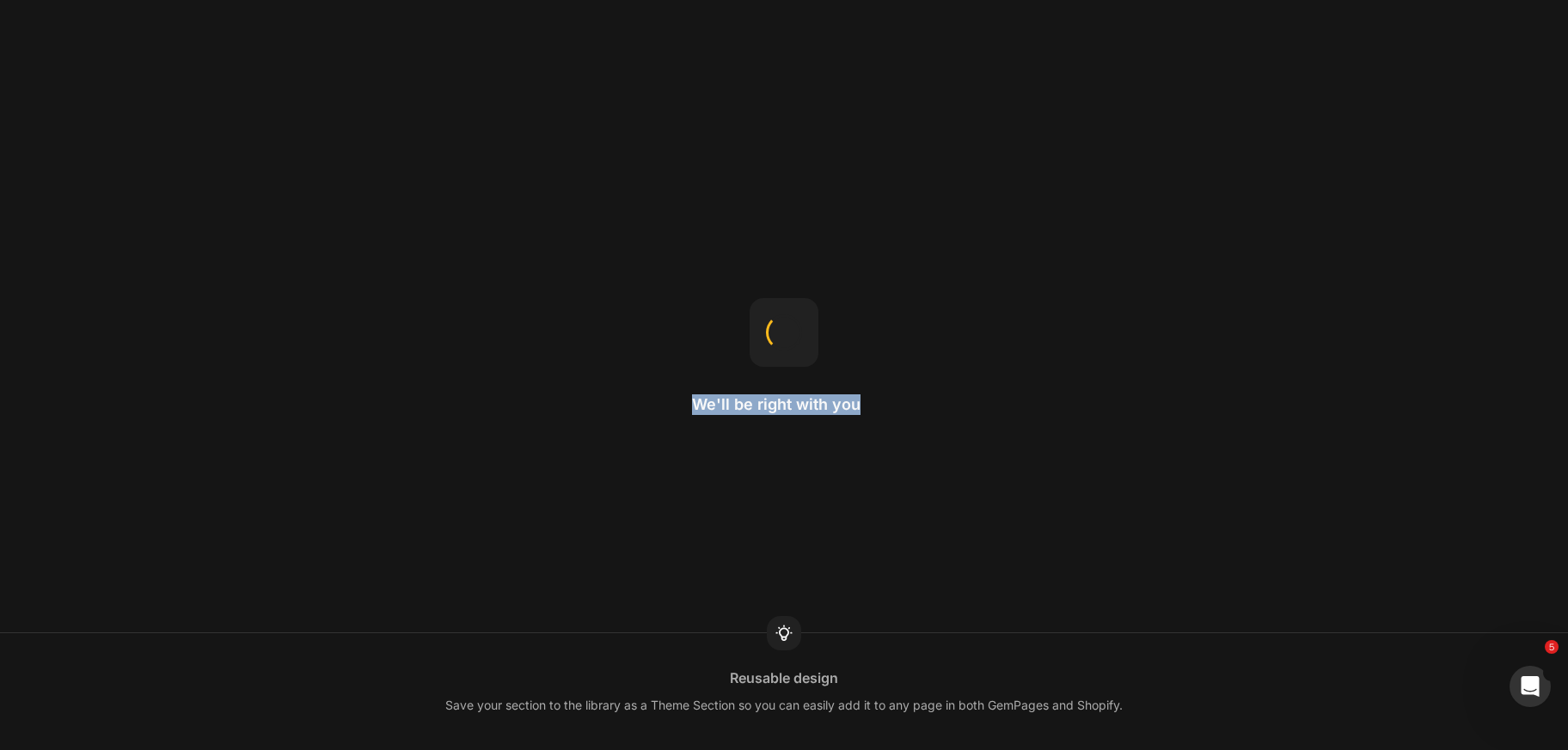 click on "We'll be right with you Reusable design Save your section to the library as a Theme Section so you can easily add it to any page in both GemPages and Shopify." at bounding box center (784, 375) 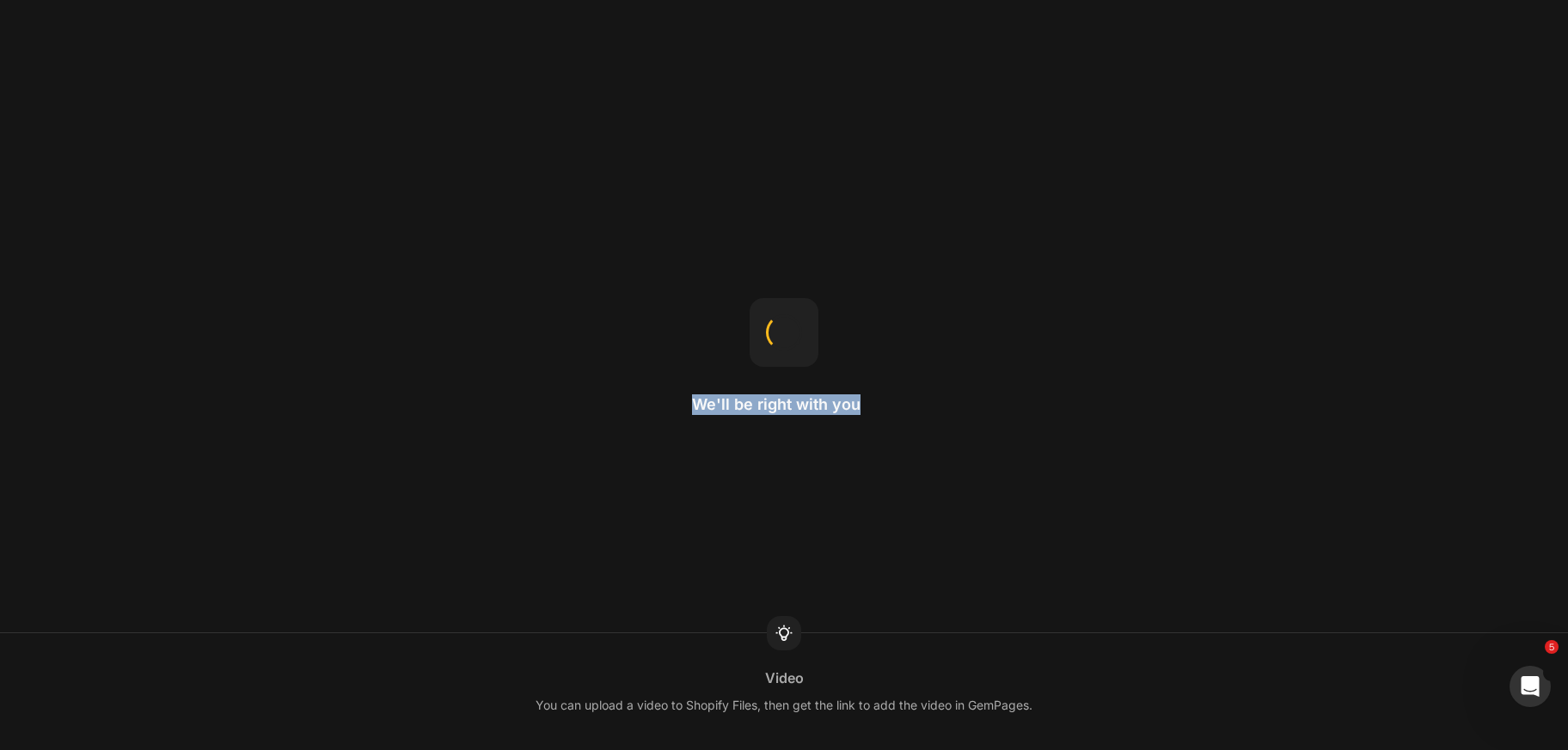 click on "We'll be right with you Video You can upload a video to Shopify Files, then get the link to add the video in GemPages." at bounding box center [784, 375] 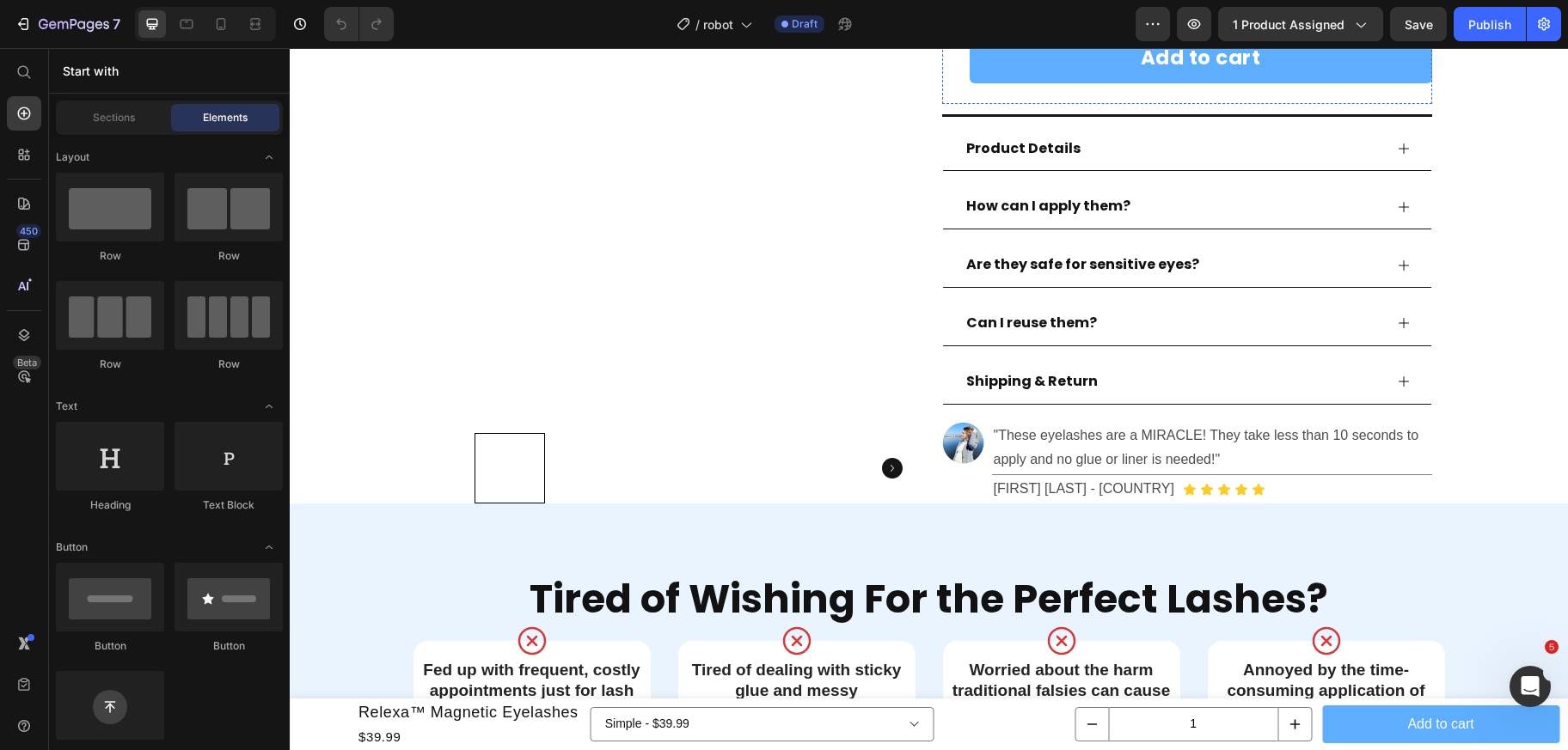 scroll, scrollTop: 601, scrollLeft: 0, axis: vertical 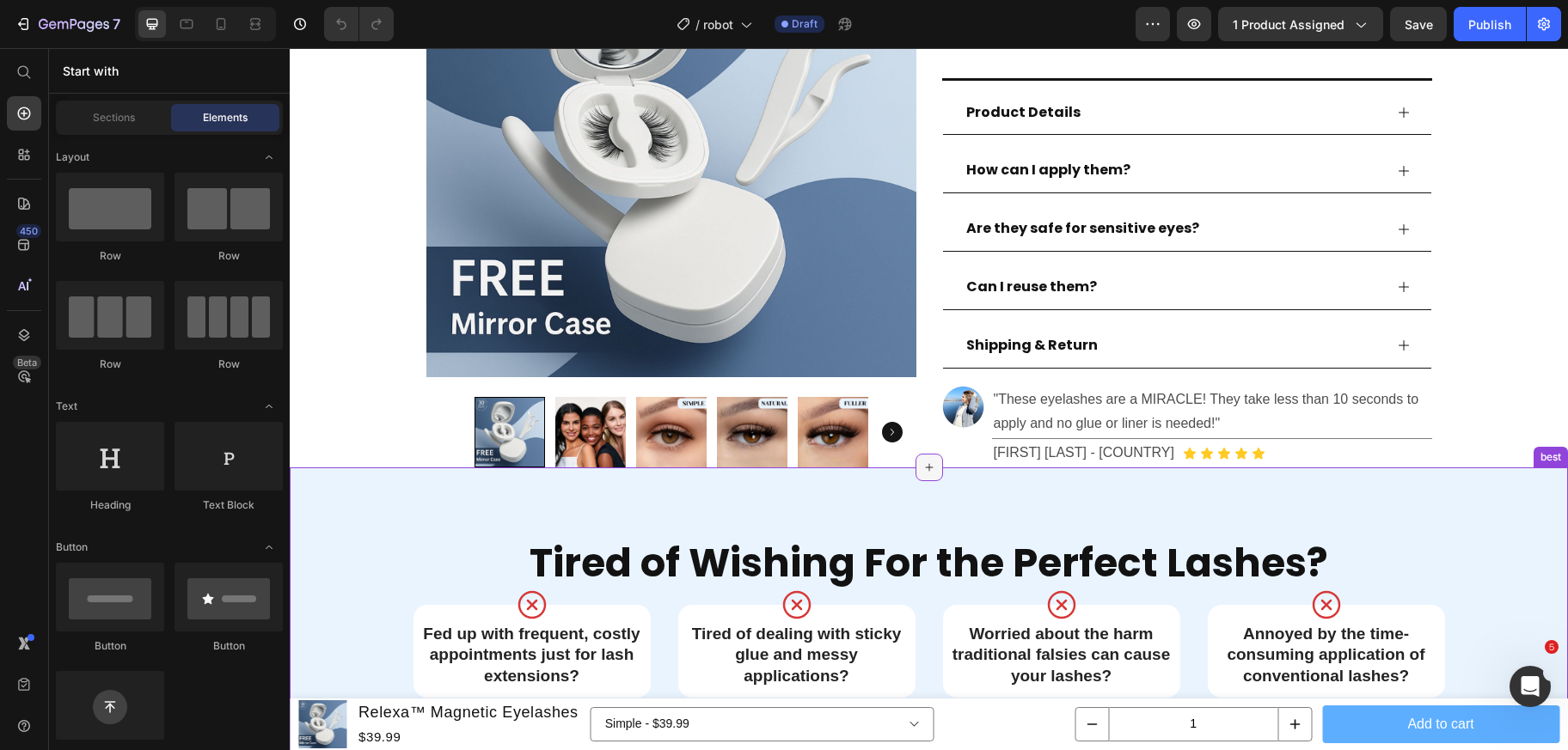 click 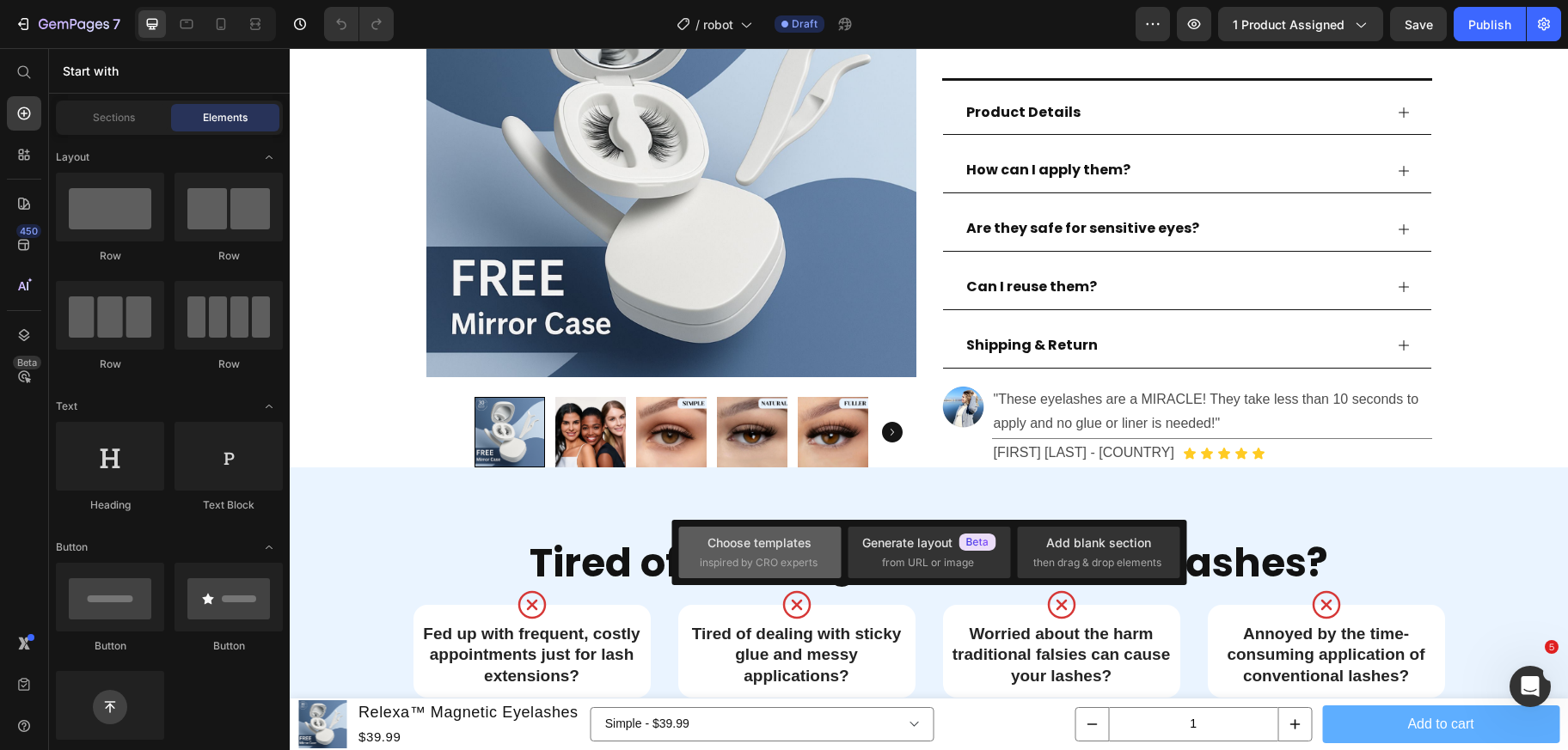 click on "inspired by CRO experts" at bounding box center [758, 563] 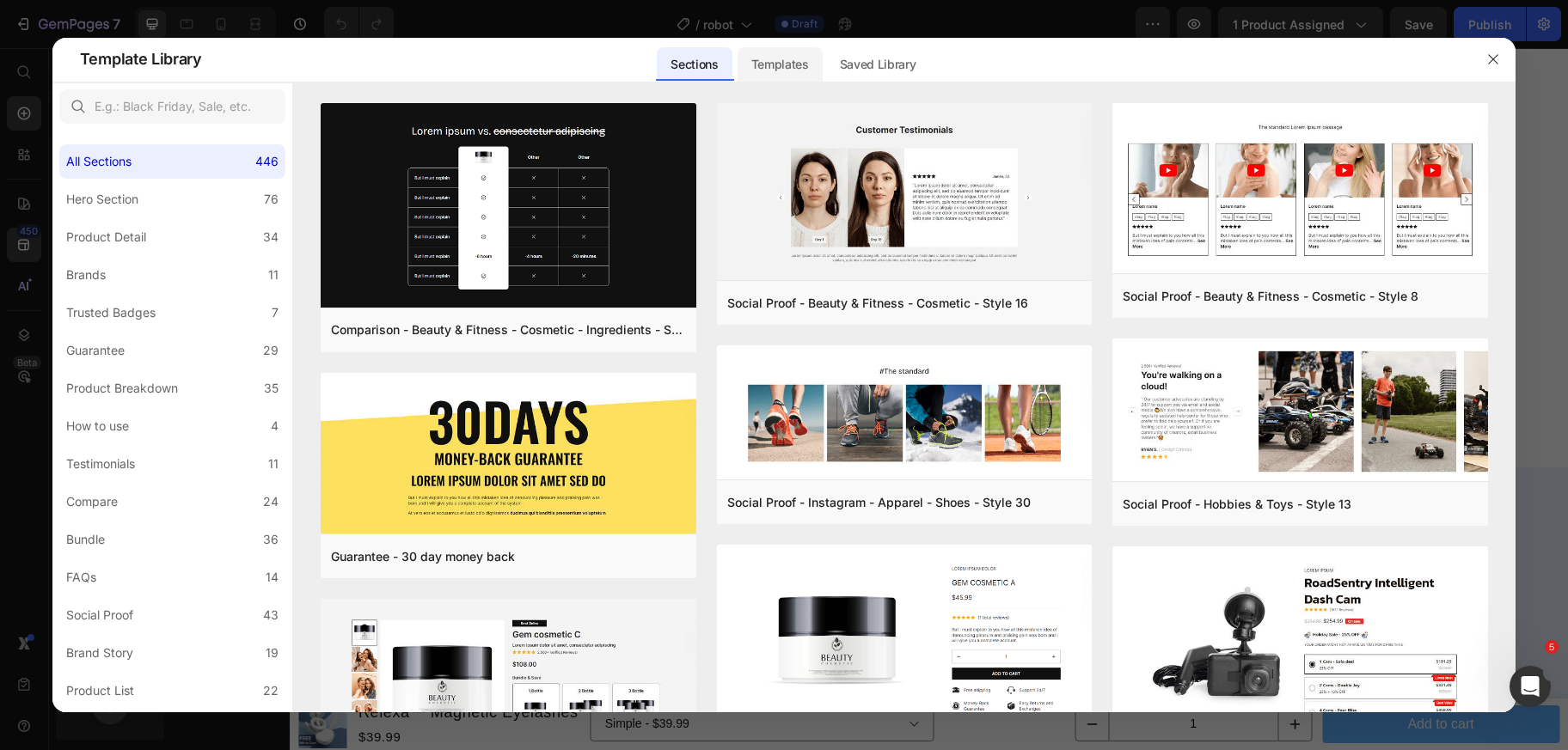 click on "Templates" 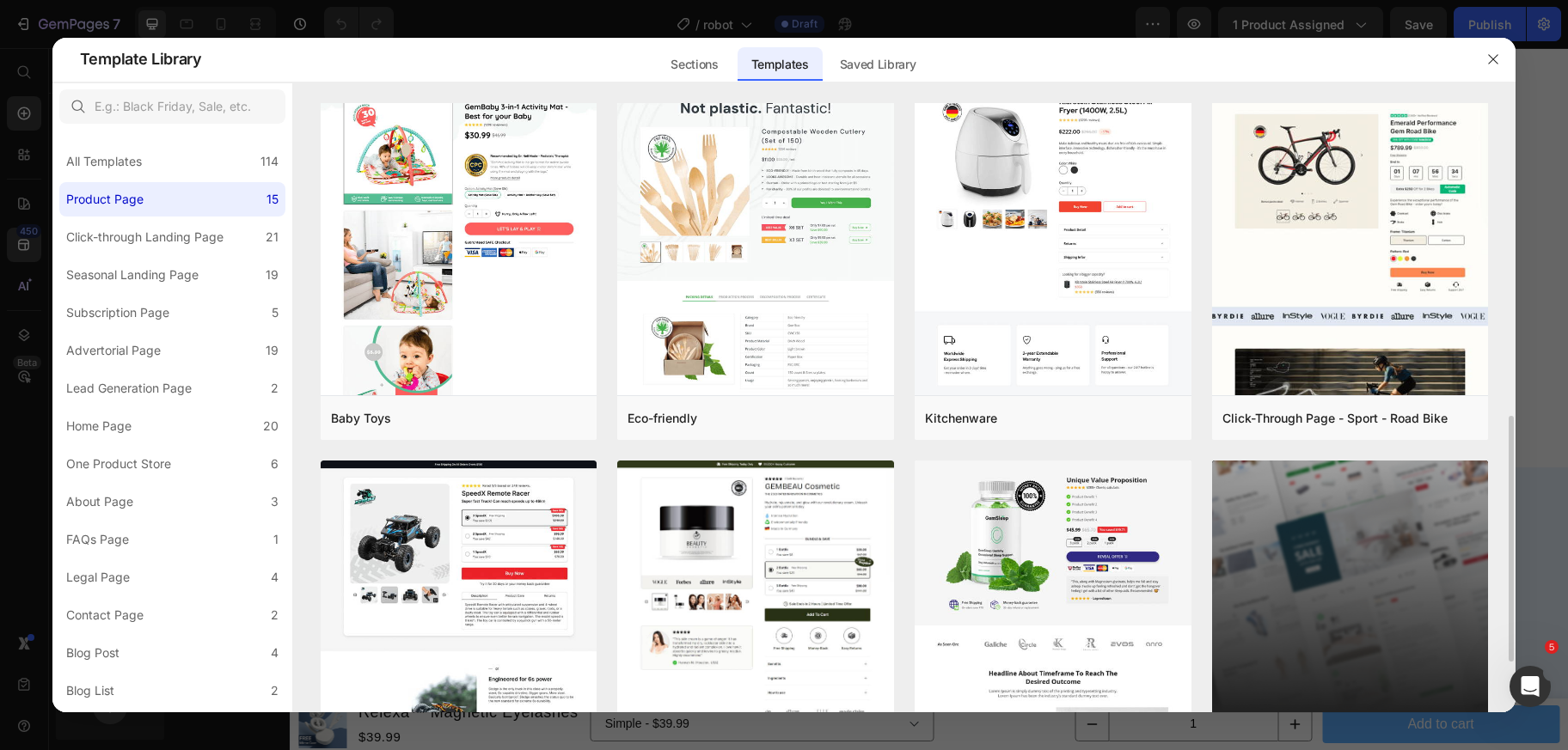 scroll, scrollTop: 900, scrollLeft: 0, axis: vertical 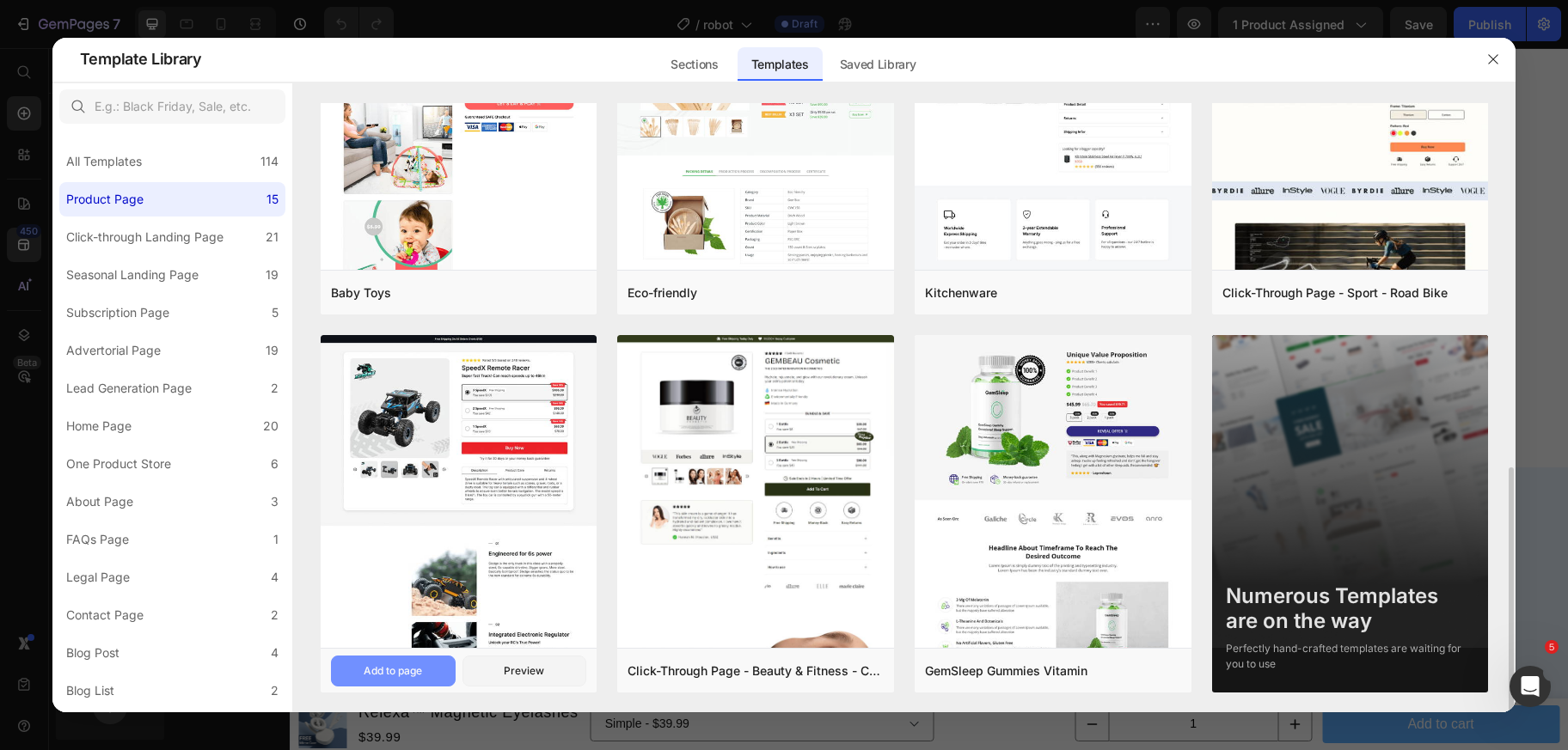 click on "Add to page" at bounding box center [393, 671] 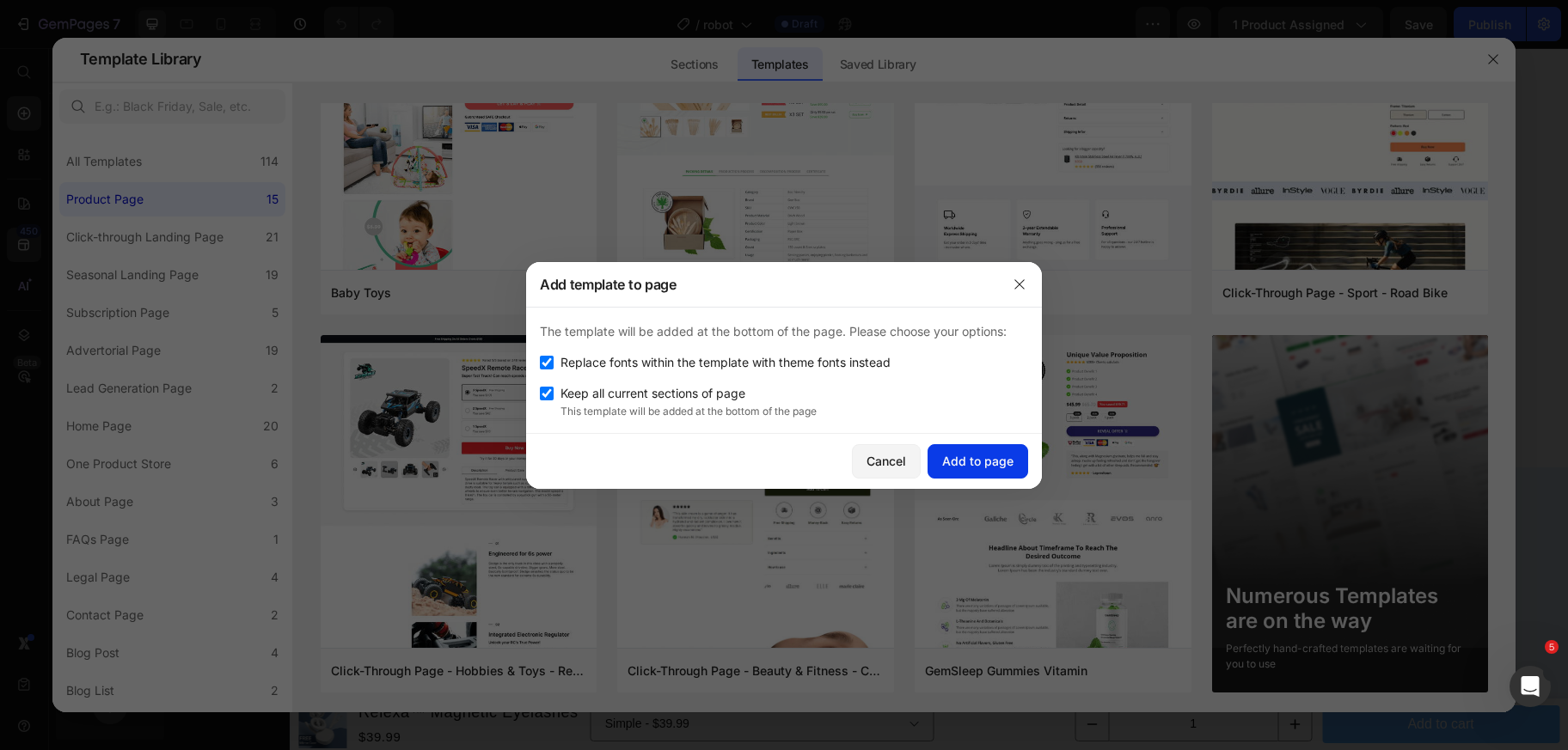 click on "Add to page" at bounding box center (977, 460) 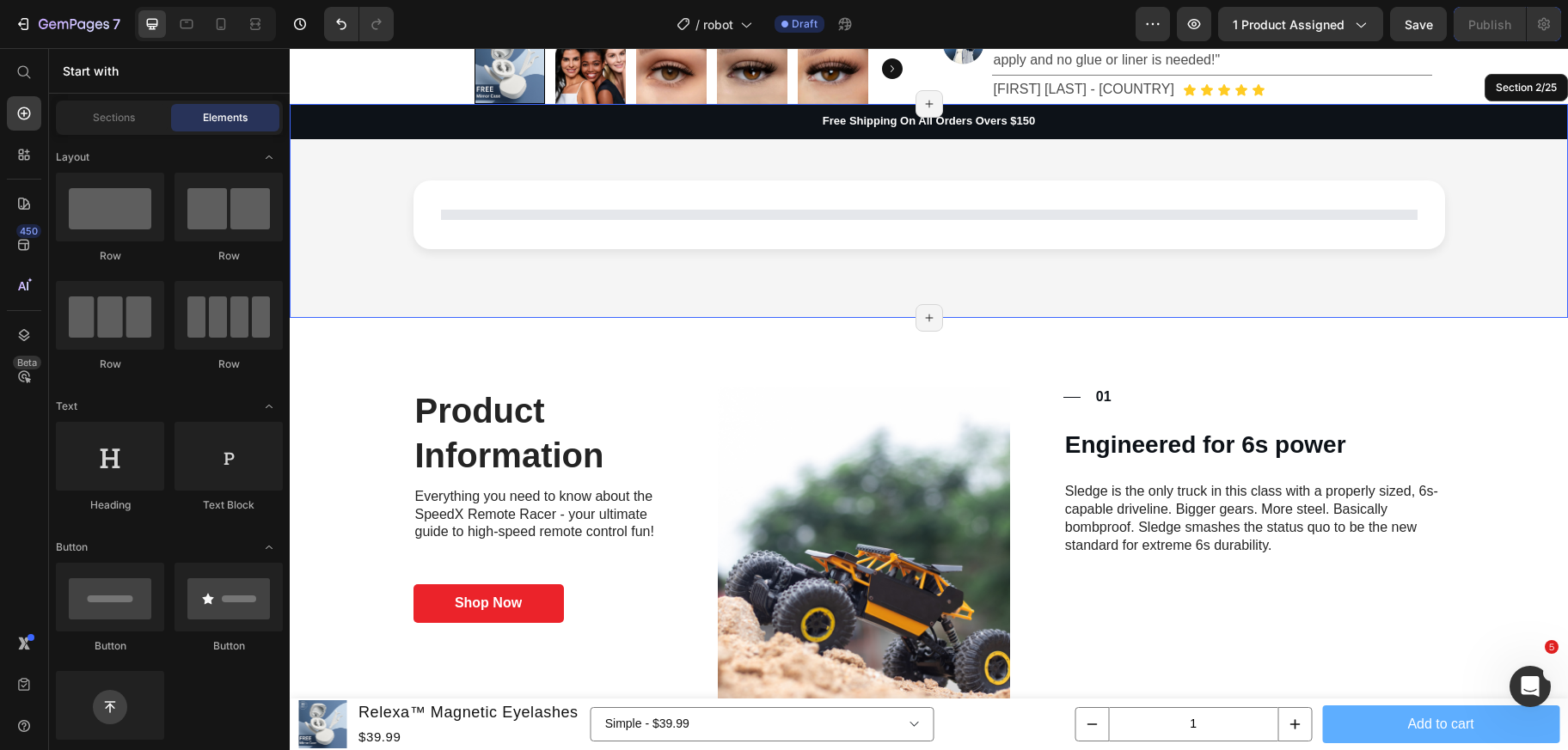 scroll, scrollTop: 1046, scrollLeft: 0, axis: vertical 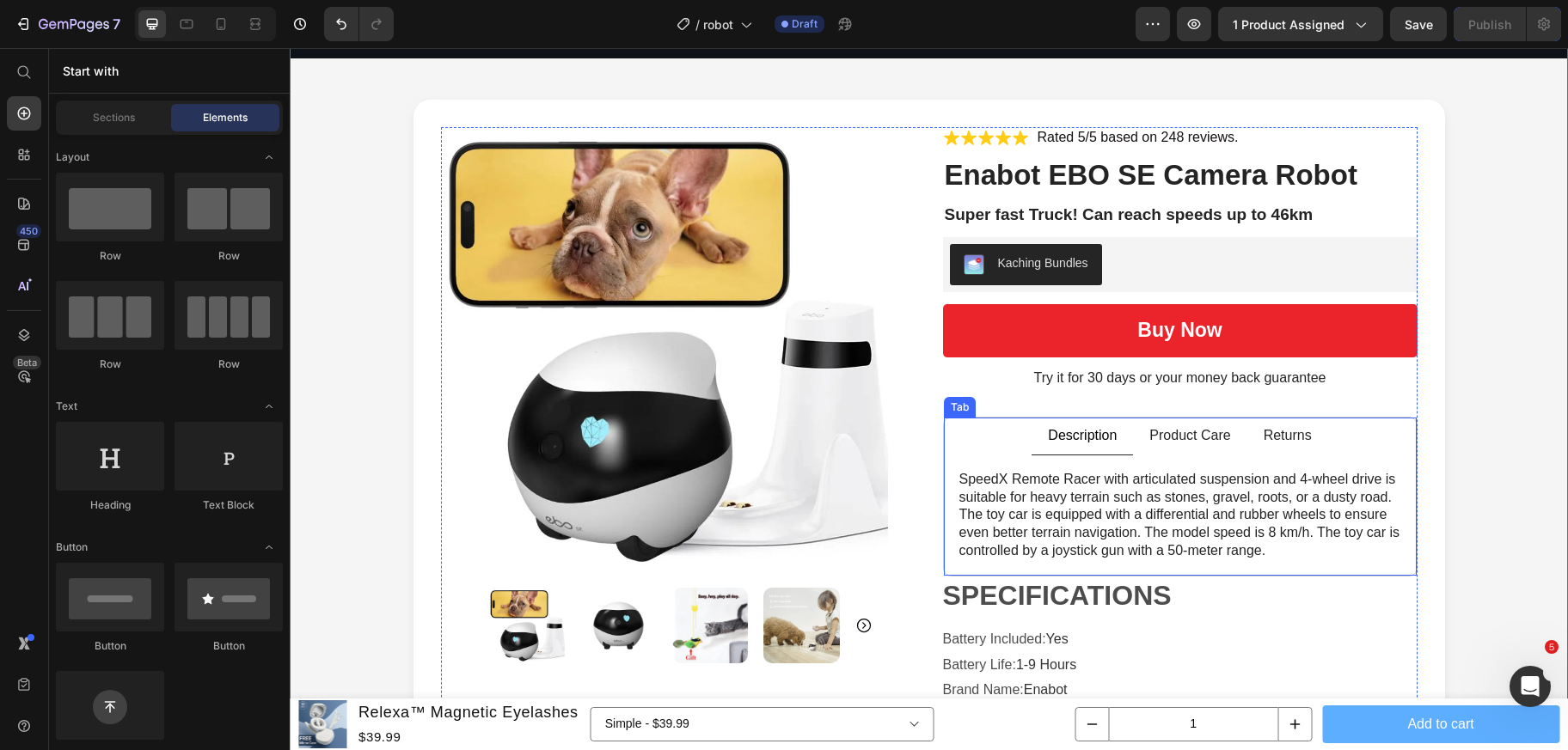 click on "Description Product Care Returns" at bounding box center (1180, 436) 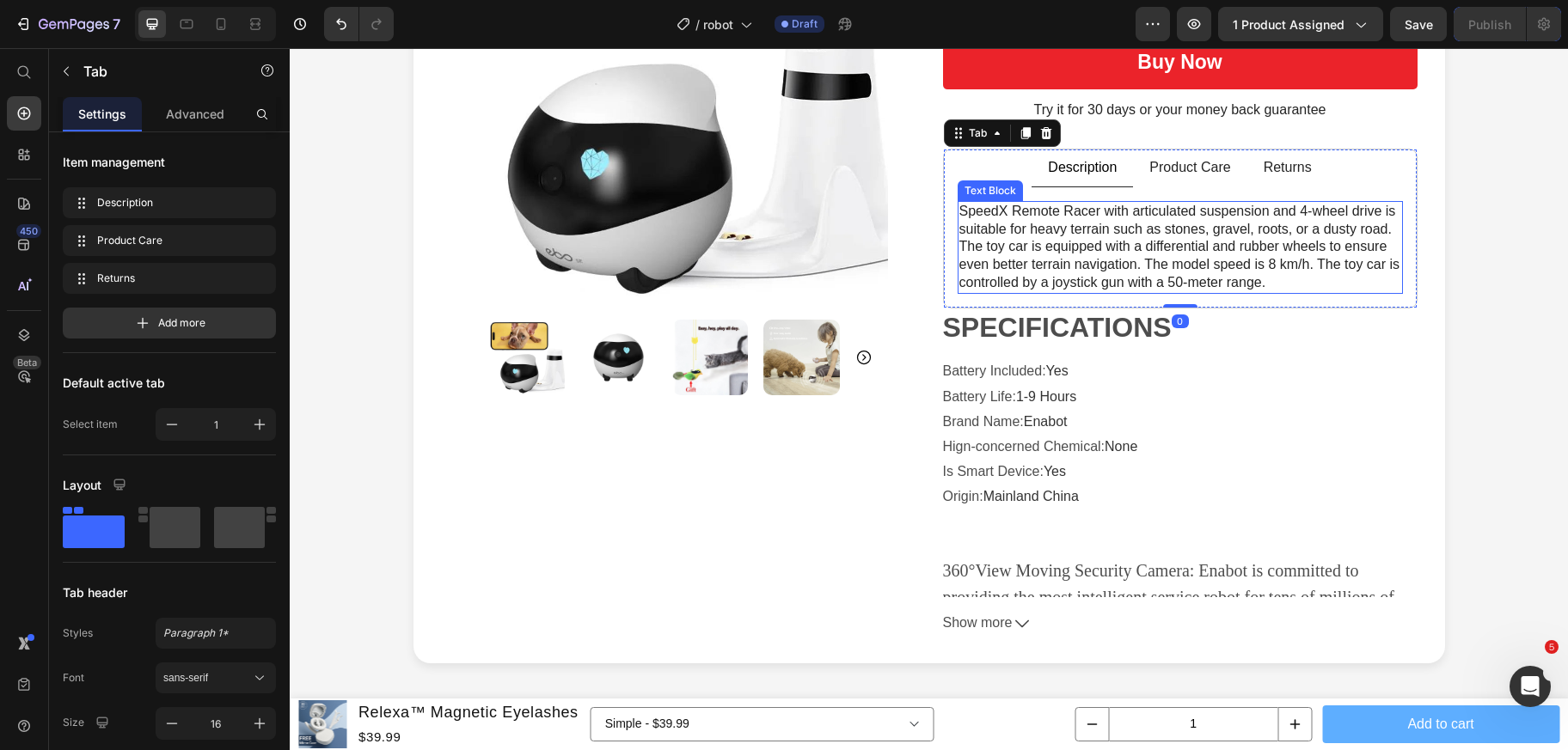 scroll, scrollTop: 1313, scrollLeft: 0, axis: vertical 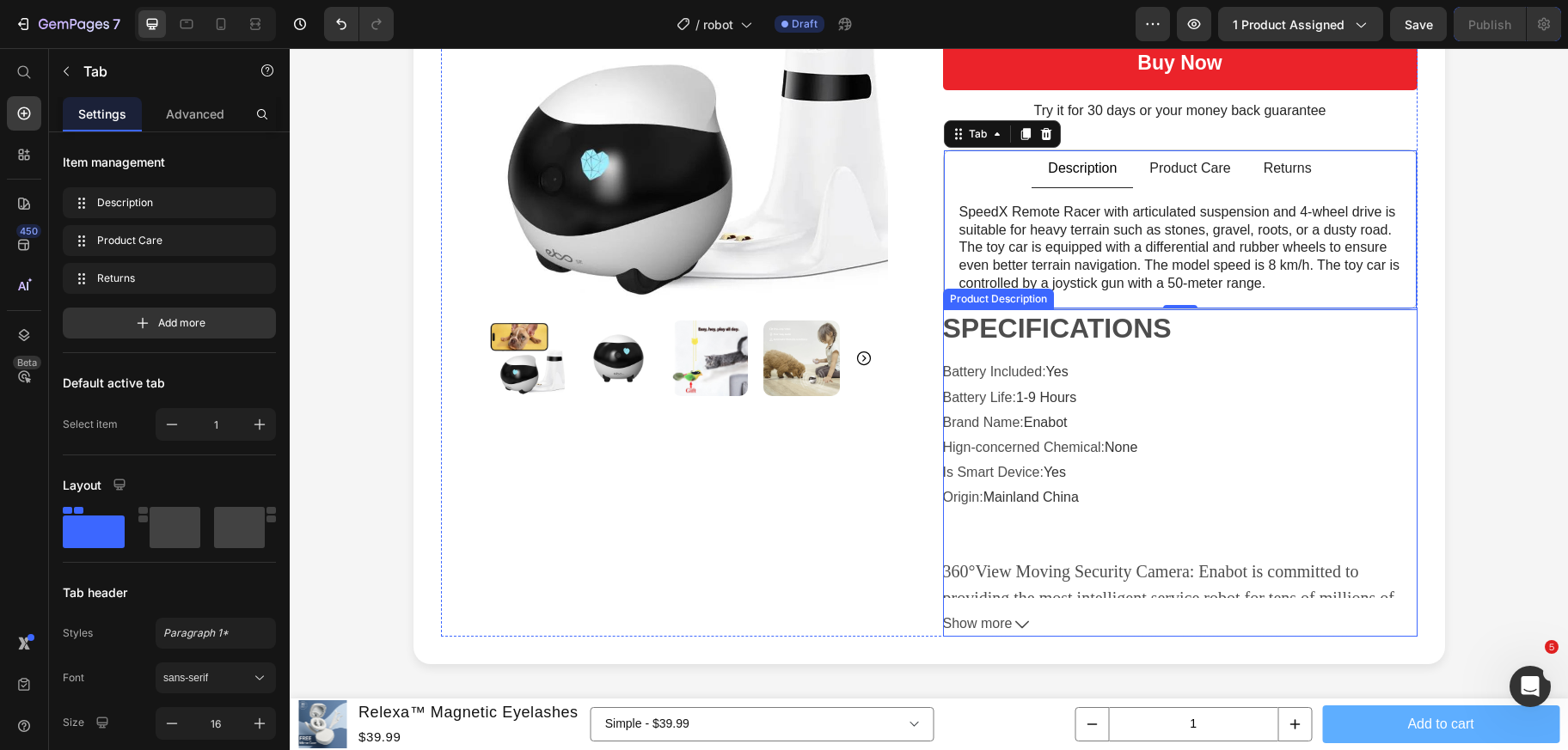 click on "Battery Included" at bounding box center [993, 371] 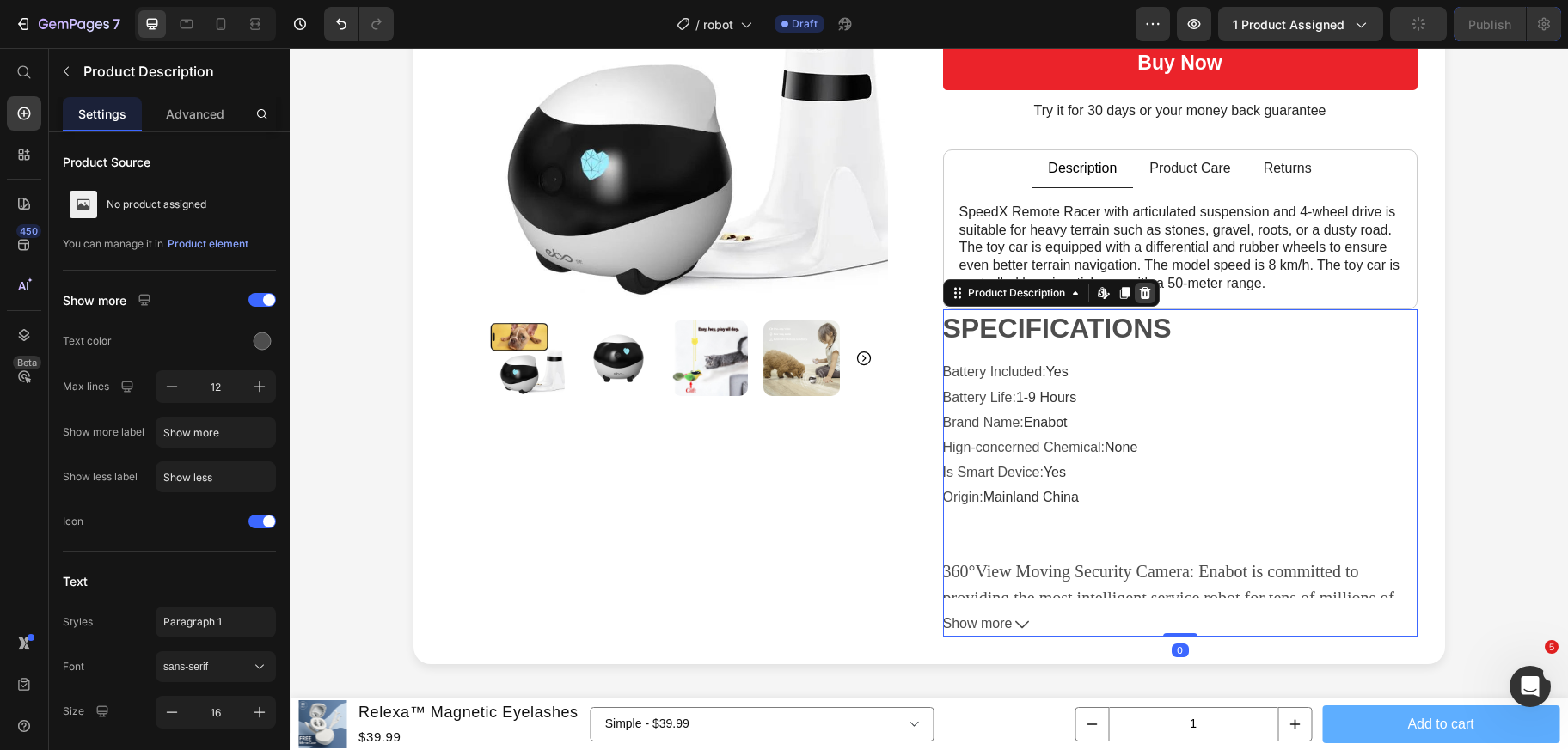 click 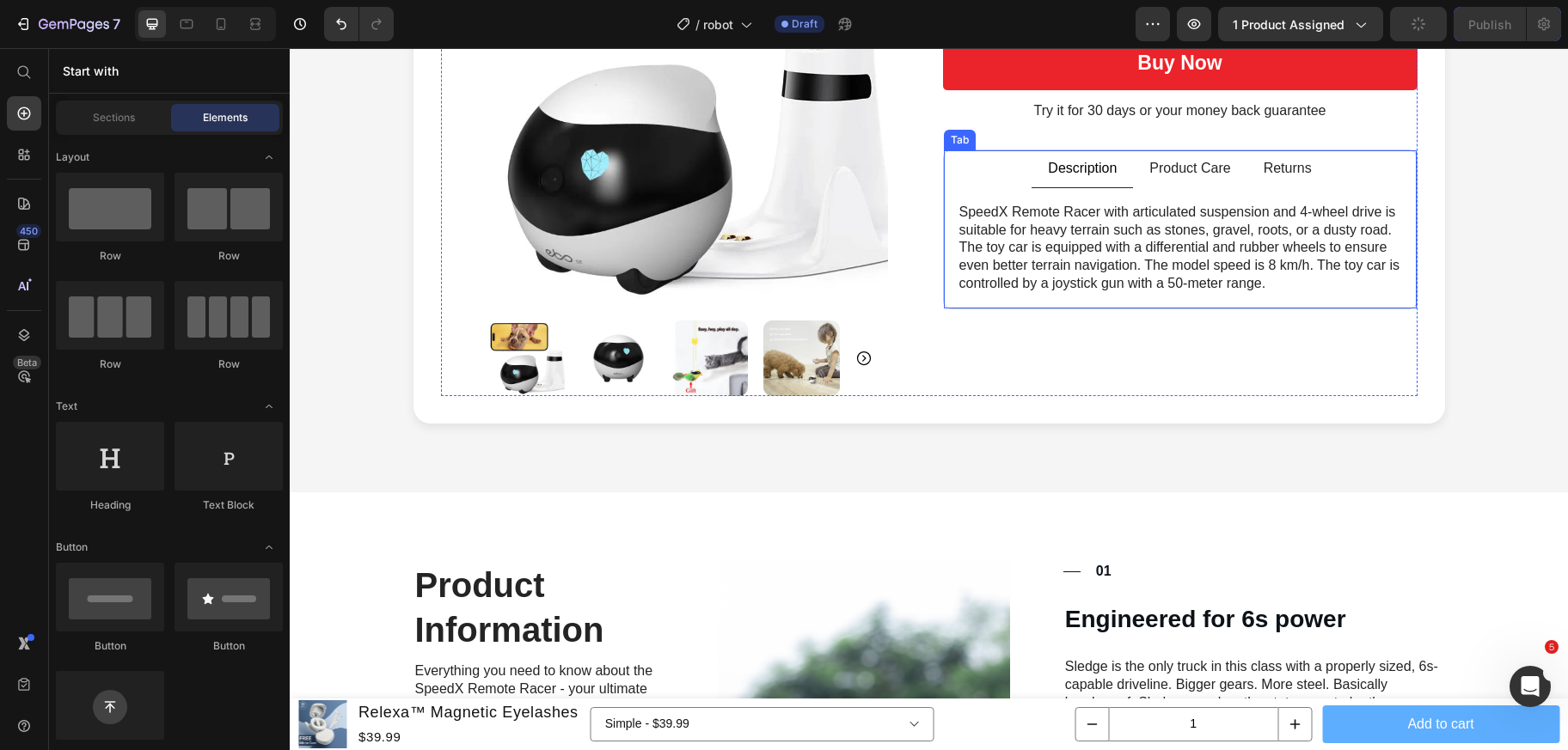 click on "Description Product Care Returns SpeedX Remote Racer with articulated suspension and 4-wheel drive is suitable for heavy terrain such as stones, gravel, roots, or a dusty road. The toy car is equipped with a differential and rubber wheels to ensure even better terrain navigation. The model speed is 8 km/h. The toy car is controlled by a joystick gun with a 50-meter range. Text Block Features top speed of 30 hm/h, 4ghz radio system, Fully proportional throttle and steering, Splashproof ESC/Receiver unit, Splashproof 1kg rated servo, RC390 Brushed Motor w/Heatsink, Front & Rear Geared. Text Block Double Wishbone Suspension, Front CVA Driveshafts, Low Friction Ball Bearings, Micro 7.4 700mAh 2S Li-Ion Battery, USB Charger, Detailed 4x4 Off Road Truck Bodyshell, Plug-in Front LED lights included, Oversized Wheels & Block Pattern. Text Block   For more information please visit the Help Centre. Text Block Tab" at bounding box center (1180, 229) 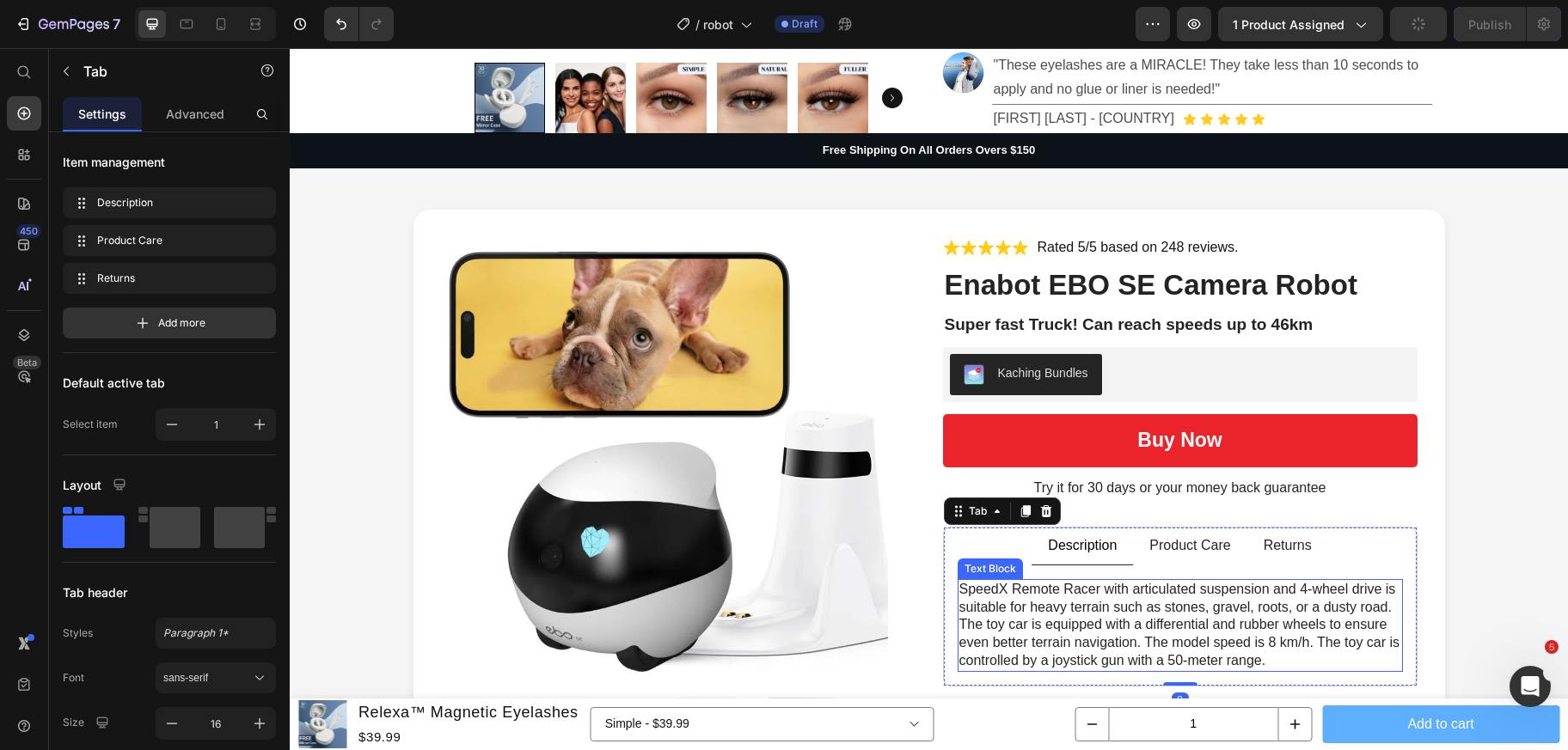 scroll, scrollTop: 936, scrollLeft: 0, axis: vertical 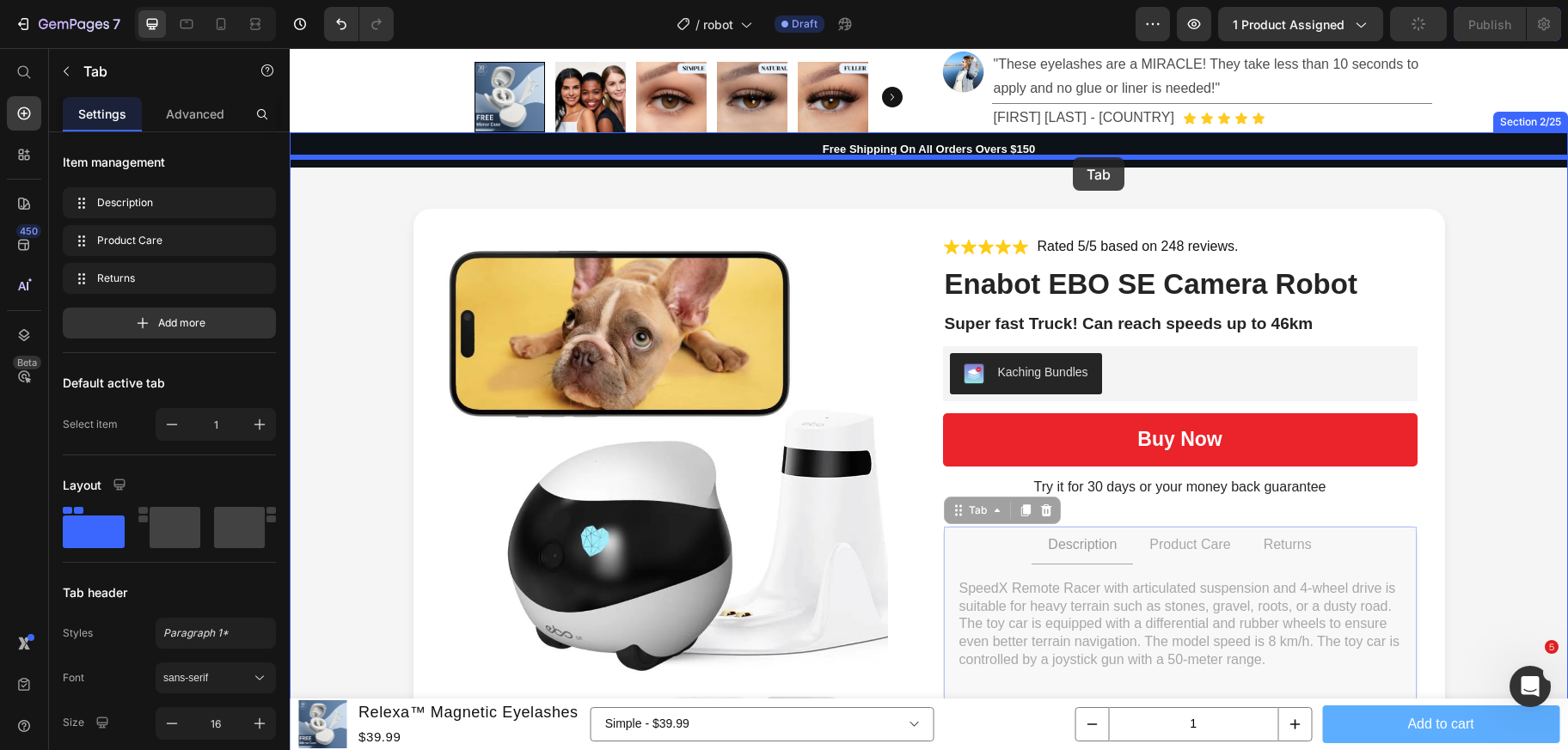 drag, startPoint x: 982, startPoint y: 538, endPoint x: 1073, endPoint y: 158, distance: 390.7442 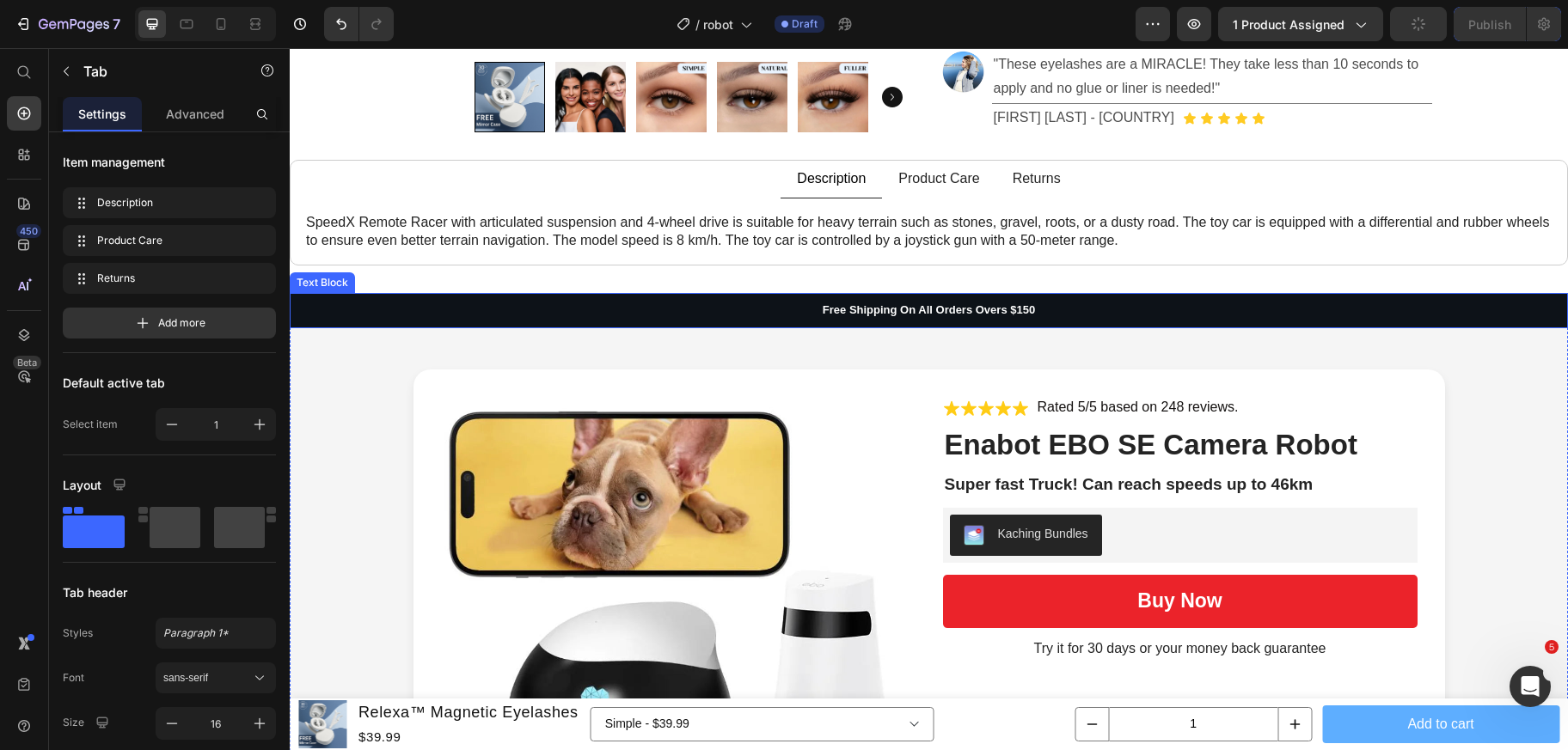click on "Free Shipping On All Orders Overs $150" at bounding box center [928, 310] 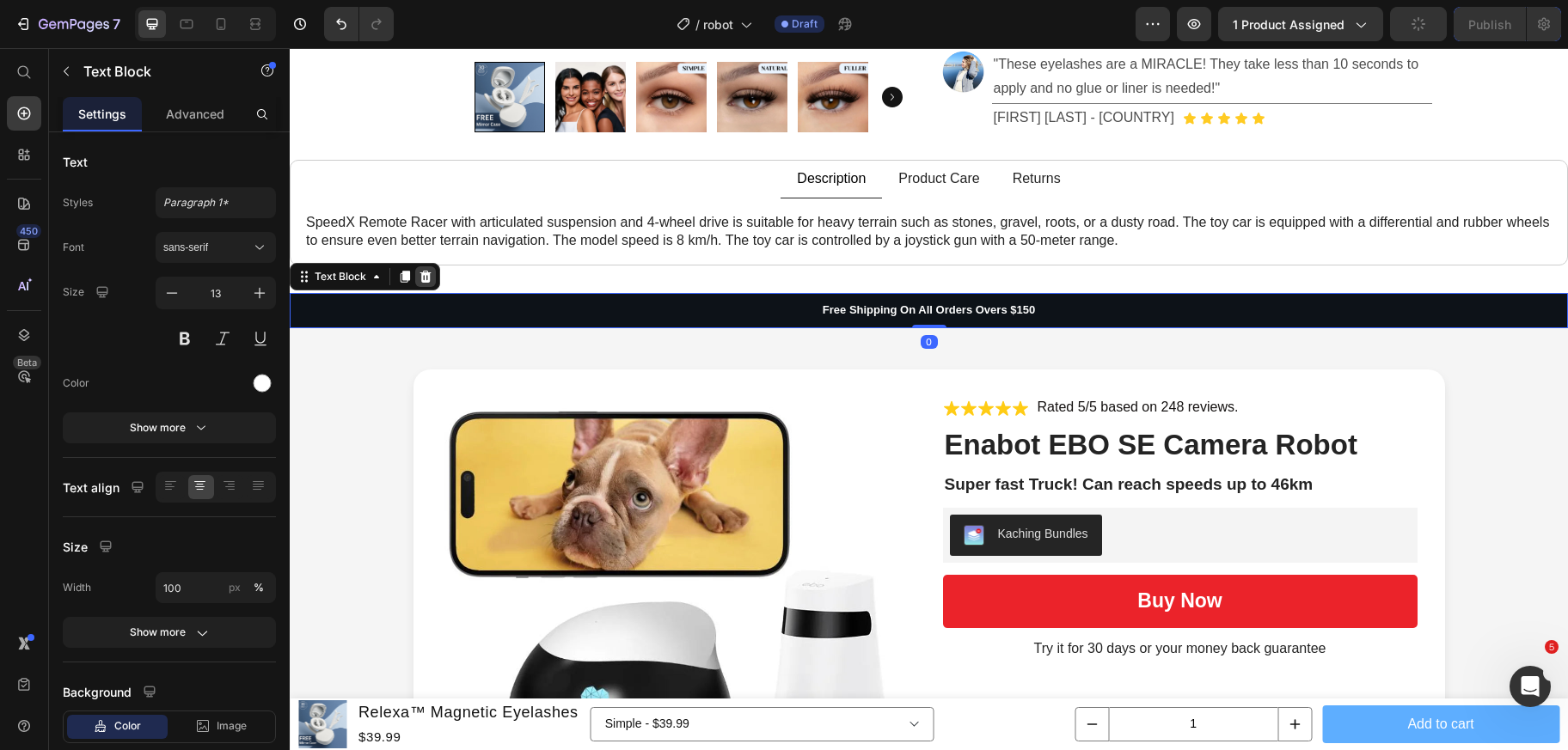 click 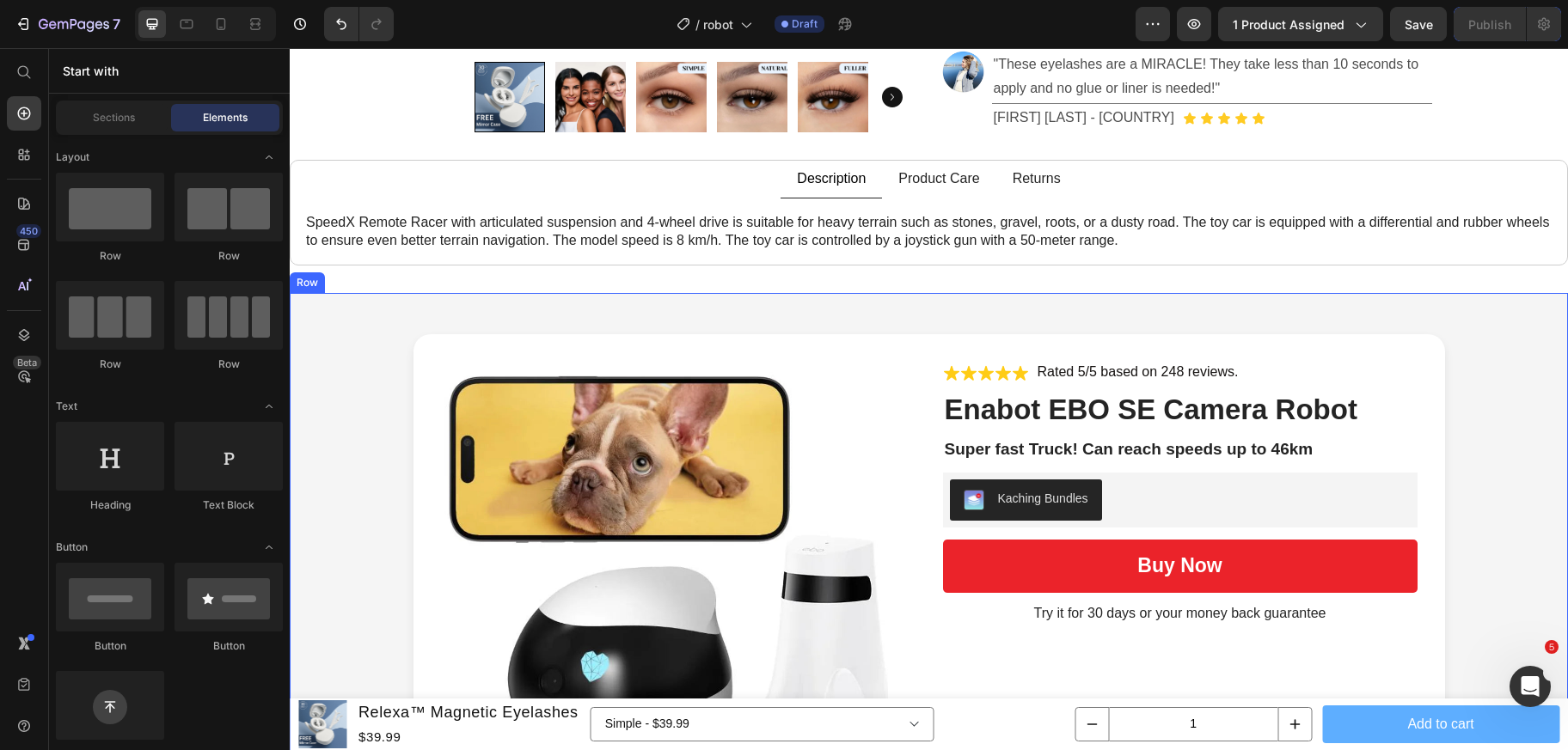 click on "Product Images
Icon
Icon
Icon
Icon
Icon Icon List Rated 5/5 based on 248 reviews. Text Block Row Enabot EBO SE Camera Robot Product Title Super fast Truck! Can reach speeds up to 46km Text Block Kaching Bundles Kaching Bundles buy now Add to Cart Try it for 30 days or your money back guarantee Text Block Product Row Row" at bounding box center (928, 643) 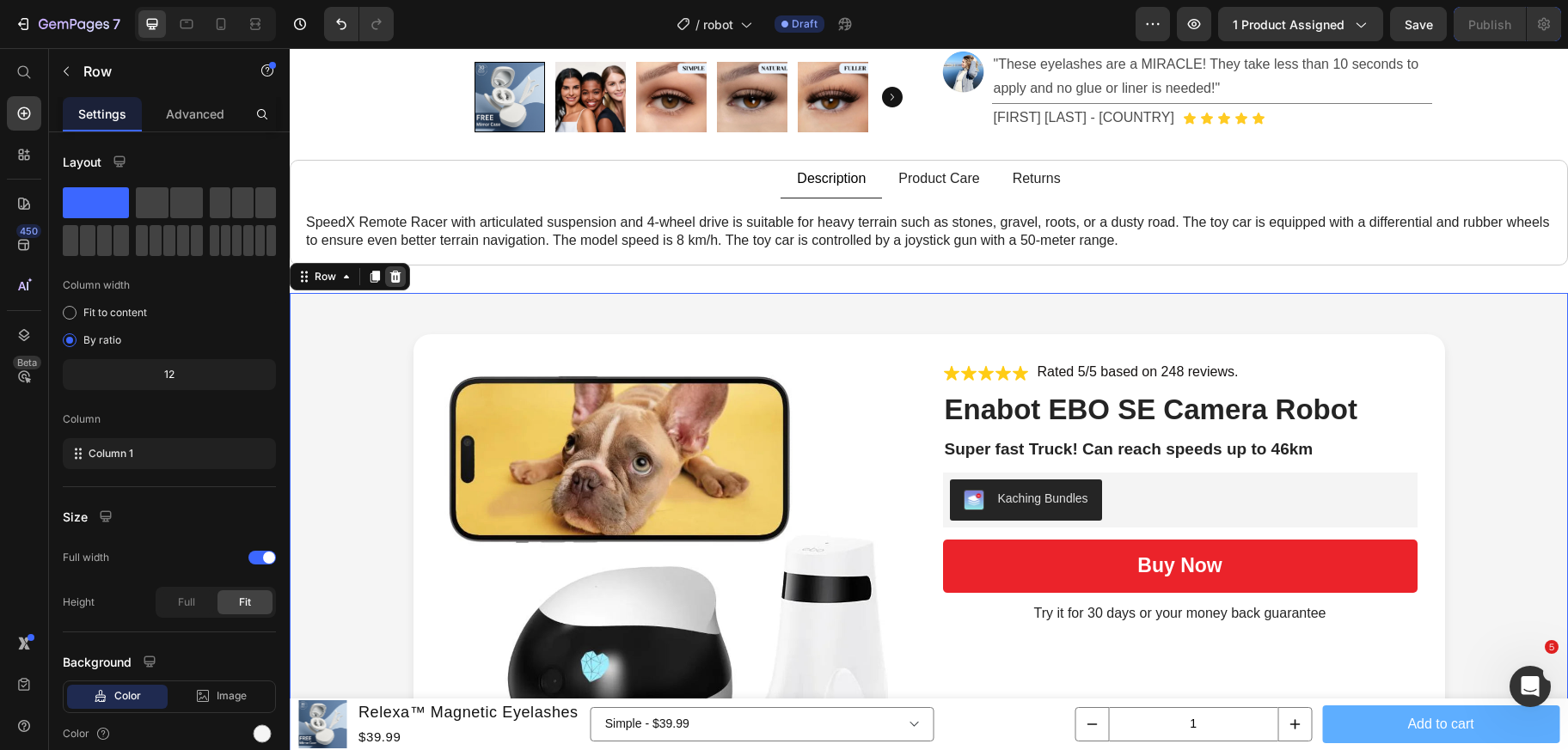 click at bounding box center [395, 277] 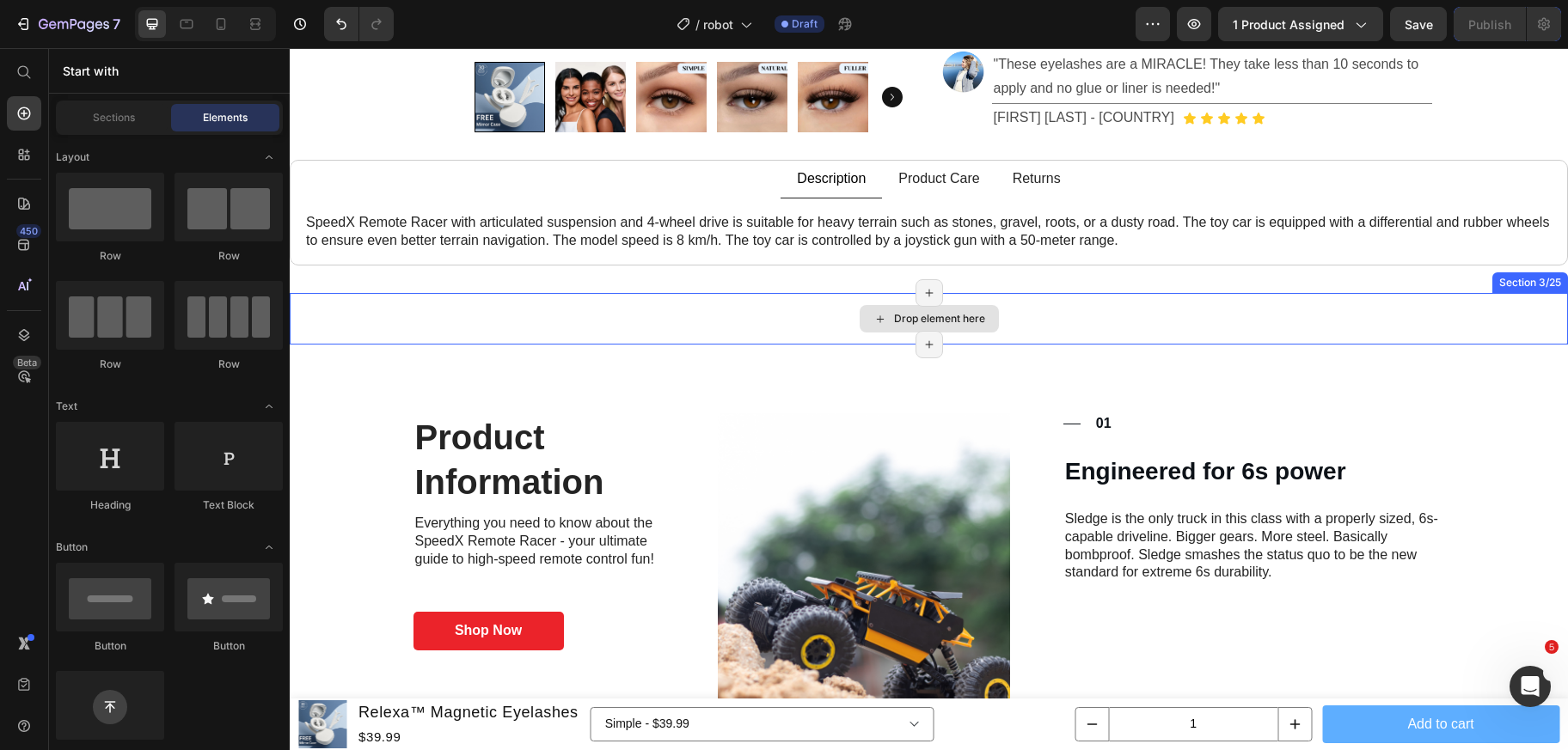 click on "Drop element here" at bounding box center [928, 319] 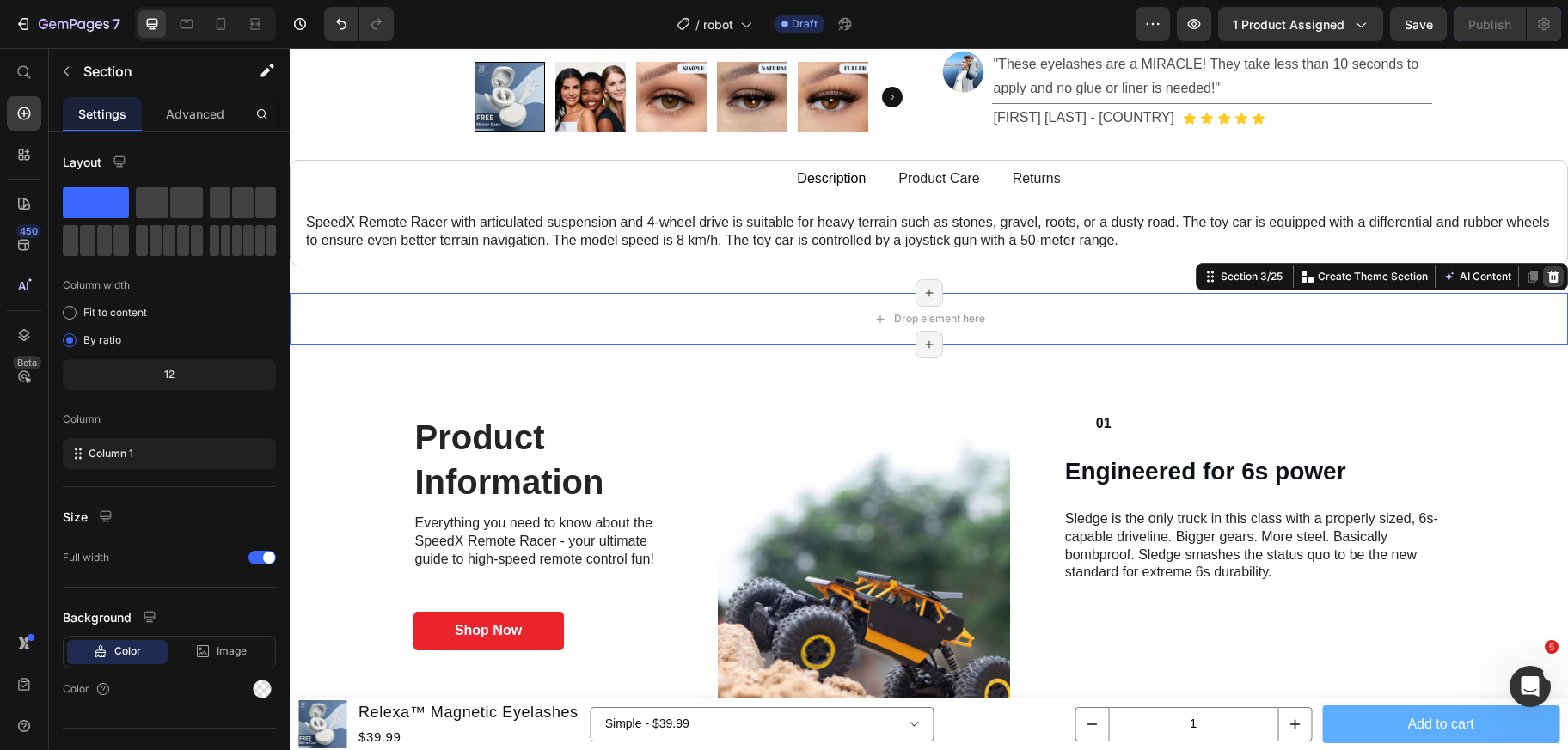 click 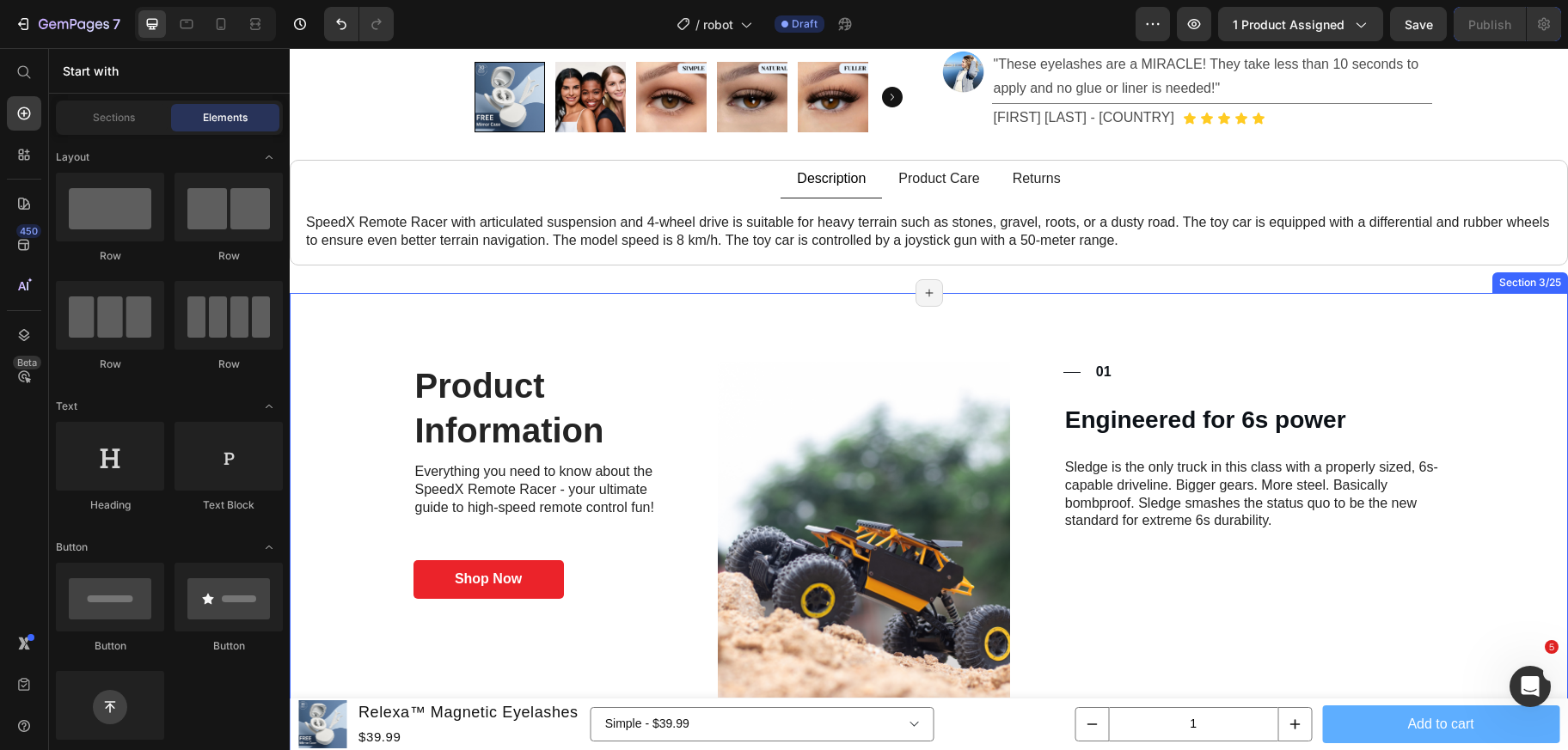 click on "Product Information Heading Everything you need to know about the SpeedX Remote Racer - your ultimate guide to high-speed remote control fun! Text Block Shop Now Button Row Image                Title Line 01 Text Block Row Engineered for 6s power Heading Sledge is the only truck in this class with a properly sized, 6s-capable driveline. Bigger gears. More steel. Basically bombproof. Sledge smashes the status quo to be the new standard for extreme 6s durability. Text Block Row Row Image                Title Line 02 Text Block Row Integrated Electronic Regulator Heading Unlock your RC's True Power! Text Block Buckle up as you push the limits of speed with seamless acceleration, thanks to the 30A regulator's intelligent power management system. Feel the rush as you conquer sharp turns with effortless agility, courtesy of its ultra-responsive control mechanism. Text Block Row Row Image                Title Line 03 Text Block Row Carbon Brush Motor Heading Turbocharged RC Racing Text Block Text Block Row Row 04" at bounding box center [928, 961] 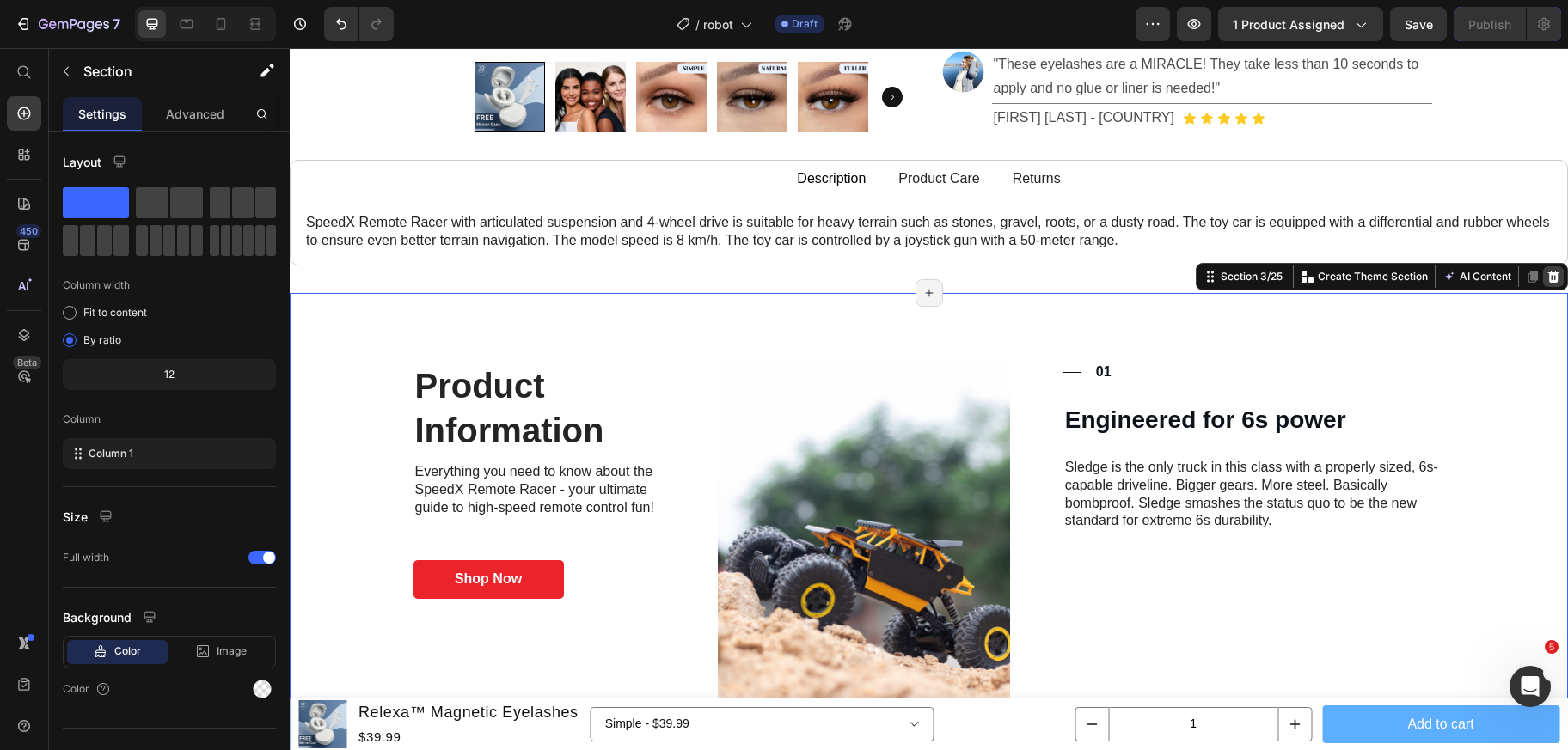 click 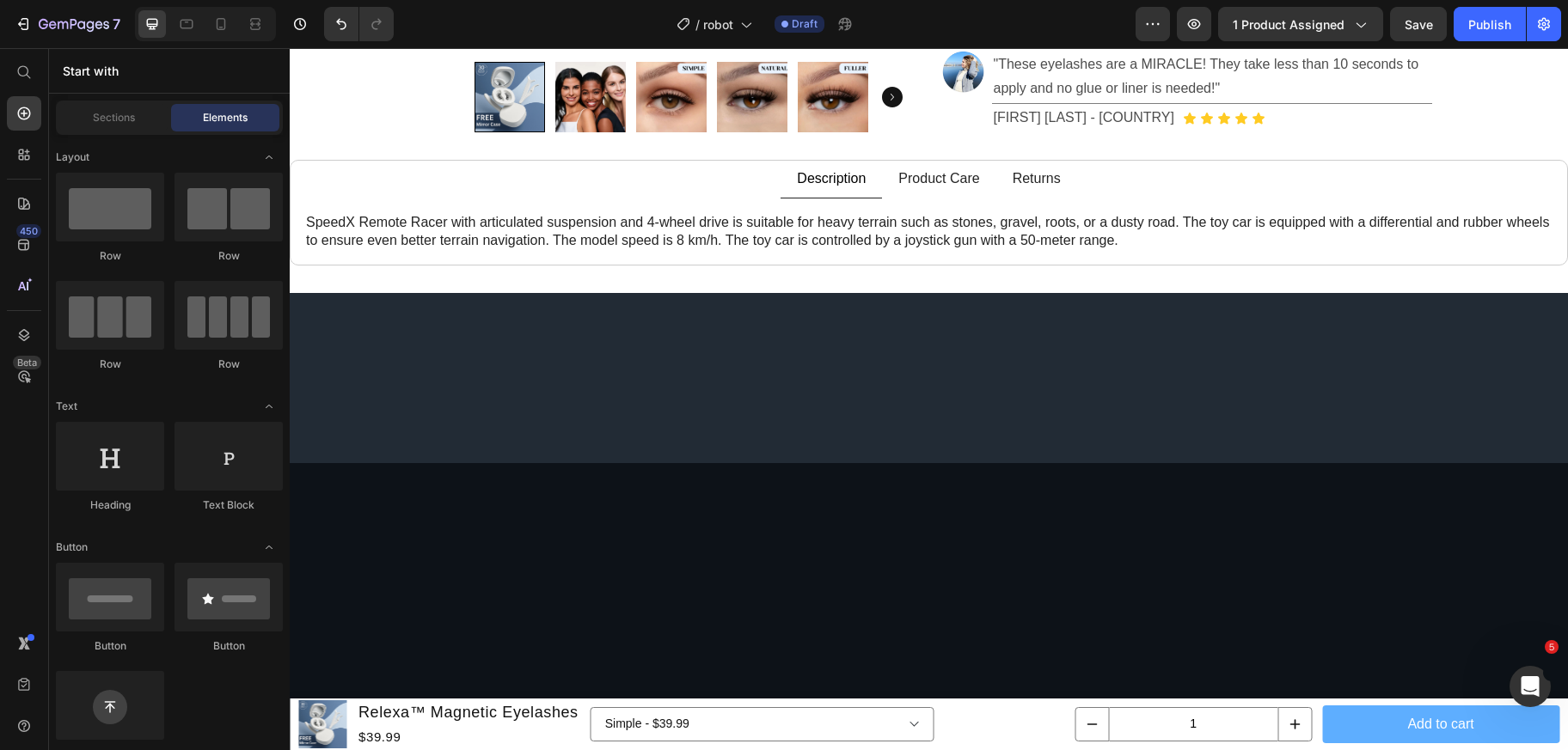 click at bounding box center (928, 378) 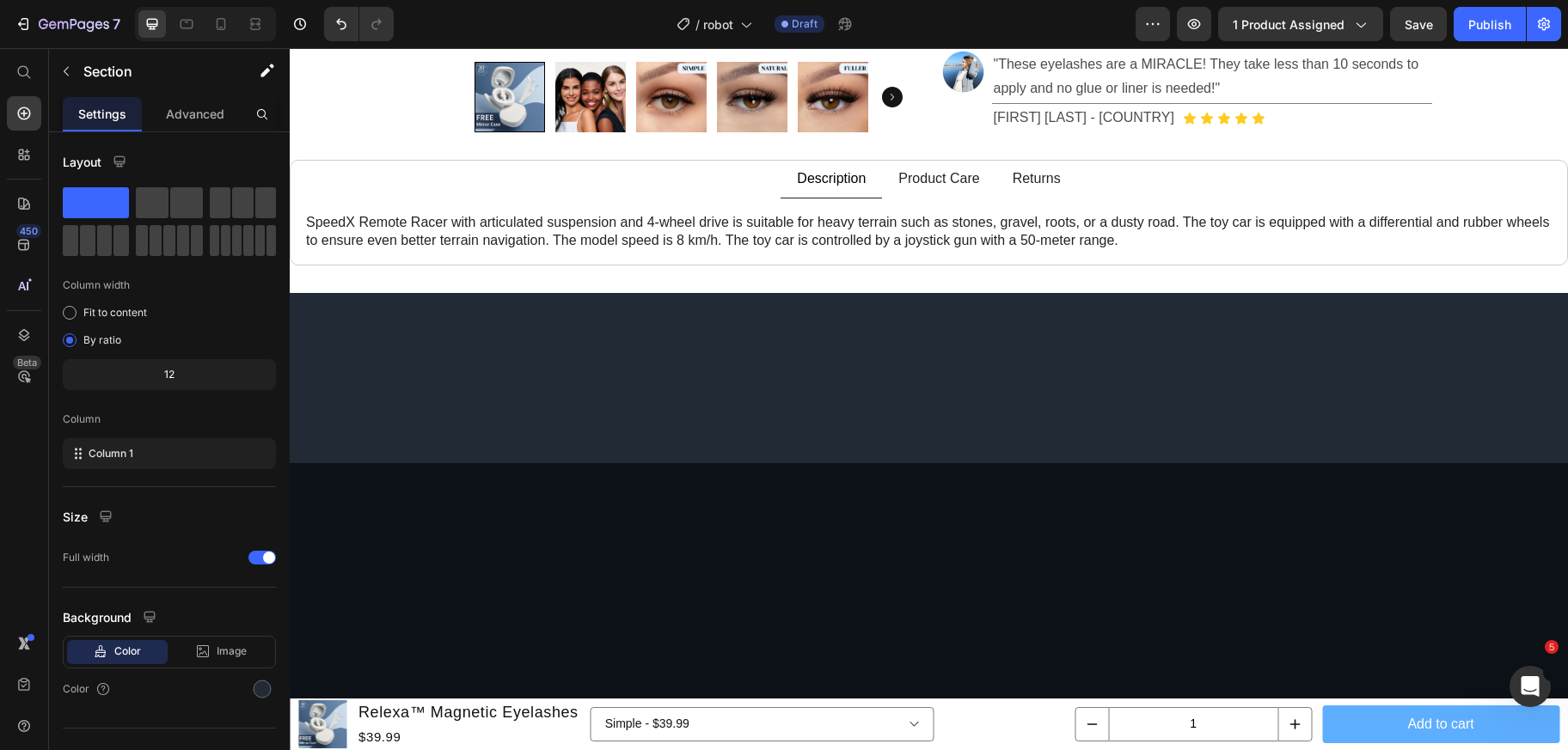click at bounding box center (928, 378) 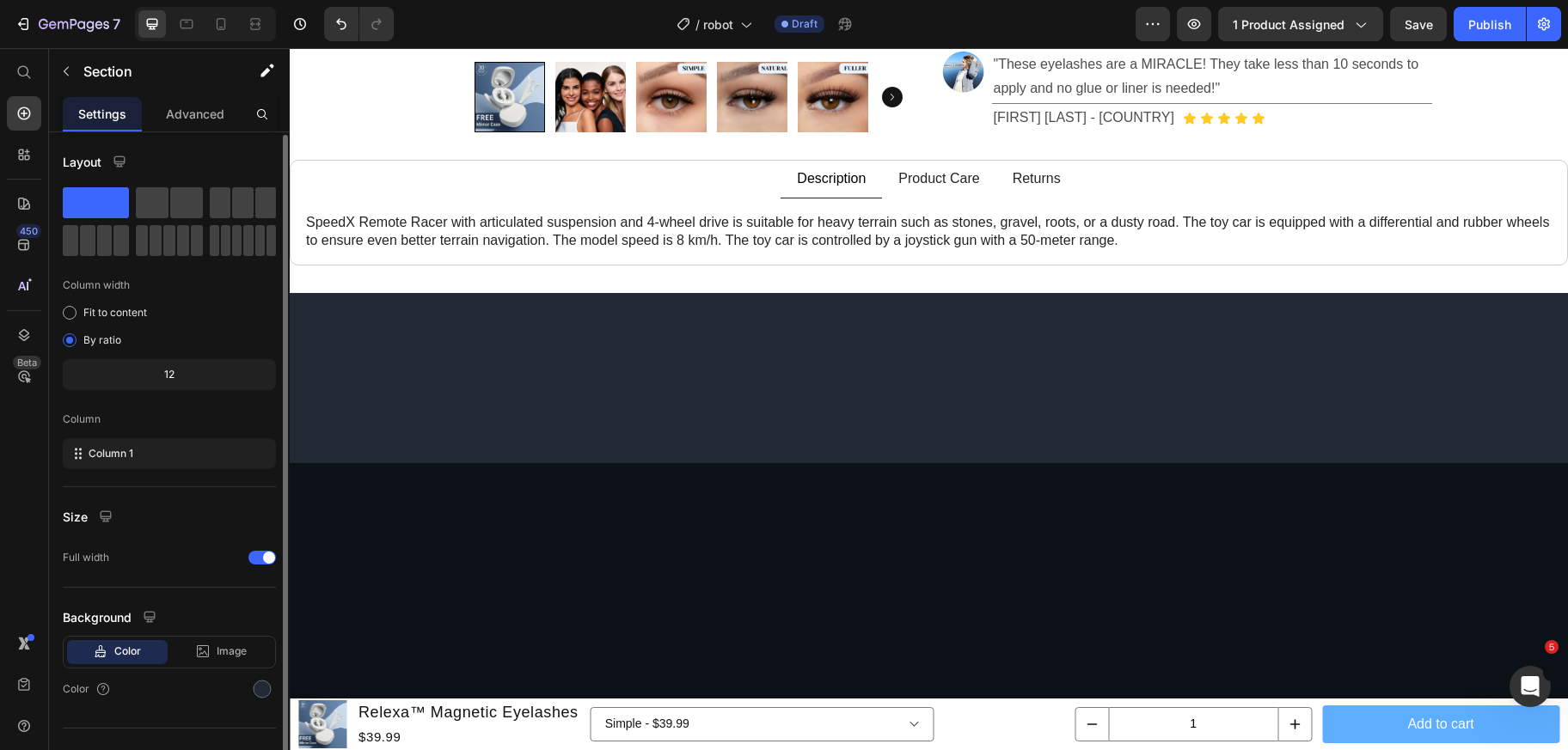 scroll, scrollTop: 27, scrollLeft: 0, axis: vertical 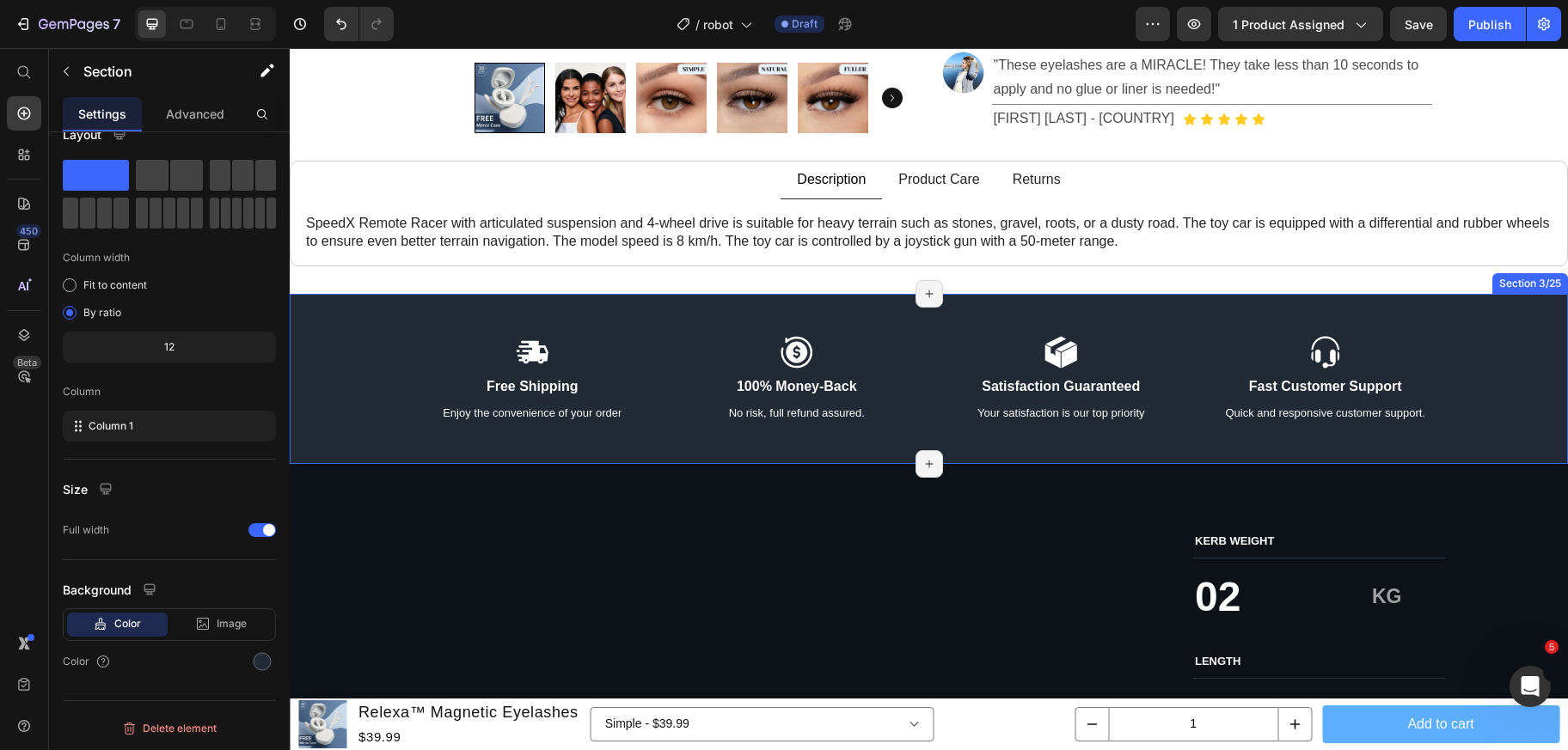 click on "Icon Free Shipping Text Block Enjoy the convenience of your order Text Block
Icon 100% Money-Back Text Block No risk, full refund assured. Text Block Row
Icon Satisfaction Guaranteed Text Block Your satisfaction is our top priority Text Block
Icon Fast Customer Support Text Block Quick and responsive customer support. Text Block Row Row Section 3/25 Page has reached Shopify’s 25 section-limit Page has reached Shopify’s 25 section-limit" at bounding box center [928, 379] 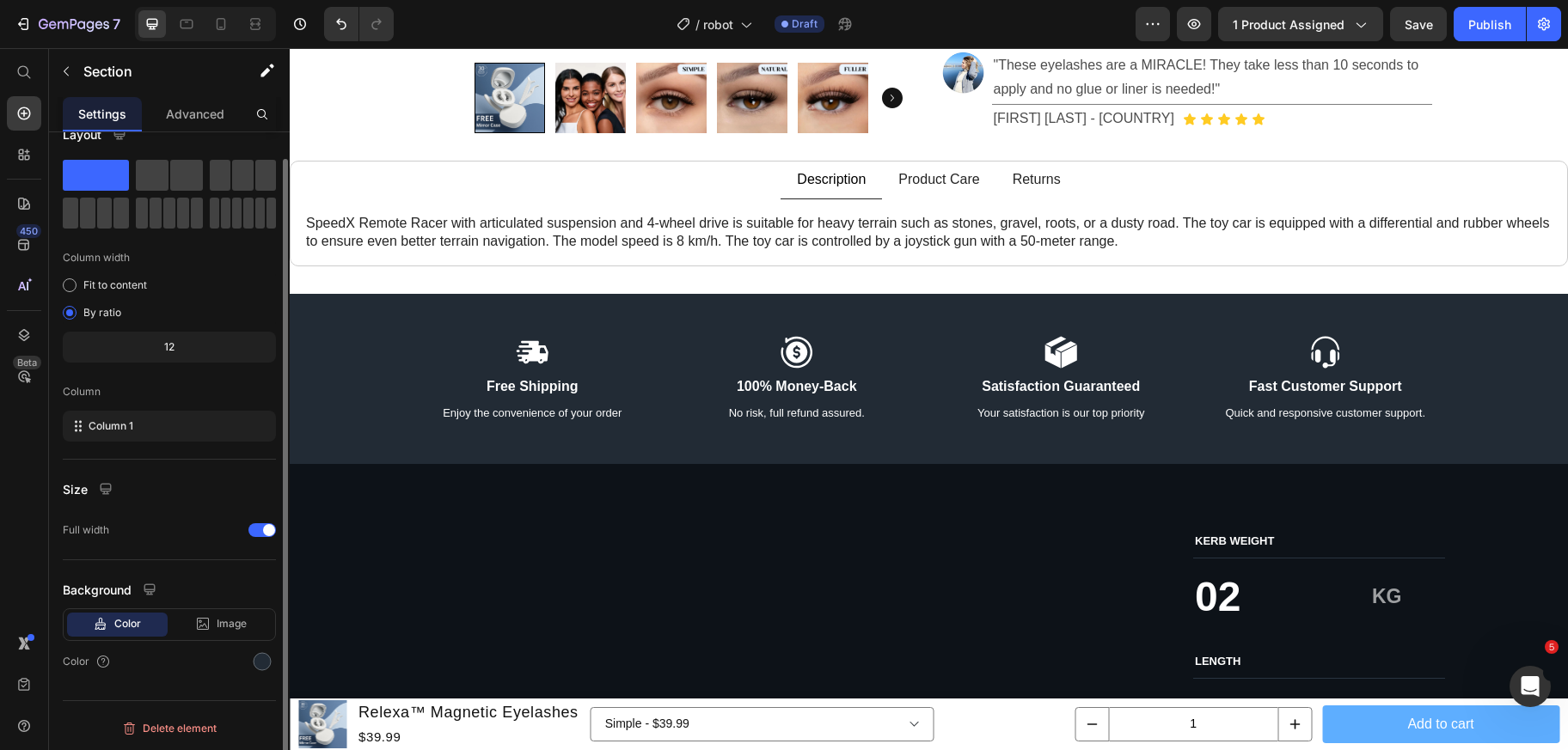 click on "Delete element" at bounding box center (169, 721) 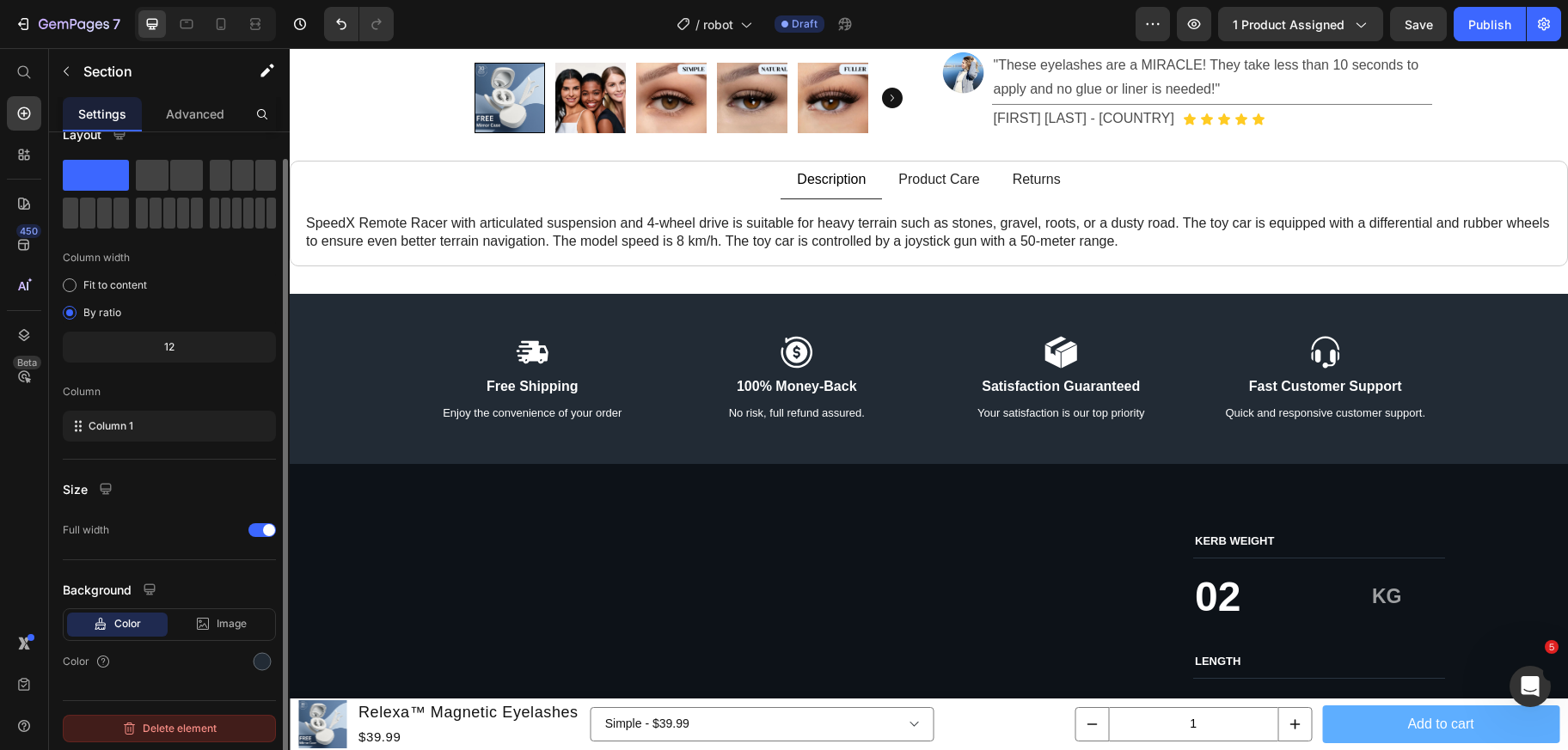 click on "Delete element" at bounding box center [169, 729] 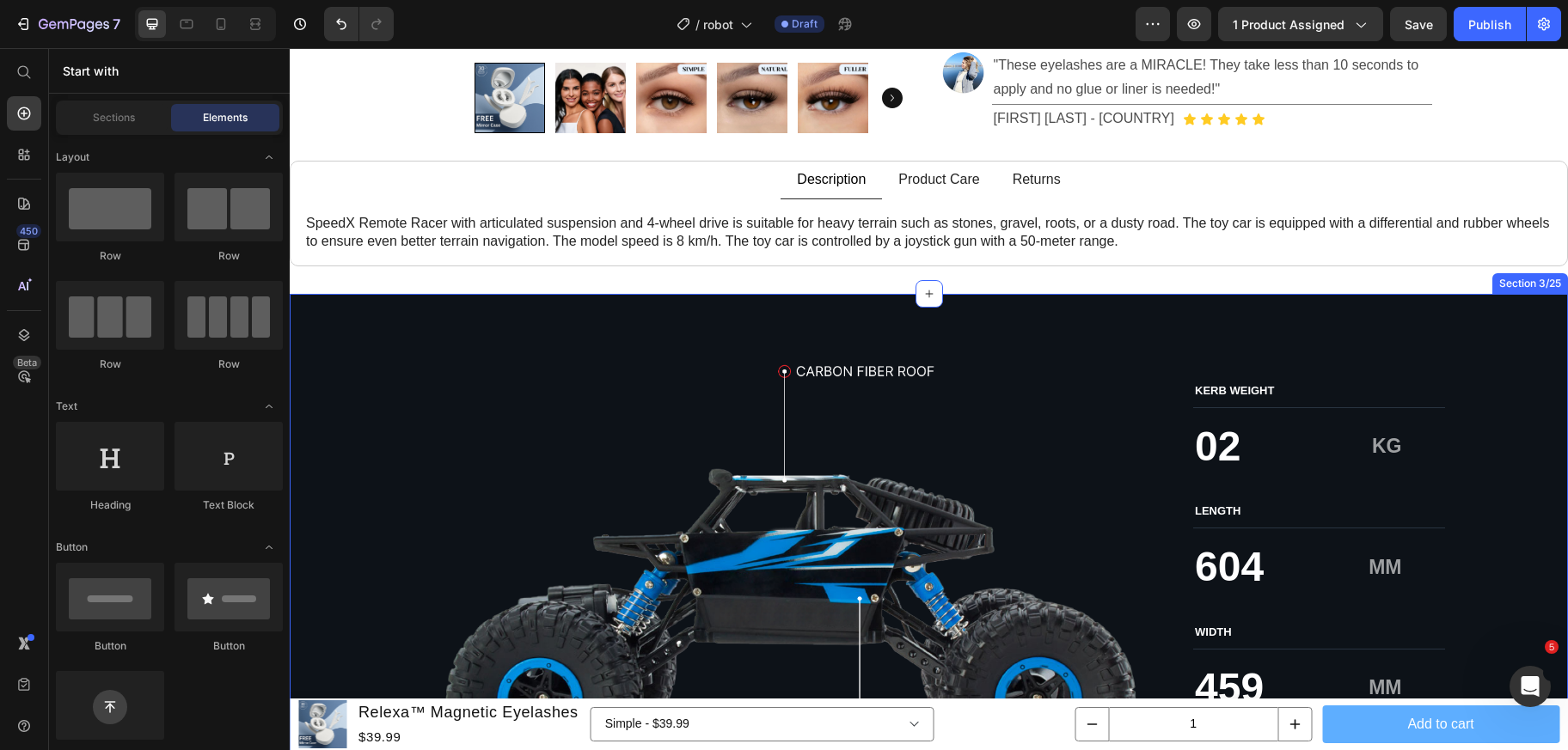 click on "Image KERB WEIGHT Text Block 02 Text Block KG Text Block Row LENGTH Text Block 604 Text Block MM Text Block Row WIDTH Text Block 459 Text Block MM Text Block Row HEIGHT Text Block 214 Text Block MM Text Block Row Row KERB WEIGHT Text Block 02 Text Block KG Text Block Row WIDTH Text Block 459 Text Block MM Text Block Row Row LENGTH Text Block 604 Text Block MM Text Block Row HEIGHT Text Block 214 Text Block MM Text Block Row Row Row Section 3/25" at bounding box center [928, 609] 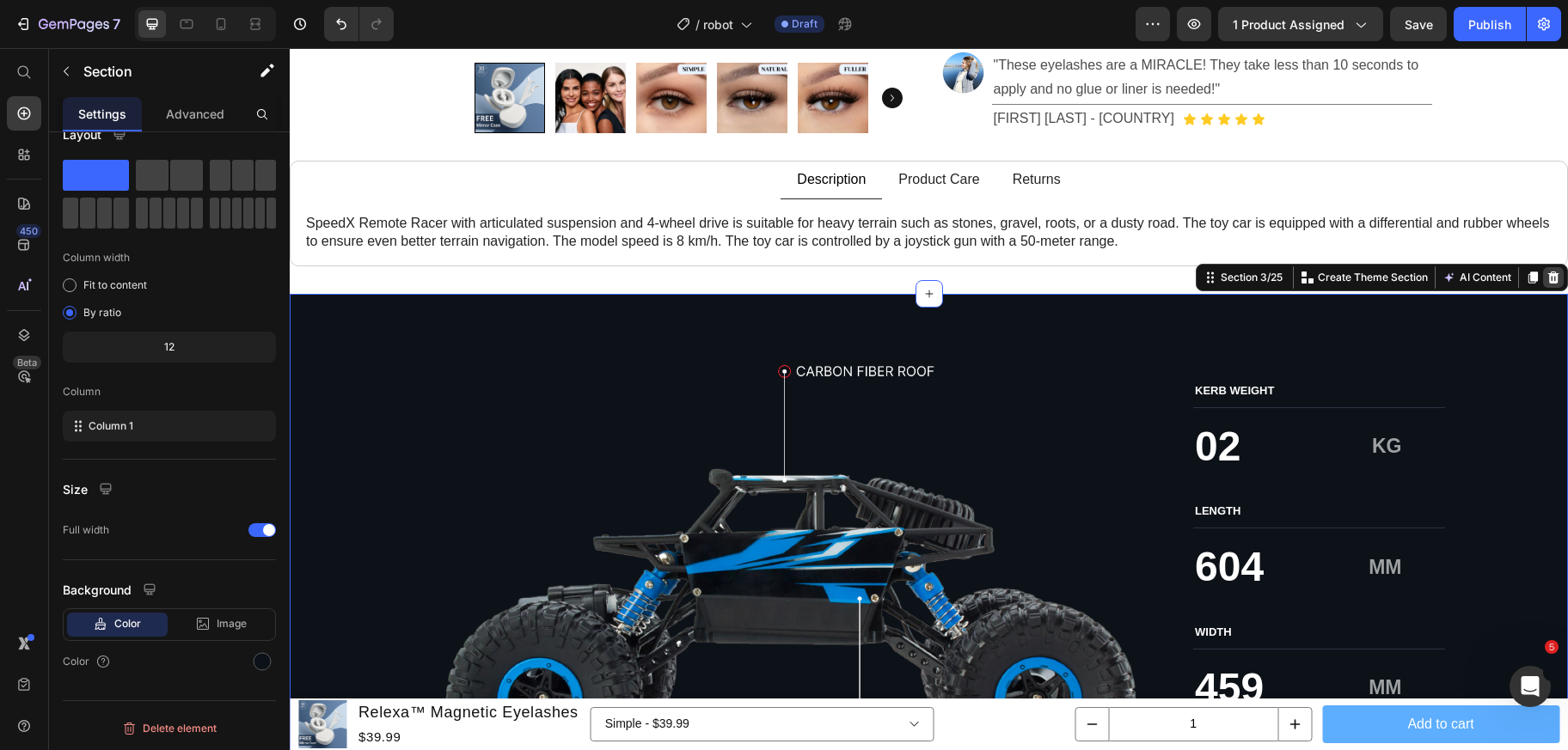 click 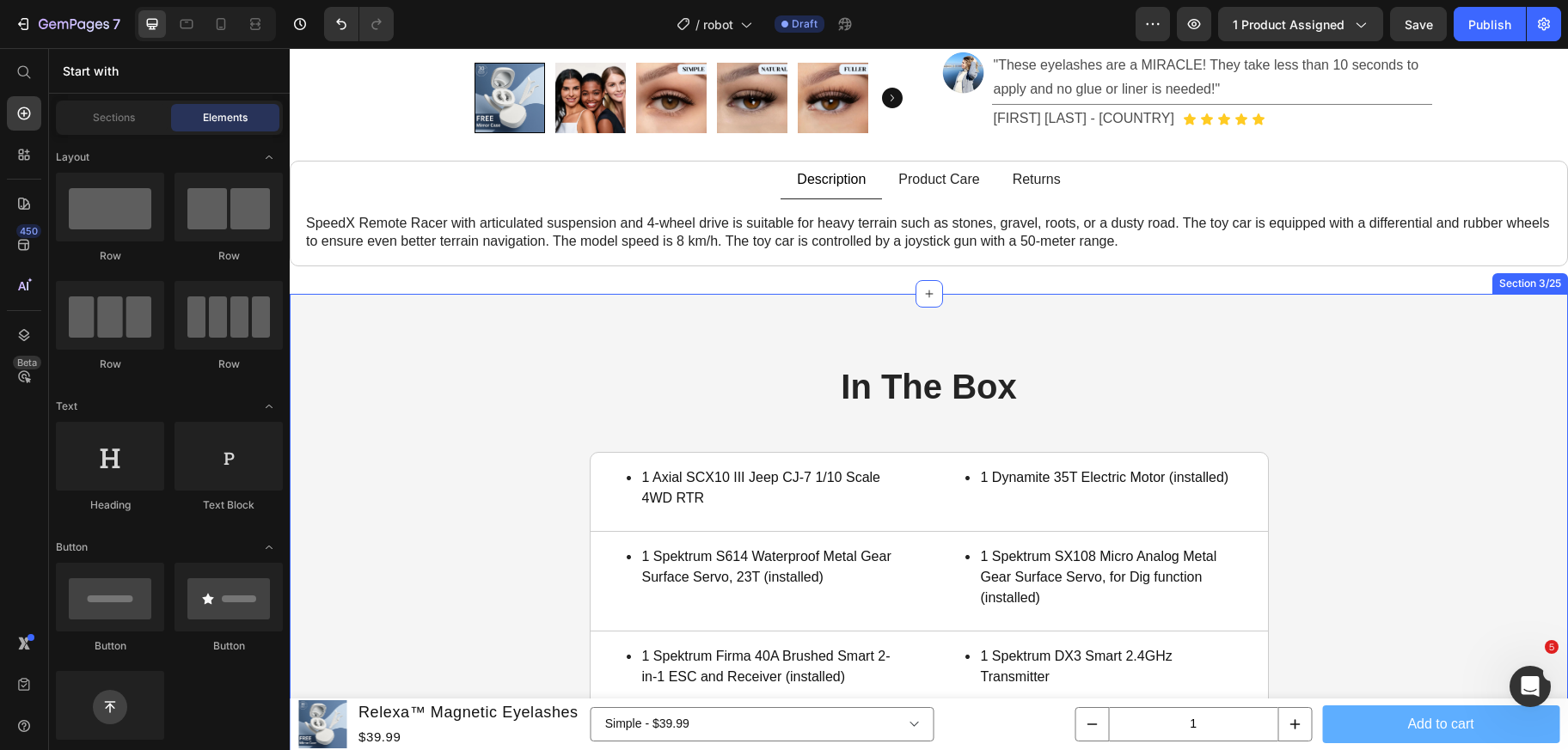 click on "In The Box Heading
1 Axial SCX10 III Jeep CJ-7 1/10 Scale 4WD RTR Item List                Title Line
1 Dynamite 35T Electric Motor (installed) Item List Row
1 Spektrum S614 Waterproof Metal Gear Surface Servo, 23T (installed) Item List                Title Line
1 Spektrum SX108 Micro Analog Metal Gear Surface Servo, for Dig function (installed) Item List Row
1 Spektrum Firma 40A Brushed Smart 2-in-1 ESC and Receiver (installed) Item List                Title Line
1 Spektrum DX3 Smart 2.4GHz Transmitter Item List Row
4 AA Alkaline Transmitter Batteries Item List                Title Line
1 Product Manual Item List Row Row Section 3/25" at bounding box center [928, 565] 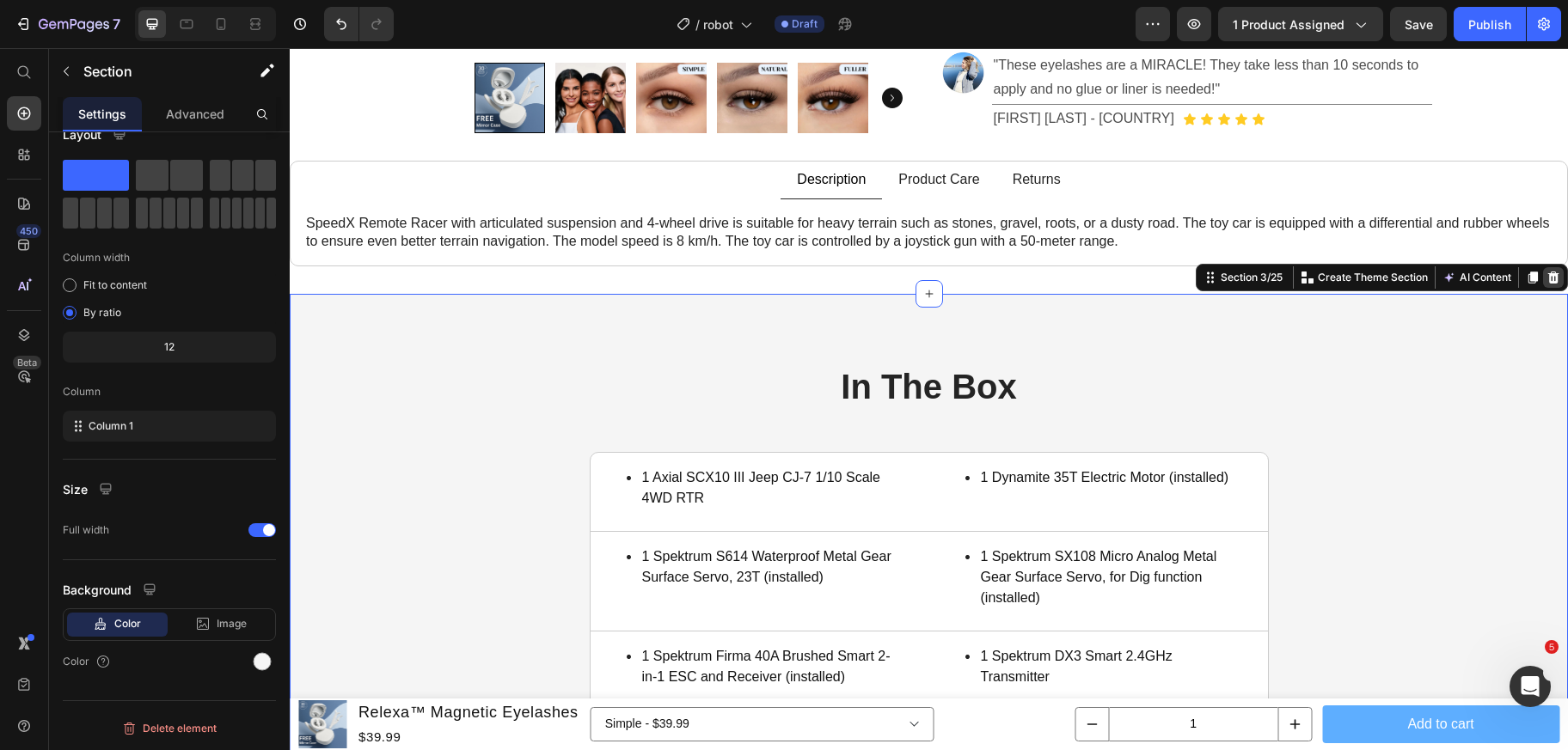 click 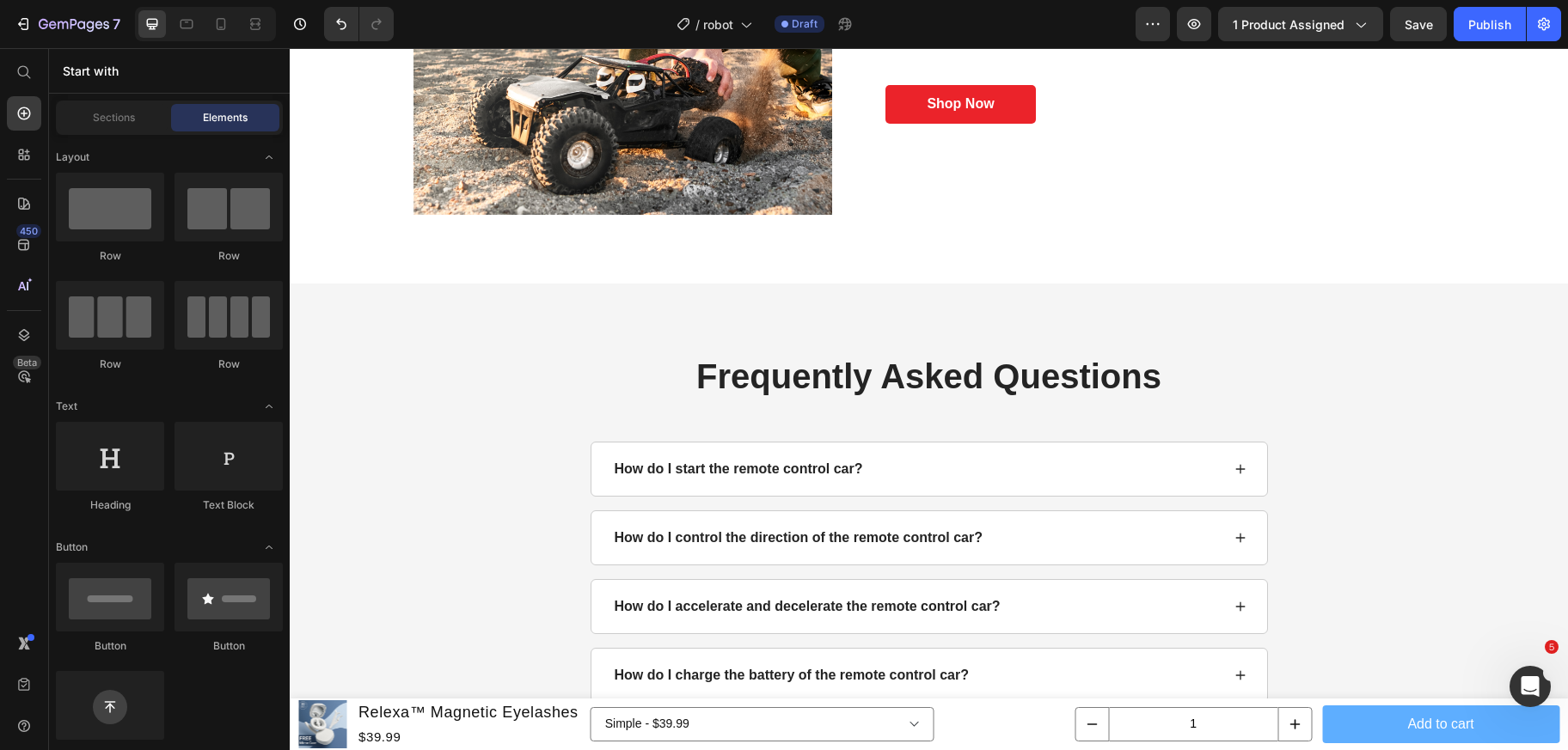 scroll, scrollTop: 1358, scrollLeft: 0, axis: vertical 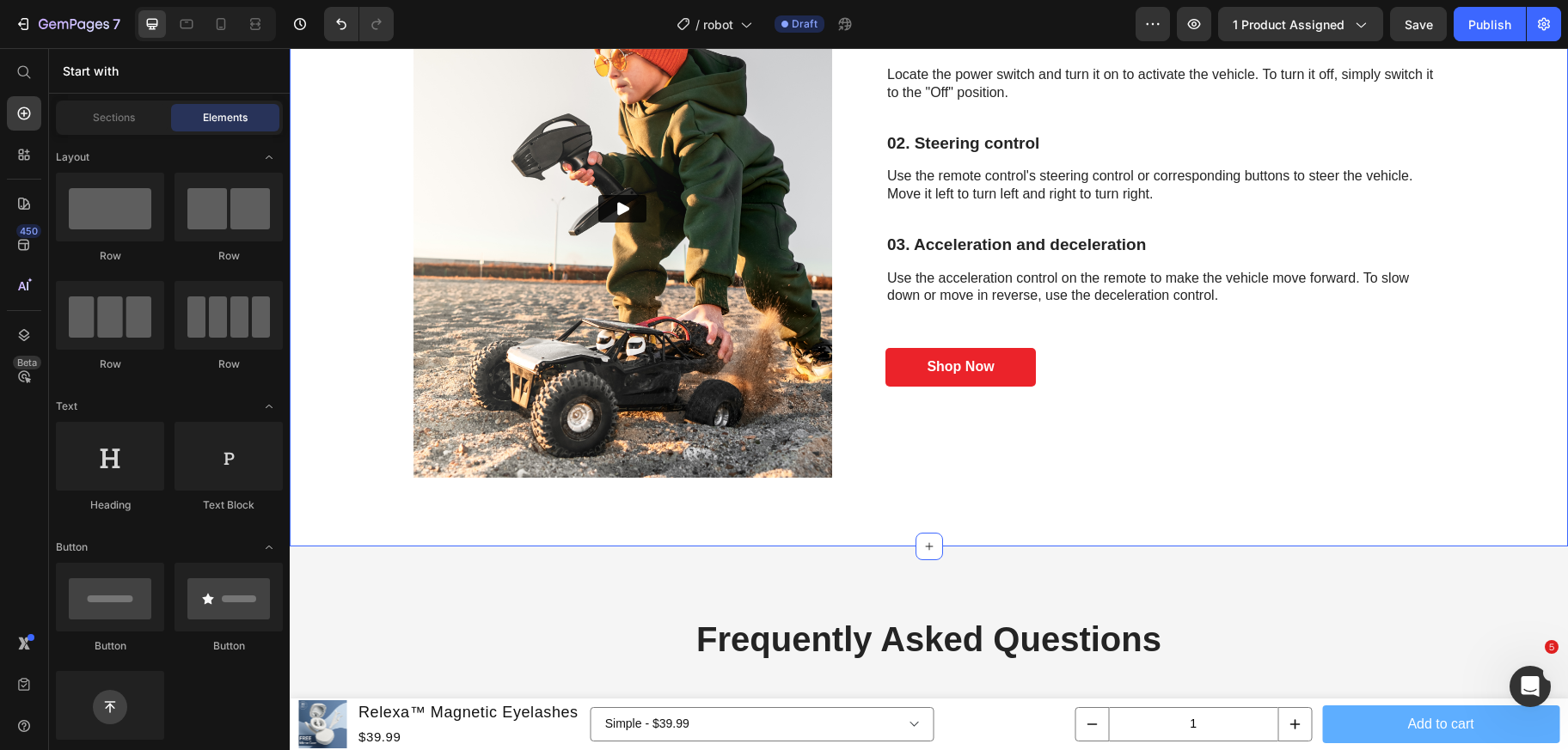 click on "Basic instructions Heading Video Basic instructions Heading 01. Power on/off Text Block Locate the power switch and turn it on to activate the vehicle. To turn it off, simply switch it to the "Off" position. Text Block 02. Steering control Text Block Use the remote control's steering control or corresponding buttons to steer the vehicle. Move it left to turn left and right to turn right. Text Block 03. Acceleration and deceleration Text Block Use the acceleration control on the remote to make the vehicle move forward. To slow down or move in reverse, use the deceleration control. Text Block Shop Now Button Row Row Section 3/25" at bounding box center [928, 209] 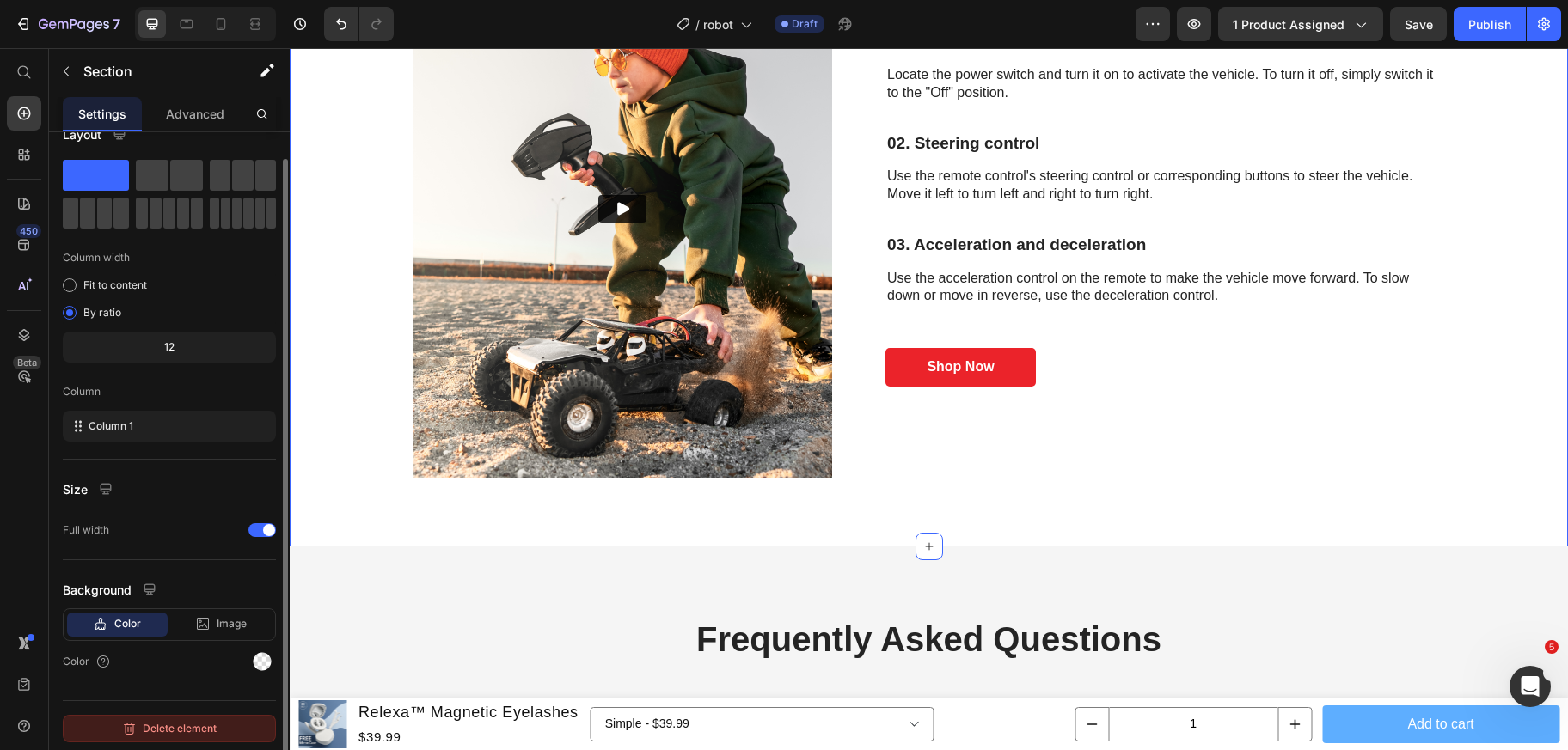 click on "Delete element" at bounding box center (169, 729) 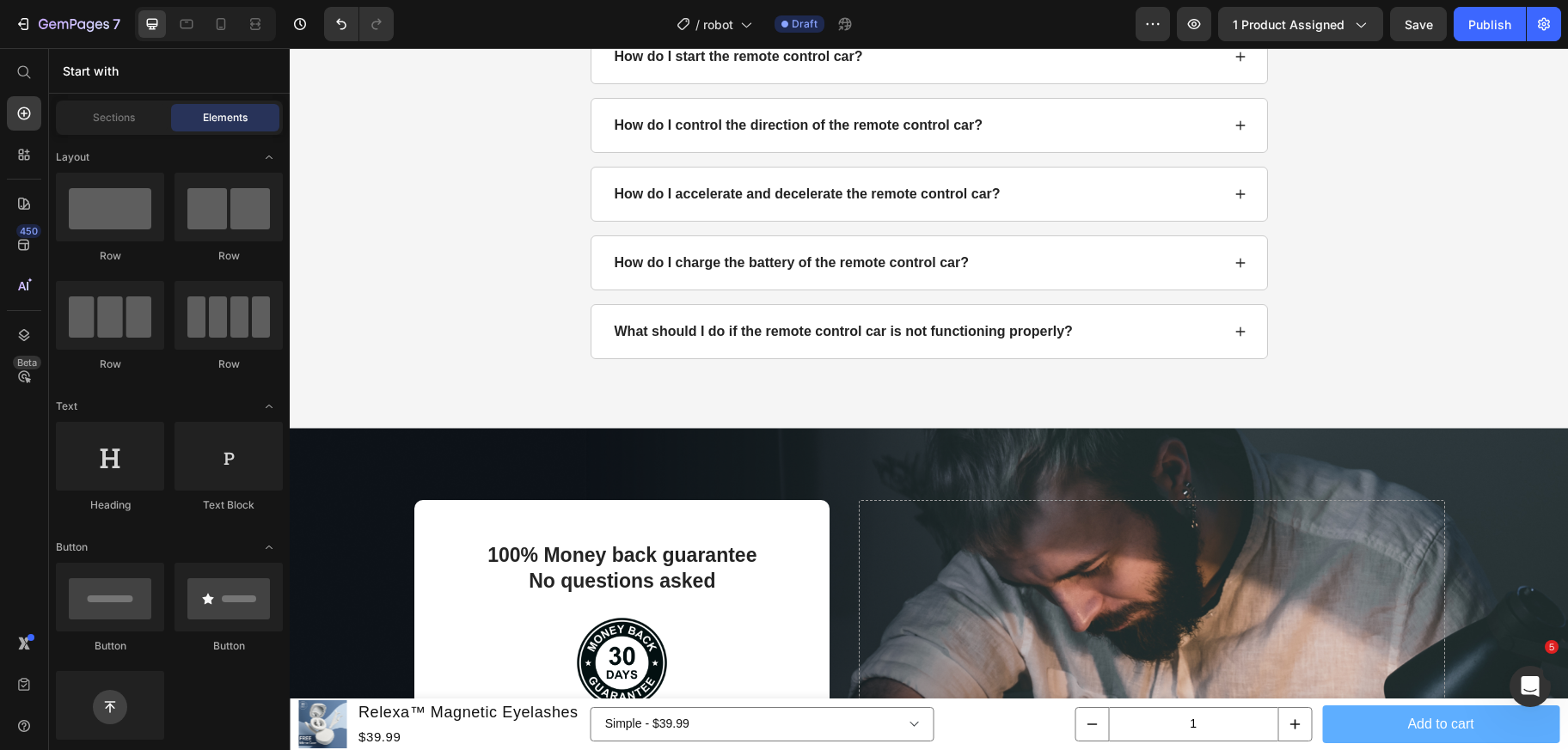 scroll, scrollTop: 683, scrollLeft: 0, axis: vertical 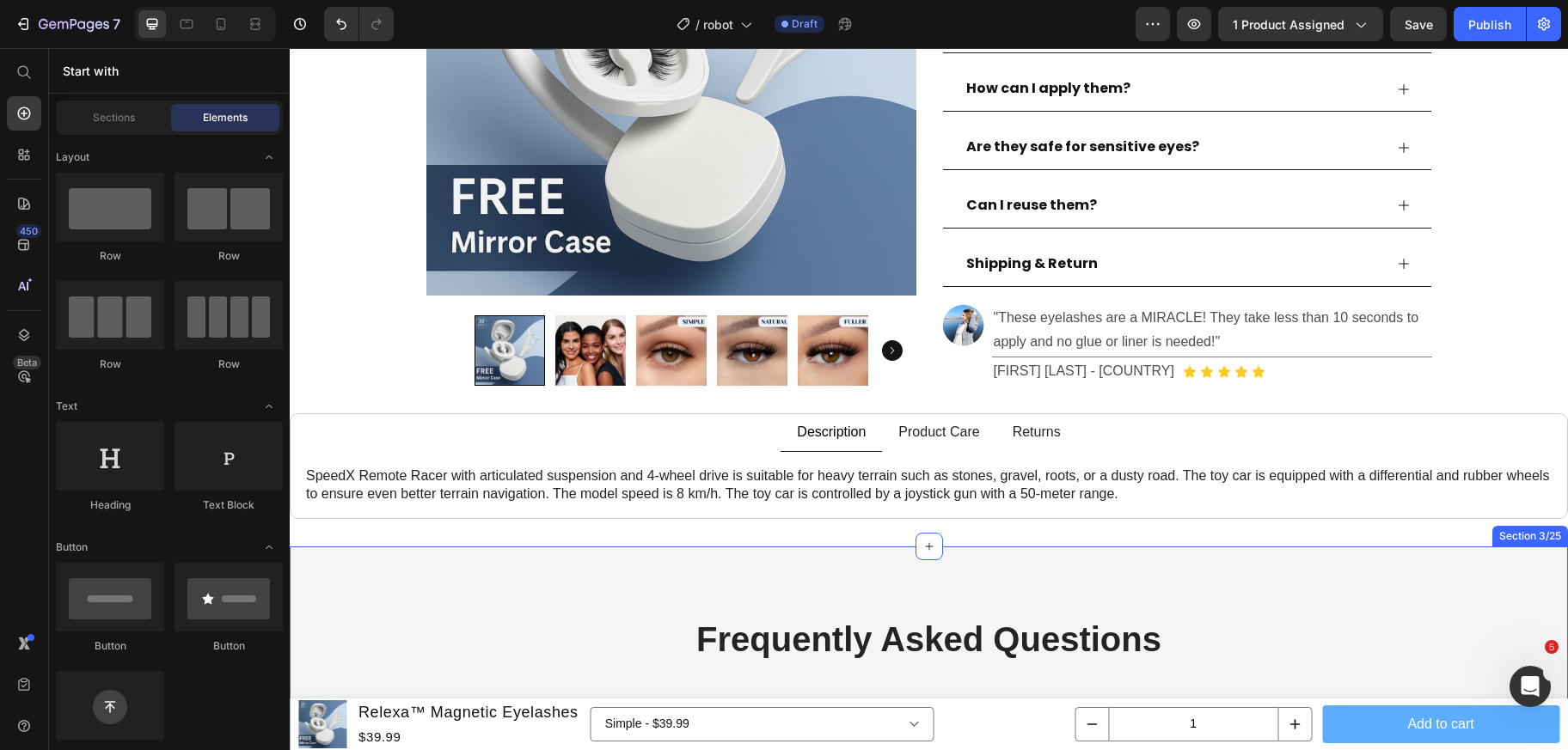 click on "Frequently Asked Questions Heading
How do I start the remote control car?
How do I control the direction of the remote control car?
How do I accelerate and decelerate the remote control car?
How do I charge the battery of the remote control car?
What should I do if the remote control car is not functioning properly? Accordion Row Section 3/25" at bounding box center [928, 825] 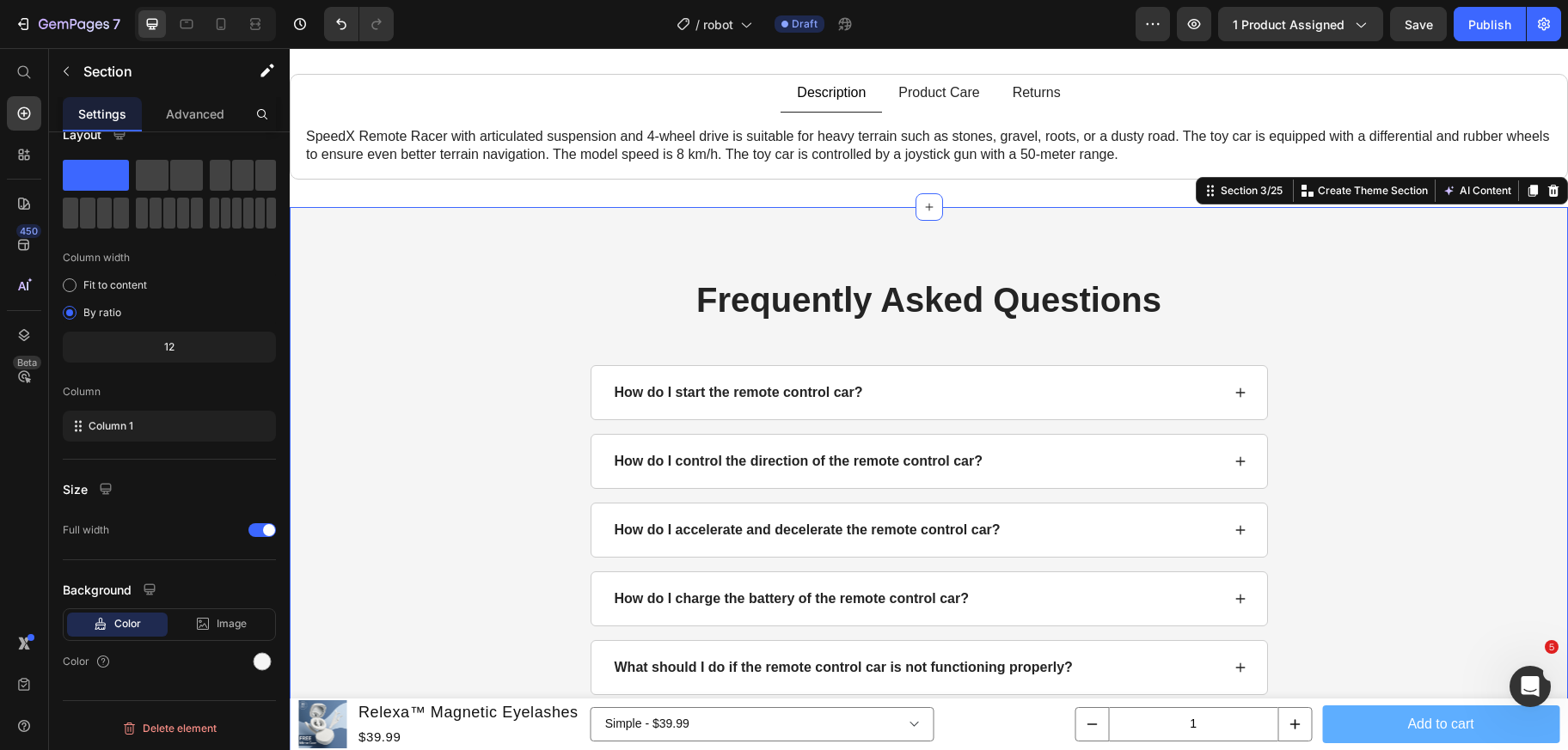 scroll, scrollTop: 1033, scrollLeft: 0, axis: vertical 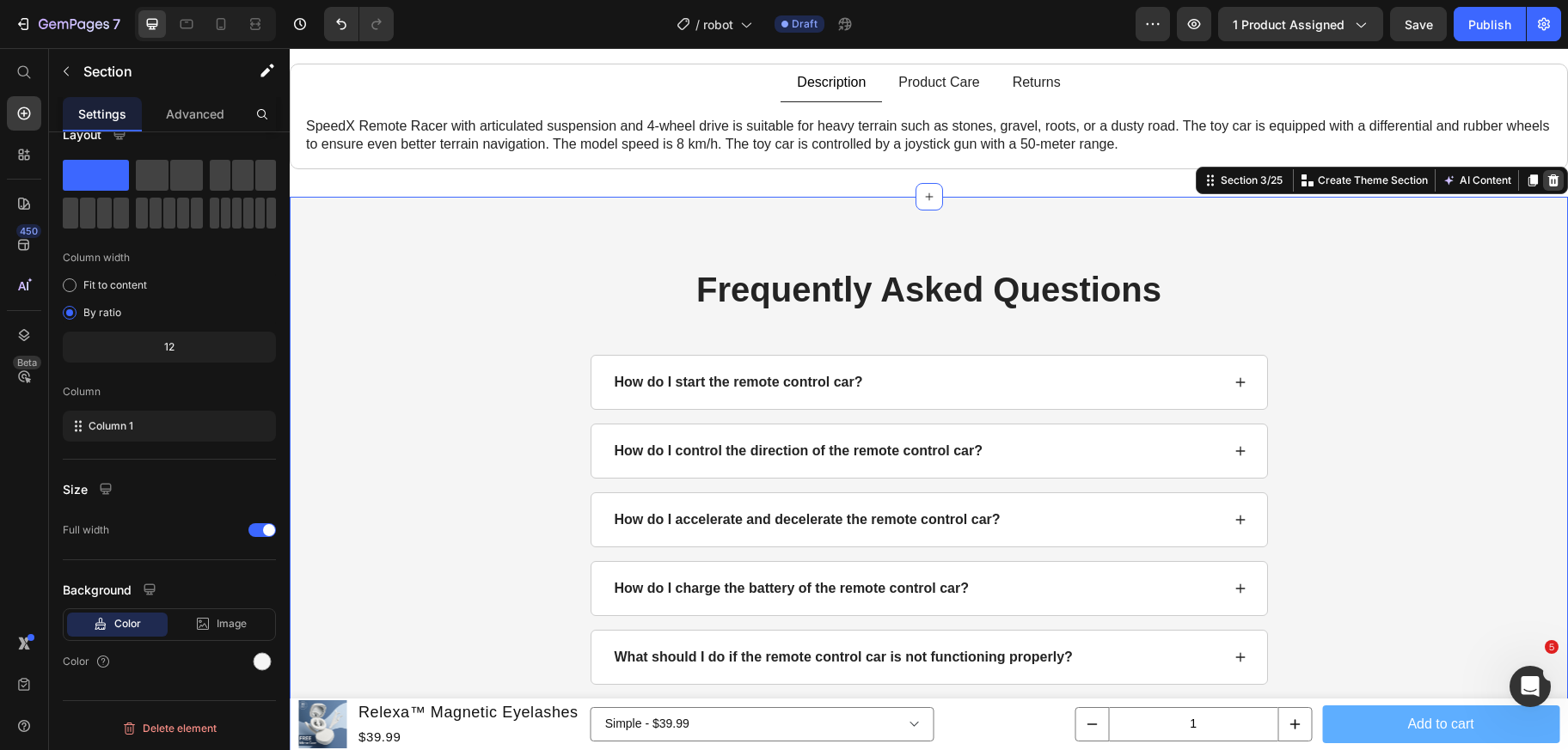 click 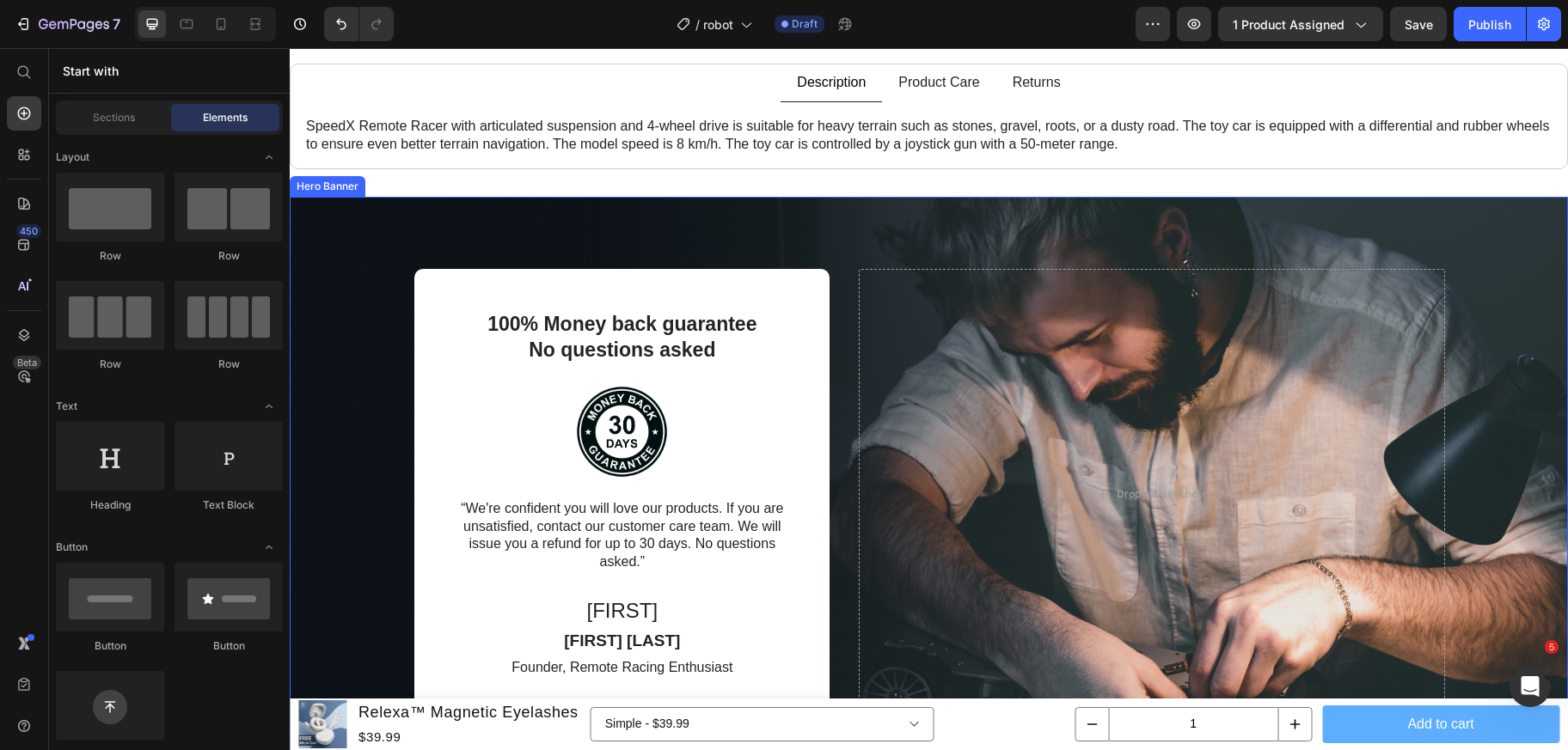 click on "100% Money back guarantee No questions asked Text Block Image “We're confident you will love our products. If you are unsatisfied, contact our customer care team. We will issue you a refund for up to 30 days. No questions asked.” Text Block [FIRST] Text Block [FIRST] [LAST] Text Block Founder, Remote Racing Enthusiast Text Block Row
Drop element here" at bounding box center (929, 494) 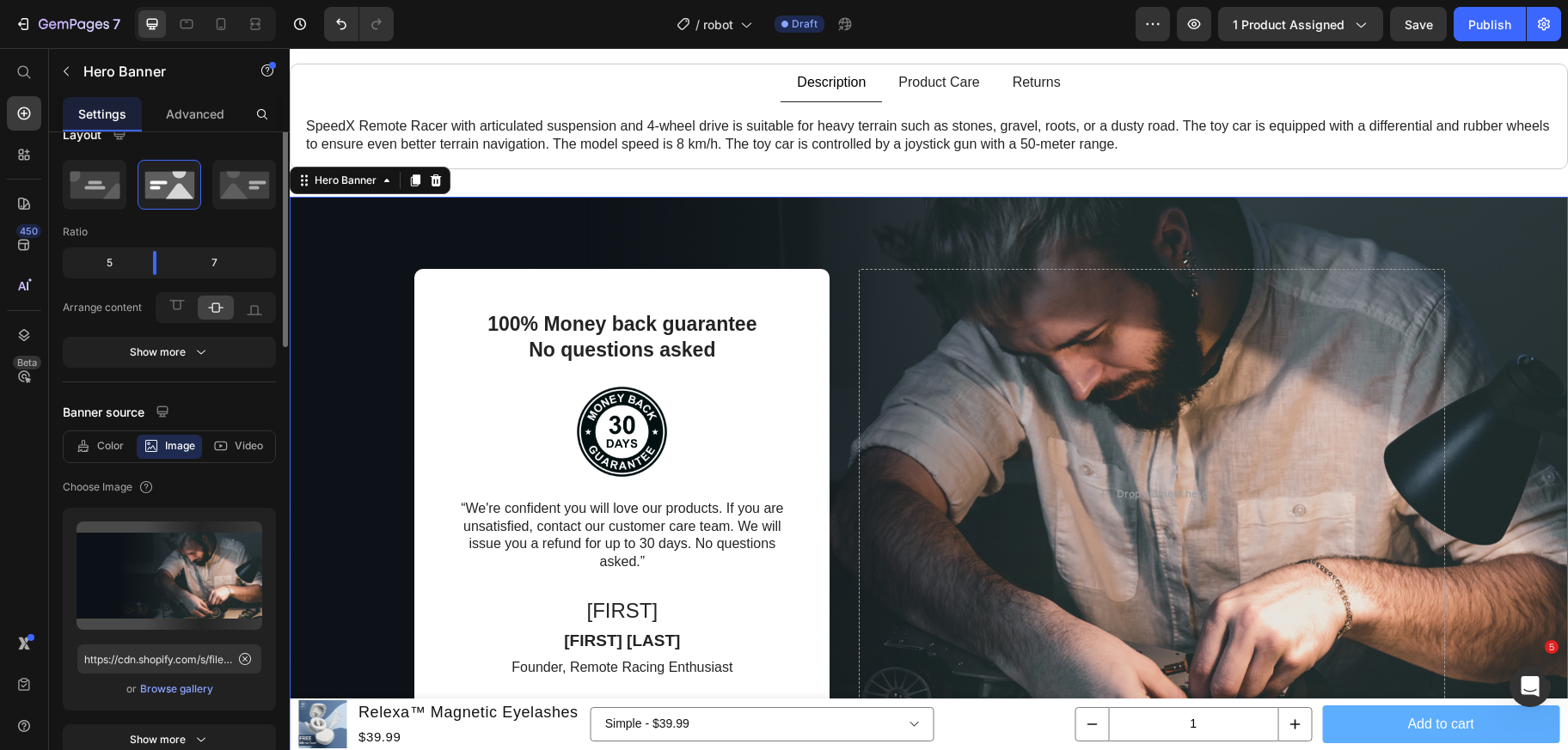scroll, scrollTop: 0, scrollLeft: 0, axis: both 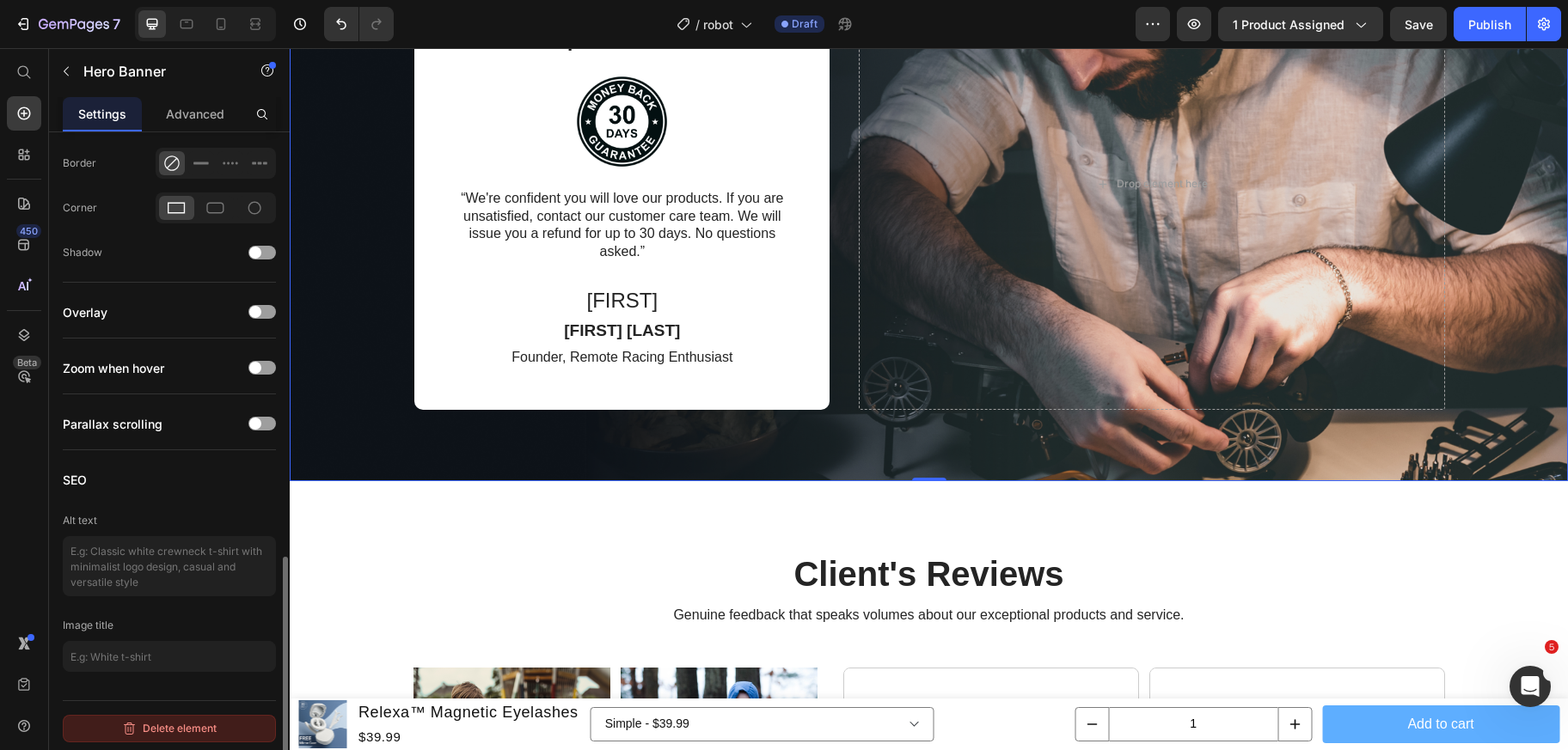 click on "Delete element" at bounding box center (169, 729) 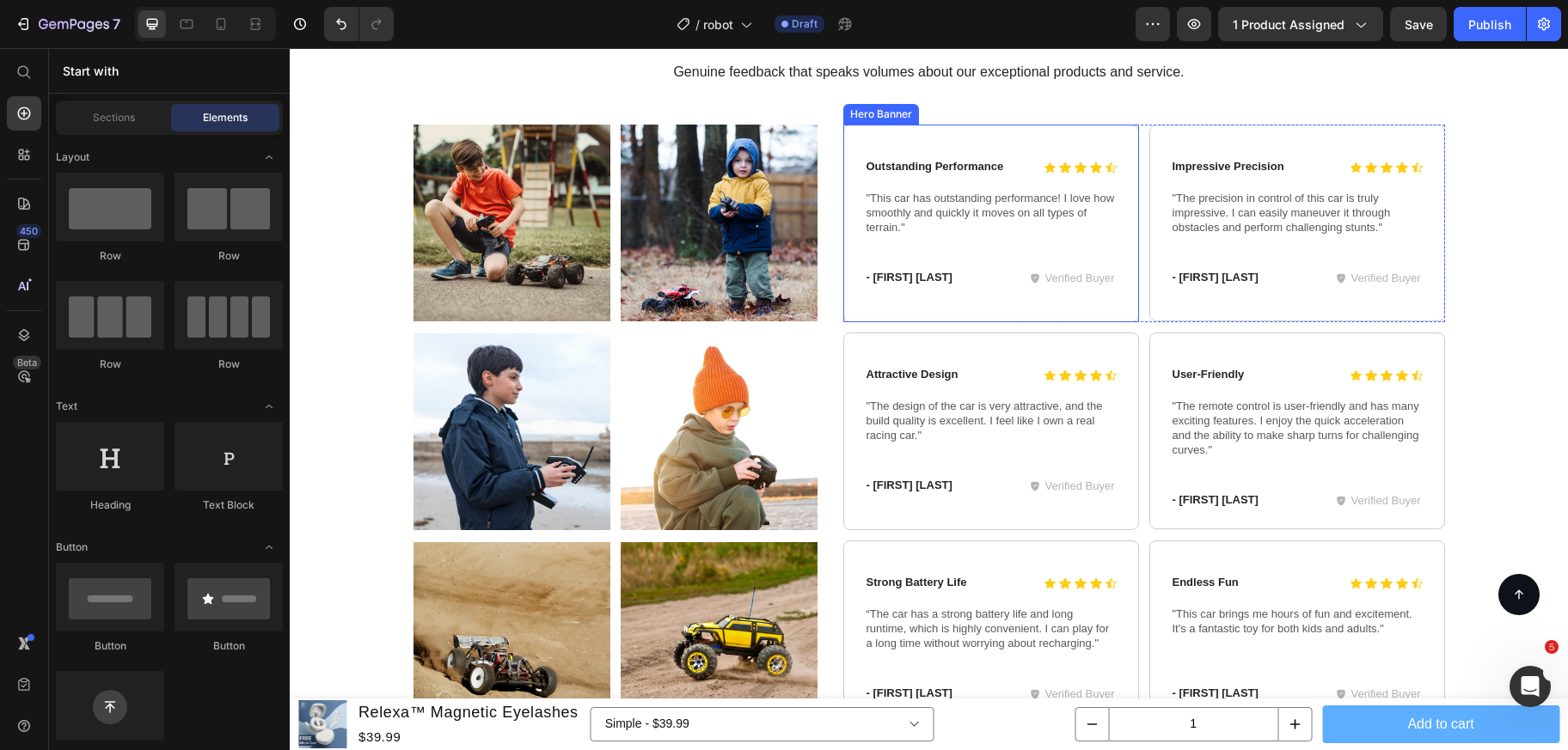 scroll, scrollTop: 1185, scrollLeft: 0, axis: vertical 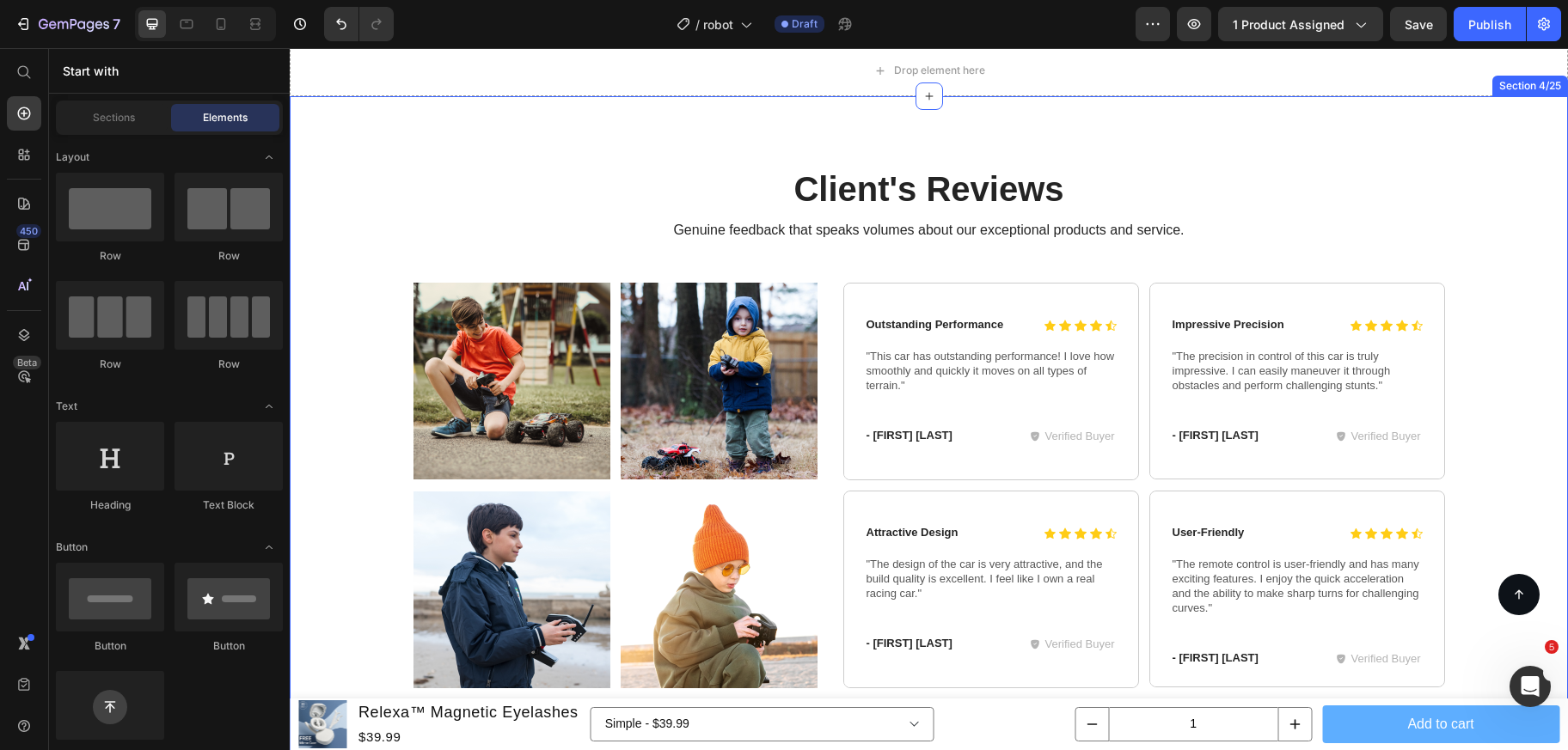 click on "Client's Reviews Heading Genuine feedback that speaks volumes about our exceptional products and service. Text Block Row Image Image Row Image Image Row Image Image Row
Icon Icon Icon Icon
Icon Icon List Outstanding Performance Text Block Row "This car has outstanding performance! I love how smoothly and quickly it moves on all types of terrain." Text Block Row - John D Text Block
Verified Buyer Item List Row Hero Banner
Icon Icon Icon Icon
Icon Icon List Impressive Precision Text Block Row "The precision in control of this car is truly impressive. I can easily maneuver it through obstacles and perform challenging stunts." Text Block Row - Sarah M Text Block
Verified Buyer Item List Row Hero Banner Row
Icon Icon Icon Icon
Icon Icon List Attractive Design Text Block Row Text Block Row - Emma R  Text Block
Verified Buyer Item List Row Hero Banner" at bounding box center [928, 506] 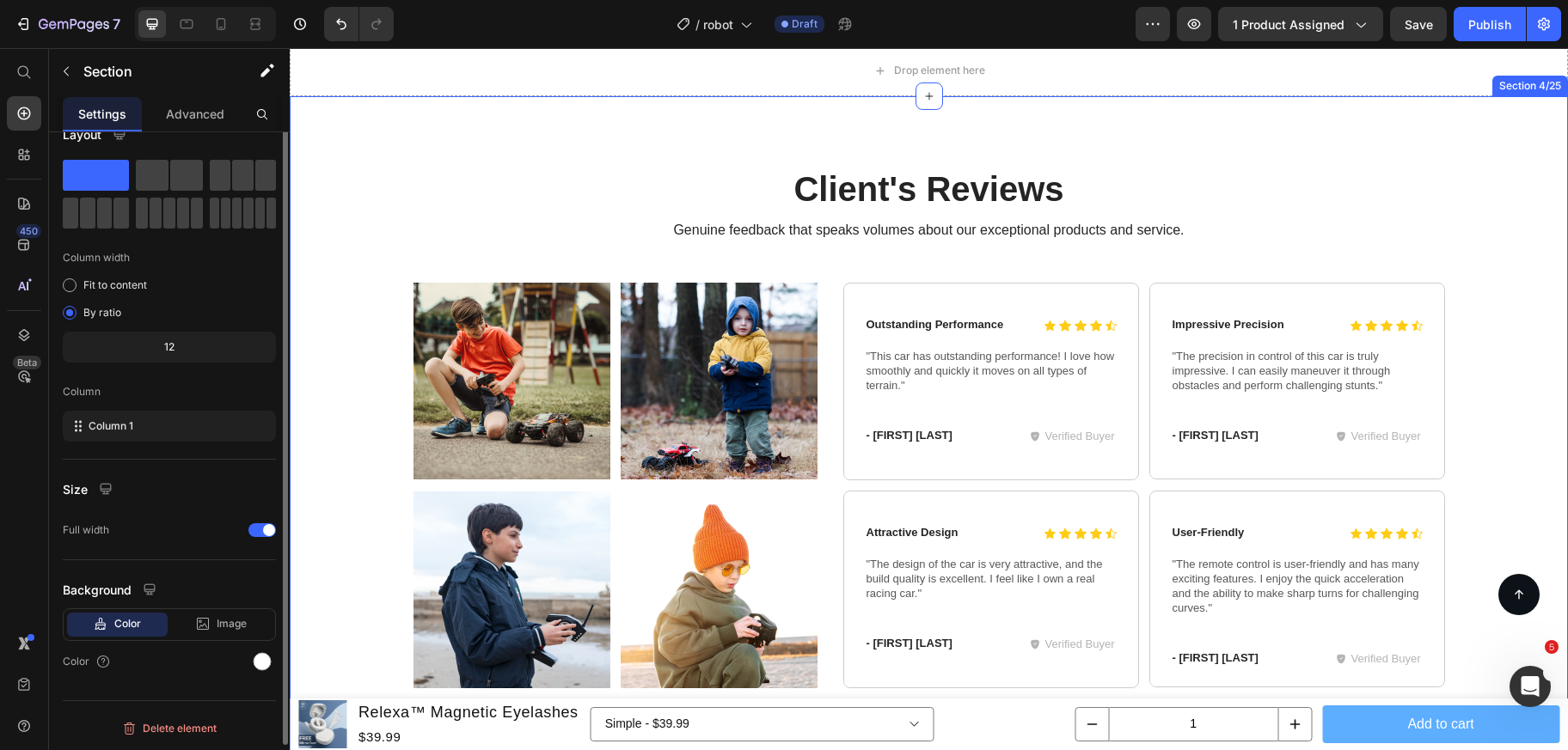 scroll, scrollTop: 0, scrollLeft: 0, axis: both 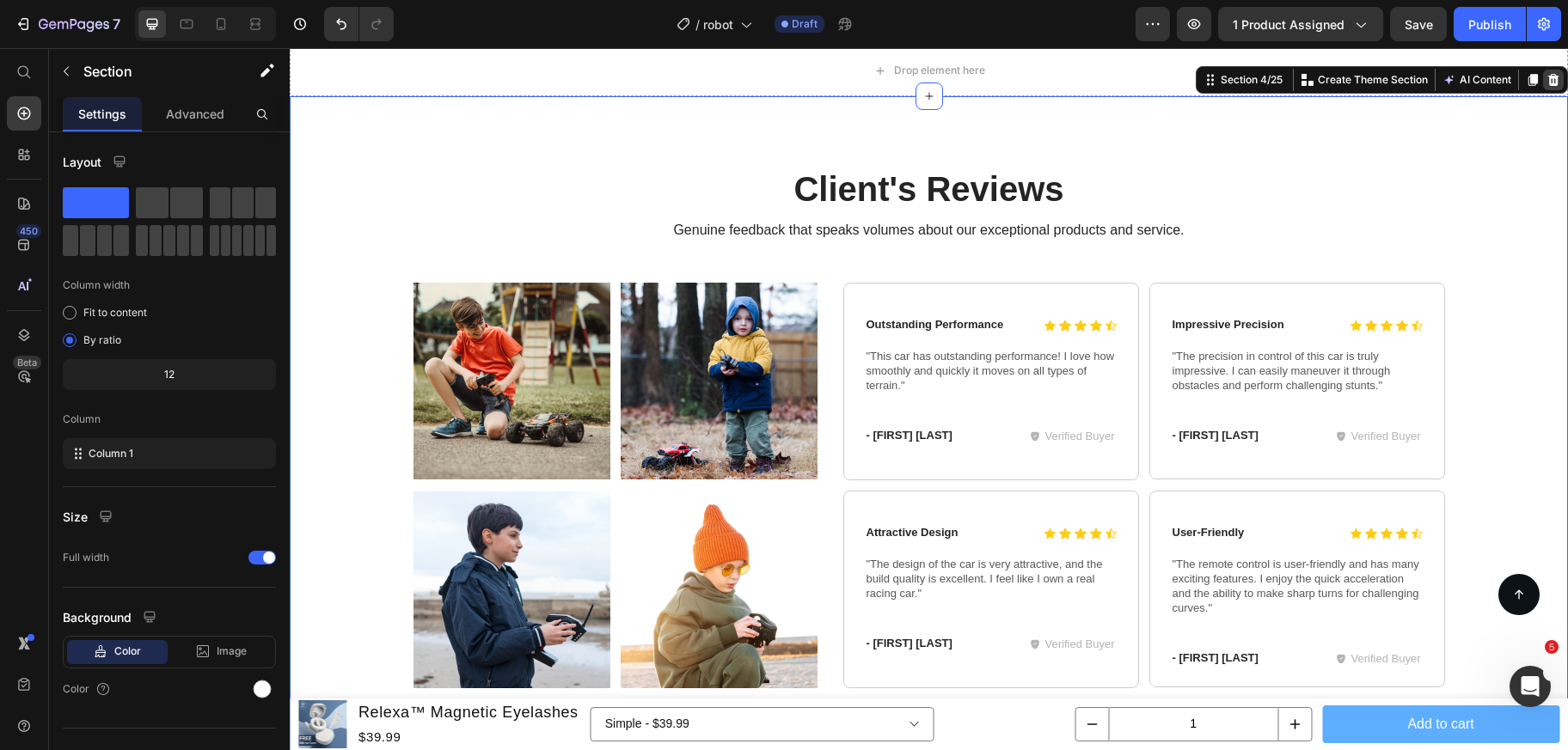 click 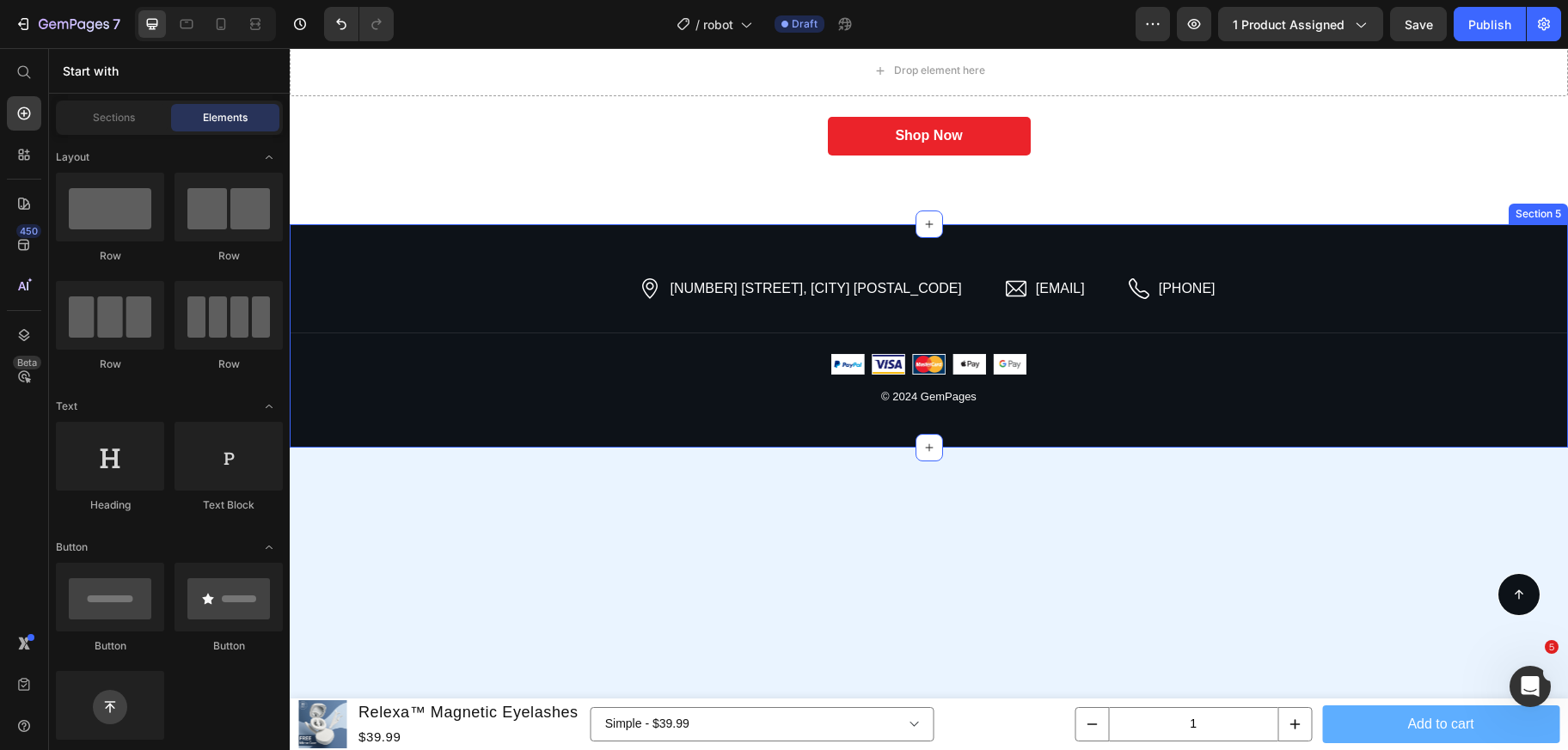 click on "2118 Thornridge Cir, Connecticut 35624 Item List
hello.gempages@gmail.com Item List
0917-778-899 Item List Row Image Image Image Image Image Row © 2024 GemPages Text block
Button Row Row Section 5" at bounding box center (928, 336) 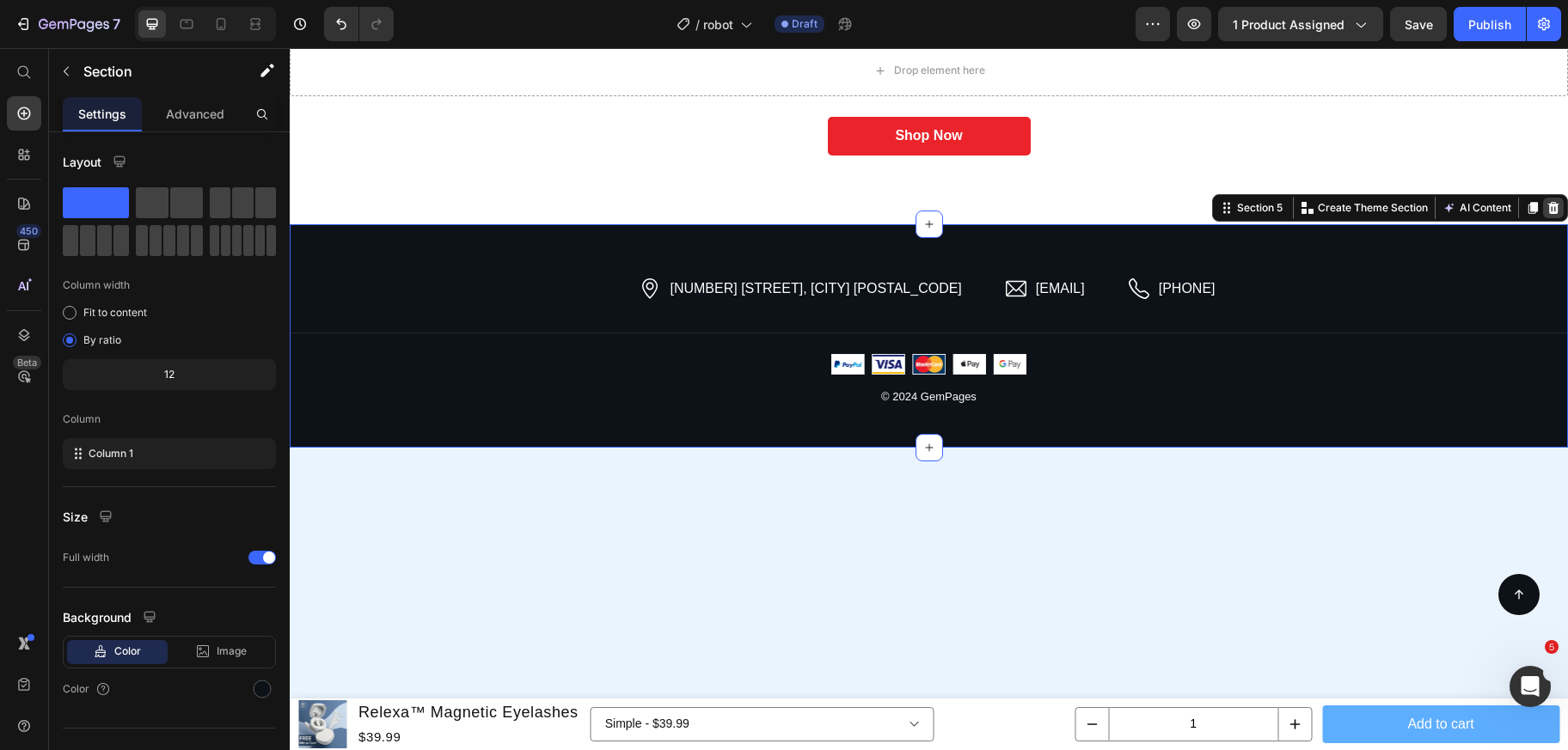 click 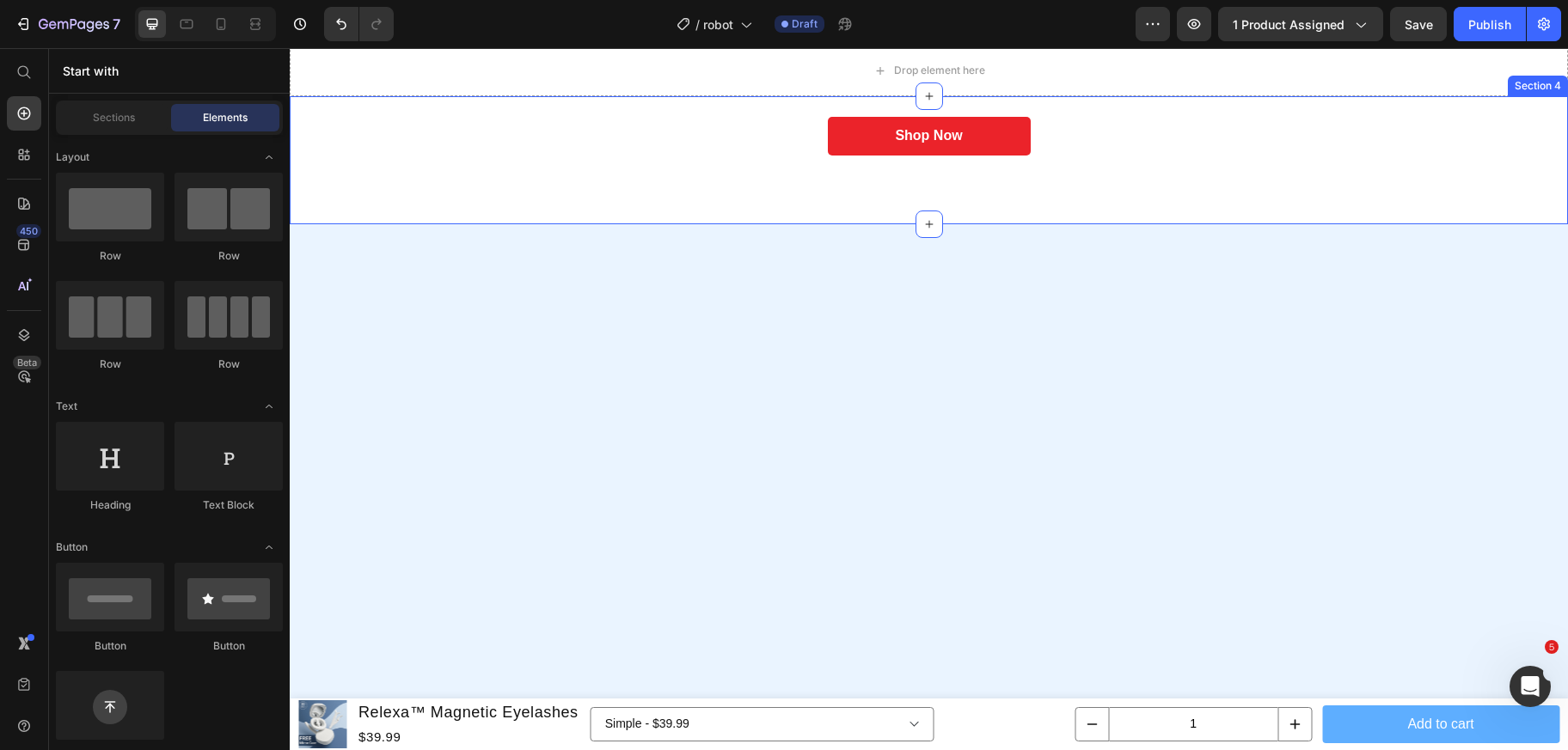 click on "Icon Icon Icon Icon
Icon Icon List Outstanding Performance Text Block Row "This car has outstanding performance! I love how smoothly and quickly it moves on all types of terrain." Text Block - [FIRST] [LAST] Text Block
Verified Buyer Item List Row Row
Icon Icon Icon Icon
Icon Icon List Impressive Precision Text Block Row "The precision in control of this car is truly impressive. I can easily maneuver it through obstacles and perform challenging stunts." Text Block - [FIRST] [LAST] Text Block
Verified Buyer Item List Row Row
Icon Icon Icon Icon
Icon Icon List Attractive Design Text Block Row "The design of the car is very attractive, and the build quality is excellent. I feel like I own a real racing car." Text Block - [FIRST] [LAST] Text Block
Verified Buyer Item List Row Row
Icon Icon Icon Icon" at bounding box center (928, 160) 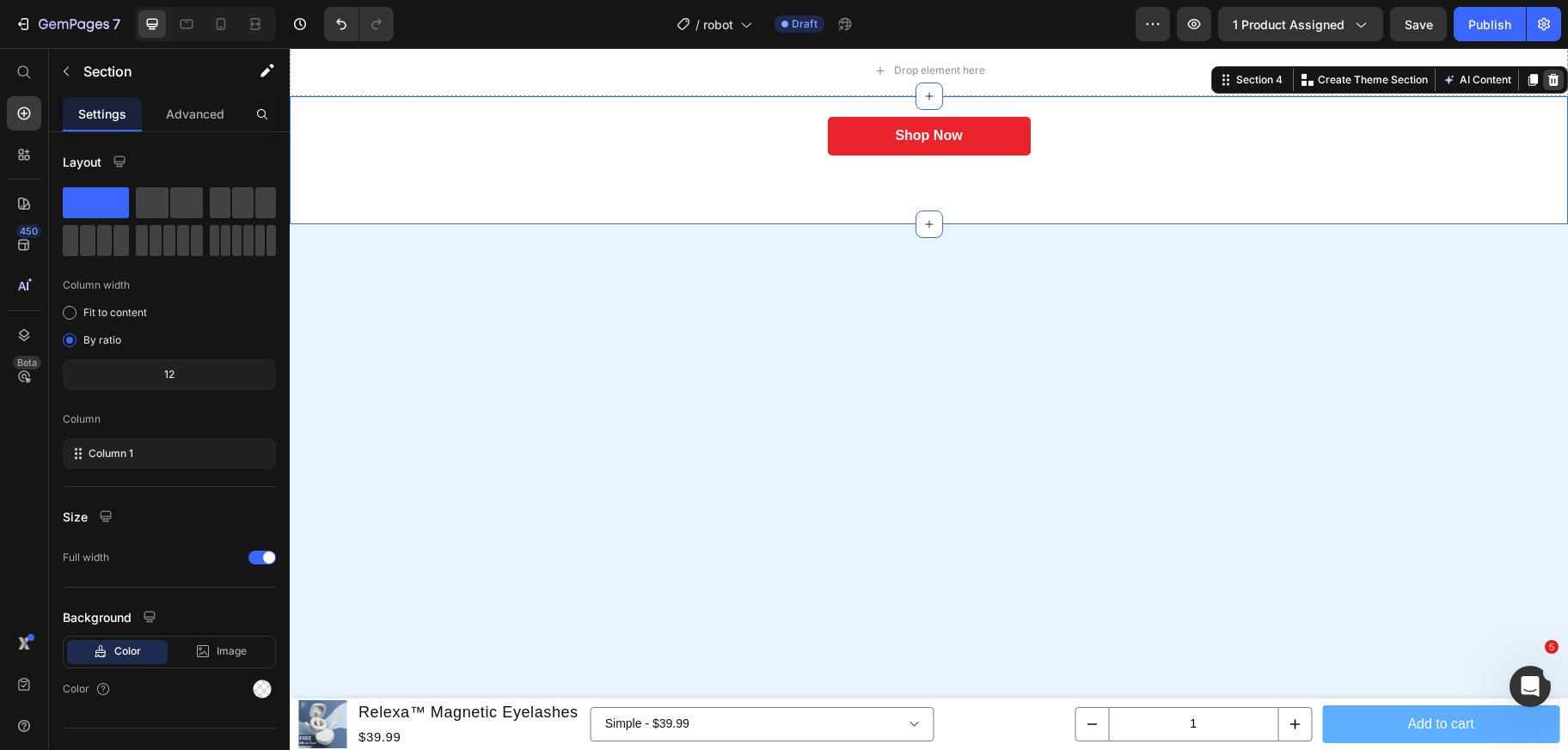 click 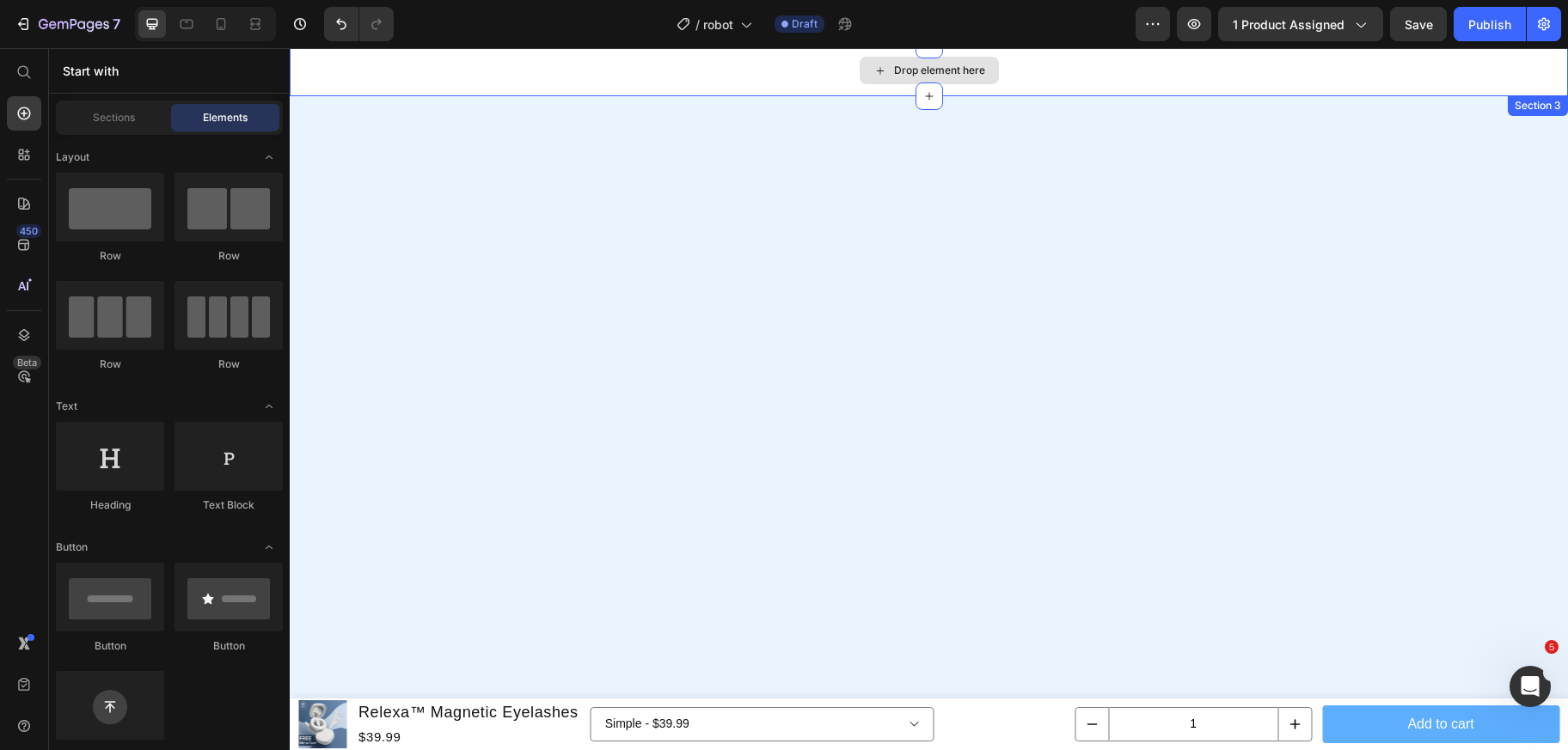 click on "Drop element here" at bounding box center [928, 70] 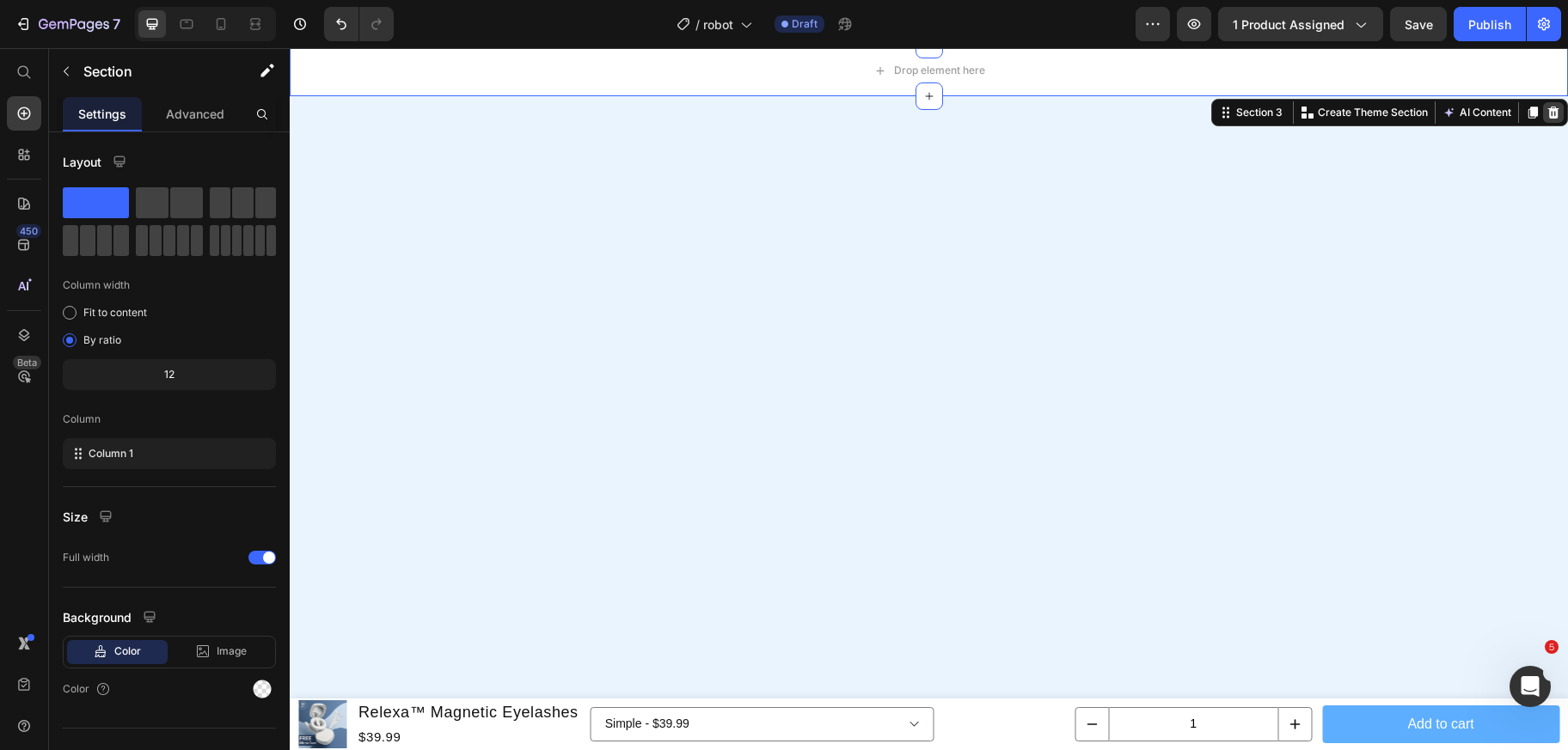 click 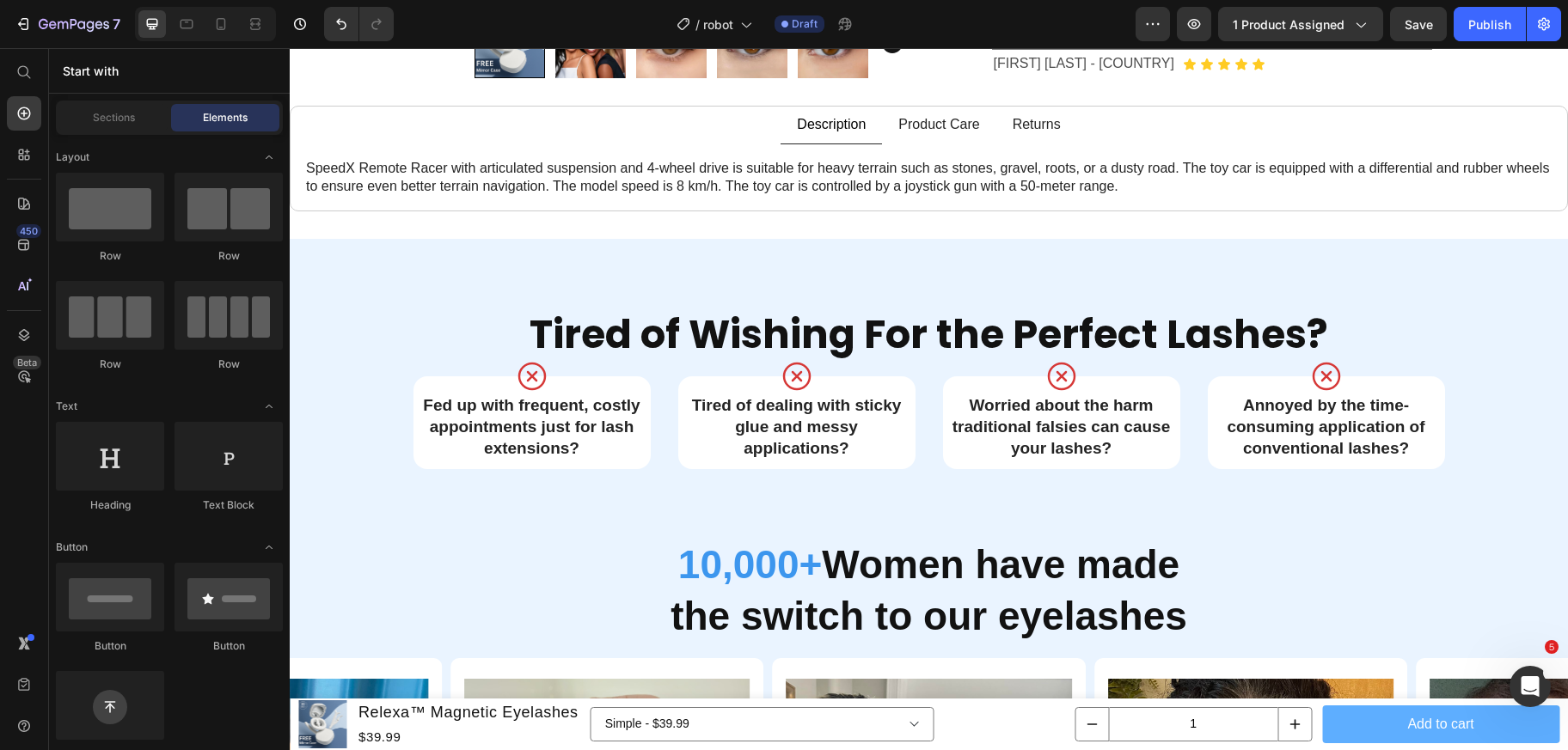 scroll, scrollTop: 1335, scrollLeft: 0, axis: vertical 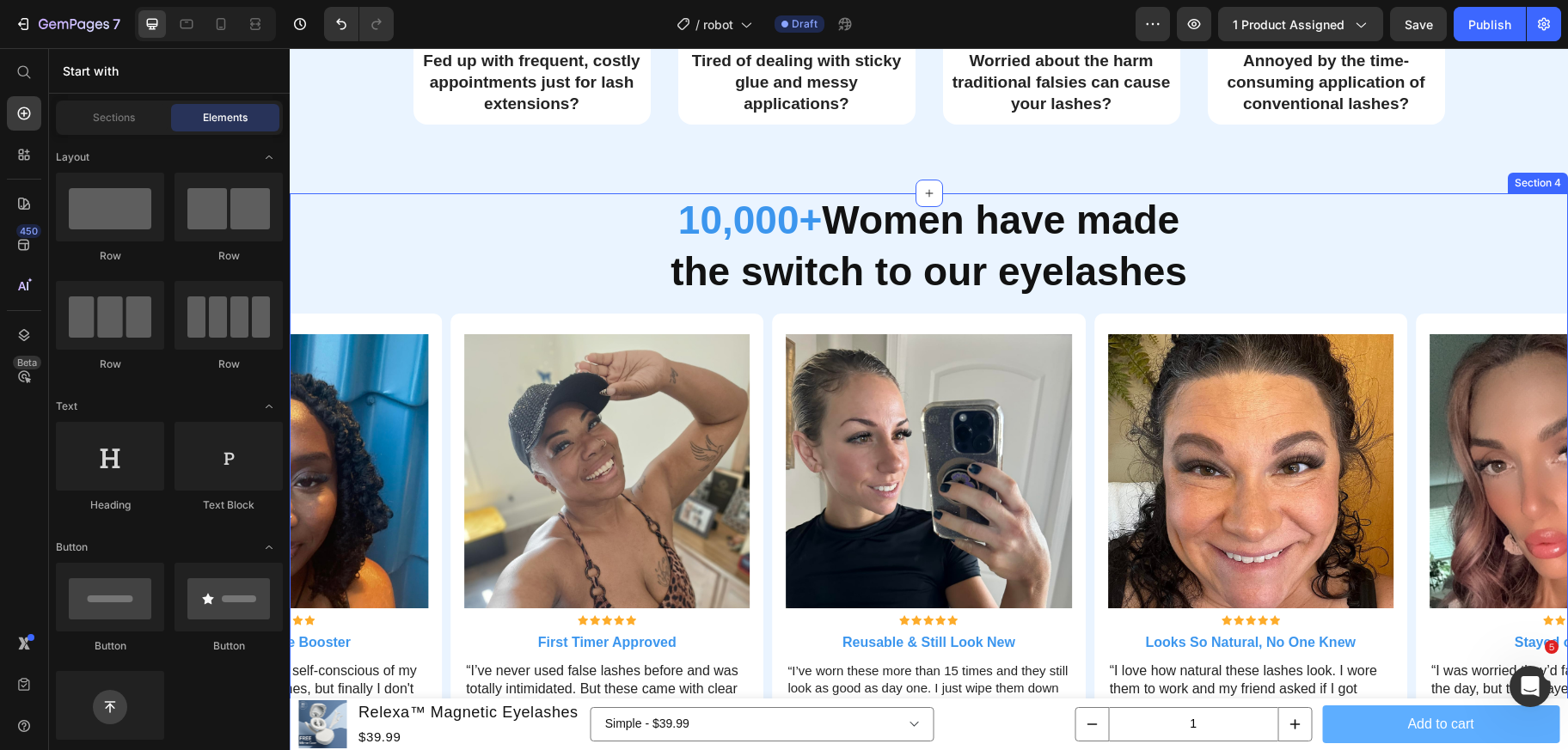 click on "10,000+ Women have made the switch to our eyelashes Heading Row Image Icon Icon Icon Icon Icon Icon List First Timer Approved Text Block “I’ve never used false lashes before and was totally intimidated. But these came with clear instructions and were honestly so easy to use. Took me less than a minute to get the hang of it. Now I wear them daily!” Text Block — [LAST] [INITIAL]. · [COUNTRY] Text Block
Icon Row Row Image Icon Icon Icon Icon Icon Icon List Reusable & Still Look New Text Block “I’ve worn these more than 15 times and they still look as good as day one. I just wipe them down and pop them back in the case. So much better than wasting money on one-time lashes.” Text Block — [LAST] [INITIAL]. · [COUNTRY] Text Block
Icon Row Row Image Icon Icon Icon Icon Icon Icon List Looks So Natural, No One Knew Text Block Text Block — [LAST] [INITIAL]. · [COUNTRY] Text Block
Icon Row Row Image Icon Icon Icon Icon Icon Icon List Stayed on All Day Text Block Icon" at bounding box center (928, 510) 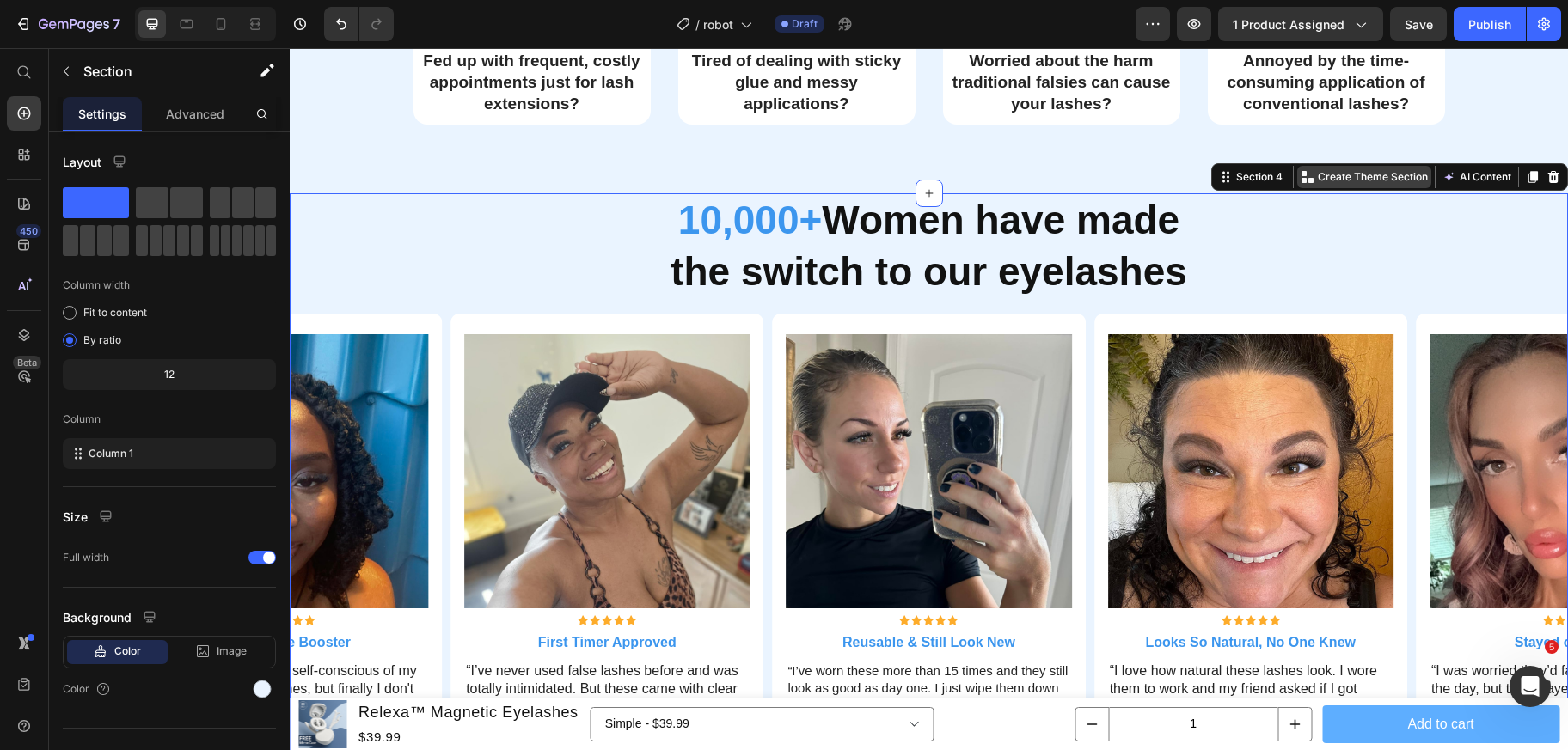 click on "Create Theme Section" at bounding box center (1373, 177) 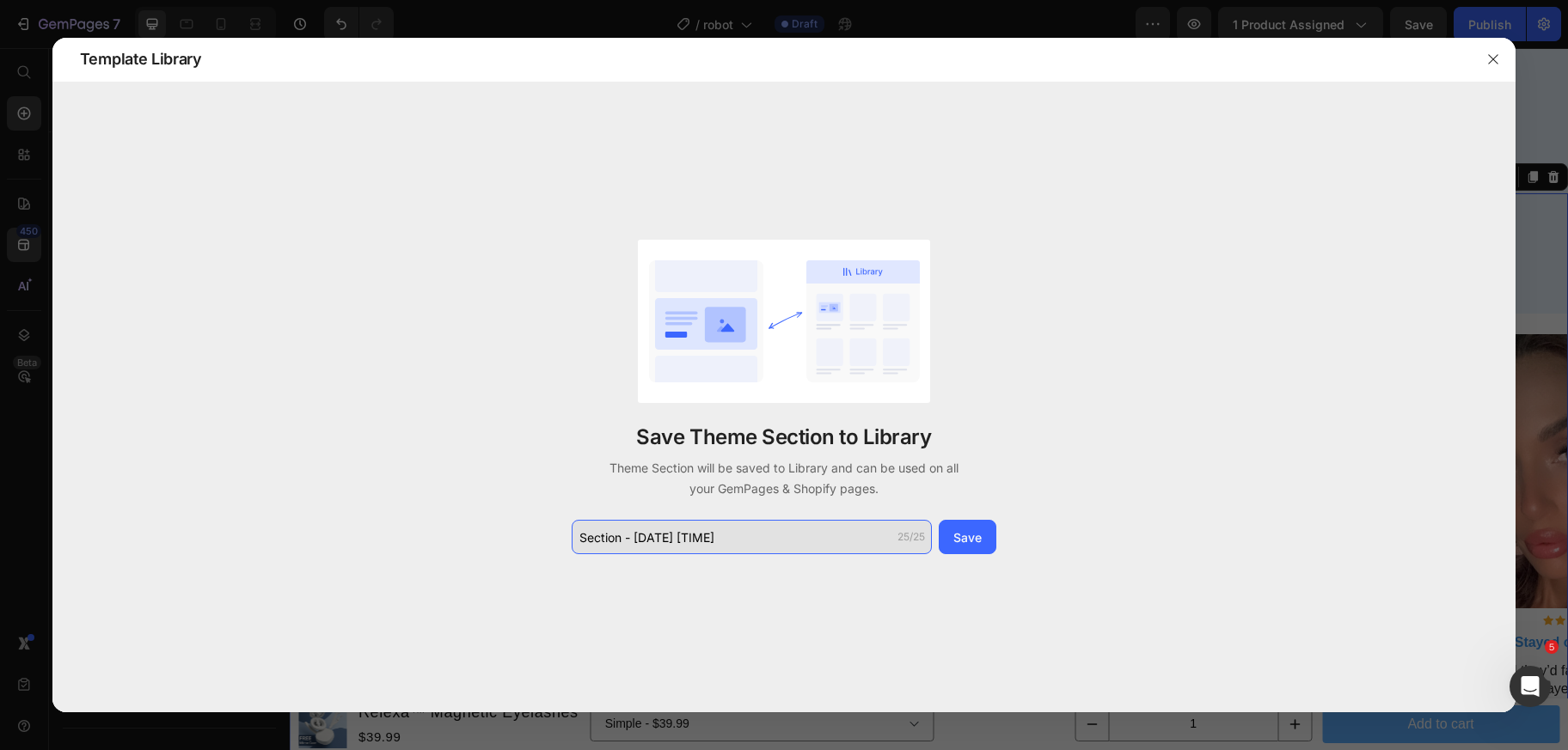 click on "Section - Jul 14 19:25:31" 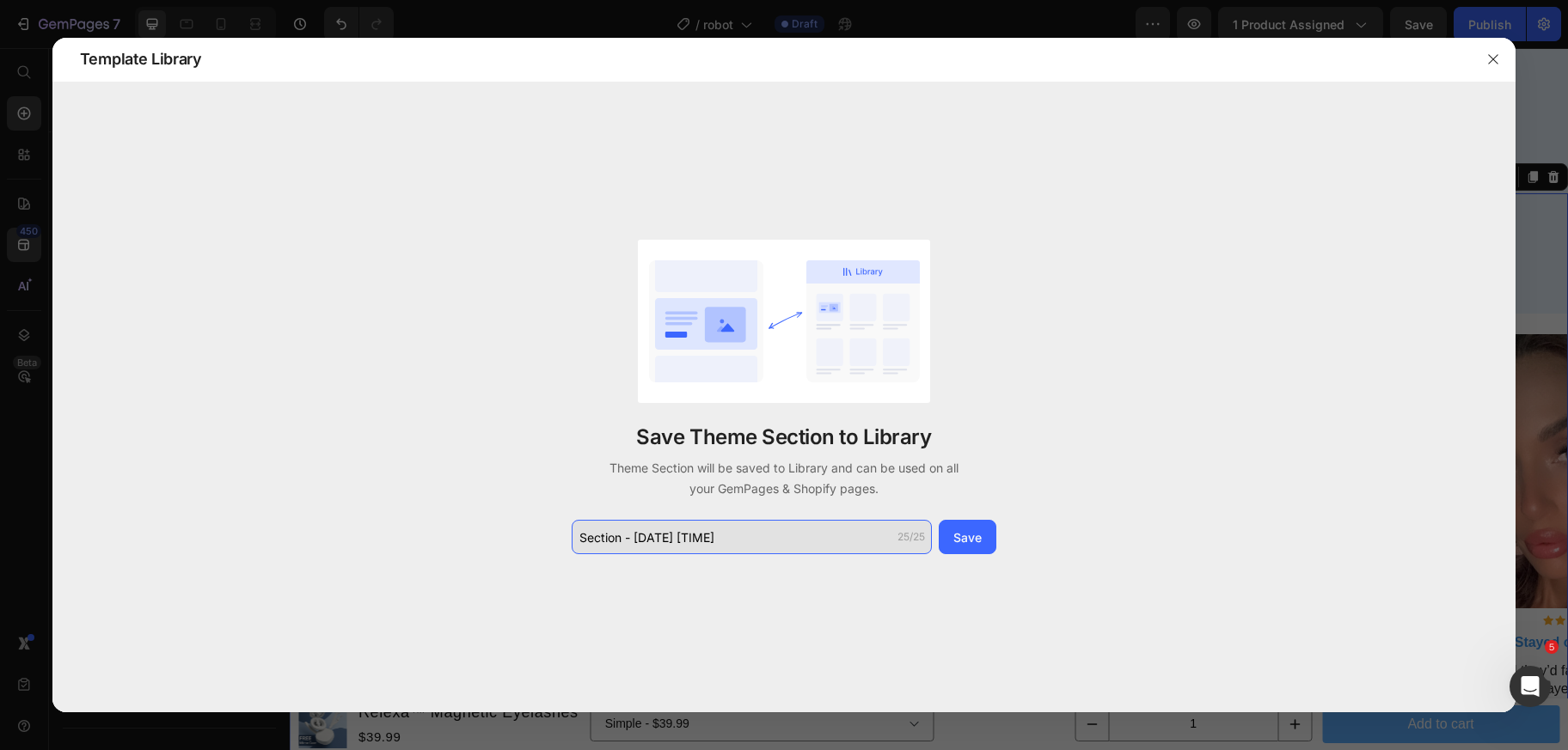 click on "Section - Jul 14 19:25:31" 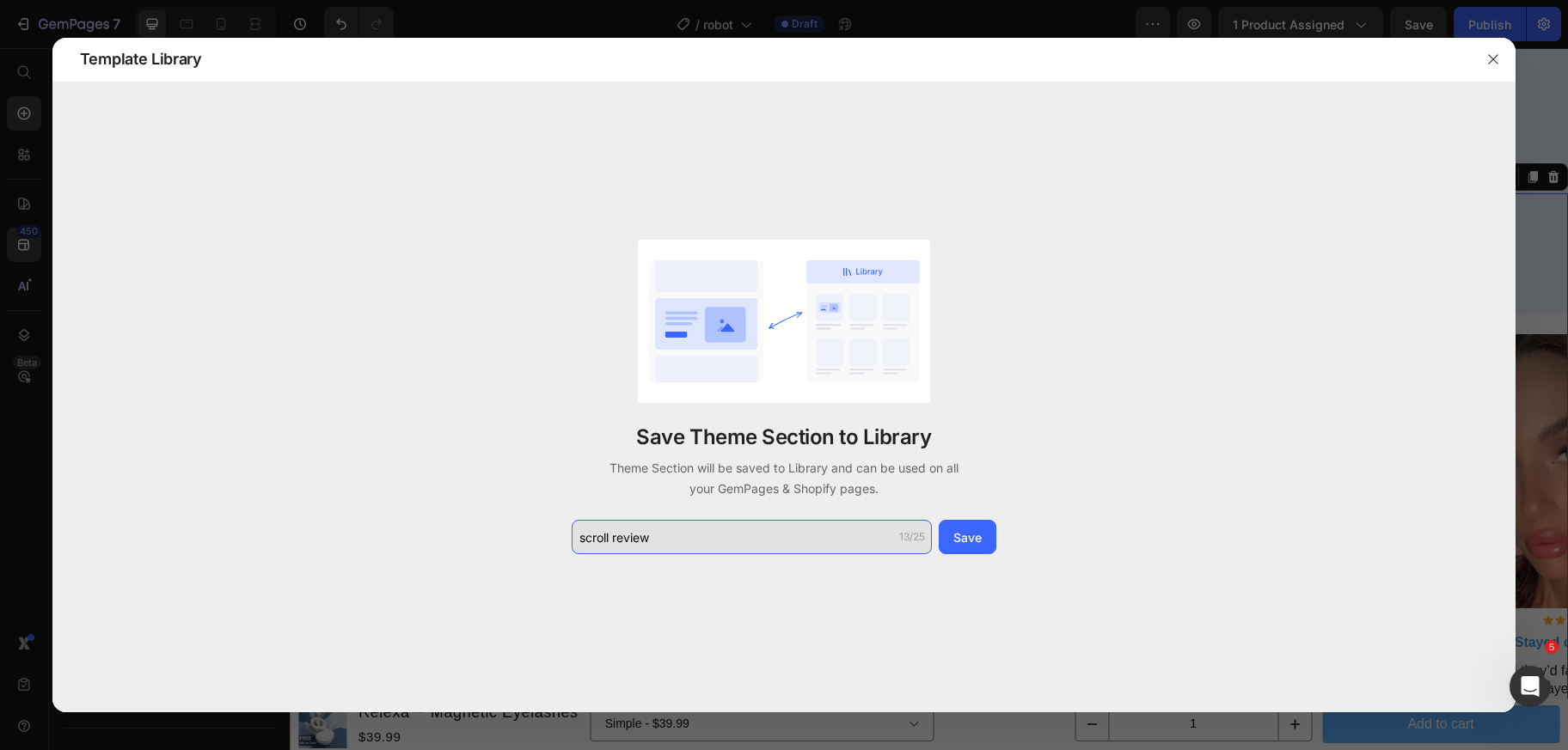 type on "scroll reviews" 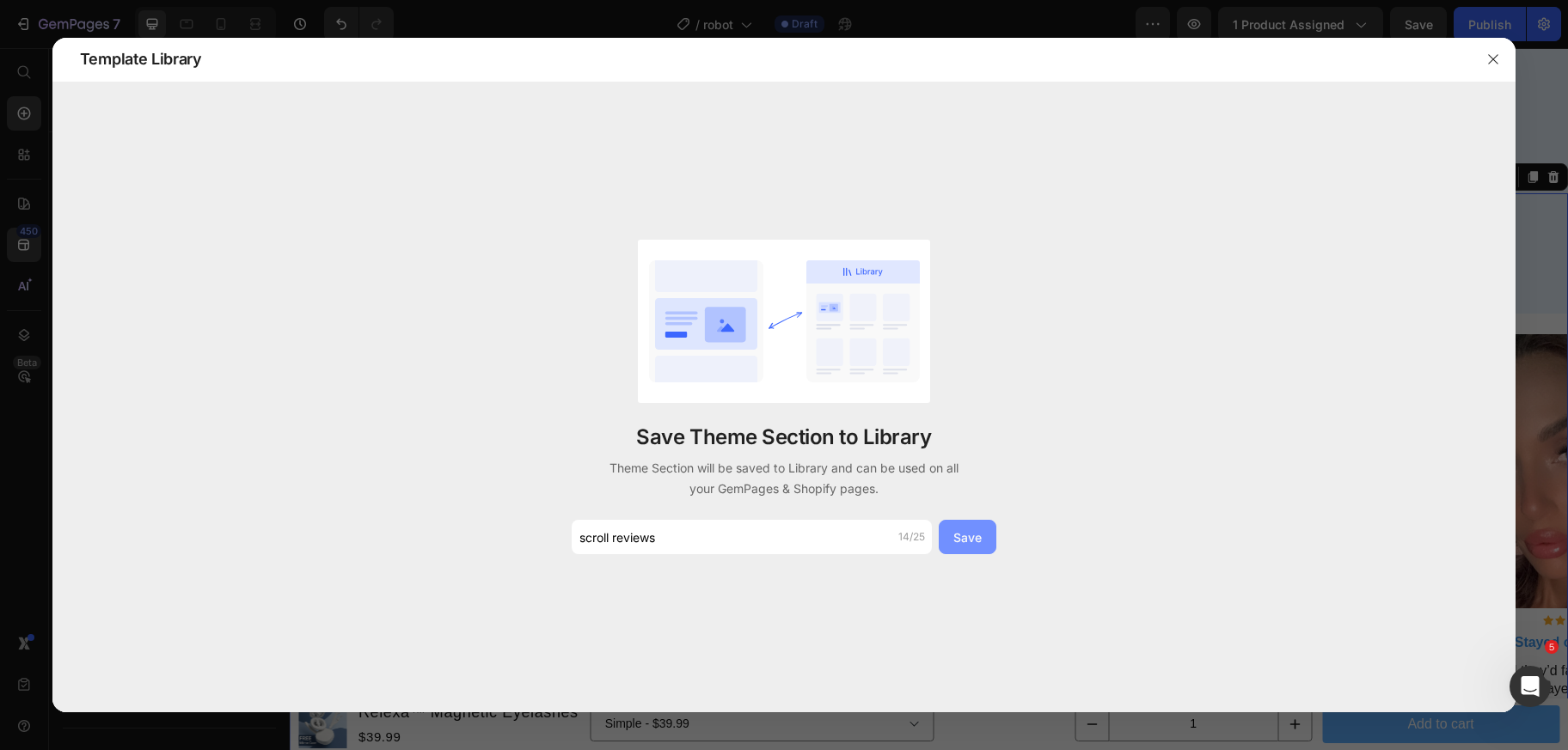 click on "Save" at bounding box center (967, 537) 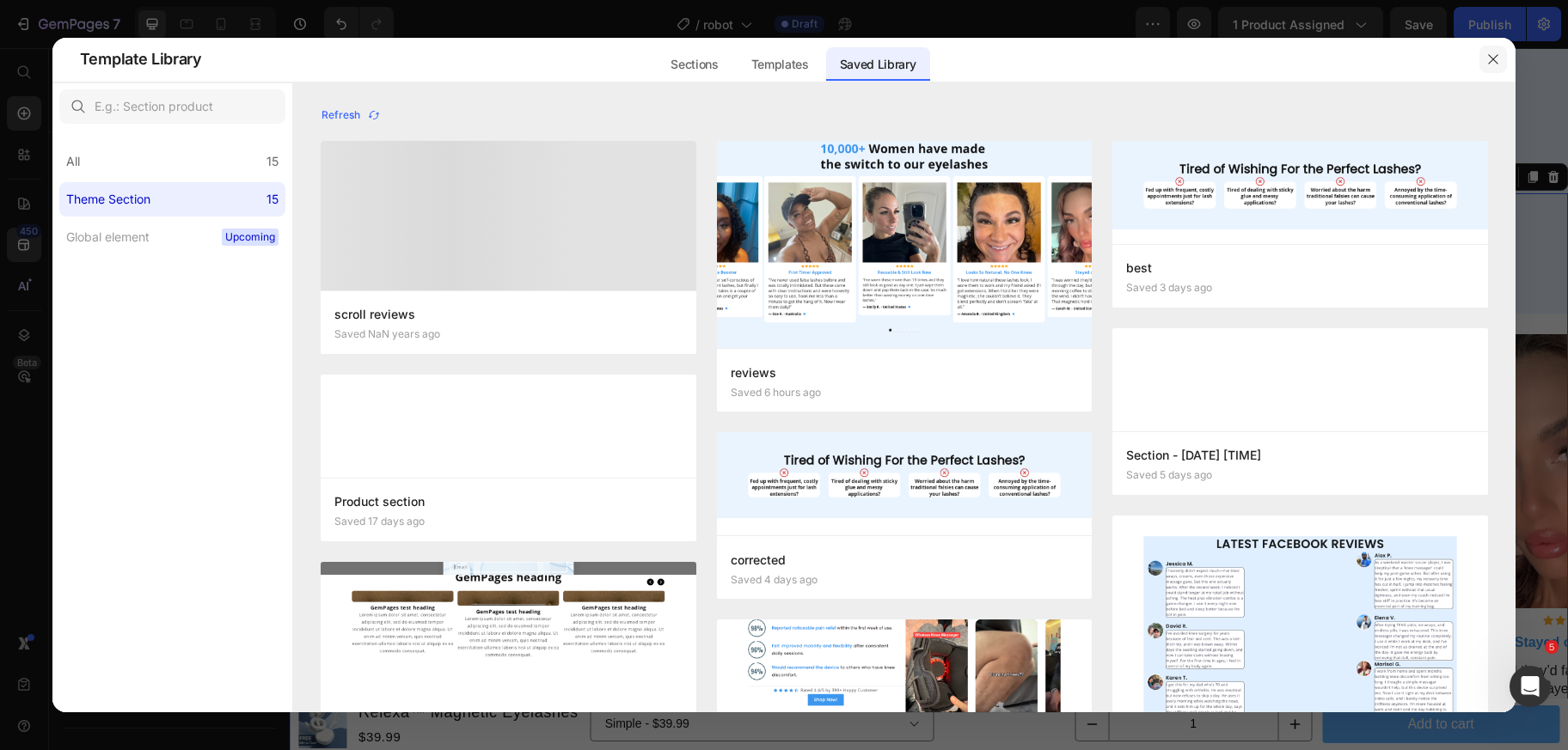 click 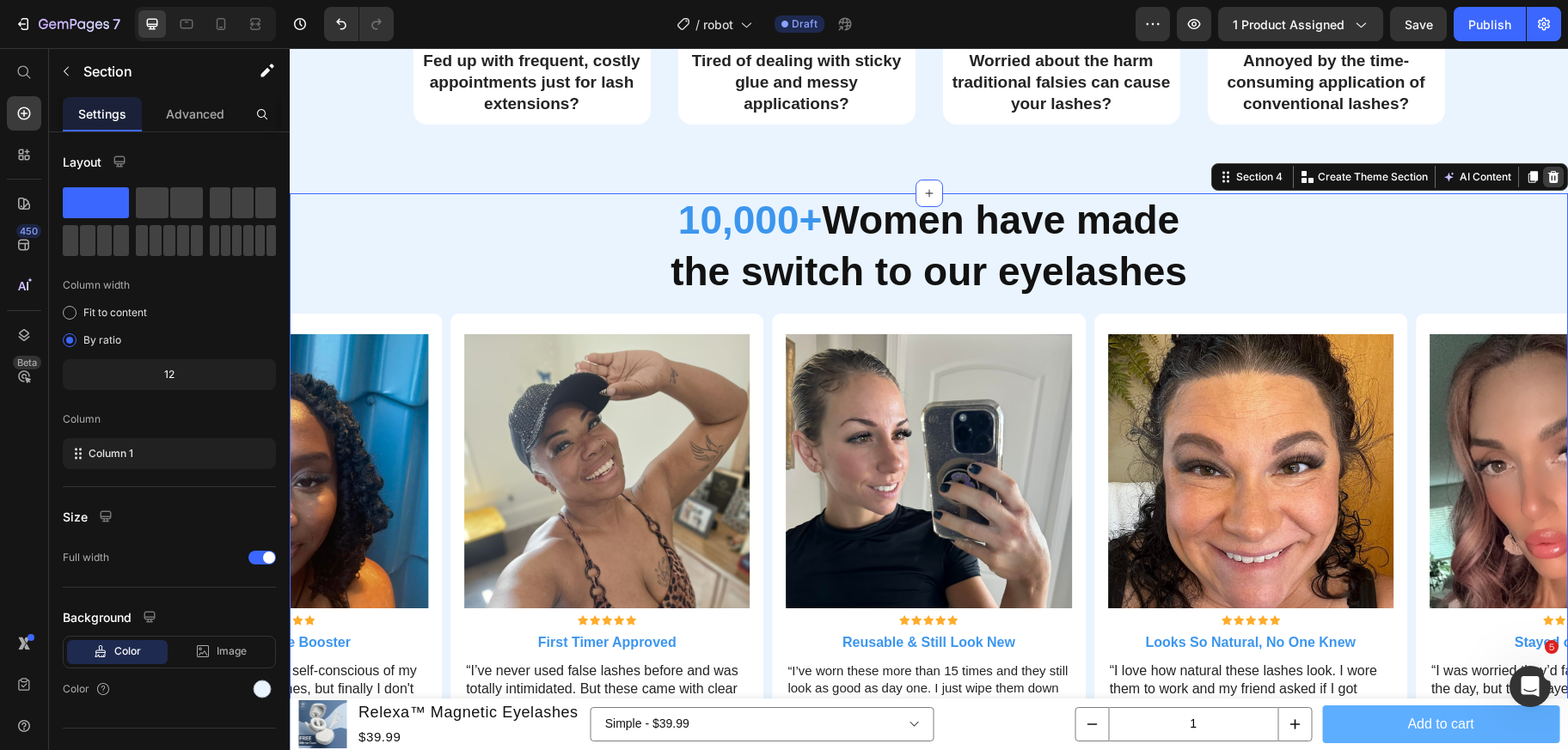 click 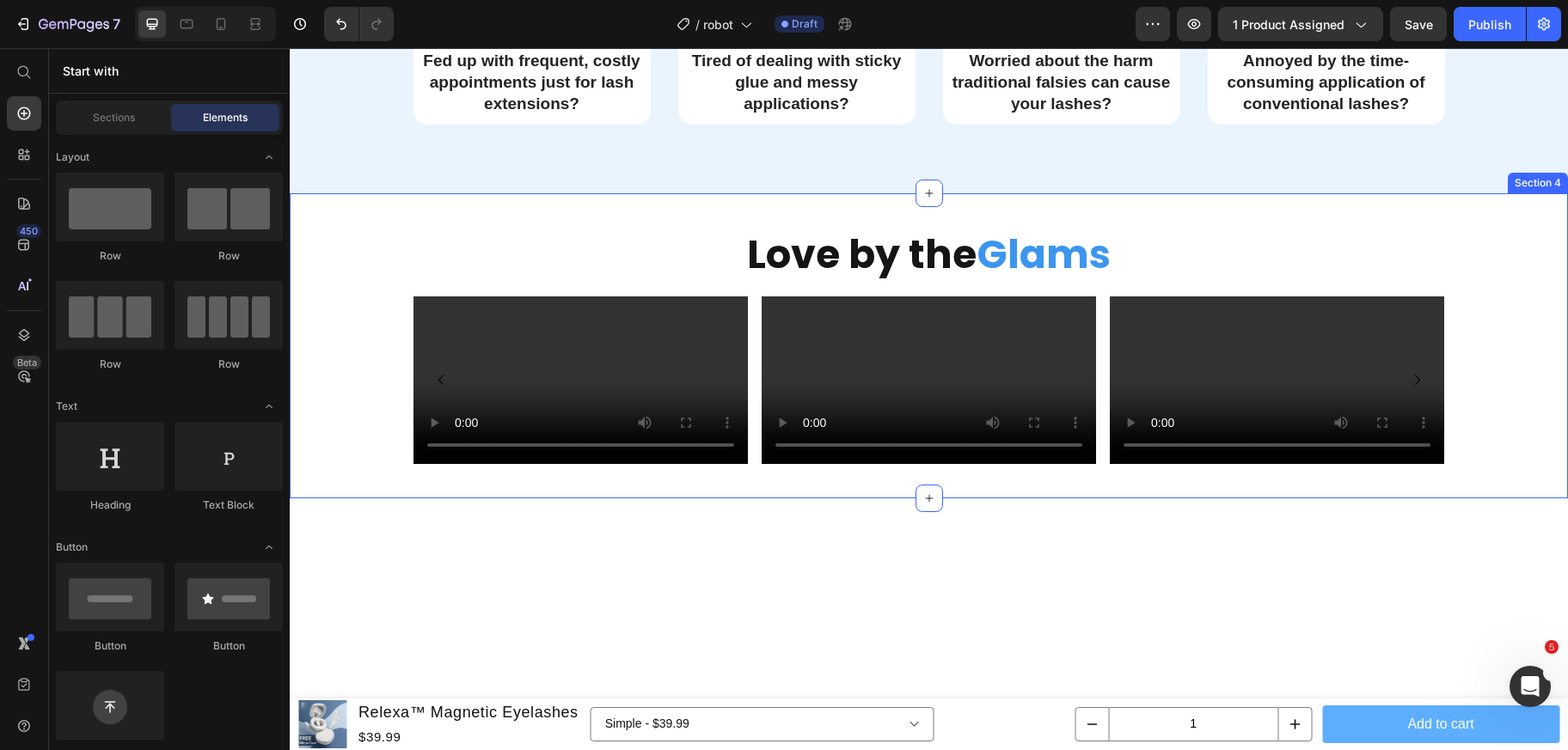 click on "Love by the  Glams Text Block
Video Video Video Video
Carousel Row" at bounding box center [928, 328] 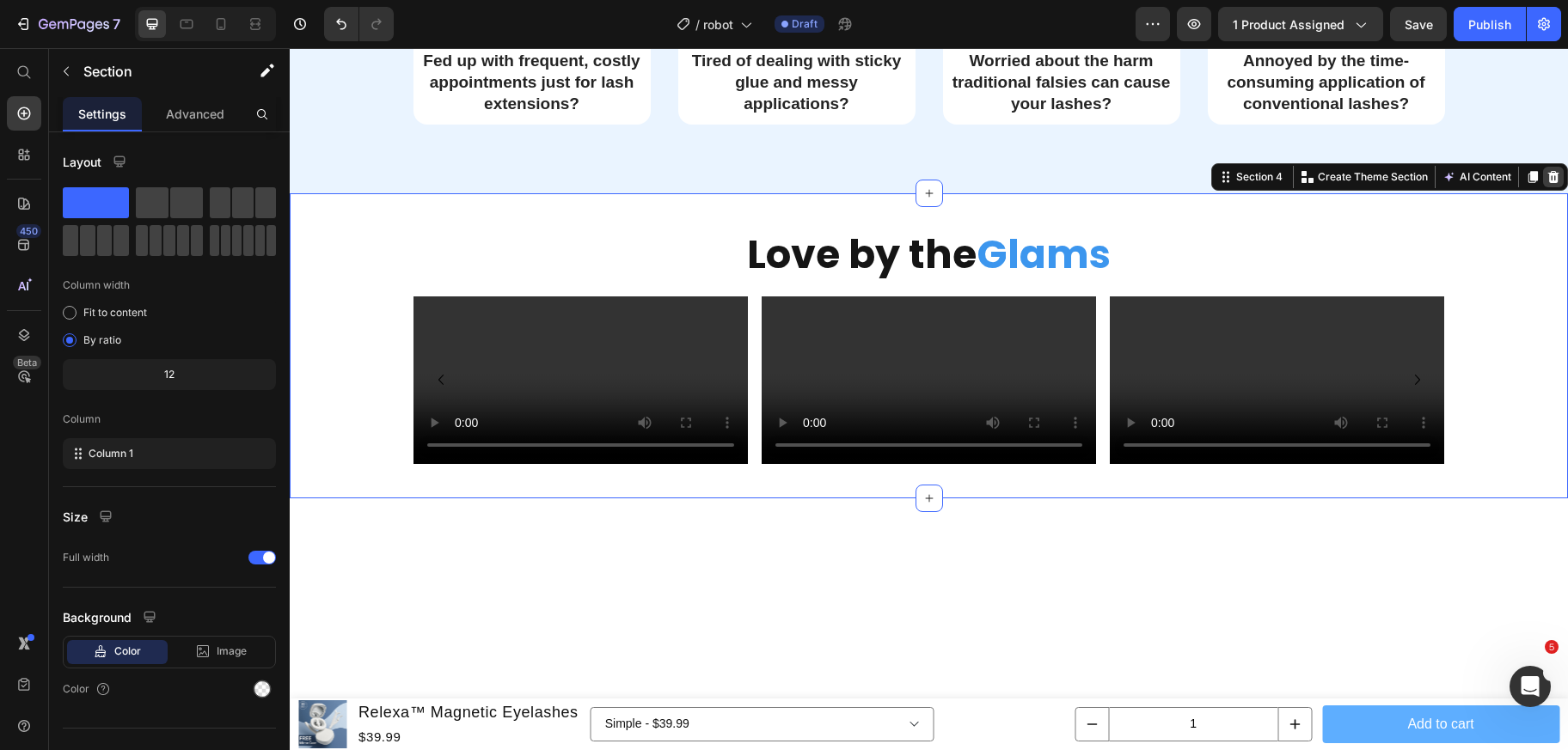 click 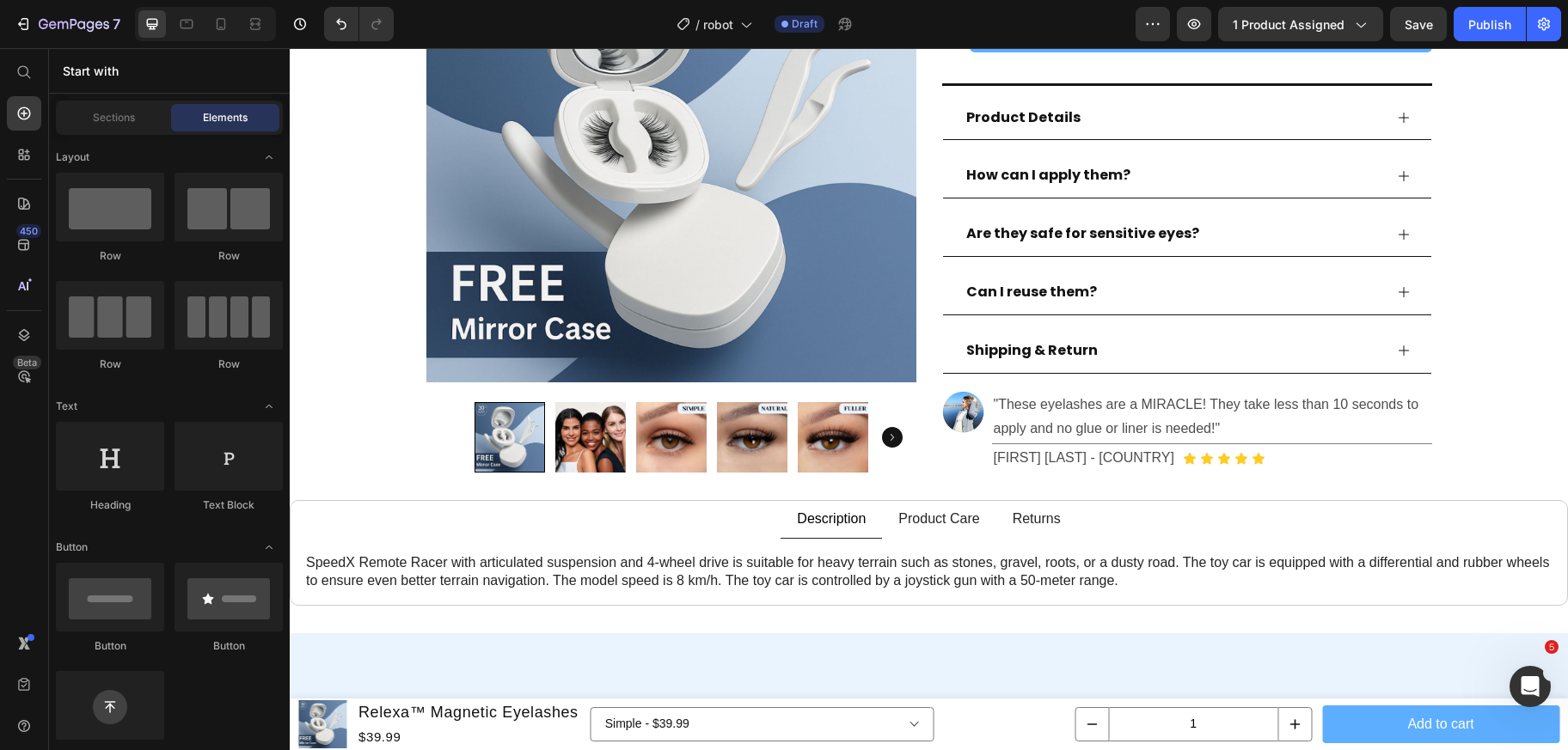 scroll, scrollTop: 523, scrollLeft: 0, axis: vertical 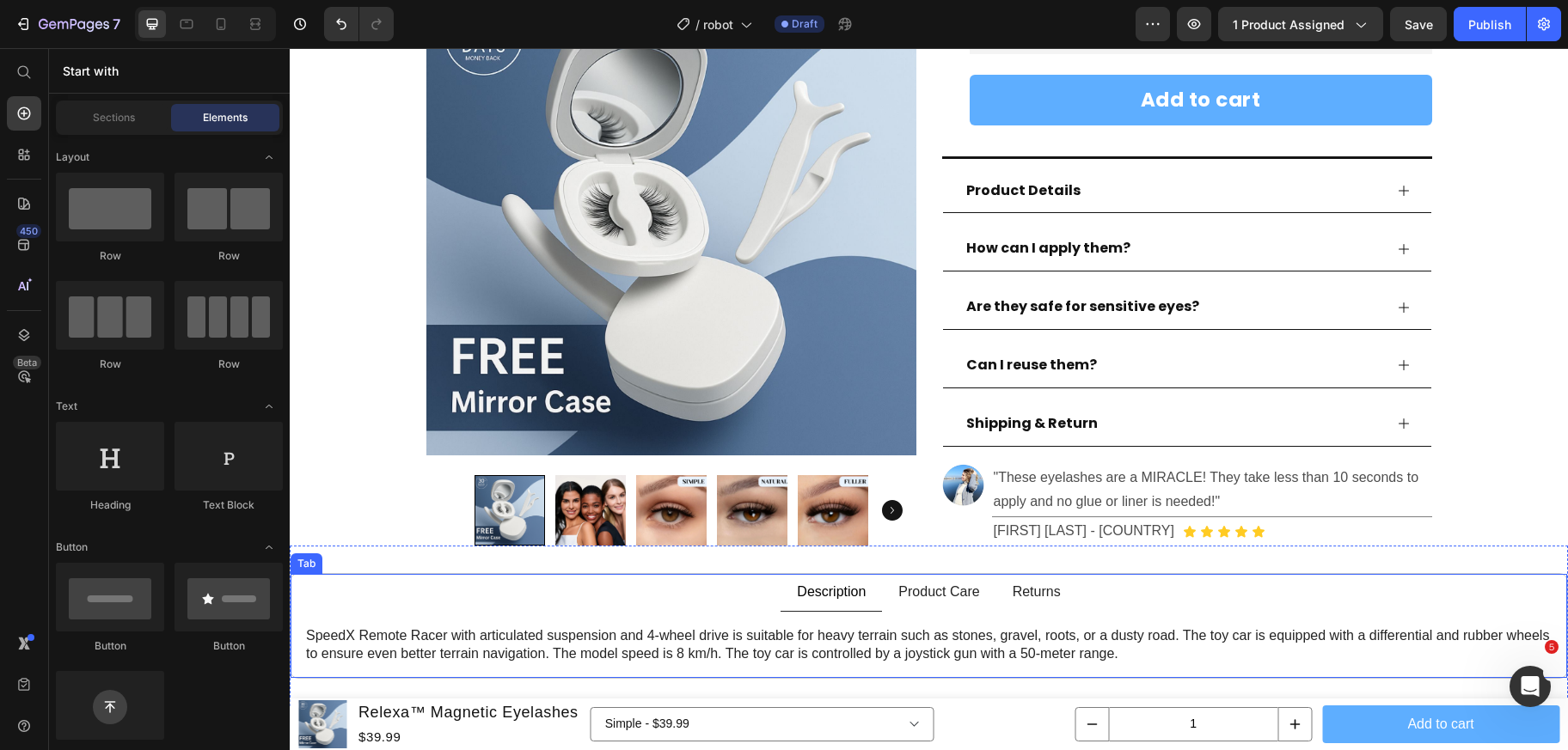 click on "Description Product Care Returns" at bounding box center [928, 593] 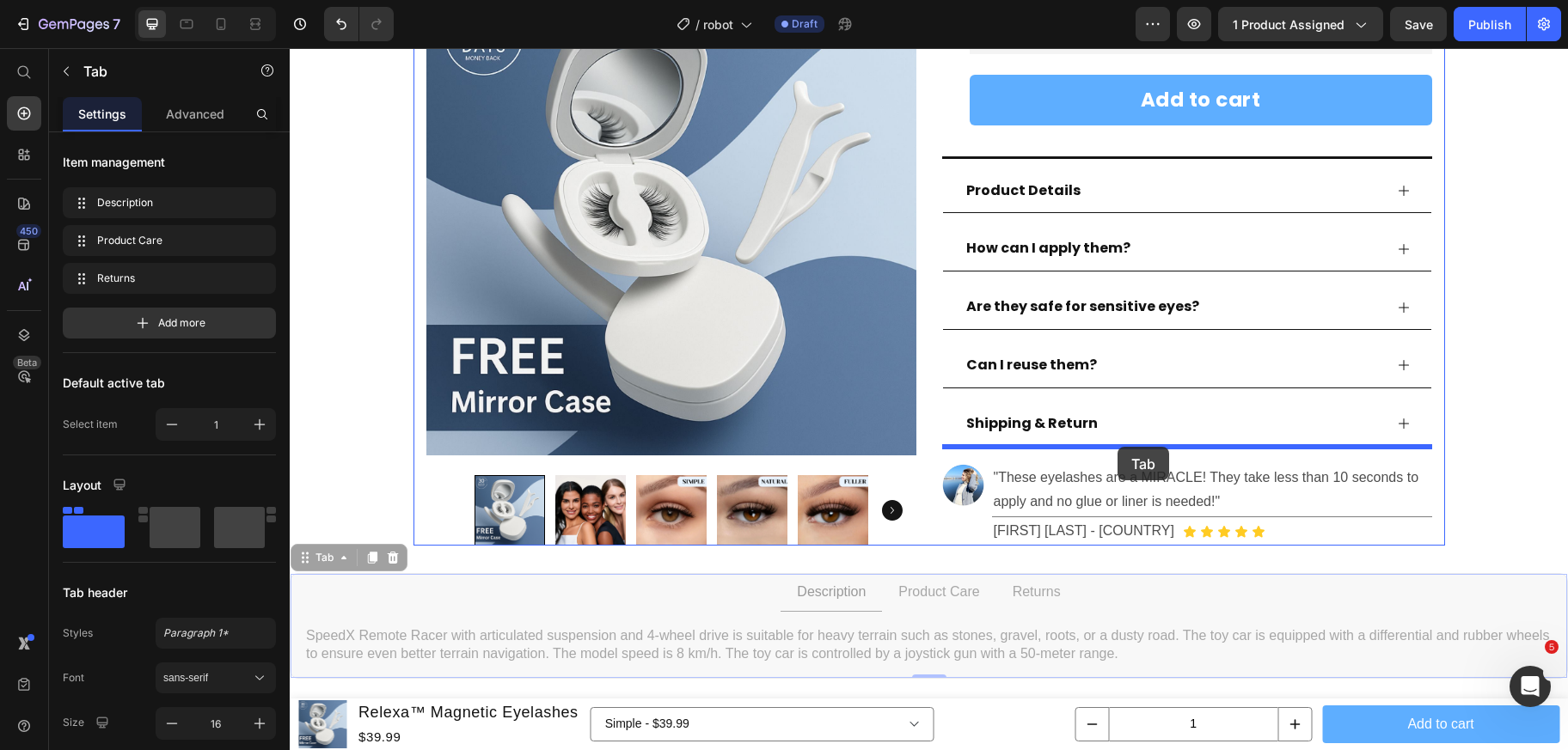 drag, startPoint x: 323, startPoint y: 584, endPoint x: 1118, endPoint y: 447, distance: 806.718 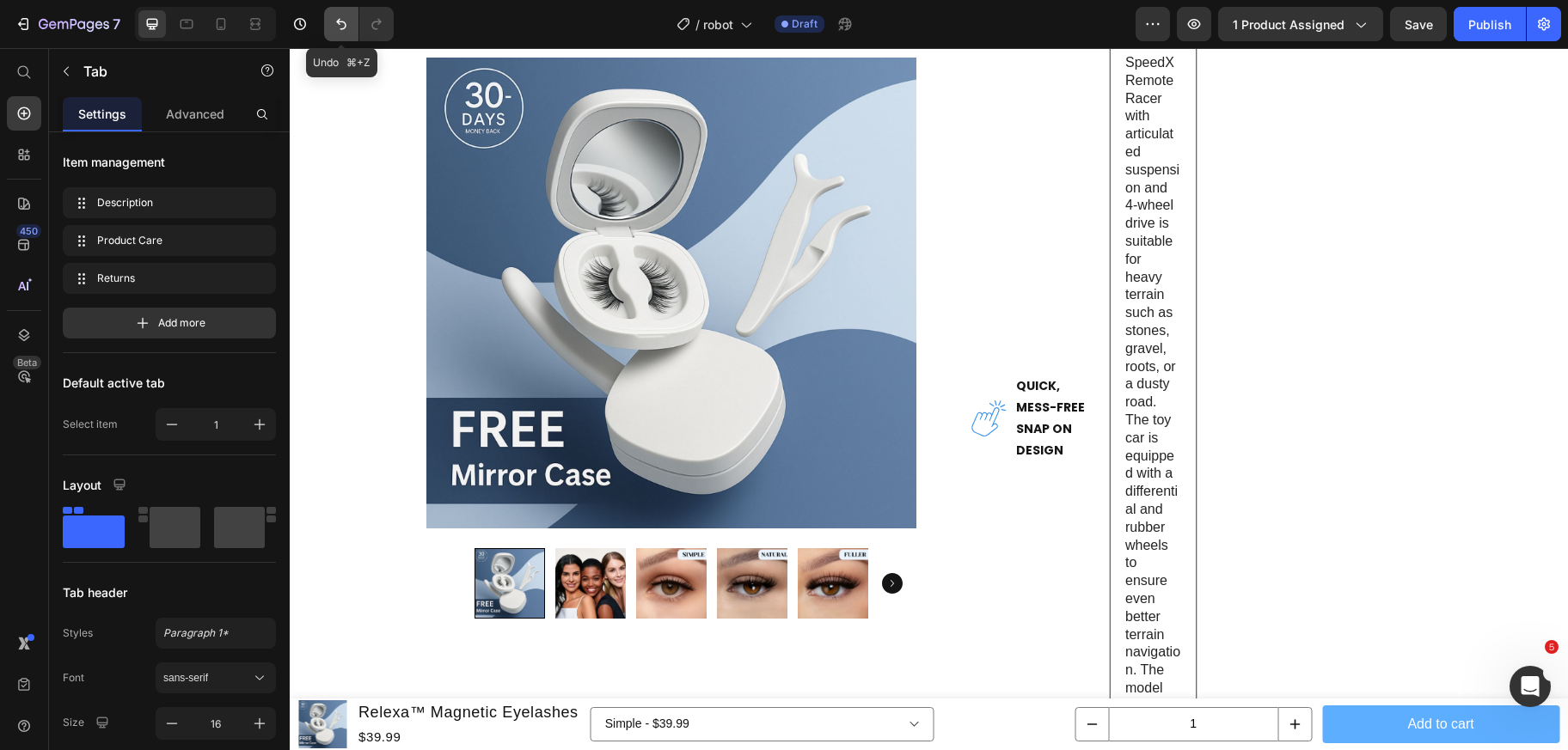 click 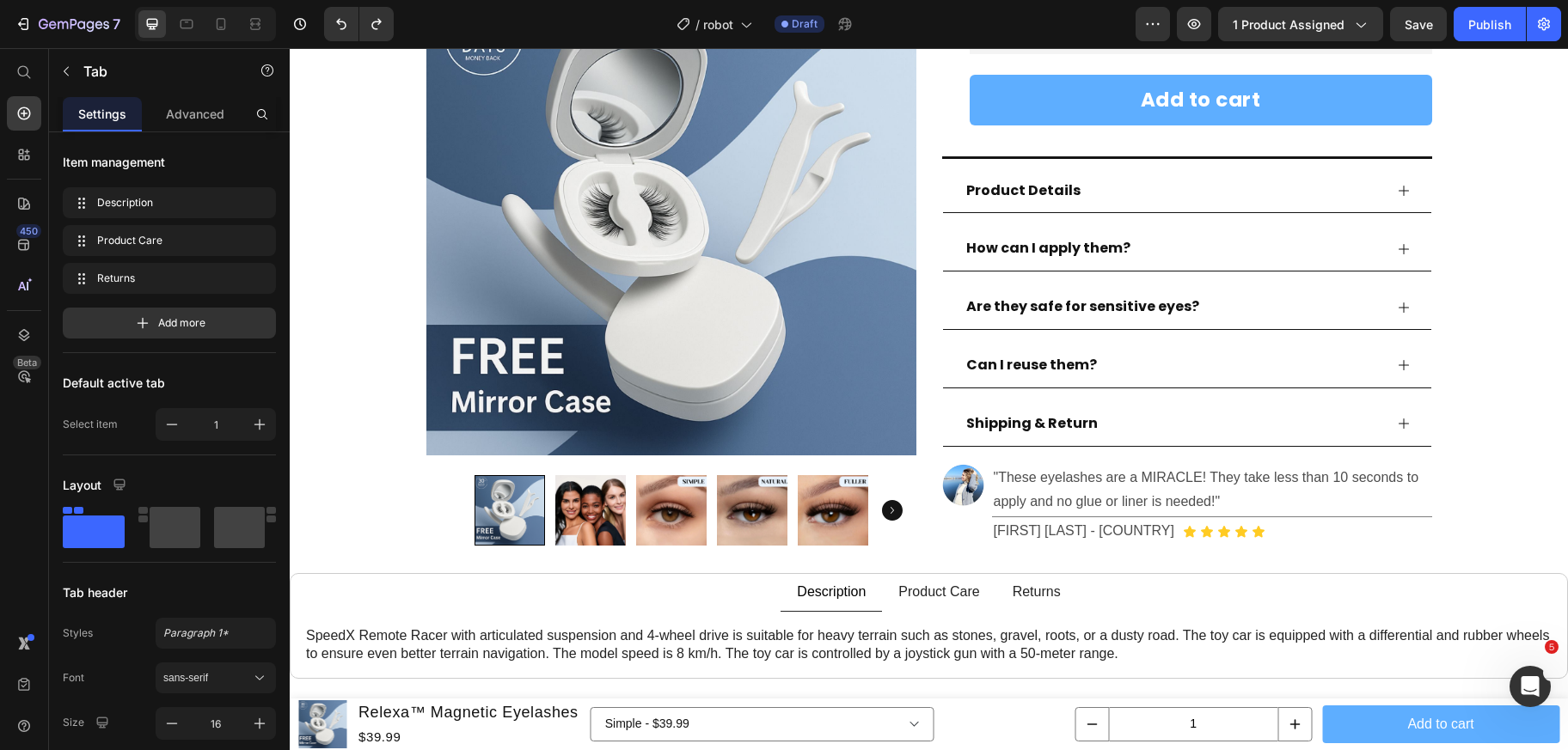click on "Description Product Care Returns" at bounding box center (928, 593) 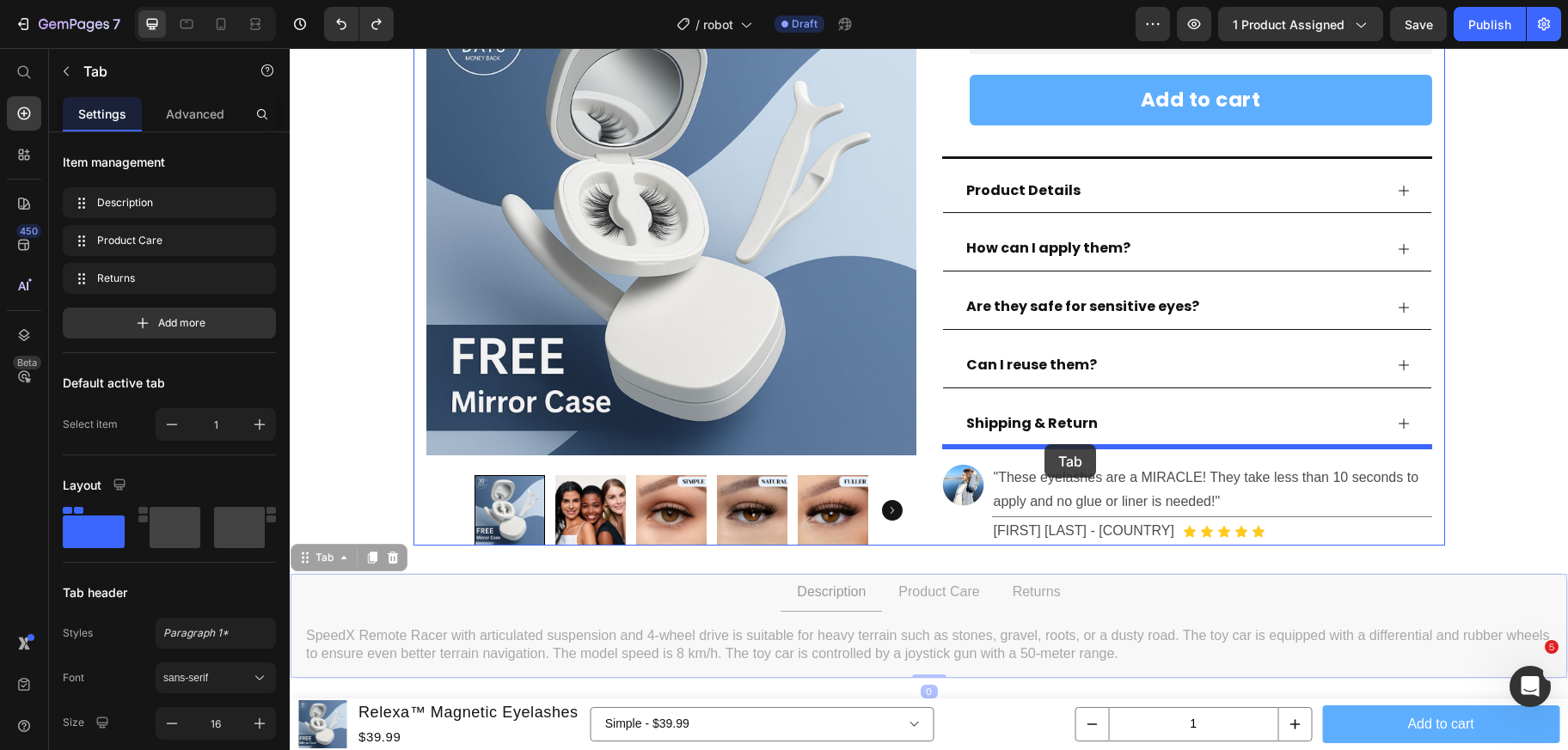 drag, startPoint x: 319, startPoint y: 585, endPoint x: 1044, endPoint y: 444, distance: 738.584 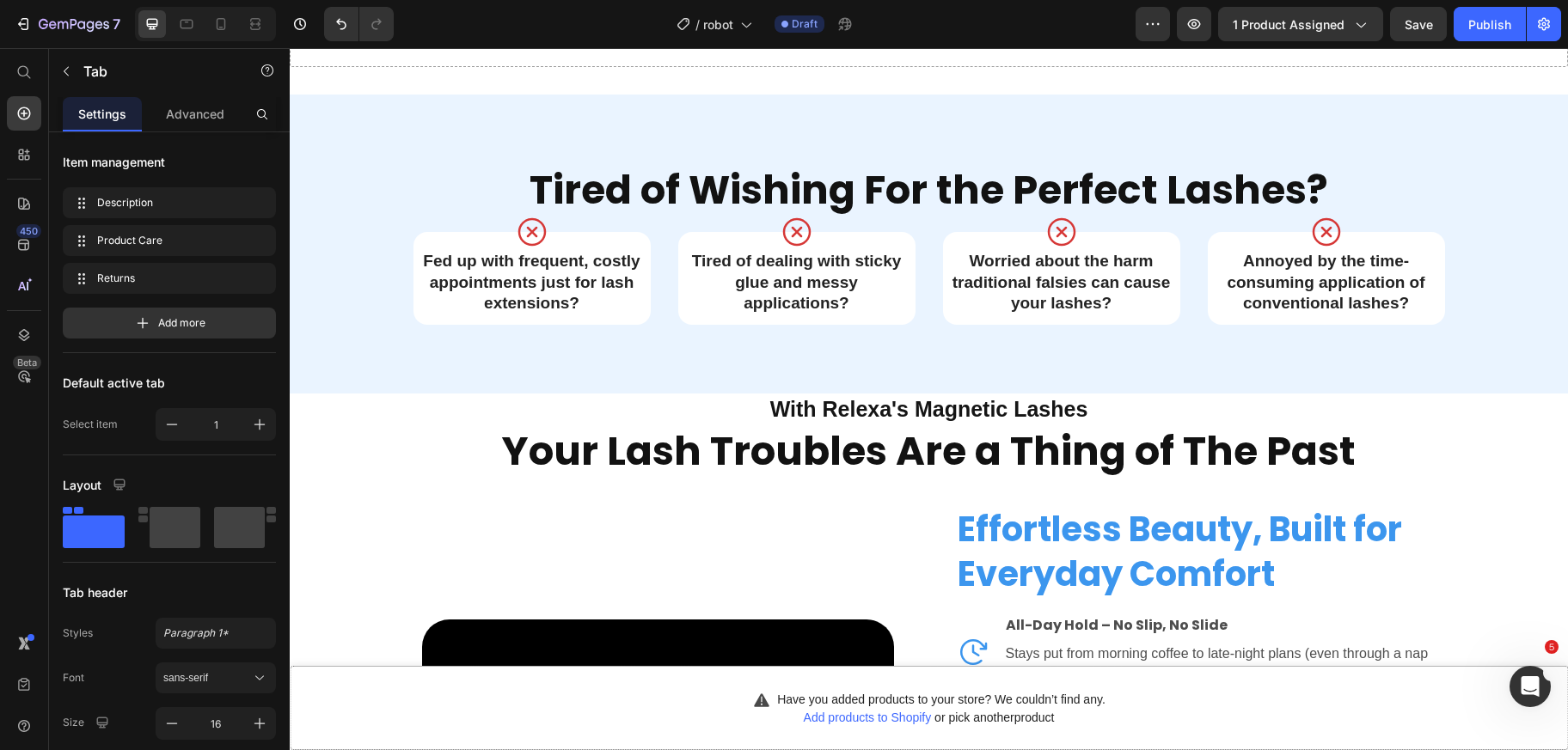 scroll, scrollTop: 0, scrollLeft: 0, axis: both 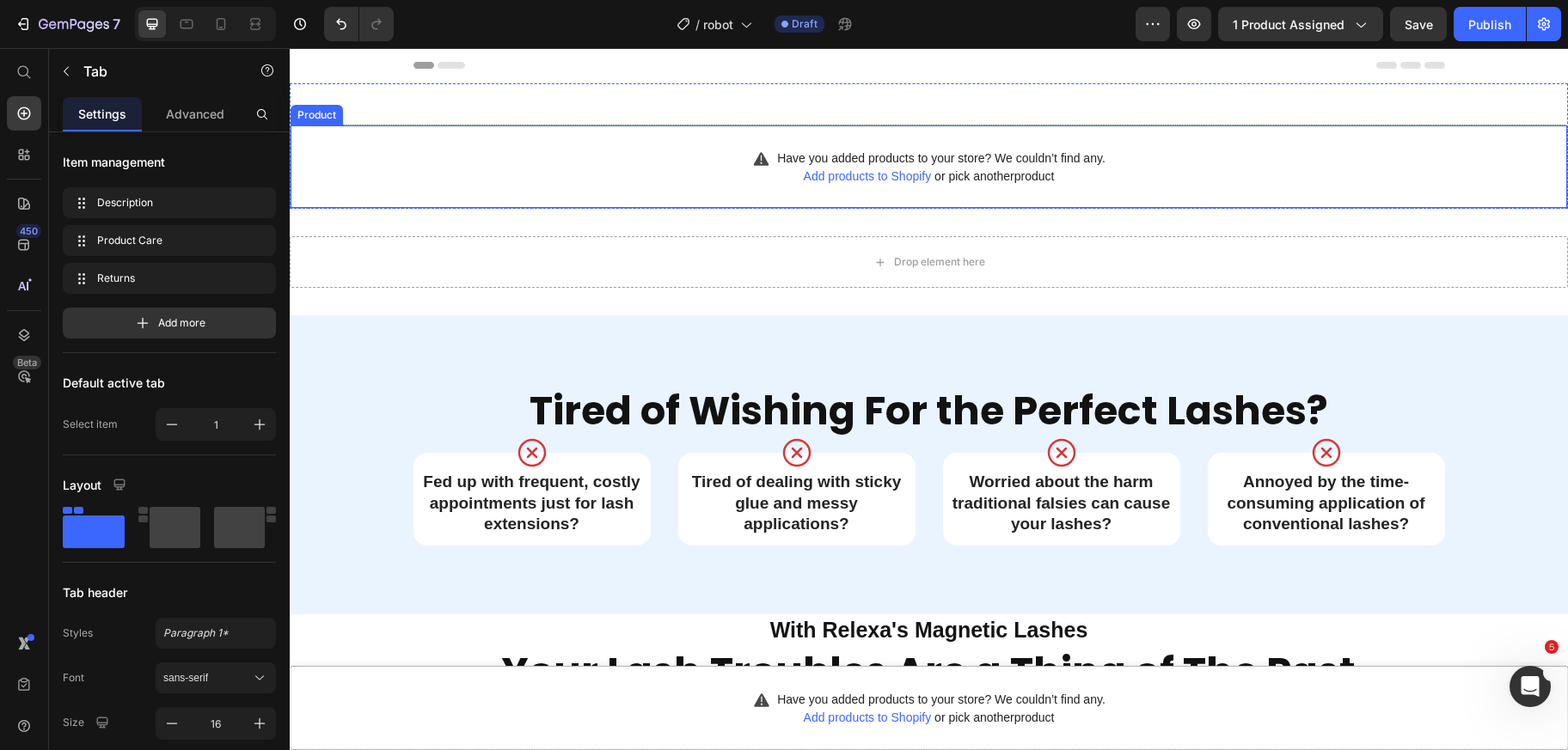 click on "Have you added products to your store? We couldn’t find any. Add products to Shopify   or pick another  product Product" at bounding box center [928, 167] 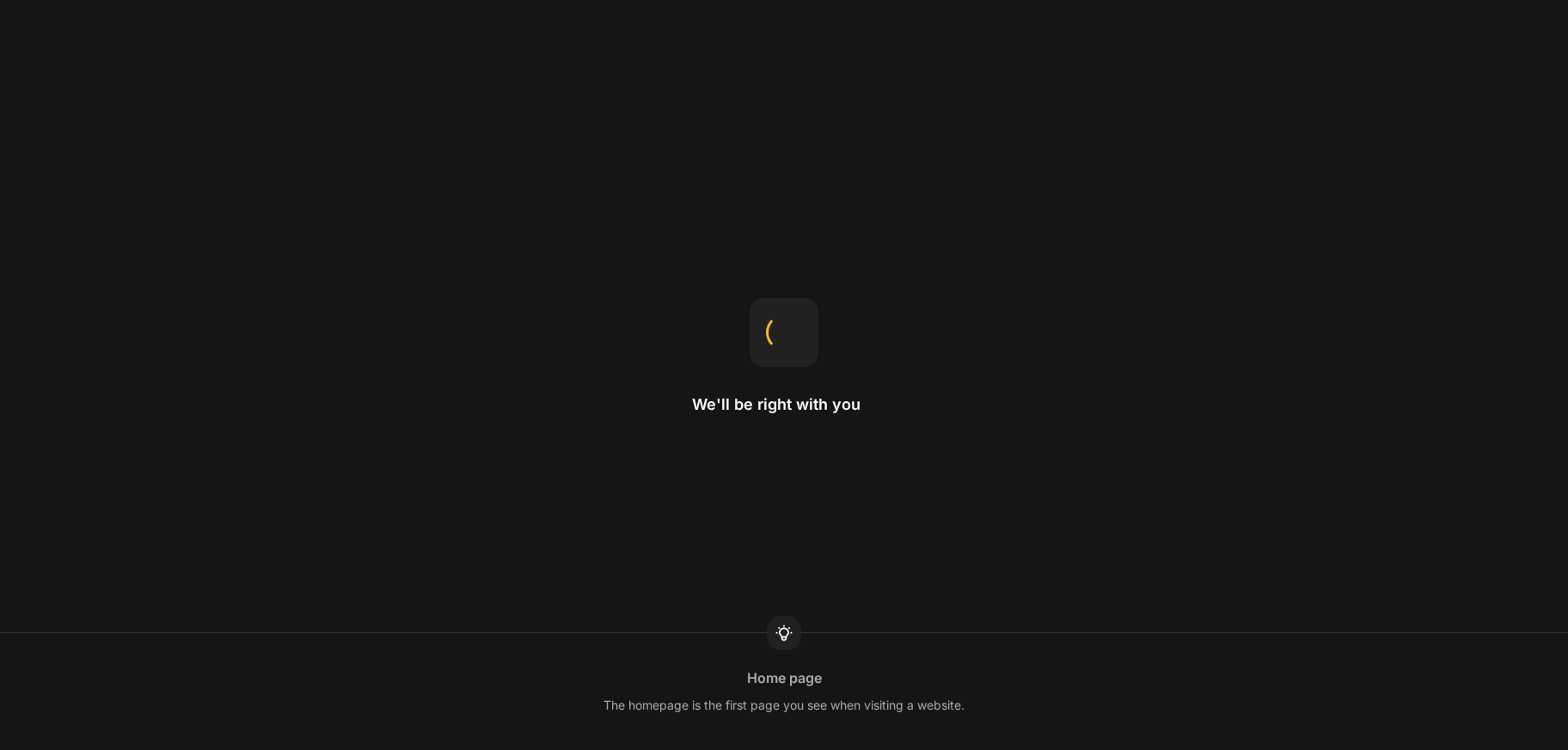 scroll, scrollTop: 0, scrollLeft: 0, axis: both 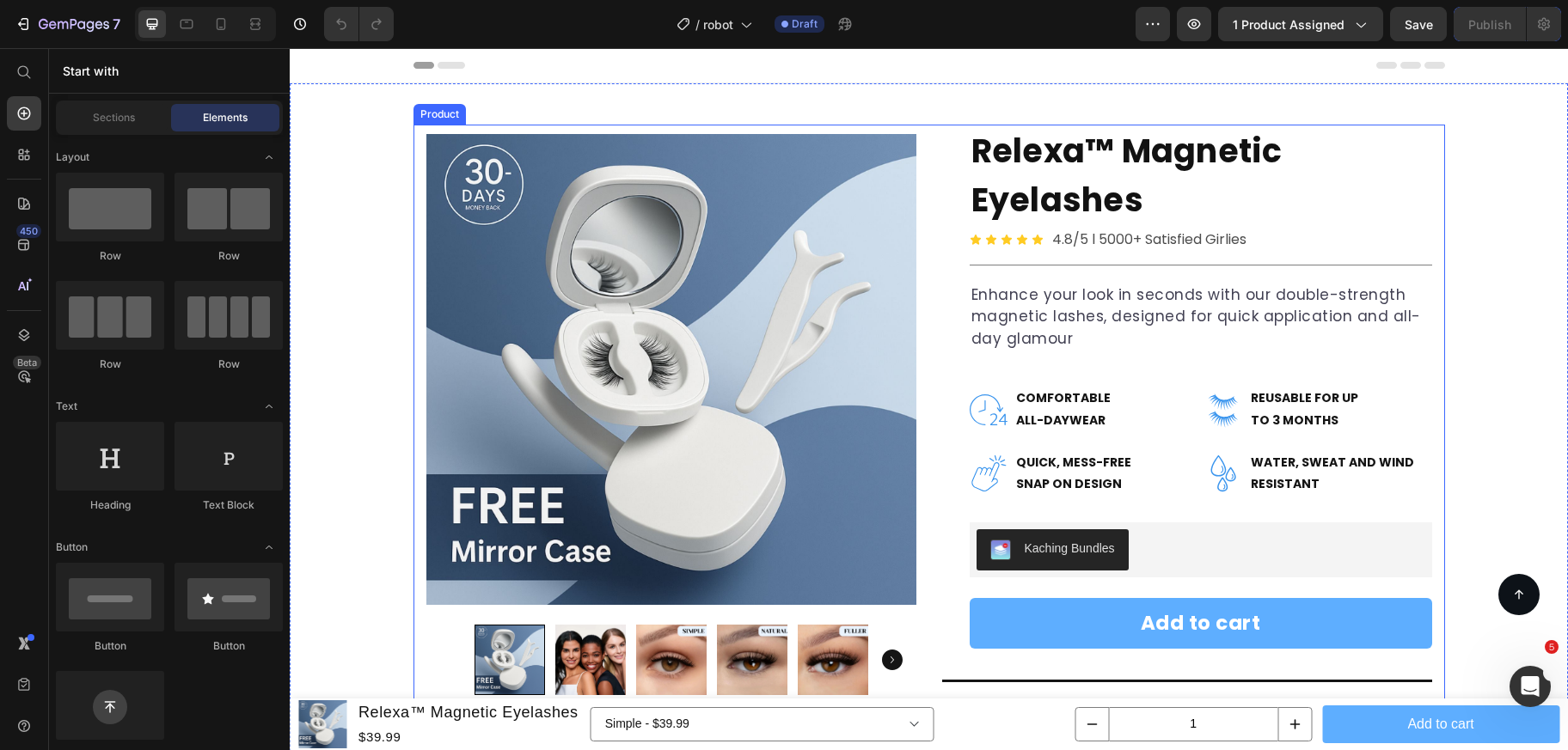 click on "Product Images Row Row Relexa™ Magnetic Eyelashes Product Title Icon Icon Icon Icon Icon Icon List 4.8/5 l 5000+ Satisfied Girlies Text Block Row Title Line Enhance your look in seconds with our double-strength magnetic lashes, designed for quick application and all-day glamour Text Block Enhance your look in seconds with our double-strength magnetic lashes, designed for quick application and all-day glamour Text block Icon COMFORTABLE ALL-DAYWEAR Text Block Row Icon REUSABLE FOR UP TO 3 MONTHS Text Block Row Row Icon QUICK, MESS-FREE SNAP ON DESIGN Text Block Row Icon WATER, SWEAT AND WIND RESISTANT Text Block Row Row Kaching Bundles Kaching Bundles Add to cart Product Cart Button Row Title Line
Product Details
How can I apply them?
Are they safe for sensitive eyes?
Accordion" at bounding box center (929, 596) 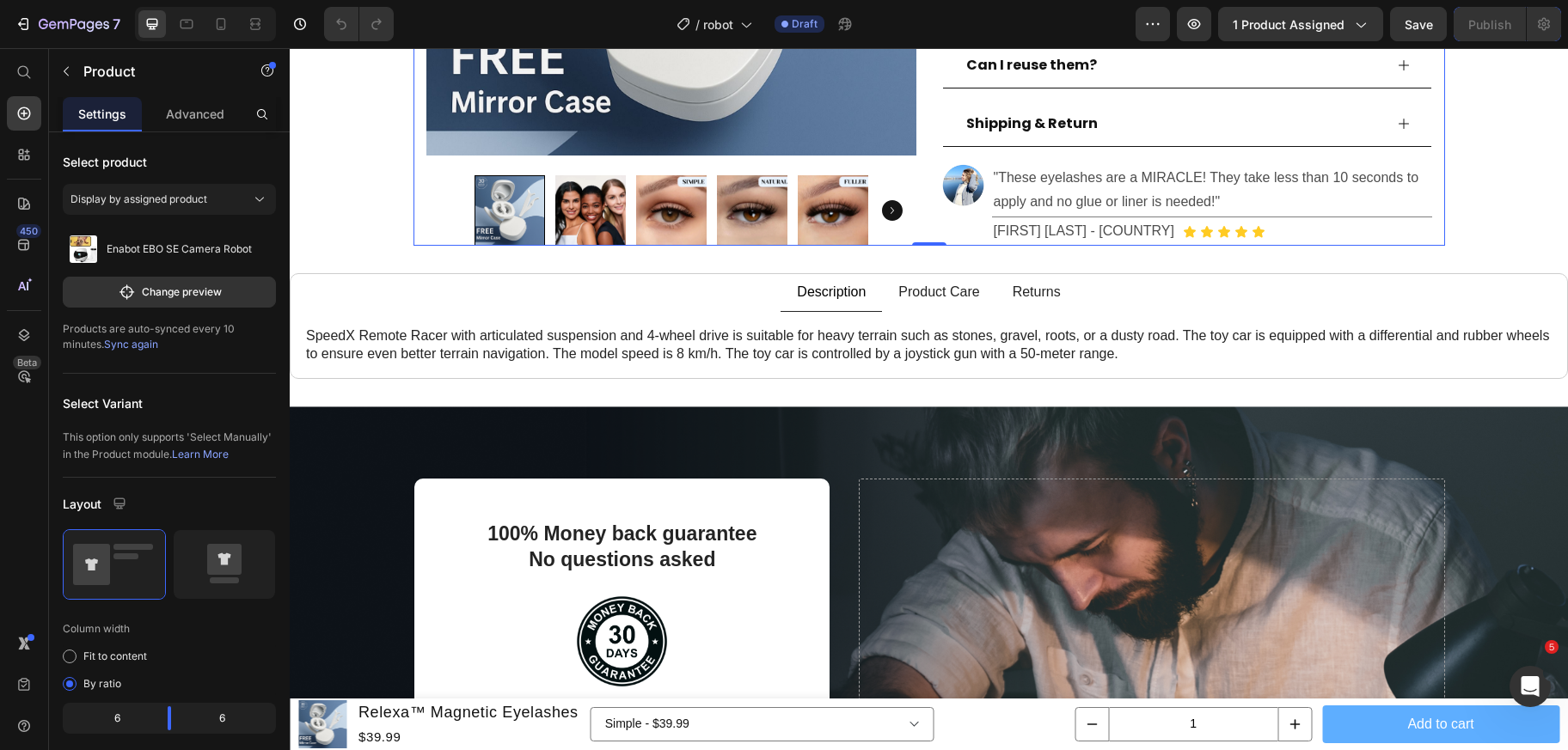 scroll, scrollTop: 686, scrollLeft: 0, axis: vertical 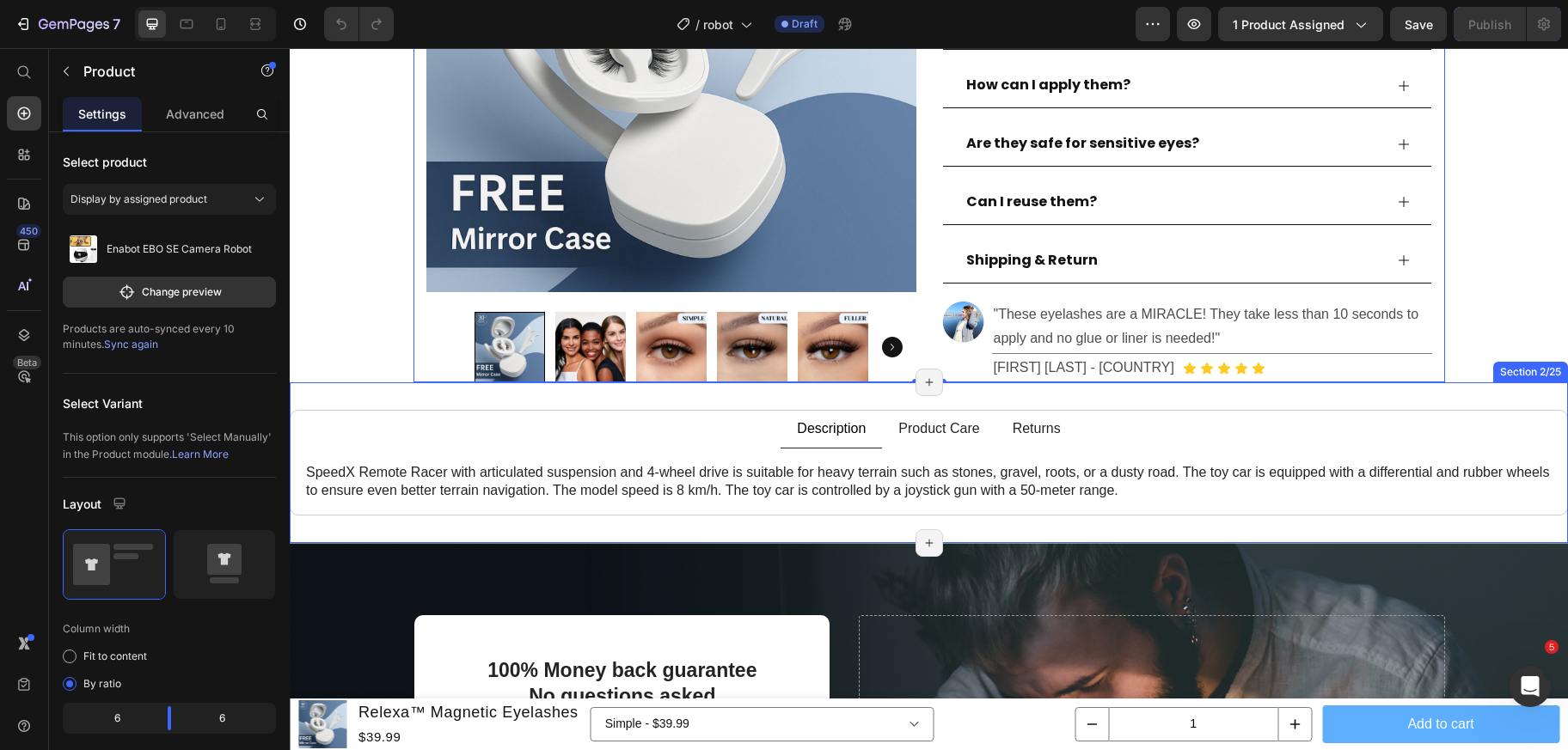 click on "Description Product Care Returns SpeedX Remote Racer with articulated suspension and 4-wheel drive is suitable for heavy terrain such as stones, gravel, roots, or a dusty road. The toy car is equipped with a differential and rubber wheels to ensure even better terrain navigation. The model speed is 8 km/h. The toy car is controlled by a joystick gun with a 50-meter range. Text Block Features top speed of 30 hm/h, 4ghz radio system, Fully proportional throttle and steering, Splashproof ESC/Receiver unit, Splashproof 1kg rated servo, RC390 Brushed Motor w/Heatsink, Front & Rear Geared. Text Block Double Wishbone Suspension, Front CVA Driveshafts, Low Friction Ball Bearings, Micro 7.4 700mAh 2S Li-Ion Battery, USB Charger, Detailed 4x4 Off Road Truck Bodyshell, Plug-in Front LED lights included, Oversized Wheels & Block Pattern. Text Block   For more information please visit the Help Centre. Text Block Tab Section 2/25 Page has reached Shopify’s 25 section-limit Page has reached Shopify’s 25 section-limit" at bounding box center (928, 462) 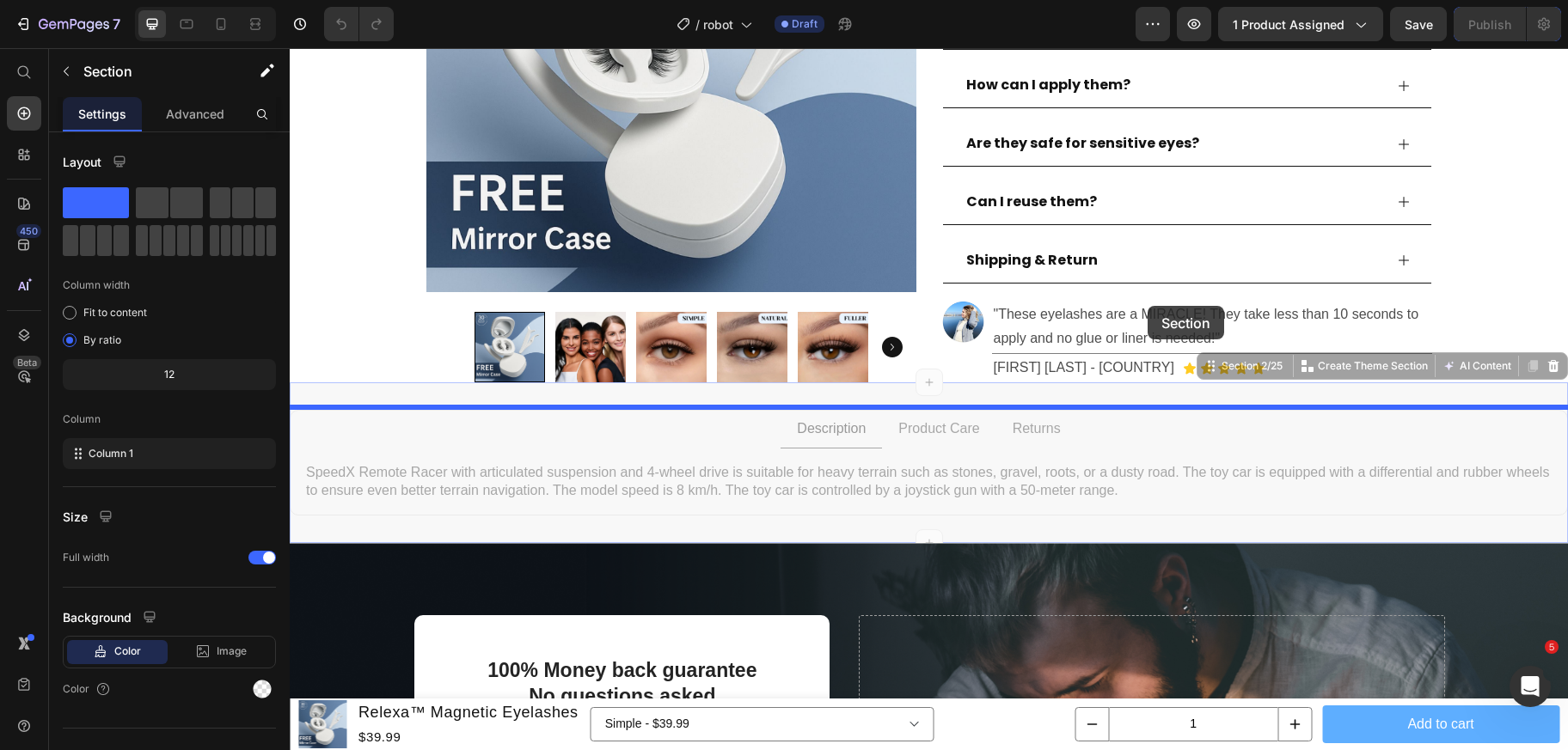 drag, startPoint x: 1209, startPoint y: 395, endPoint x: 1148, endPoint y: 306, distance: 107.8981 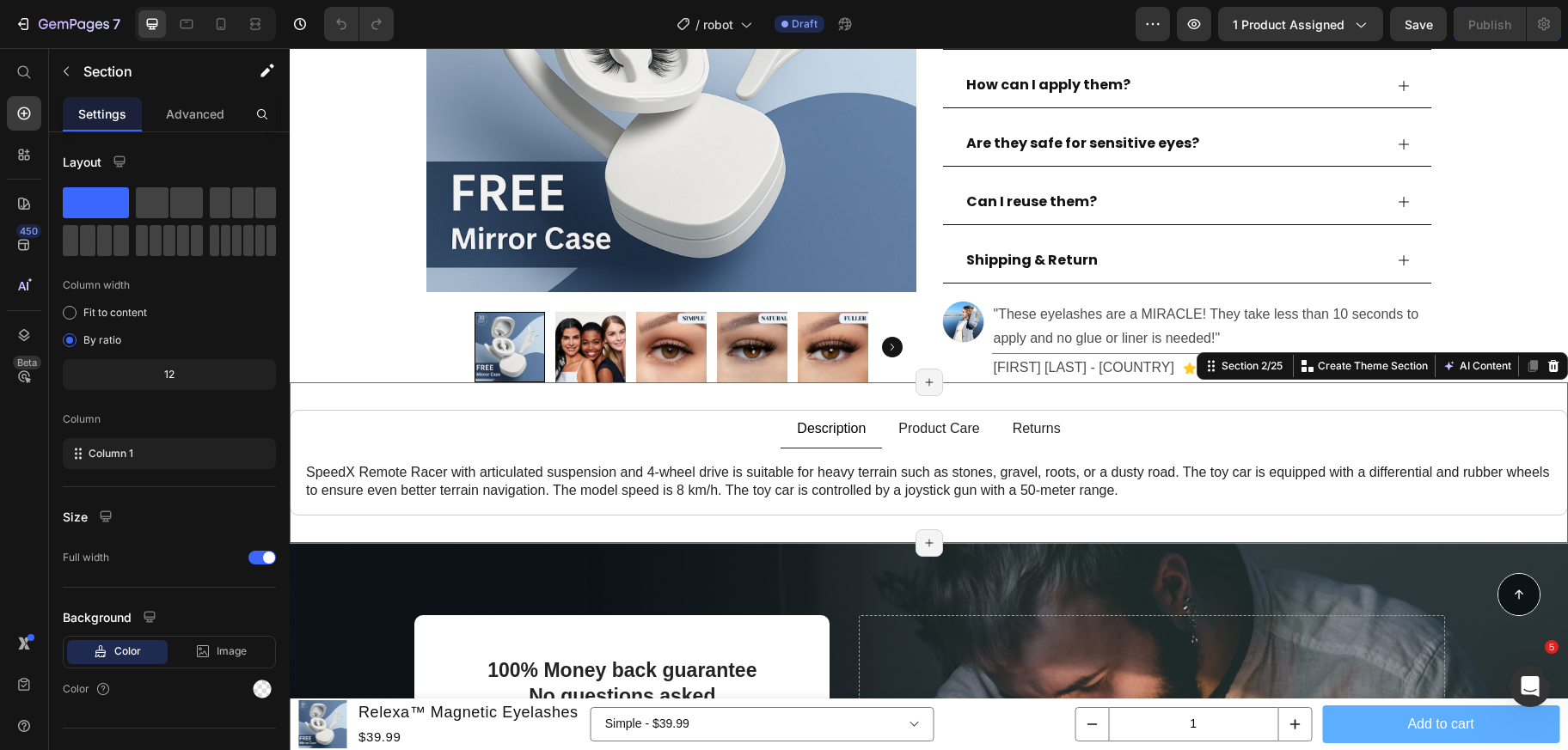 scroll, scrollTop: 936, scrollLeft: 0, axis: vertical 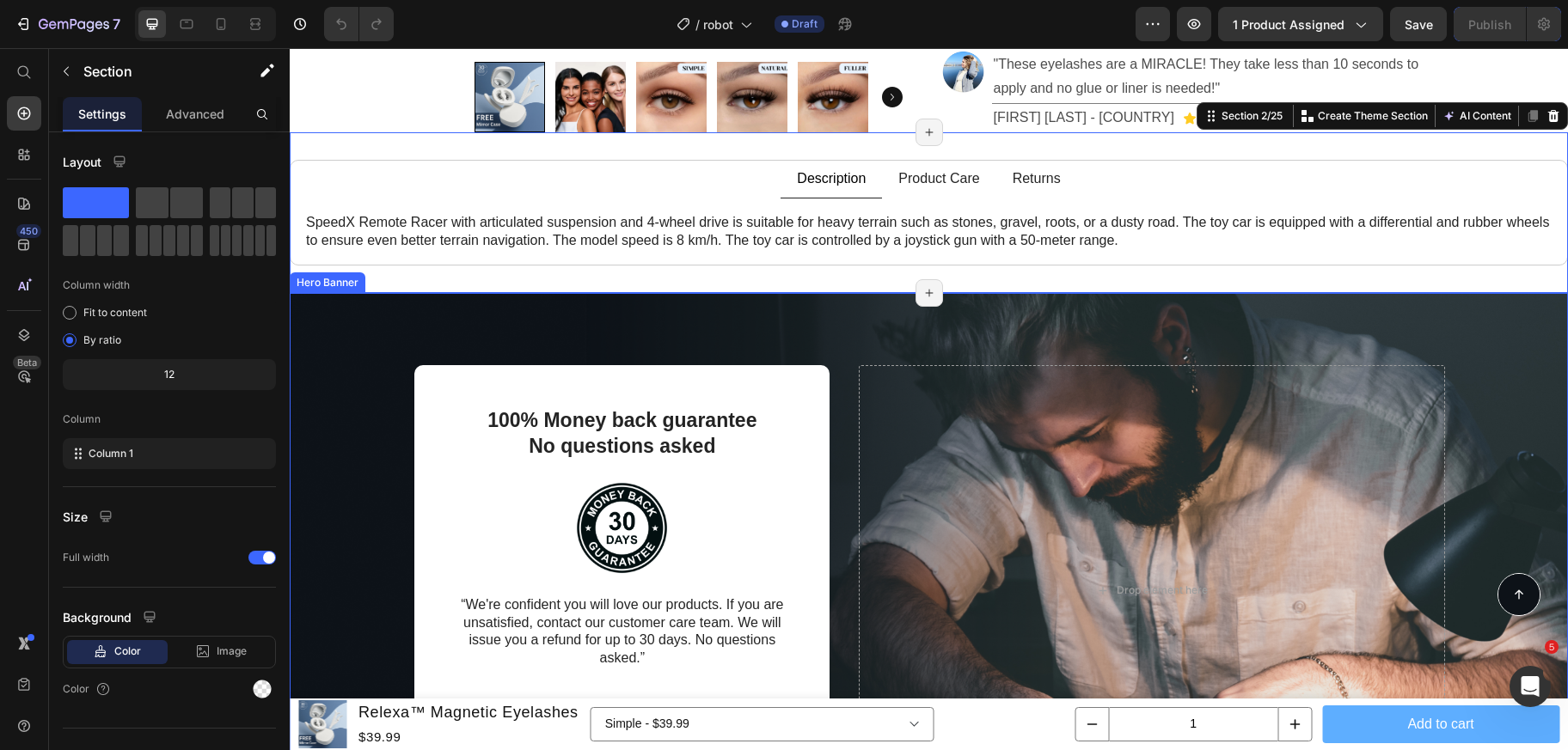 click on "100% Money back guarantee No questions asked Text Block Image “We're confident you will love our products. If you are unsatisfied, contact our customer care team. We will issue you a refund for up to 30 days. No questions asked.” Text Block [FIRST] Text Block [FIRST] [LAST] Text Block Founder, Remote Racing Enthusiast Text Block Row
Drop element here" at bounding box center (929, 590) 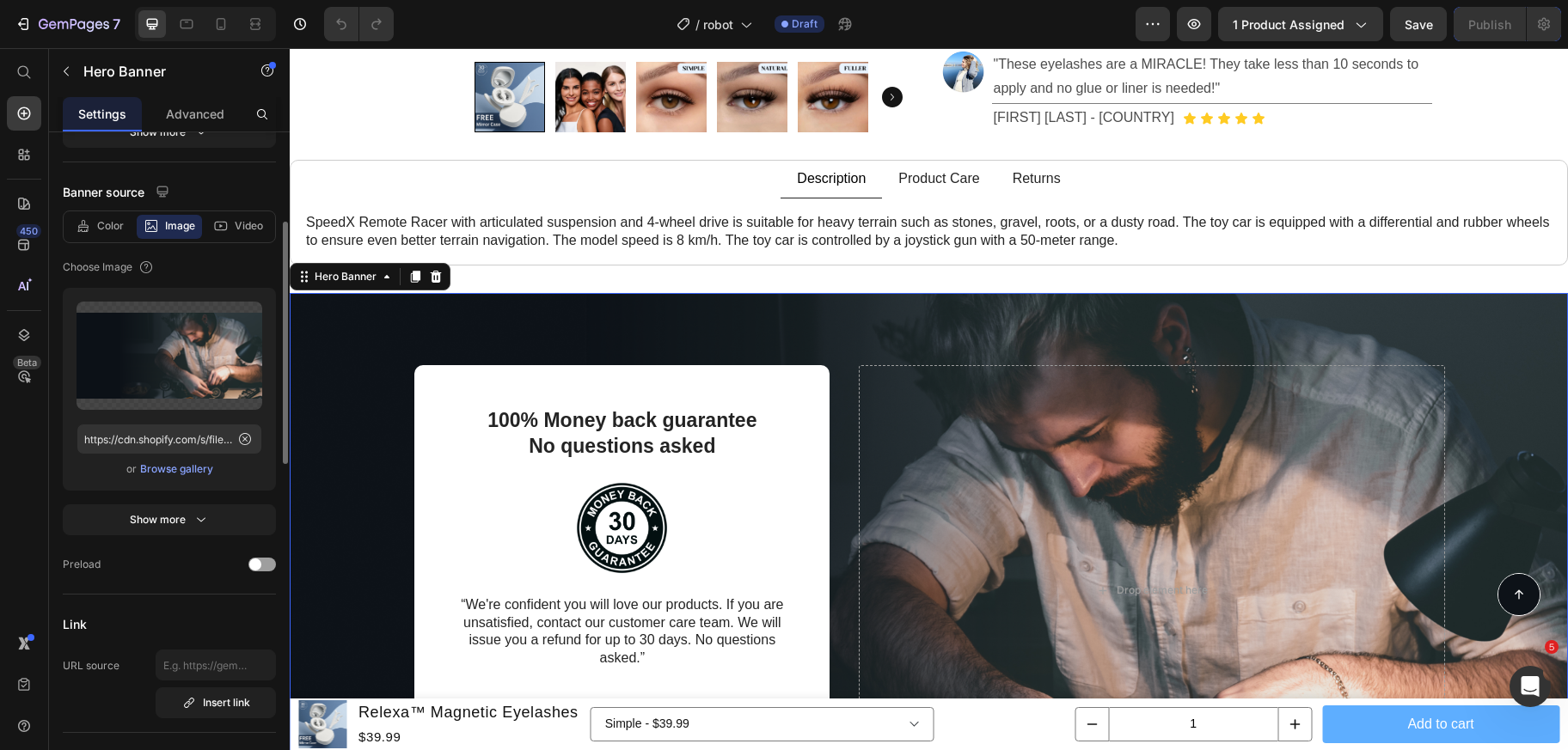 scroll, scrollTop: 1167, scrollLeft: 0, axis: vertical 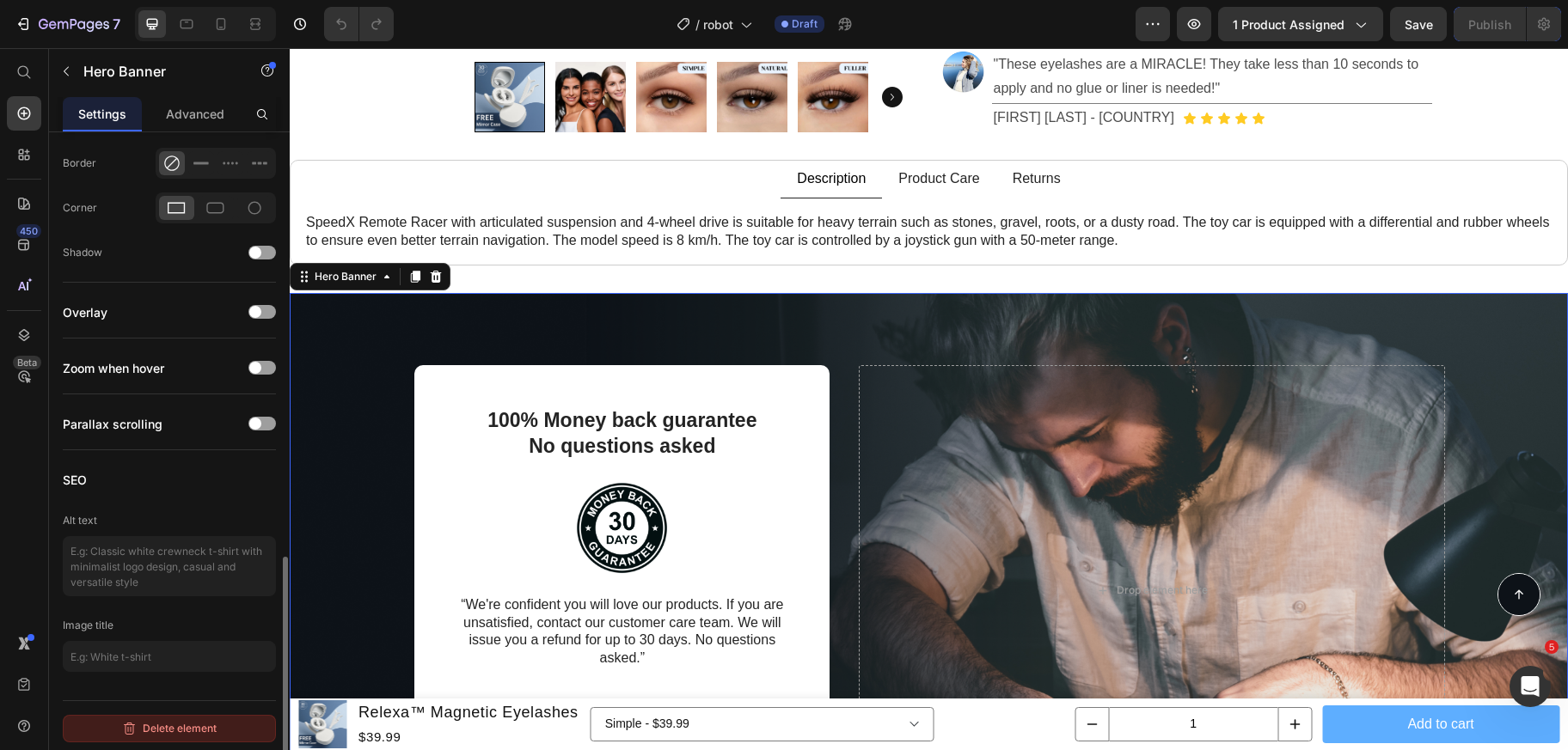 click on "Delete element" at bounding box center (169, 729) 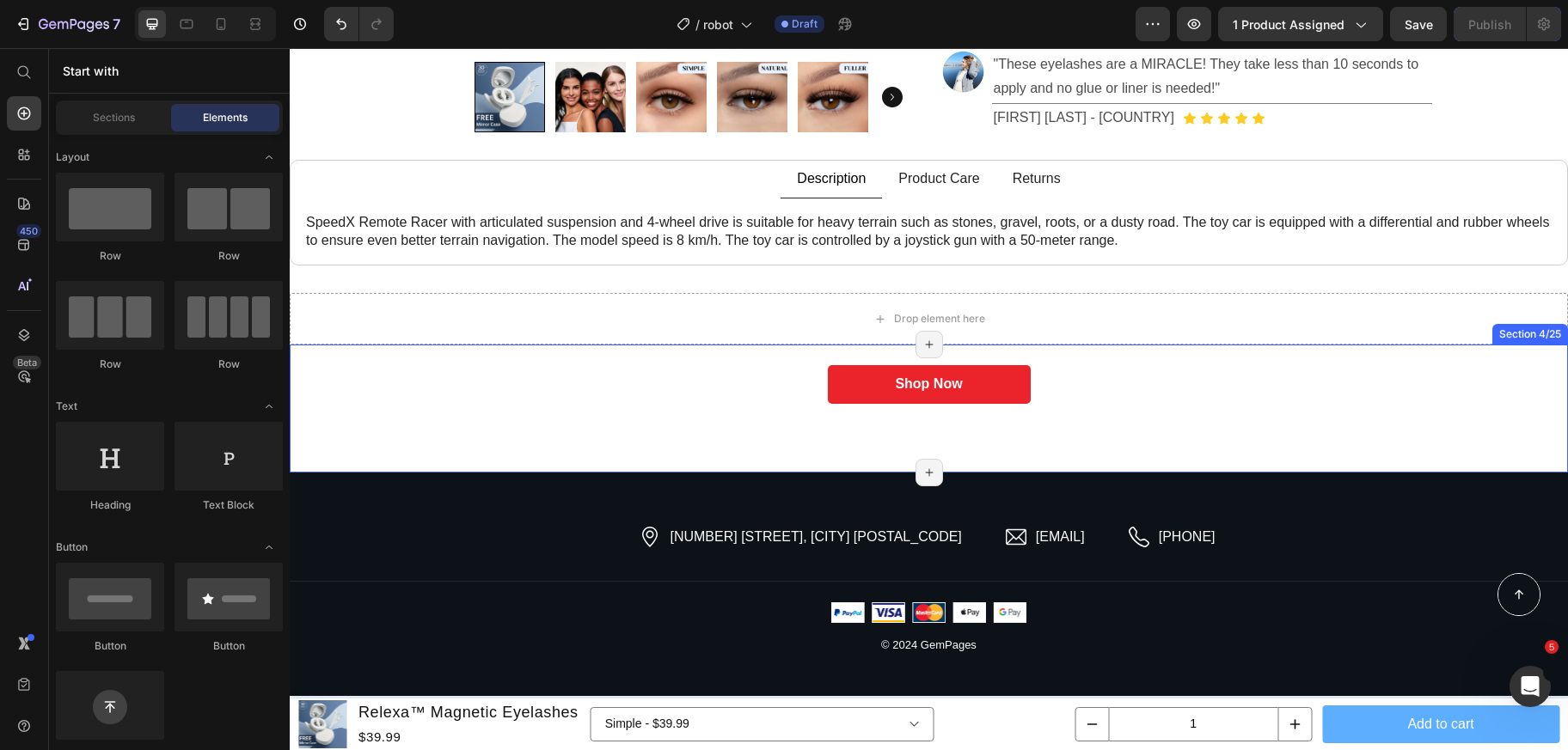 click on "Icon Icon Icon Icon
Icon Icon List Outstanding Performance Text Block Row "This car has outstanding performance! I love how smoothly and quickly it moves on all types of terrain." Text Block - [FIRST] [LAST] Text Block
Verified Buyer Item List Row Row
Icon Icon Icon Icon
Icon Icon List Impressive Precision Text Block Row "The precision in control of this car is truly impressive. I can easily maneuver it through obstacles and perform challenging stunts." Text Block - [FIRST] [LAST] Text Block
Verified Buyer Item List Row Row
Icon Icon Icon Icon
Icon Icon List Attractive Design Text Block Row "The design of the car is very attractive, and the build quality is excellent. I feel like I own a real racing car." Text Block - [FIRST] [LAST] Text Block
Verified Buyer Item List Row Row
Icon Icon Icon Icon" at bounding box center [928, 408] 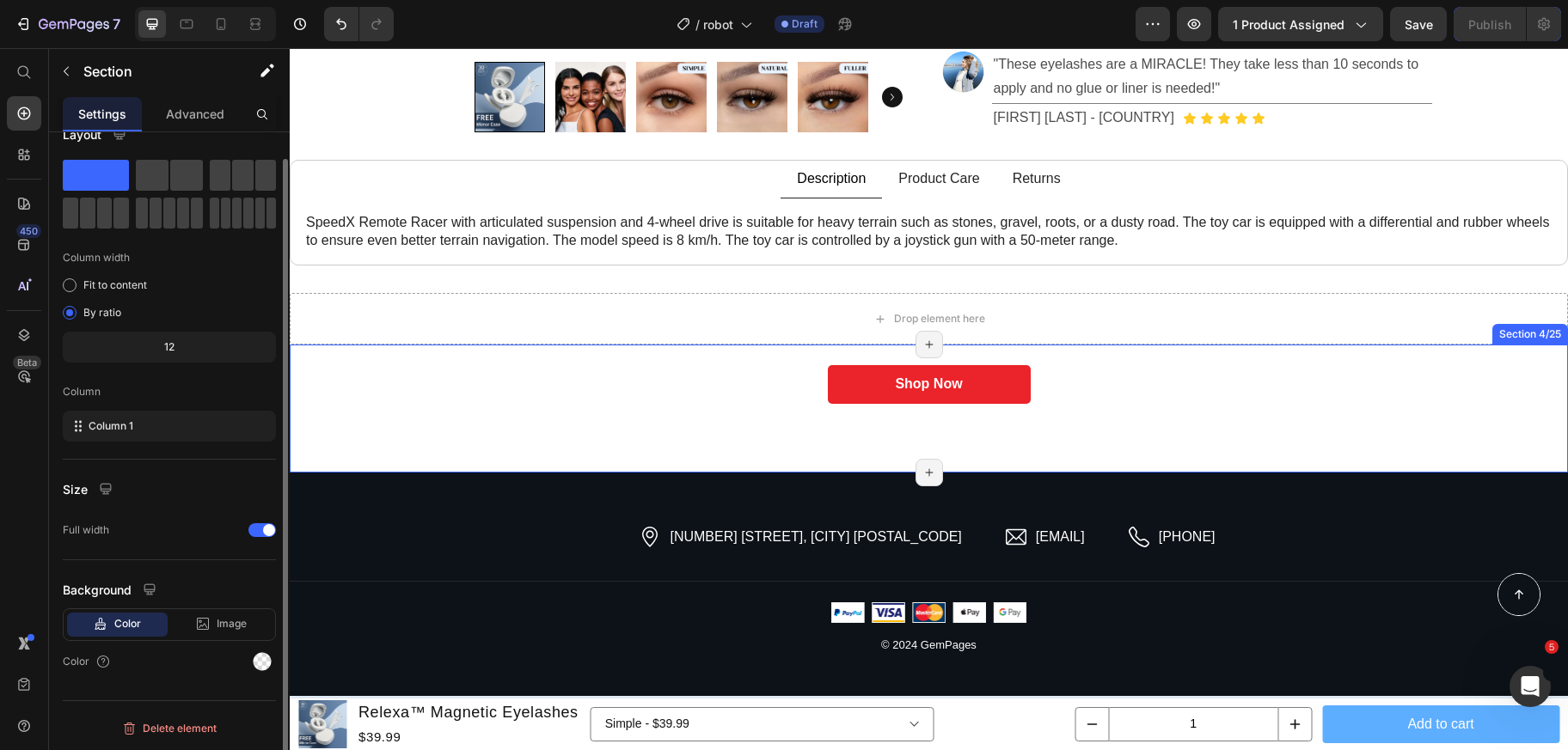 scroll, scrollTop: 0, scrollLeft: 0, axis: both 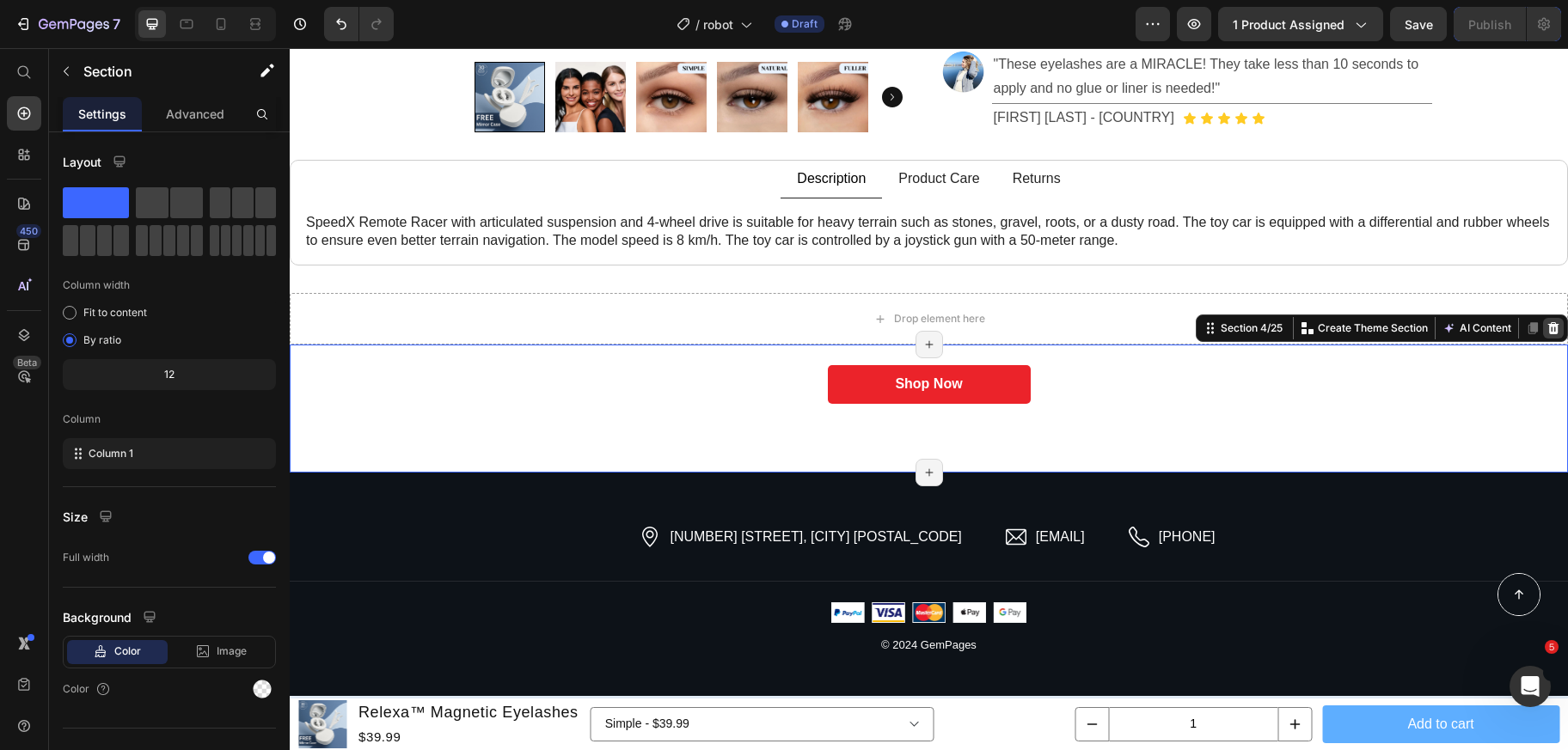 click 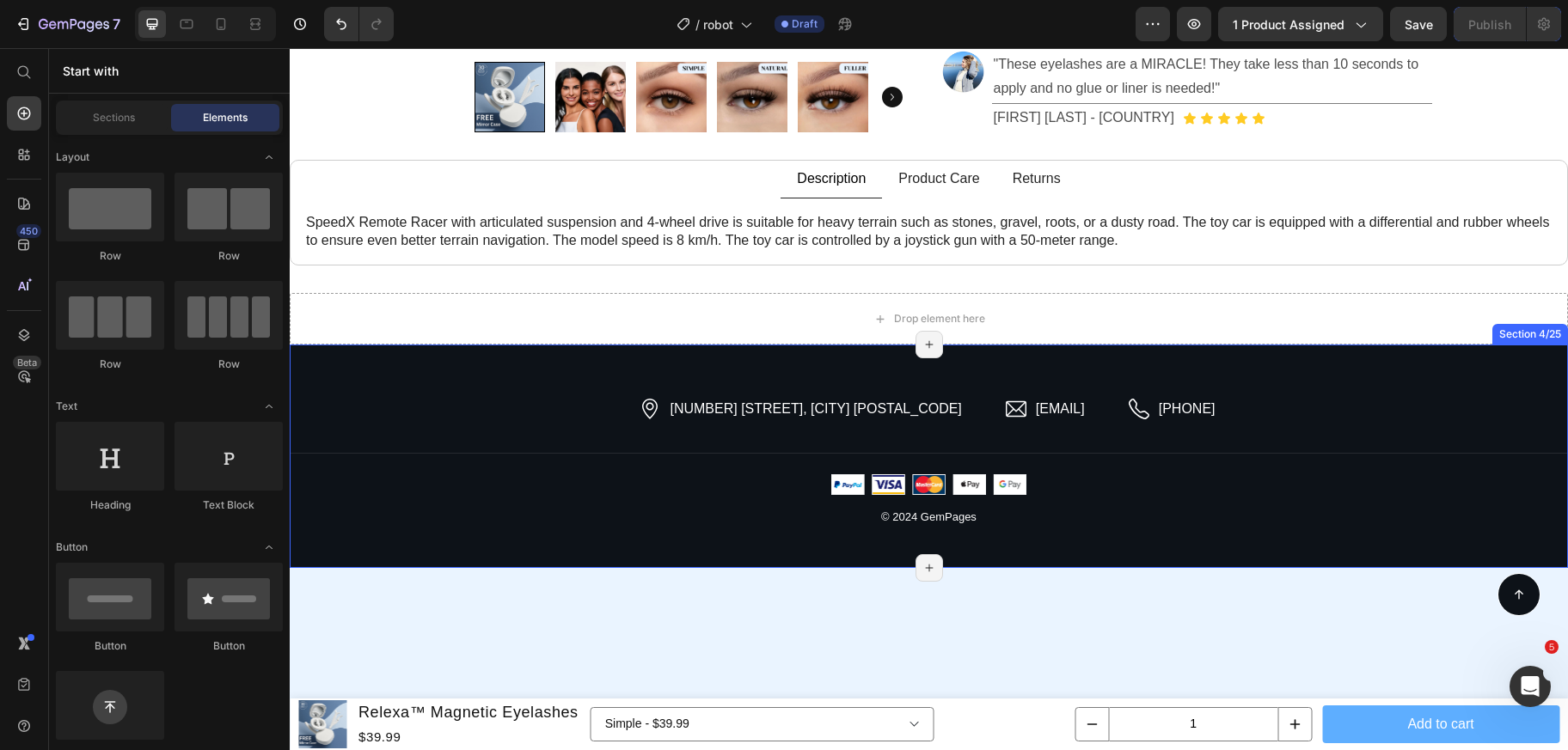click on "[NUMBER] [STREET], [CITY] [POSTAL_CODE] Item List
[EMAIL] Item List
[PHONE] Item List Row Image Image Image Image Image Row © 2024 GemPages Text block
Button Row Row Section 4/25 Page has reached Shopify’s 25 section-limit Page has reached Shopify’s 25 section-limit" at bounding box center (928, 456) 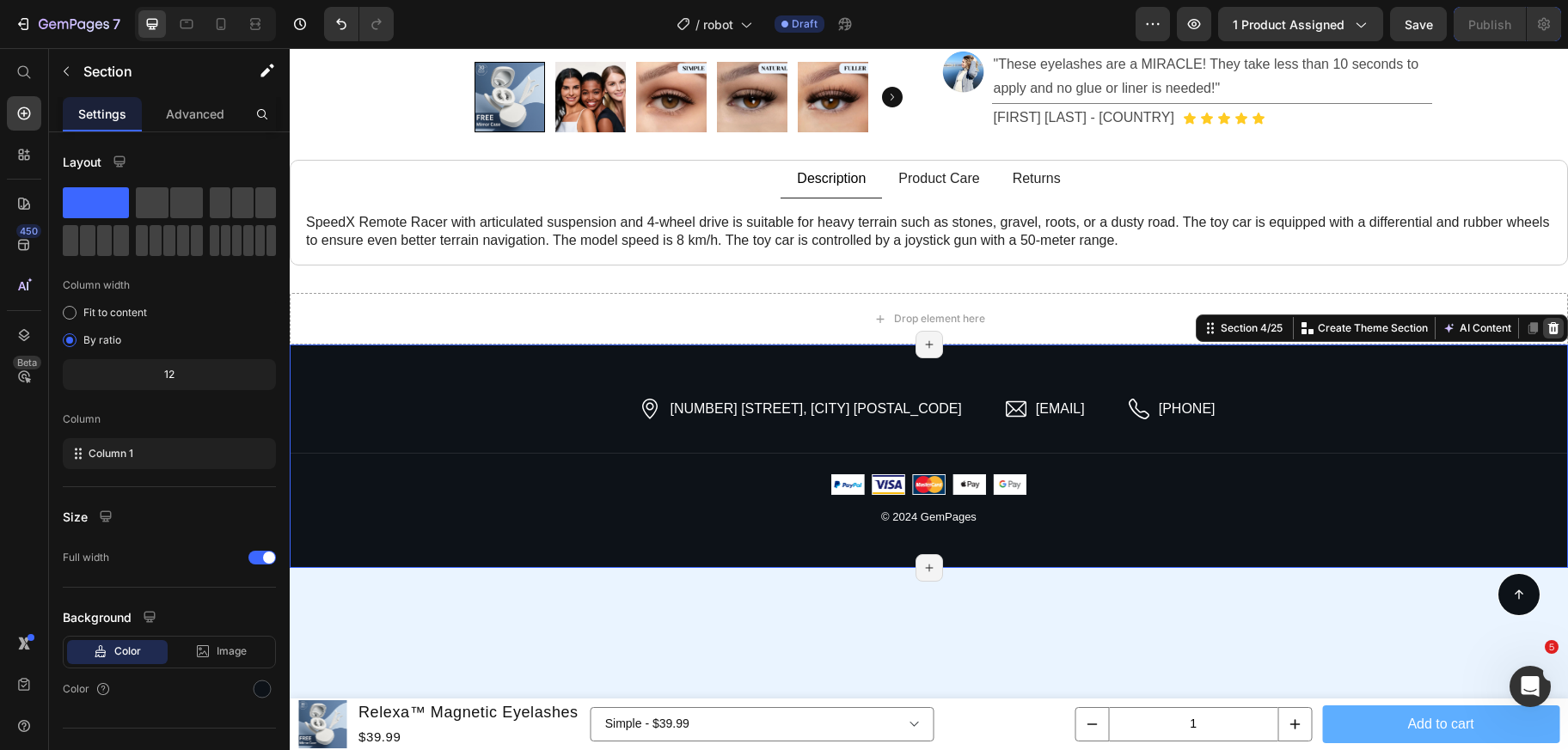 click 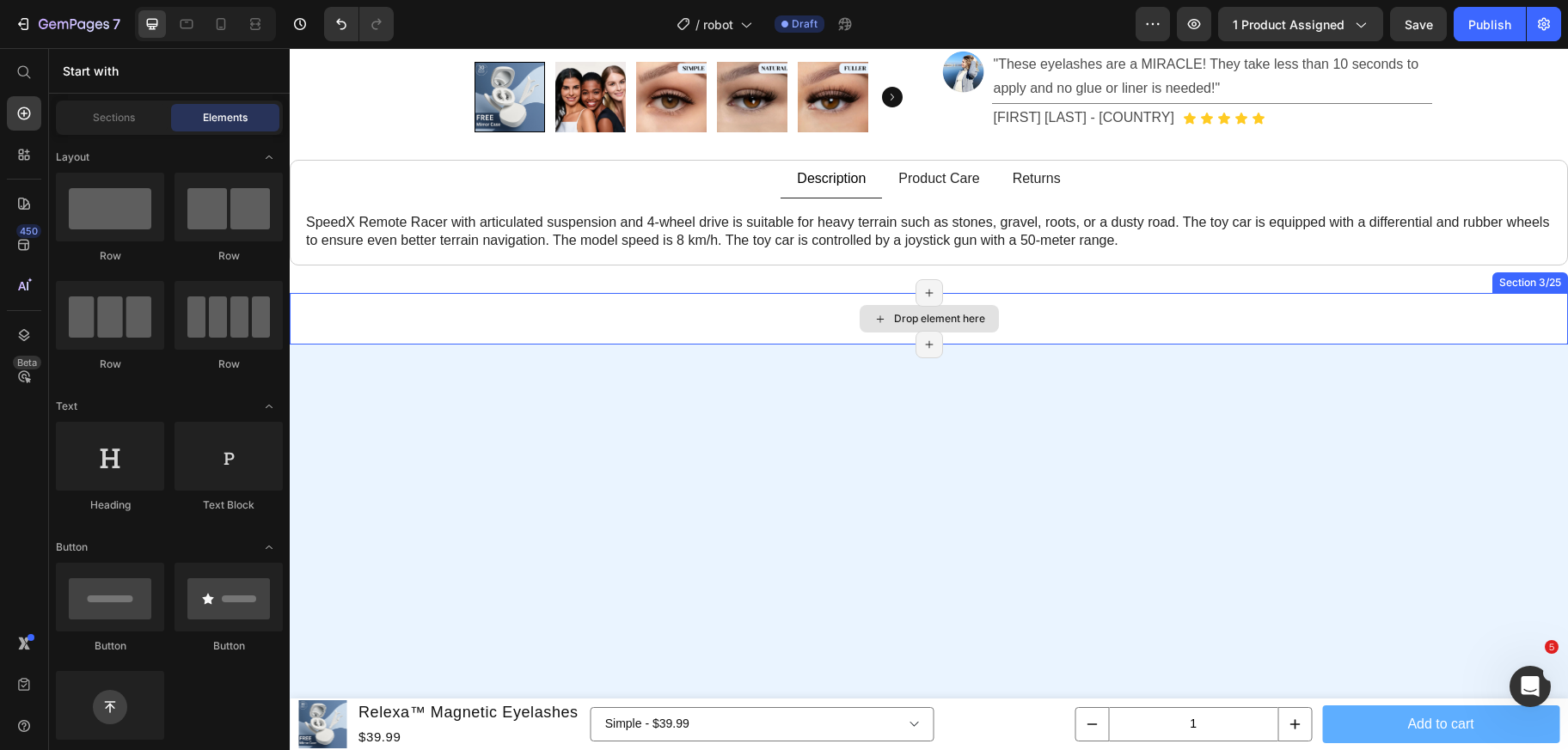 click on "Drop element here" at bounding box center (928, 319) 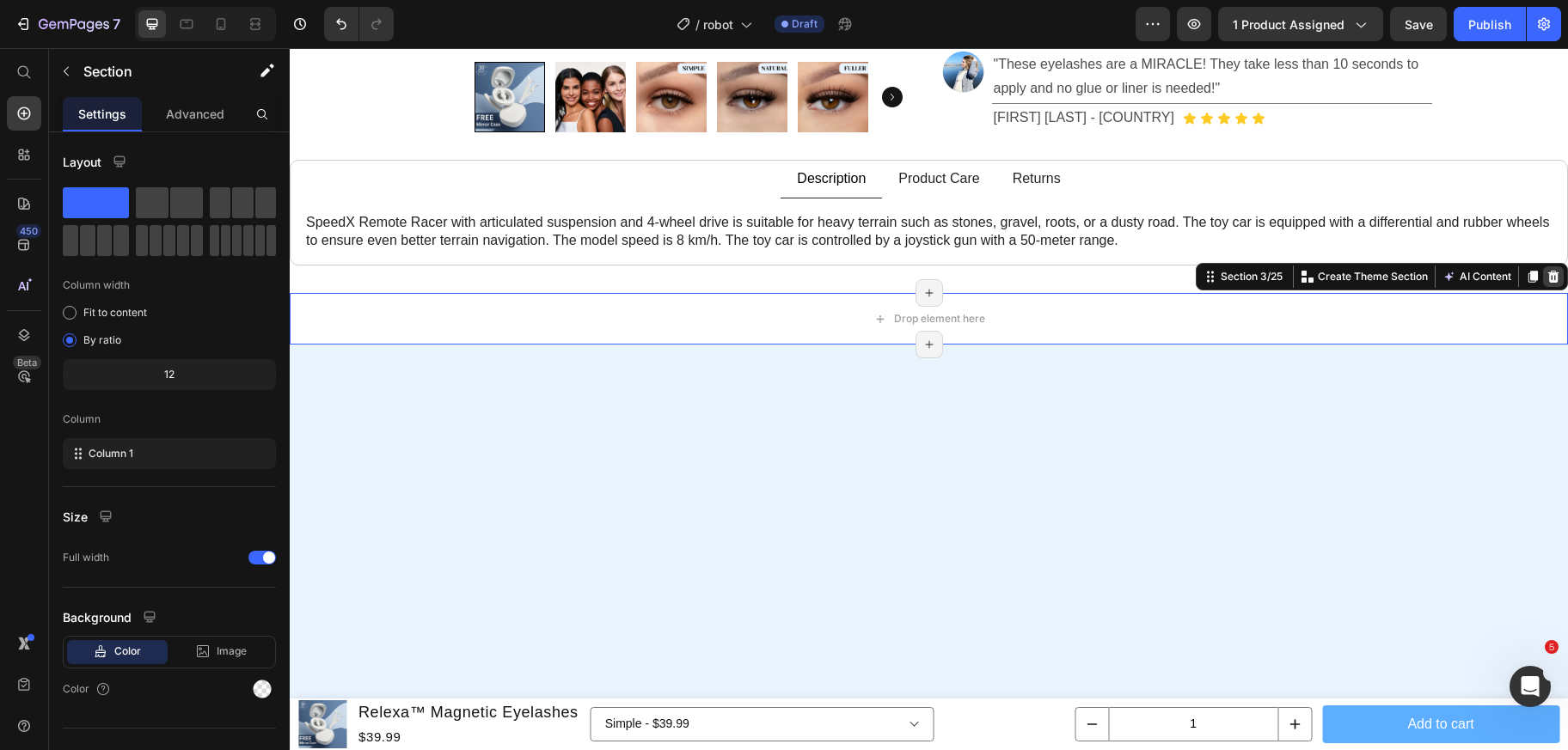 click 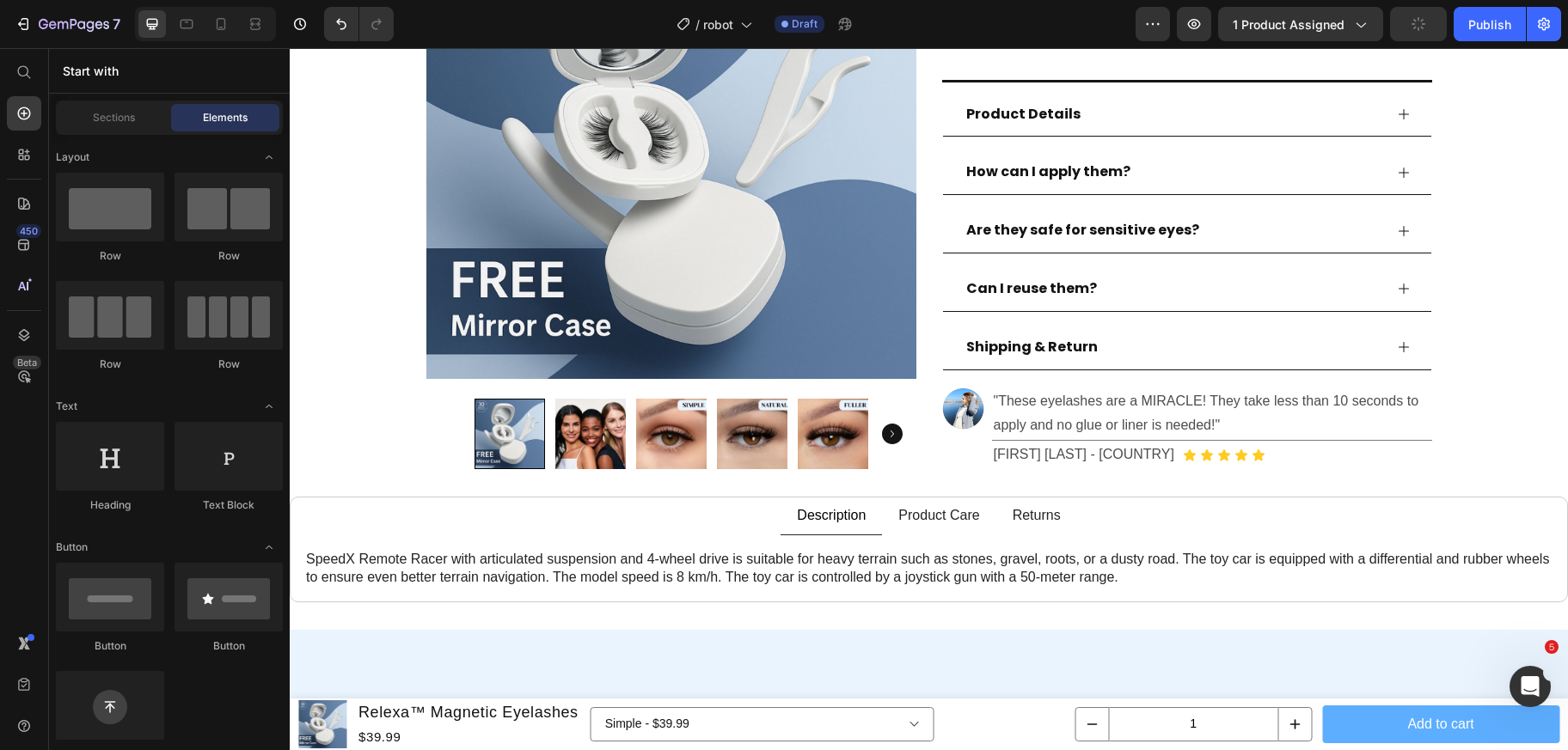 scroll, scrollTop: 601, scrollLeft: 0, axis: vertical 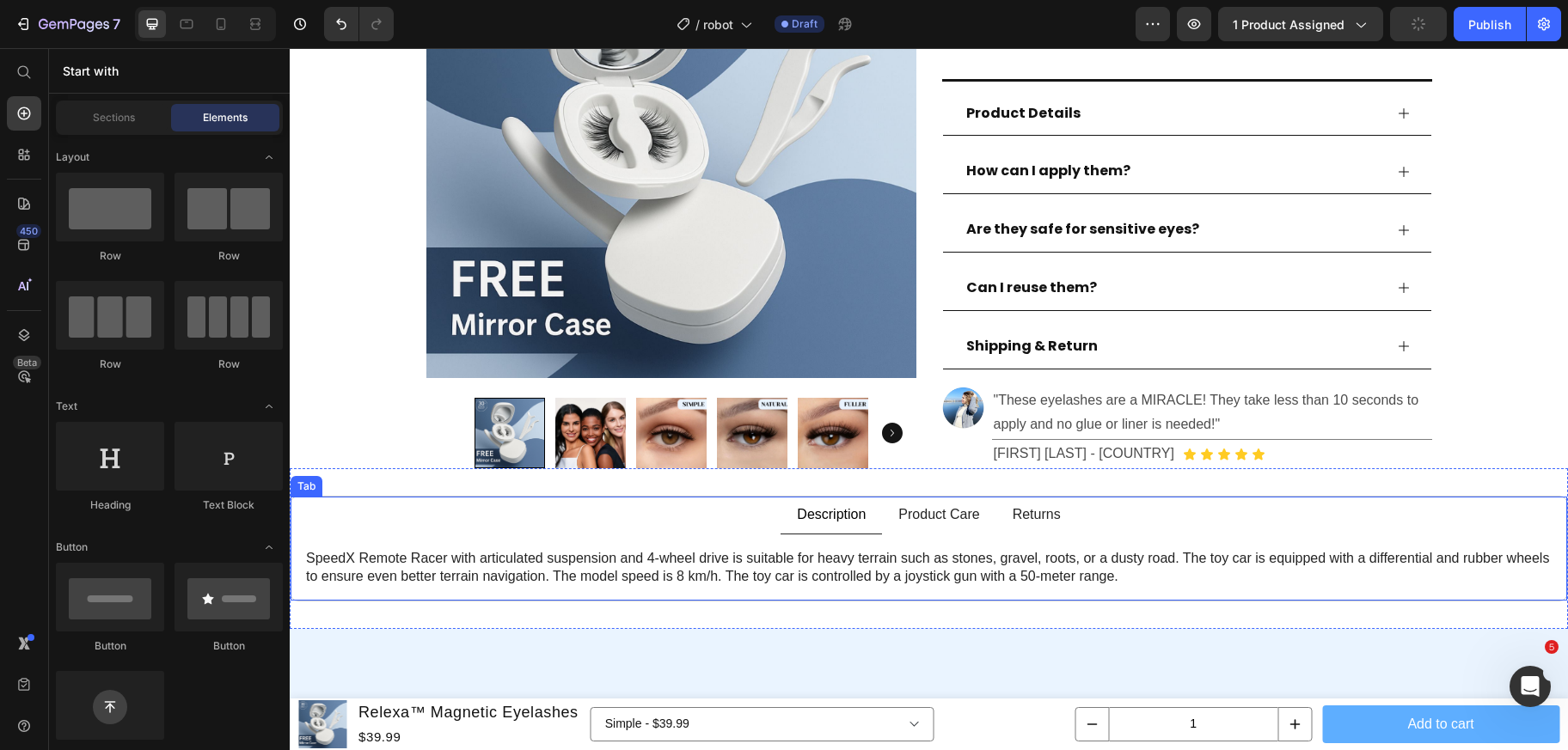 click on "SpeedX Remote Racer with articulated suspension and 4-wheel drive is suitable for heavy terrain such as stones, gravel, roots, or a dusty road. The toy car is equipped with a differential and rubber wheels to ensure even better terrain navigation. The model speed is 8 km/h. The toy car is controlled by a joystick gun with a 50-meter range. Text Block Features top speed of 30 hm/h, 4ghz radio system, Fully proportional throttle and steering, Splashproof ESC/Receiver unit, Splashproof 1kg rated servo, RC390 Brushed Motor w/Heatsink, Front & Rear Geared. Text Block Double Wishbone Suspension, Front CVA Driveshafts, Low Friction Ball Bearings, Micro 7.4 700mAh 2S Li-Ion Battery, USB Charger, Detailed 4x4 Off Road Truck Bodyshell, Plug-in Front LED lights included, Oversized Wheels & Block Pattern. Text Block   For more information please visit the Help Centre. Text Block" at bounding box center [928, 561] 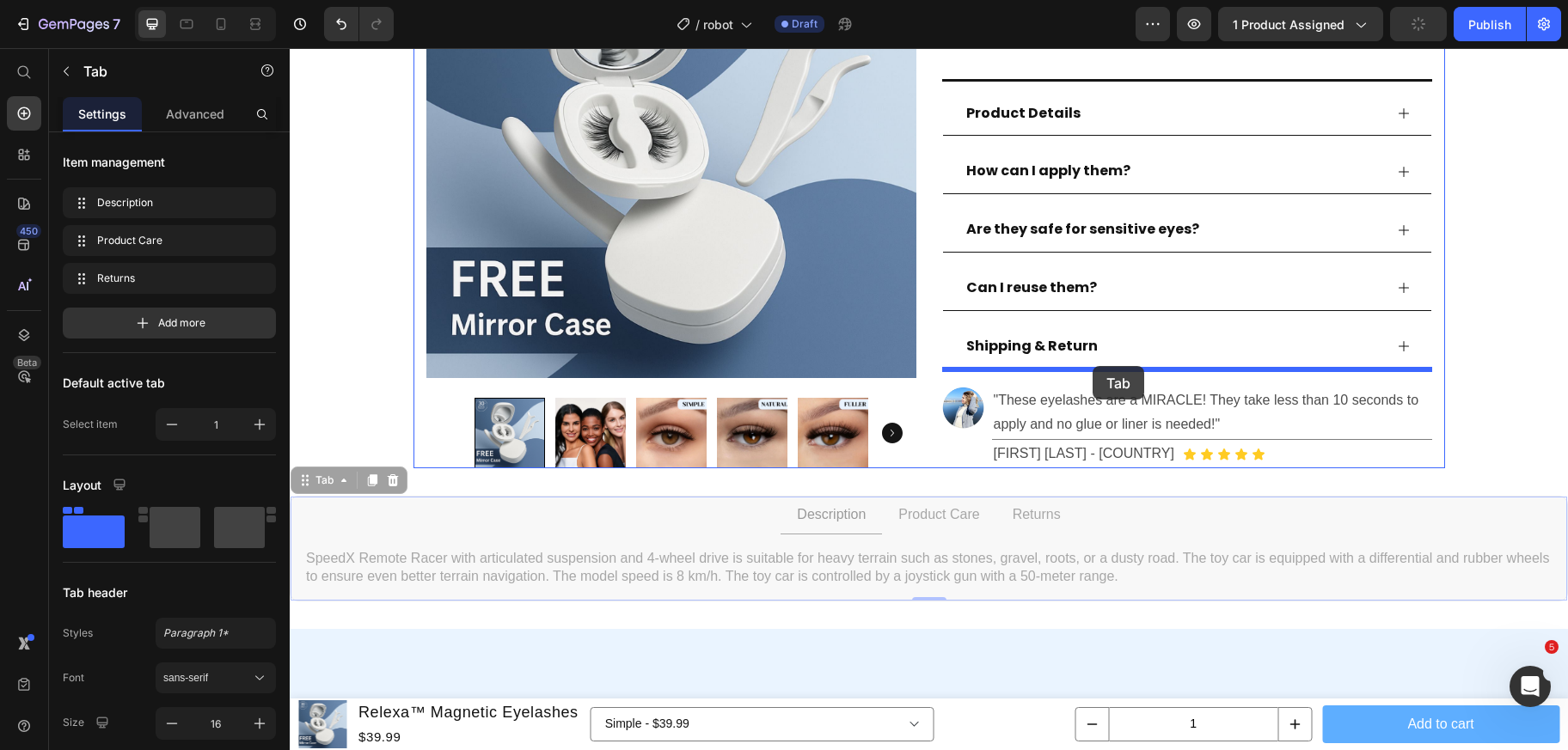 drag, startPoint x: 308, startPoint y: 508, endPoint x: 1093, endPoint y: 366, distance: 797.73993 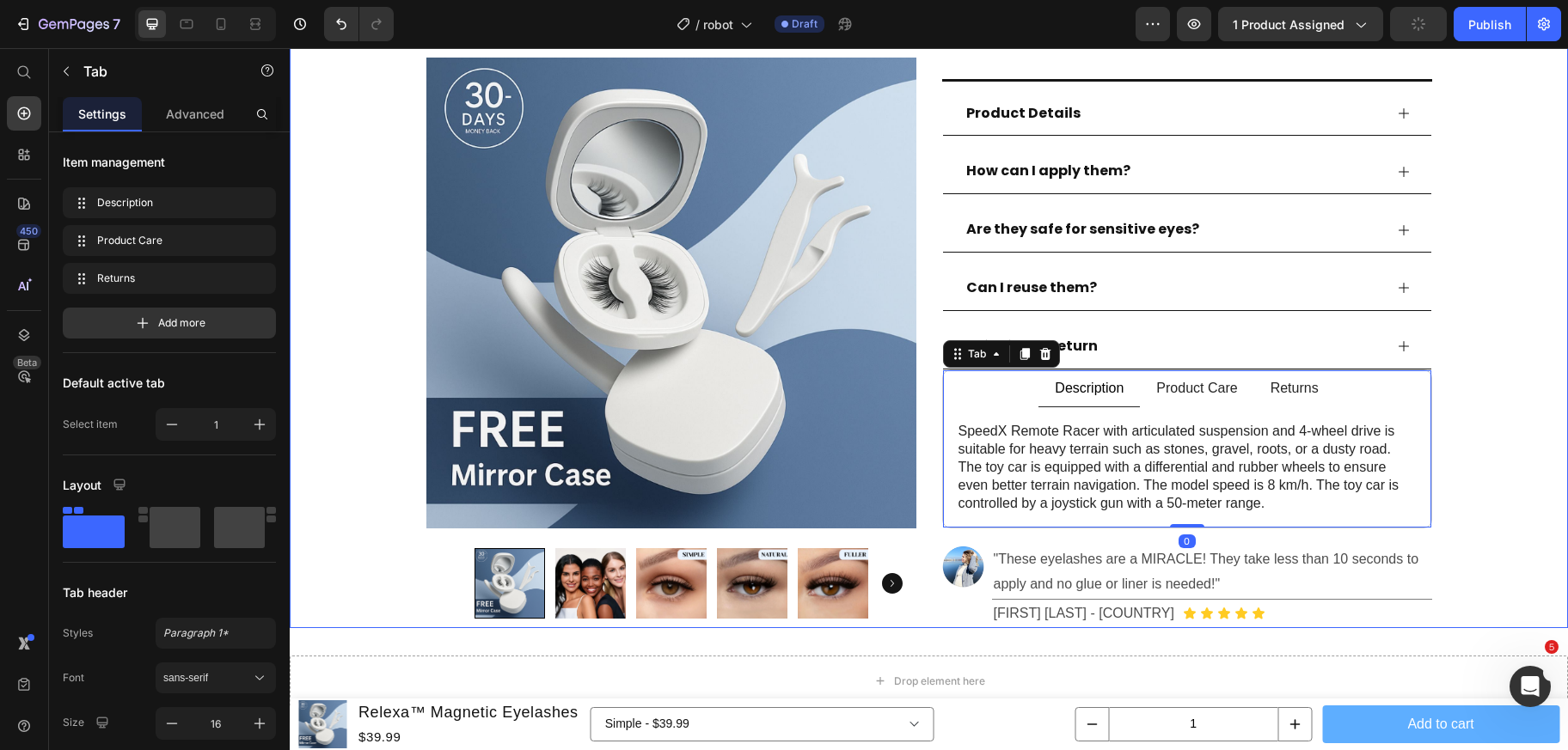 click on "Product Images Row Row Relexa™ Magnetic Eyelashes Product Title Icon Icon Icon Icon Icon Icon List 4.8/5 l 5000+ Satisfied Girlies Text Block Row Title Line Enhance your look in seconds with our double-strength magnetic lashes, designed for quick application and all-day glamour Text Block Enhance your look in seconds with our double-strength magnetic lashes, designed for quick application and all-day glamour Text block Icon COMFORTABLE ALL-DAYWEAR Text Block Row Icon REUSABLE FOR UP TO 3 MONTHS Text Block Row Row Icon QUICK, MESS-FREE SNAP ON DESIGN Text Block Row Icon WATER, SWEAT AND WIND RESISTANT Text Block Row Row Kaching Bundles Kaching Bundles Add to cart Product Cart Button Row Title Line
Product Details
How can I apply them?
Are they safe for sensitive eyes?
Accordion" at bounding box center (928, 76) 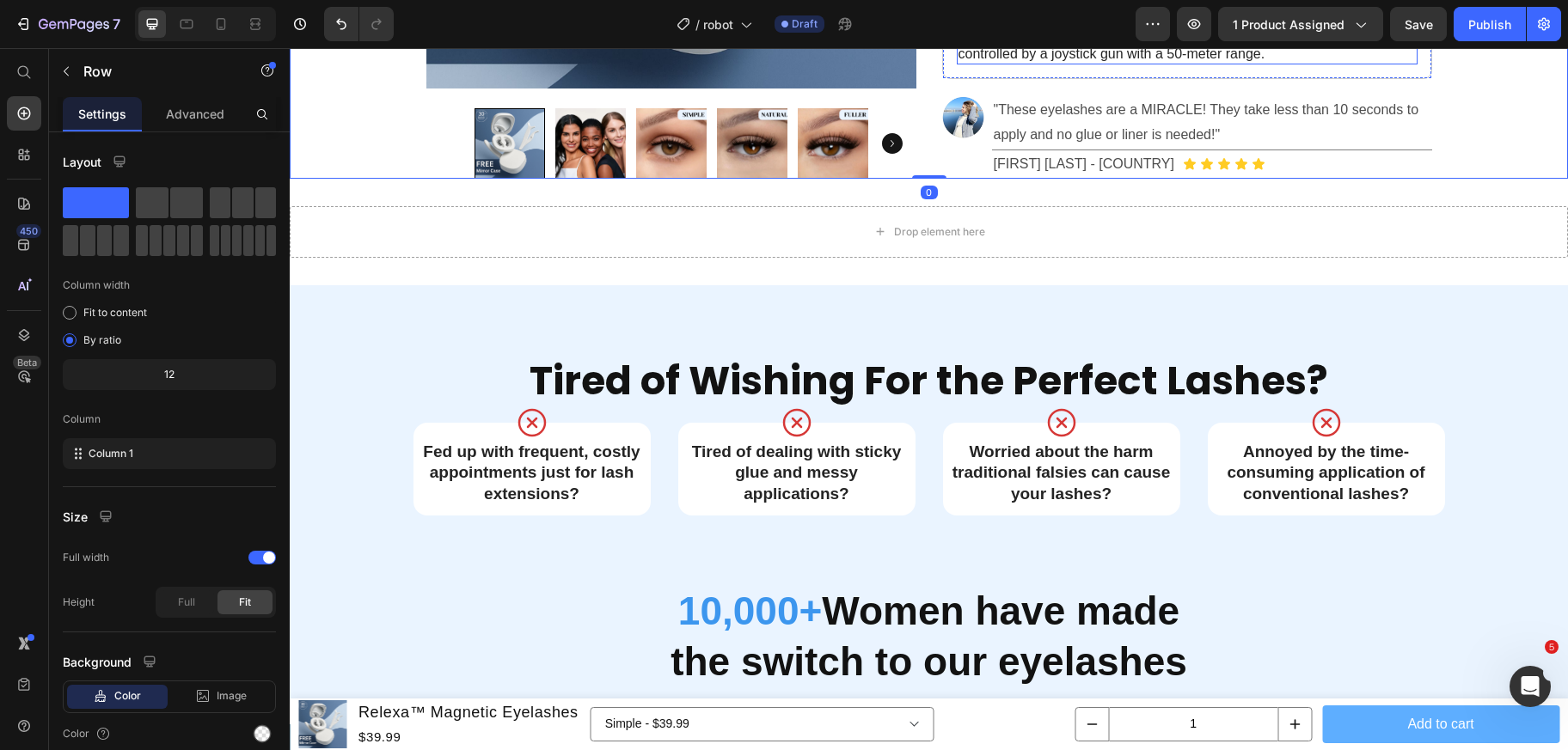 scroll, scrollTop: 1018, scrollLeft: 0, axis: vertical 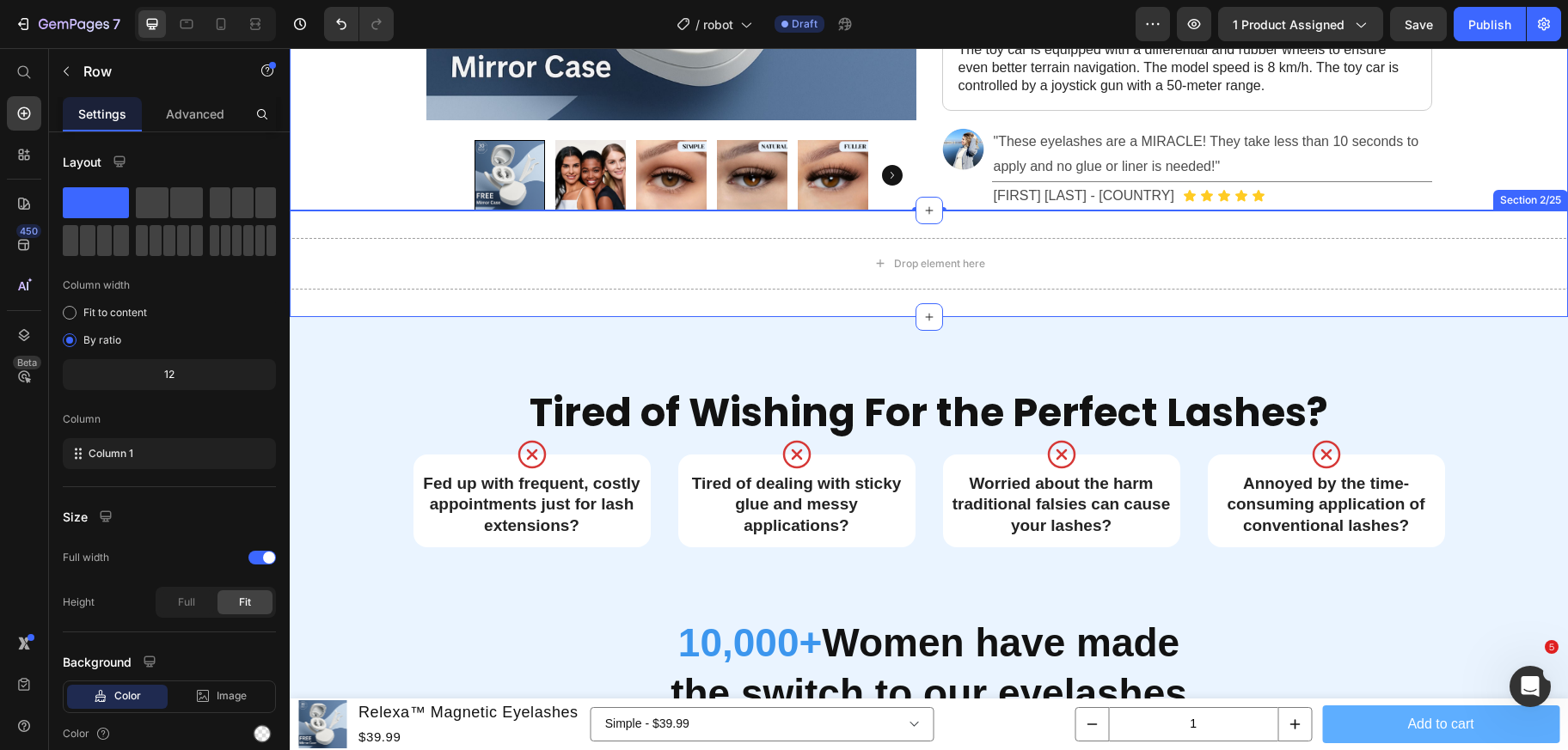 click on "Drop element here Section 2/25" at bounding box center [928, 264] 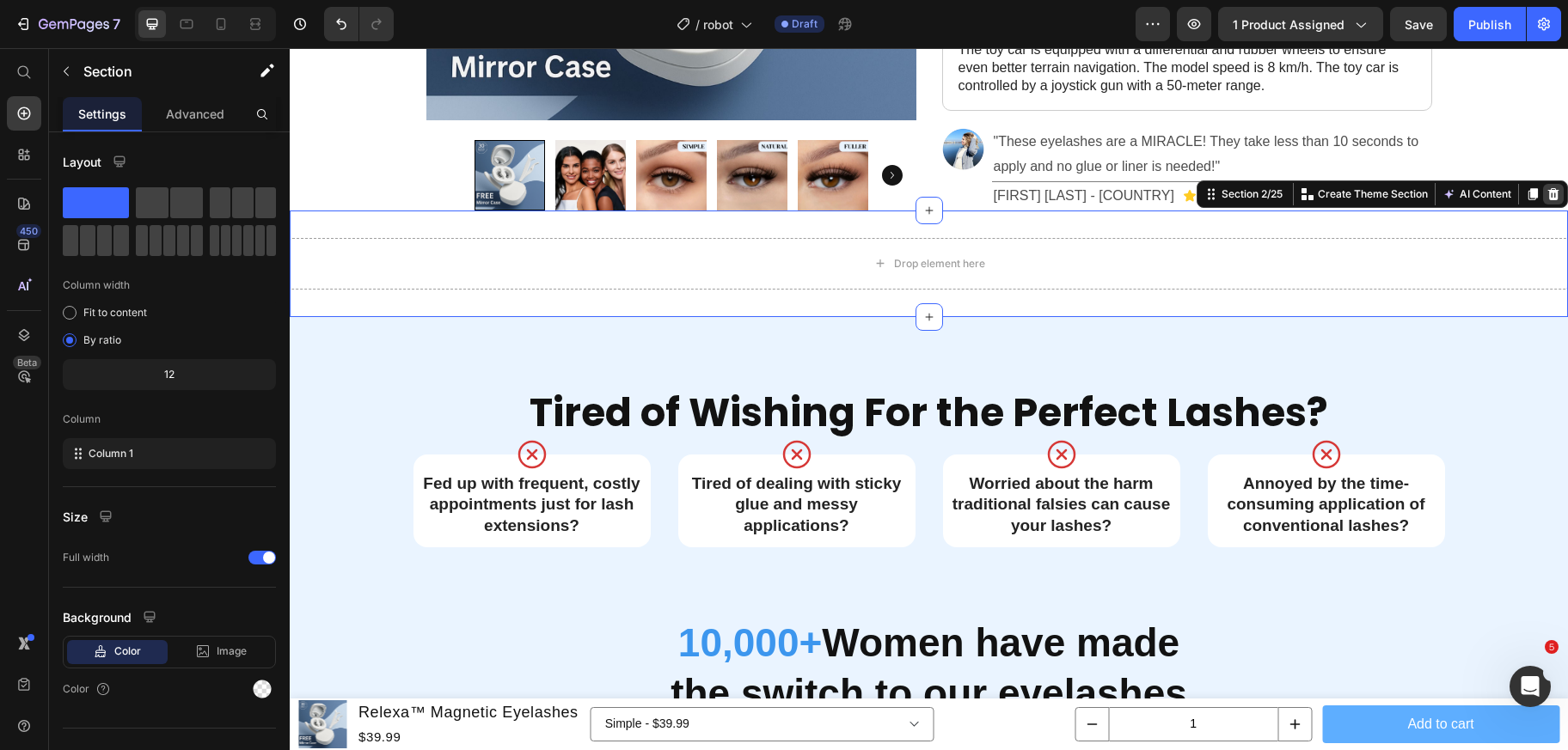 click 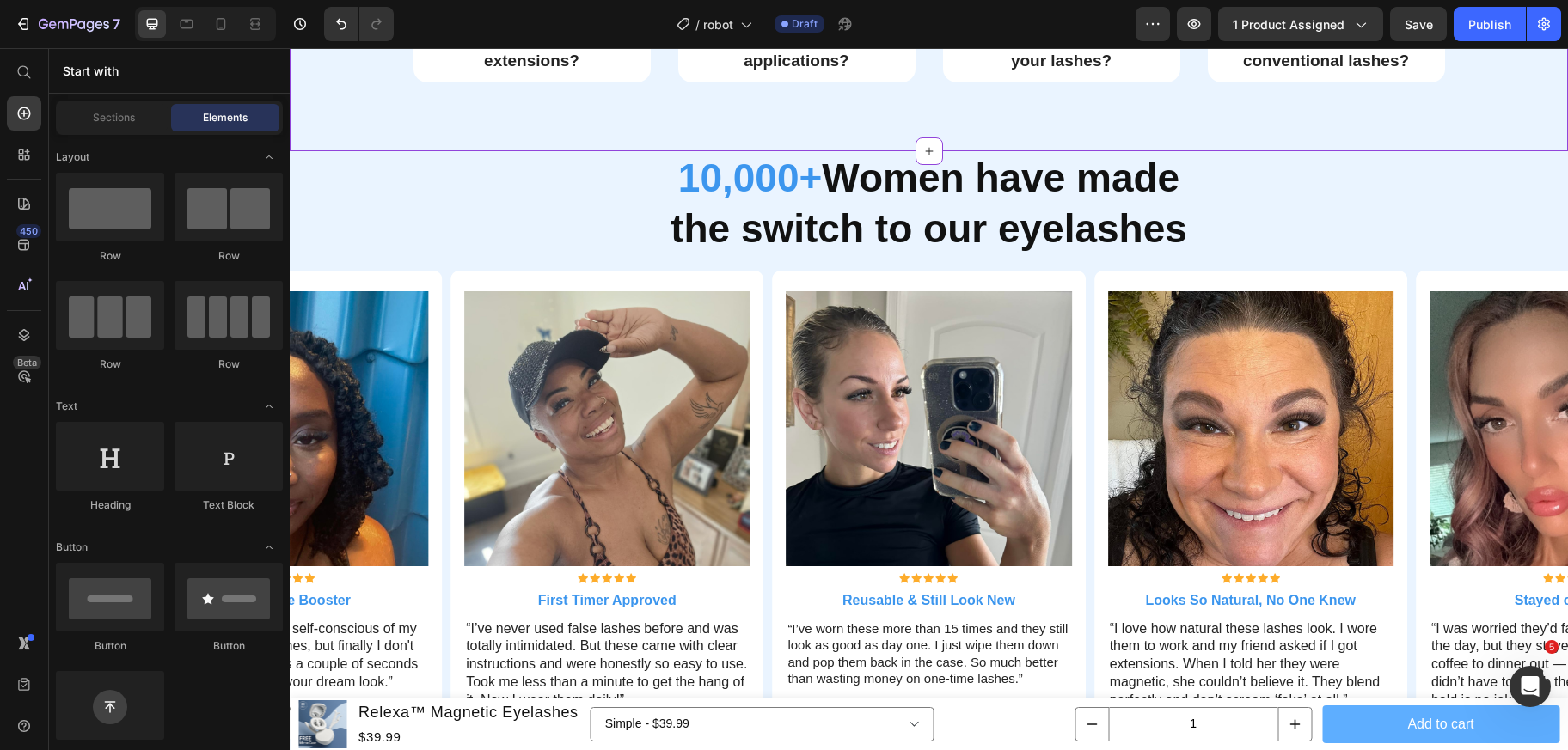 scroll, scrollTop: 1399, scrollLeft: 0, axis: vertical 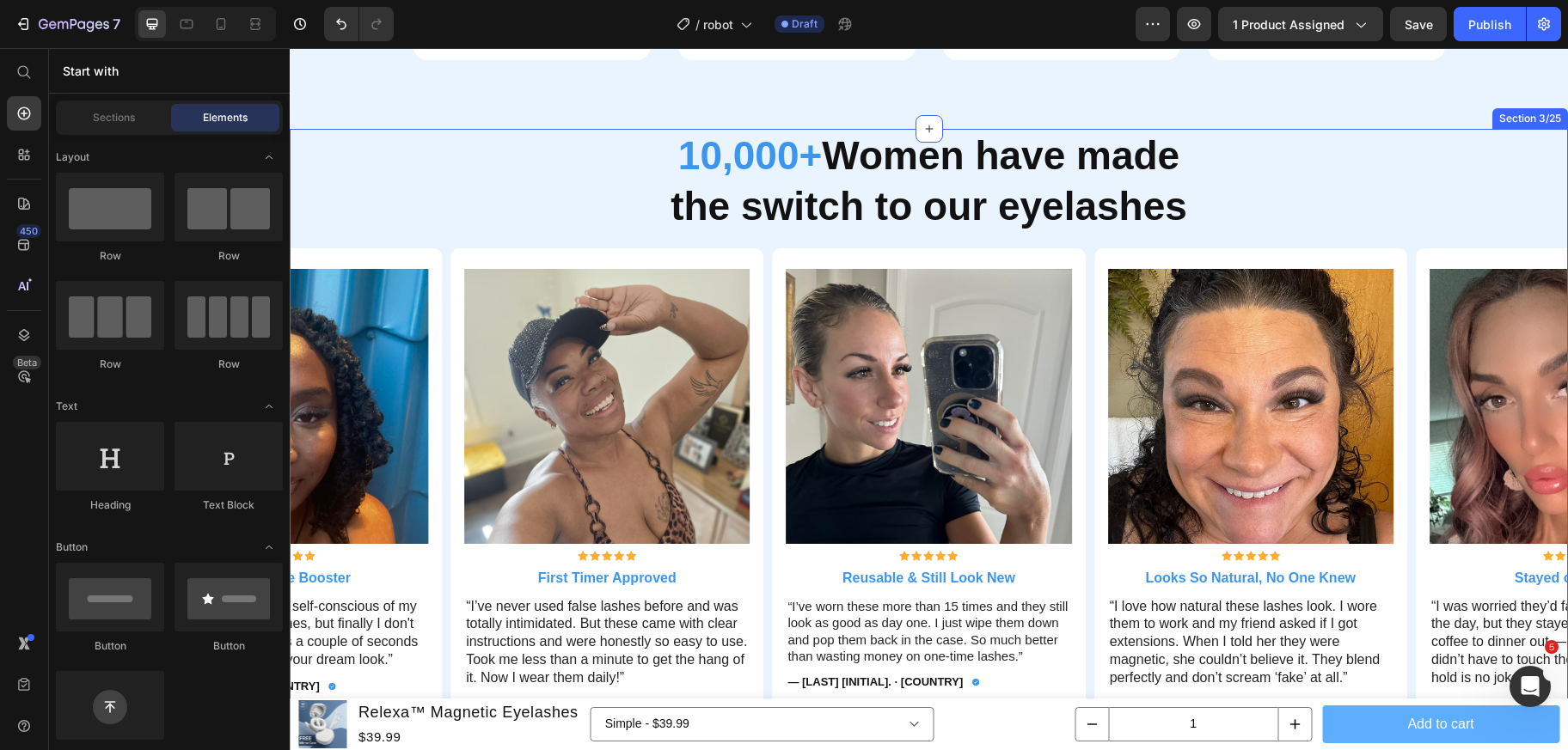 click on "10,000+ Women have made the switch to our eyelashes Heading Row Image Icon Icon Icon Icon Icon Icon List First Timer Approved Text Block “I’ve never used false lashes before and was totally intimidated. But these came with clear instructions and were honestly so easy to use. Took me less than a minute to get the hang of it. Now I wear them daily!” Text Block — [LAST] [INITIAL]. · [COUNTRY] Text Block
Icon Row Row Image Icon Icon Icon Icon Icon Icon List Reusable & Still Look New Text Block “I’ve worn these more than 15 times and they still look as good as day one. I just wipe them down and pop them back in the case. So much better than wasting money on one-time lashes.” Text Block — [LAST] [INITIAL]. · [COUNTRY] Text Block
Icon Row Row Image Icon Icon Icon Icon Icon Icon List Looks So Natural, No One Knew Text Block Text Block — [LAST] [INITIAL]. · [COUNTRY] Text Block
Icon Row Row Image Icon Icon Icon Icon Icon Icon List Stayed on All Day Text Block Icon" at bounding box center (928, 446) 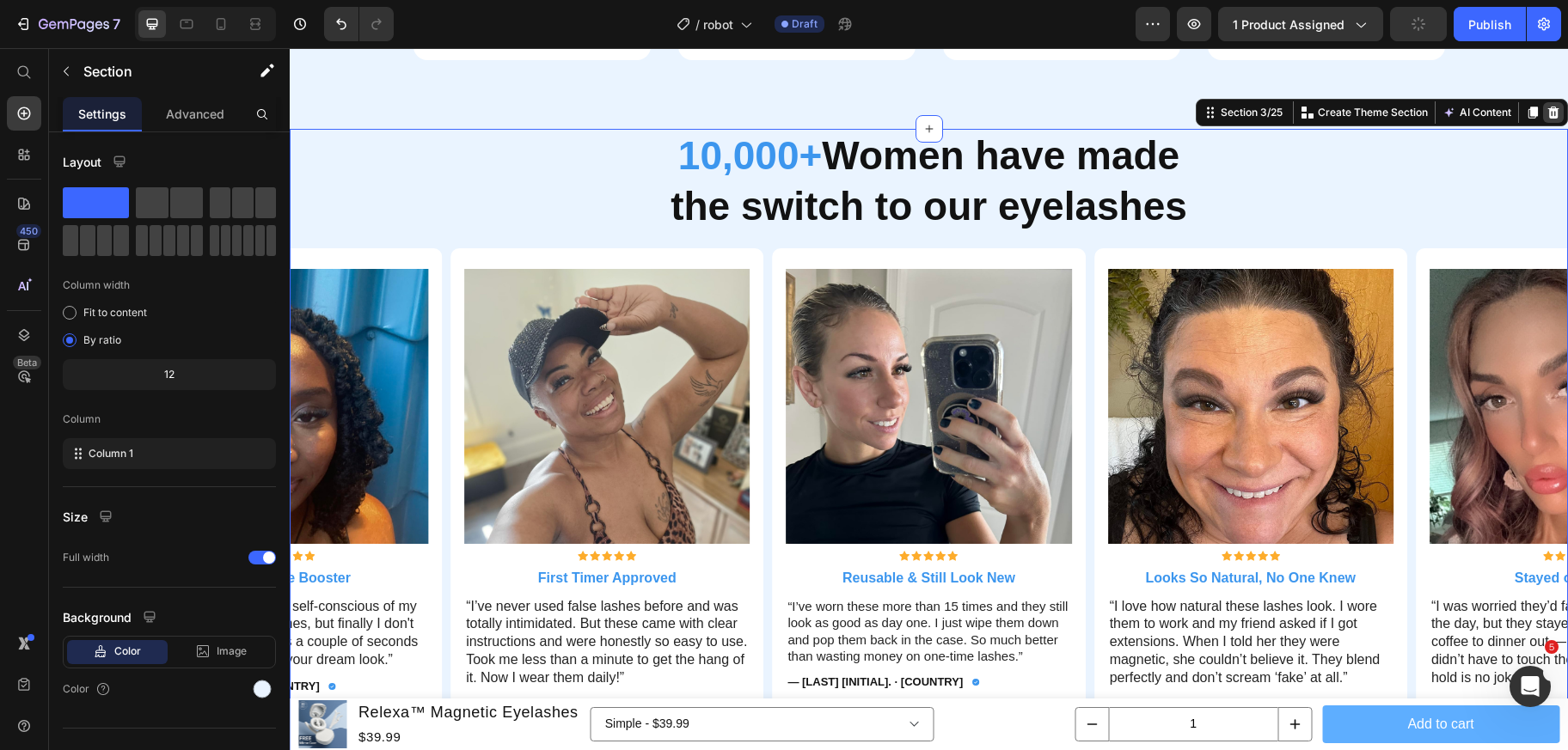 click 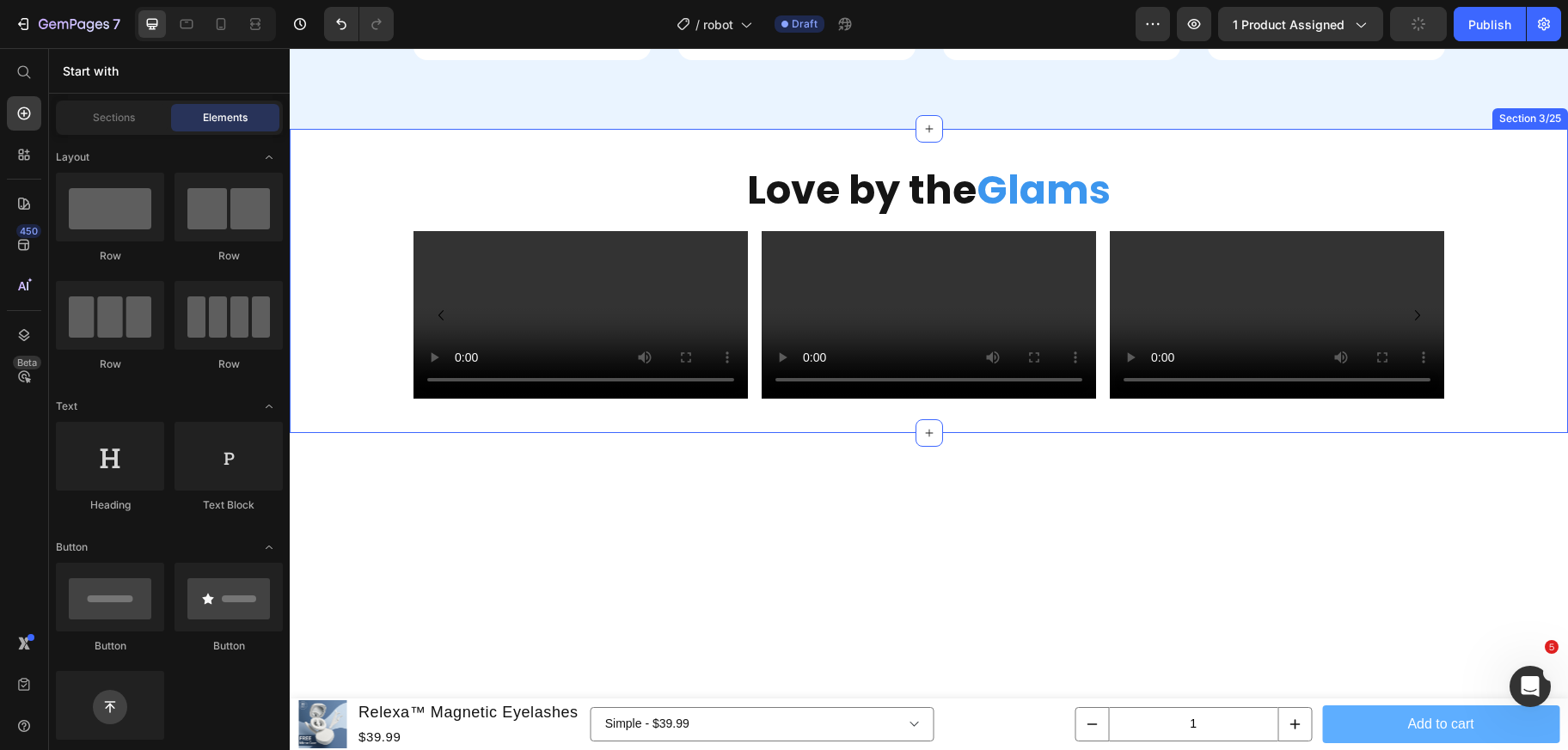 click on "Love by the  Glams Text Block
Video Video Video Video
Carousel Row" at bounding box center (928, 264) 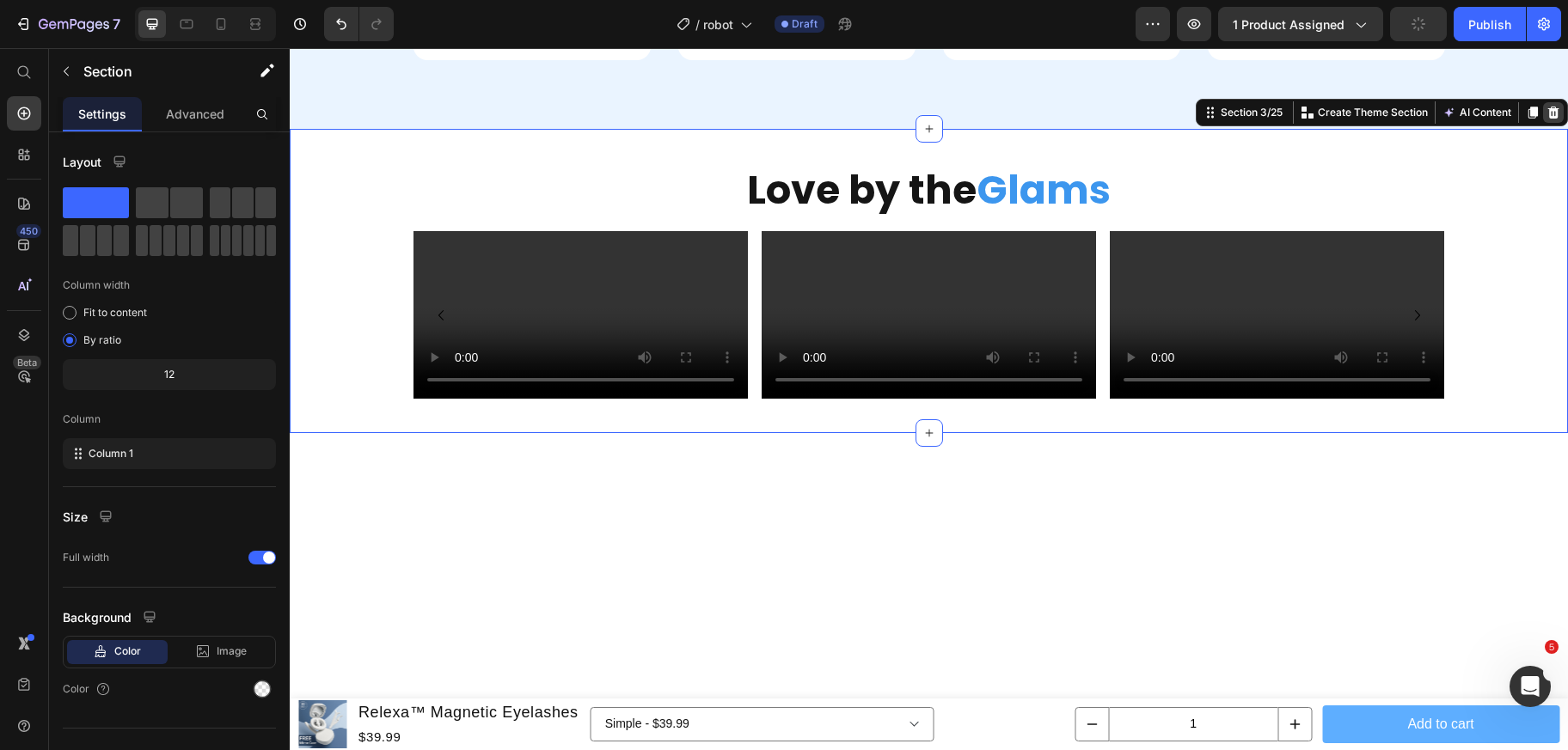 click 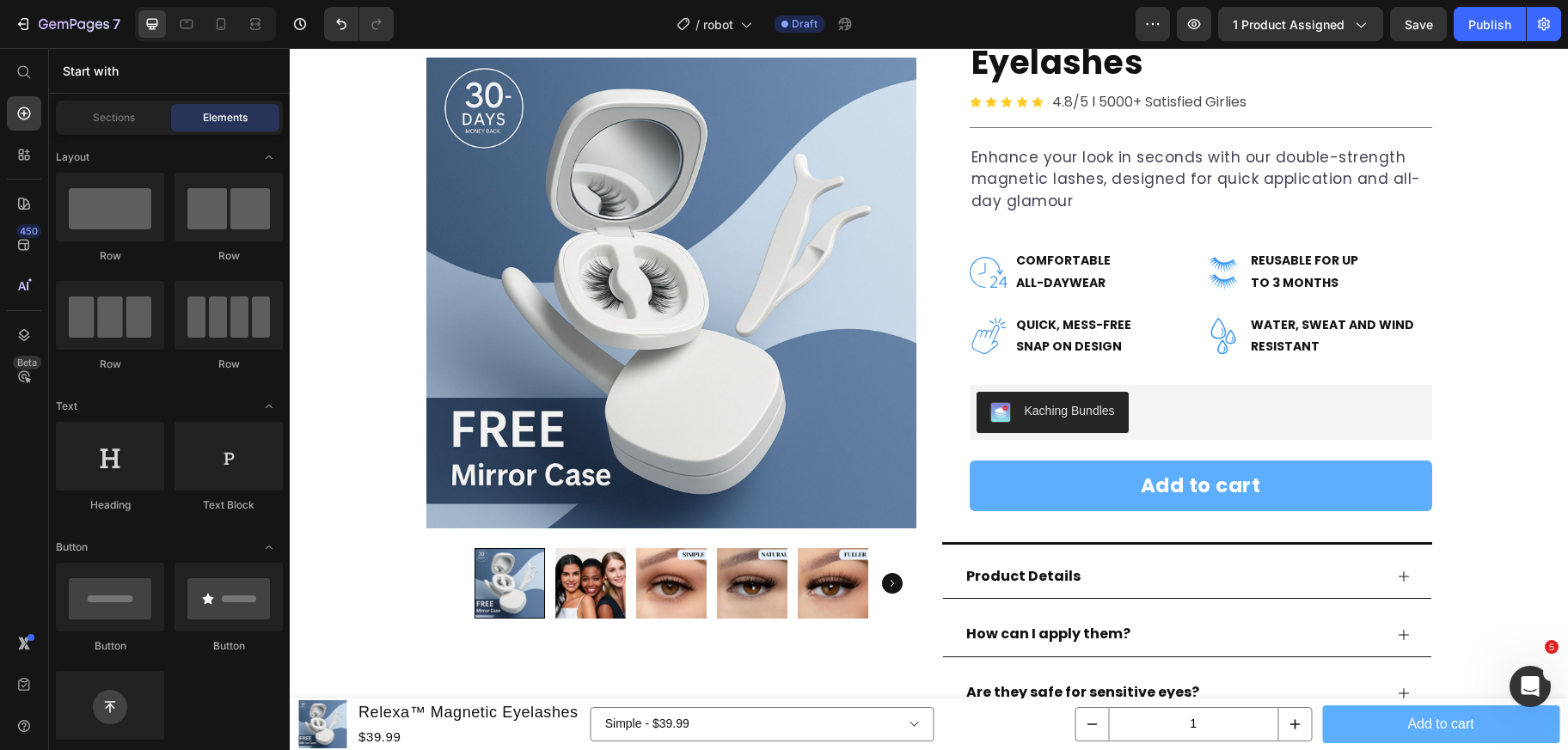 scroll, scrollTop: 134, scrollLeft: 0, axis: vertical 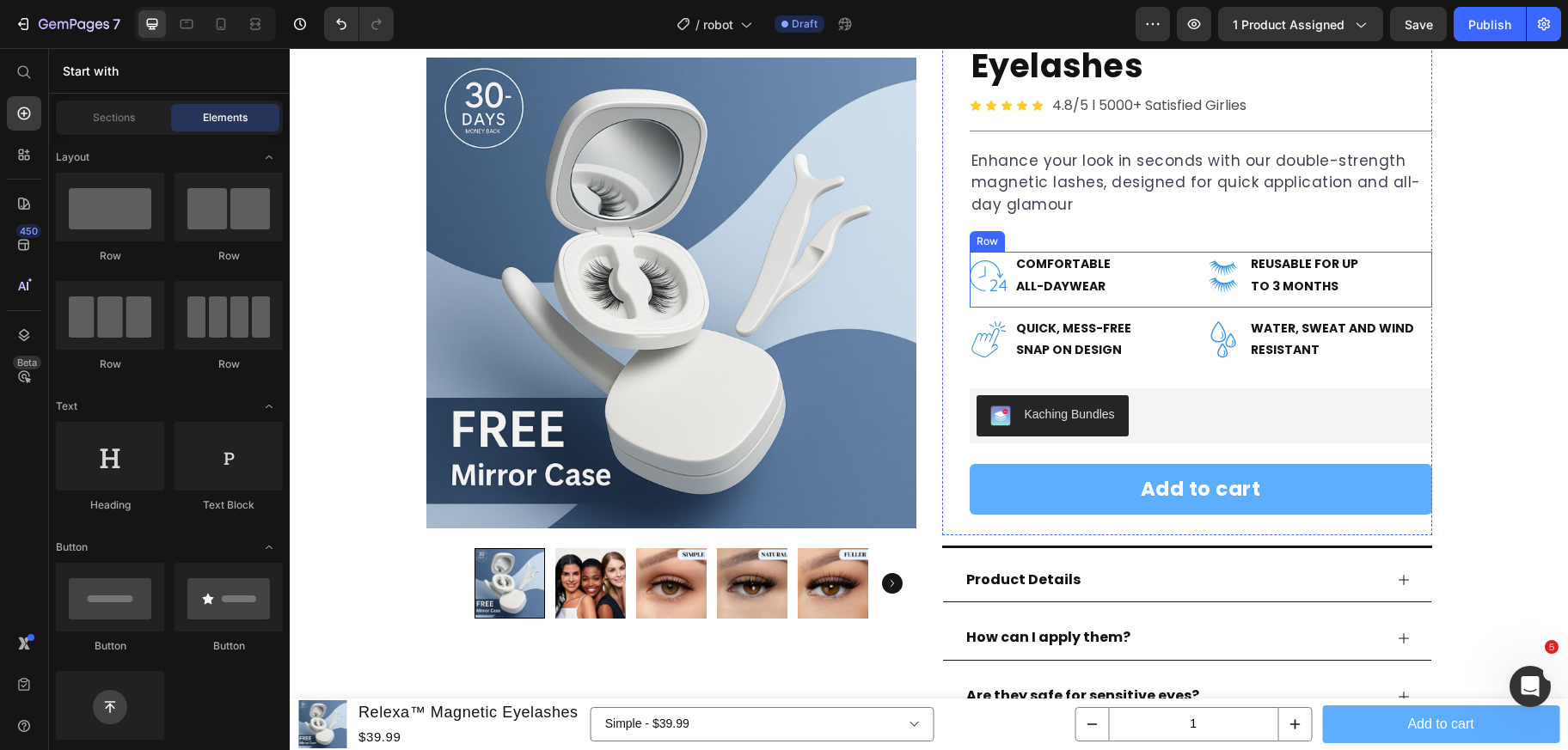 click on "Icon COMFORTABLE  ALL-DAYWEAR Text Block Row Icon REUSABLE FOR UP  TO 3 MONTHS Text Block Row Row" at bounding box center (1201, 279) 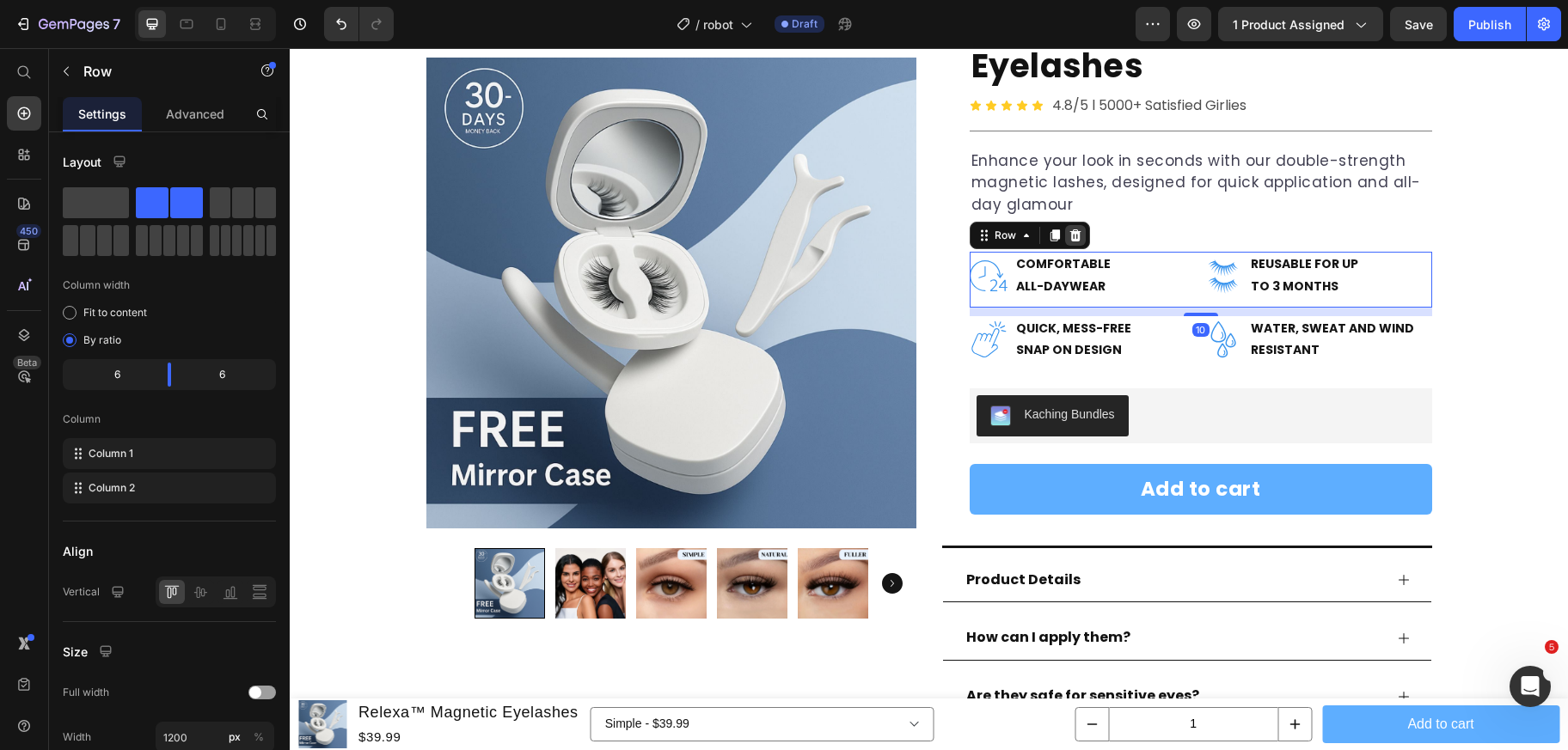 click 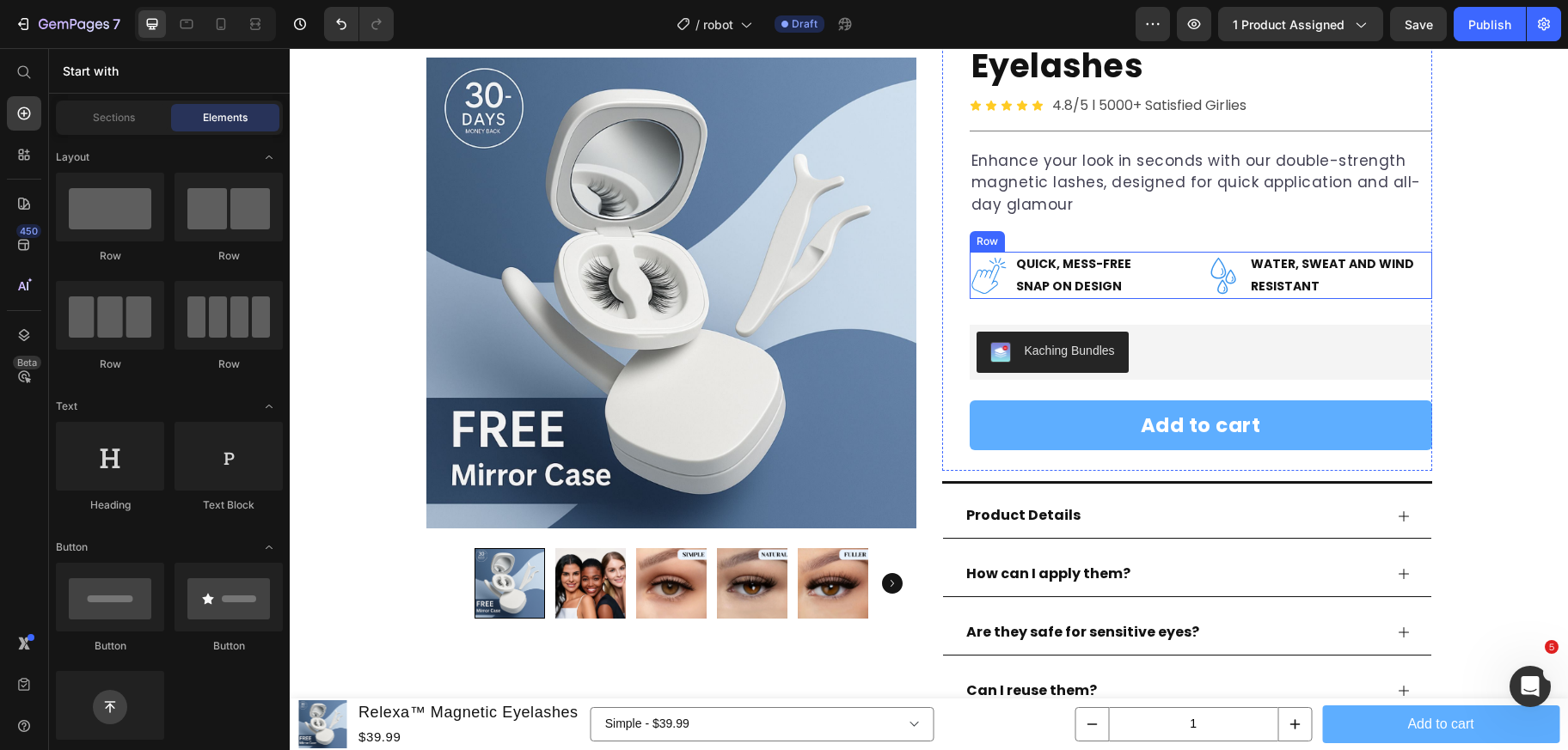 click on "Icon QUICK, MESS-FREE SNAP ON DESIGN Text Block Row Icon WATER, SWEAT AND WIND RESISTANT Text Block Row Row" at bounding box center [1201, 275] 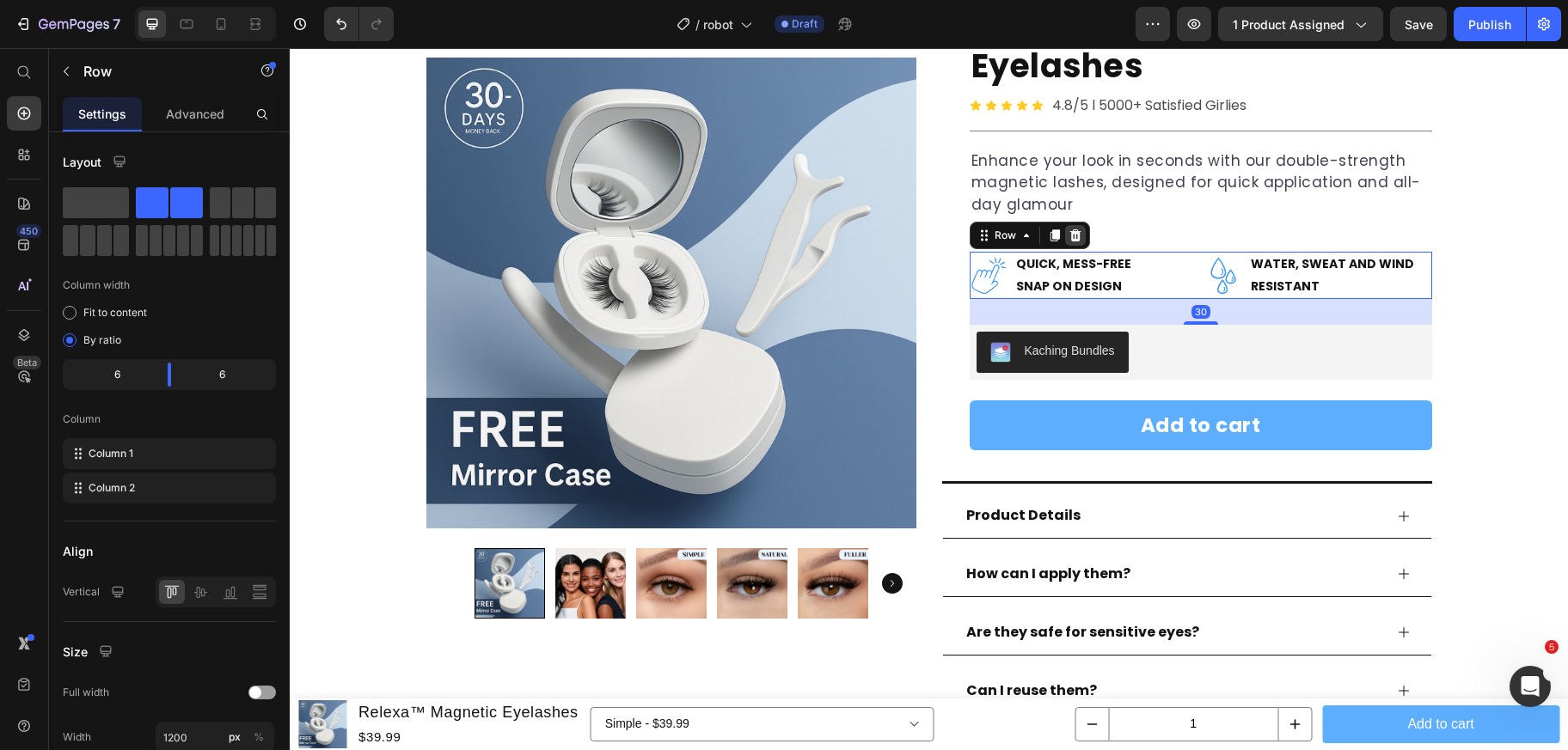 click 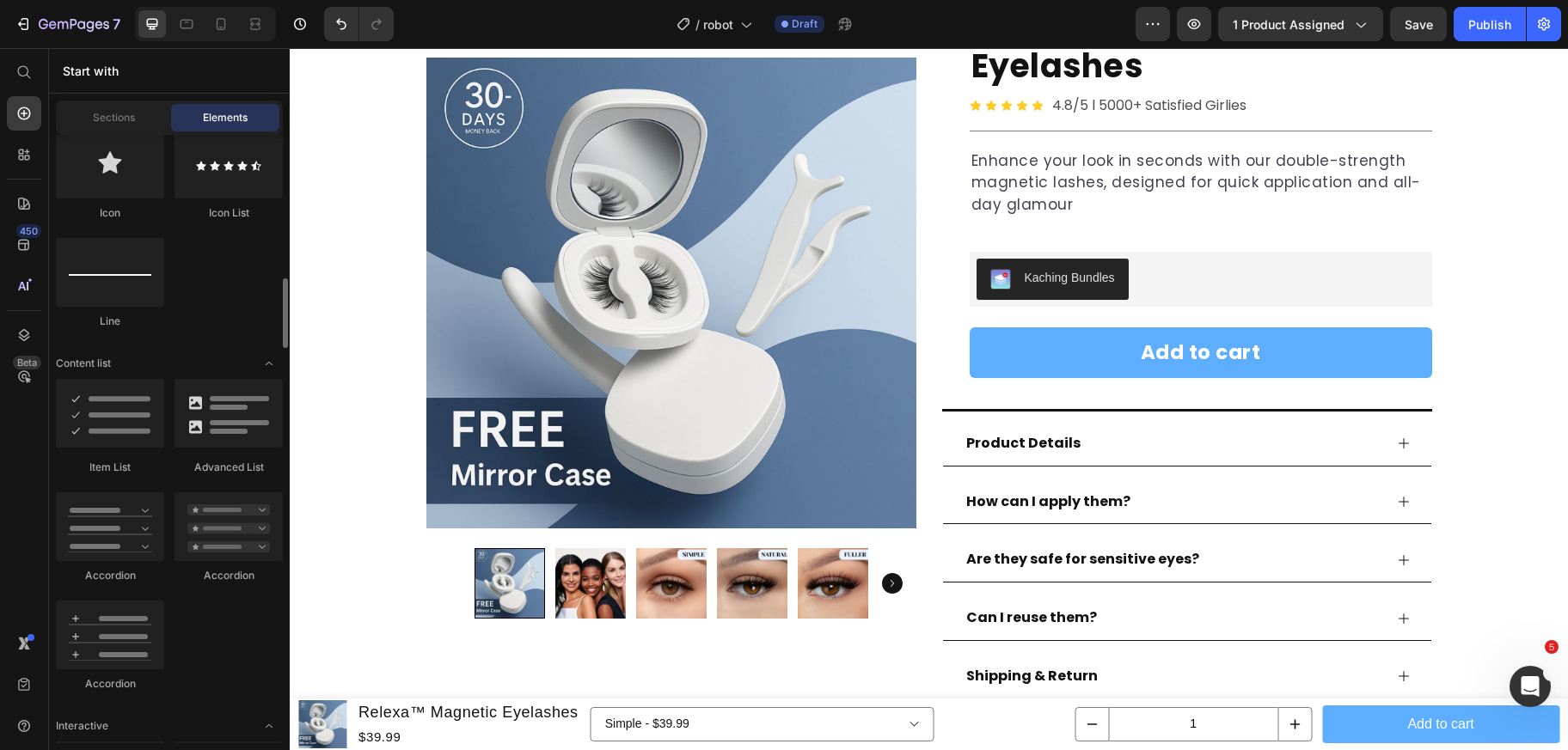 scroll, scrollTop: 1259, scrollLeft: 0, axis: vertical 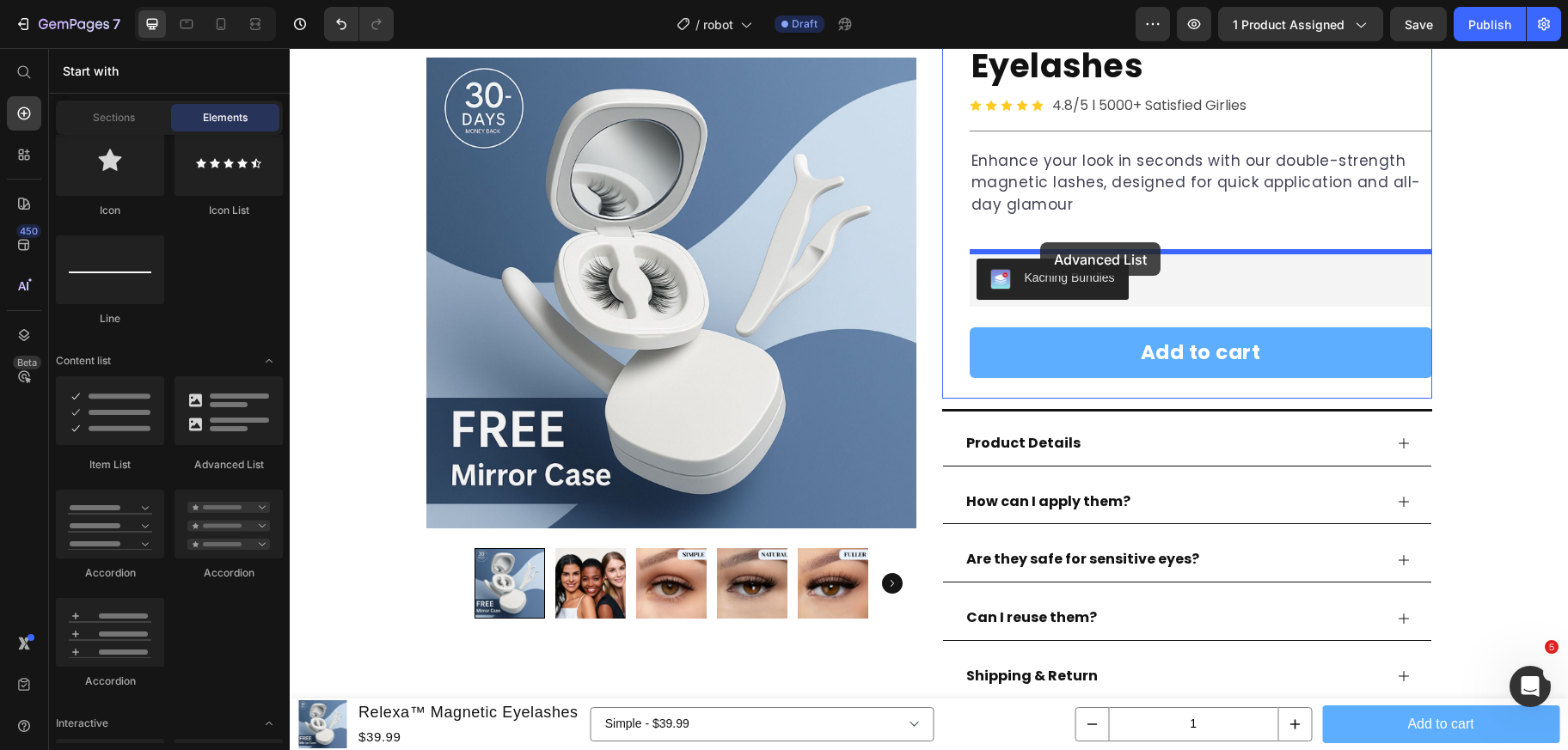drag, startPoint x: 499, startPoint y: 457, endPoint x: 1040, endPoint y: 242, distance: 582.1563 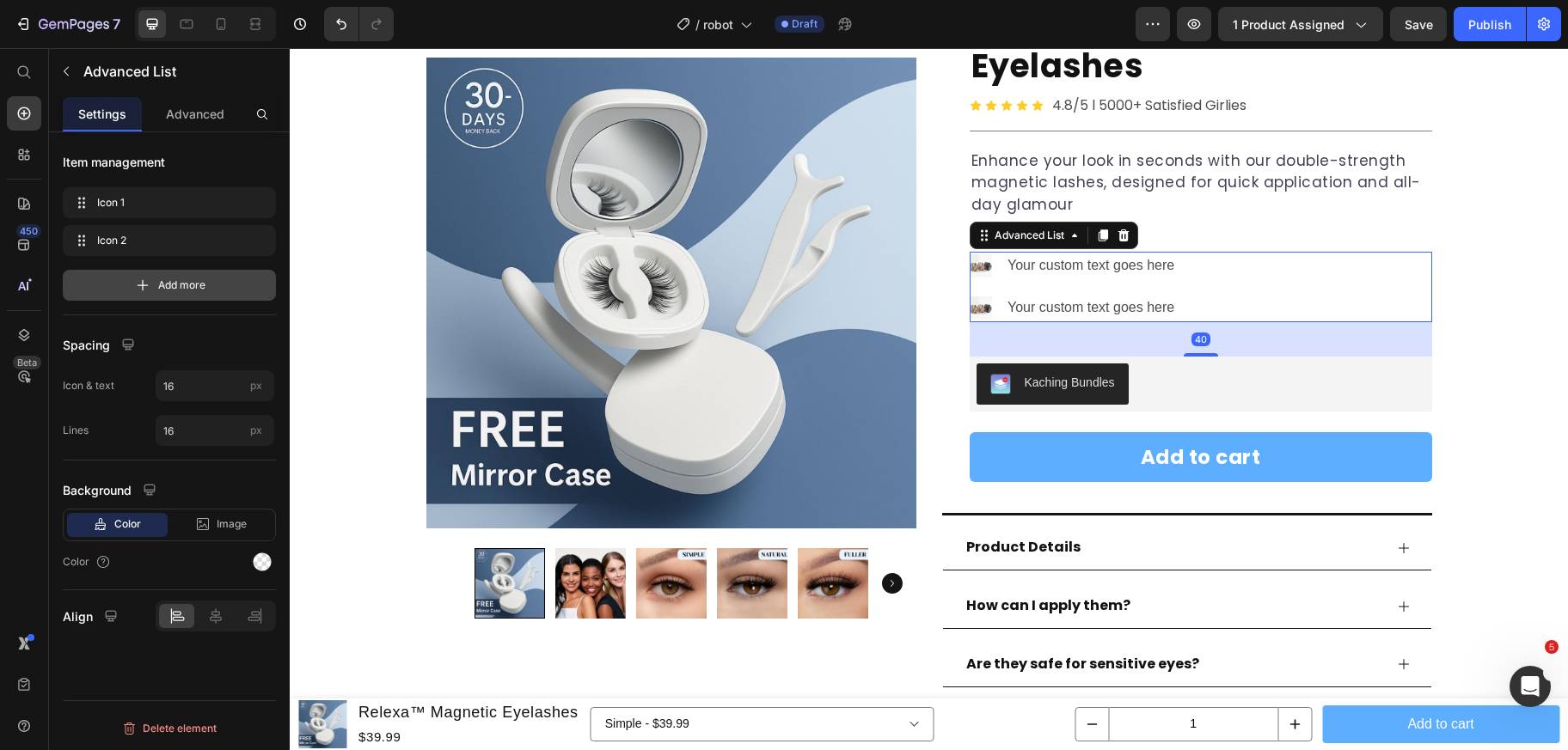 click on "Add more" at bounding box center [181, 285] 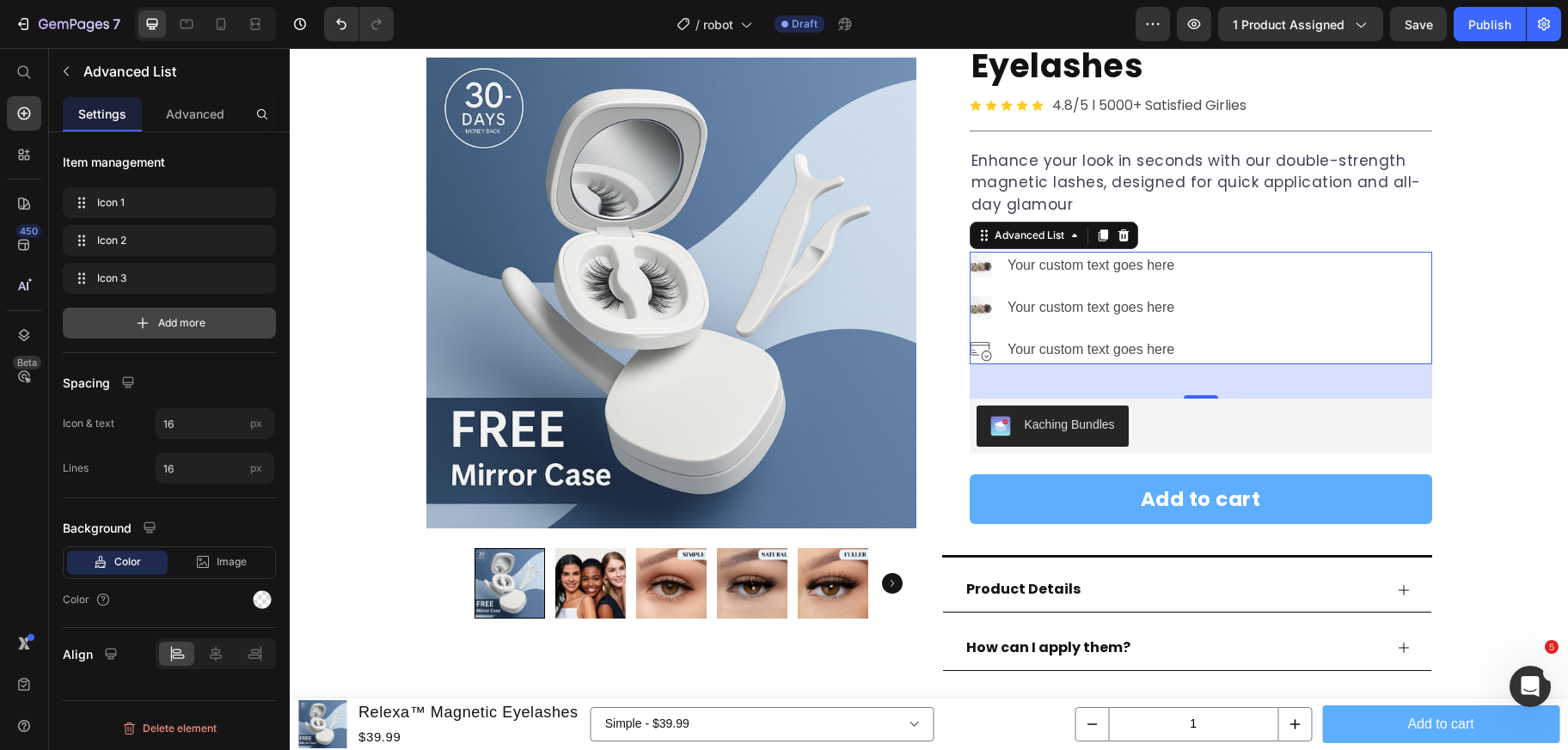 click 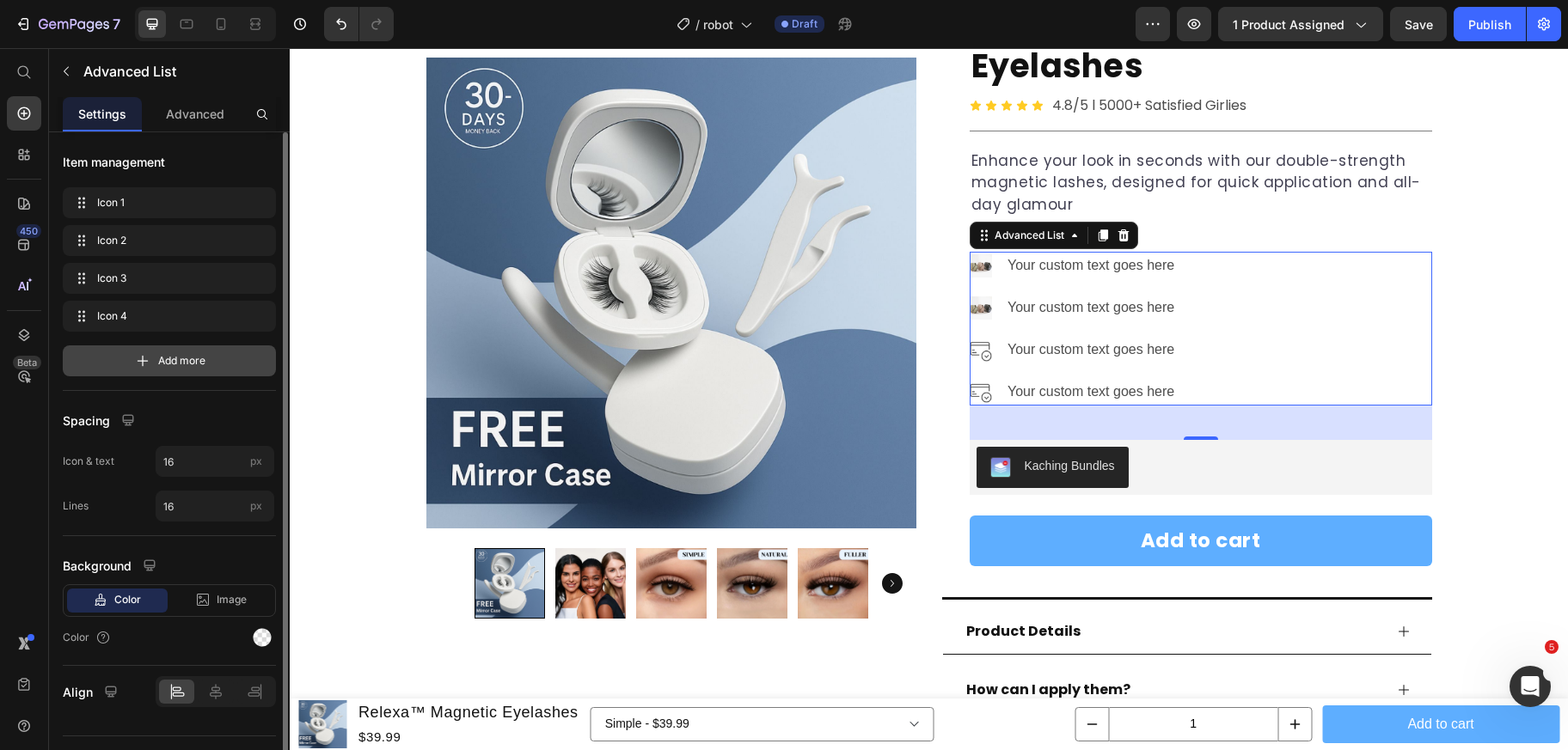 click 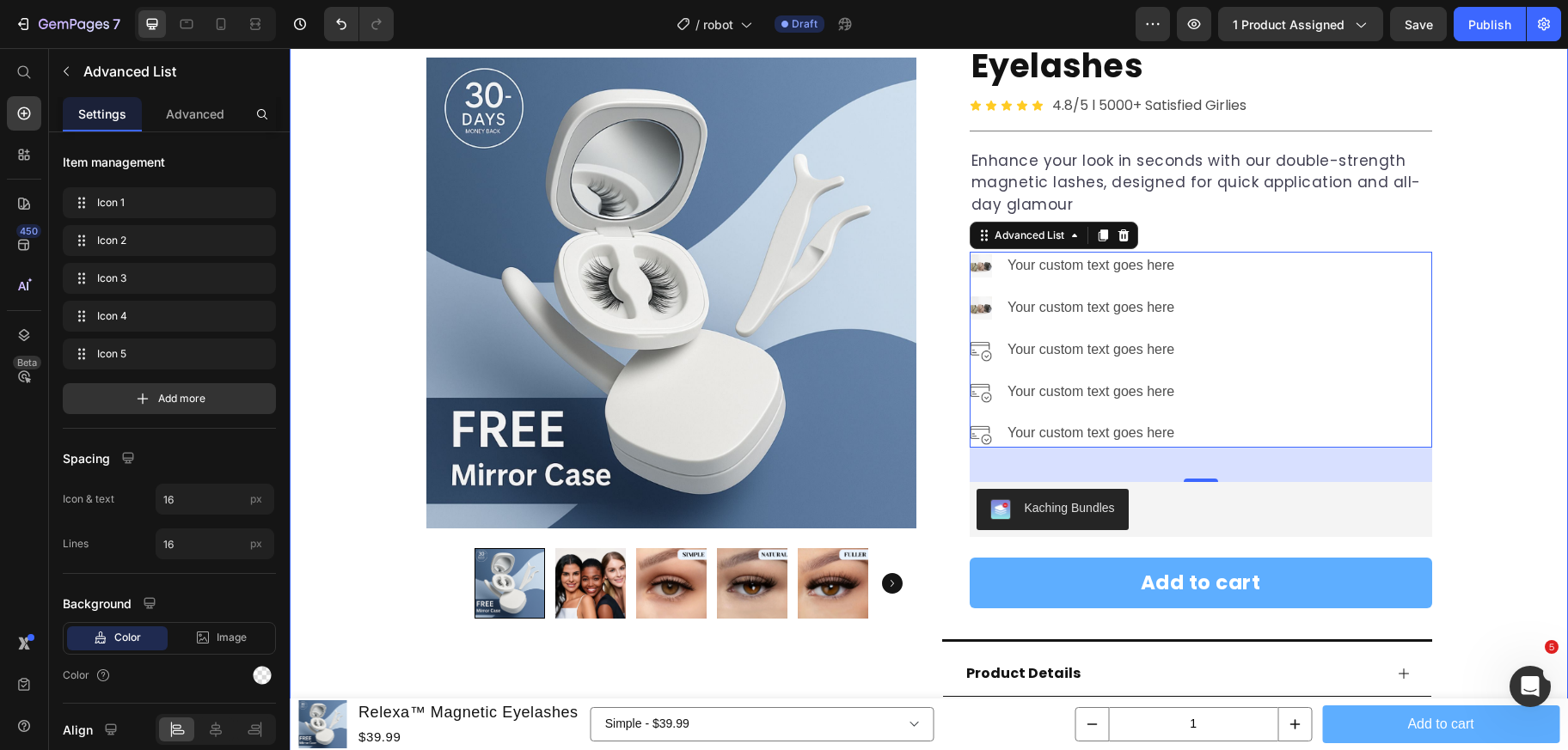 click on "Product Images Row Row Relexa™ Magnetic Eyelashes Product Title Icon Icon Icon Icon Icon Icon List 4.8/5 l 5000+ Satisfied Girlies Text Block Row Title Line Enhance your look in seconds with our double-strength magnetic lashes, designed for quick application and all-day glamour Text Block Enhance your look in seconds with our double-strength magnetic lashes, designed for quick application and all-day glamour Text block Image Your custom text goes here Text Block Image Your custom text goes here Text Block Image Your custom text goes here Text Image Your custom text goes here Text Image Your custom text goes here Text Advanced List   40 Kaching Bundles Kaching Bundles Add to cart Product Cart Button Row Title Line
Product Details
How can I apply them?
Are they safe for sensitive eyes?
Accordion" at bounding box center (928, 589) 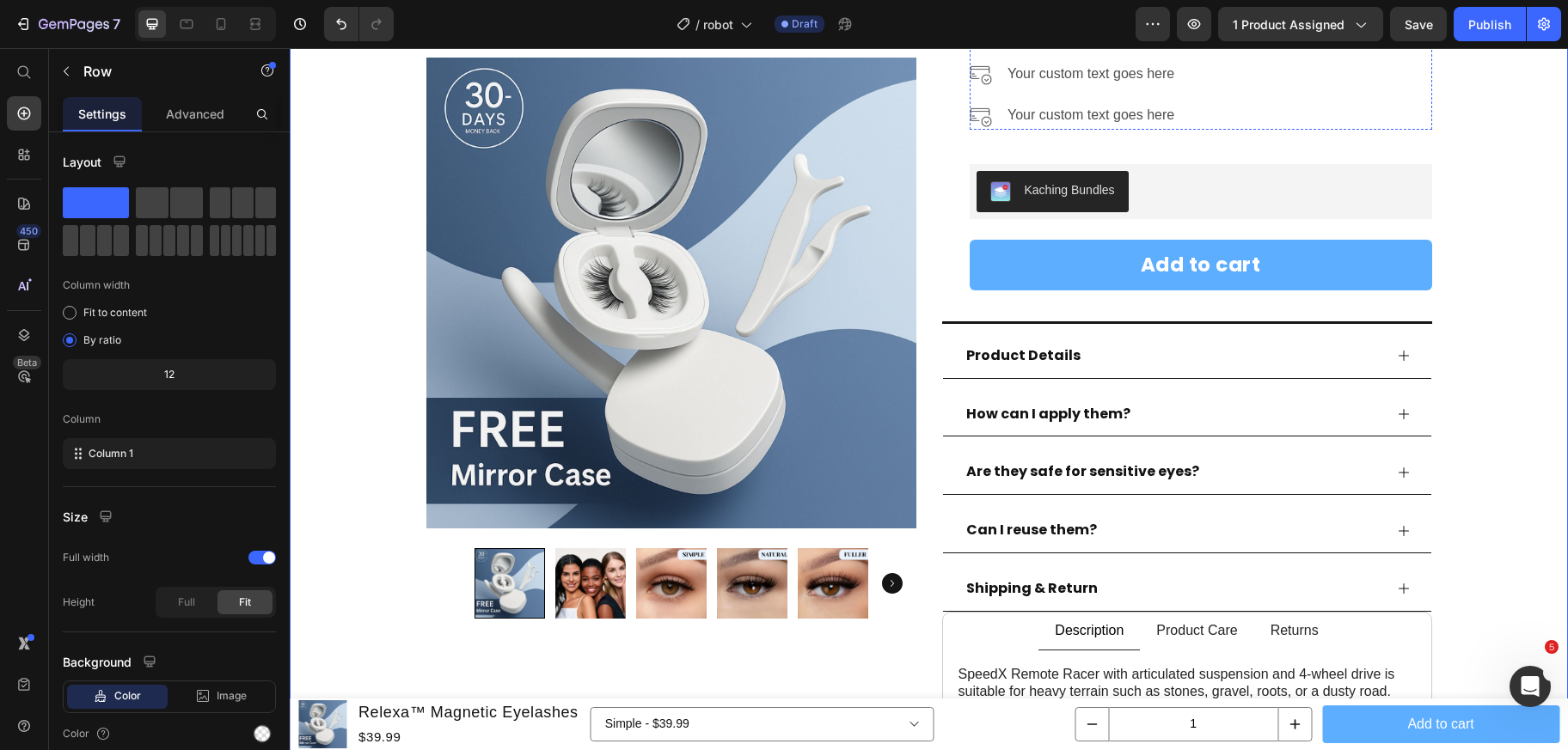 scroll, scrollTop: 455, scrollLeft: 0, axis: vertical 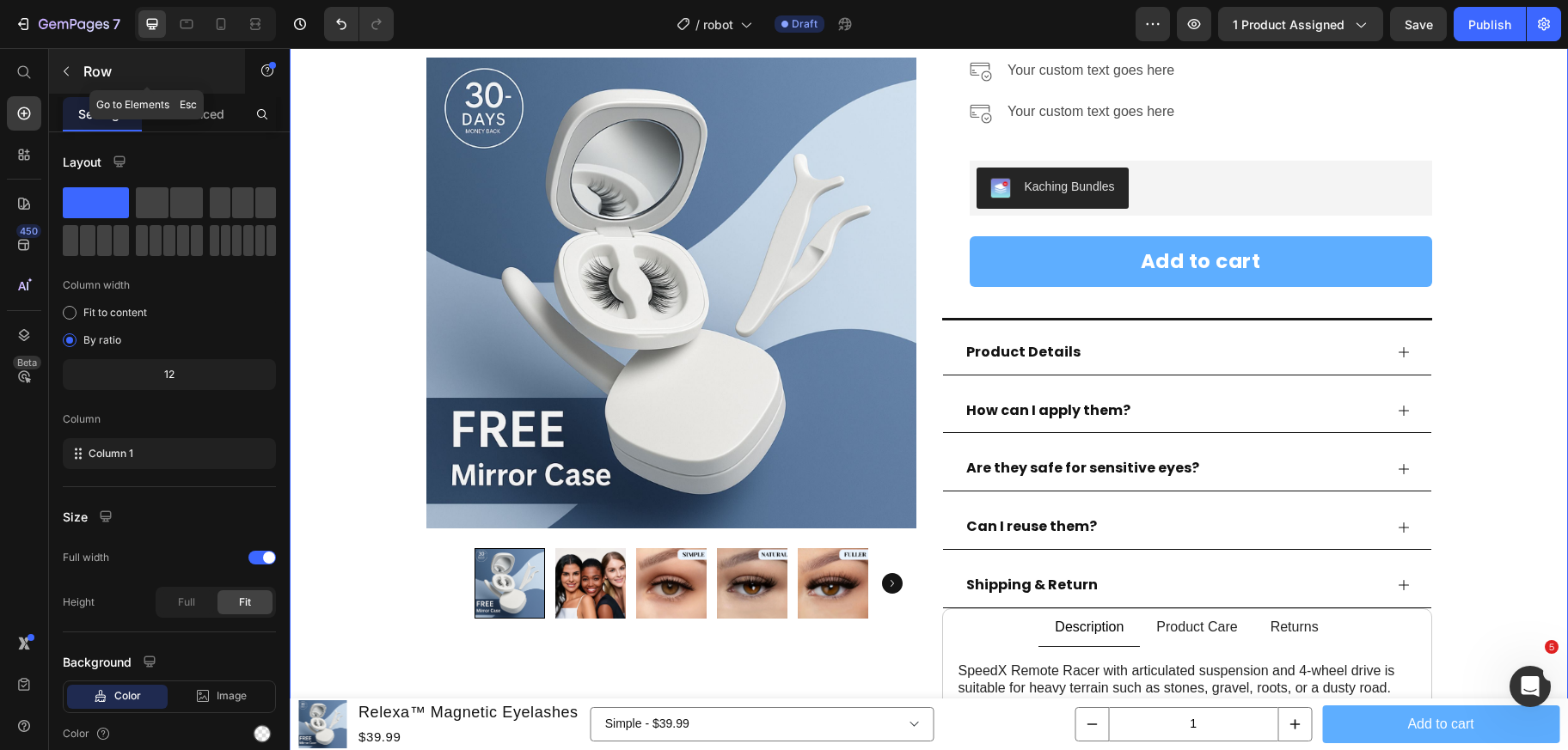 click 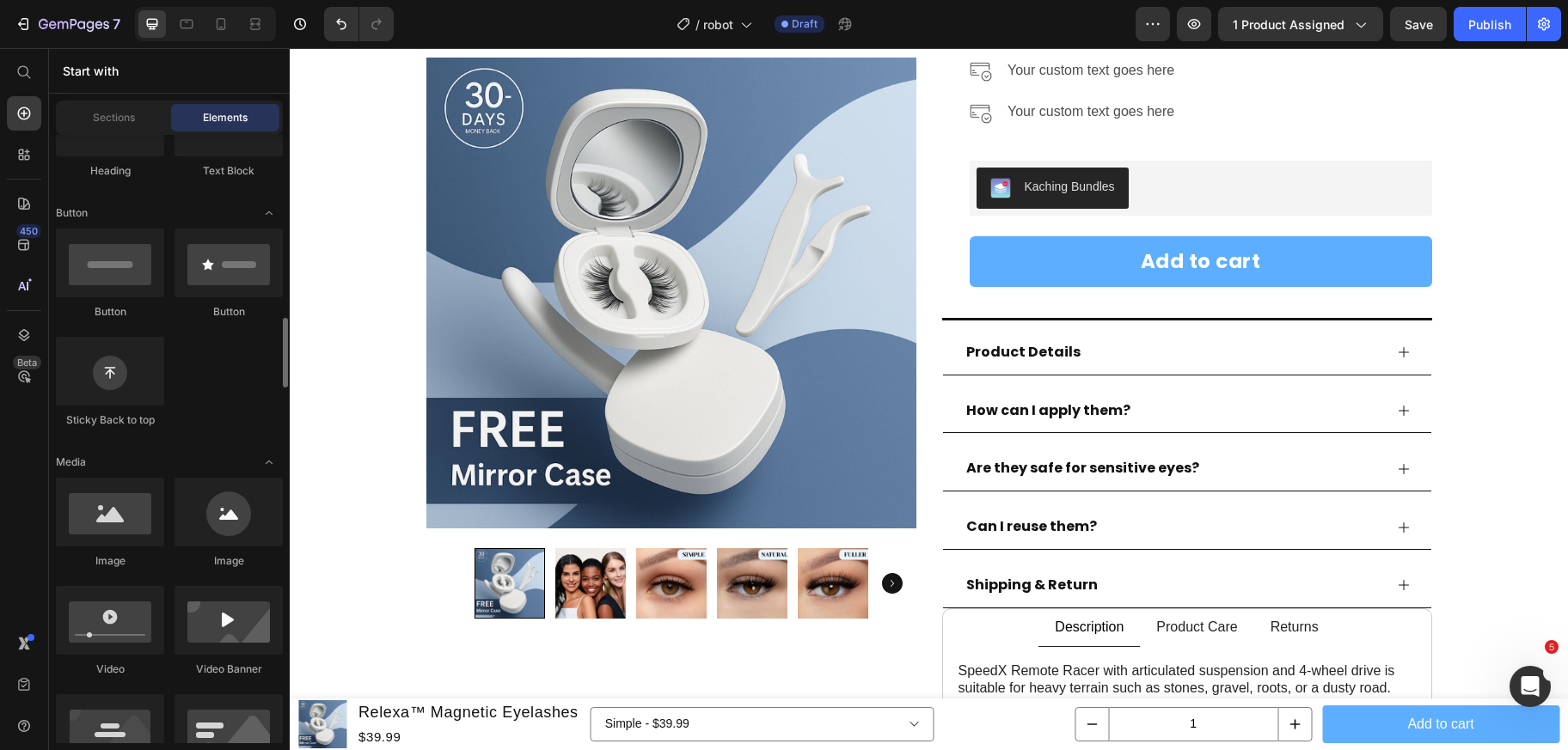 scroll, scrollTop: 0, scrollLeft: 0, axis: both 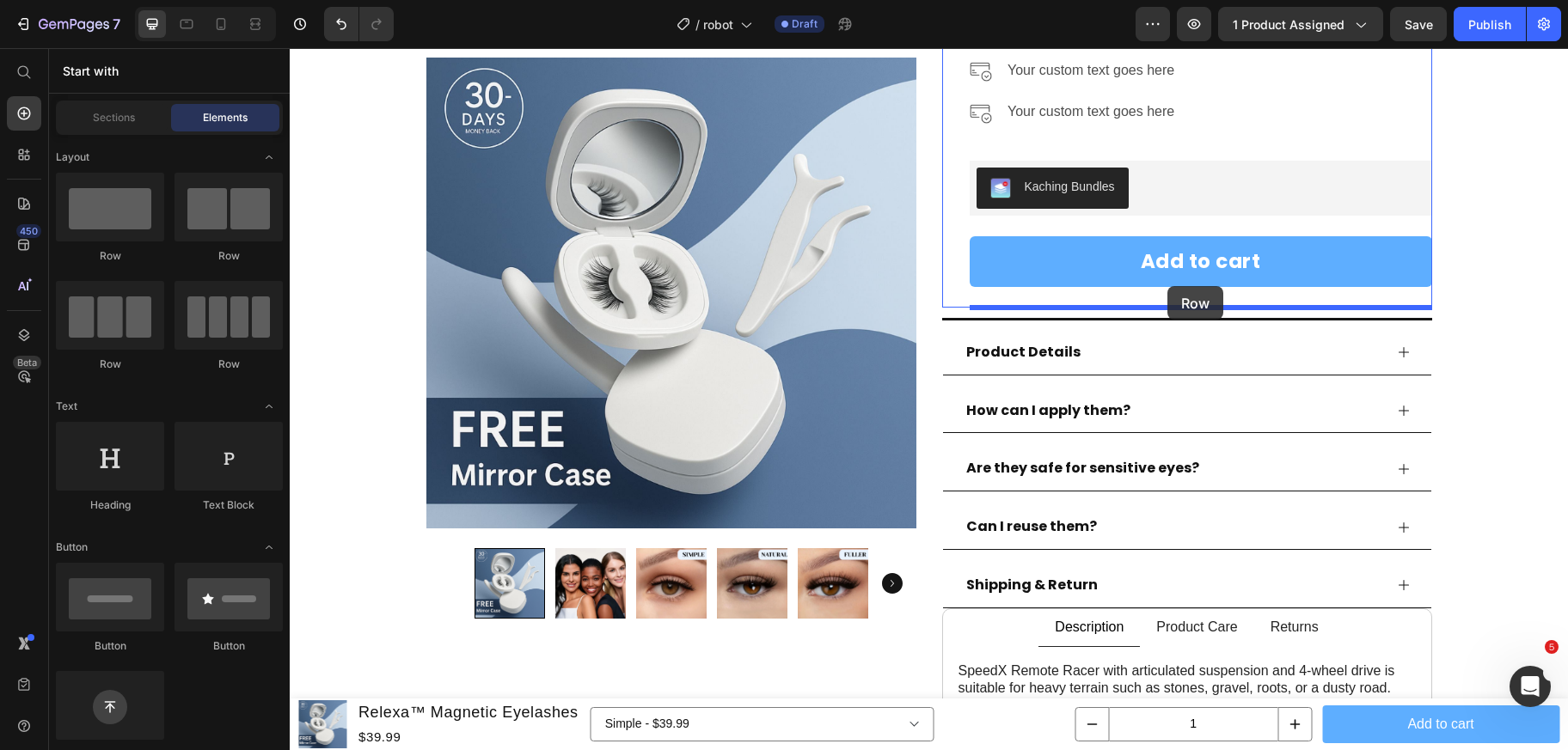 drag, startPoint x: 542, startPoint y: 279, endPoint x: 1167, endPoint y: 286, distance: 625.0392 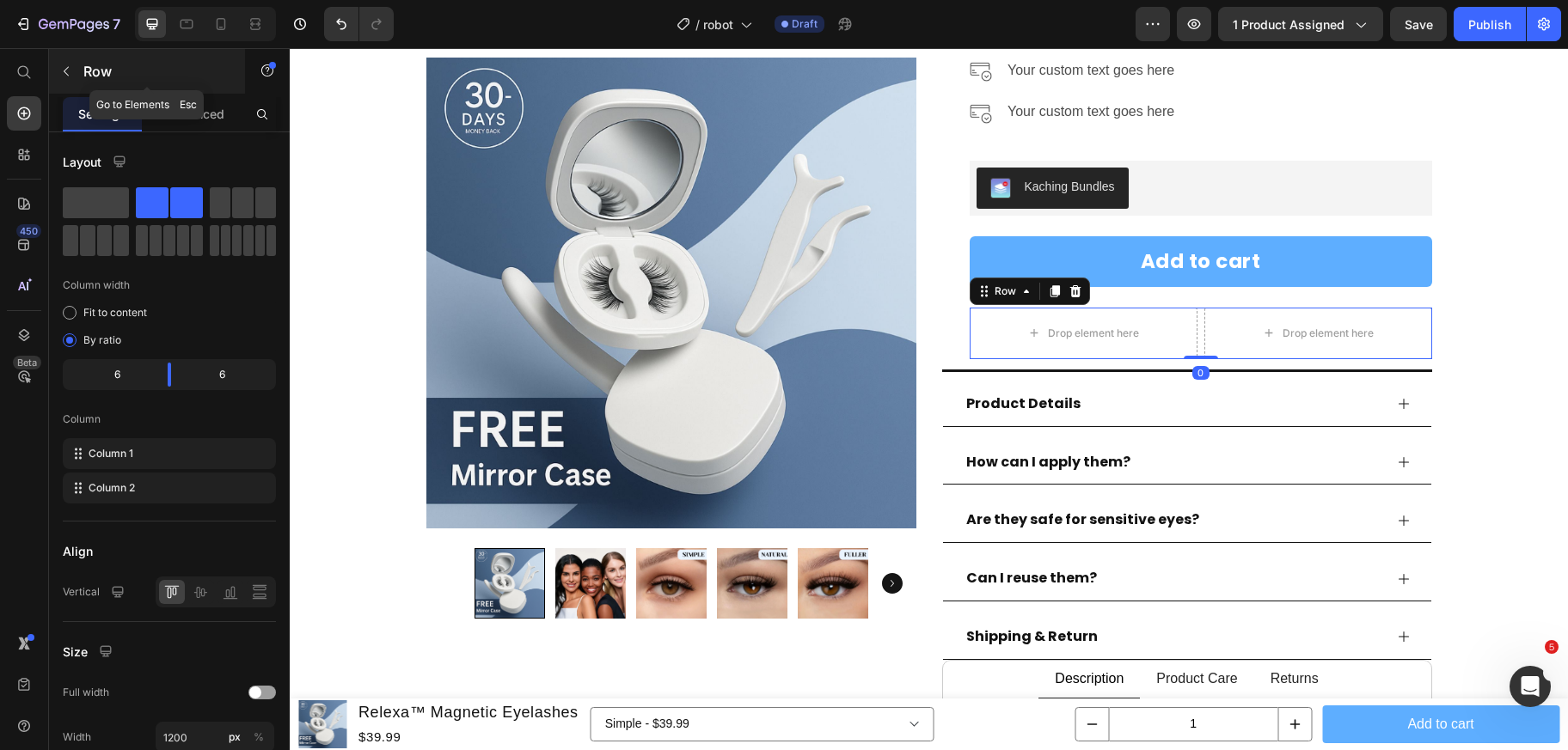 click 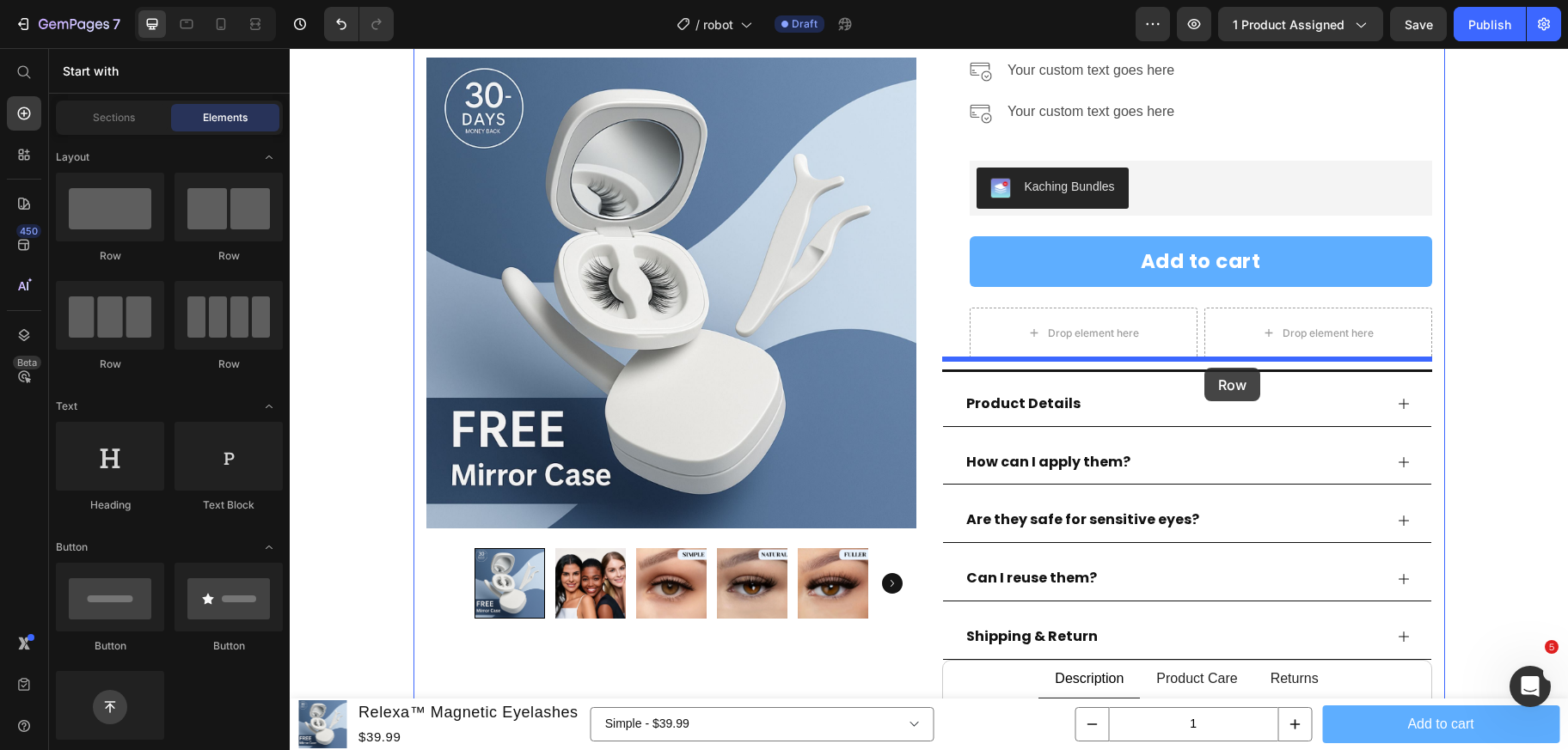 drag, startPoint x: 514, startPoint y: 263, endPoint x: 1204, endPoint y: 368, distance: 697.94341 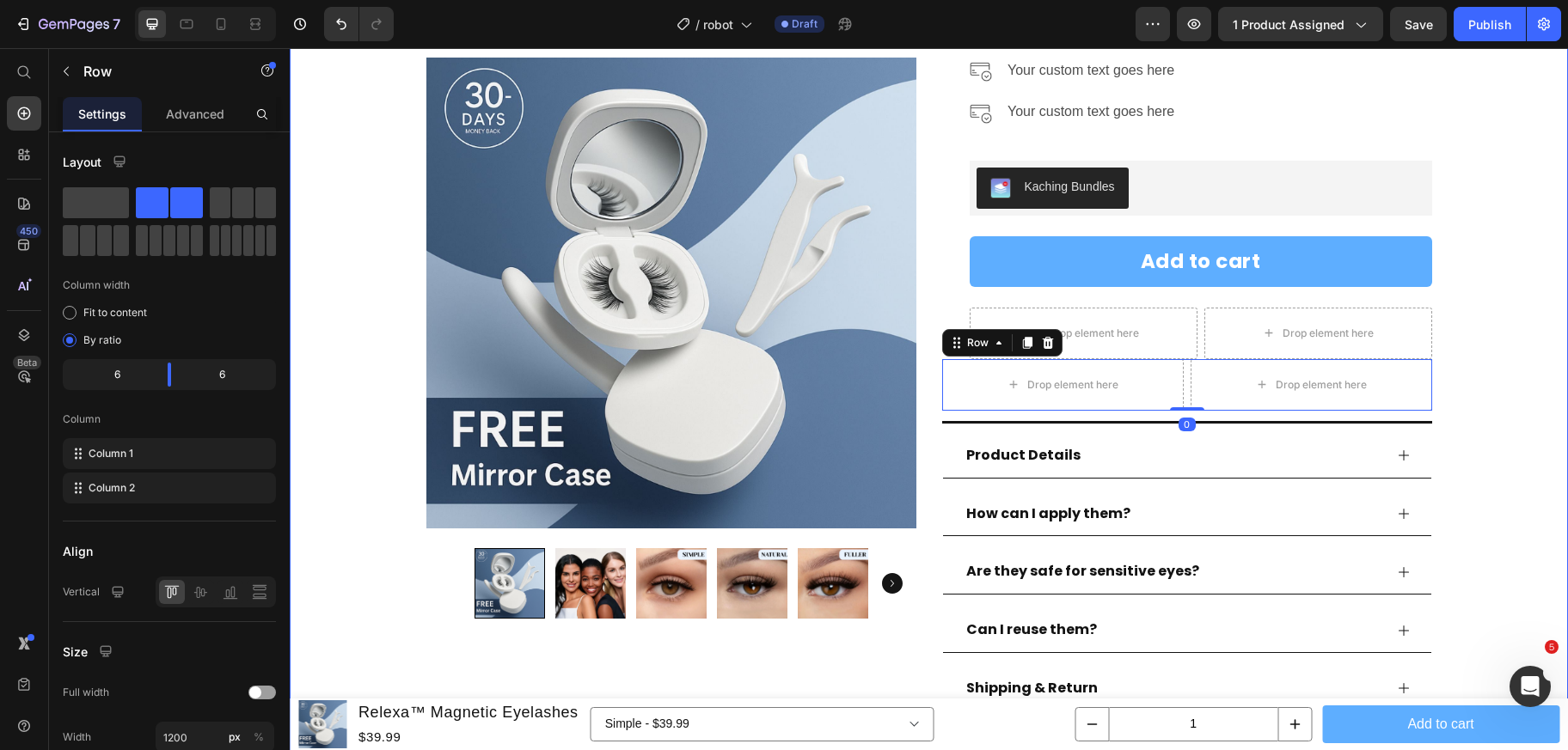 click on "Product Images Row Row Relexa™ Magnetic Eyelashes Product Title Icon Icon Icon Icon Icon Icon List 4.8/5 l 5000+ Satisfied Girlies Text Block Row Title Line Enhance your look in seconds with our double-strength magnetic lashes, designed for quick application and all-day glamour Text Block Enhance your look in seconds with our double-strength magnetic lashes, designed for quick application and all-day glamour Text block Image Your custom text goes here Text Block Image Your custom text goes here Text Block Image Your custom text goes here Text Image Your custom text goes here Text Image Your custom text goes here Text Advanced List Kaching Bundles Kaching Bundles Add to cart Product Cart Button
Drop element here
Drop element here Row Row
Drop element here
Drop element here Row   0 Title Line
Product Details" at bounding box center [928, 320] 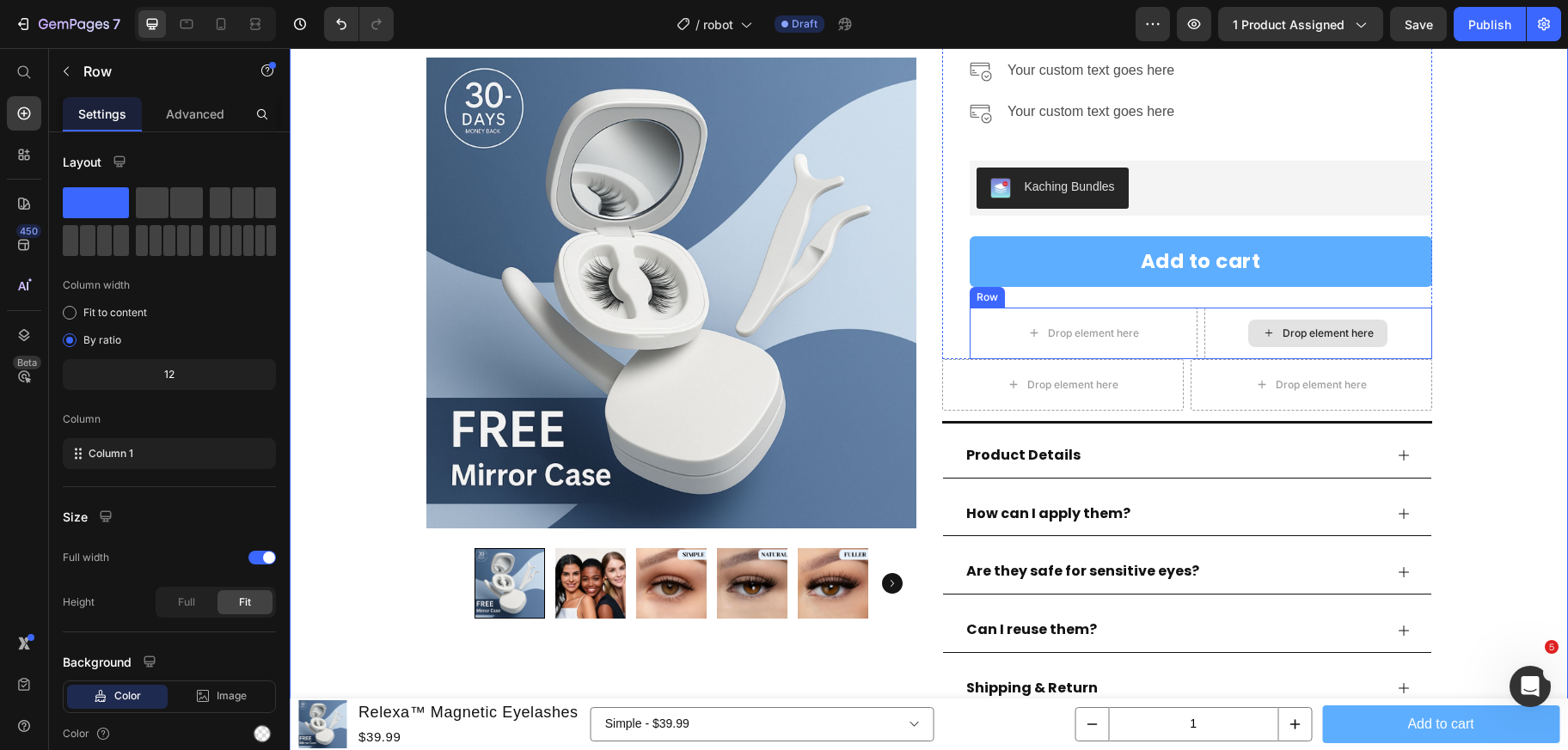 click on "Drop element here" at bounding box center (1318, 333) 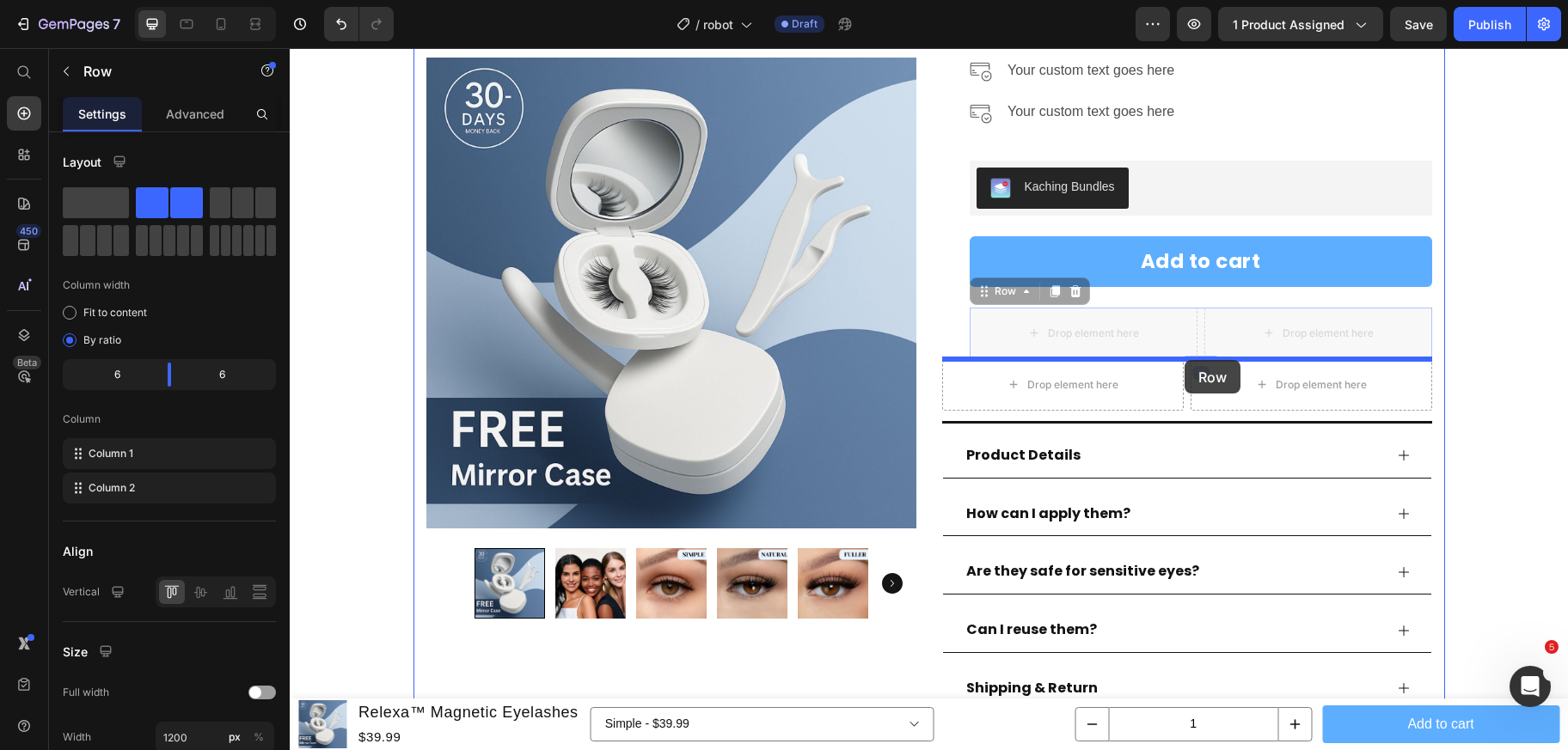 drag, startPoint x: 1009, startPoint y: 292, endPoint x: 1185, endPoint y: 361, distance: 189.04232 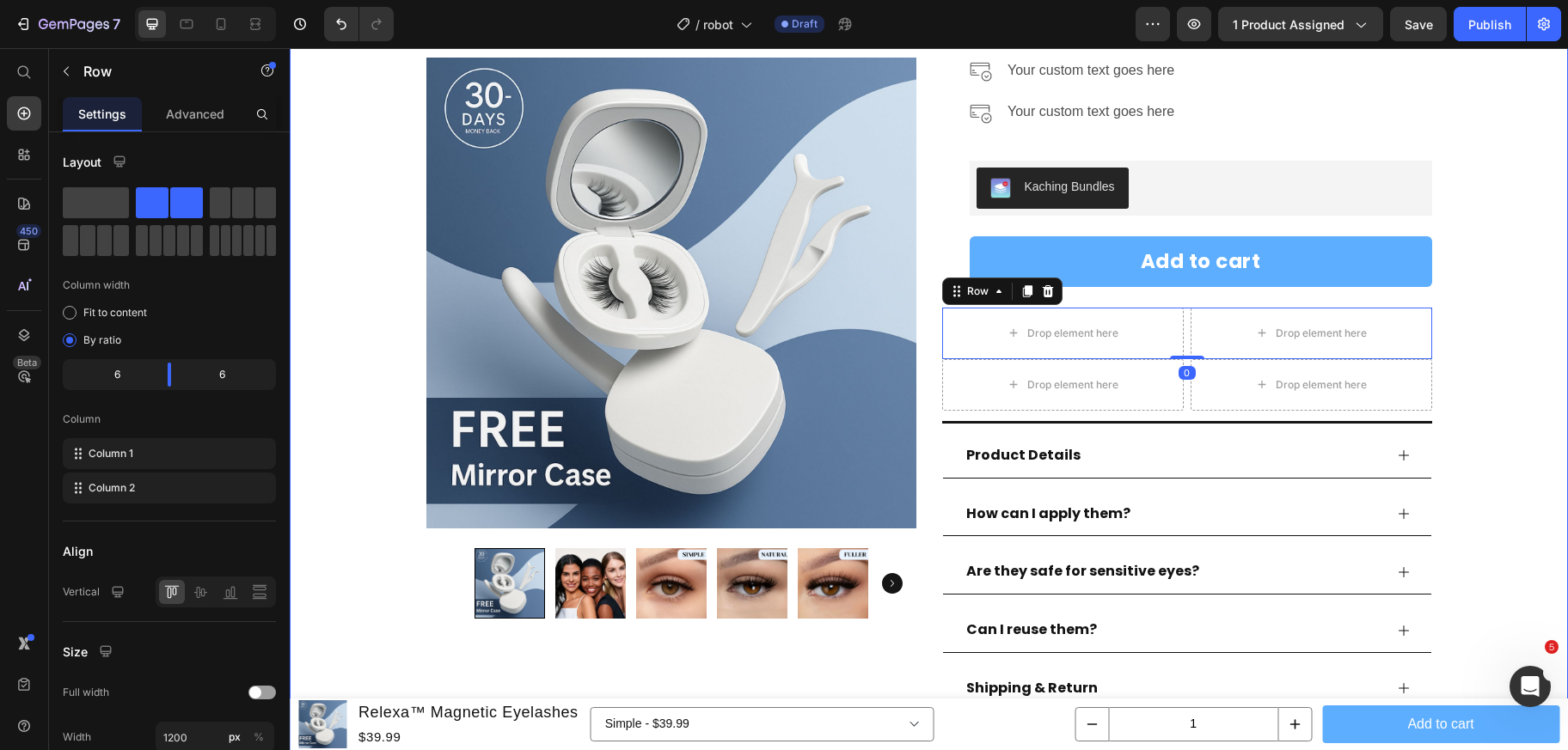 click on "Product Images Row Row Relexa™ Magnetic Eyelashes Product Title Icon Icon Icon Icon Icon Icon List 4.8/5 l 5000+ Satisfied Girlies Text Block Row                Title Line Enhance your look in seconds with our double-strength magnetic lashes, designed for quick application and all-day glamour Text Block Enhance your look in seconds with our double-strength magnetic lashes, designed for quick application and all-day glamour Text block Image Your custom text goes here Text Block Image Your custom text goes here Text Block Image Your custom text goes here Text Image Your custom text goes here Text Image Your custom text goes here Text Advanced List Kaching Bundles Kaching Bundles Add to cart Product Cart Button Row
Drop element here
Drop element here Row   0
Drop element here
Drop element here Row                Title Line
Product Details" at bounding box center (928, 320) 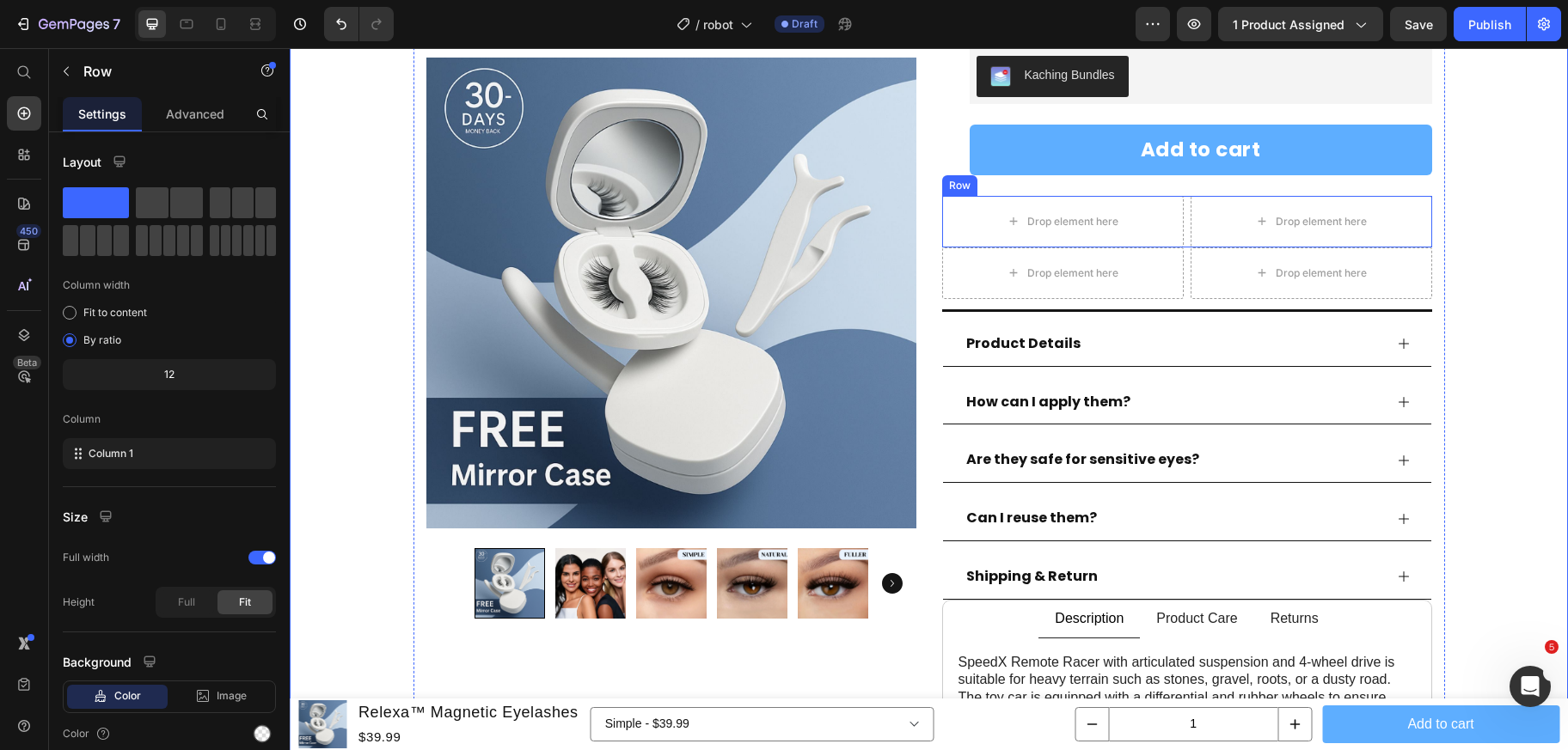 scroll, scrollTop: 578, scrollLeft: 0, axis: vertical 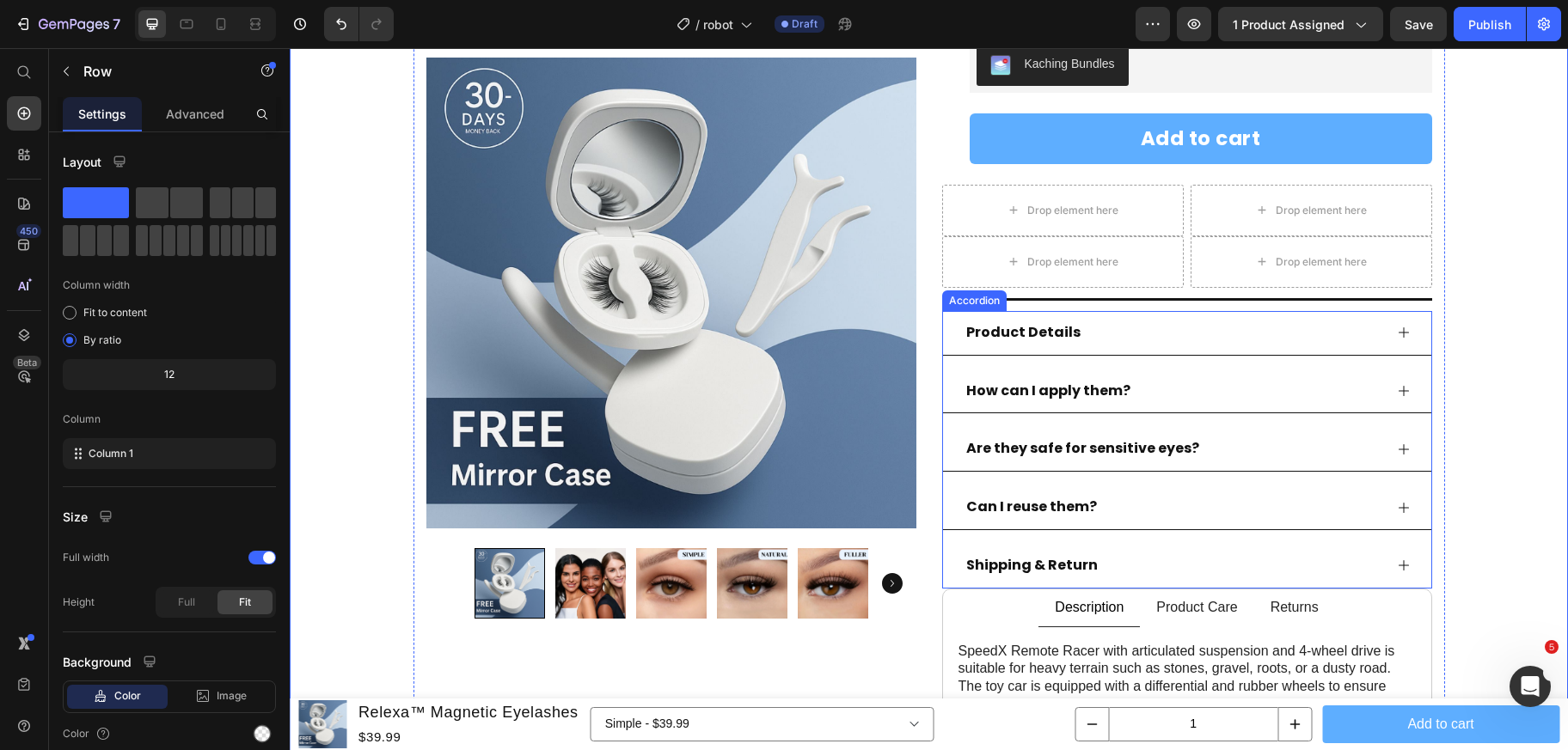 click on "Can I reuse them?" at bounding box center (1173, 507) 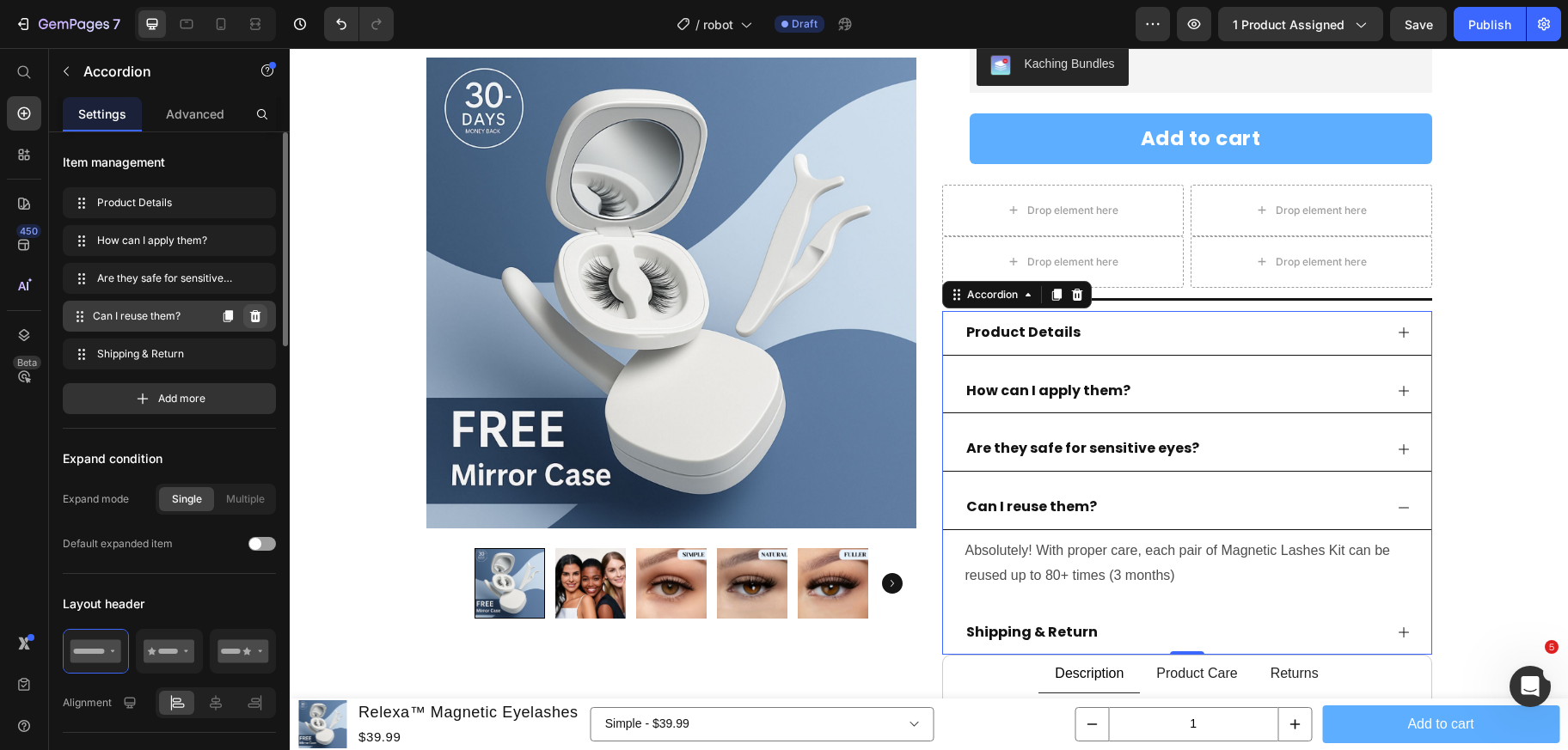 click 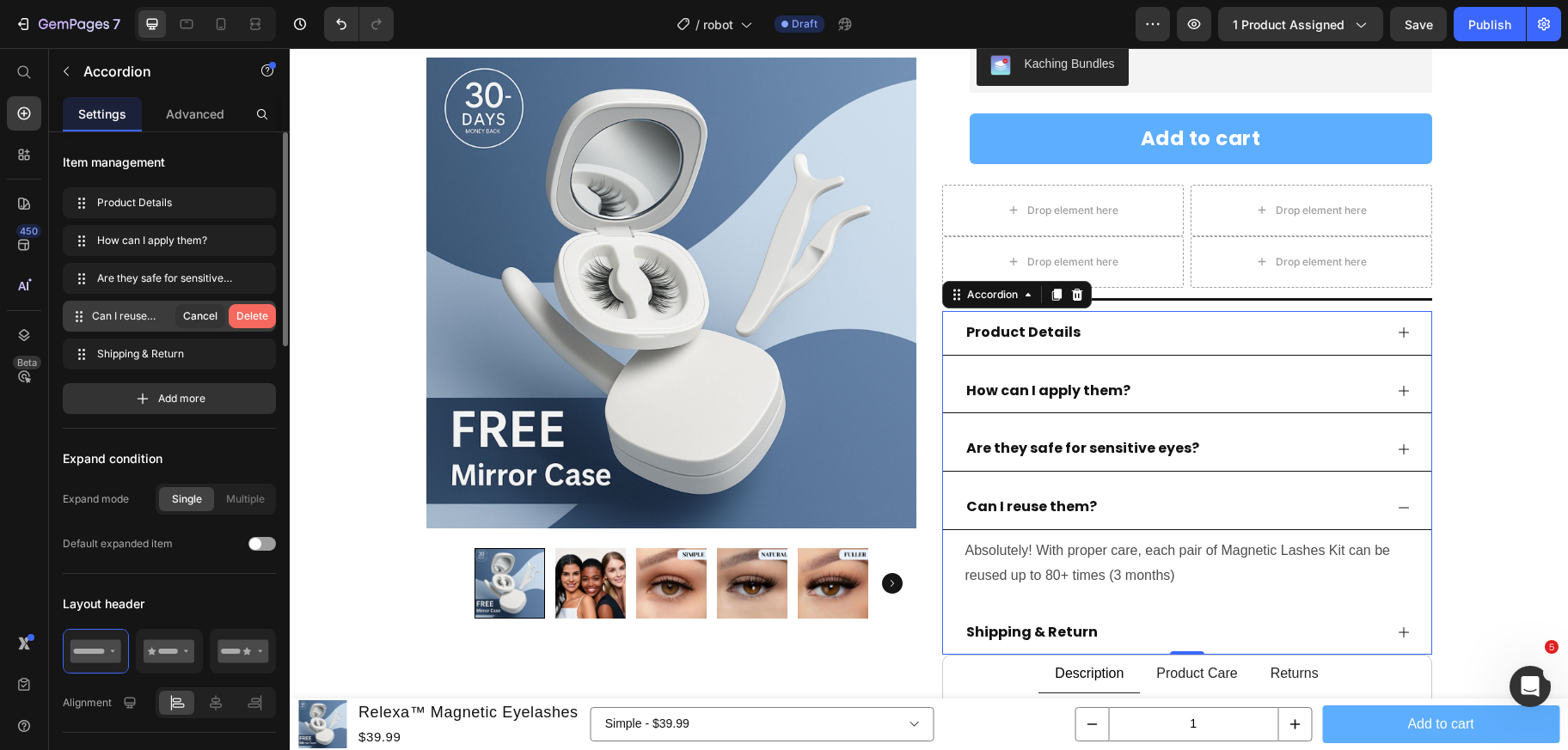 click on "Delete" at bounding box center (252, 316) 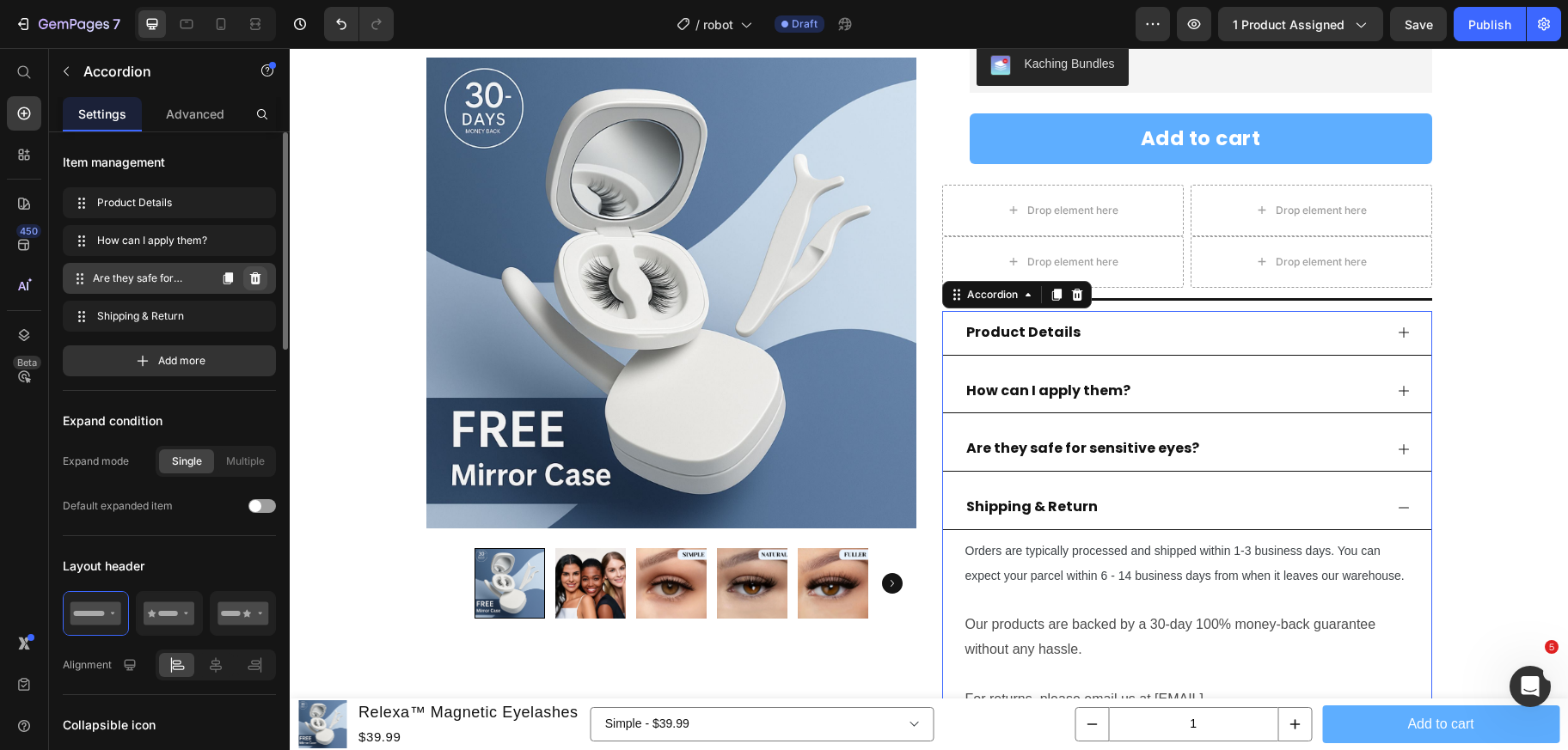 click 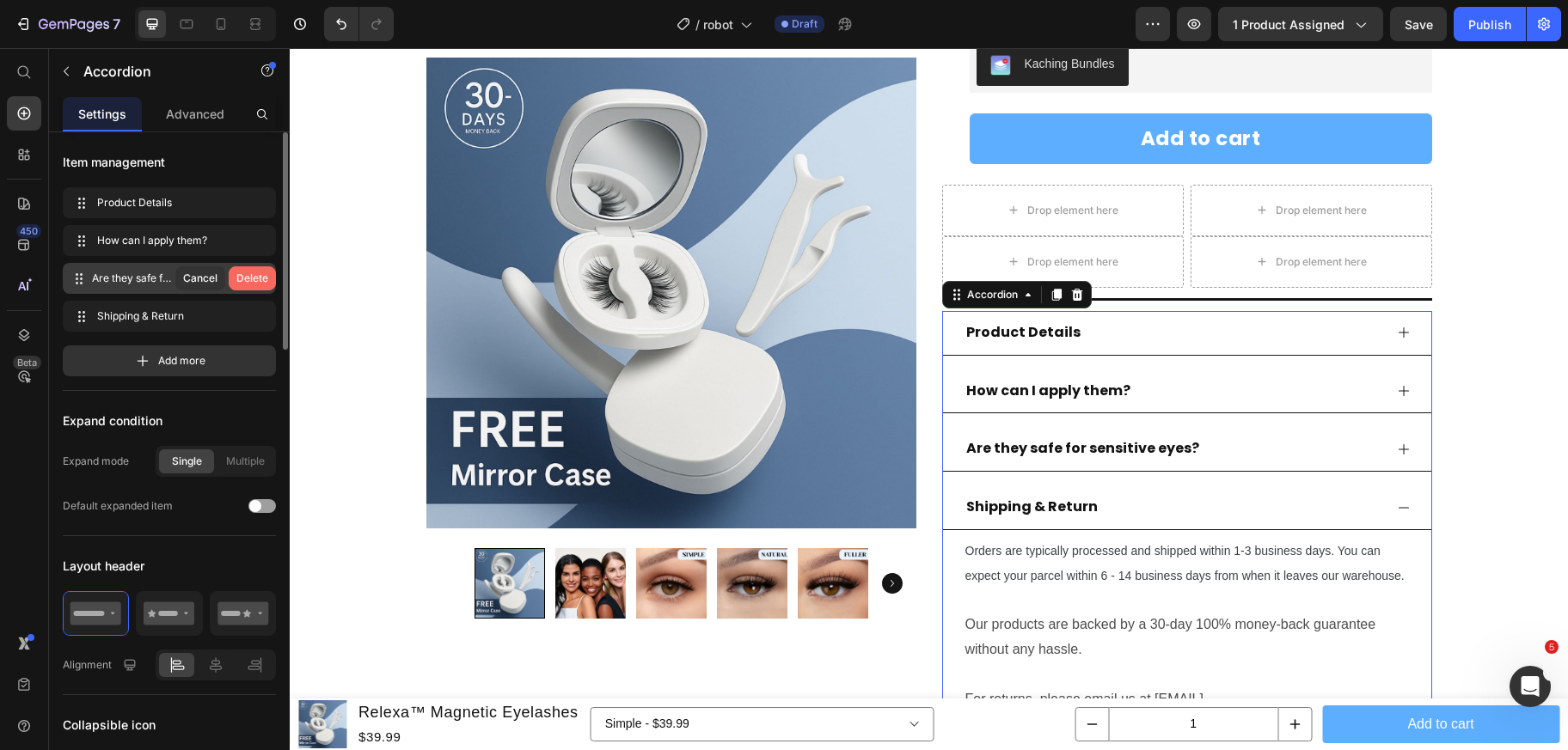 click on "Delete" at bounding box center (252, 278) 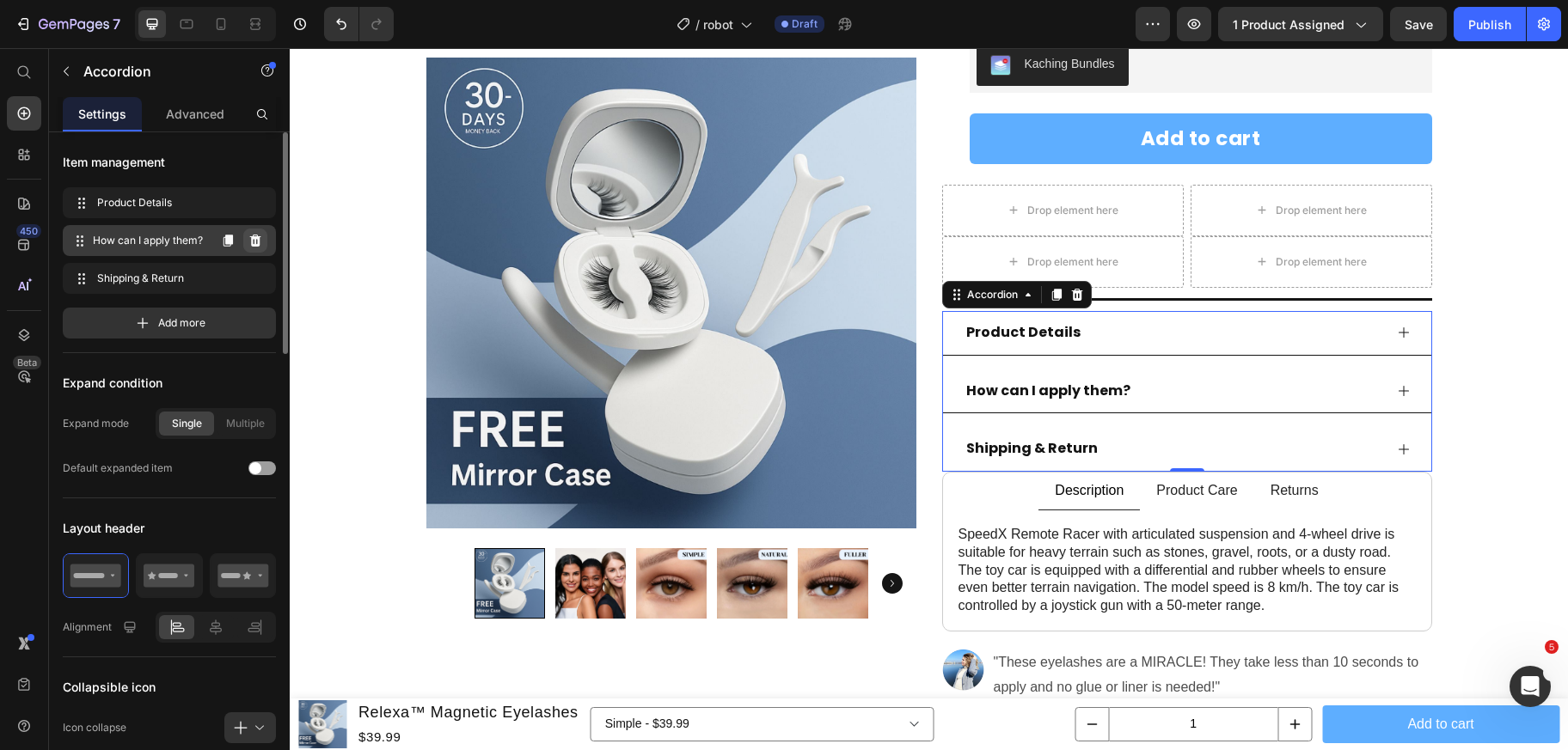 click 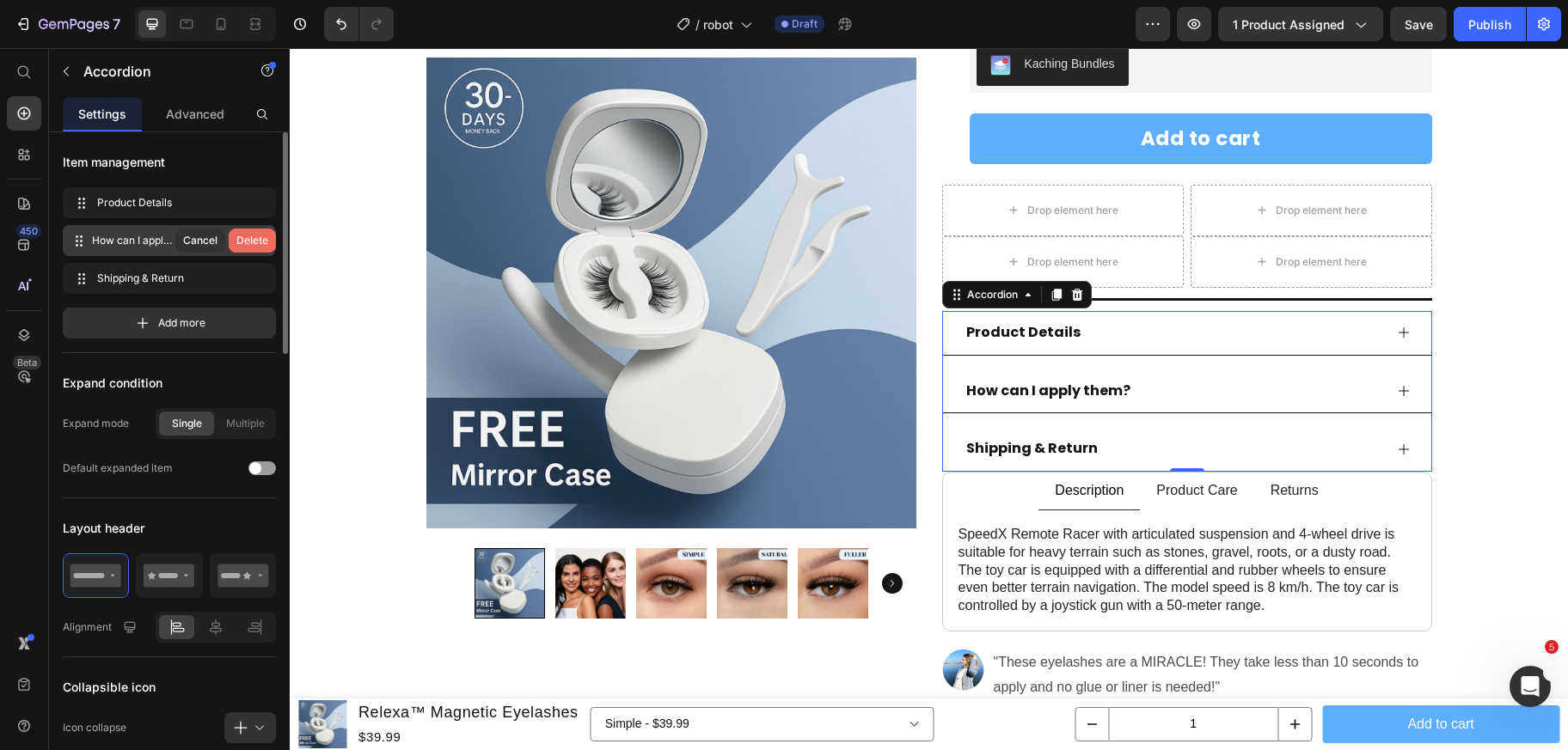 click on "Delete" at bounding box center [252, 241] 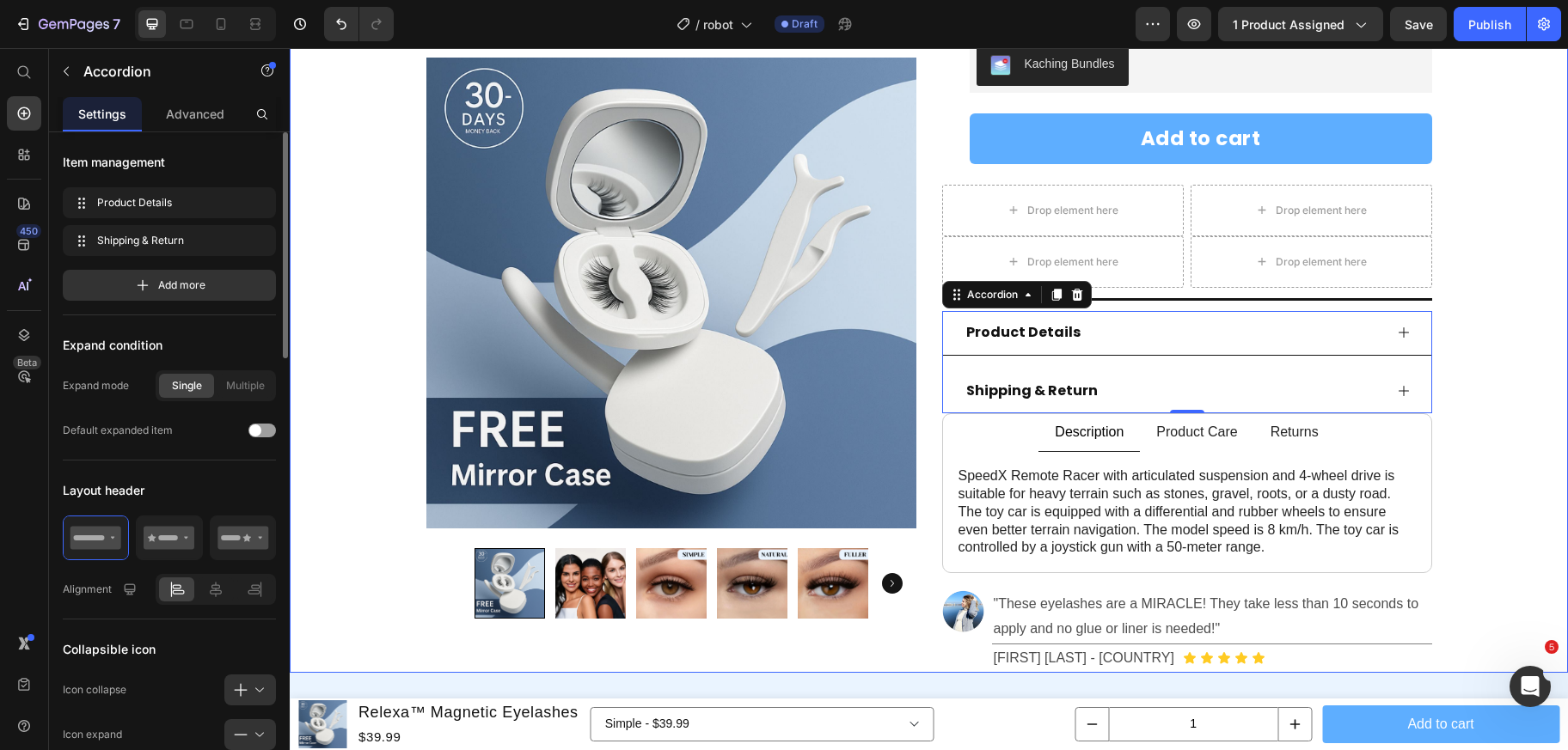 click on "Product Images Row Row Relexa™ Magnetic Eyelashes Product Title Icon Icon Icon Icon Icon Icon List 4.8/5 l 5000+ Satisfied Girlies Text Block Row Title Line Enhance your look in seconds with our double-strength magnetic lashes, designed for quick application and all-day glamour Text Block Enhance your look in seconds with our double-strength magnetic lashes, designed for quick application and all-day glamour Text block Image Your custom text goes here Text Block Image Your custom text goes here Text Block Image Your custom text goes here Text Image Your custom text goes here Text Image Your custom text goes here Text Advanced List Kaching Bundles Kaching Bundles Add to cart Product Cart Button Row
Drop element here
Drop element here Row
Drop element here
Drop element here Row Title Line
Product Details
0" at bounding box center [928, 109] 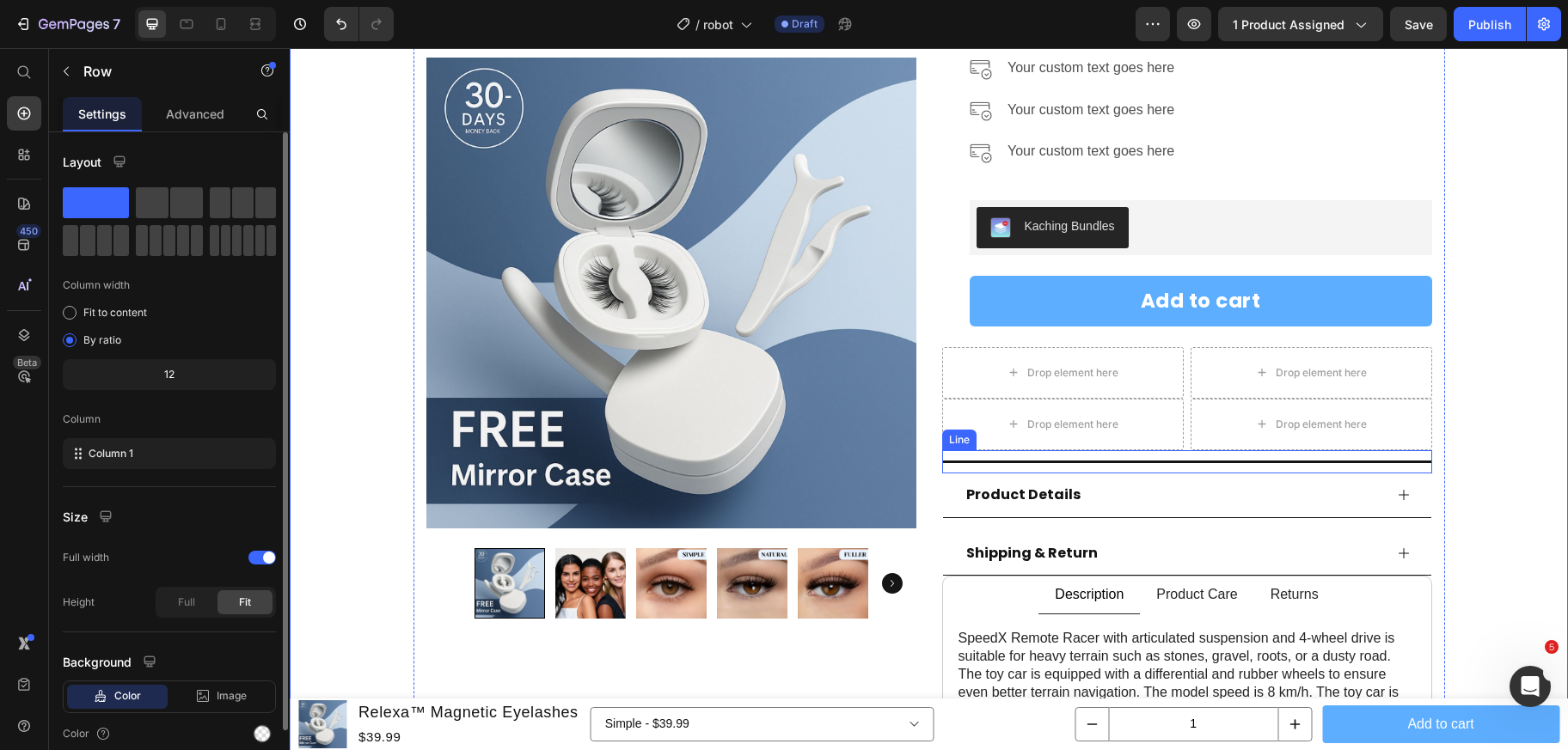 scroll, scrollTop: 413, scrollLeft: 0, axis: vertical 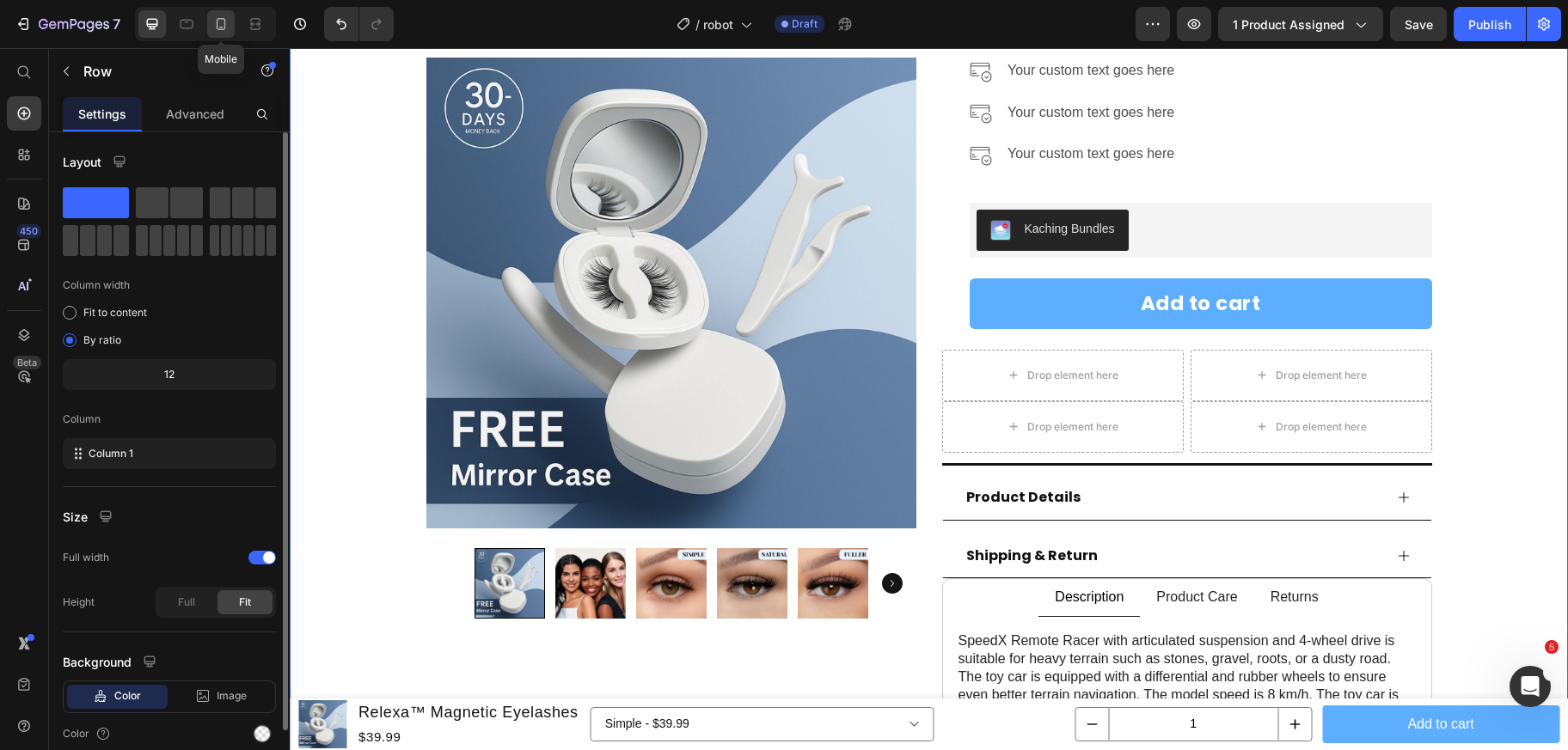 click 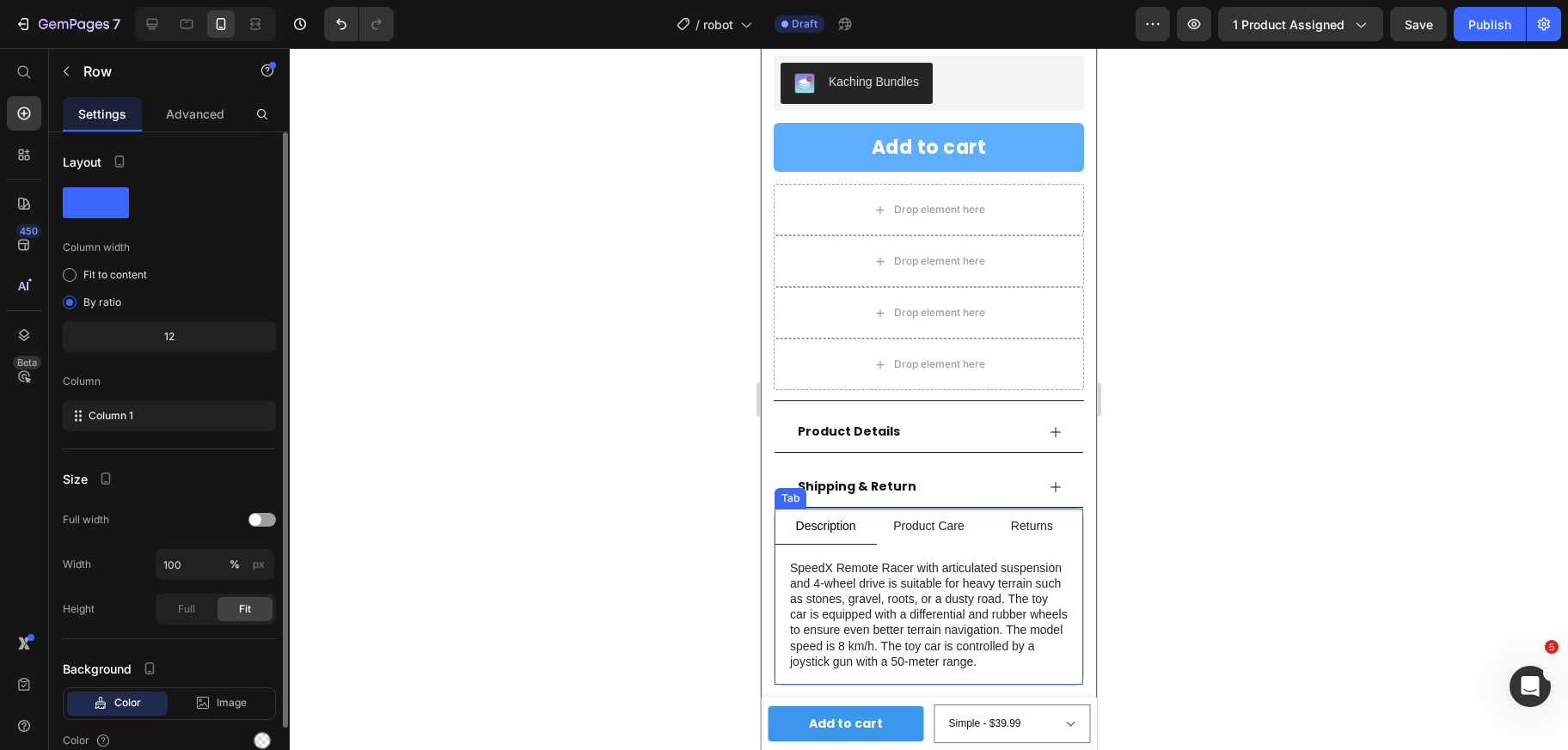 scroll, scrollTop: 851, scrollLeft: 0, axis: vertical 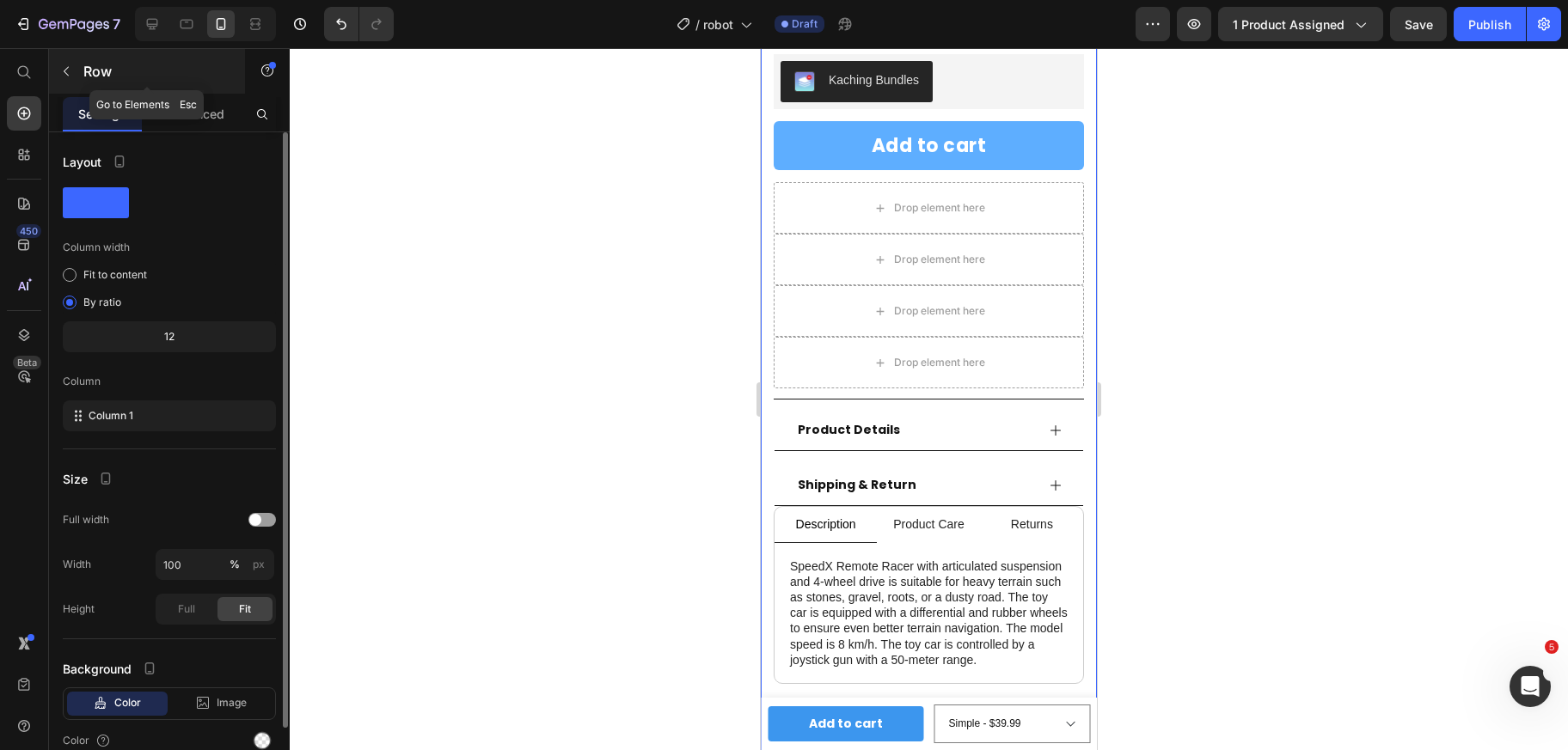 click 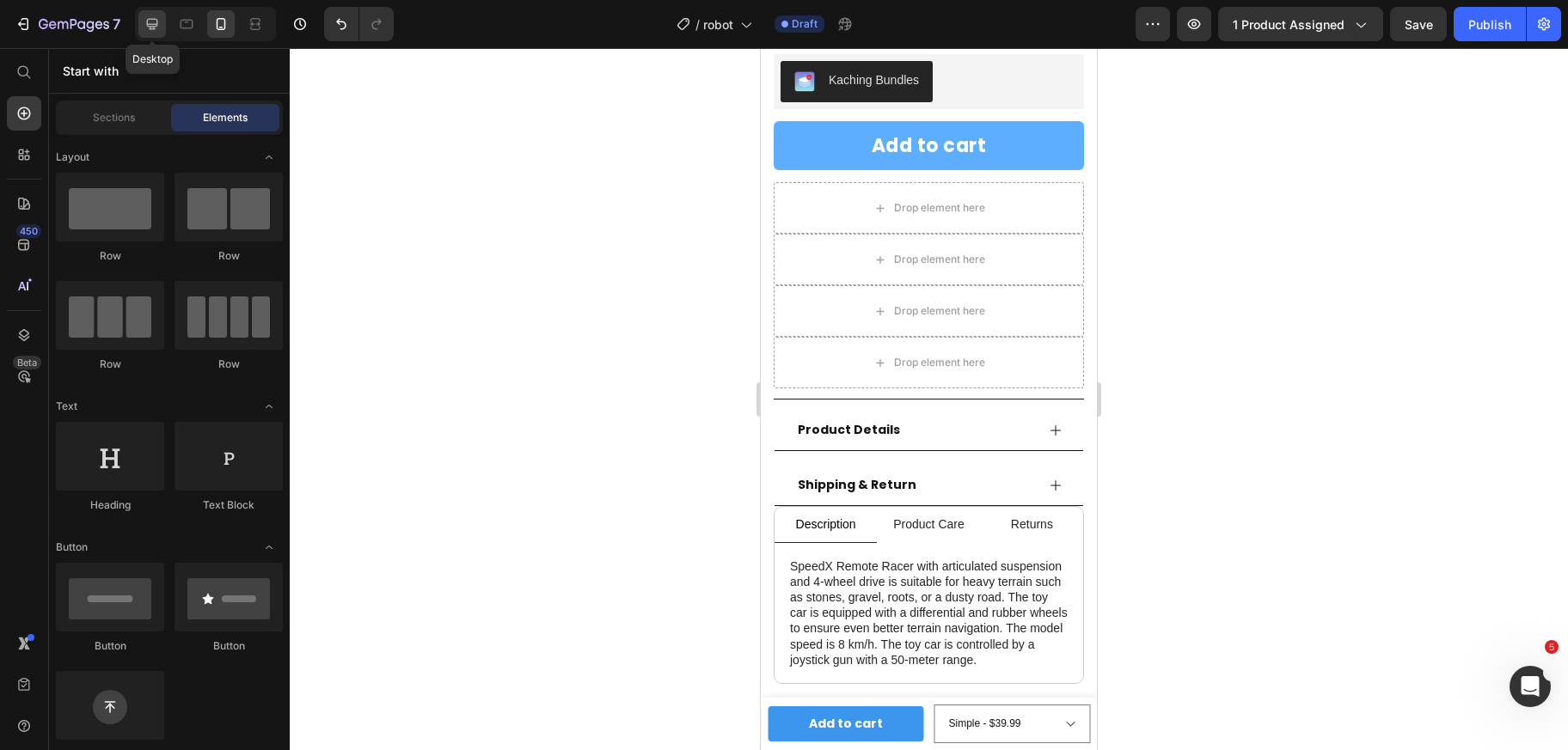 click 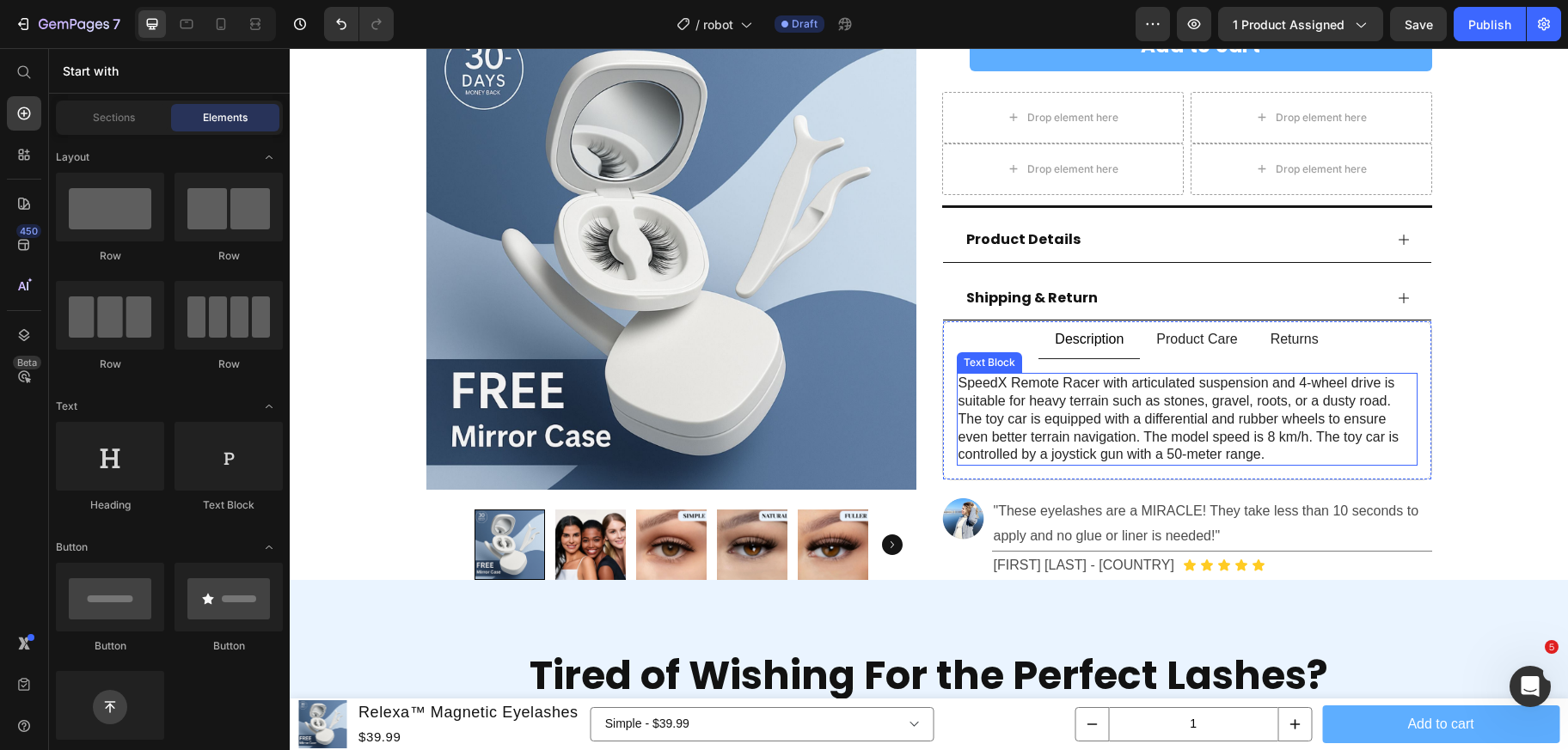 scroll, scrollTop: 663, scrollLeft: 0, axis: vertical 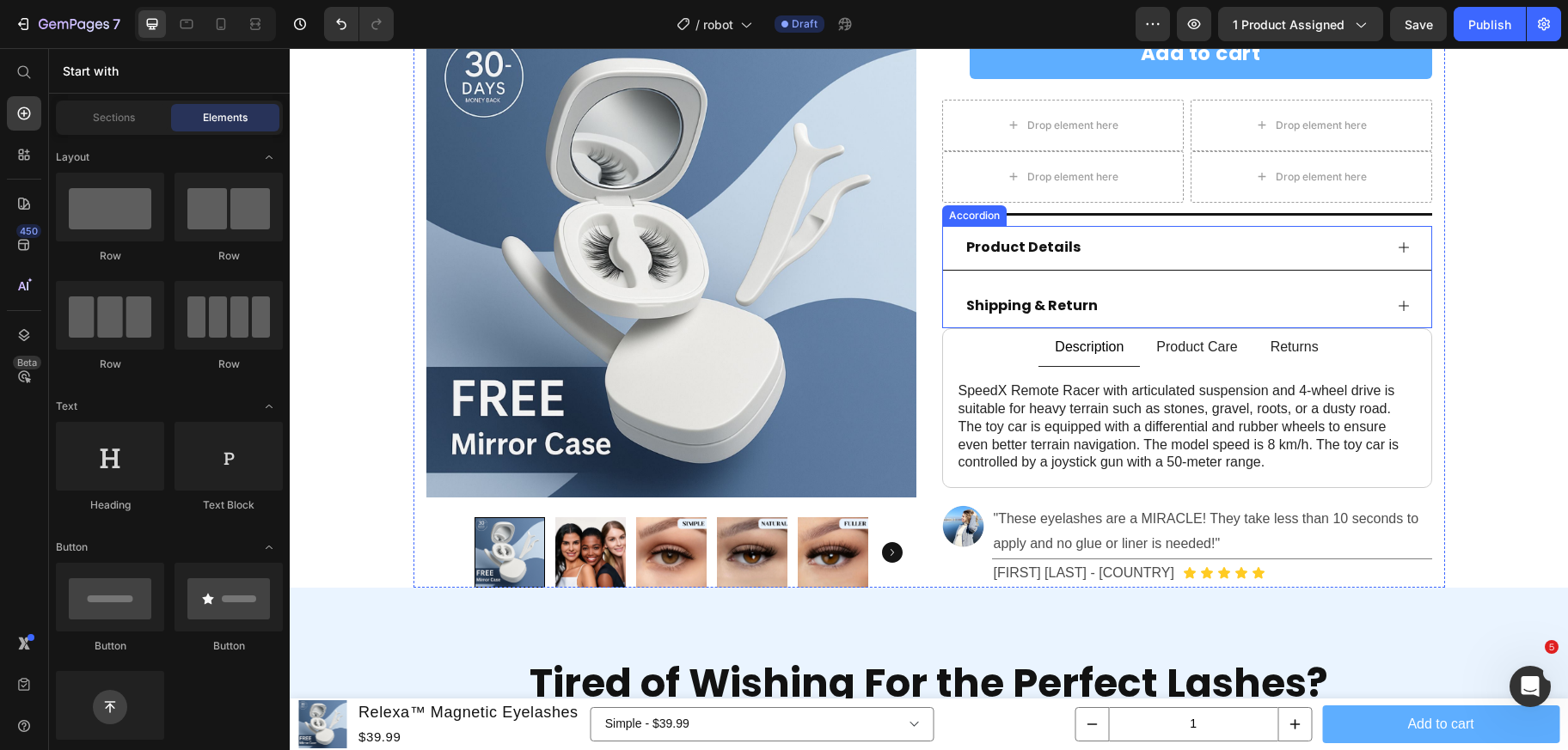 click on "Shipping & Return" at bounding box center (1187, 307) 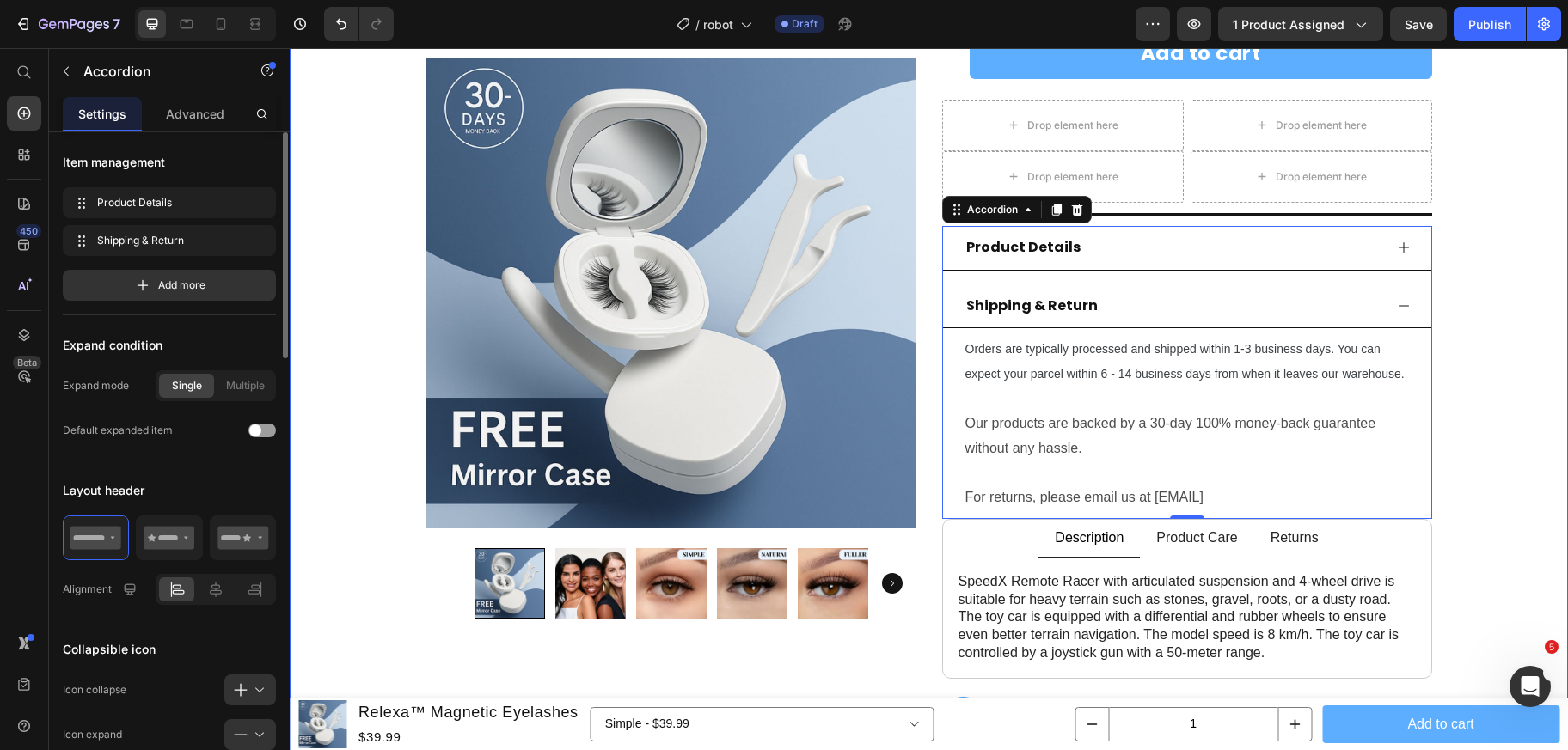 click on "Product Images Row Row Relexa™ Magnetic Eyelashes Product Title Icon Icon Icon Icon Icon Icon List 4.8/5 l 5000+ Satisfied Girlies Text Block Row Title Line Enhance your look in seconds with our double-strength magnetic lashes, designed for quick application and all-day glamour Text Block Enhance your look in seconds with our double-strength magnetic lashes, designed for quick application and all-day glamour Text block Image Your custom text goes here Text Block Image Your custom text goes here Text Block Image Your custom text goes here Text Image Your custom text goes here Text Image Your custom text goes here Text Advanced List Kaching Bundles Kaching Bundles Add to cart Product Cart Button Row
Drop element here
Drop element here Row
Drop element here
Drop element here Row Title Line
Product Details
0" at bounding box center (928, 119) 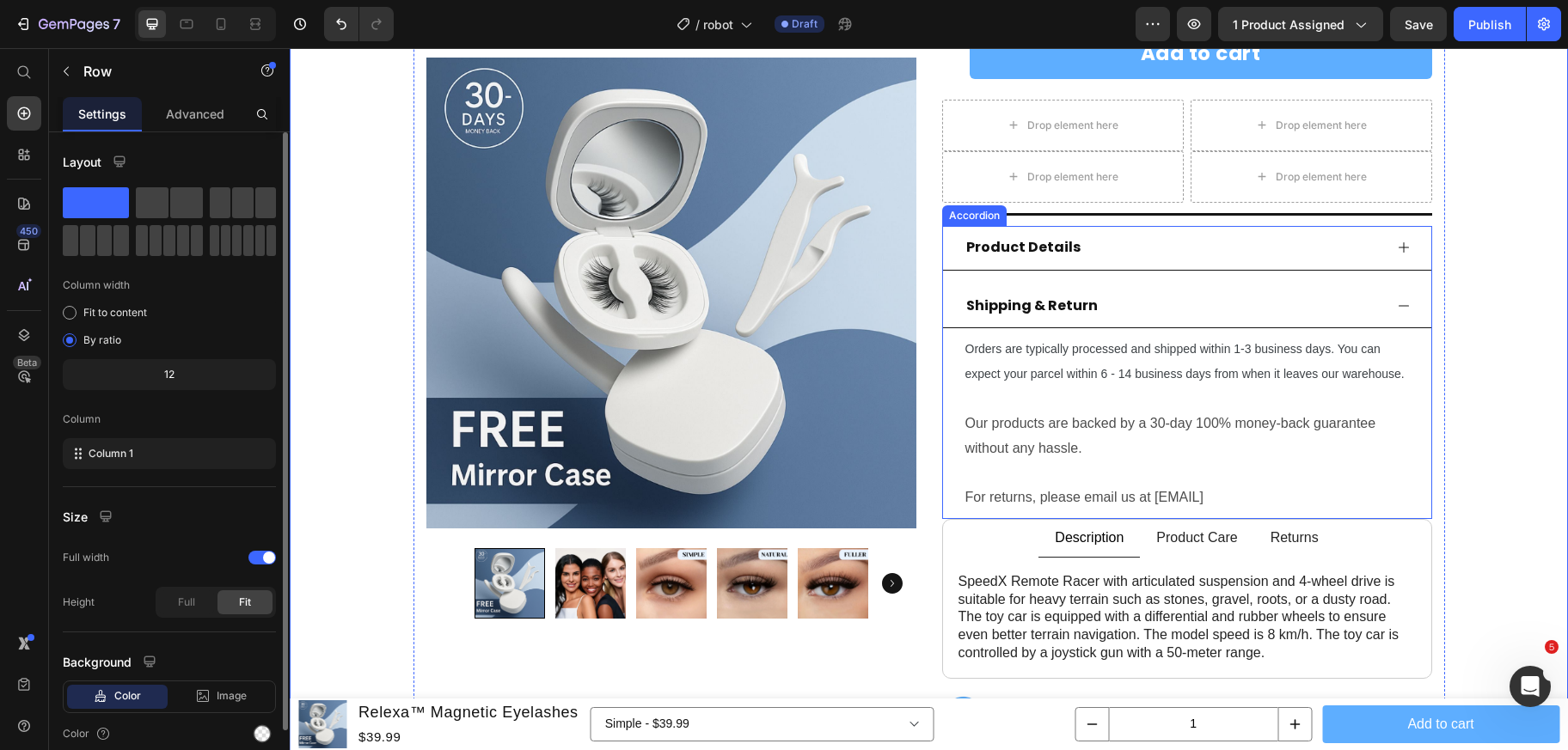 click 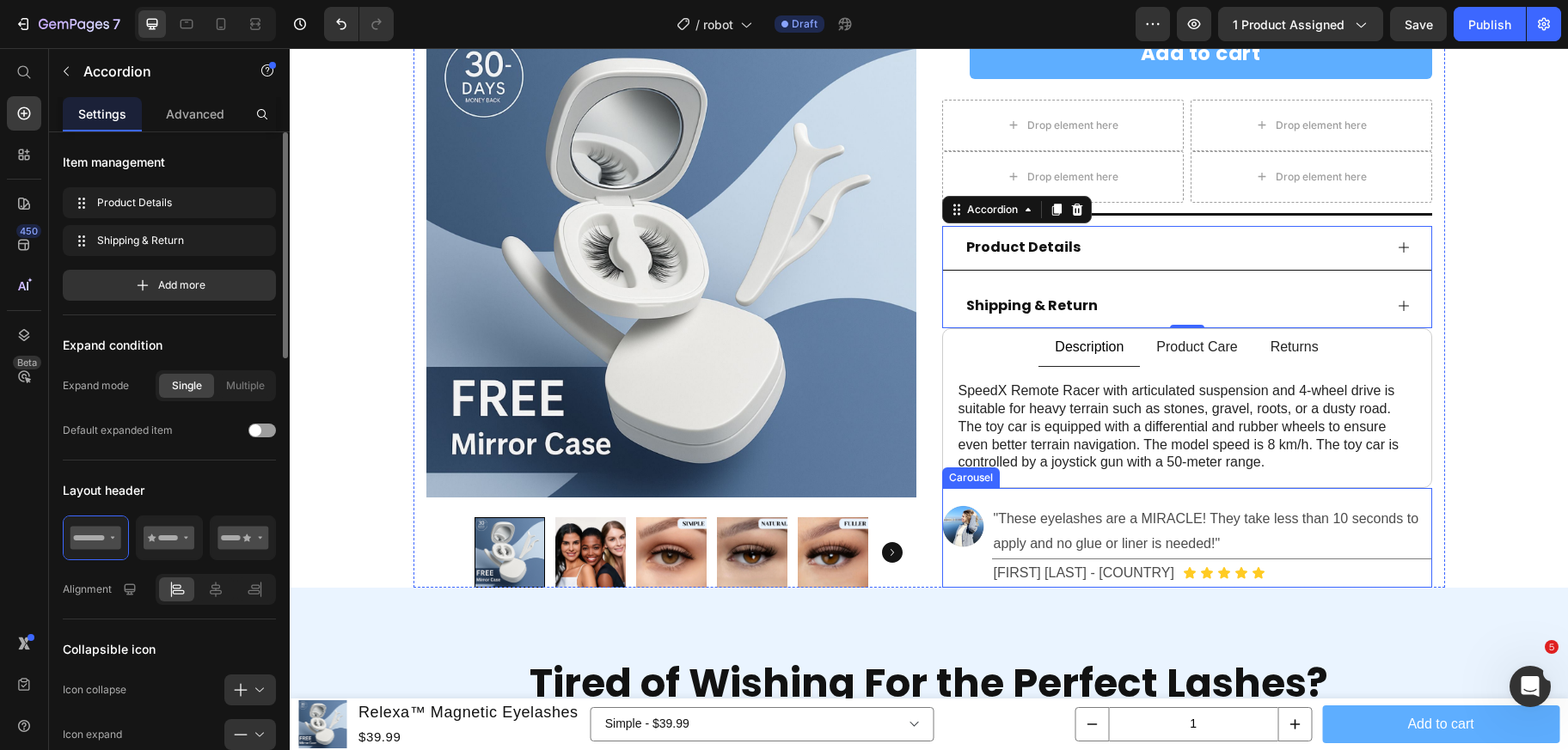 click on "Image "These eyelashes are a MIRACLE! They take less than 10 seconds to apply and no glue or liner is needed!" Text Block                Title Line Stefanie J. - United States Text Block Icon Icon Icon Icon Icon Icon List Row Row" at bounding box center [1187, 554] 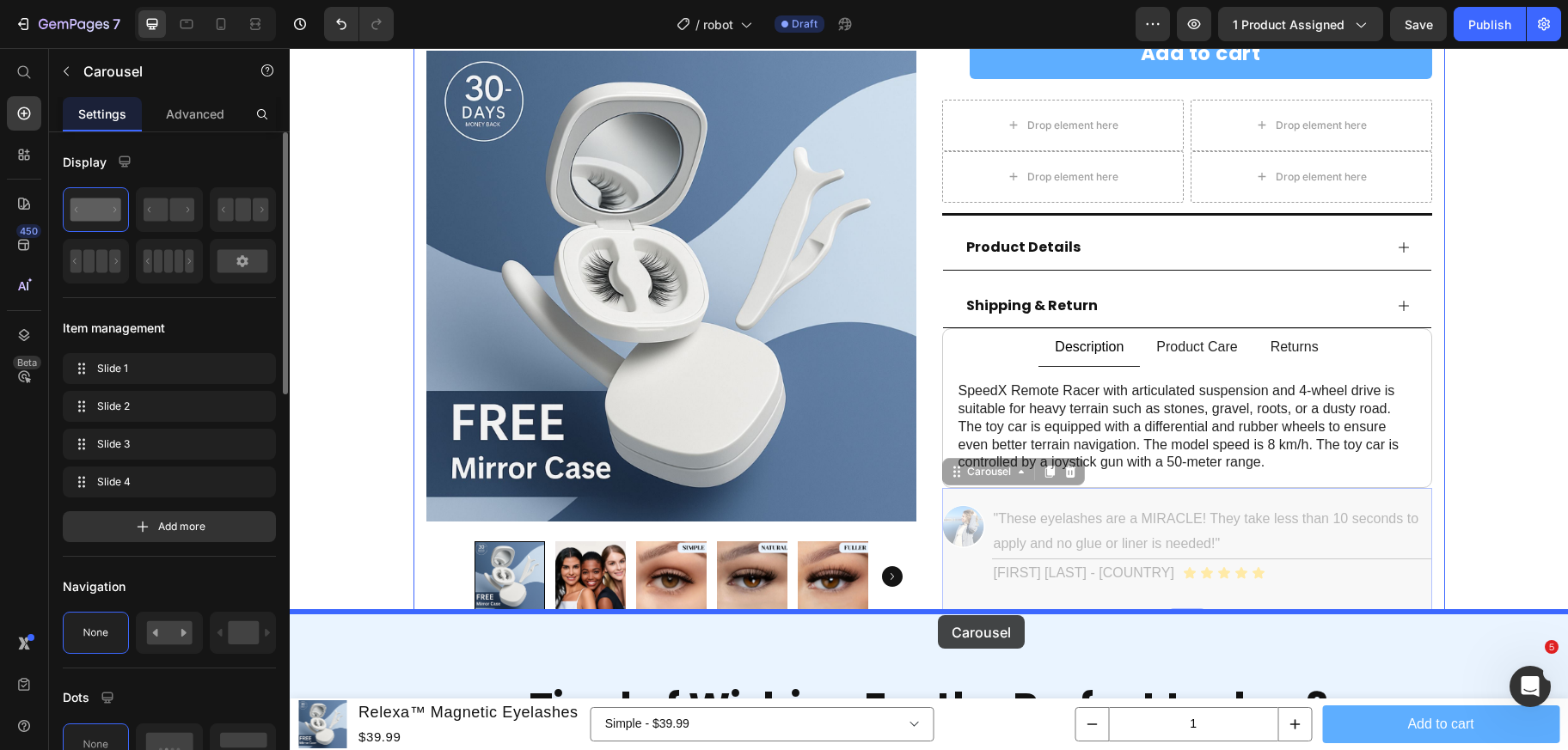 drag, startPoint x: 997, startPoint y: 478, endPoint x: 938, endPoint y: 615, distance: 149.16434 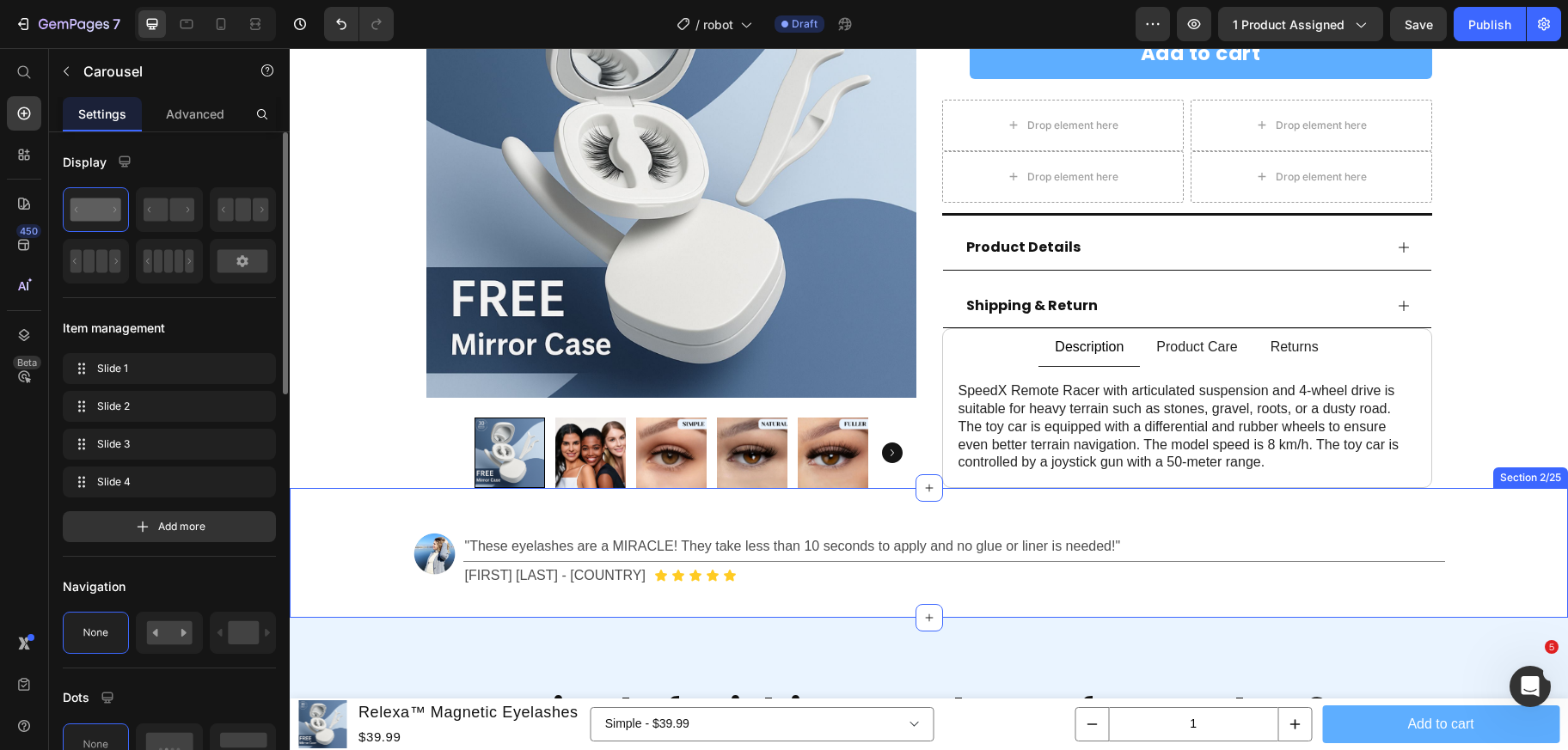 click on "Image "These eyelashes are a MIRACLE! They take less than 10 seconds to apply and no glue or liner is needed!" Text Block                Title Line Stefanie J. - United States Text Block Icon Icon Icon Icon Icon Icon List Row Row Image "These magnetic lashes have saved me so much time and hassle. They're incredibly durable and reusable too. Great Investment!" Text Block                Title Line Jordan H. - United States Text Block Icon Icon Icon Icon Icon Icon List Row Row Image "Super impressed with the staying power of these lashes! They survived a full day of meetings and an evening event without budging." Text Block                Title Line Olivia K. - United States Text Block Icon Icon Icon Icon Icon Icon List Row Row Image "Never going back to traditional lashes! These Magnetic lashes are so easy to apply and they look incredibly natural!" Text Block                Title Line Jessica T. - United States Text Block Icon Icon Icon Icon Icon Icon List Row Row Carousel   0 Section 2/25" at bounding box center [928, 552] 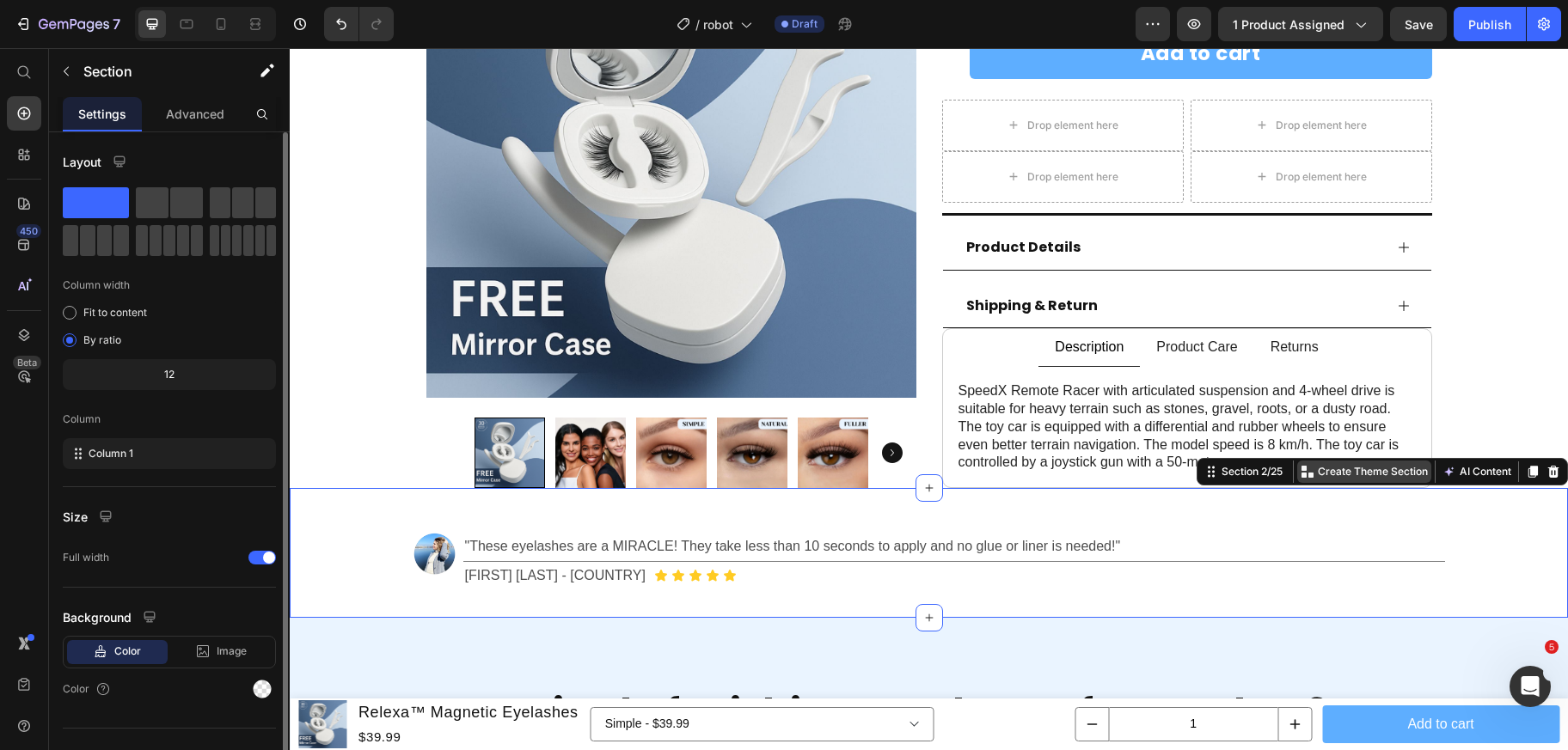 click on "Create Theme Section" at bounding box center [1373, 472] 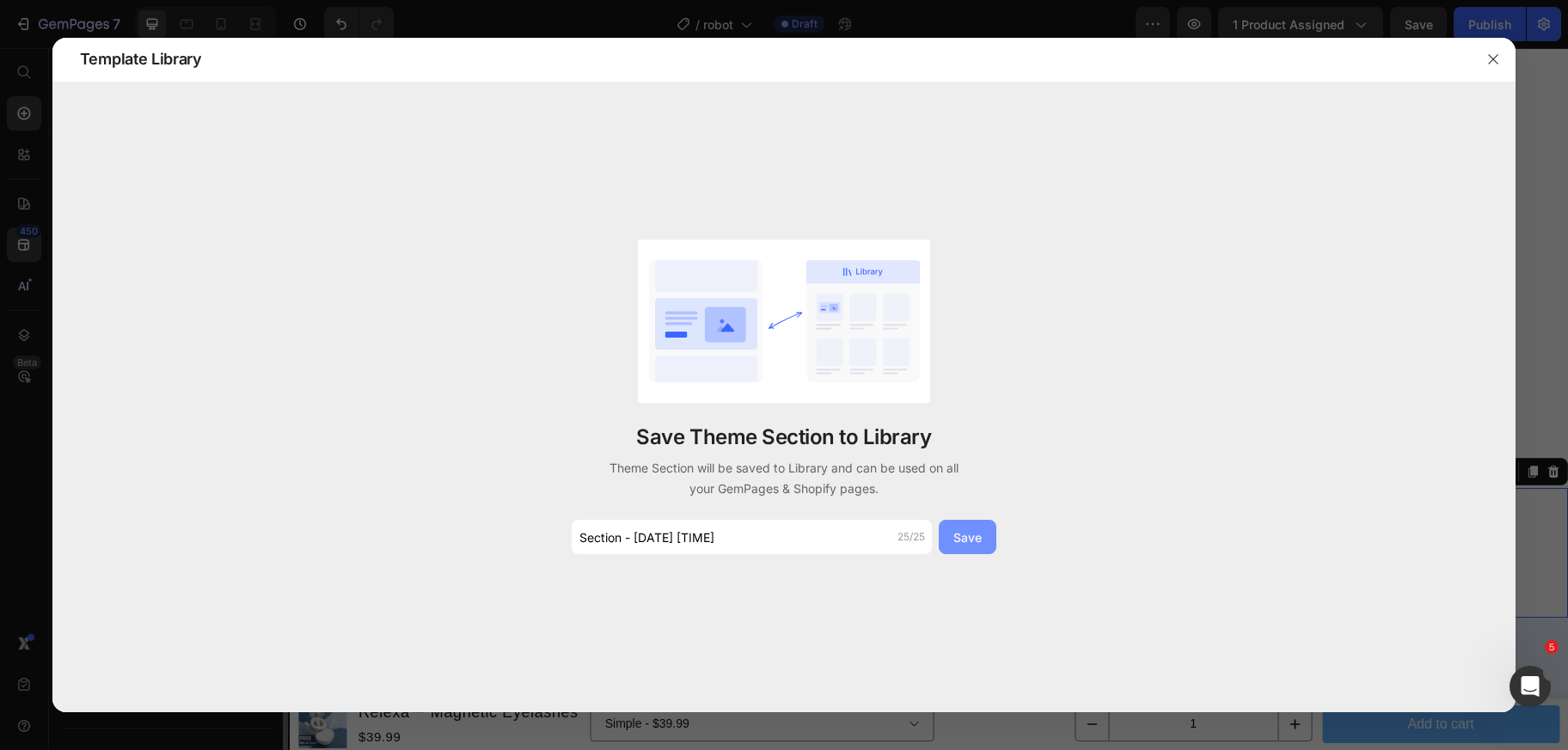 click on "Save" at bounding box center [967, 537] 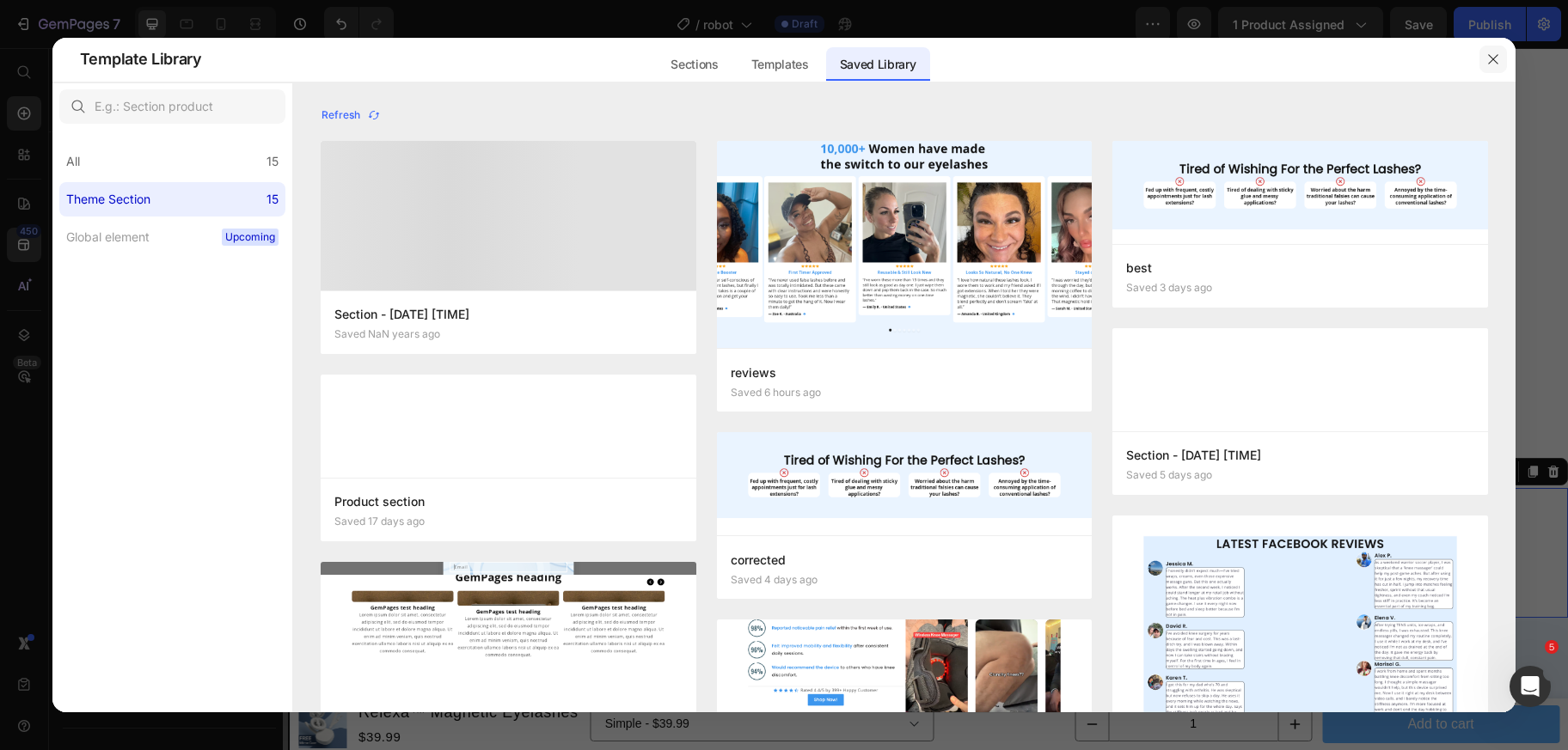 click 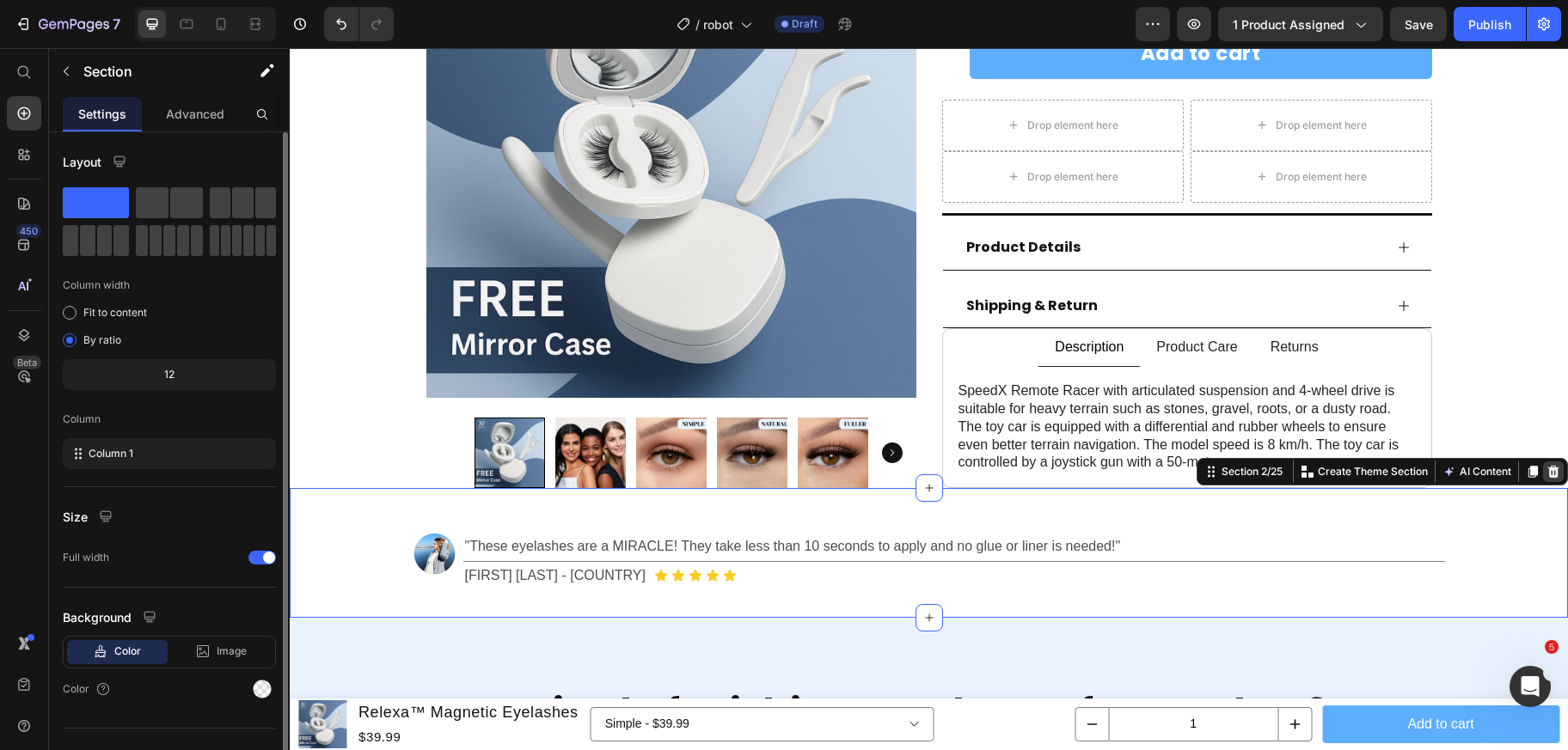 click 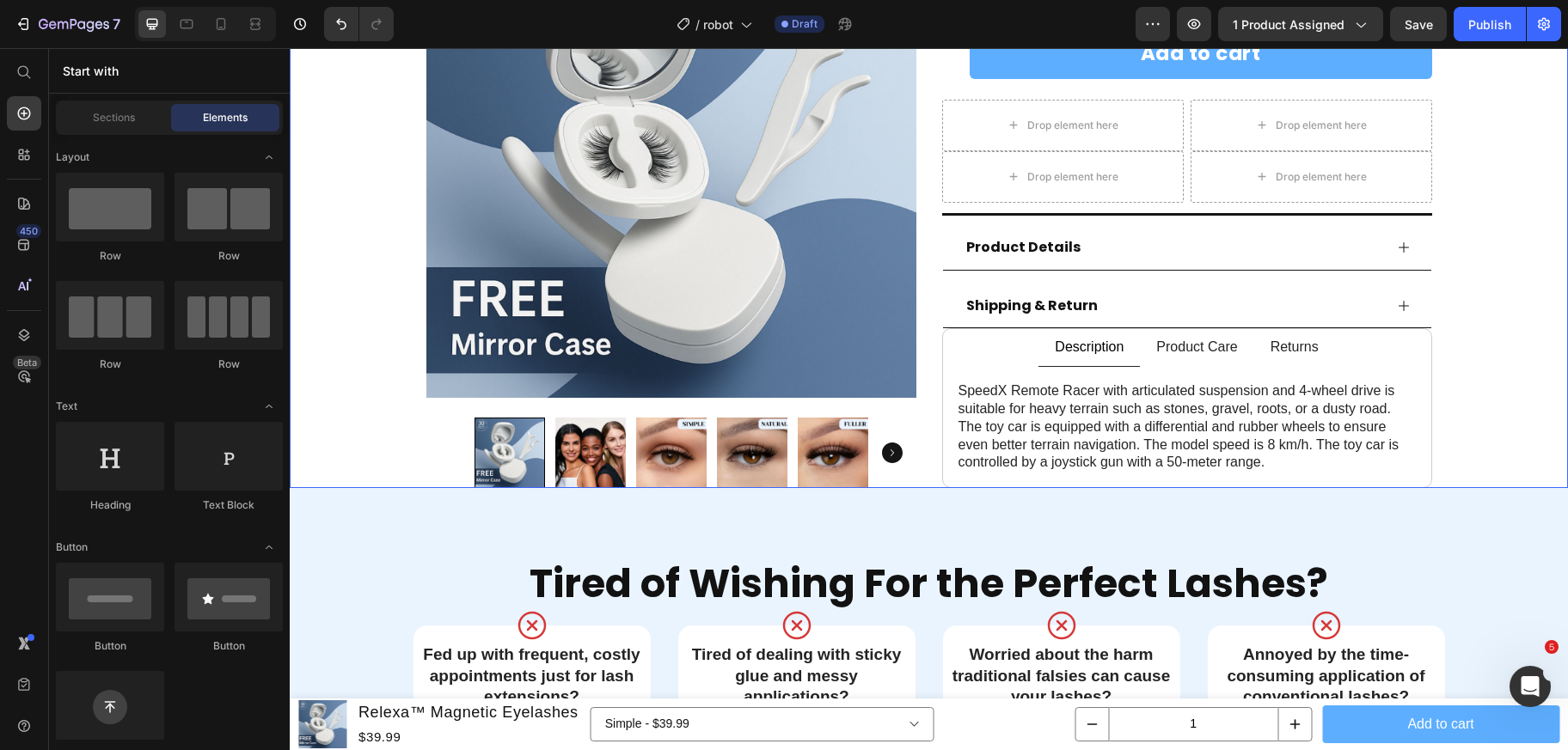 click on "Product Images Row Row Relexa™ Magnetic Eyelashes Product Title Icon Icon Icon Icon Icon Icon List 4.8/5 l 5000+ Satisfied Girlies Text Block Row                Title Line Enhance your look in seconds with our double-strength magnetic lashes, designed for quick application and all-day glamour Text Block Enhance your look in seconds with our double-strength magnetic lashes, designed for quick application and all-day glamour Text block Image Your custom text goes here Text Block Image Your custom text goes here Text Block Image Your custom text goes here Text Image Your custom text goes here Text Image Your custom text goes here Text Advanced List Kaching Bundles Kaching Bundles Add to cart Product Cart Button Row
Drop element here
Drop element here Row
Drop element here
Drop element here Row                Title Line
Product Details
Returns" at bounding box center (928, -26) 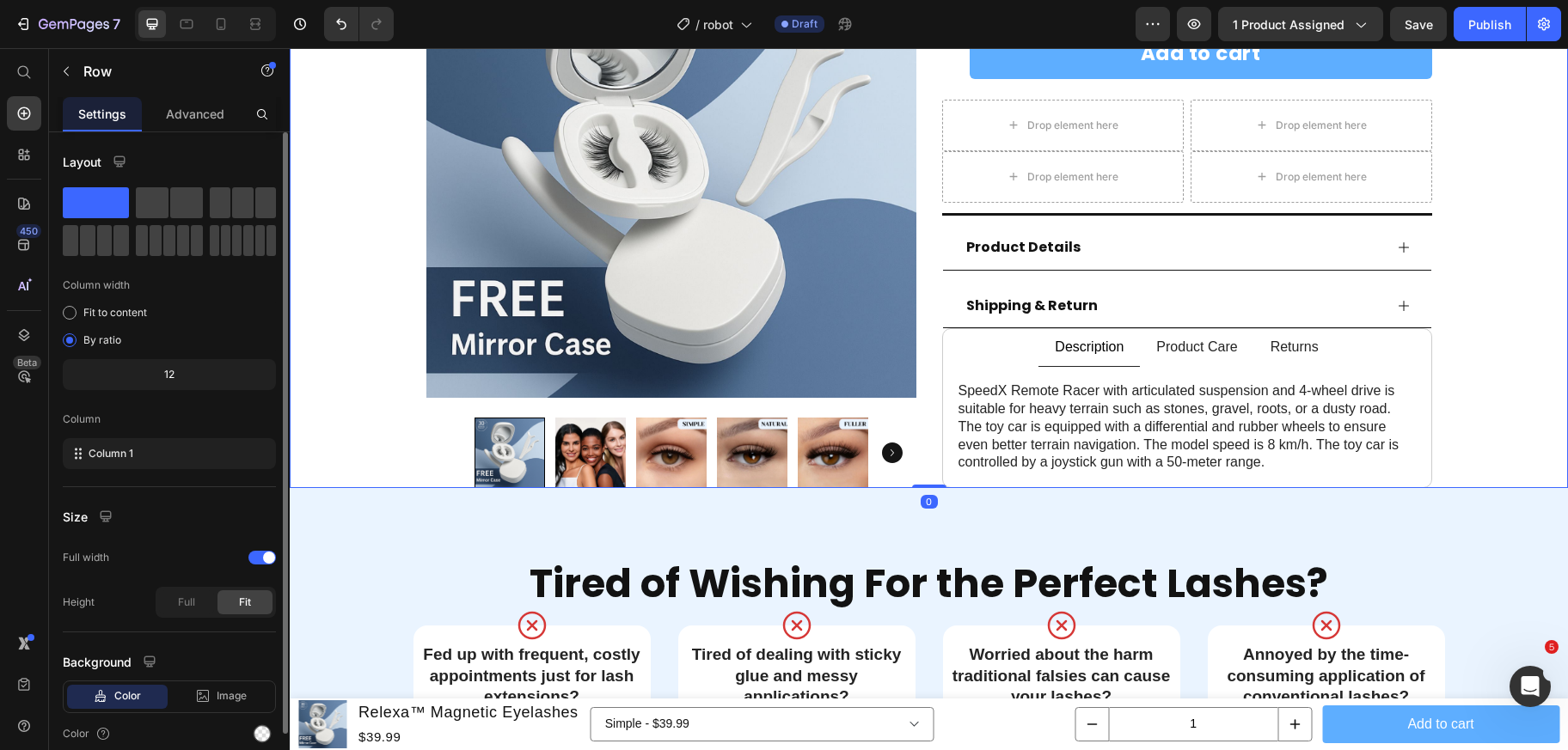 click on "Product Images Row Row Relexa™ Magnetic Eyelashes Product Title Icon Icon Icon Icon Icon Icon List 4.8/5 l 5000+ Satisfied Girlies Text Block Row                Title Line Enhance your look in seconds with our double-strength magnetic lashes, designed for quick application and all-day glamour Text Block Enhance your look in seconds with our double-strength magnetic lashes, designed for quick application and all-day glamour Text block Image Your custom text goes here Text Block Image Your custom text goes here Text Block Image Your custom text goes here Text Image Your custom text goes here Text Image Your custom text goes here Text Advanced List Kaching Bundles Kaching Bundles Add to cart Product Cart Button Row
Drop element here
Drop element here Row
Drop element here
Drop element here Row                Title Line
Product Details
Returns" at bounding box center (928, -26) 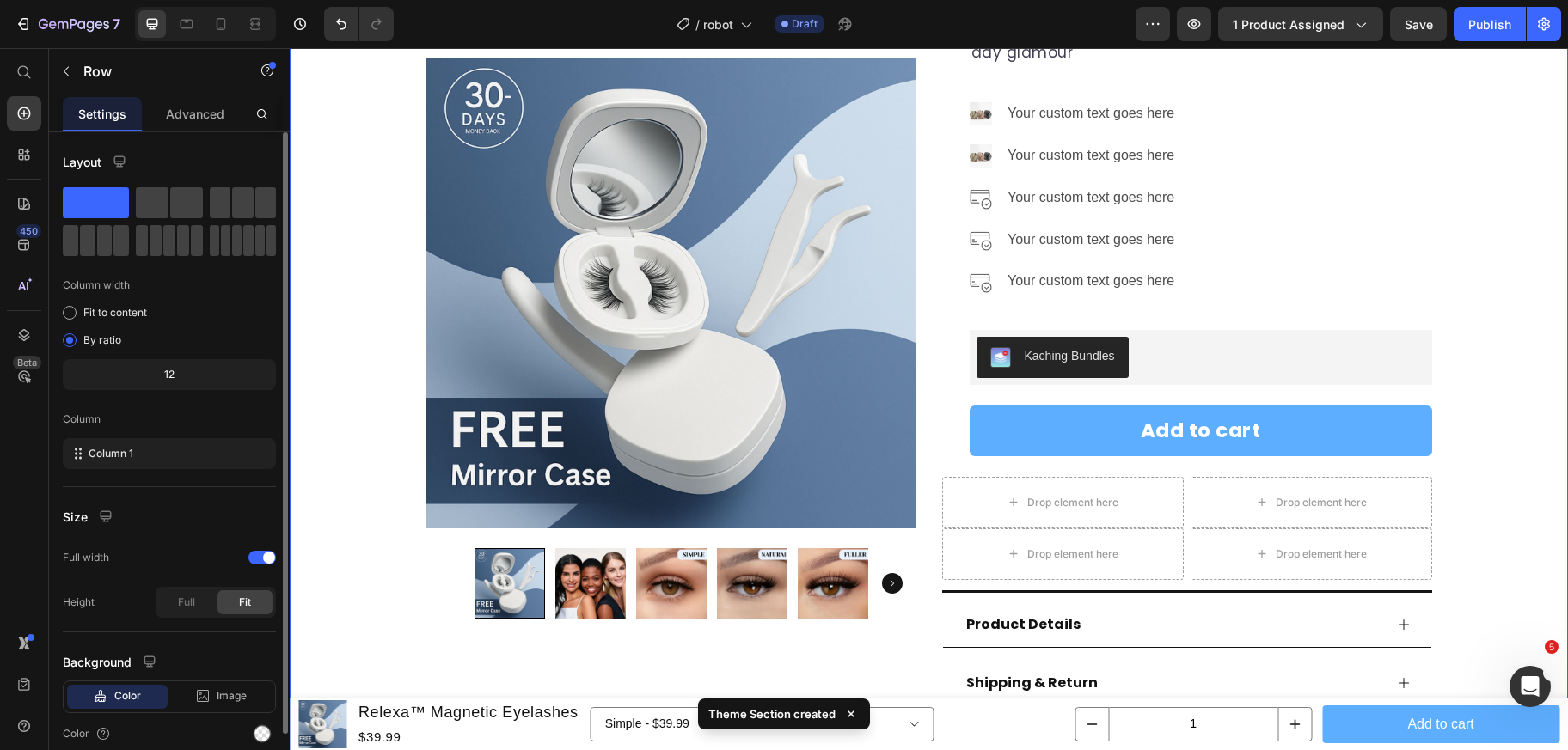 scroll, scrollTop: 335, scrollLeft: 0, axis: vertical 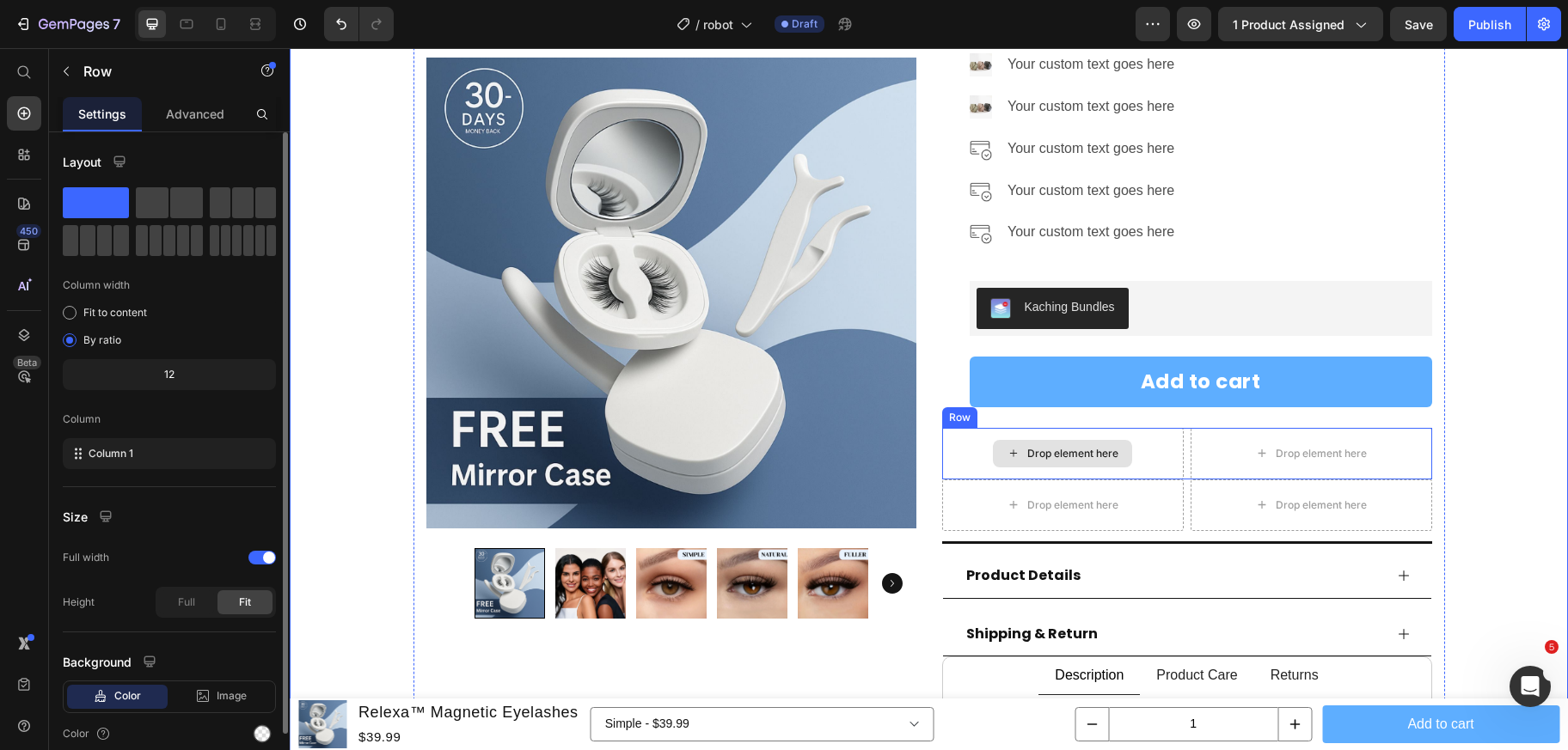 click 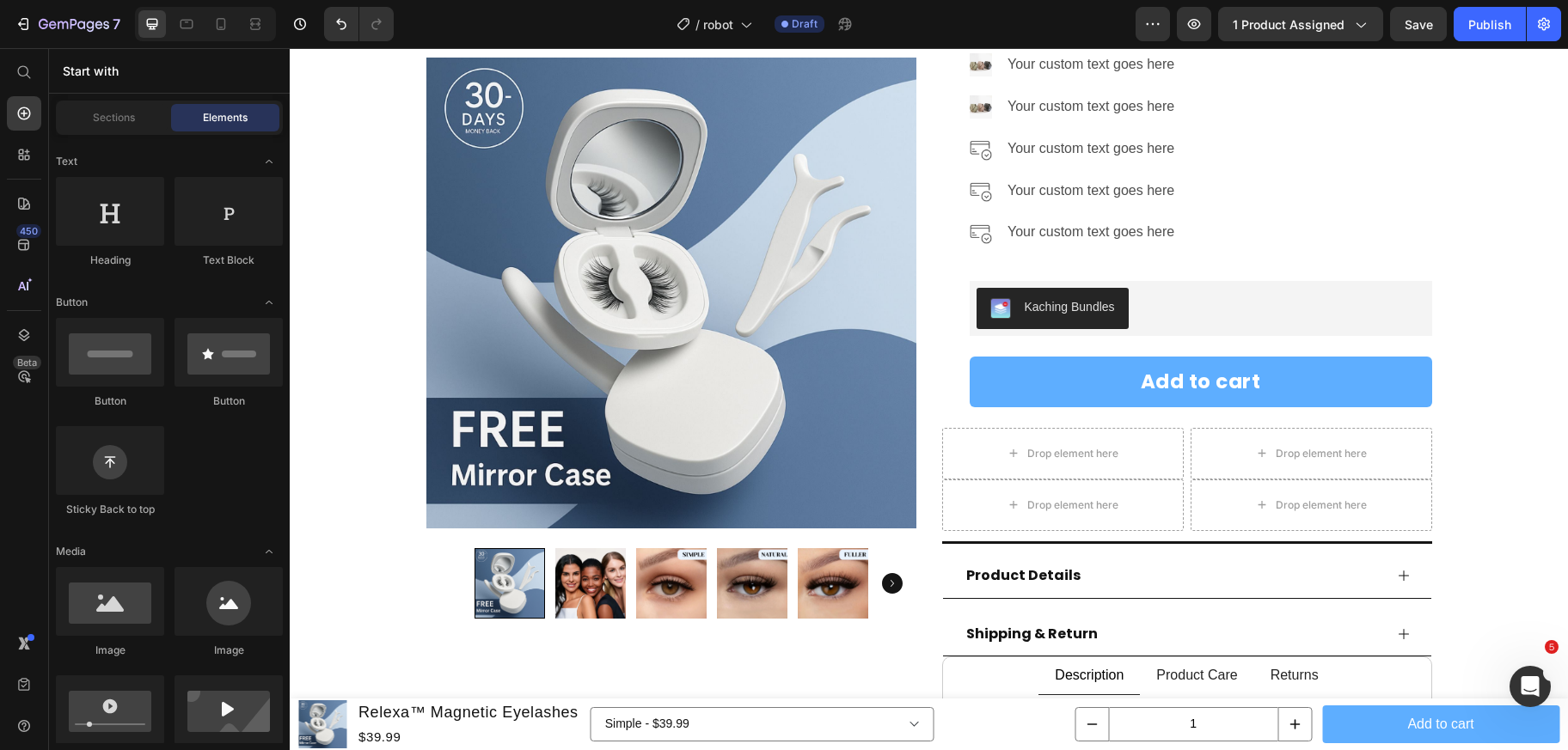 scroll, scrollTop: 0, scrollLeft: 0, axis: both 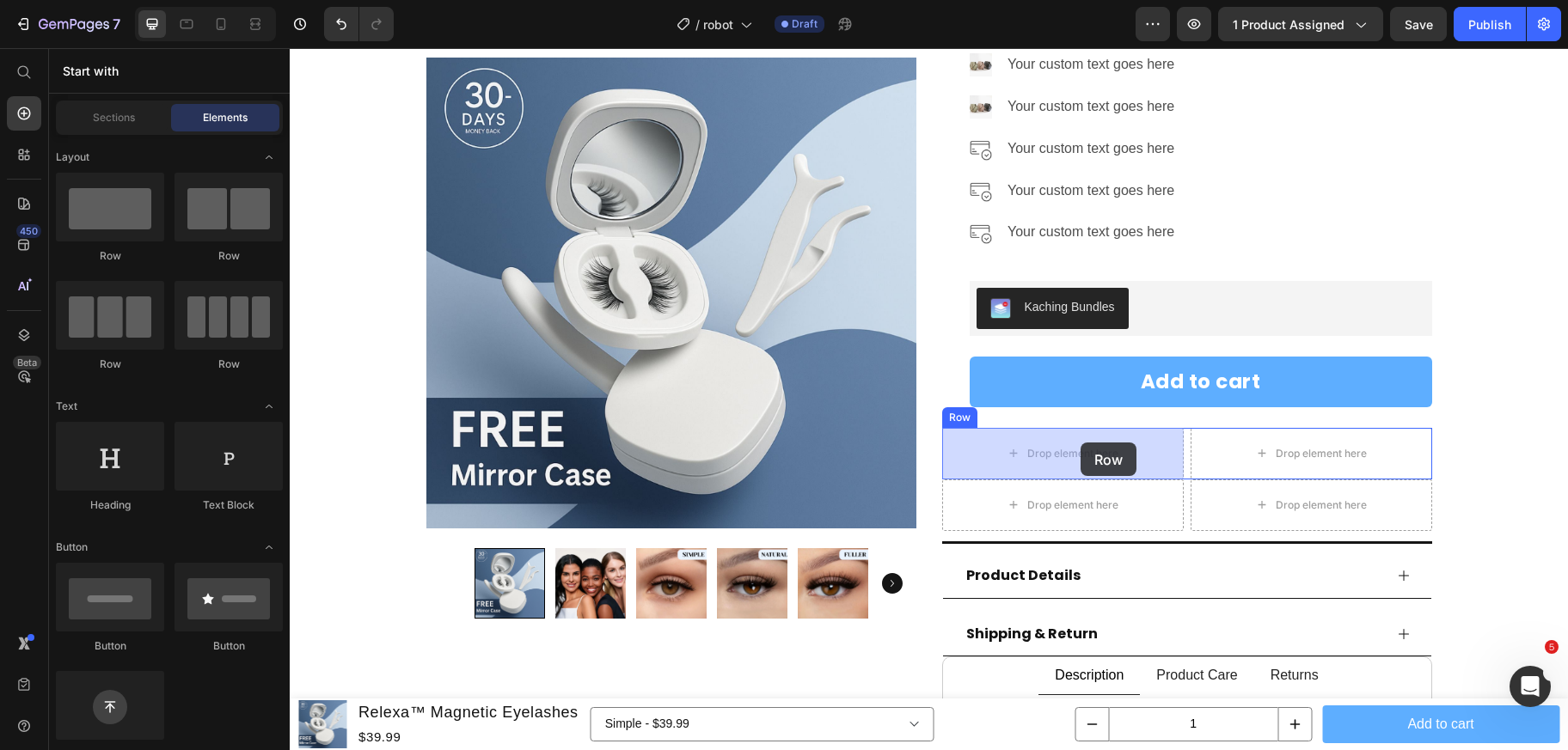 drag, startPoint x: 501, startPoint y: 264, endPoint x: 1081, endPoint y: 442, distance: 606.6993 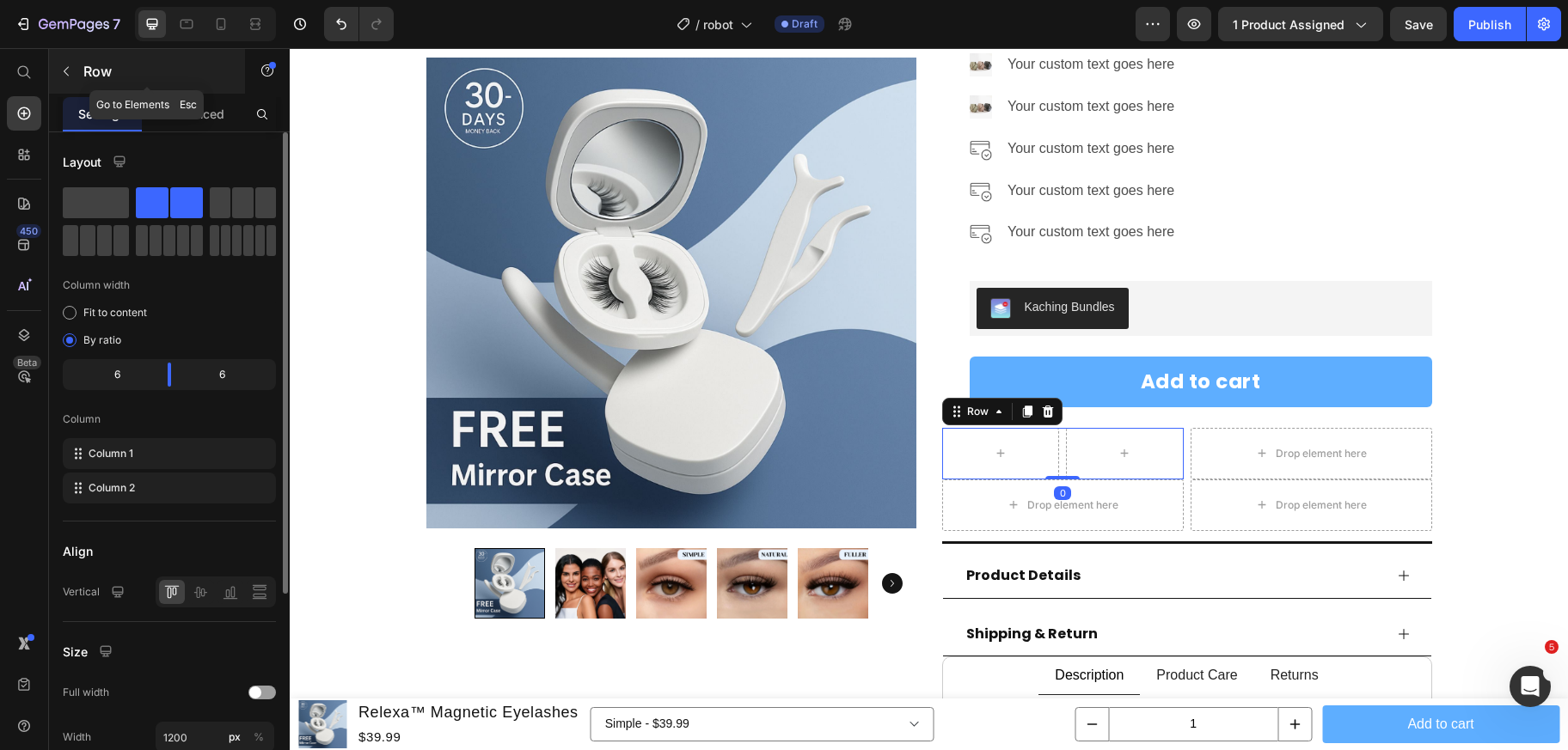click at bounding box center (66, 71) 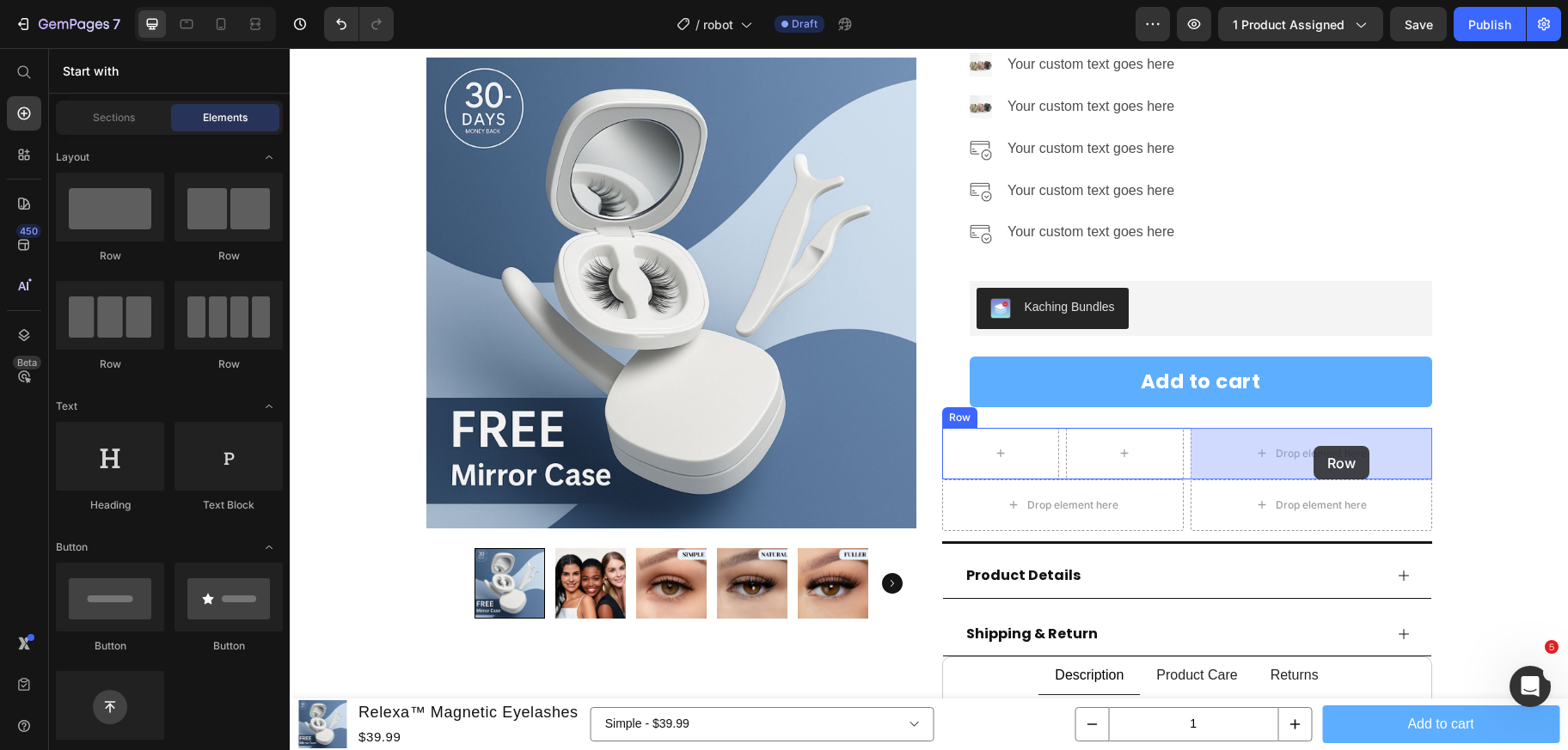 drag, startPoint x: 517, startPoint y: 259, endPoint x: 1314, endPoint y: 446, distance: 818.644 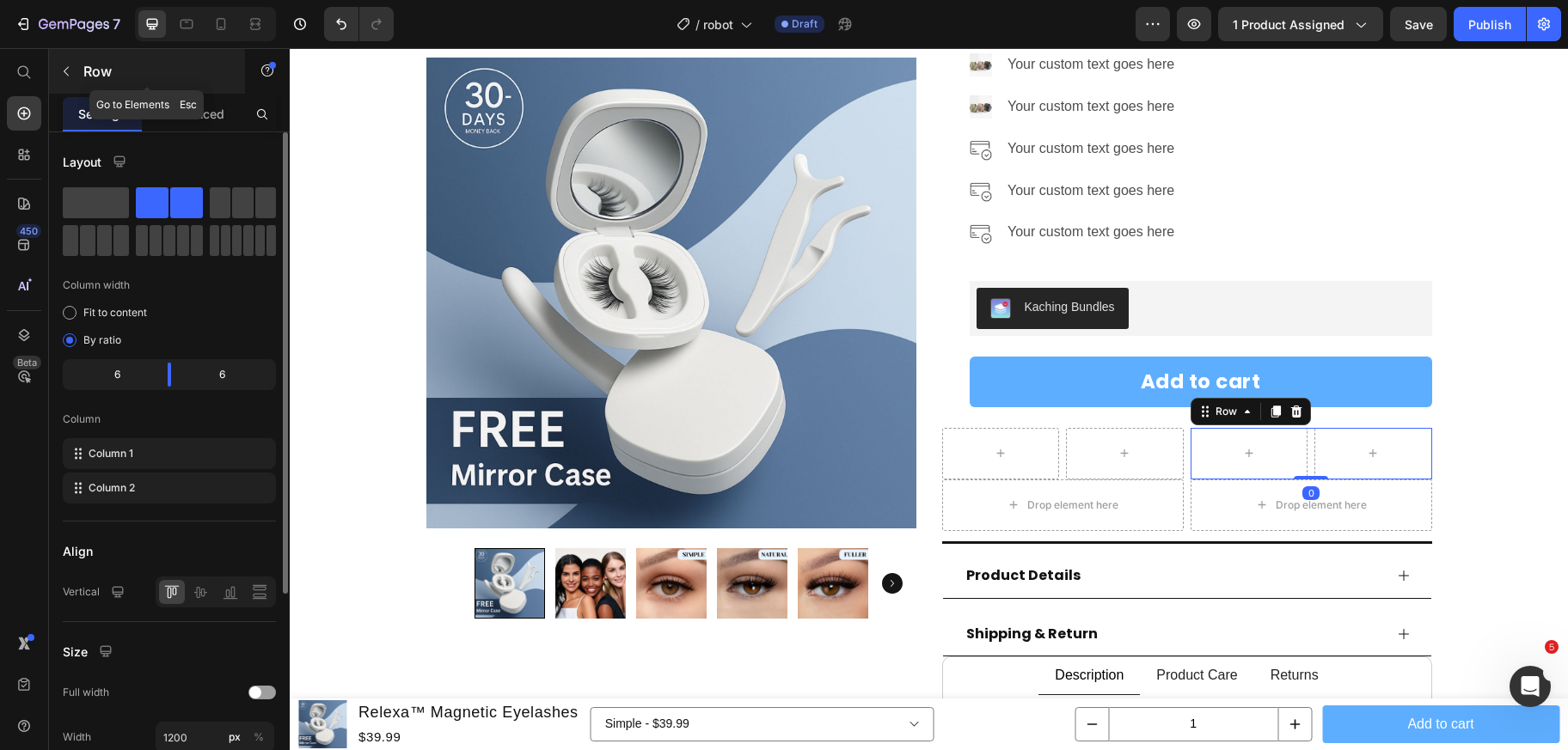 click at bounding box center (66, 71) 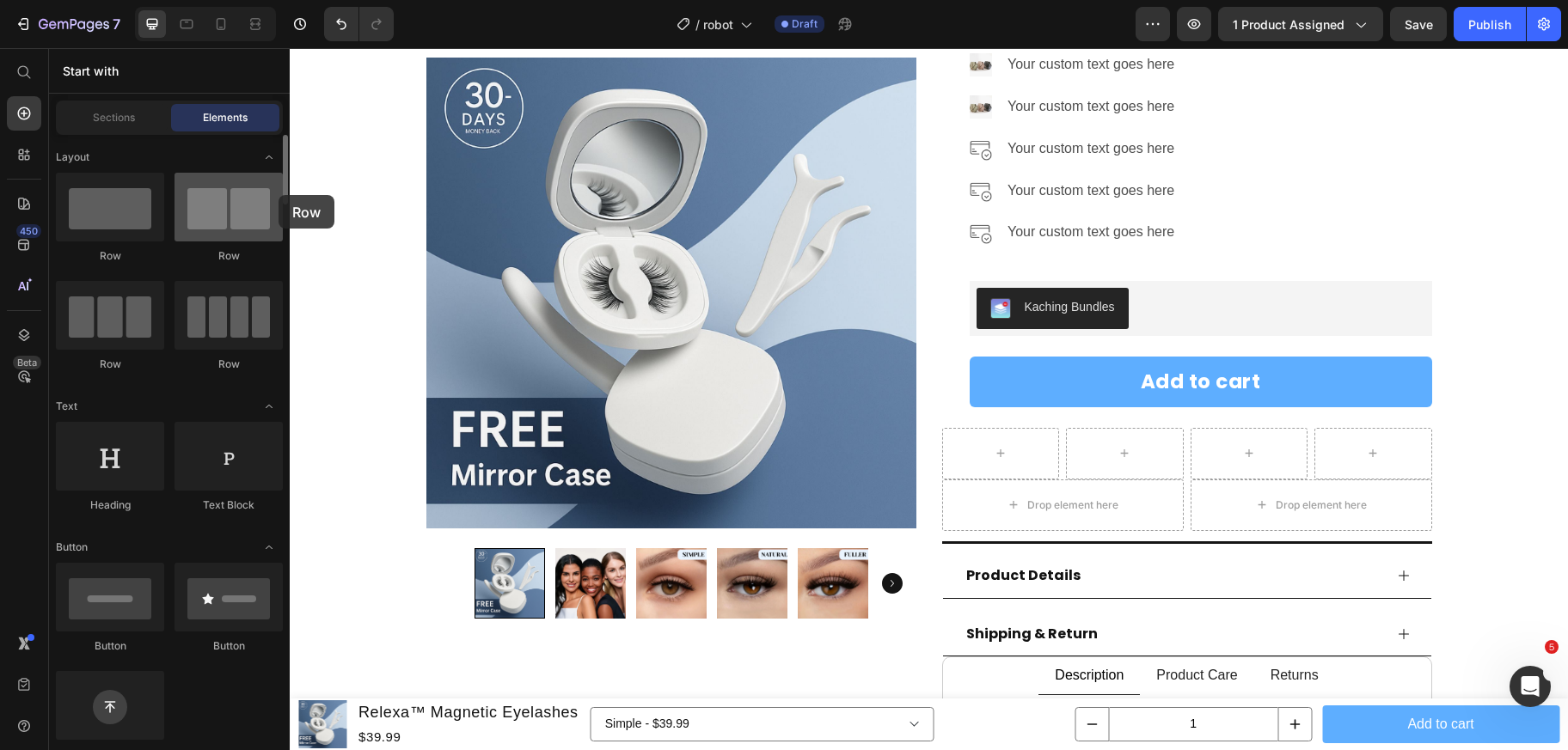 drag, startPoint x: 243, startPoint y: 231, endPoint x: 218, endPoint y: 198, distance: 41.40048 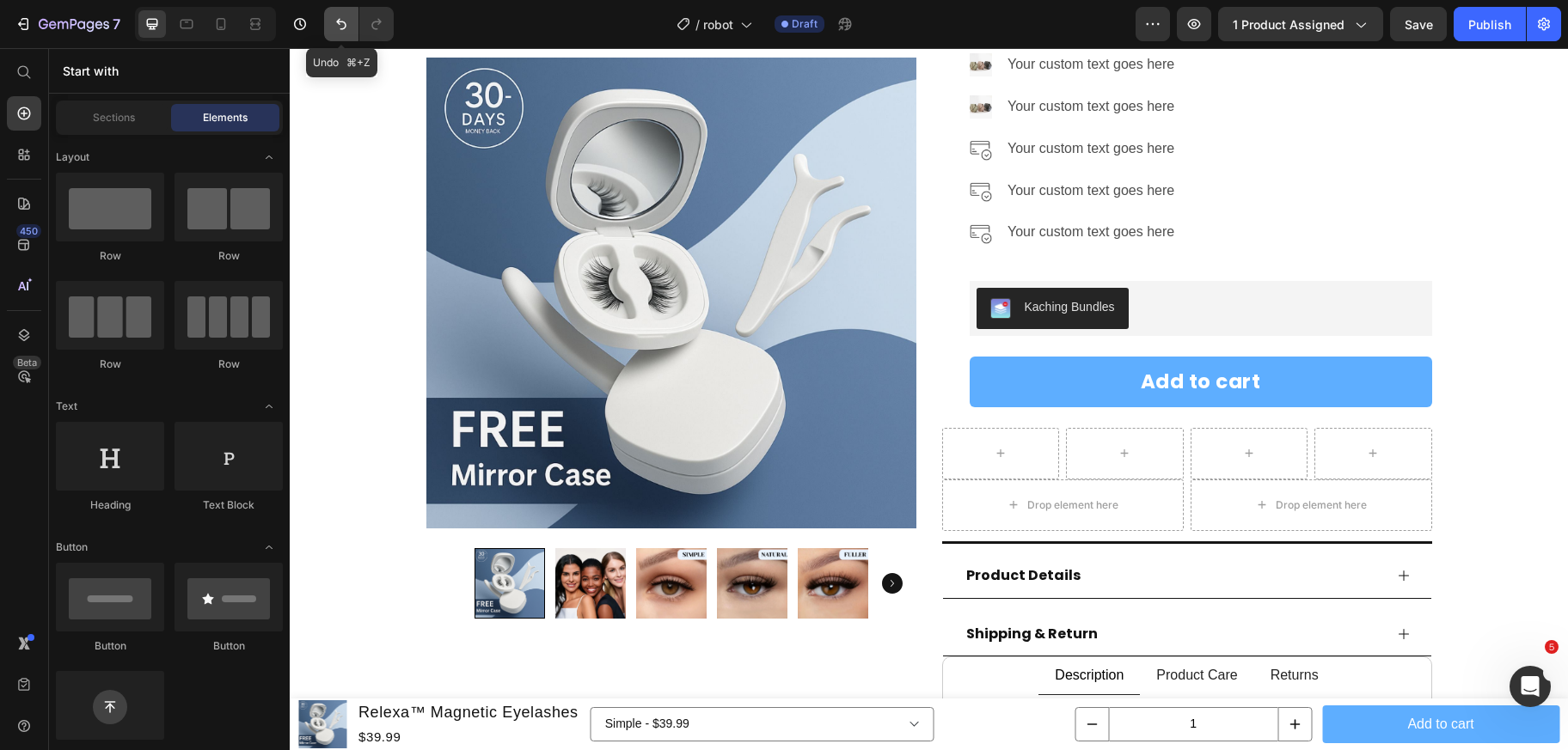 click 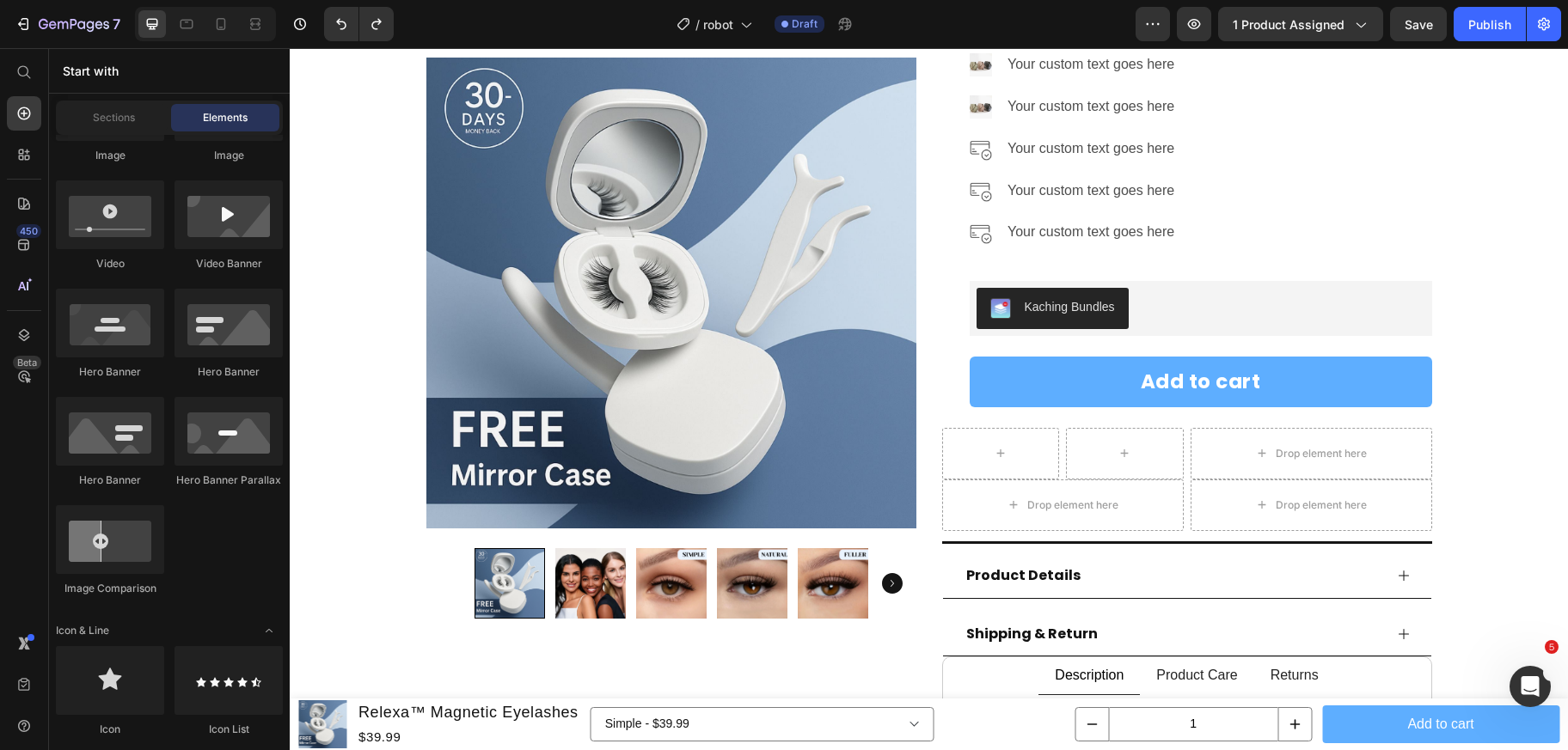 scroll, scrollTop: 0, scrollLeft: 0, axis: both 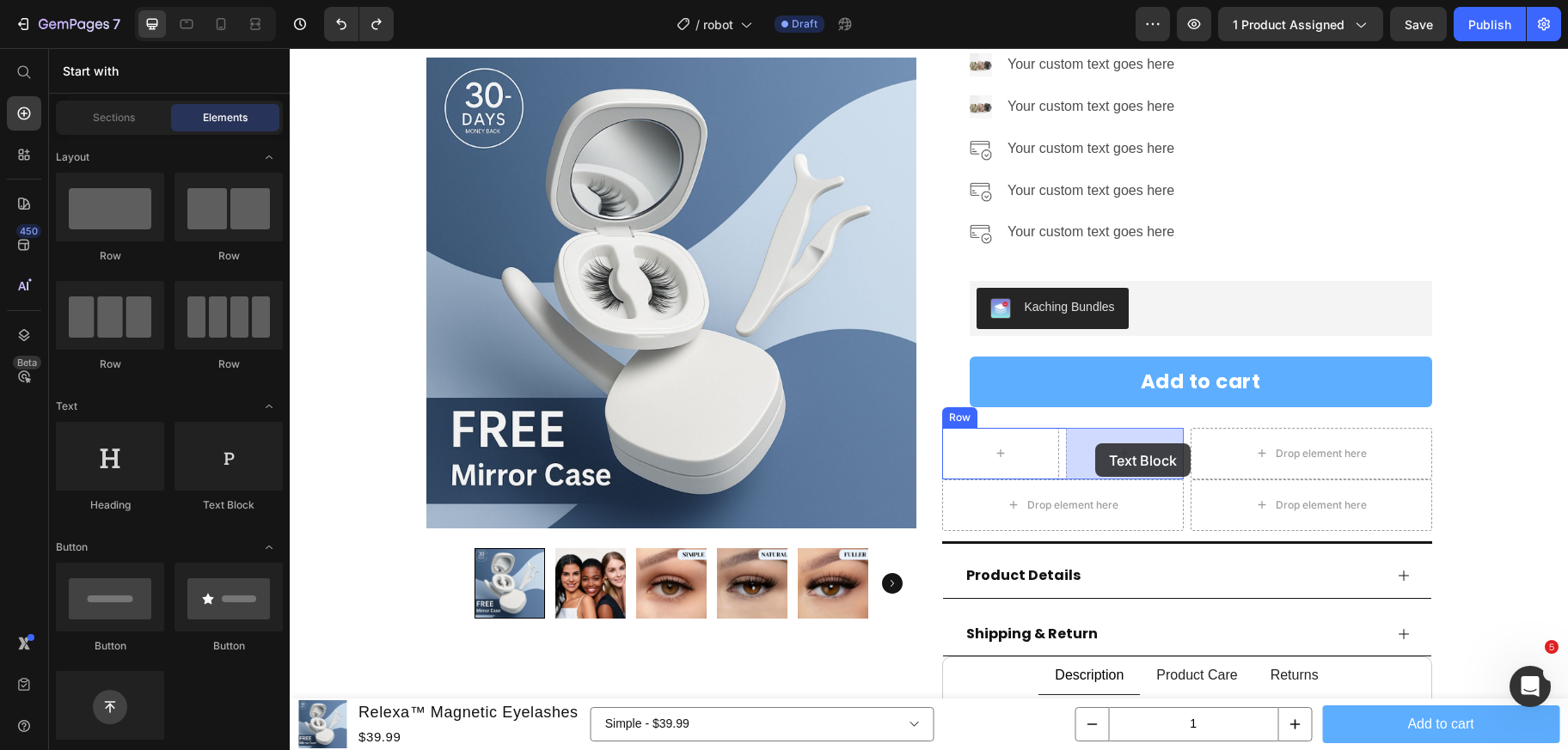 drag, startPoint x: 515, startPoint y: 530, endPoint x: 1095, endPoint y: 443, distance: 586.4887 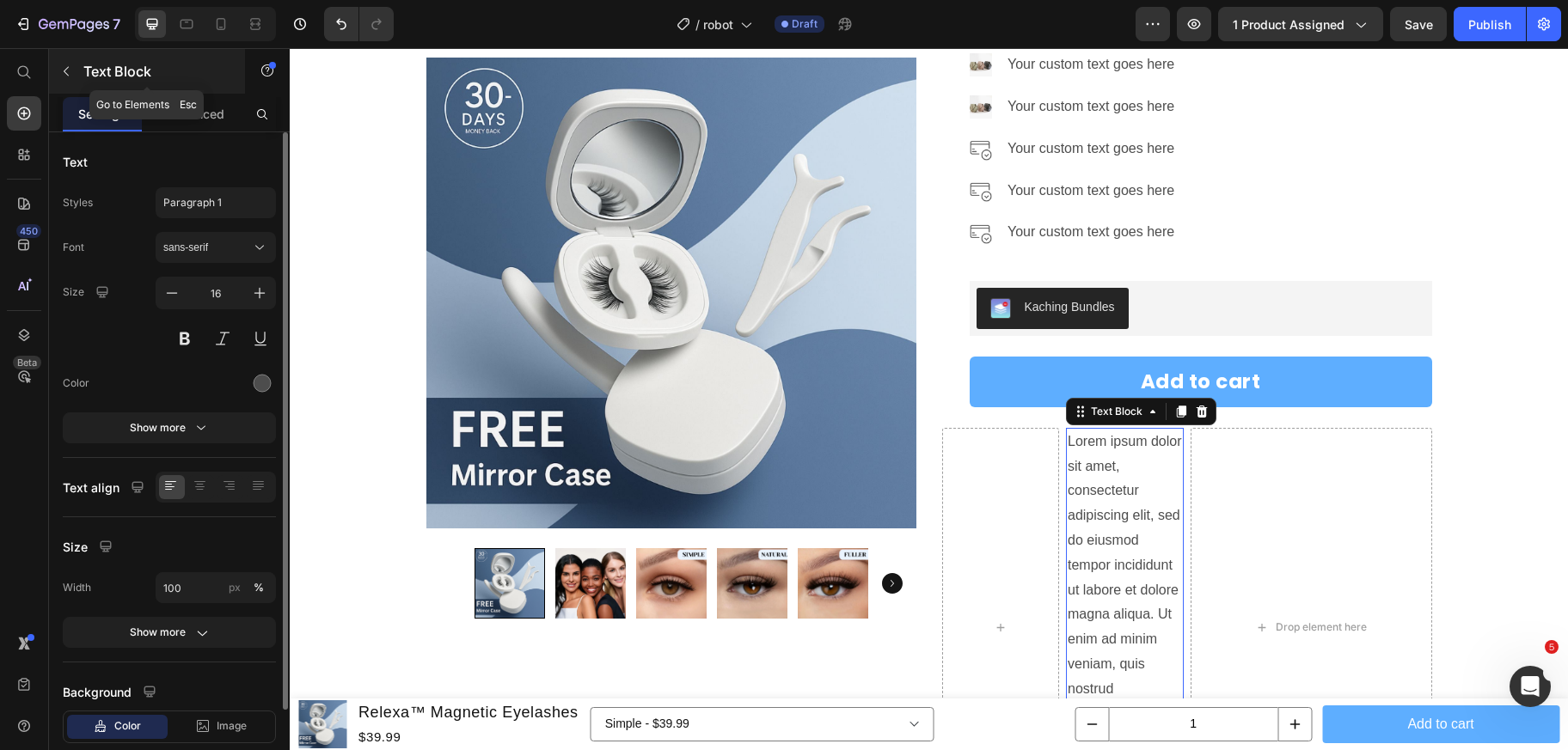 click at bounding box center [66, 71] 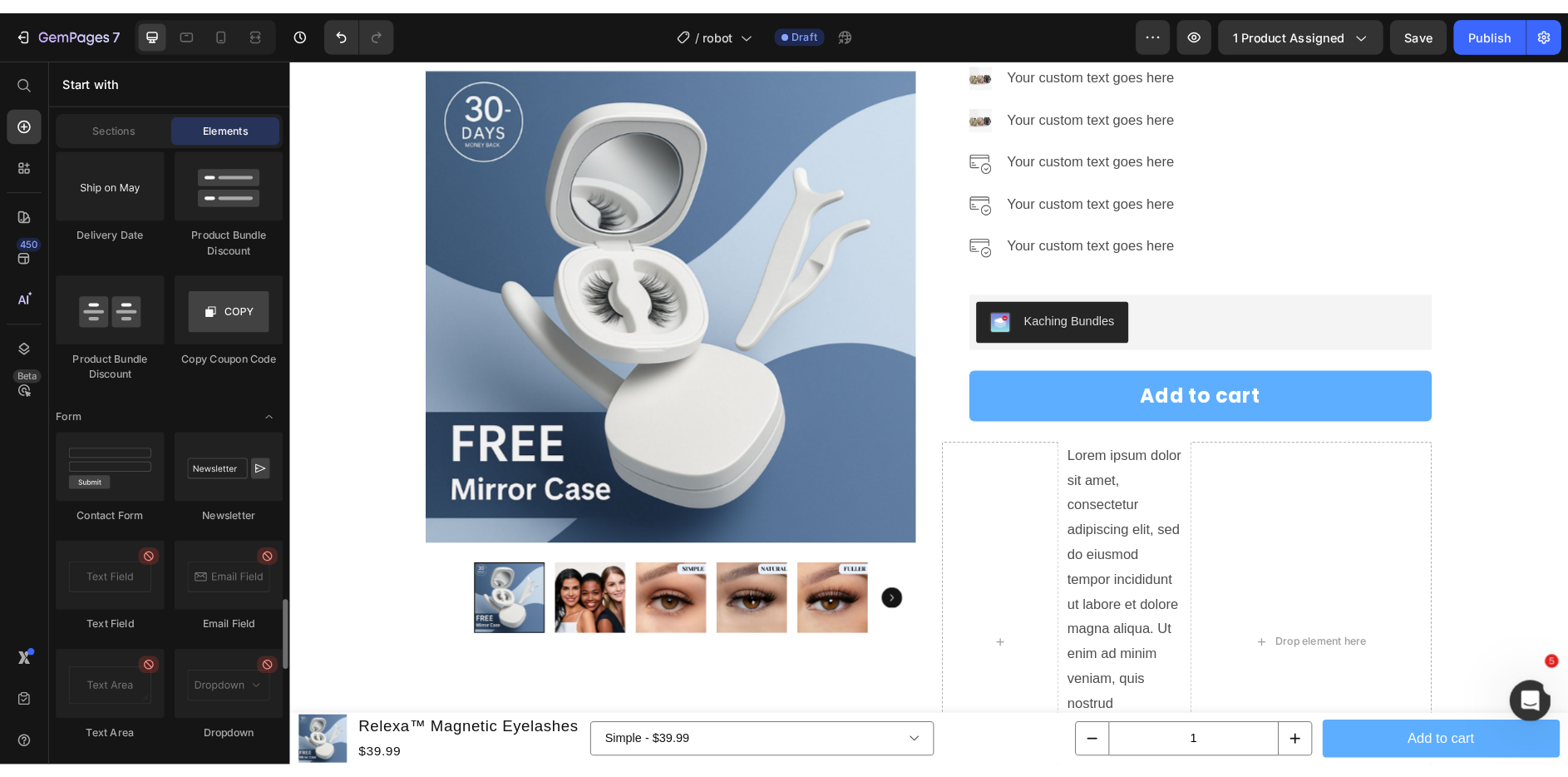 scroll, scrollTop: 3772, scrollLeft: 0, axis: vertical 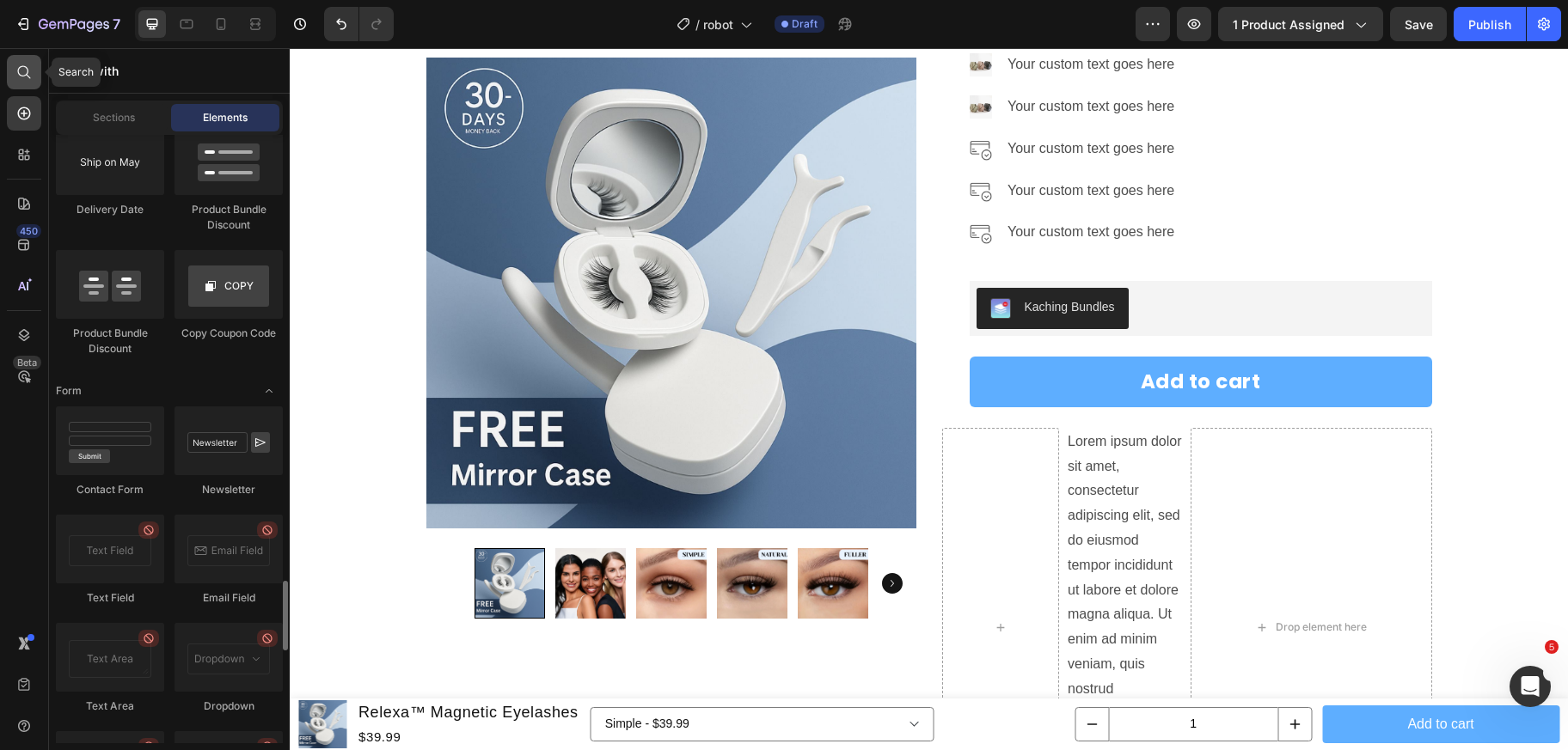 click 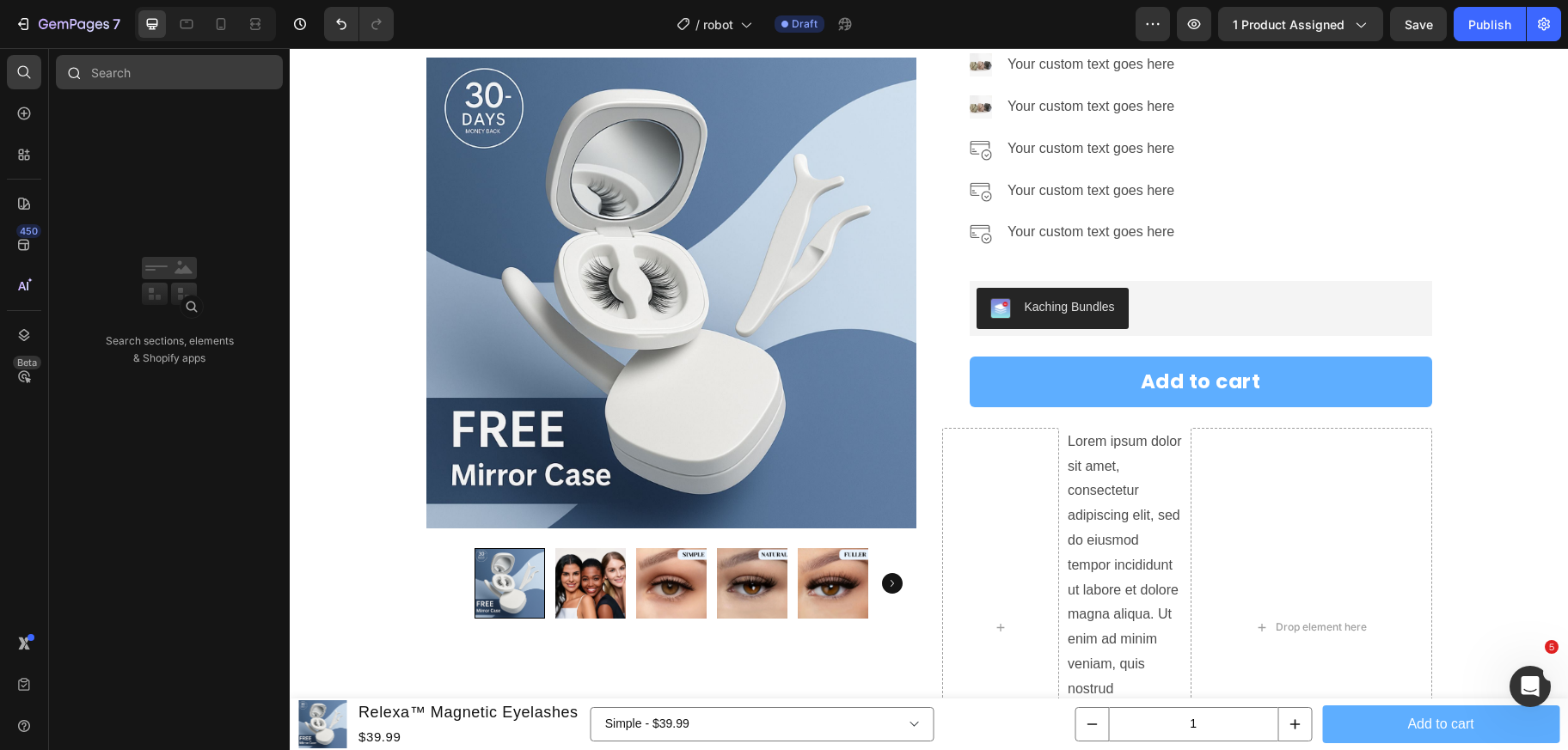 click at bounding box center [169, 72] 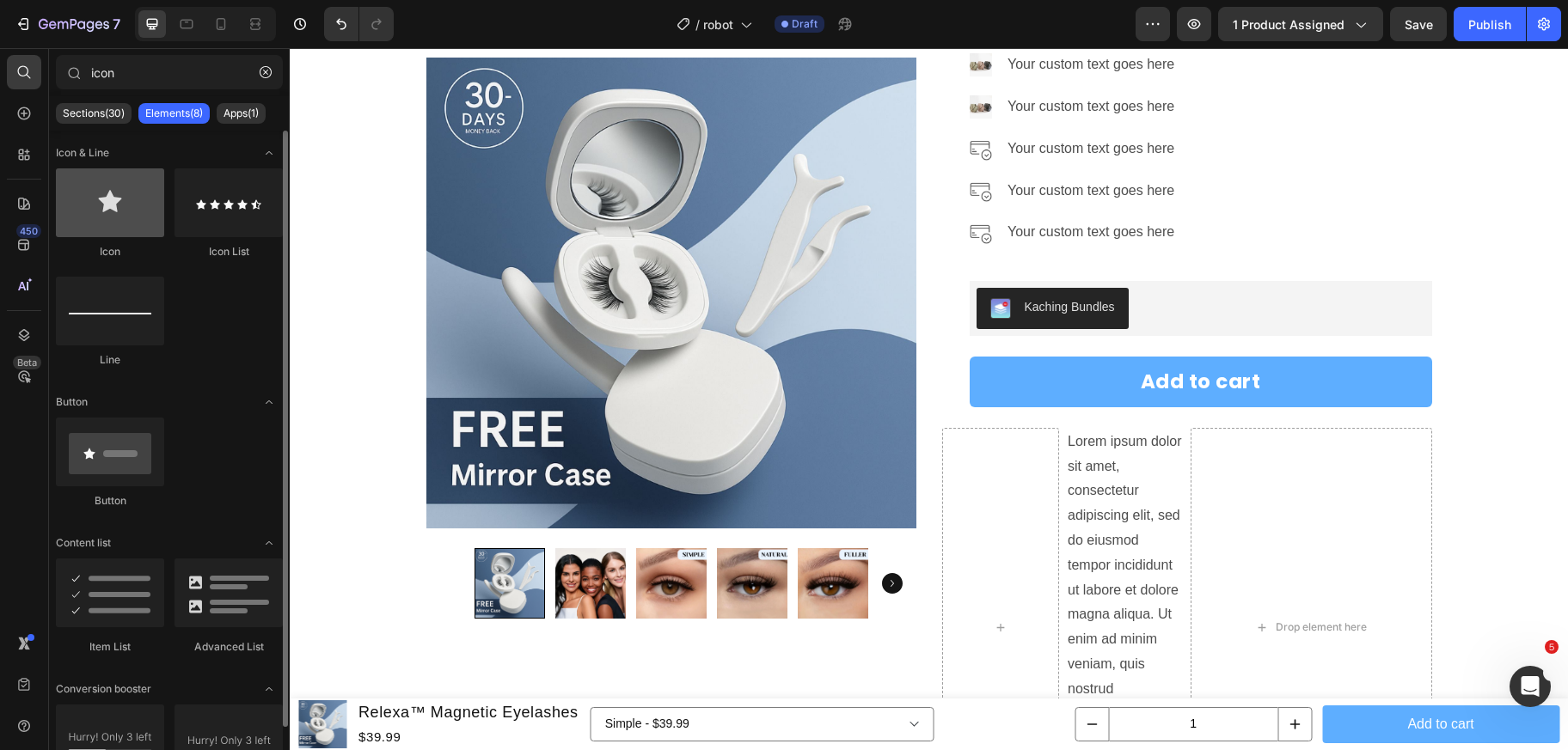 type on "icon" 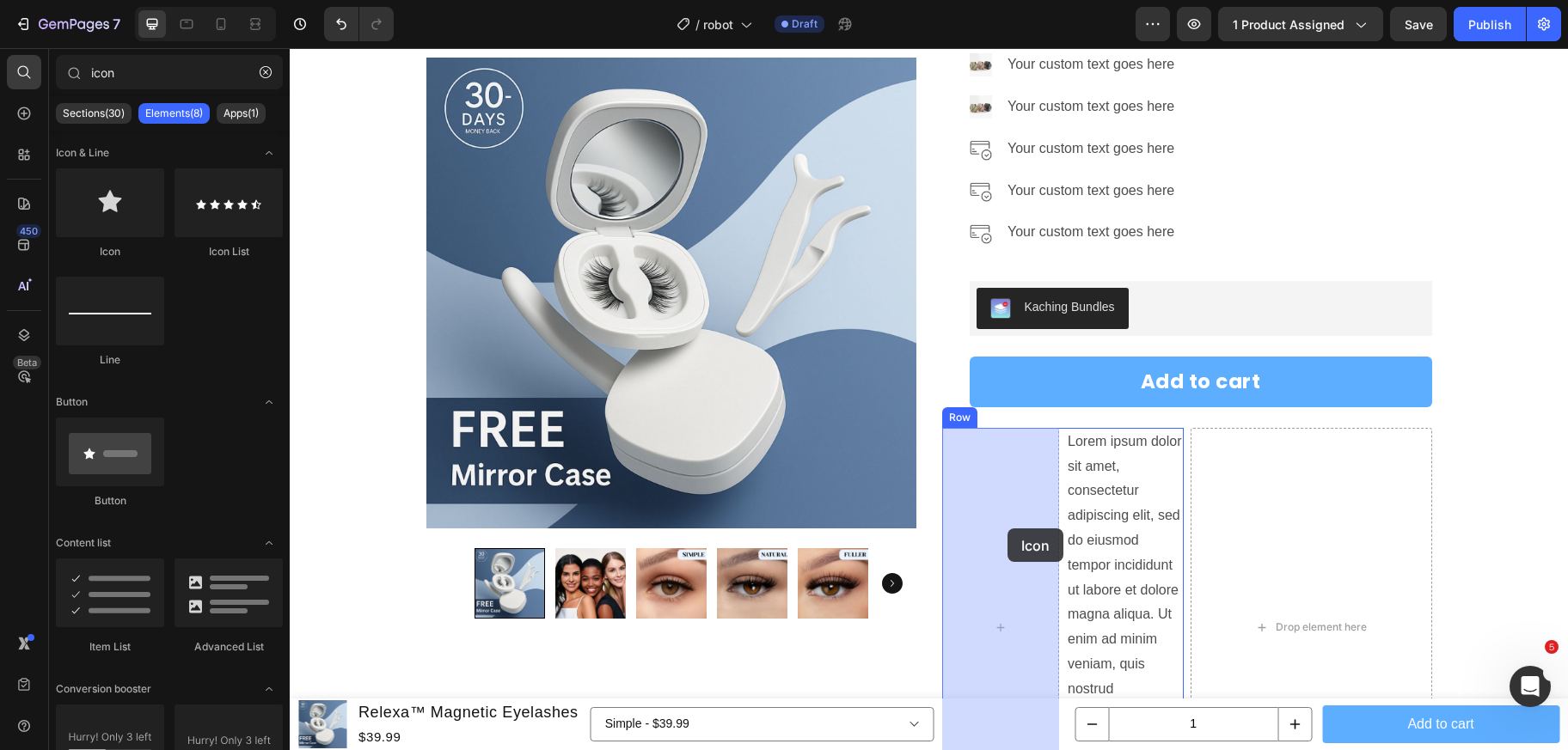 drag, startPoint x: 425, startPoint y: 256, endPoint x: 1008, endPoint y: 528, distance: 643.33 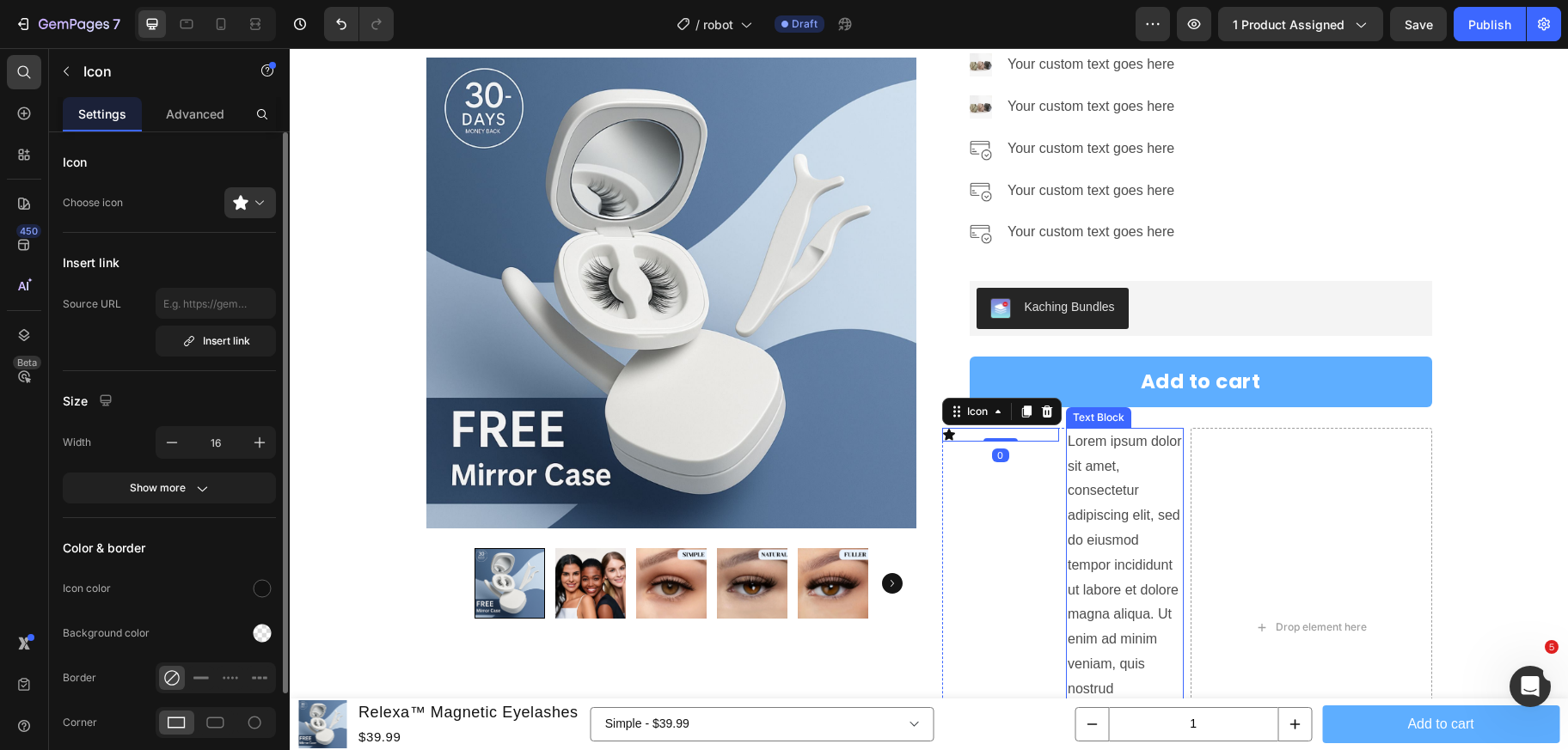 click on "Lorem ipsum dolor sit amet, consectetur adipiscing elit, sed do eiusmod tempor incididunt ut labore et dolore magna aliqua. Ut enim ad minim veniam, quis nostrud exercitation ullamco laboris nisi ut aliquip ex ea commodo consequat." at bounding box center (1124, 627) 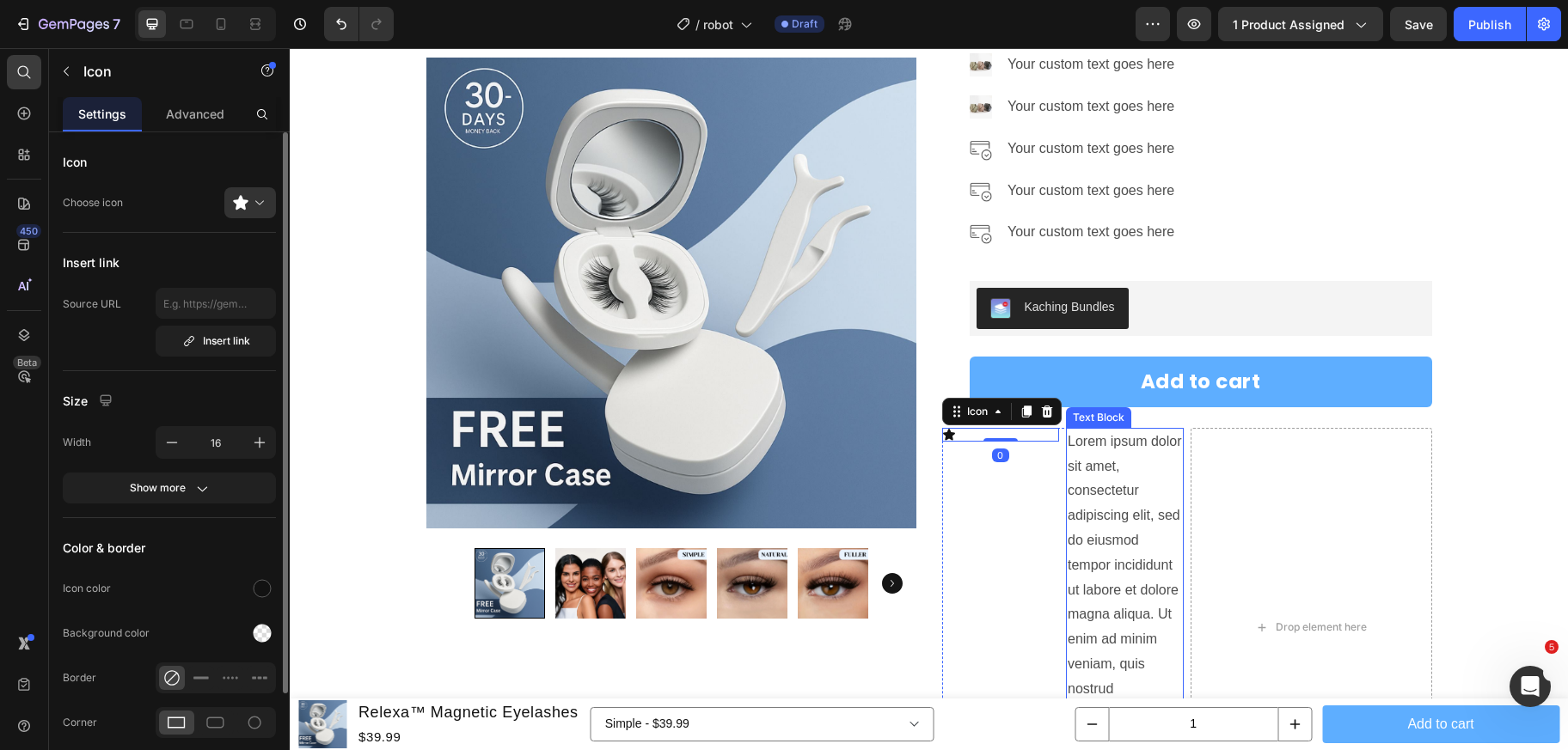 click on "Lorem ipsum dolor sit amet, consectetur adipiscing elit, sed do eiusmod tempor incididunt ut labore et dolore magna aliqua. Ut enim ad minim veniam, quis nostrud exercitation ullamco laboris nisi ut aliquip ex ea commodo consequat." at bounding box center [1124, 627] 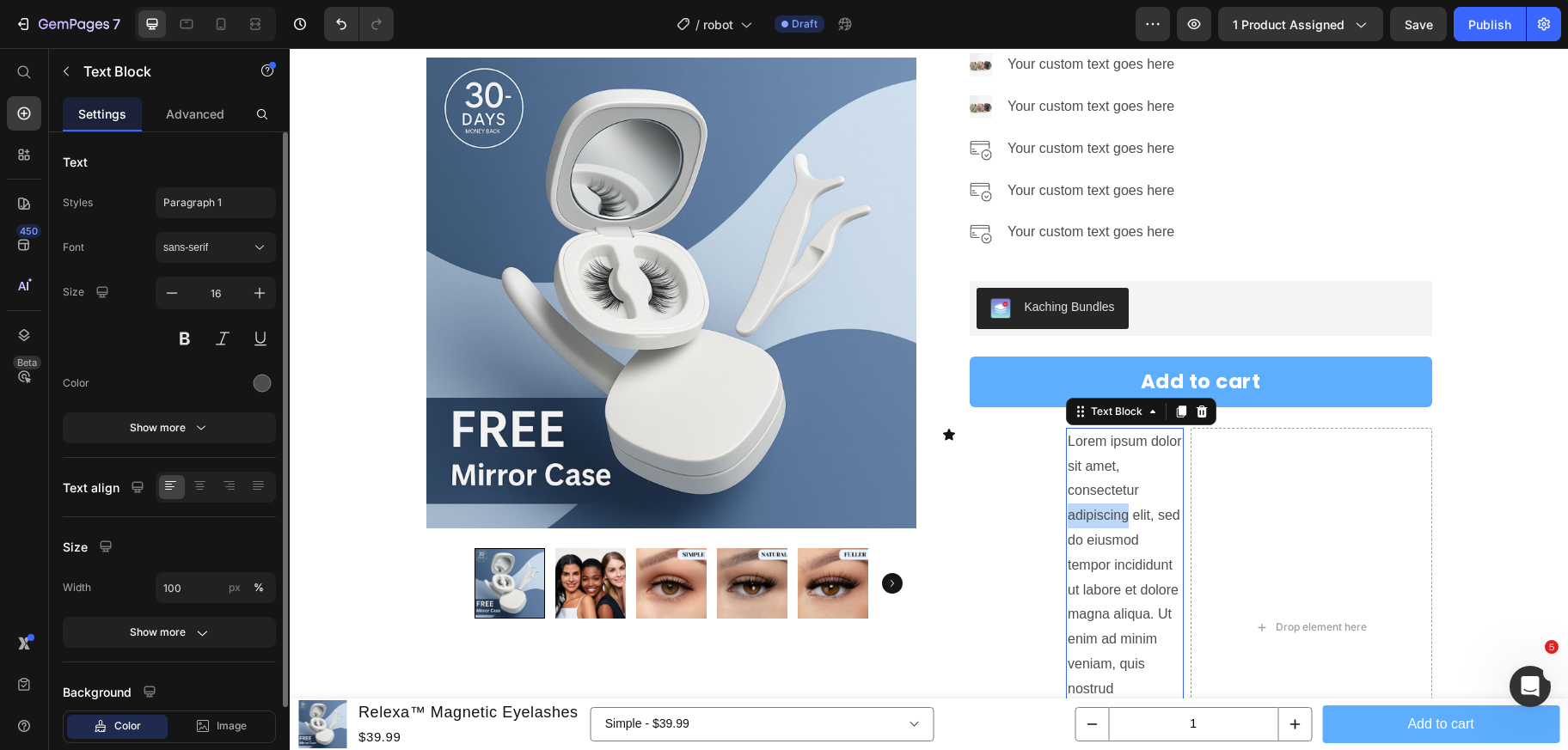 click on "Lorem ipsum dolor sit amet, consectetur adipiscing elit, sed do eiusmod tempor incididunt ut labore et dolore magna aliqua. Ut enim ad minim veniam, quis nostrud exercitation ullamco laboris nisi ut aliquip ex ea commodo consequat." at bounding box center (1124, 627) 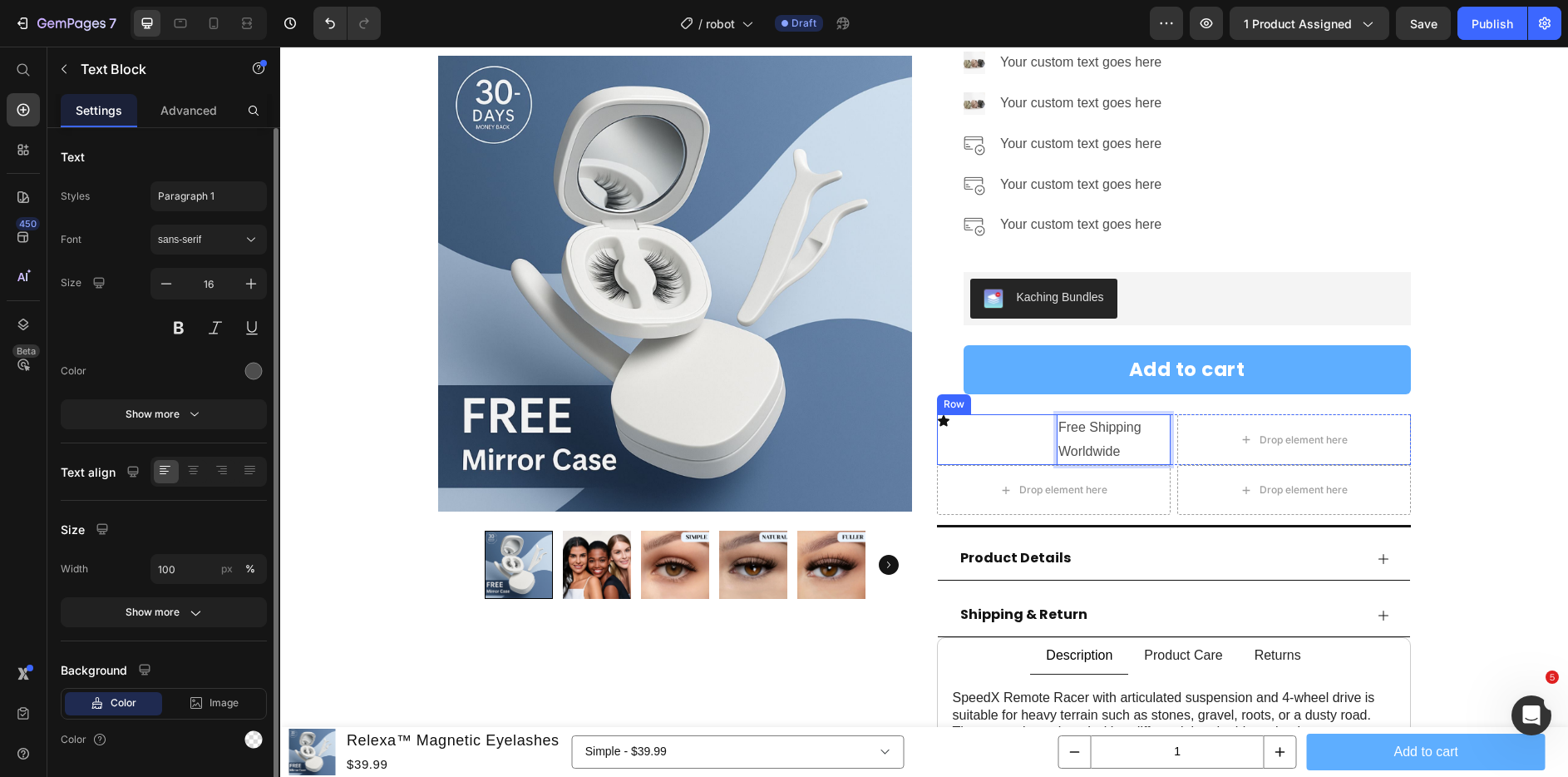 click on "Icon" at bounding box center [994, 440] 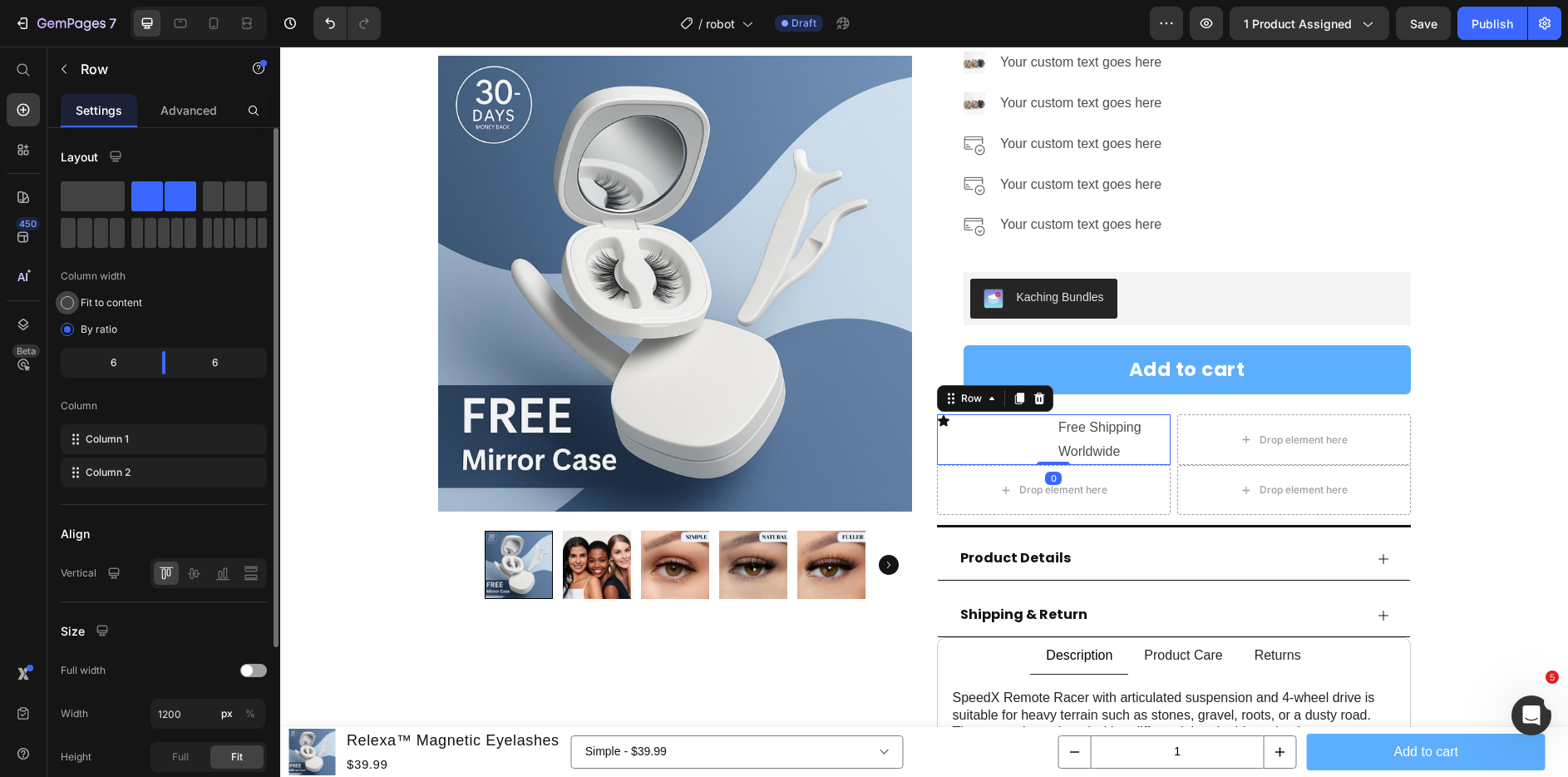 click on "Fit to content" 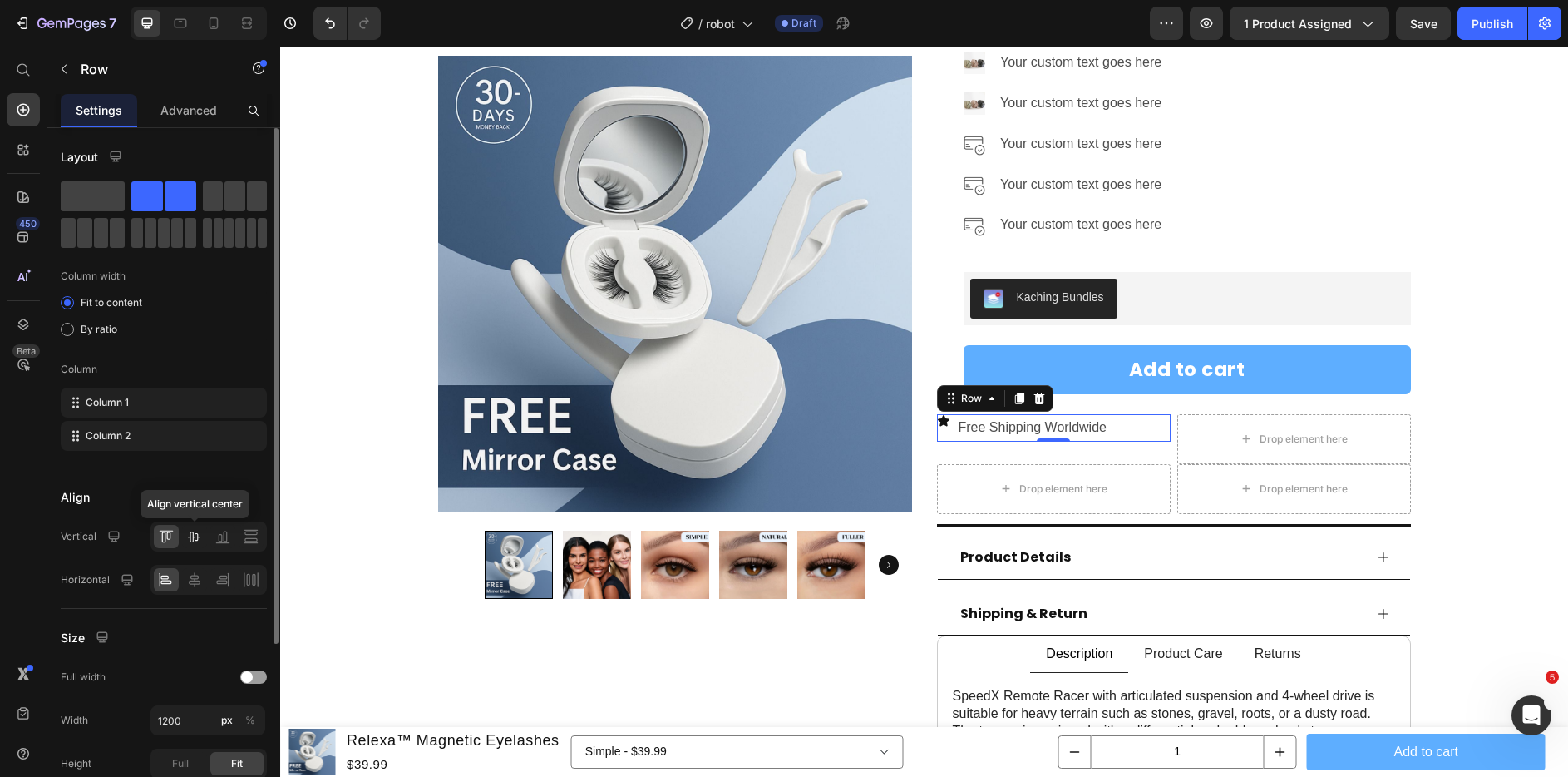 click 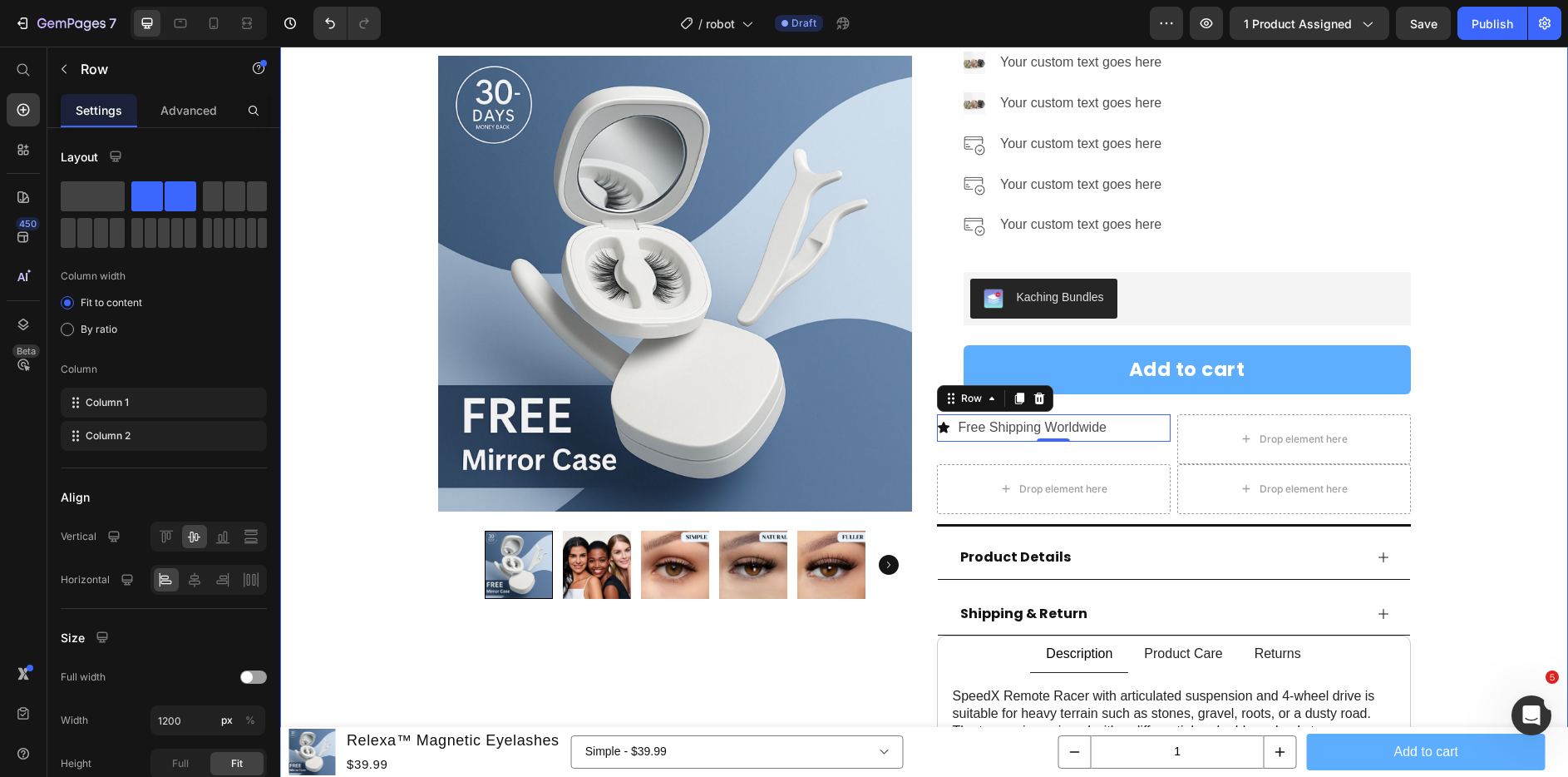 click on "Product Images Row Row Relexa™ Magnetic Eyelashes Product Title Icon Icon Icon Icon Icon Icon List 4.8/5 l 5000+ Satisfied Girlies Text Block Row                Title Line Enhance your look in seconds with our double-strength magnetic lashes, designed for quick application and all-day glamour Text Block Enhance your look in seconds with our double-strength magnetic lashes, designed for quick application and all-day glamour Text block Image Your custom text goes here Text Block Image Your custom text goes here Text Block Image Your custom text goes here Text Image Your custom text goes here Text Image Your custom text goes here Text Advanced List Kaching Bundles Kaching Bundles Add to cart Product Cart Button Row
Icon Free Shipping Worldwide Text Block Row   0
Drop element here Row
Drop element here
Drop element here Row                Title Line
Product Details" at bounding box center (924, 293) 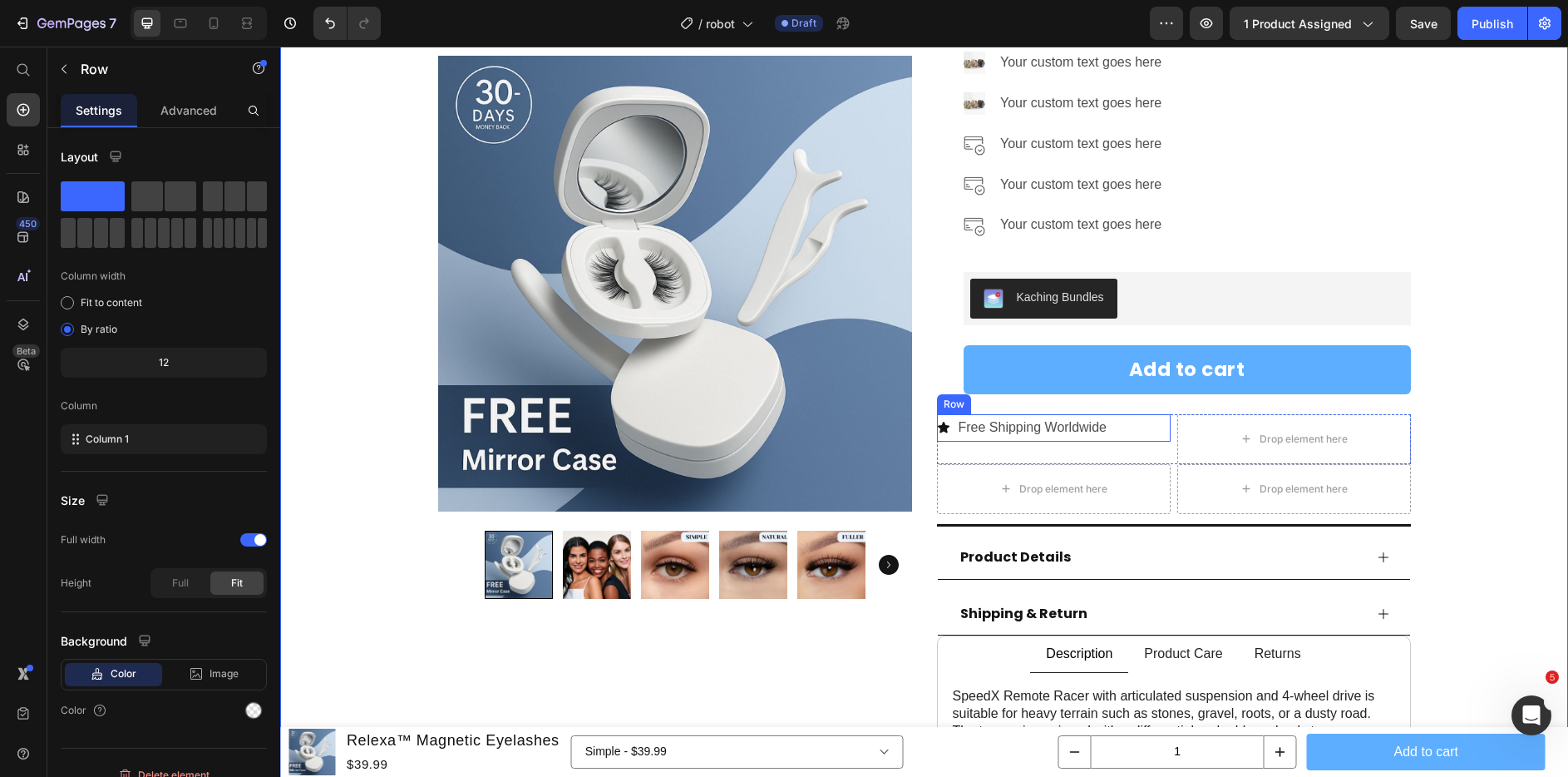 click on "Icon Free Shipping Worldwide Text Block Row" at bounding box center [1053, 428] 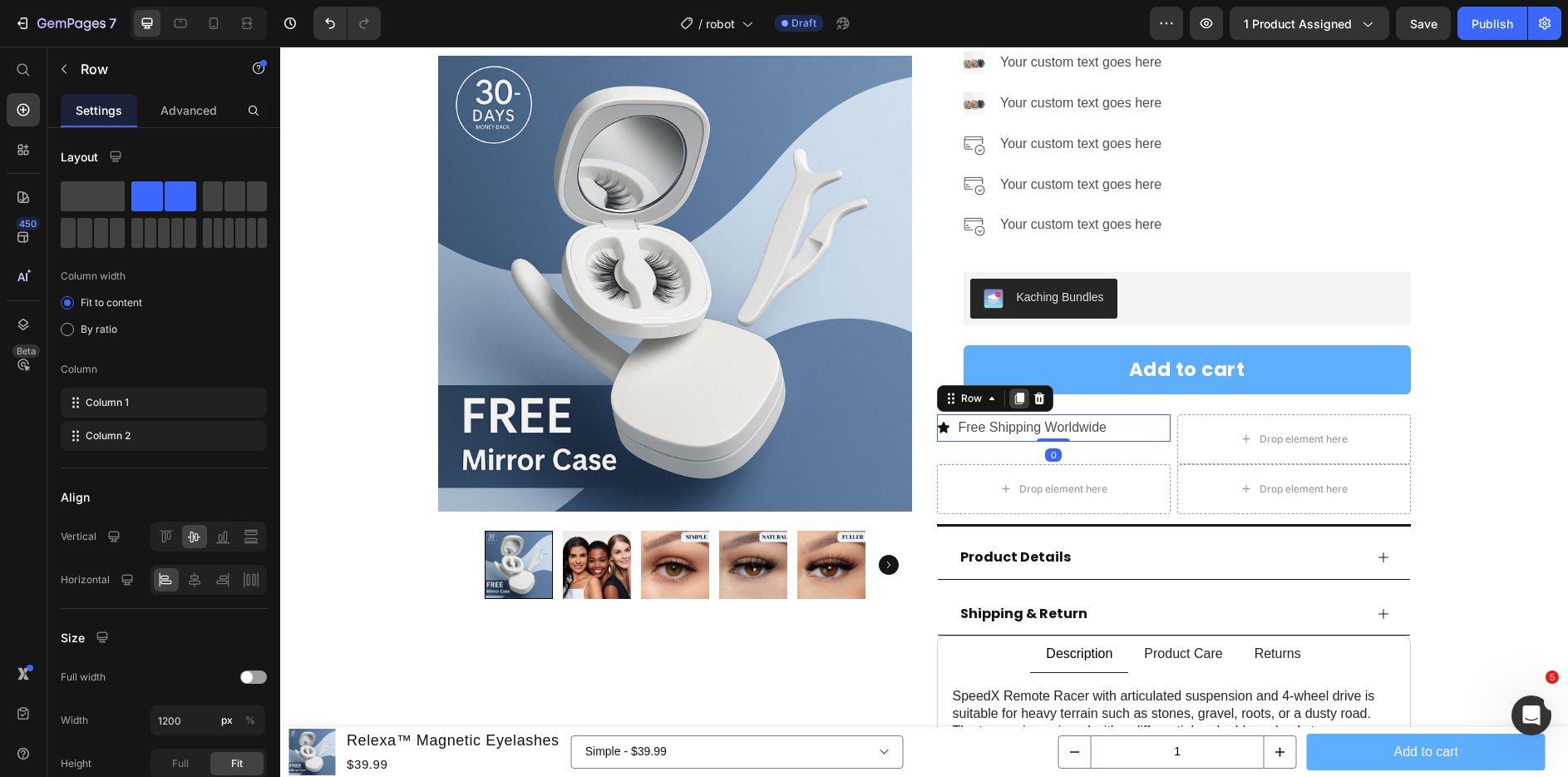 click 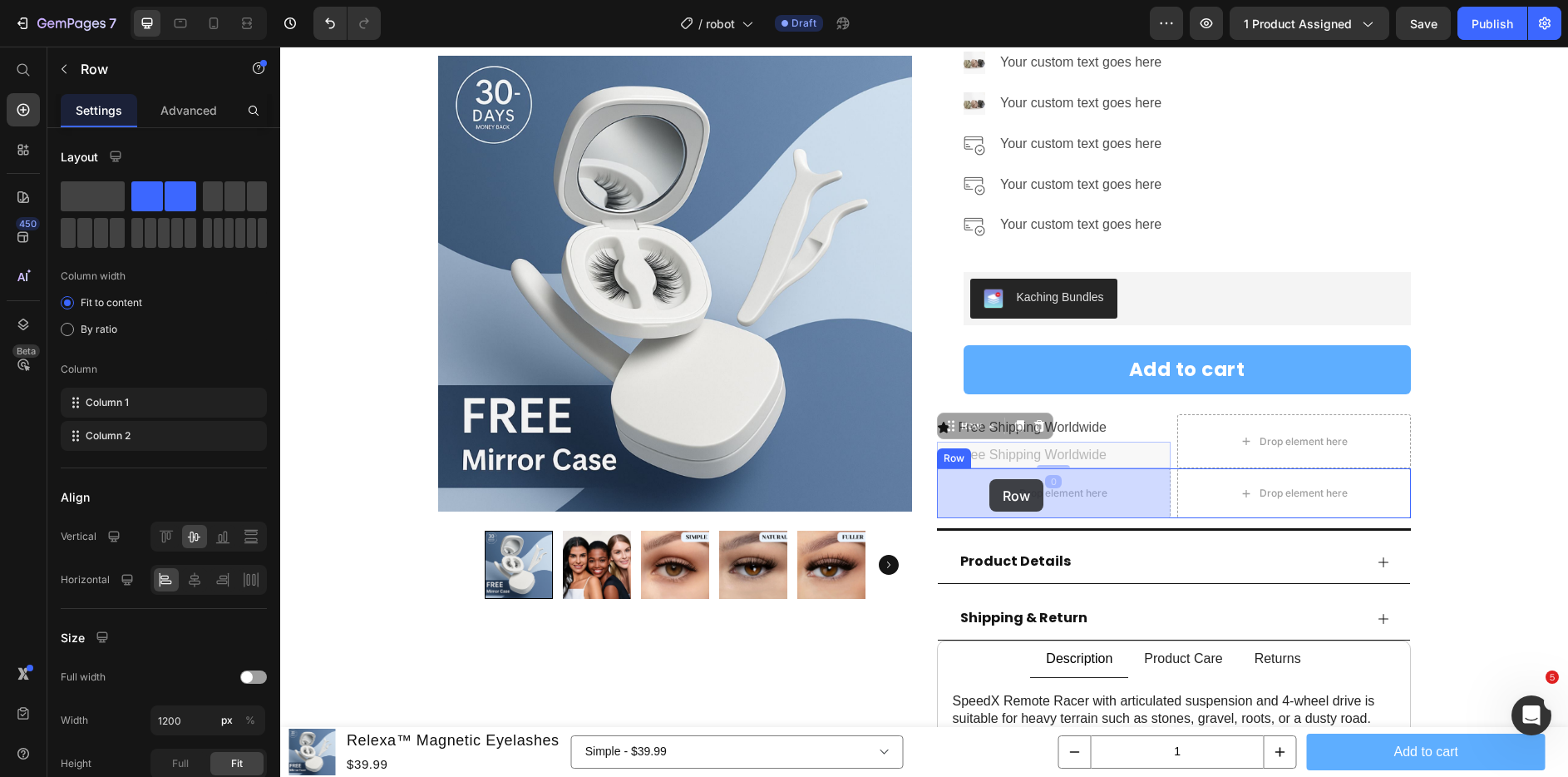 drag, startPoint x: 963, startPoint y: 428, endPoint x: 989, endPoint y: 479, distance: 57.24509 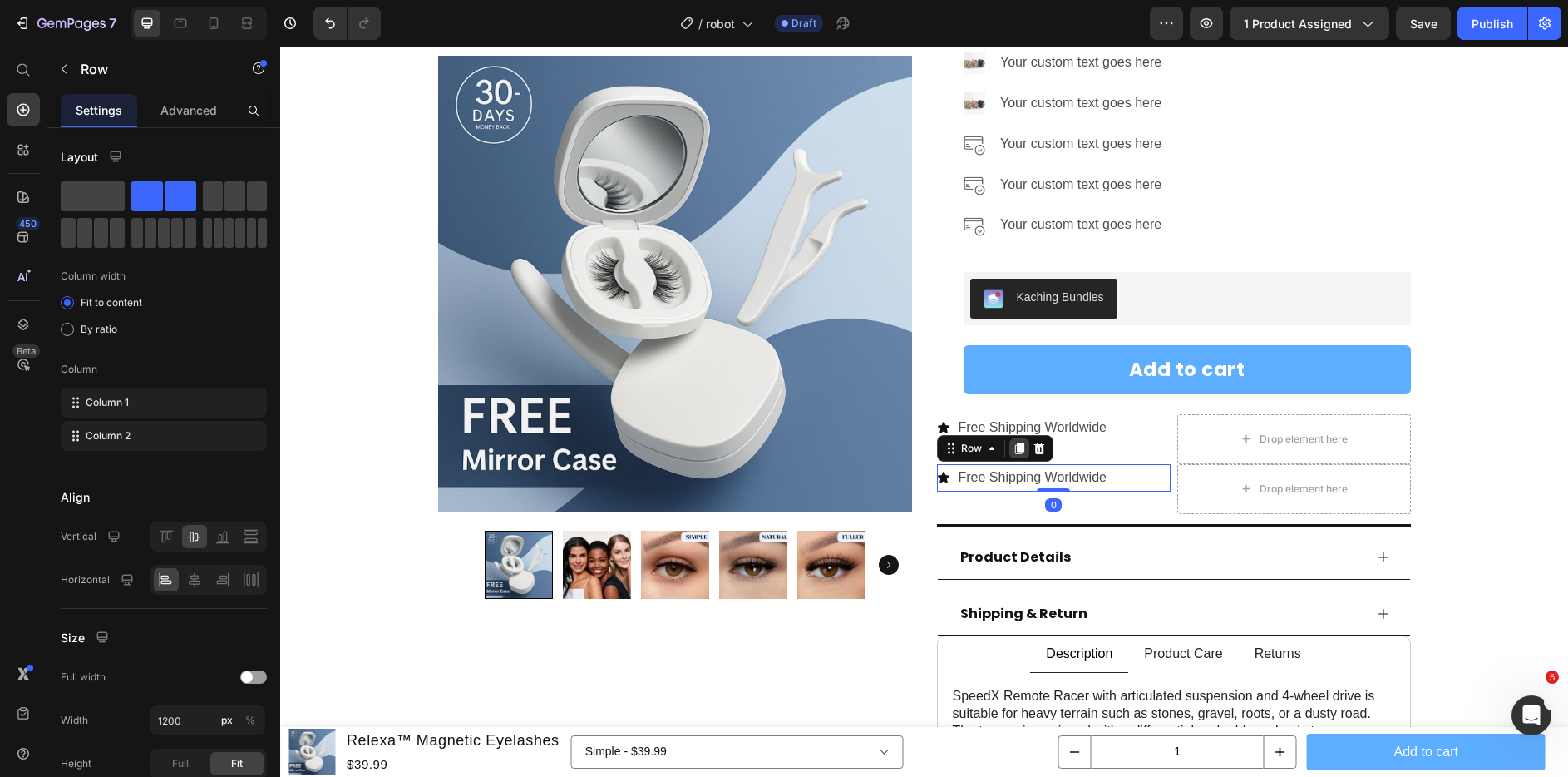 click 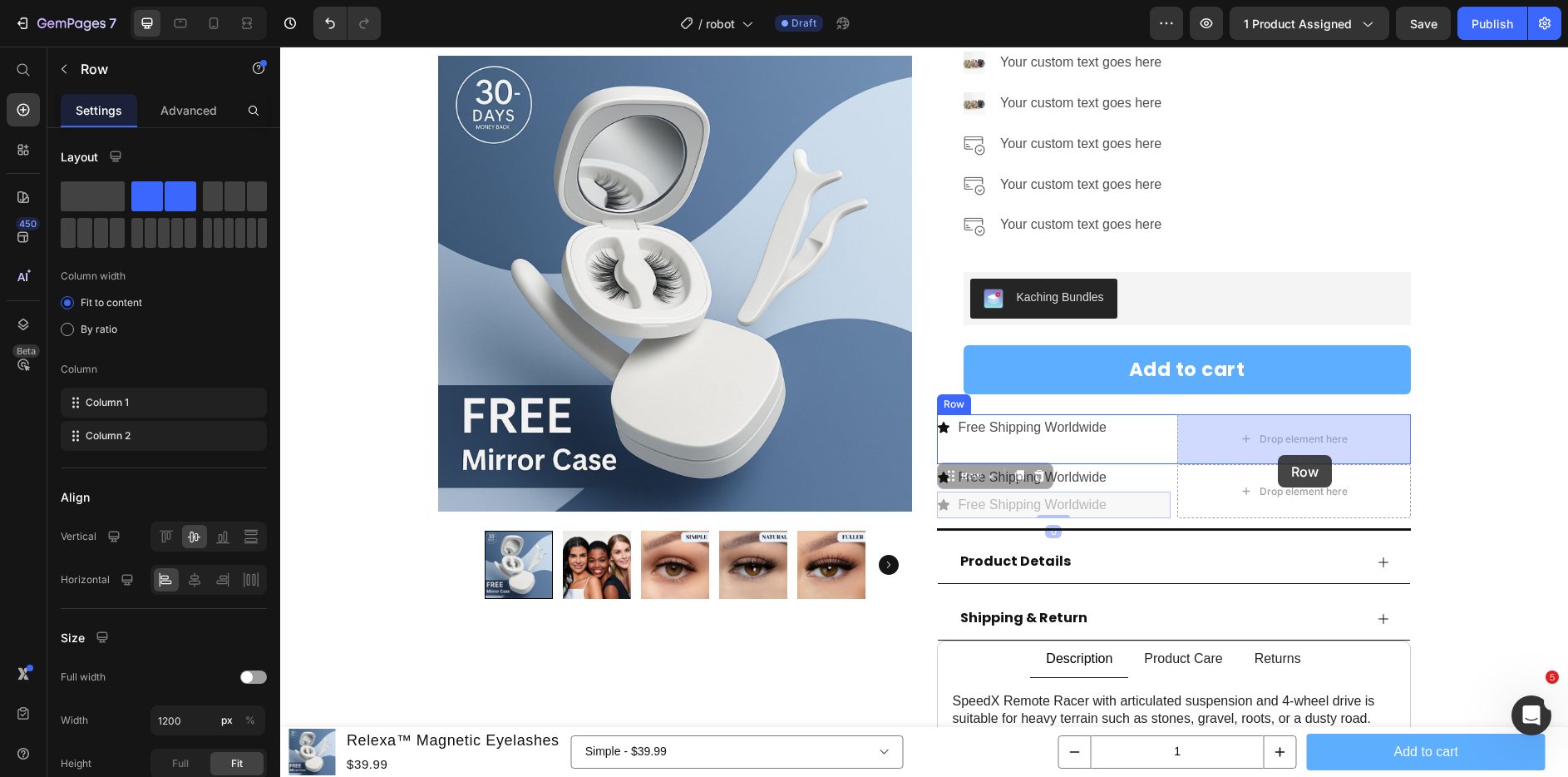 drag, startPoint x: 968, startPoint y: 477, endPoint x: 1277, endPoint y: 451, distance: 310.09192 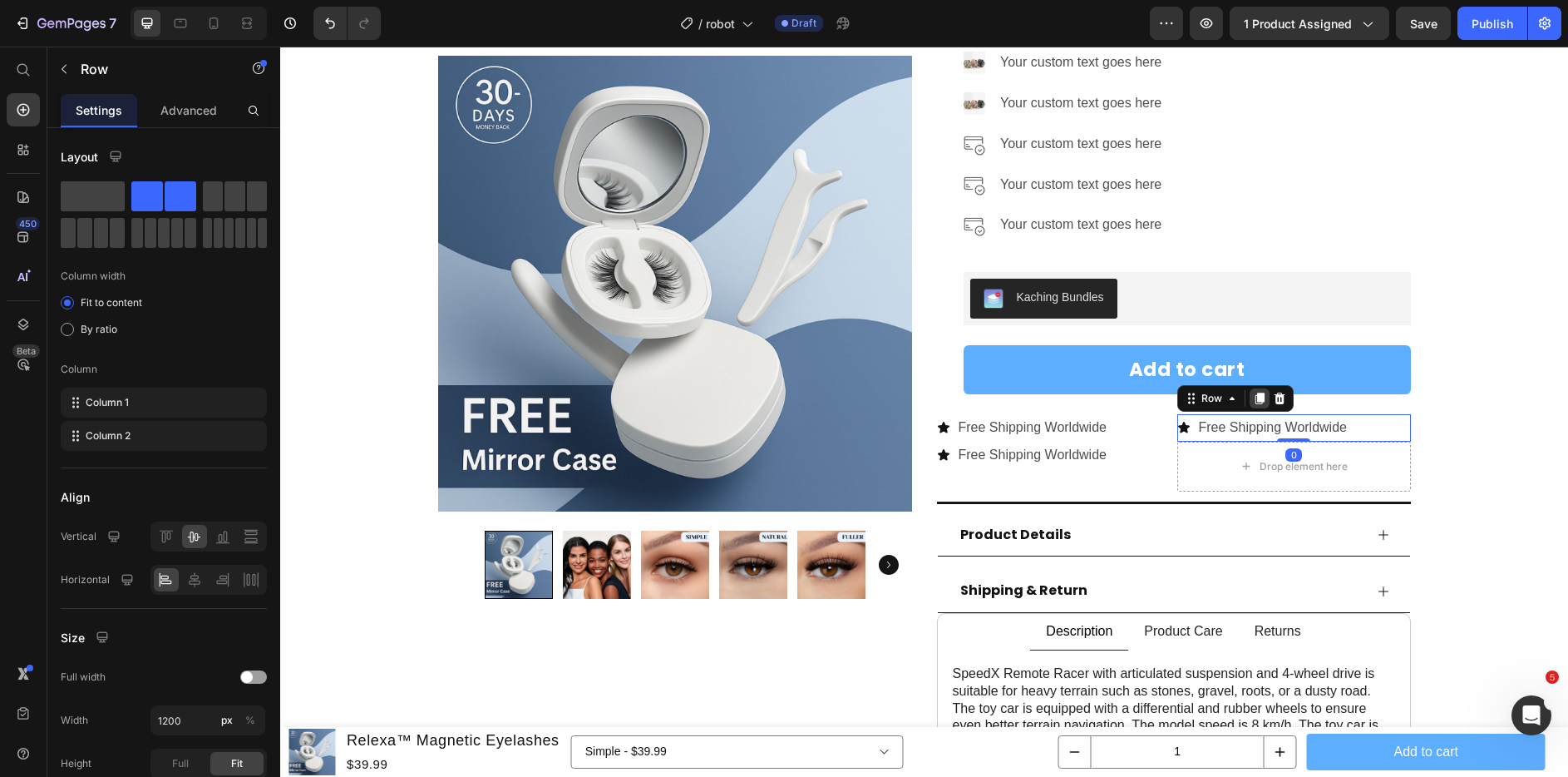 click 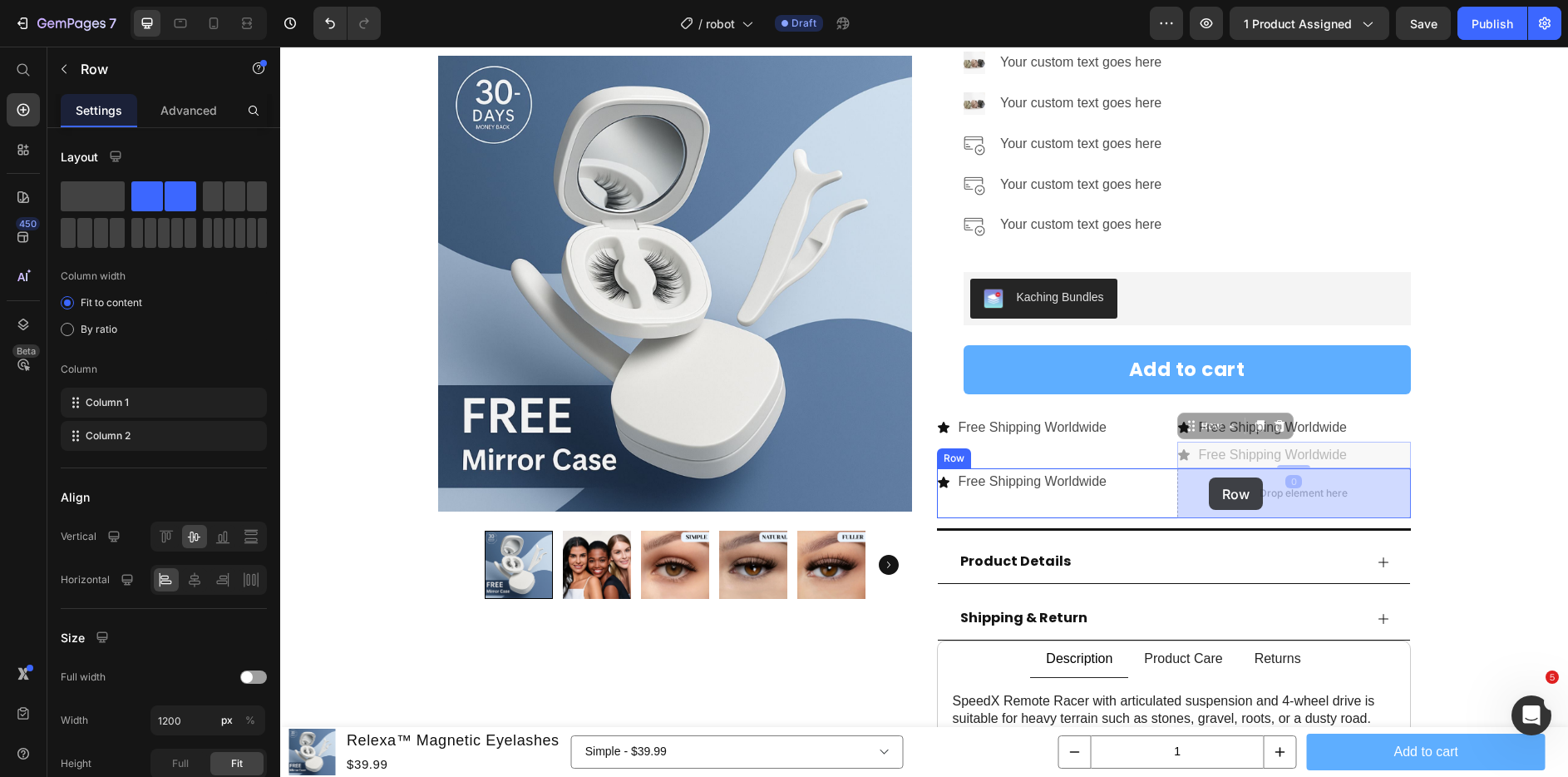 drag, startPoint x: 1201, startPoint y: 428, endPoint x: 1209, endPoint y: 477, distance: 49.648766 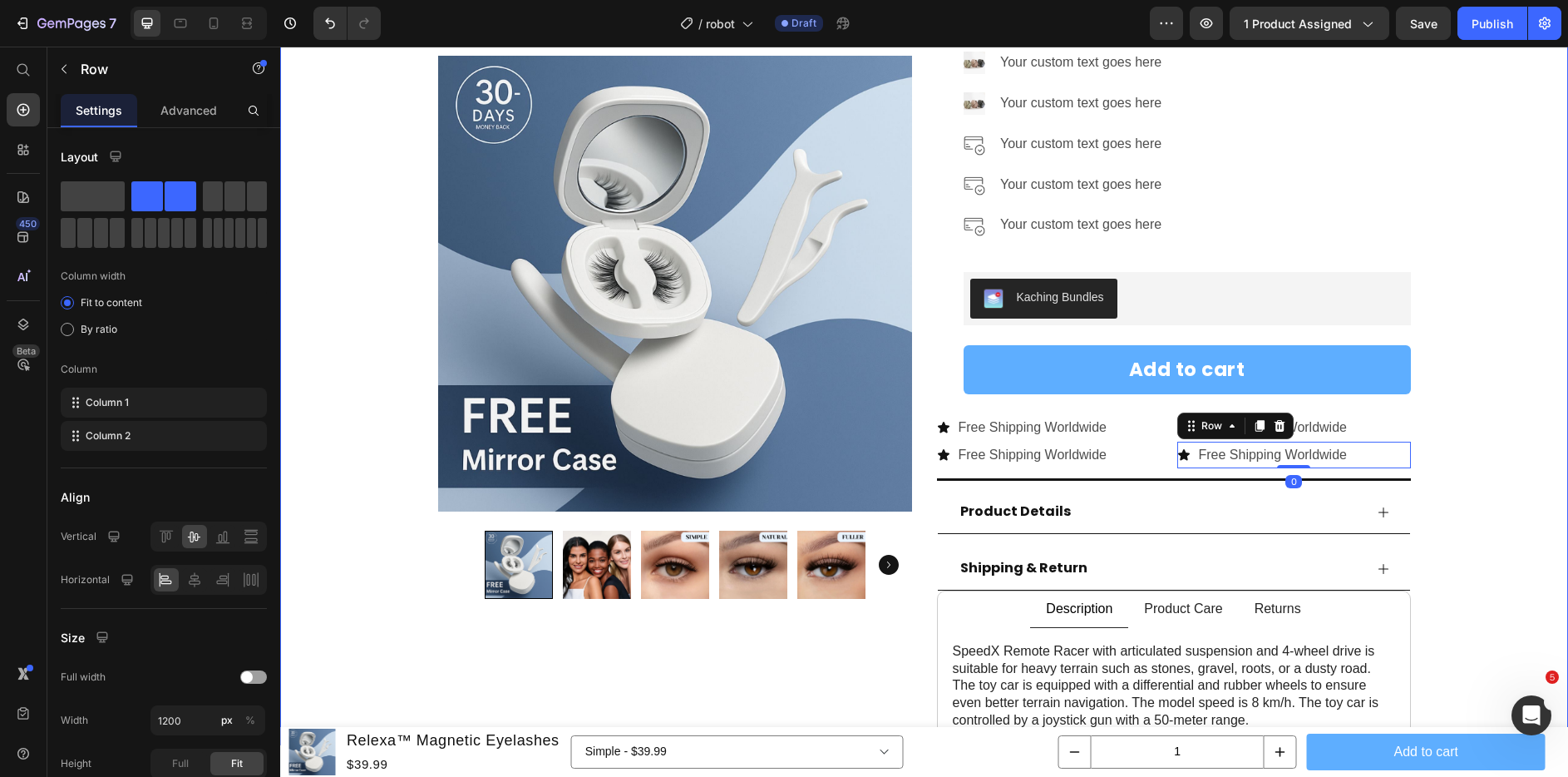 click on "Product Images Row Row Relexa™ Magnetic Eyelashes Product Title Icon Icon Icon Icon Icon Icon List 4.8/5 l 5000+ Satisfied Girlies Text Block Row                Title Line Enhance your look in seconds with our double-strength magnetic lashes, designed for quick application and all-day glamour Text Block Enhance your look in seconds with our double-strength magnetic lashes, designed for quick application and all-day glamour Text block Image Your custom text goes here Text Block Image Your custom text goes here Text Block Image Your custom text goes here Text Image Your custom text goes here Text Image Your custom text goes here Text Advanced List Kaching Bundles Kaching Bundles Add to cart Product Cart Button Row
Icon Free Shipping Worldwide Text Block Row
Icon Free Shipping Worldwide Text Block Row Row
Icon Free Shipping Worldwide Text Block Row
Icon Free Shipping Worldwide Text Block Row   0 Row                Title Line" at bounding box center (924, 270) 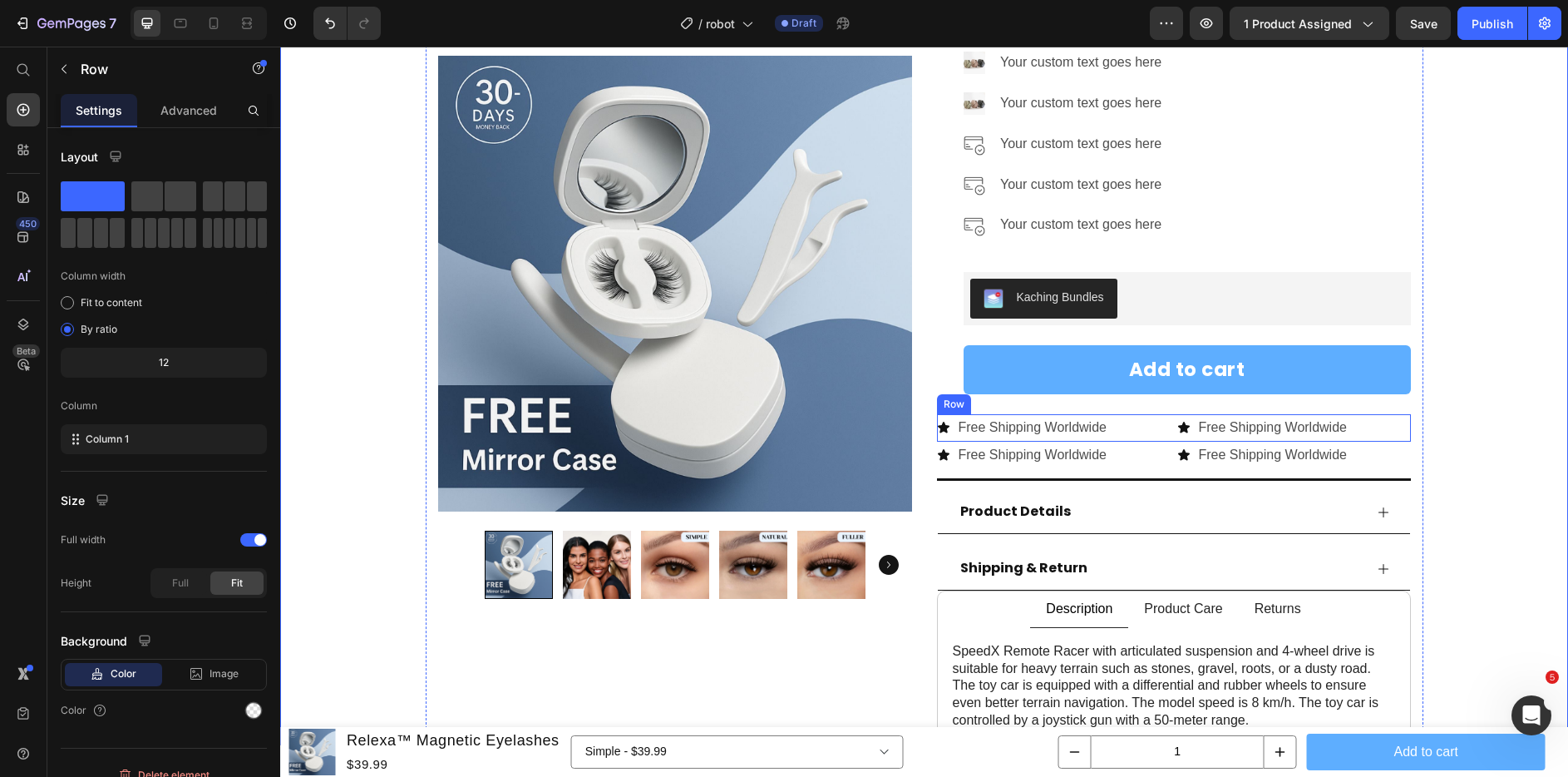 click on "Icon Free Shipping Worldwide Text Block Row
Icon Free Shipping Worldwide Text Block Row Row" at bounding box center [1174, 428] 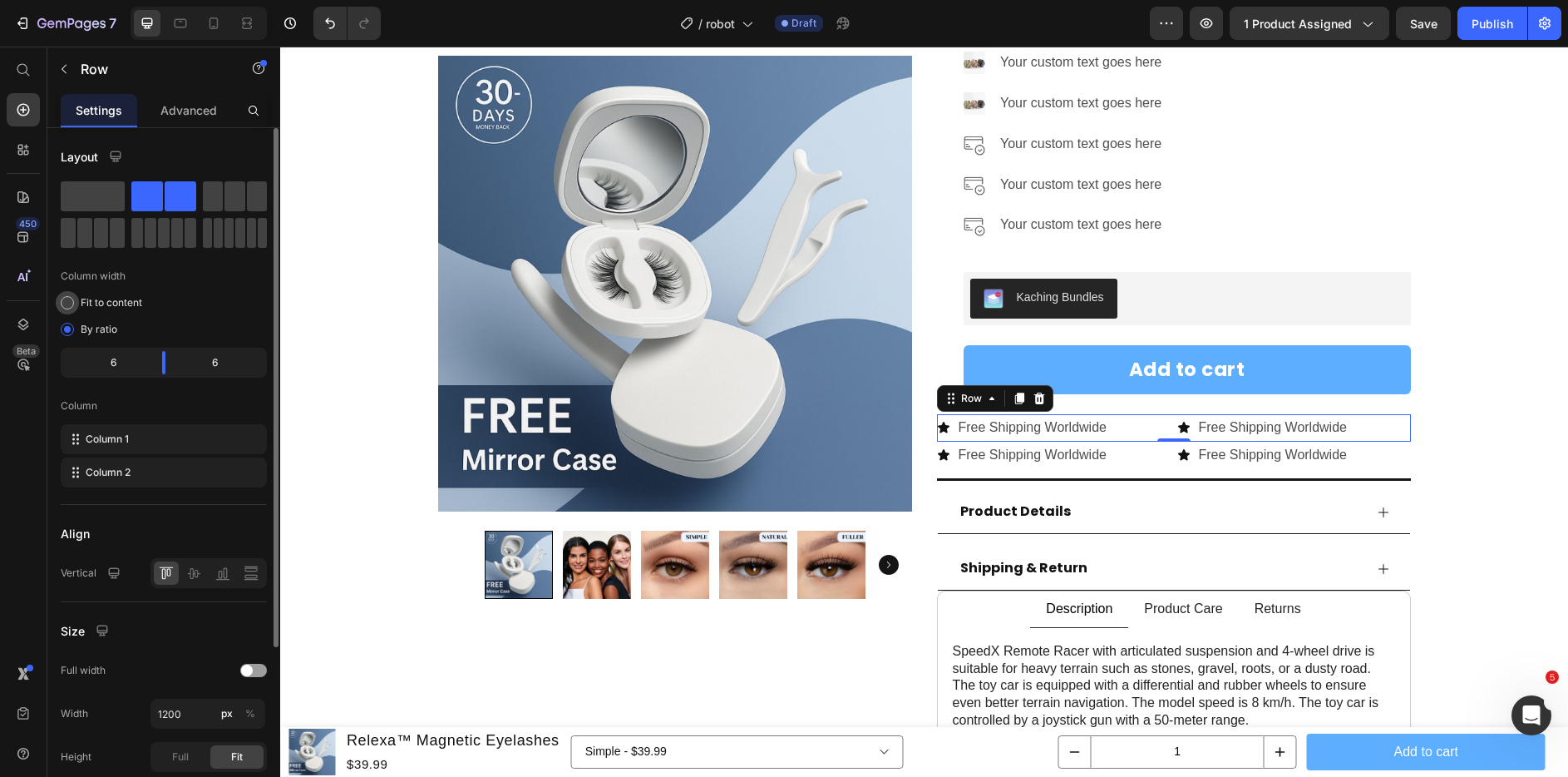 click on "Fit to content" 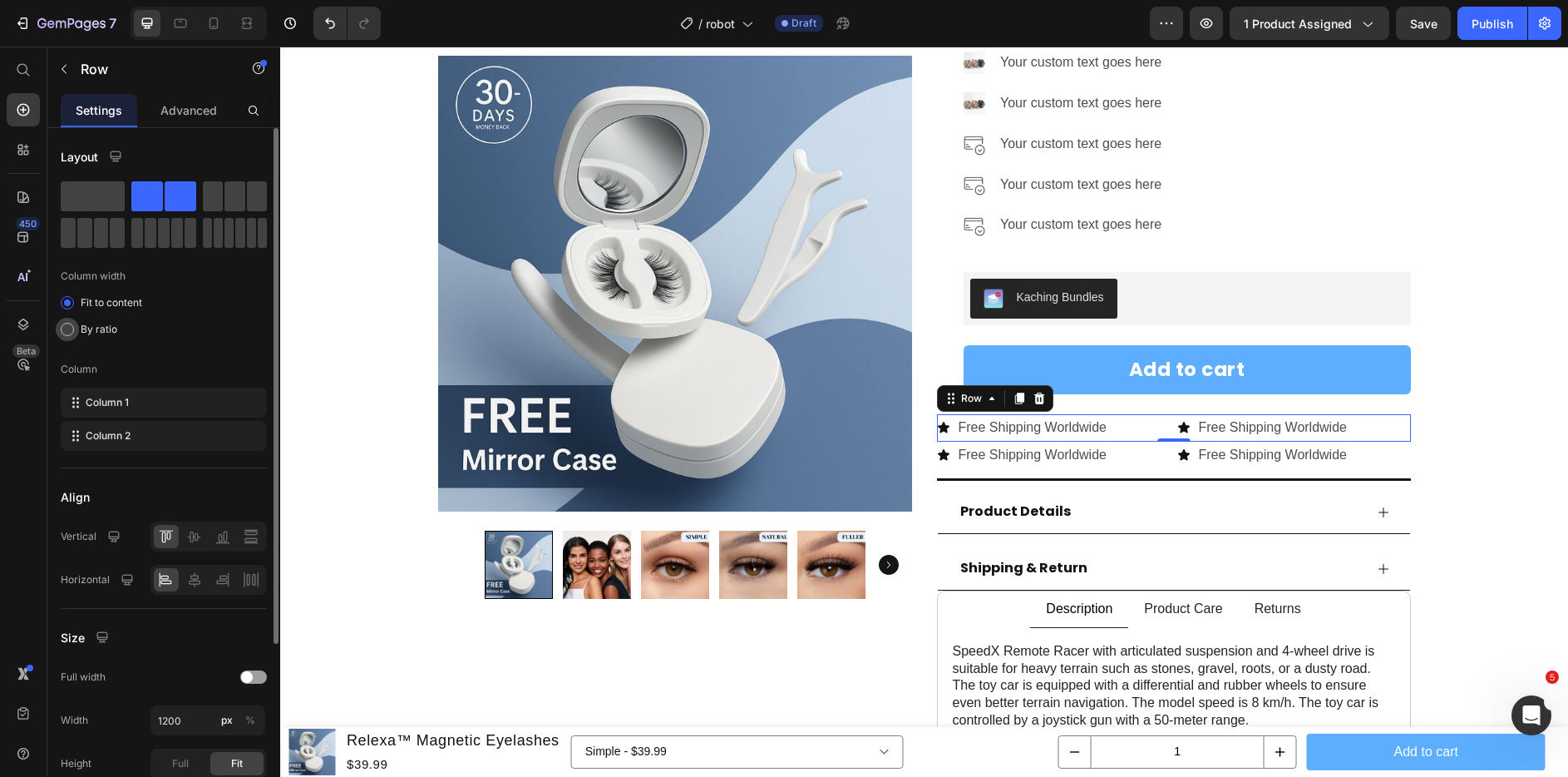 click on "By ratio" 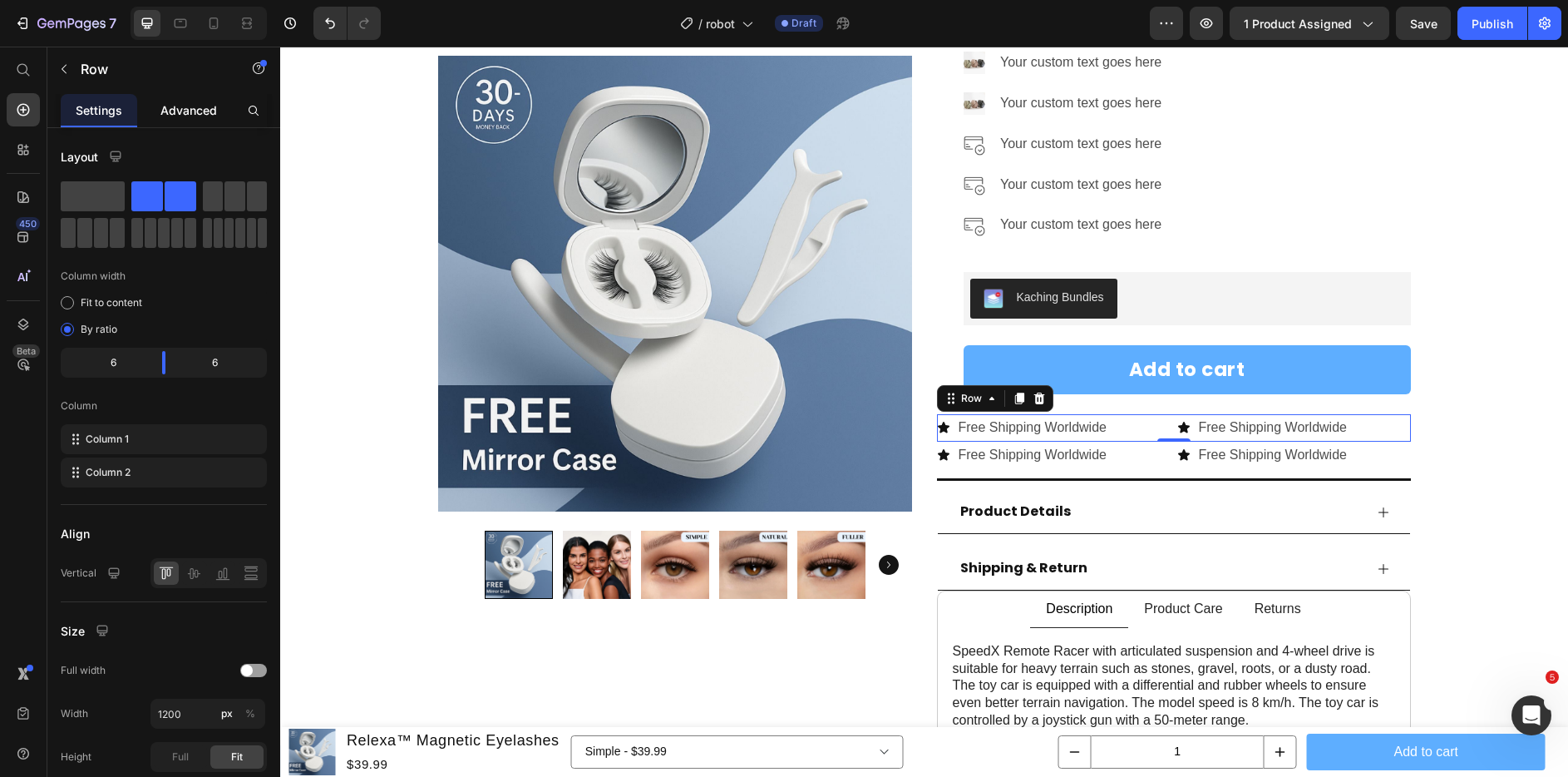 click on "Advanced" at bounding box center (189, 110) 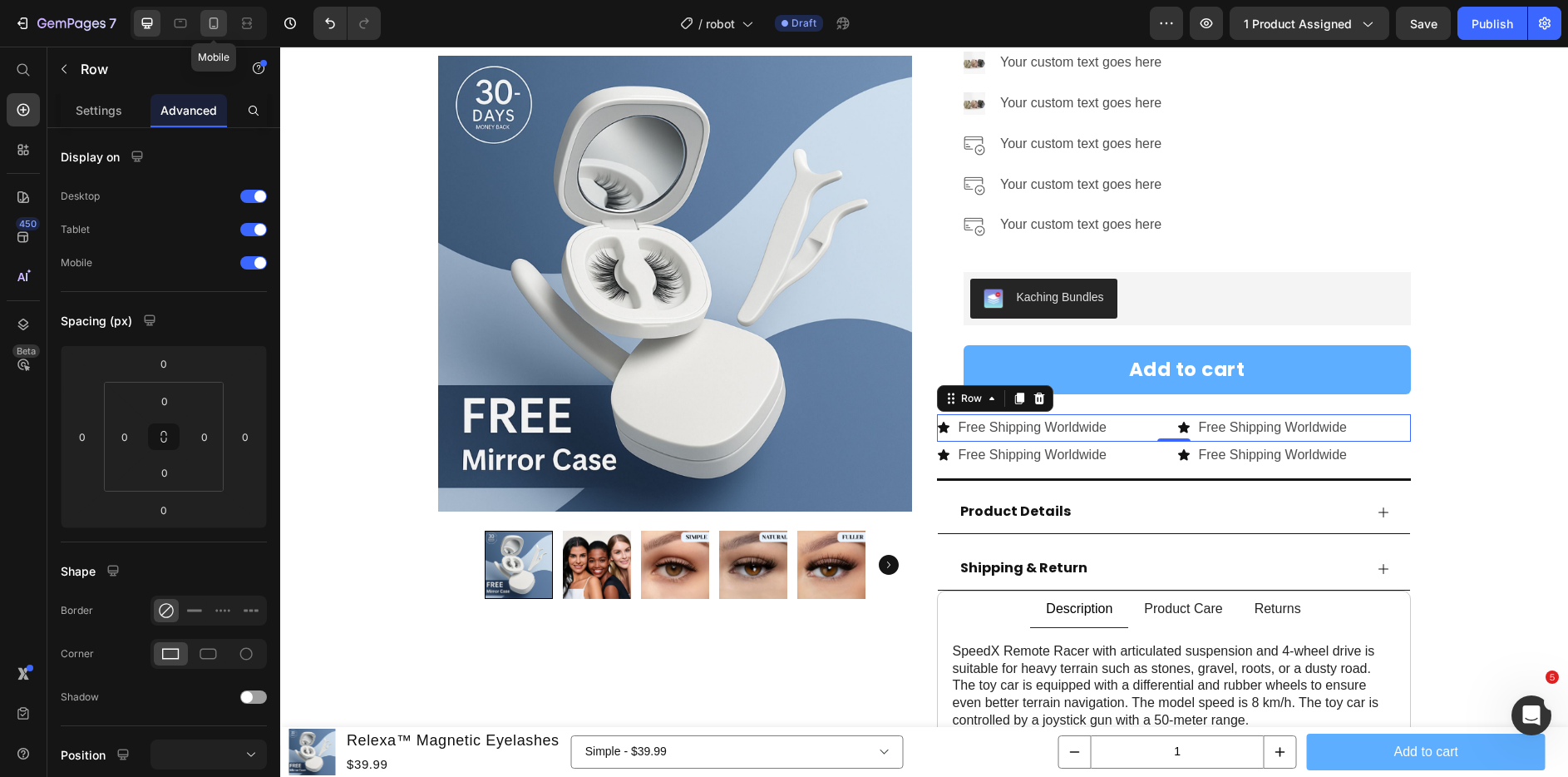 click 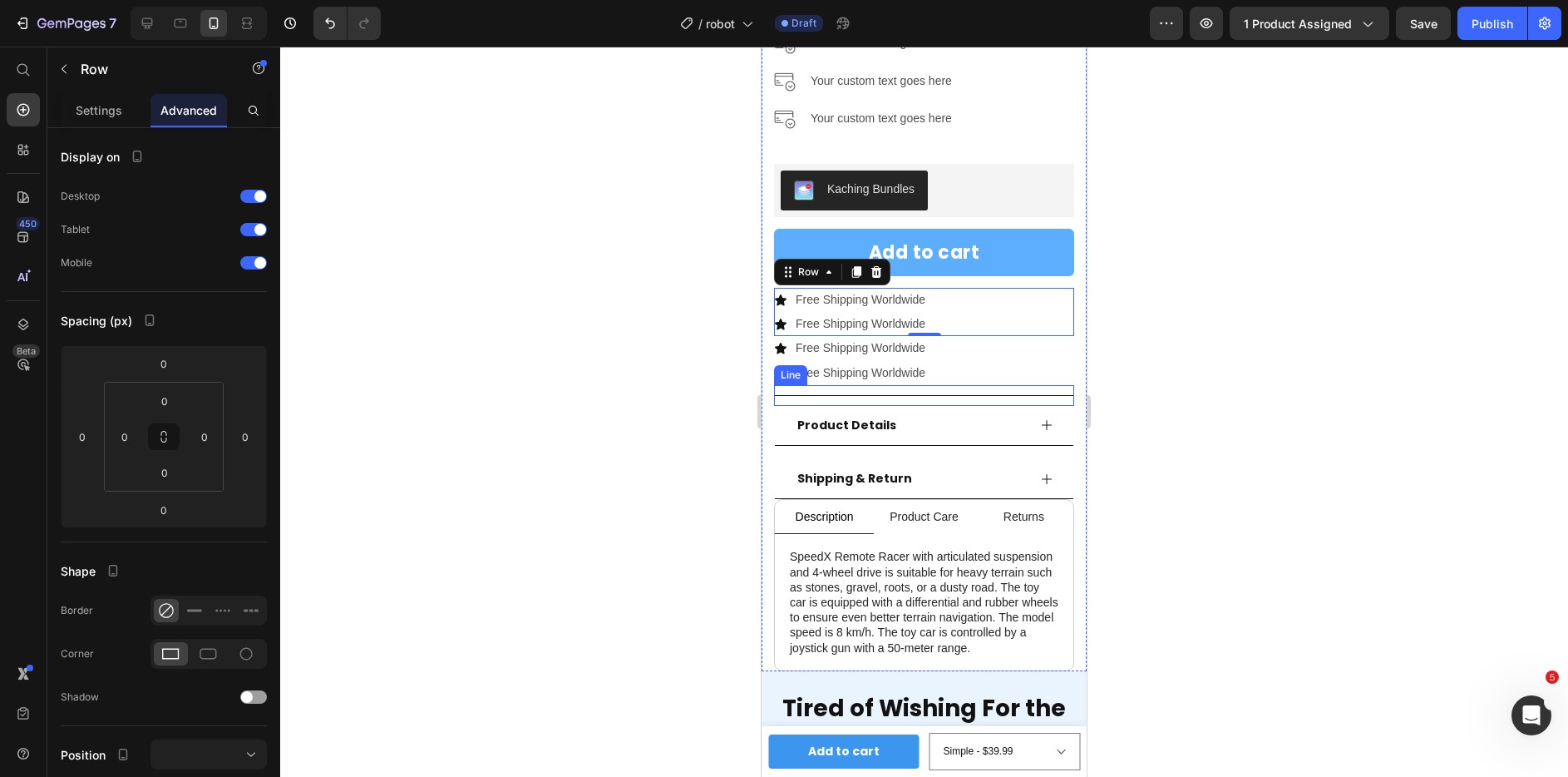 scroll, scrollTop: 714, scrollLeft: 0, axis: vertical 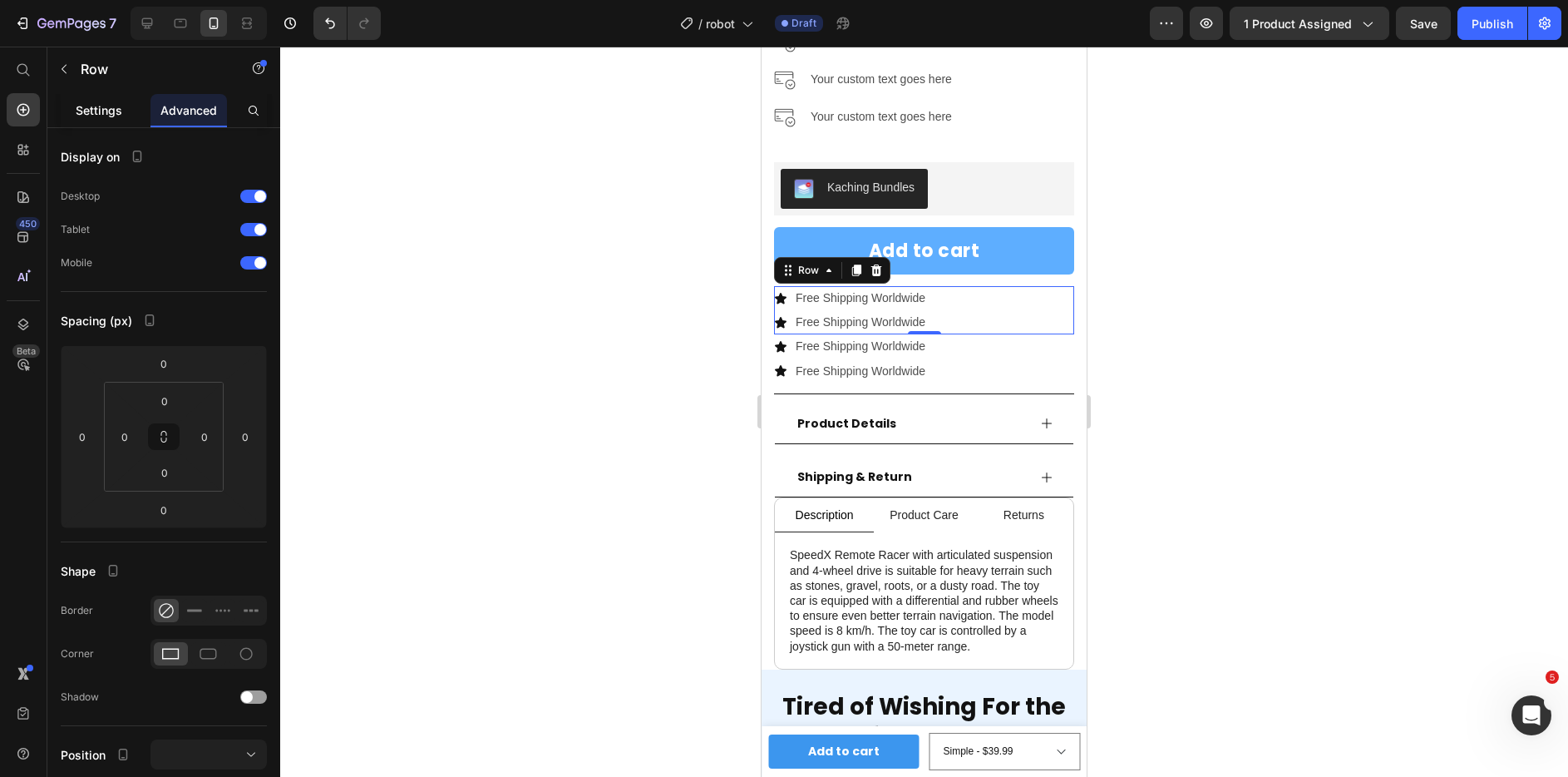 click on "Settings" at bounding box center (99, 110) 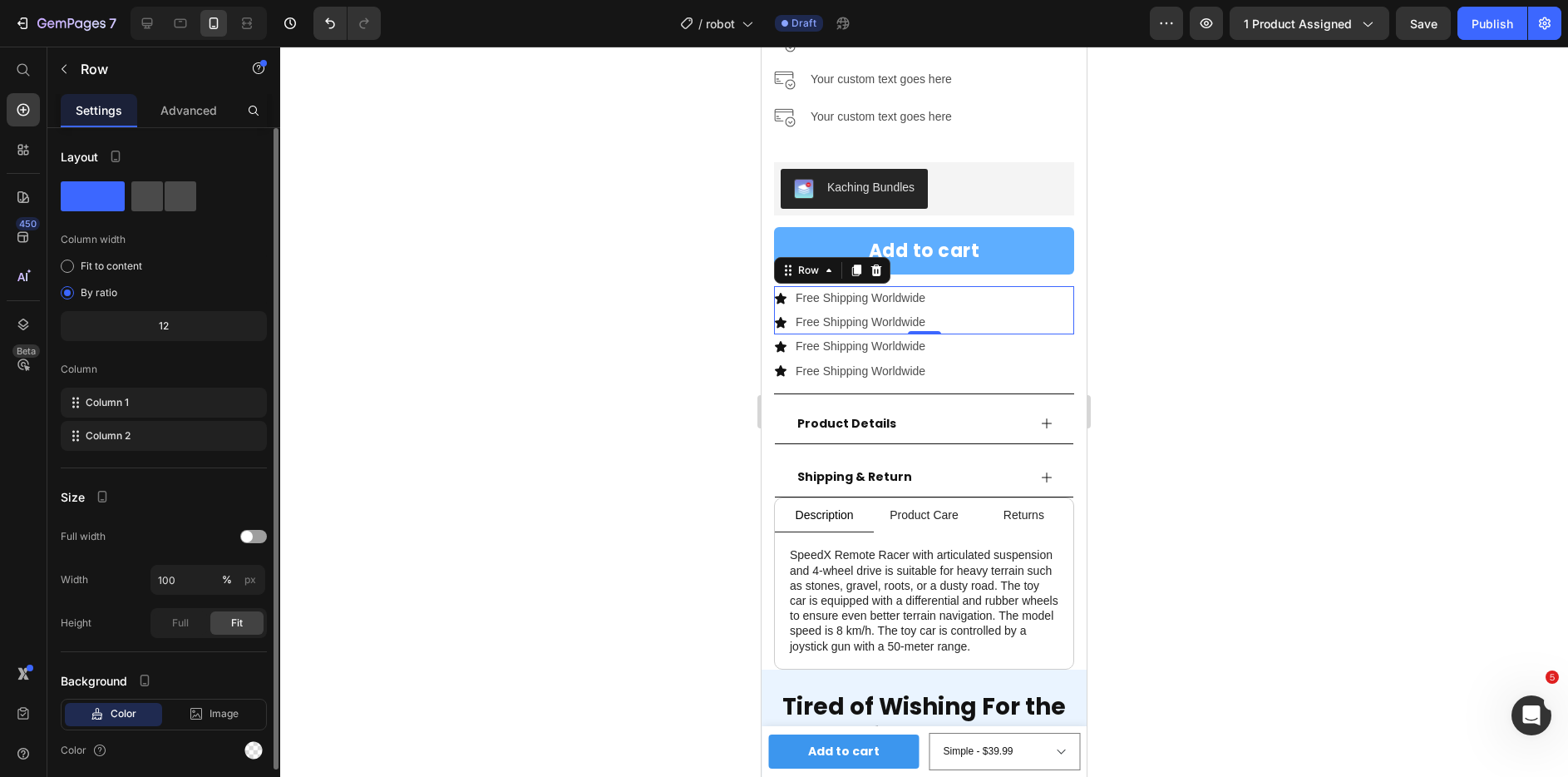 click 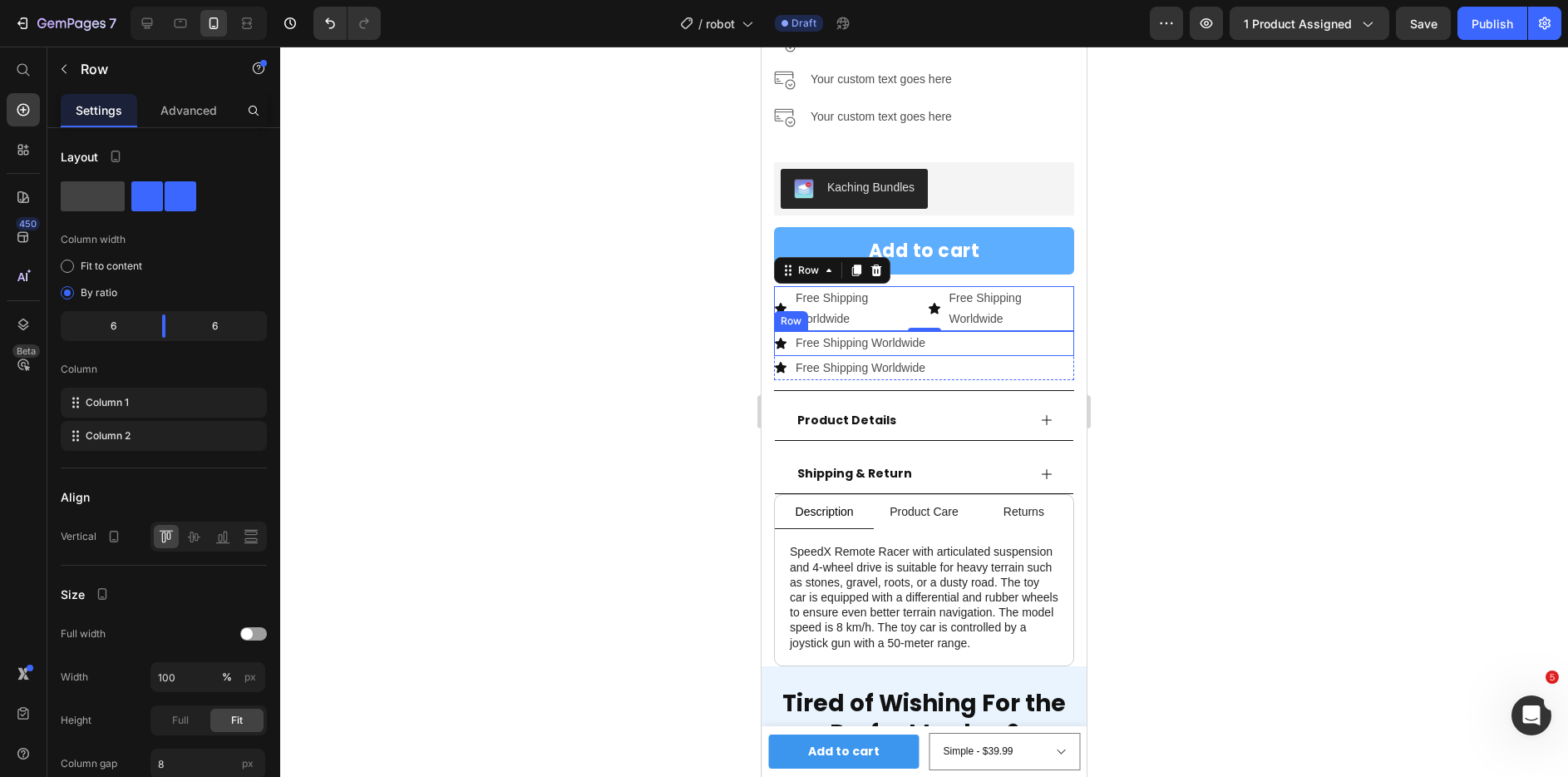 click on "Icon Free Shipping Worldwide Text Block Row" at bounding box center [924, 343] 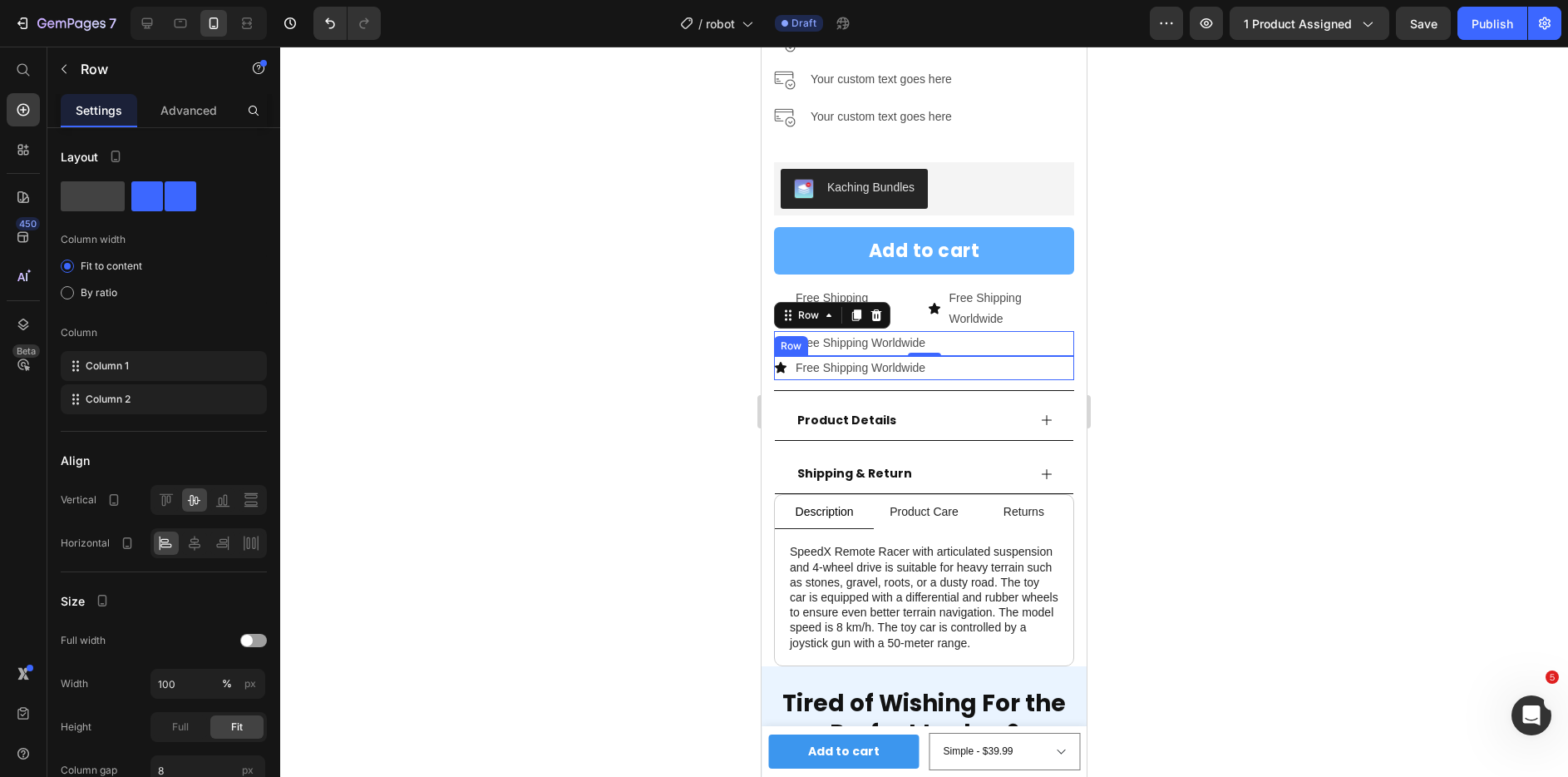 click on "Icon Free Shipping Worldwide Text Block Row" at bounding box center (924, 368) 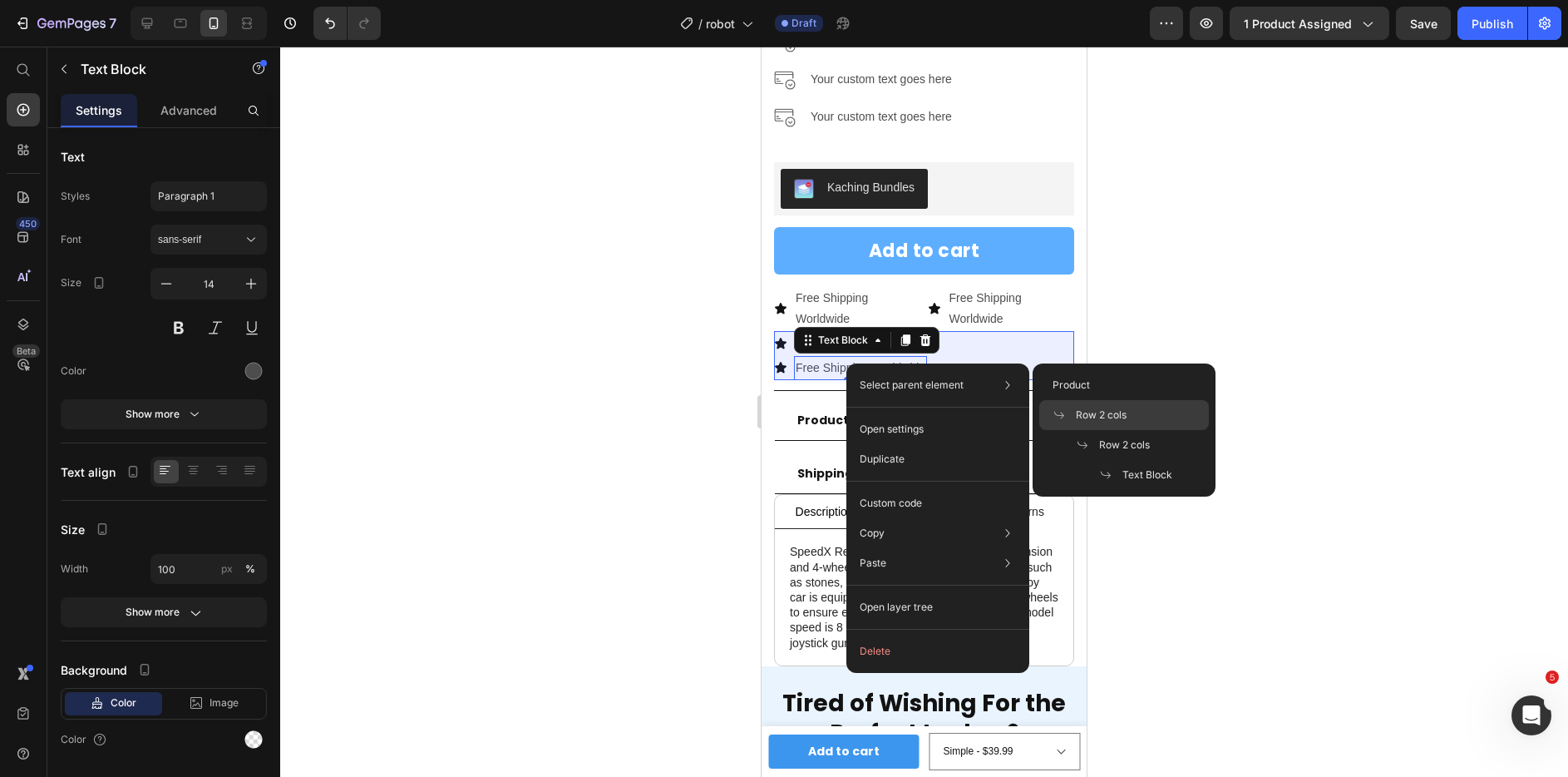 click on "Row 2 cols" at bounding box center (1101, 415) 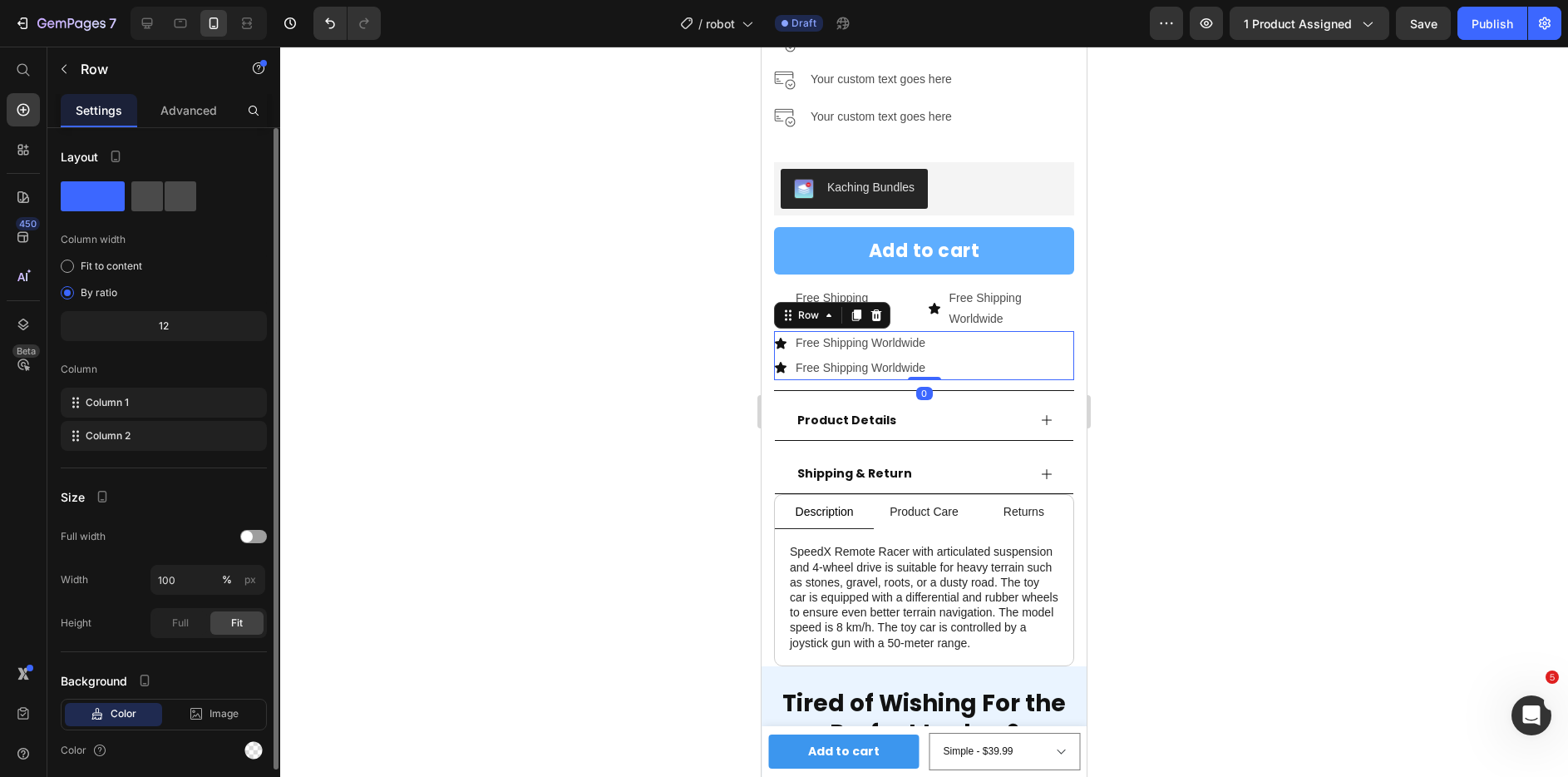 click 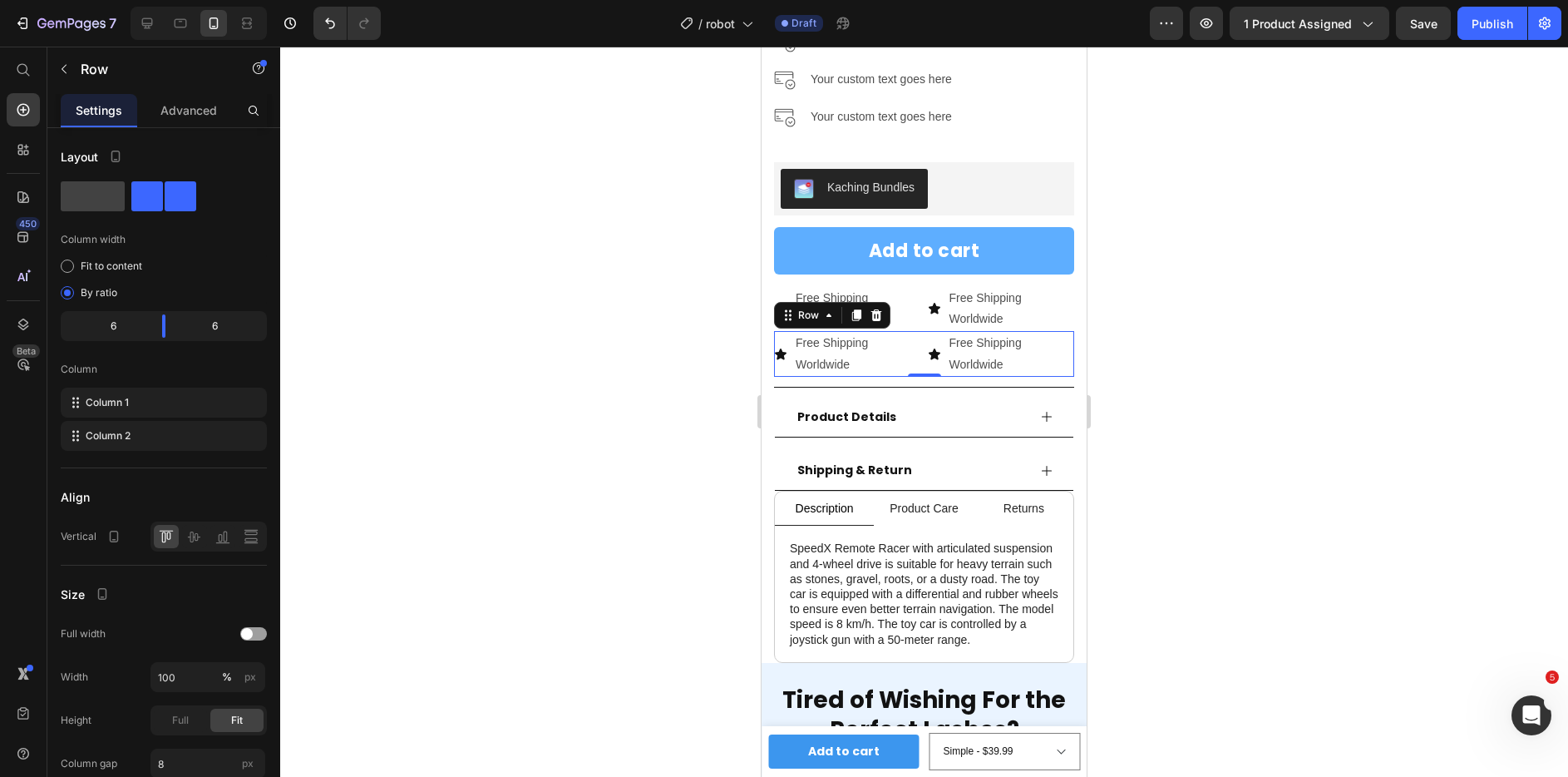 click 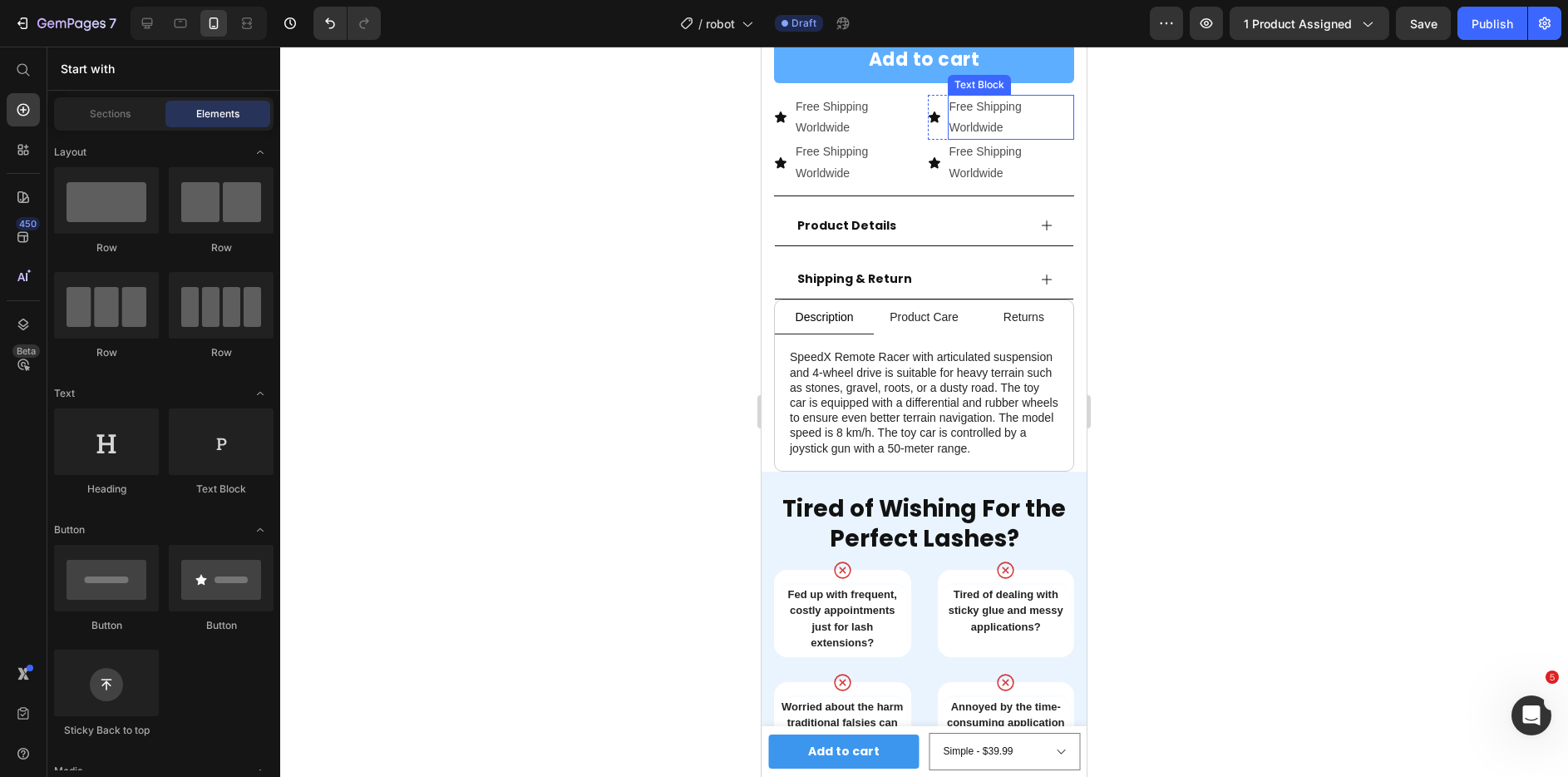 scroll, scrollTop: 921, scrollLeft: 0, axis: vertical 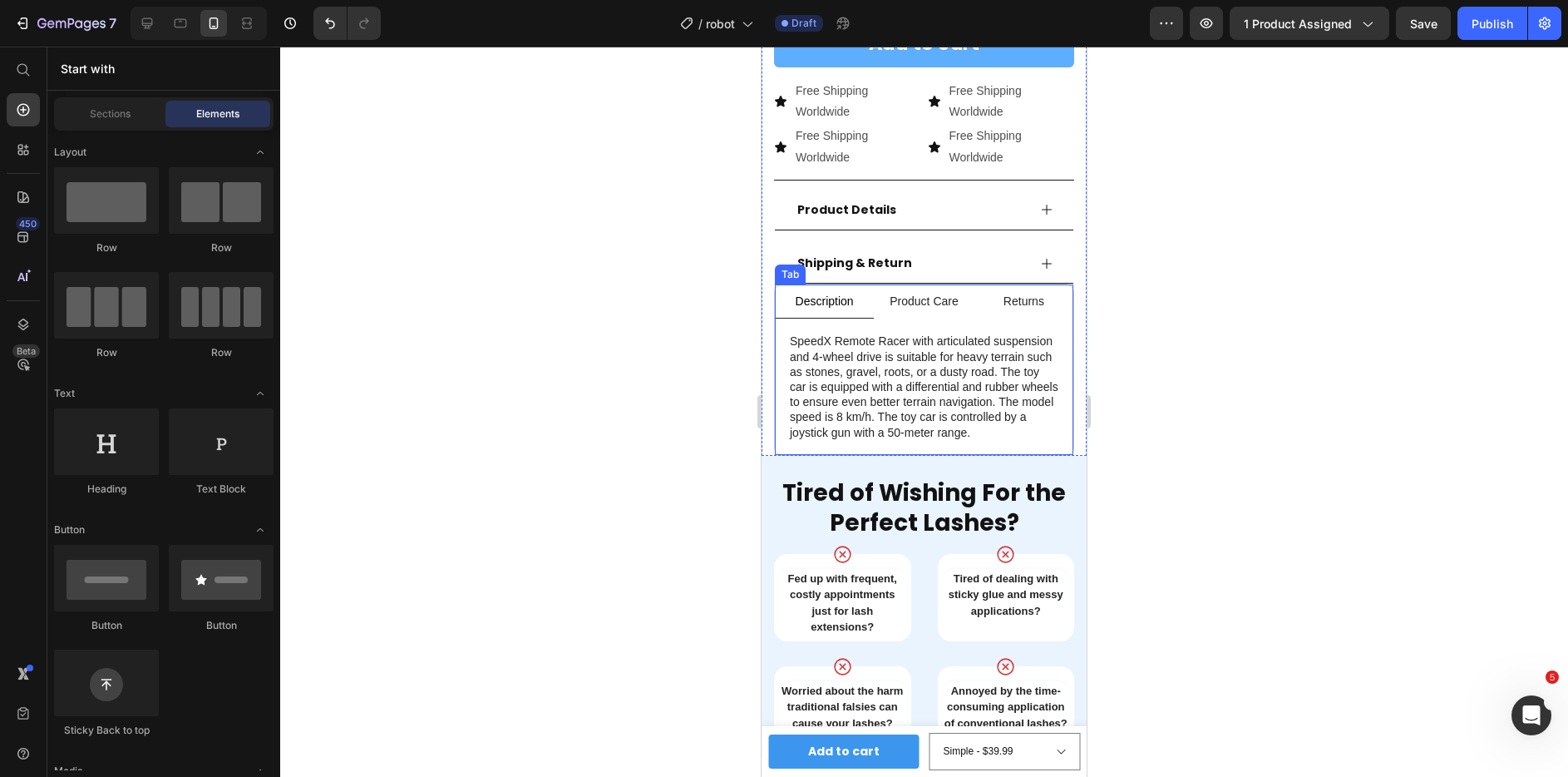 click on "Description" at bounding box center [825, 301] 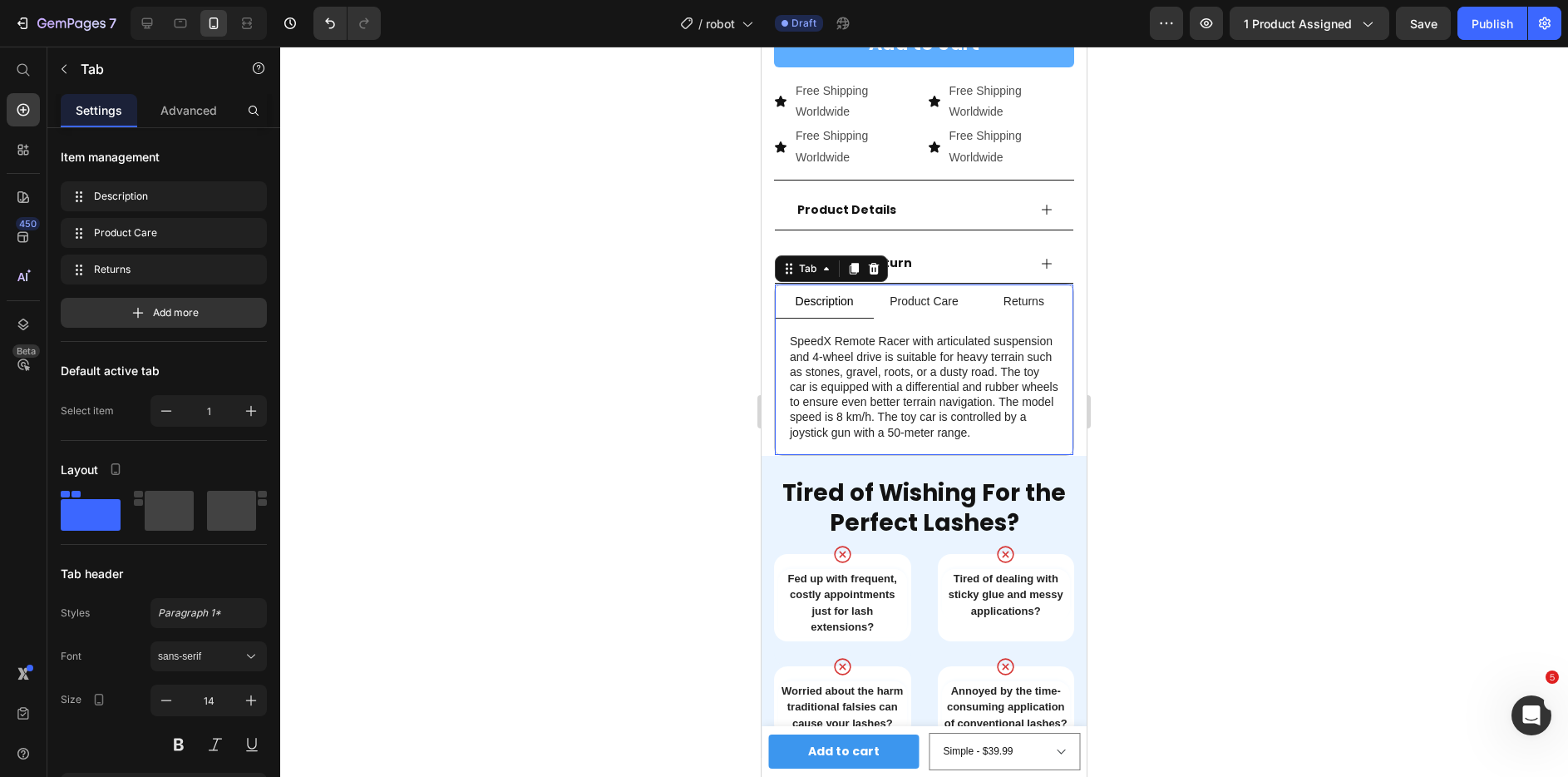 click on "Description" at bounding box center [825, 301] 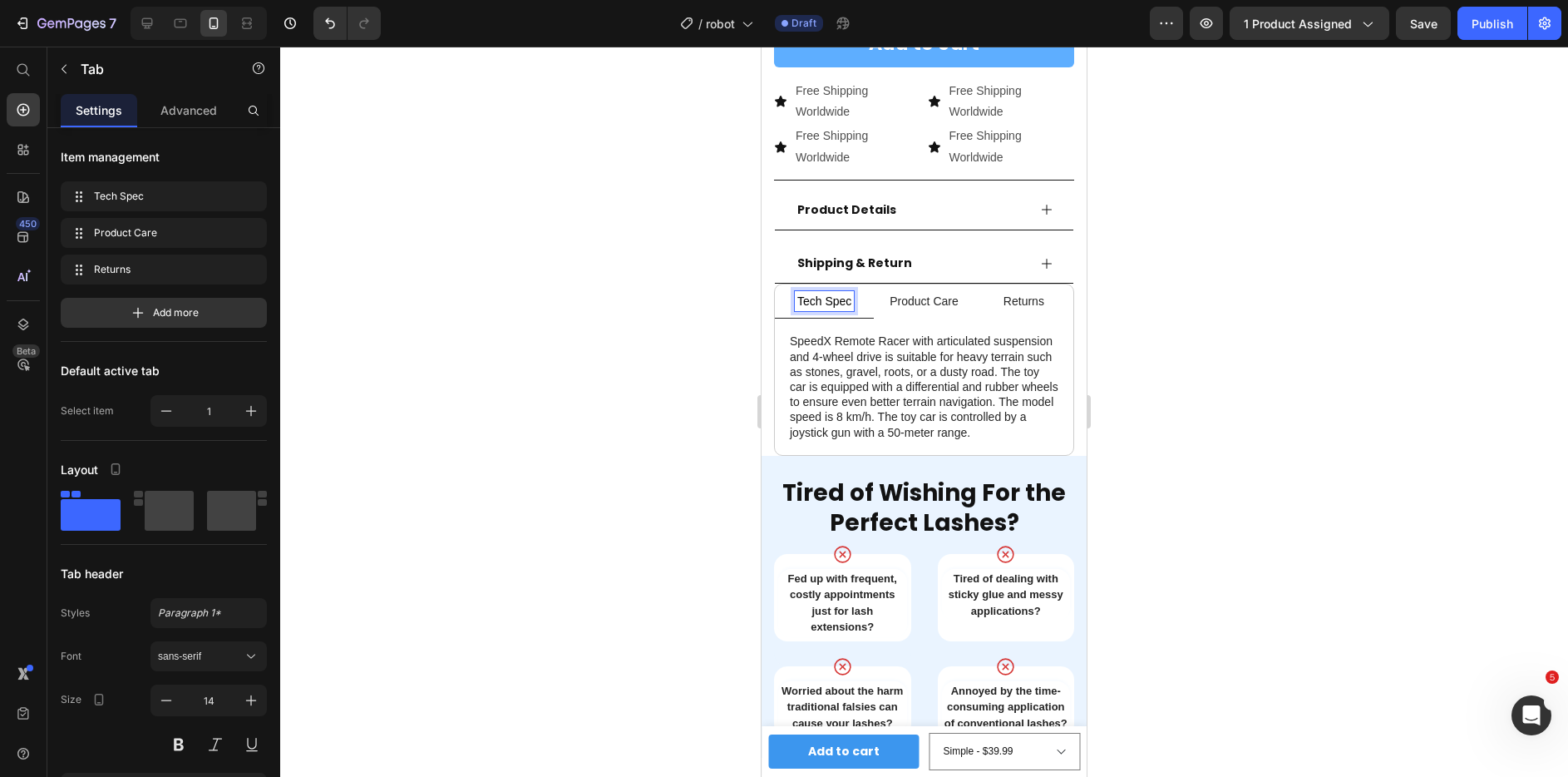 click on "Returns" at bounding box center [1023, 301] 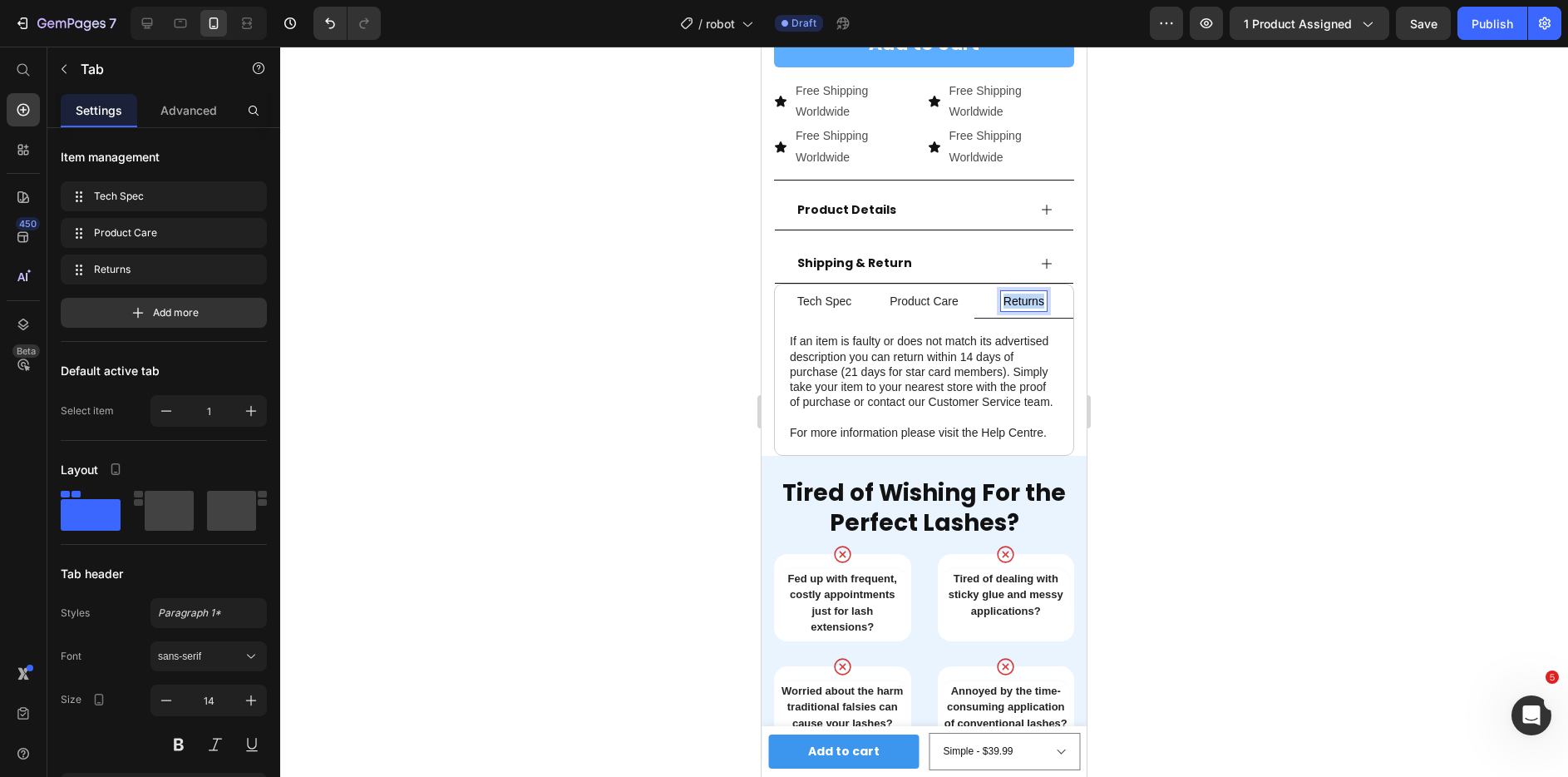 click on "Returns" at bounding box center [1023, 301] 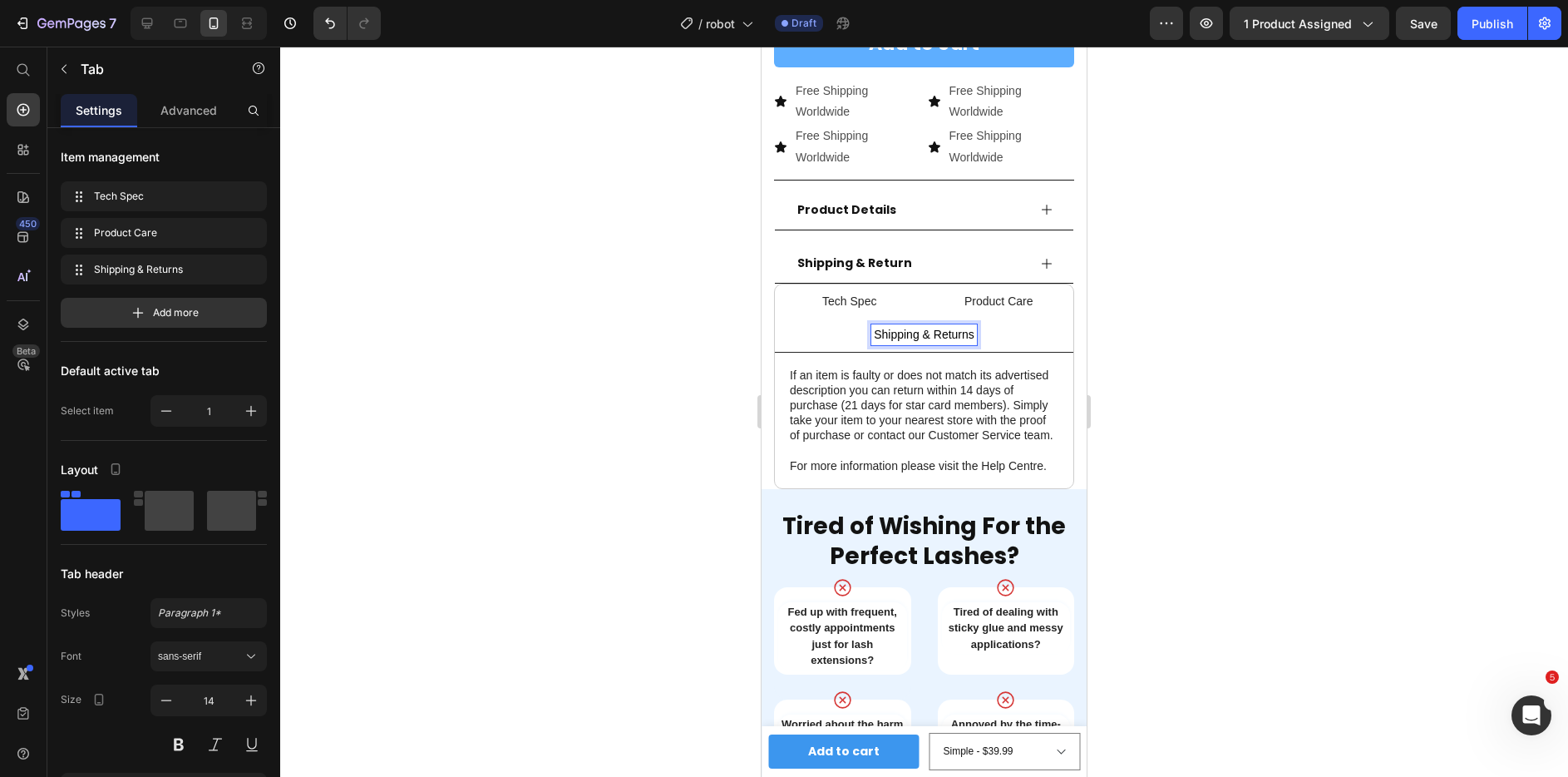 click on "Product Care" at bounding box center (998, 301) 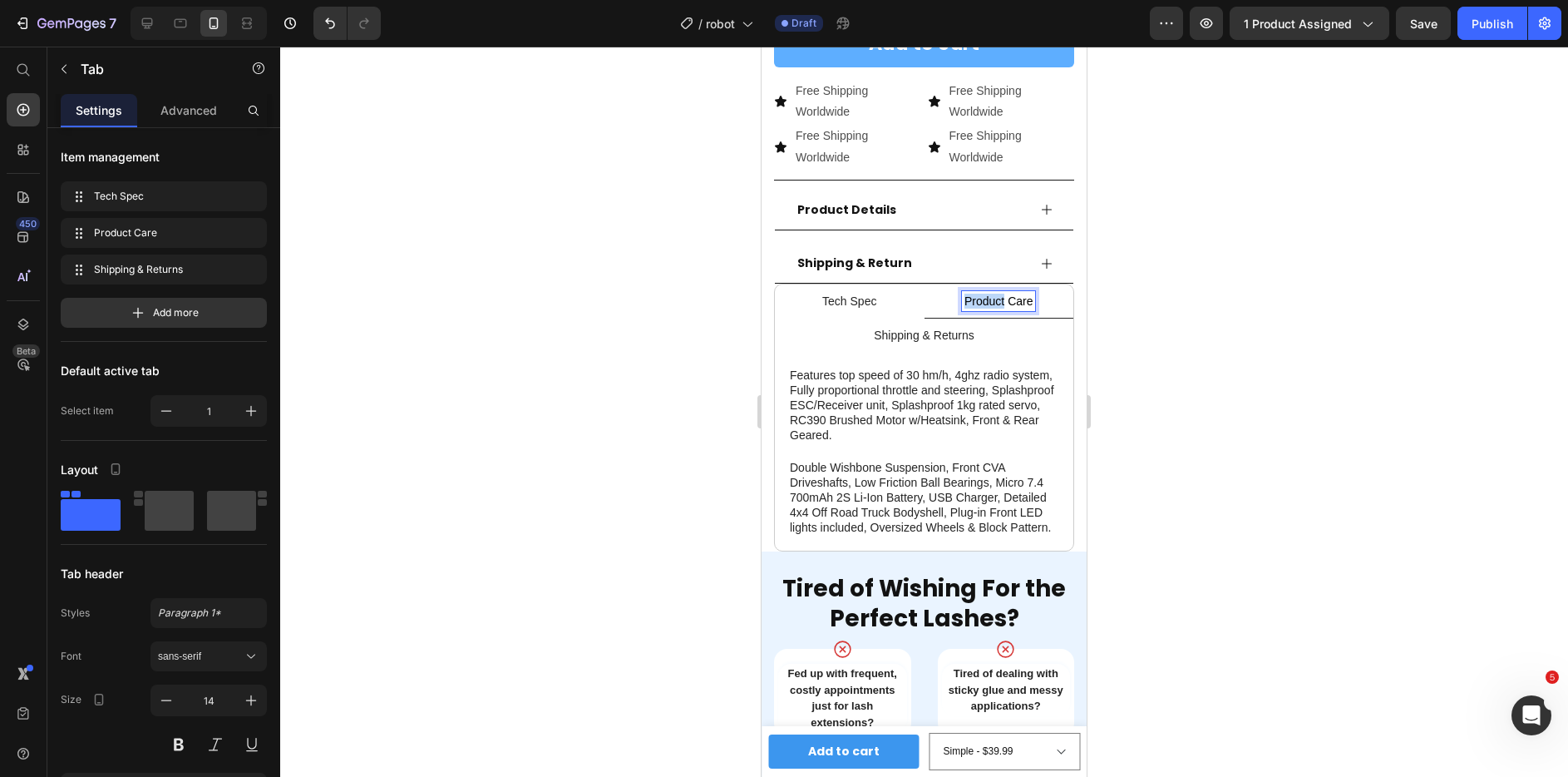 click on "Product Care" at bounding box center (998, 301) 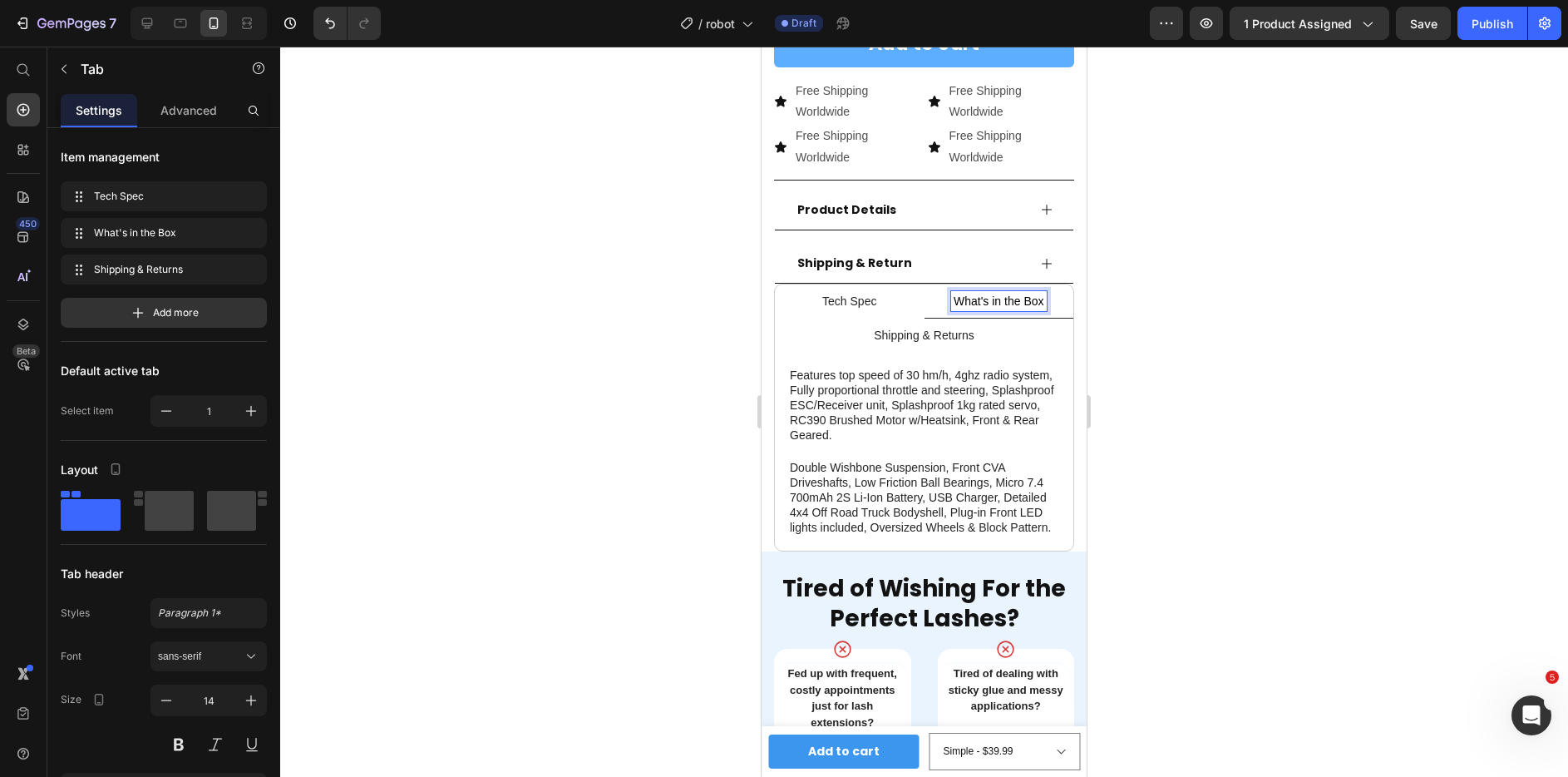 click 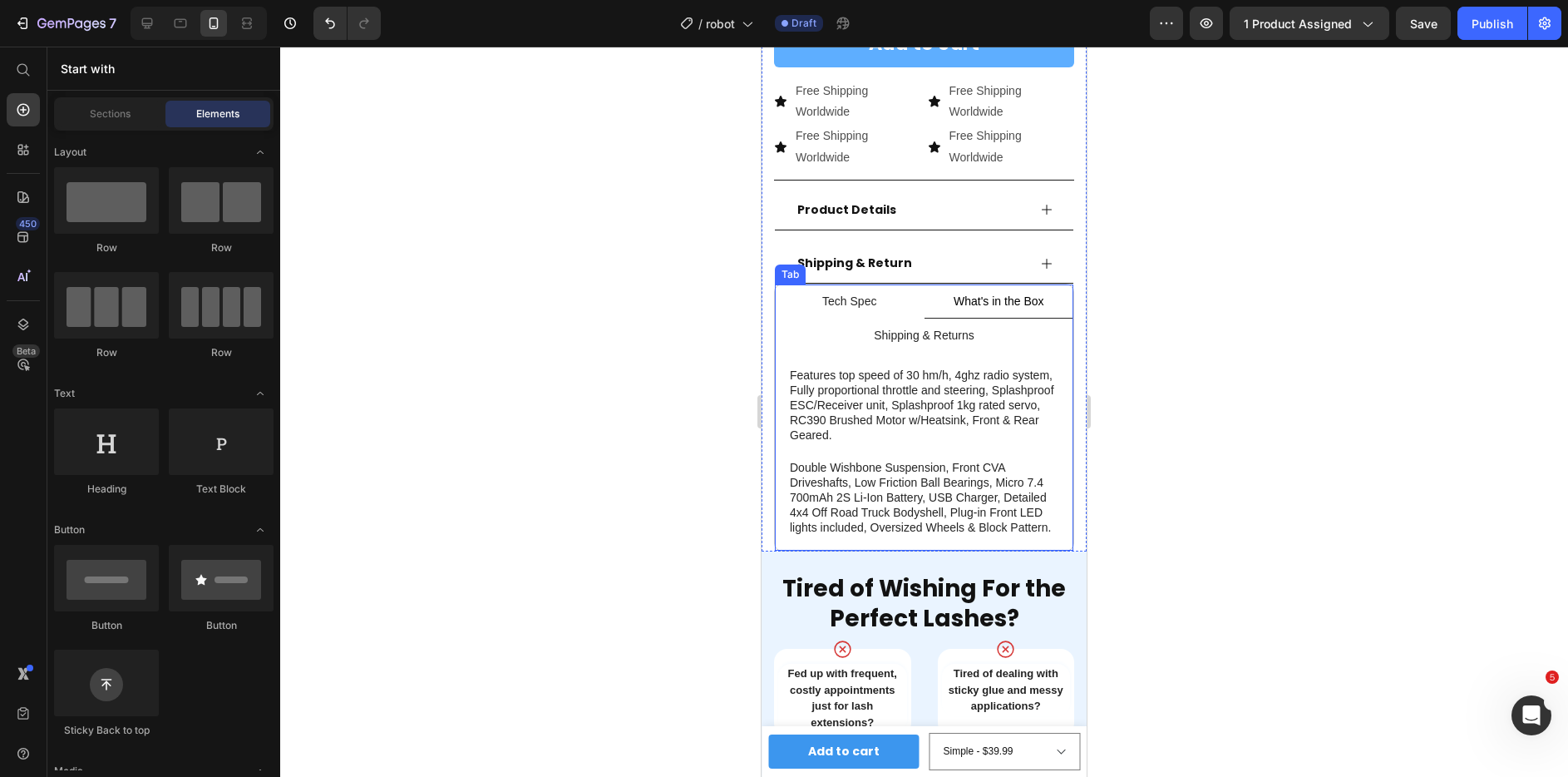 click on "Tech Spec" at bounding box center [849, 301] 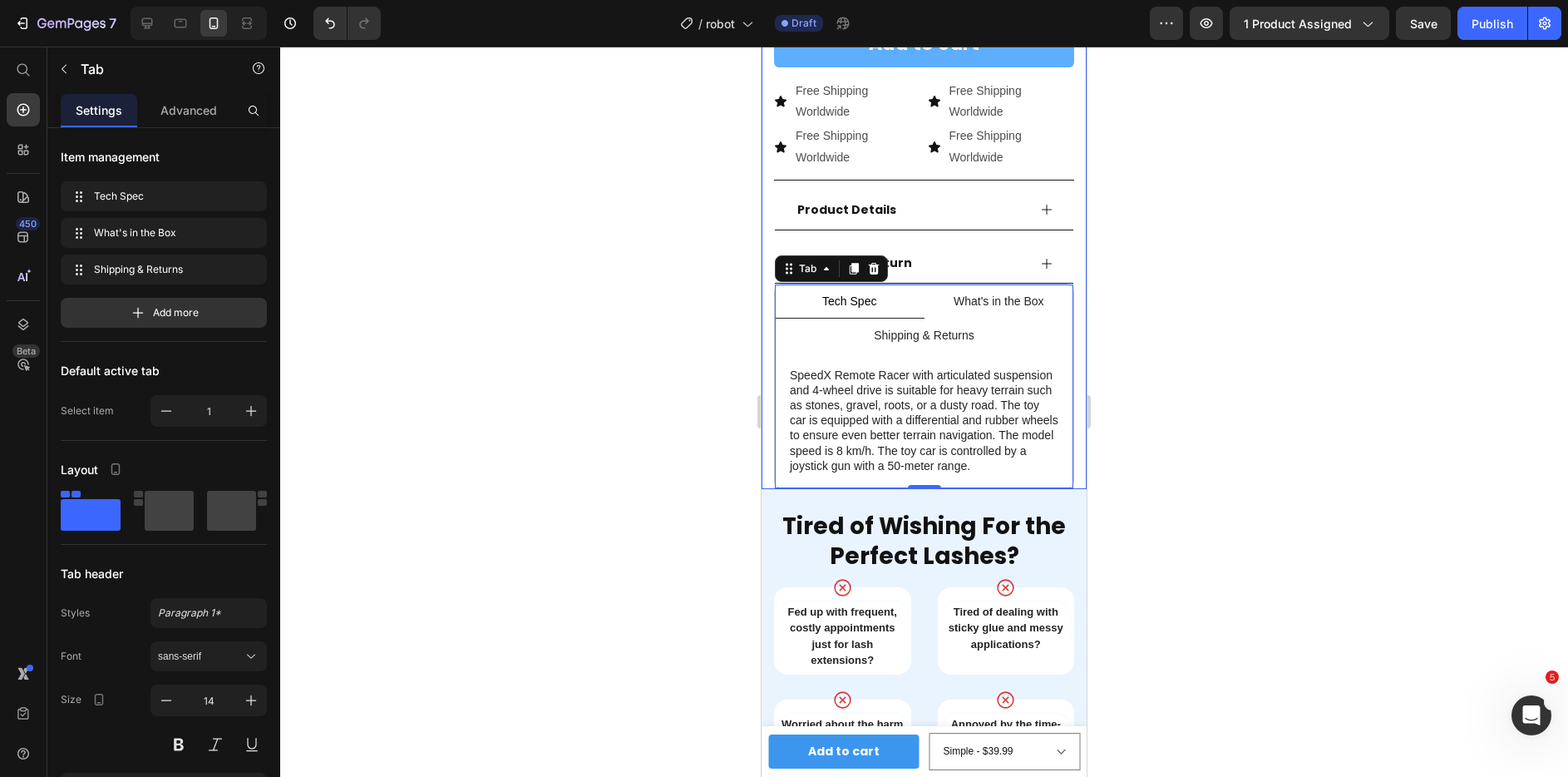 click 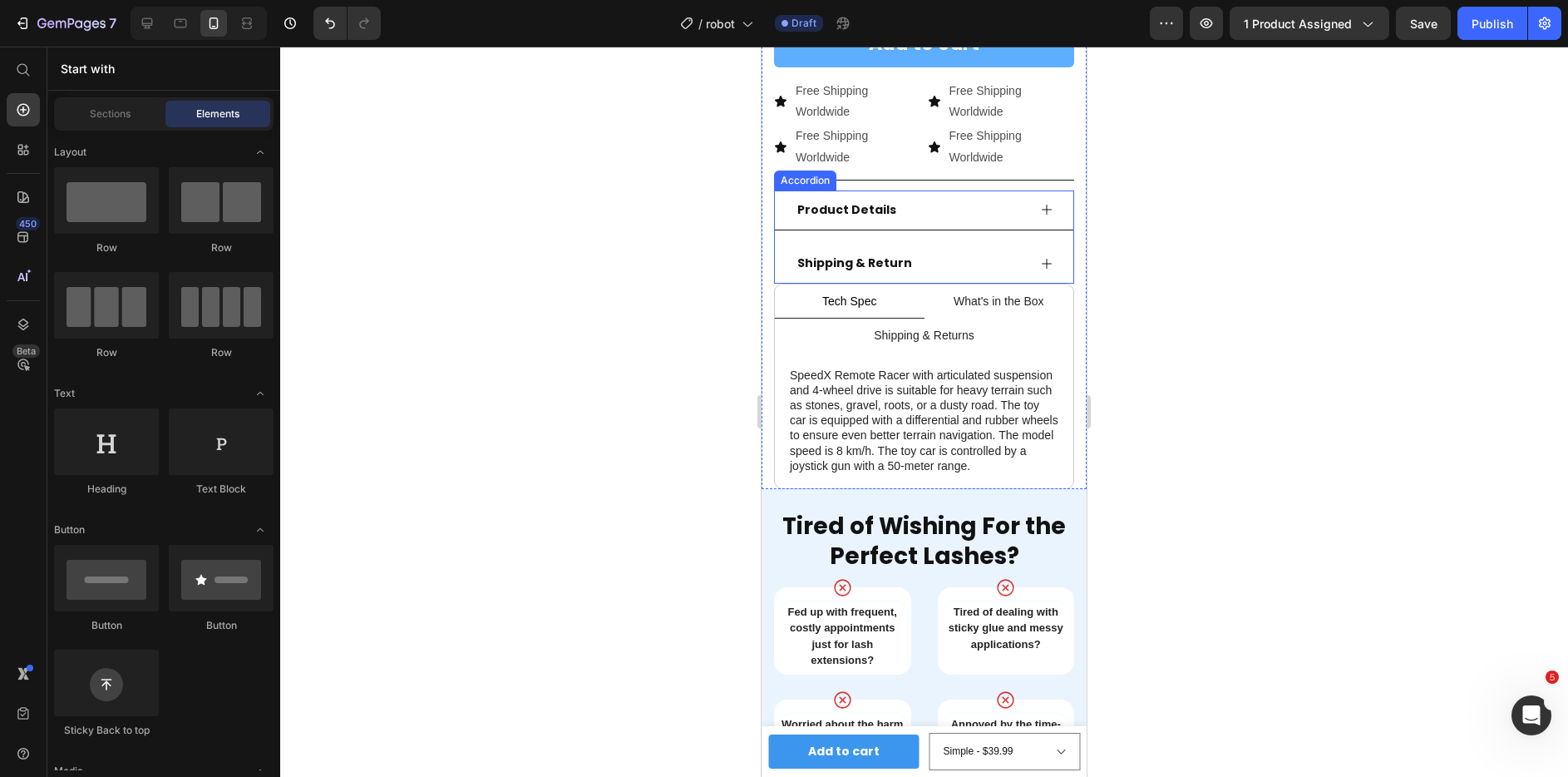 click on "Product Details" at bounding box center [846, 210] 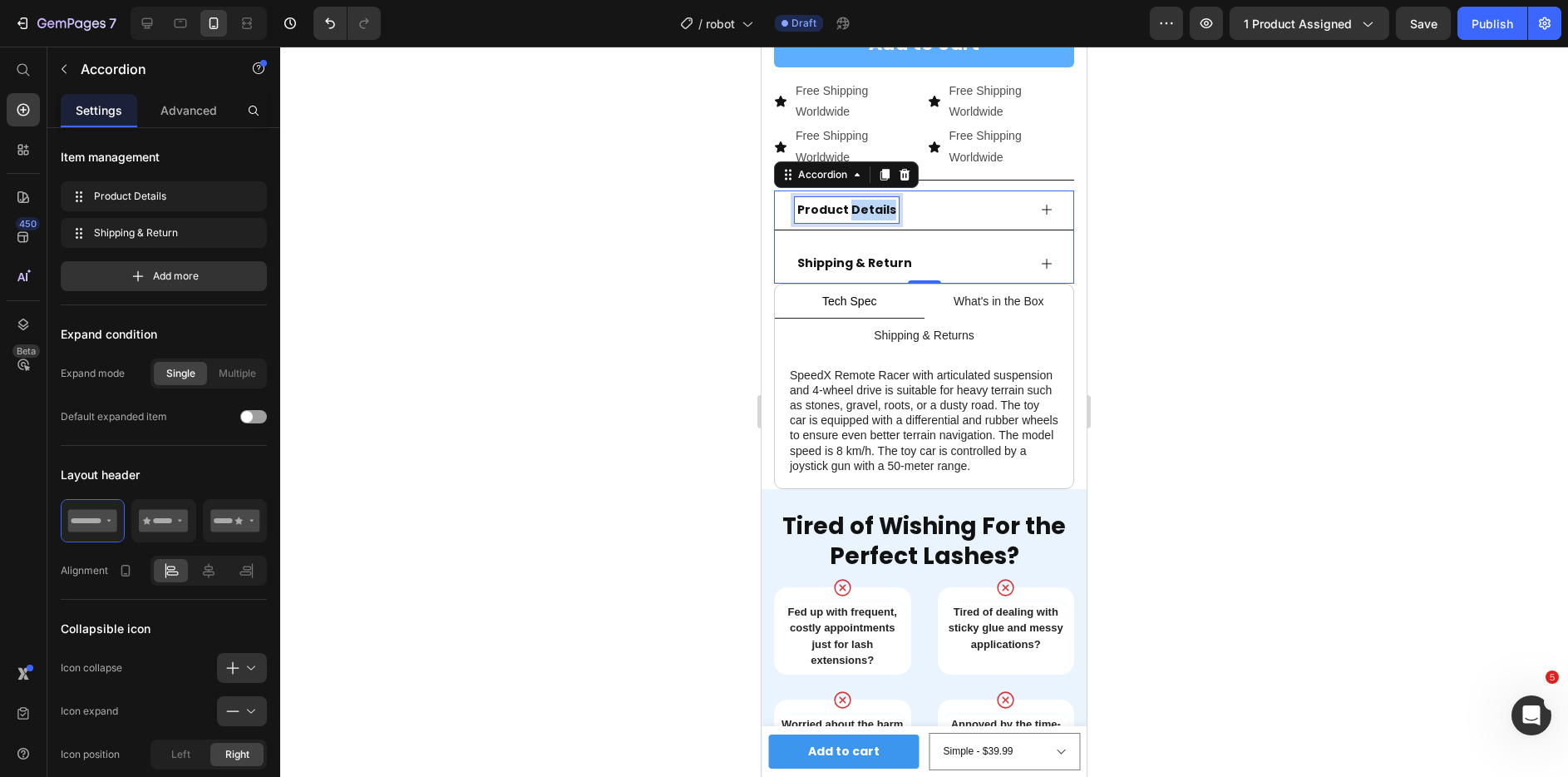 click on "Product Details" at bounding box center [846, 210] 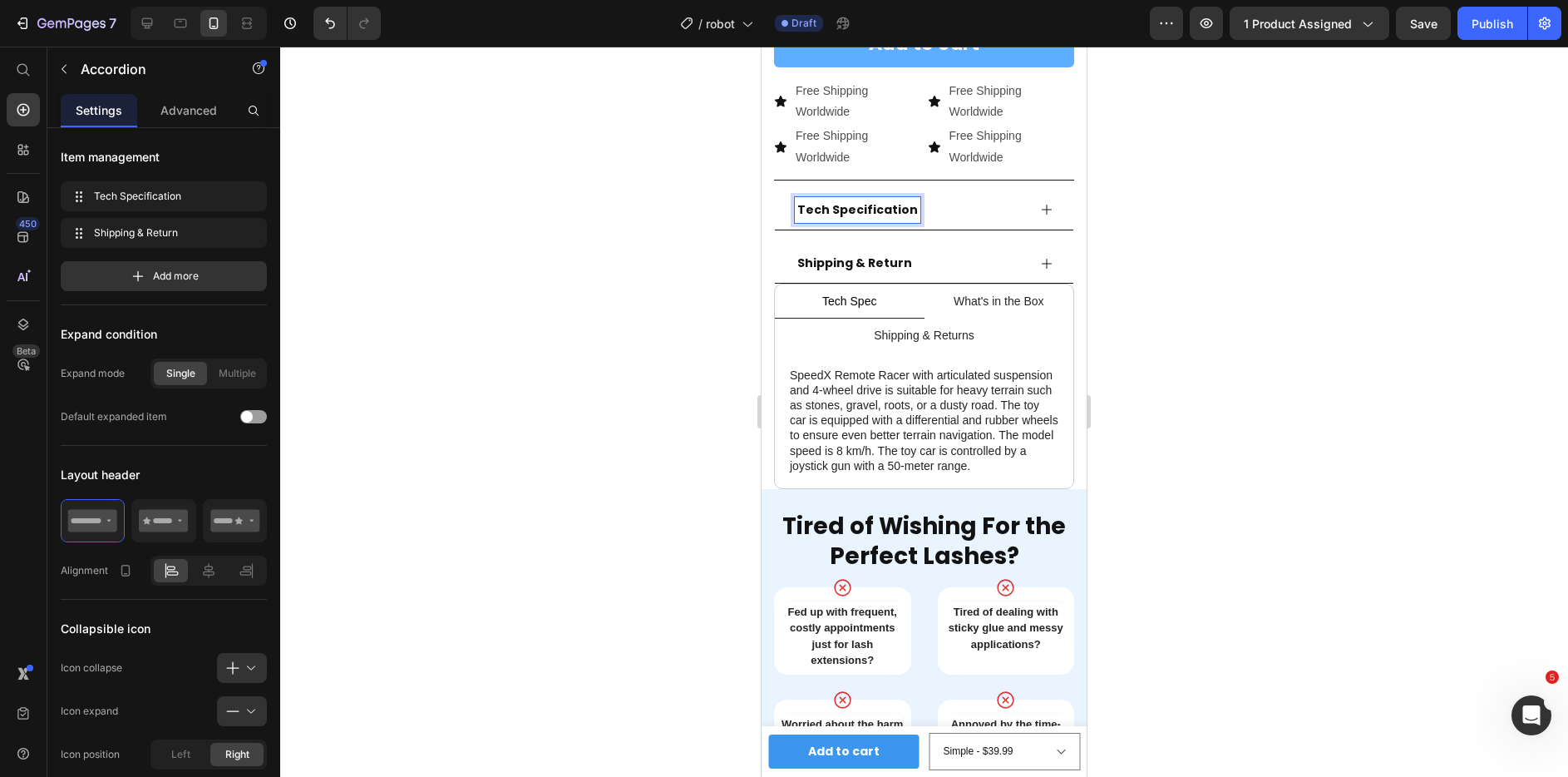 click on "Shipping & Return" at bounding box center [855, 263] 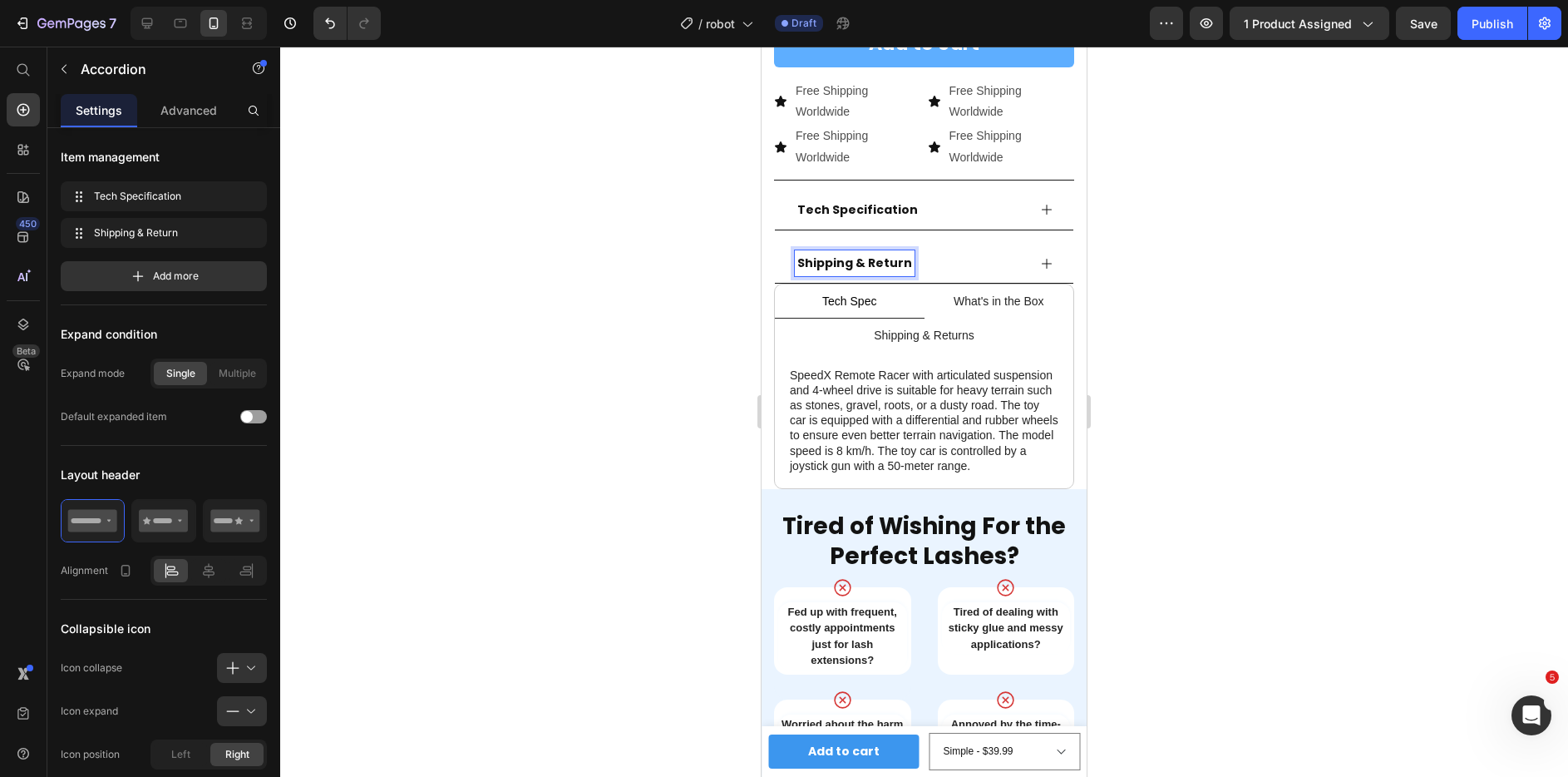 click on "Shipping & Return" at bounding box center (855, 263) 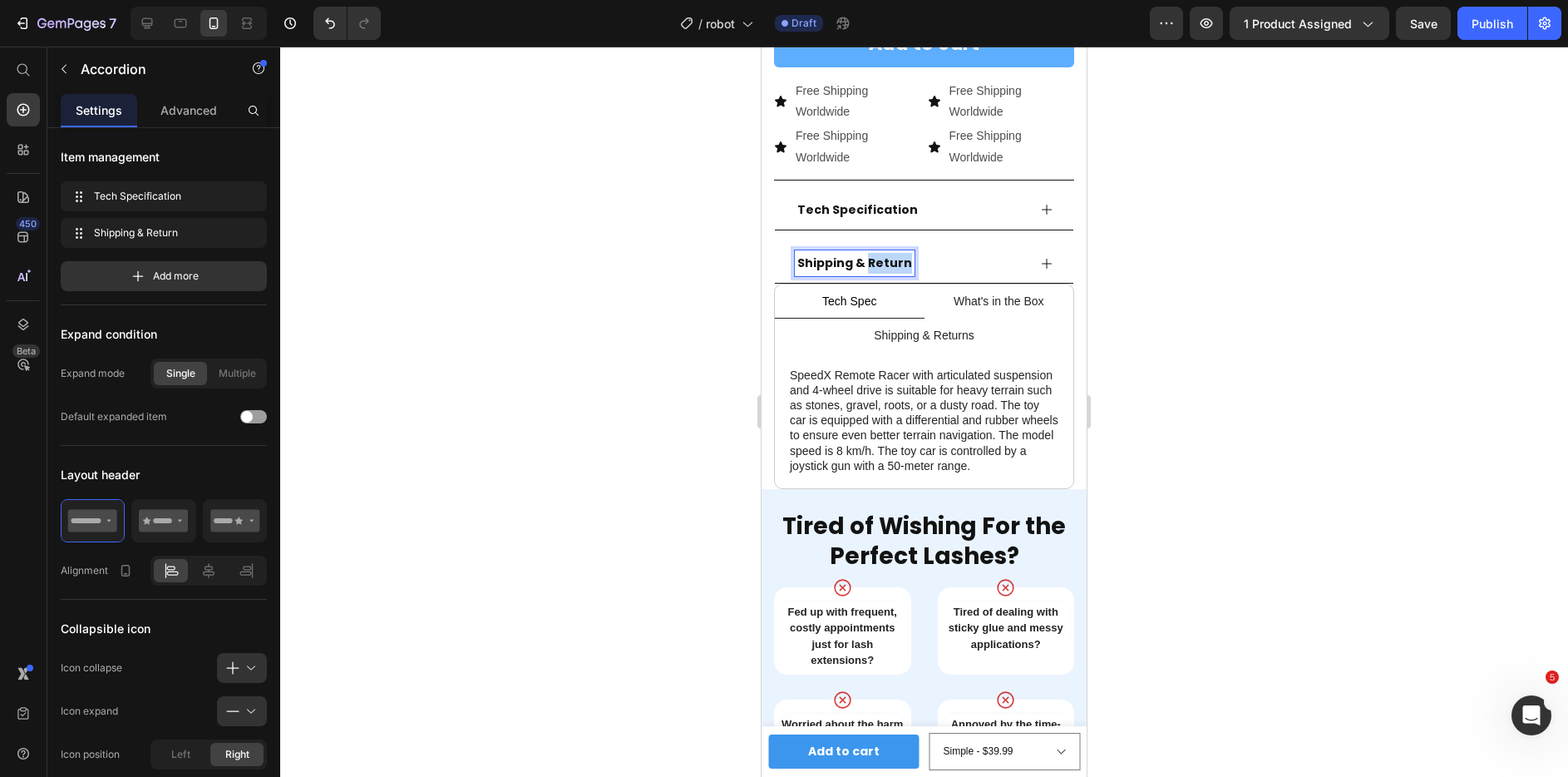 click on "Shipping & Return" at bounding box center [855, 263] 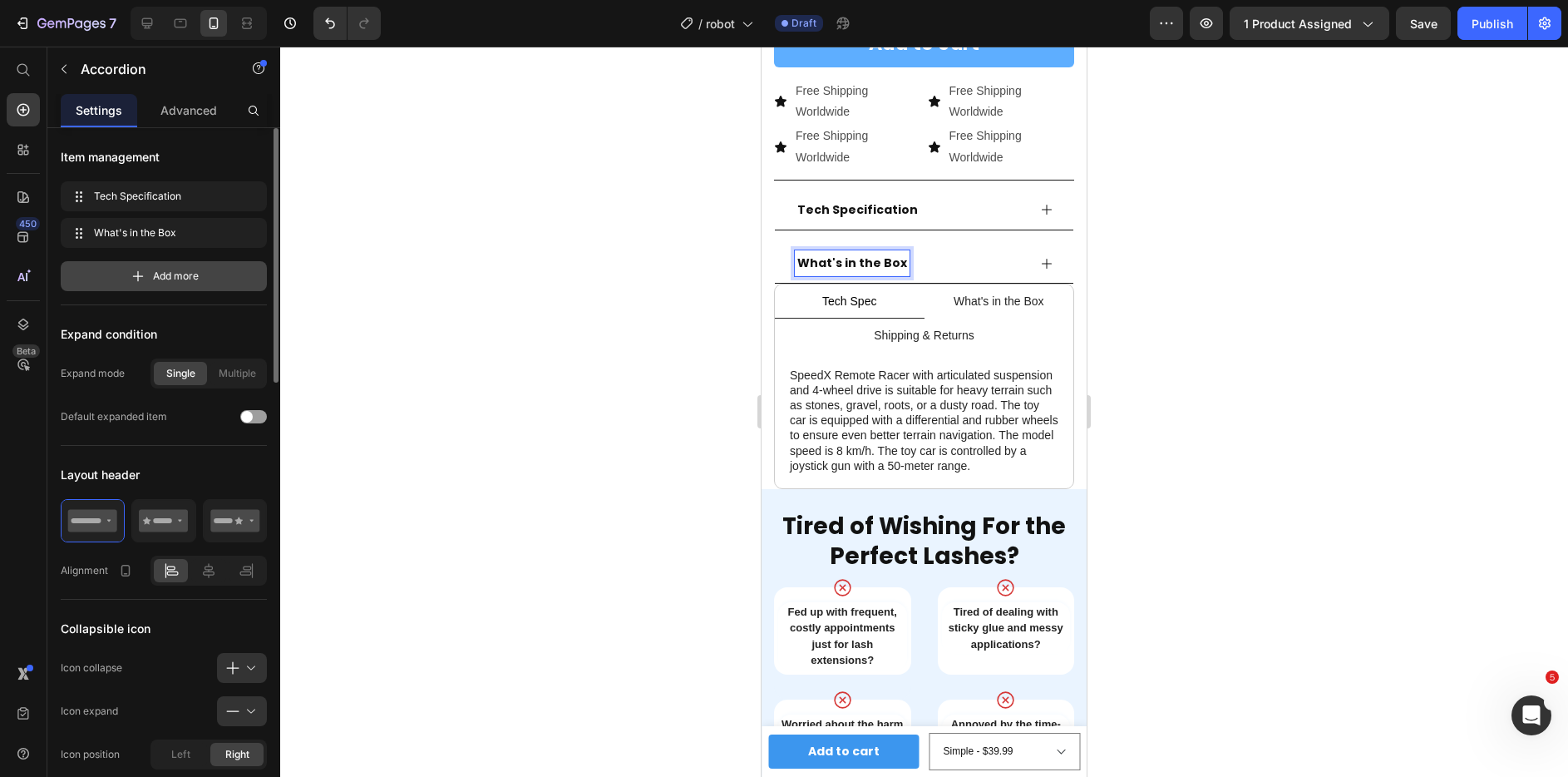 click on "Add more" at bounding box center (164, 276) 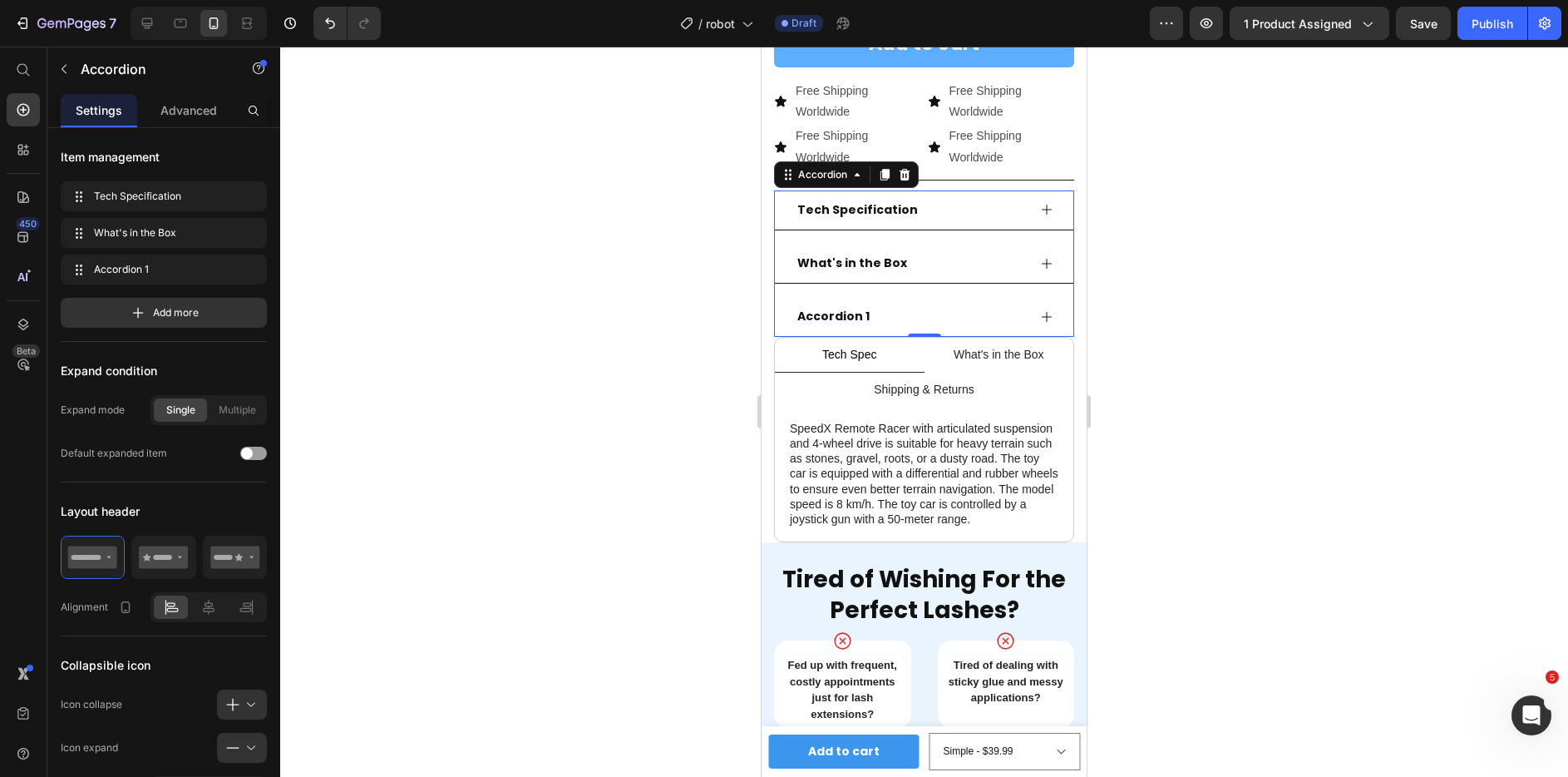 click on "Accordion 1" at bounding box center (833, 316) 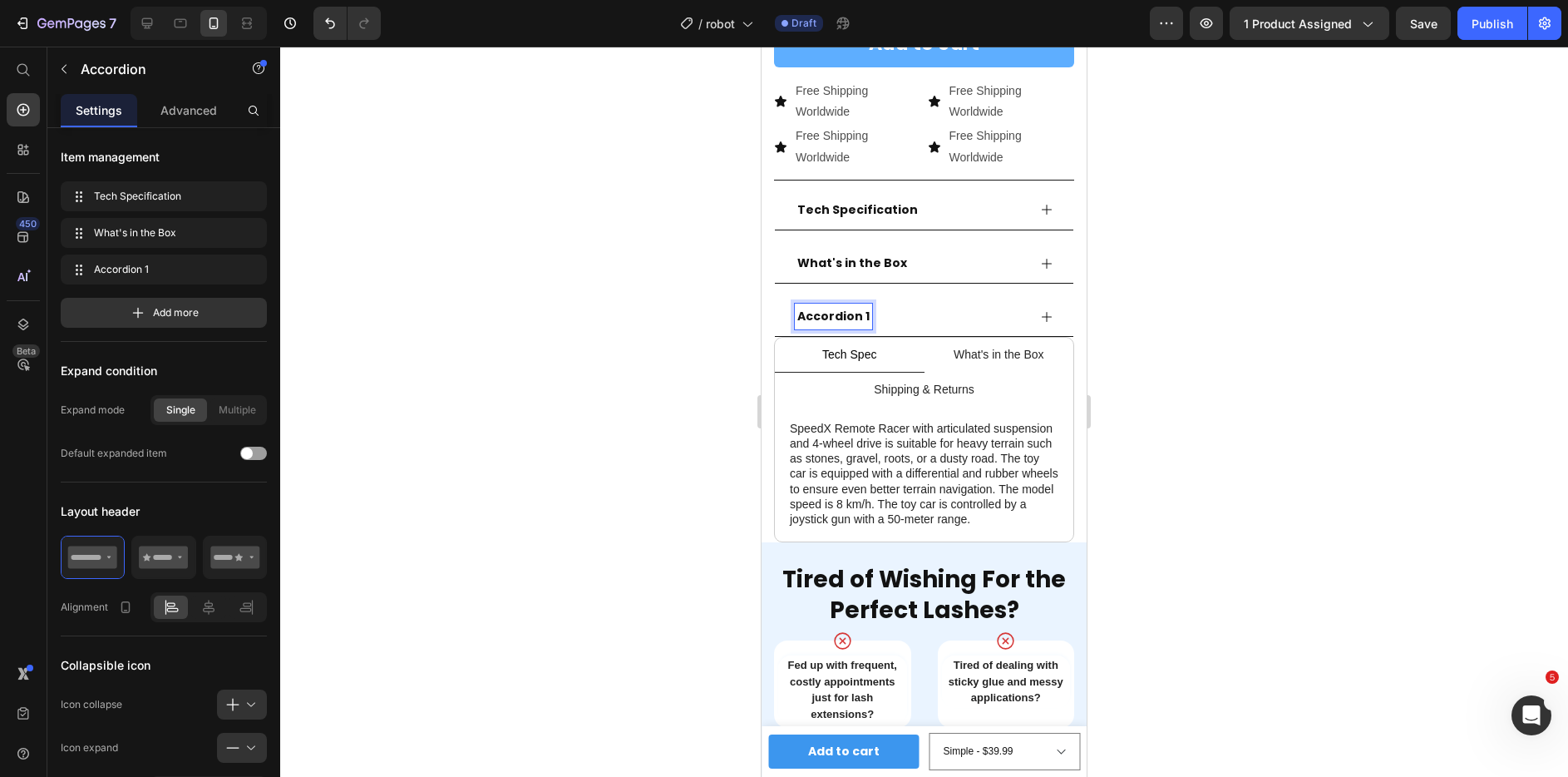 click on "Accordion 1" at bounding box center (833, 316) 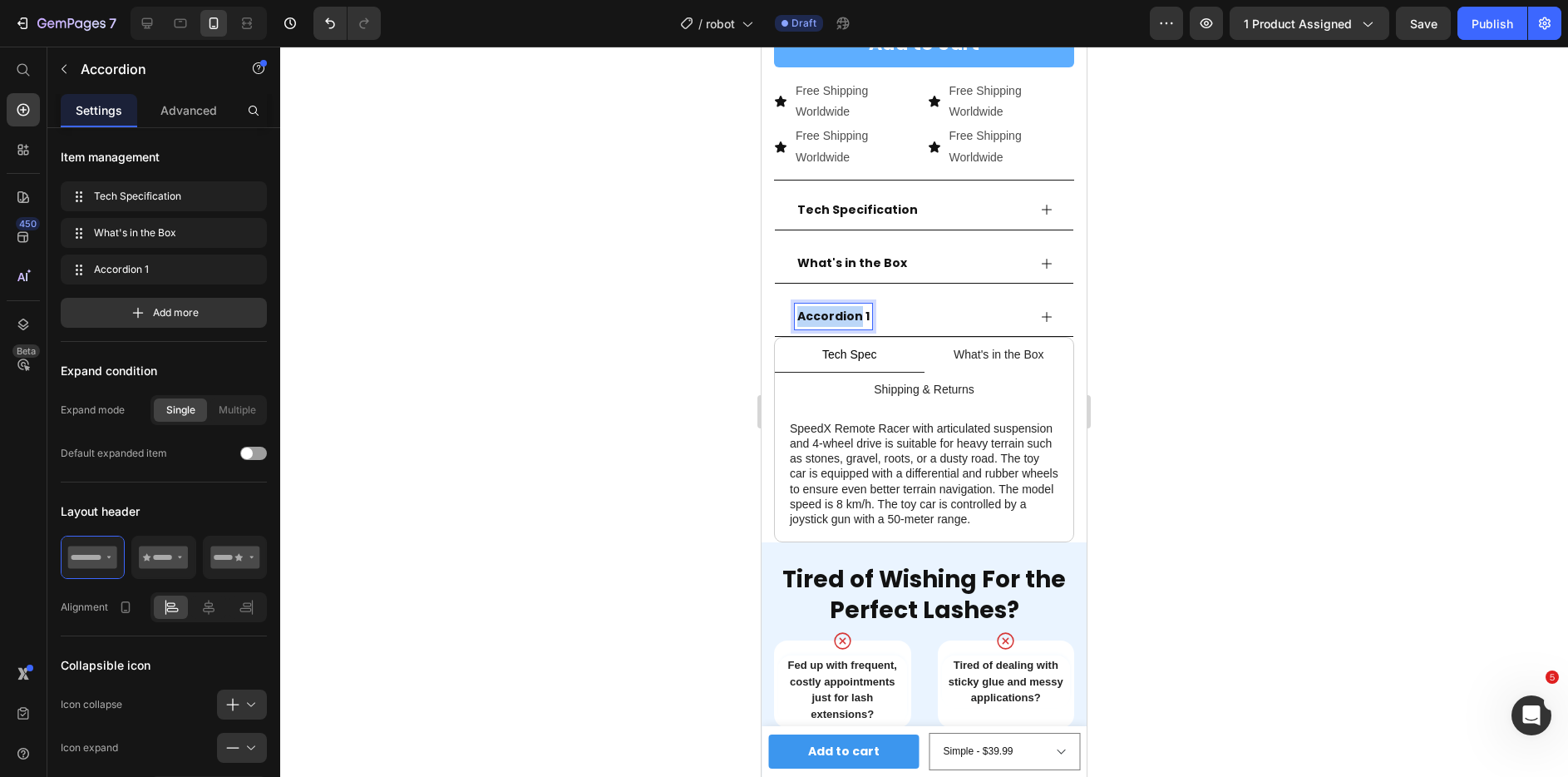 click on "Accordion 1" at bounding box center (833, 316) 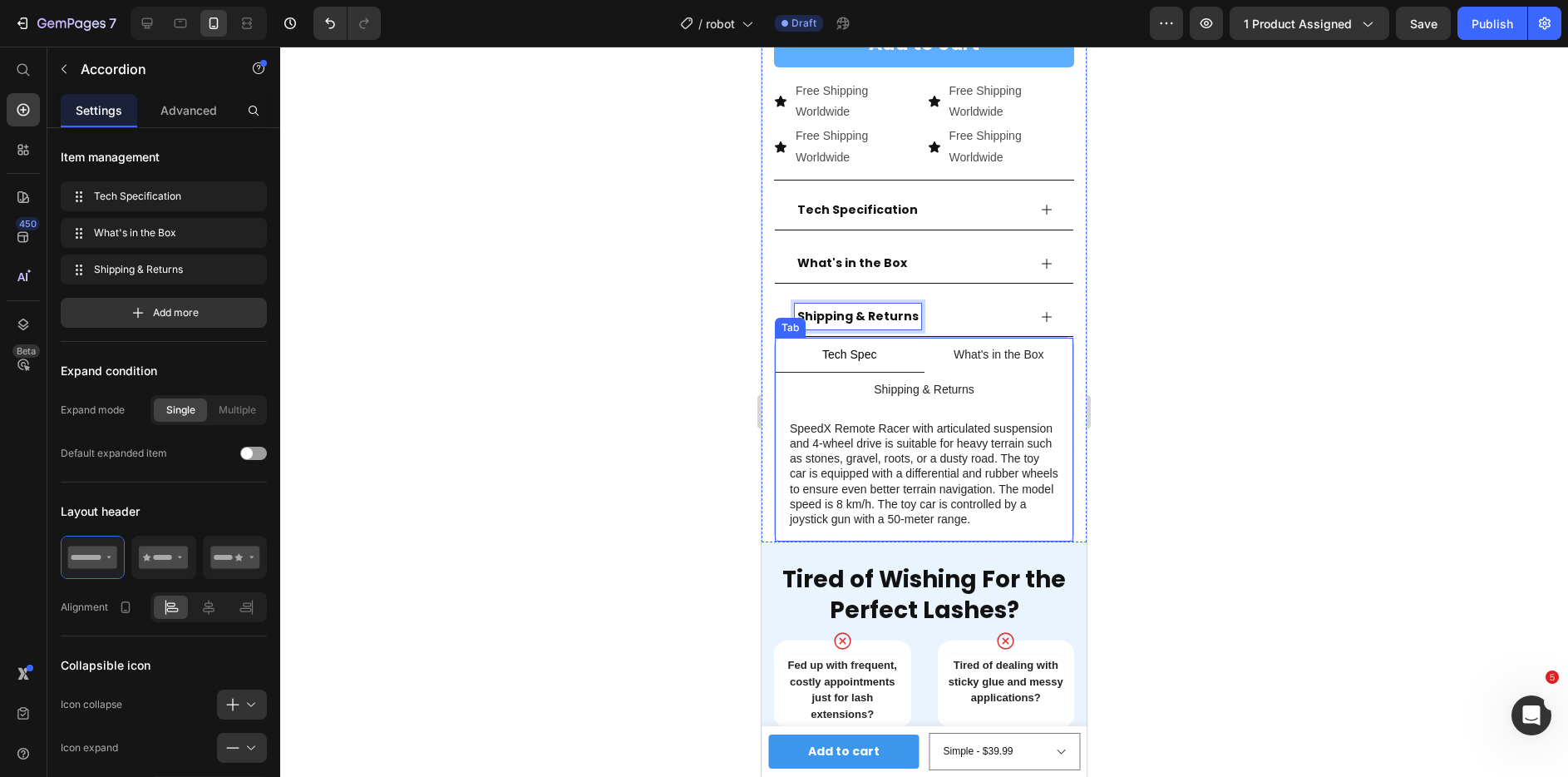 click on "Tech Spec What's in the Box Shipping & Returns SpeedX Remote Racer with articulated suspension and 4-wheel drive is suitable for heavy terrain such as stones, gravel, roots, or a dusty road. The toy car is equipped with a differential and rubber wheels to ensure even better terrain navigation. The model speed is 8 km/h. The toy car is controlled by a joystick gun with a 50-meter range. Text Block Features top speed of 30 hm/h, 4ghz radio system, Fully proportional throttle and steering, Splashproof ESC/Receiver unit, Splashproof 1kg rated servo, RC390 Brushed Motor w/Heatsink, Front & Rear Geared. Text Block Double Wishbone Suspension, Front CVA Driveshafts, Low Friction Ball Bearings, Micro 7.4 700mAh 2S Li-Ion Battery, USB Charger, Detailed 4x4 Off Road Truck Bodyshell, Plug-in Front LED lights included, Oversized Wheels & Block Pattern. Text Block   For more information please visit the Help Centre. Text Block Tab" at bounding box center (924, 439) 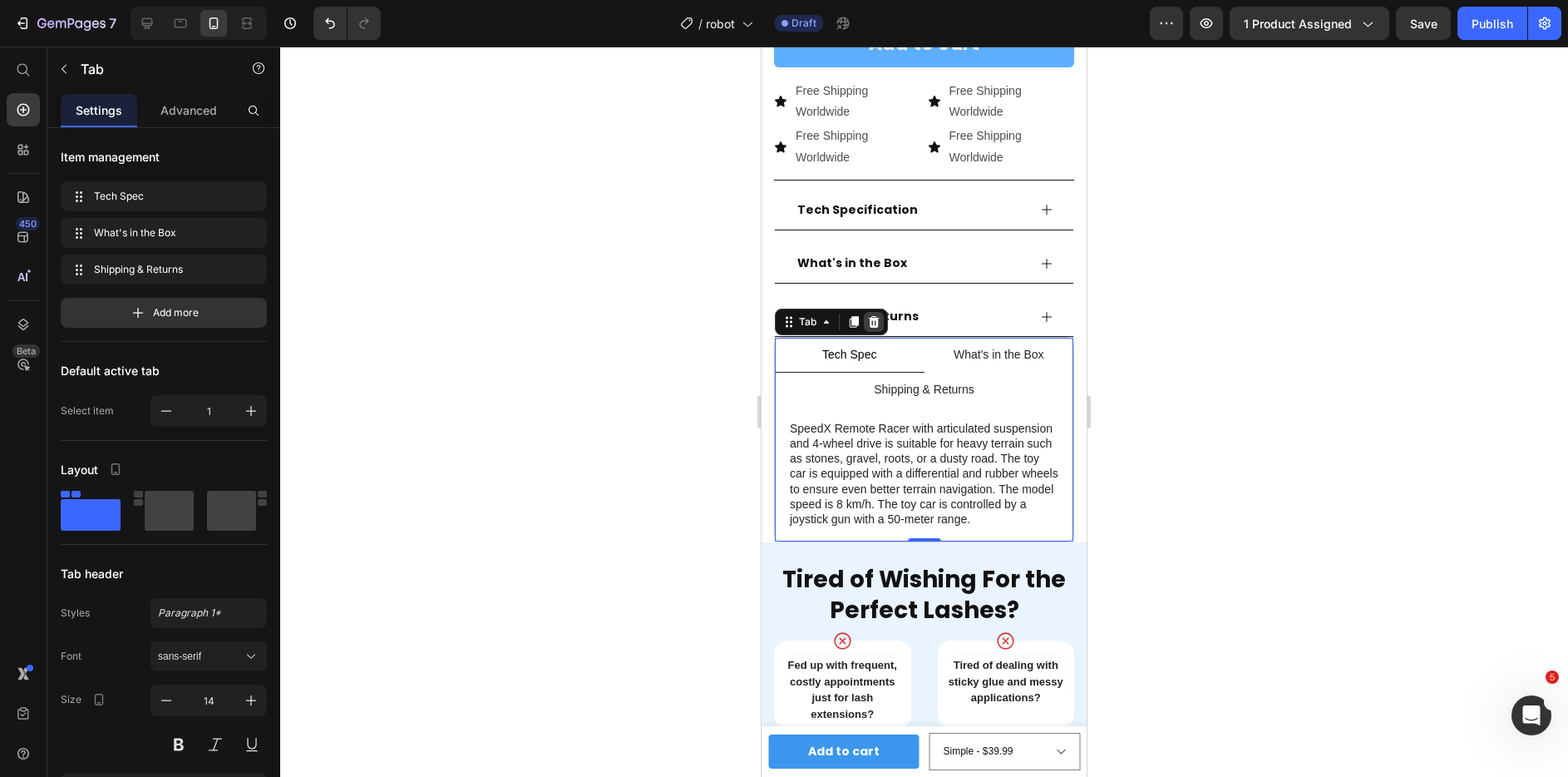 click 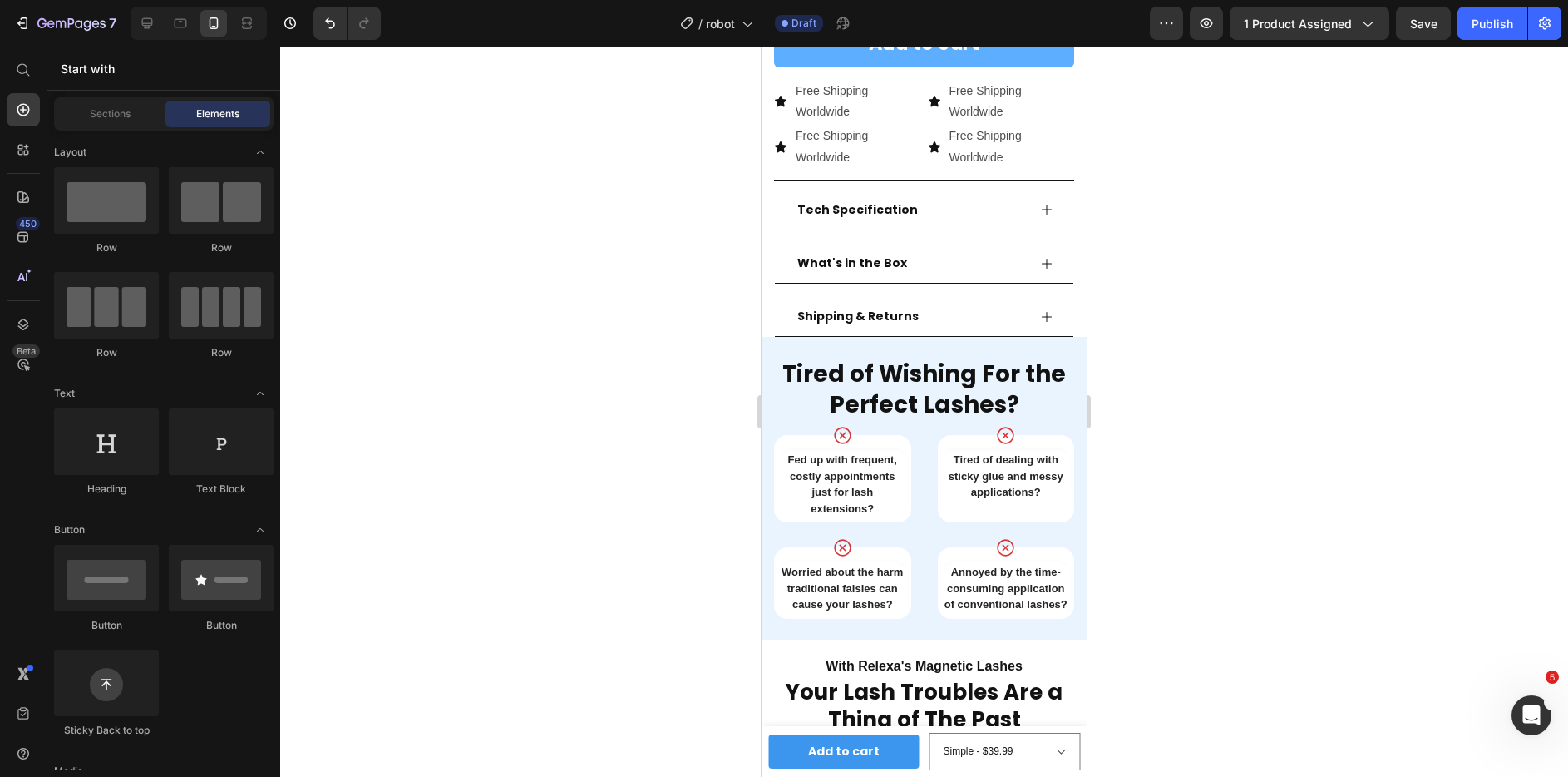 click 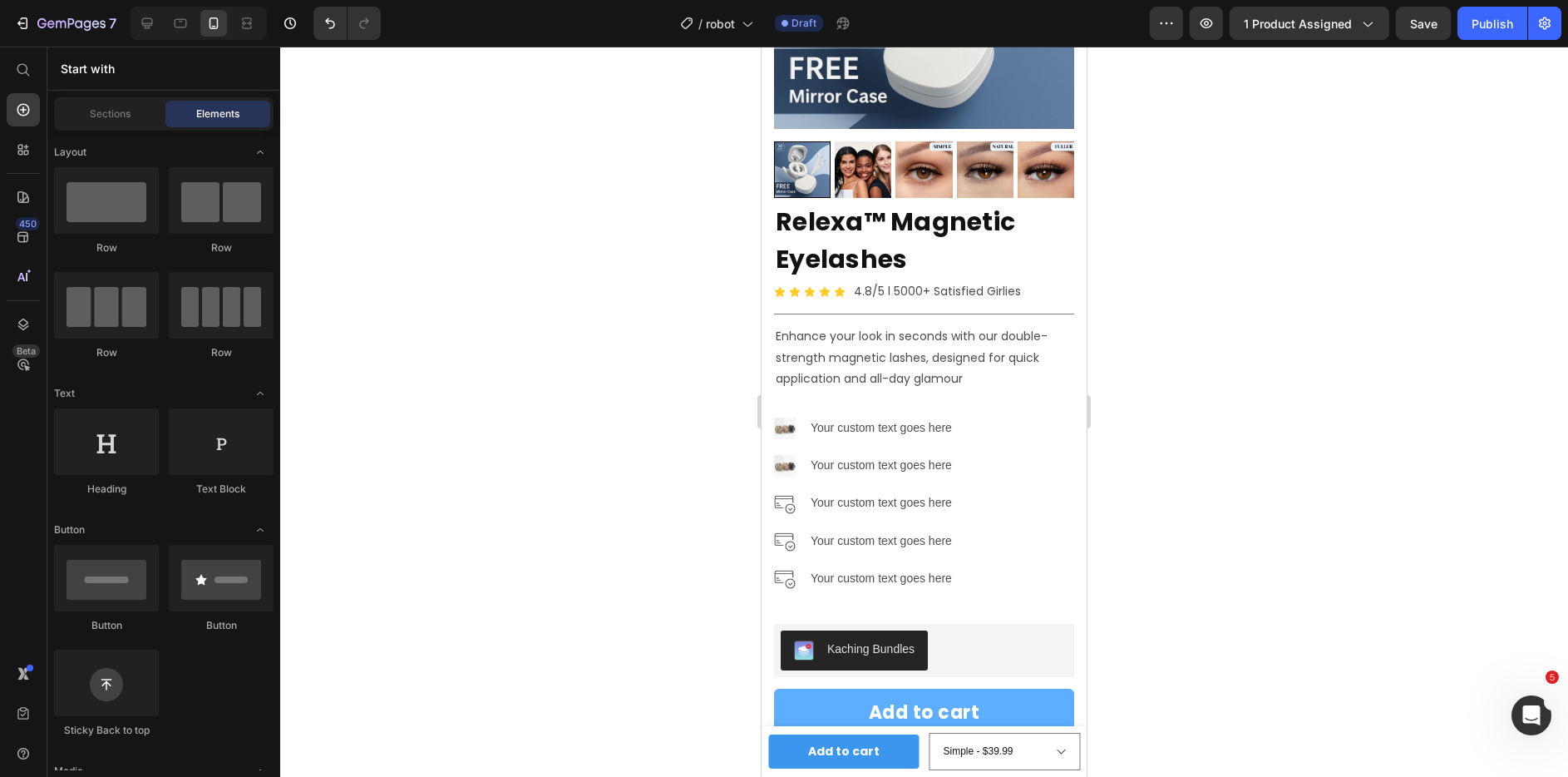scroll, scrollTop: 253, scrollLeft: 0, axis: vertical 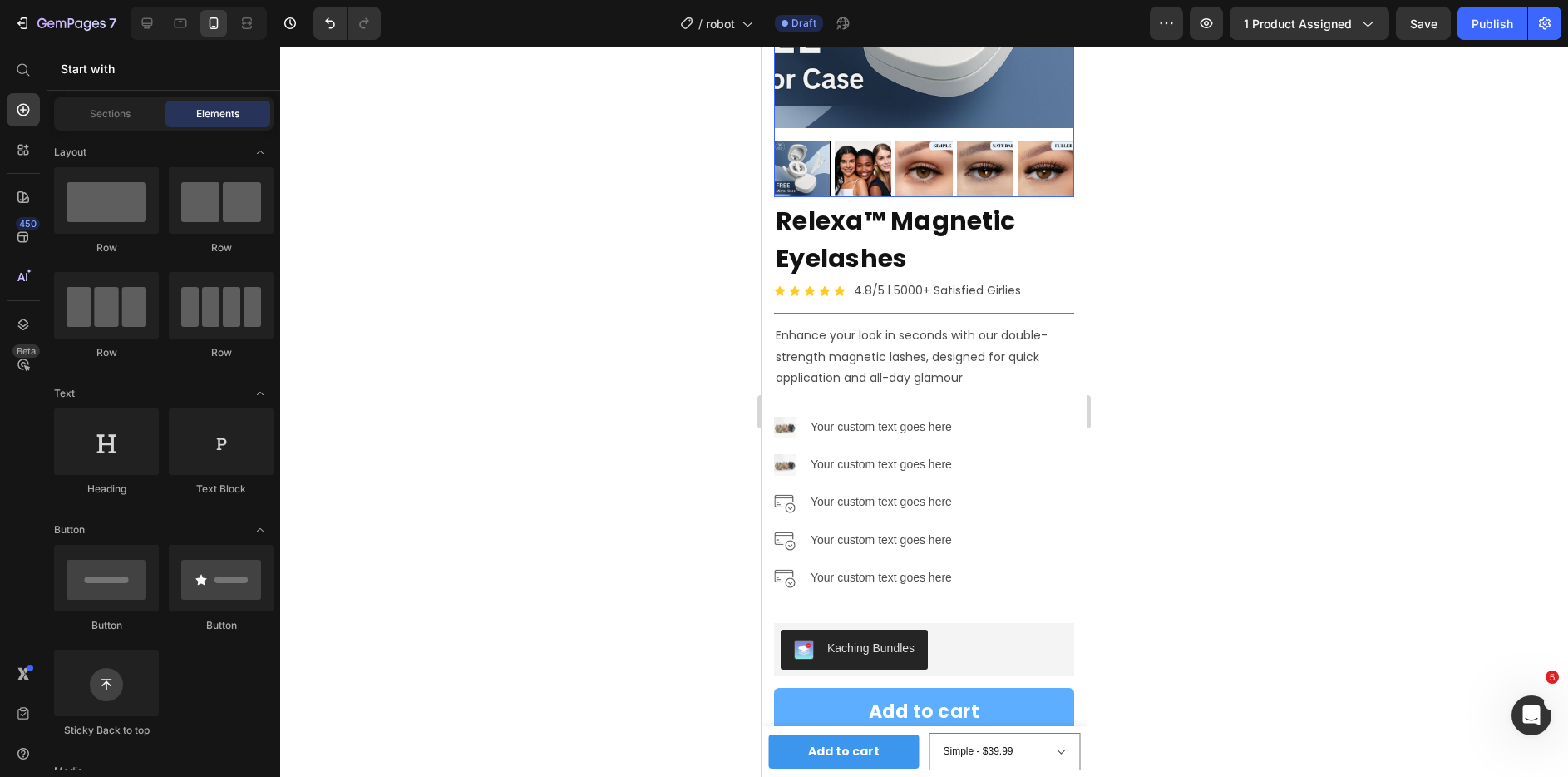 click at bounding box center (924, -17) 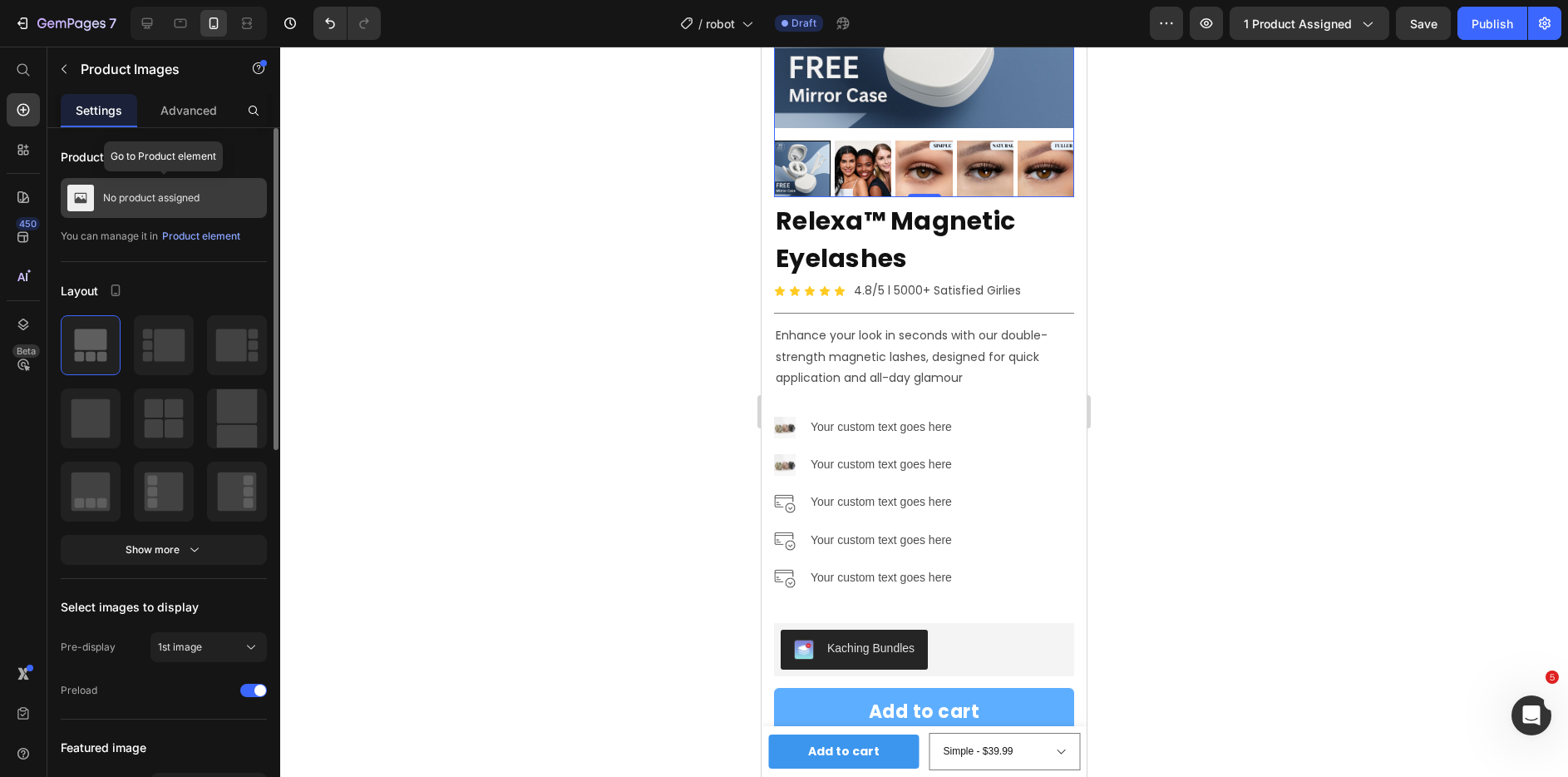 click on "No product assigned" at bounding box center (164, 198) 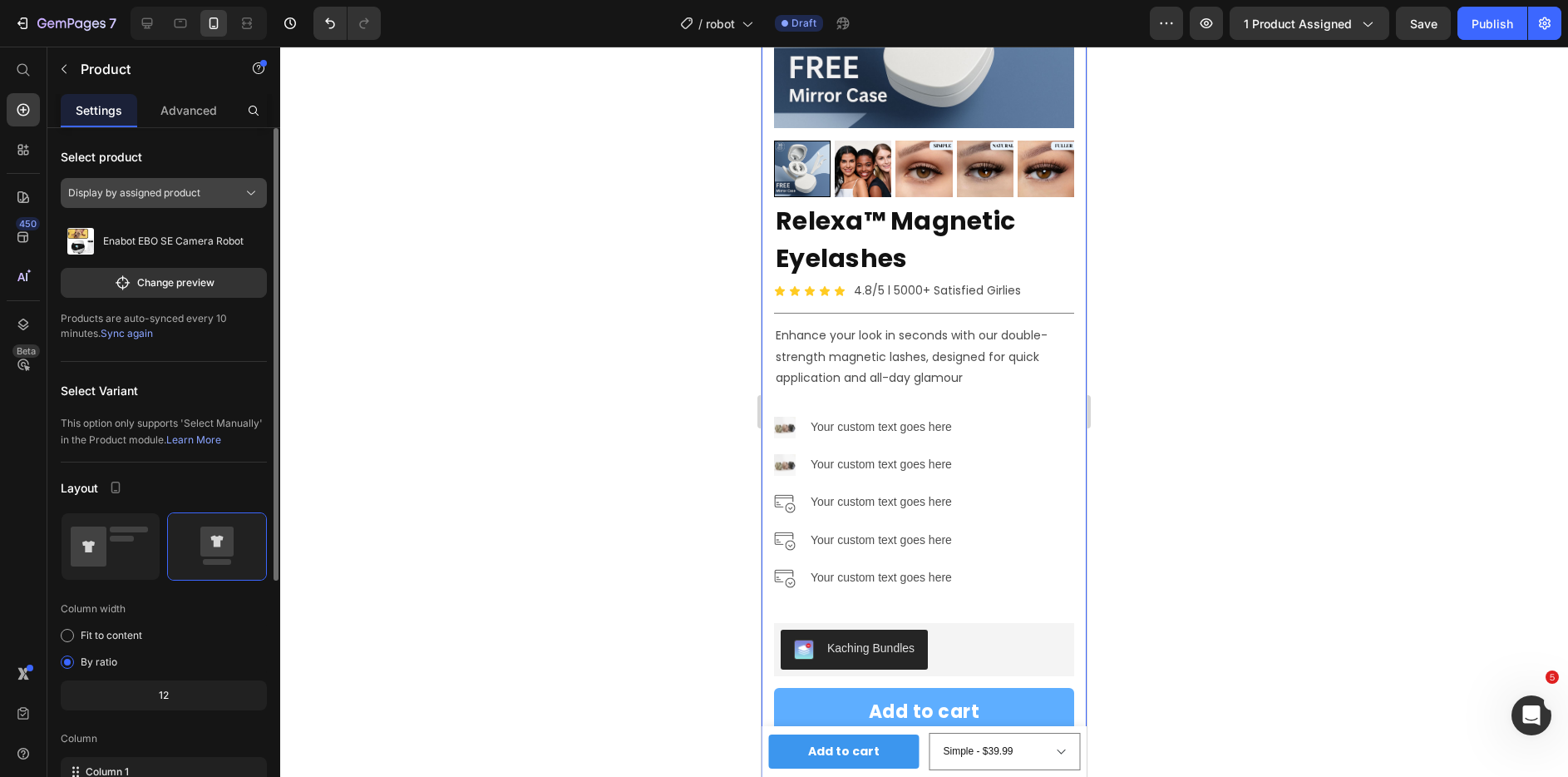 click on "Display by assigned product" 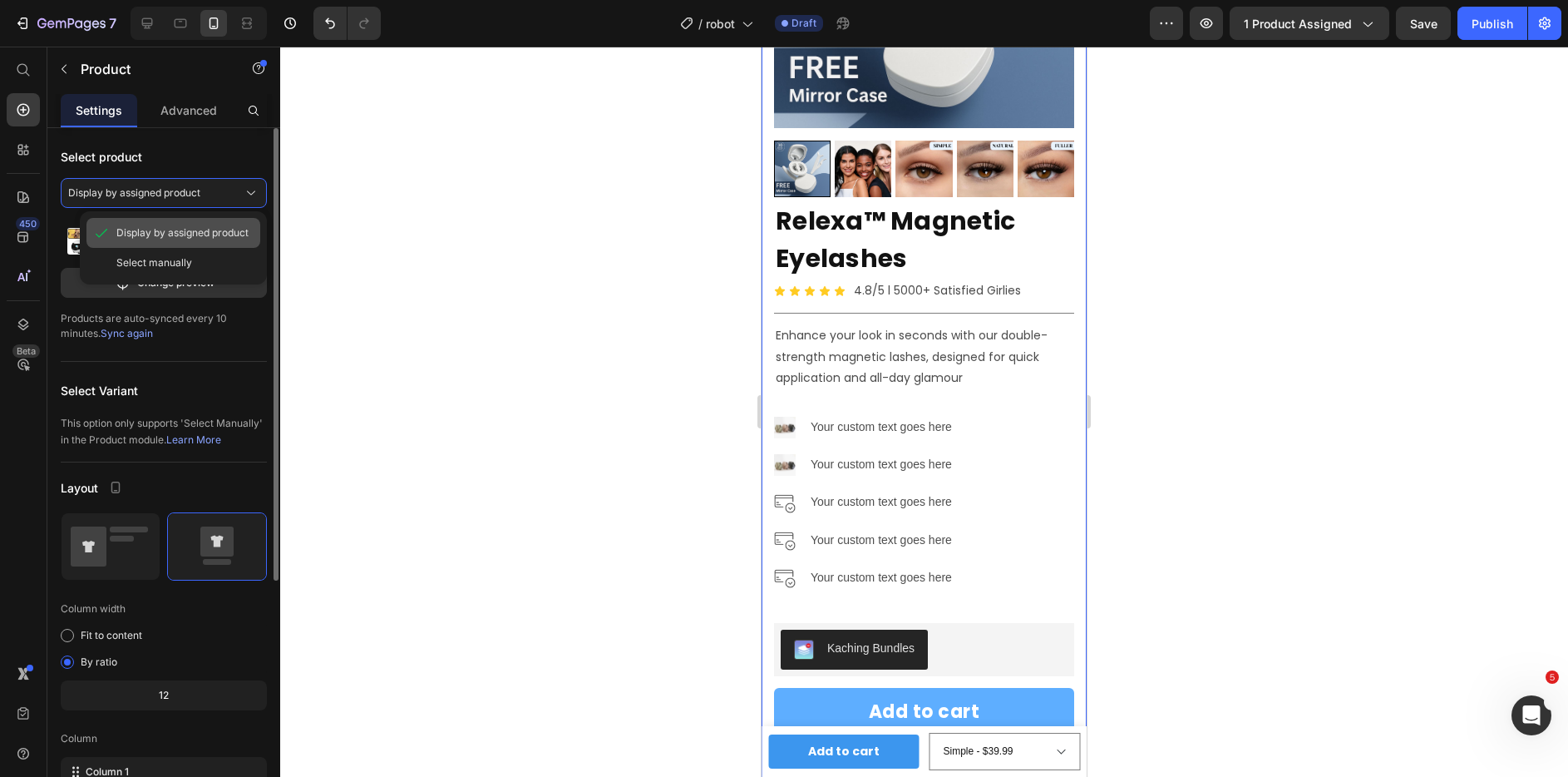 click on "Display by assigned product" at bounding box center (182, 233) 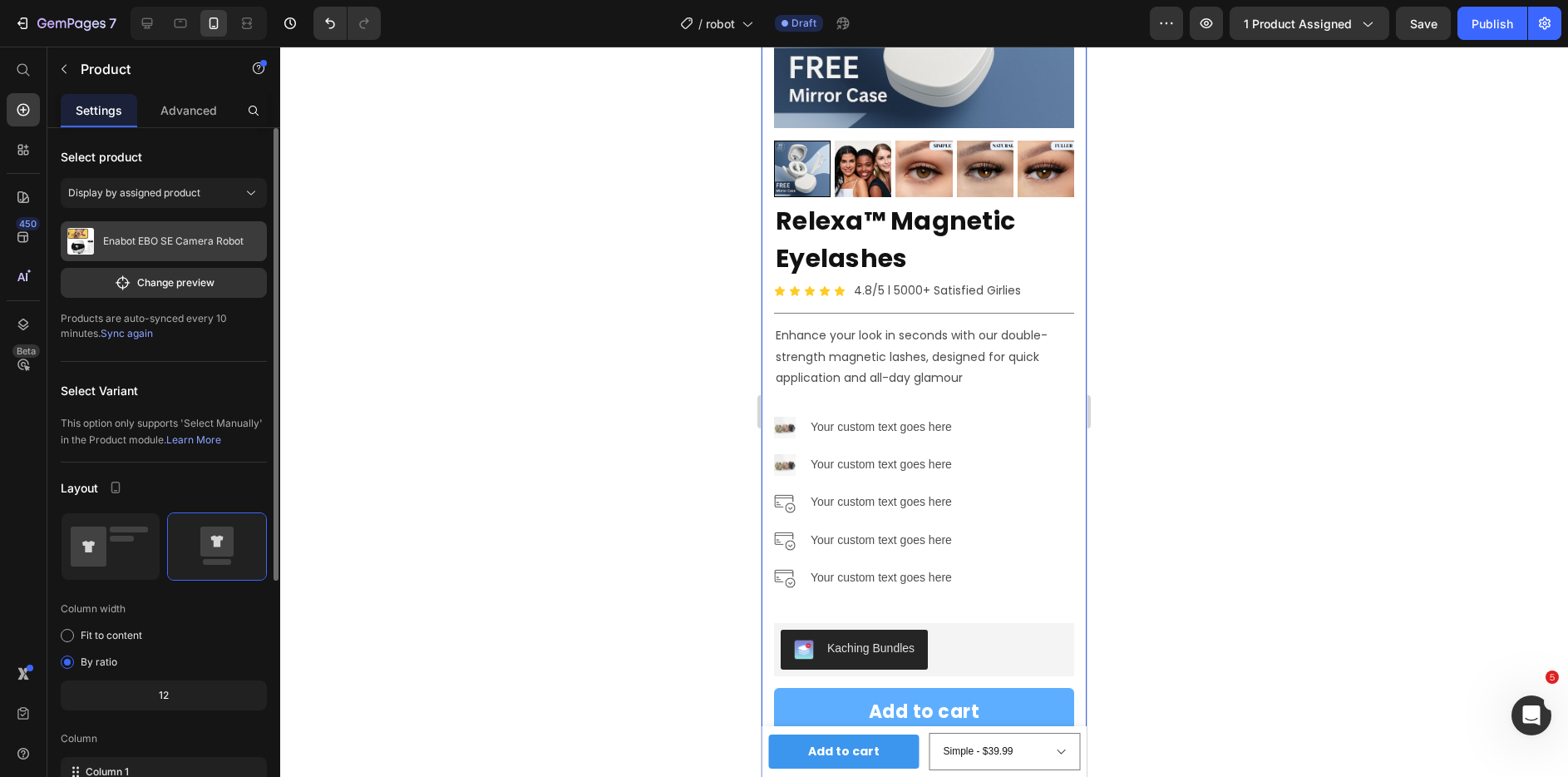 click on "Enabot EBO SE Camera Robot" at bounding box center [164, 241] 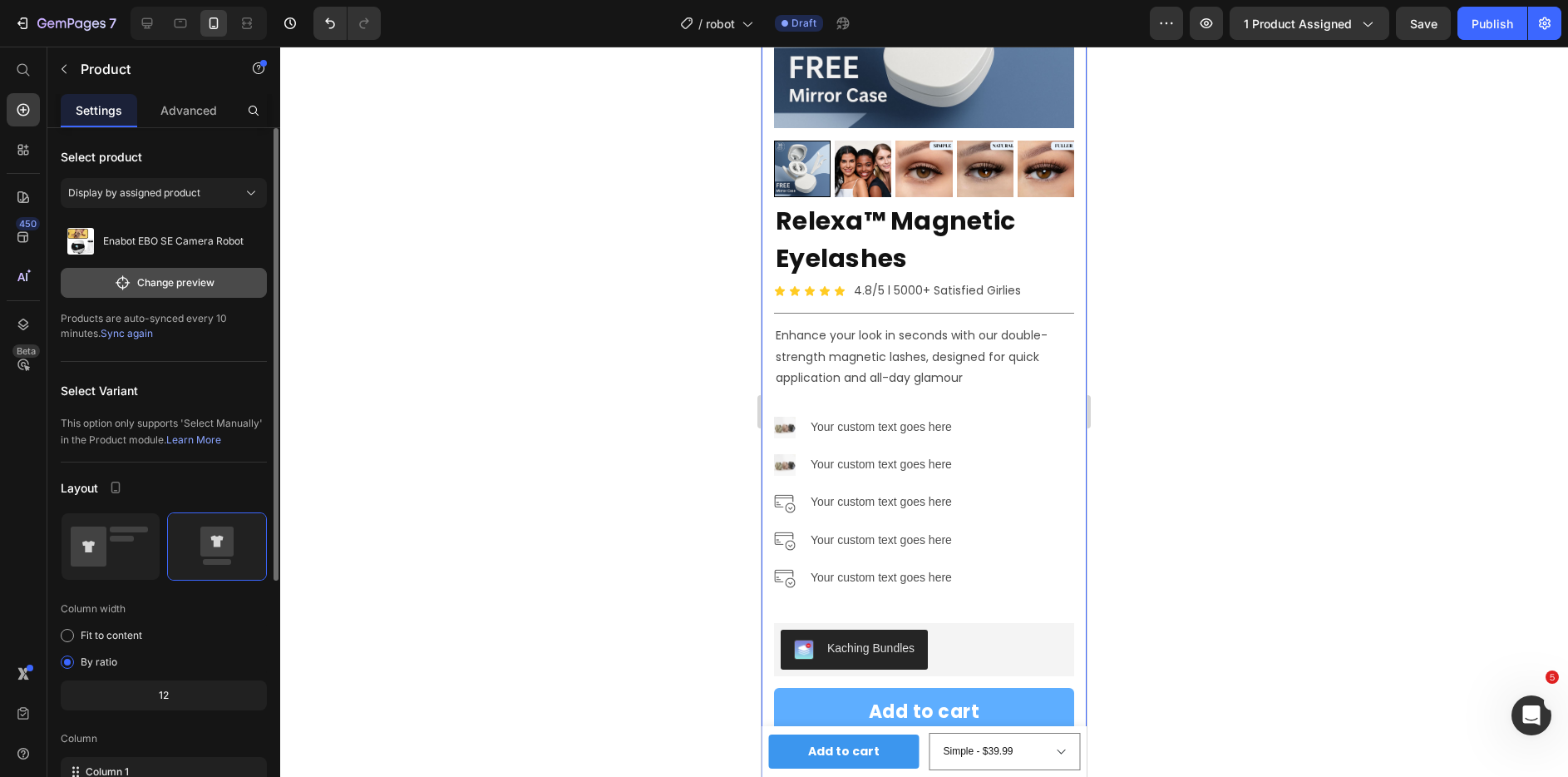 click on "Change preview" at bounding box center [164, 283] 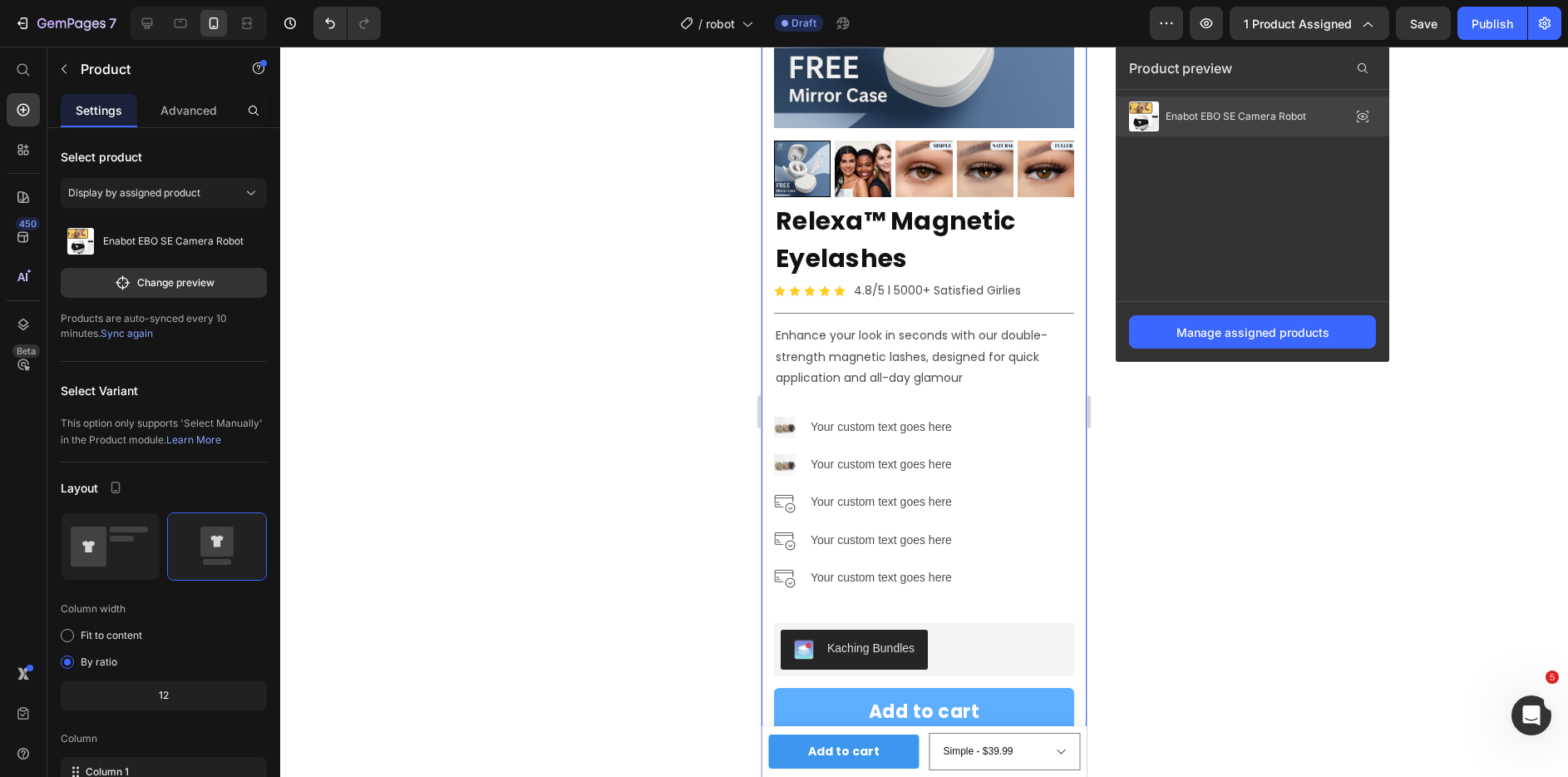 click on "Enabot EBO SE Camera Robot" at bounding box center (1235, 116) 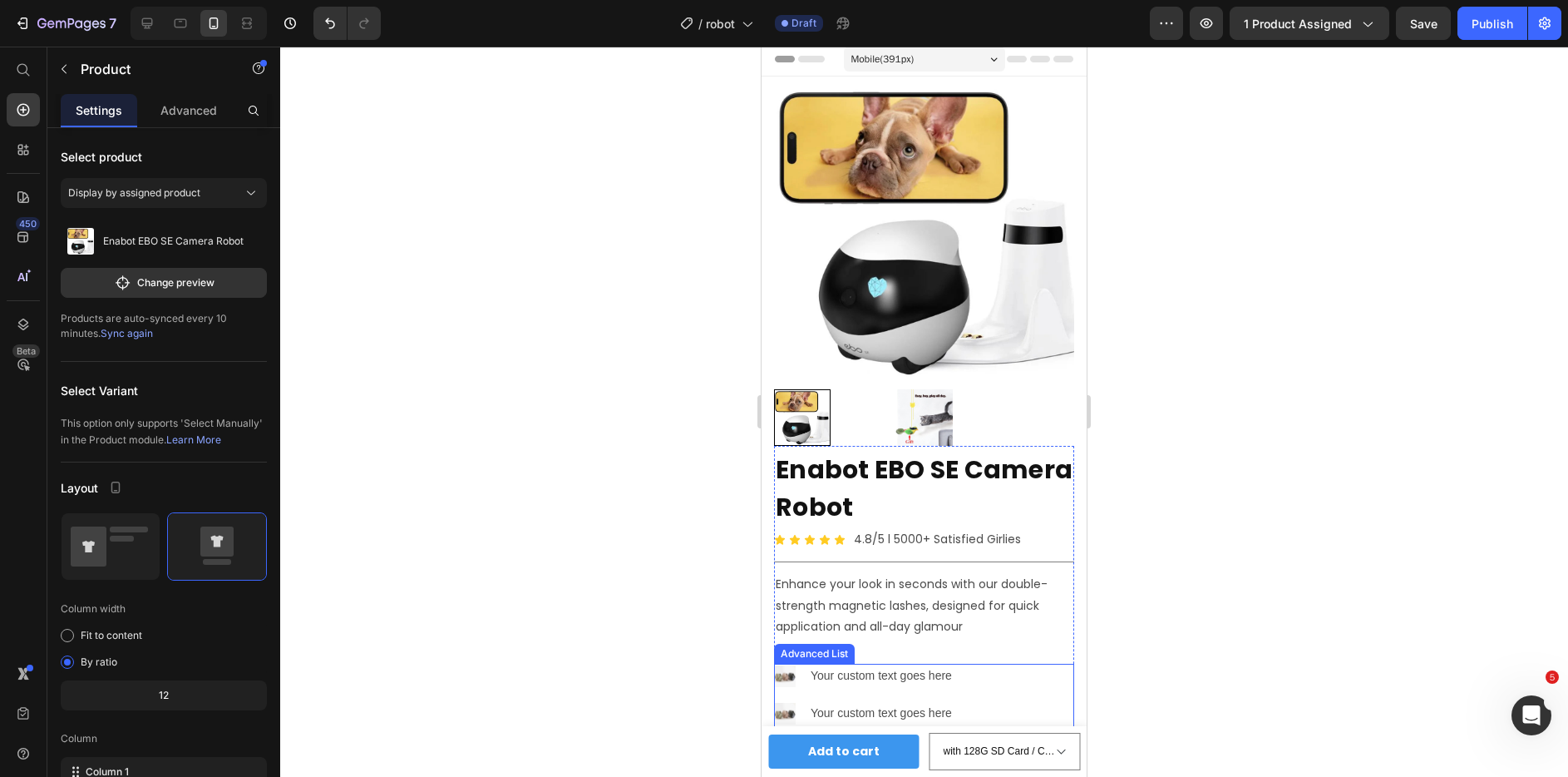 scroll, scrollTop: 0, scrollLeft: 0, axis: both 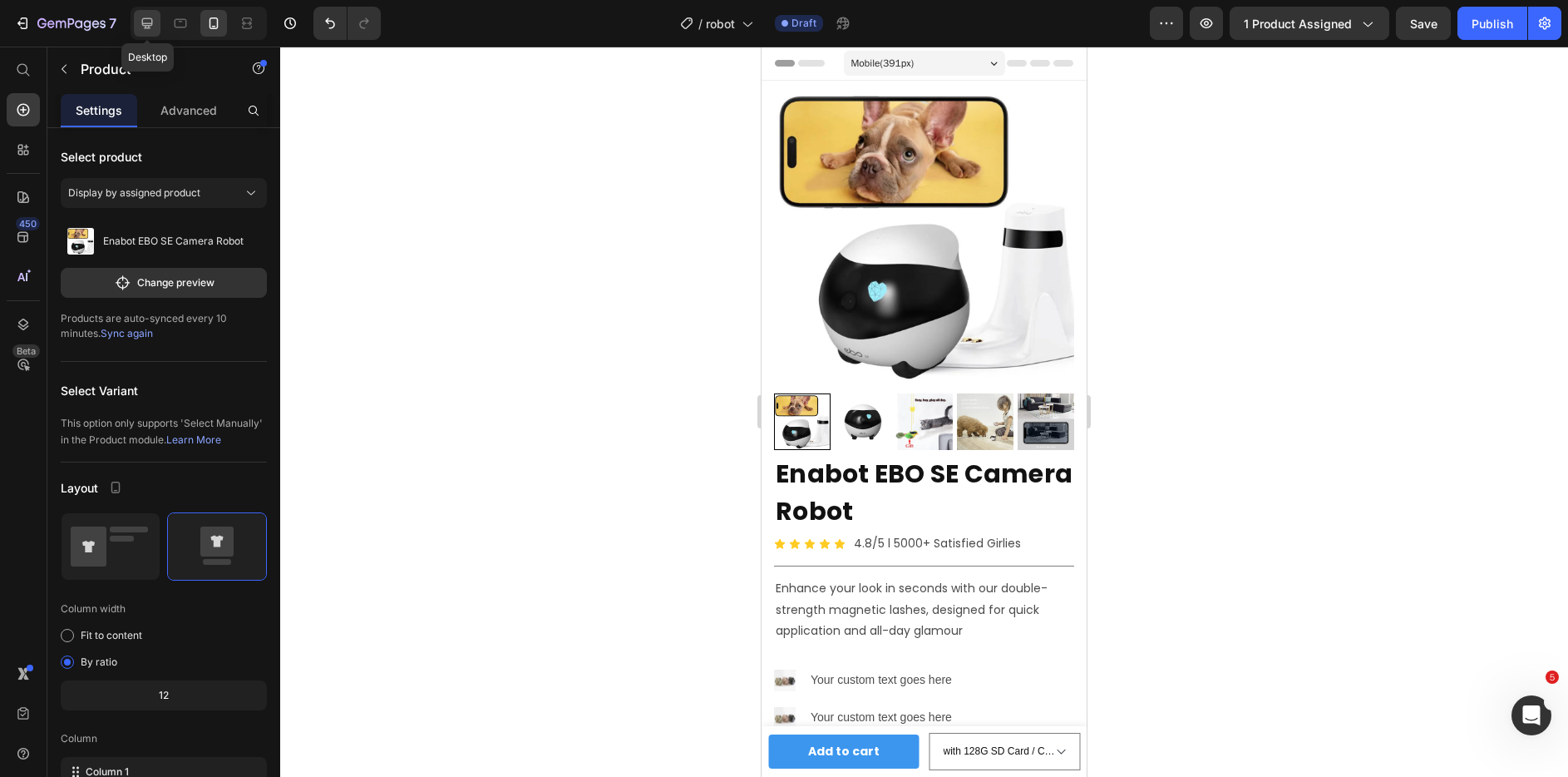 click 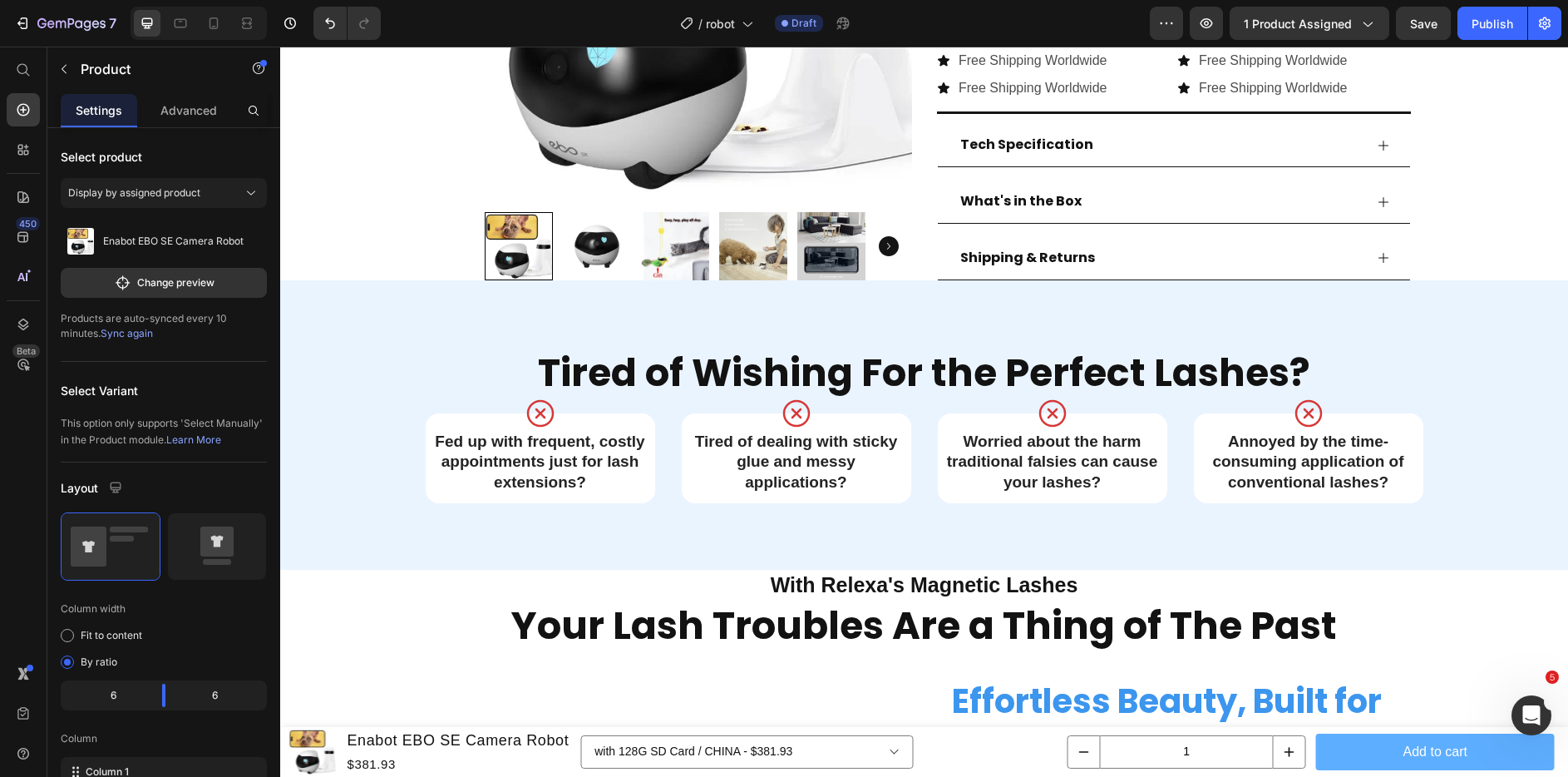 scroll, scrollTop: 735, scrollLeft: 0, axis: vertical 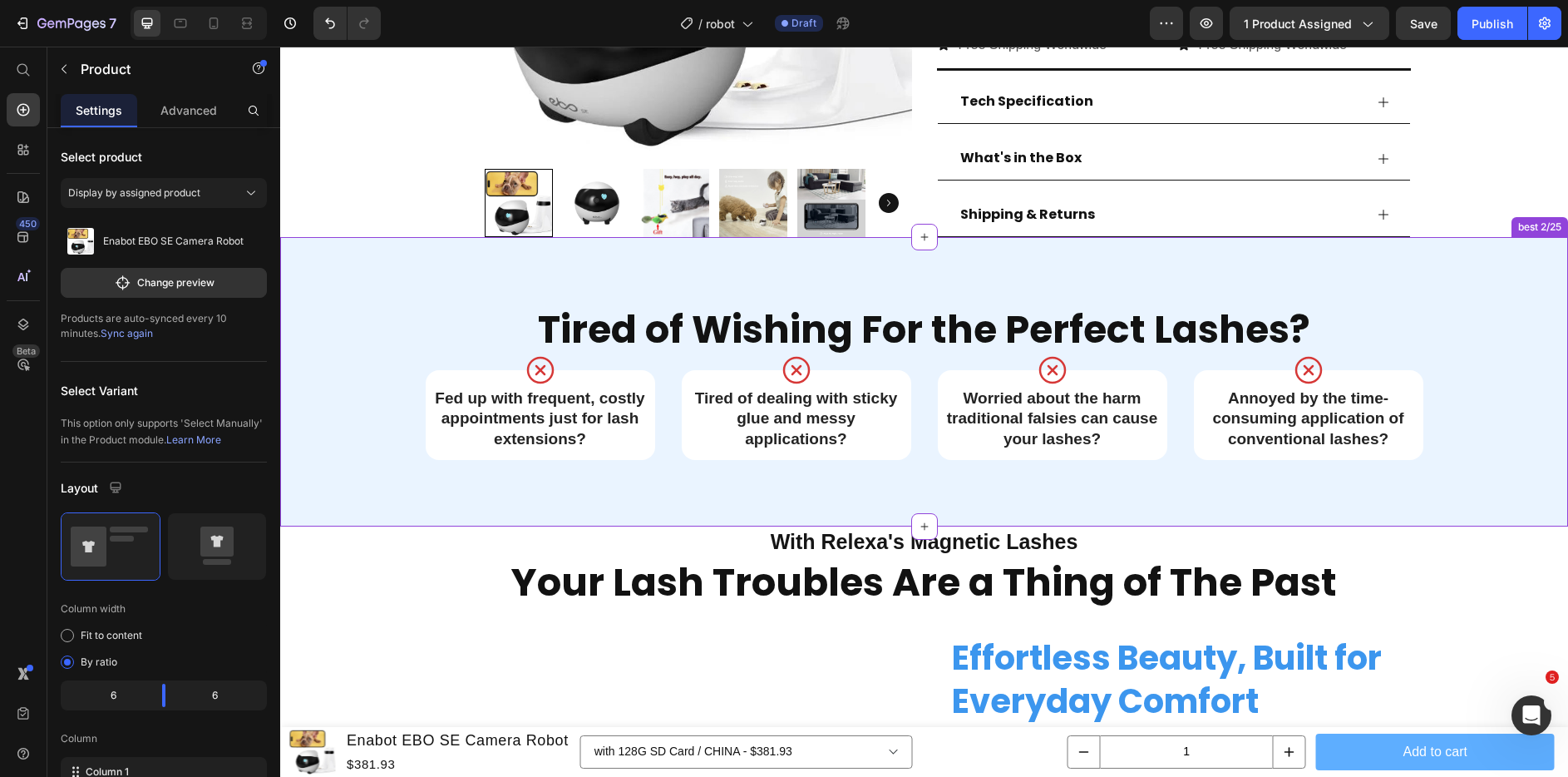 click on "Tired of Wishing For the Perfect Lashes? Heading
Icon Fed up with frequent, costly appointments just for lash extensions? Heading Row Row
Icon Tired of dealing with sticky glue and messy  applications? Heading Row
Icon Worried about the harm traditional falsies can cause your lashes? Heading Row
Icon Annoyed by the time-consuming application of conventional lashes? Heading Row Row best 2/25" at bounding box center [924, 382] 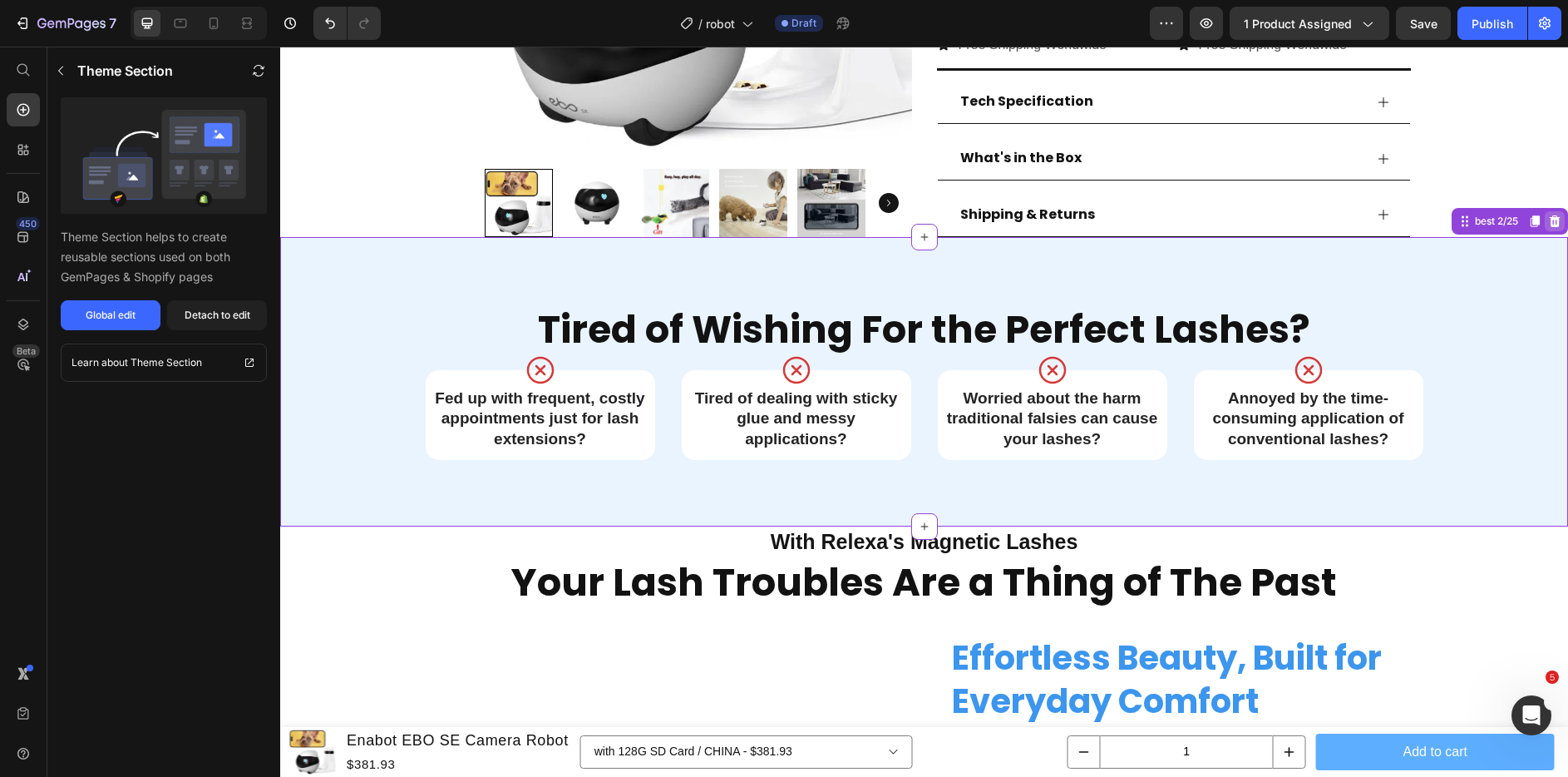 click 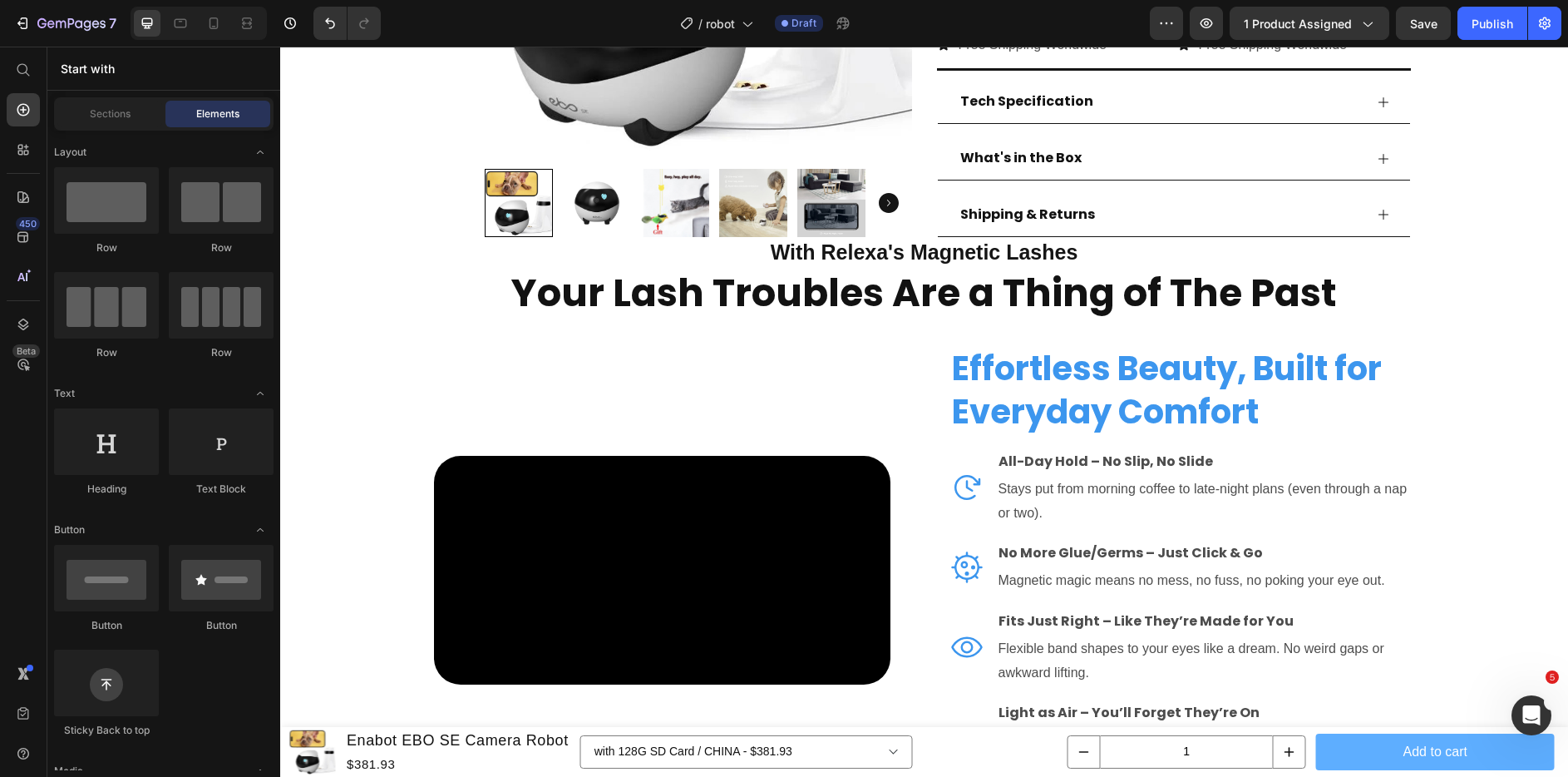scroll, scrollTop: 3772, scrollLeft: 0, axis: vertical 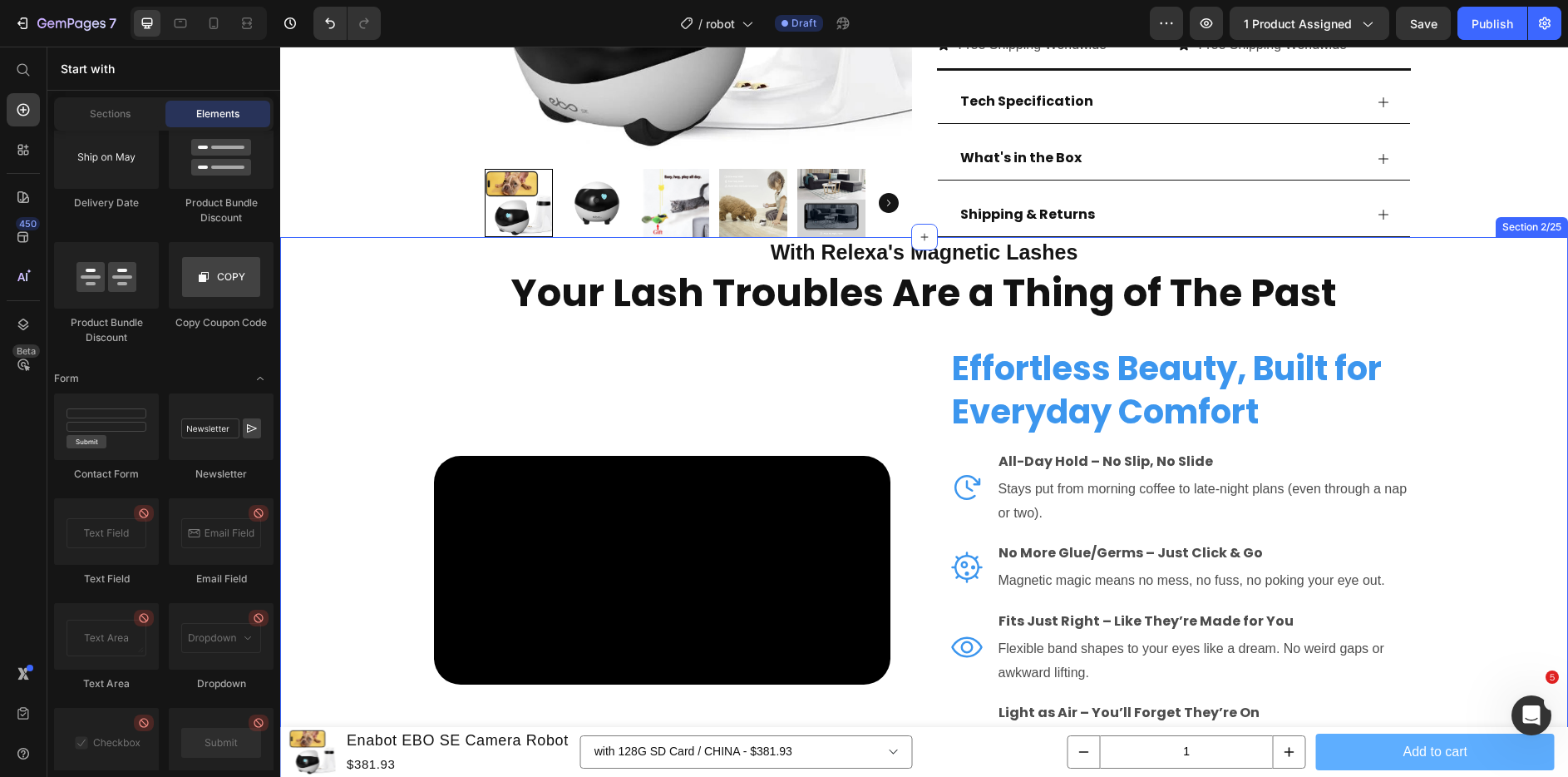 click on "With Relexa's Magnetic Lashes Heading Your Lash Troubles Are a Thing of The Past Heading Video Effortless Beauty, Built for Everyday Comfort Heading
Icon All-Day Hold – No Slip, No Slide Text Block Stays put from morning coffee to late-night plans (even through a nap or two). Text Block
Icon No More Glue/Germs – Just Click & Go Text Block Magnetic magic means no mess, no fuss, no poking your eye out. Text Block
Icon Fits Just Right – Like They’re Made for You Text Flexible band shapes to your eyes like a dream. No weird gaps or awkward lifting. Text Block
Icon Light as Air – You’ll Forget They’re On Text No heavy magnets or chunky bands—just soft, comfy lashes that feel like your own. Text Block Advanced List Row Video Magnetic Lashes for Every Outdoor Moment Heading Text block Row 3 Seconds On 2 Seconds Off Heading Text block Video Row Section 2/25" at bounding box center [924, 835] 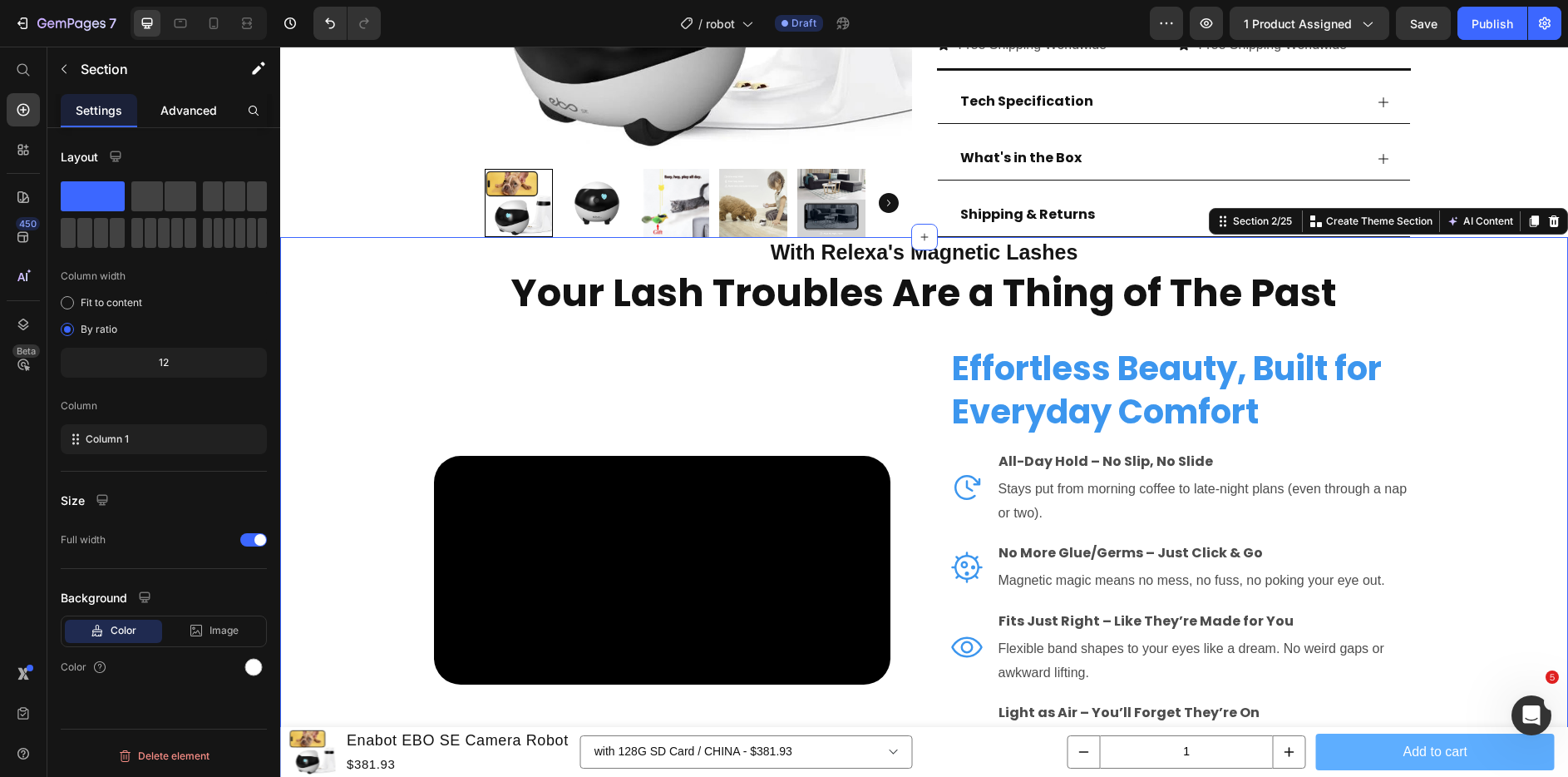 click on "Advanced" at bounding box center [189, 110] 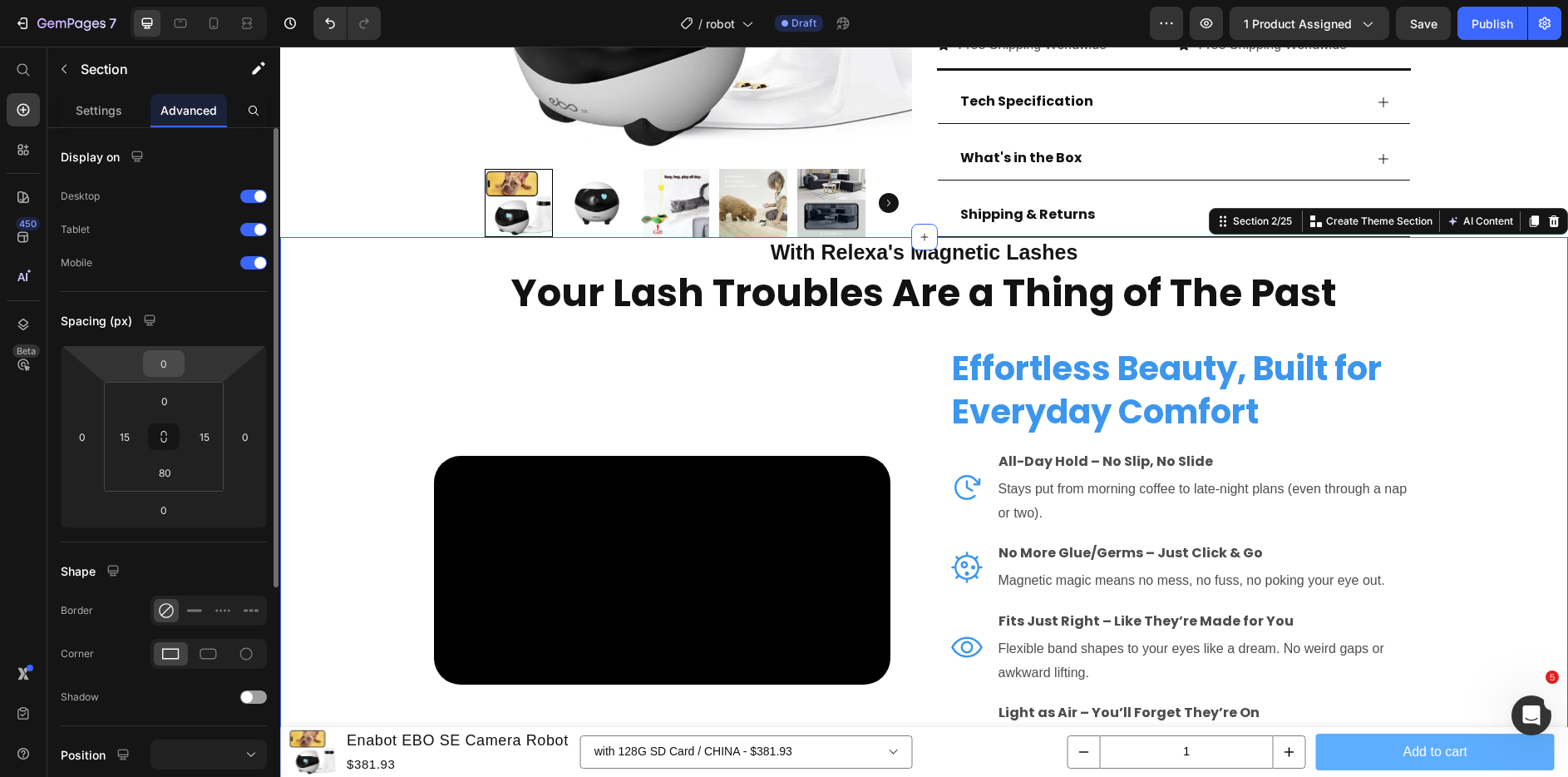 click on "0" at bounding box center (164, 364) 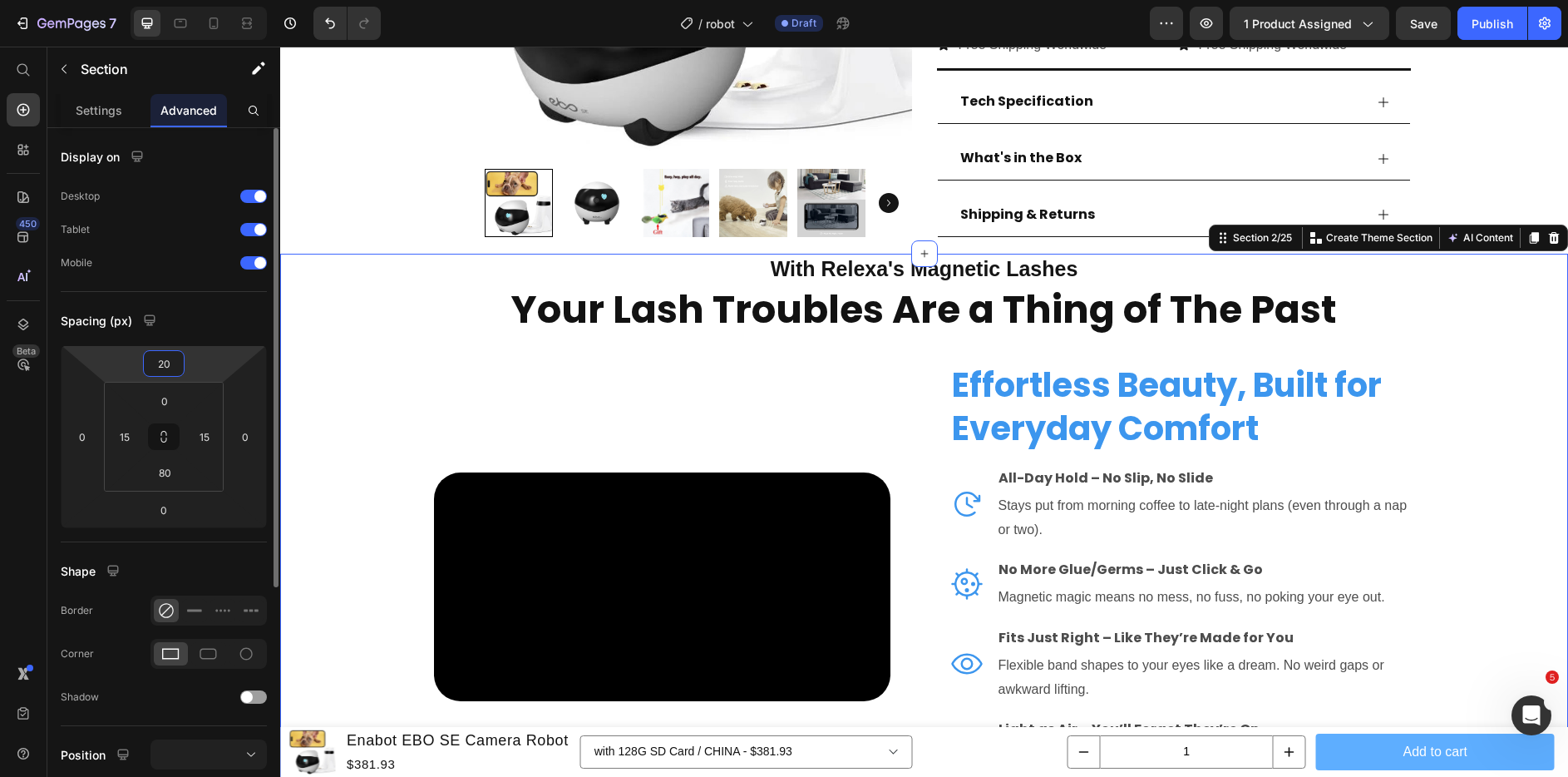 type on "2" 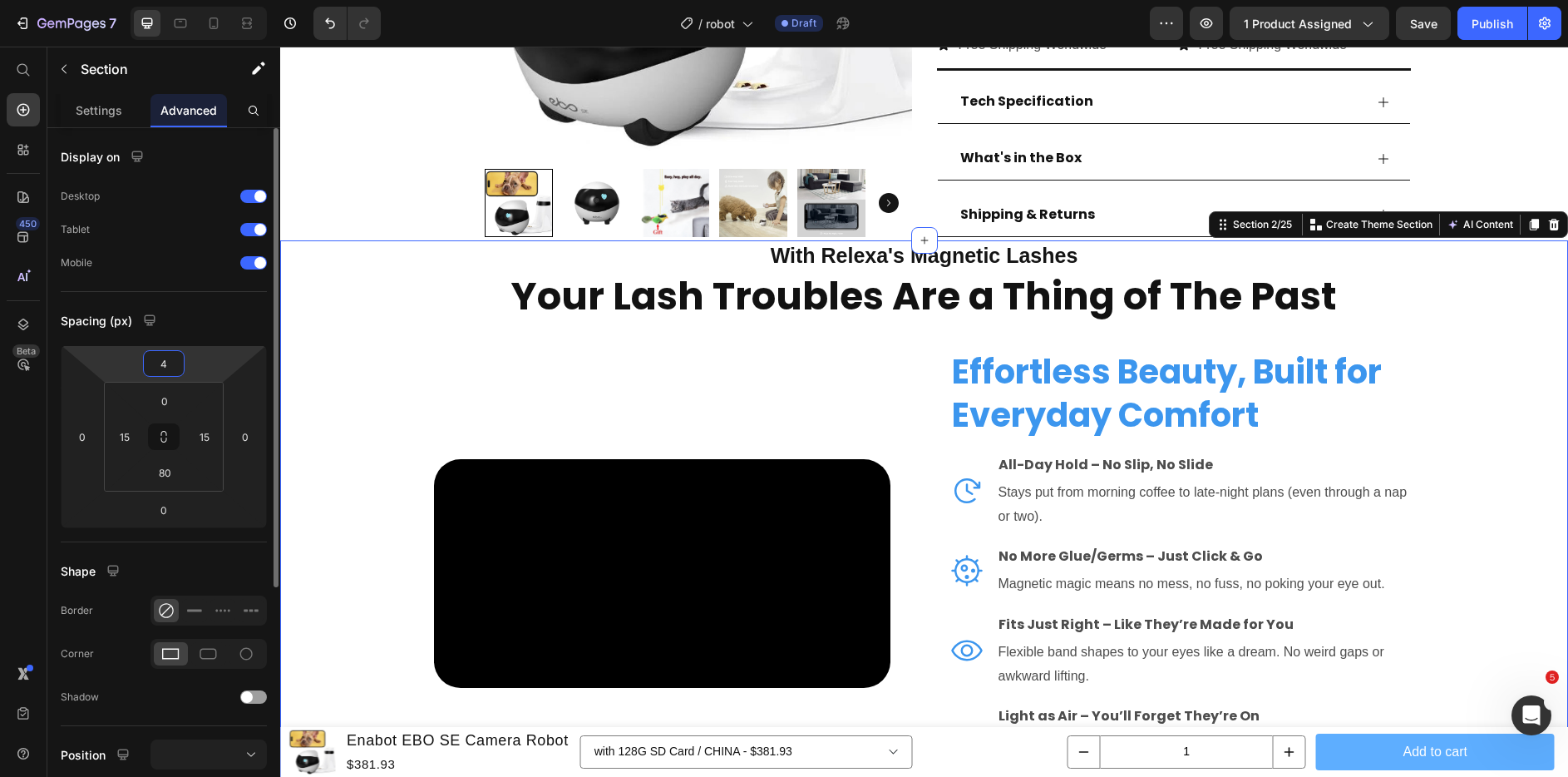 type on "40" 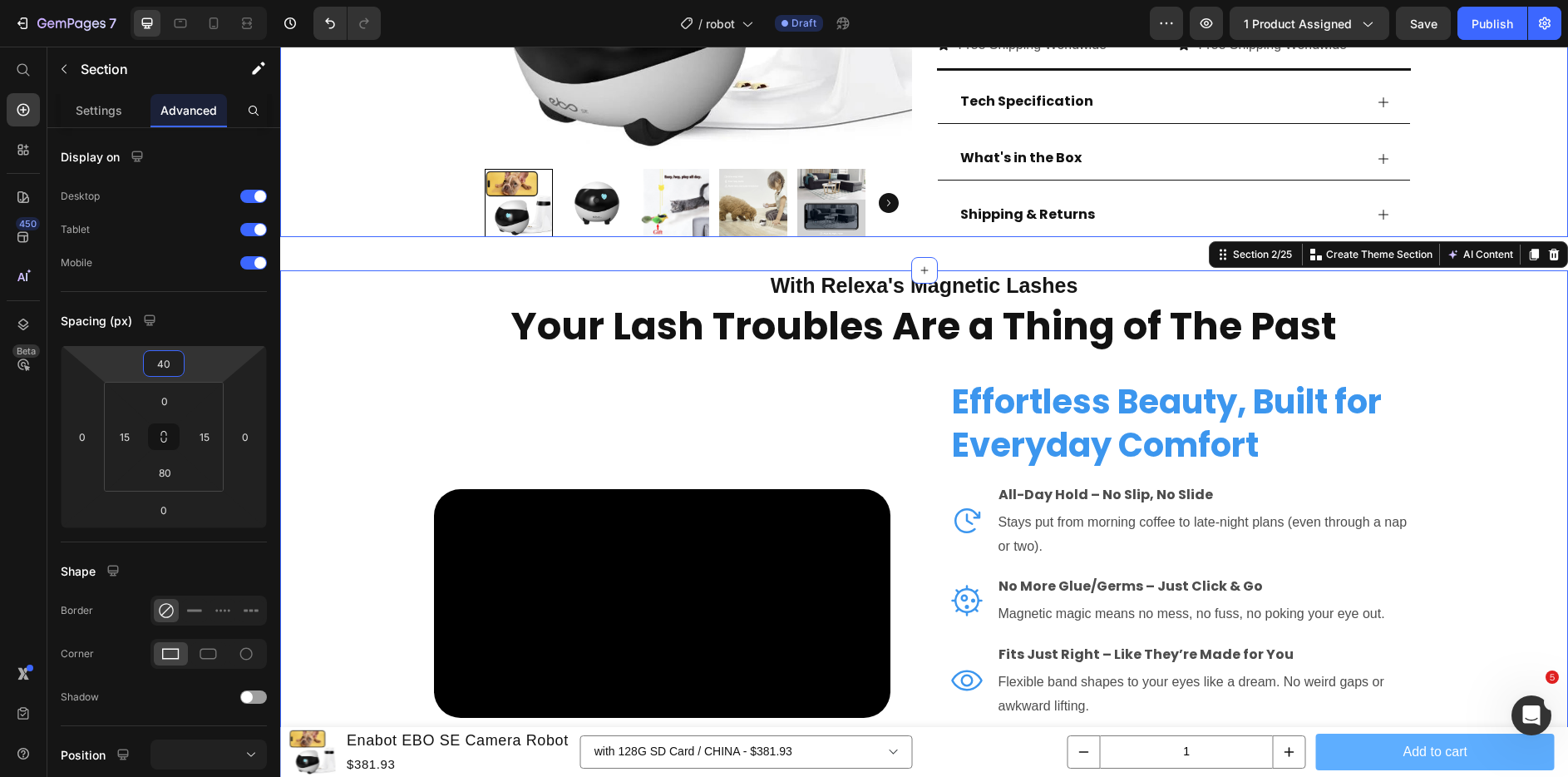 click on "Product Images Row Row Enabot EBO SE Camera Robot Product Title Icon Icon Icon Icon Icon Icon List 4.8/5 l 5000+ Satisfied Girlies Text Block Row                Title Line Enhance your look in seconds with our double-strength magnetic lashes, designed for quick application and all-day glamour Text Block Enhance your look in seconds with our double-strength magnetic lashes, designed for quick application and all-day glamour Text block Image Your custom text goes here Text Block Image Your custom text goes here Text Block Image Your custom text goes here Text Image Your custom text goes here Text Image Your custom text goes here Text Advanced List Kaching Bundles Kaching Bundles Add to cart Product Cart Button Row
Icon Free Shipping Worldwide Text Block Row
Icon Free Shipping Worldwide Text Block Row Row
Icon Free Shipping Worldwide Text Block Row
Icon Free Shipping Worldwide Text Block Row Row                Title Line" at bounding box center [924, -189] 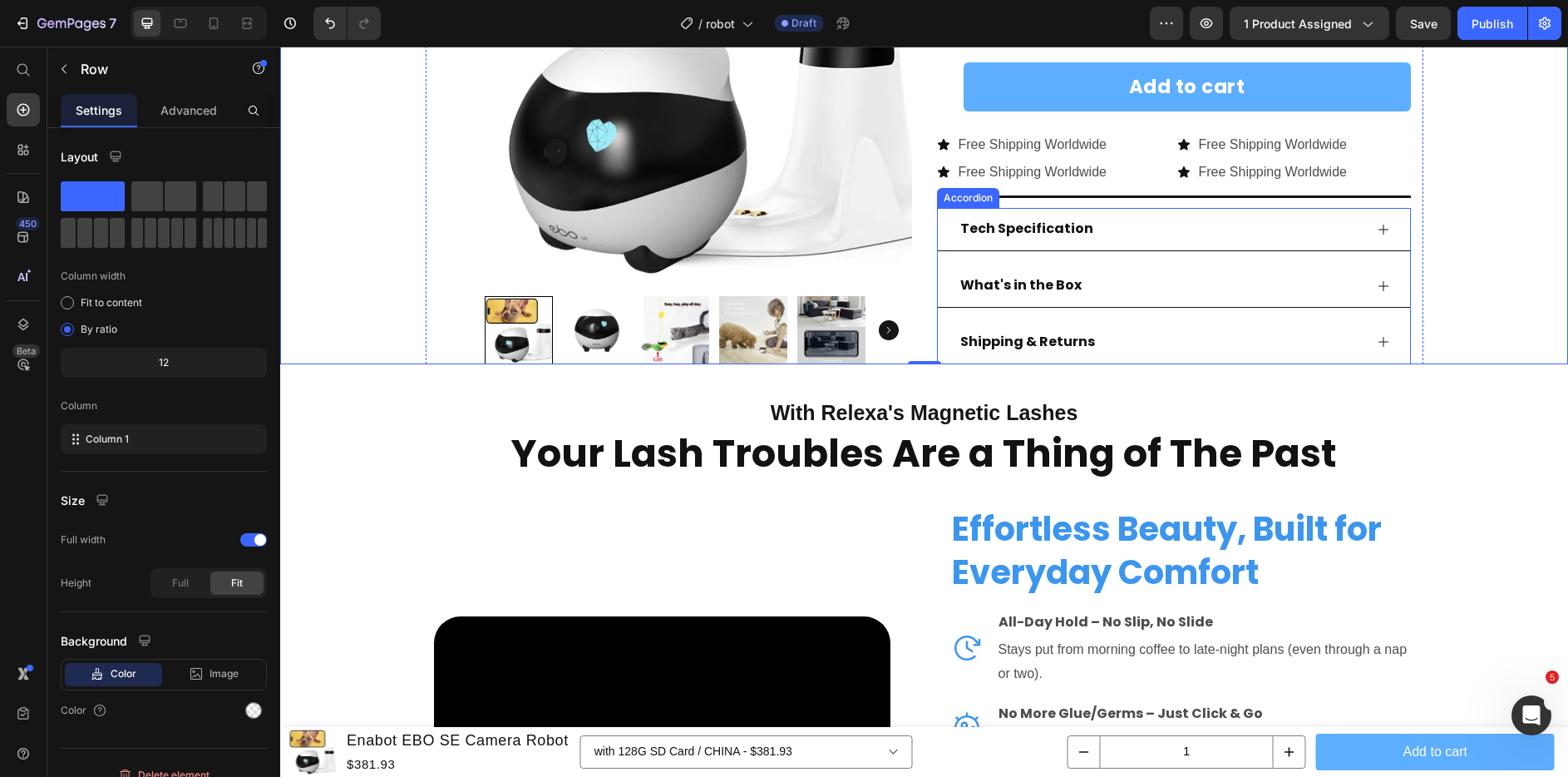 scroll, scrollTop: 604, scrollLeft: 0, axis: vertical 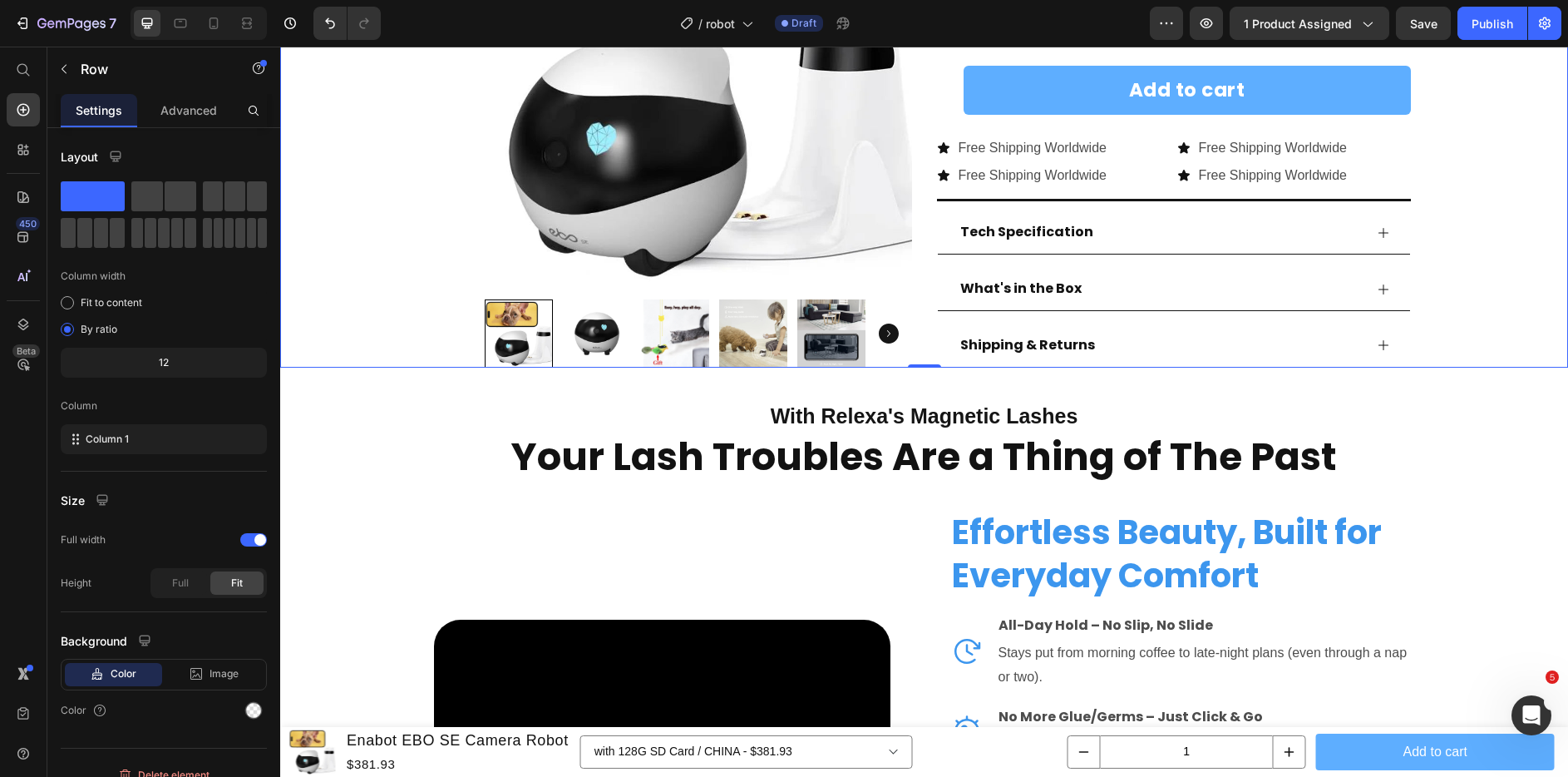 click on "Product Images Row Row Enabot EBO SE Camera Robot Product Title Icon Icon Icon Icon Icon Icon List 4.8/5 l 5000+ Satisfied Girlies Text Block Row                Title Line Enhance your look in seconds with our double-strength magnetic lashes, designed for quick application and all-day glamour Text Block Enhance your look in seconds with our double-strength magnetic lashes, designed for quick application and all-day glamour Text block Image Your custom text goes here Text Block Image Your custom text goes here Text Block Image Your custom text goes here Text Image Your custom text goes here Text Image Your custom text goes here Text Advanced List Kaching Bundles Kaching Bundles Add to cart Product Cart Button Row
Icon Free Shipping Worldwide Text Block Row
Icon Free Shipping Worldwide Text Block Row Row
Icon Free Shipping Worldwide Text Block Row
Icon Free Shipping Worldwide Text Block Row Row                Title Line
Row" at bounding box center (924, 4356) 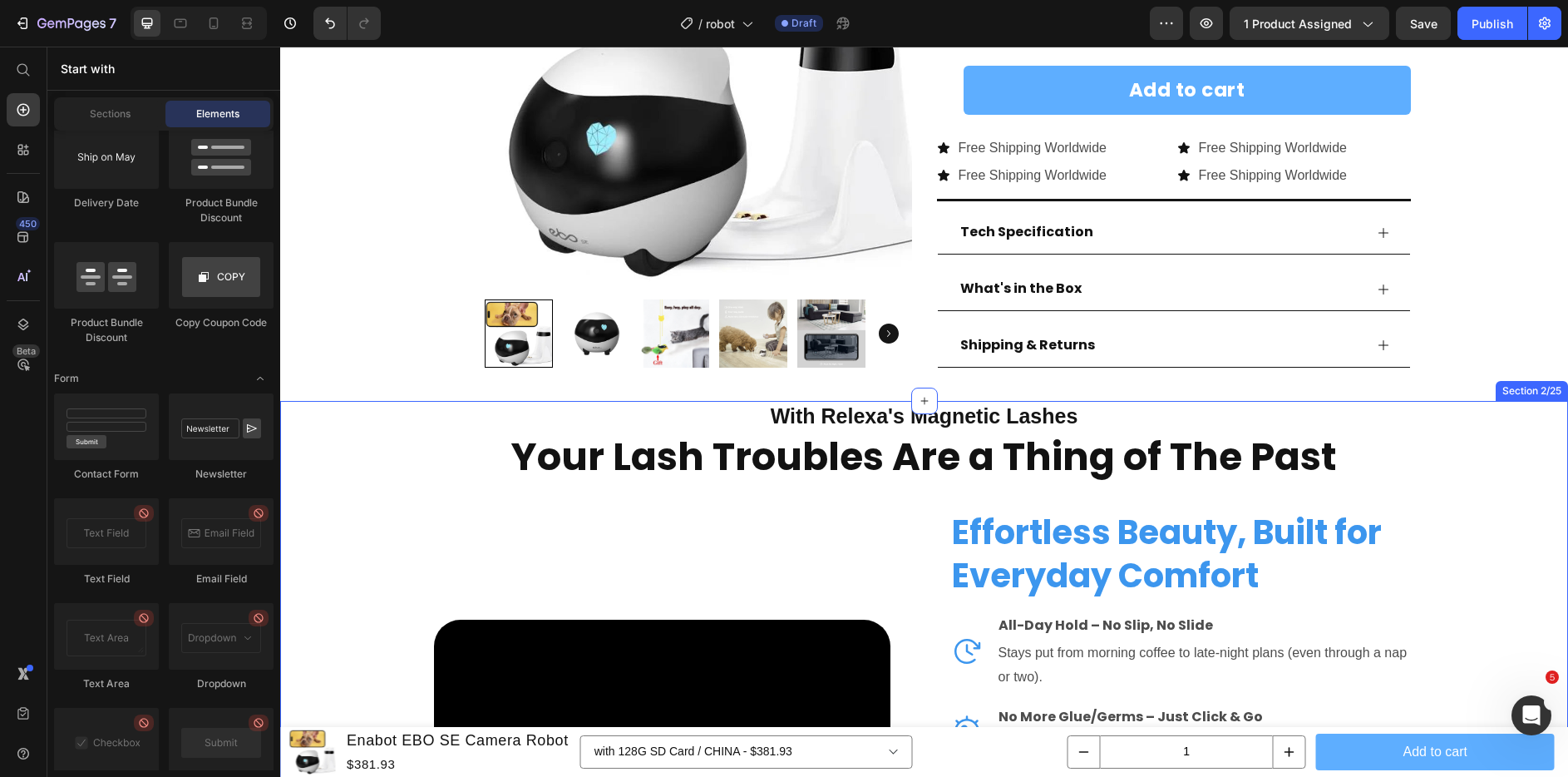 click on "With Relexa's Magnetic Lashes Heading Your Lash Troubles Are a Thing of The Past Heading Video Effortless Beauty, Built for Everyday Comfort Heading
Icon All-Day Hold – No Slip, No Slide Text Block Stays put from morning coffee to late-night plans (even through a nap or two). Text Block
Icon No More Glue/Germs – Just Click & Go Text Block Magnetic magic means no mess, no fuss, no poking your eye out. Text Block
Icon Fits Just Right – Like They’re Made for You Text Flexible band shapes to your eyes like a dream. No weird gaps or awkward lifting. Text Block
Icon Light as Air – You’ll Forget They’re On Text No heavy magnets or chunky bands—just soft, comfy lashes that feel like your own. Text Block Advanced List Row Video Magnetic Lashes for Every Outdoor Moment Heading Text block Row 3 Seconds On 2 Seconds Off Heading Text block Video Row" at bounding box center (924, 966) 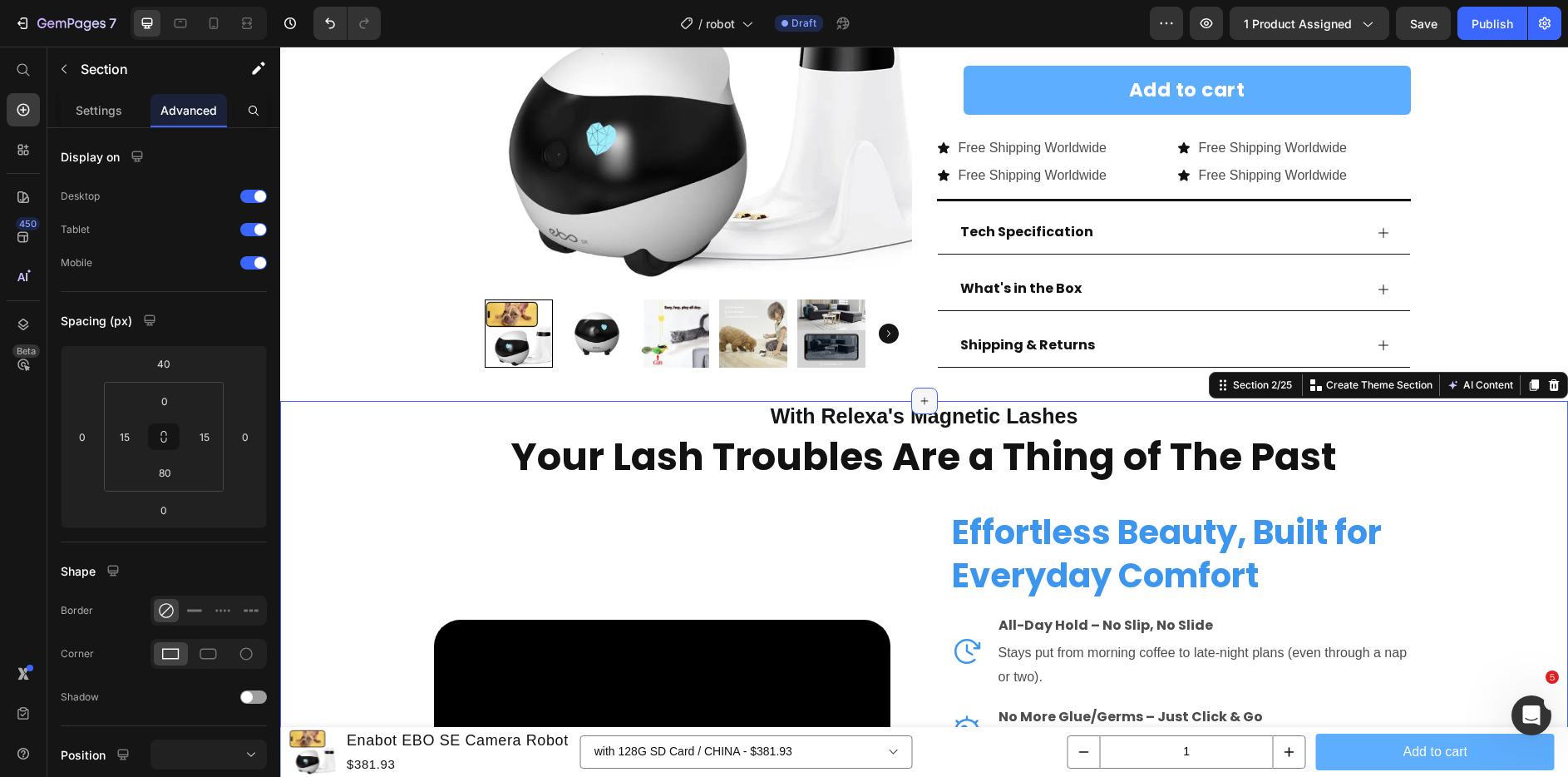 click 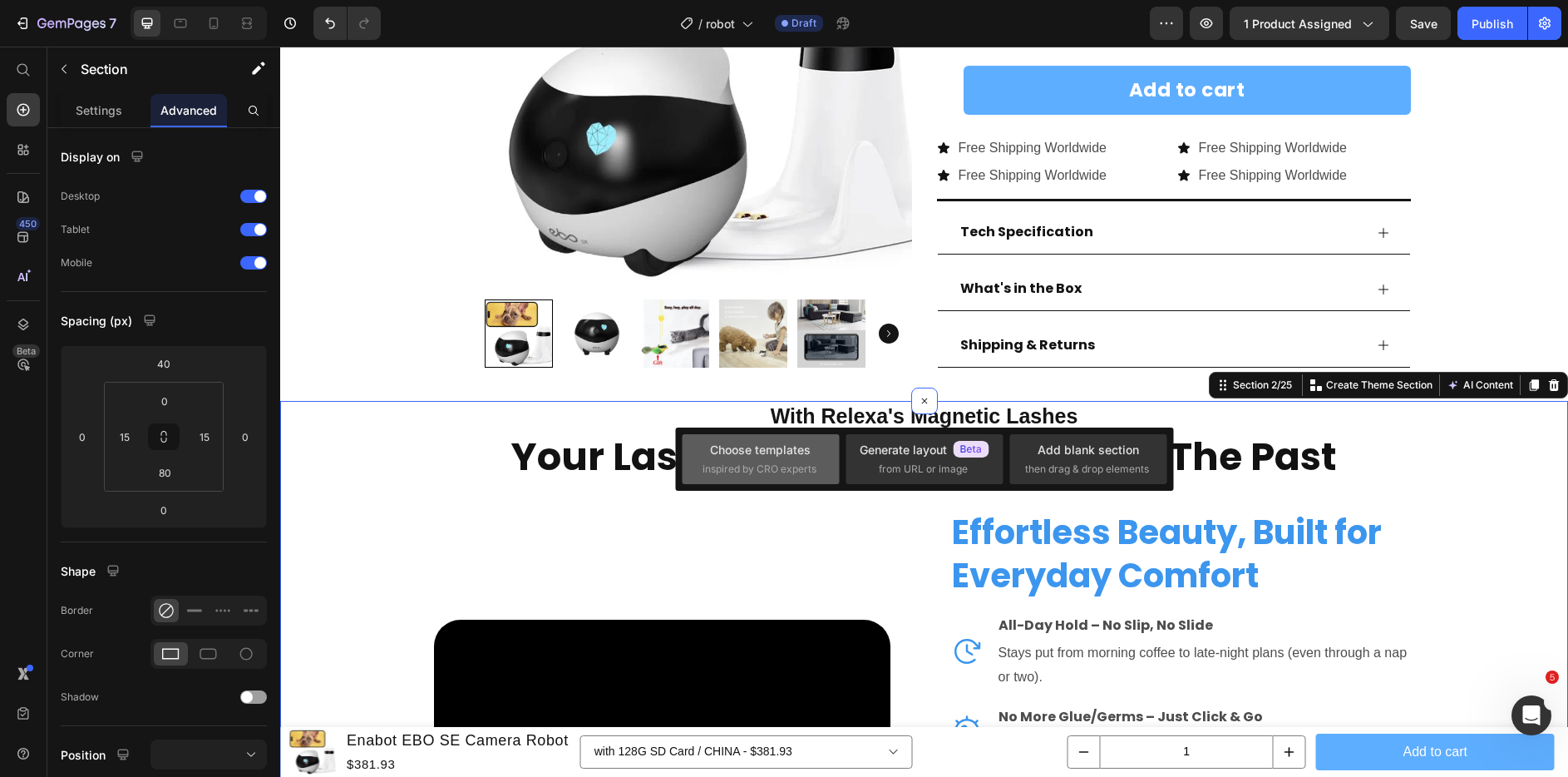 click on "Choose templates" at bounding box center [760, 449] 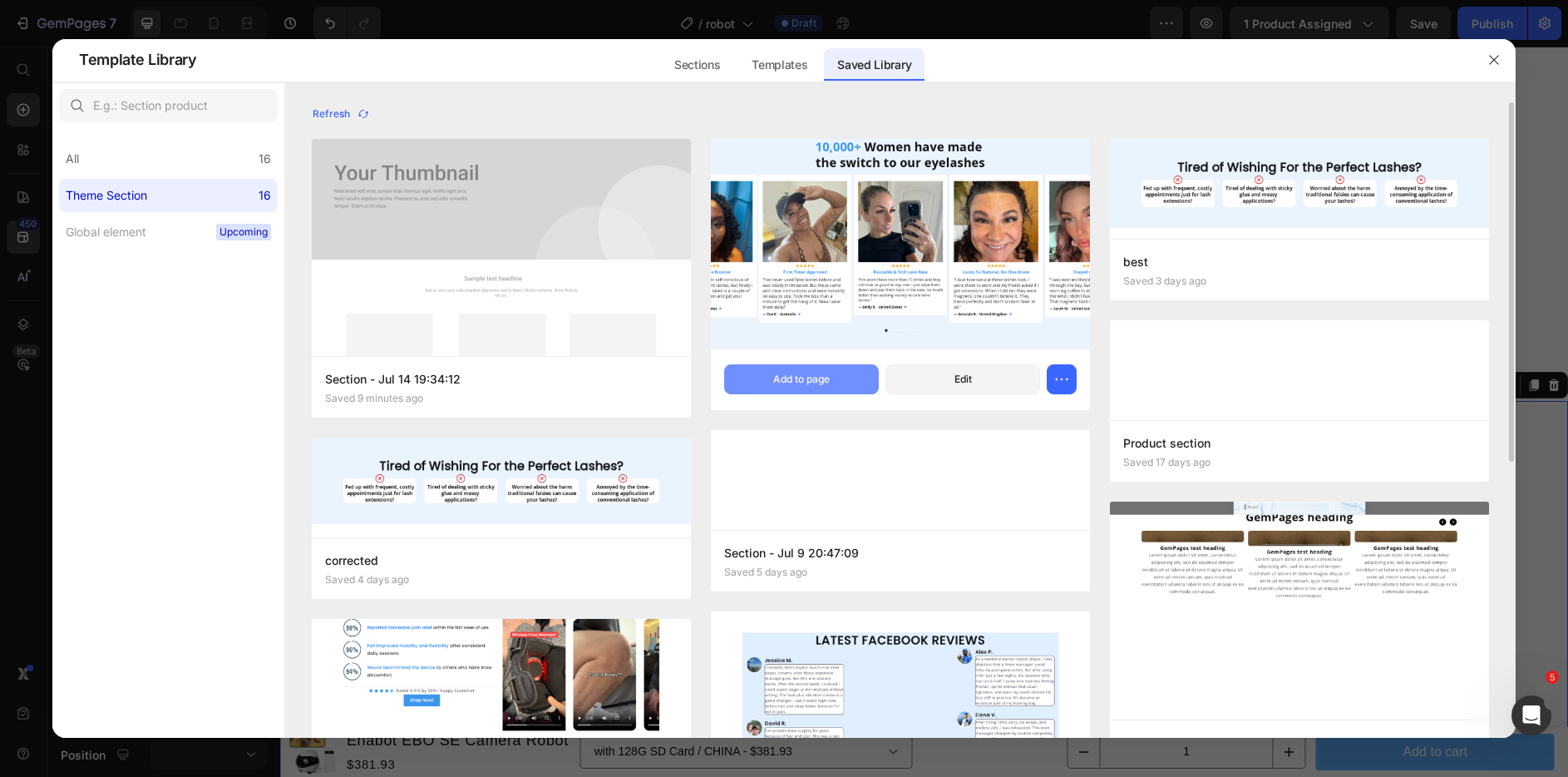 click on "Add to page" at bounding box center [801, 379] 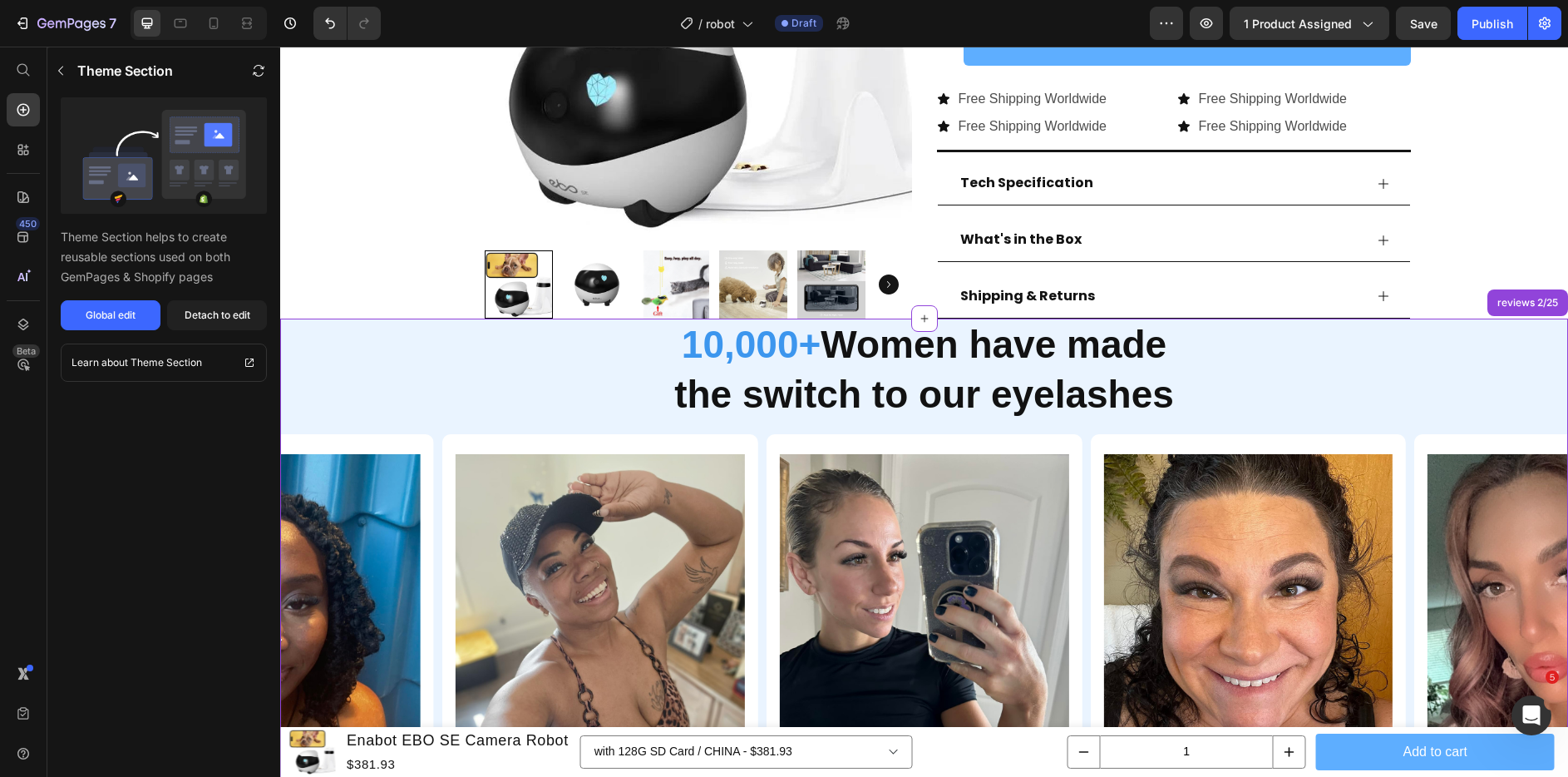 scroll, scrollTop: 636, scrollLeft: 0, axis: vertical 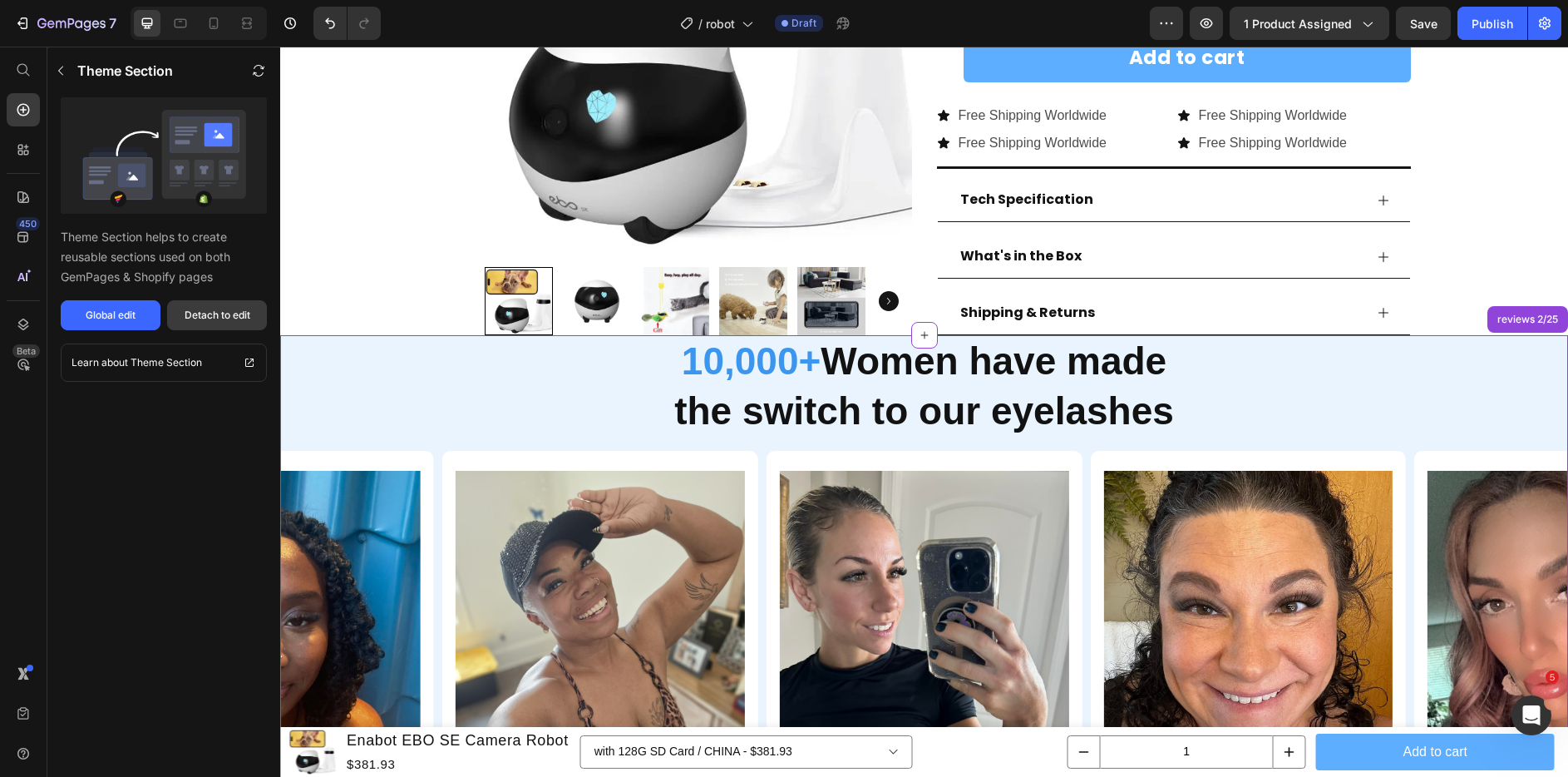click on "Detach to edit" at bounding box center (217, 315) 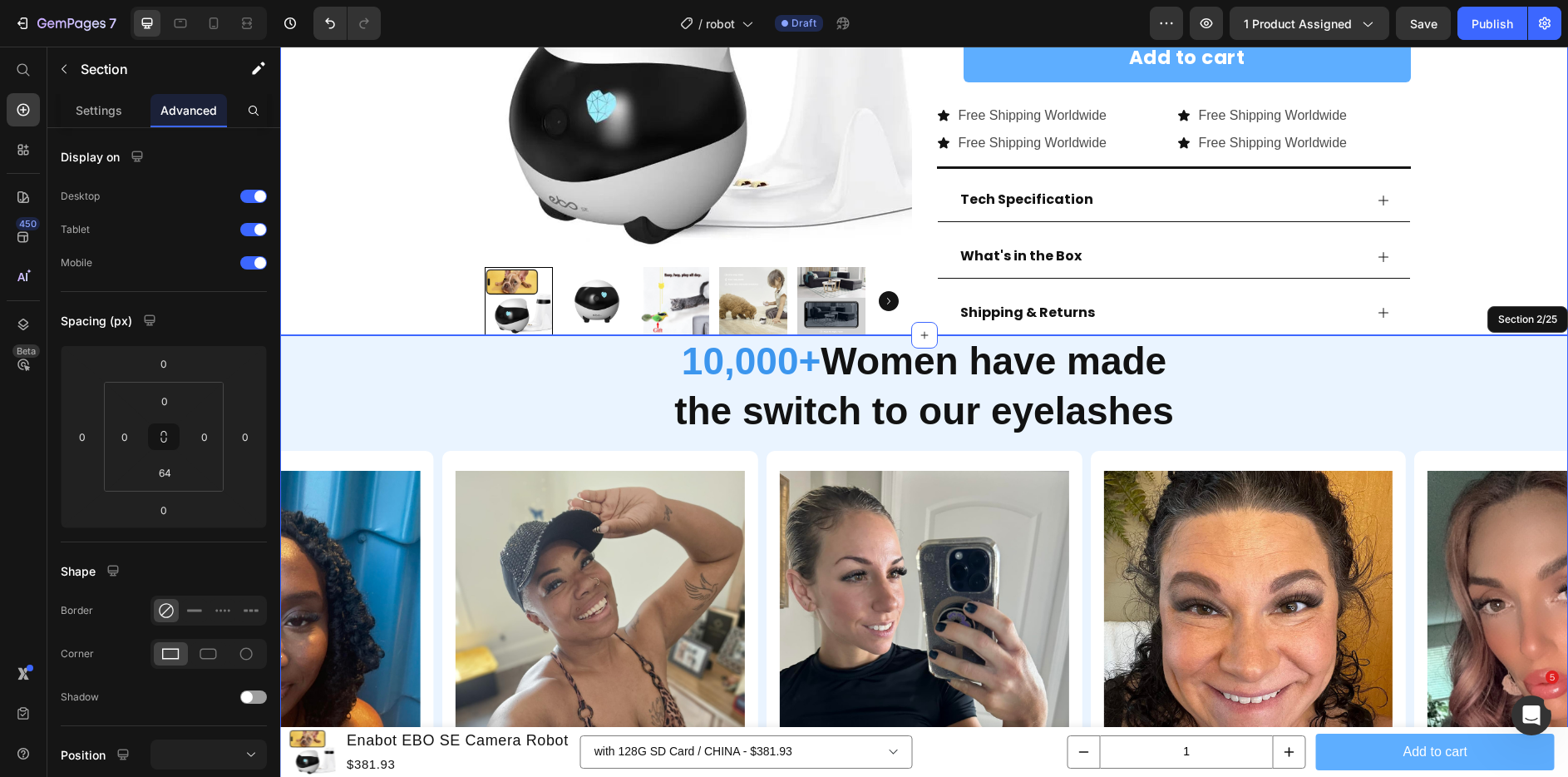 click on "Product Images Row Row Enabot EBO SE Camera Robot Product Title Icon Icon Icon Icon Icon Icon List 4.8/5 l 5000+ Satisfied Girlies Text Block Row                Title Line Enhance your look in seconds with our double-strength magnetic lashes, designed for quick application and all-day glamour Text Block Enhance your look in seconds with our double-strength magnetic lashes, designed for quick application and all-day glamour Text block Image Your custom text goes here Text Block Image Your custom text goes here Text Block Image Your custom text goes here Text Image Your custom text goes here Text Image Your custom text goes here Text Advanced List Kaching Bundles Kaching Bundles Add to cart Product Cart Button Row
Icon Free Shipping Worldwide Text Block Row
Icon Free Shipping Worldwide Text Block Row Row
Icon Free Shipping Worldwide Text Block Row
Icon Free Shipping Worldwide Text Block Row Row                Title Line" at bounding box center (924, -91) 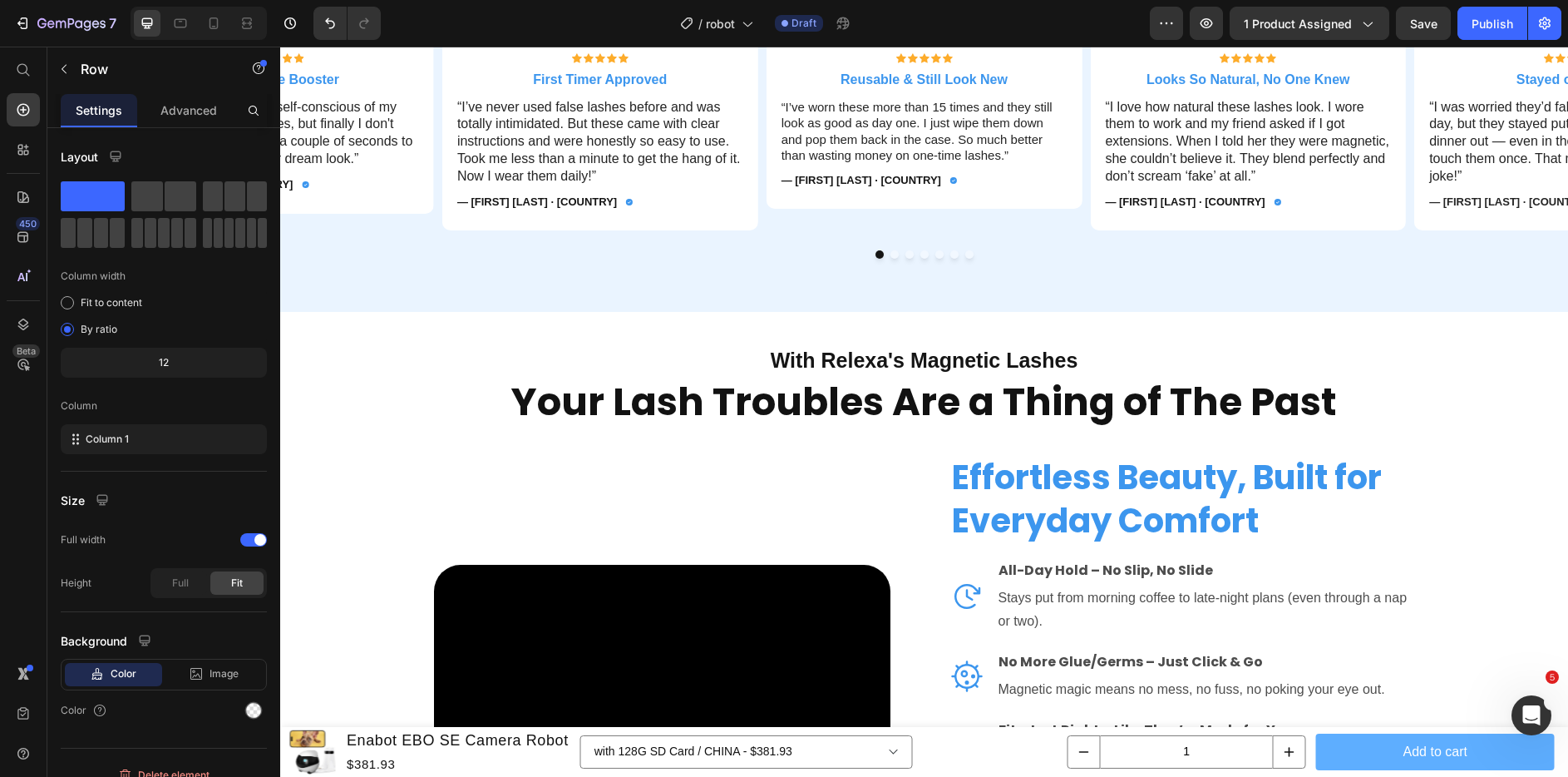 scroll, scrollTop: 1342, scrollLeft: 0, axis: vertical 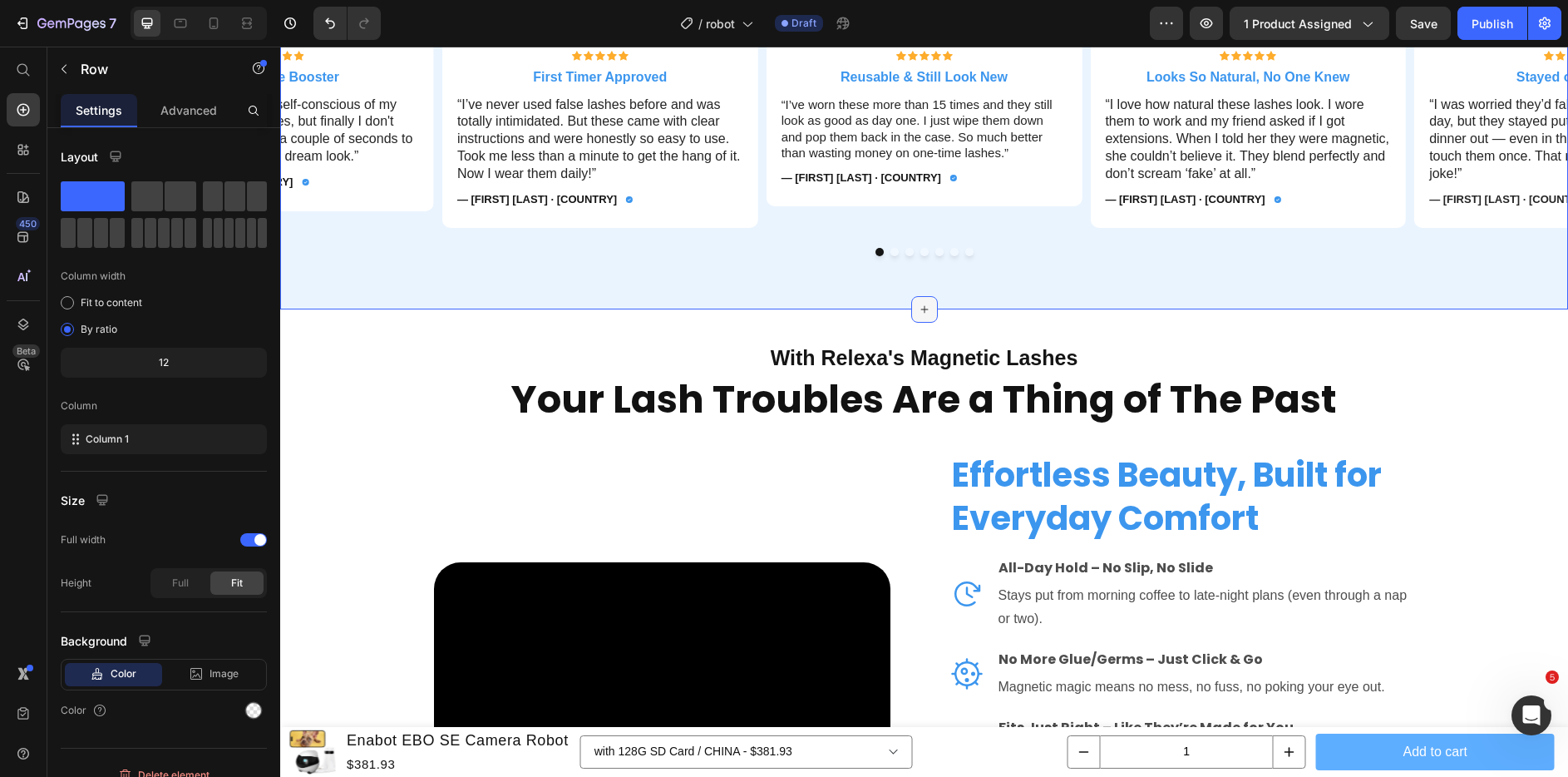 click 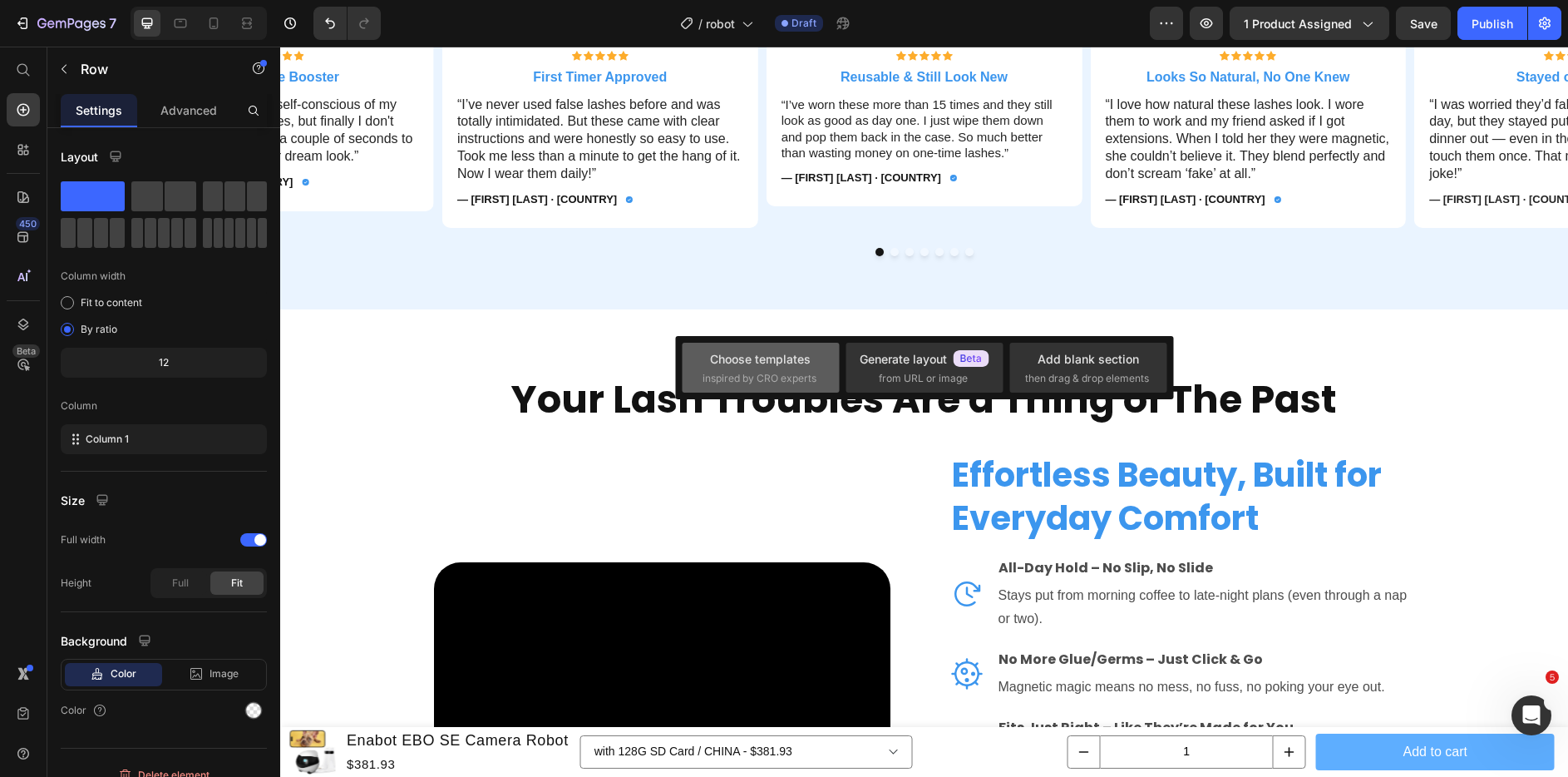 click on "inspired by CRO experts" at bounding box center (759, 379) 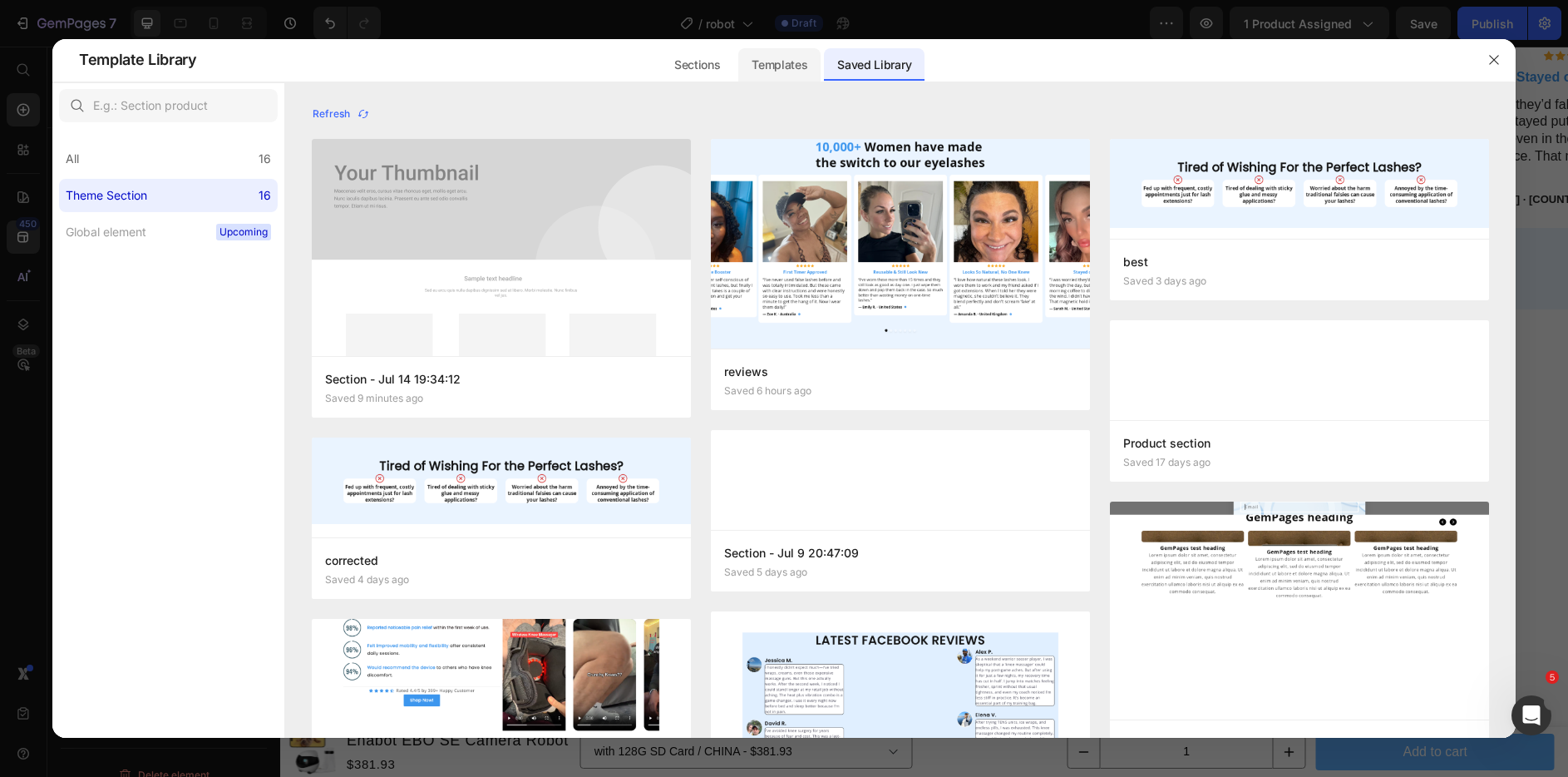 click on "Templates" 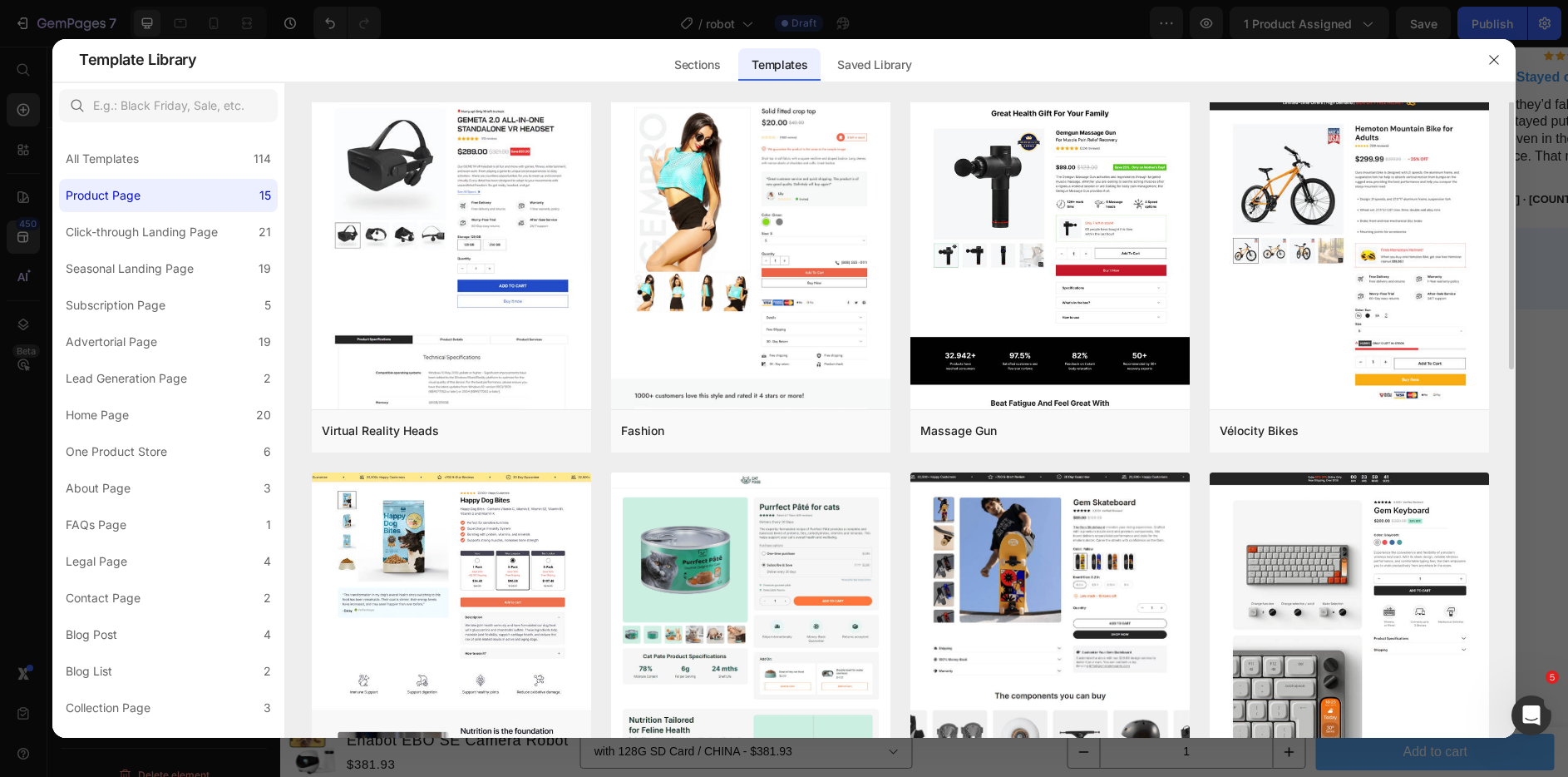 scroll, scrollTop: 5, scrollLeft: 0, axis: vertical 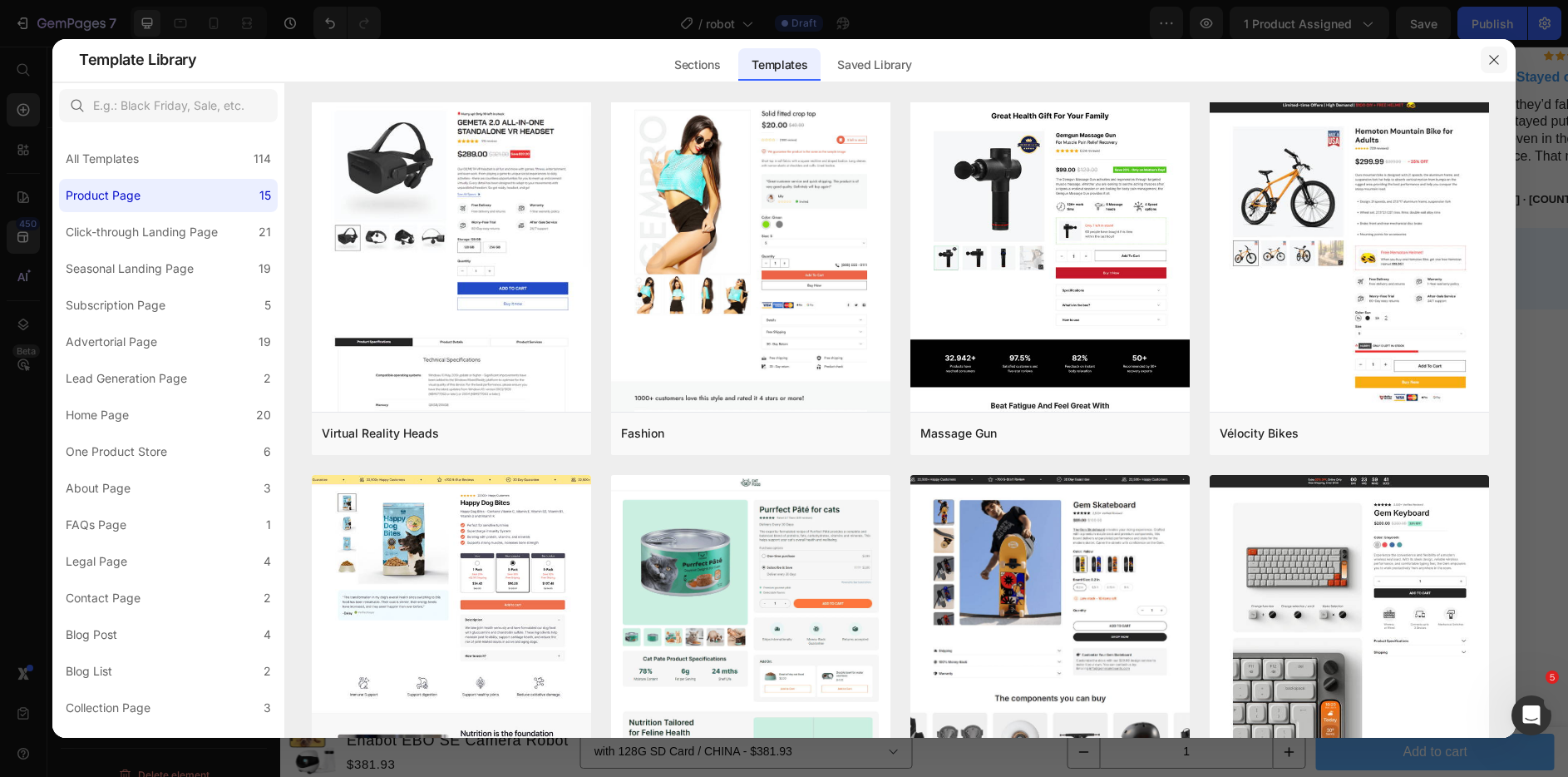 click at bounding box center (1494, 60) 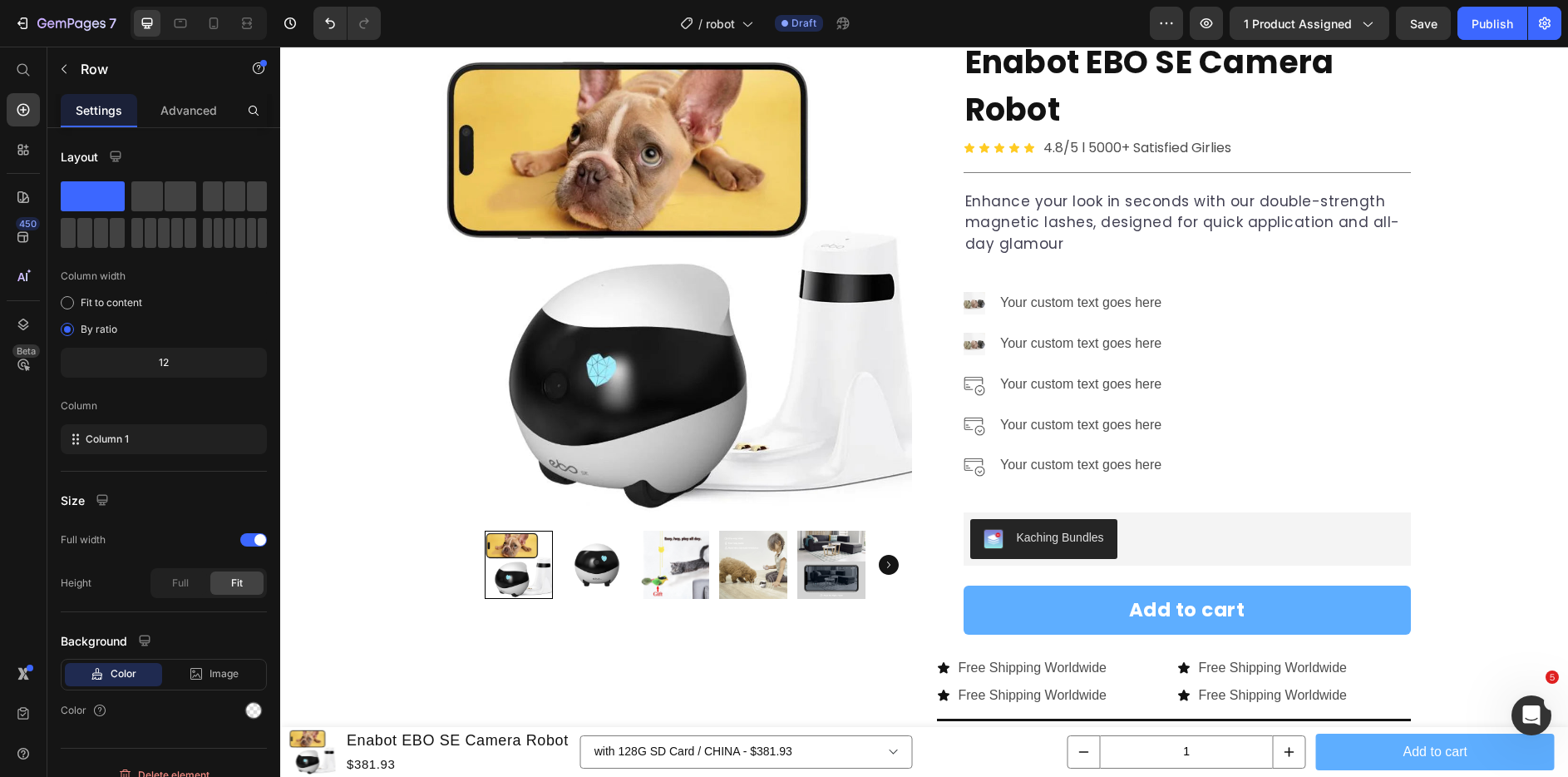 scroll, scrollTop: 0, scrollLeft: 0, axis: both 